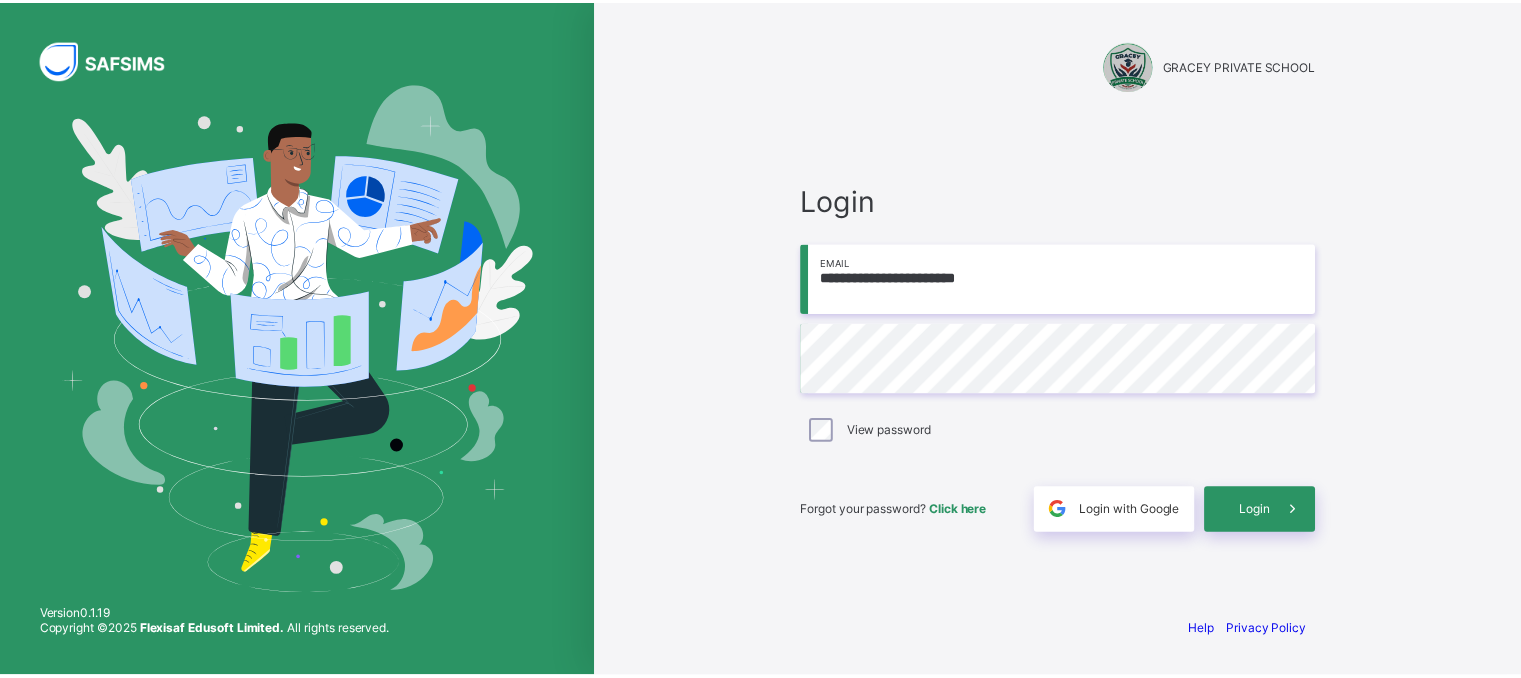 scroll, scrollTop: 0, scrollLeft: 0, axis: both 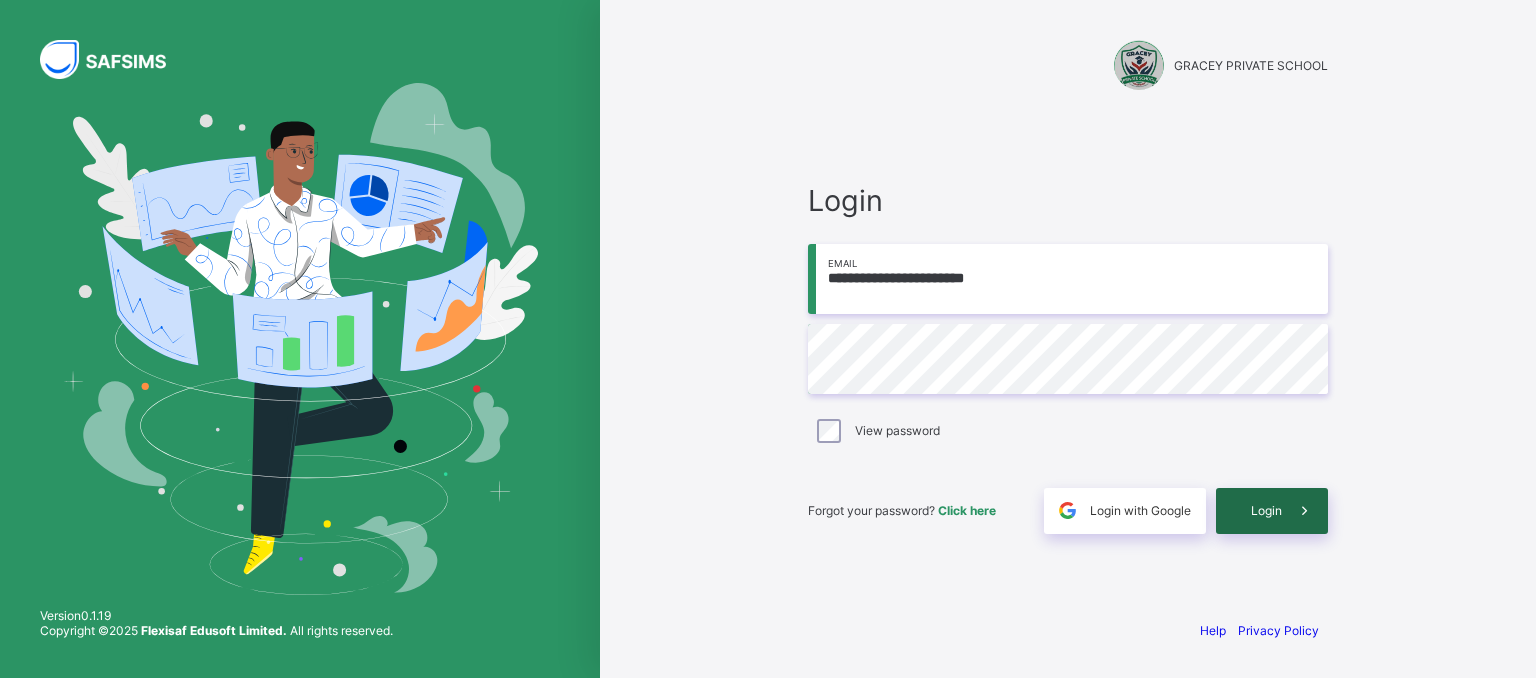 click on "Login" at bounding box center (1266, 510) 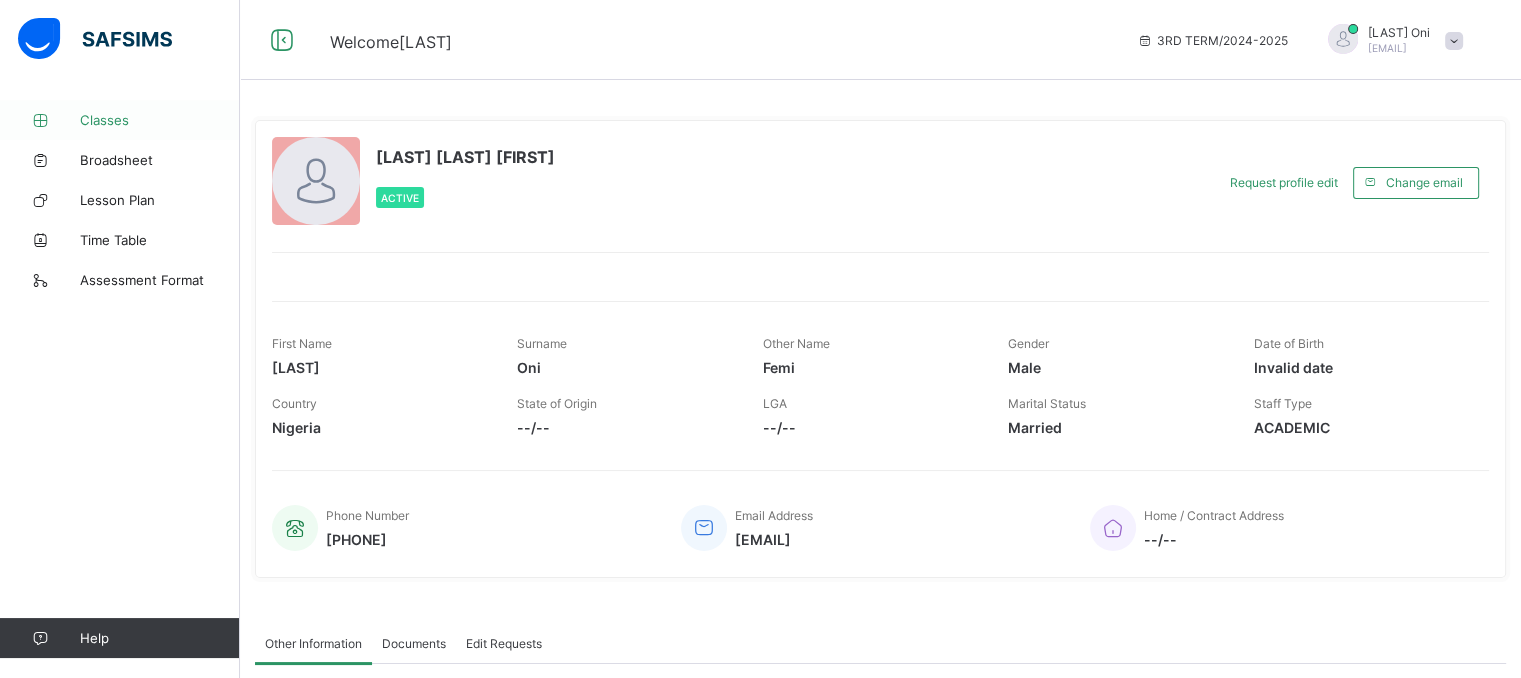 click on "Classes" at bounding box center [160, 120] 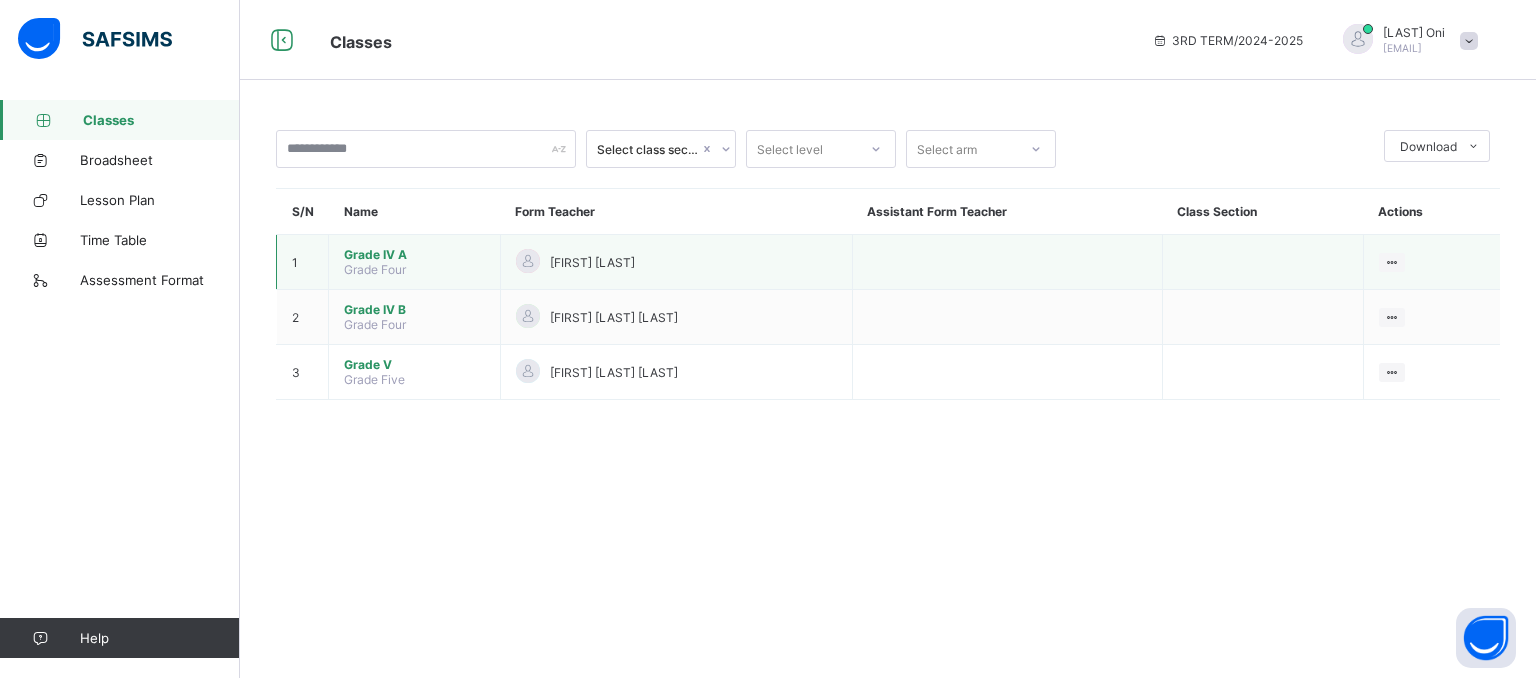 click on "Grade IV   A" at bounding box center (414, 254) 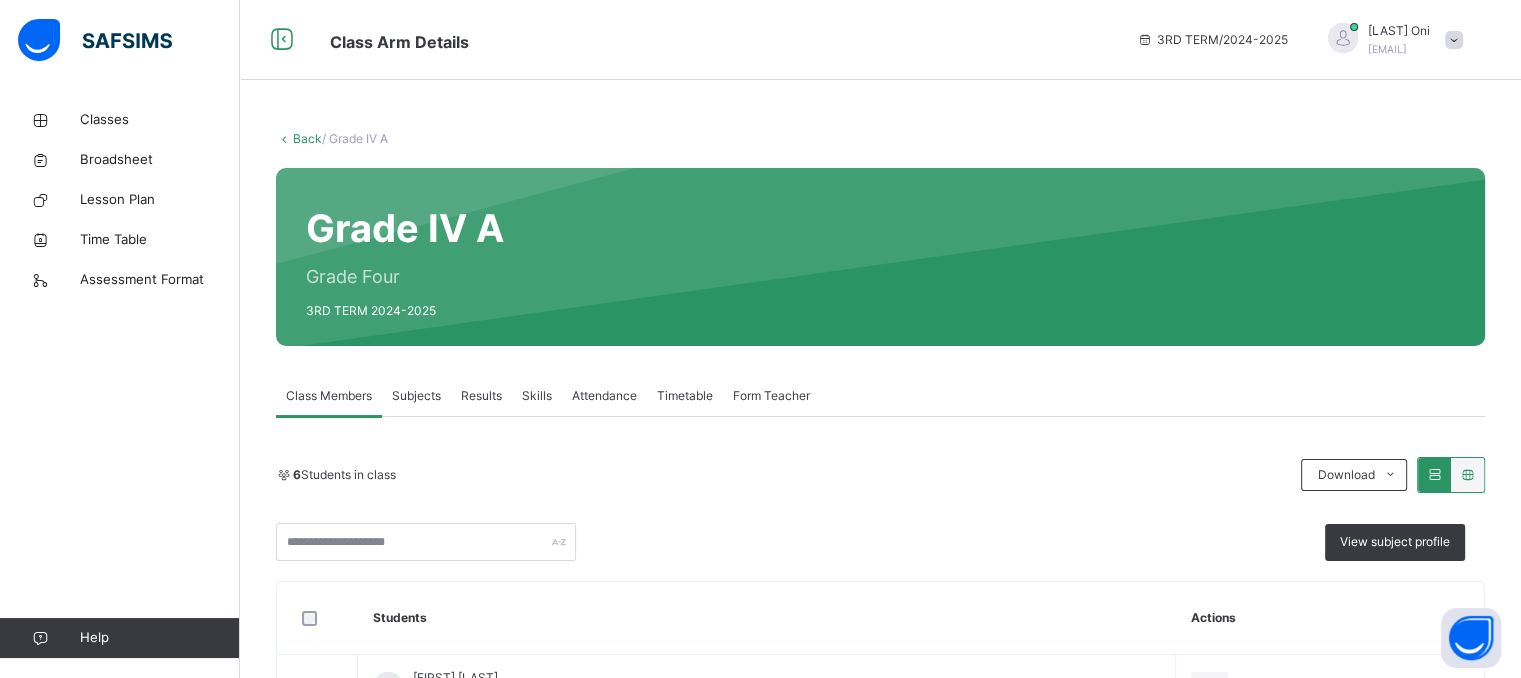 click on "Subjects" at bounding box center [416, 396] 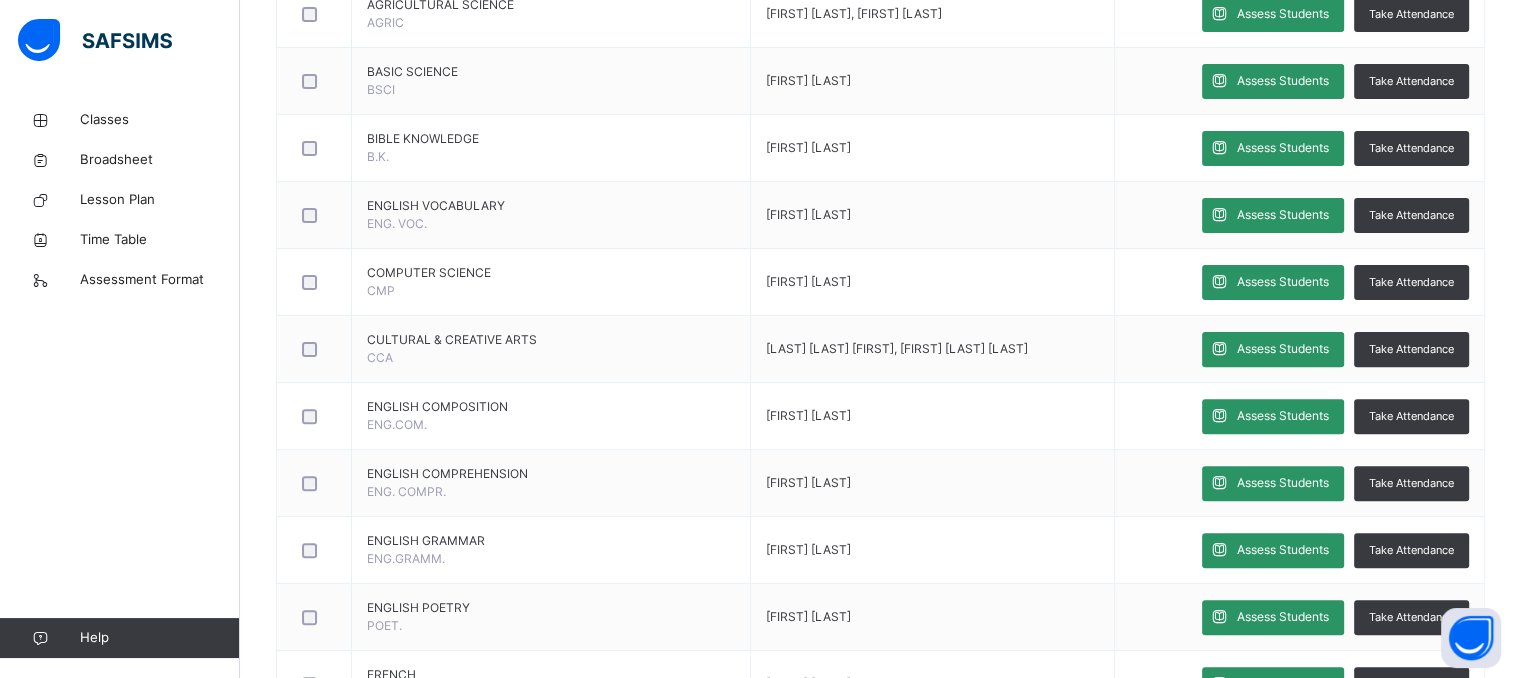 scroll, scrollTop: 1185, scrollLeft: 0, axis: vertical 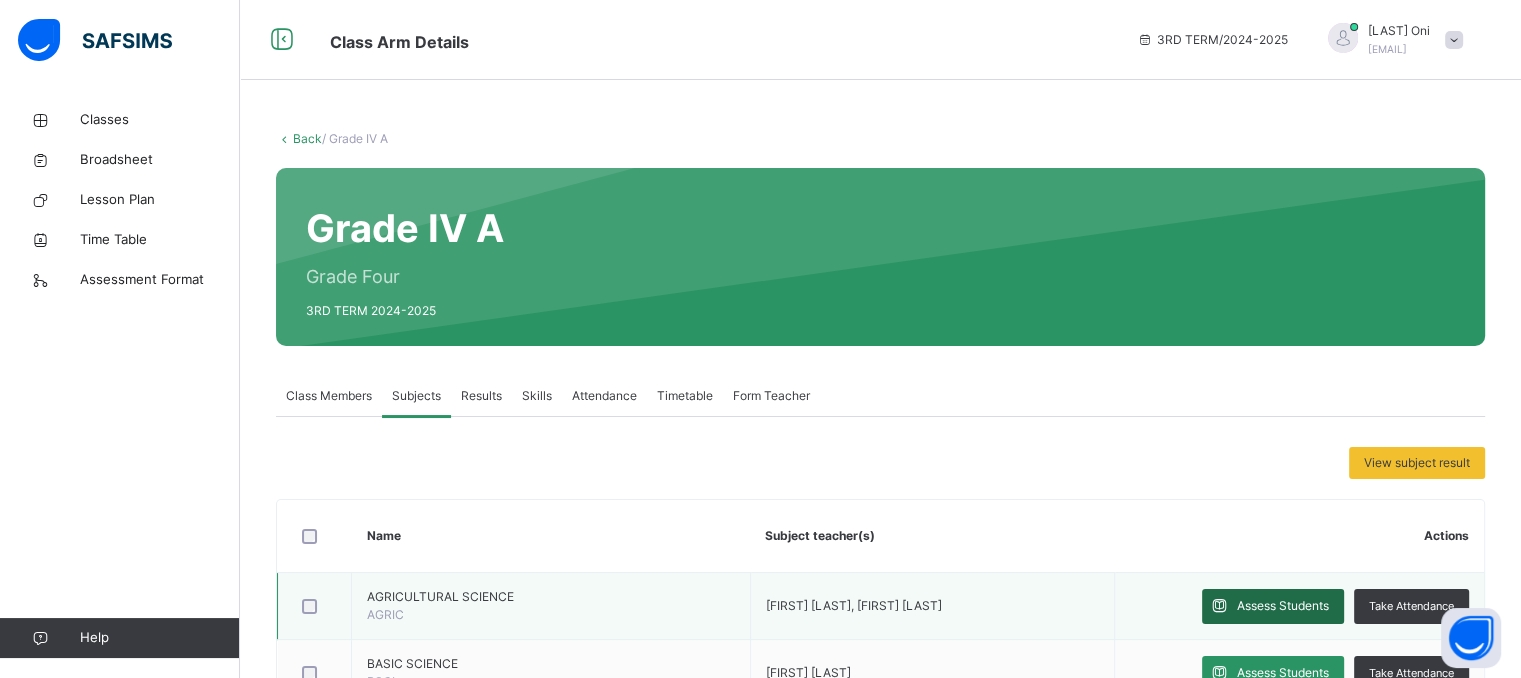 click on "Assess Students" at bounding box center (1283, 606) 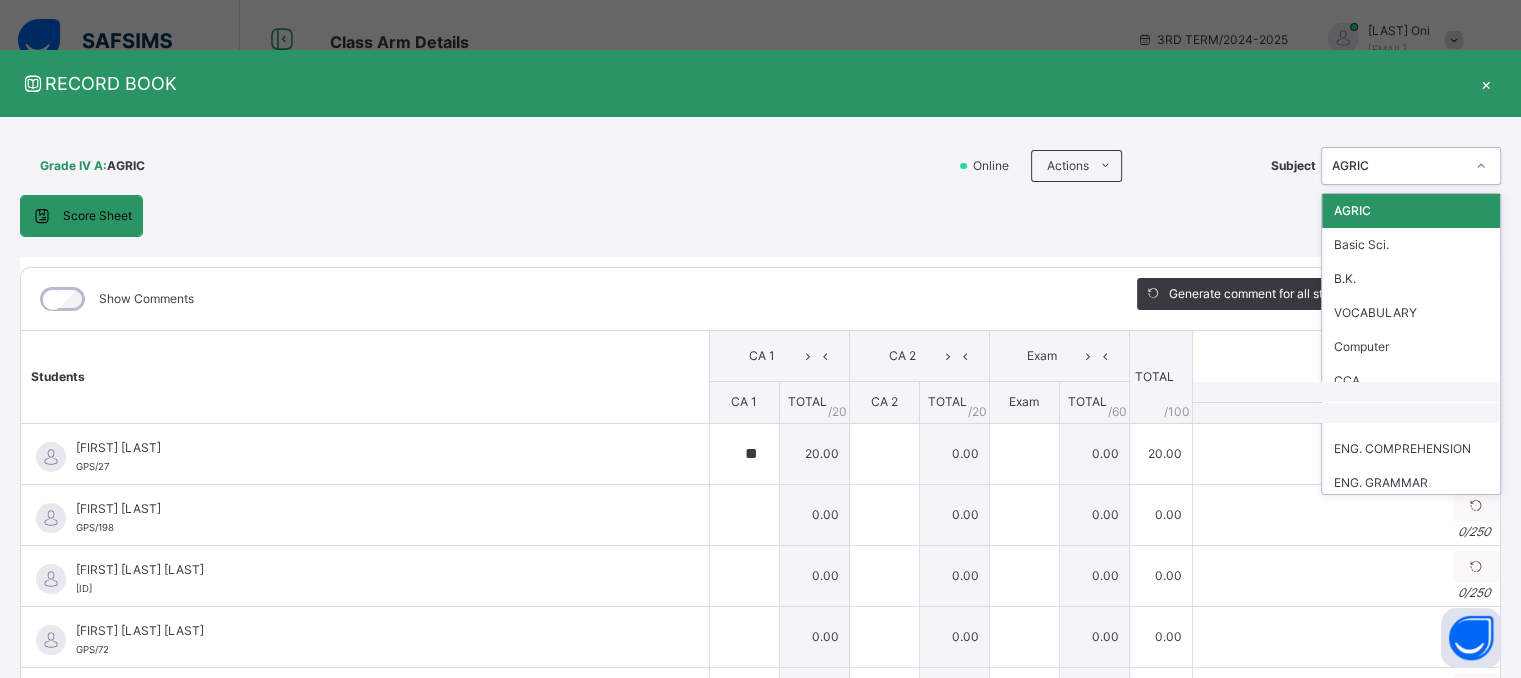 click on "AGRIC" at bounding box center [1398, 166] 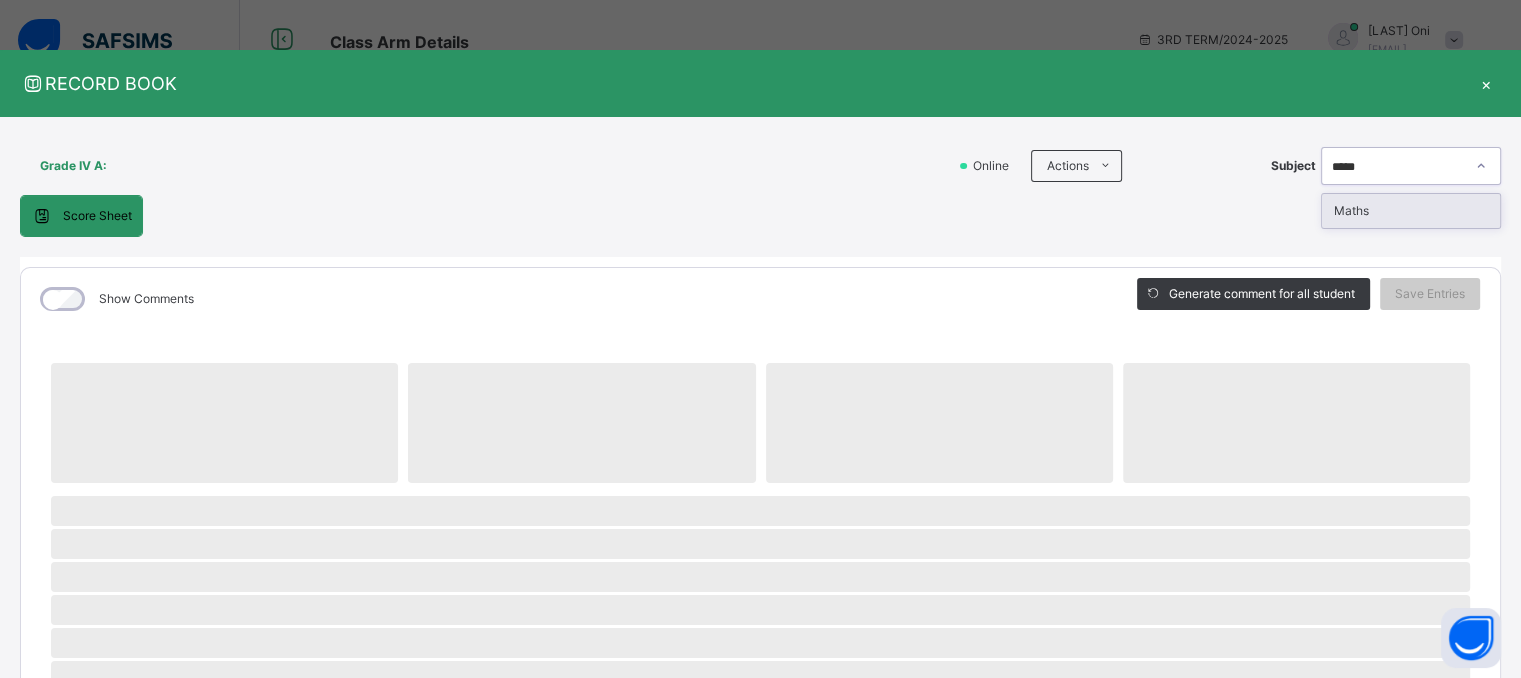 type on "*****" 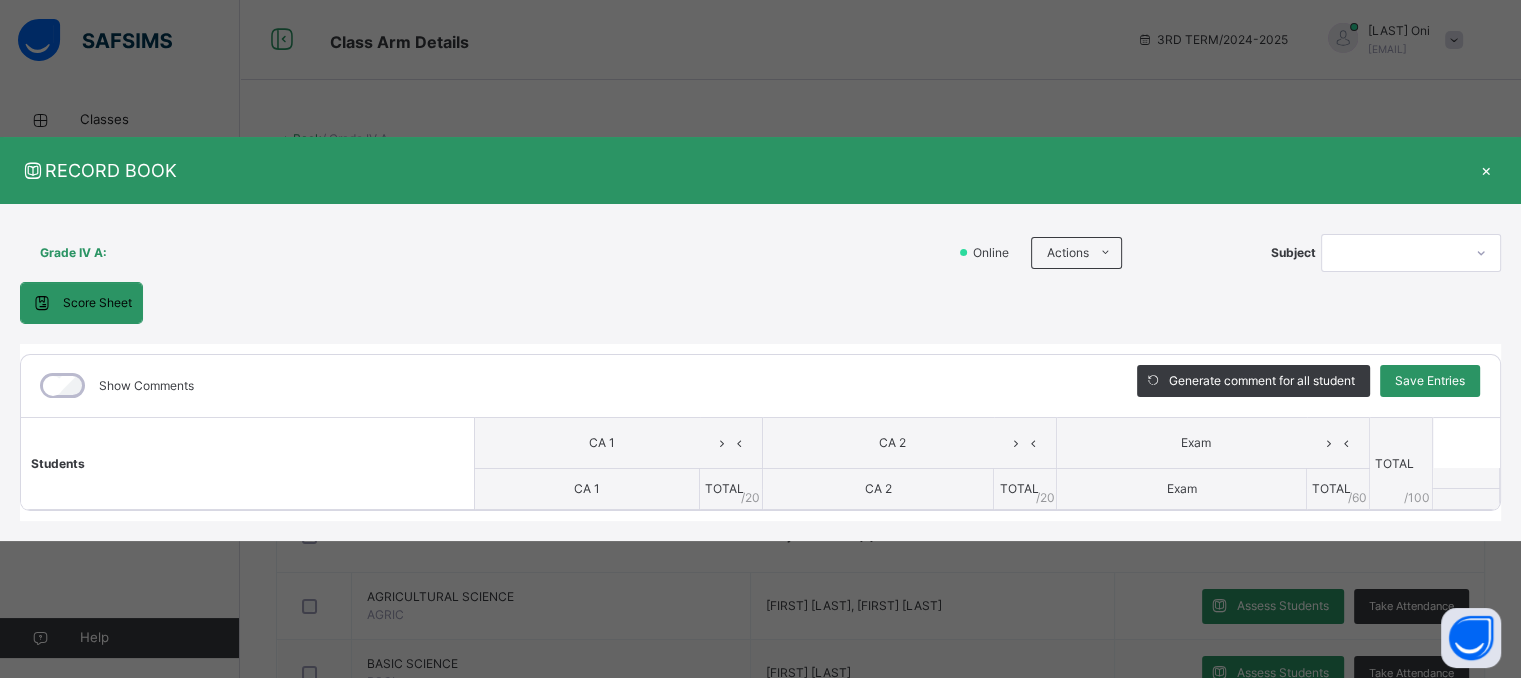 click on "RECORD BOOK ×" at bounding box center (760, 170) 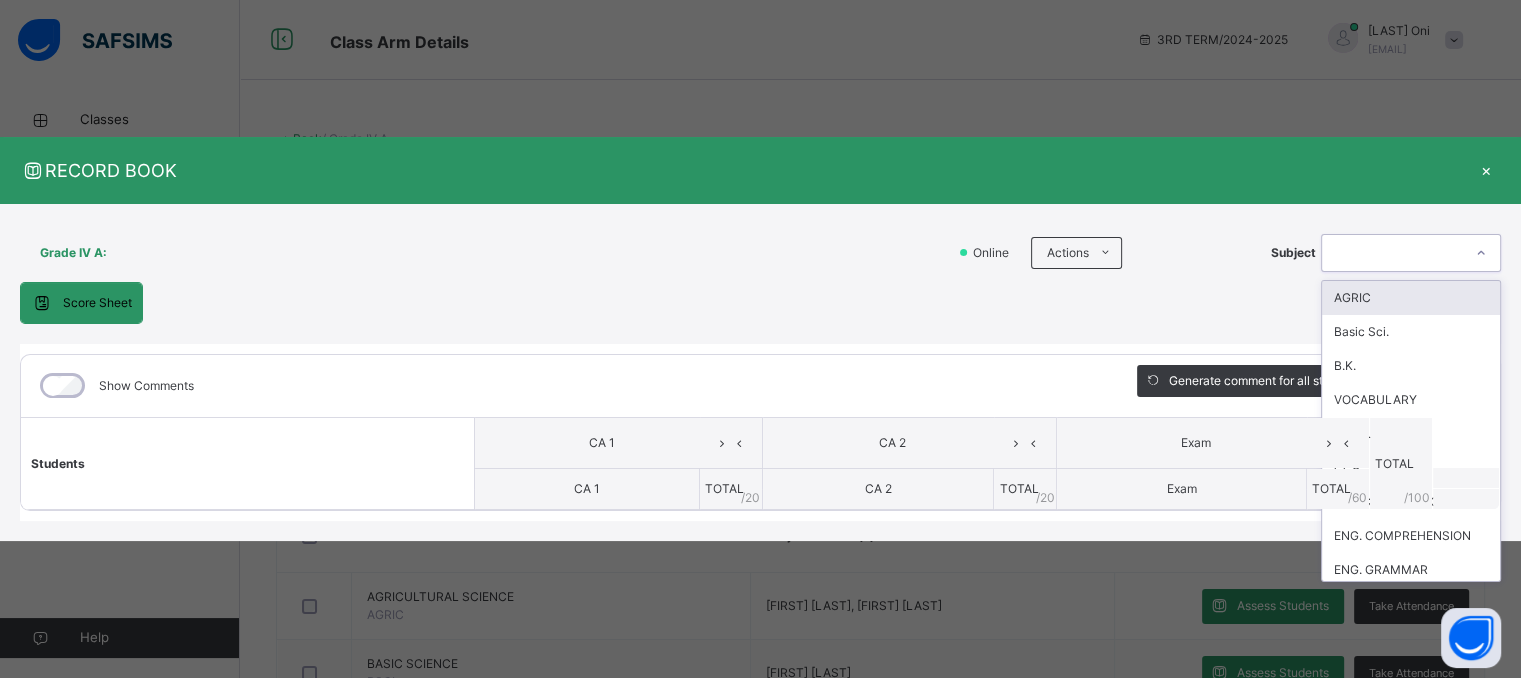 click at bounding box center [1392, 252] 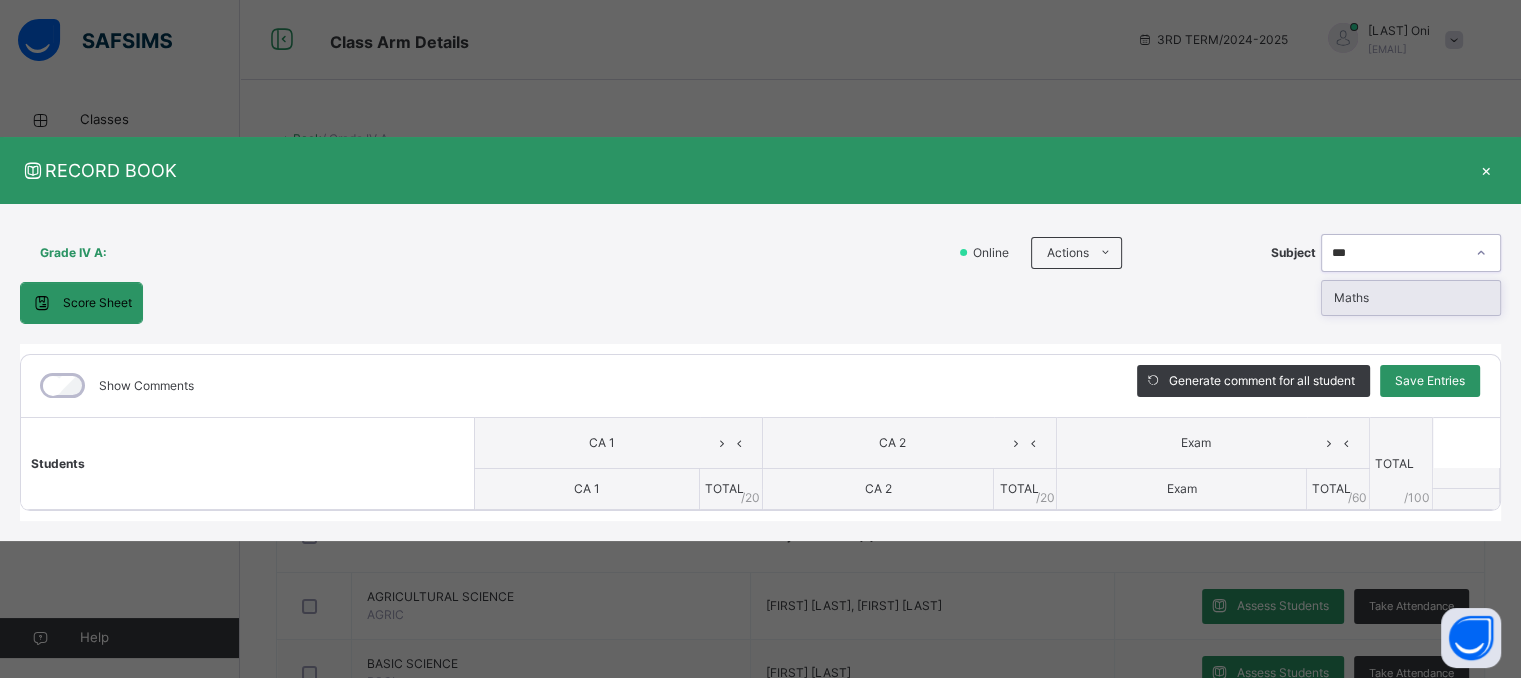 type on "****" 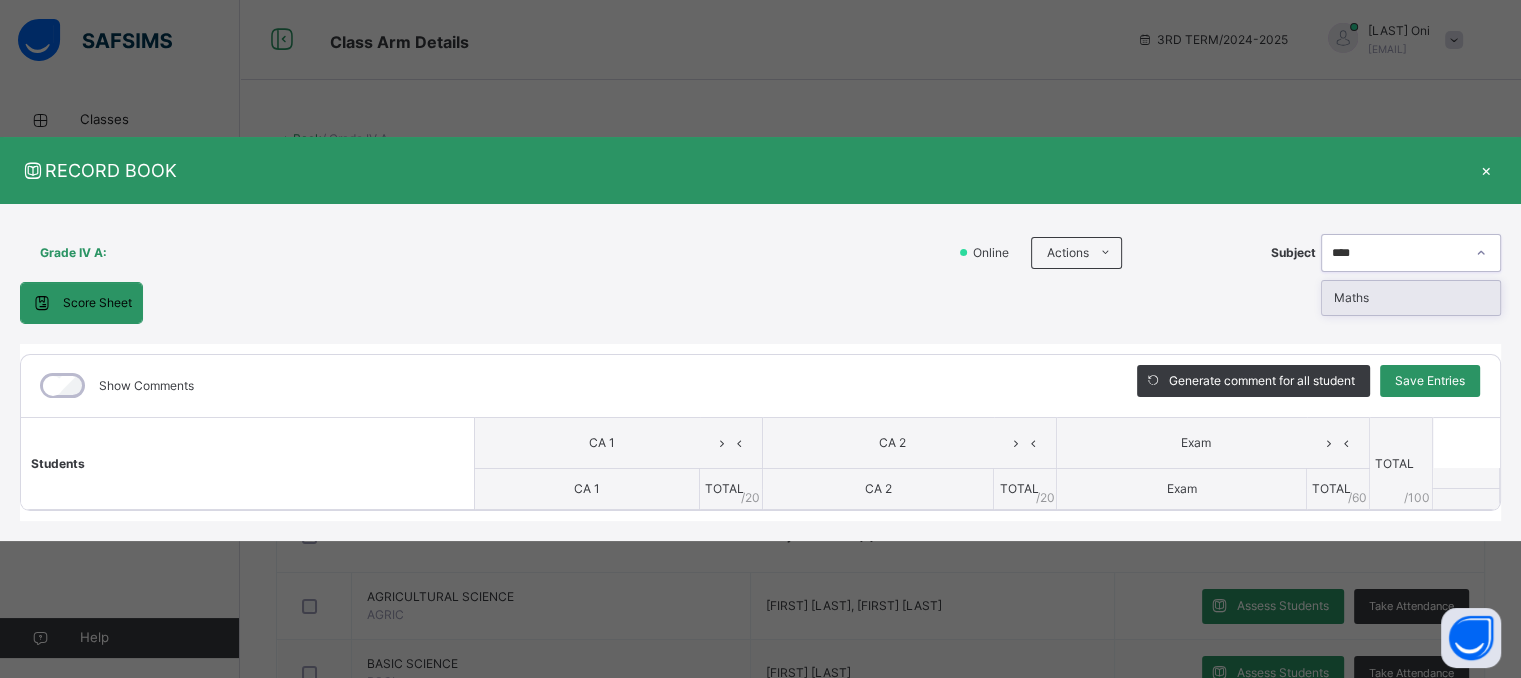click on "Maths" at bounding box center [1411, 298] 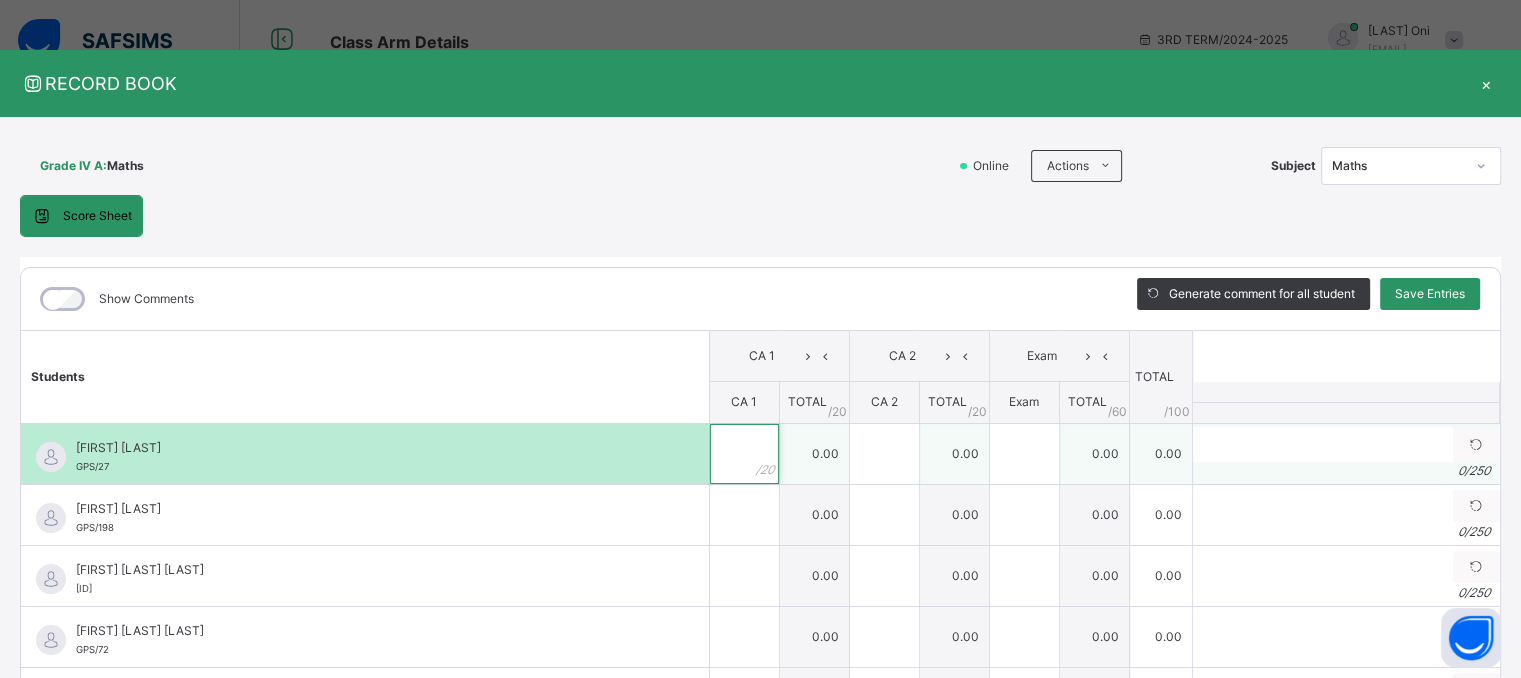 click at bounding box center [744, 454] 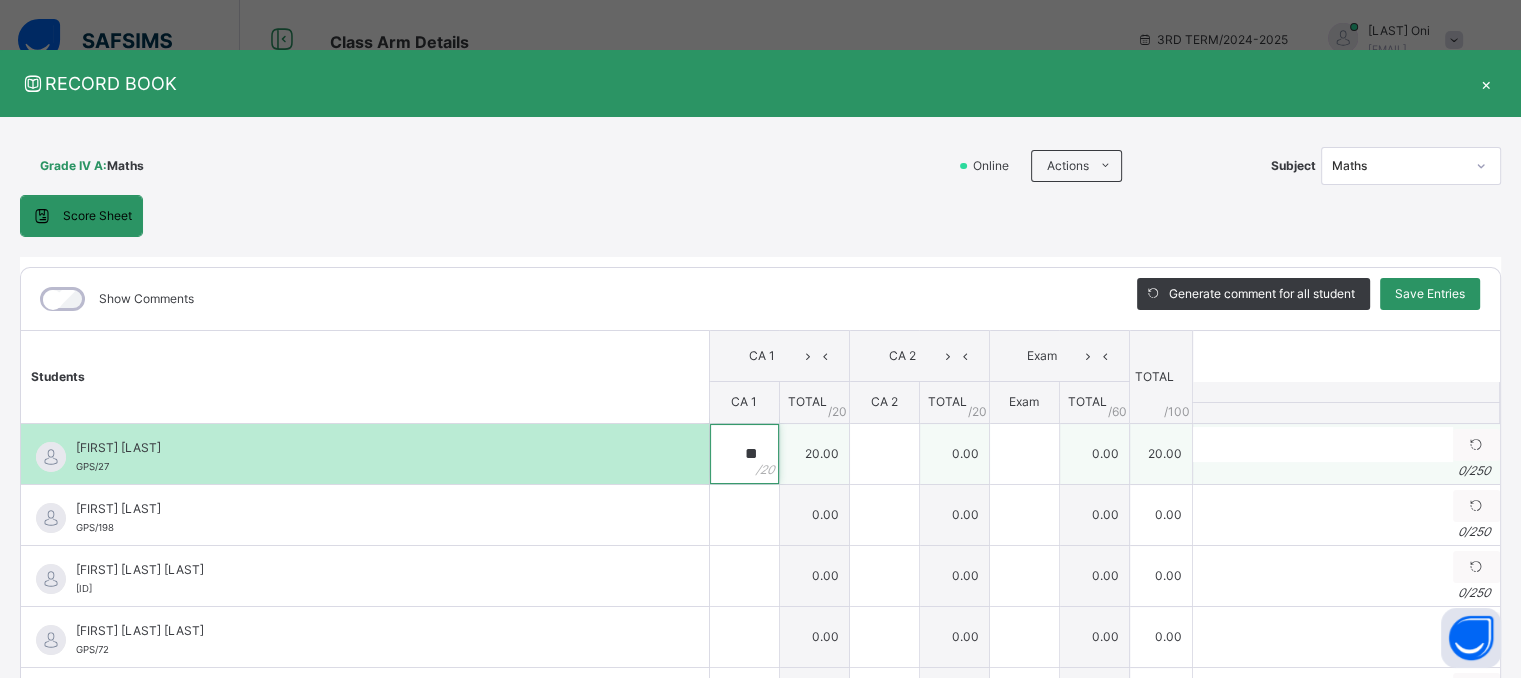 type on "**" 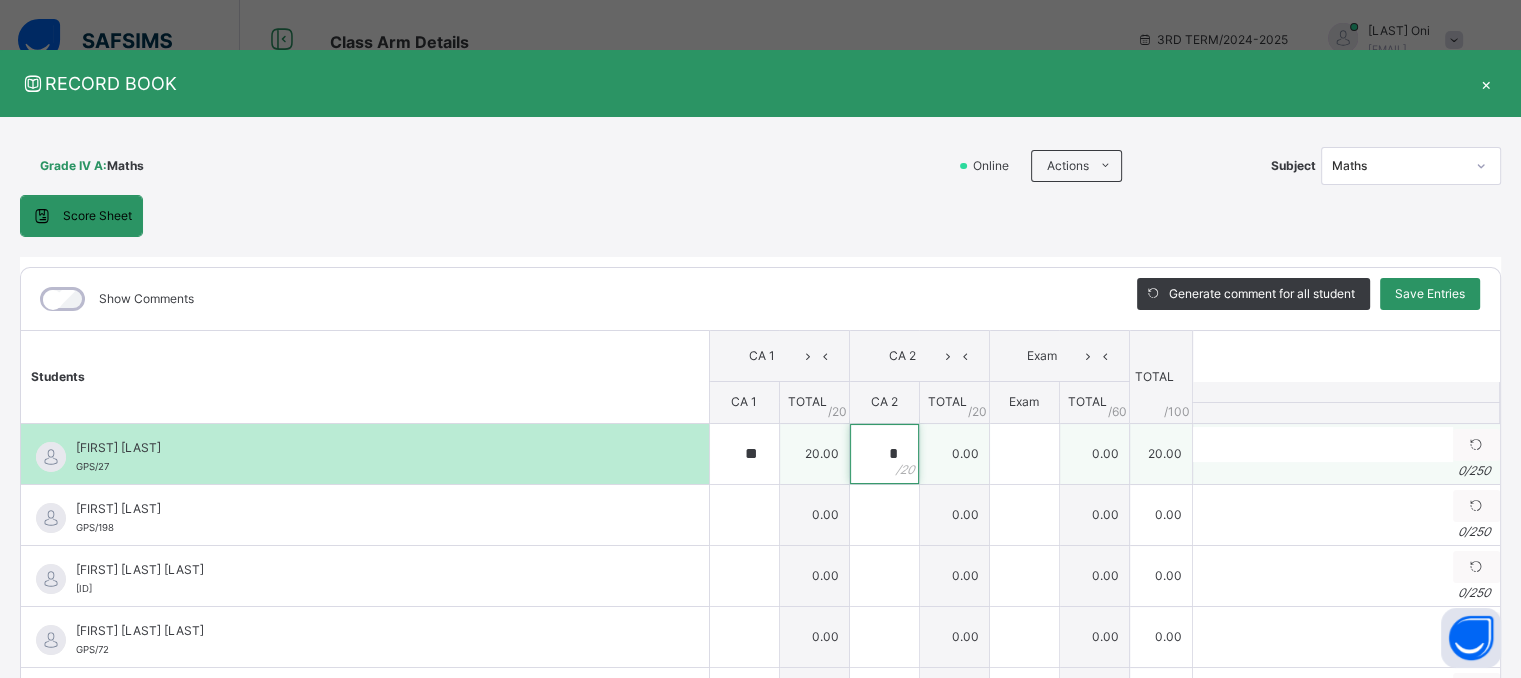 click on "*" at bounding box center (884, 454) 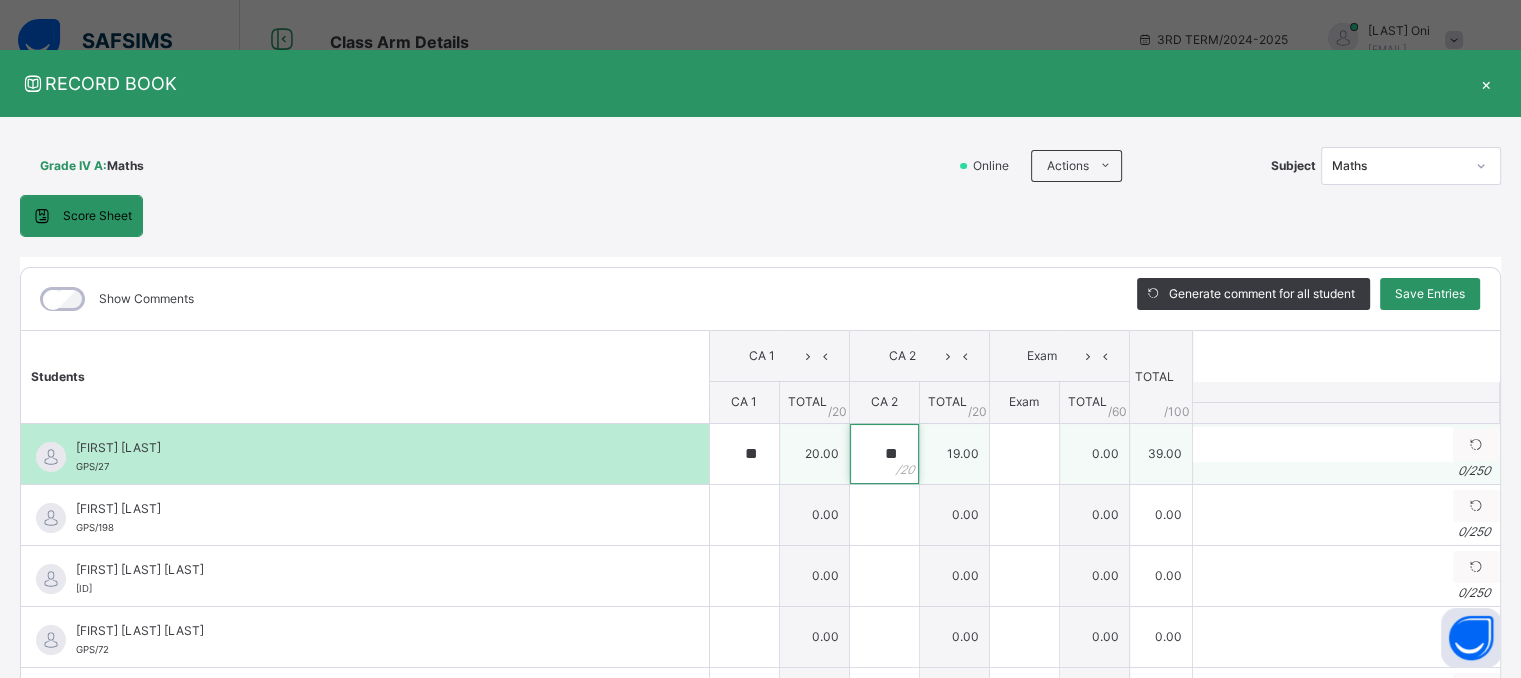 type on "**" 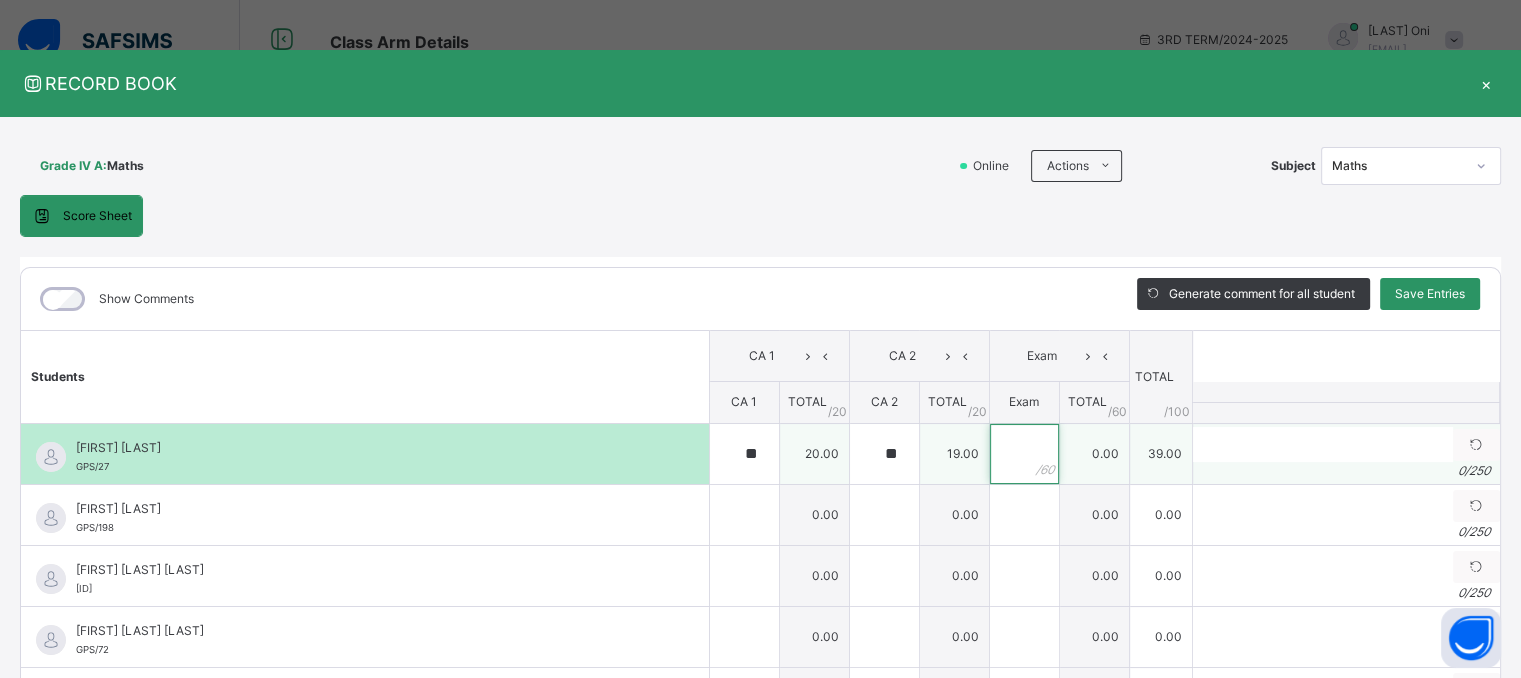click at bounding box center [1024, 454] 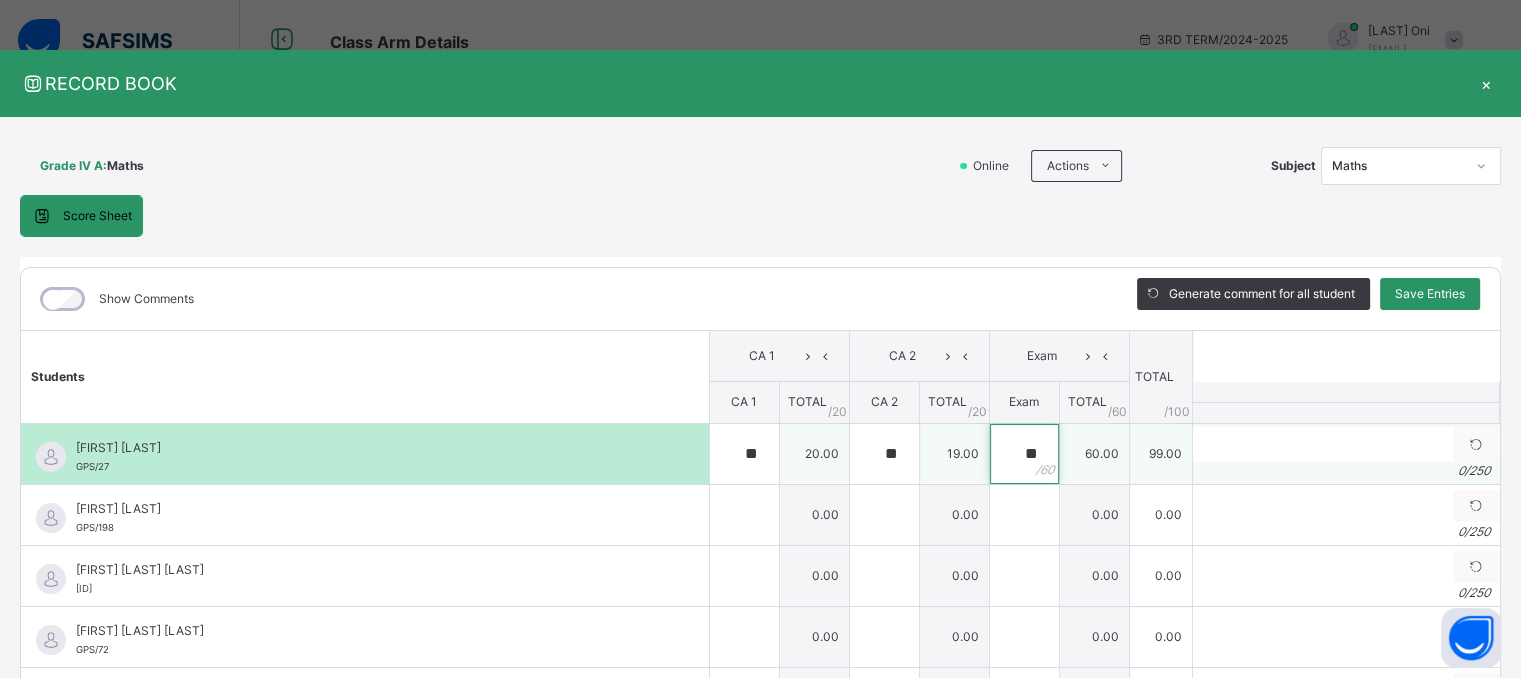 type on "**" 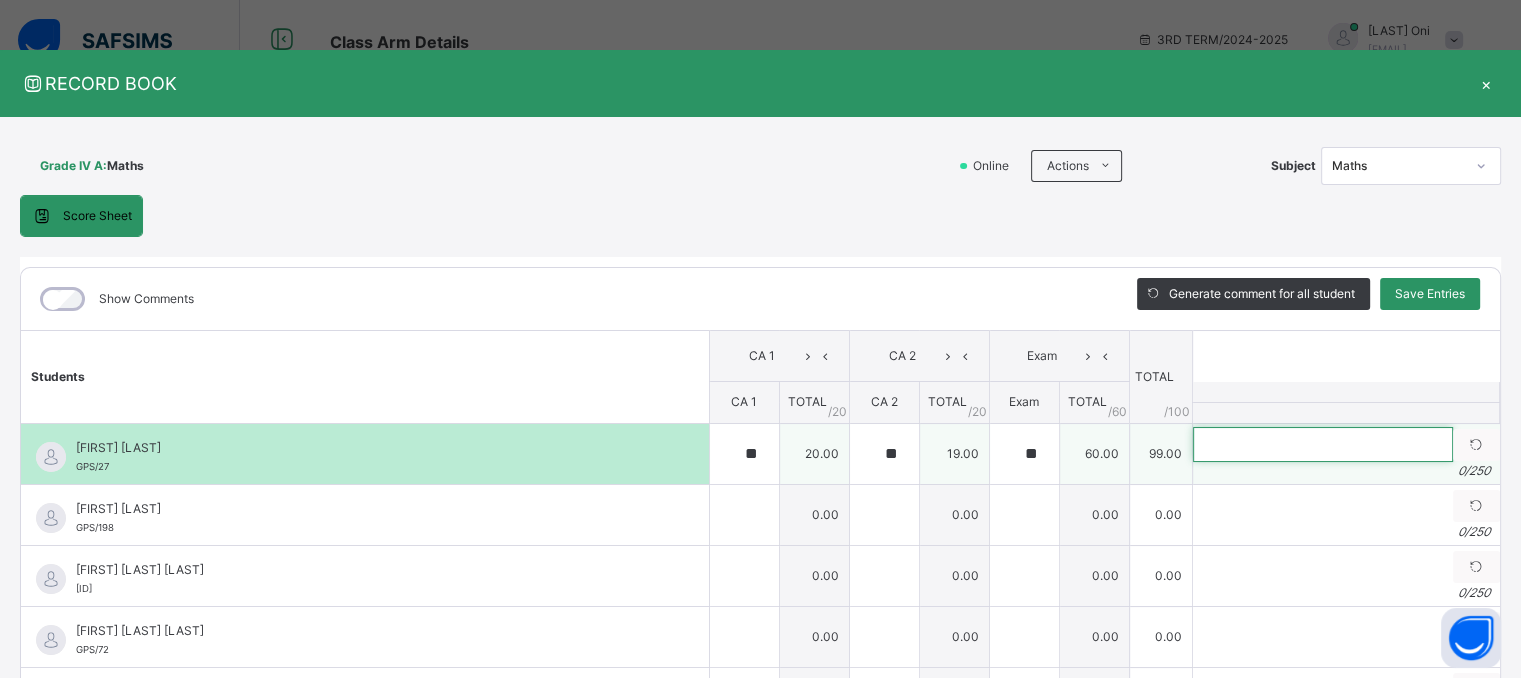 click at bounding box center (1323, 444) 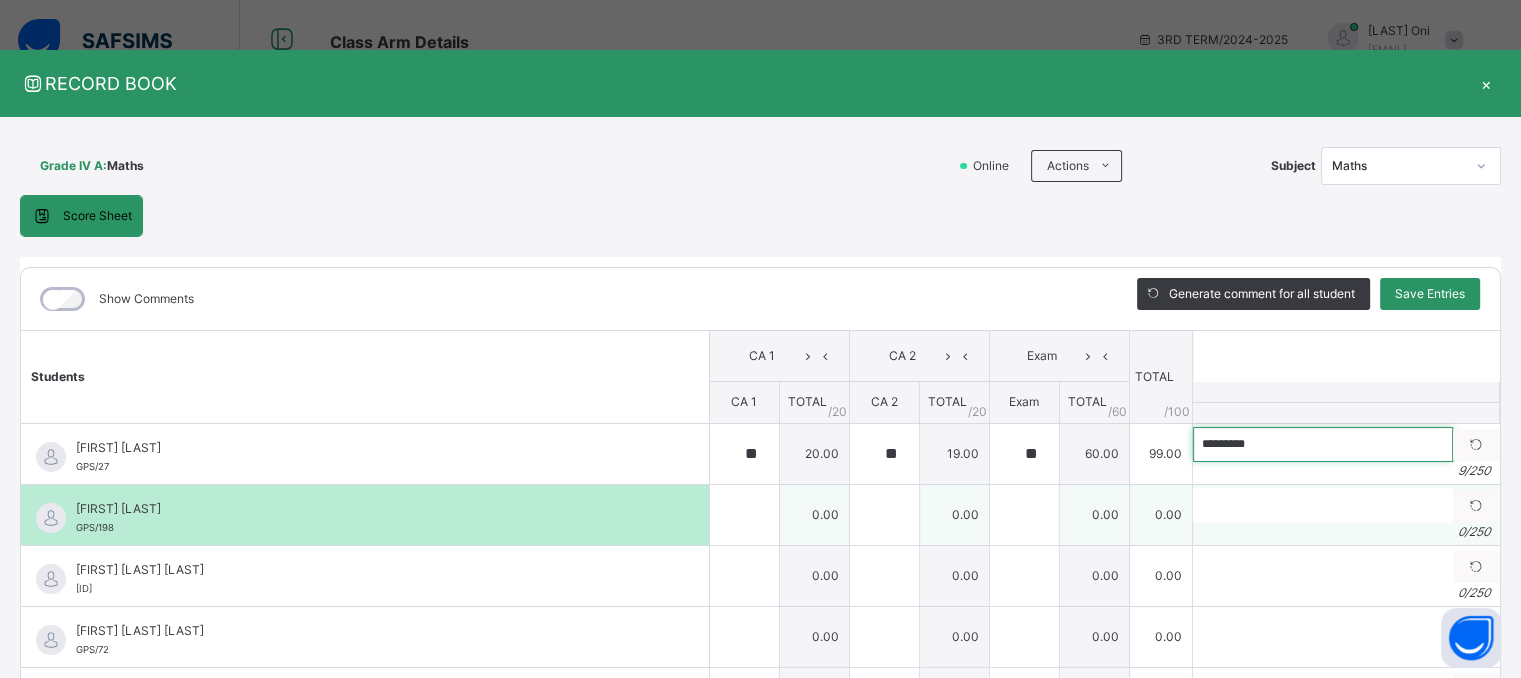type on "*********" 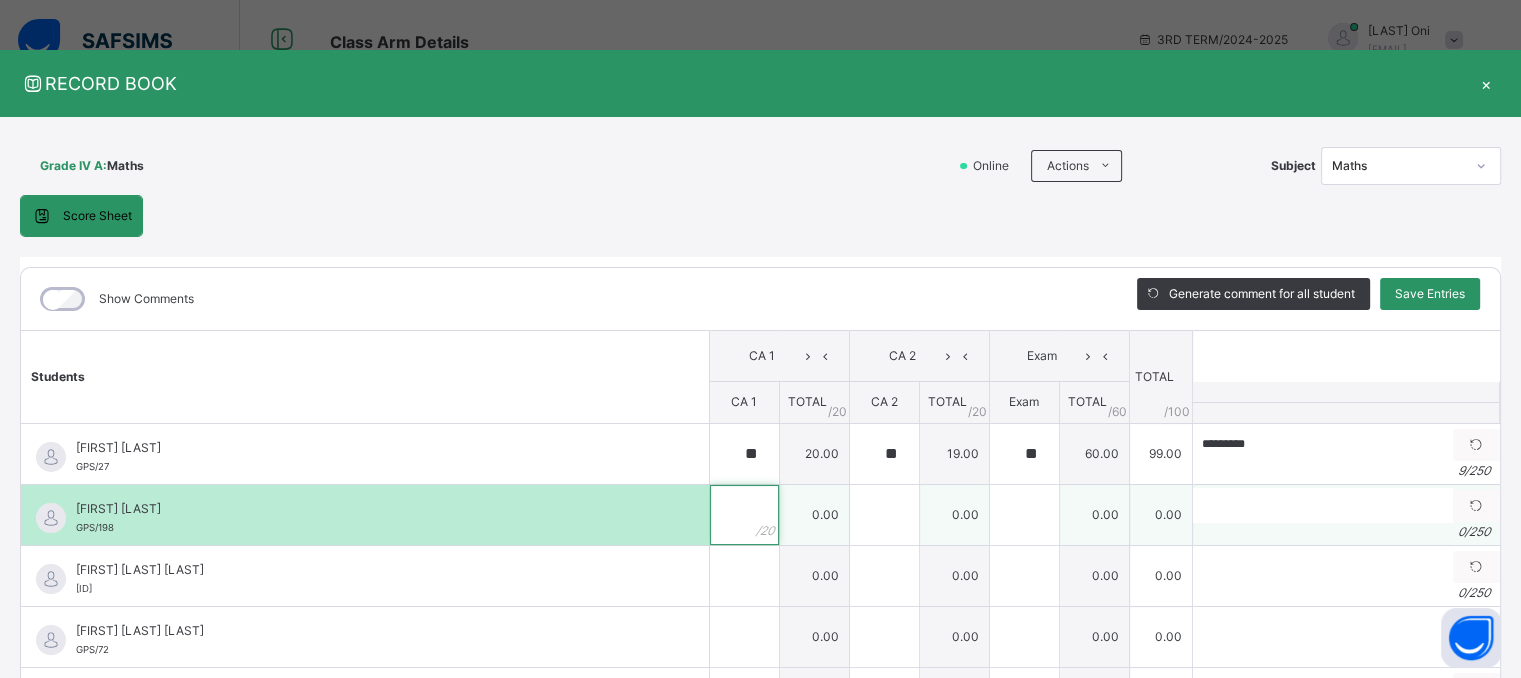 click at bounding box center [744, 515] 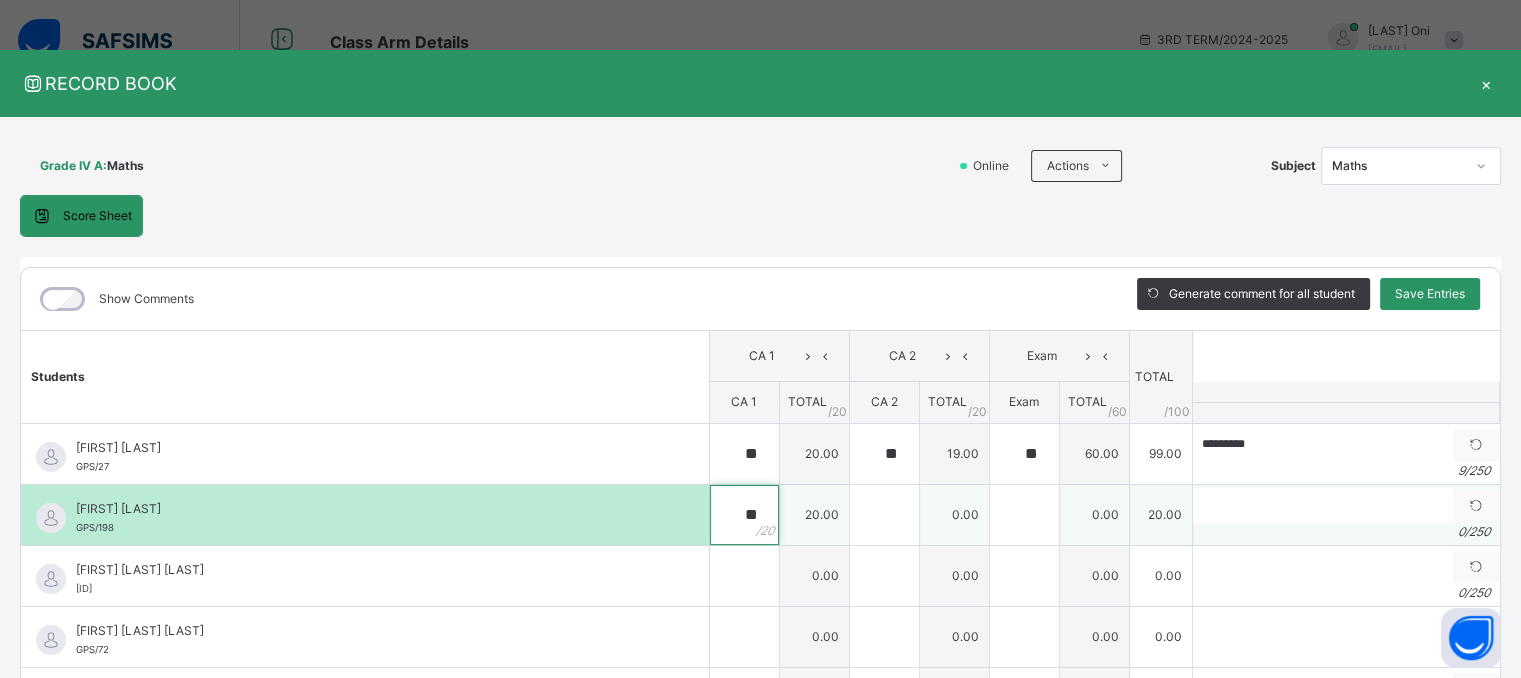type on "**" 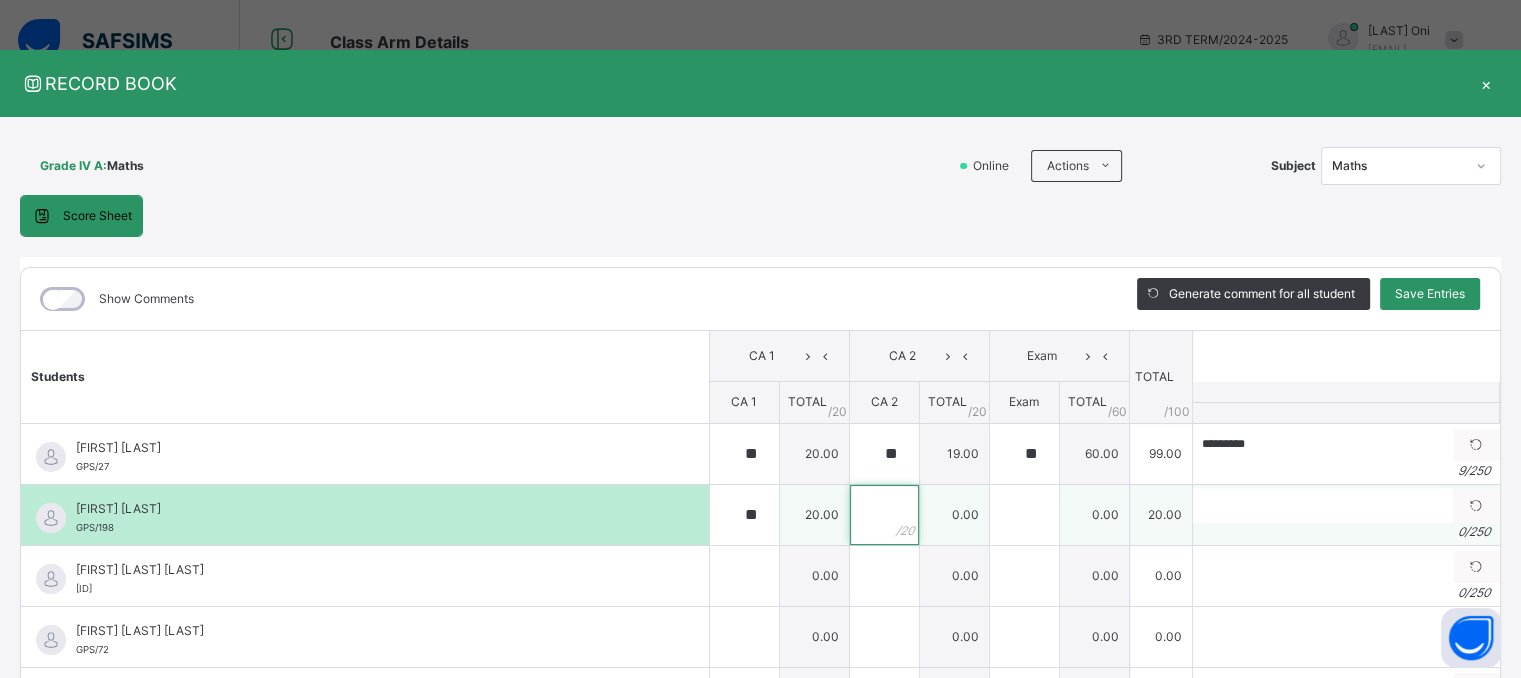 click at bounding box center (884, 515) 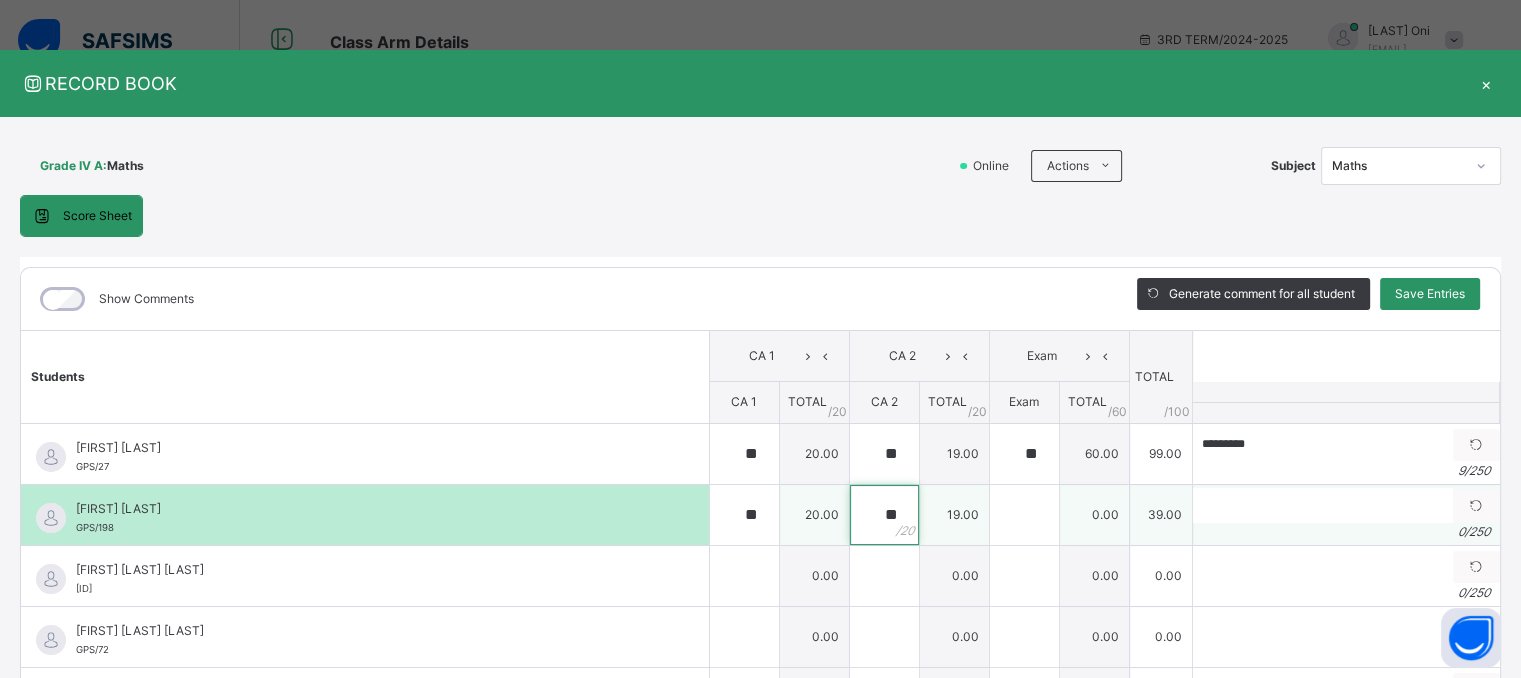 type on "**" 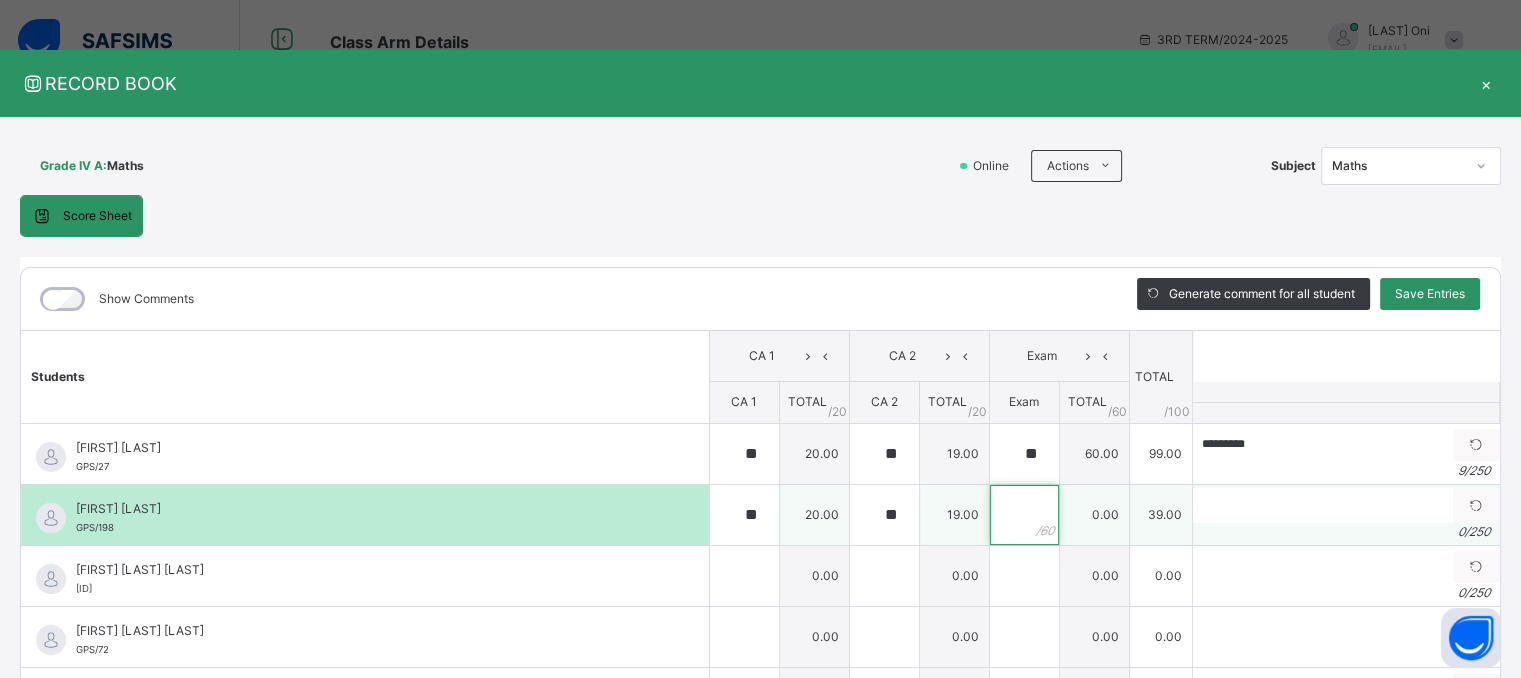 click at bounding box center [1024, 515] 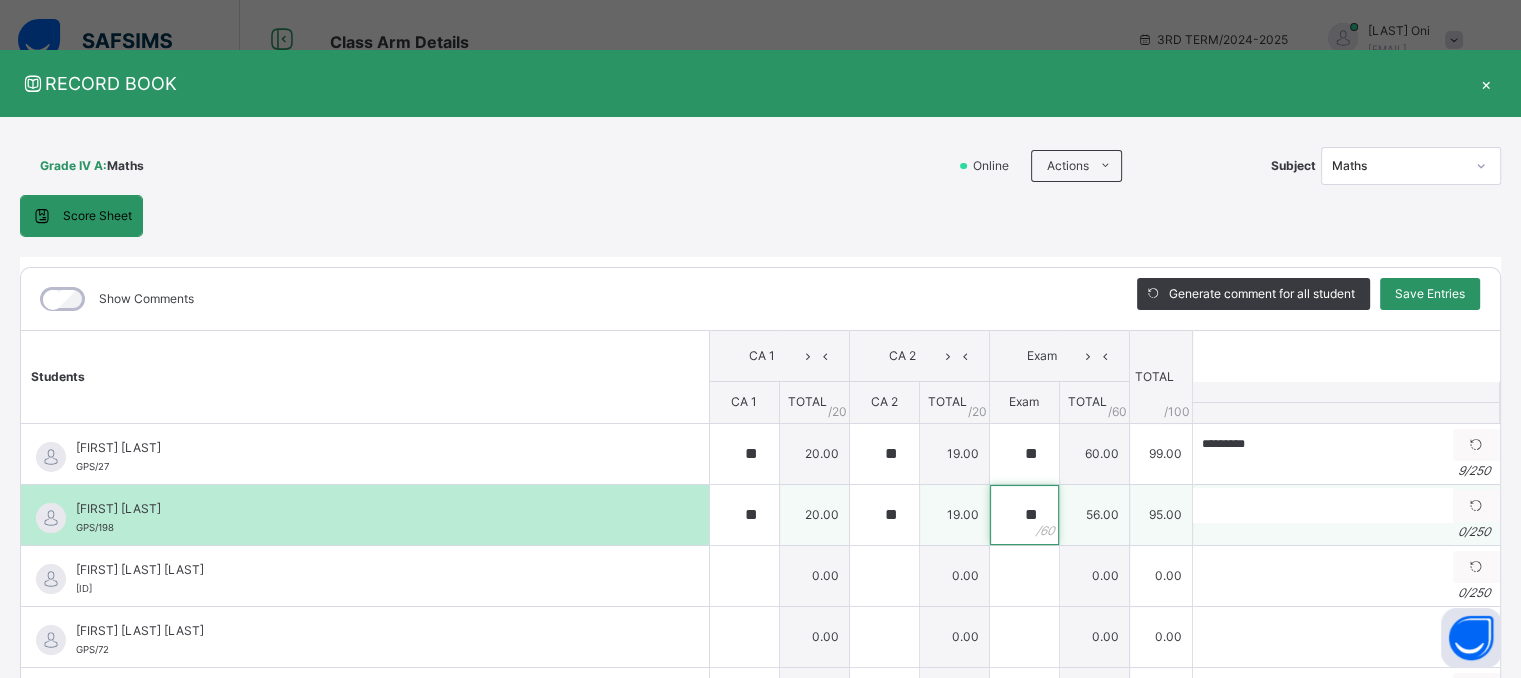 type on "**" 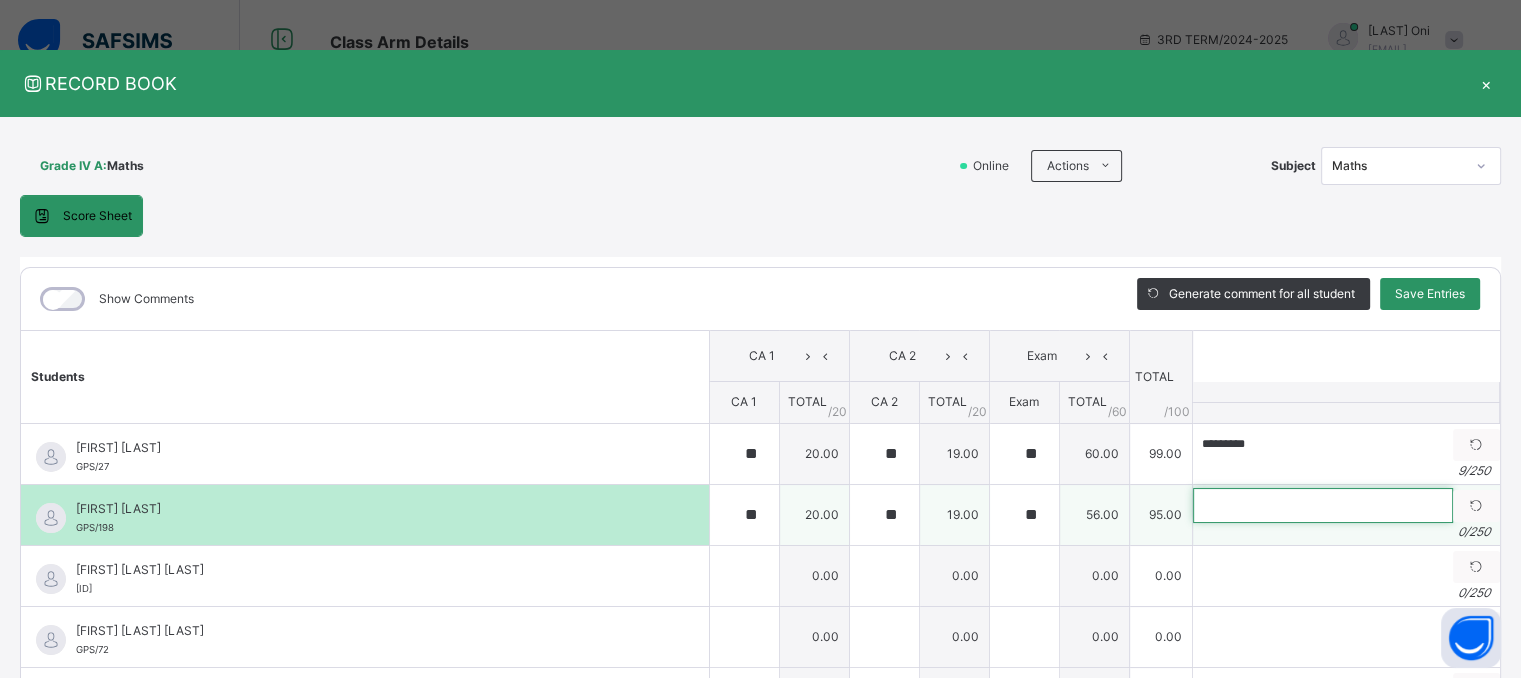 click at bounding box center [1323, 505] 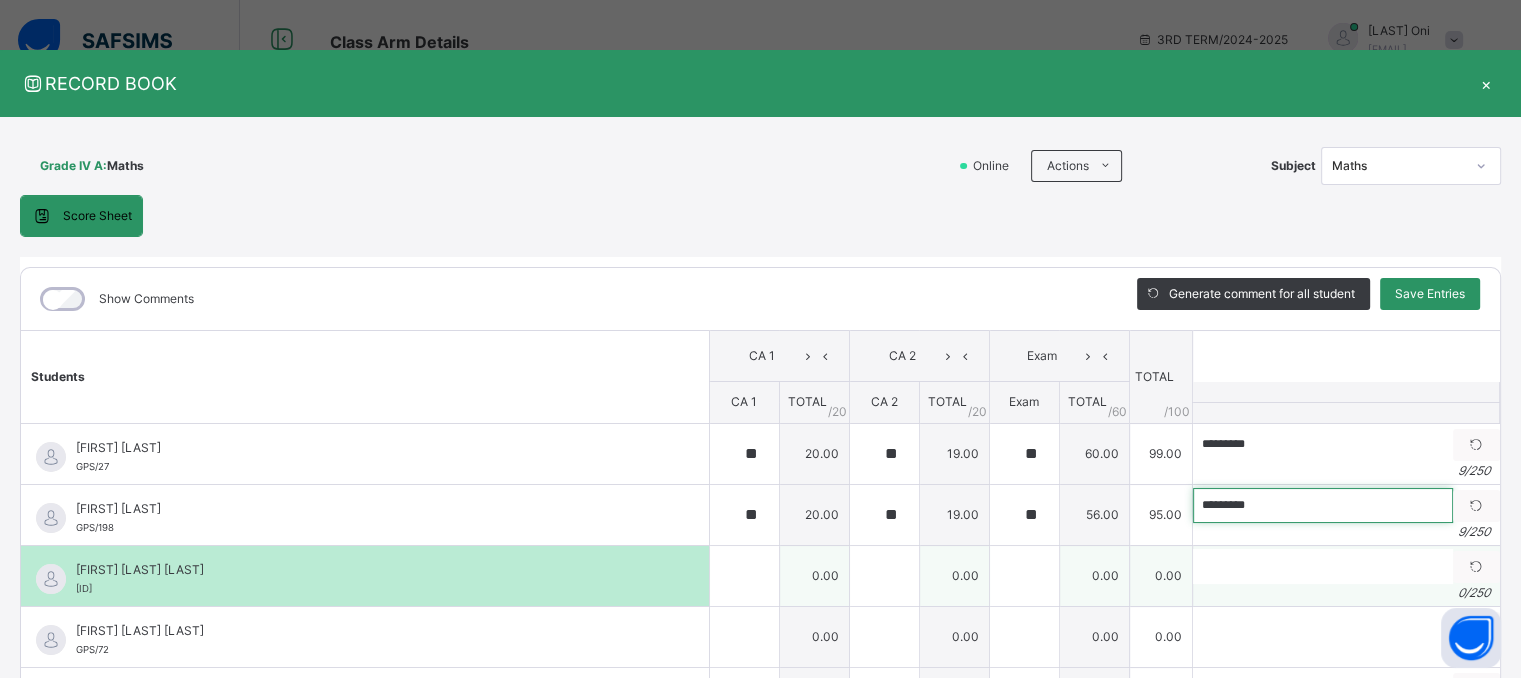 type on "*********" 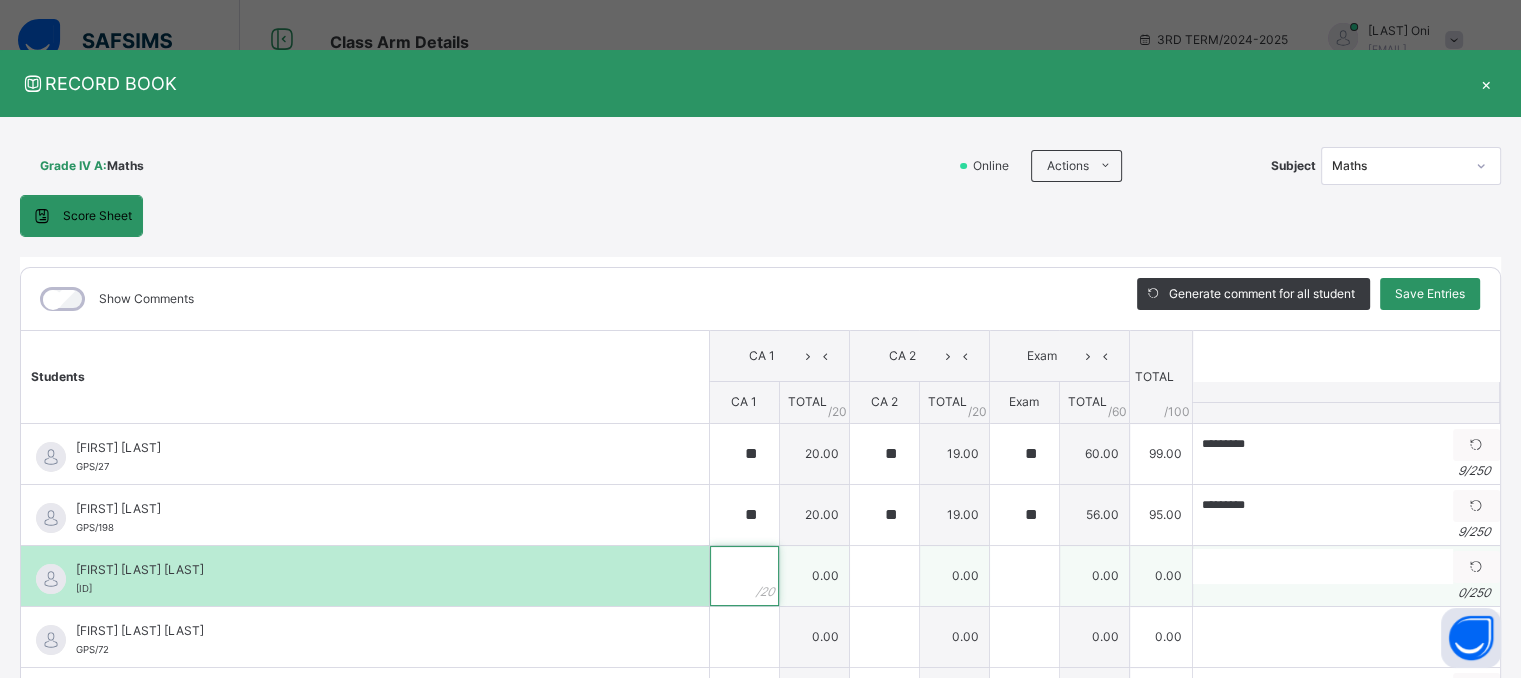 click at bounding box center [744, 576] 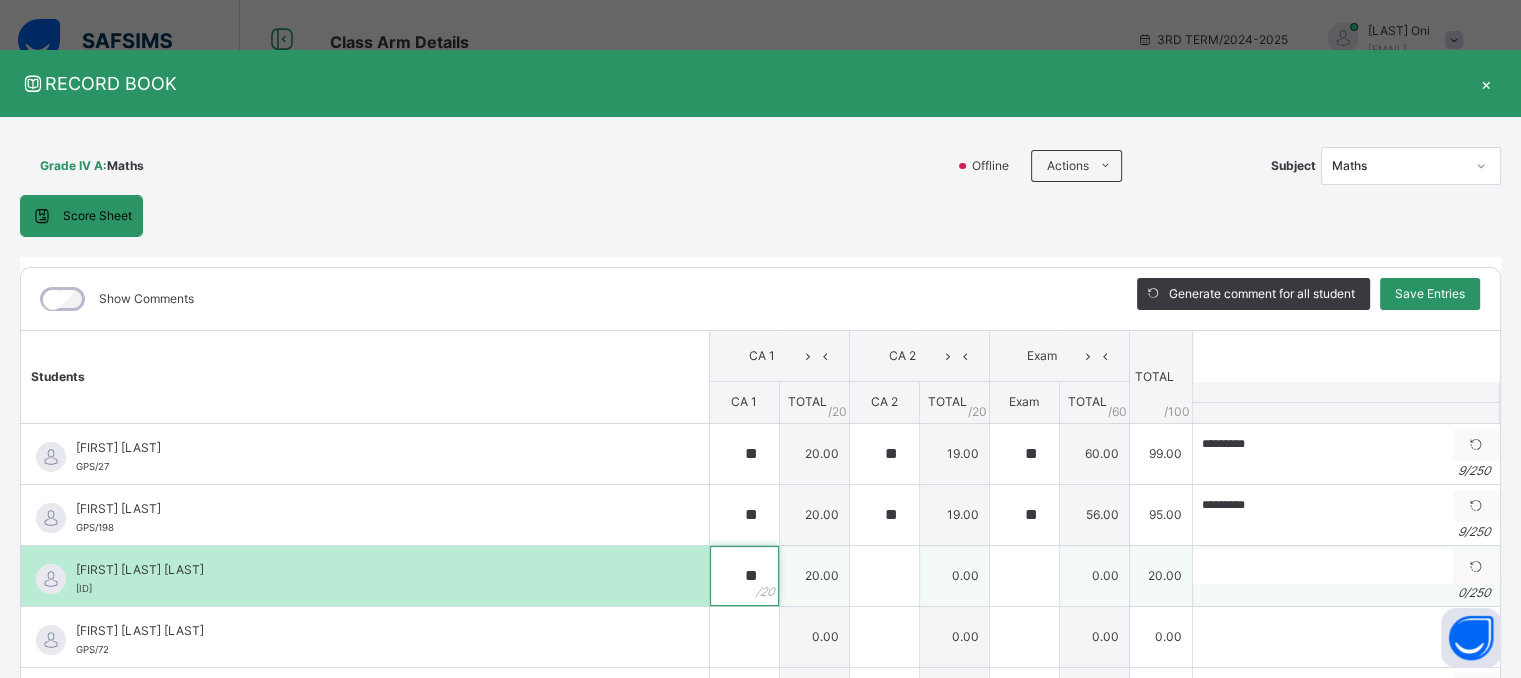 type on "**" 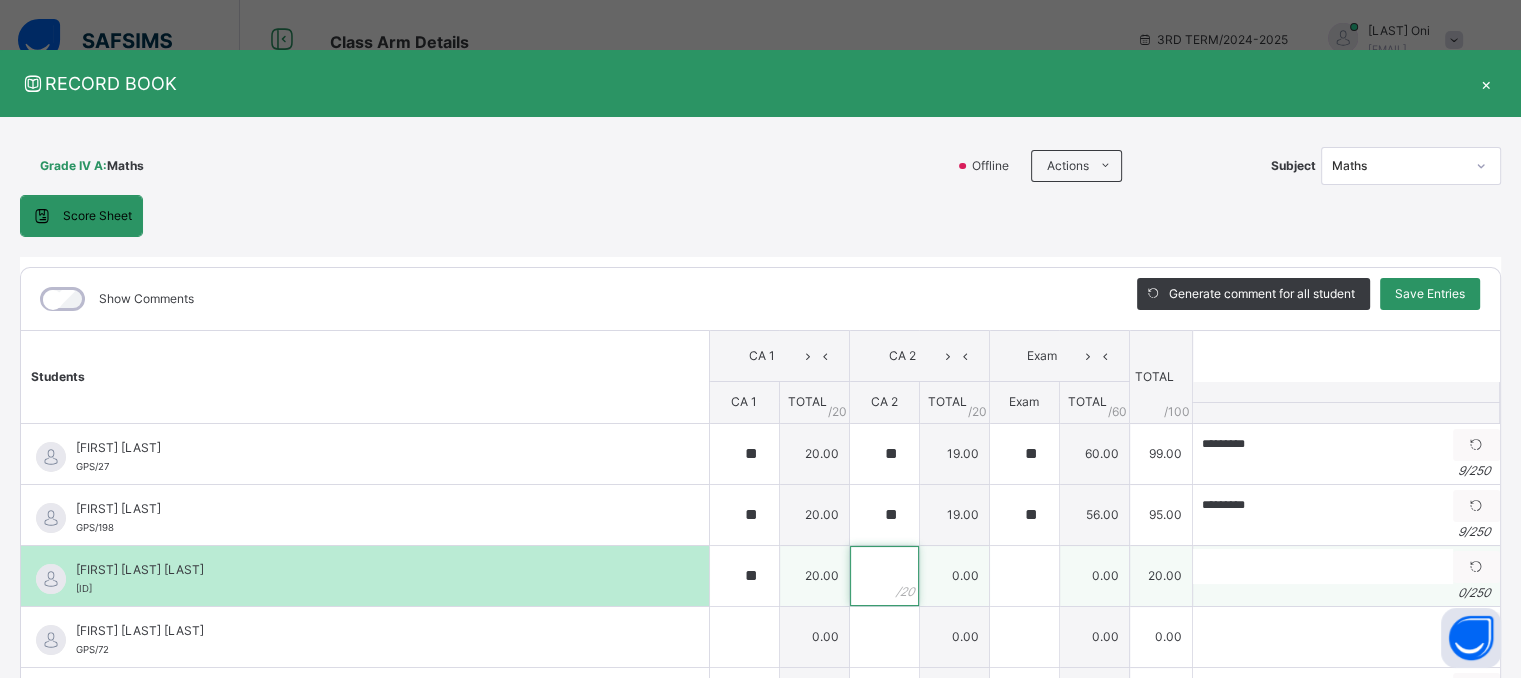 click at bounding box center (884, 576) 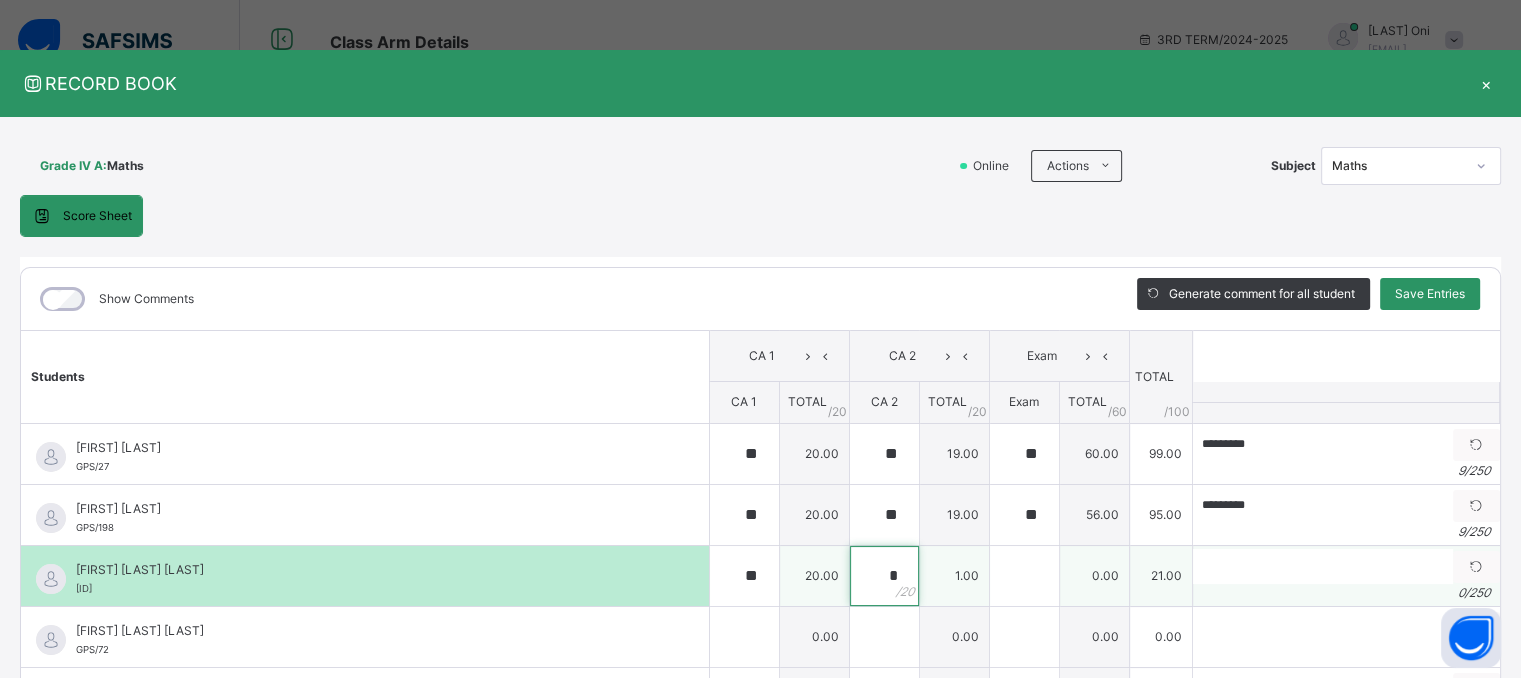 type on "**" 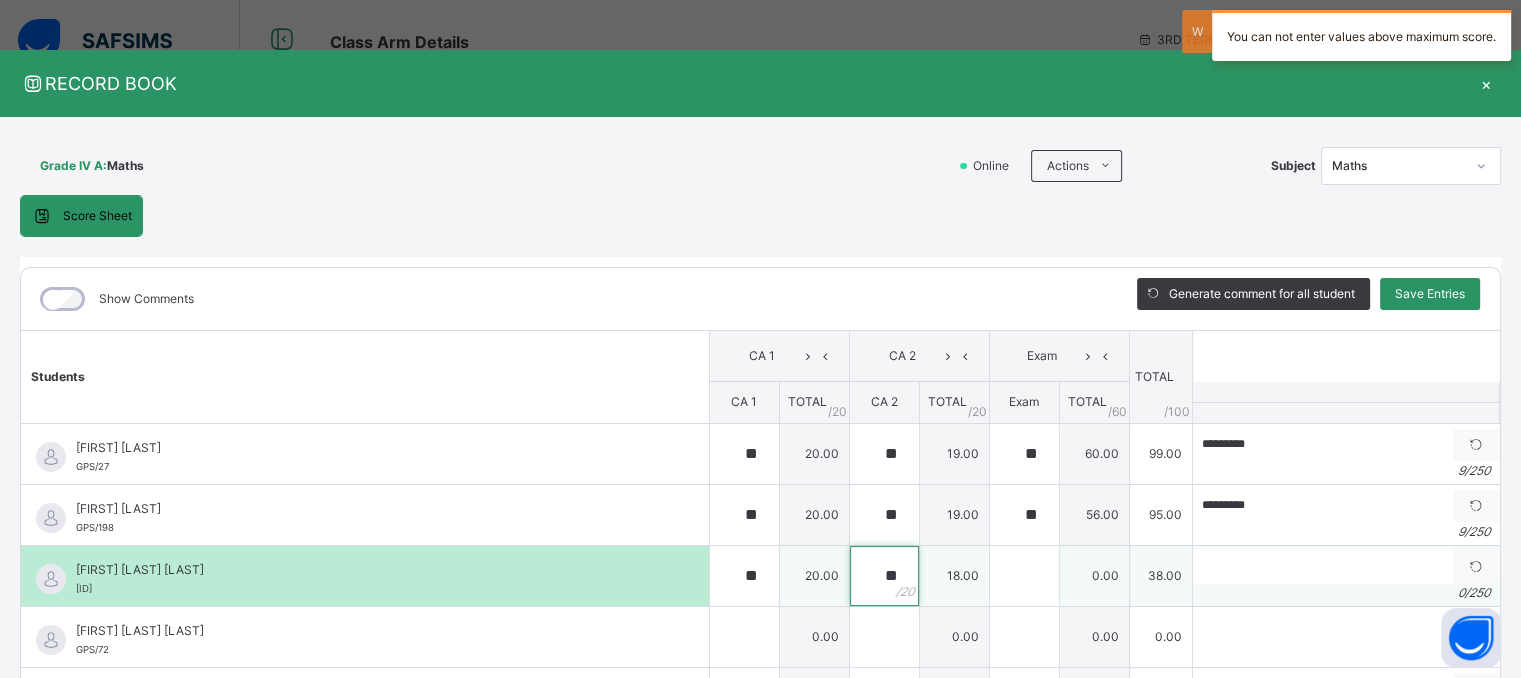 type on "**" 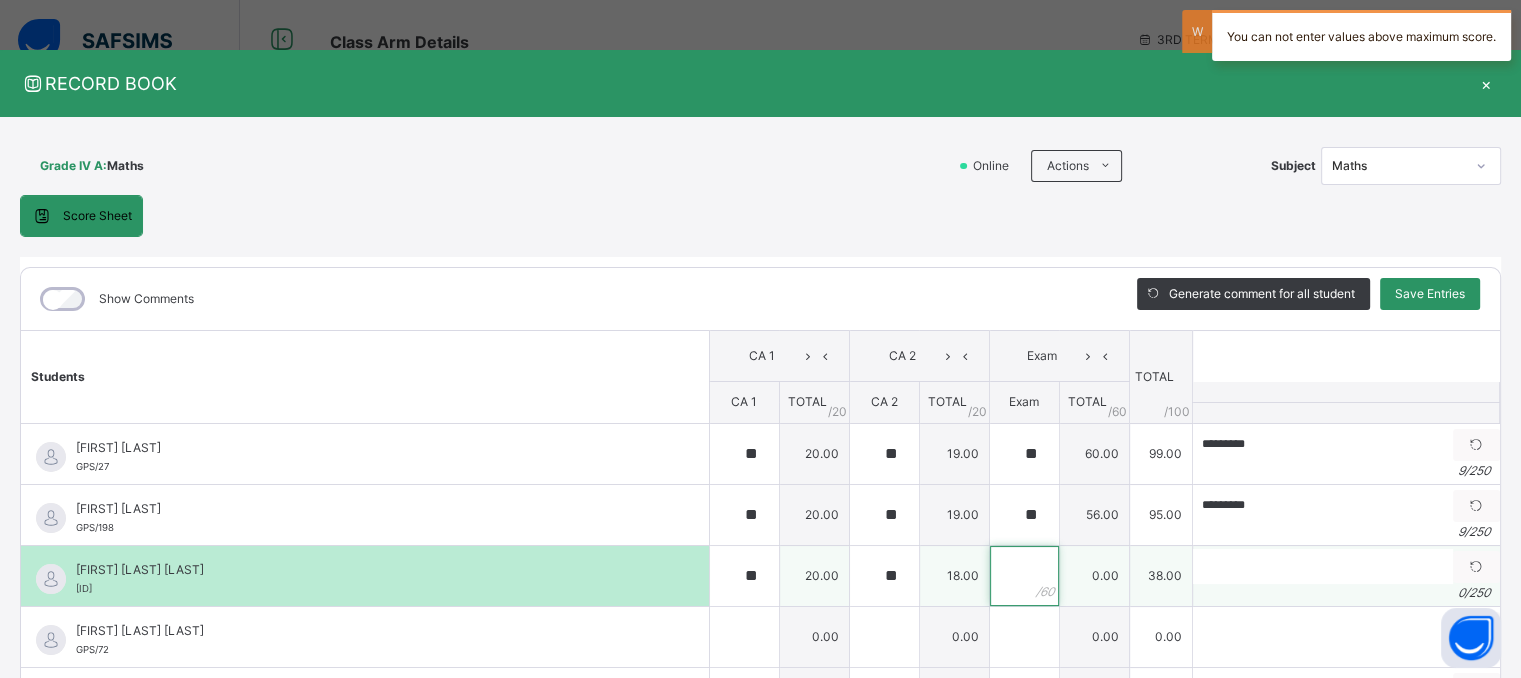 click at bounding box center [1024, 576] 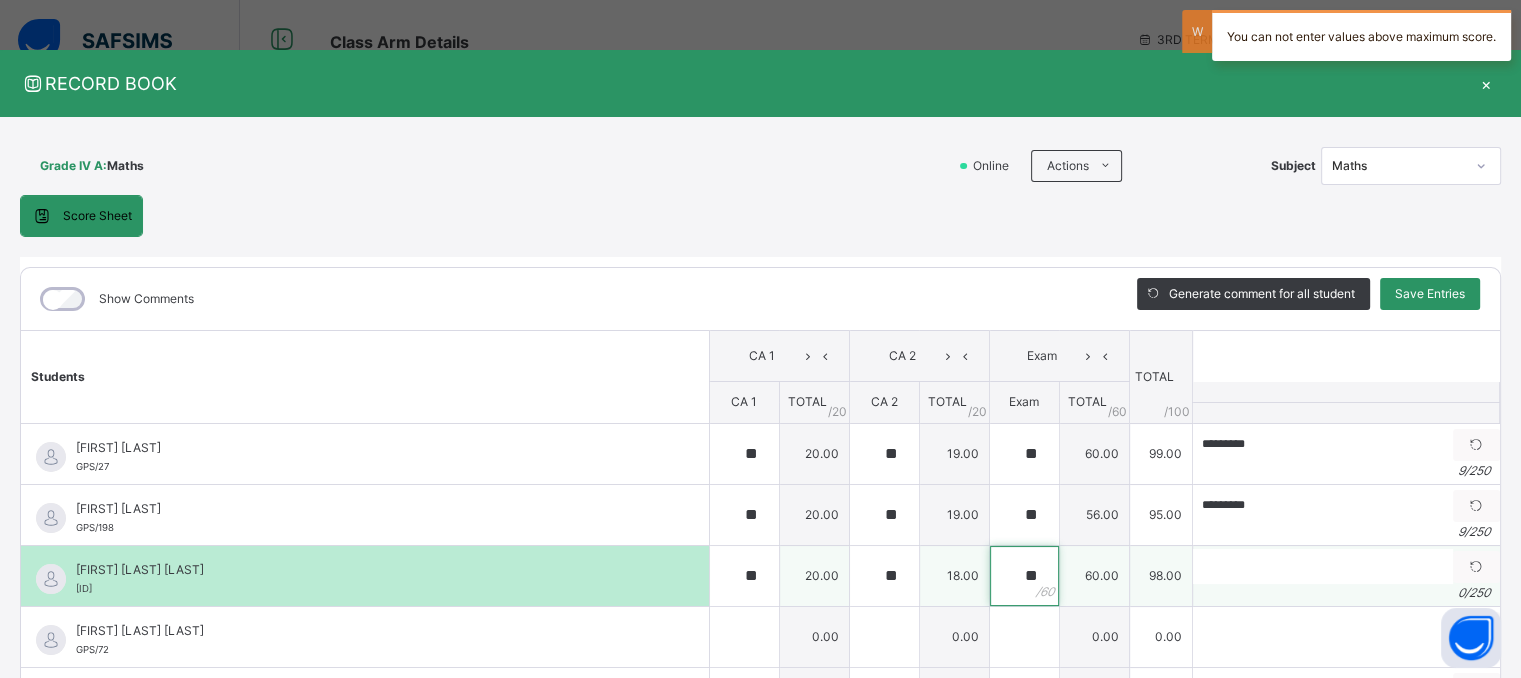 type on "**" 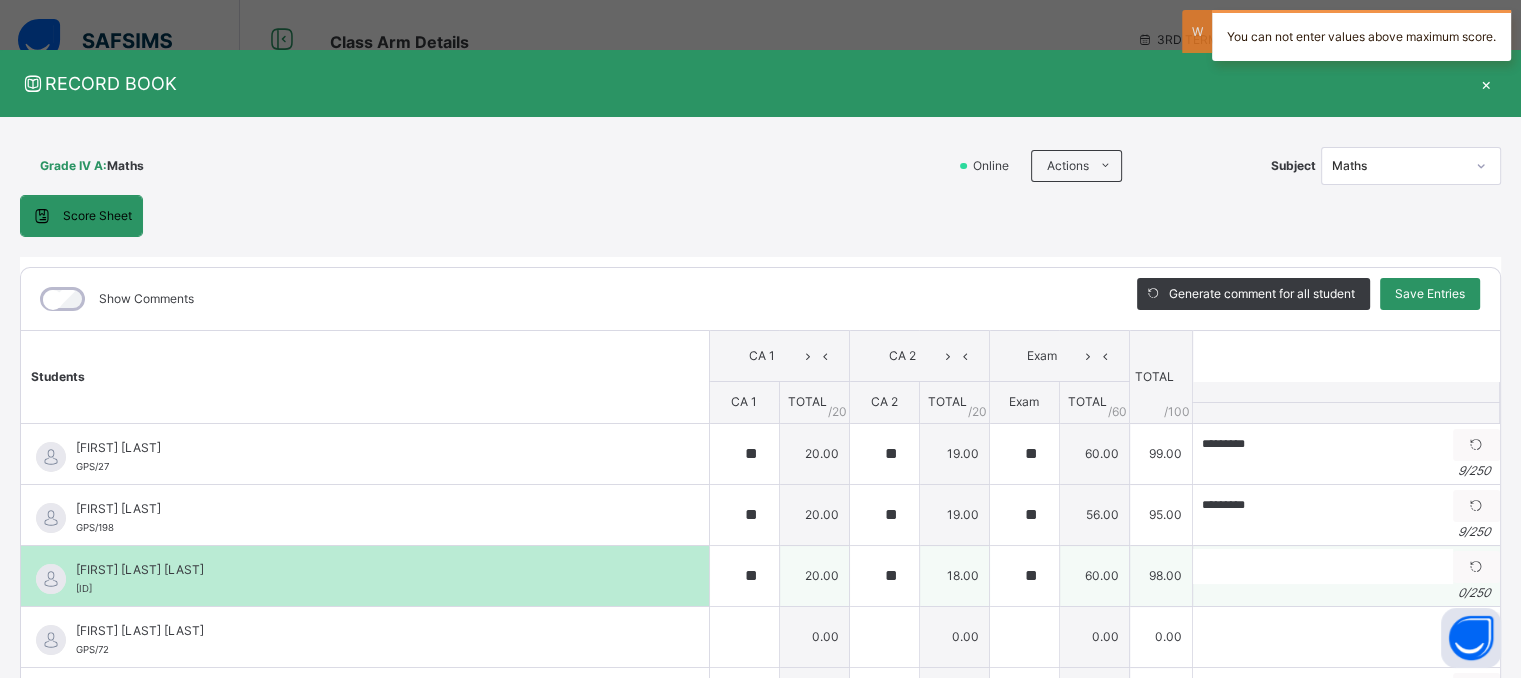 click on "0 / 250" at bounding box center (1346, 593) 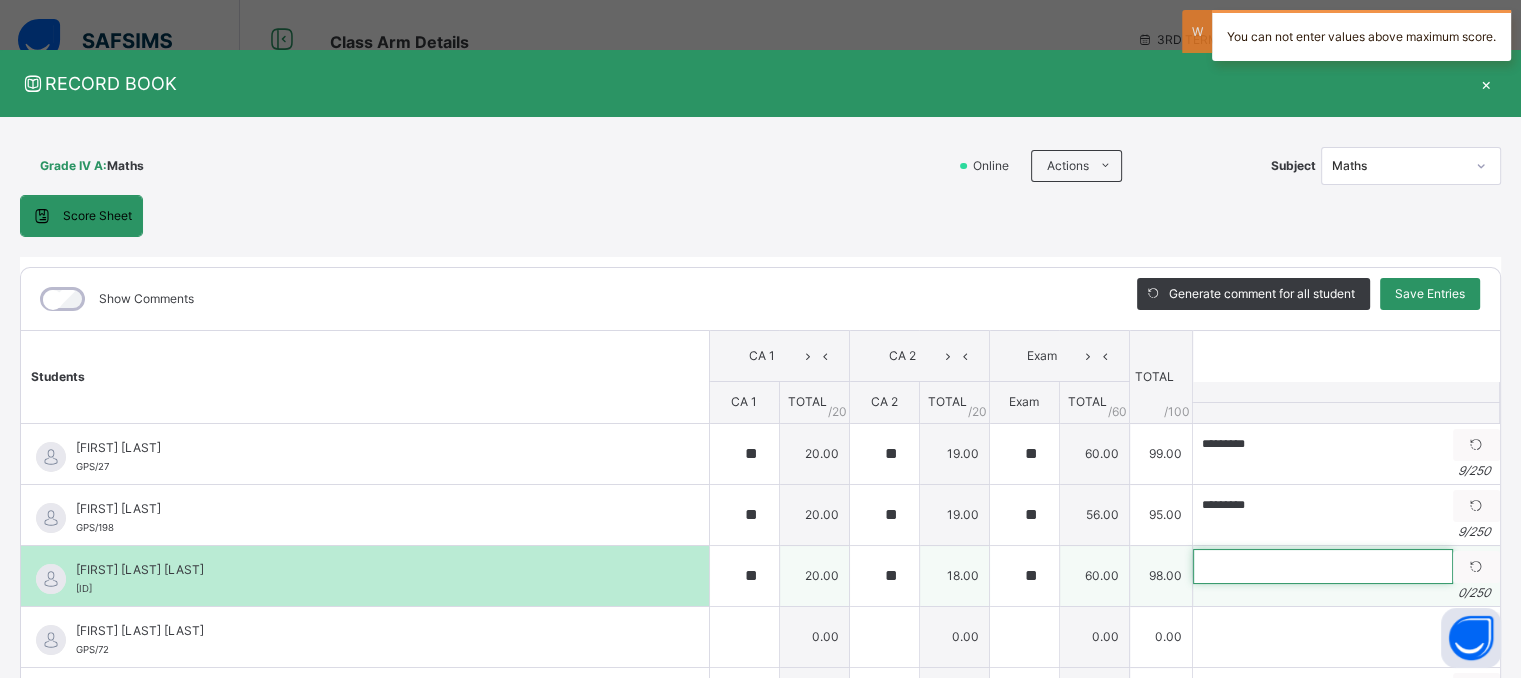 click at bounding box center (1323, 566) 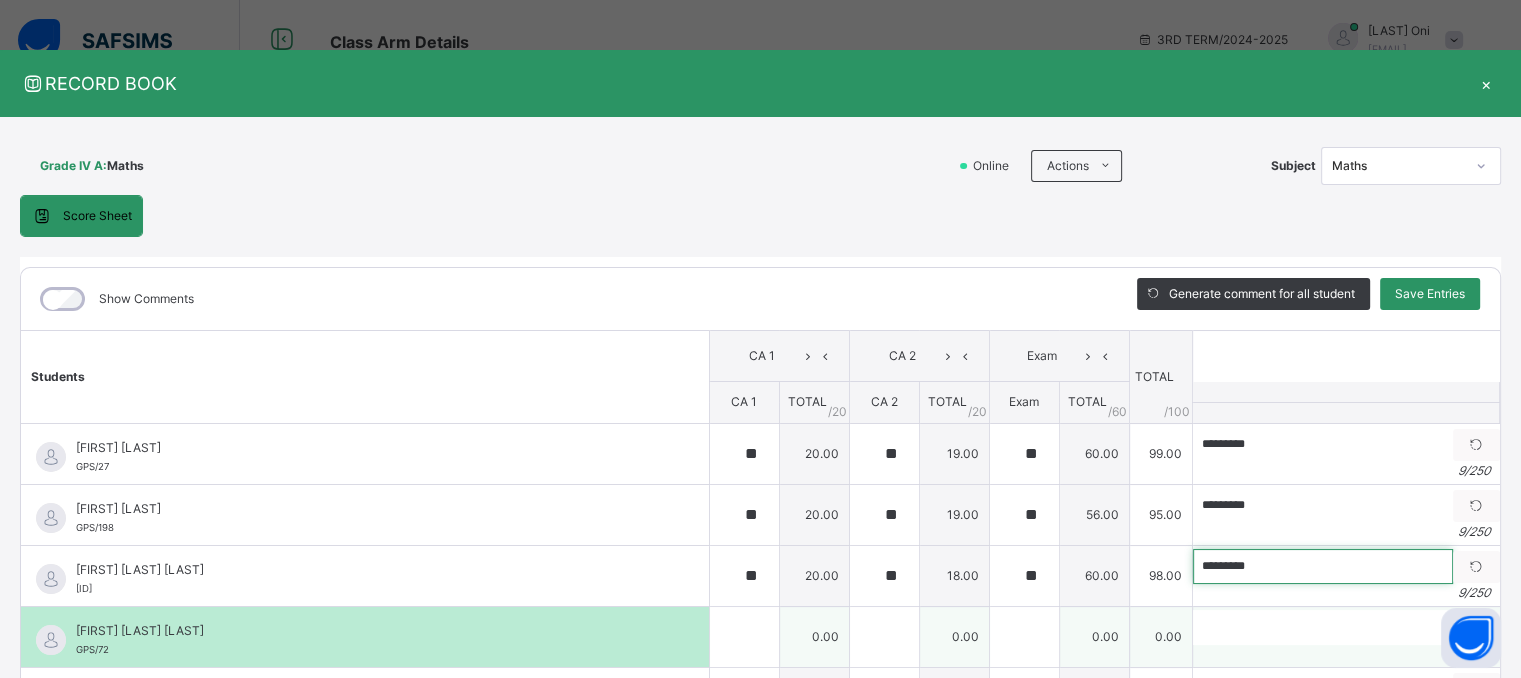 type on "*********" 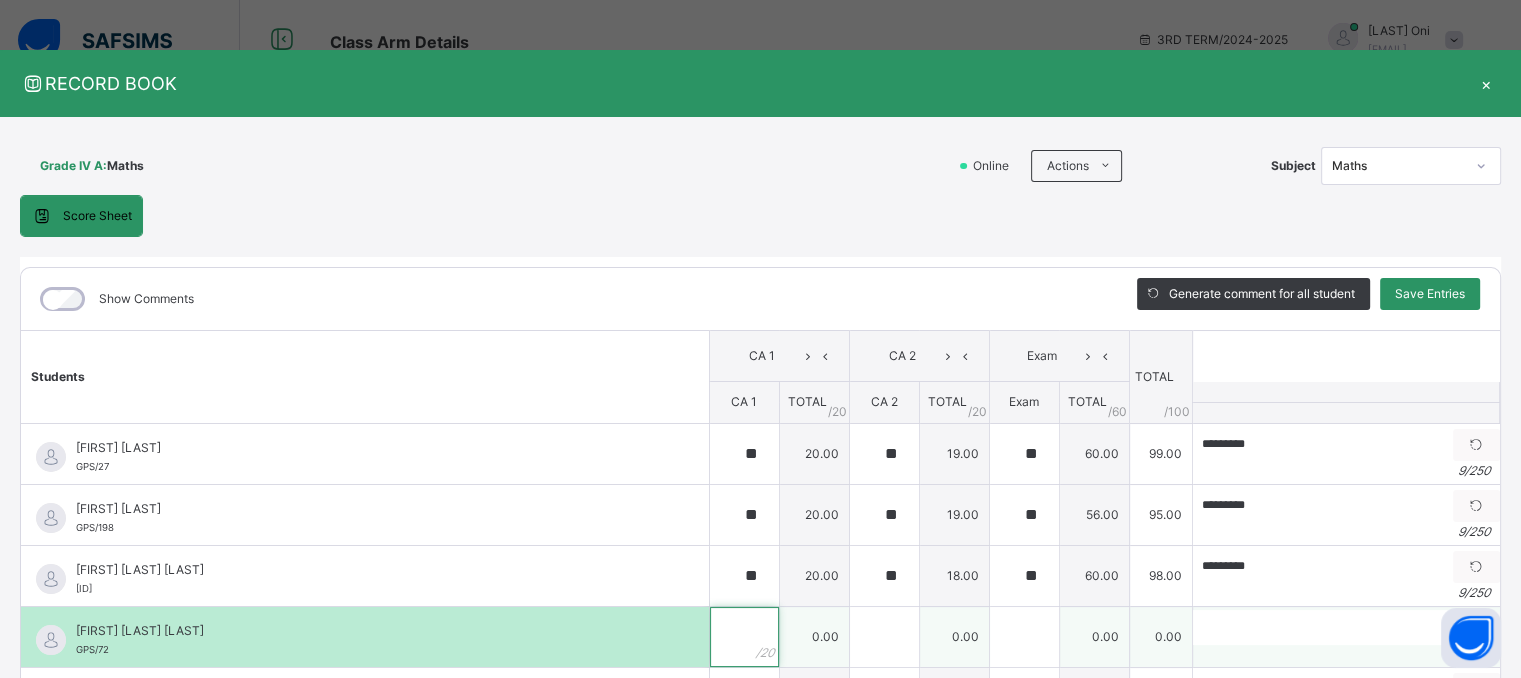 click at bounding box center (744, 637) 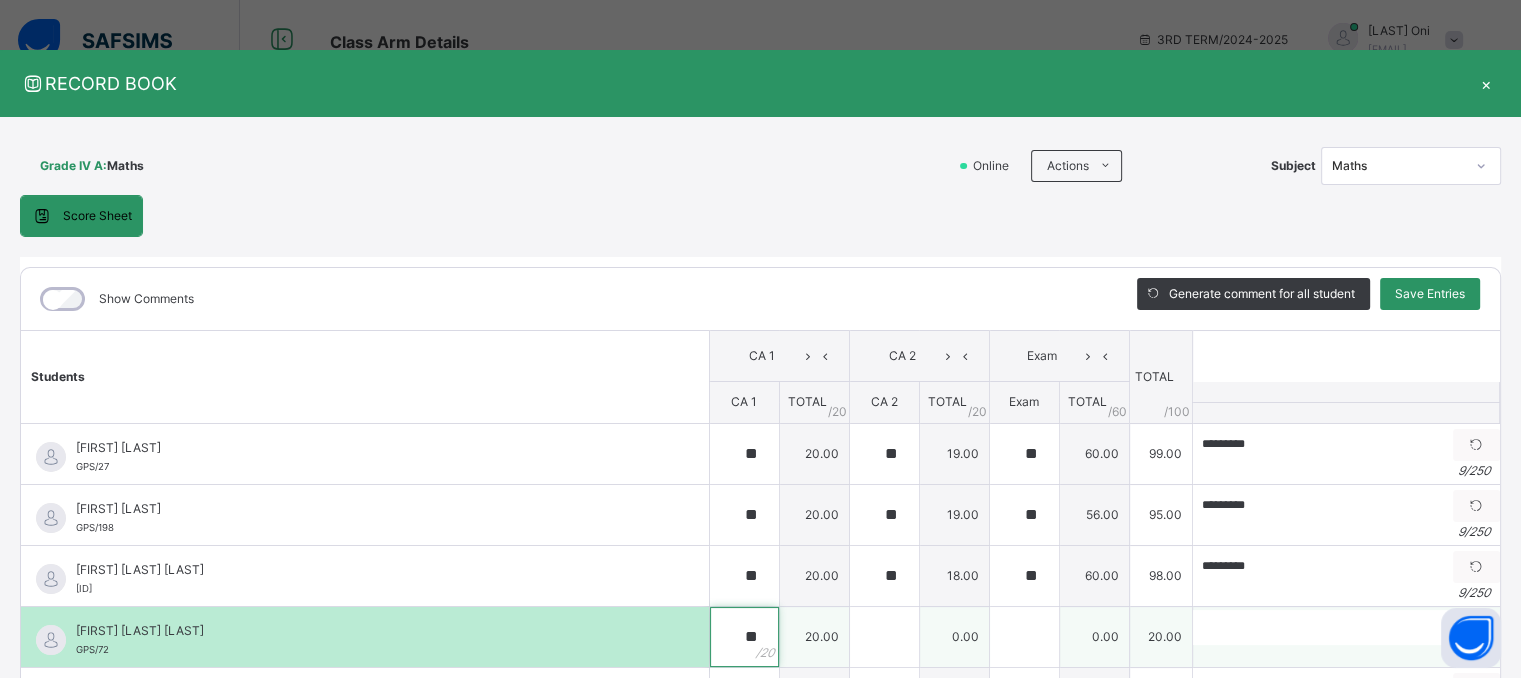 type on "**" 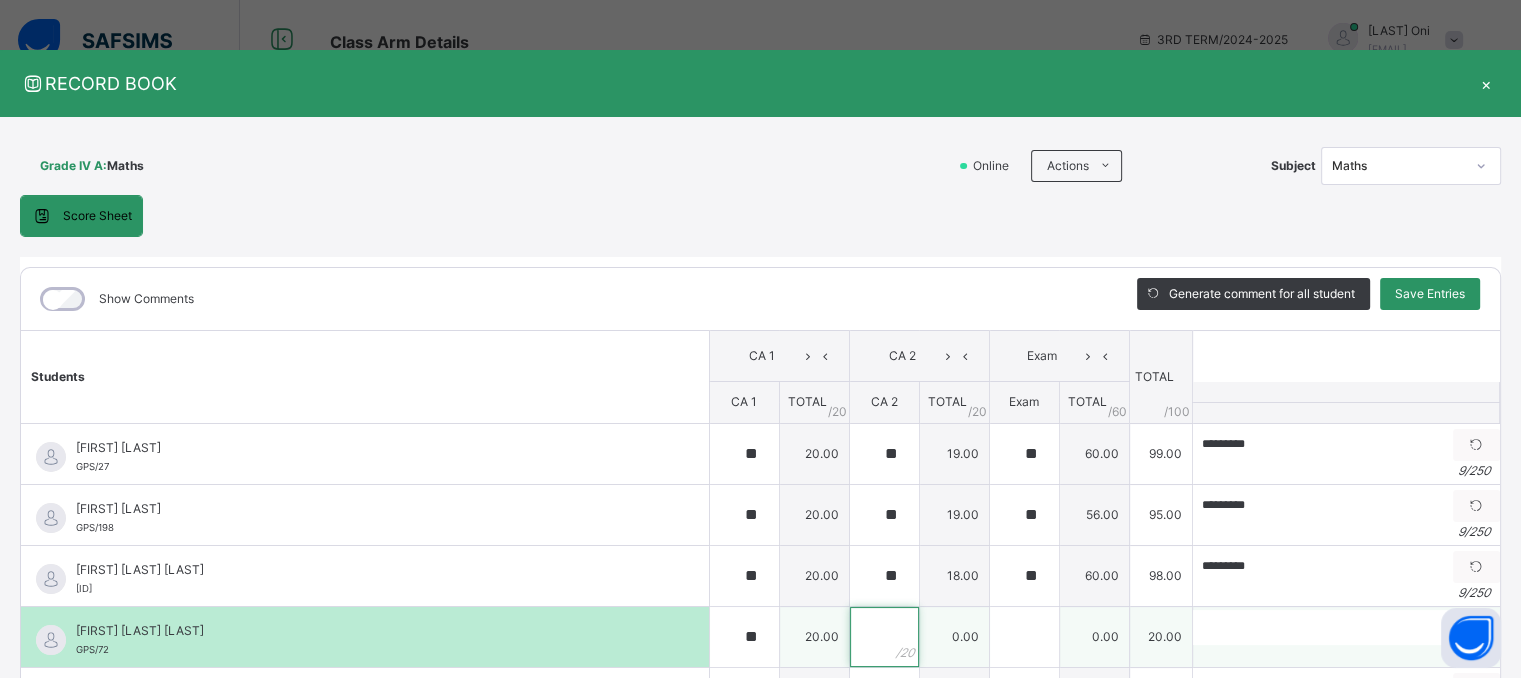click at bounding box center (884, 637) 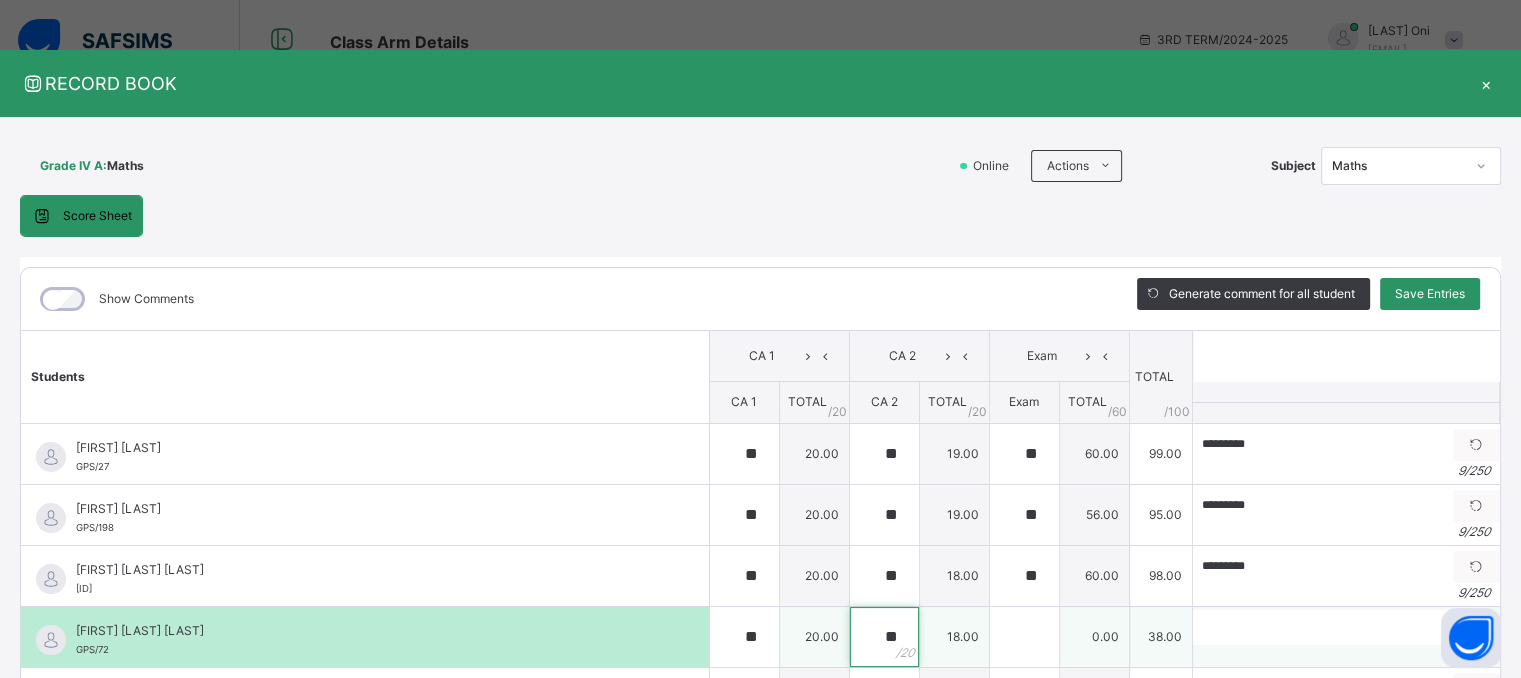 type on "**" 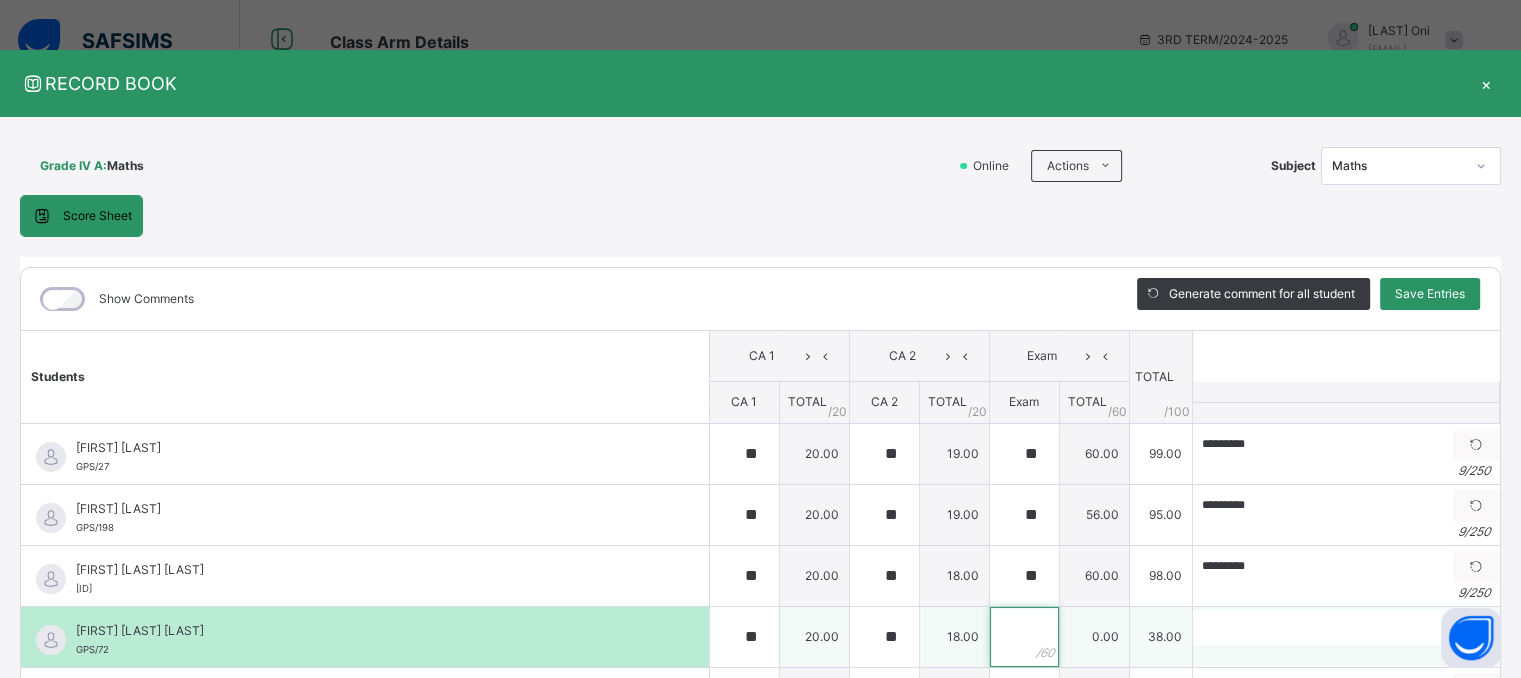 click at bounding box center [1024, 637] 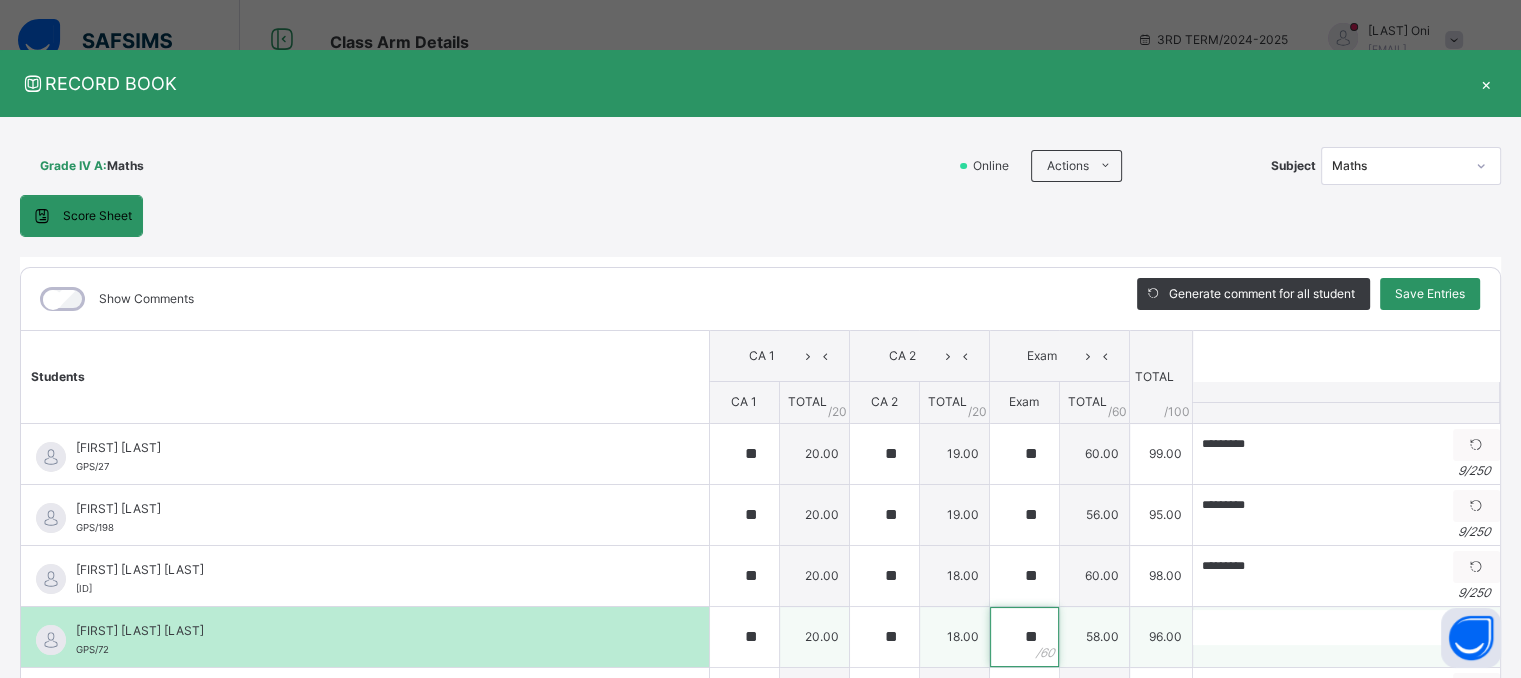 type on "**" 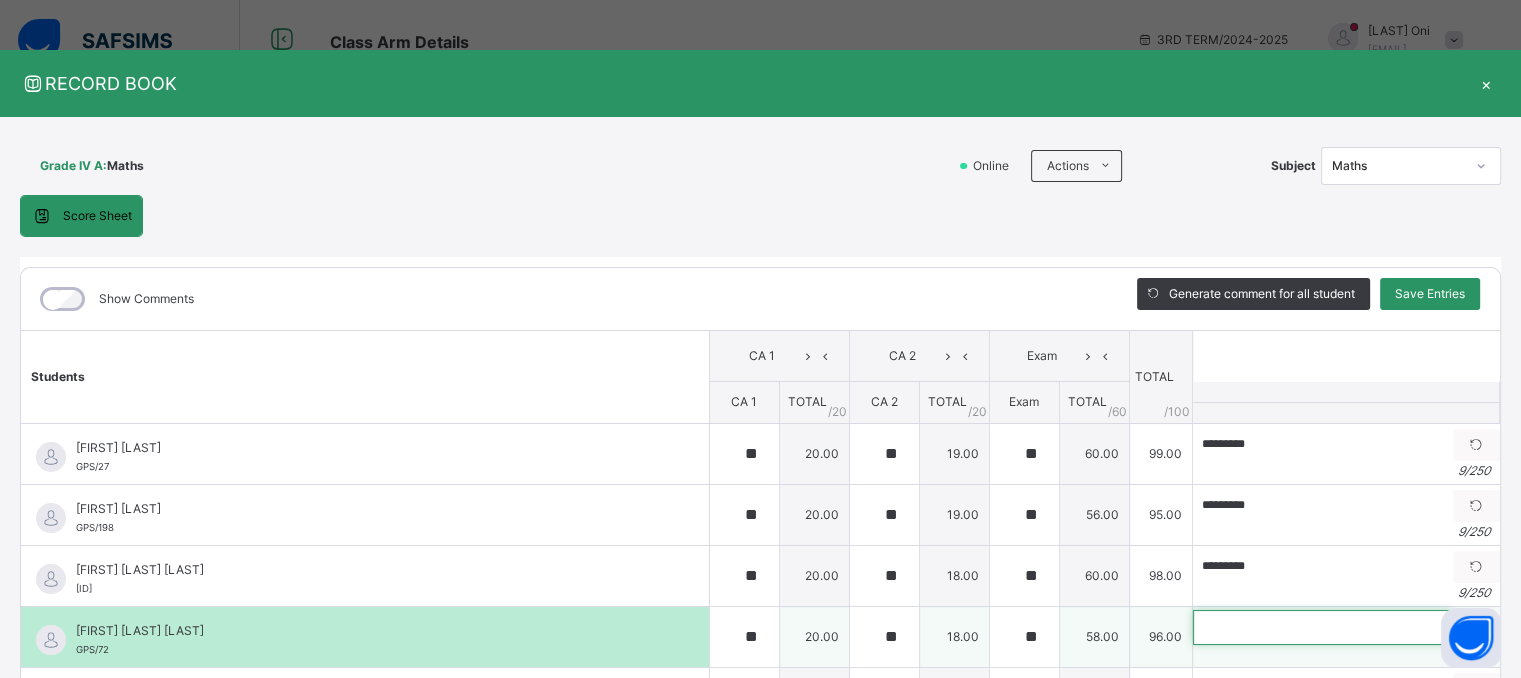 click at bounding box center (1323, 627) 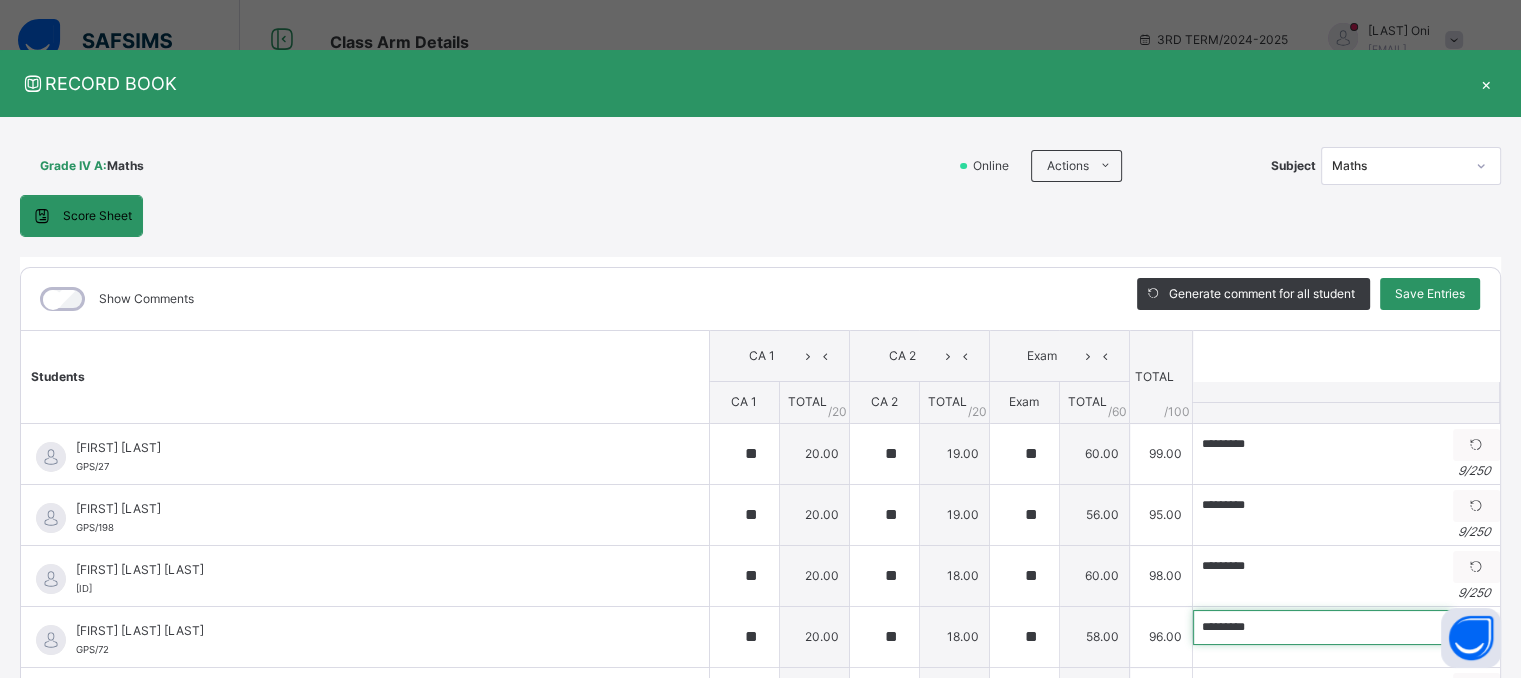 type on "*********" 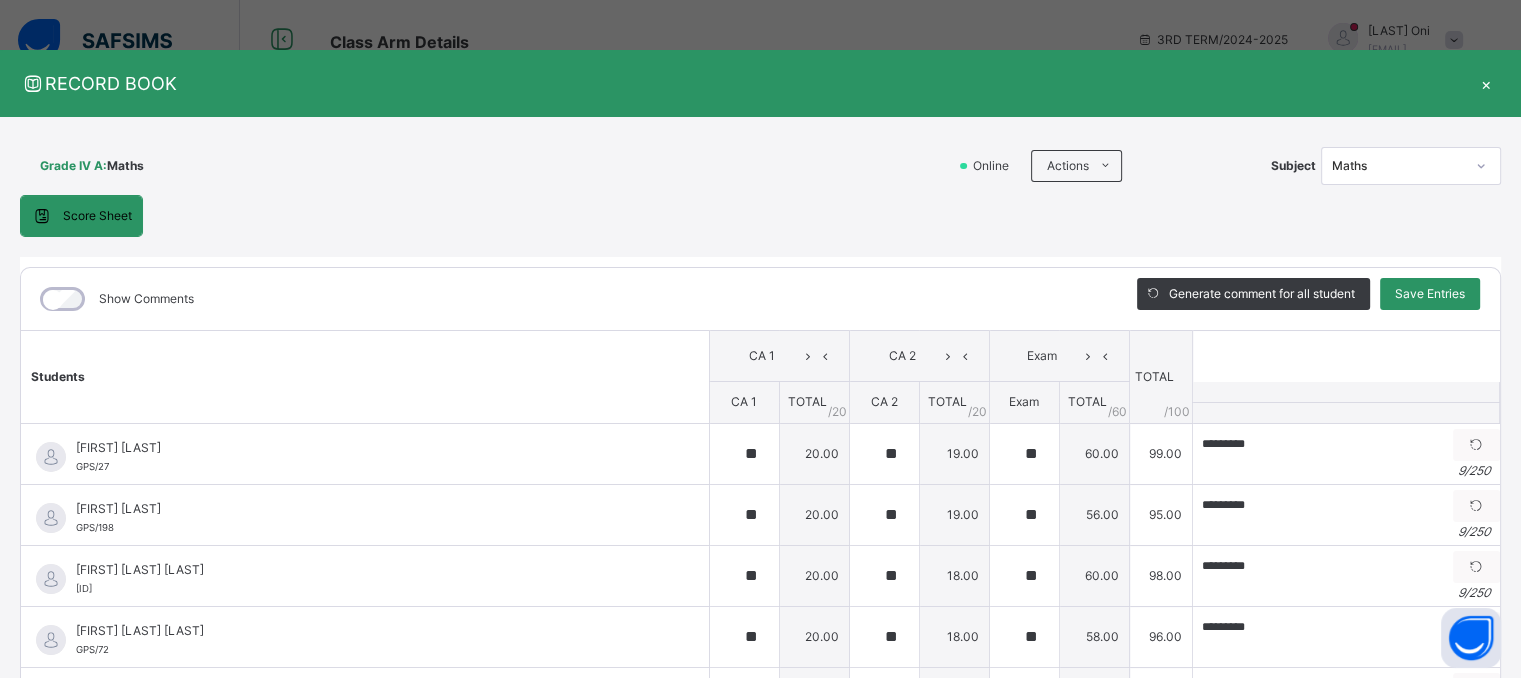 click on "Score Sheet Score Sheet Show Comments   Generate comment for all student   Save Entries Class Level:  Grade IV   A Subject:  Maths Session:  2024/2025 Session Session:  3RD TERM Students CA 1 CA 2 Exam TOTAL /100 Comment CA 1 TOTAL / 20 CA 2 TOTAL / 20 Exam TOTAL / 60  [LAST]  [FIRST] [ID]  [LAST]  [FIRST] [ID] ** 20.00 ** 19.00 ** 60.00 99.00 ********* Generate comment 9 / 250   ×   Subject Teacher’s Comment Generate and see in full the comment developed by the AI with an option to regenerate the comment JS  [LAST]  [FIRST]   [ID]   Total 99.00  / 100.00 Sims Bot   Regenerate     Use this comment   [LAST] [FIRST] [ID] [LAST] [FIRST] [ID] ** 20.00 ** 19.00 ** 56.00 95.00 ********* Generate comment 9 / 250   ×   Subject Teacher’s Comment Generate and see in full the comment developed by the AI with an option to regenerate the comment JS [LAST] [FIRST]   [ID]   Total 95.00  / 100.00 Sims Bot   Regenerate     Use this comment   [FIRST] [FIRST] [LAST]  **" at bounding box center (760, 498) 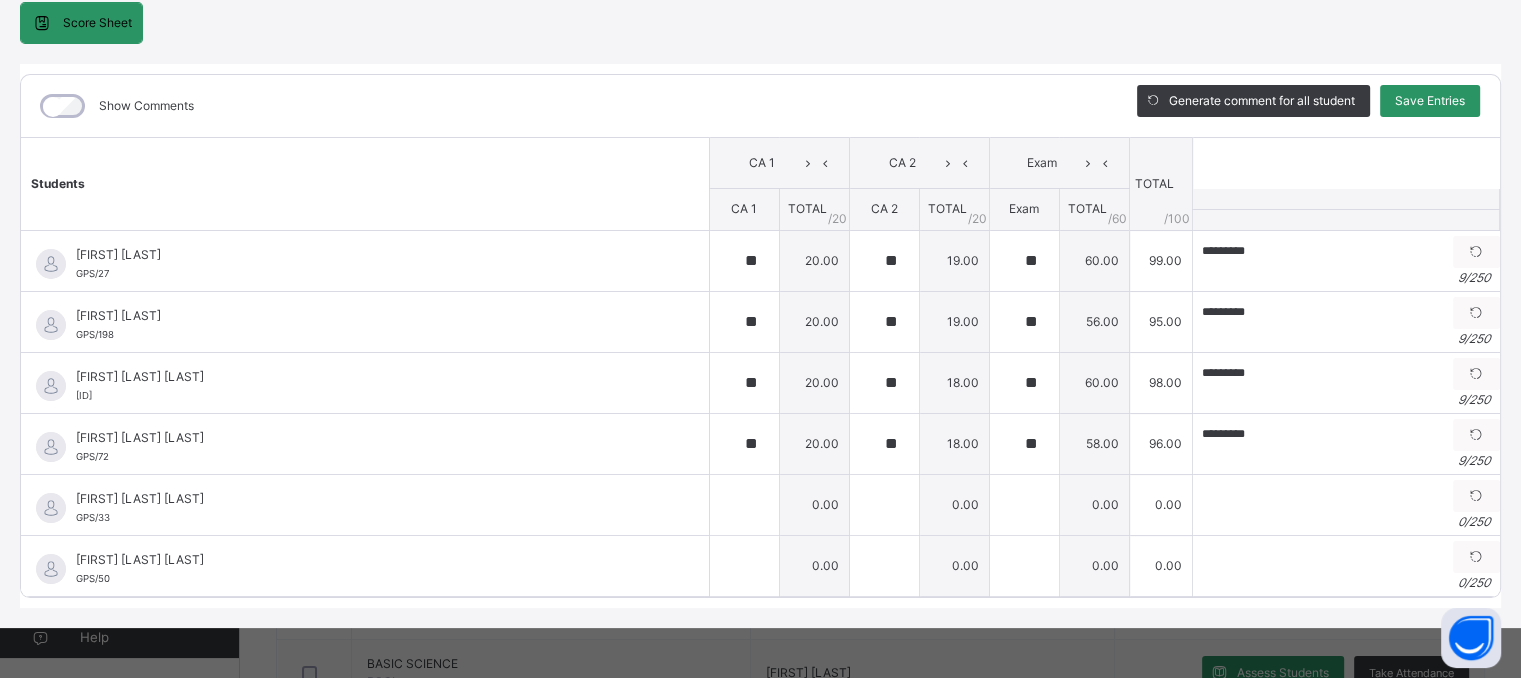 scroll, scrollTop: 205, scrollLeft: 0, axis: vertical 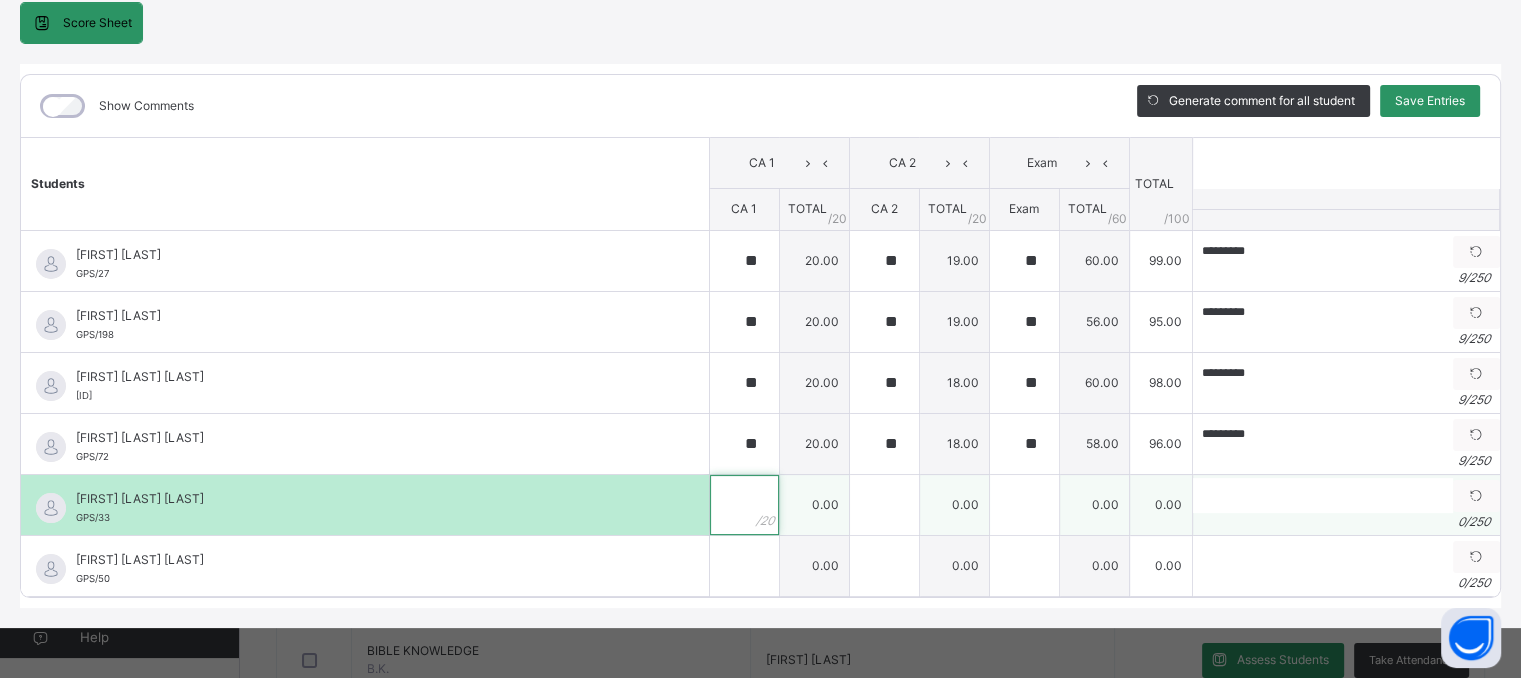 click at bounding box center (744, 505) 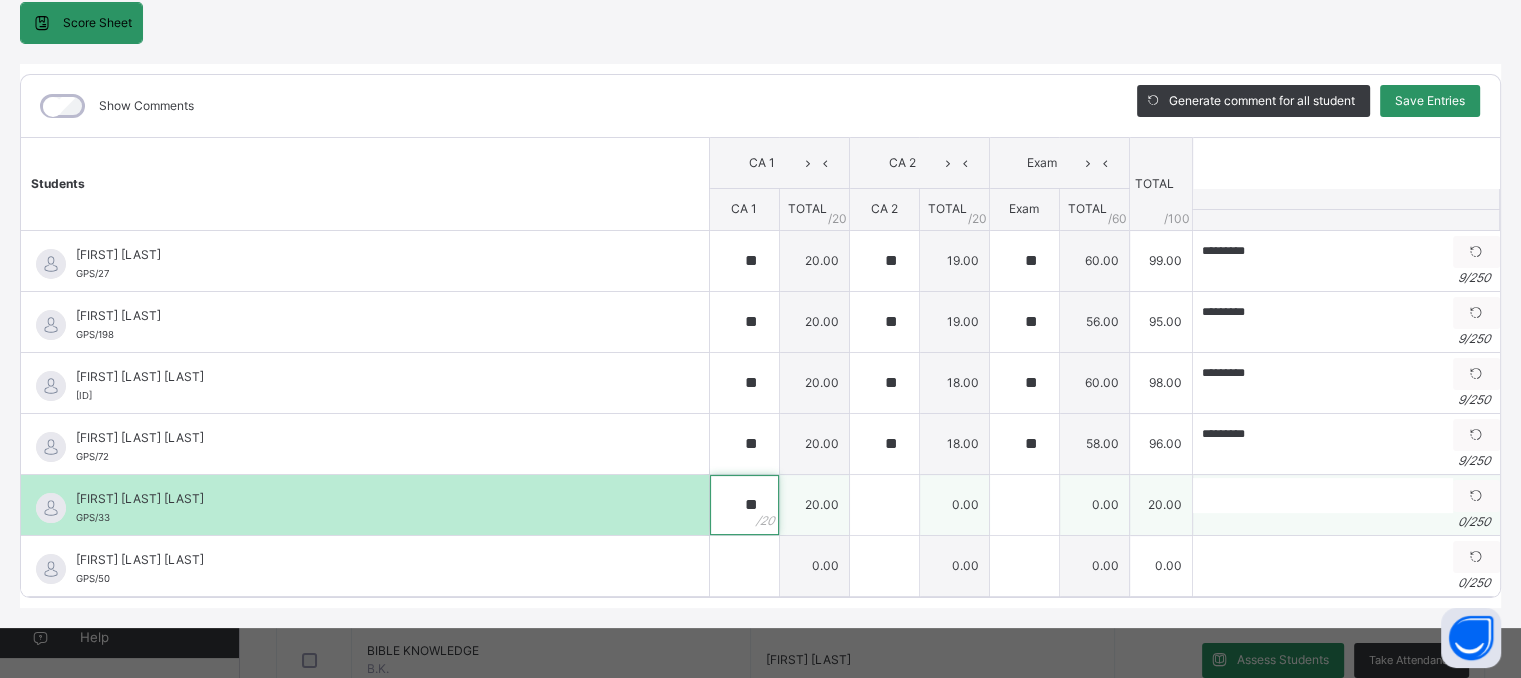 type on "**" 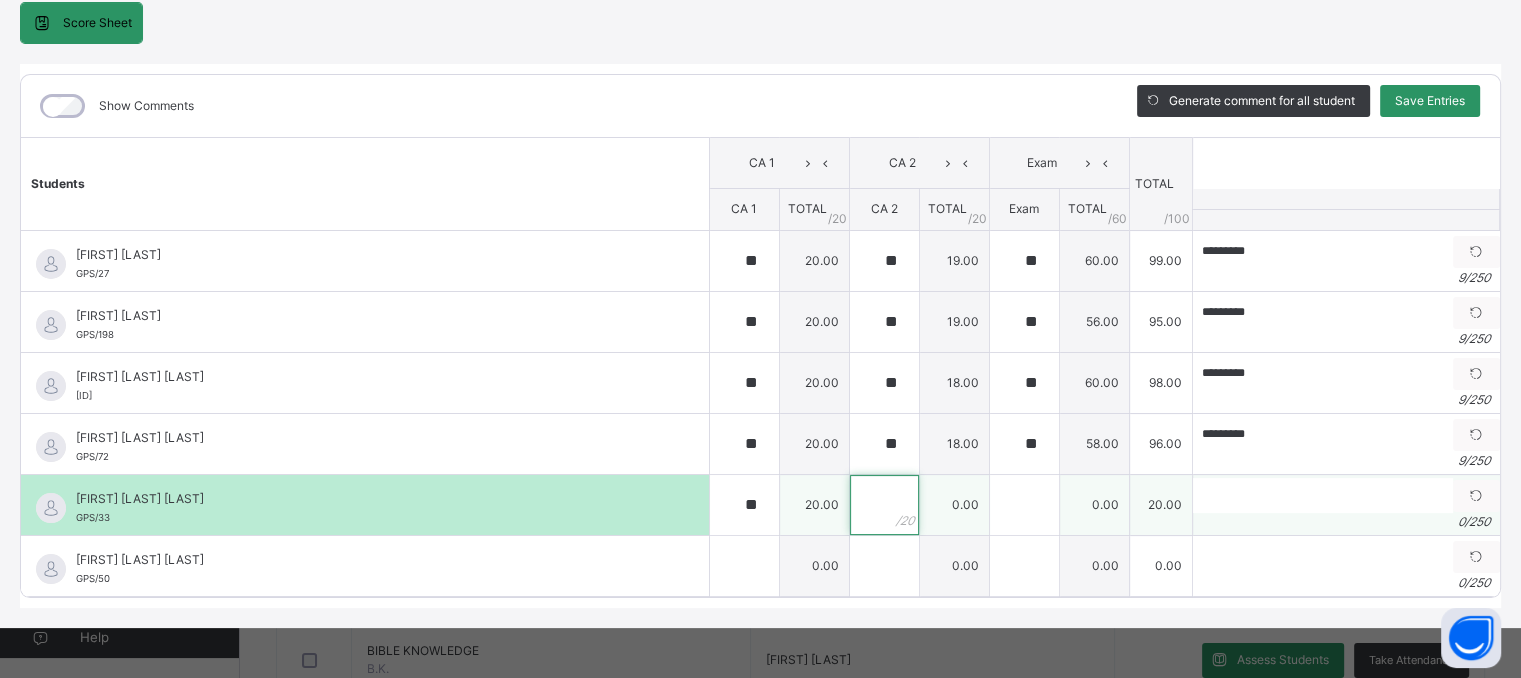 click at bounding box center (884, 505) 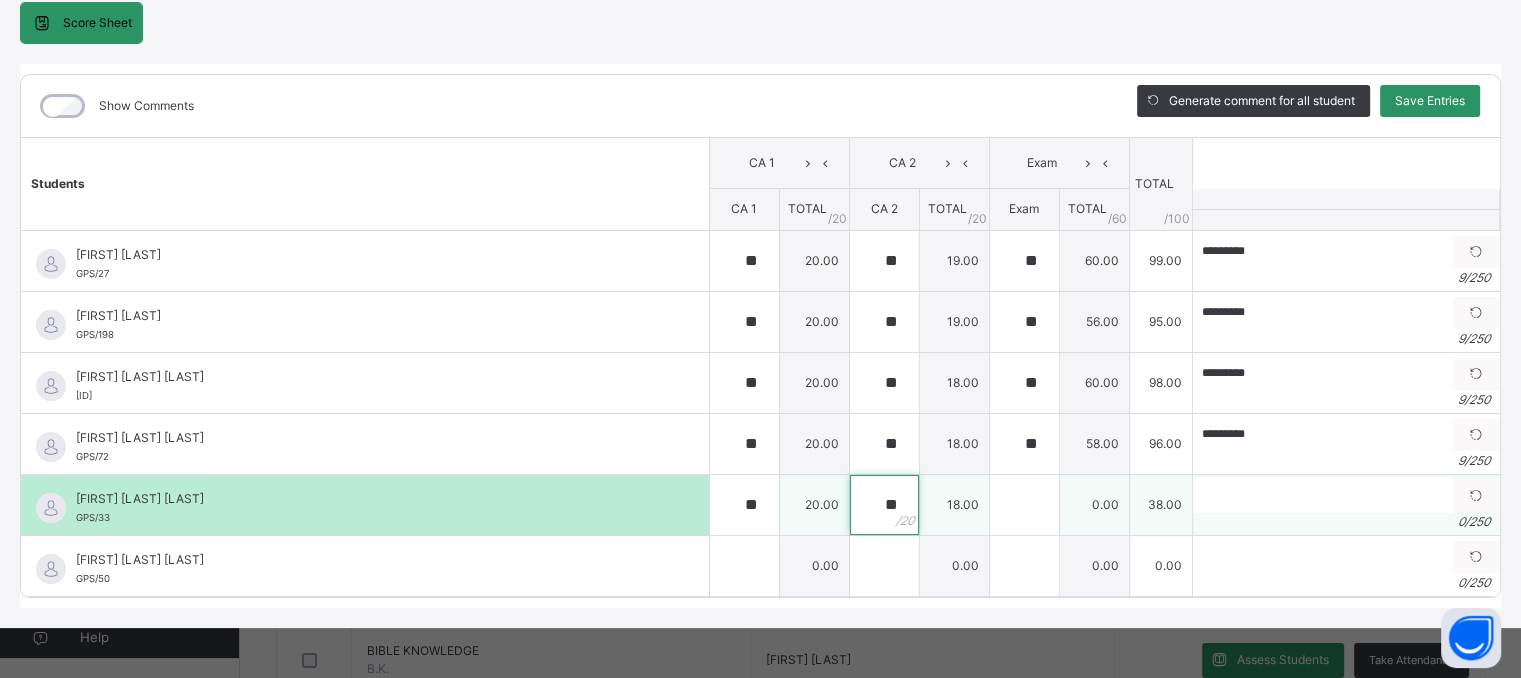 type on "**" 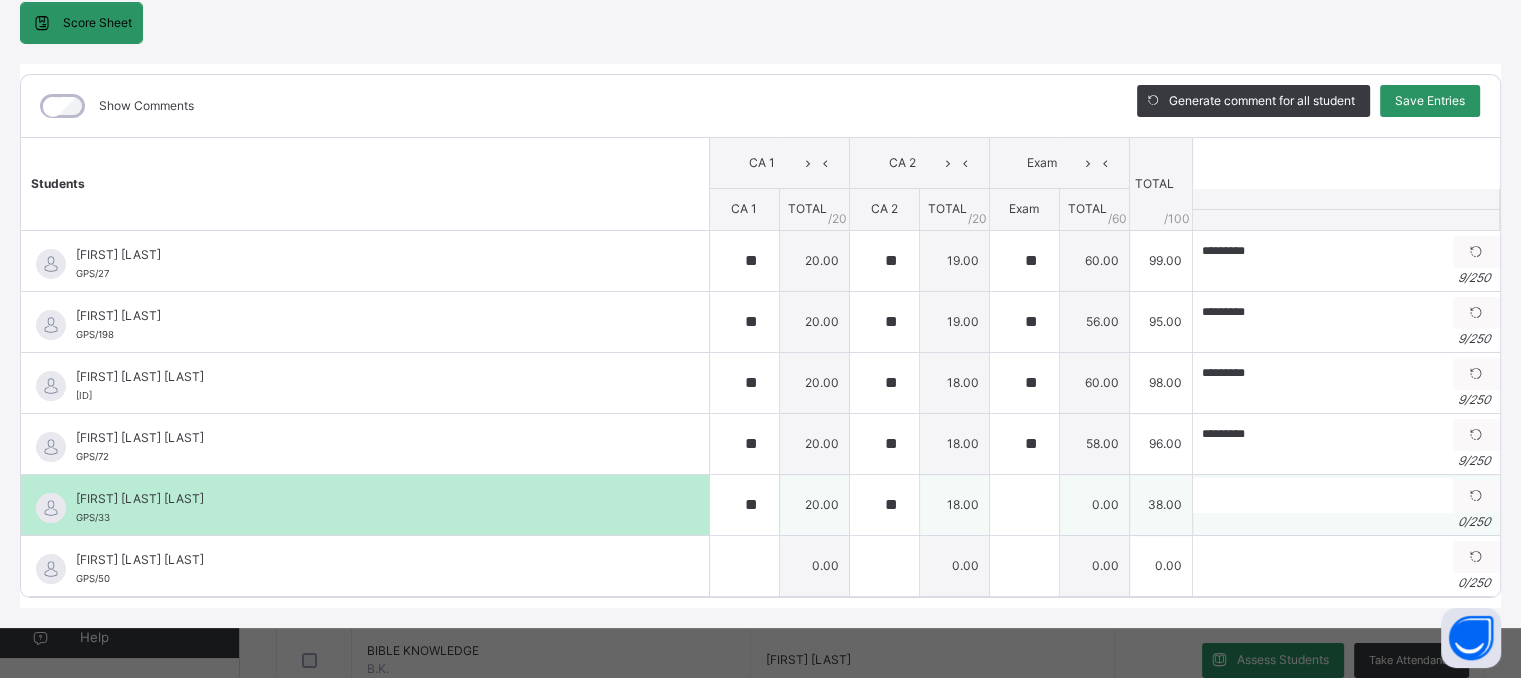 click at bounding box center (1024, 504) 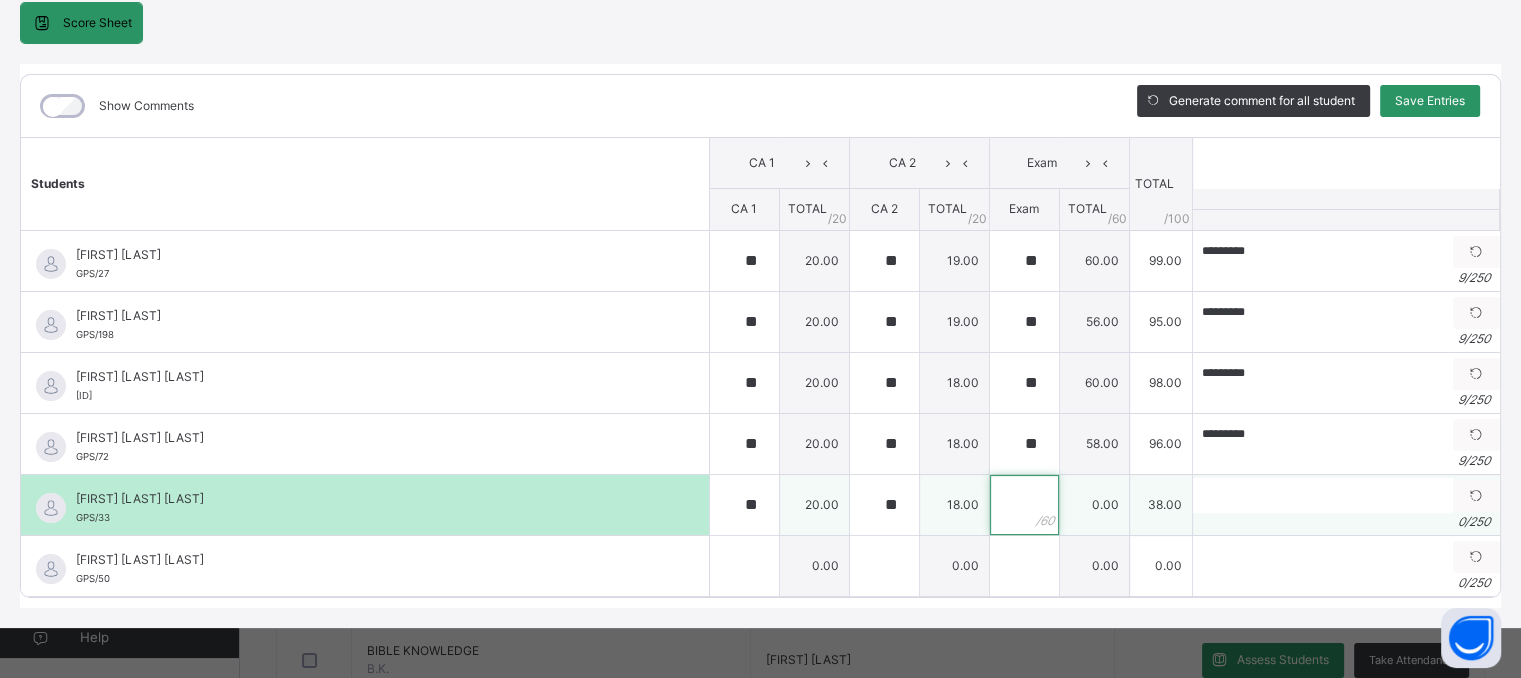 click at bounding box center [1024, 505] 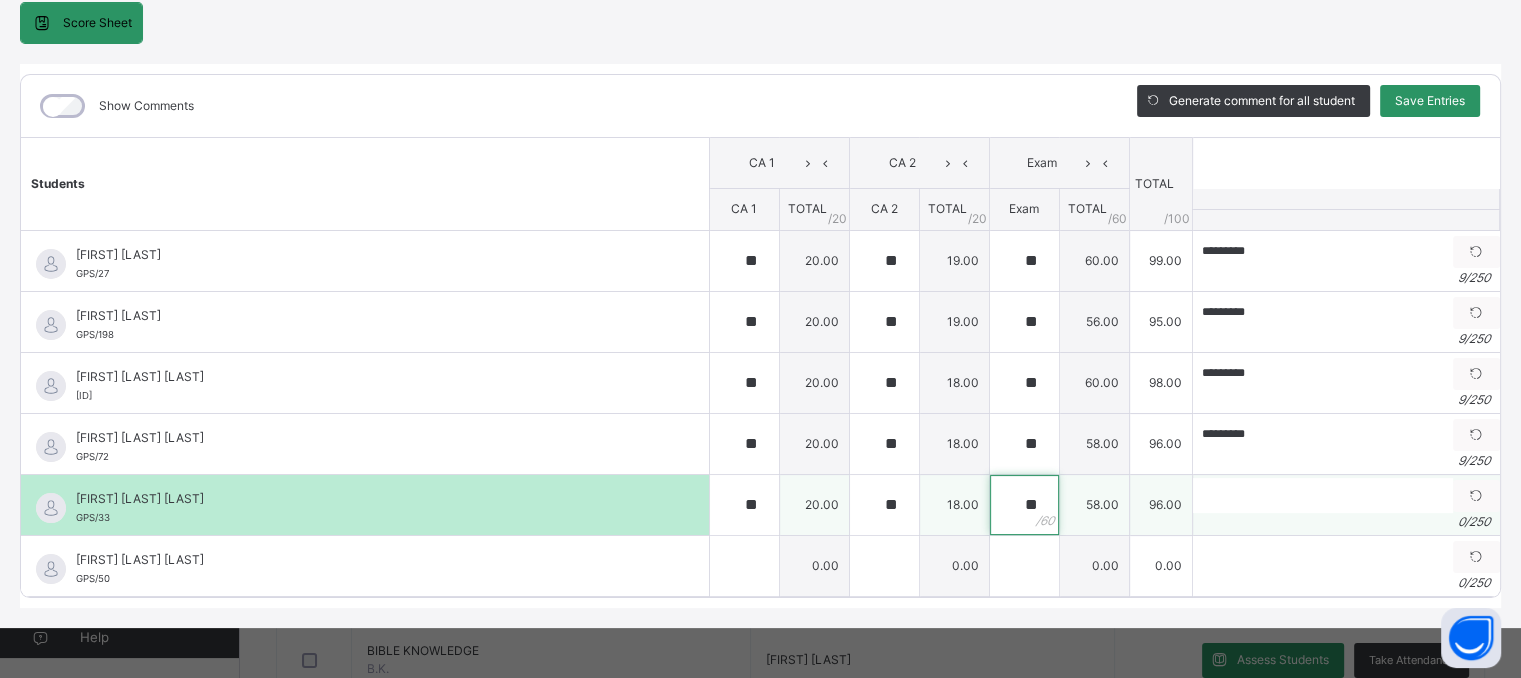 type on "**" 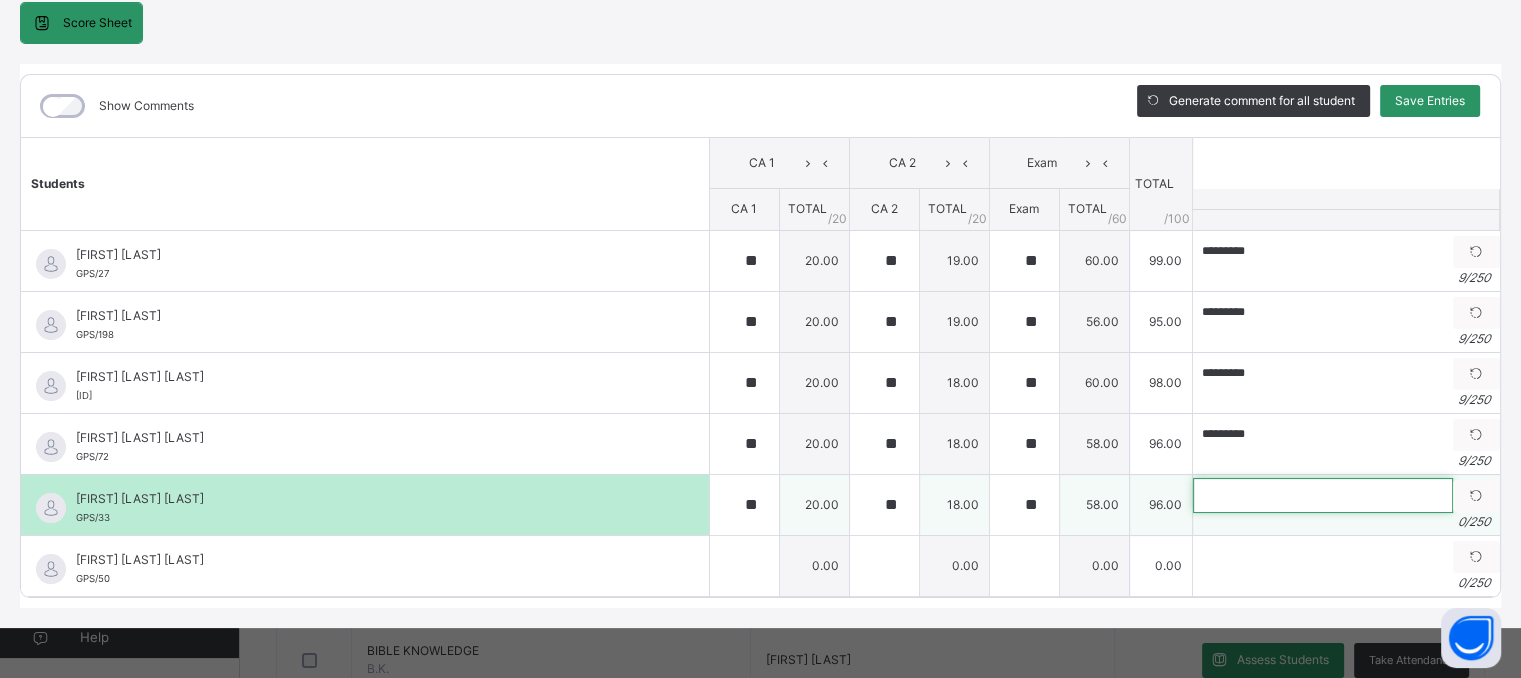 click at bounding box center [1323, 495] 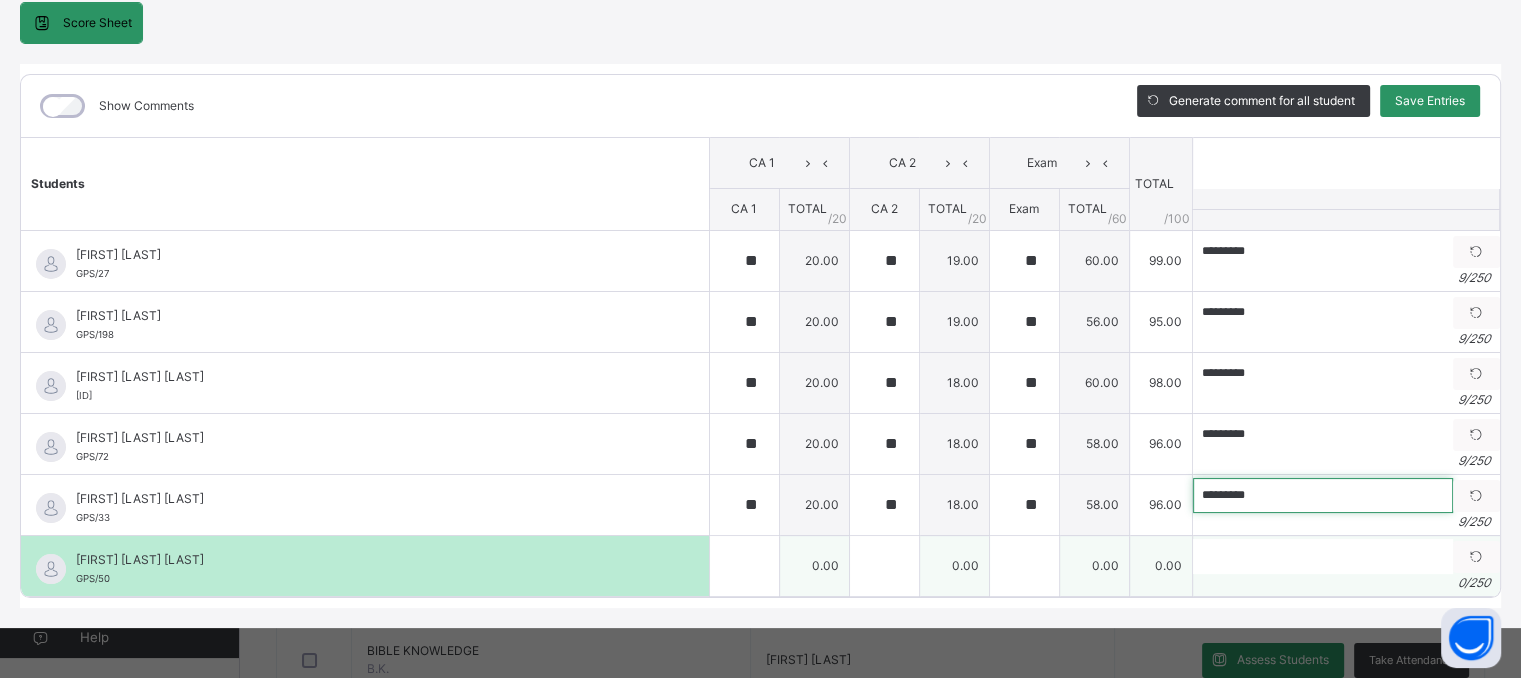 type on "*********" 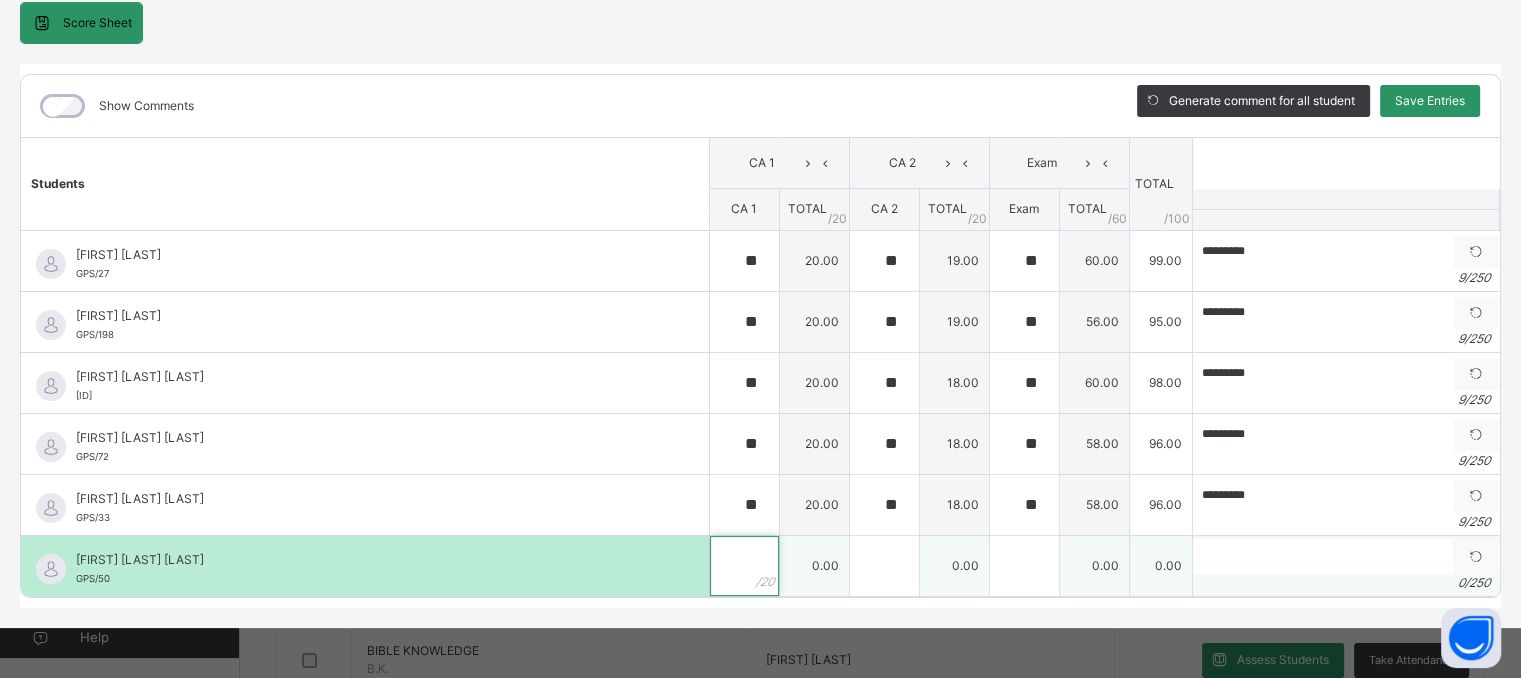 click at bounding box center [744, 566] 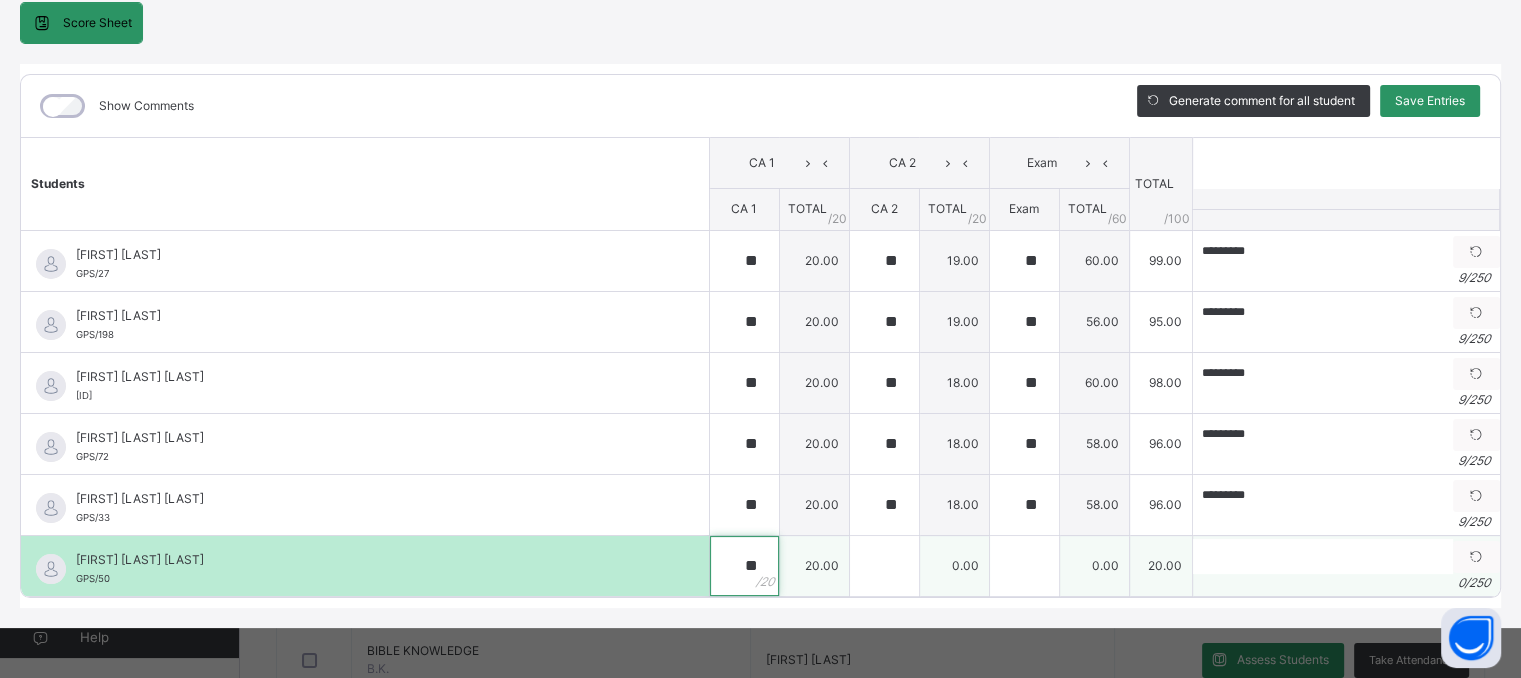 type on "**" 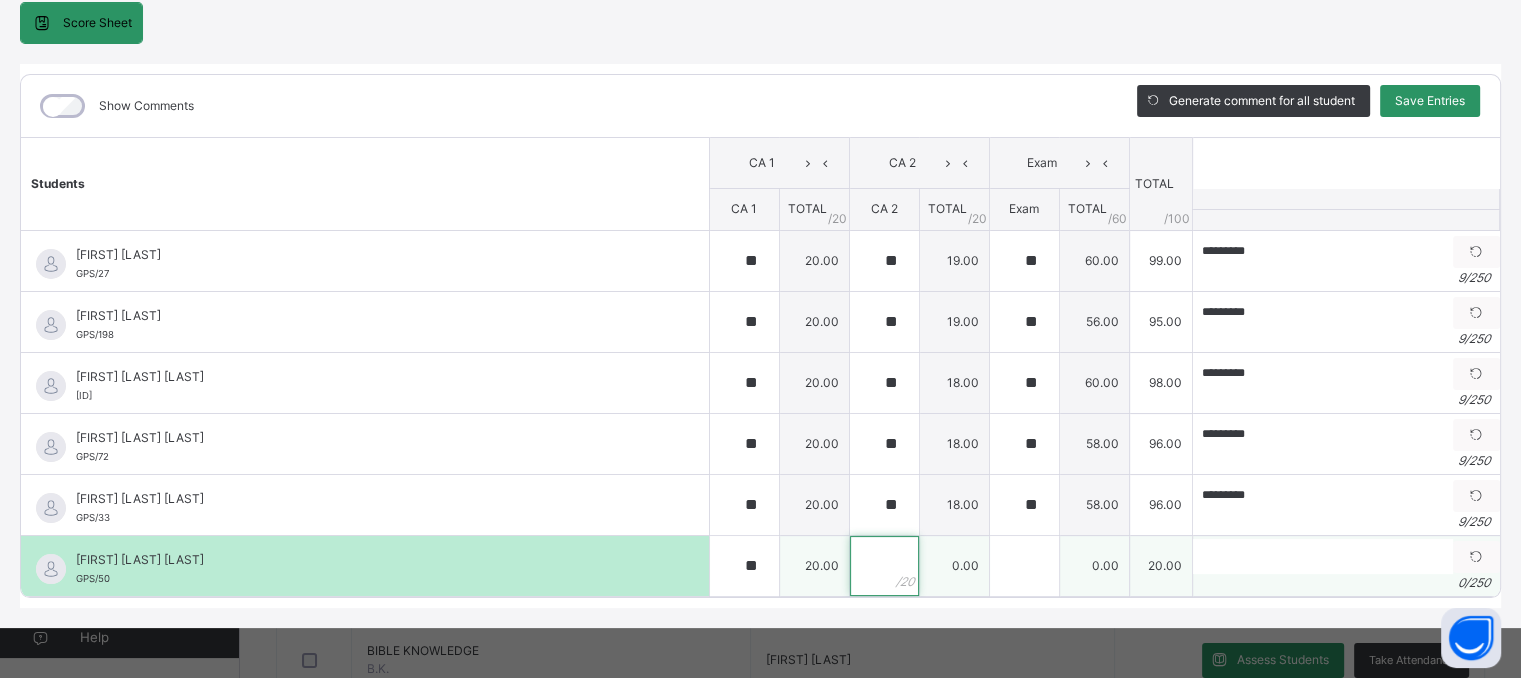 click at bounding box center [884, 566] 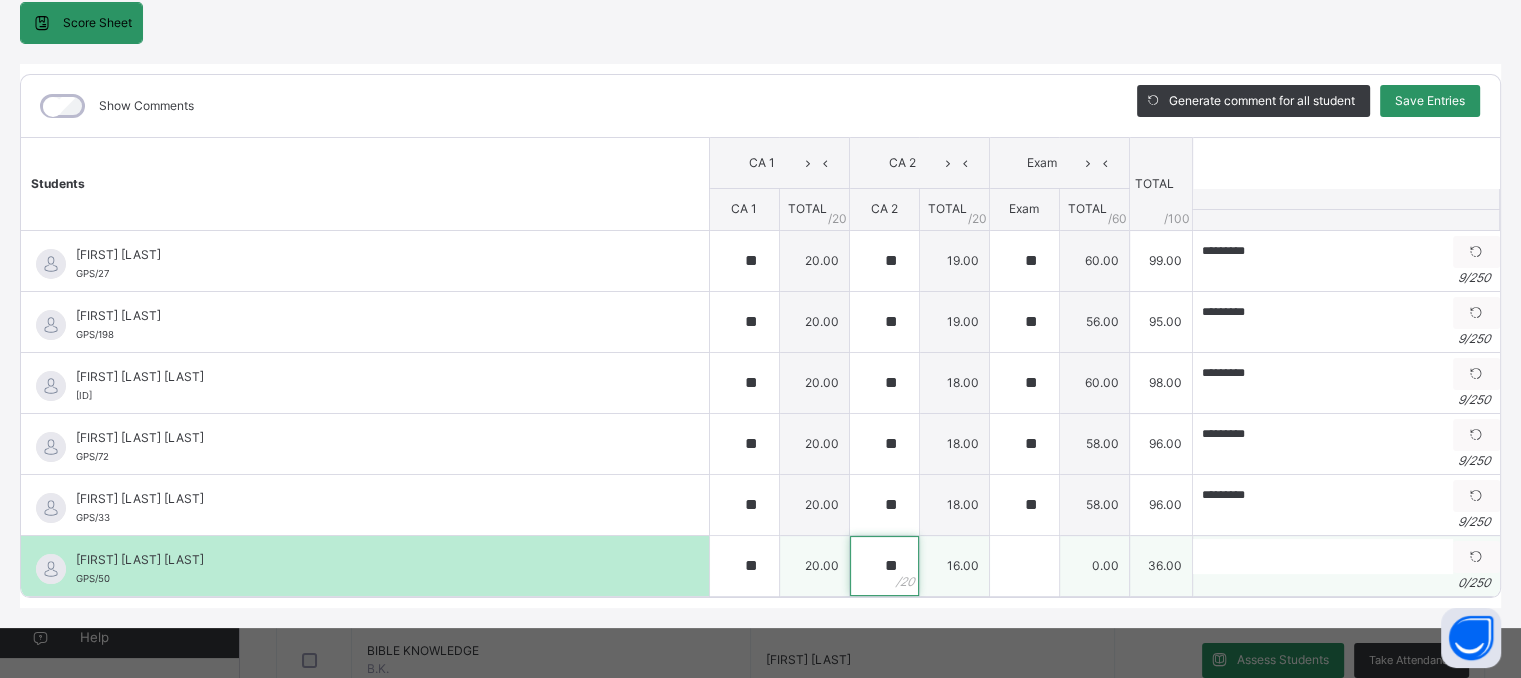 type on "**" 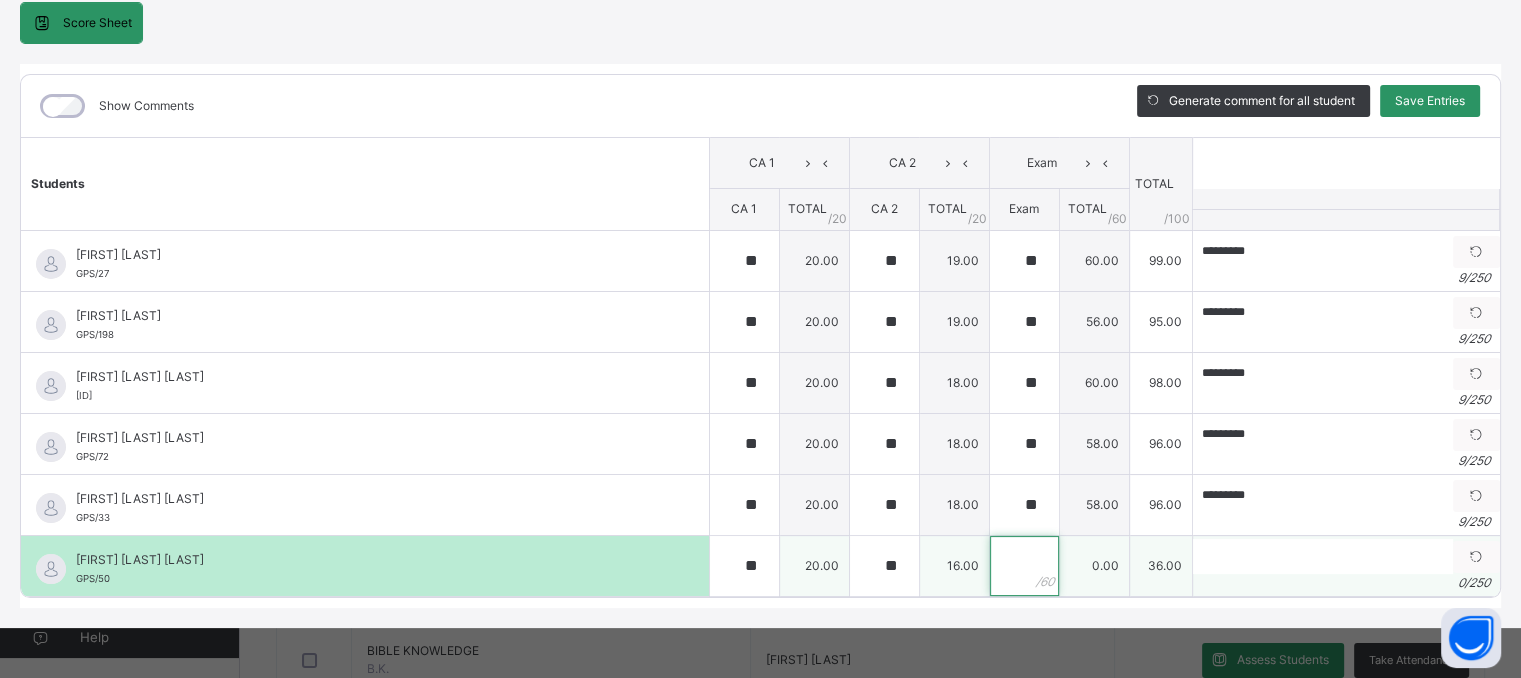 click at bounding box center (1024, 566) 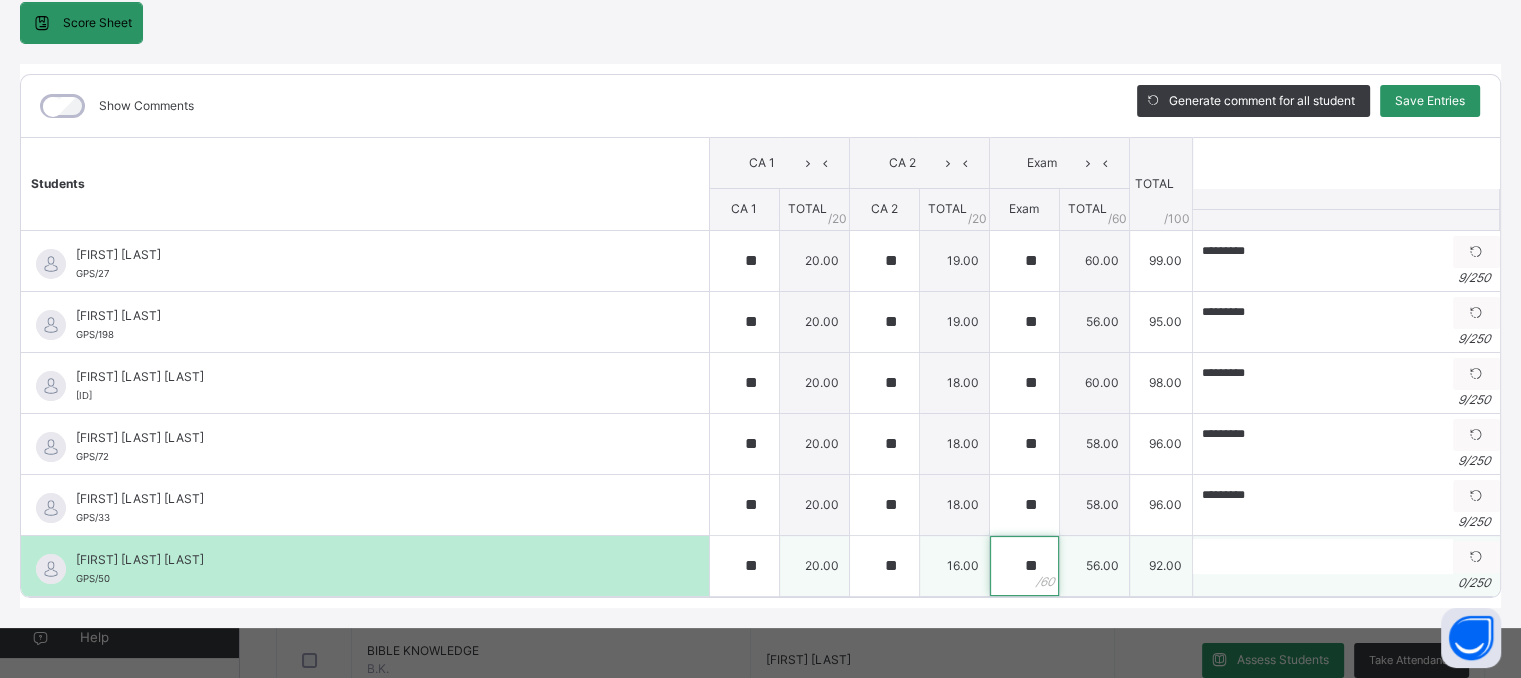 type on "**" 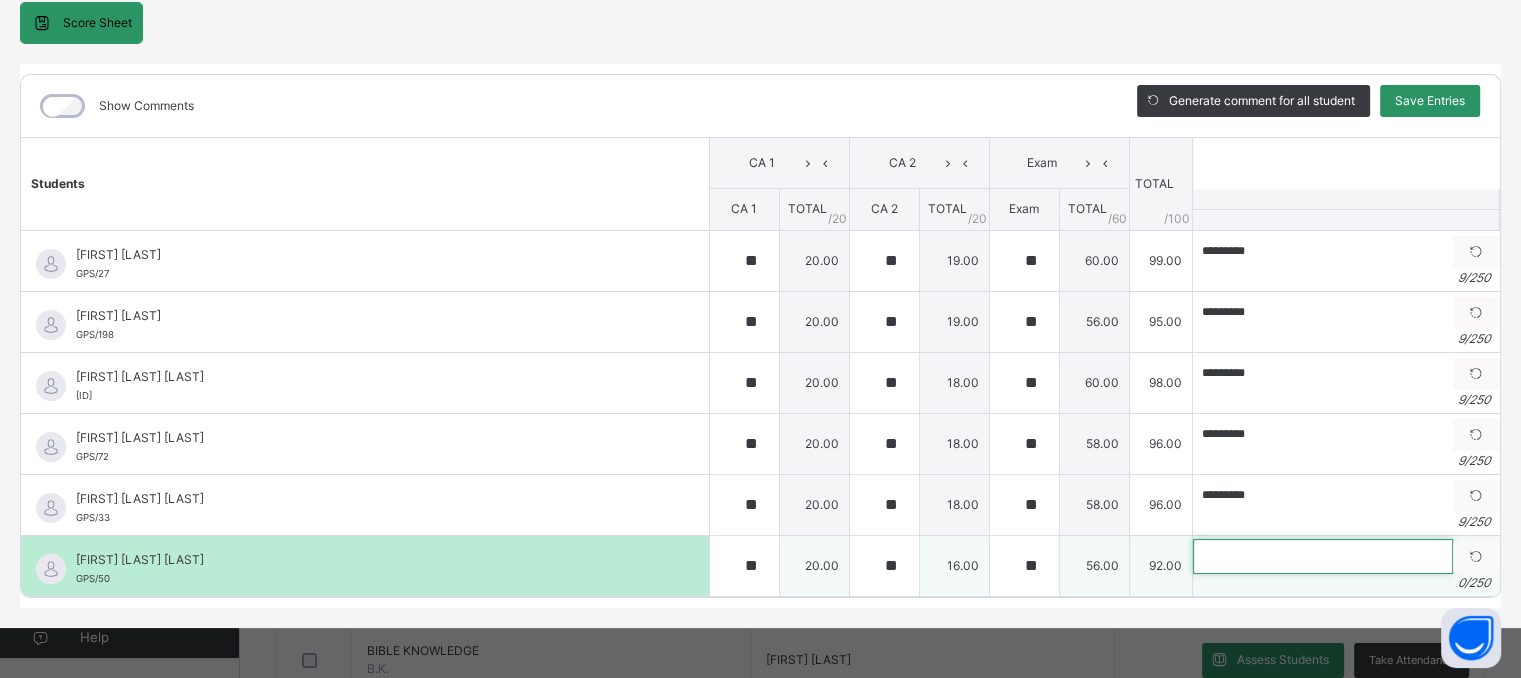 click at bounding box center [1323, 556] 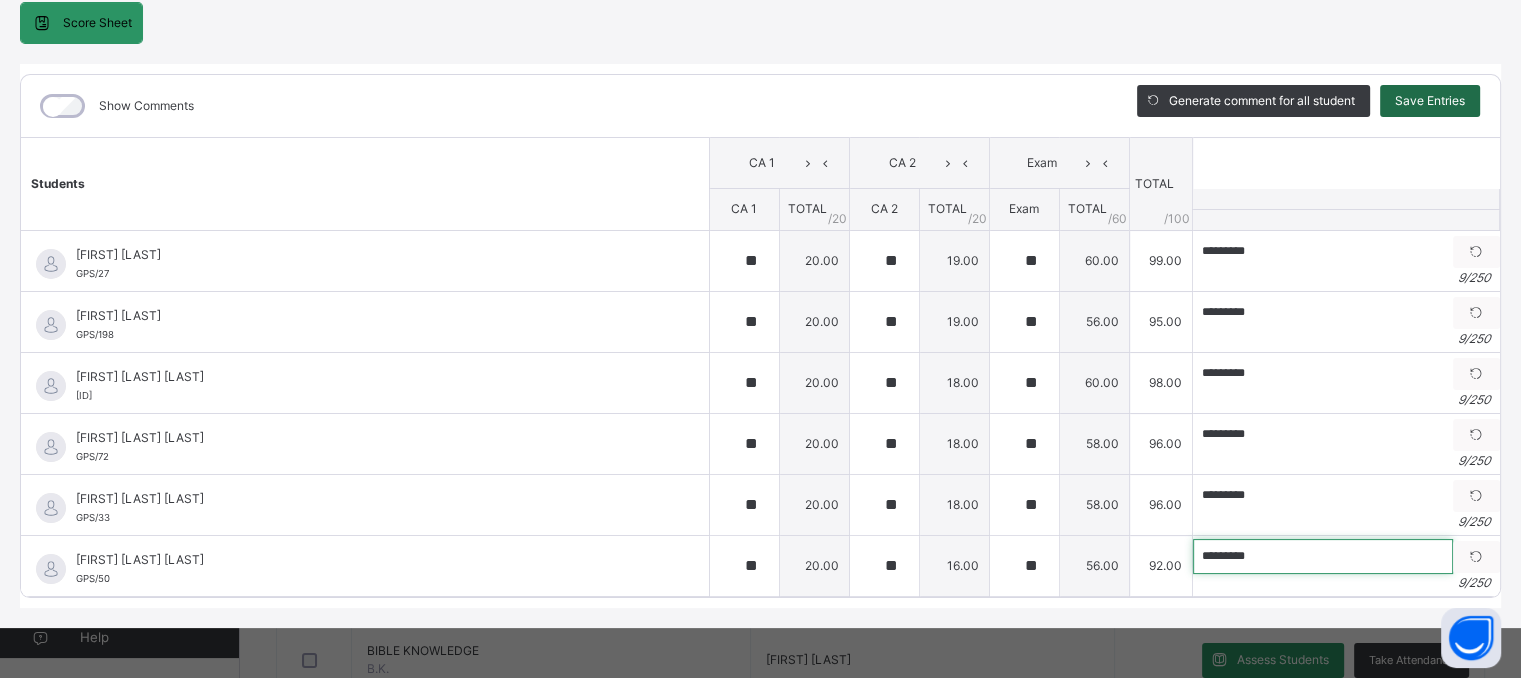 type on "*********" 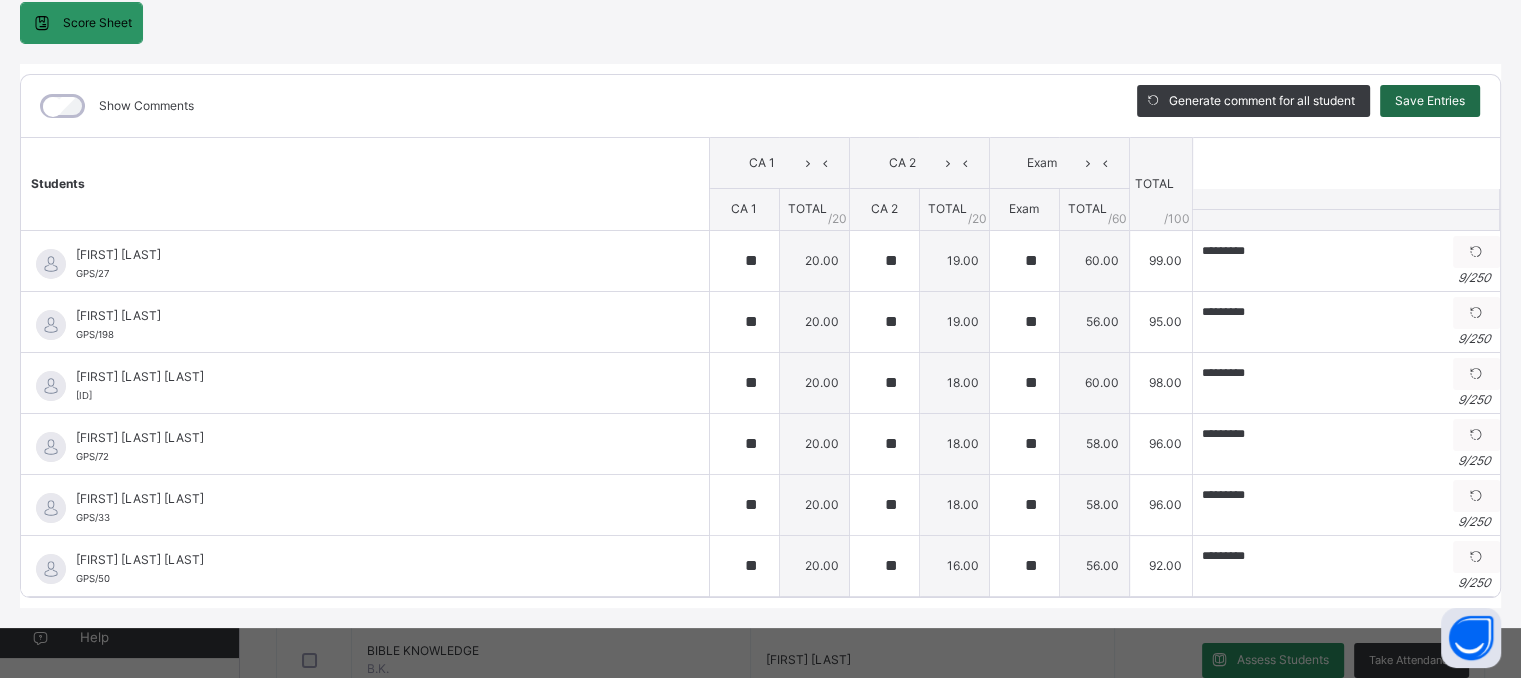 click on "Save Entries" at bounding box center [1430, 101] 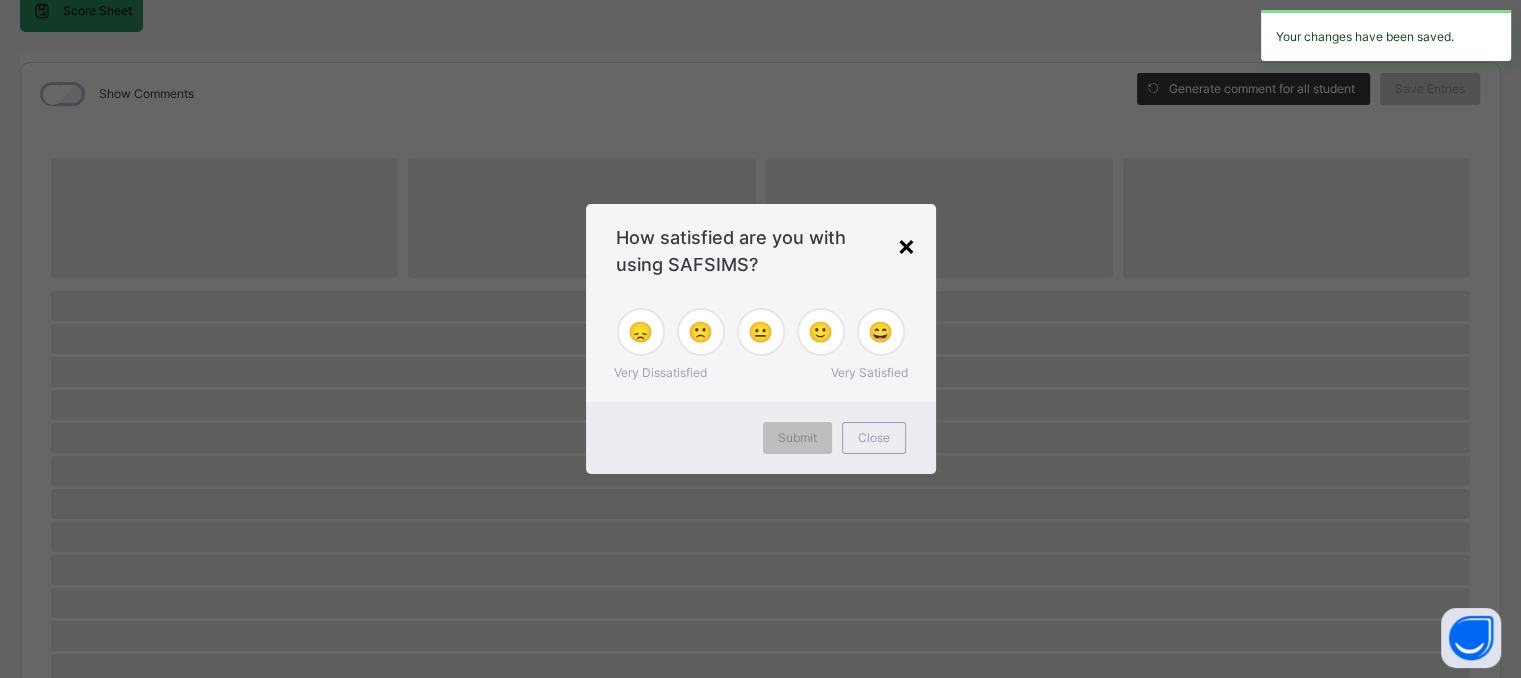 click on "×" at bounding box center (906, 245) 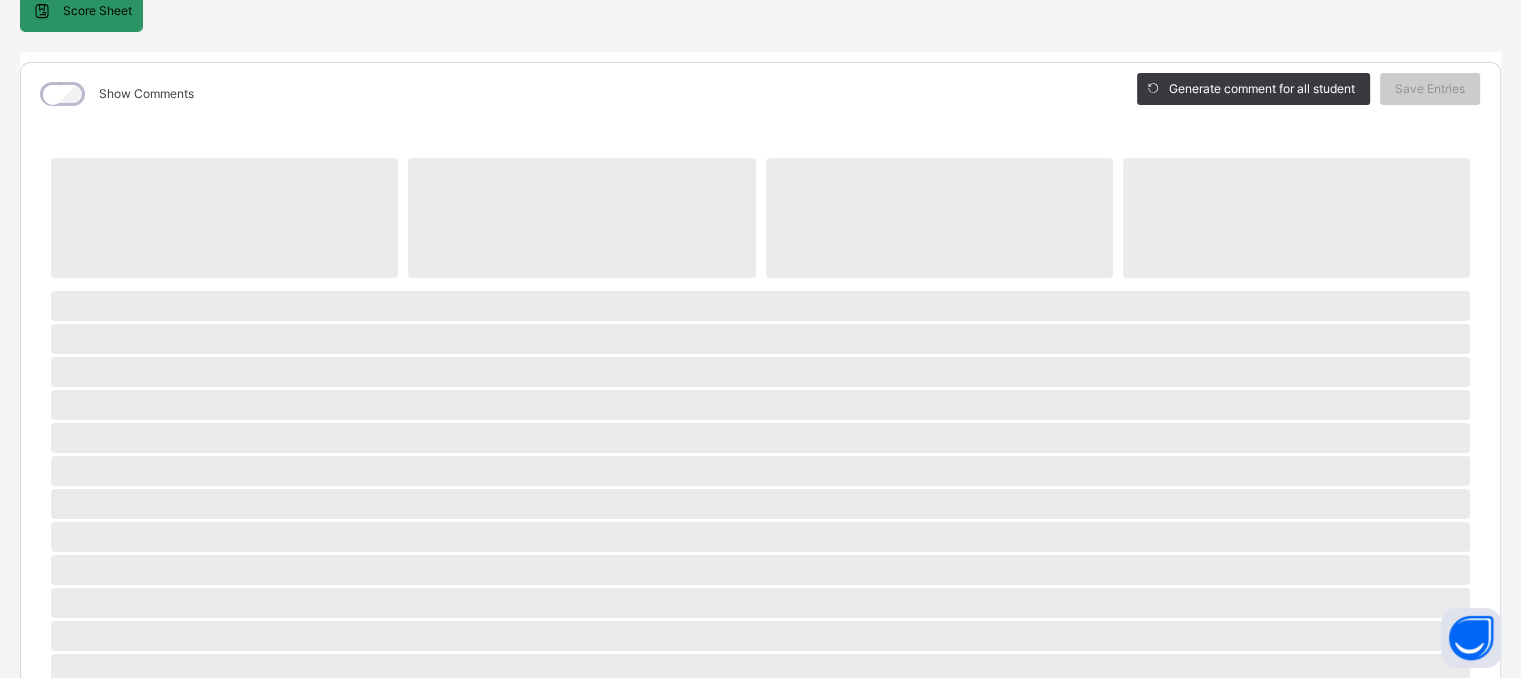 scroll, scrollTop: 0, scrollLeft: 0, axis: both 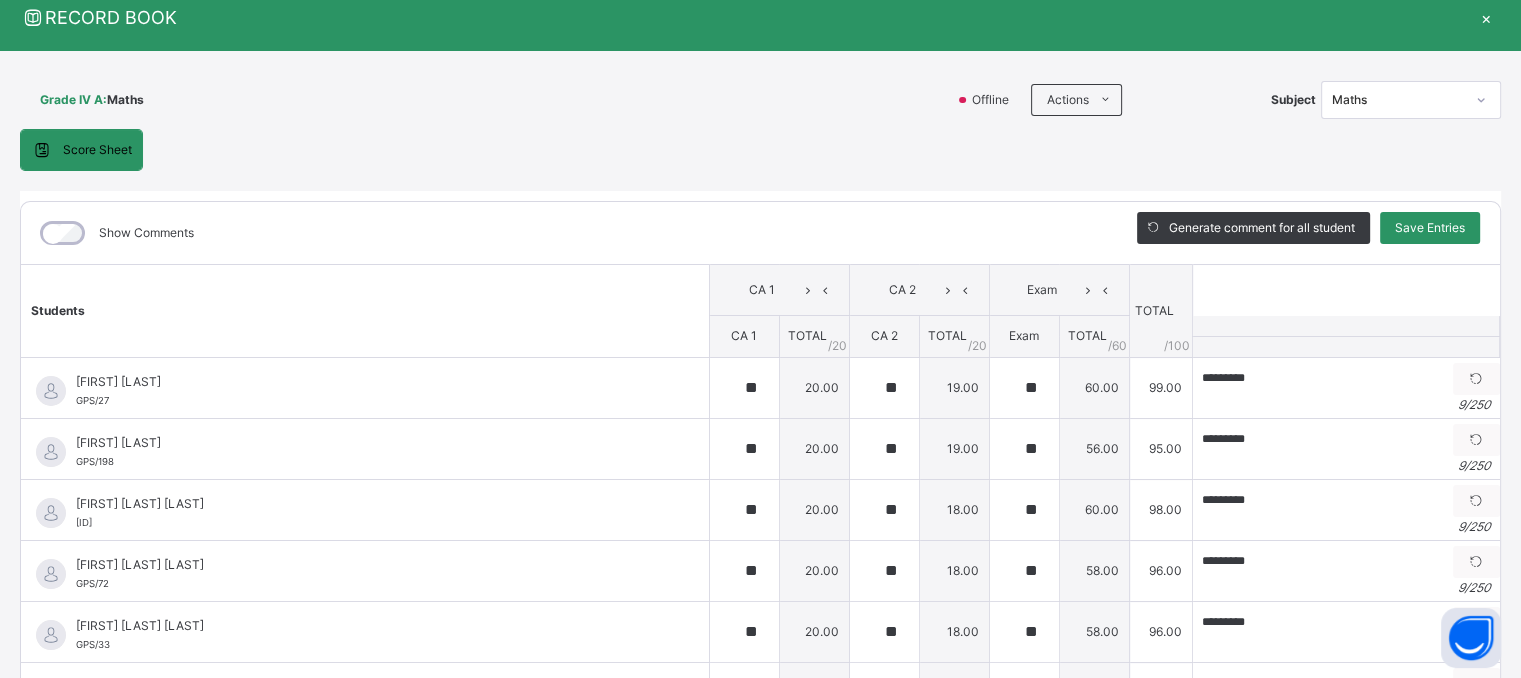 click on "Maths" at bounding box center (1398, 100) 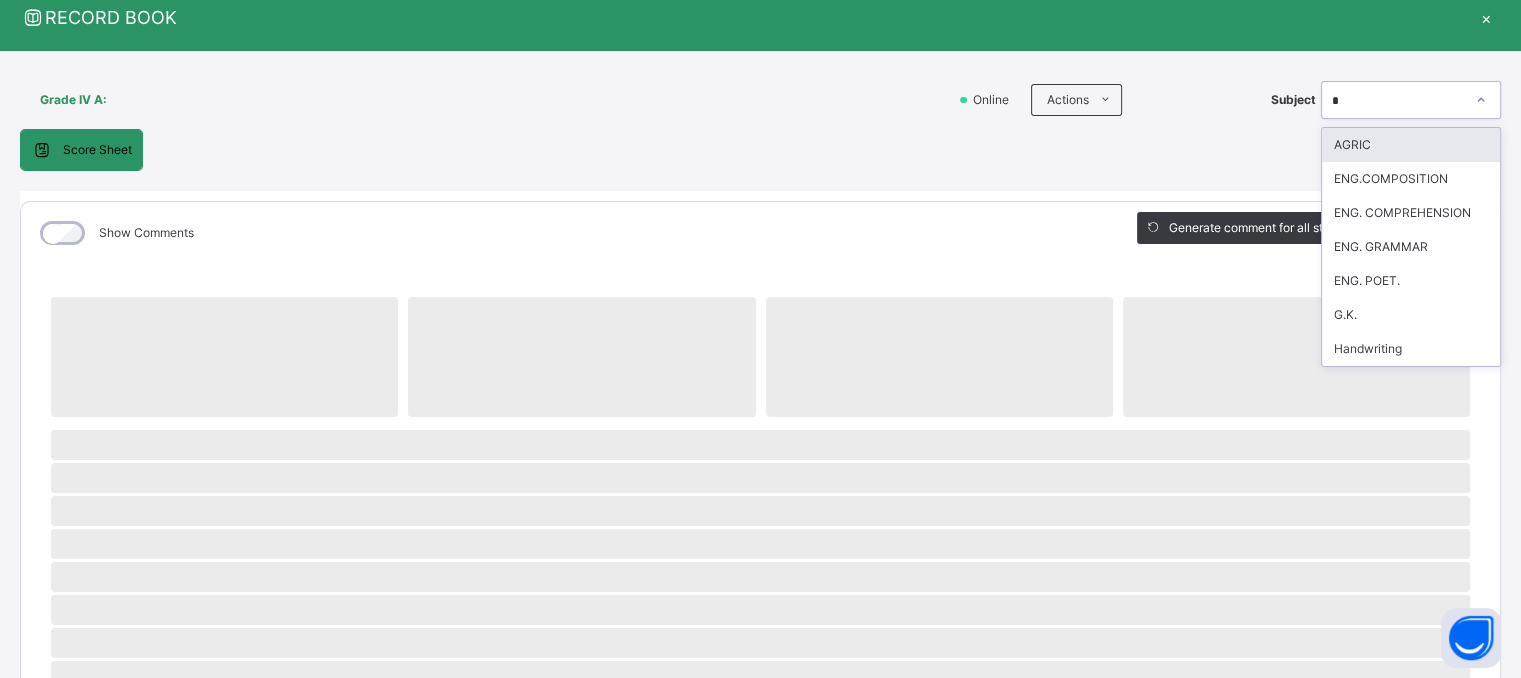 type on "**" 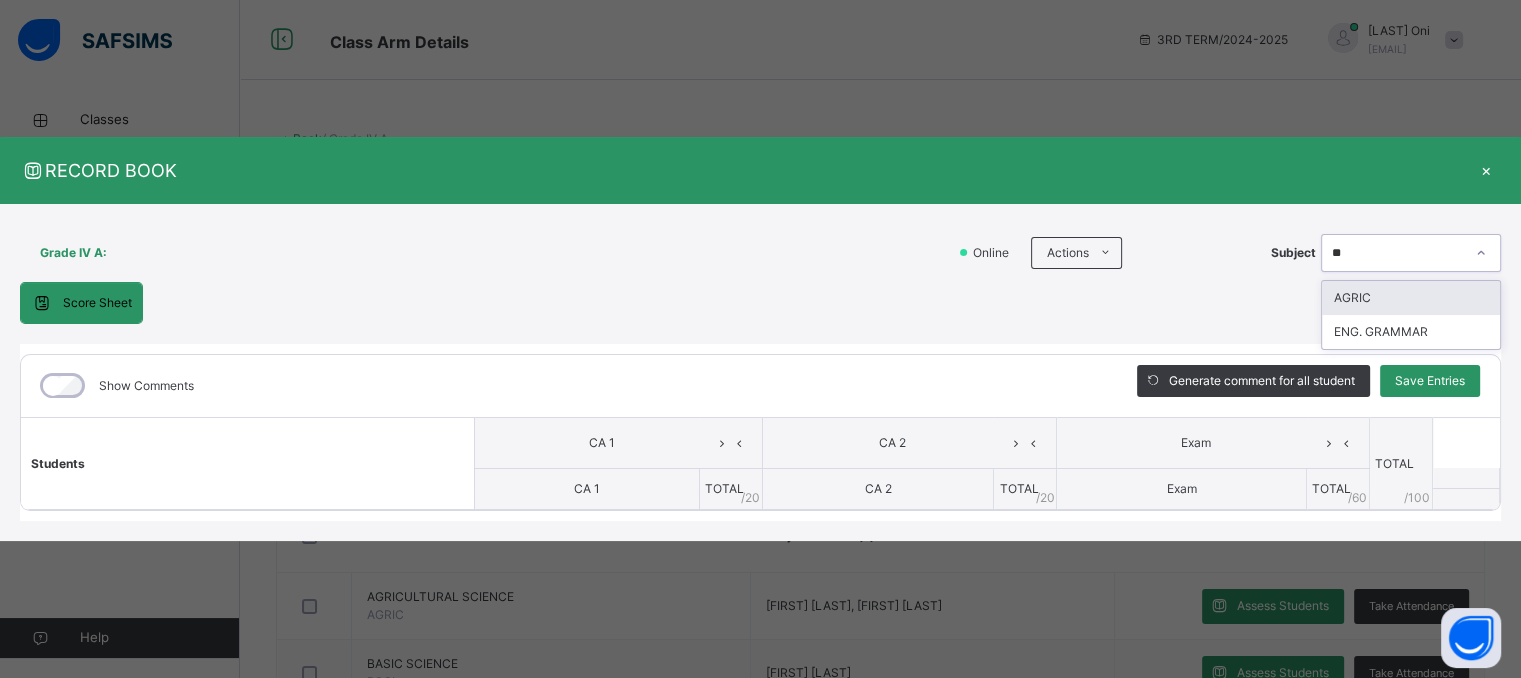 scroll, scrollTop: 0, scrollLeft: 0, axis: both 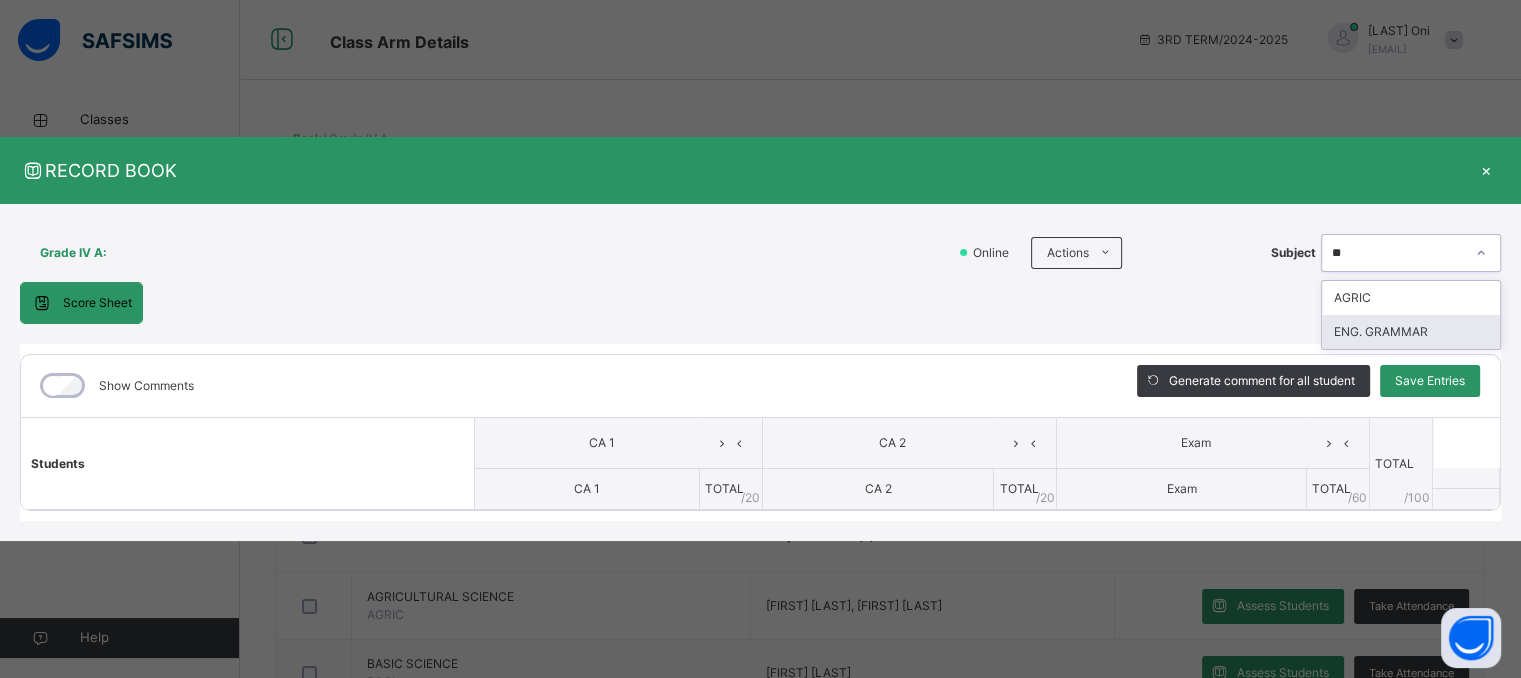 click on "ENG. GRAMMAR" at bounding box center [1411, 332] 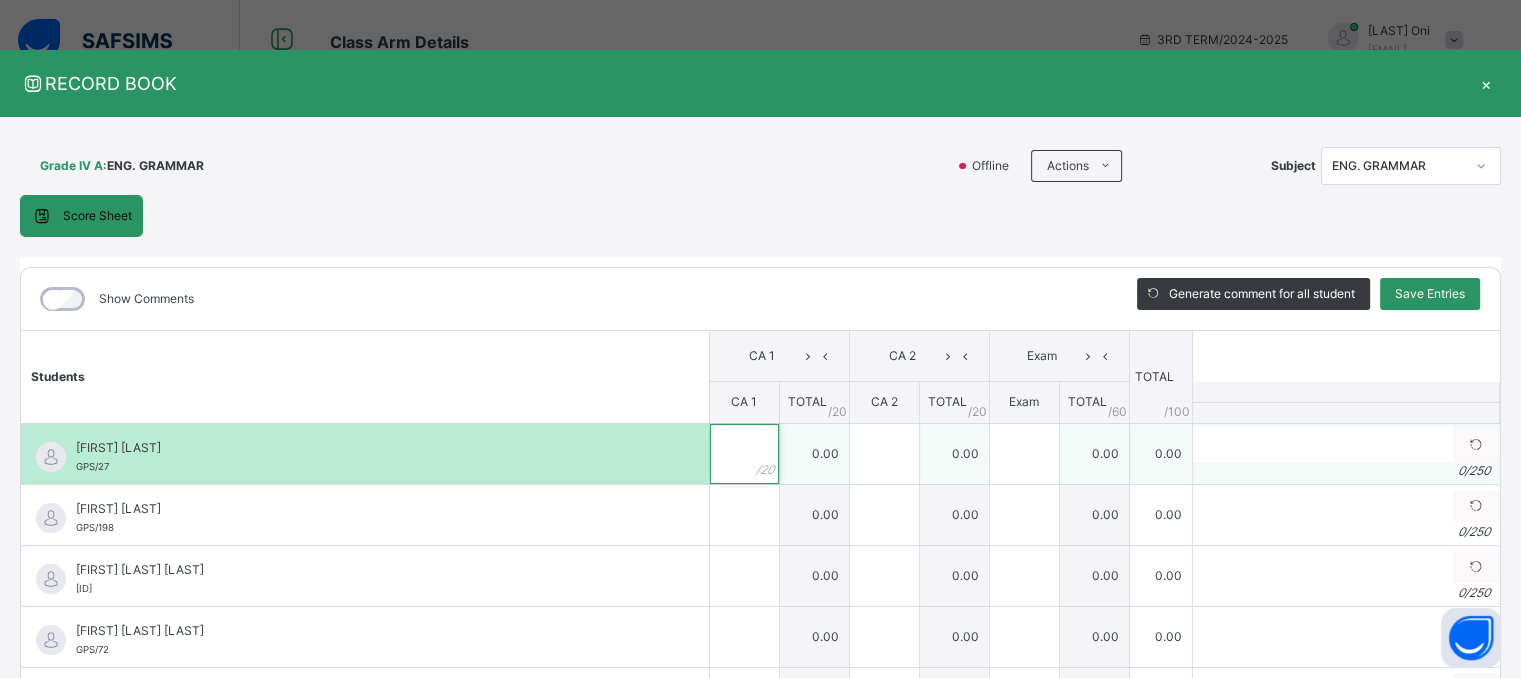 click at bounding box center (744, 454) 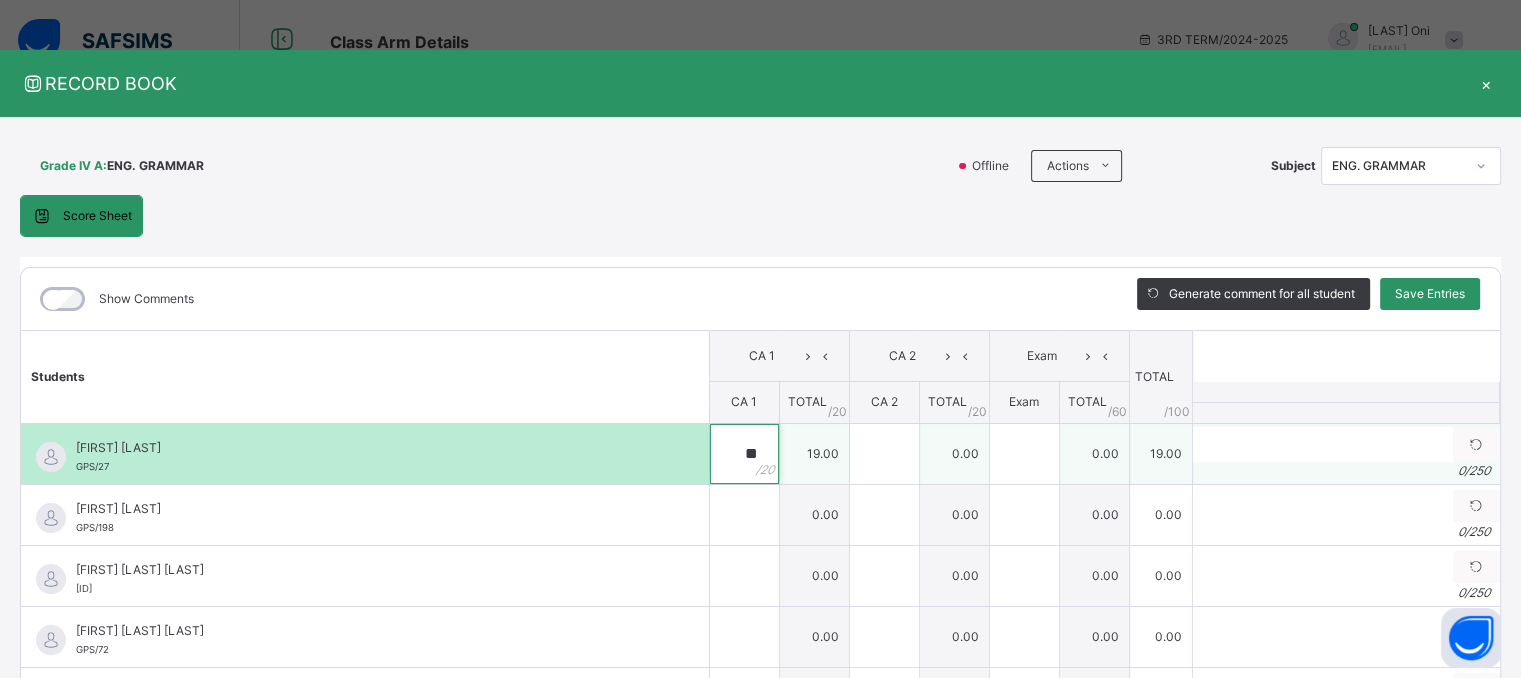 type on "**" 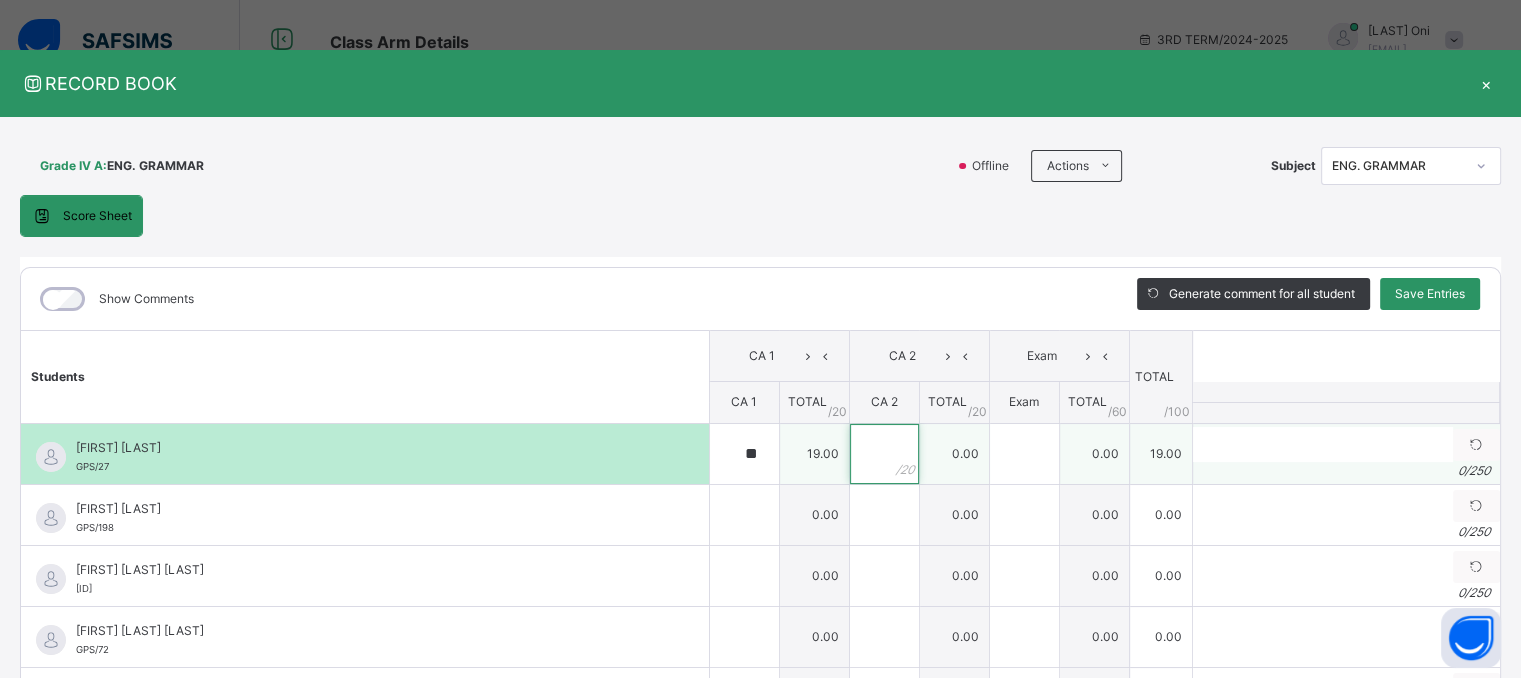 click at bounding box center [884, 454] 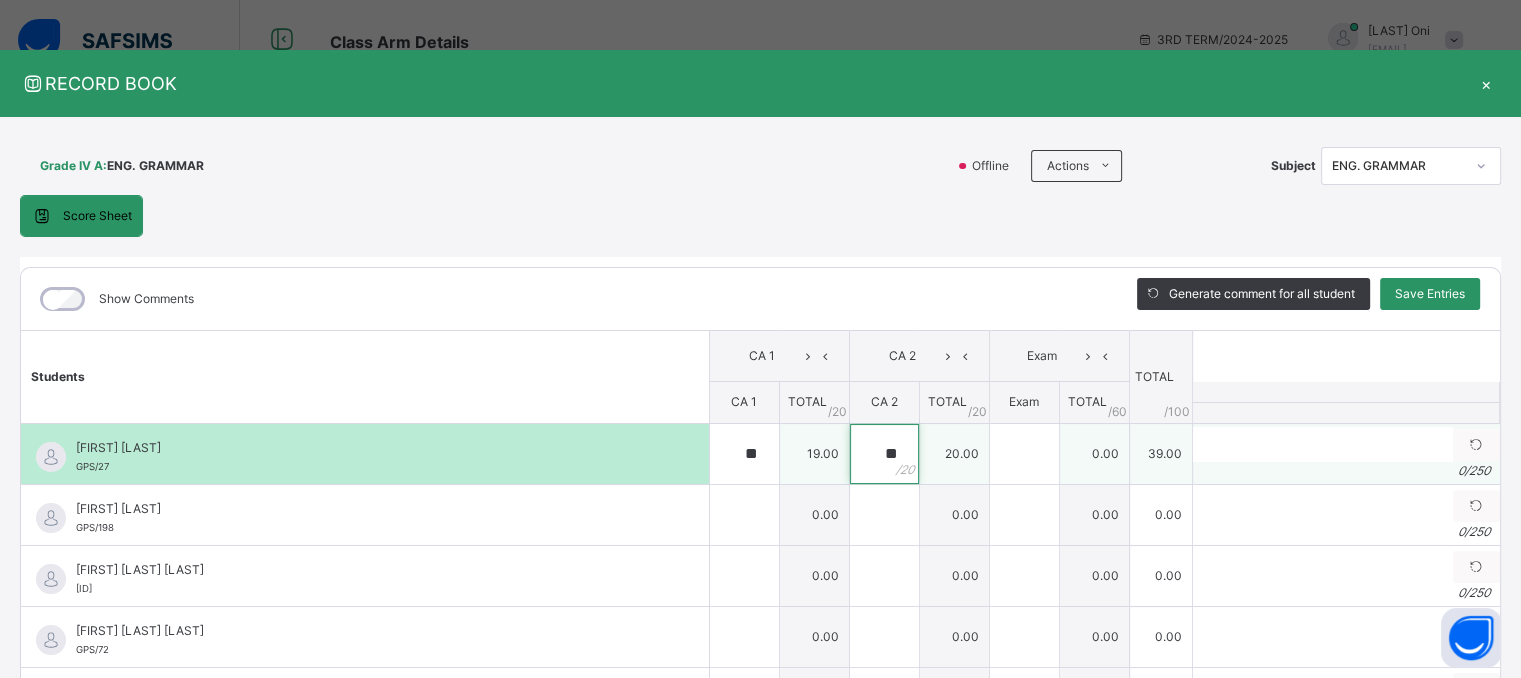 type on "**" 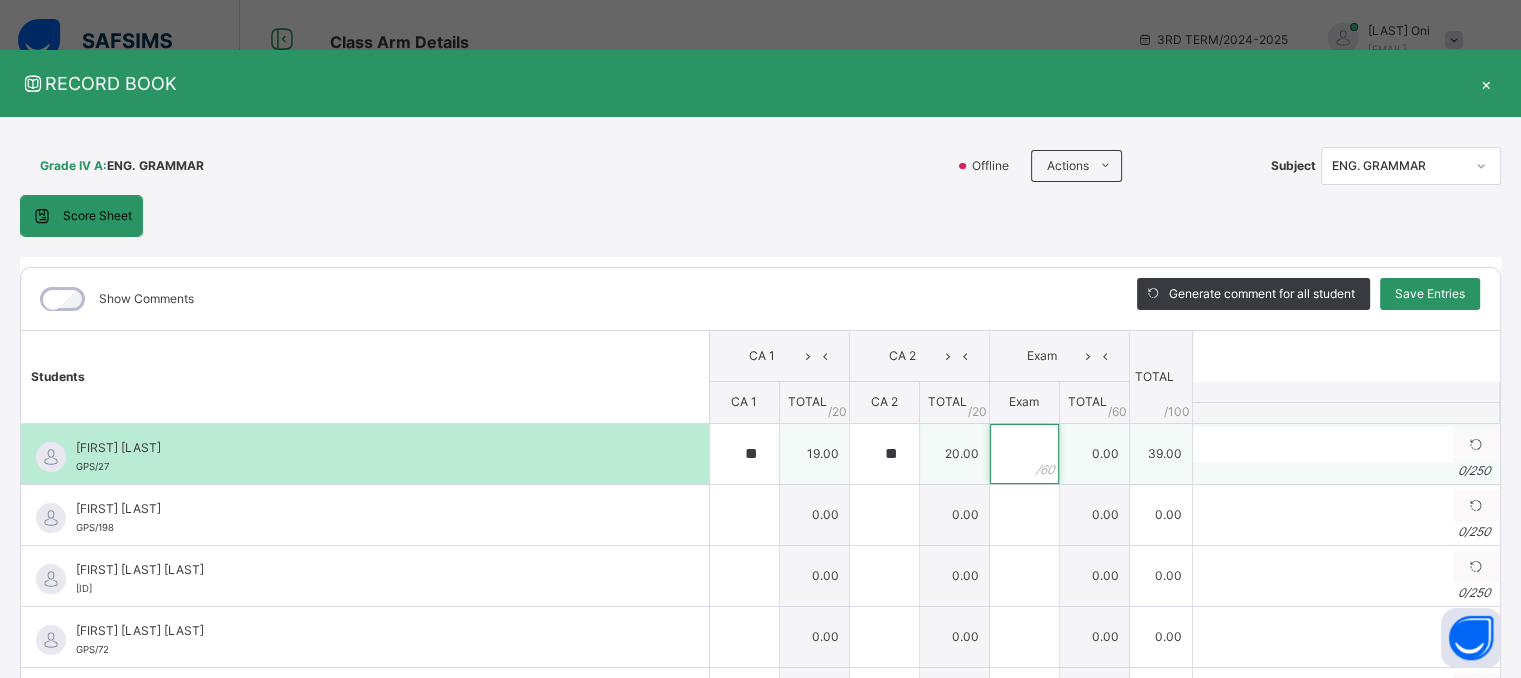 click at bounding box center (1024, 454) 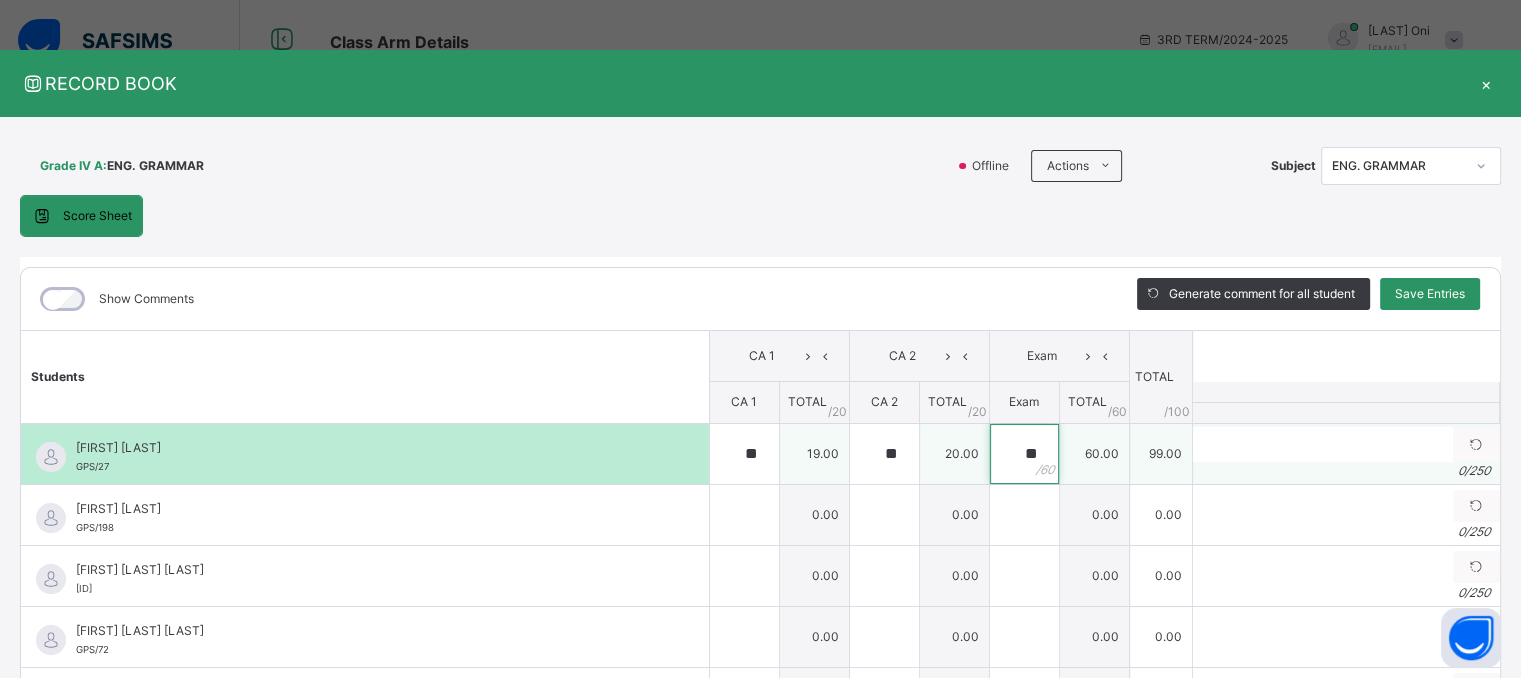 type on "**" 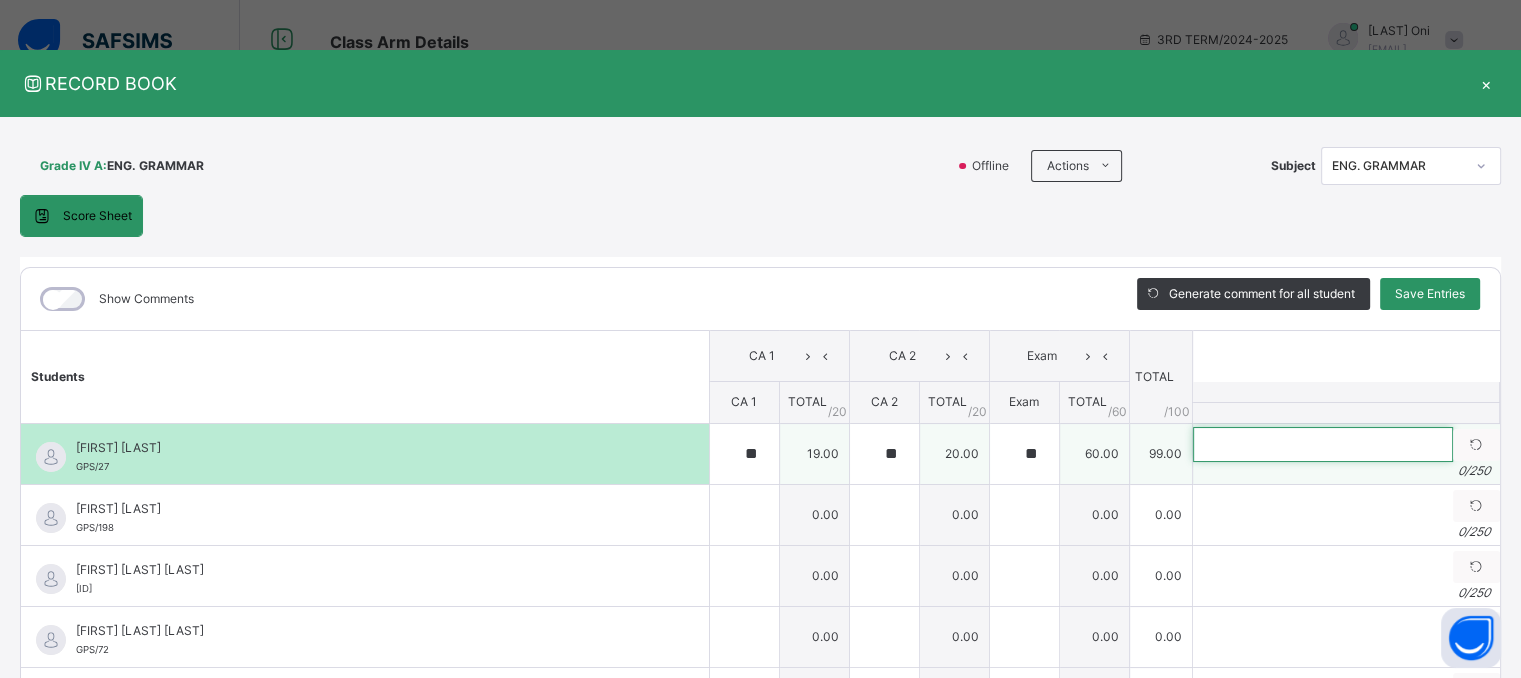 click at bounding box center (1323, 444) 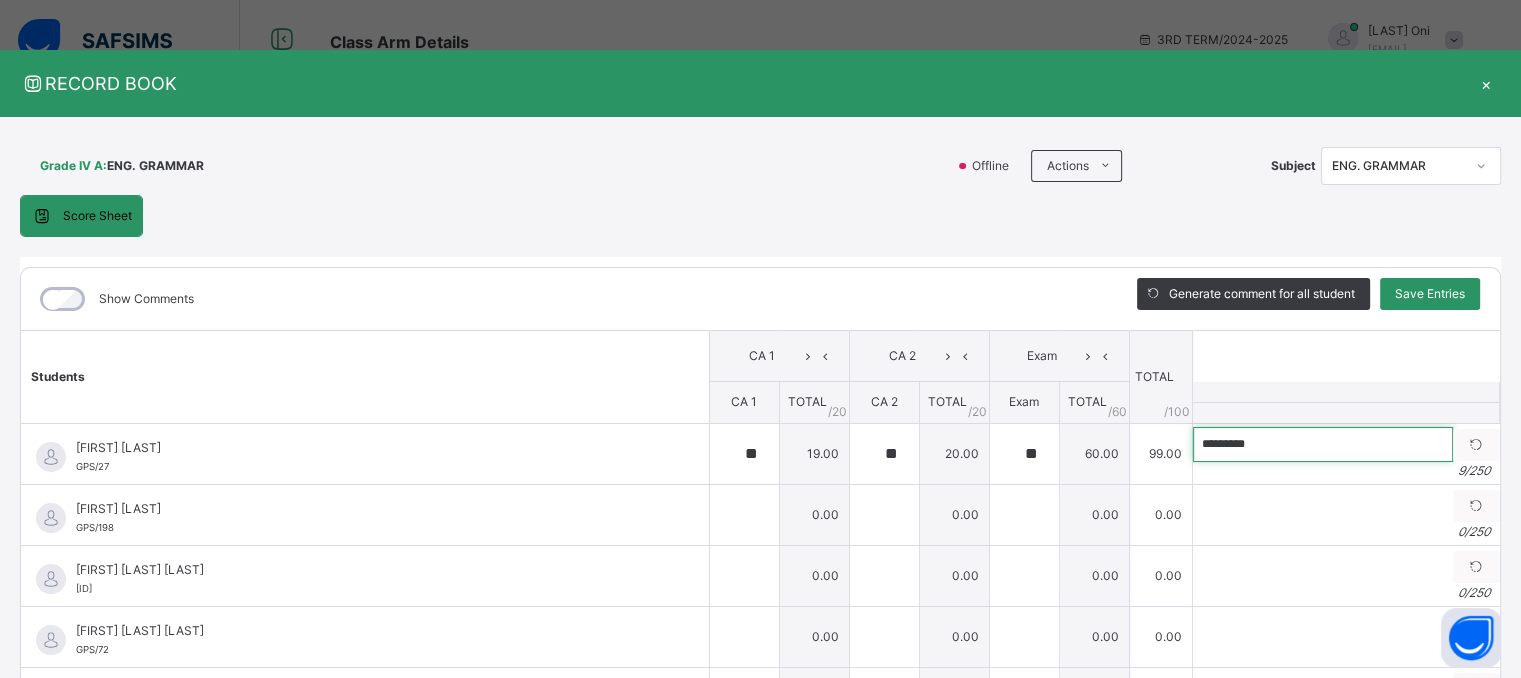 type on "*********" 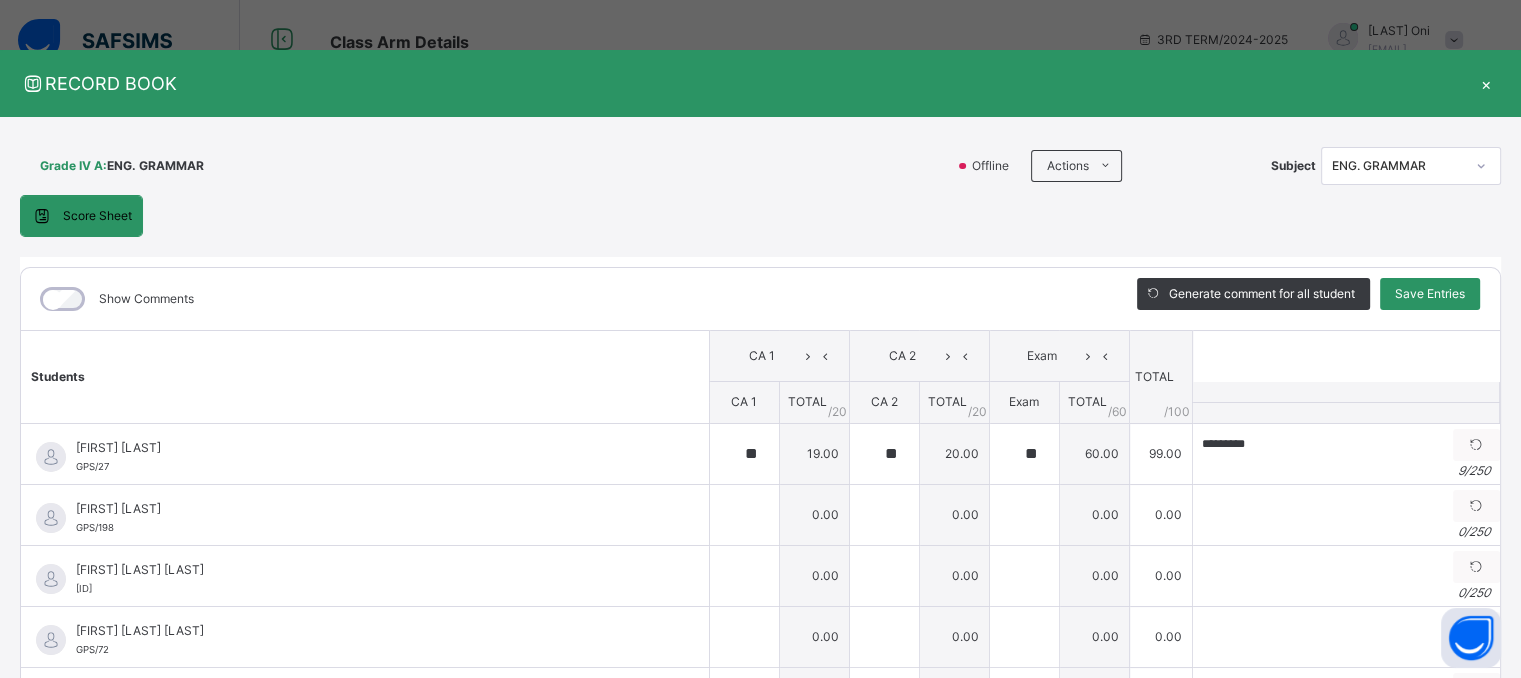 click on "Score Sheet Score Sheet Show Comments   Generate comment for all student   Save Entries Class Level:  Grade IV   A Subject:  ENG. GRAMMAR Session:  2024/2025 Session Session:  3RD TERM Students CA 1 CA 2 Exam TOTAL /100 Comment CA 1 TOTAL / 20 CA 2 TOTAL / 20 Exam TOTAL / 60  [FIRST]  [LAST] GPS/27  [FIRST]  [LAST] GPS/27 ** 19.00 ** 20.00 ** 60.00 99.00 ********* Generate comment 9 / 250   ×   Subject Teacher’s Comment Generate and see in full the comment developed by the AI with an option to regenerate the comment JS  [FIRST]  [LAST]   GPS/27   Total 99.00  / 100.00 Sims Bot   Regenerate     Use this comment   [FIRST] [LAST] GPS/198 [FIRST] [LAST] GPS/198 0.00 0.00 0.00 0.00 Generate comment 0 / 250   ×   Subject Teacher’s Comment Generate and see in full the comment developed by the AI with an option to regenerate the comment JS [FIRST] [LAST]   GPS/198   Total 0.00  / 100.00 Sims Bot   Regenerate     Use this comment   [FIRST]  [LAST]  [LAST]  GPS/29 GPS/29 0.00" at bounding box center (760, 498) 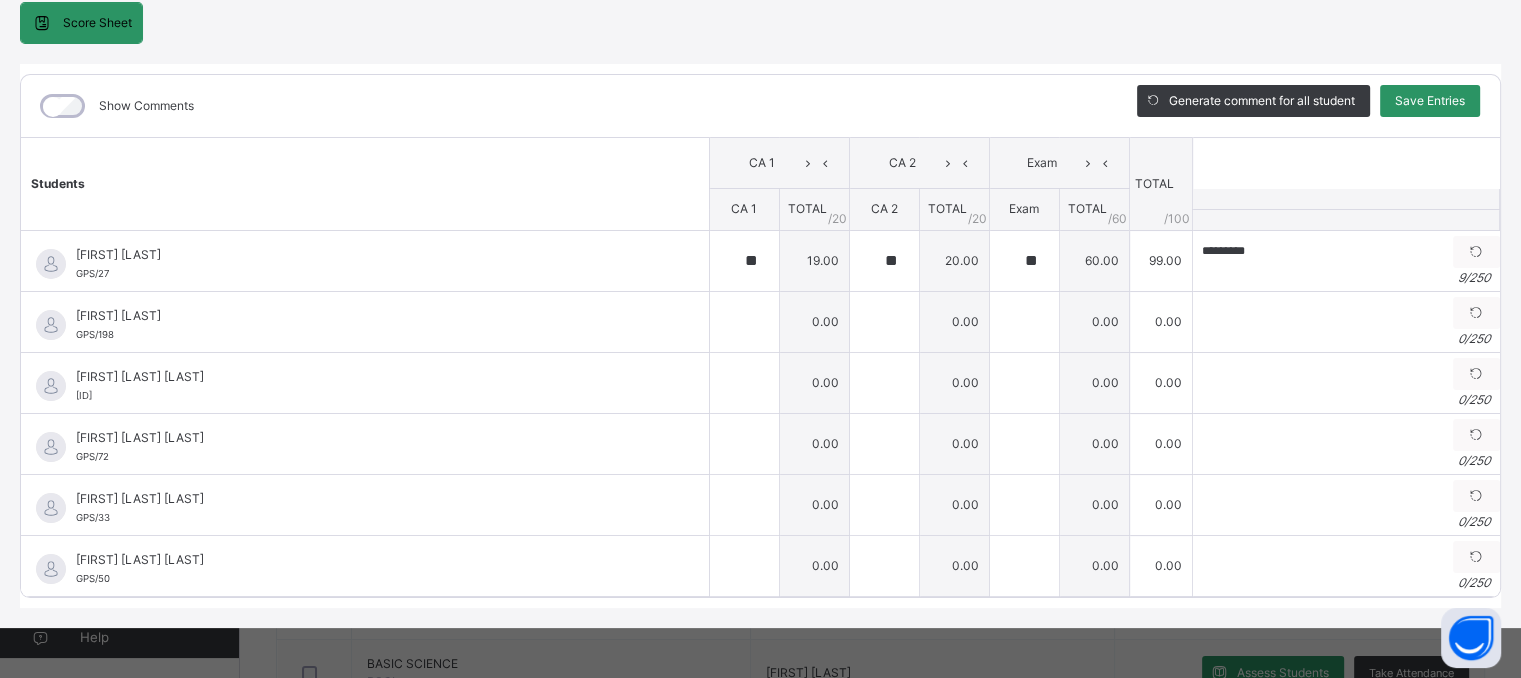 scroll, scrollTop: 200, scrollLeft: 0, axis: vertical 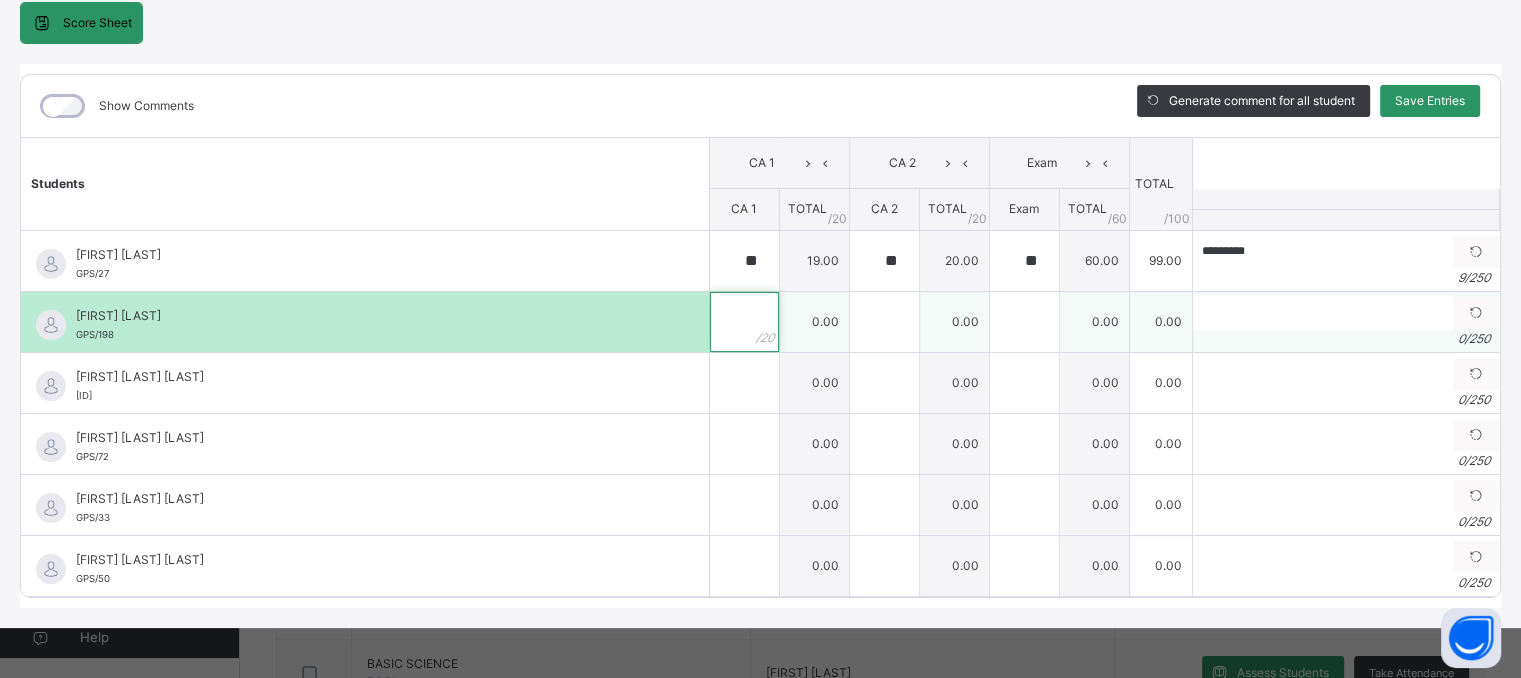 click at bounding box center [744, 322] 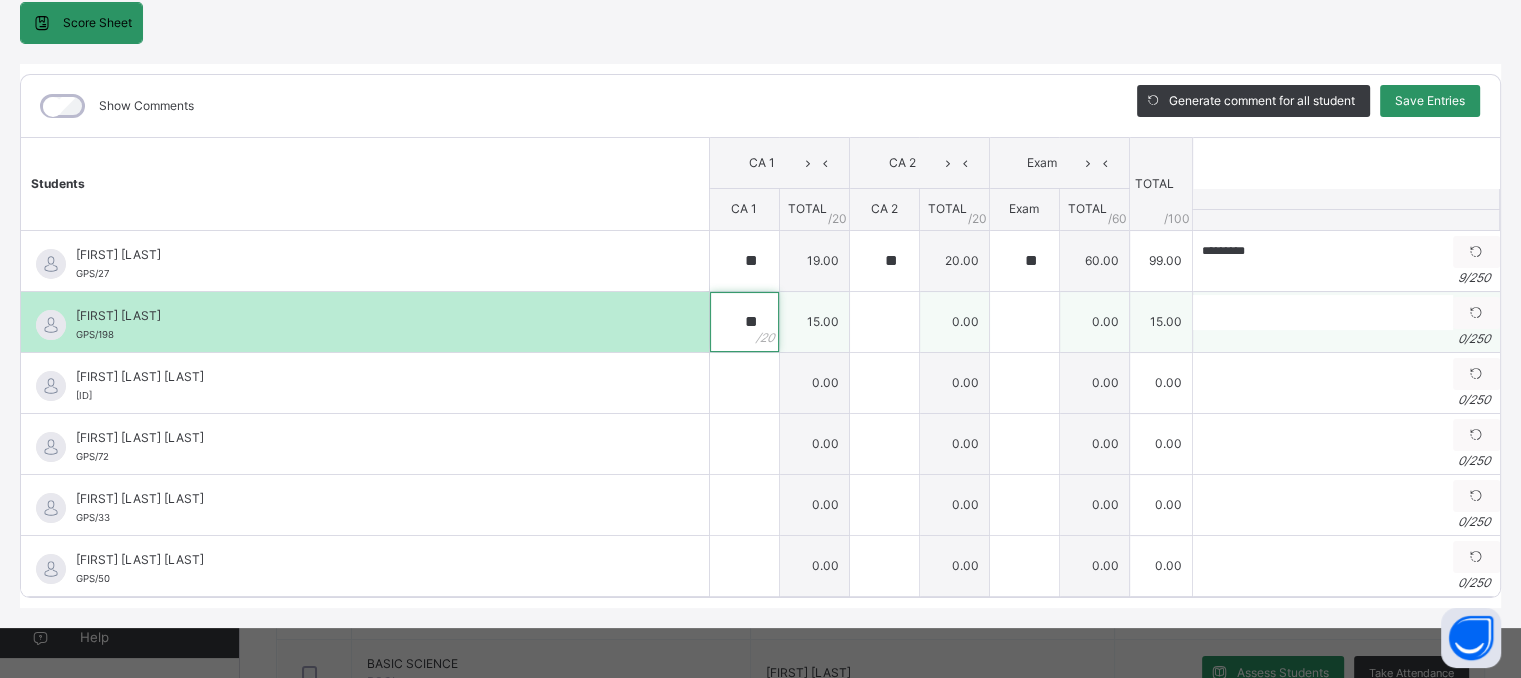 type on "**" 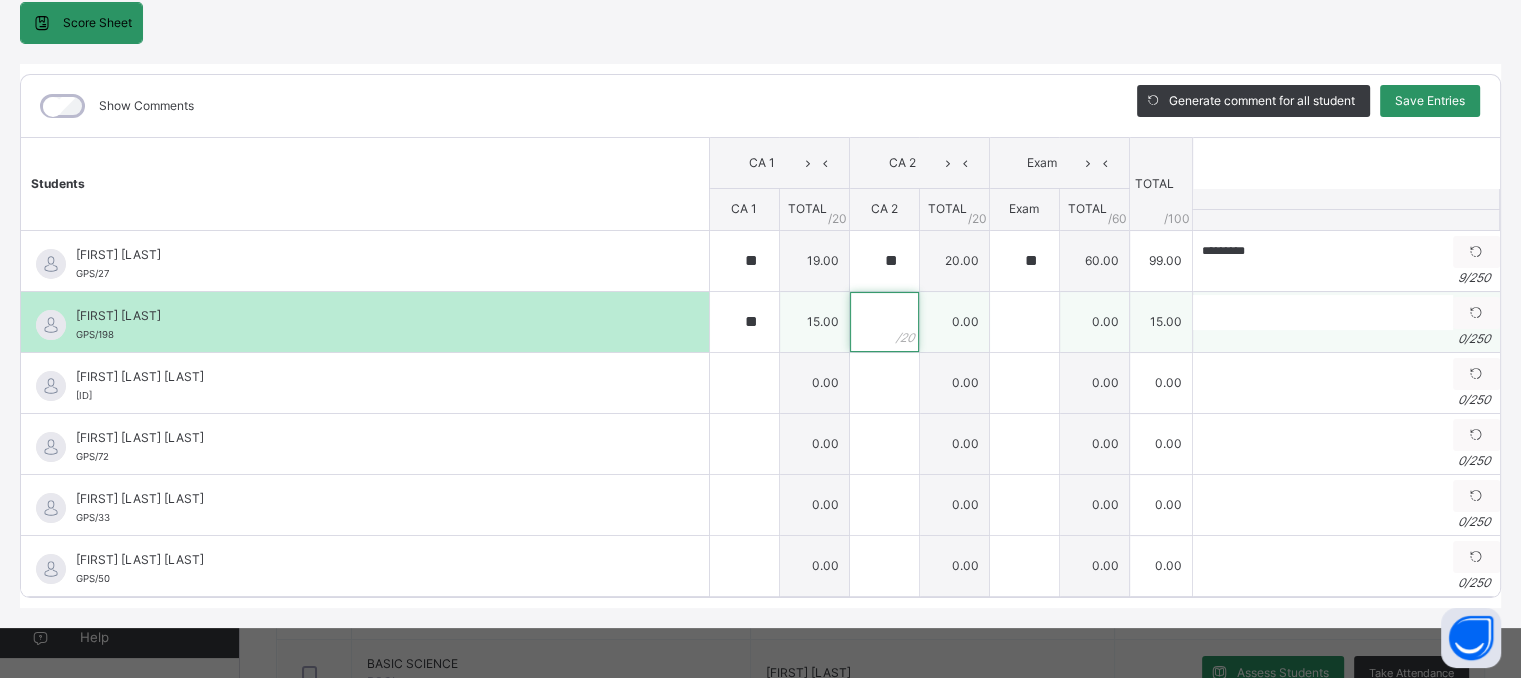 click at bounding box center (884, 322) 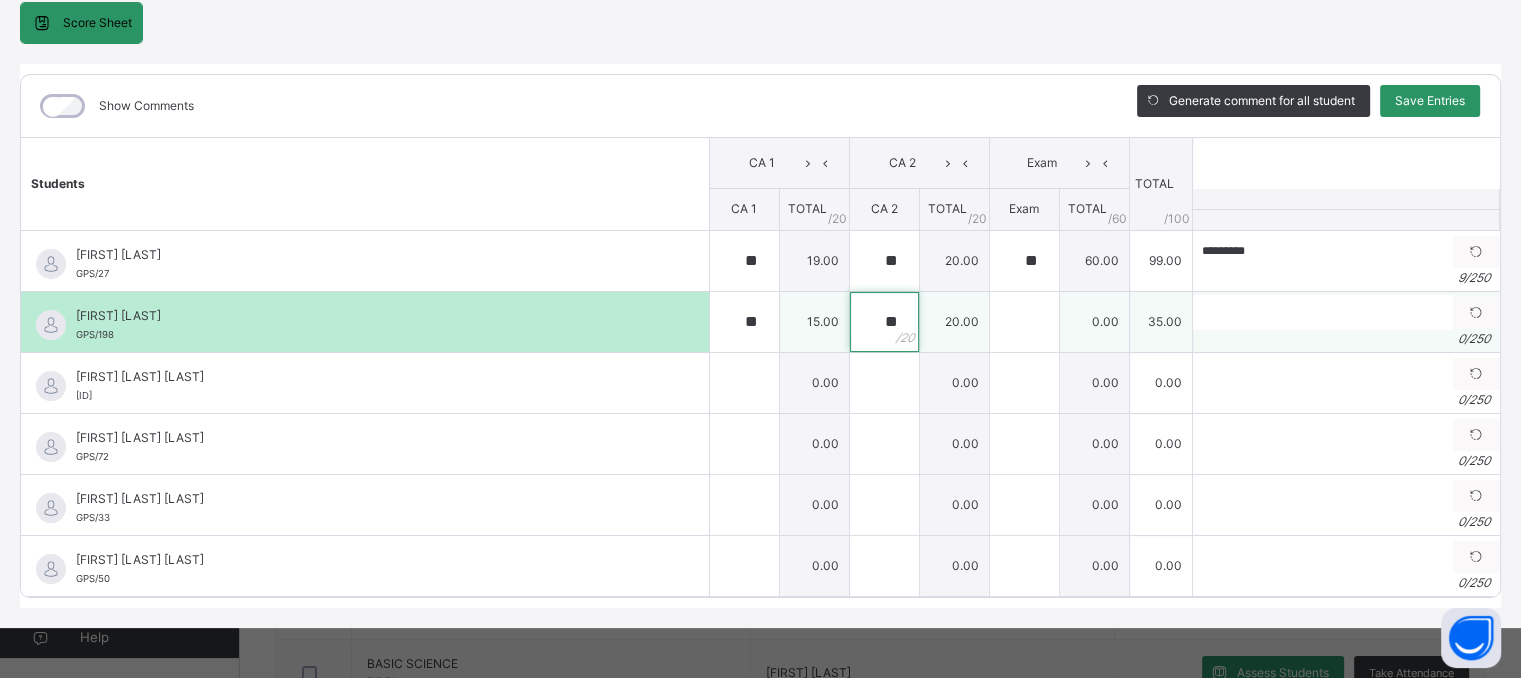 type on "**" 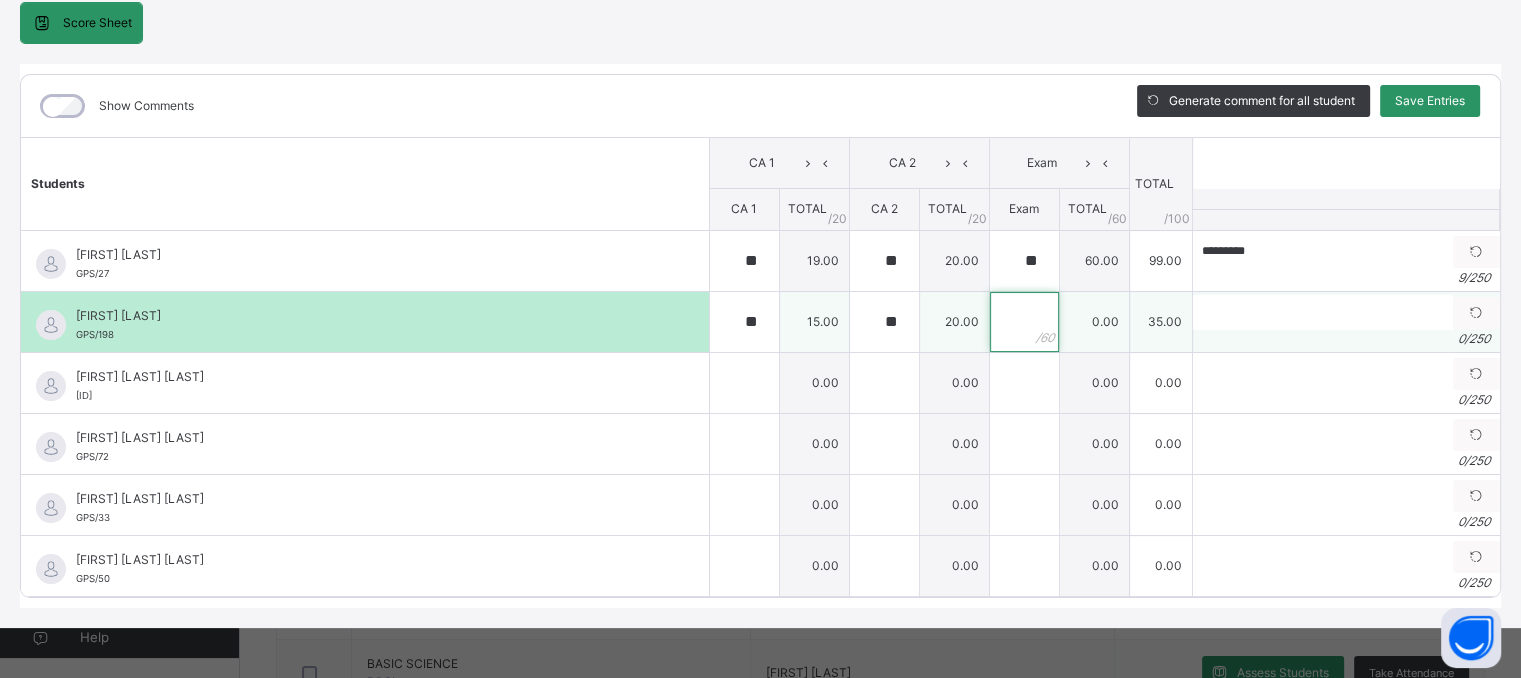 click at bounding box center [1024, 322] 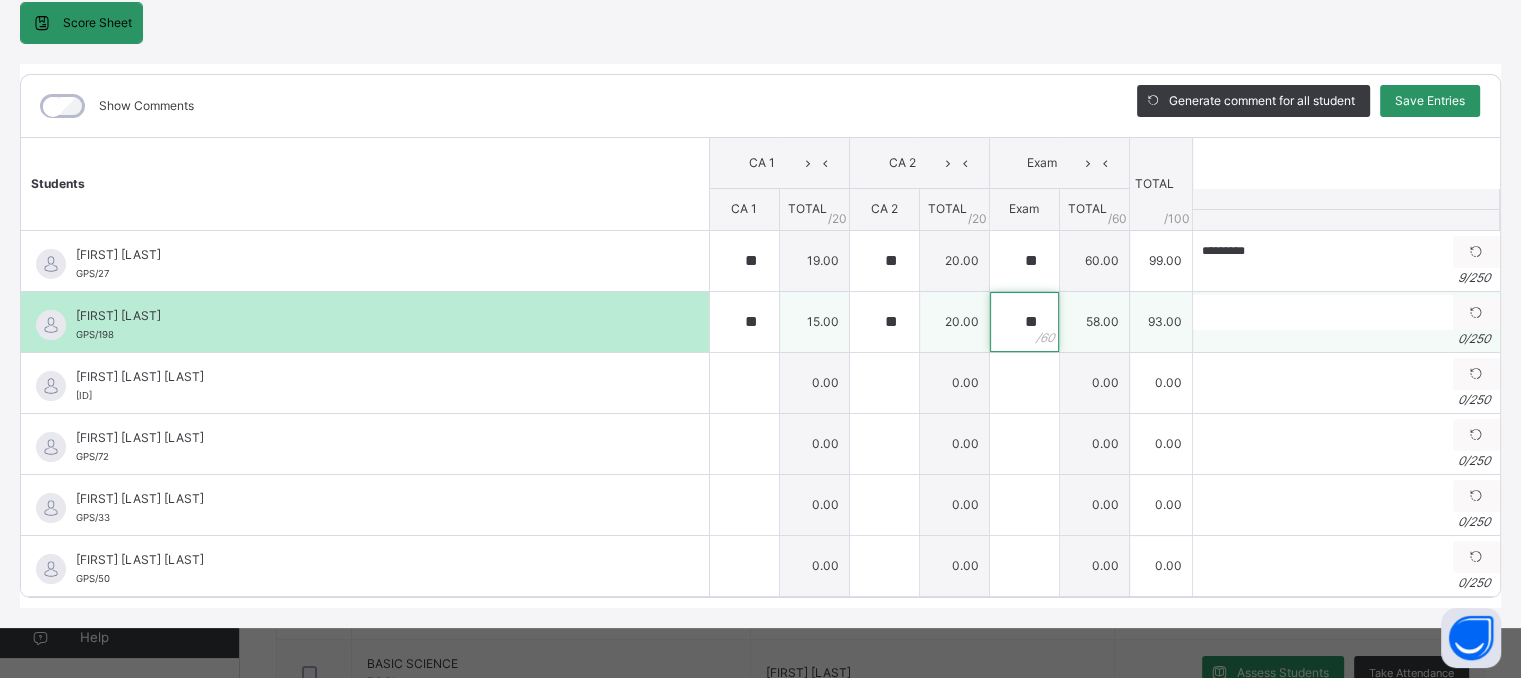 type on "**" 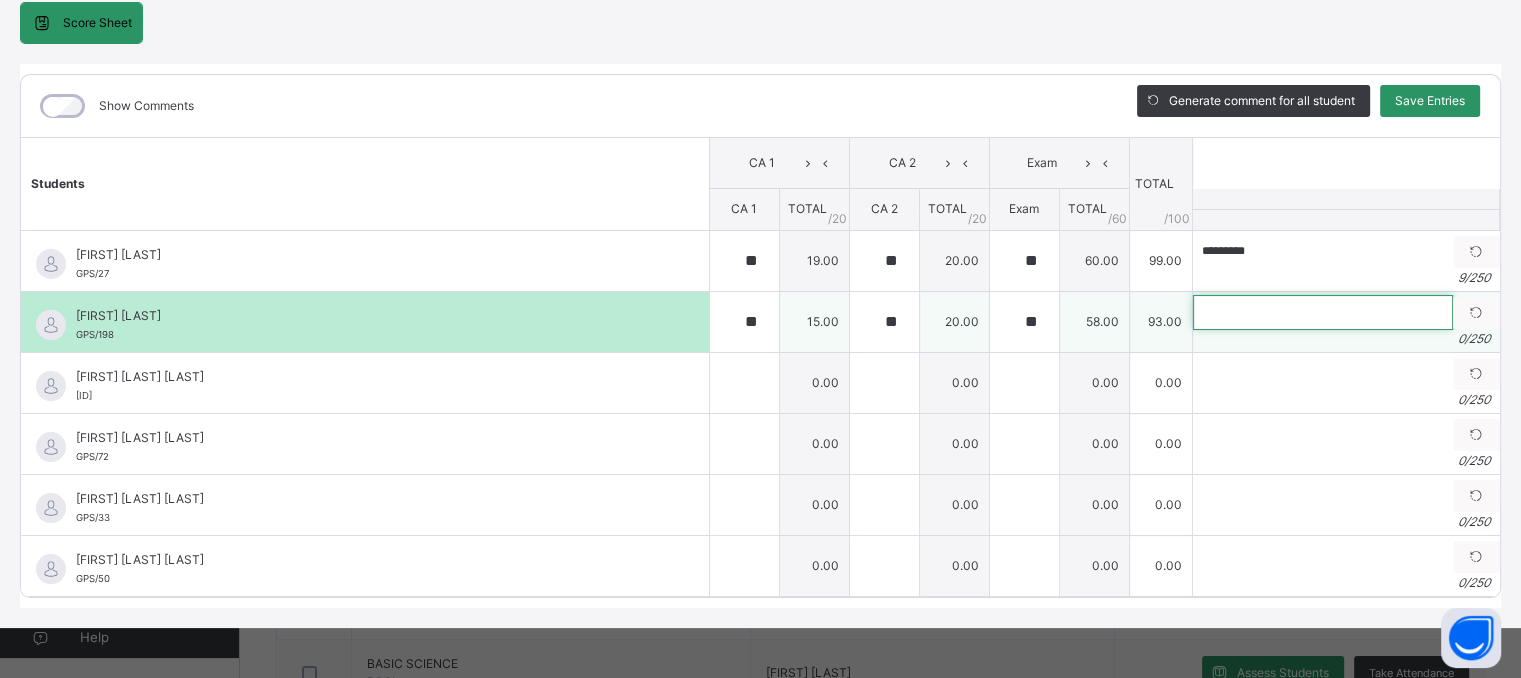 click at bounding box center (1323, 312) 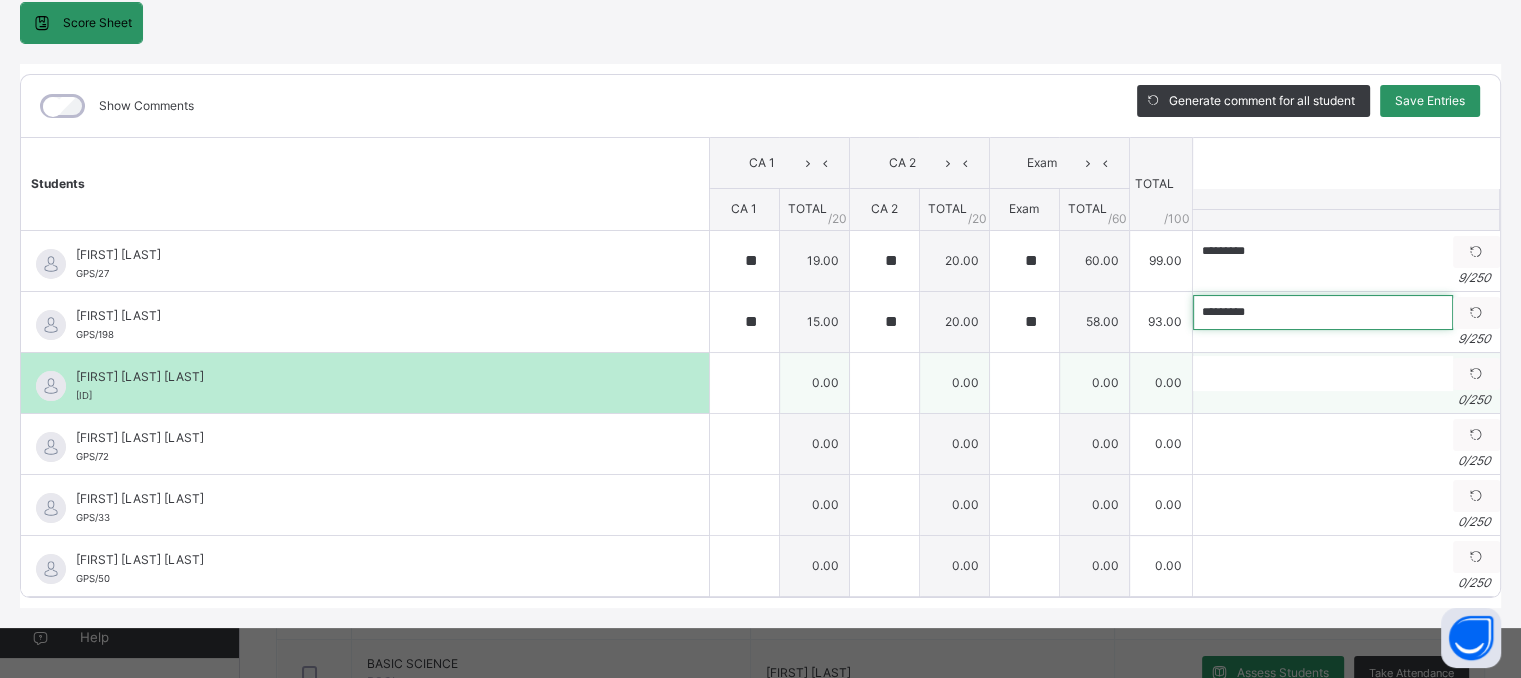 type on "*********" 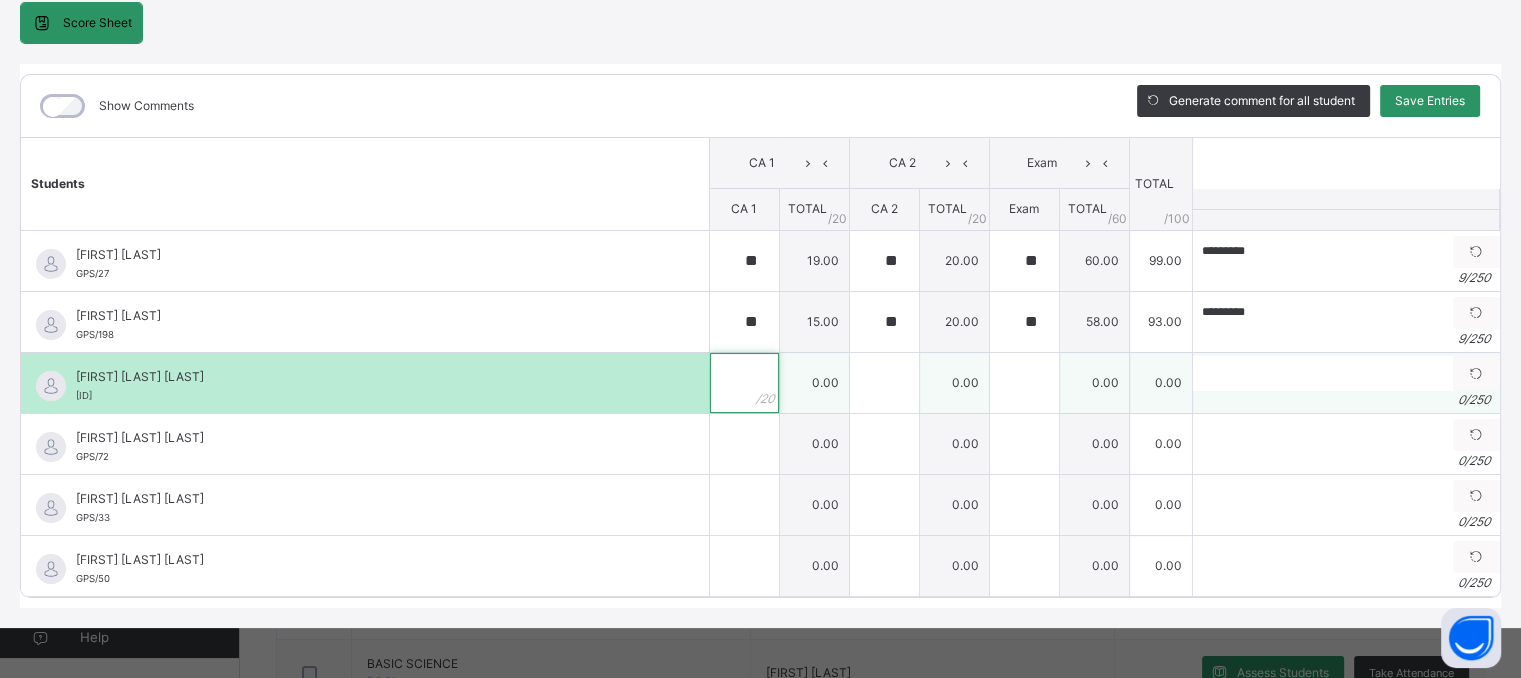 click at bounding box center [744, 383] 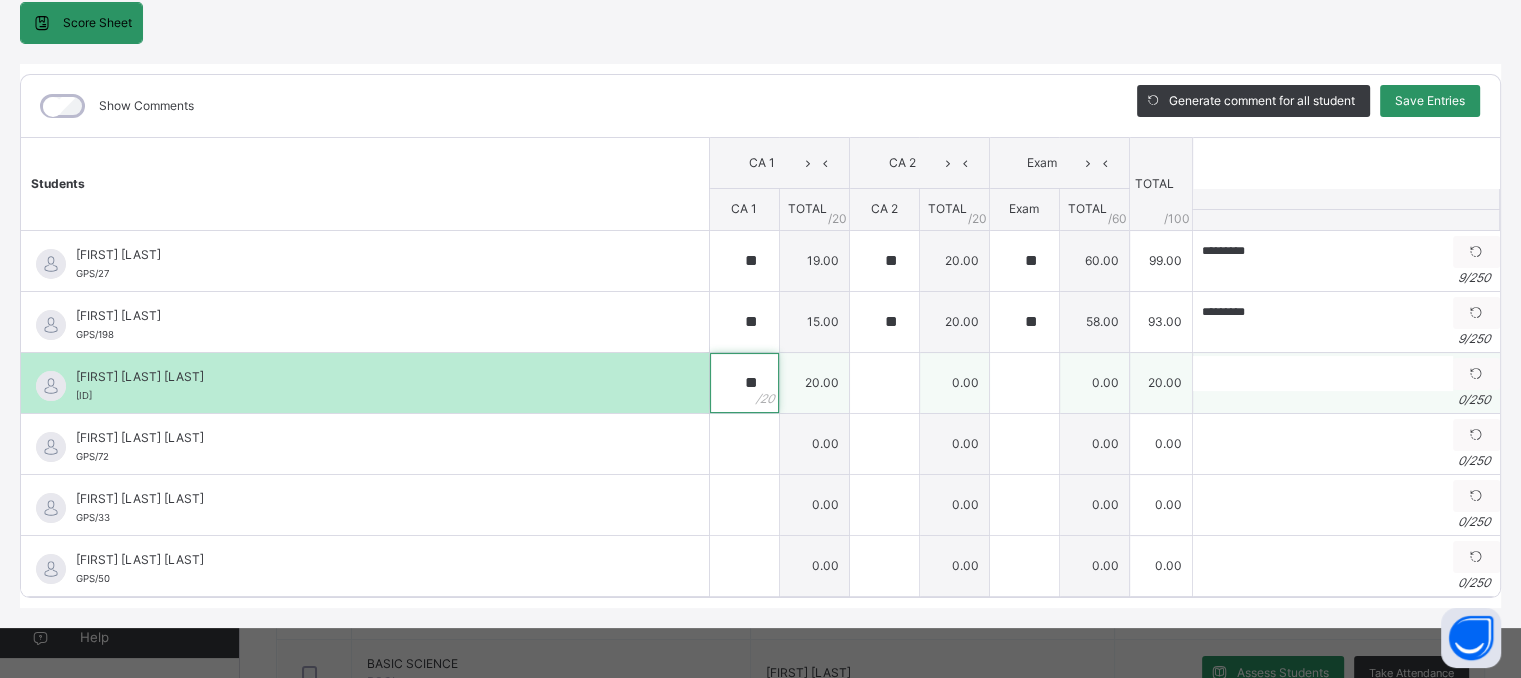 type on "**" 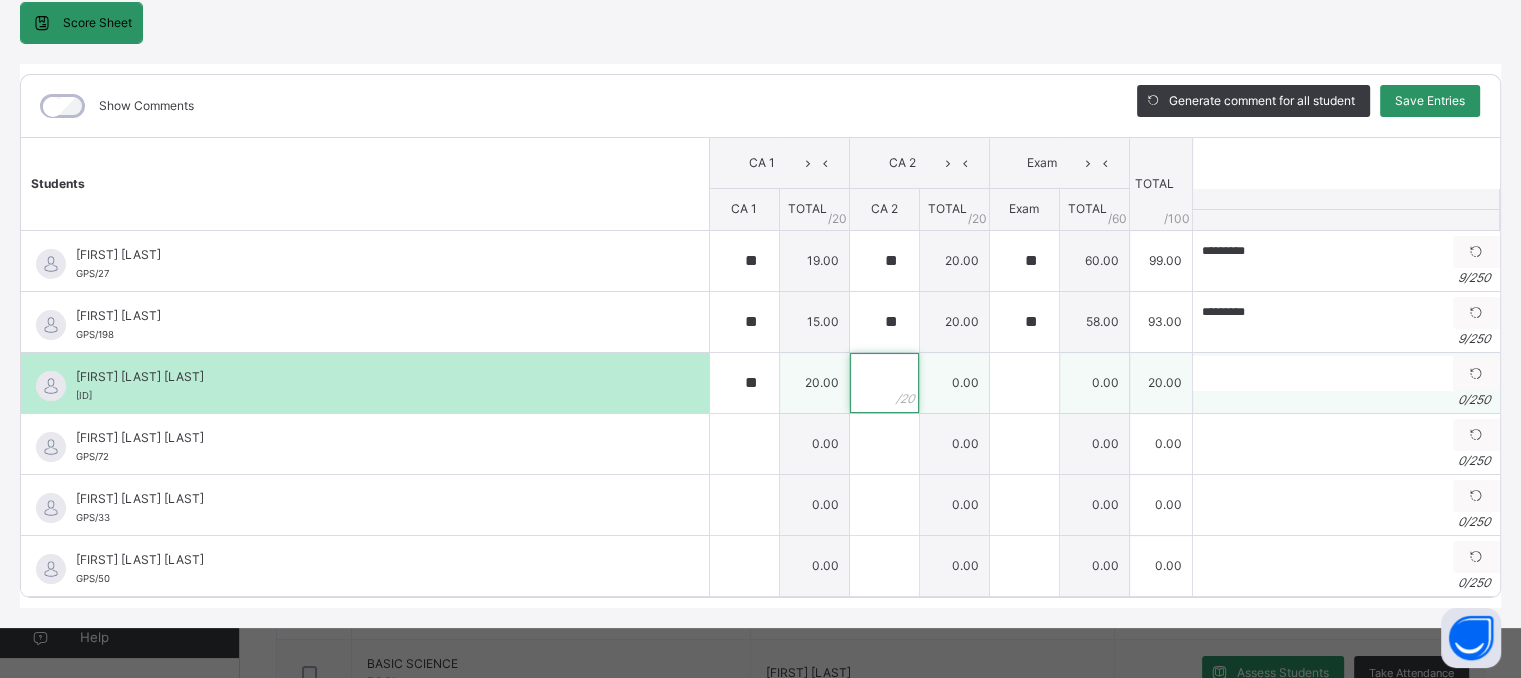 click at bounding box center [884, 383] 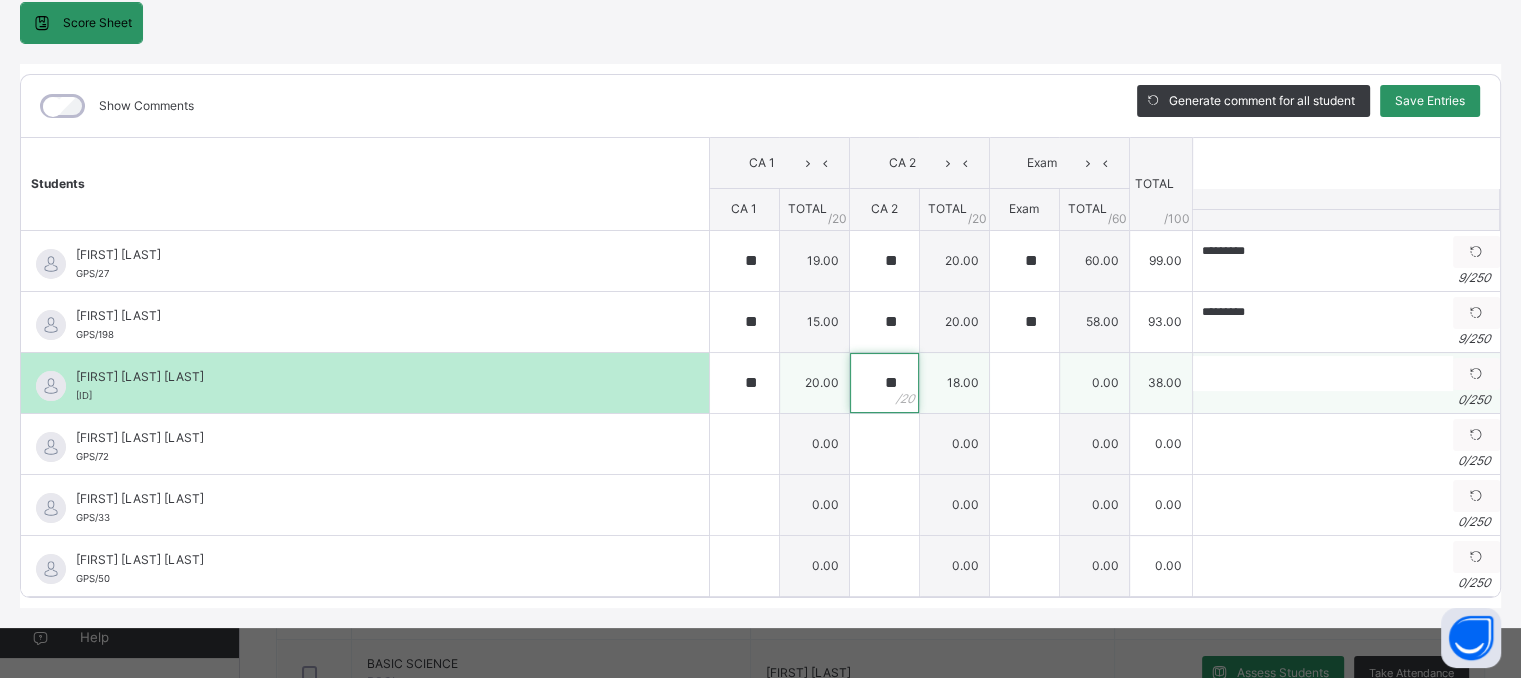 type on "**" 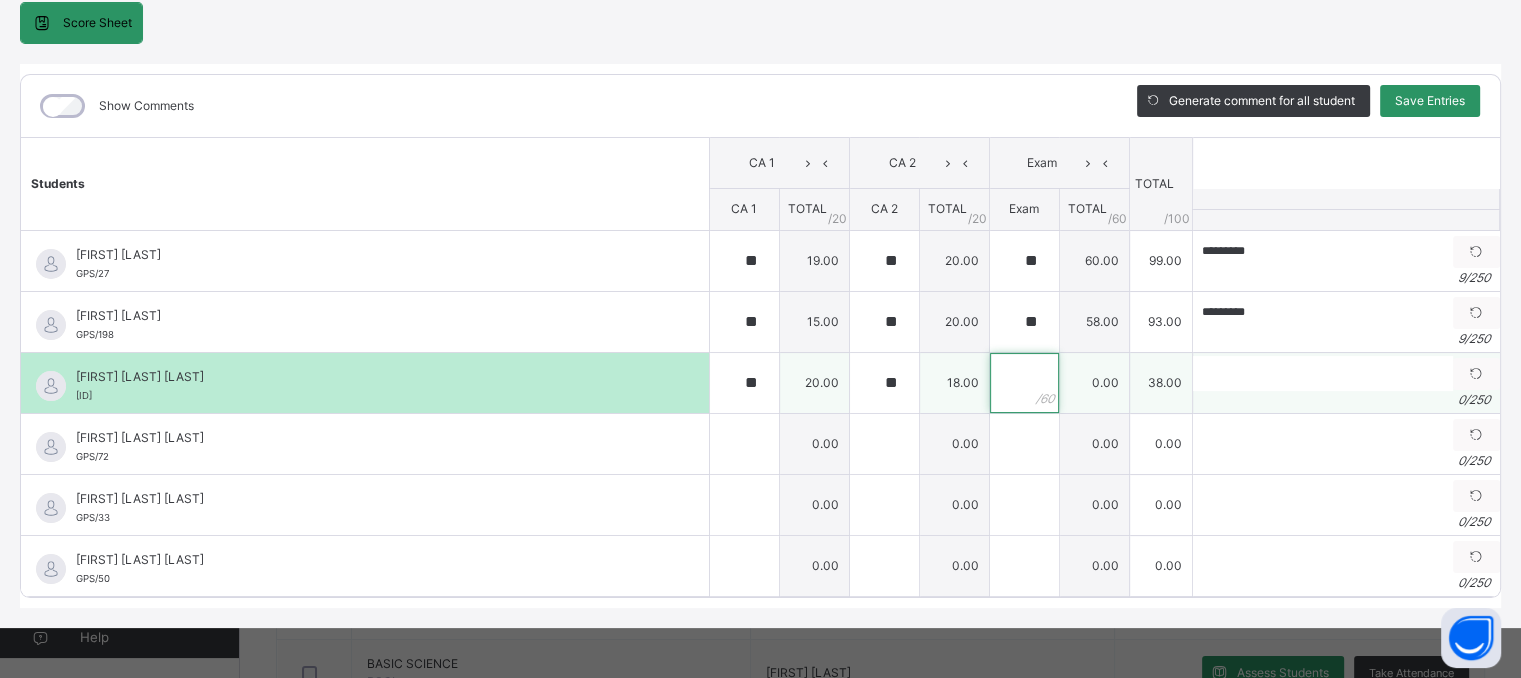click at bounding box center [1024, 383] 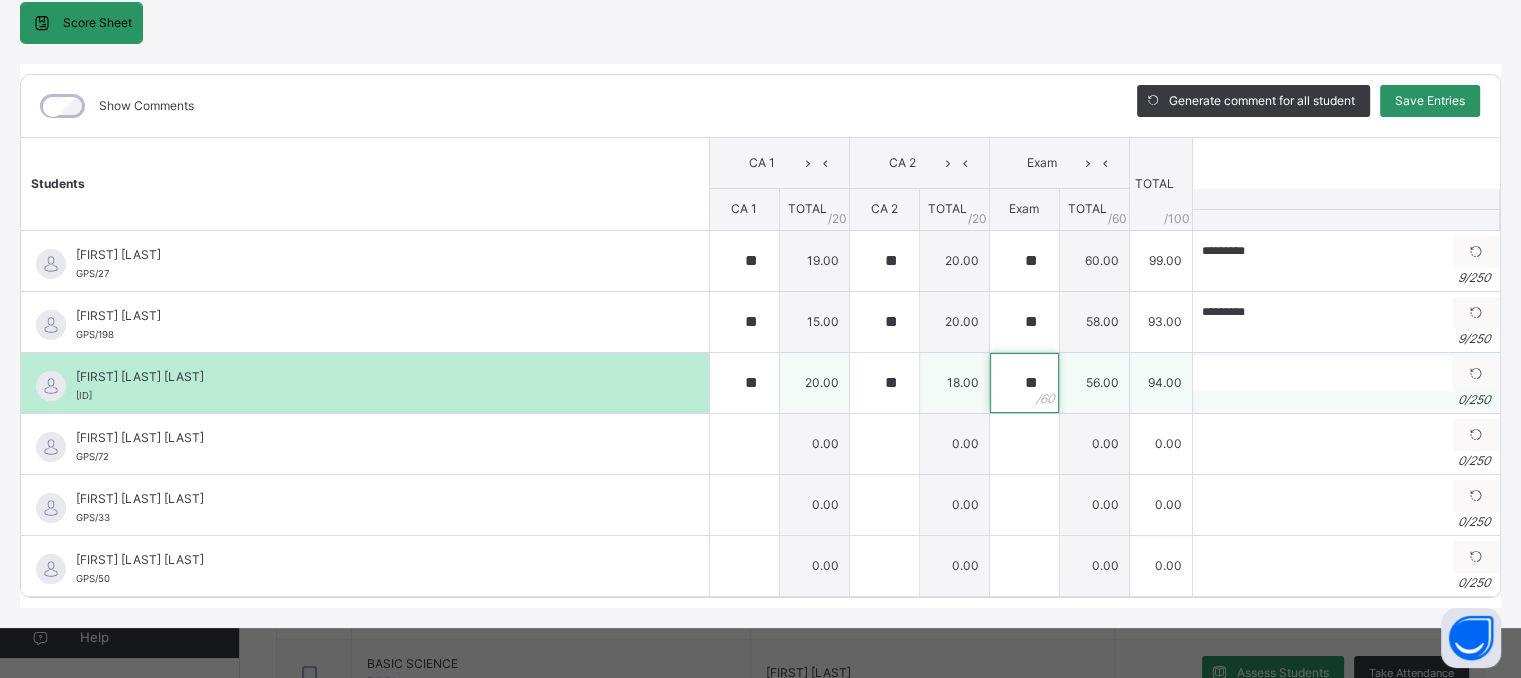 type on "**" 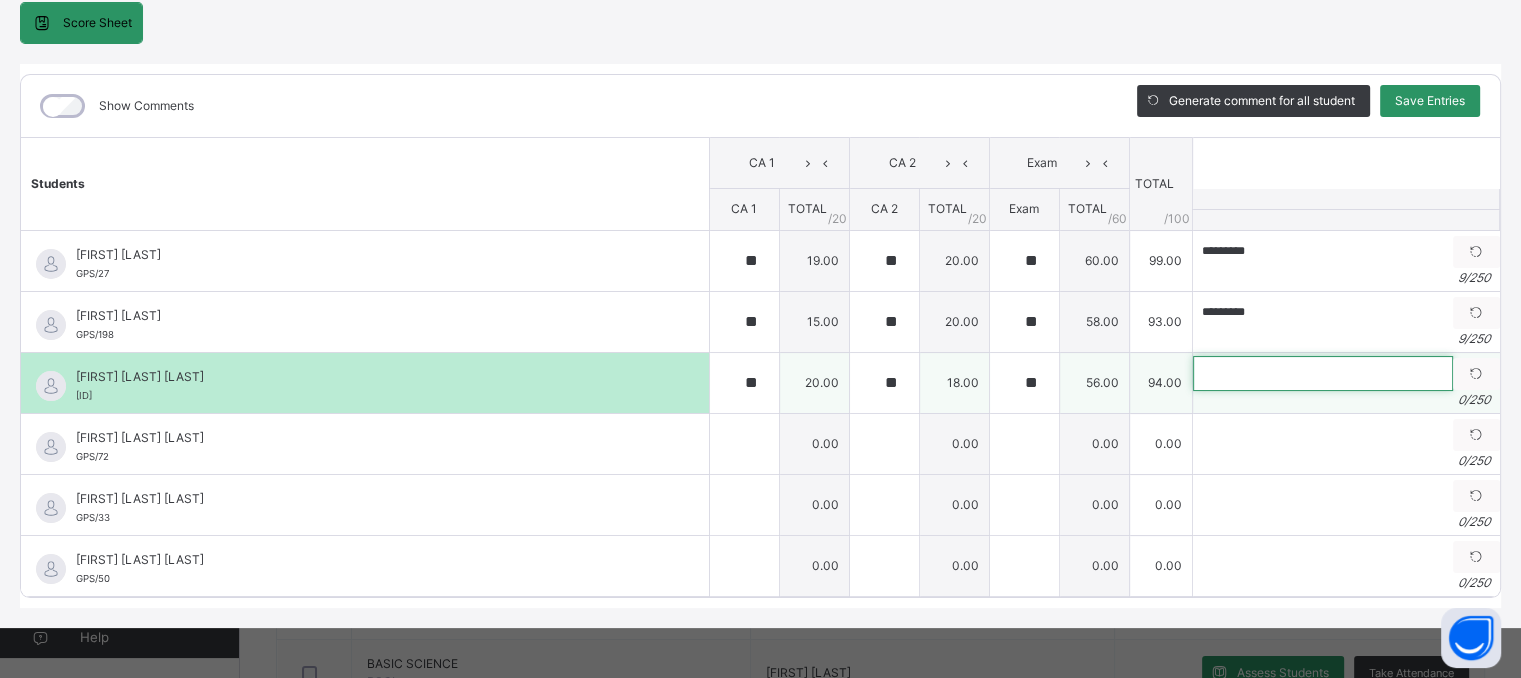 click at bounding box center (1323, 373) 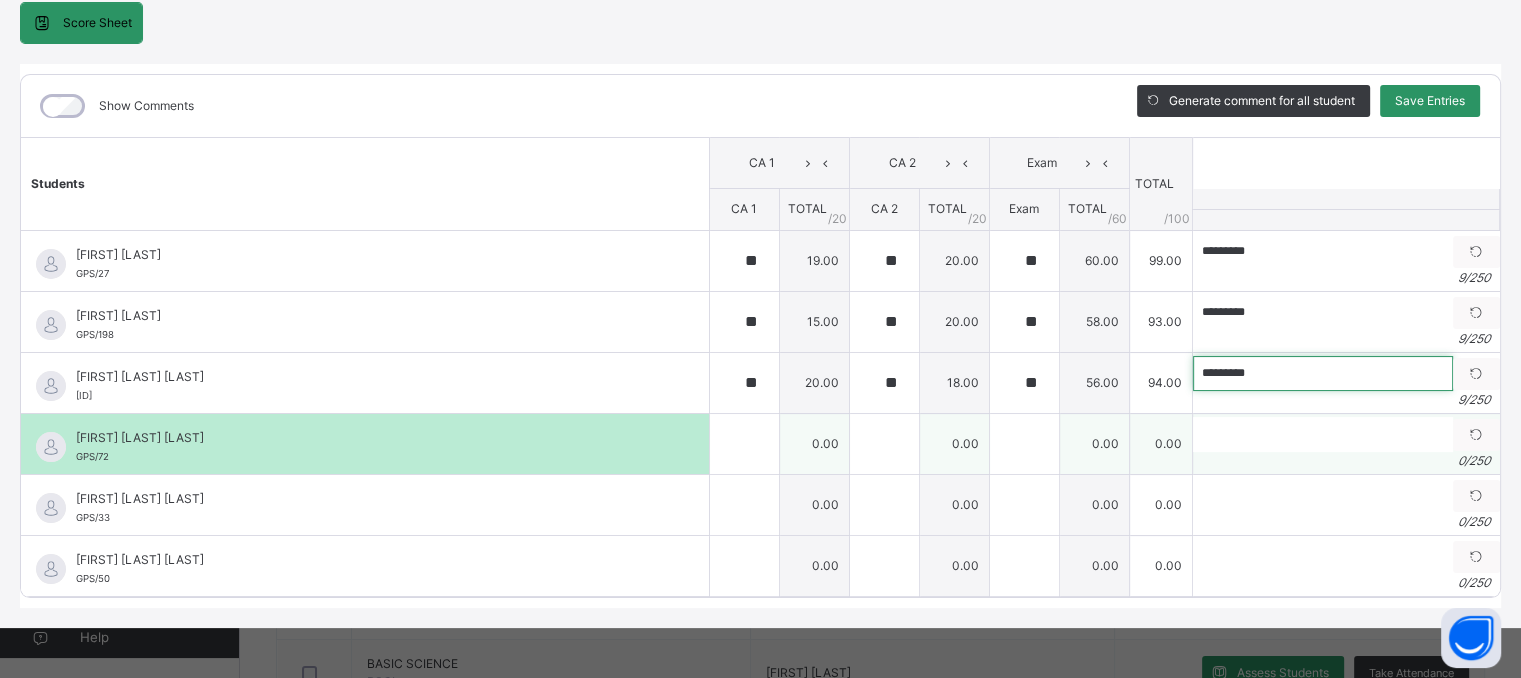type on "*********" 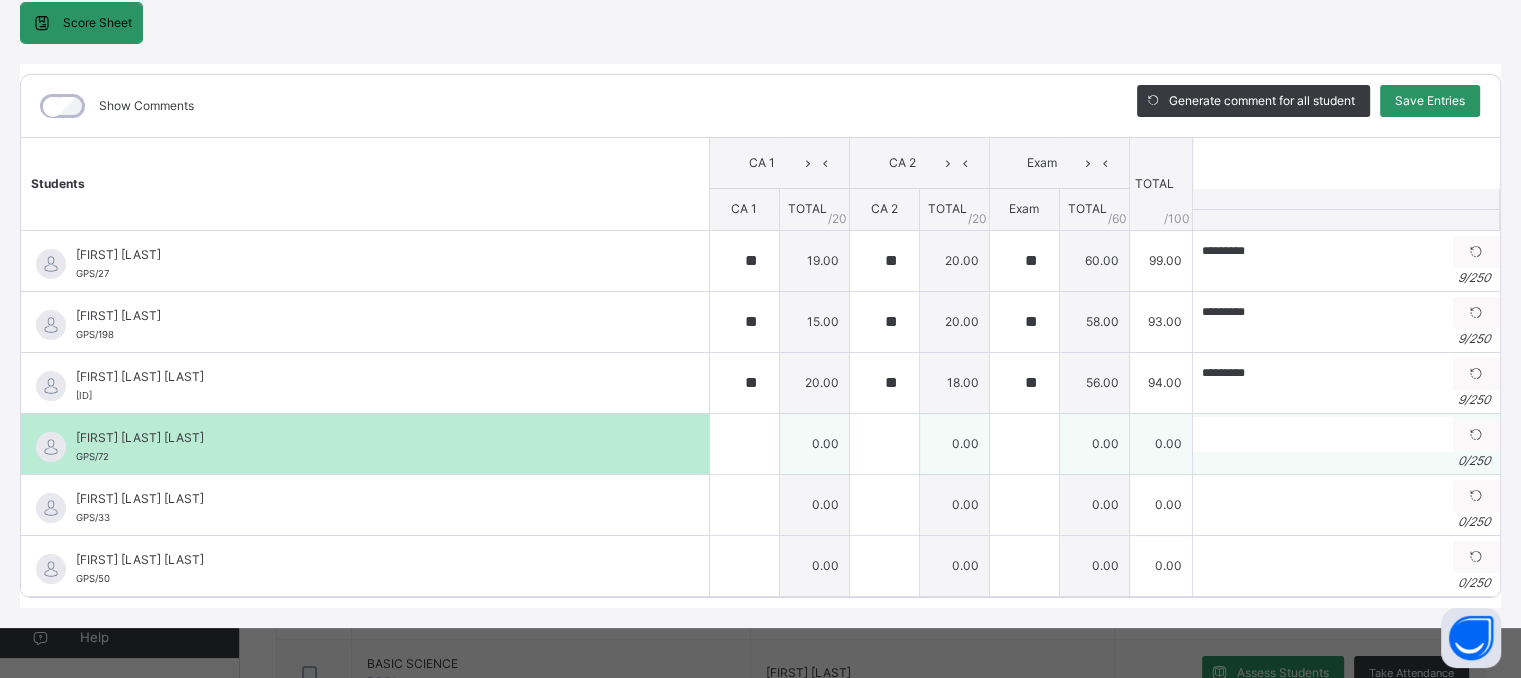 drag, startPoint x: 773, startPoint y: 437, endPoint x: 759, endPoint y: 433, distance: 14.56022 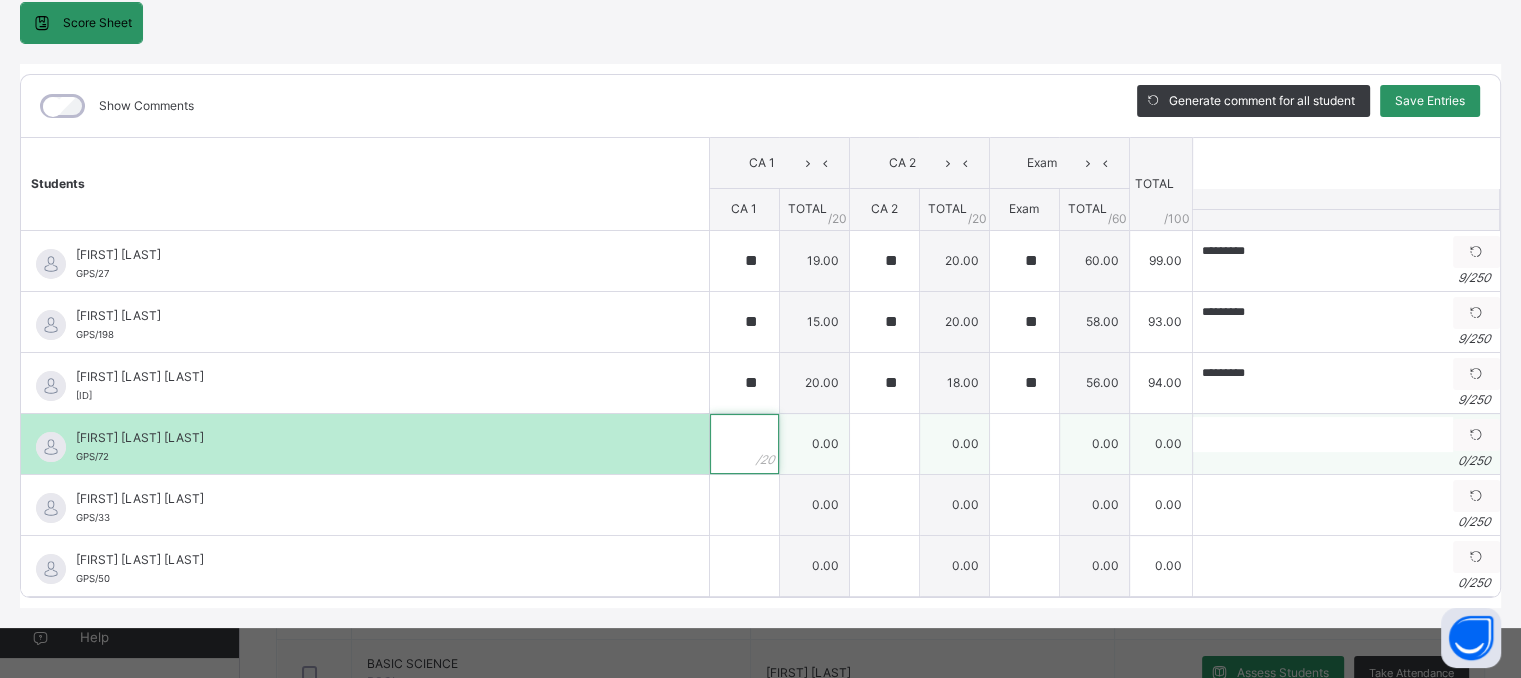 click at bounding box center [744, 444] 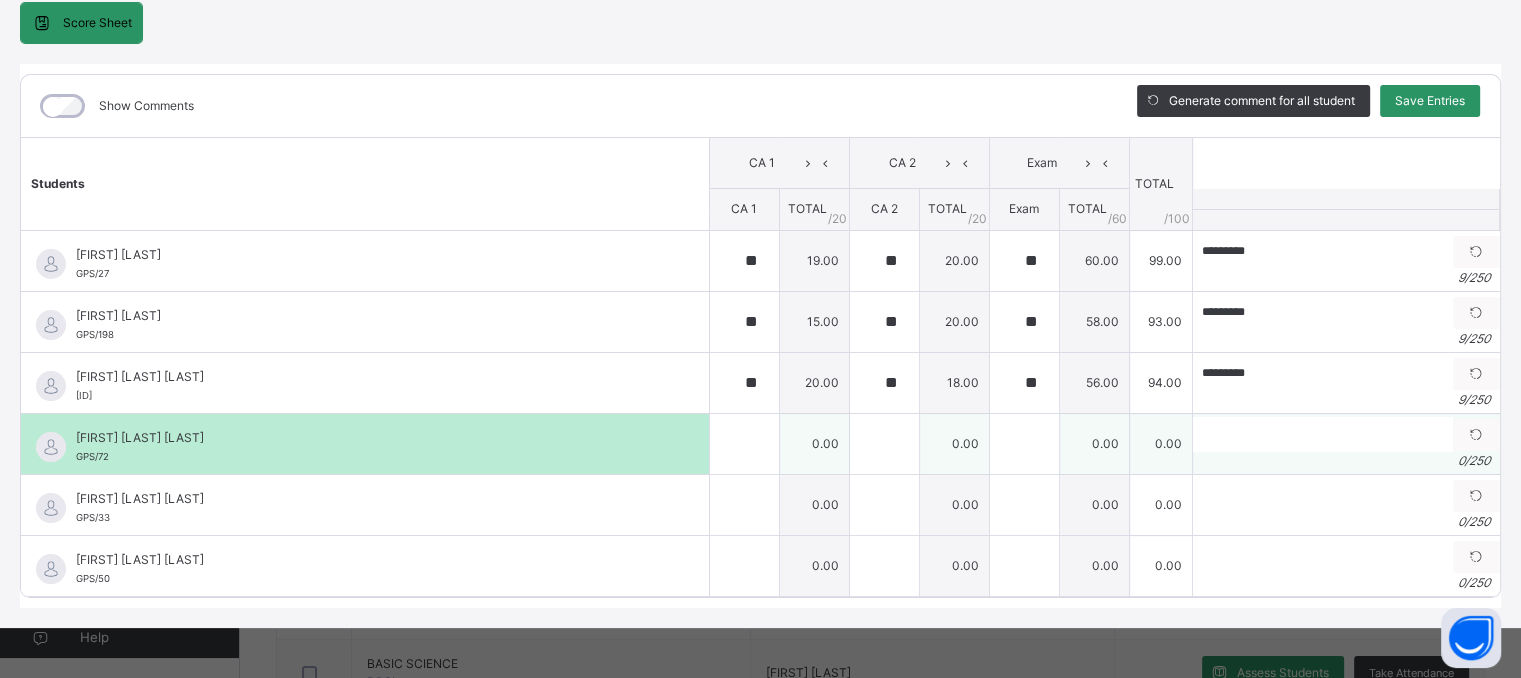 click at bounding box center [744, 444] 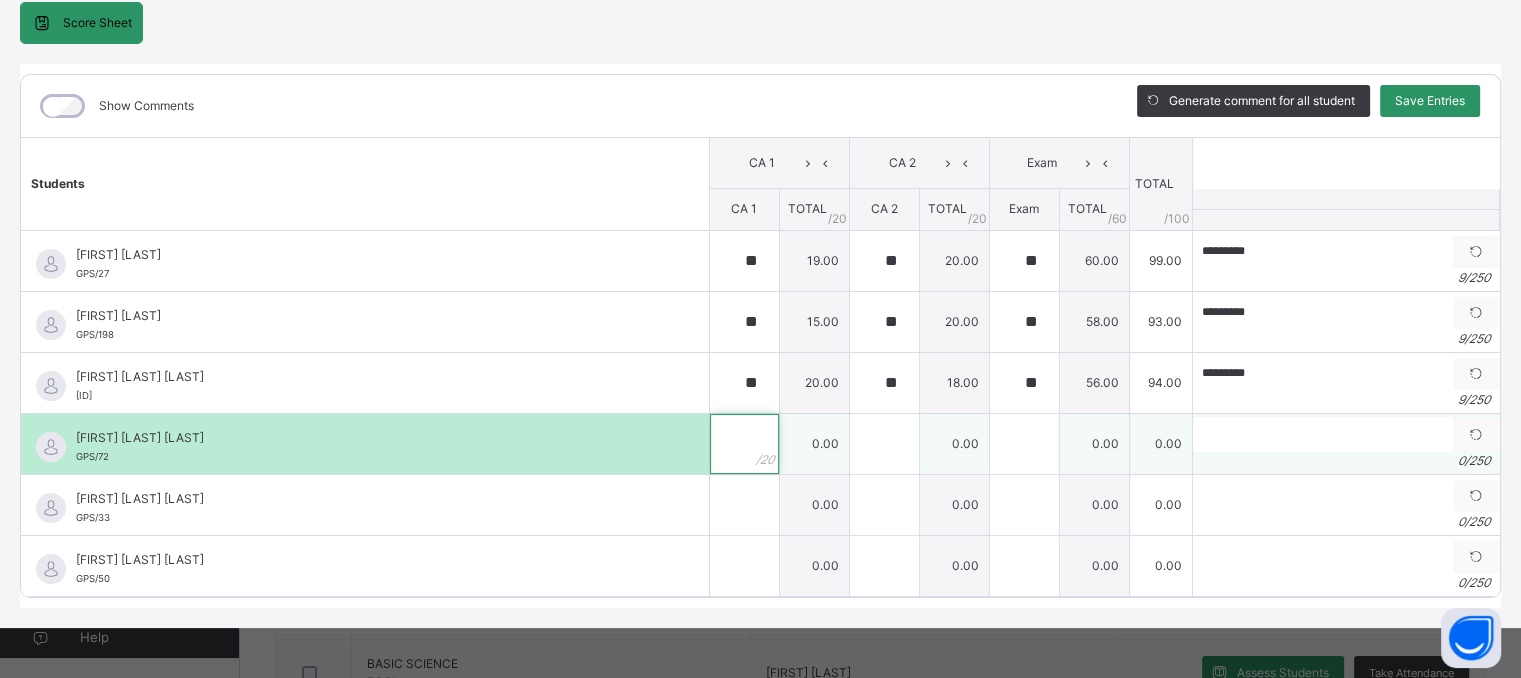 click at bounding box center [744, 444] 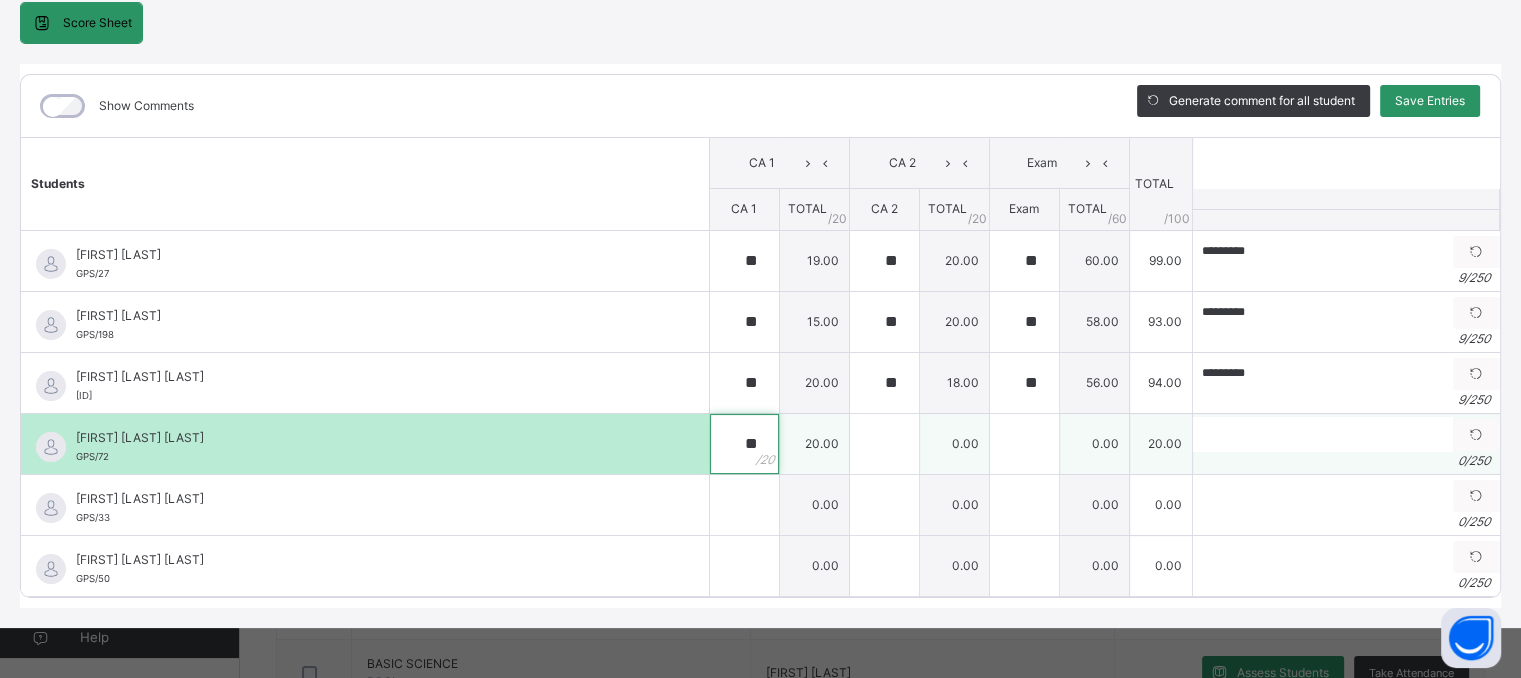 type on "**" 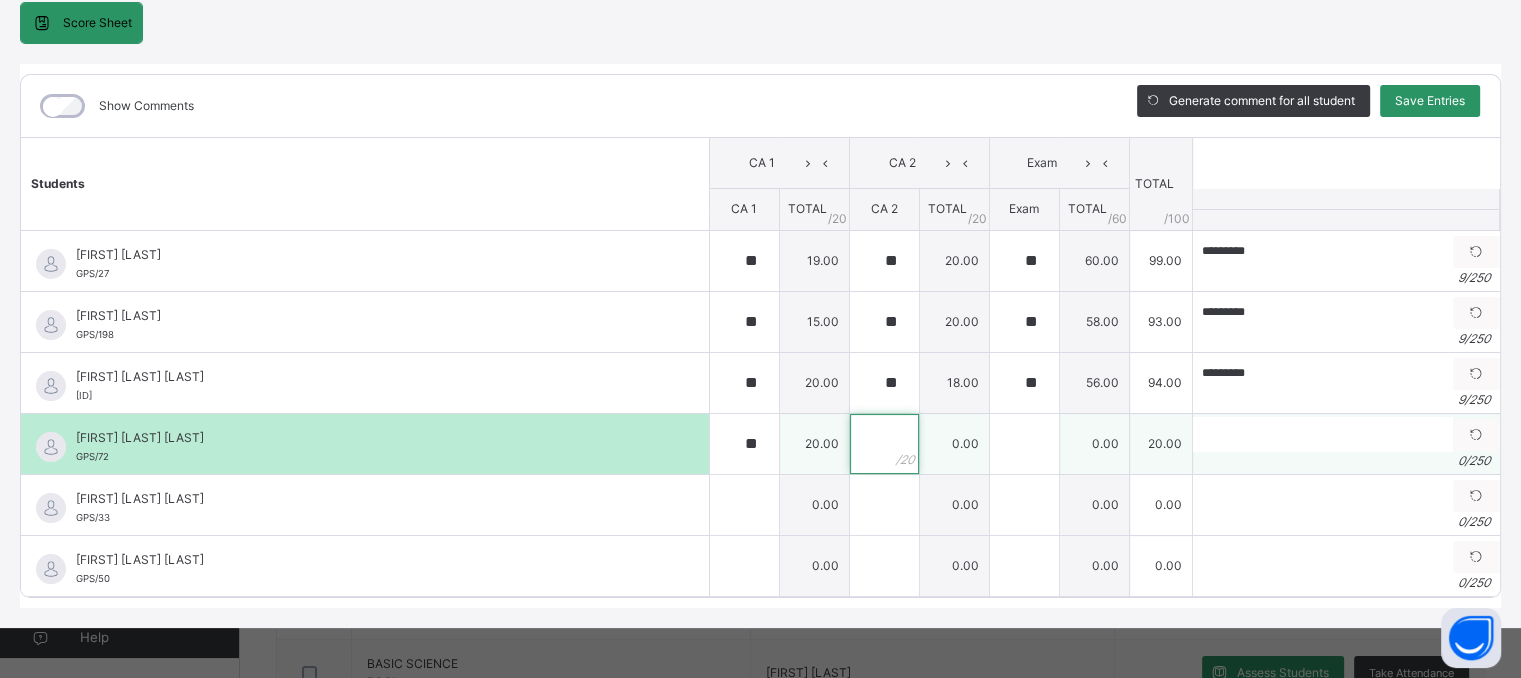click at bounding box center (884, 444) 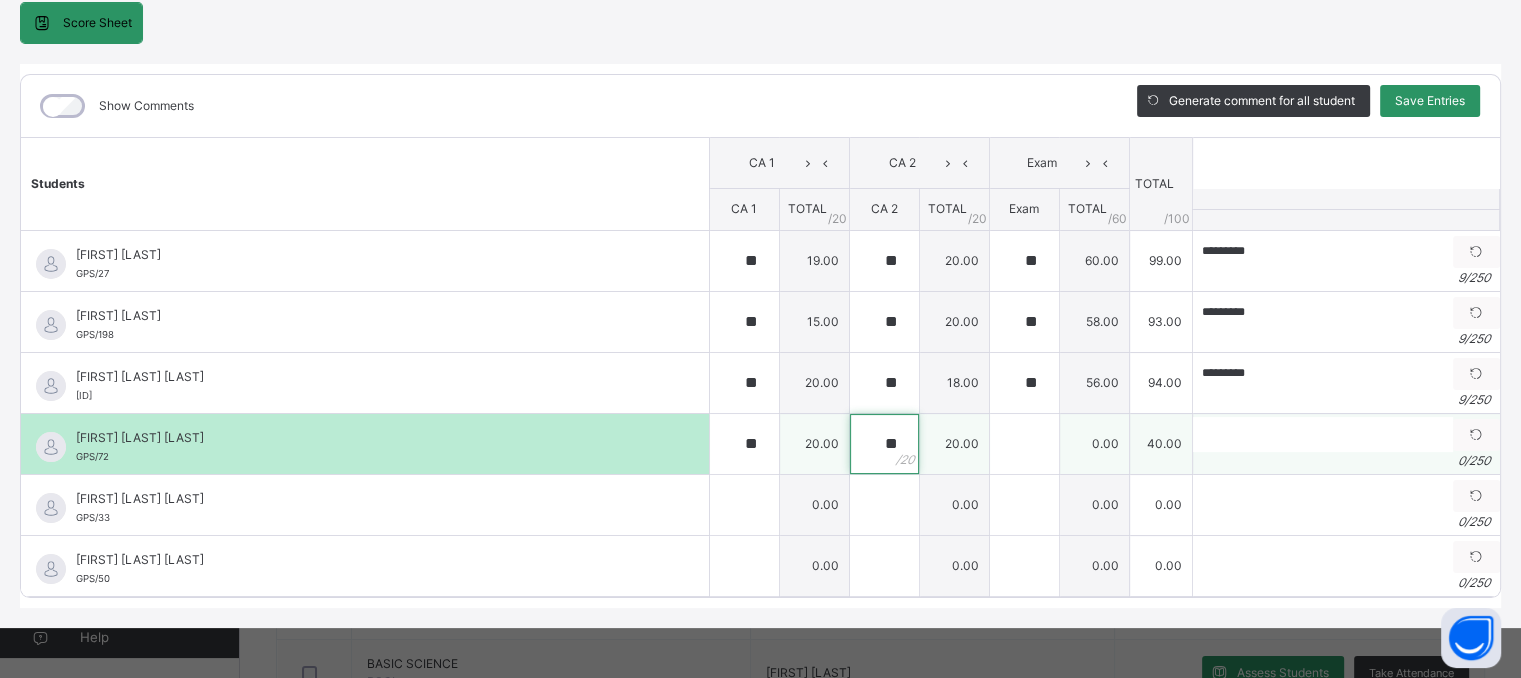 type on "**" 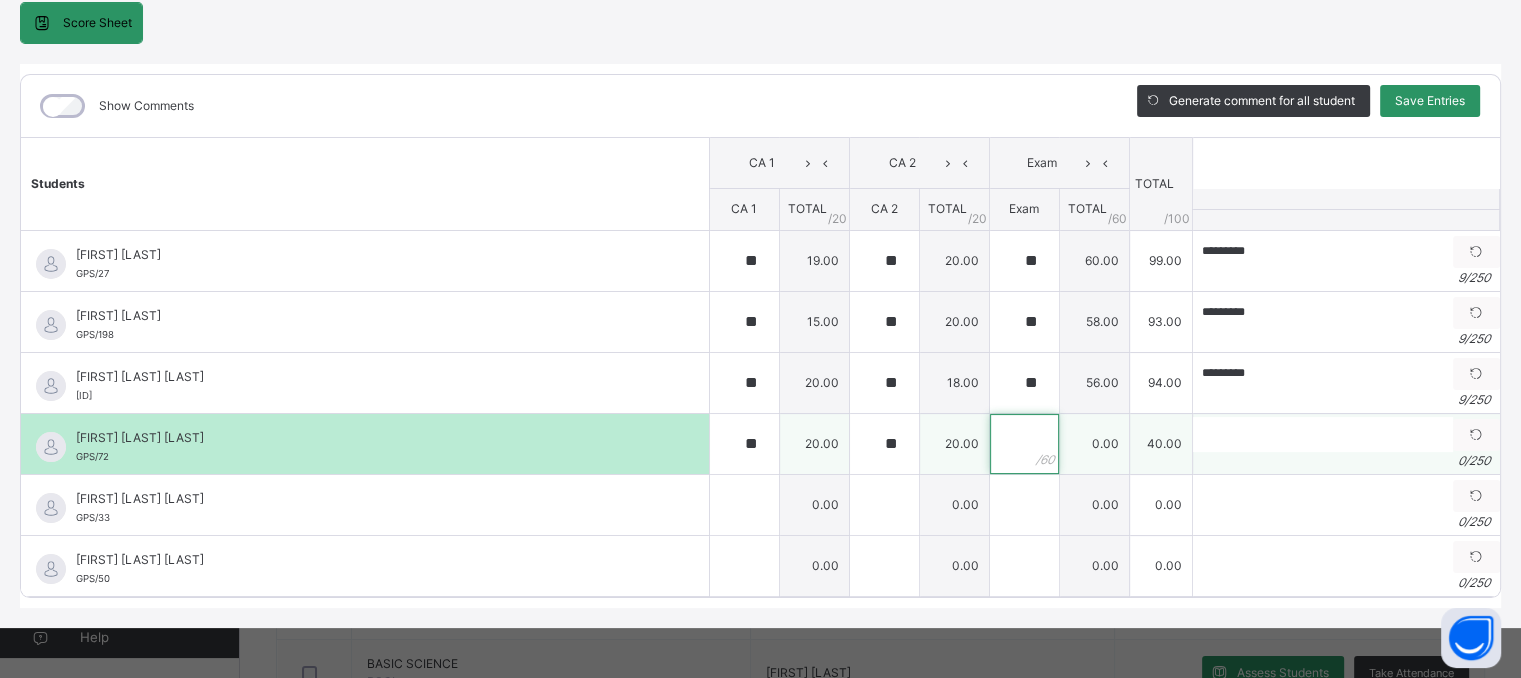 click at bounding box center [1024, 444] 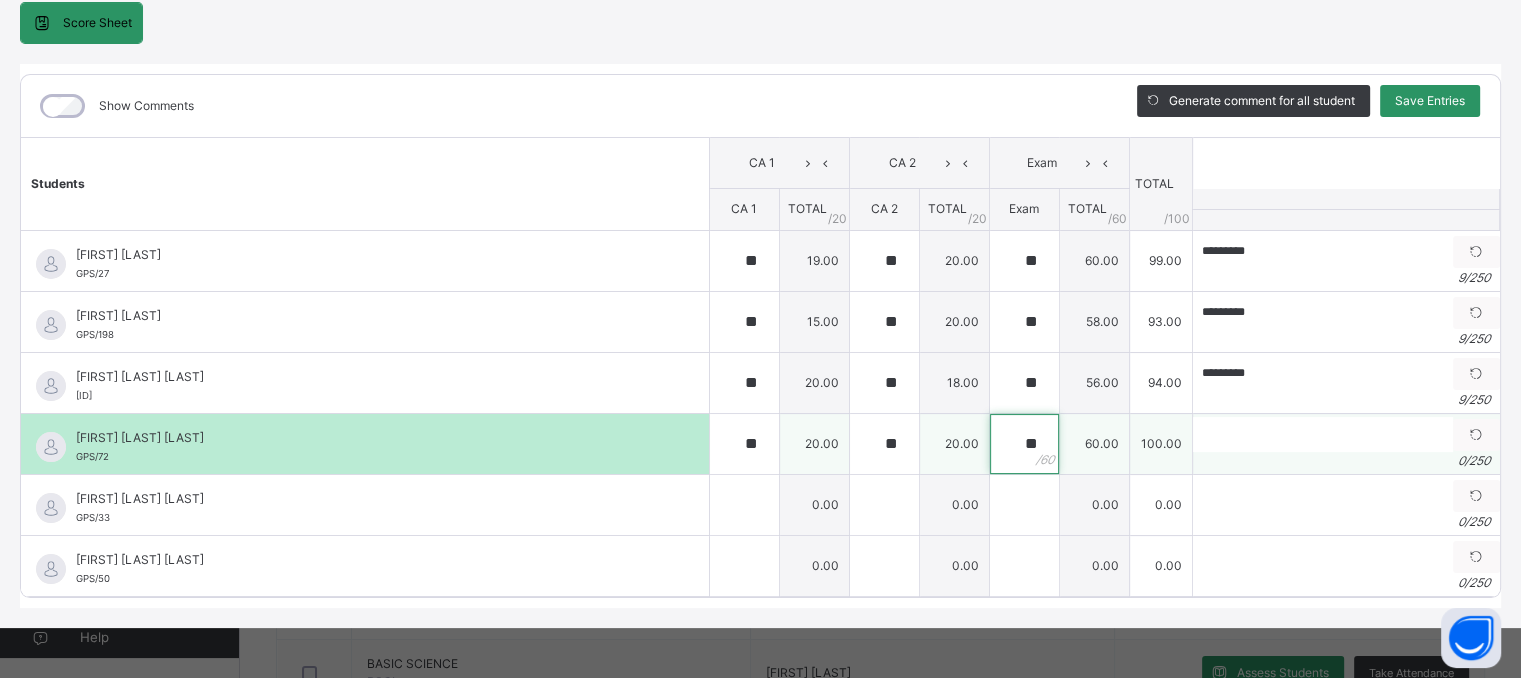 type on "**" 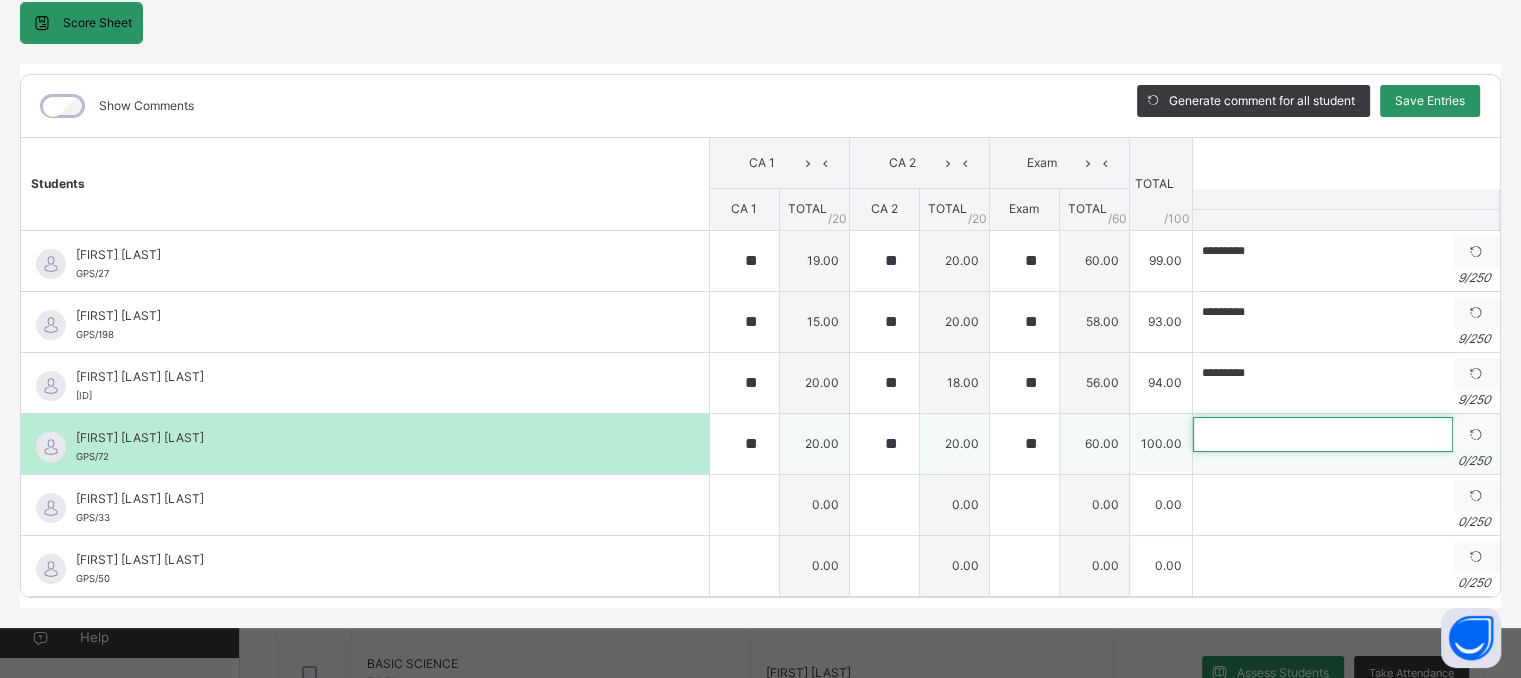 click at bounding box center (1323, 434) 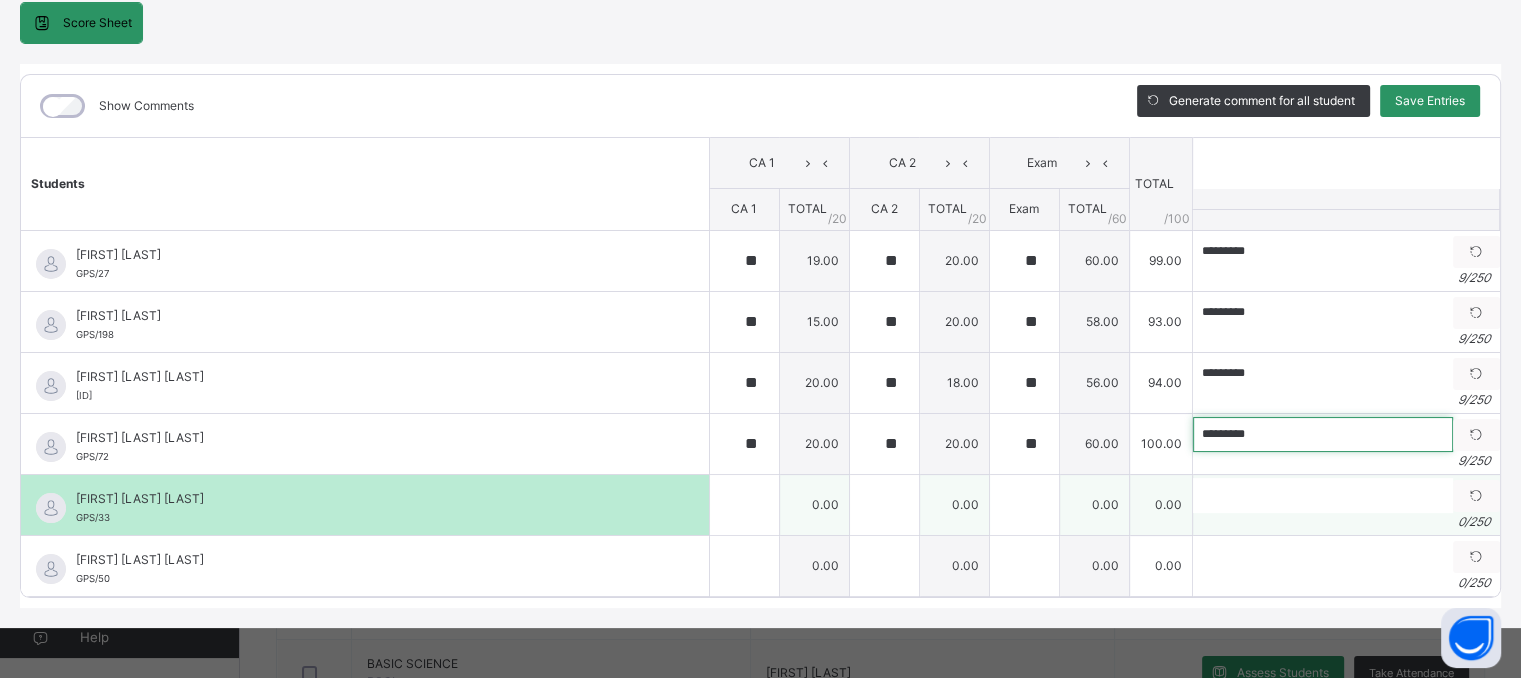 type on "*********" 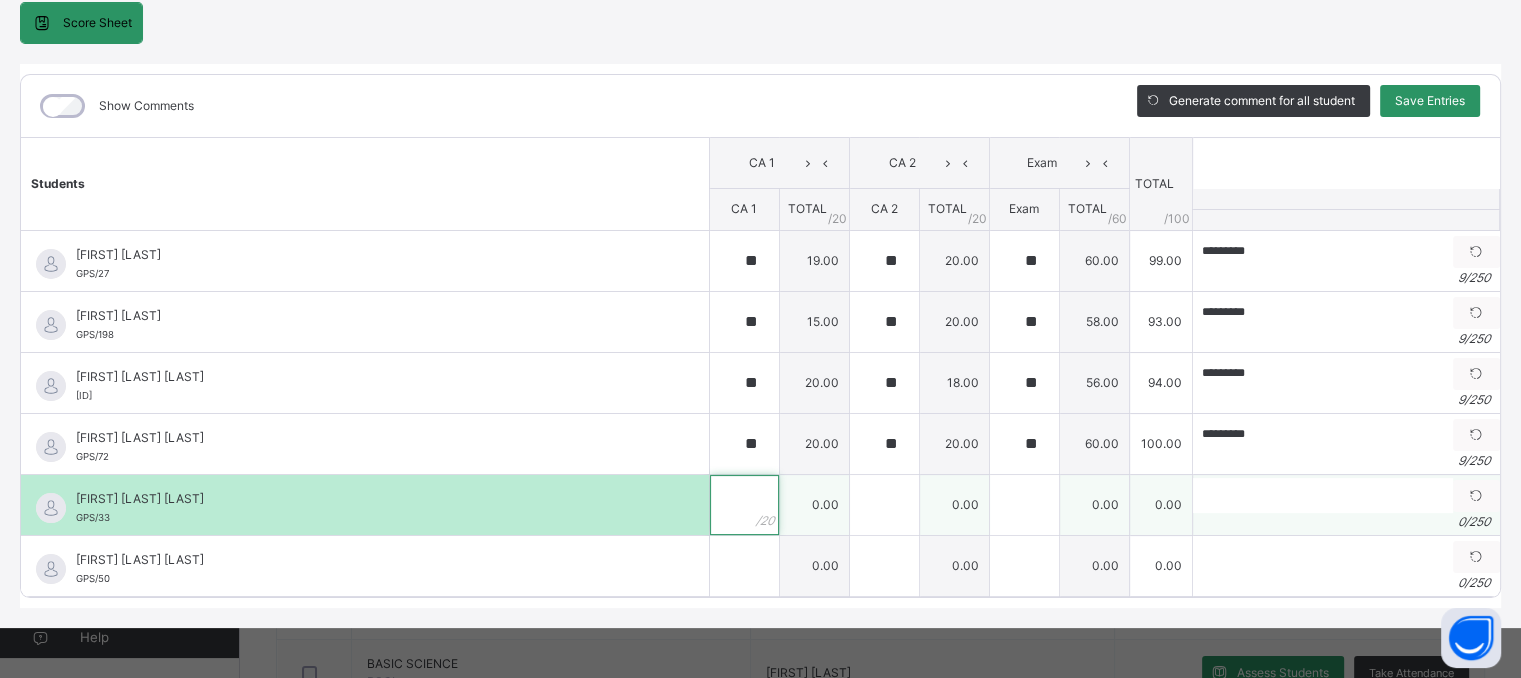 click at bounding box center [744, 505] 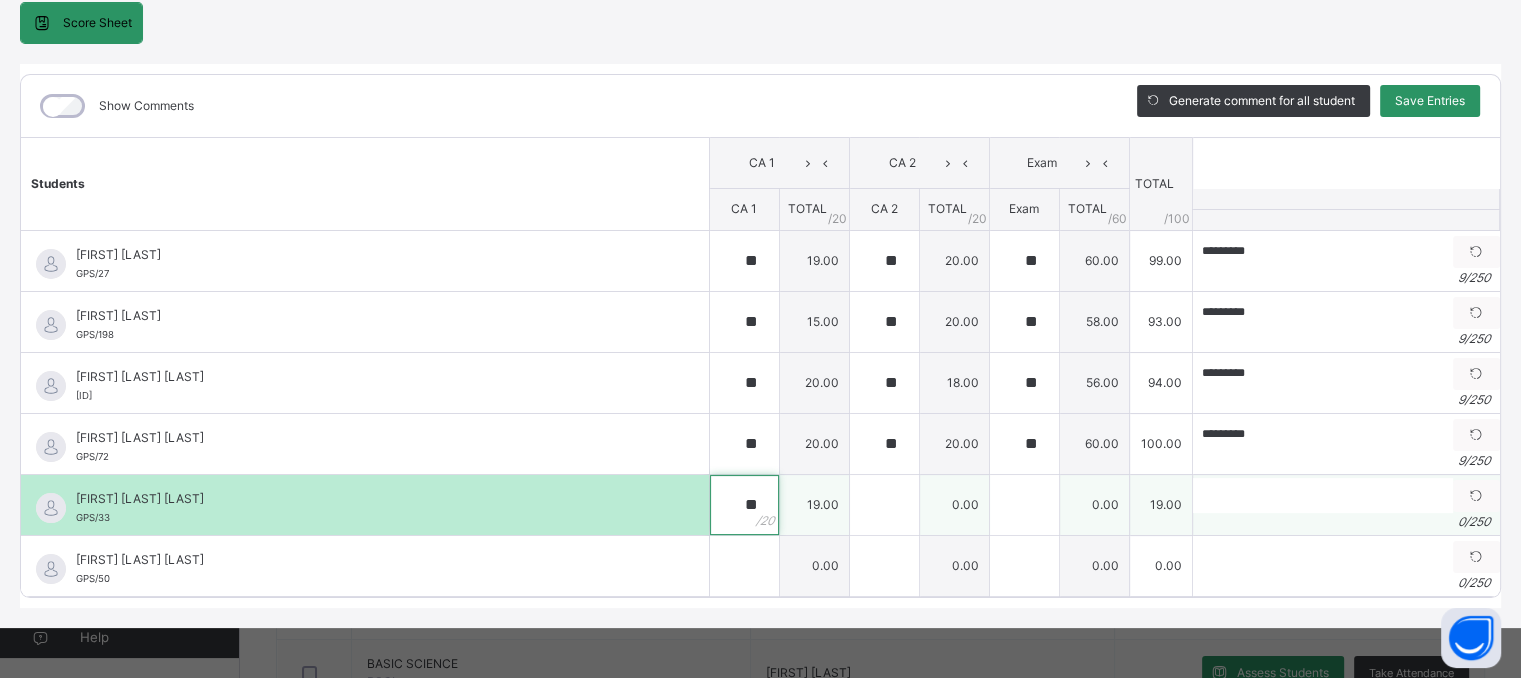 type on "**" 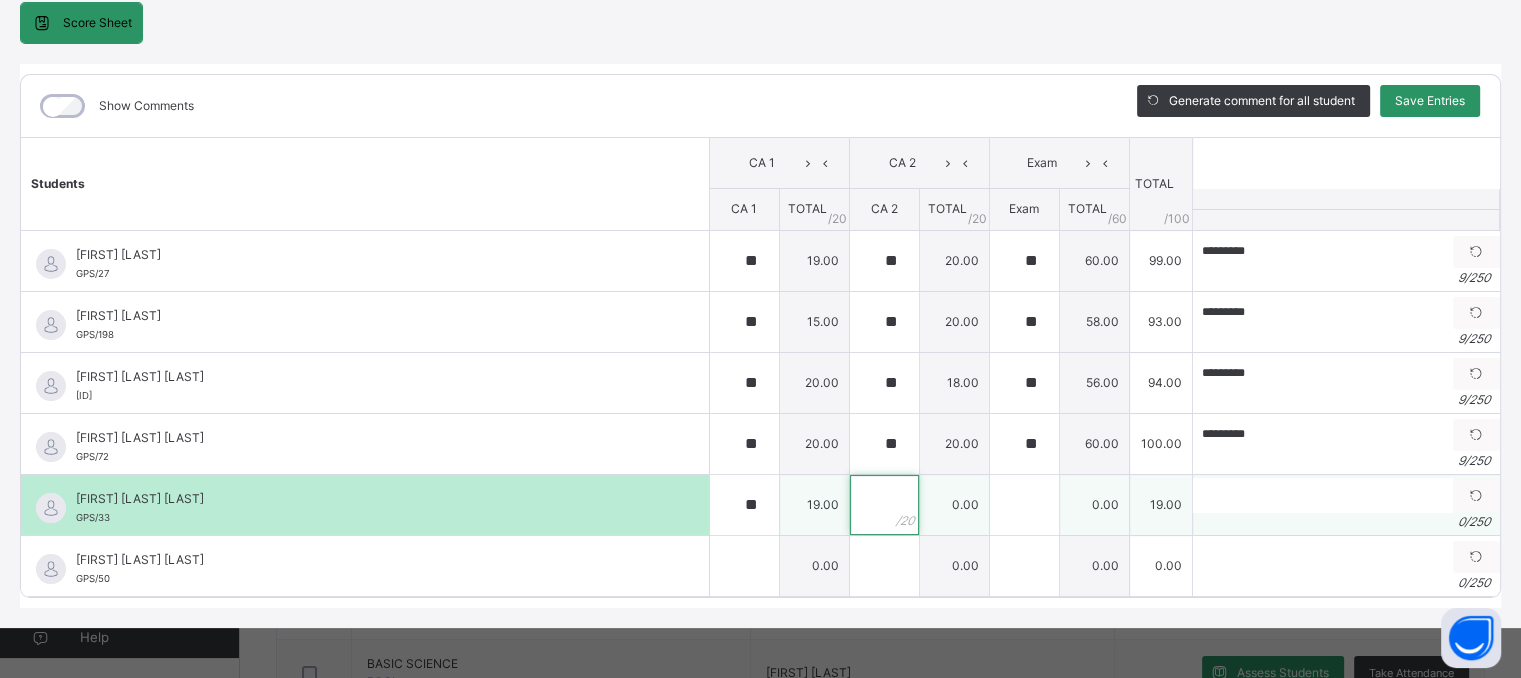 click at bounding box center (884, 505) 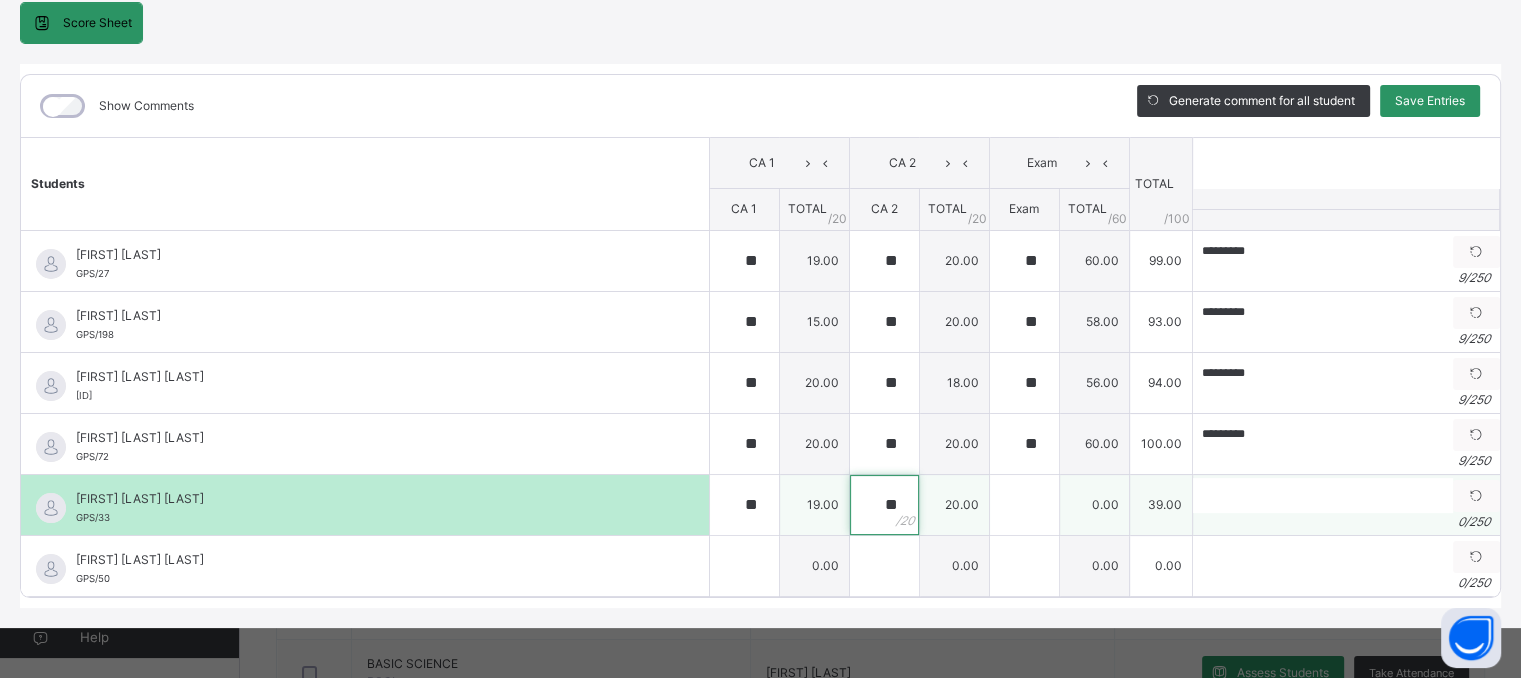 type on "**" 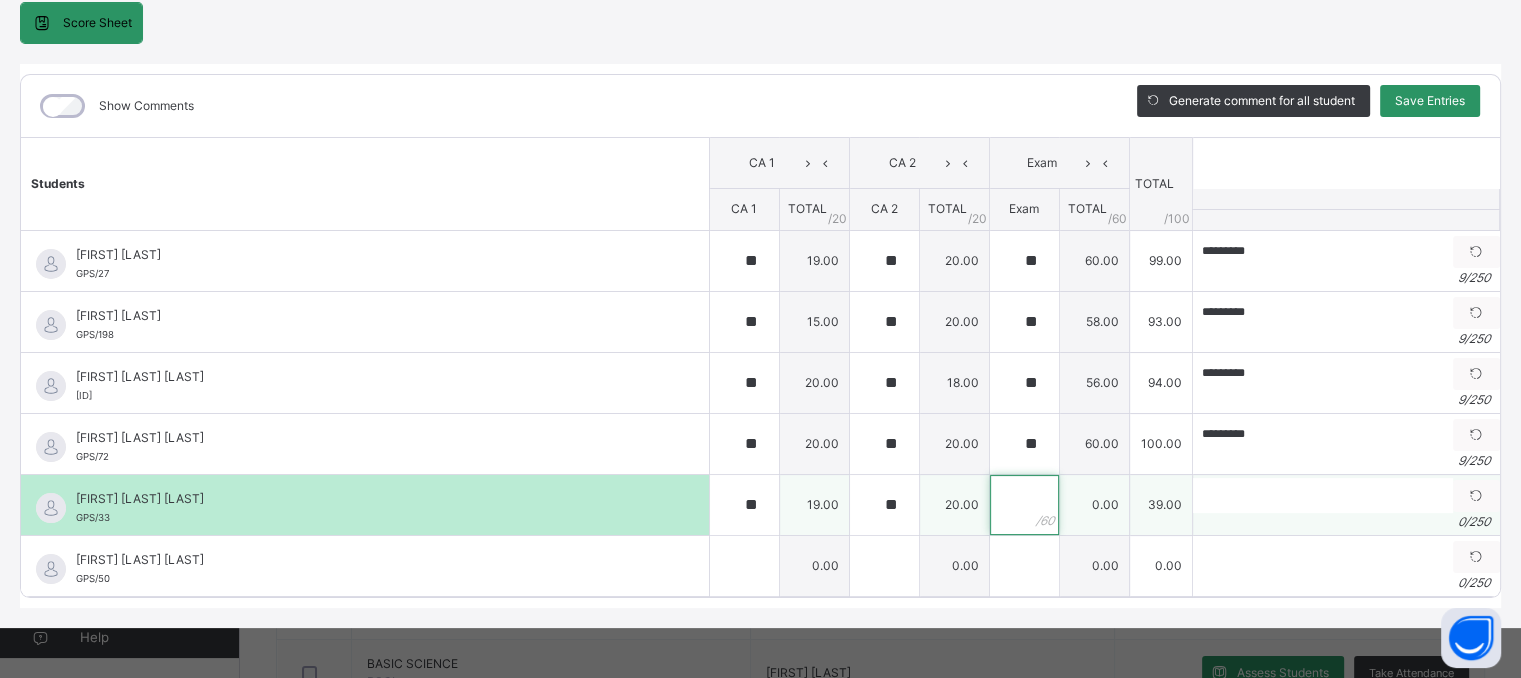 click at bounding box center [1024, 505] 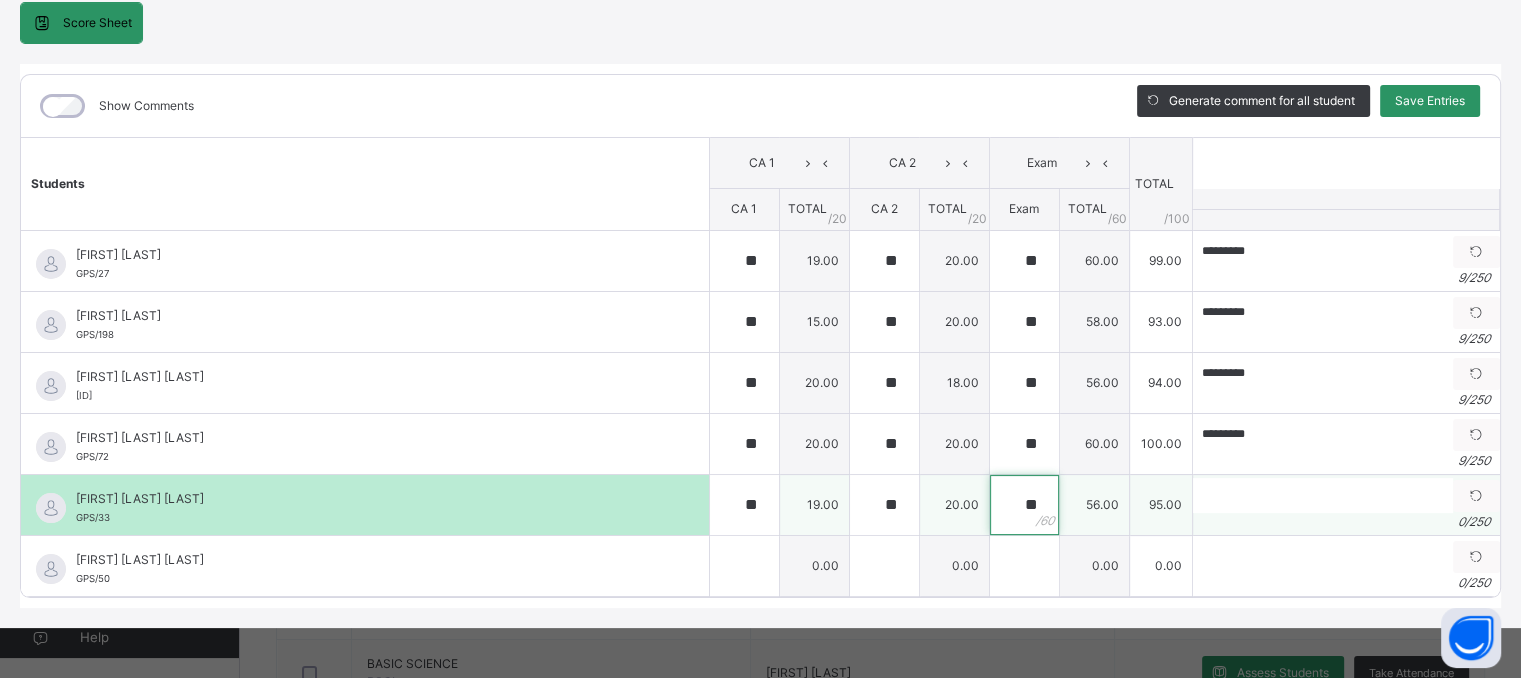 type on "**" 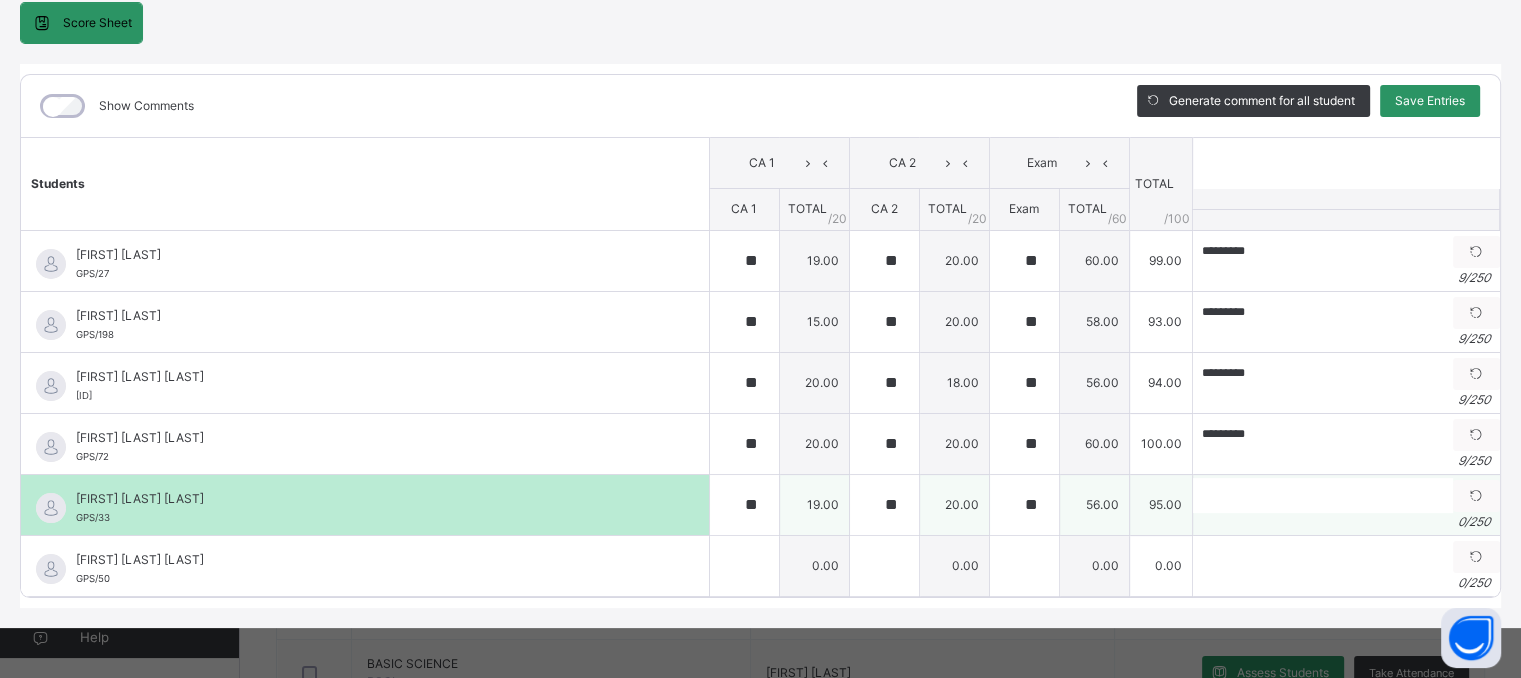 drag, startPoint x: 1224, startPoint y: 508, endPoint x: 1211, endPoint y: 499, distance: 15.811388 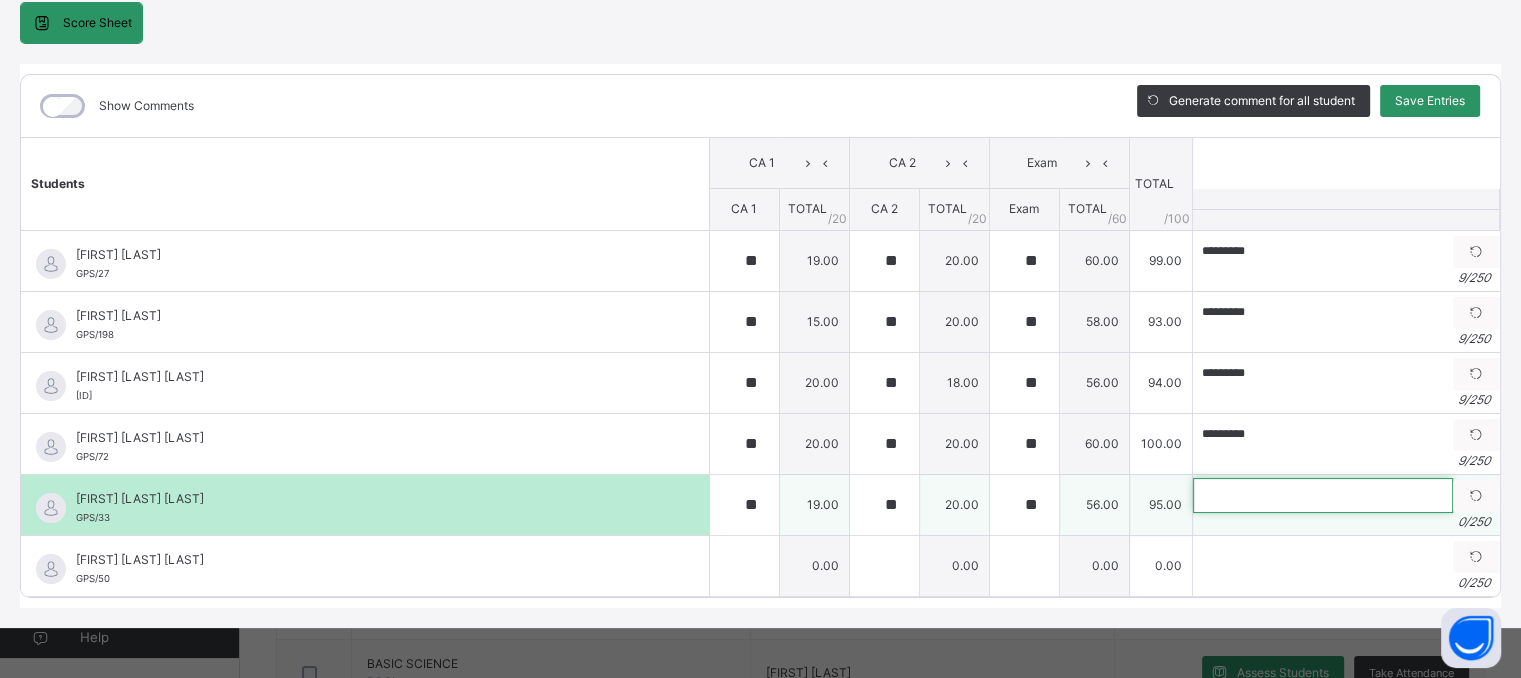 click at bounding box center [1323, 495] 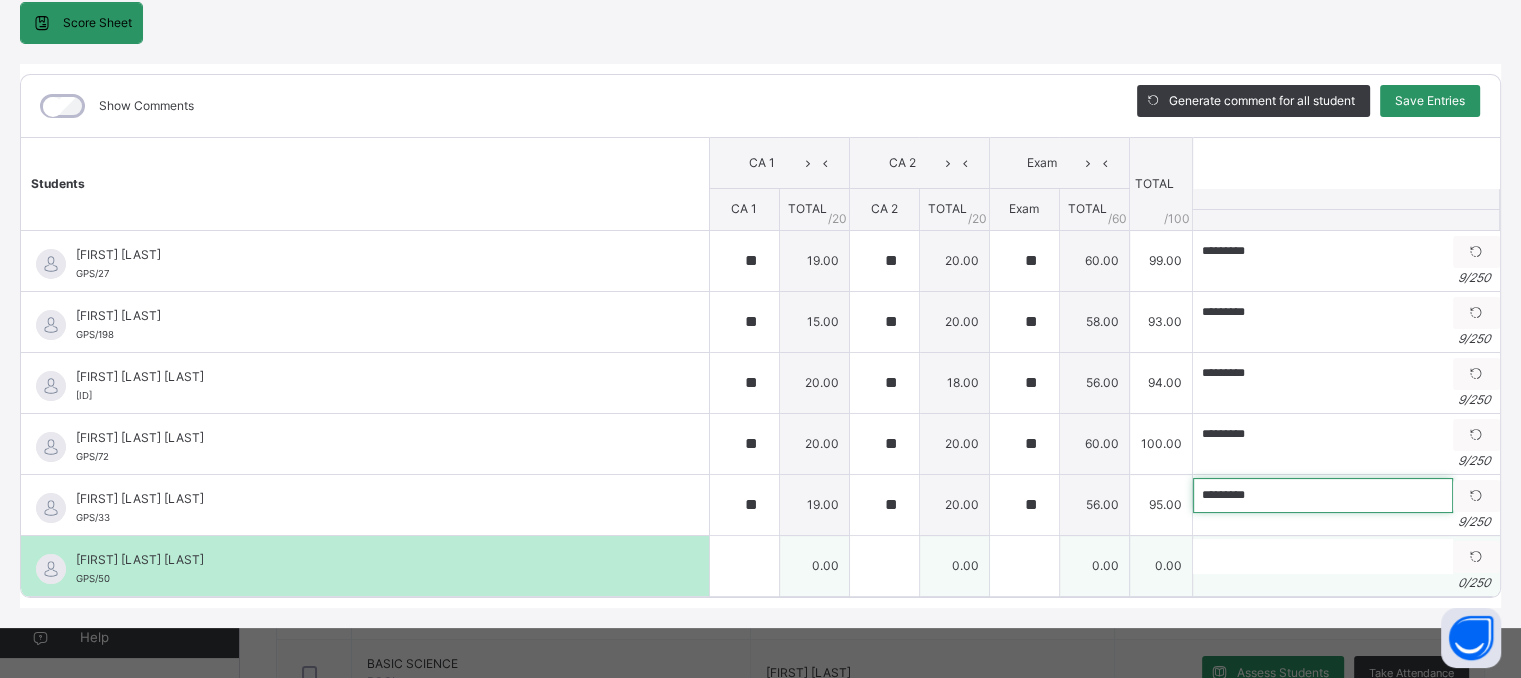 type on "*********" 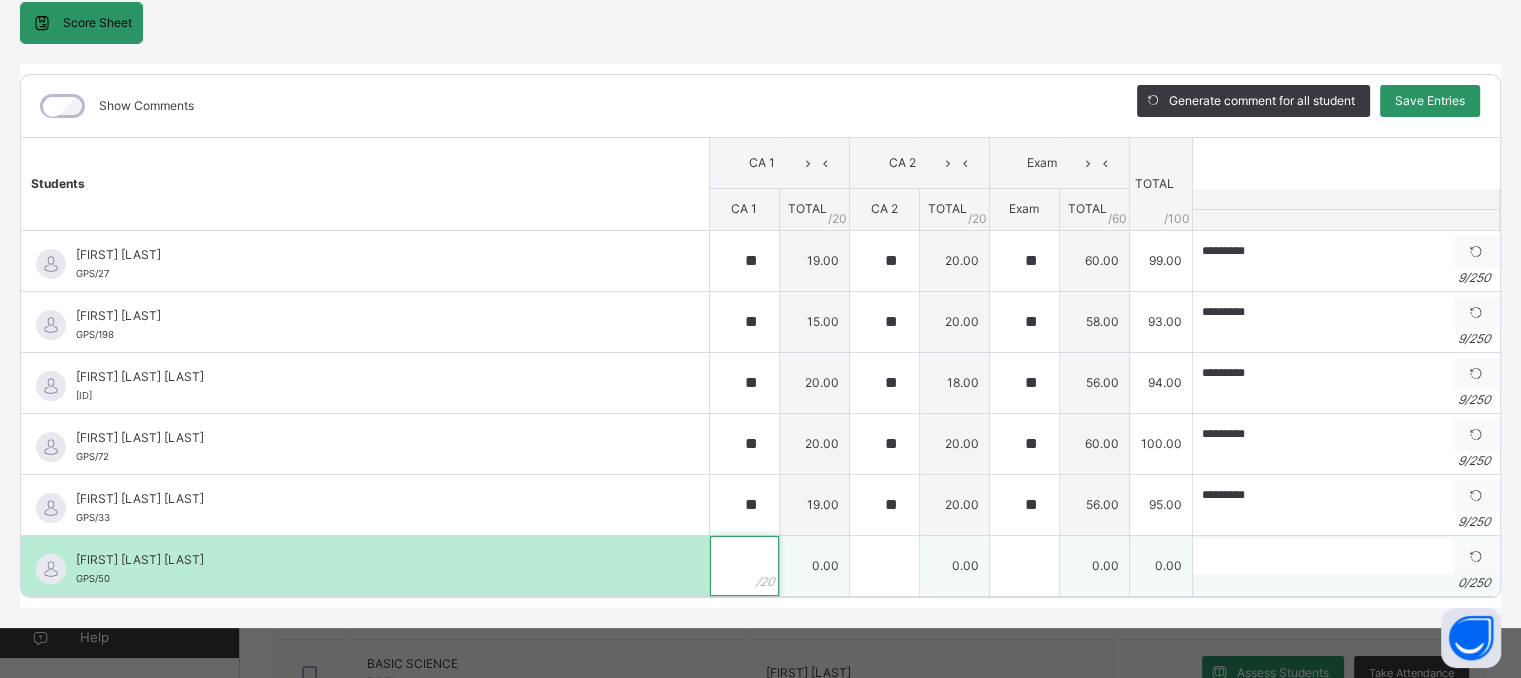 click at bounding box center [744, 566] 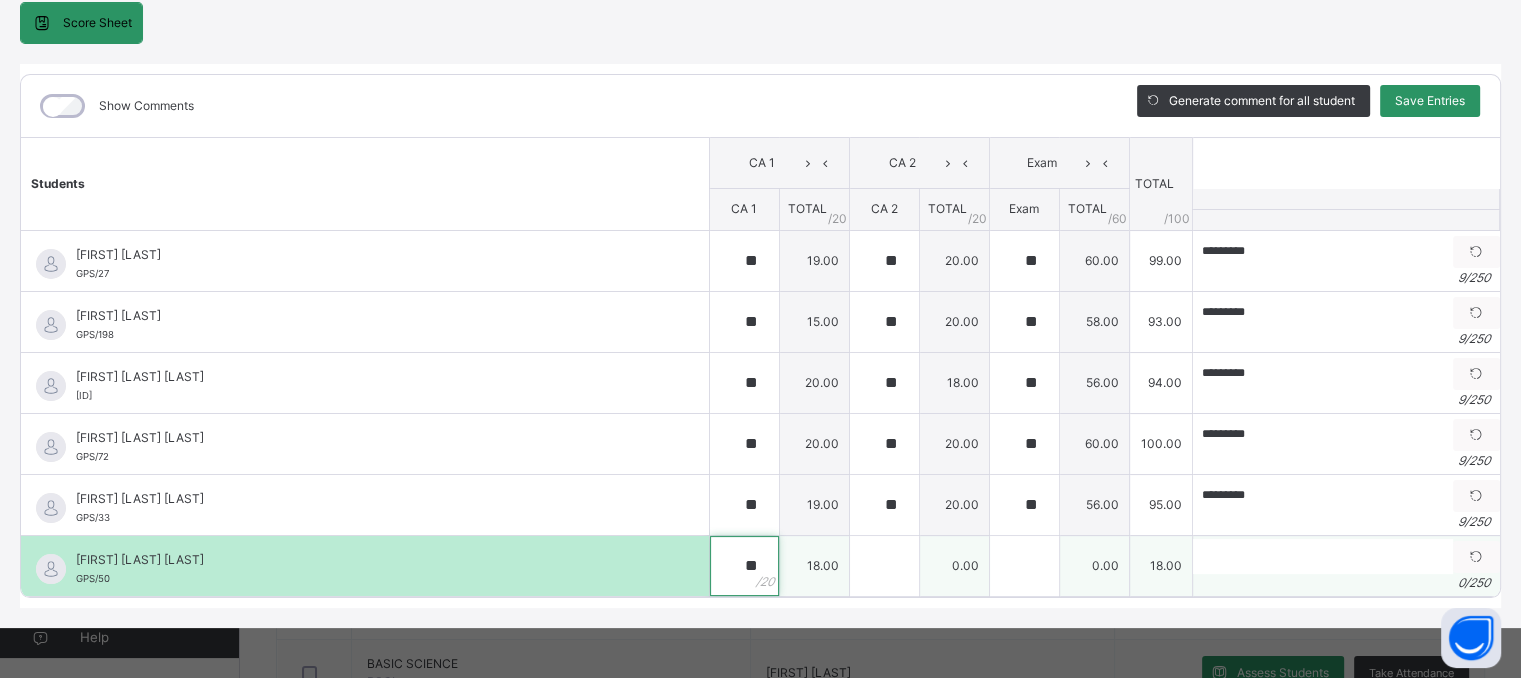 type on "**" 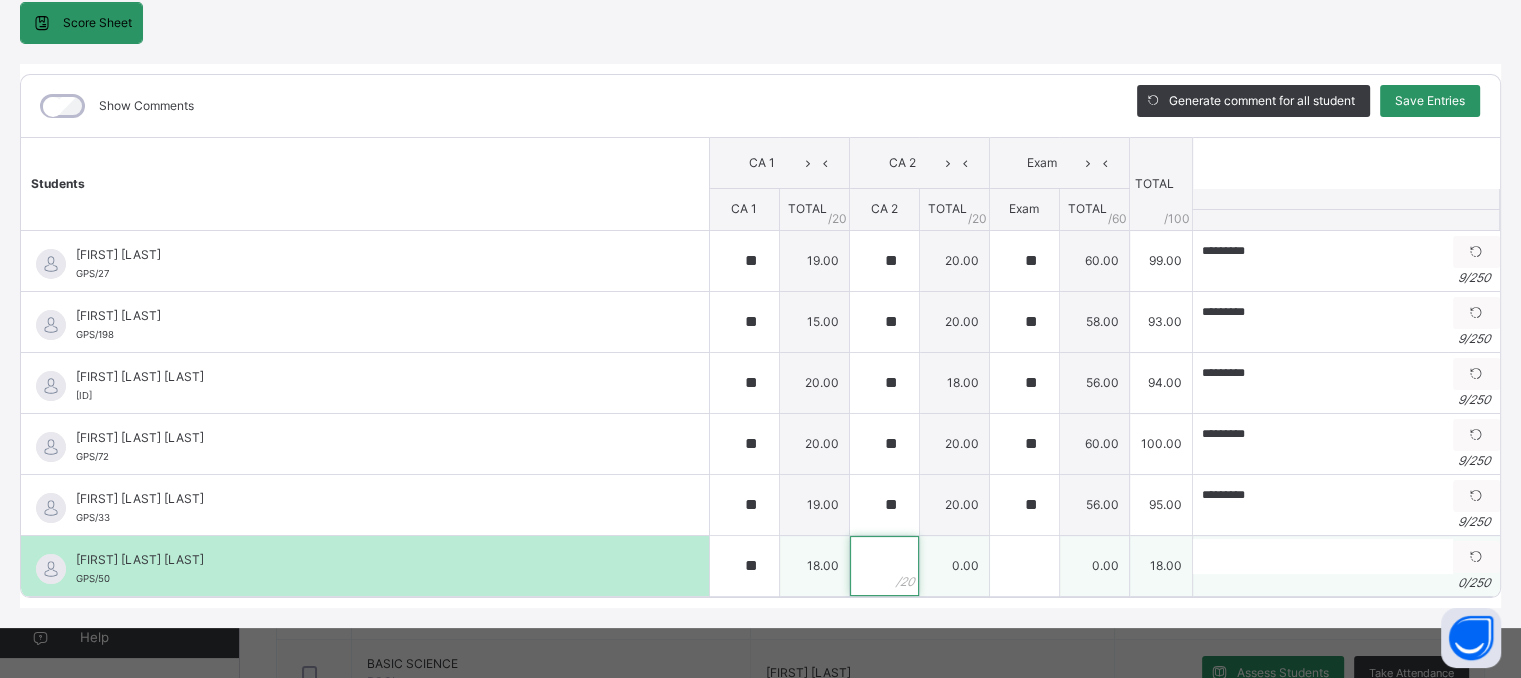 click at bounding box center (884, 566) 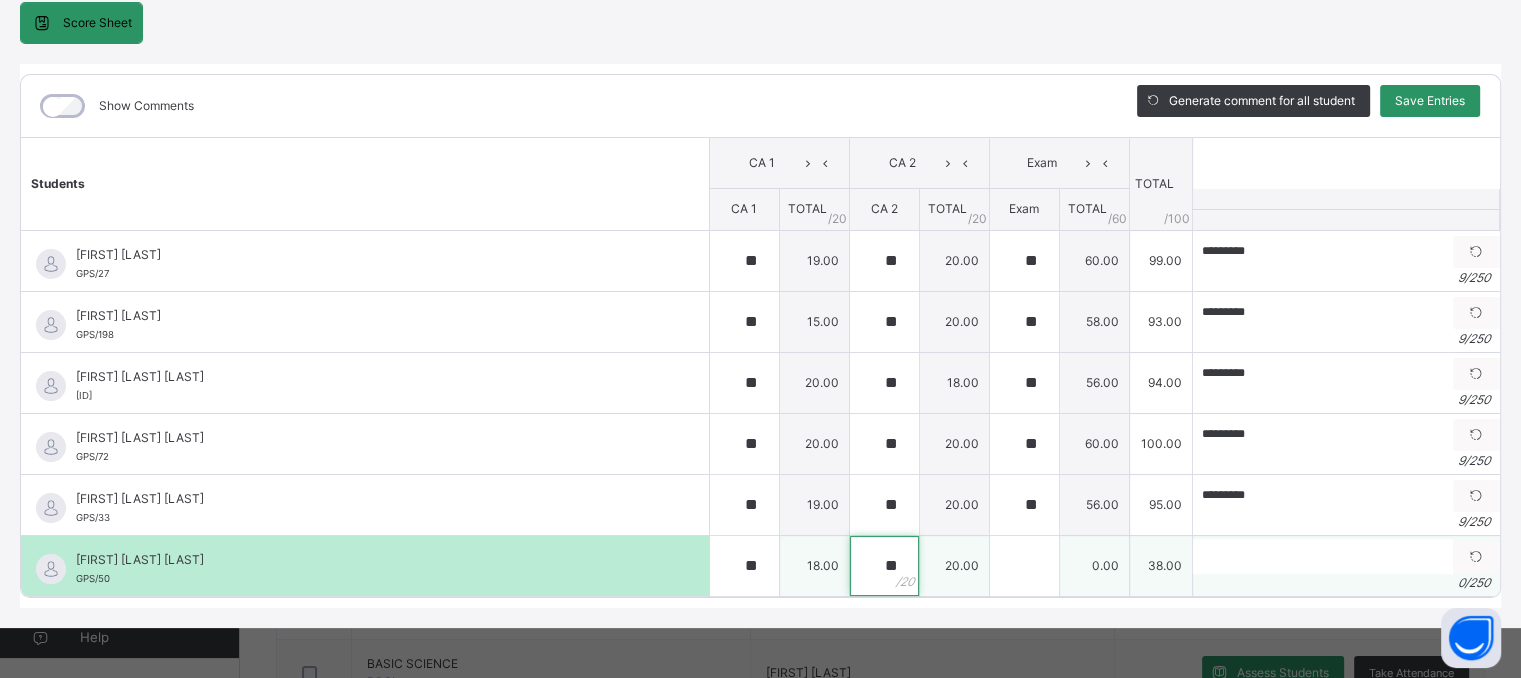type on "**" 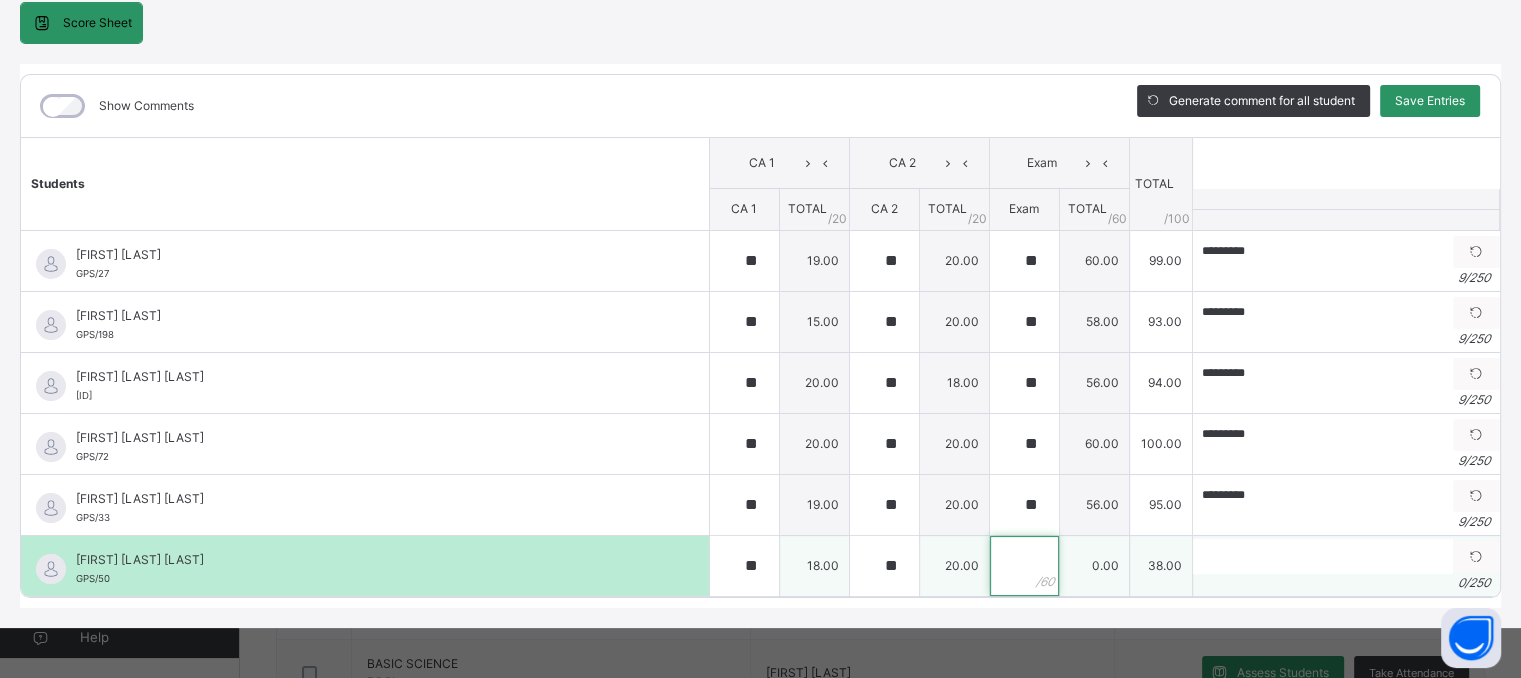 click at bounding box center [1024, 566] 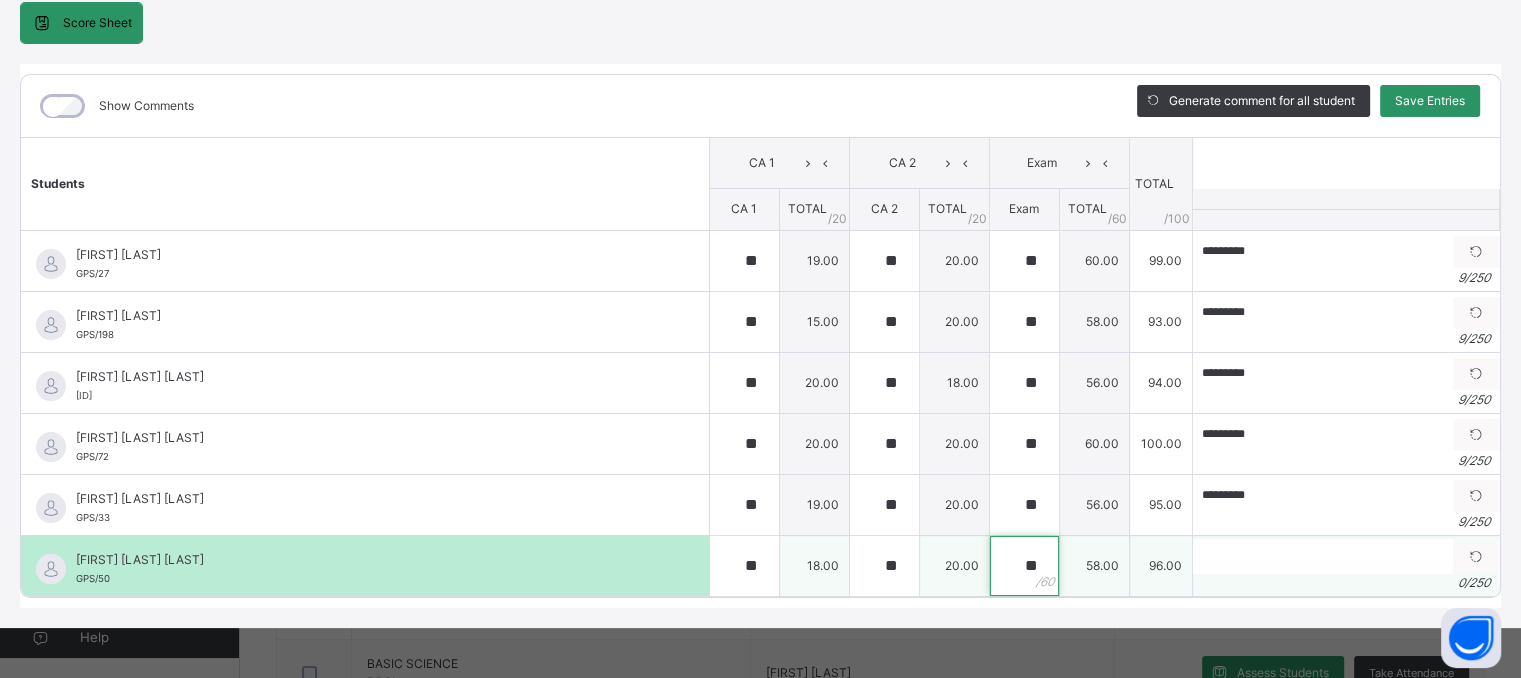 type on "**" 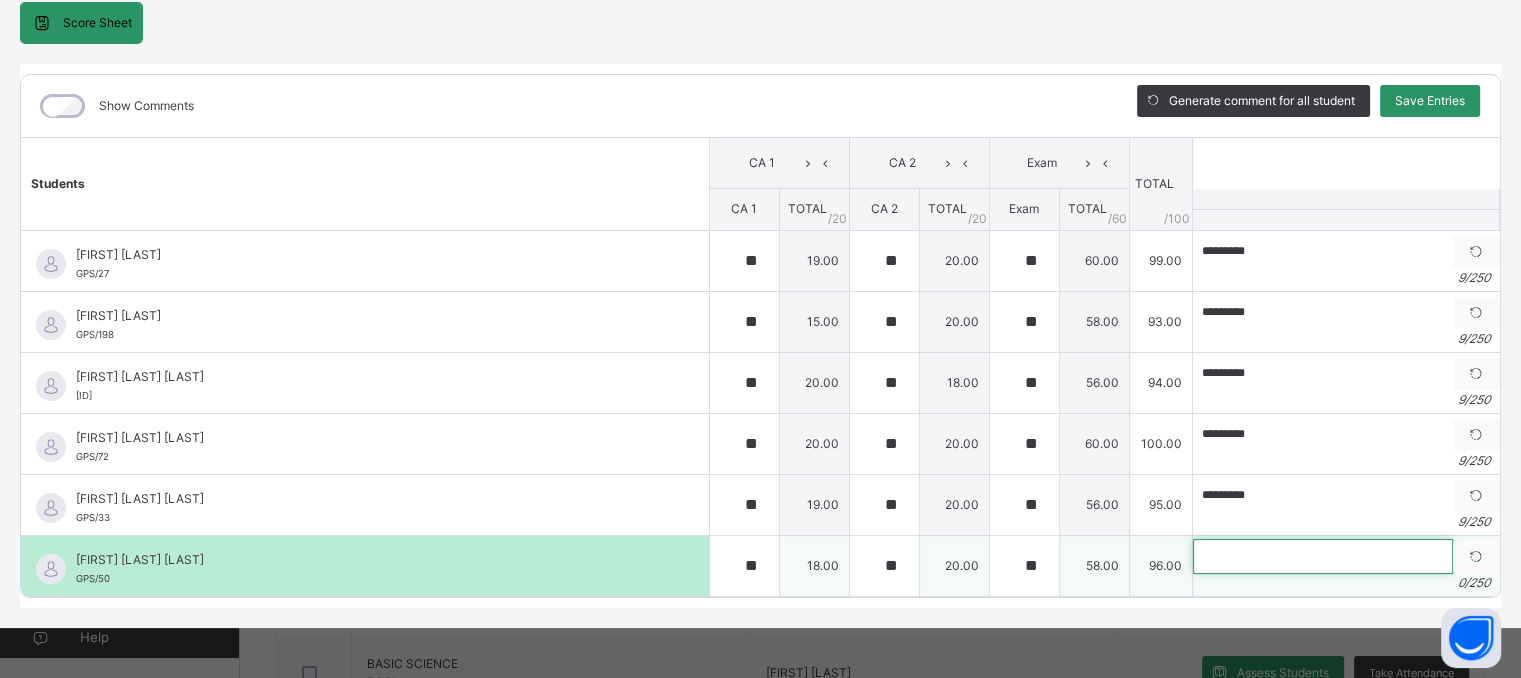click at bounding box center (1323, 556) 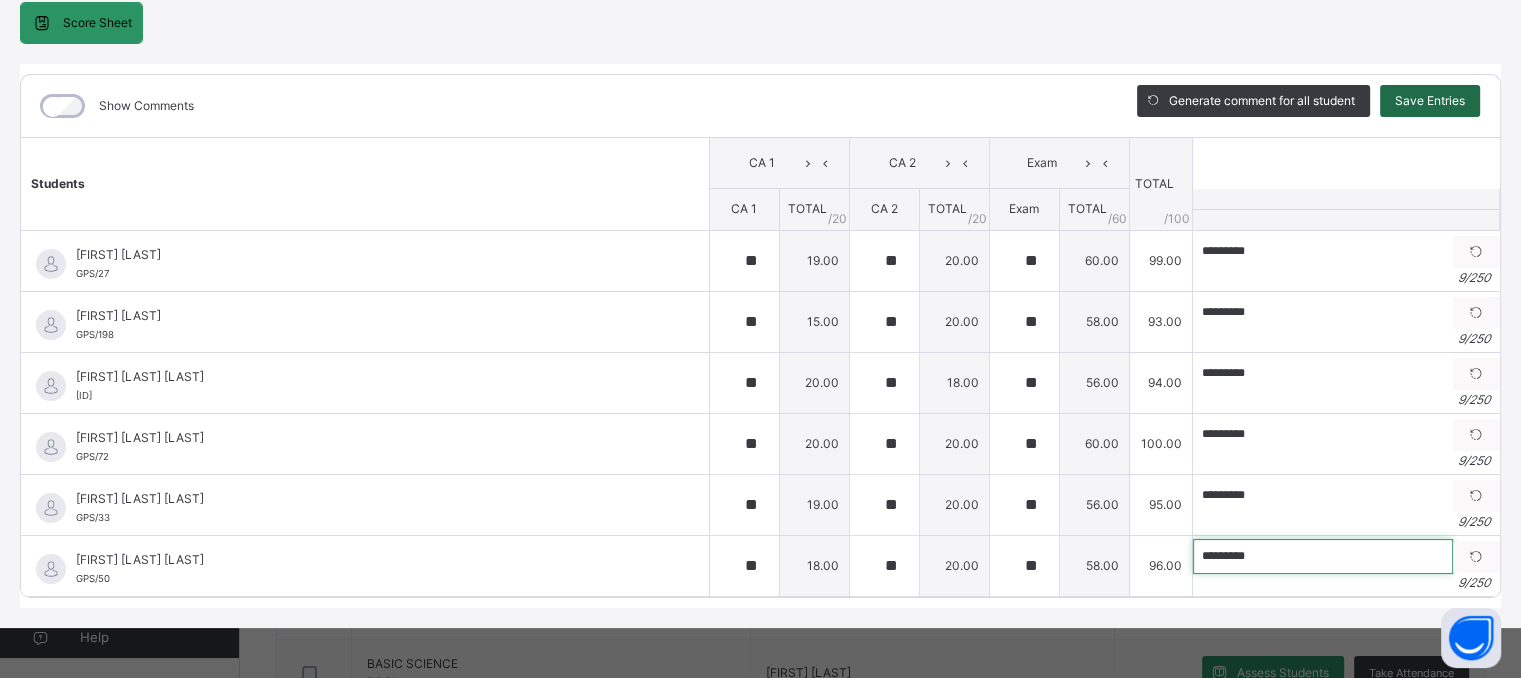 type on "*********" 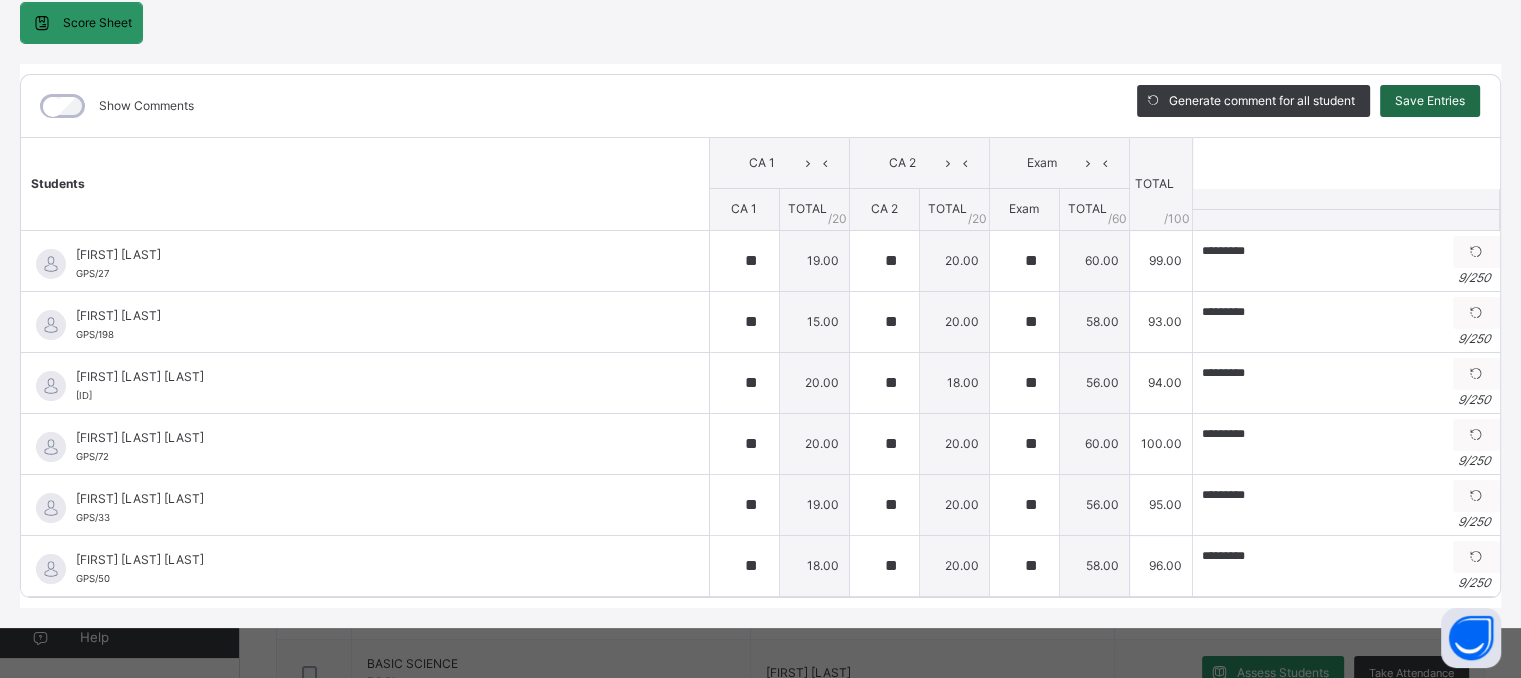 click on "Save Entries" at bounding box center [1430, 101] 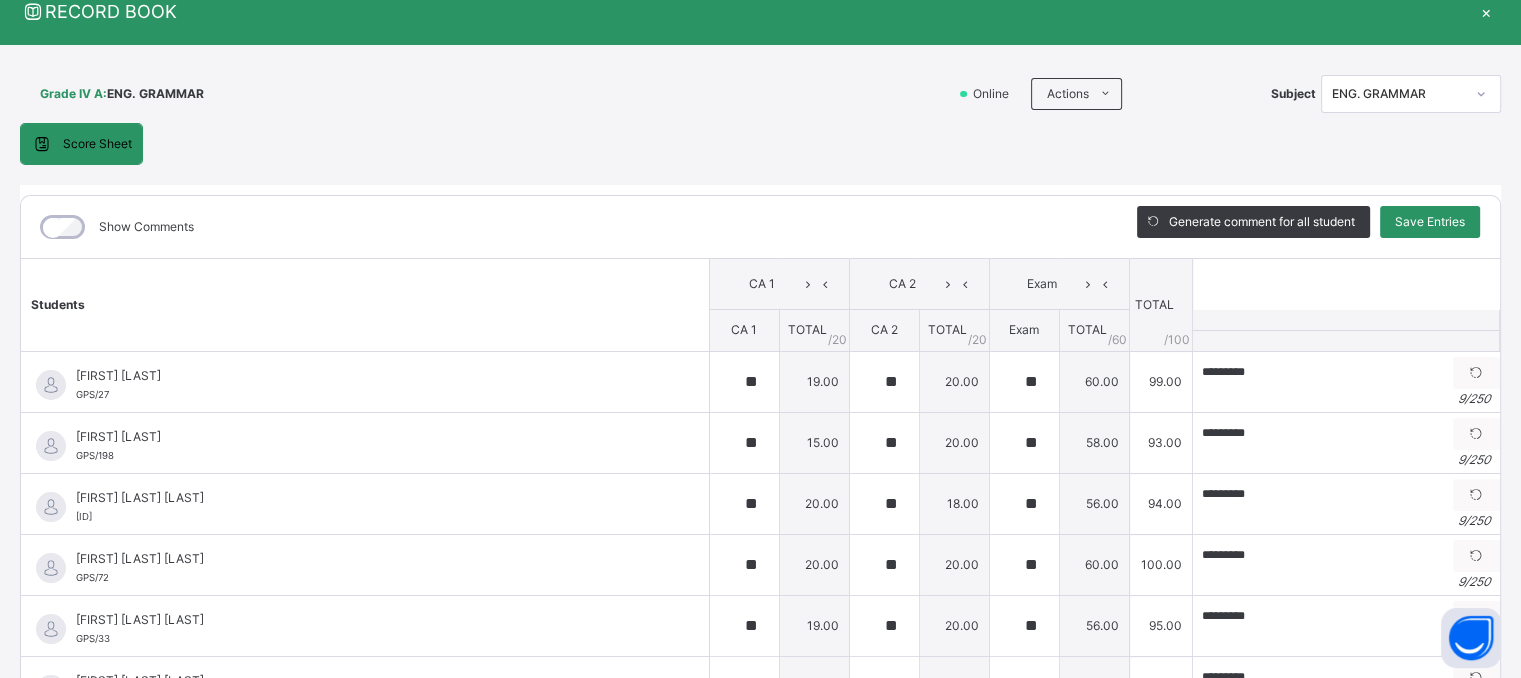 scroll, scrollTop: 69, scrollLeft: 0, axis: vertical 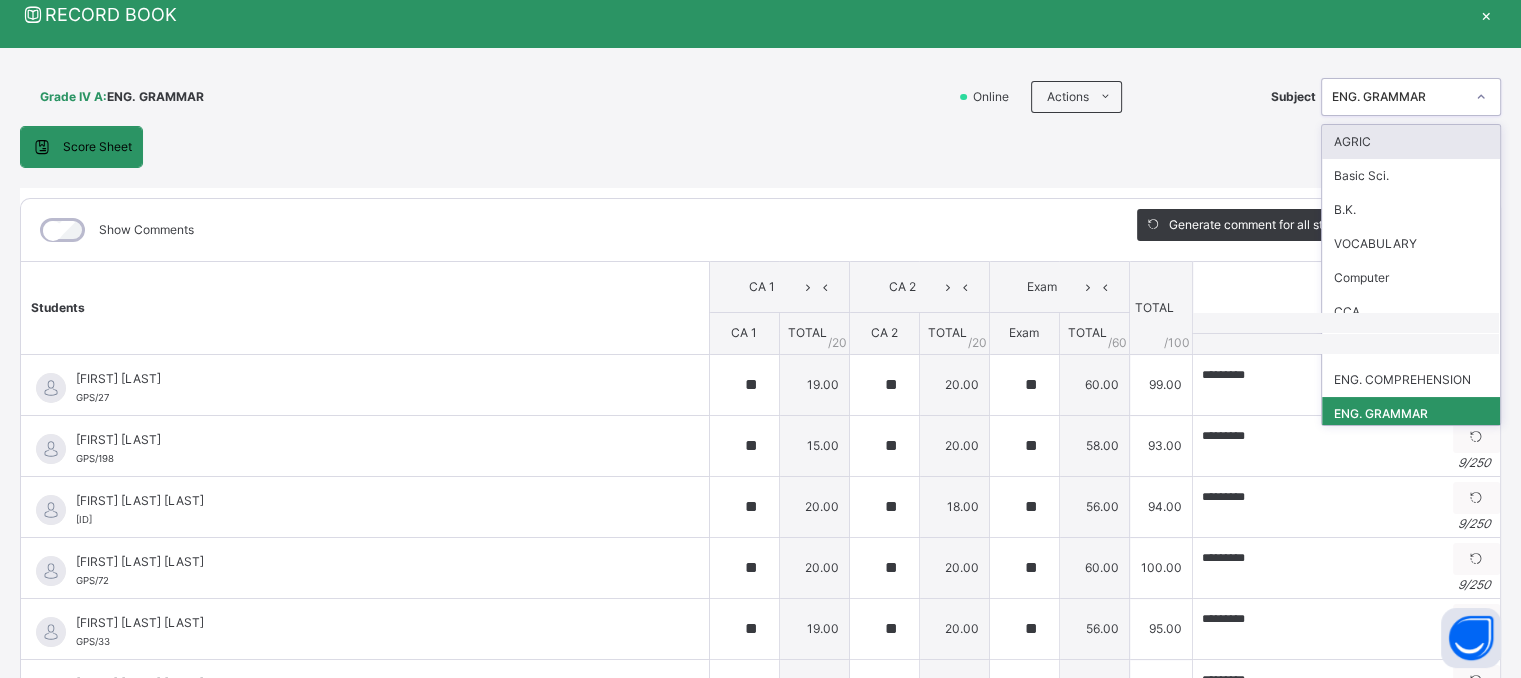 click on "ENG. GRAMMAR" at bounding box center (1392, 97) 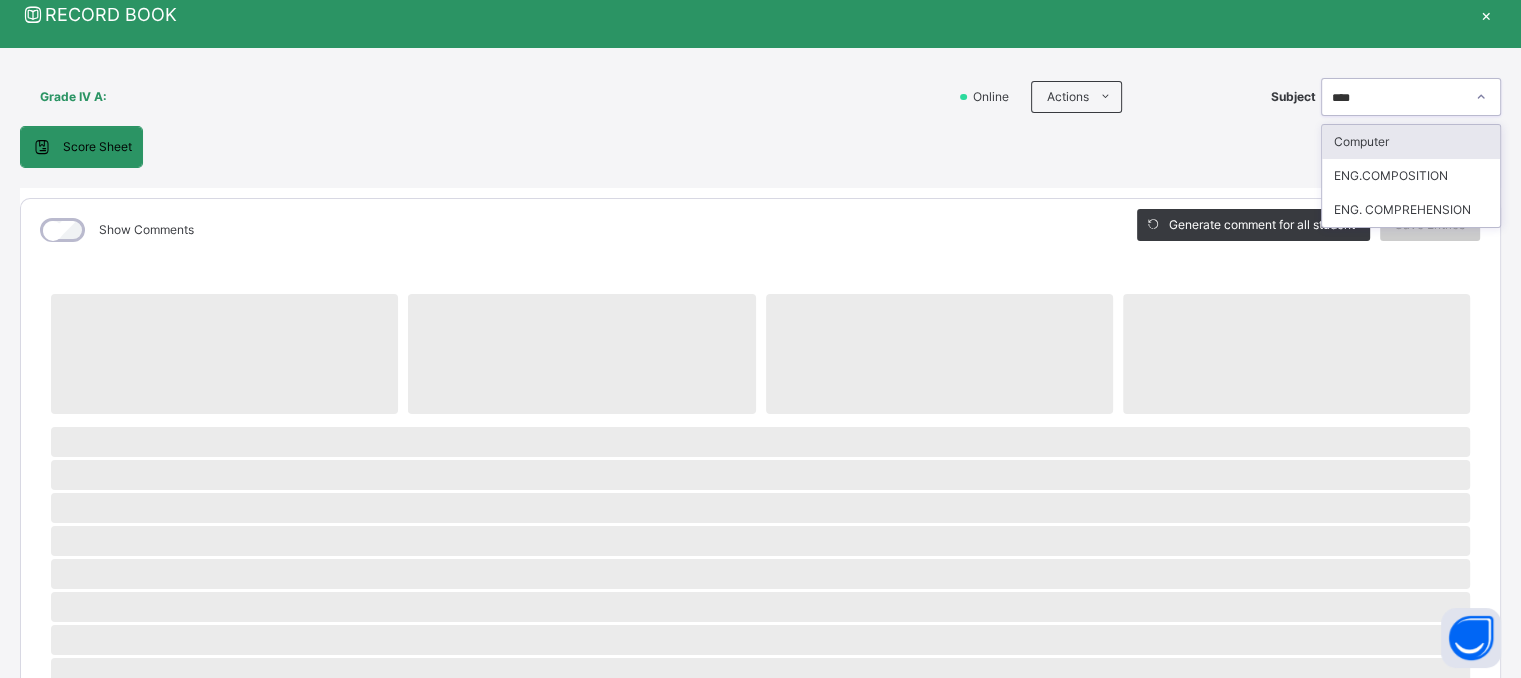 type on "*****" 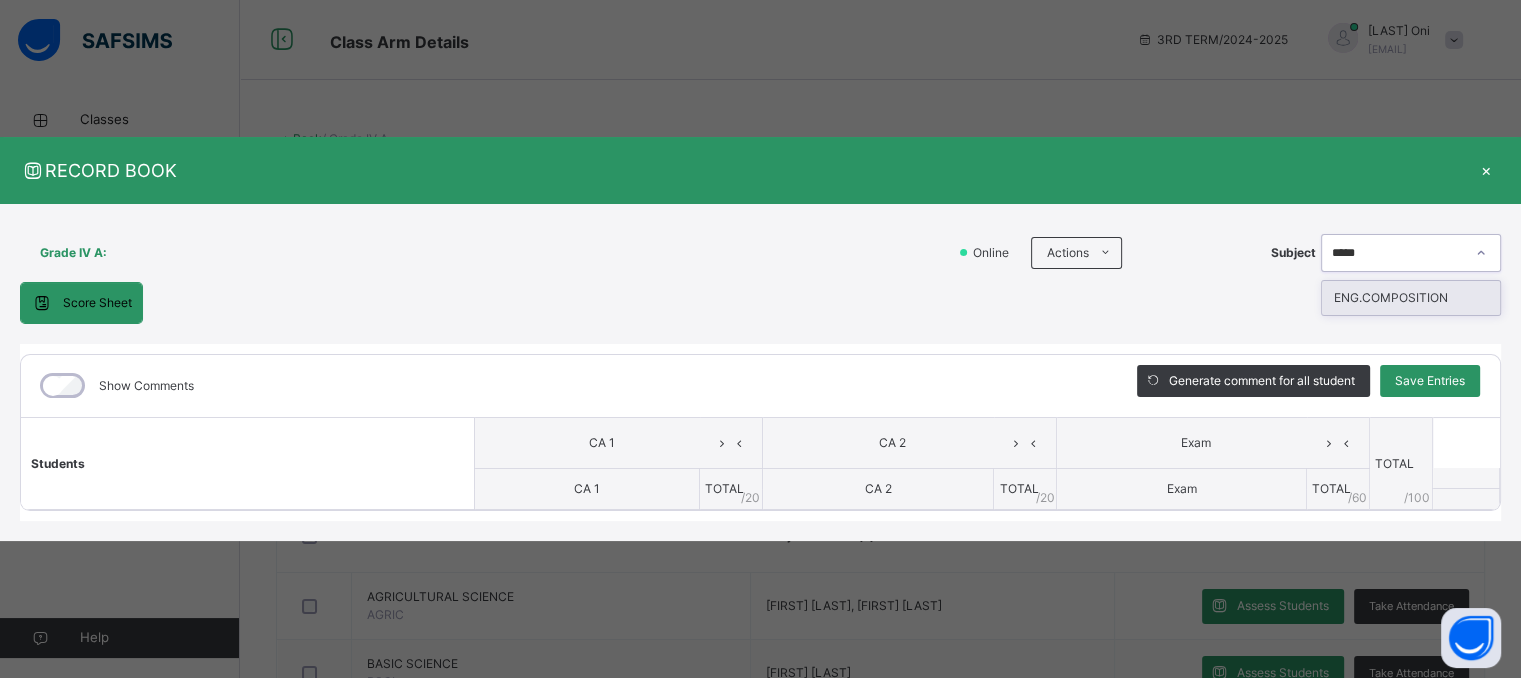 scroll, scrollTop: 0, scrollLeft: 0, axis: both 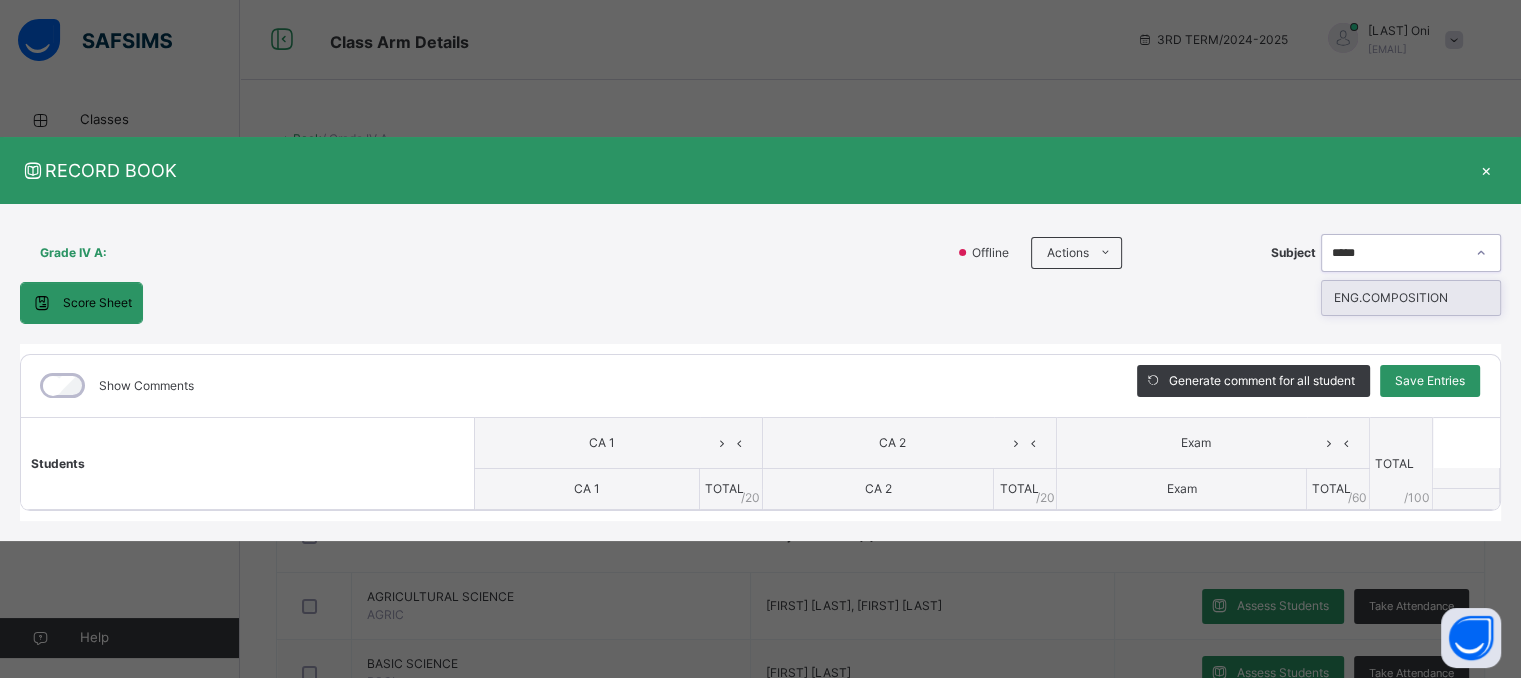 click on "ENG.COMPOSITION" at bounding box center [1411, 298] 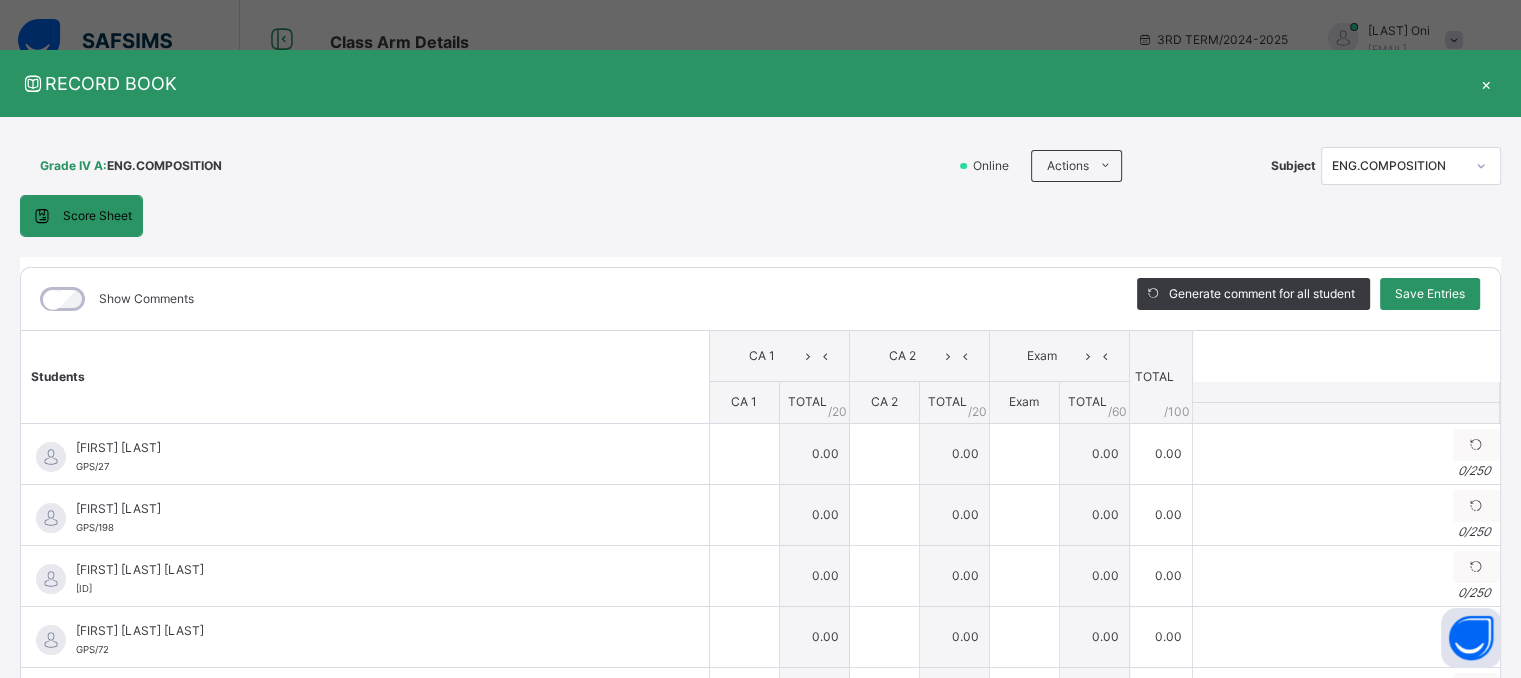 click on "Grade IV   A :   ENG.COMPOSITION Online Actions  Download Empty Score Sheet  Upload/map score sheet Subject  ENG.COMPOSITION" at bounding box center (760, 166) 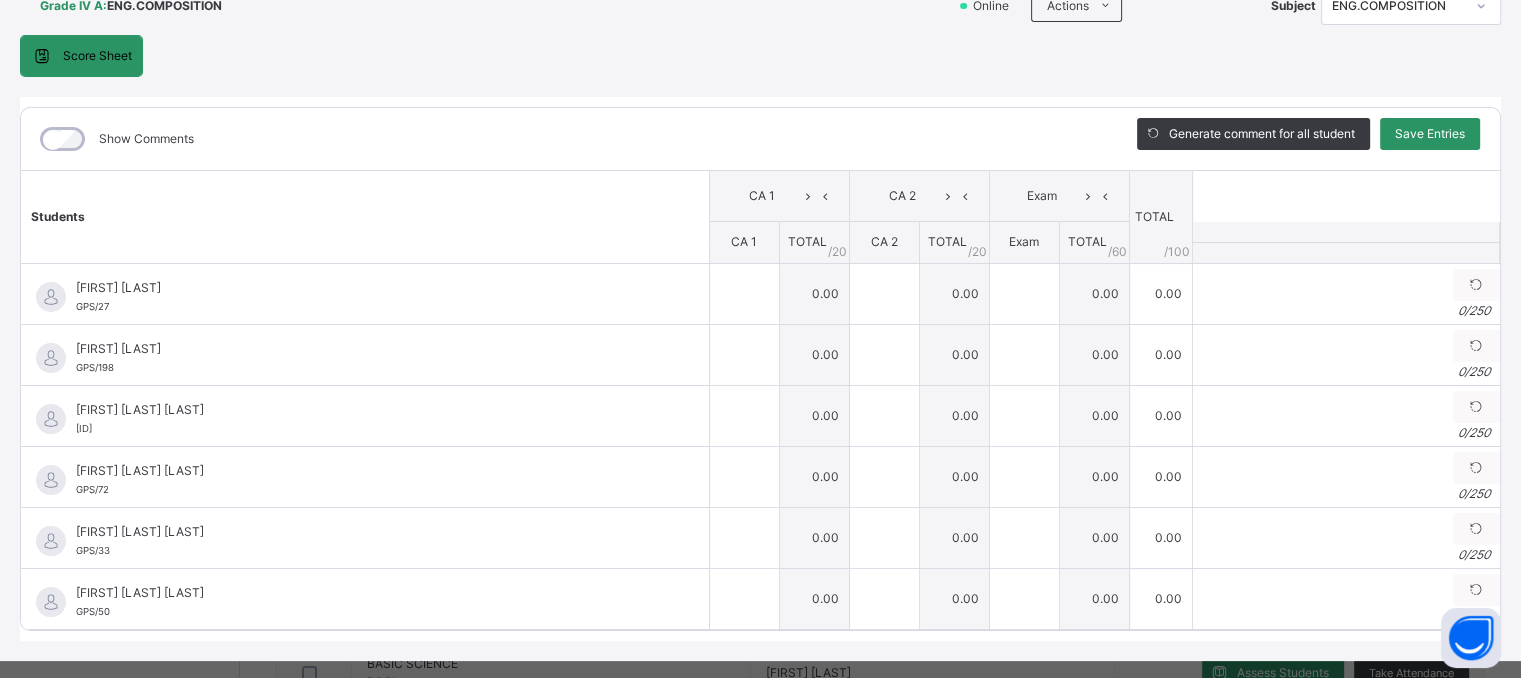 scroll, scrollTop: 200, scrollLeft: 0, axis: vertical 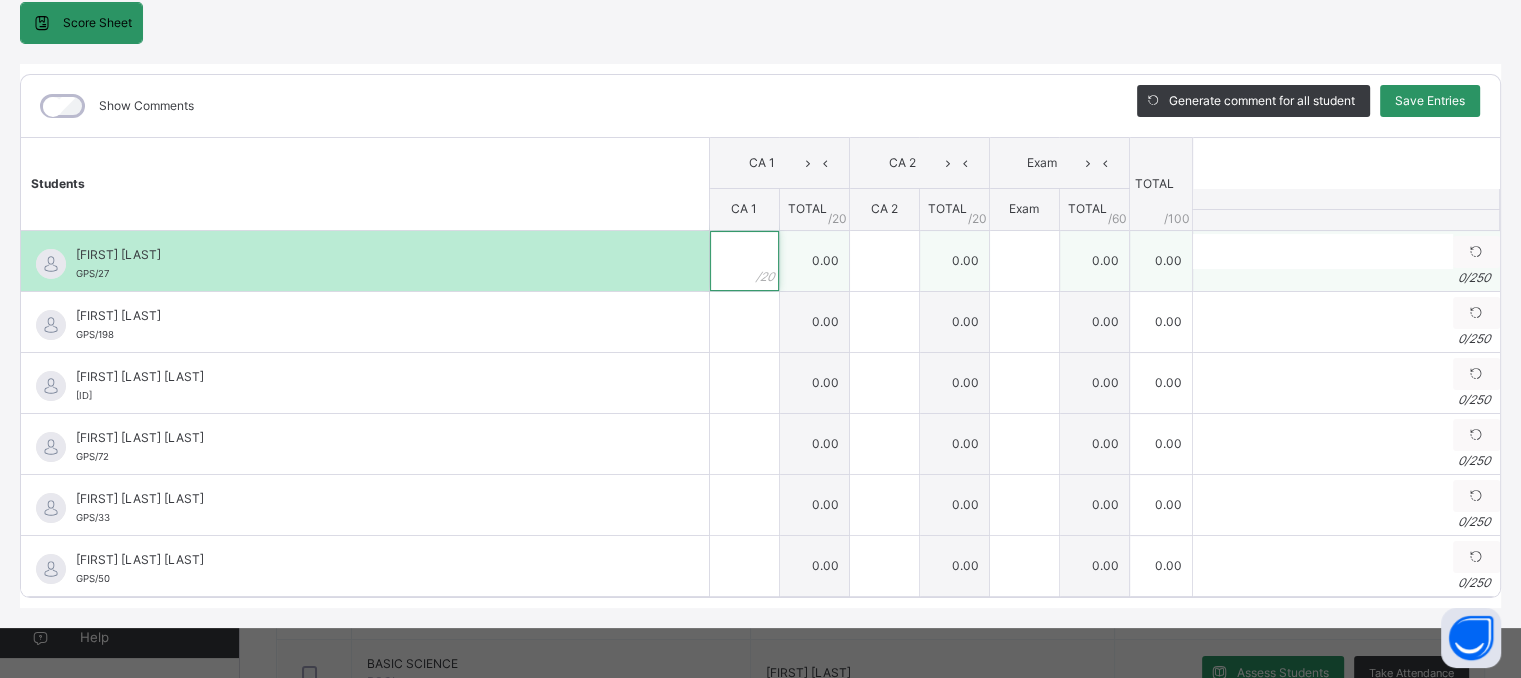 click at bounding box center (744, 261) 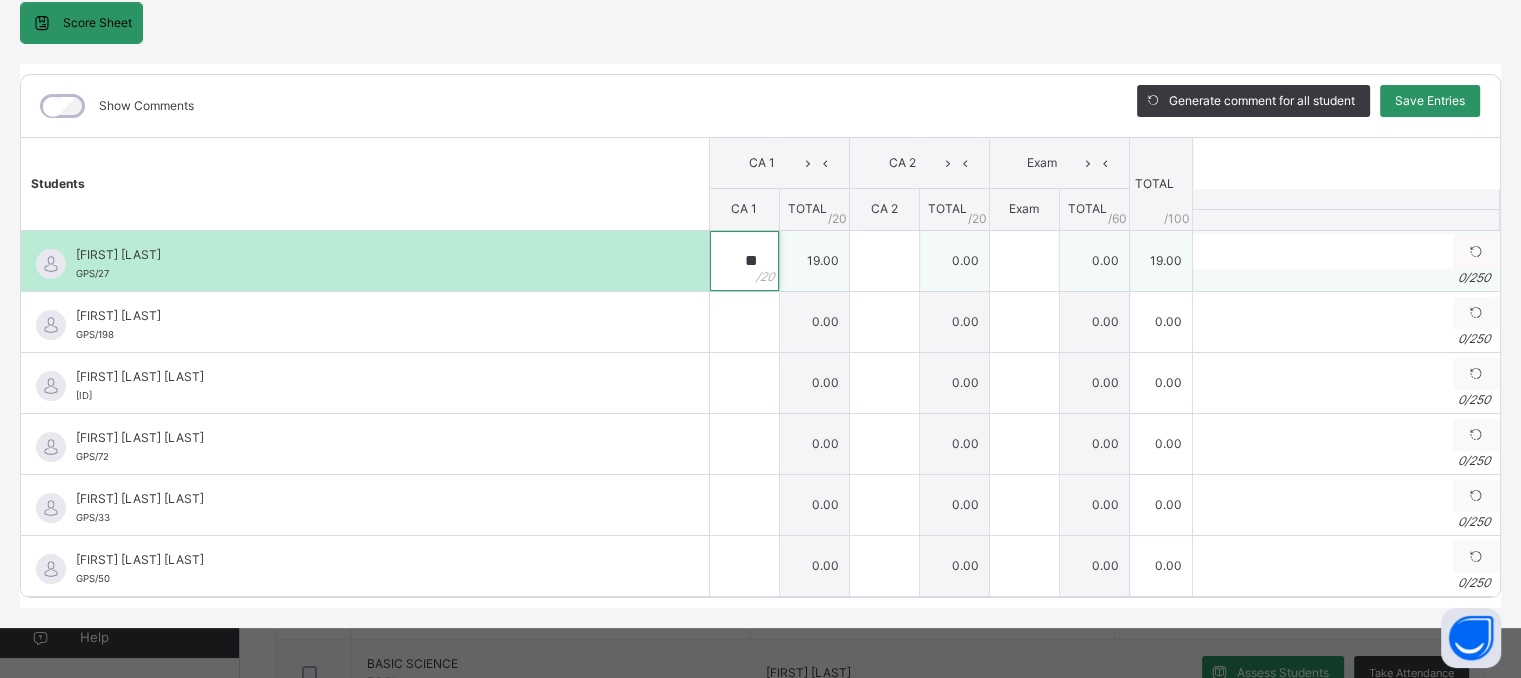 type on "**" 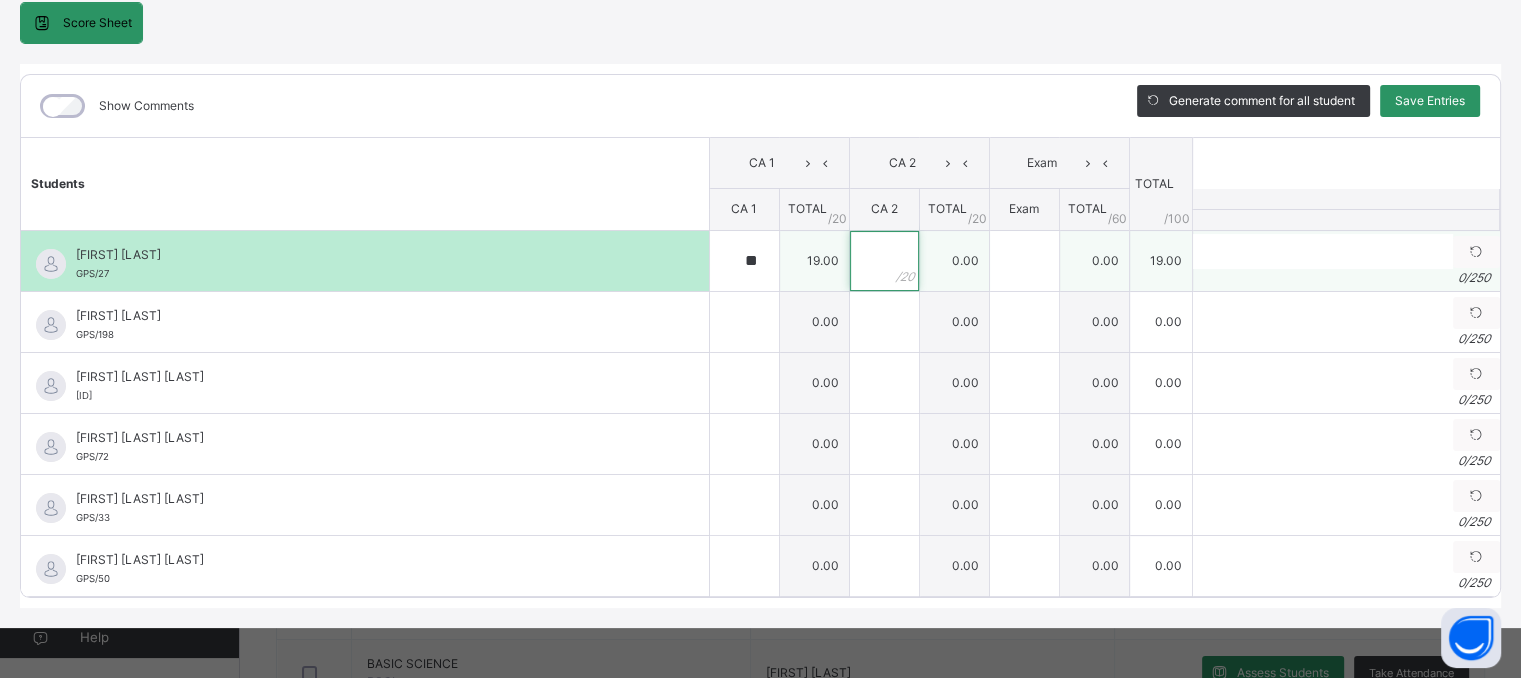 click at bounding box center (884, 261) 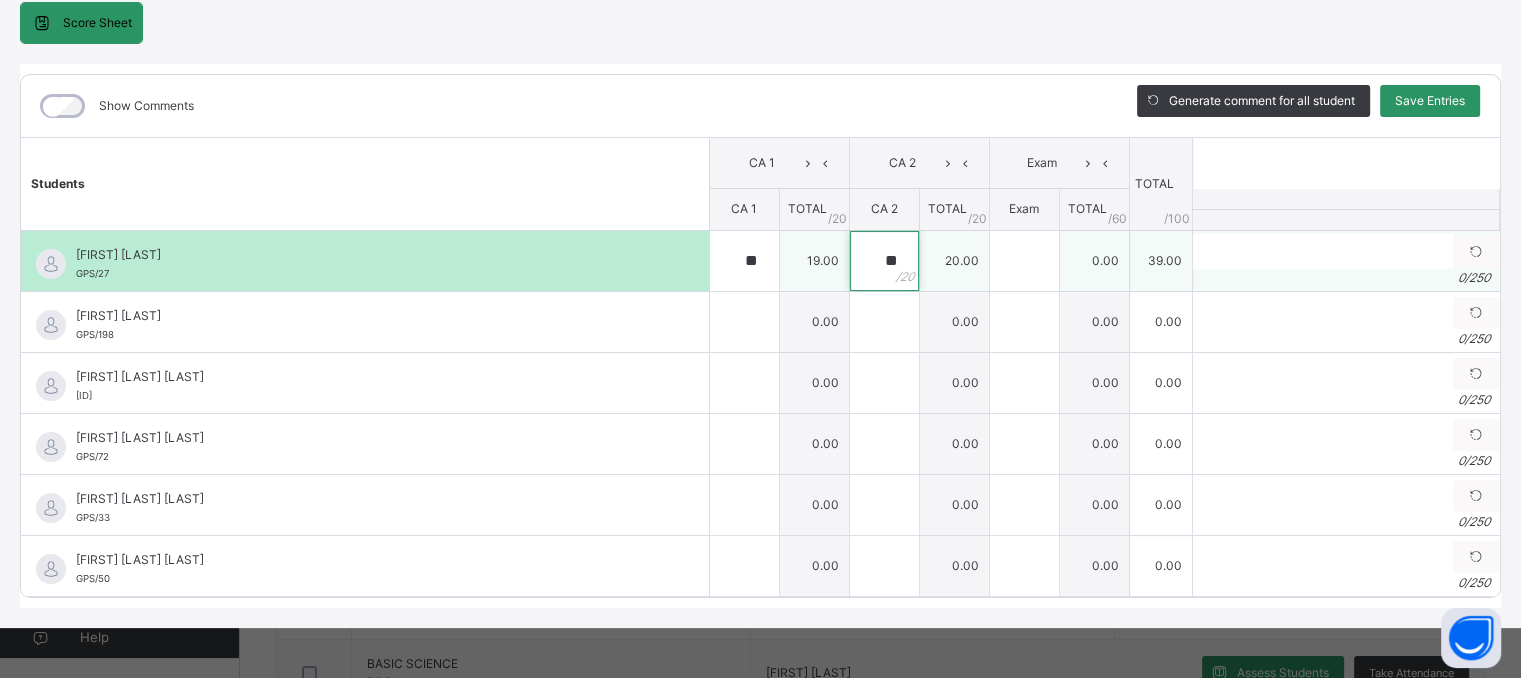 type on "**" 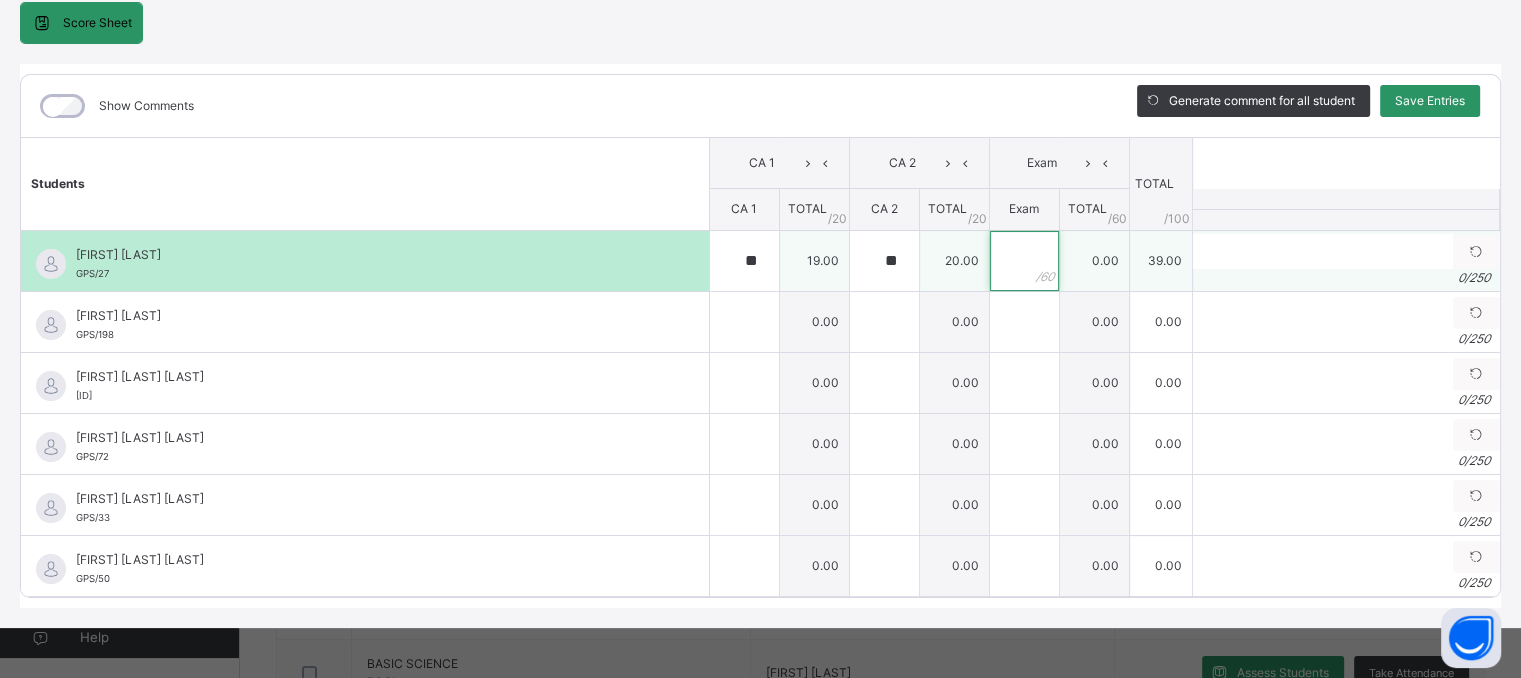 click at bounding box center (1024, 261) 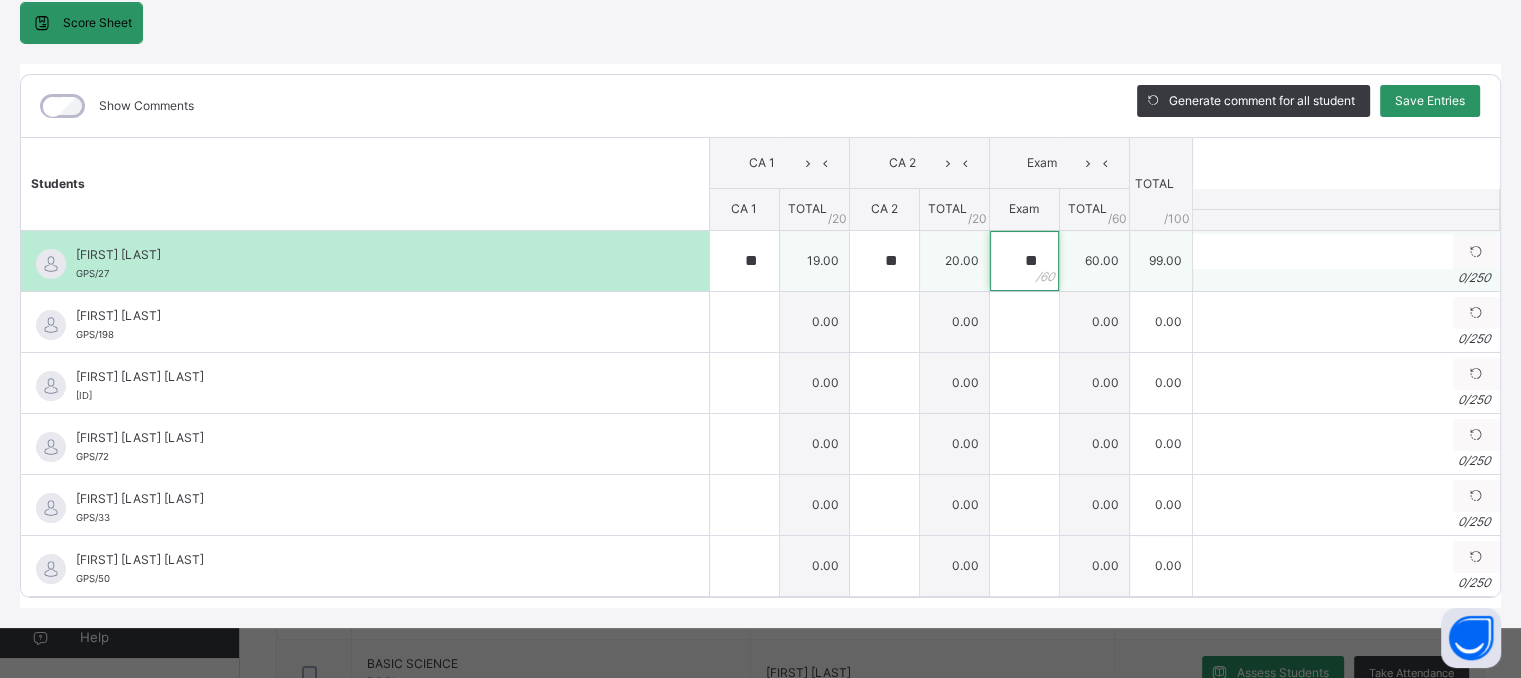 type on "**" 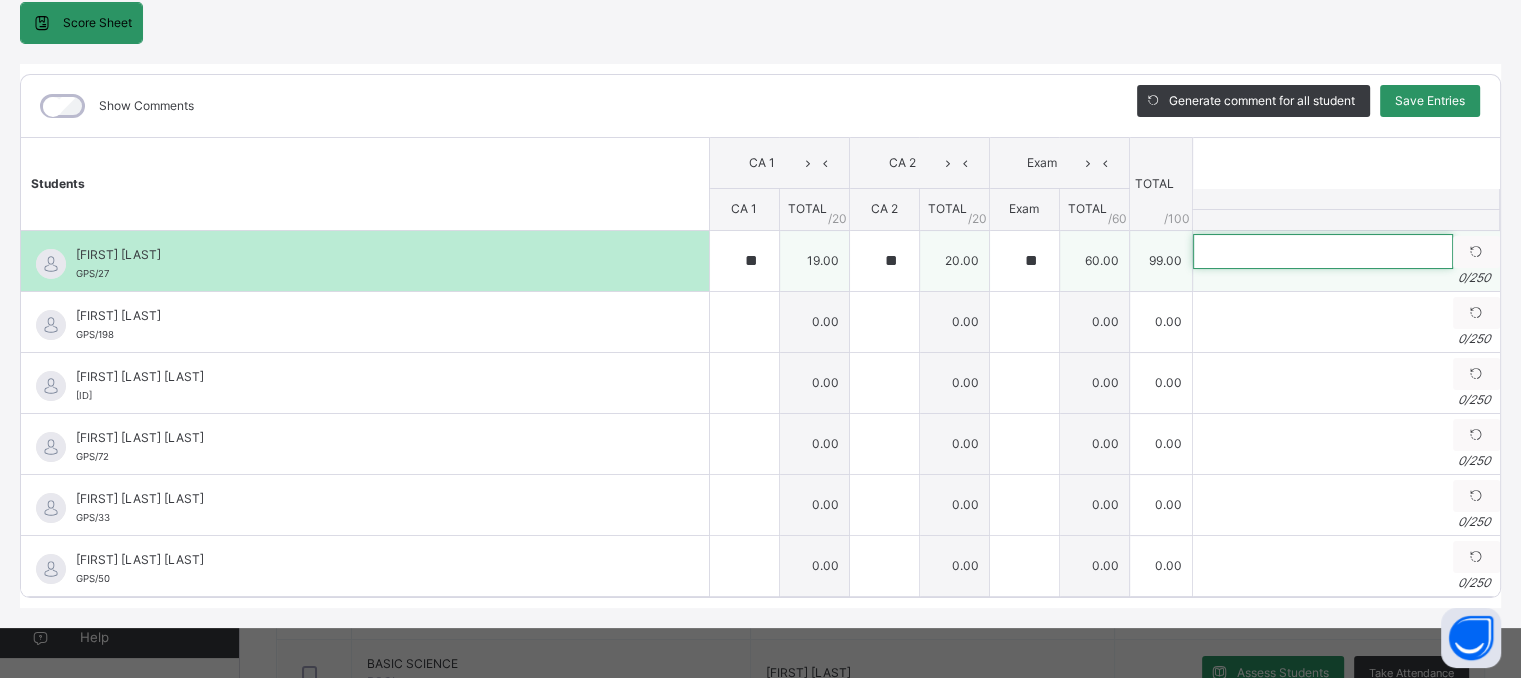 click at bounding box center (1323, 251) 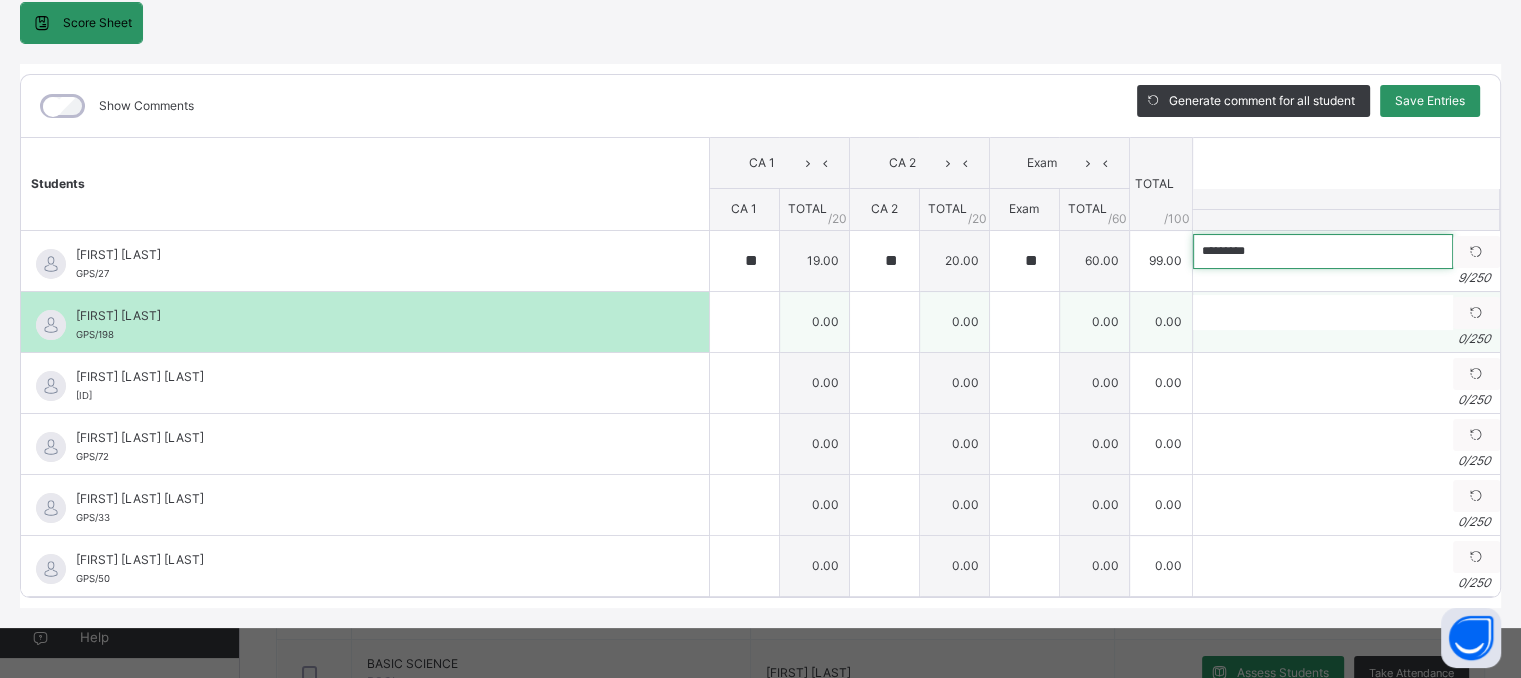 type on "*********" 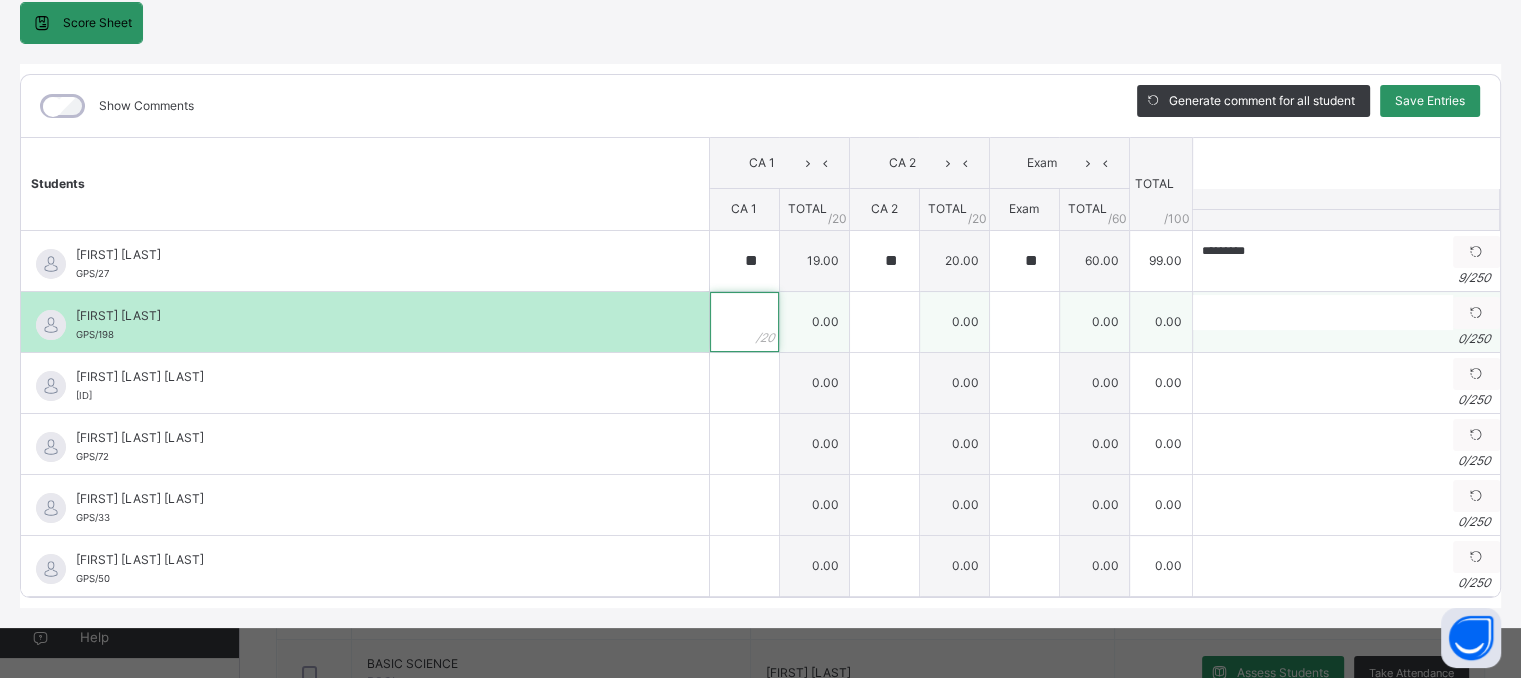 click at bounding box center (744, 322) 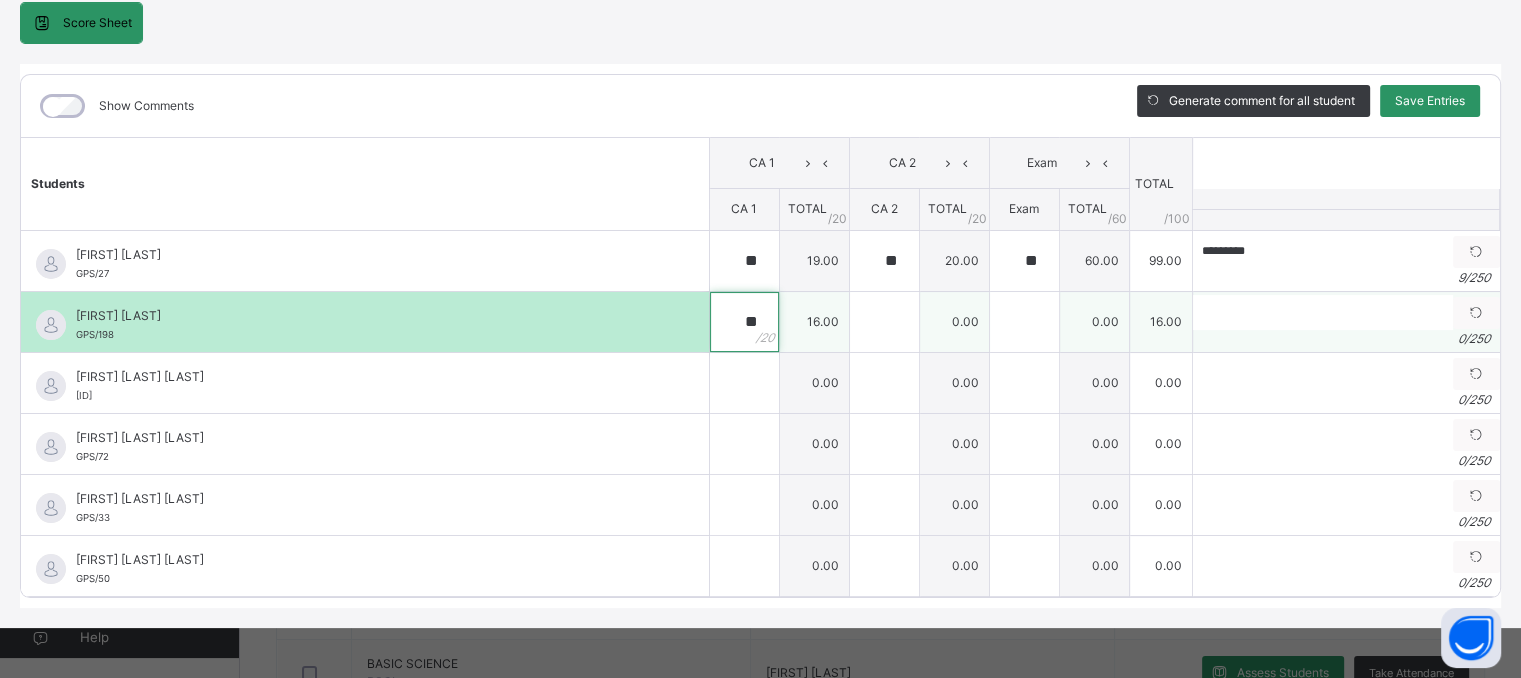 type on "**" 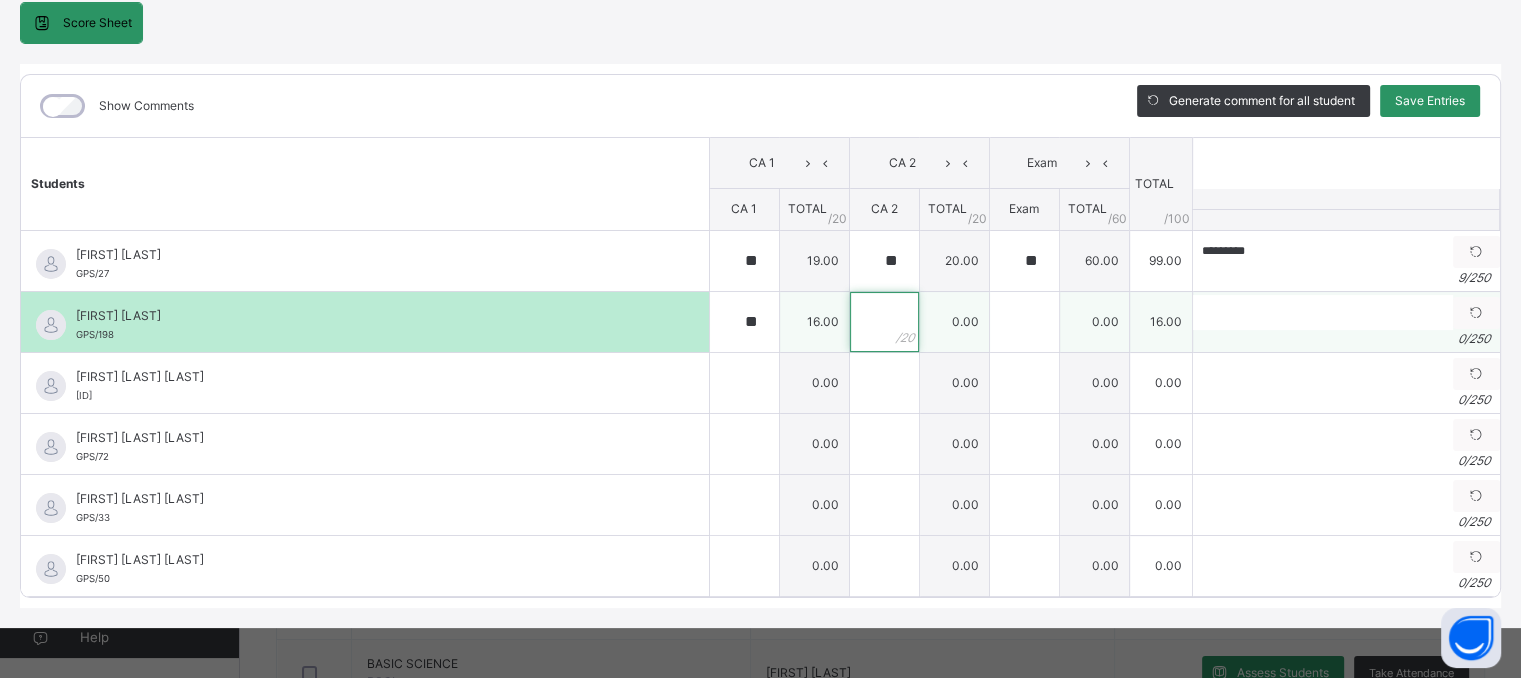 click at bounding box center (884, 322) 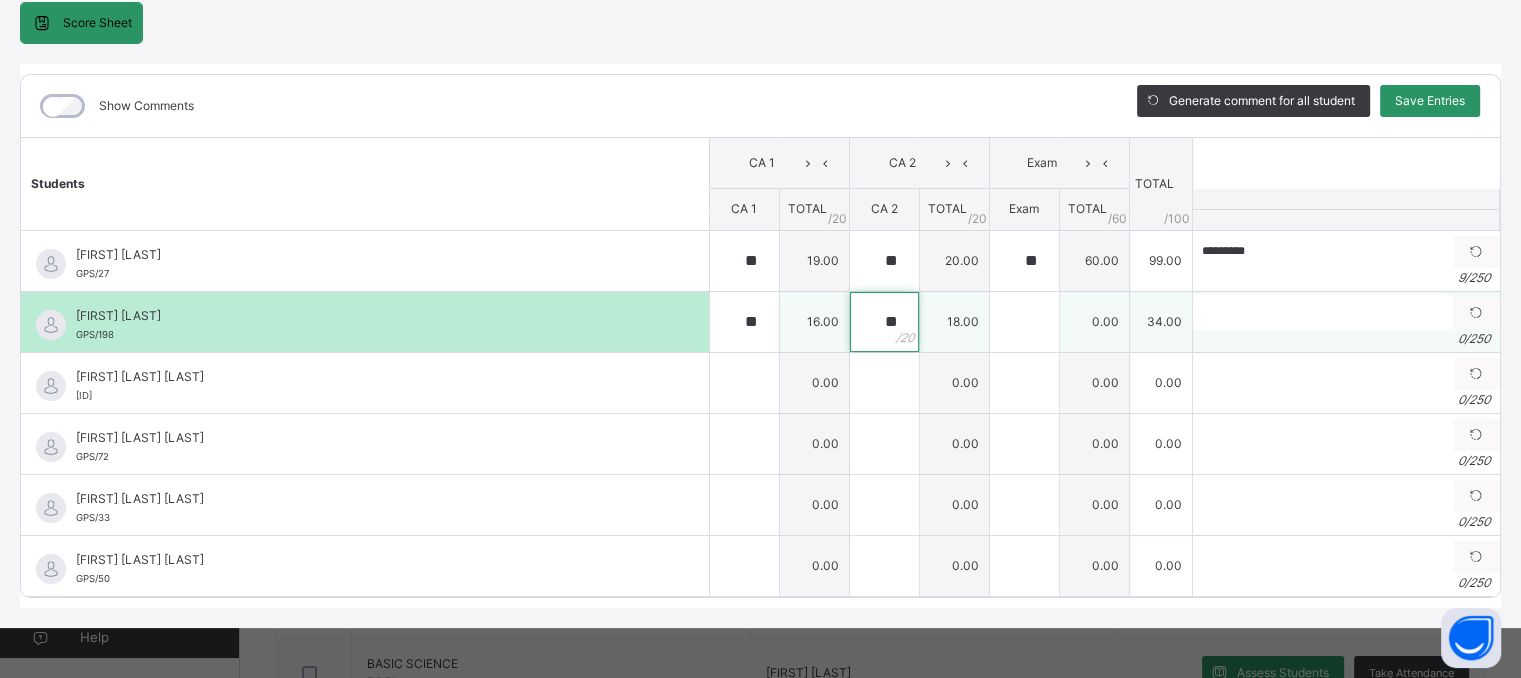 type on "**" 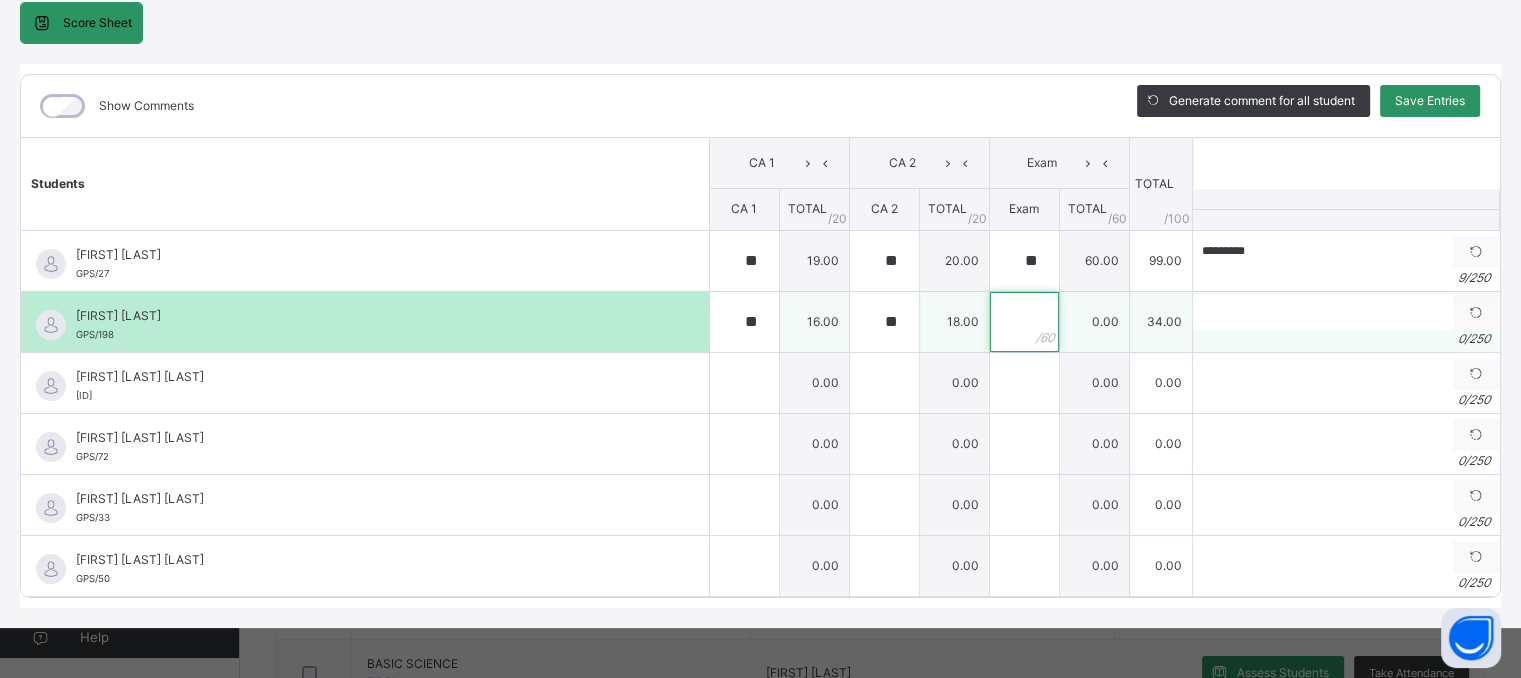 click at bounding box center (1024, 322) 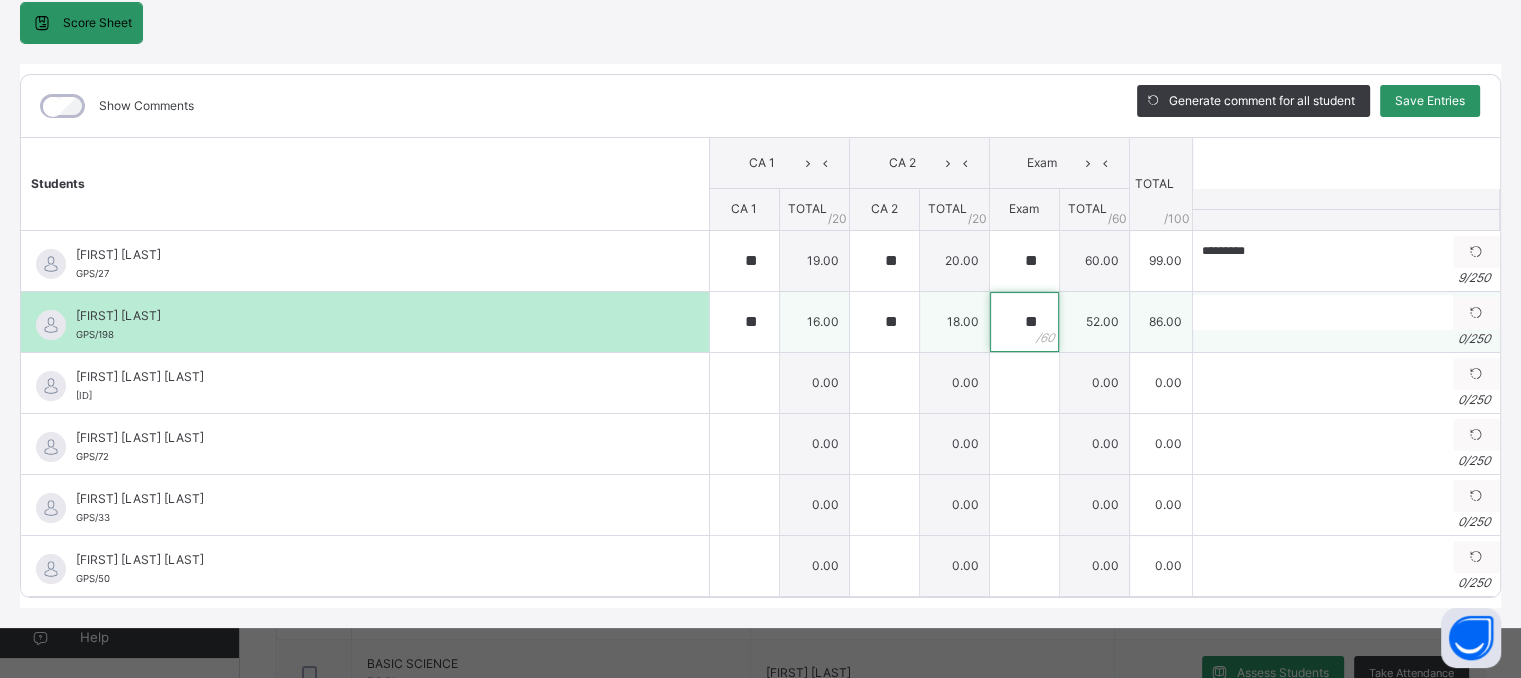 type on "**" 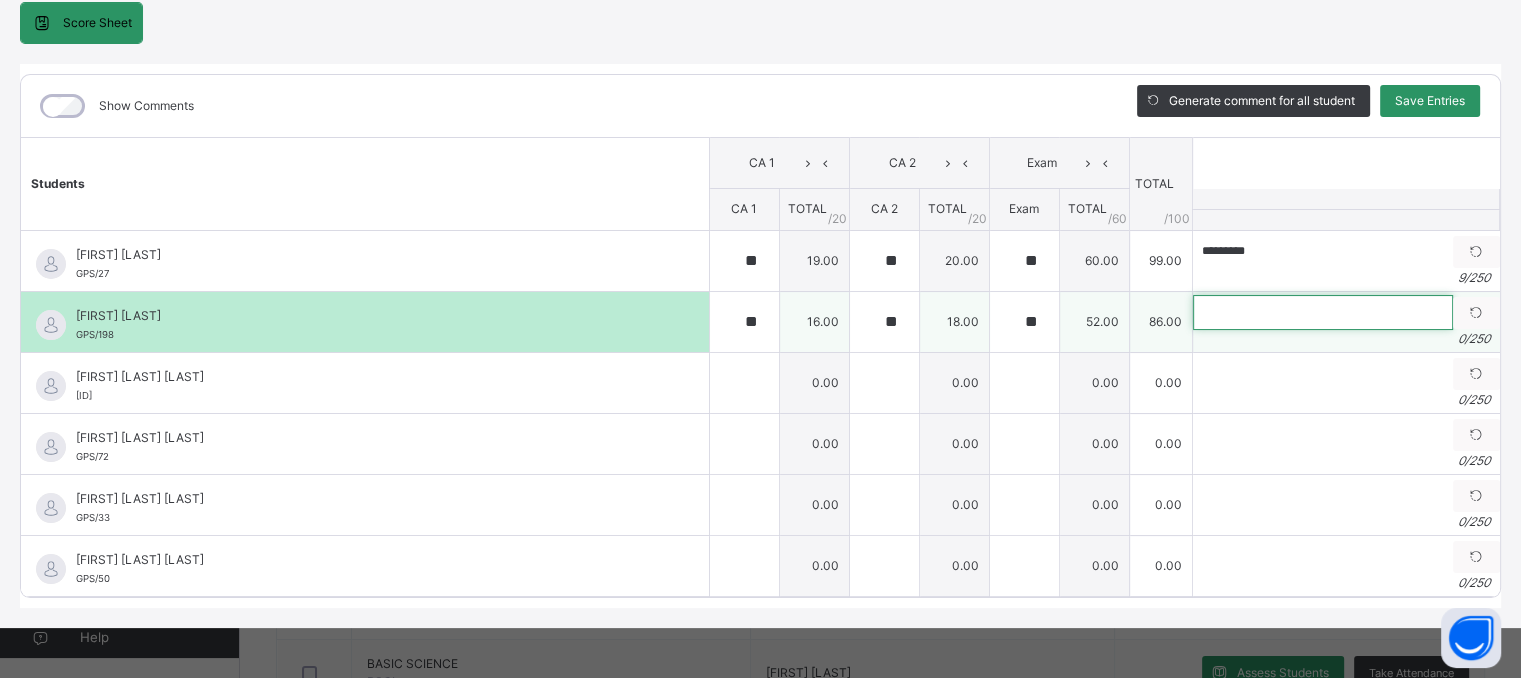 click at bounding box center (1323, 312) 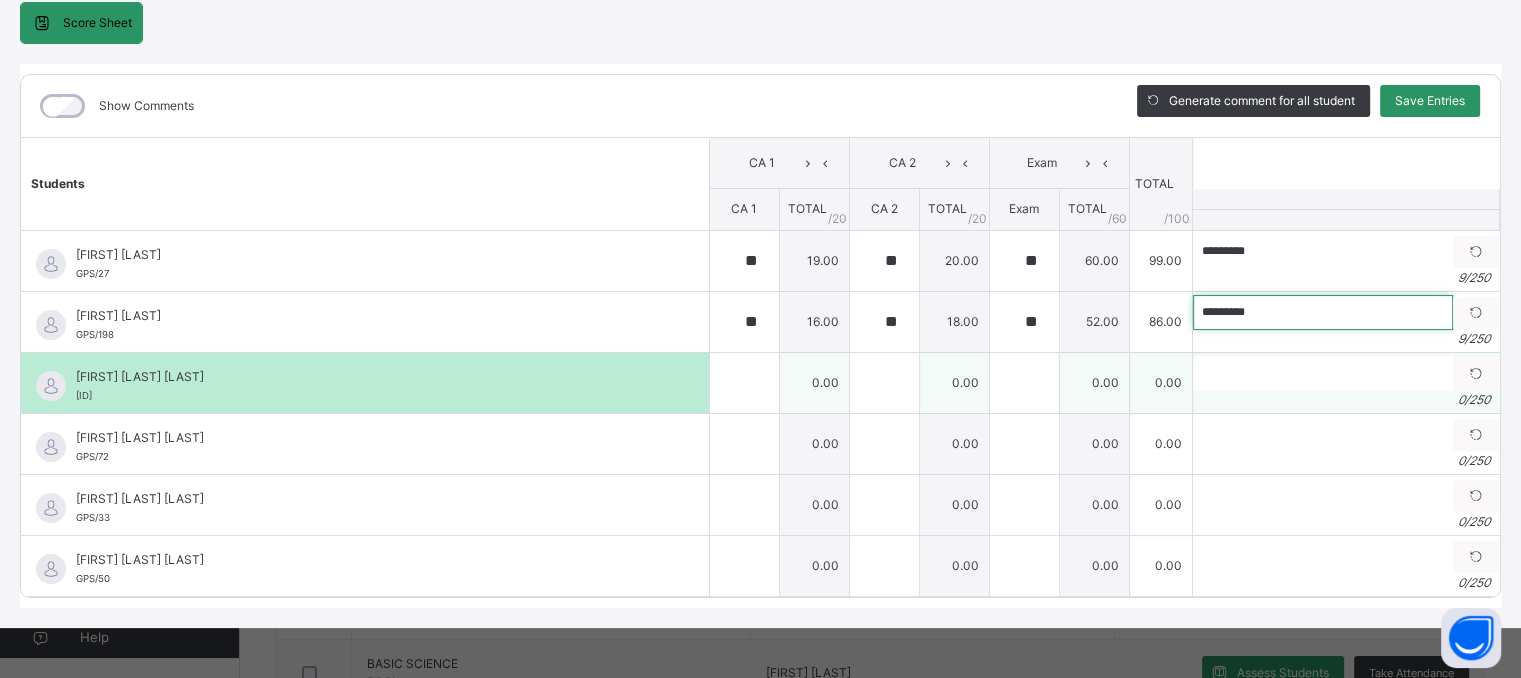 type on "*********" 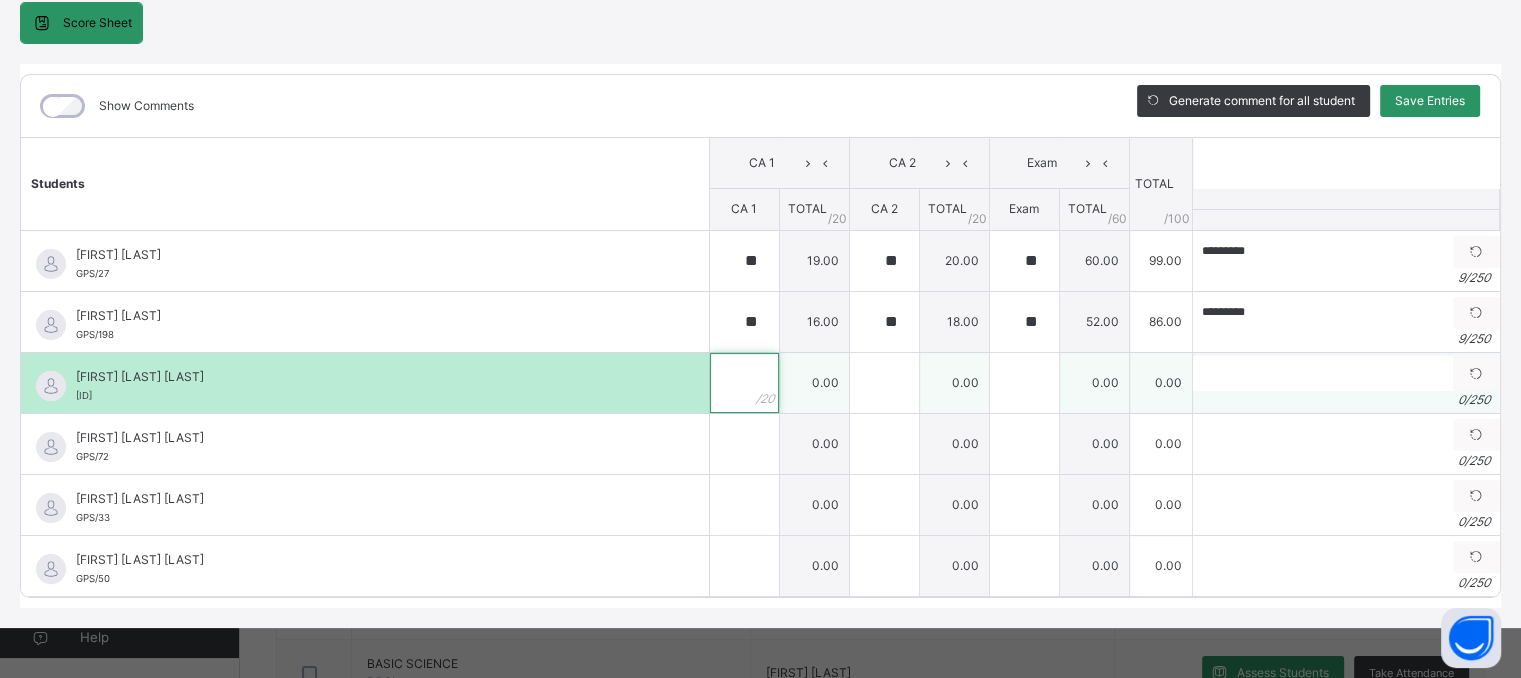 click at bounding box center [744, 383] 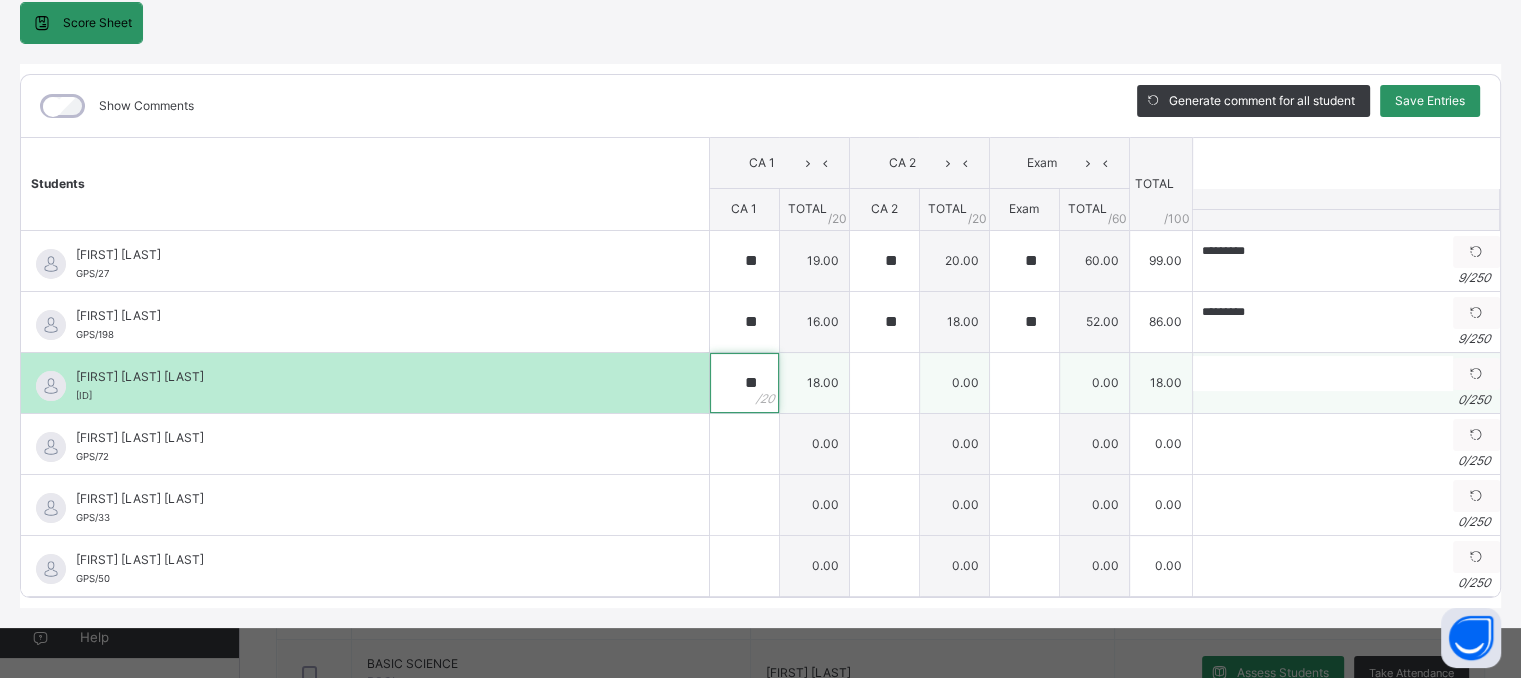 type on "**" 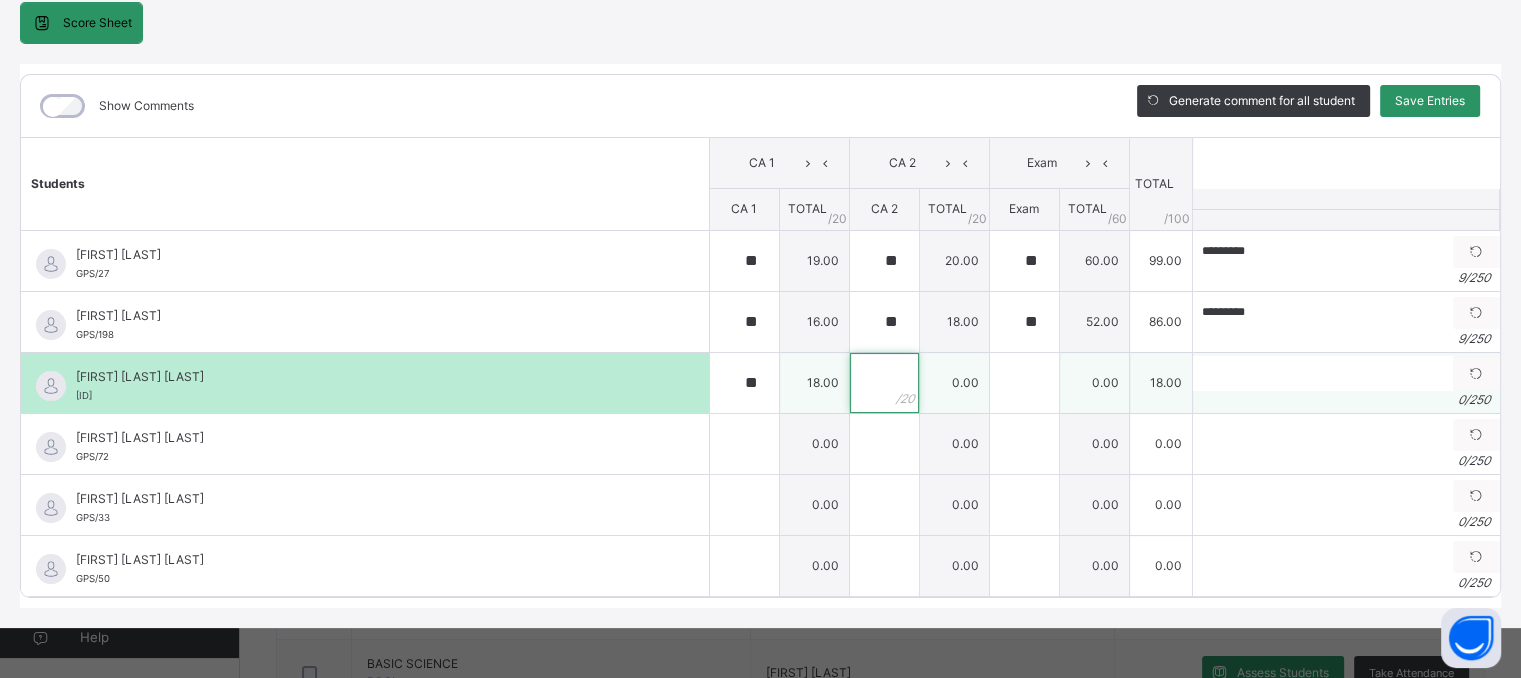 click at bounding box center [884, 383] 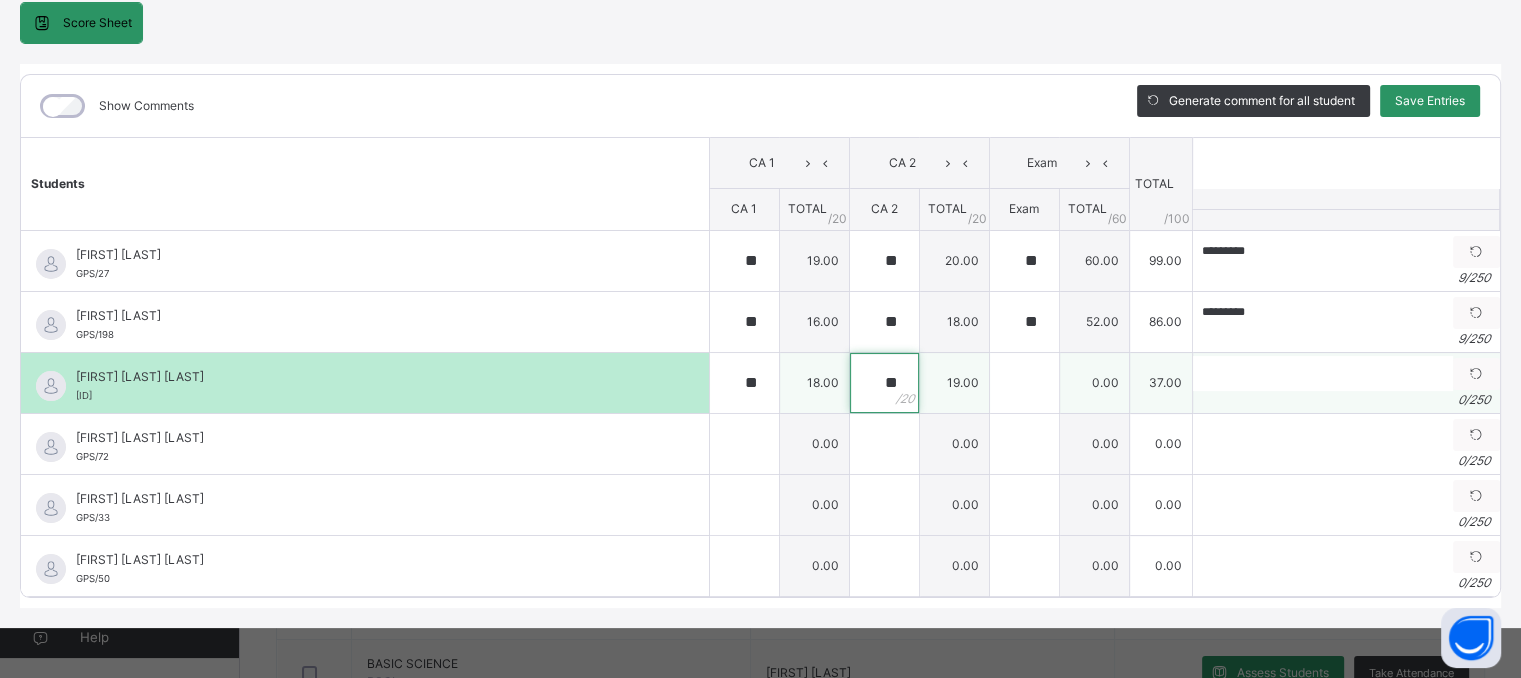 type on "**" 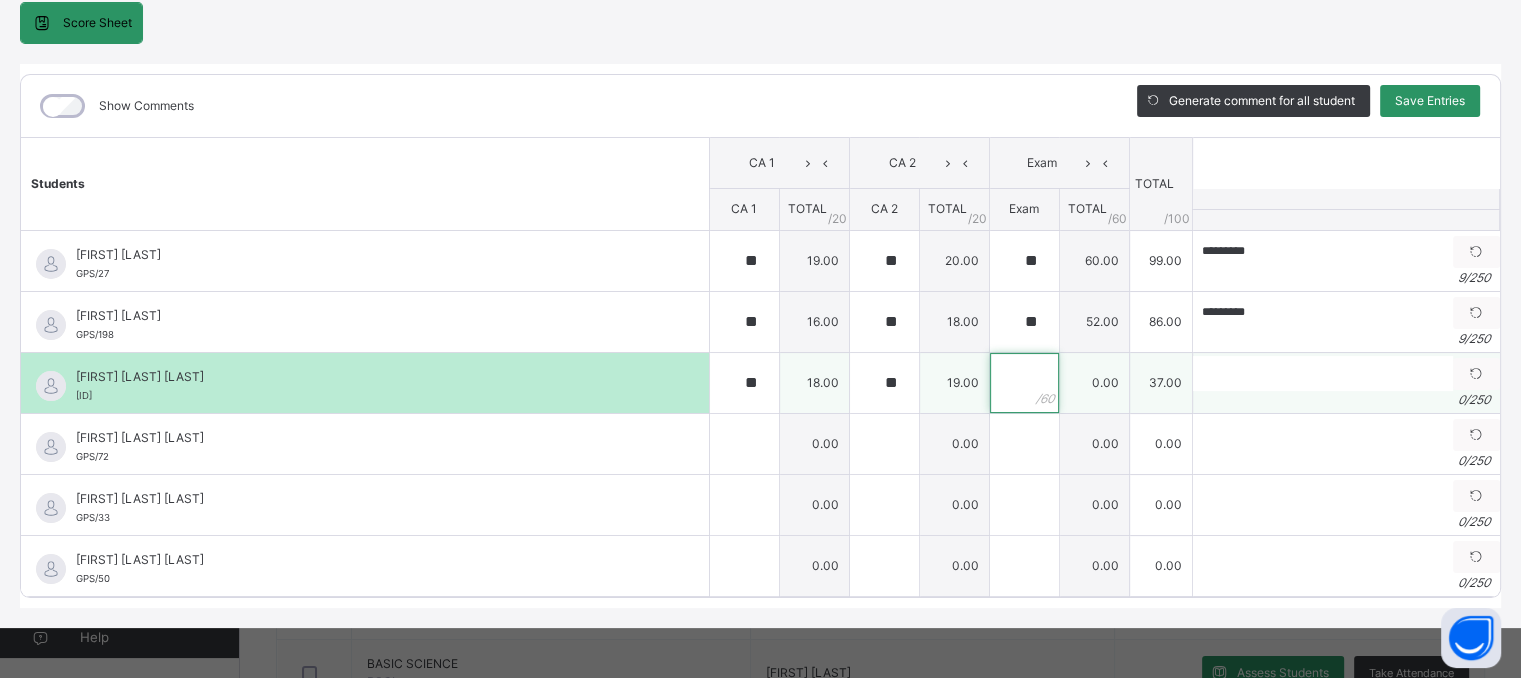 click at bounding box center [1024, 383] 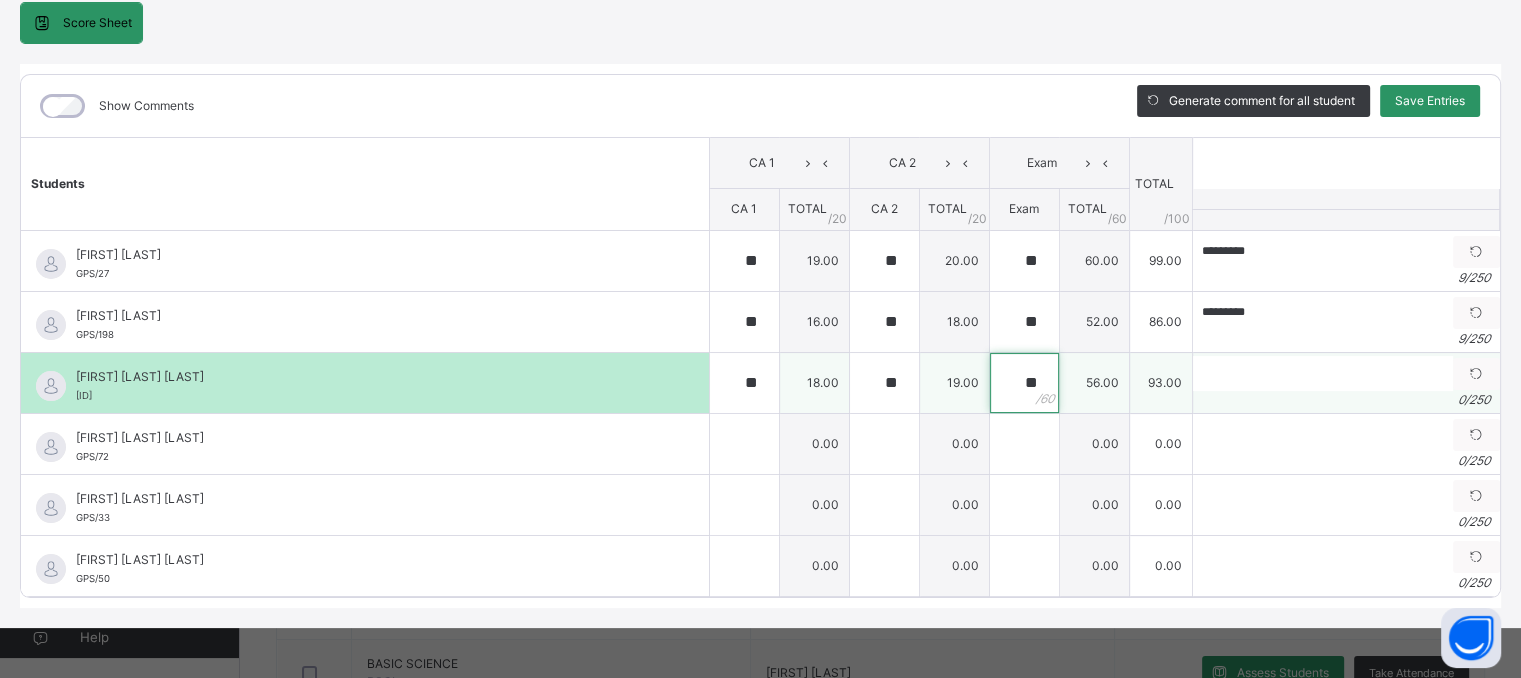 type on "**" 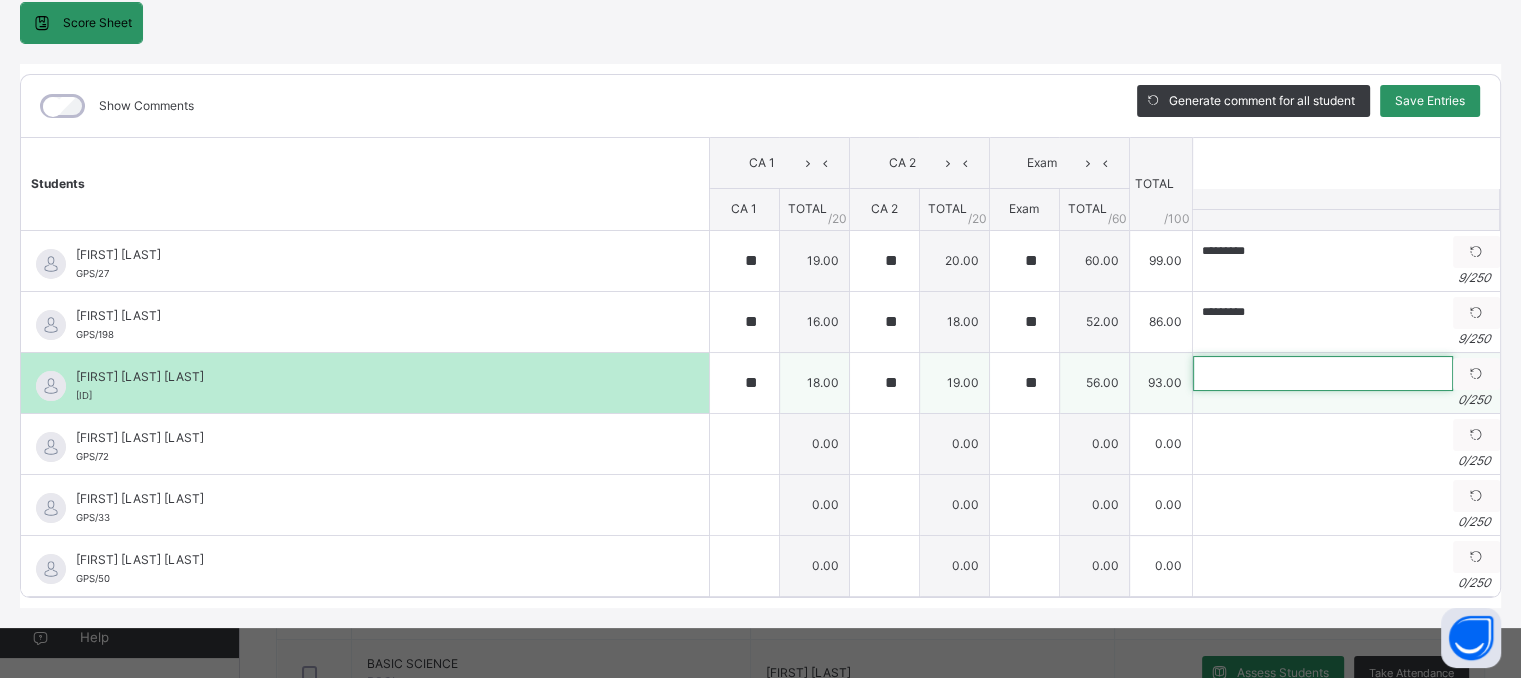 click at bounding box center [1323, 373] 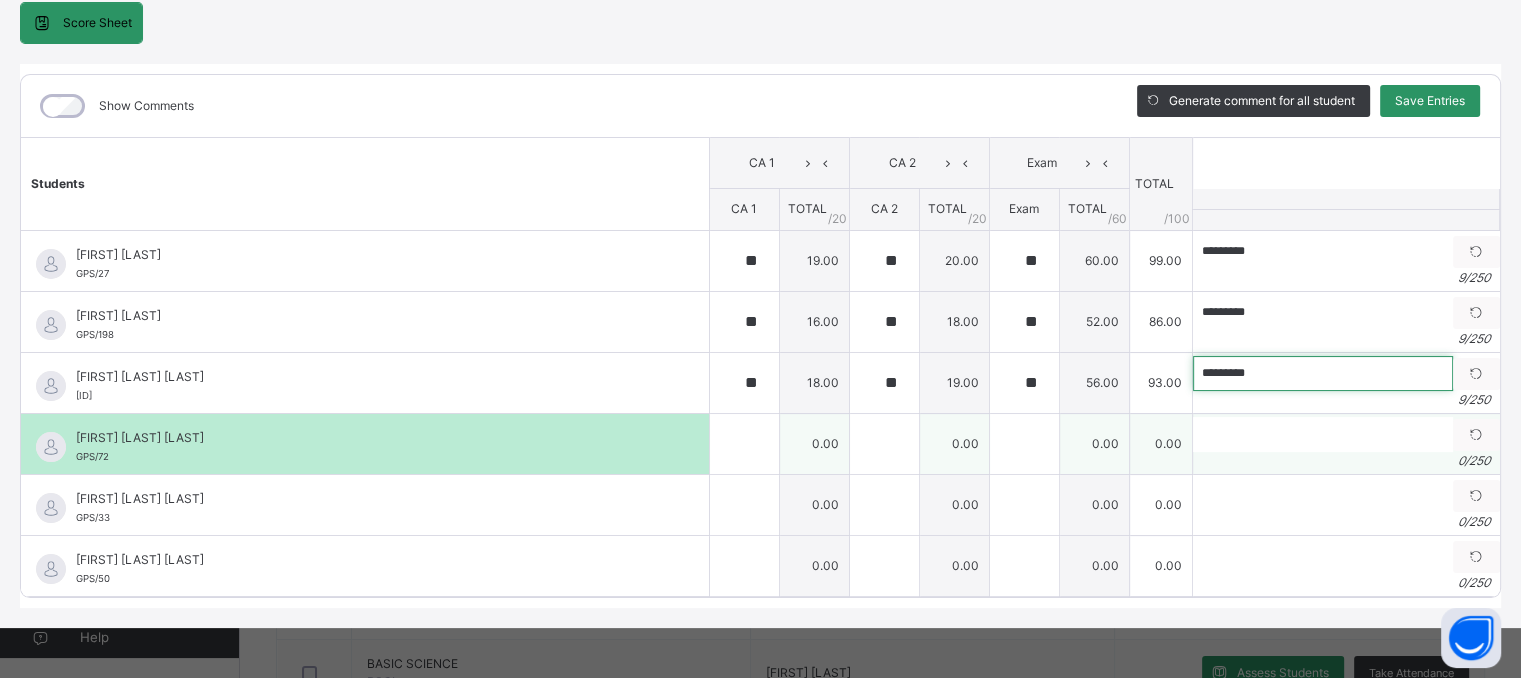 type on "*********" 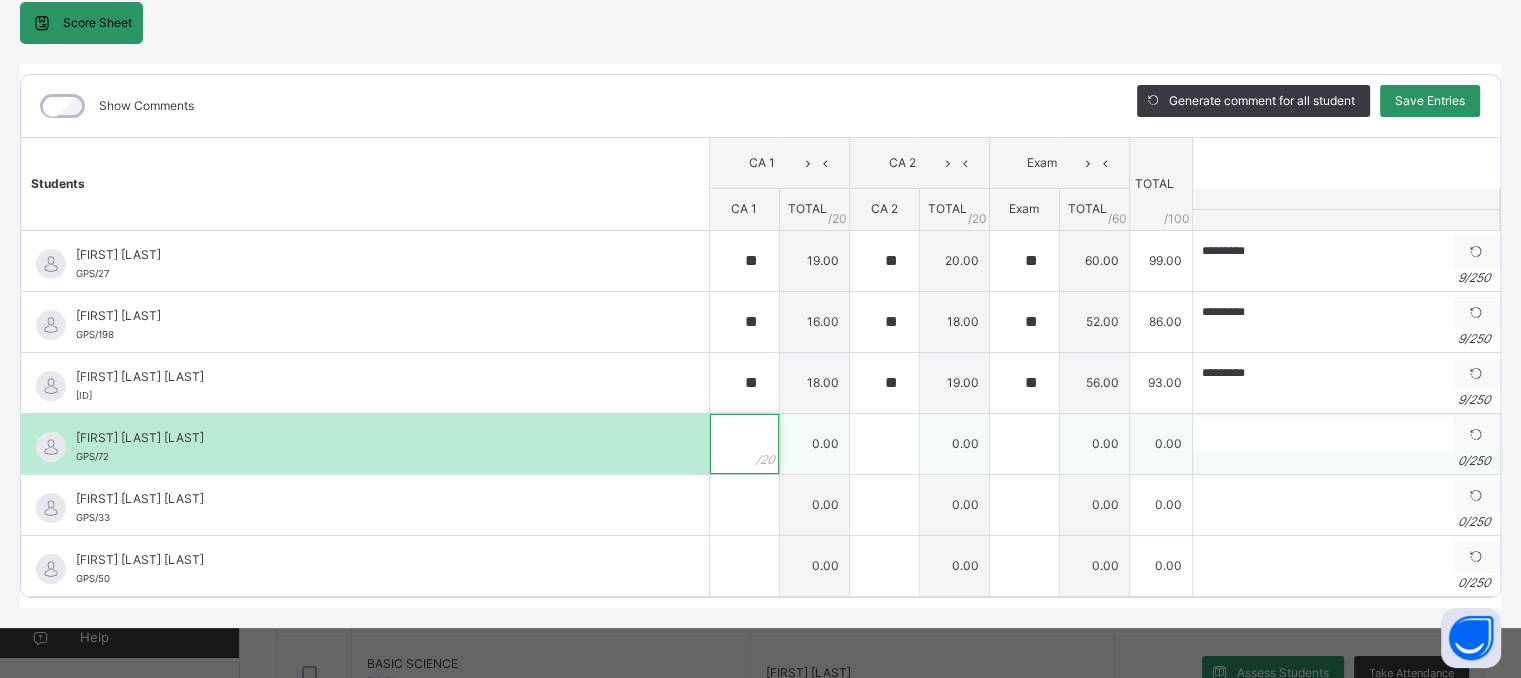 click at bounding box center (744, 444) 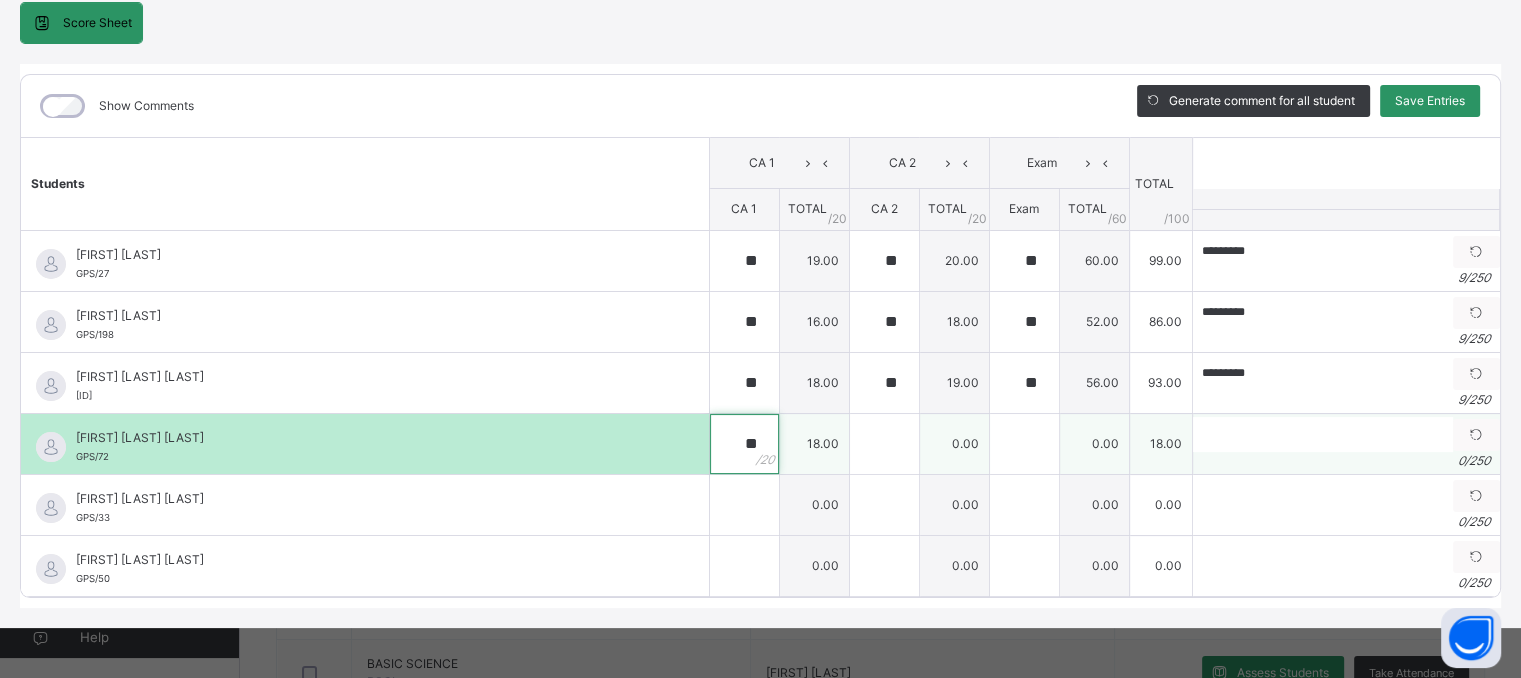 type on "**" 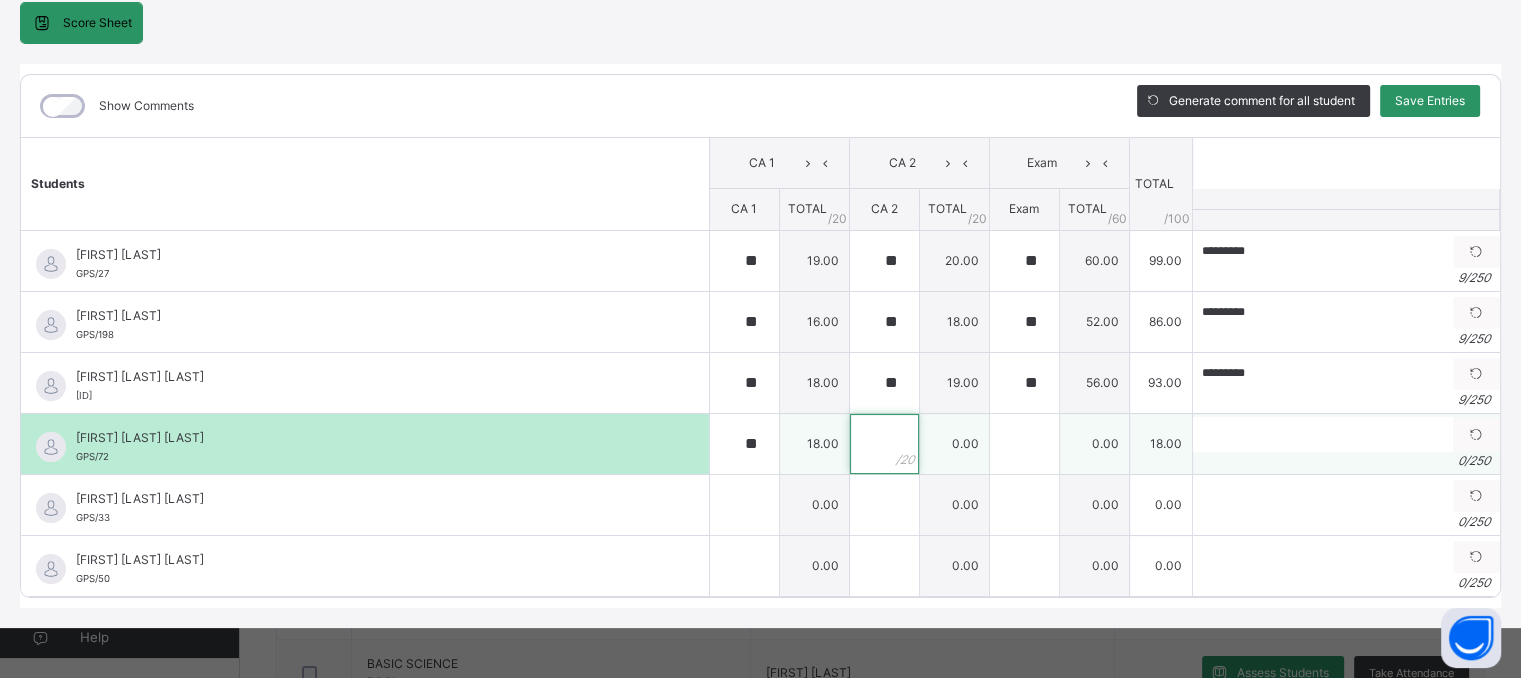 click at bounding box center (884, 444) 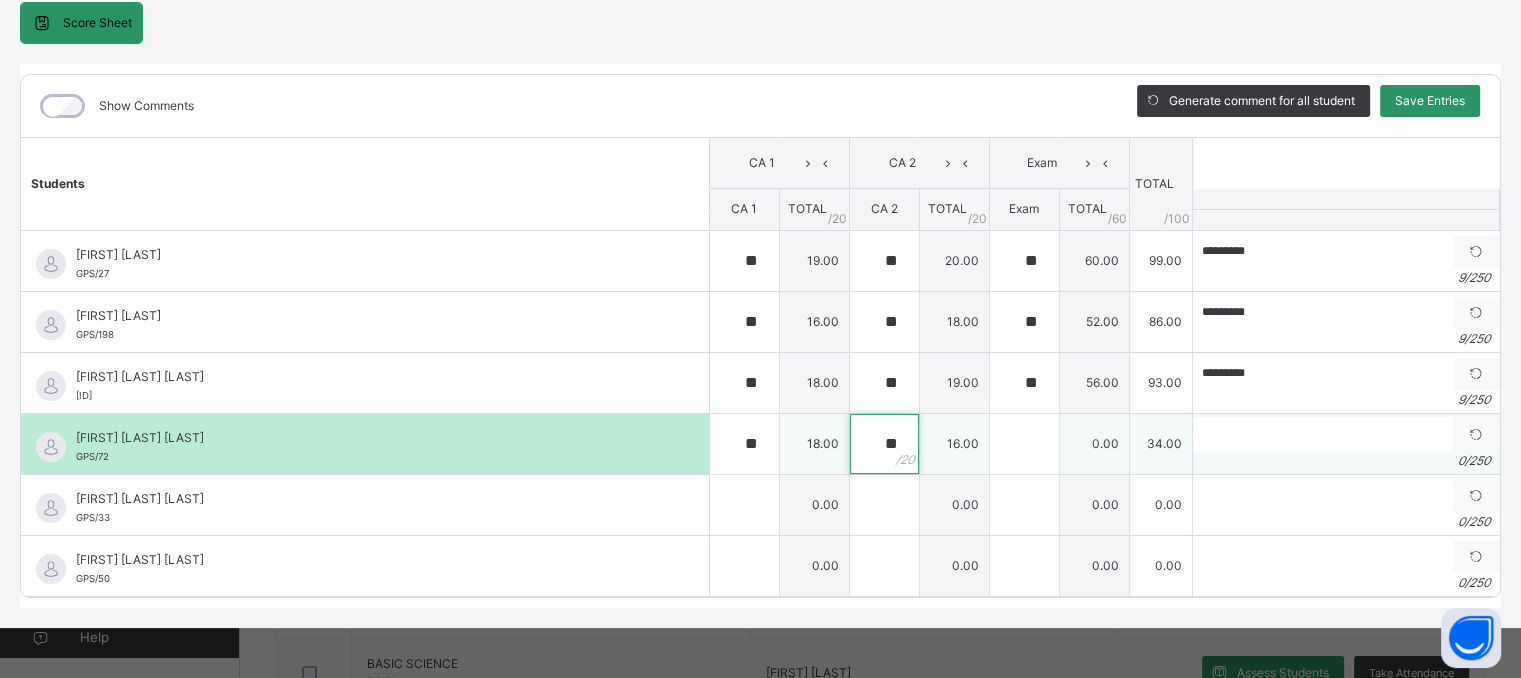 type on "**" 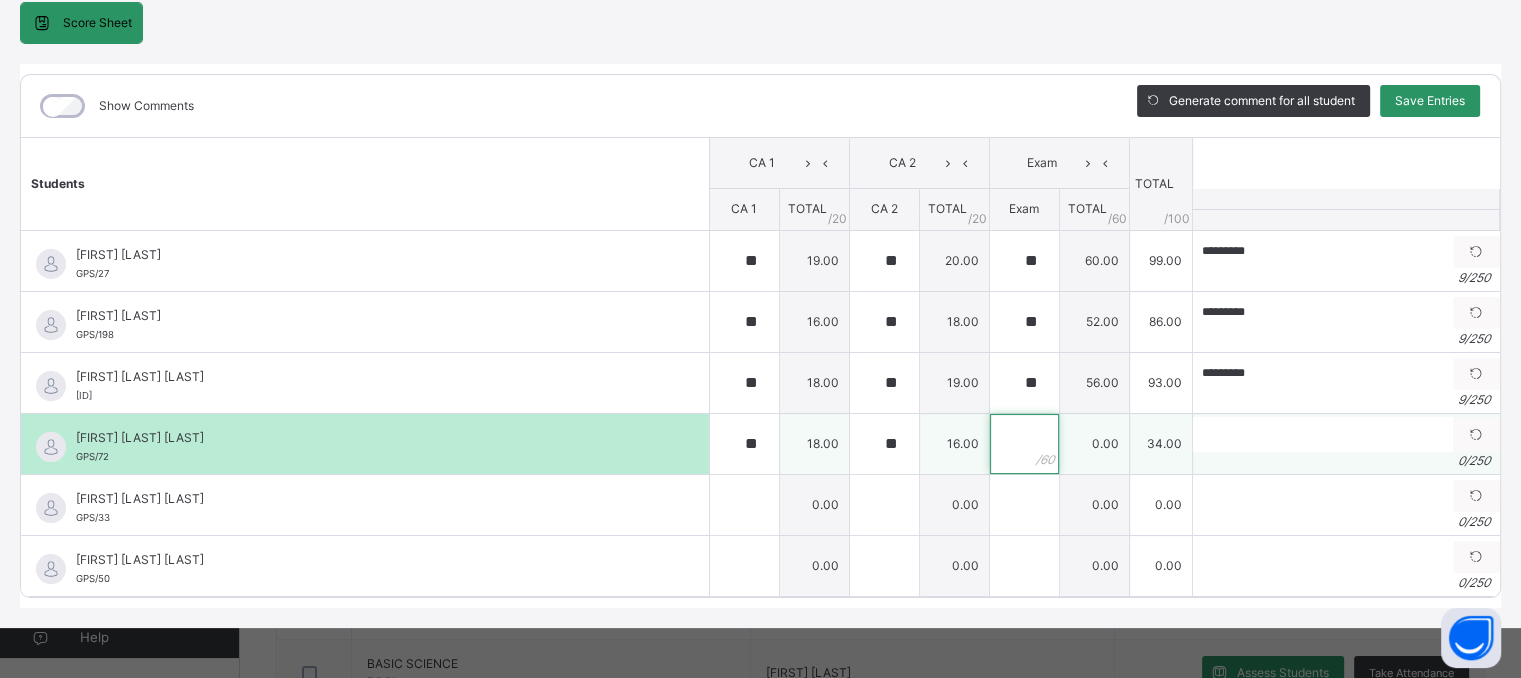 click at bounding box center (1024, 444) 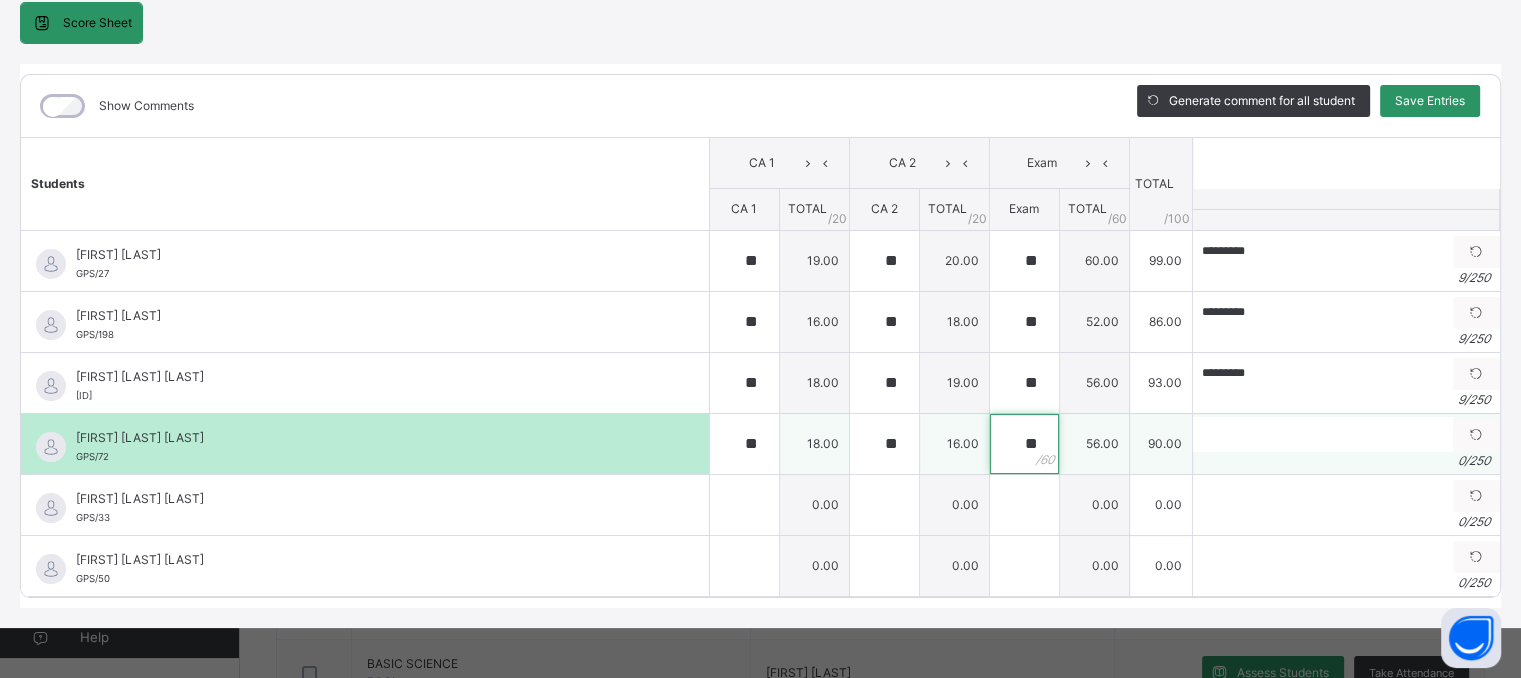 type on "**" 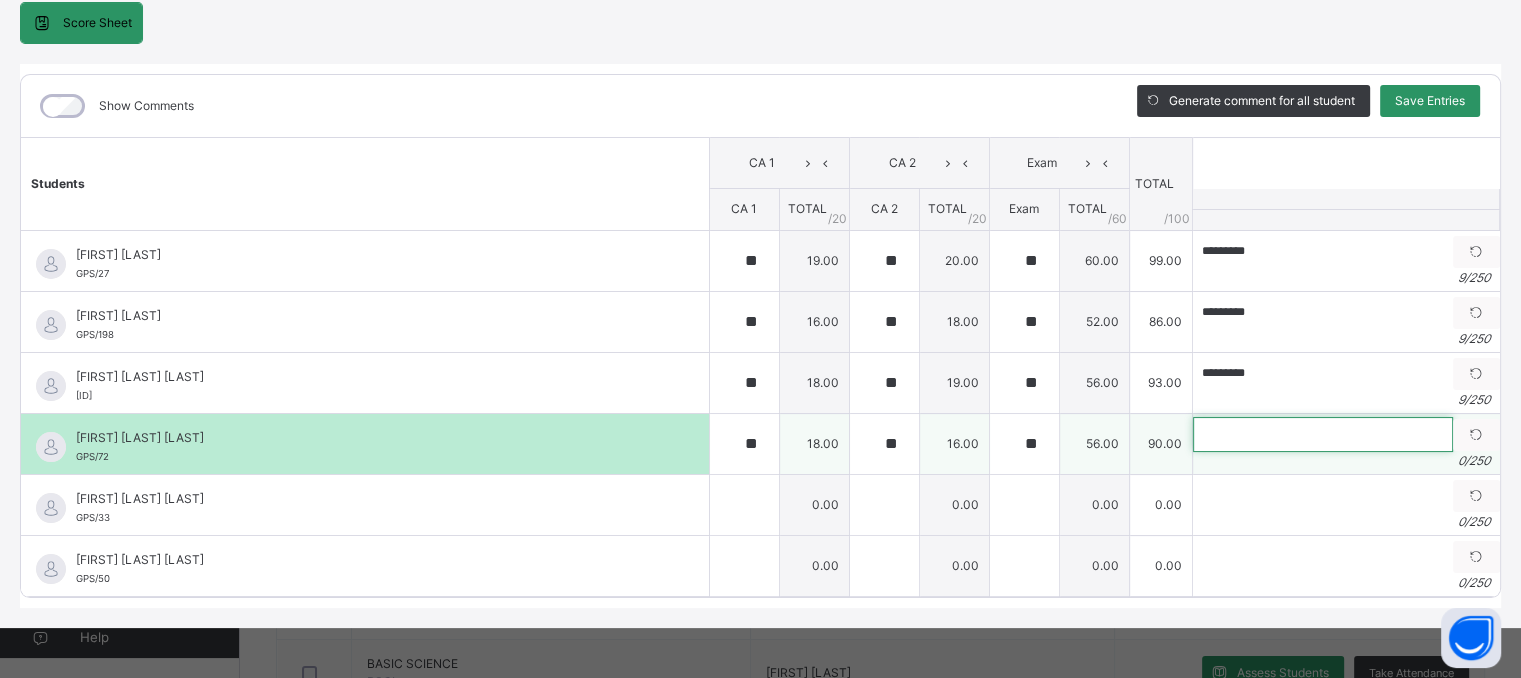 click at bounding box center [1323, 434] 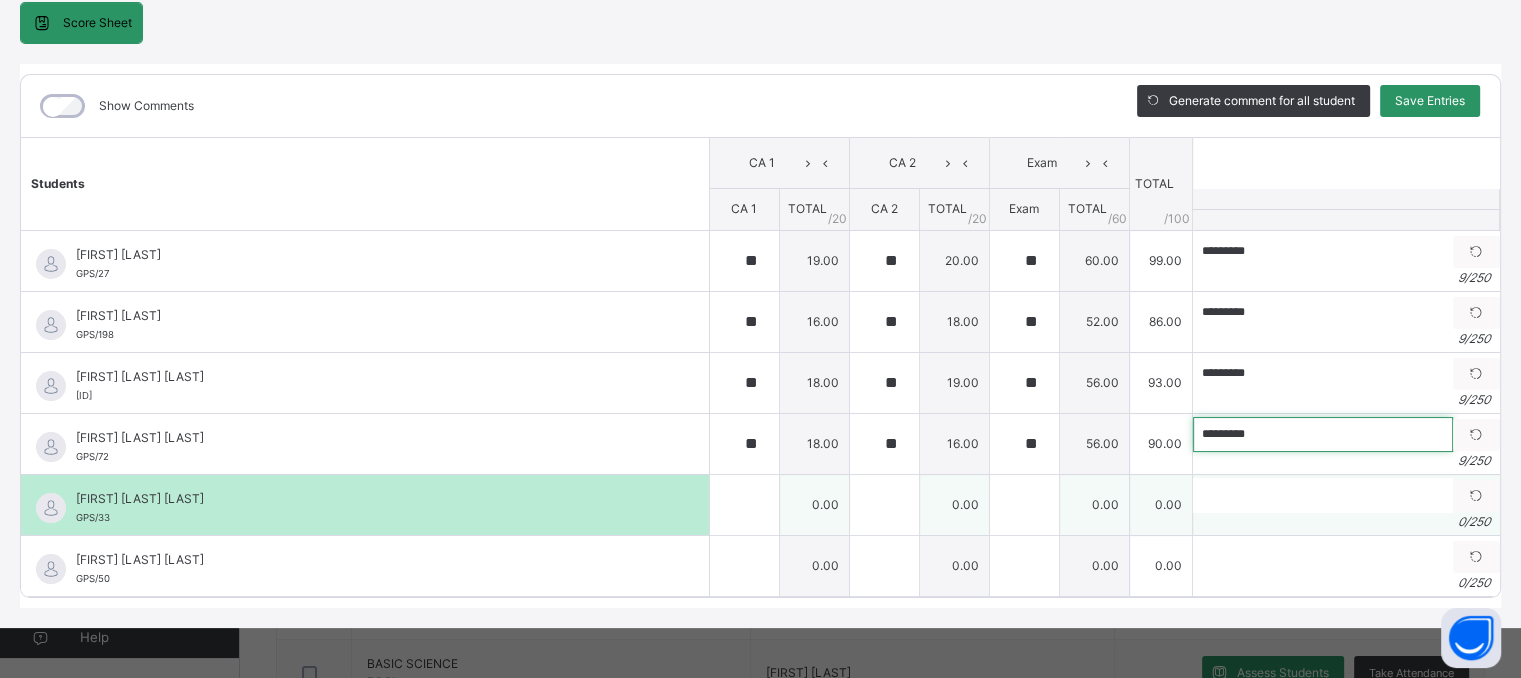 type on "*********" 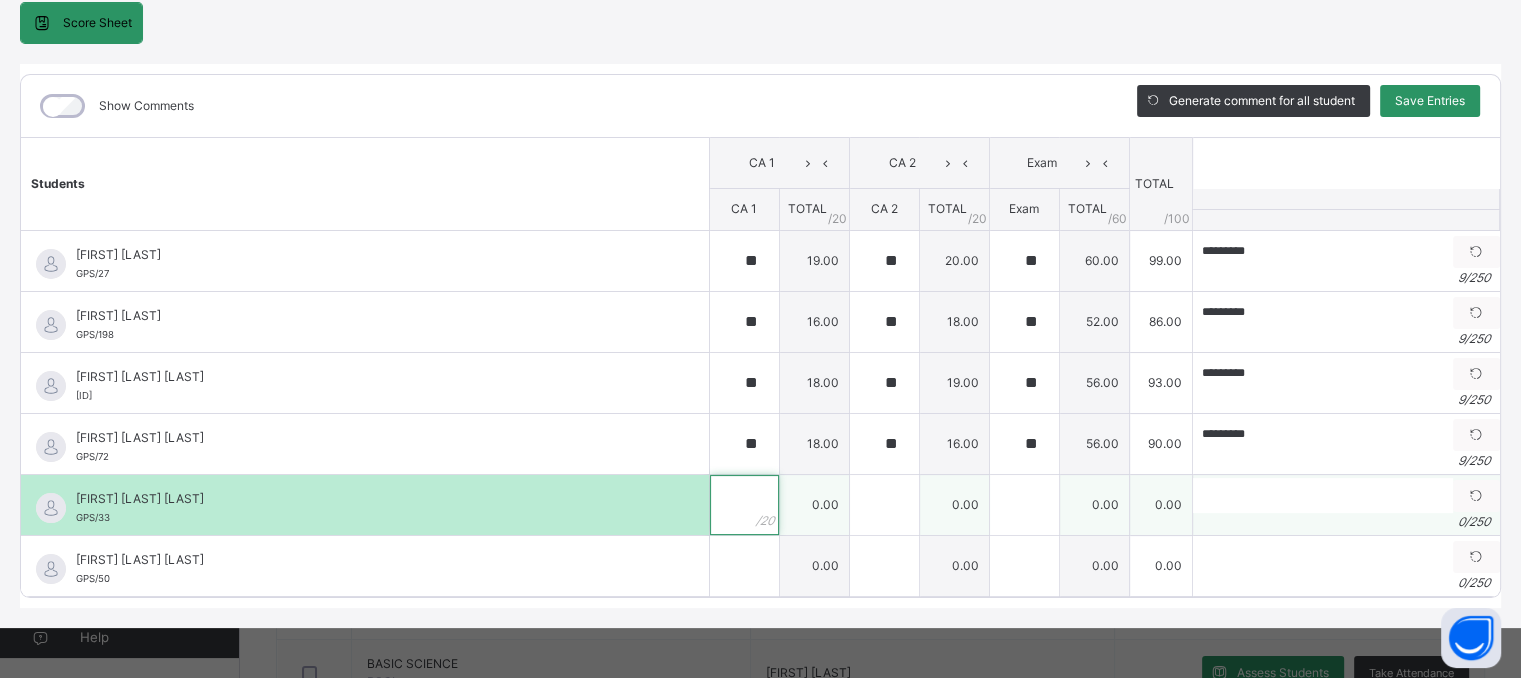 click at bounding box center [744, 505] 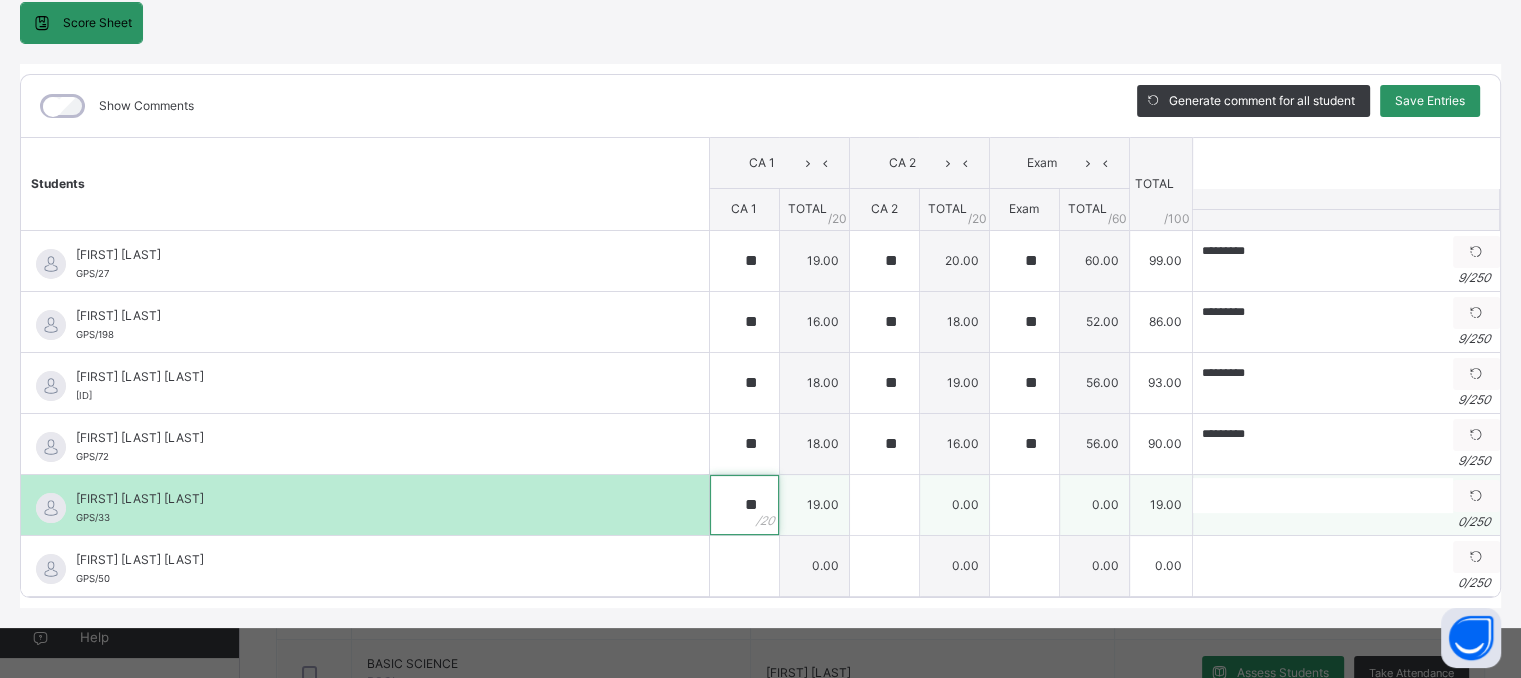 type on "**" 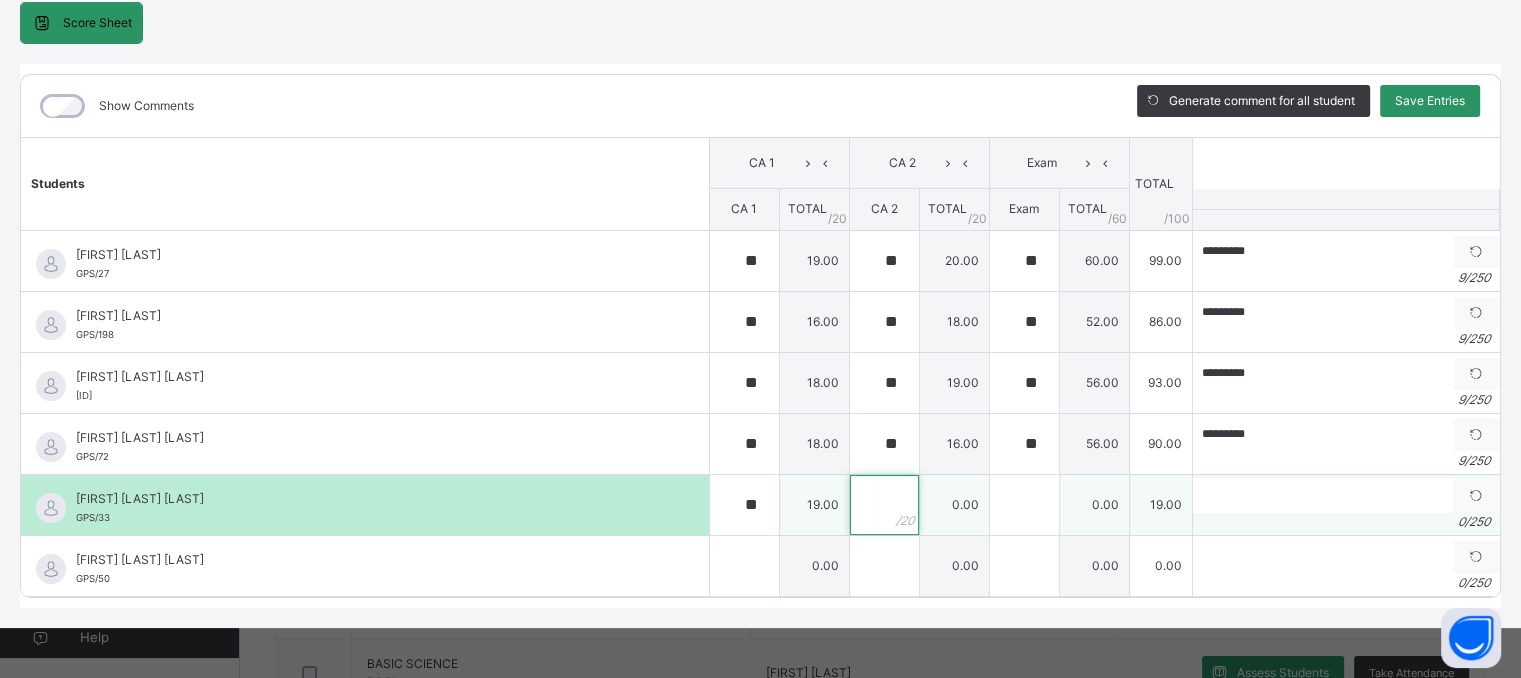 click at bounding box center [884, 505] 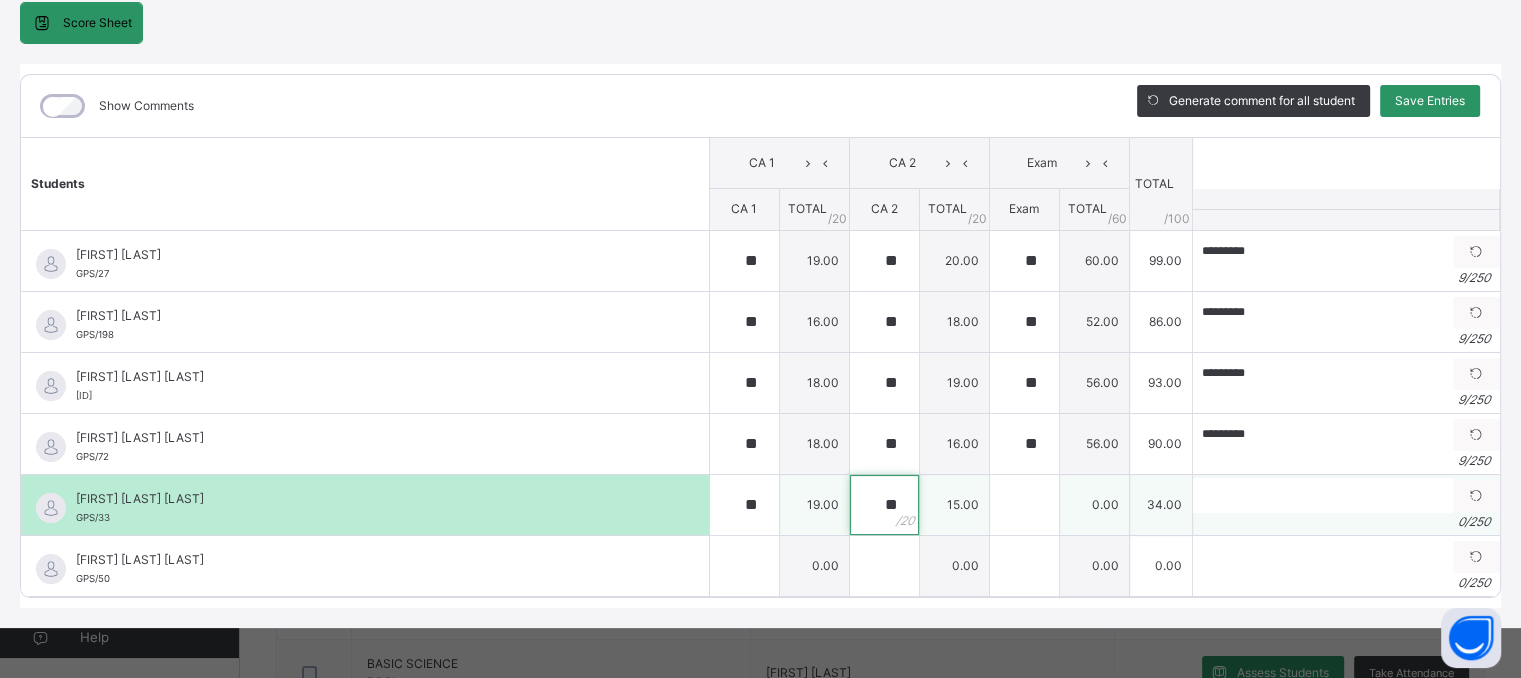 type on "**" 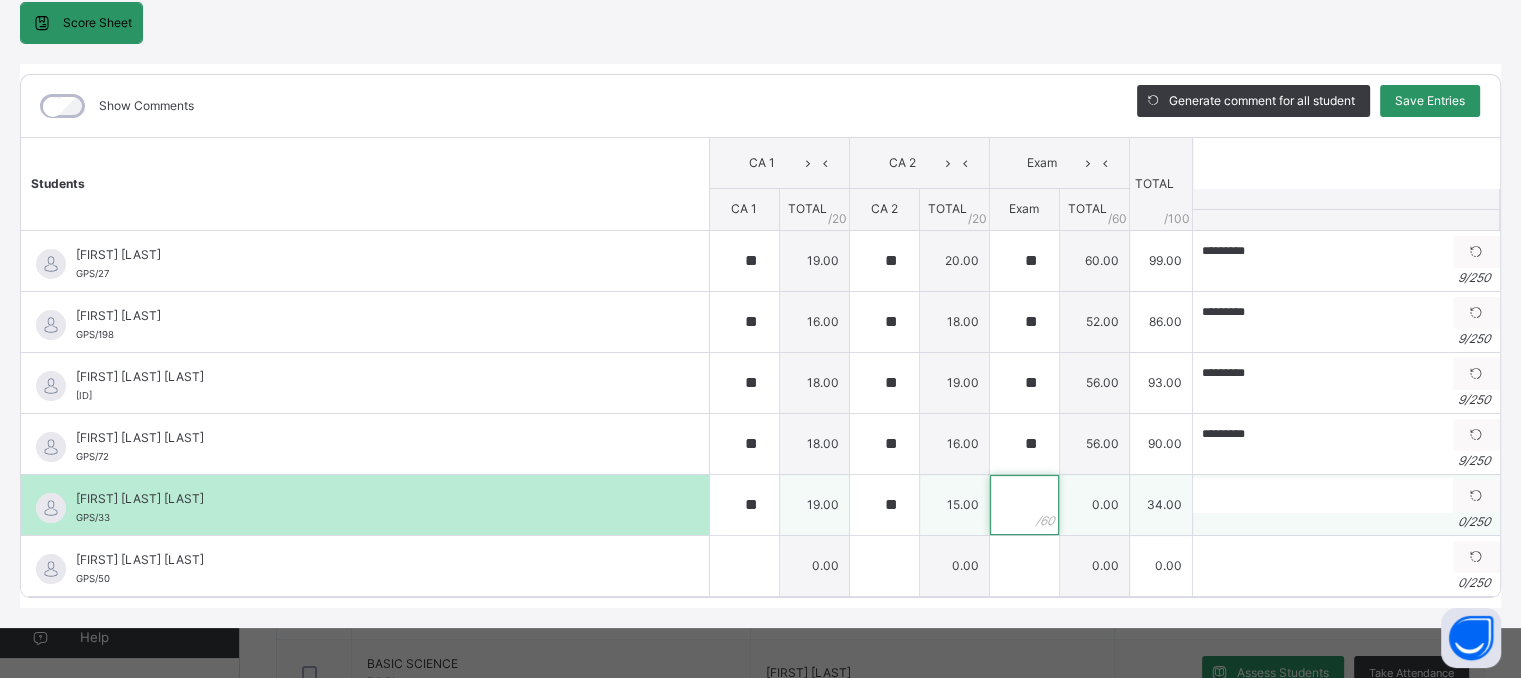 click at bounding box center (1024, 505) 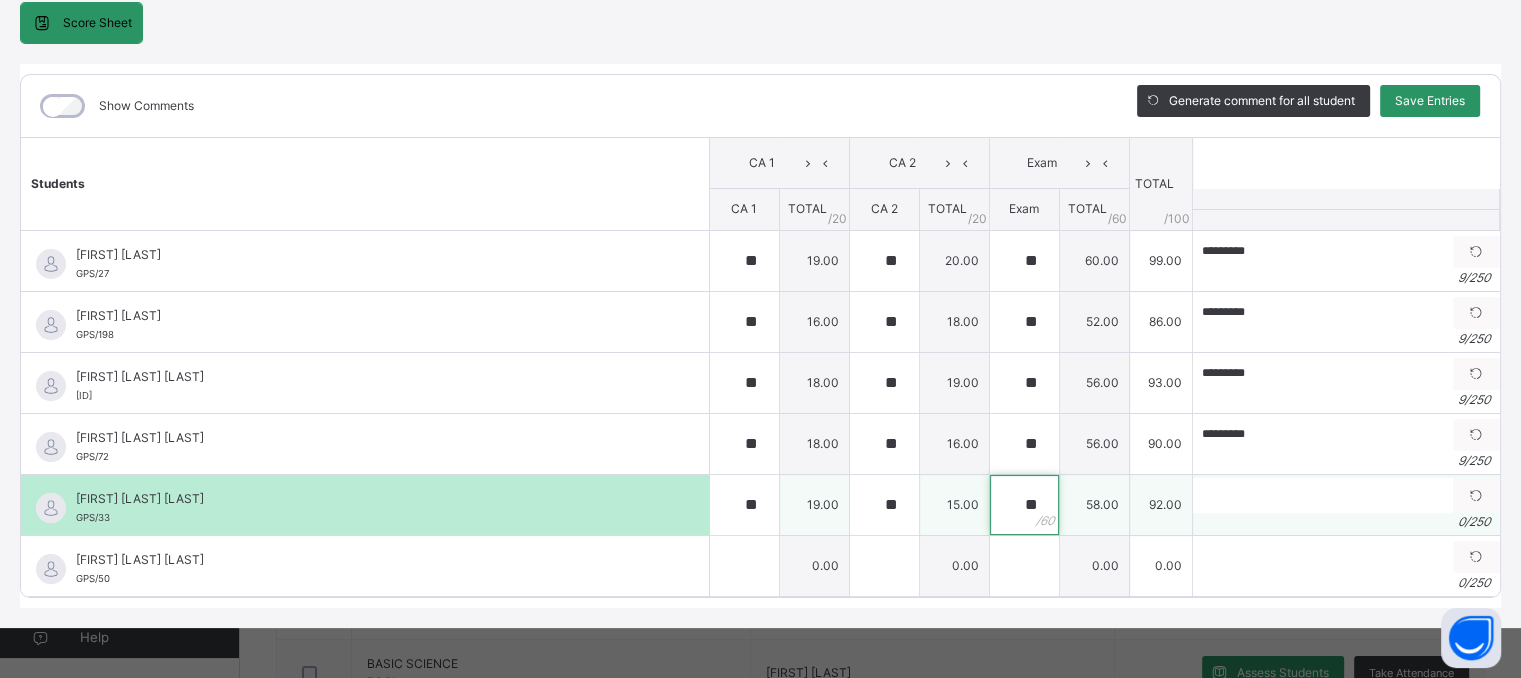 type on "**" 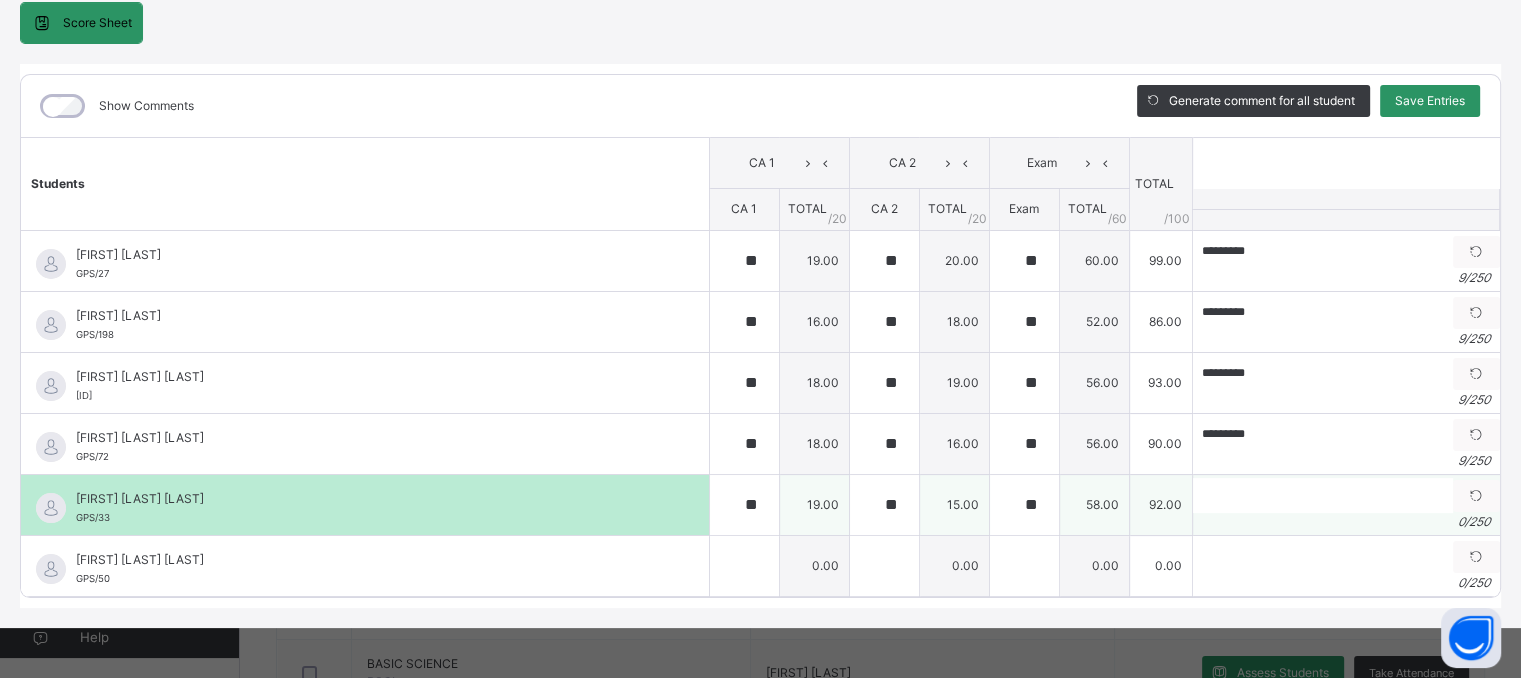 click on "0 / 250" at bounding box center (1346, 522) 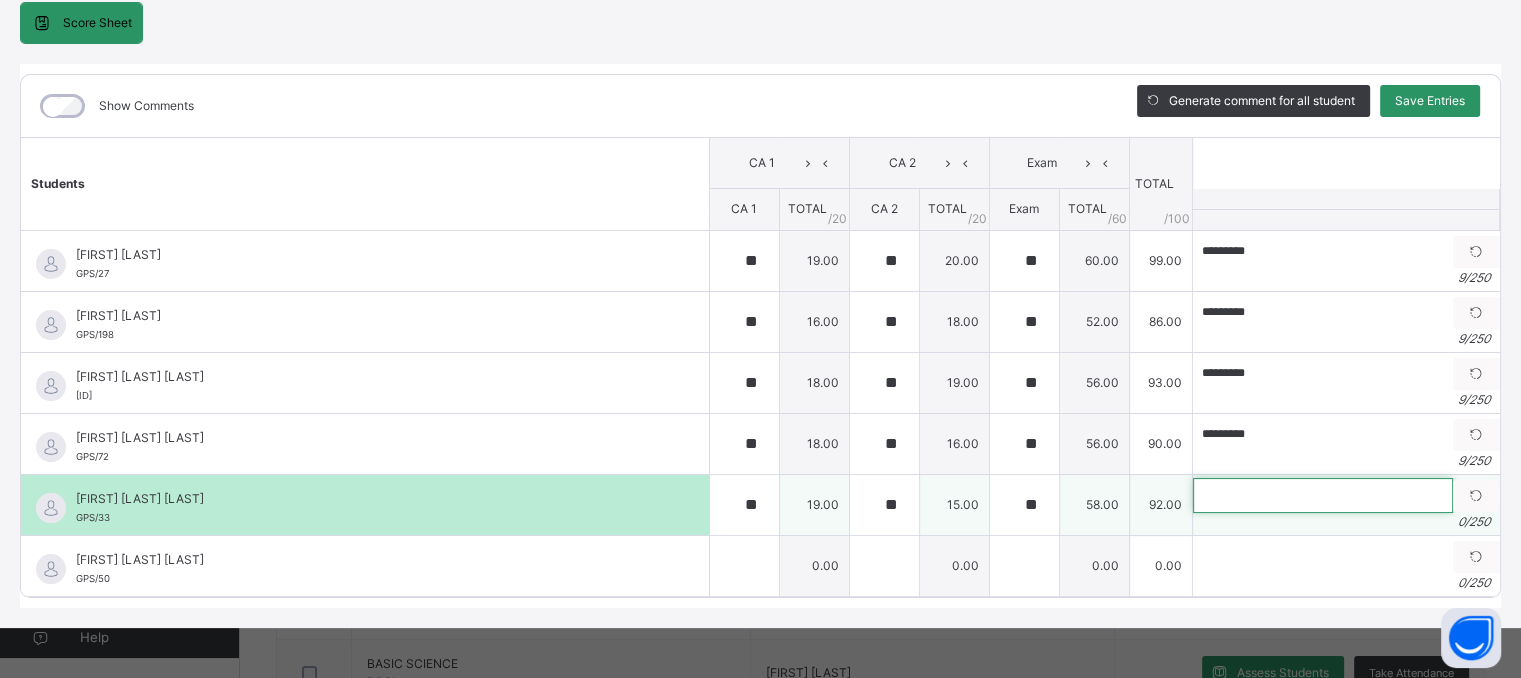 click at bounding box center (1323, 495) 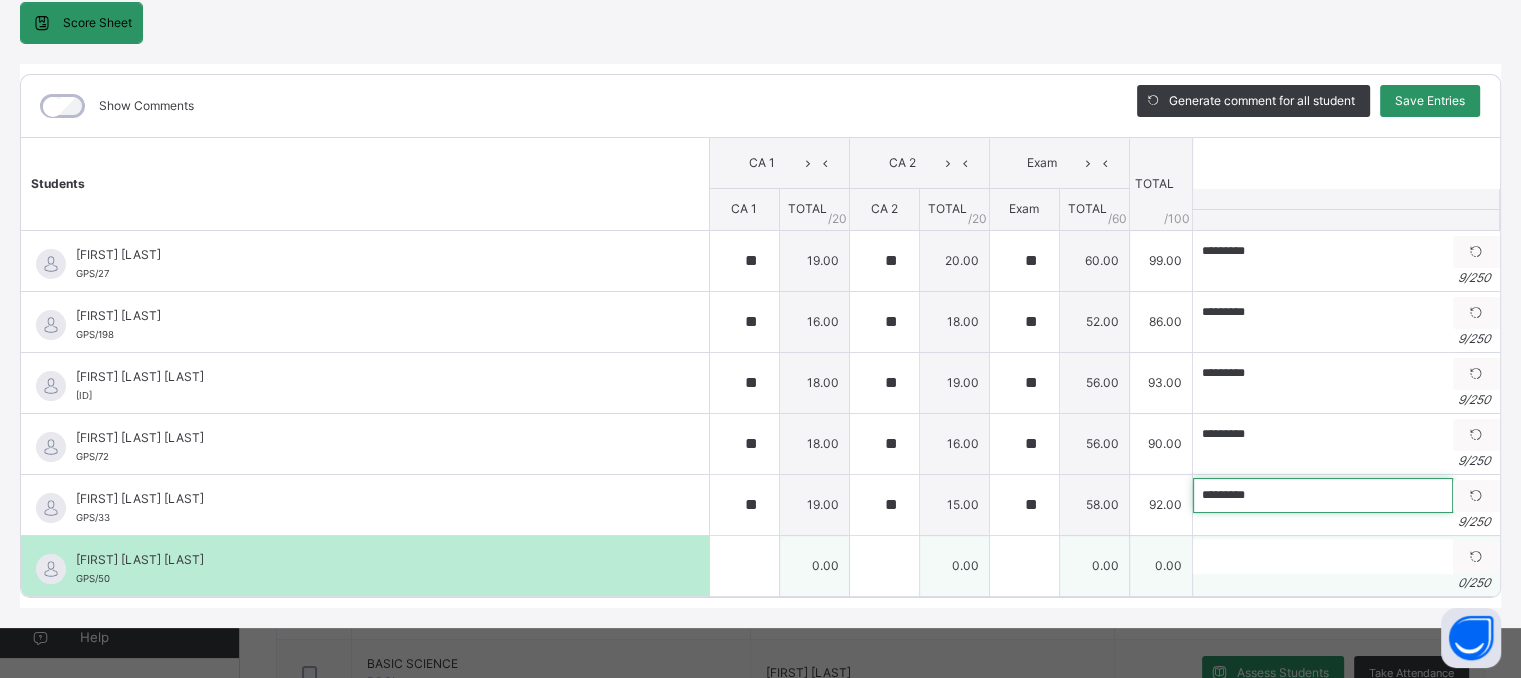type on "*********" 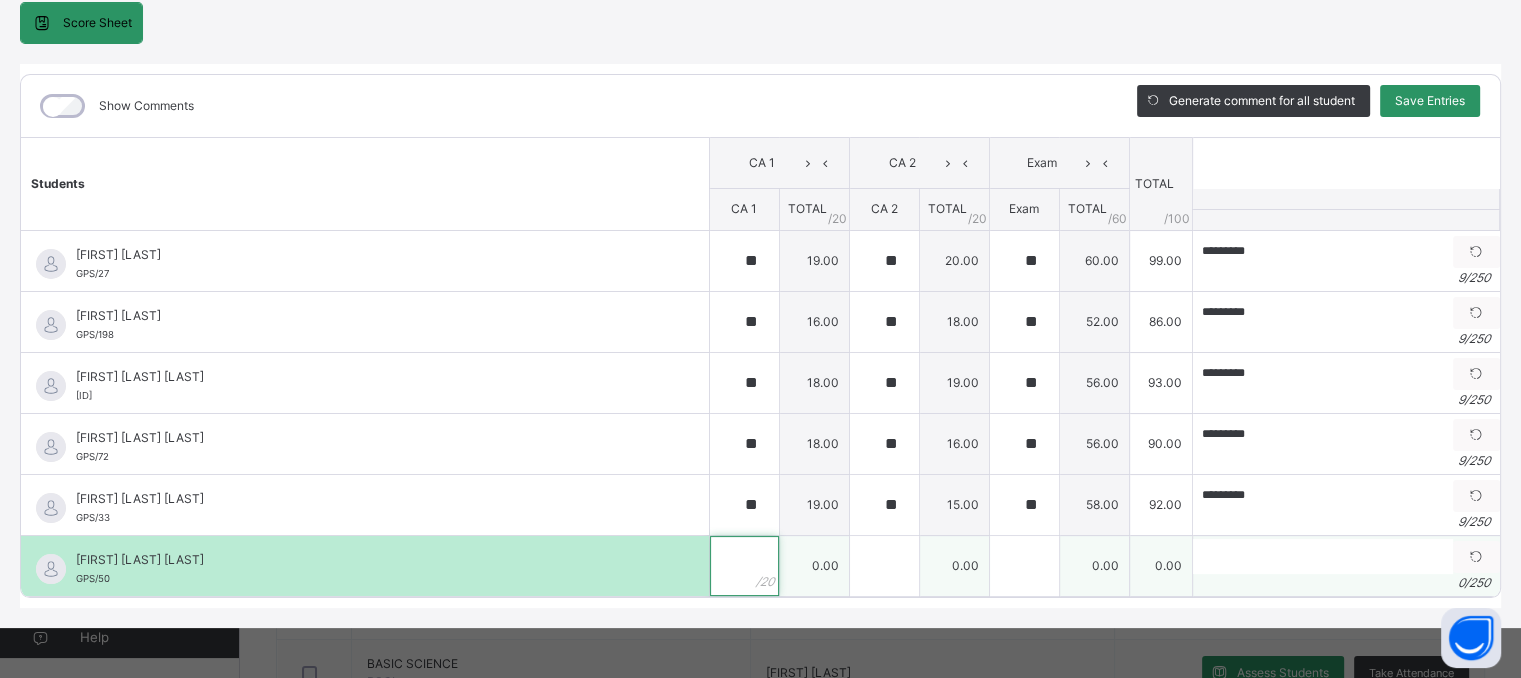 click at bounding box center [744, 566] 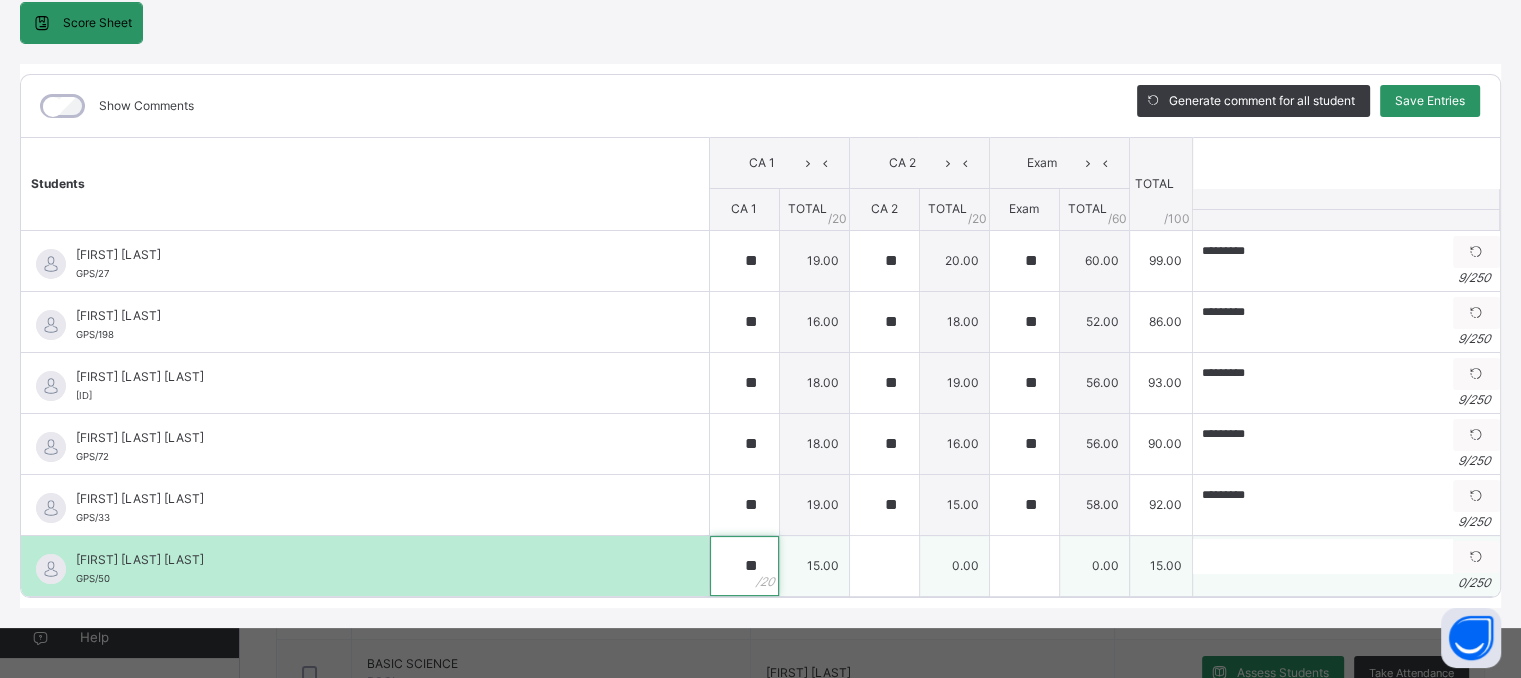type on "**" 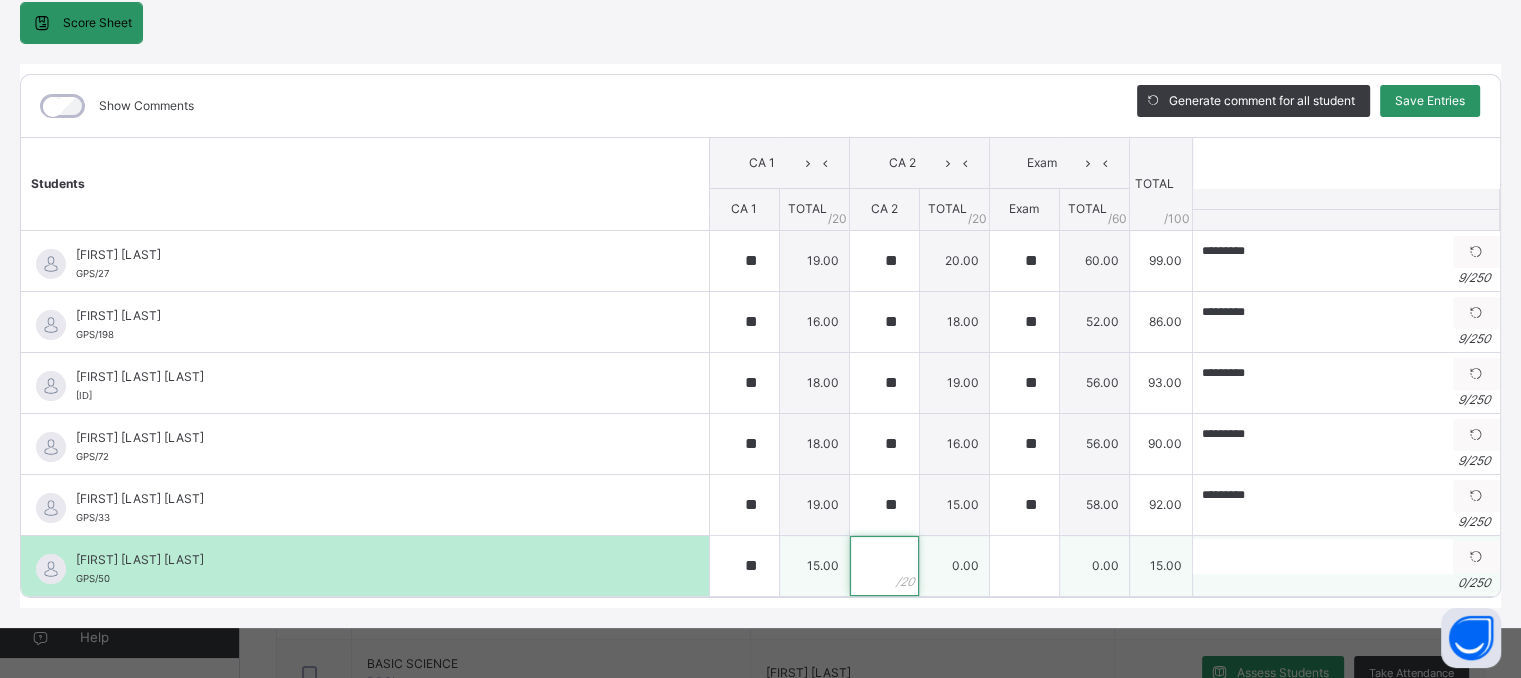 click at bounding box center [884, 566] 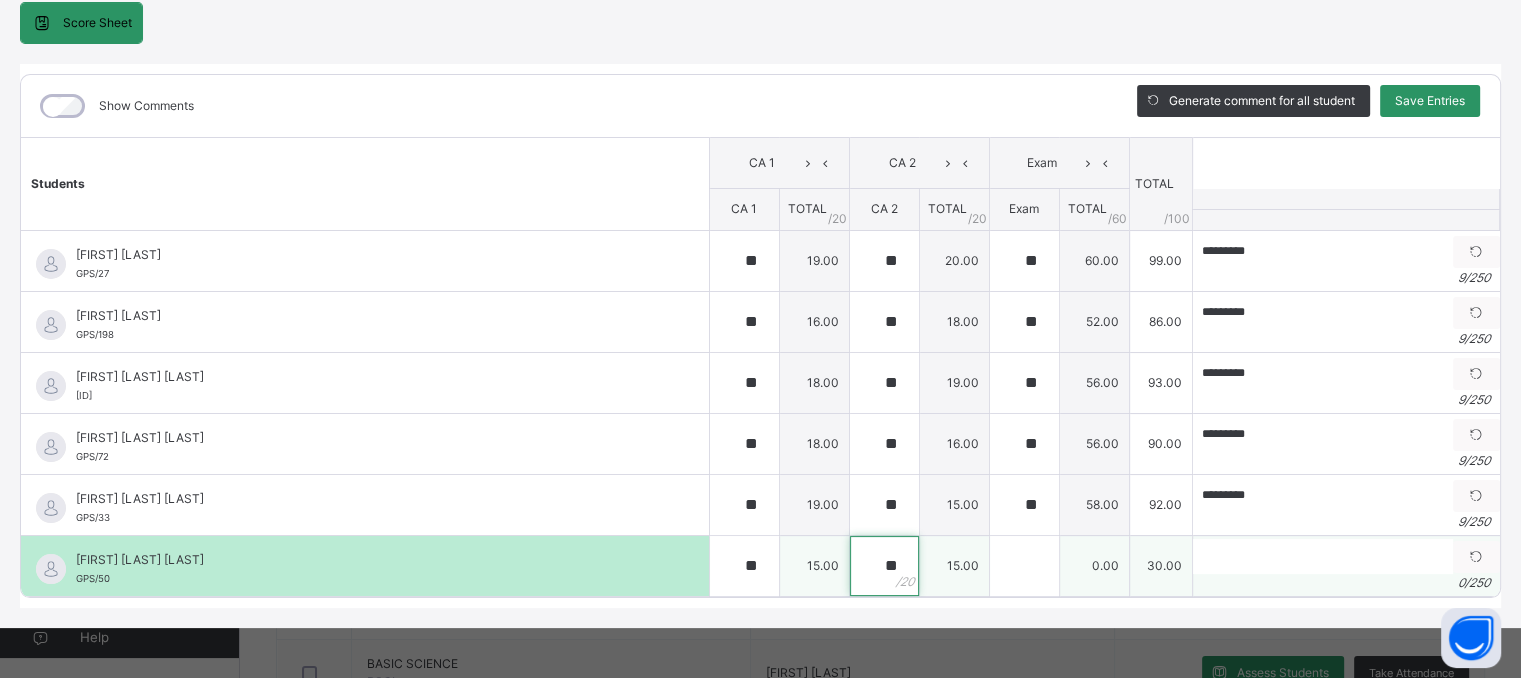 type on "**" 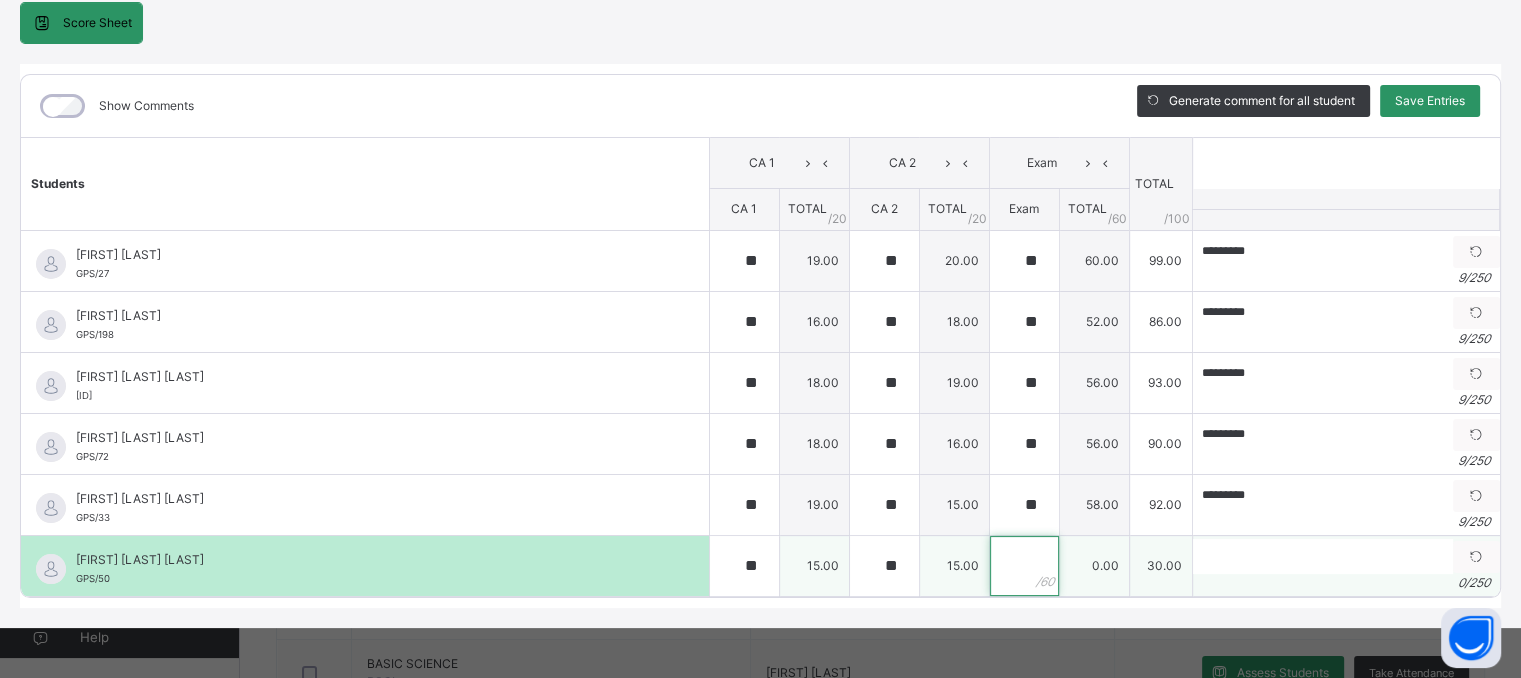 click at bounding box center [1024, 566] 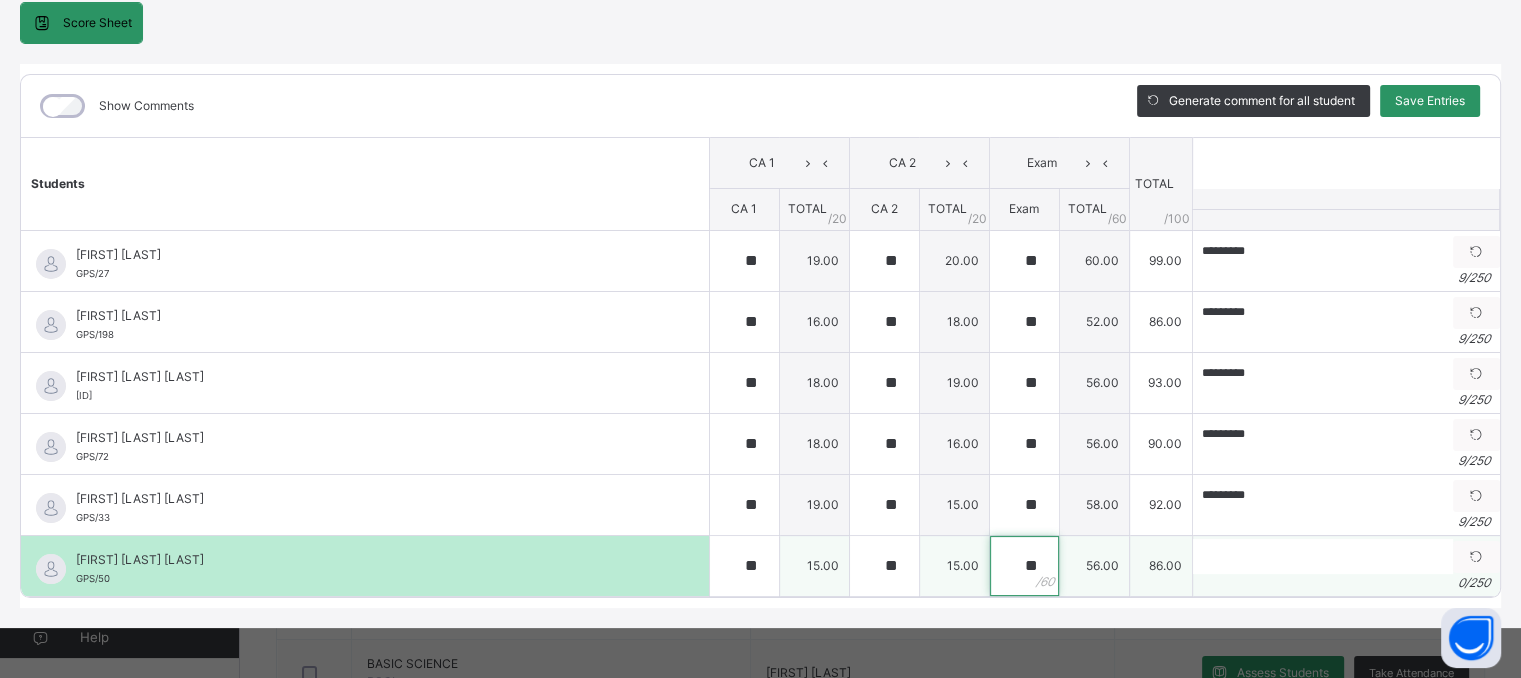 type on "**" 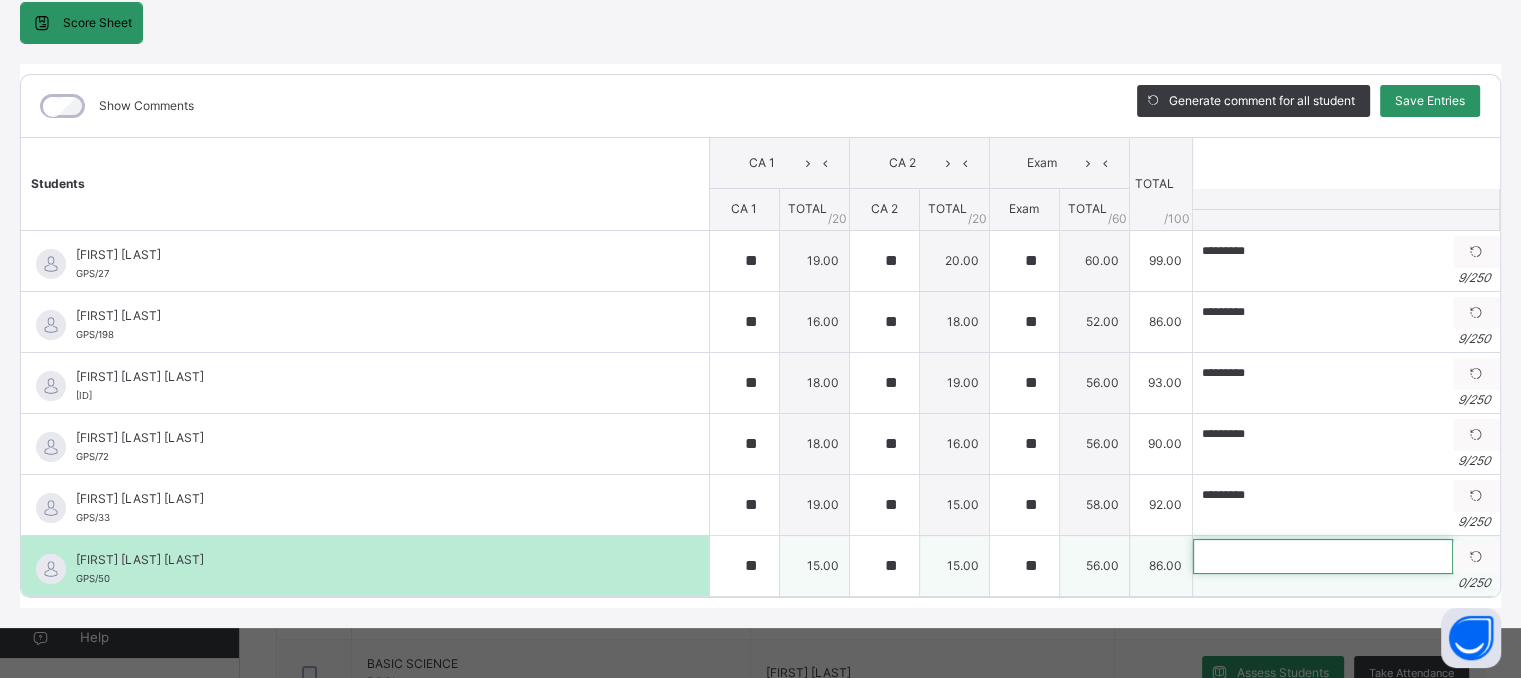 click at bounding box center (1323, 556) 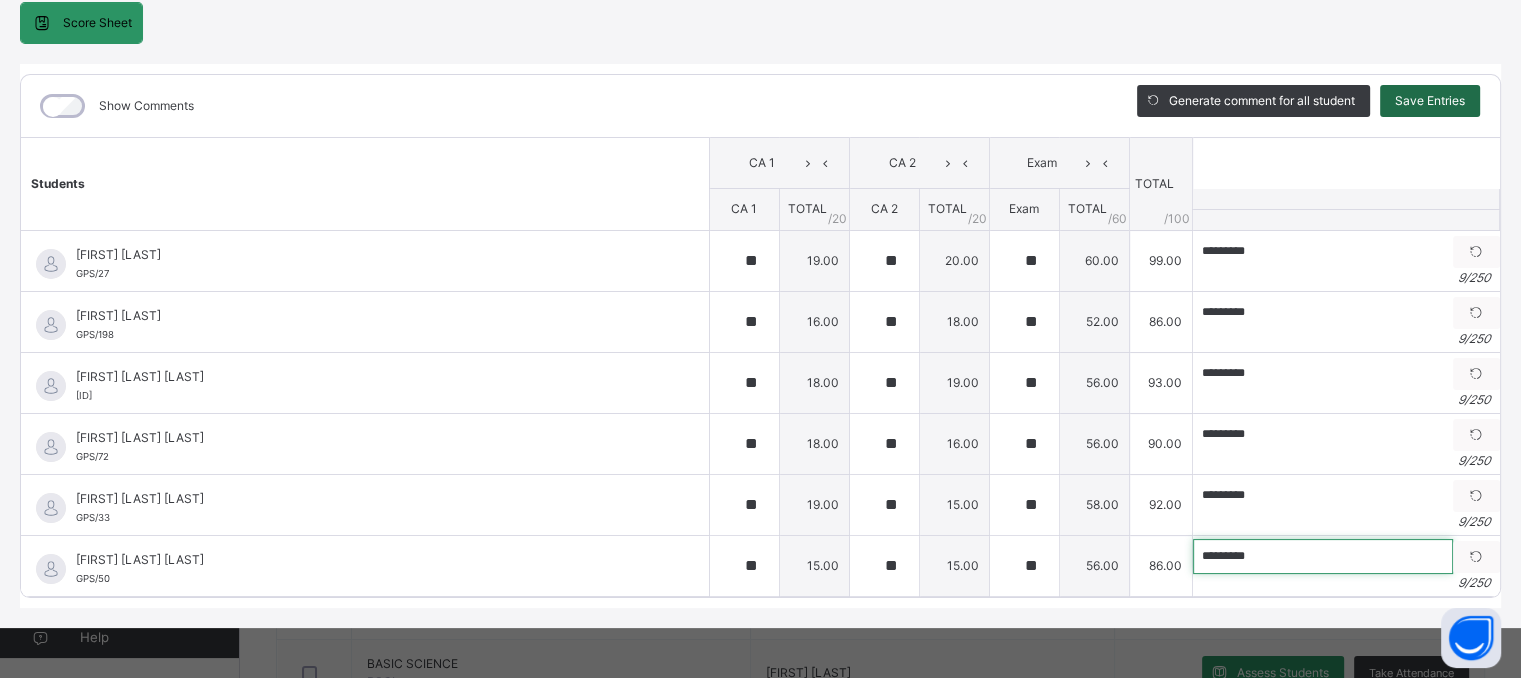 type on "*********" 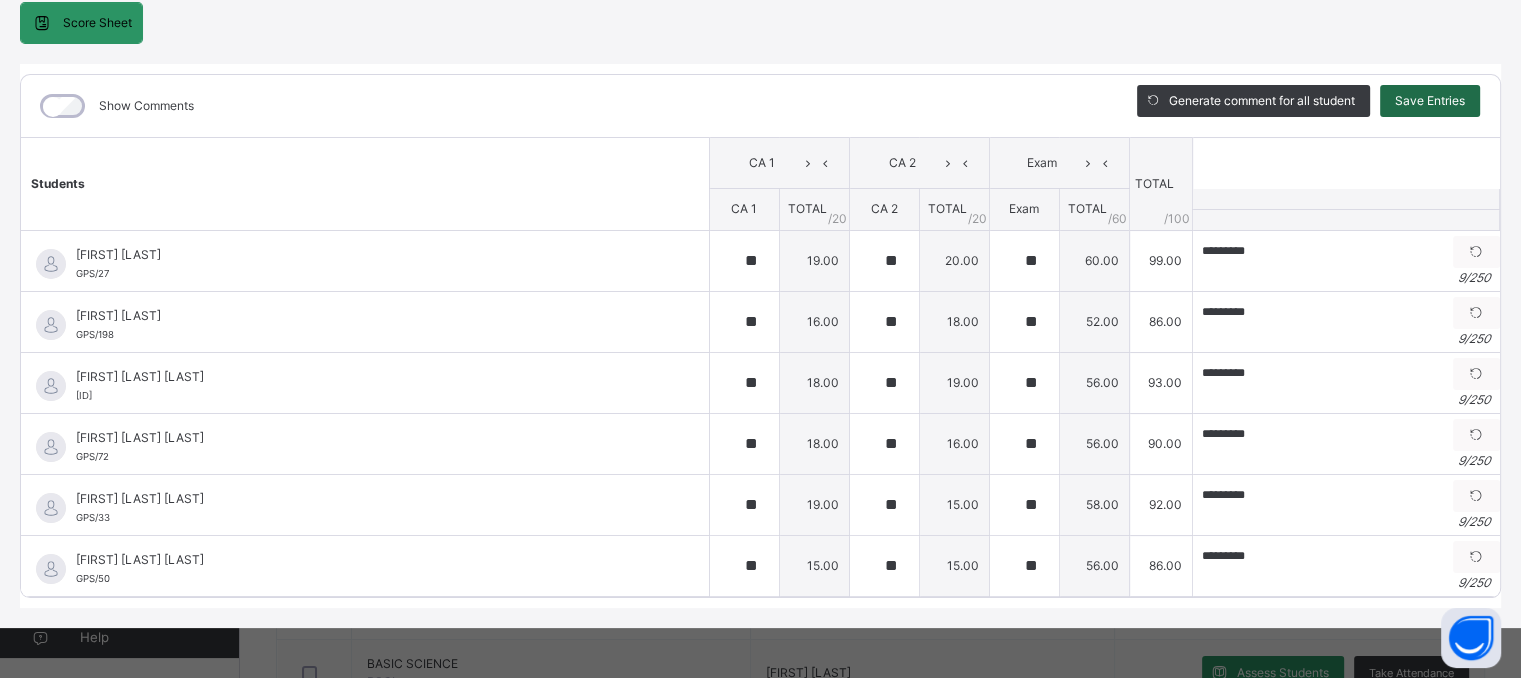 click on "Save Entries" at bounding box center [1430, 101] 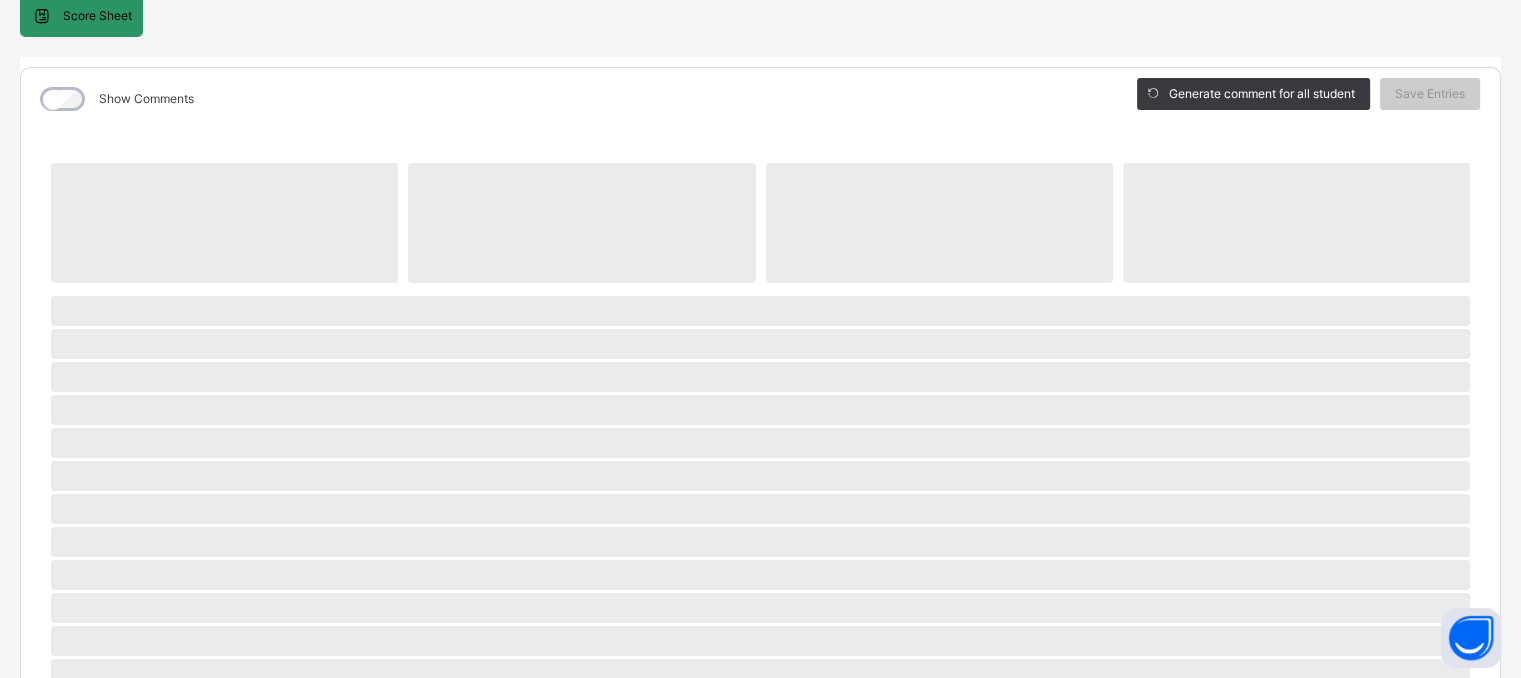 scroll, scrollTop: 64, scrollLeft: 0, axis: vertical 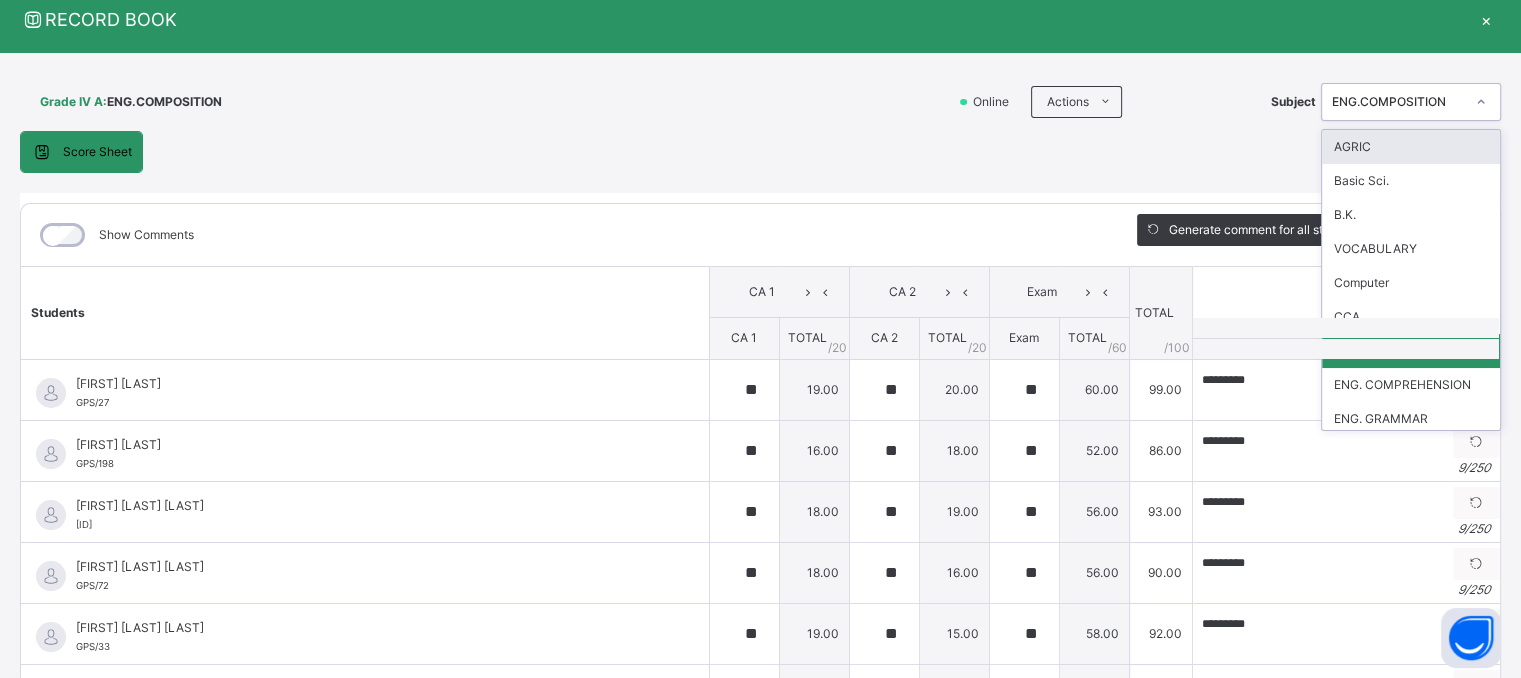click on "ENG.COMPOSITION" at bounding box center [1398, 102] 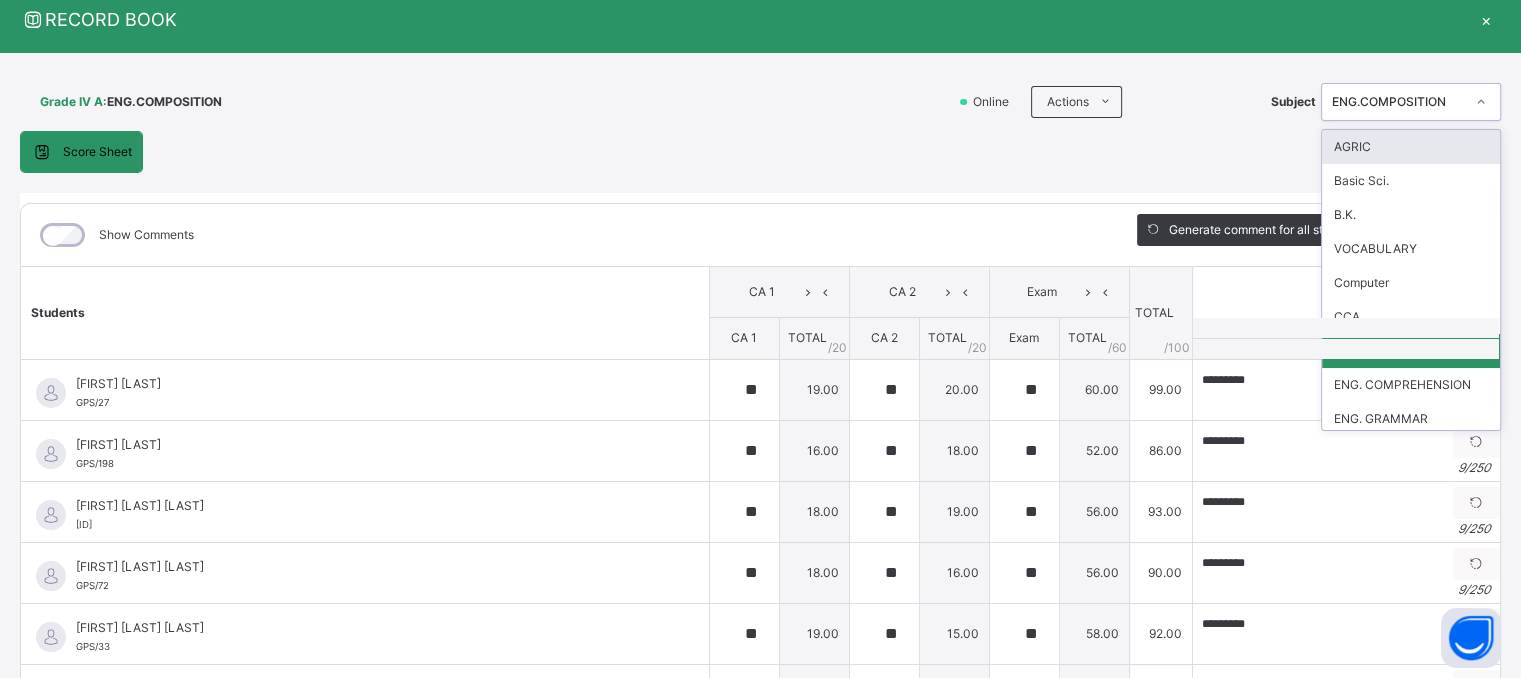 type on "*" 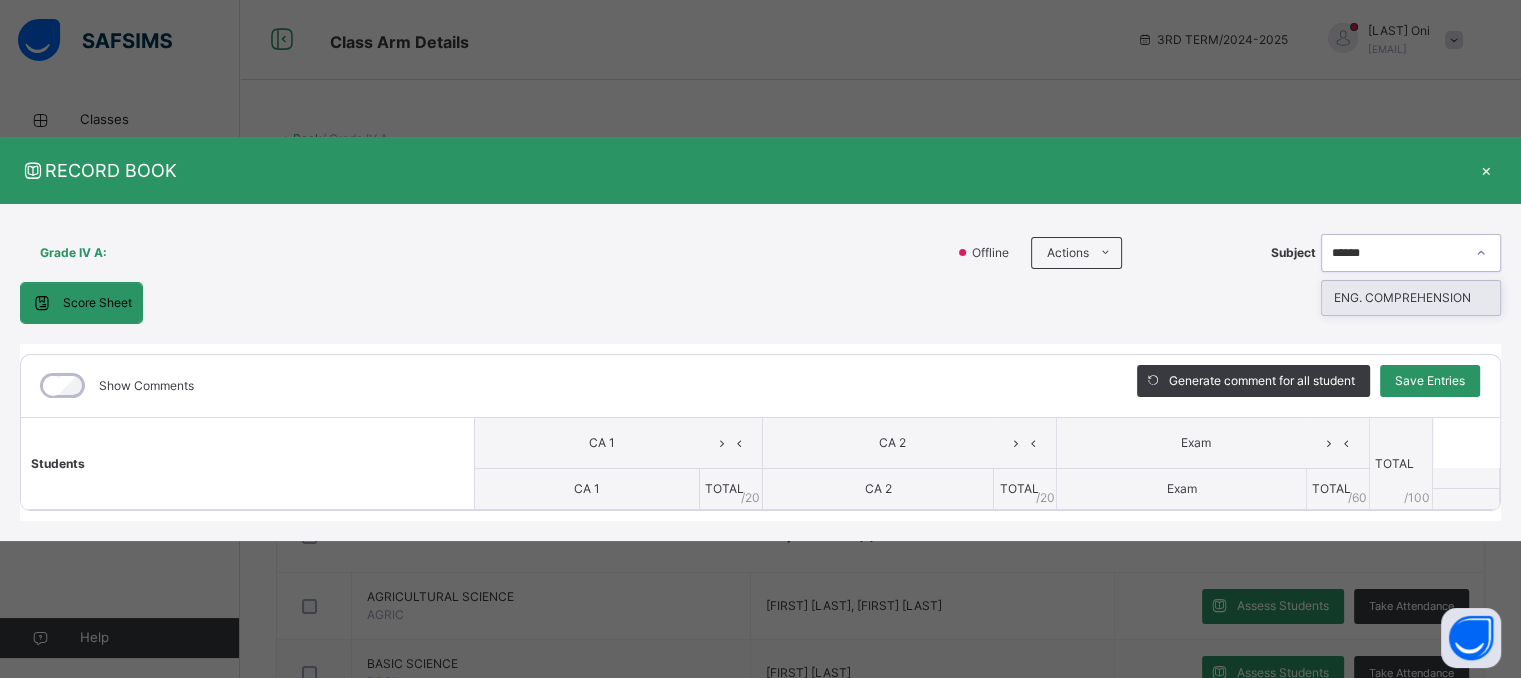 scroll, scrollTop: 0, scrollLeft: 0, axis: both 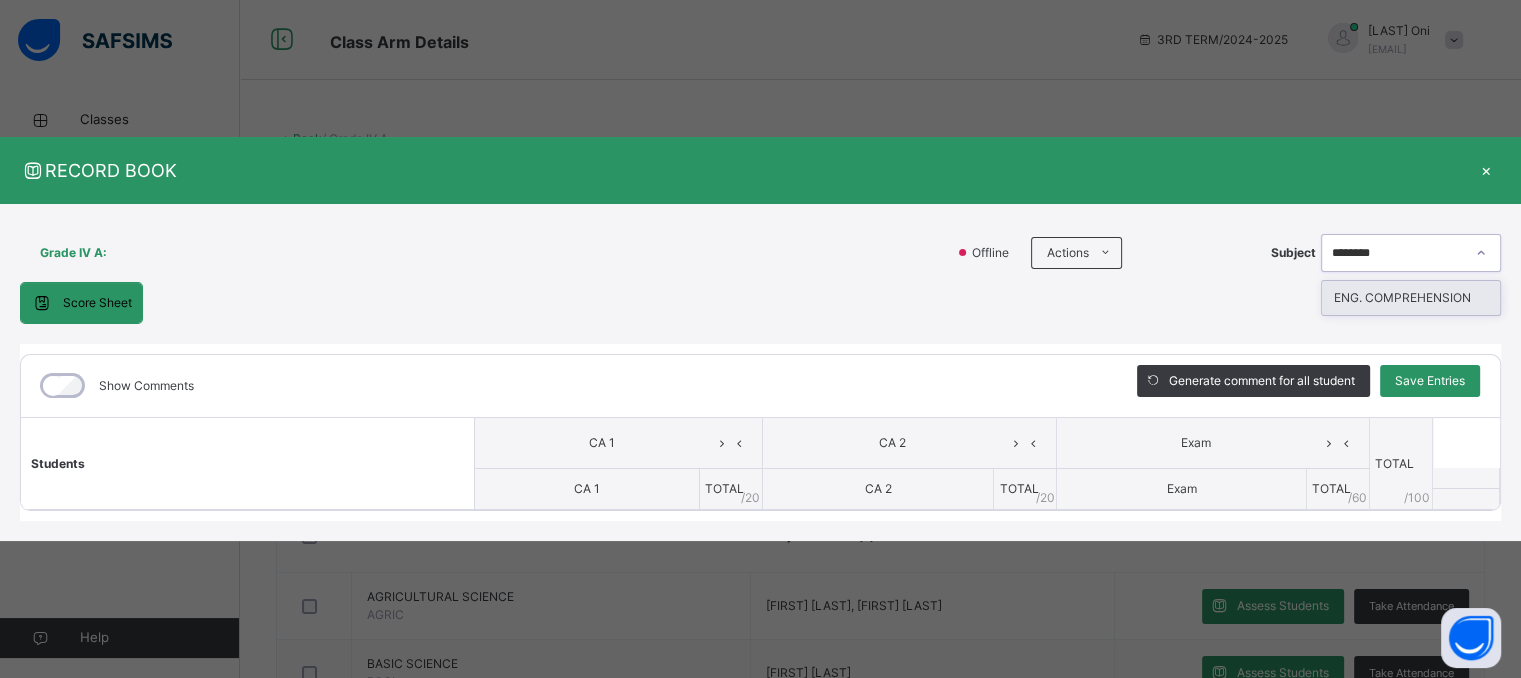 type on "*********" 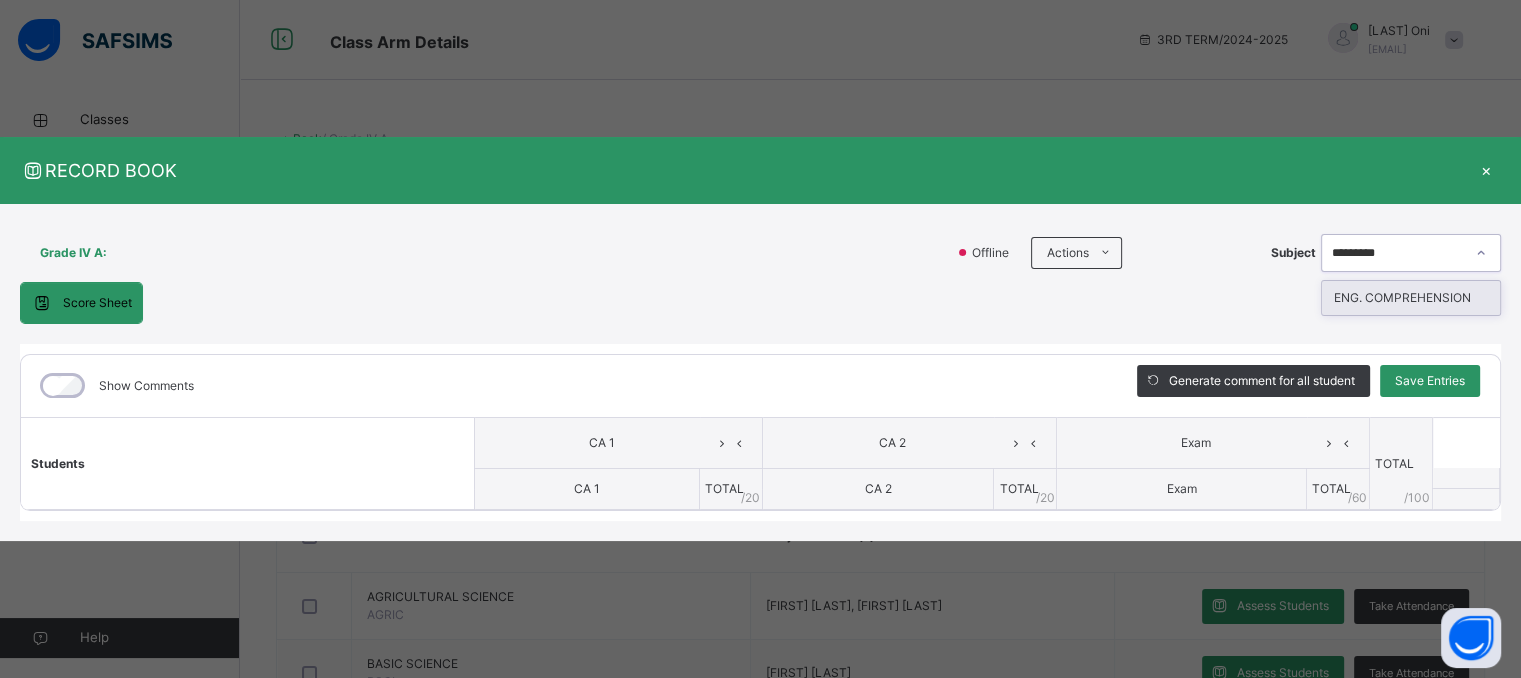 click on "ENG. COMPREHENSION" at bounding box center [1411, 298] 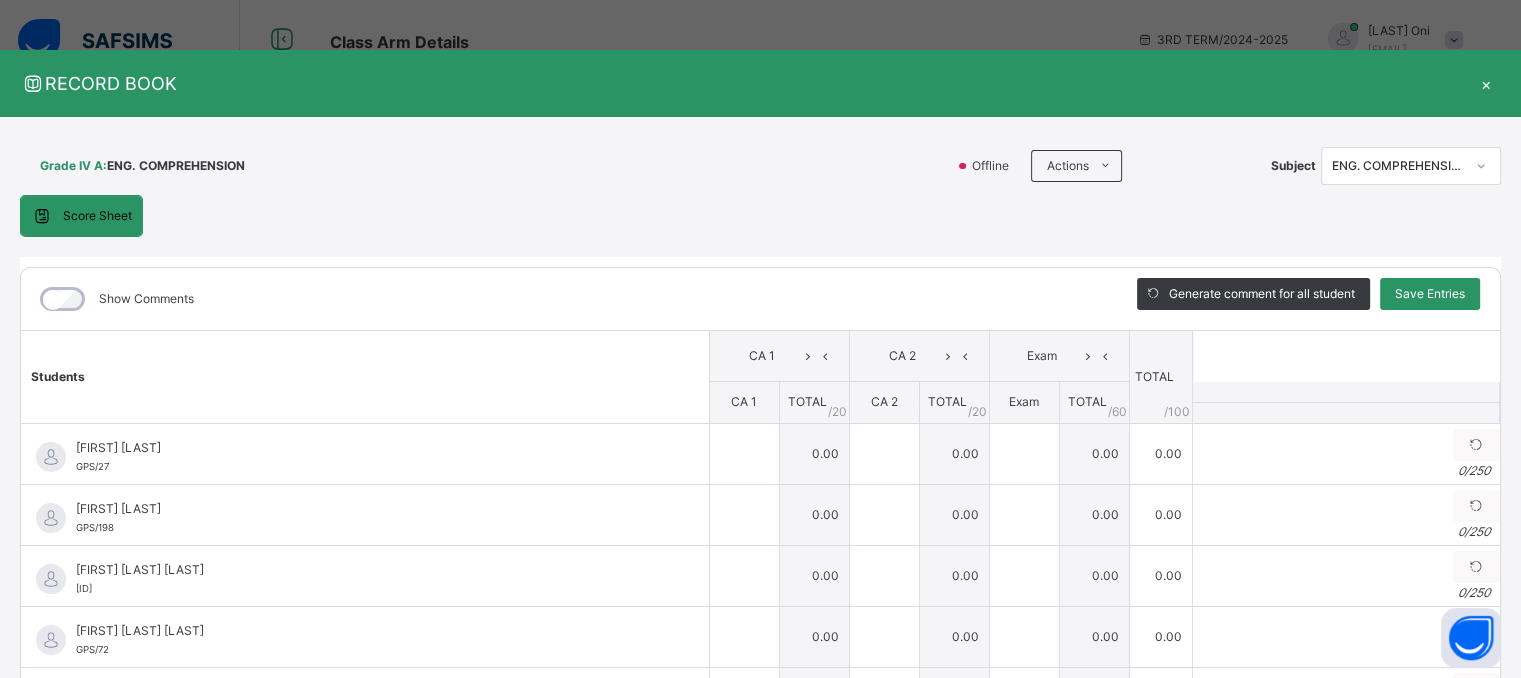 click on "Grade IV   A :   ENG. COMPREHENSION Offline Actions  Download Empty Score Sheet  Upload/map score sheet Subject  ENG. COMPREHENSION" at bounding box center [760, 166] 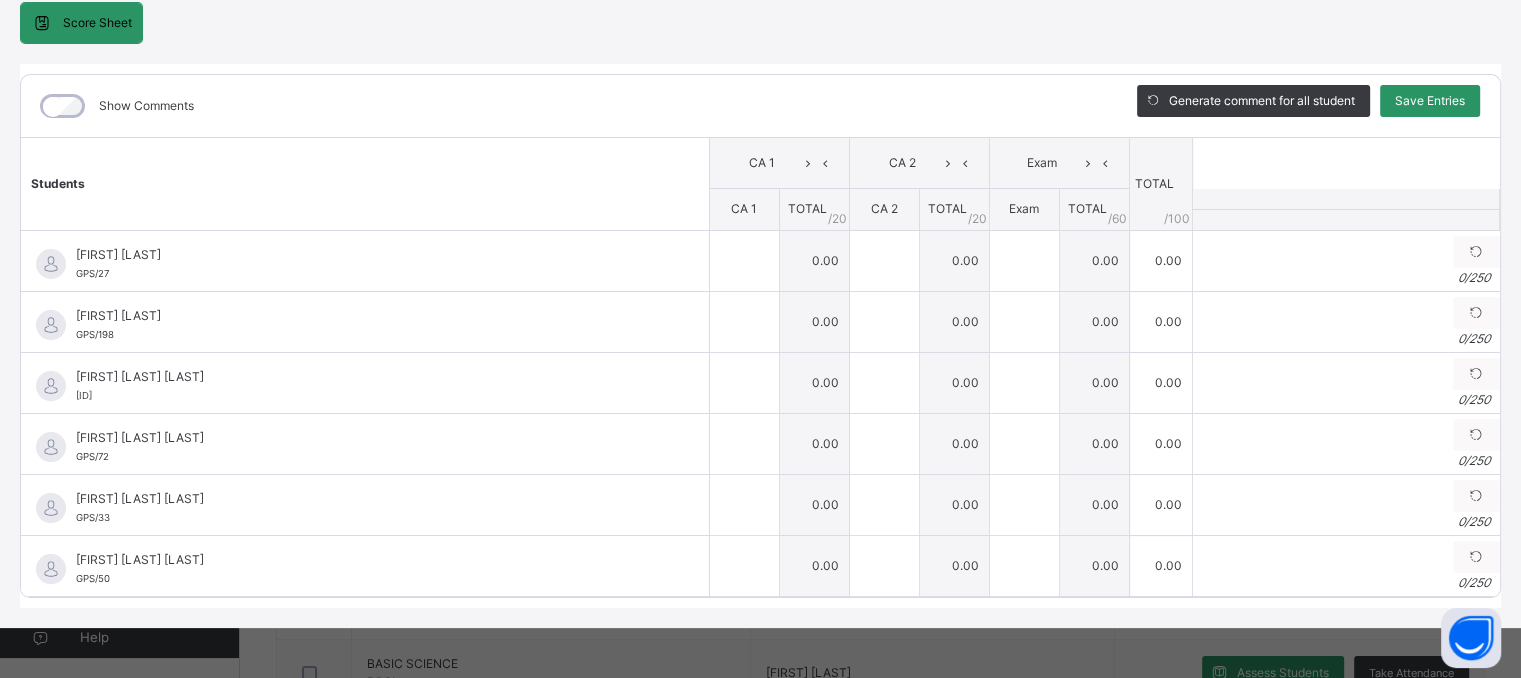 scroll, scrollTop: 205, scrollLeft: 0, axis: vertical 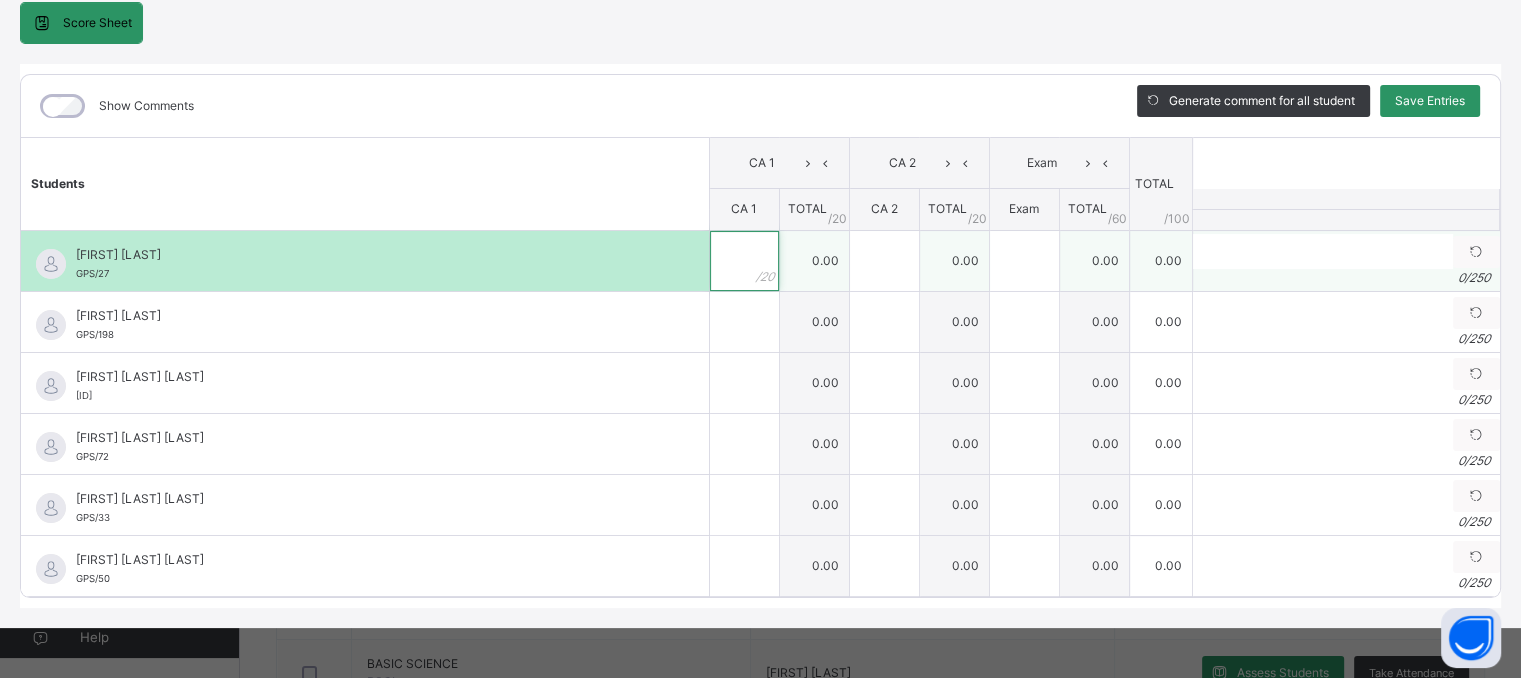 click at bounding box center (744, 261) 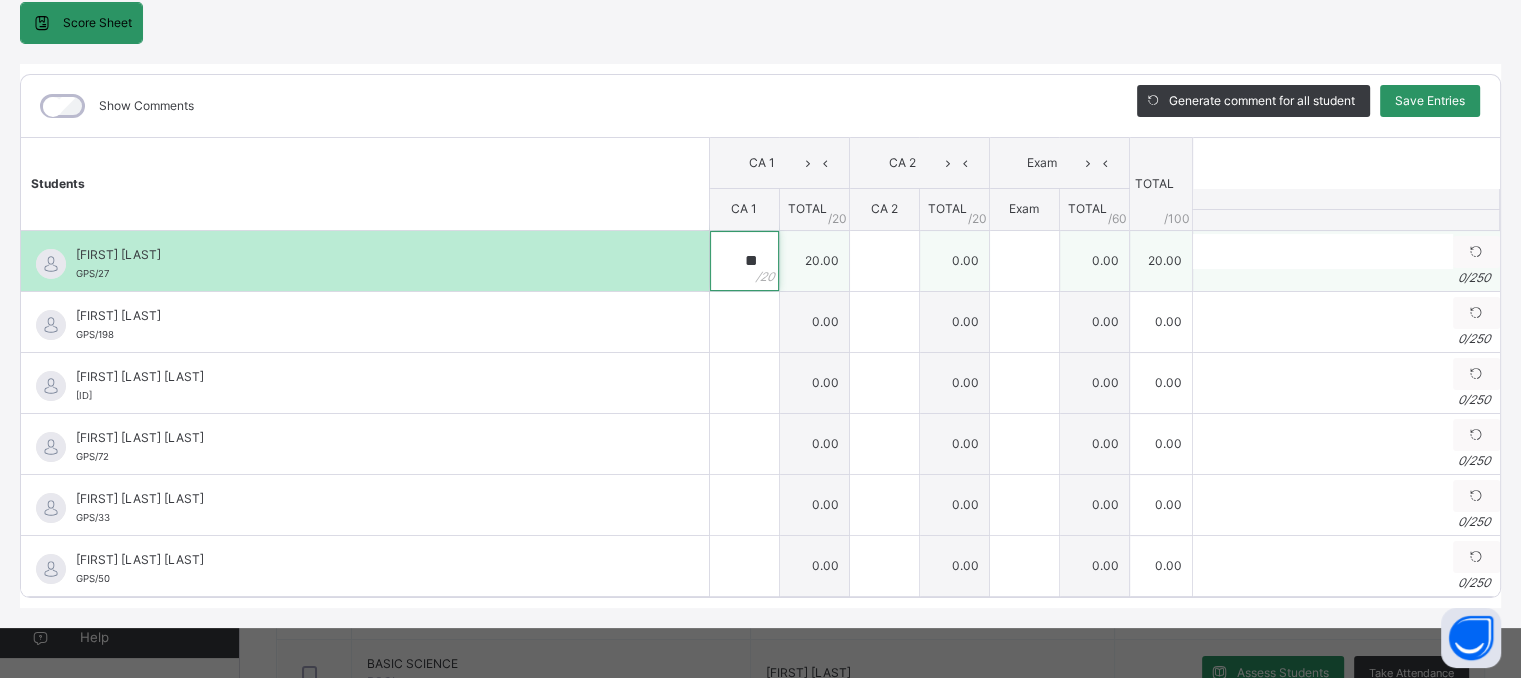 type on "**" 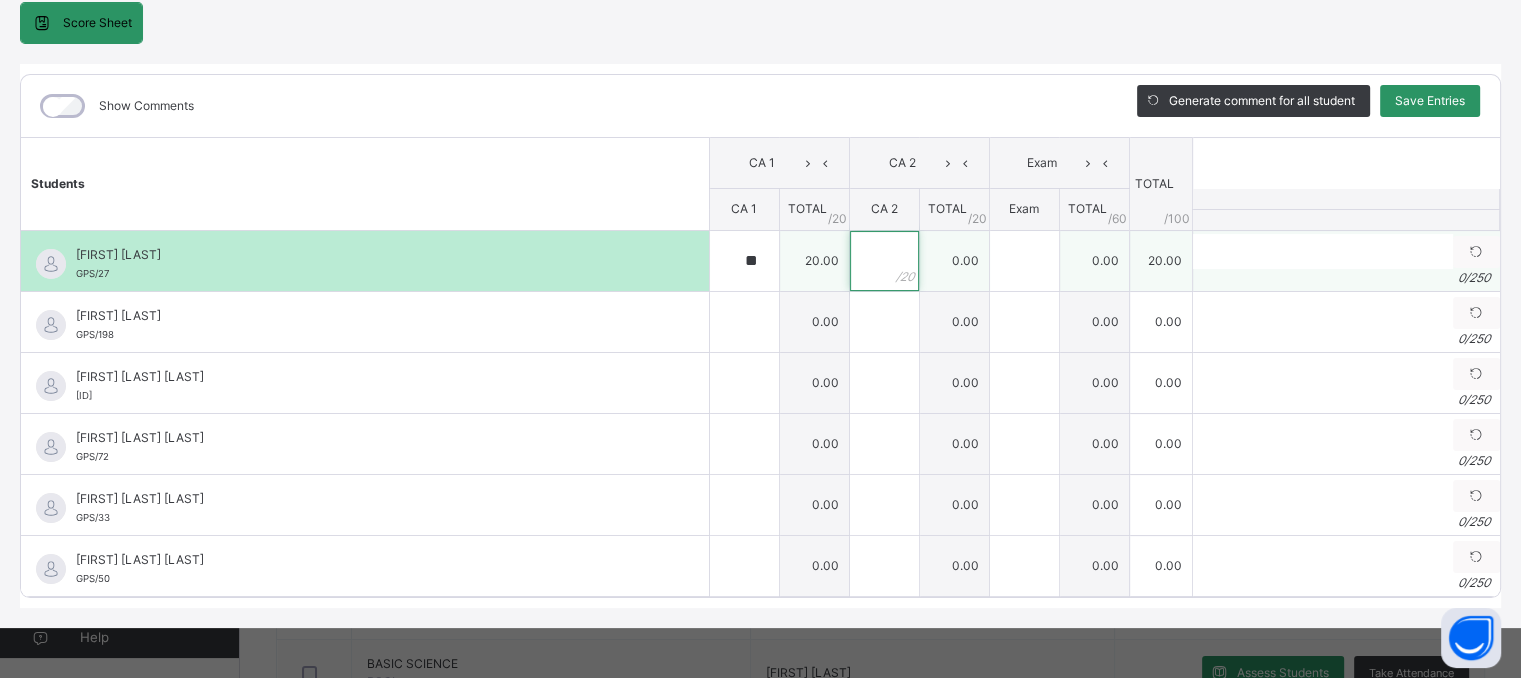 click at bounding box center [884, 261] 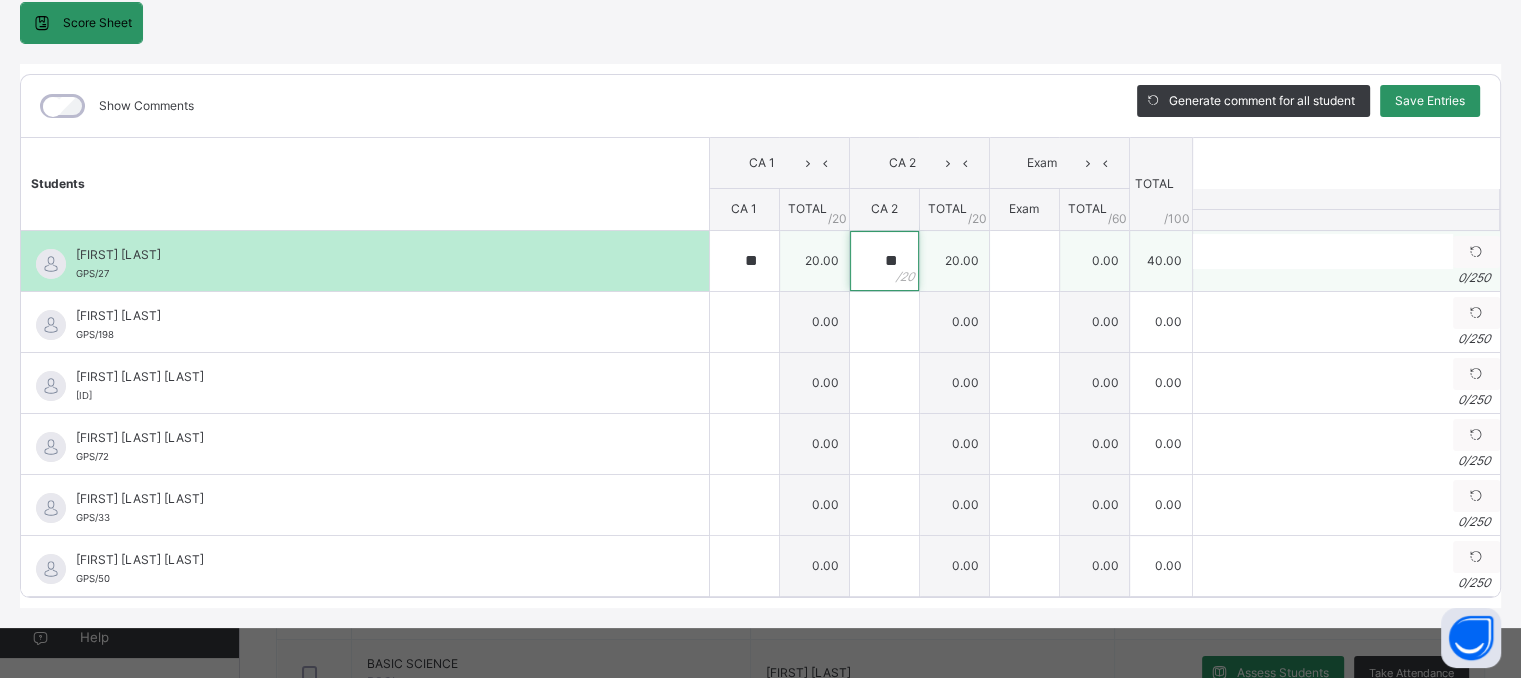 type on "**" 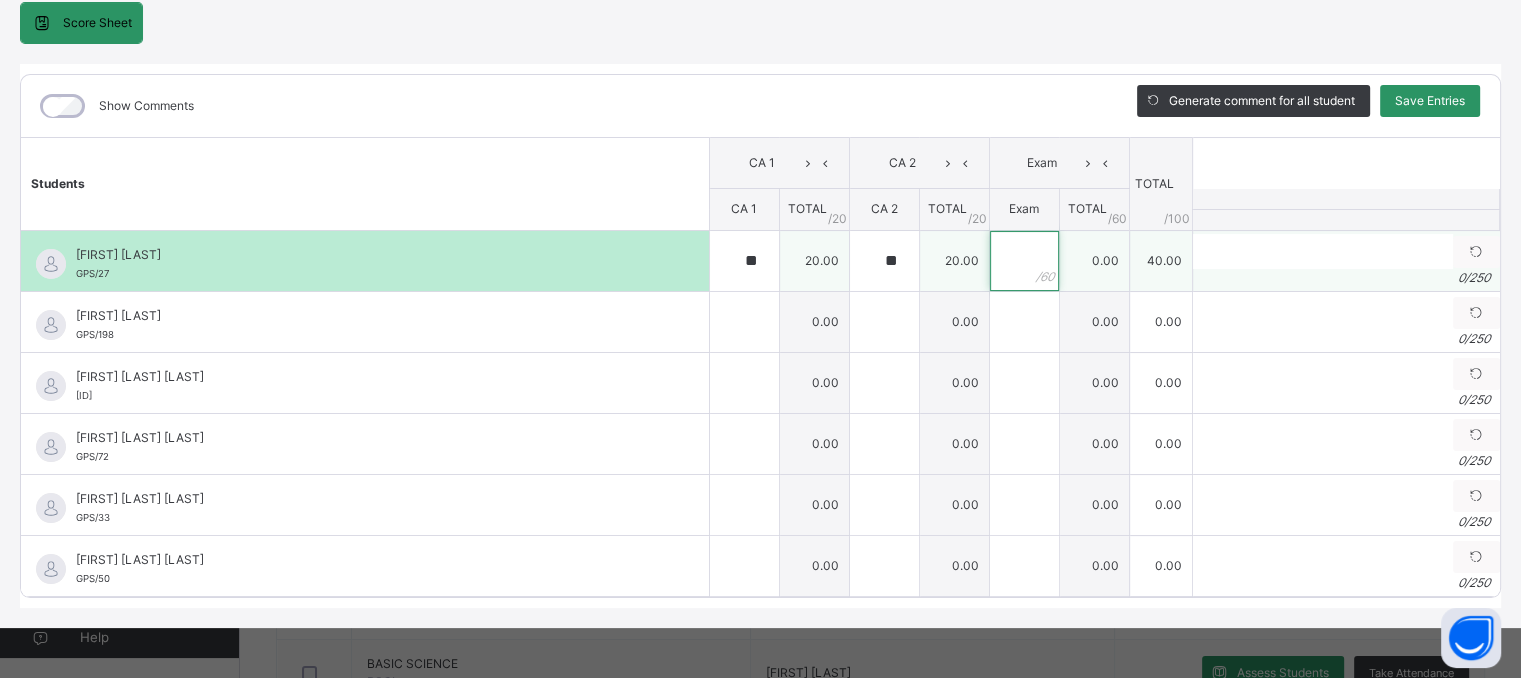 click at bounding box center (1024, 261) 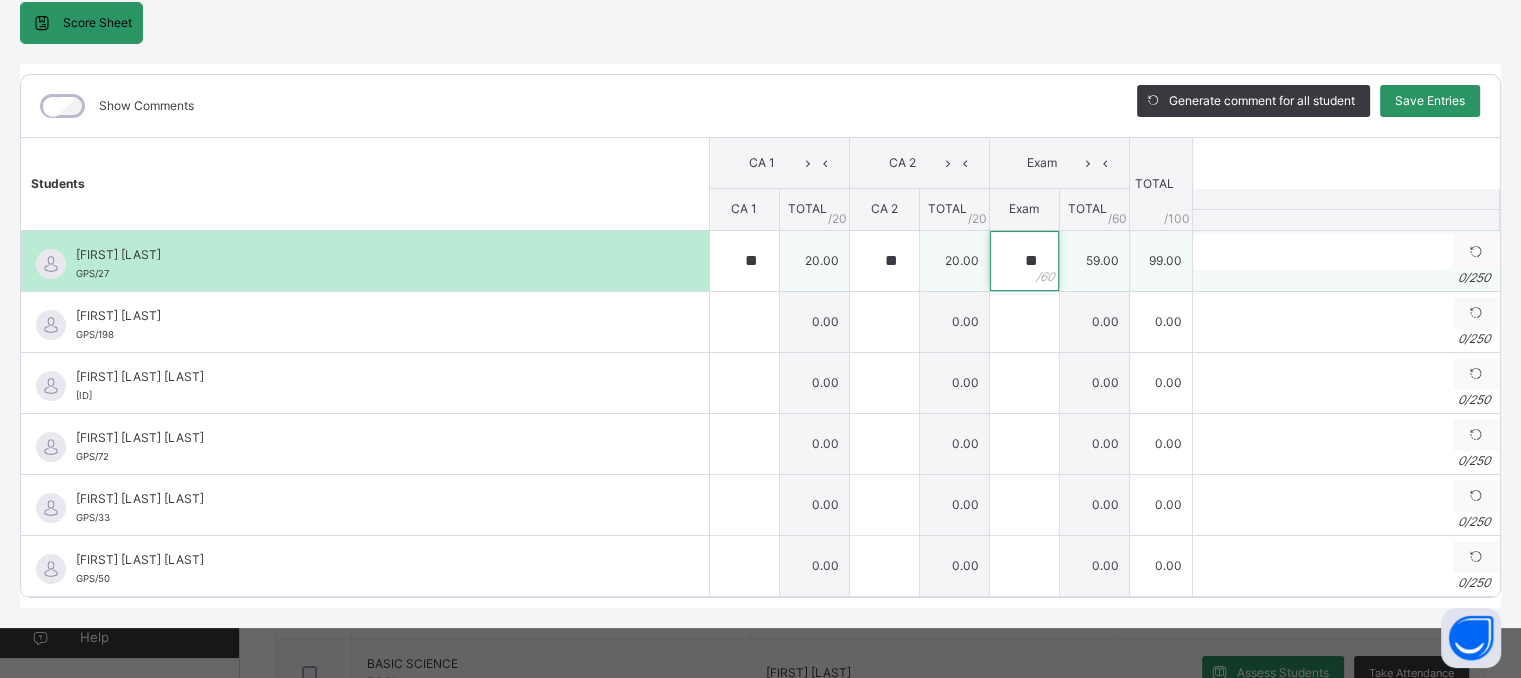 type on "**" 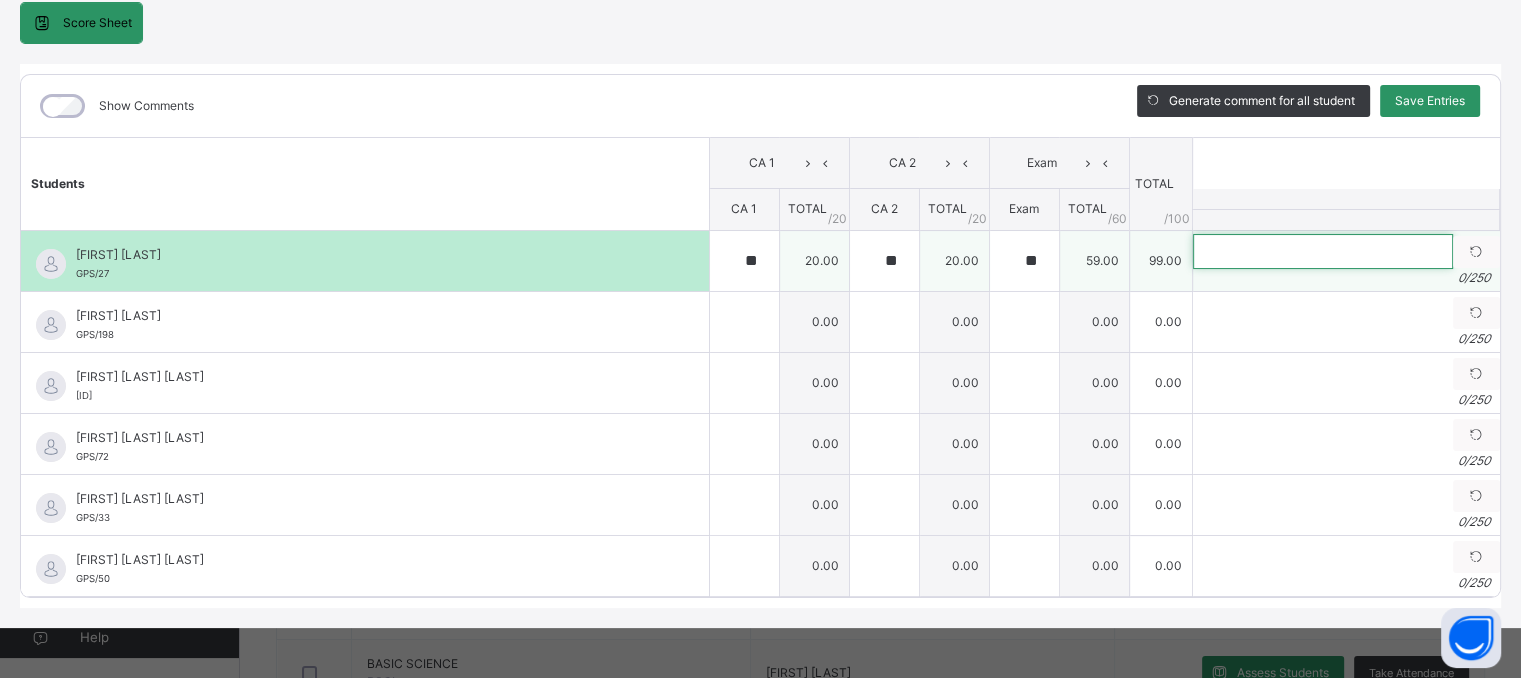 click at bounding box center (1323, 251) 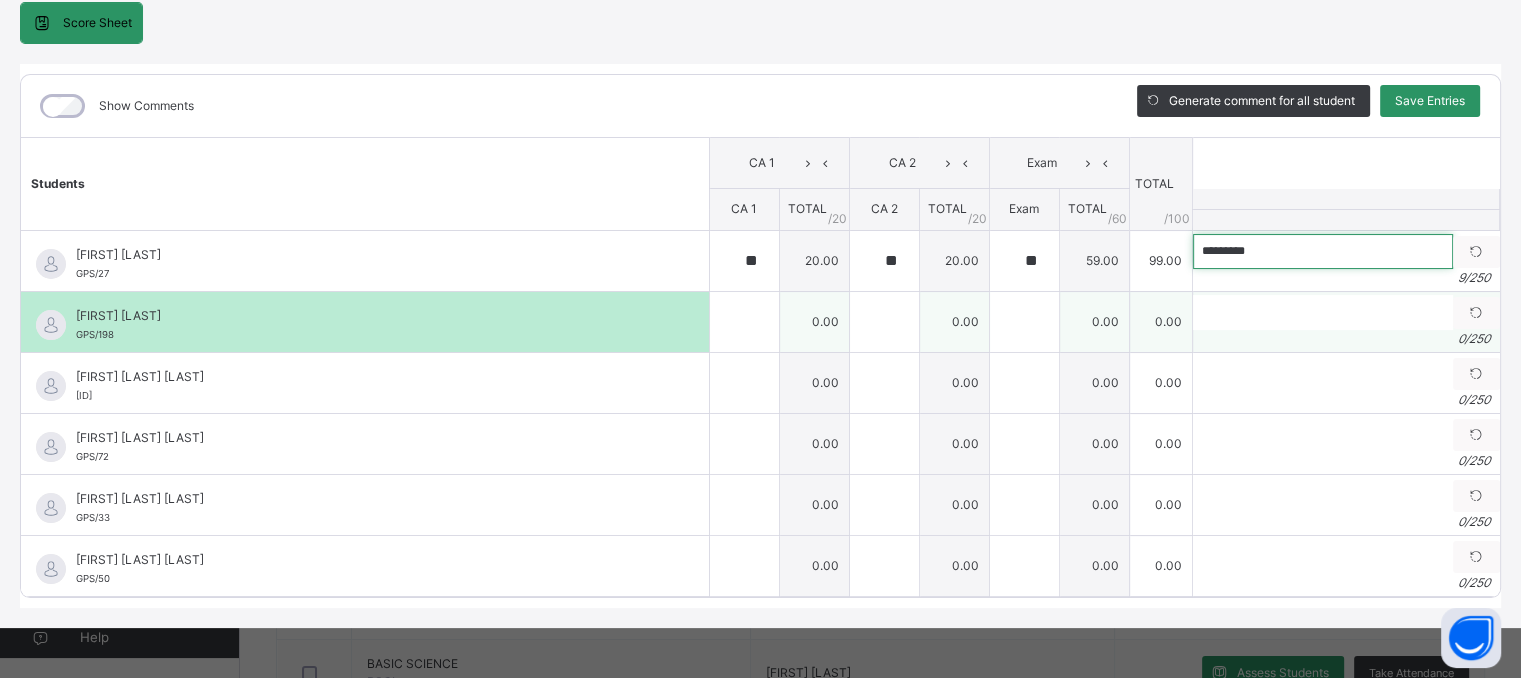 type on "*********" 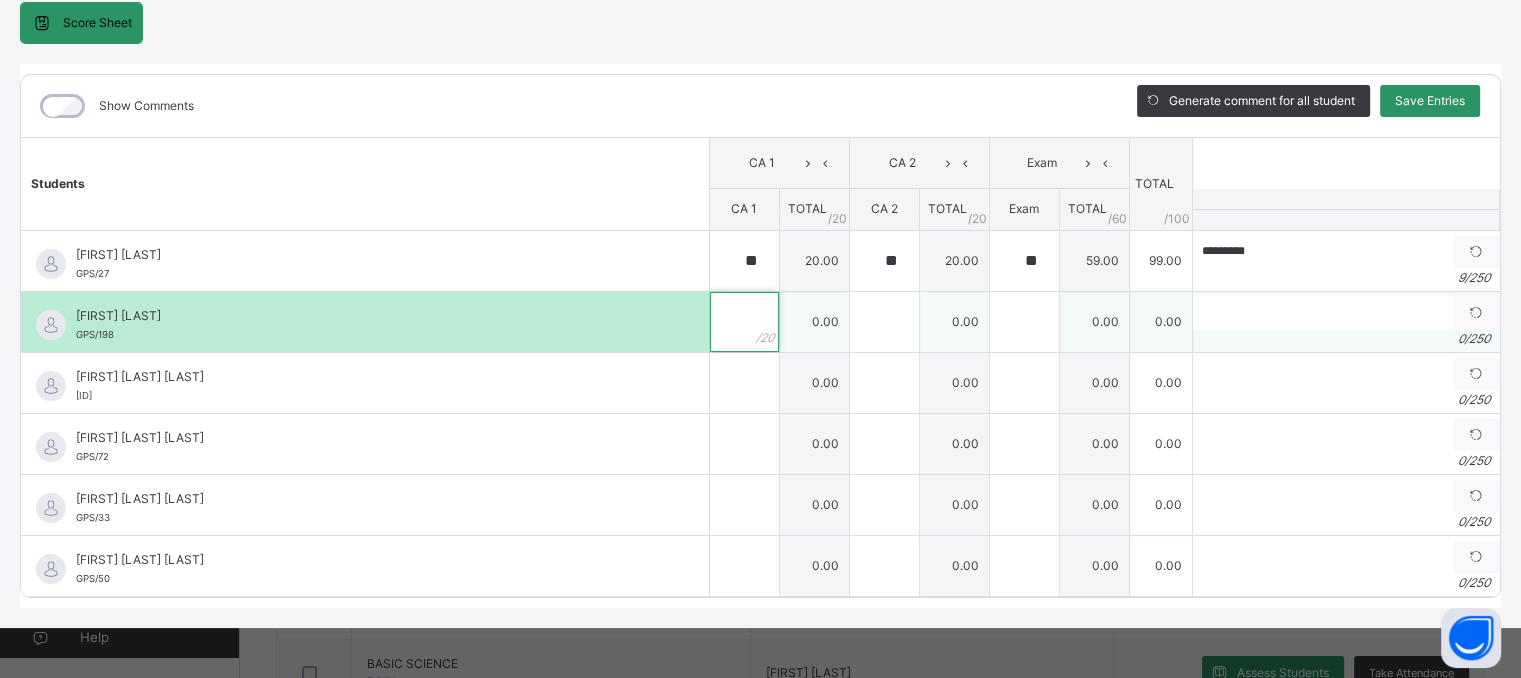 click at bounding box center [744, 322] 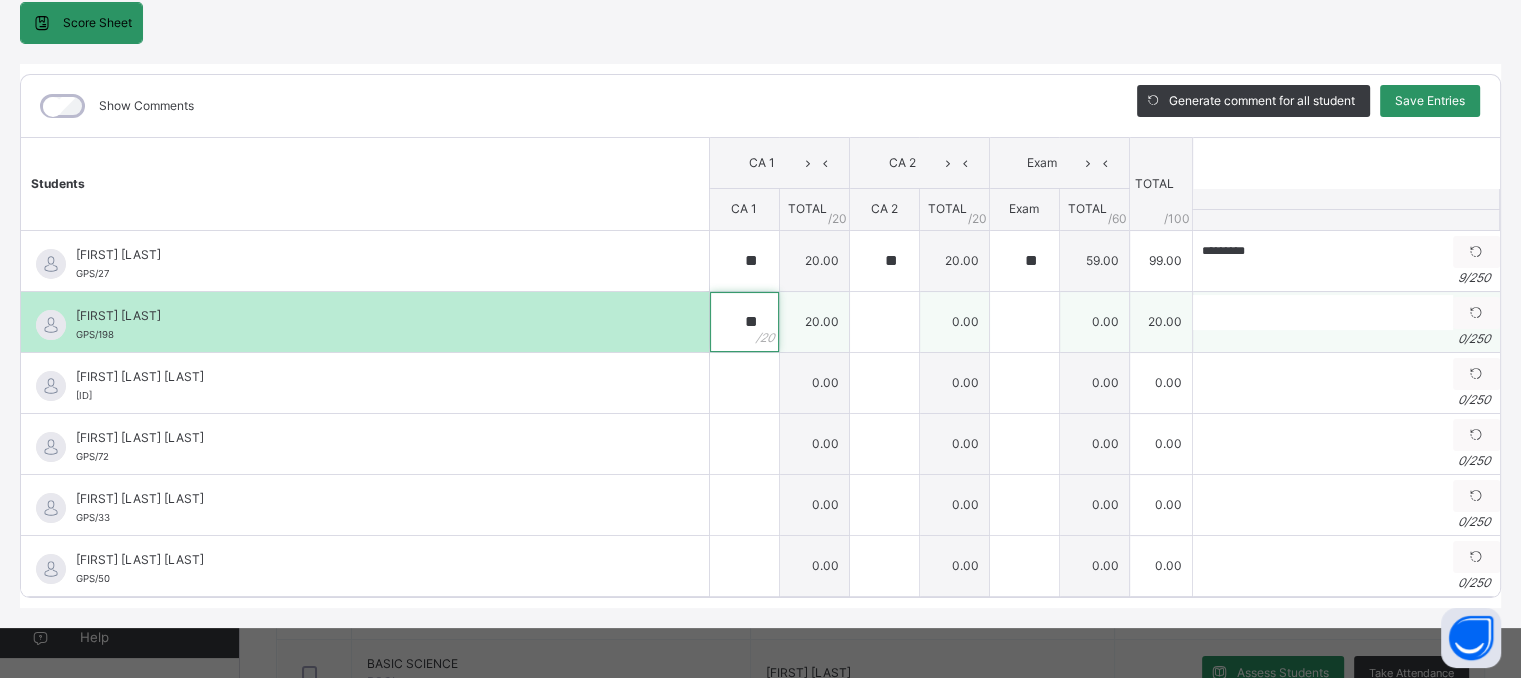 type on "**" 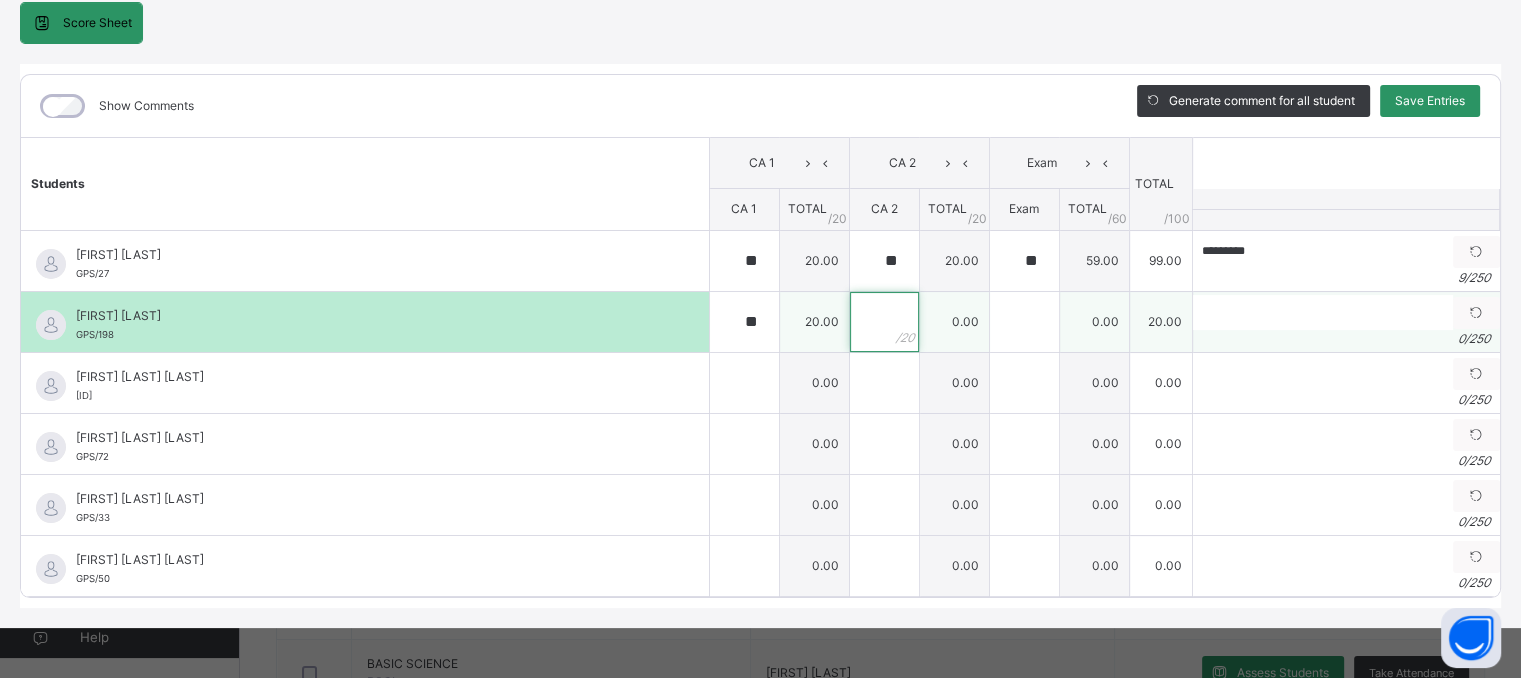click at bounding box center (884, 322) 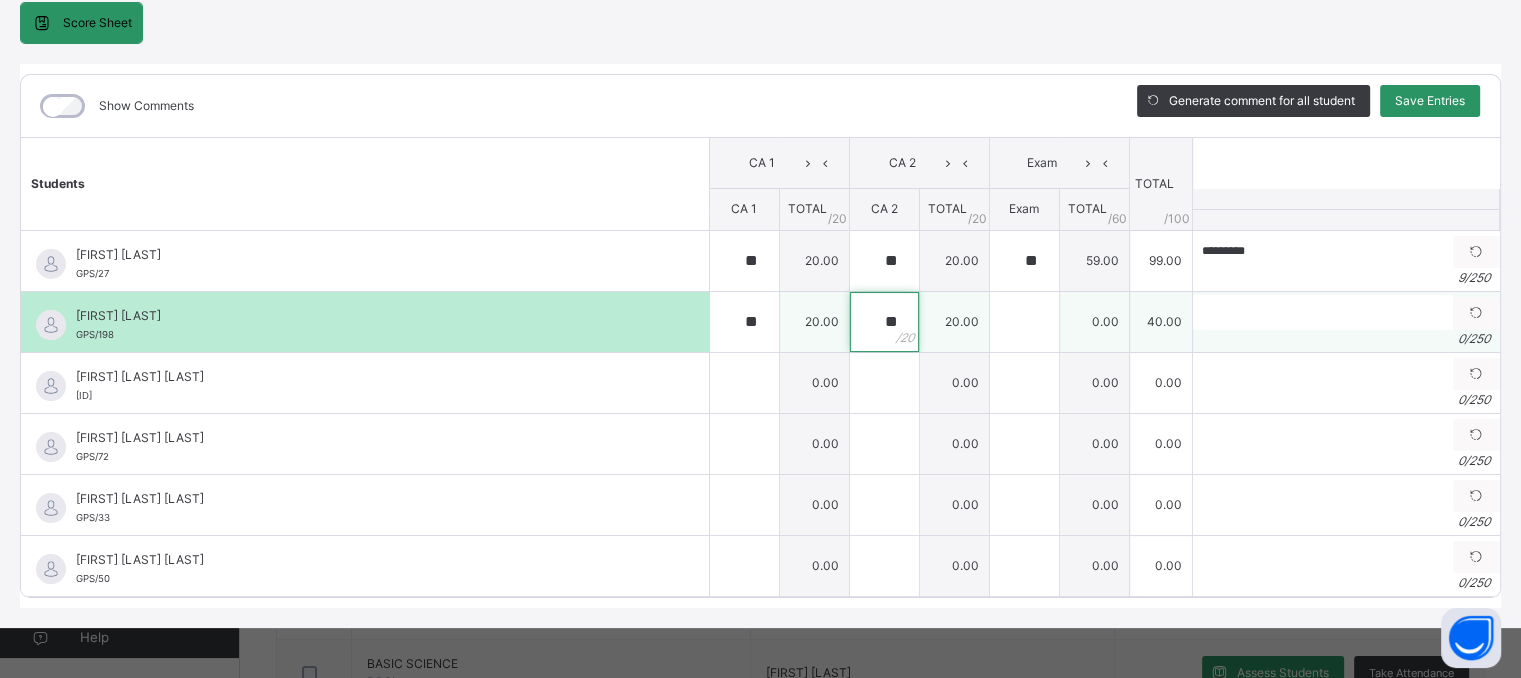 type on "**" 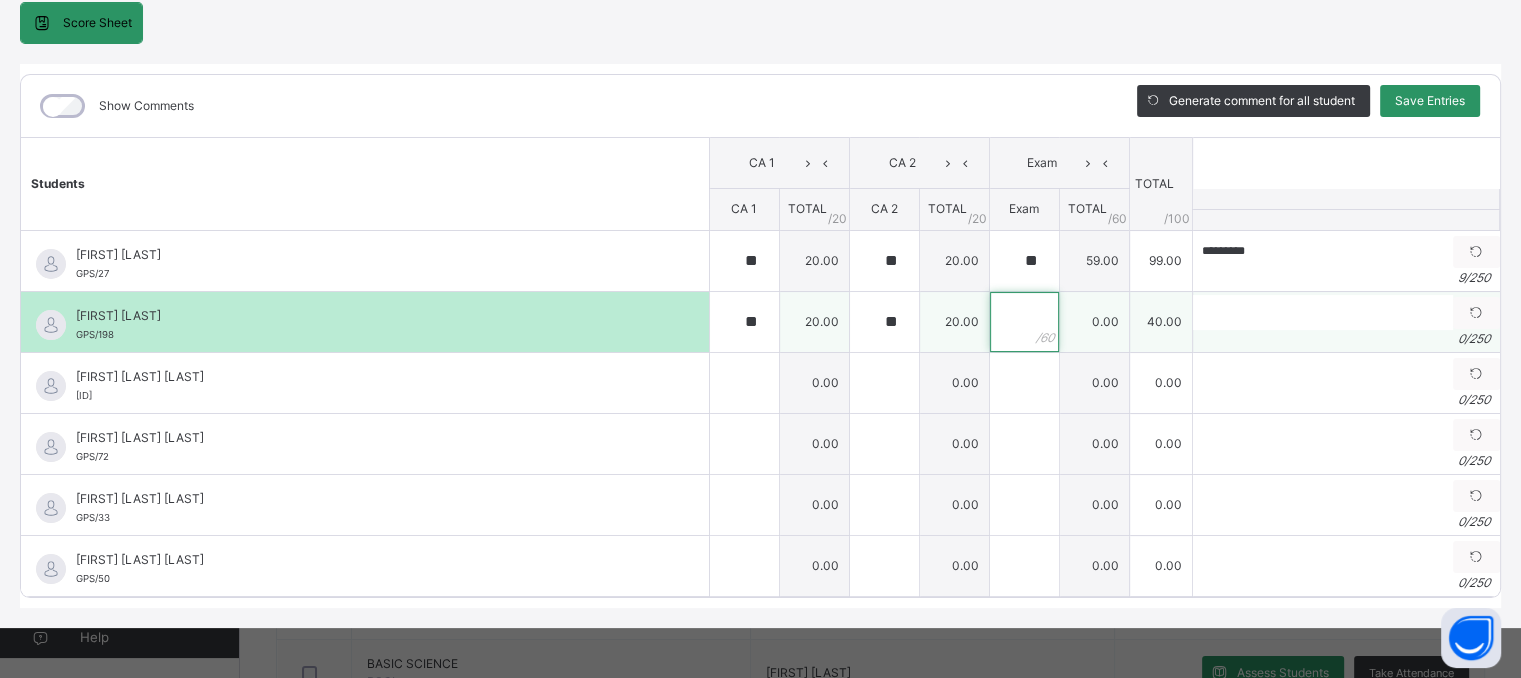 click at bounding box center (1024, 322) 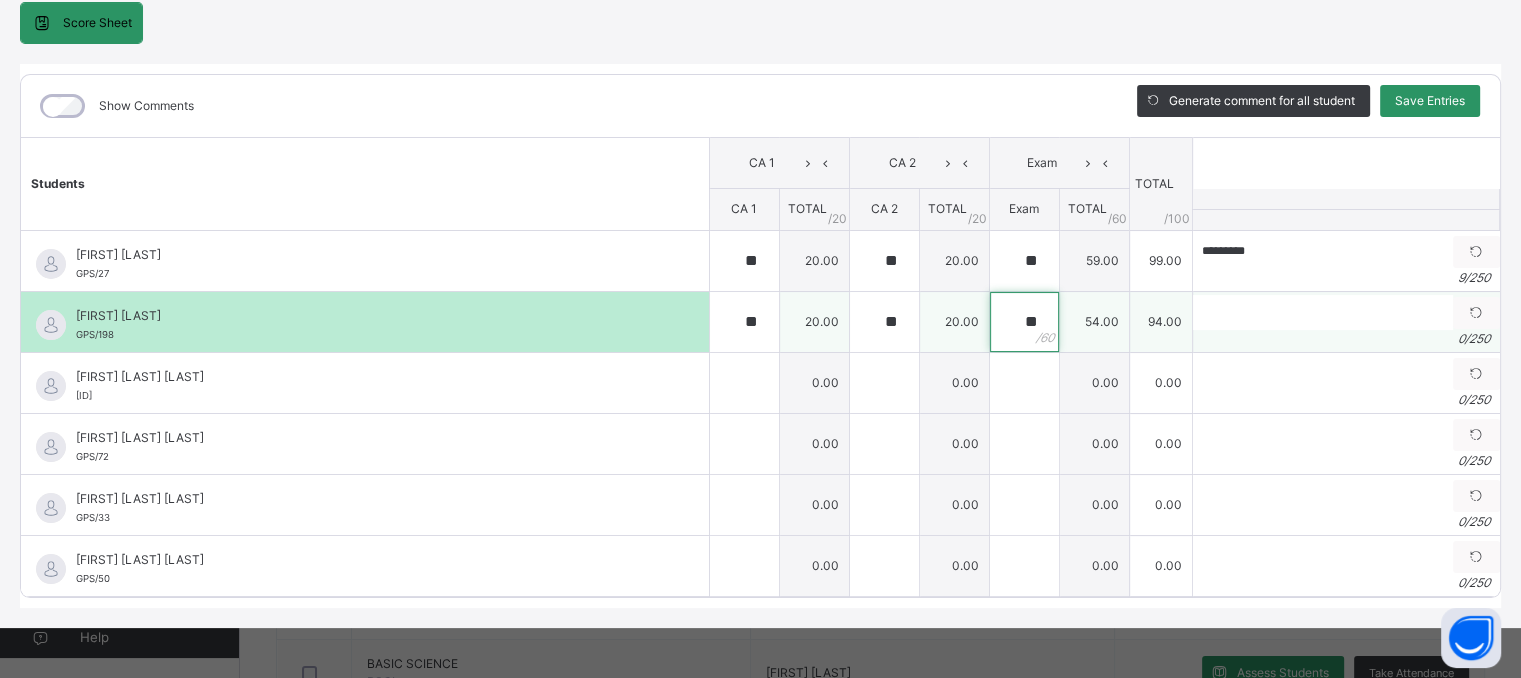 type on "**" 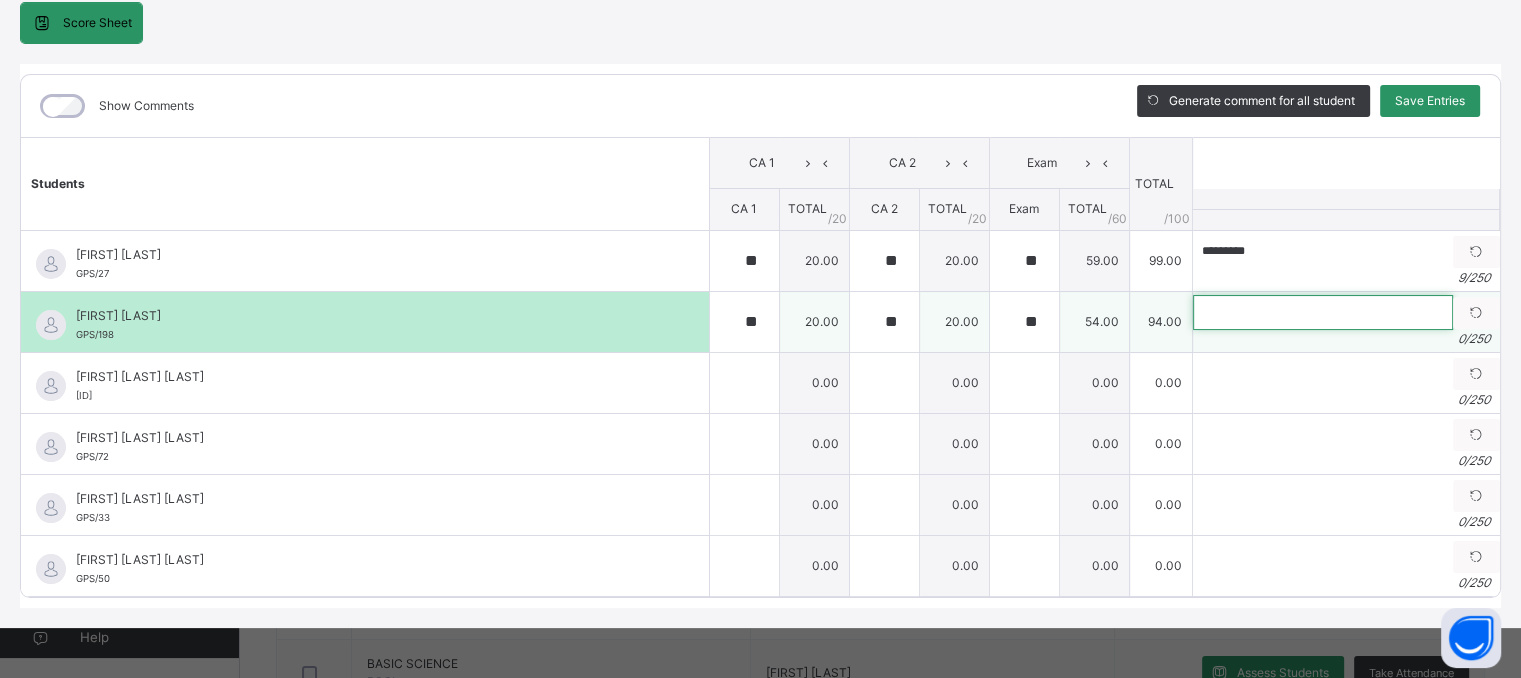 click at bounding box center (1323, 312) 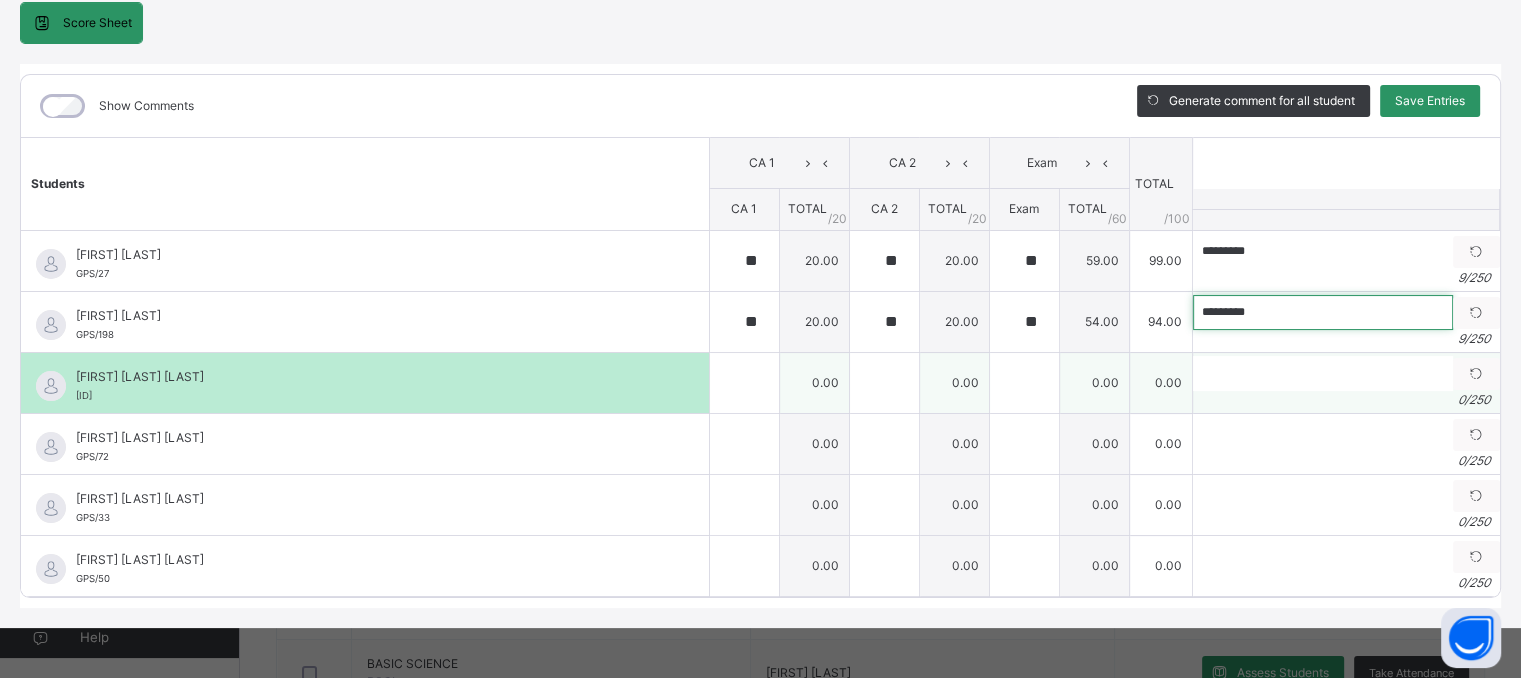 type on "*********" 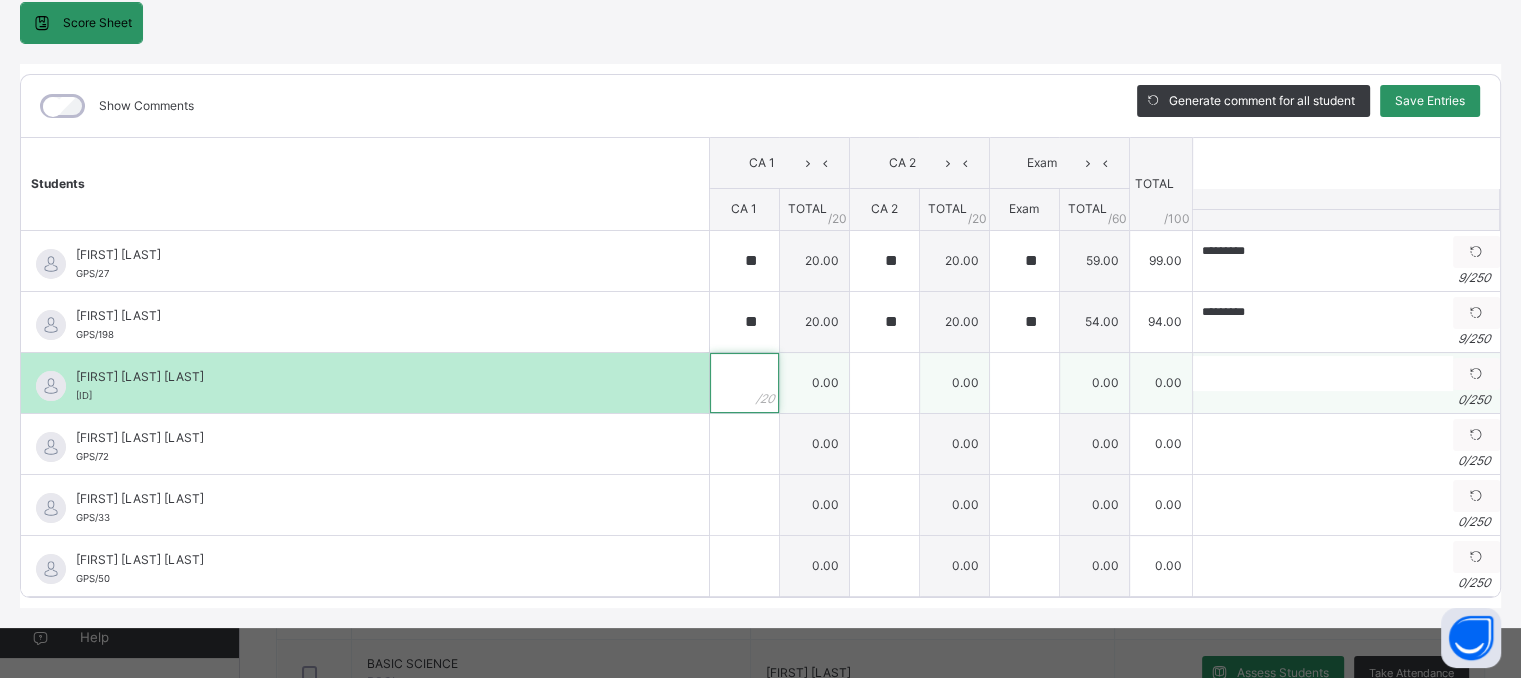 click at bounding box center [744, 383] 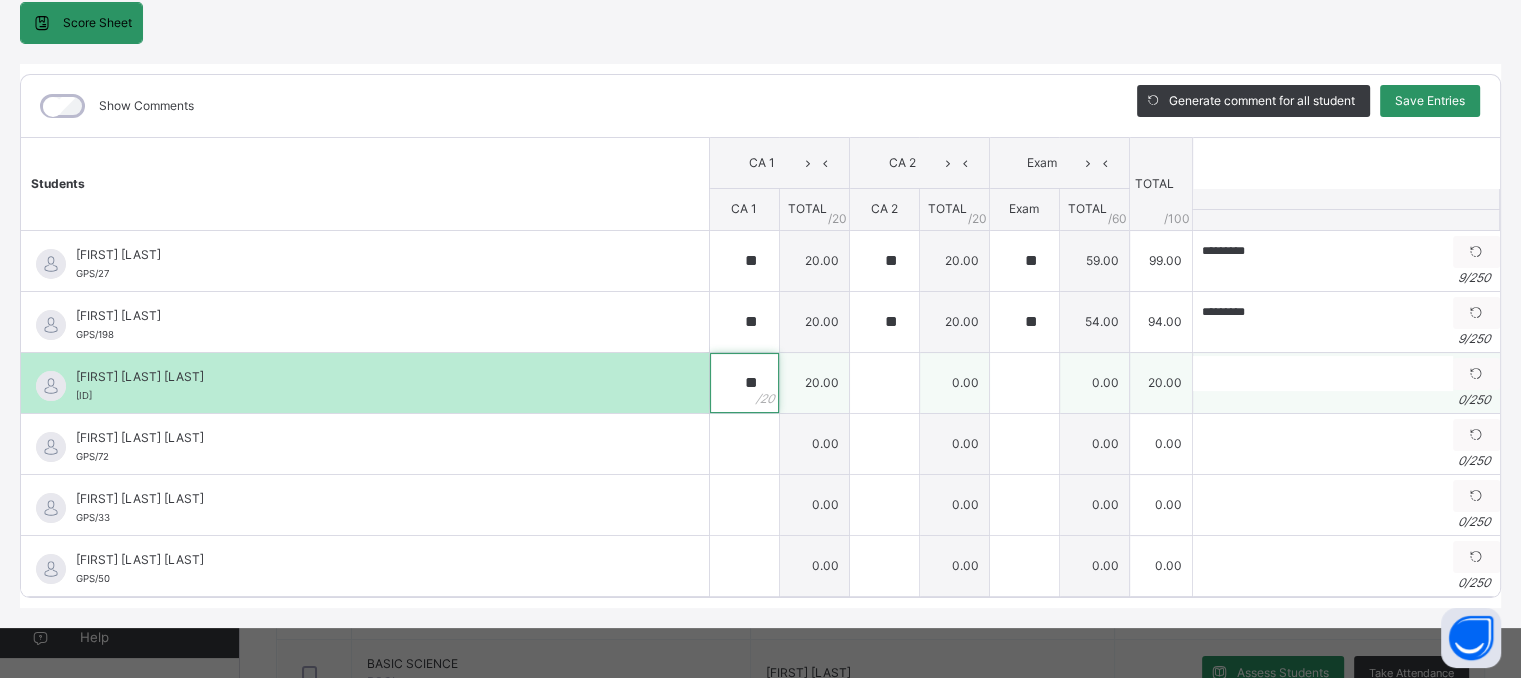 type on "**" 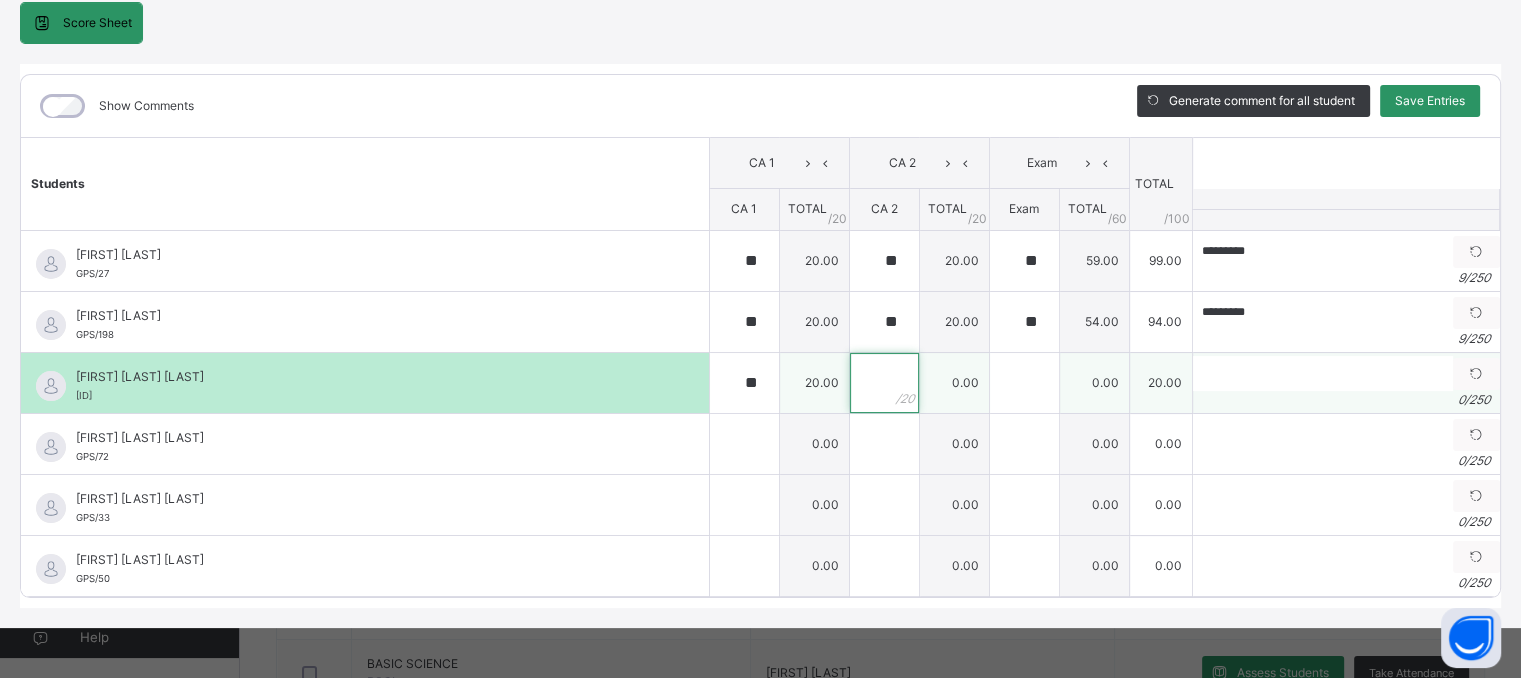 click at bounding box center (884, 383) 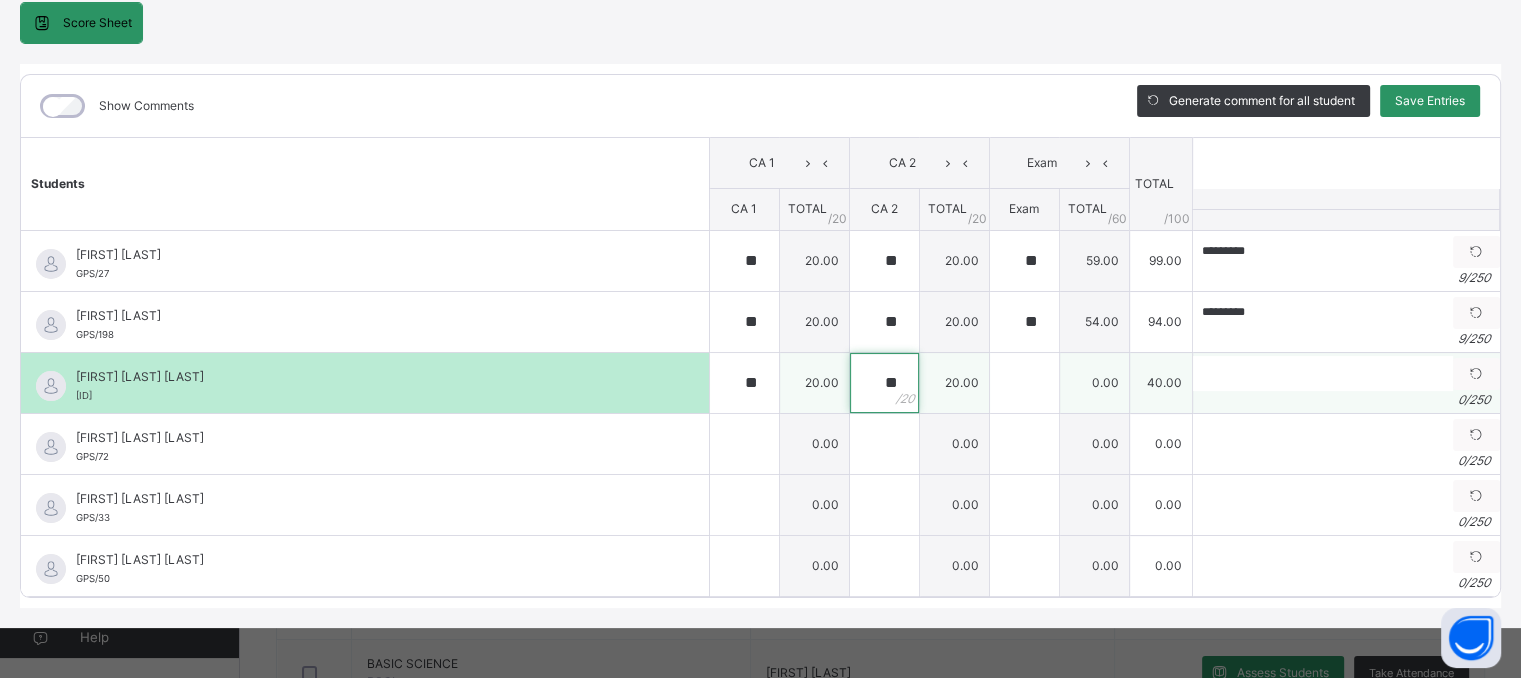 type on "**" 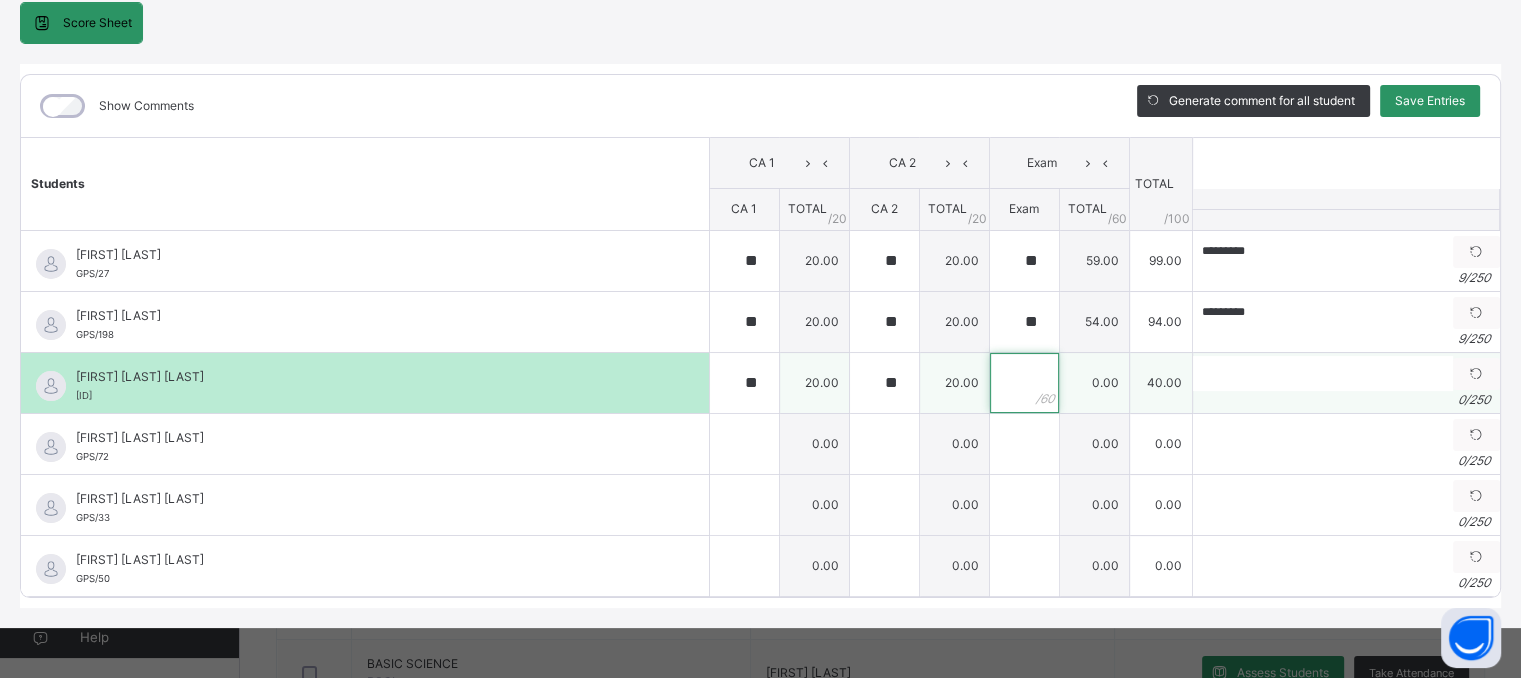click at bounding box center (1024, 383) 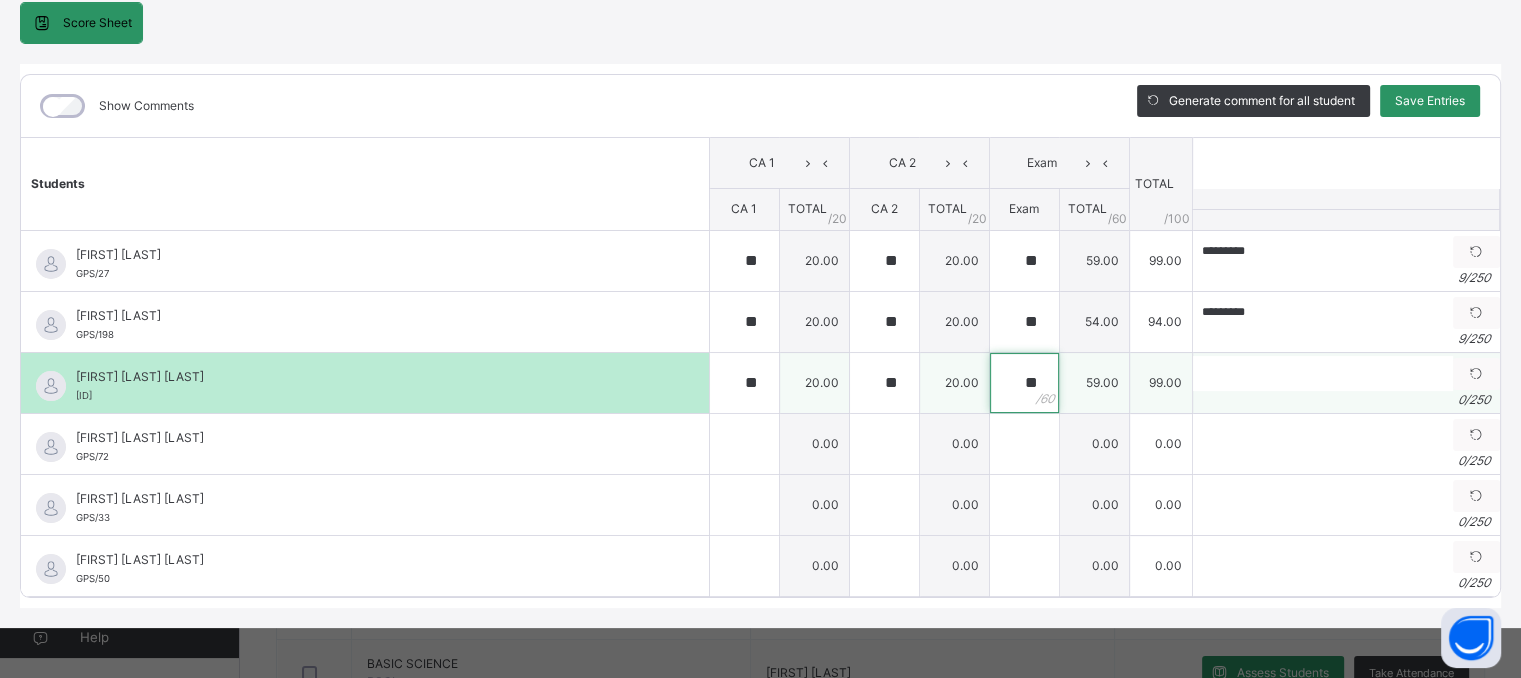 type on "**" 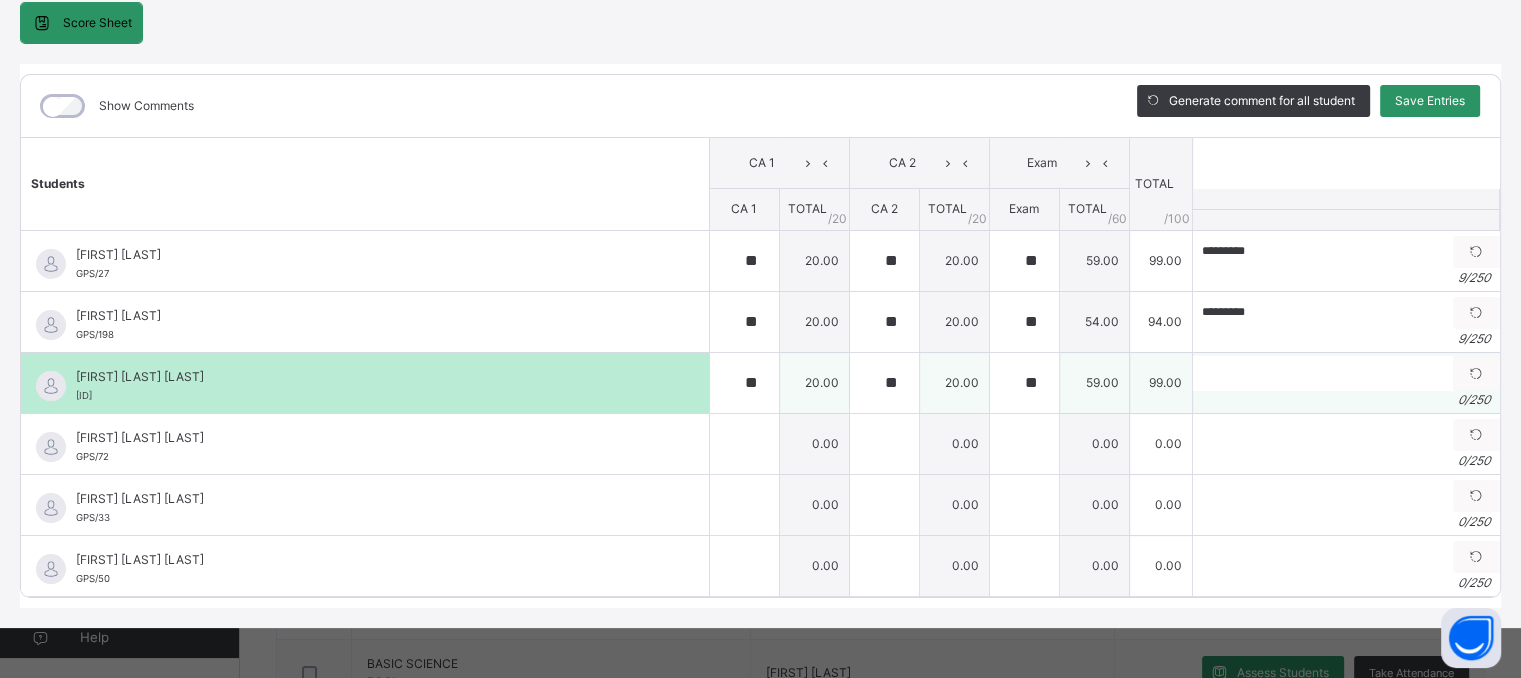 click on "0 / 250" at bounding box center [1346, 400] 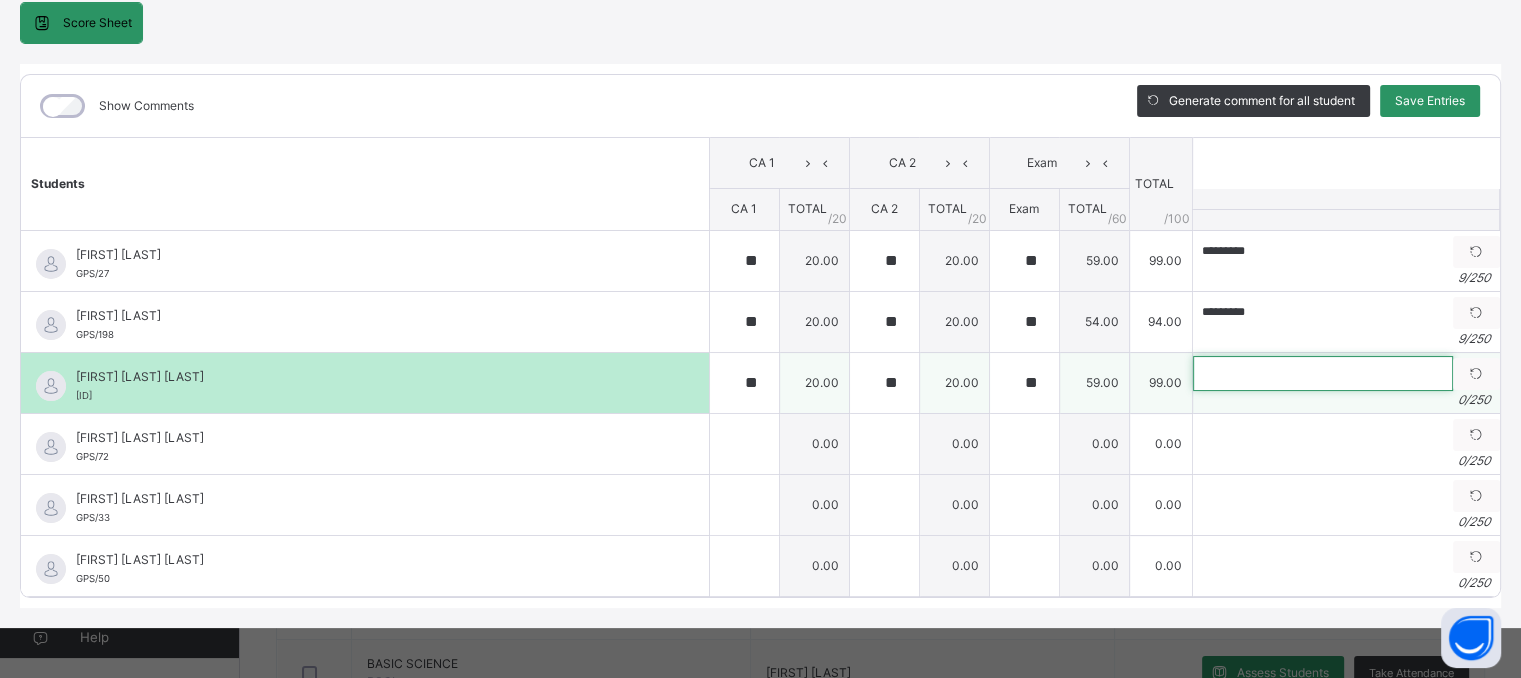 click at bounding box center (1323, 373) 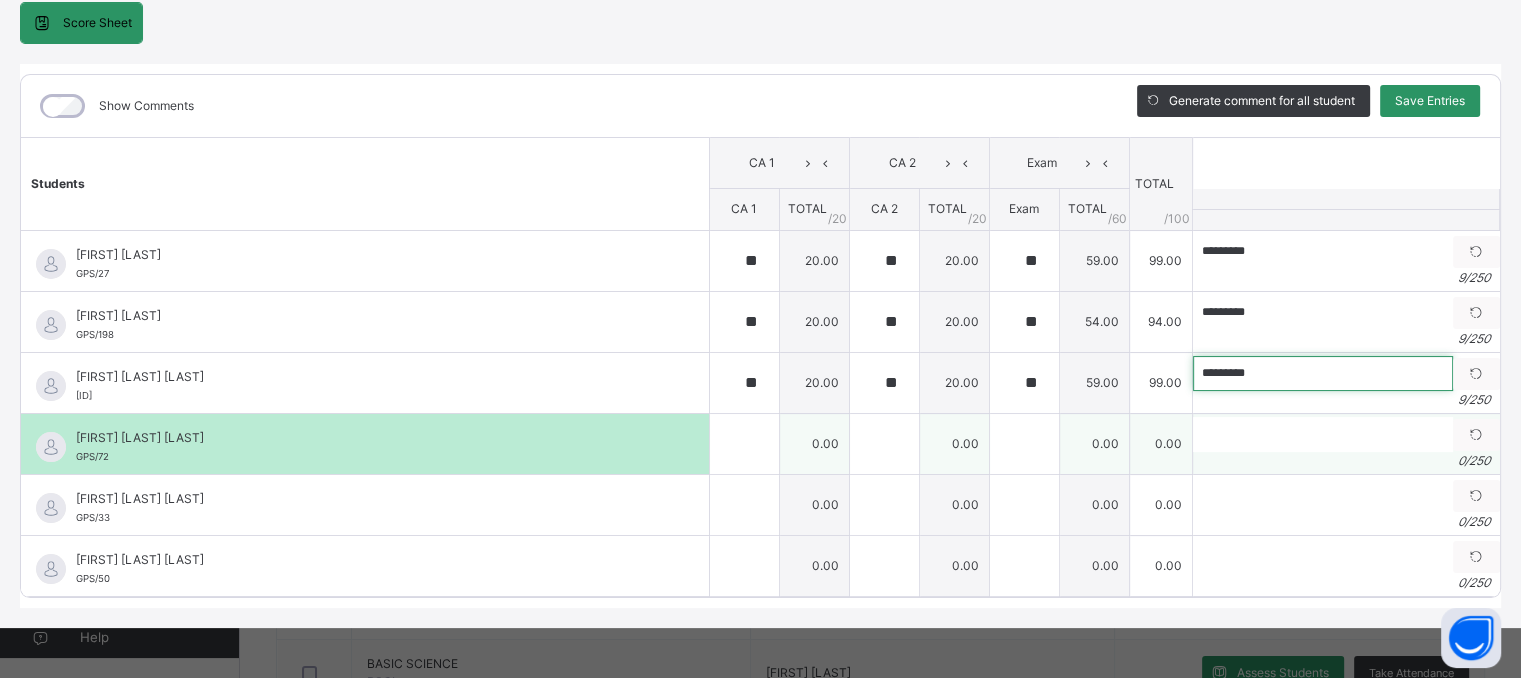 type on "*********" 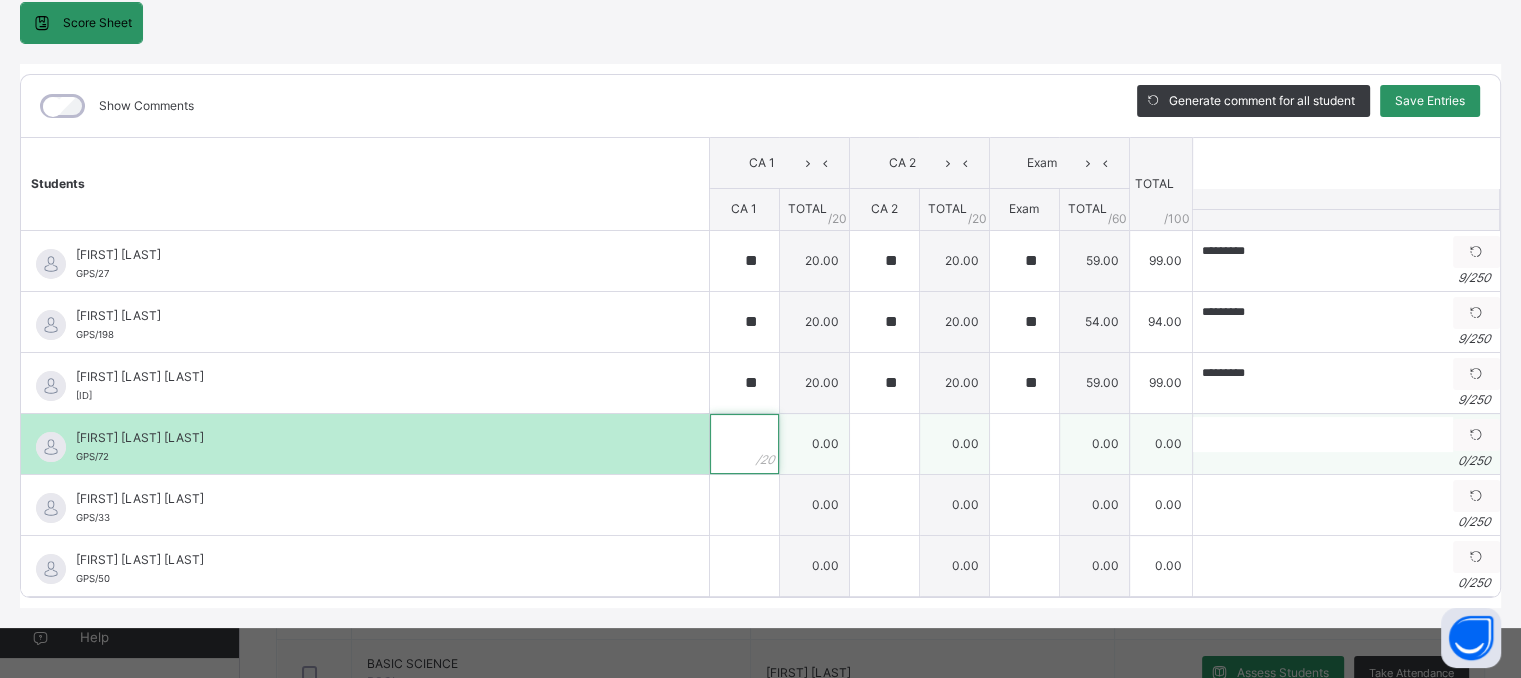 click at bounding box center [744, 444] 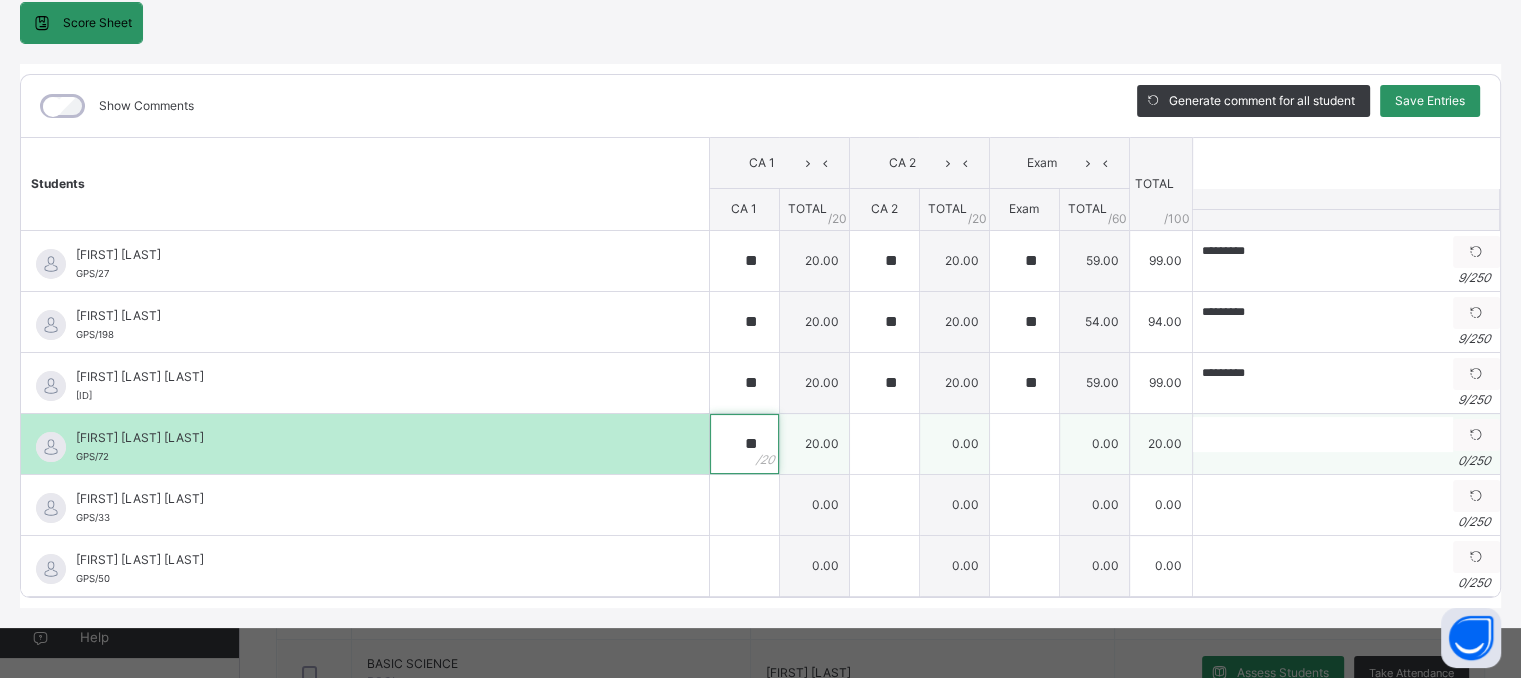 type on "**" 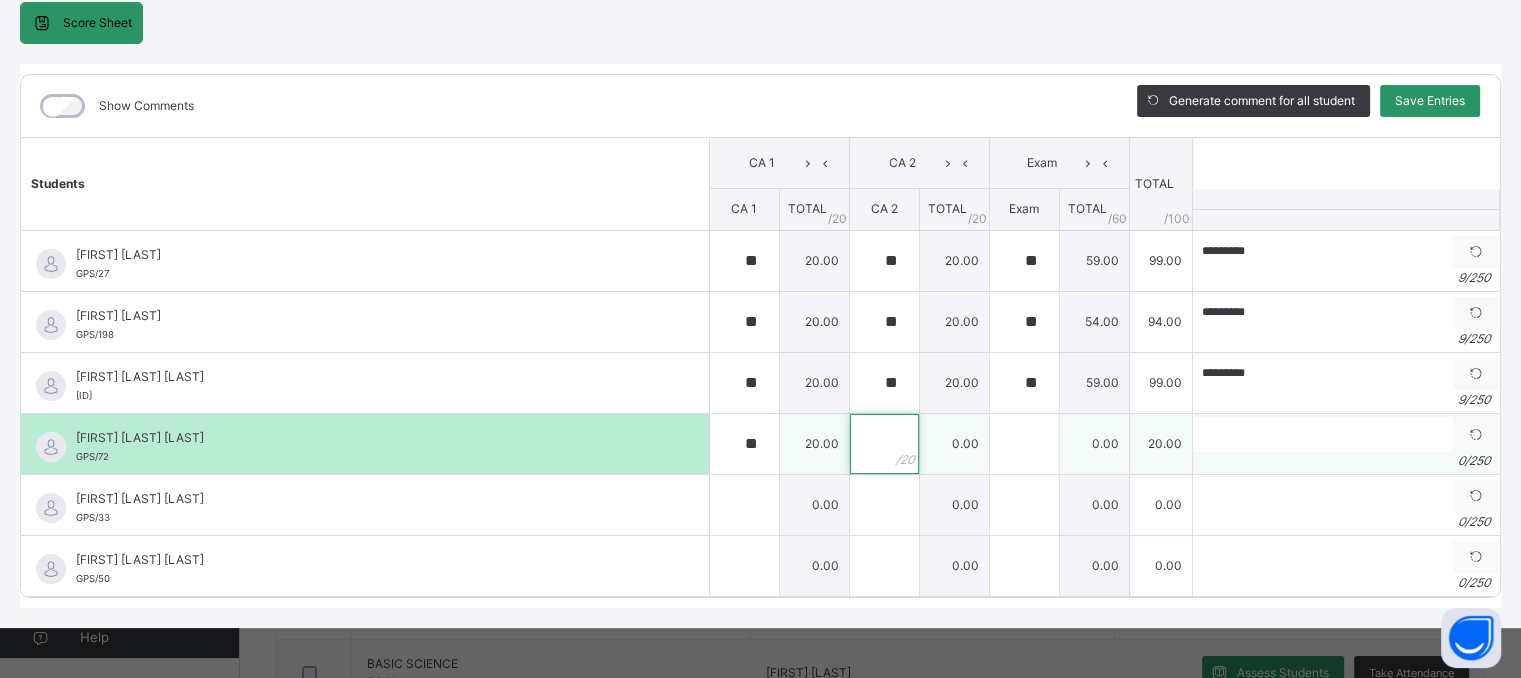 click at bounding box center [884, 444] 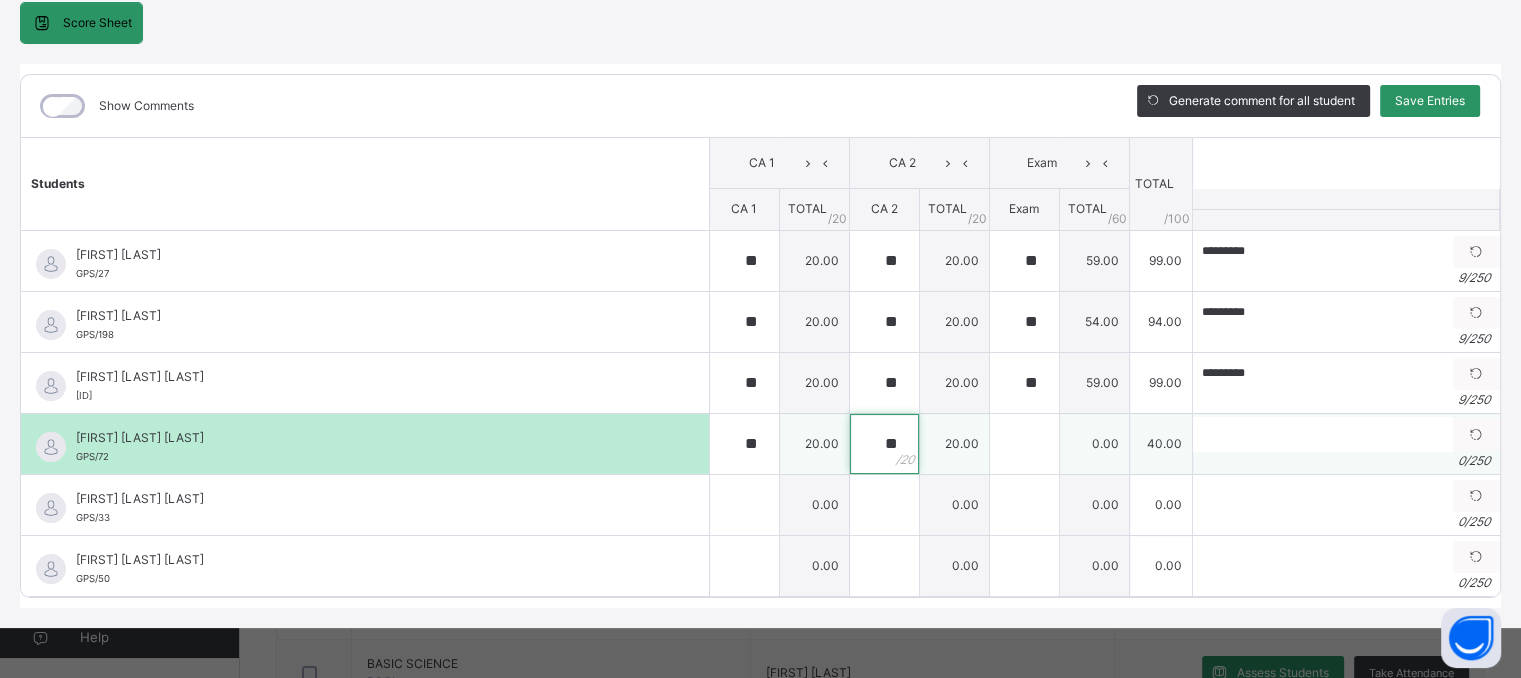 type on "**" 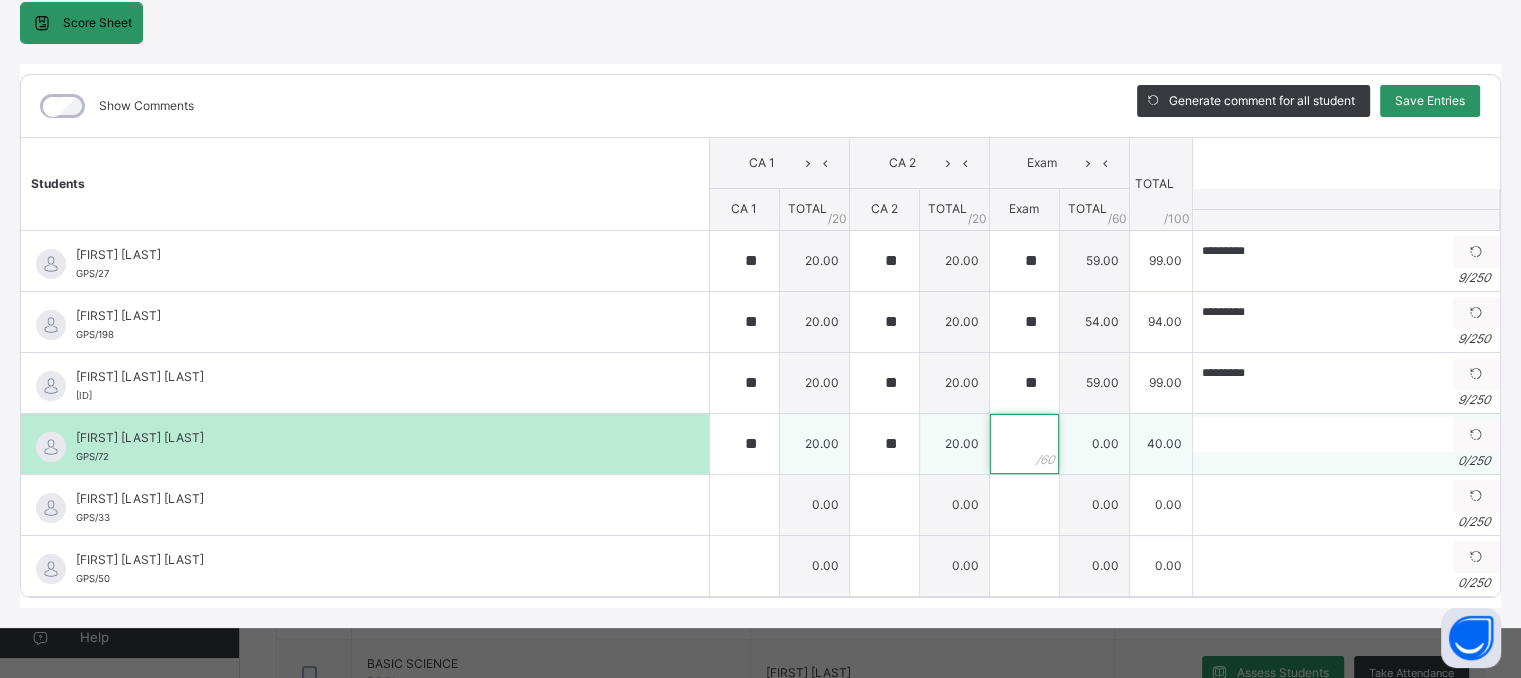 click at bounding box center [1024, 444] 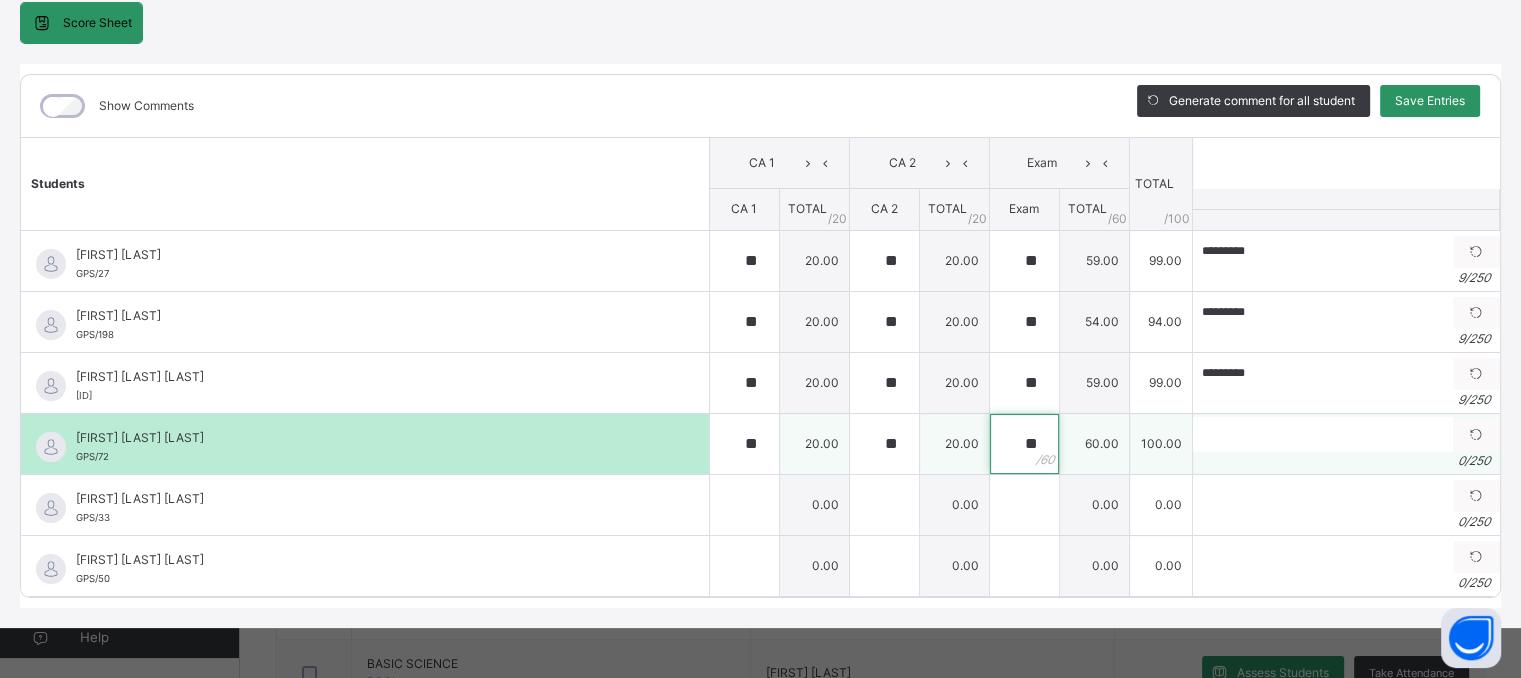 type on "**" 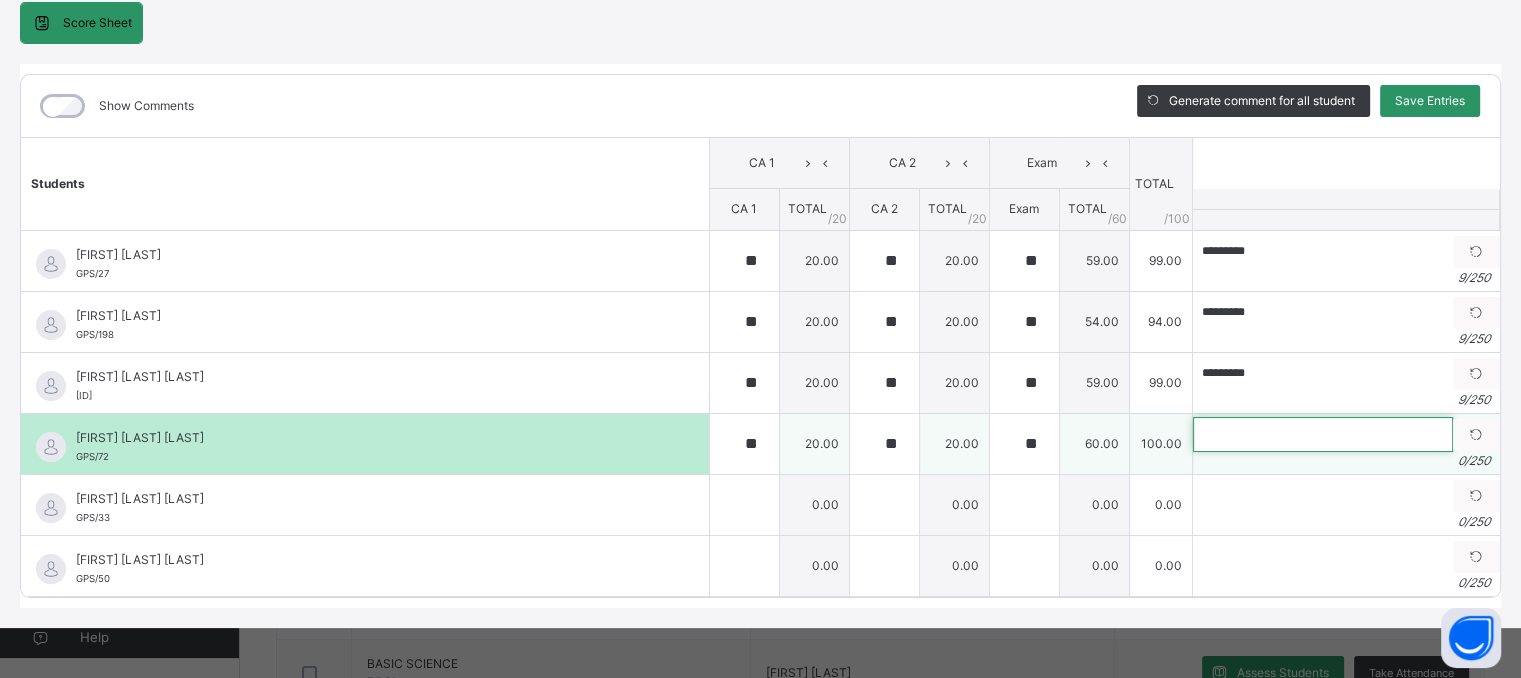 click at bounding box center (1323, 434) 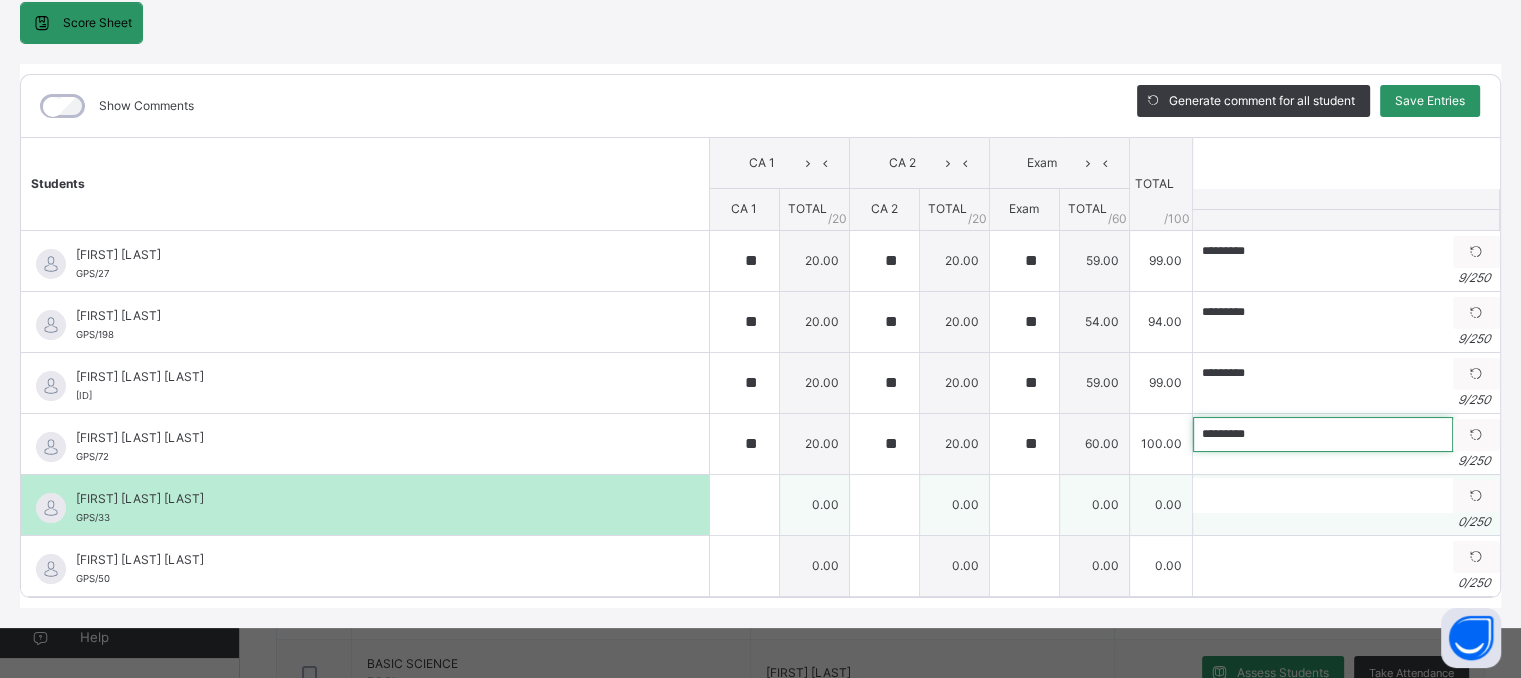 type on "*********" 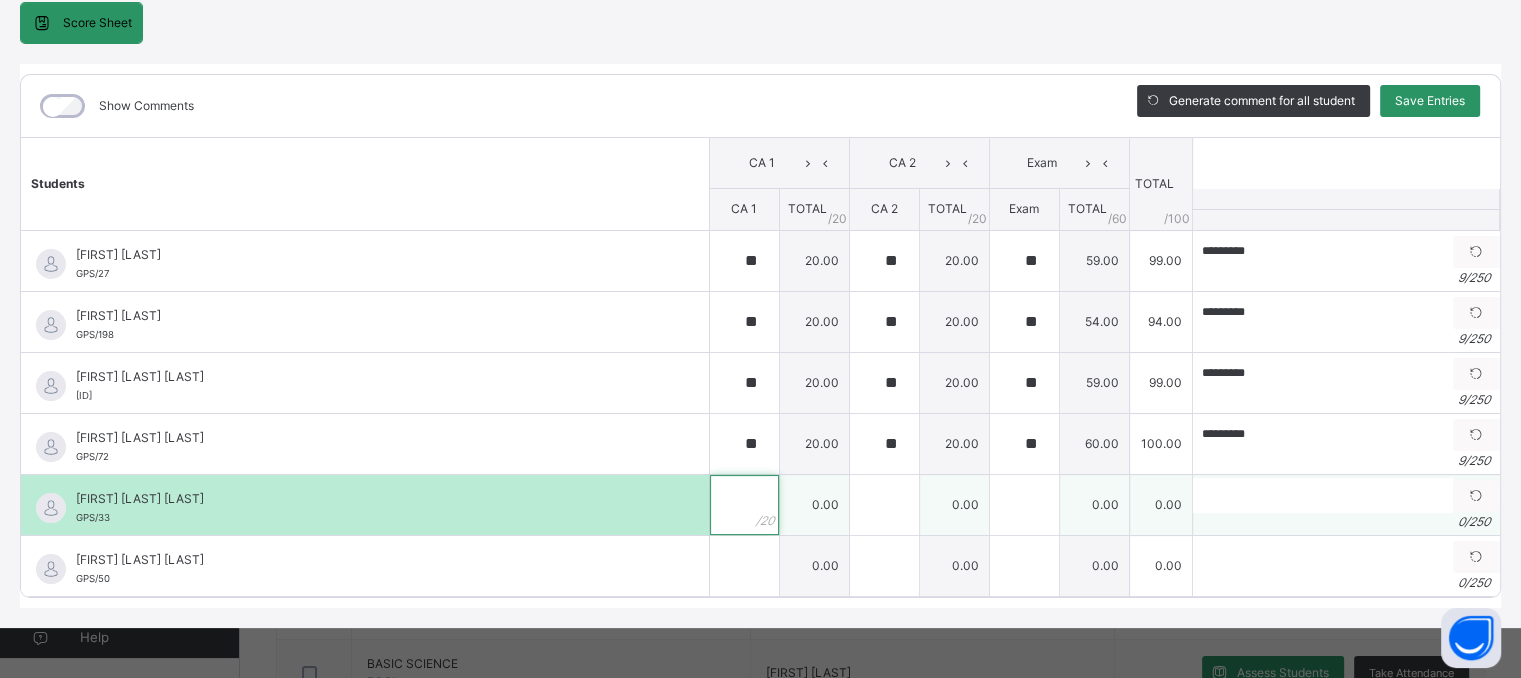 click at bounding box center (744, 505) 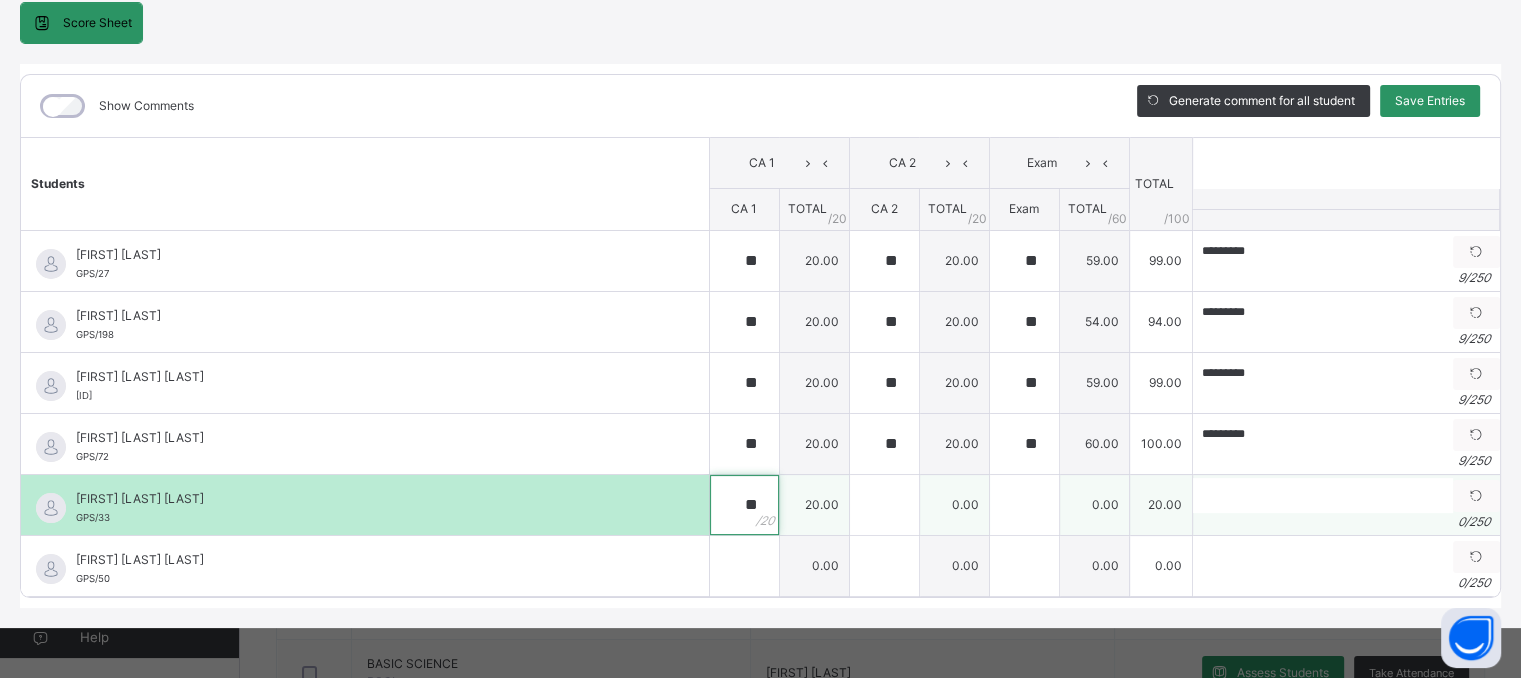 type on "**" 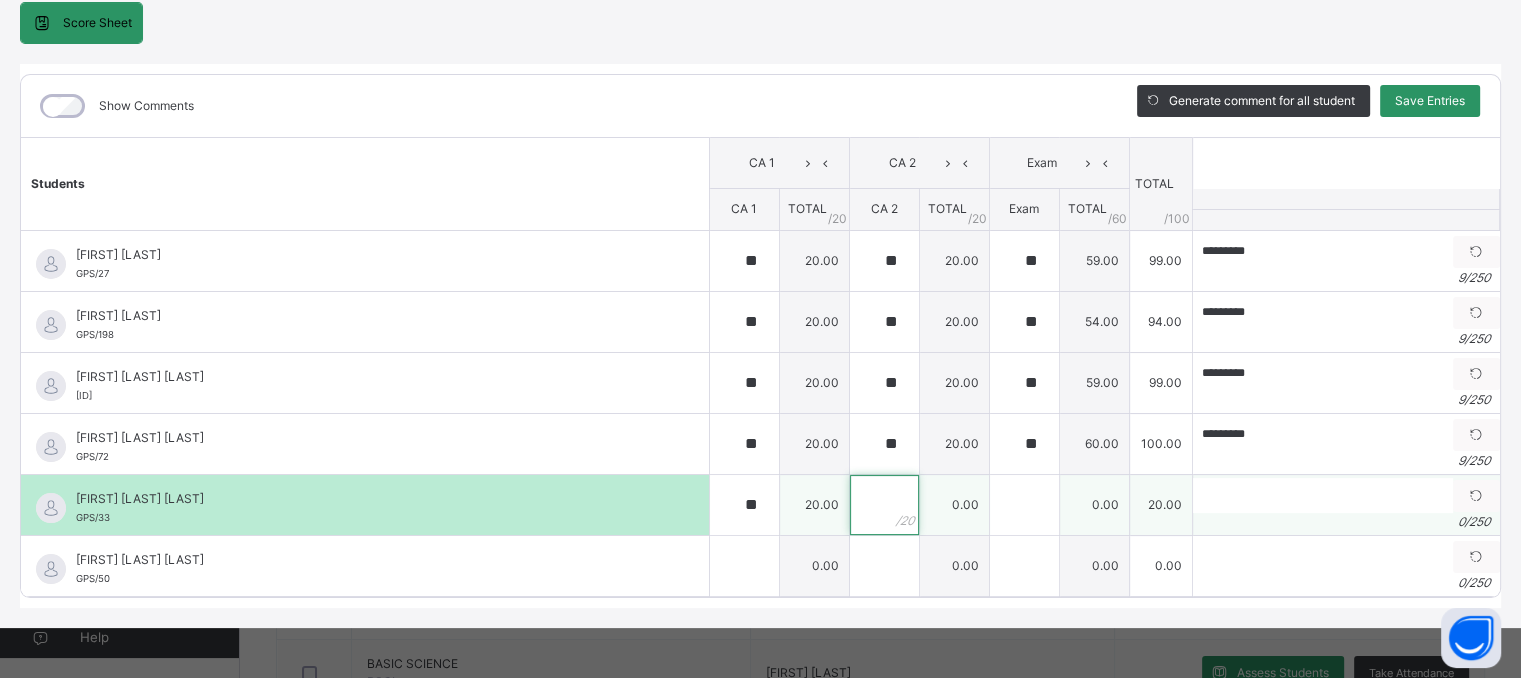 click at bounding box center [884, 505] 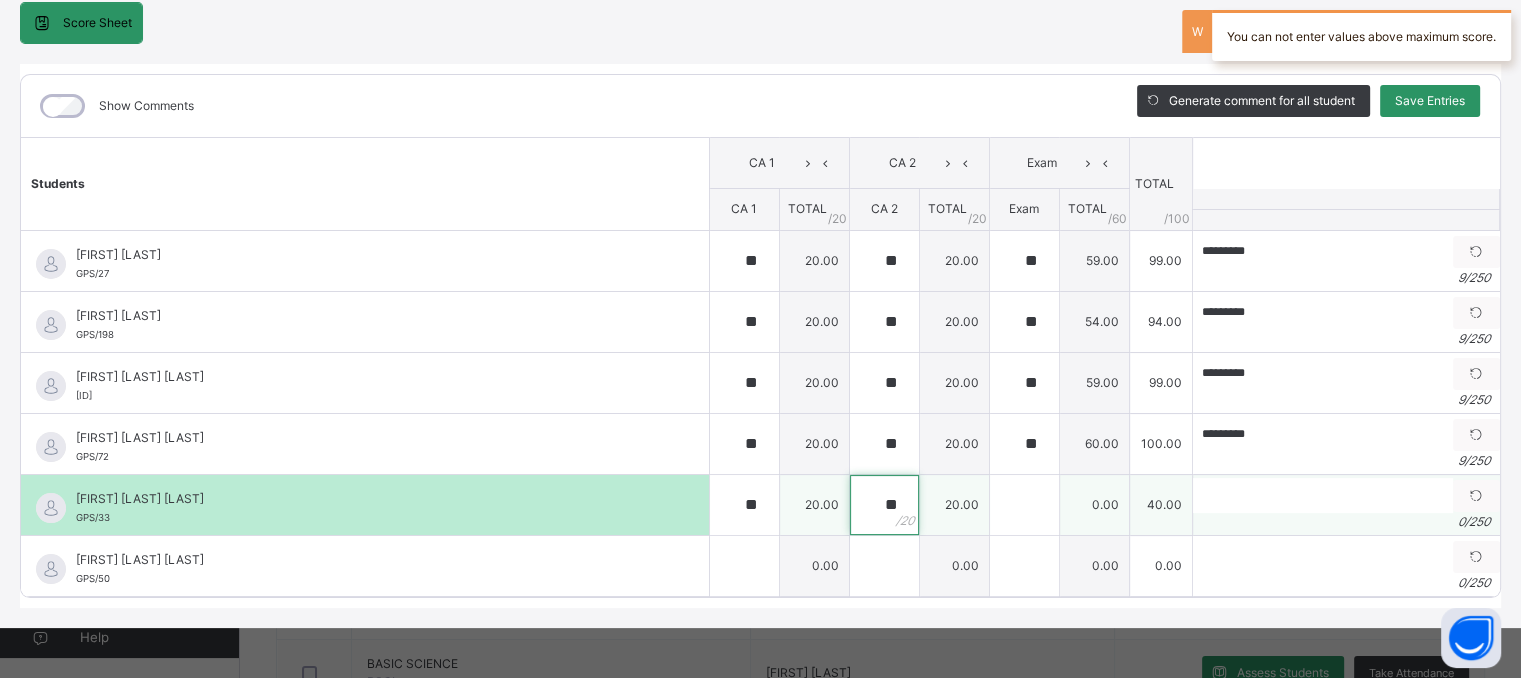 type on "**" 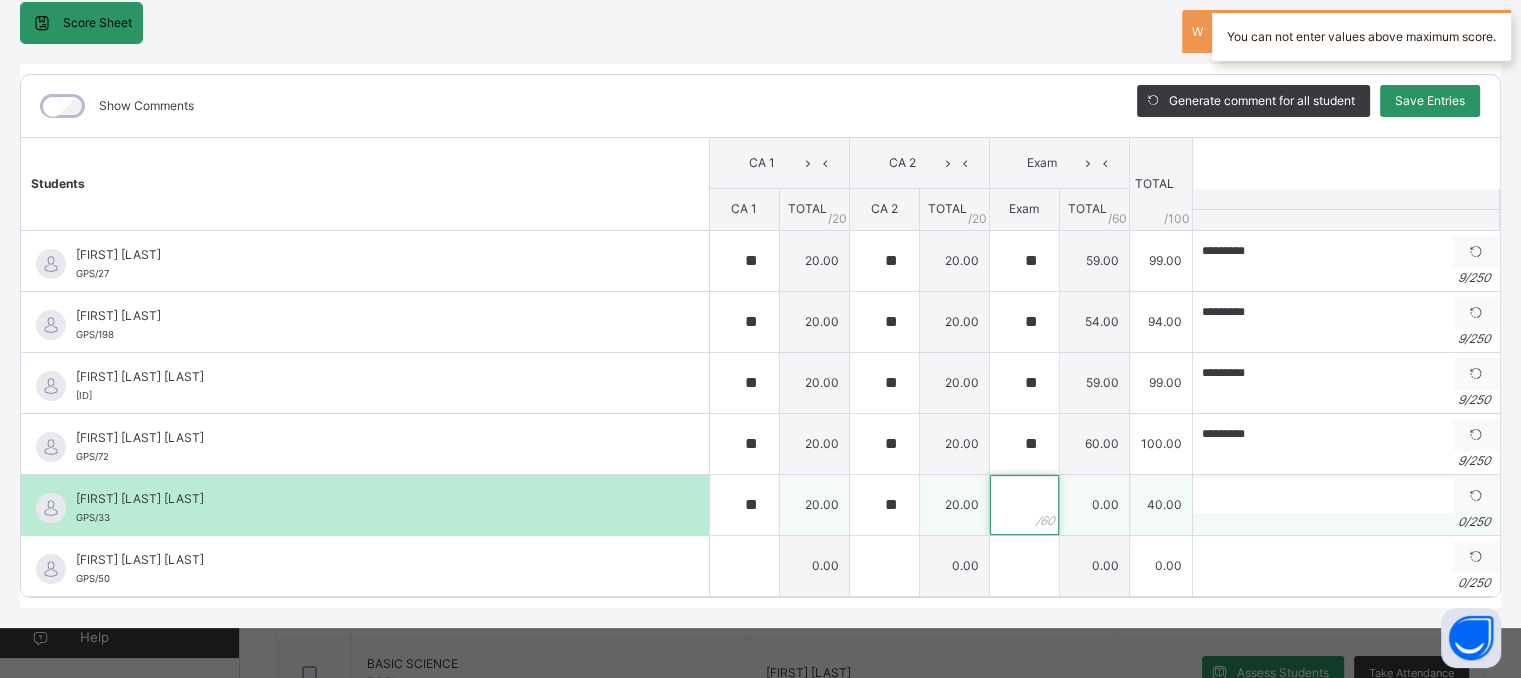 click at bounding box center [1024, 505] 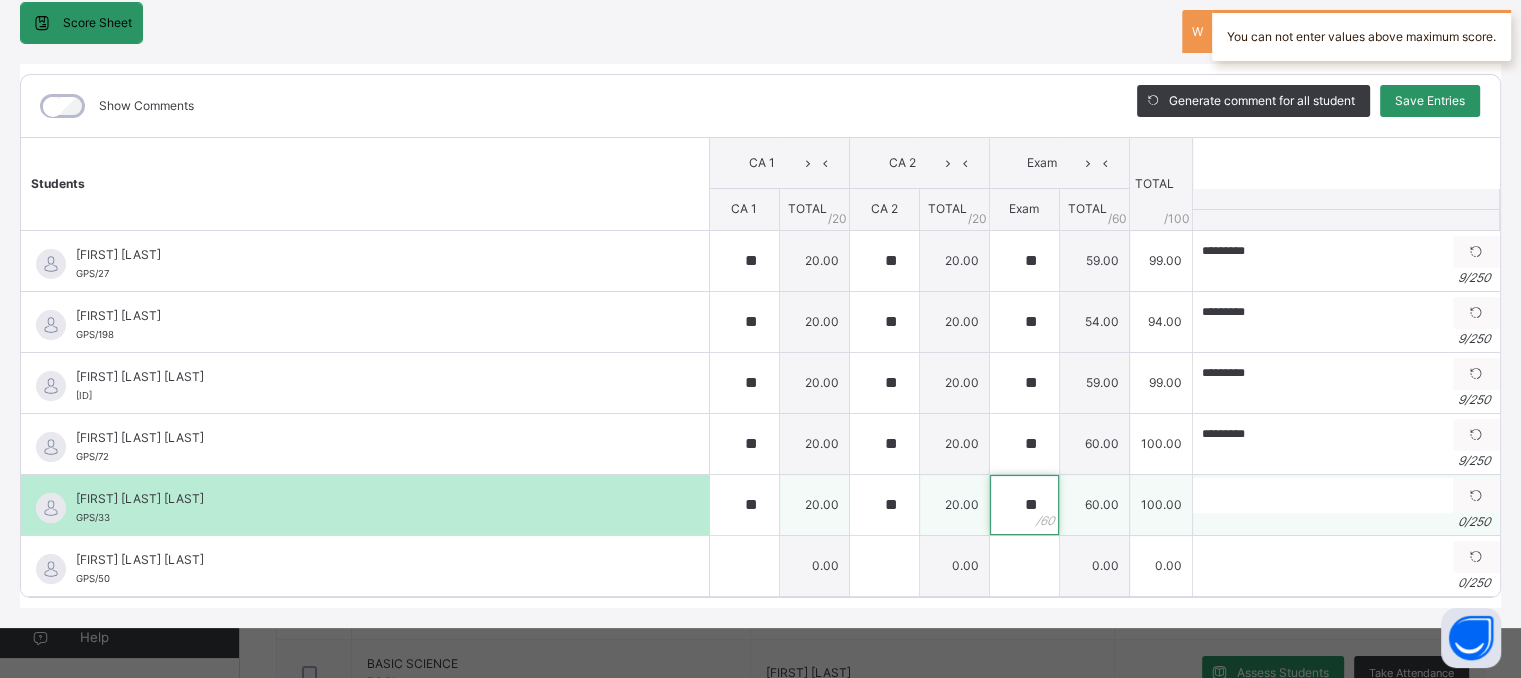 type on "**" 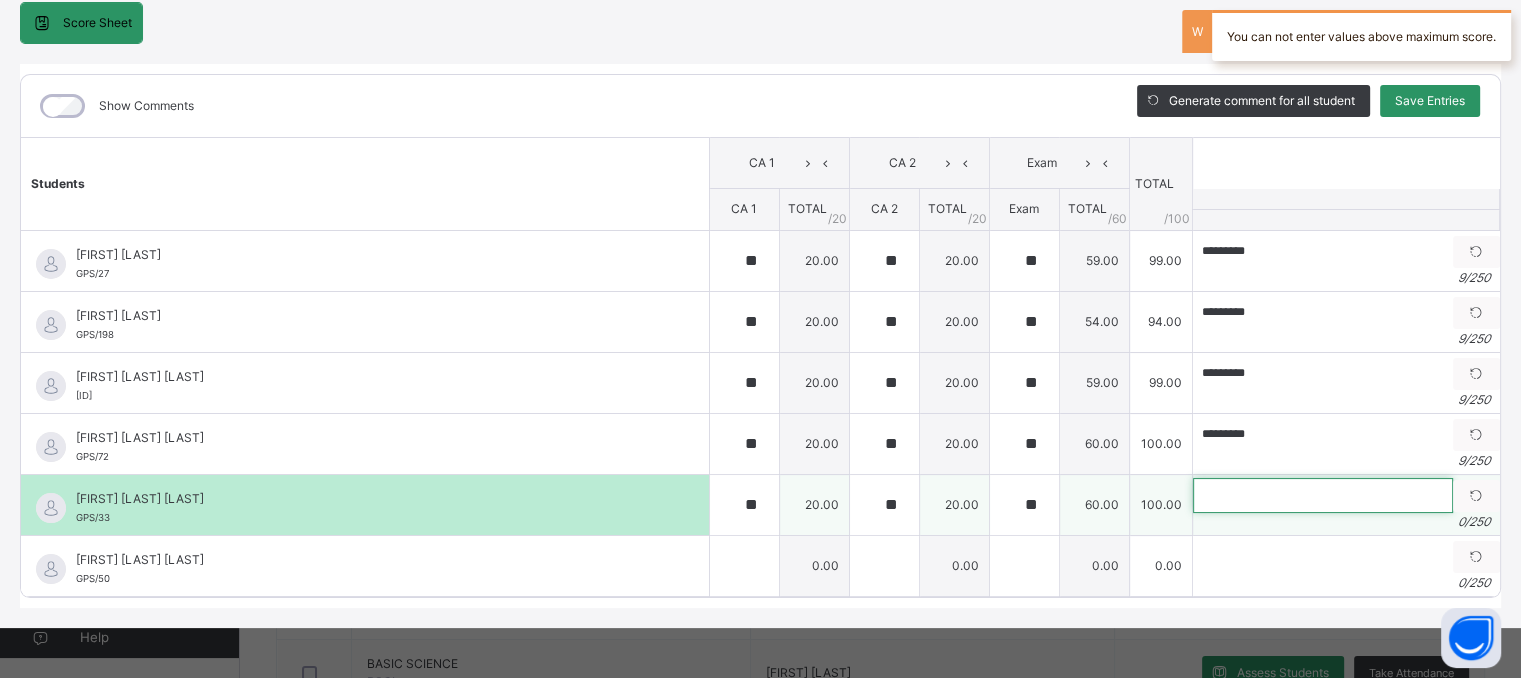 click at bounding box center (1323, 495) 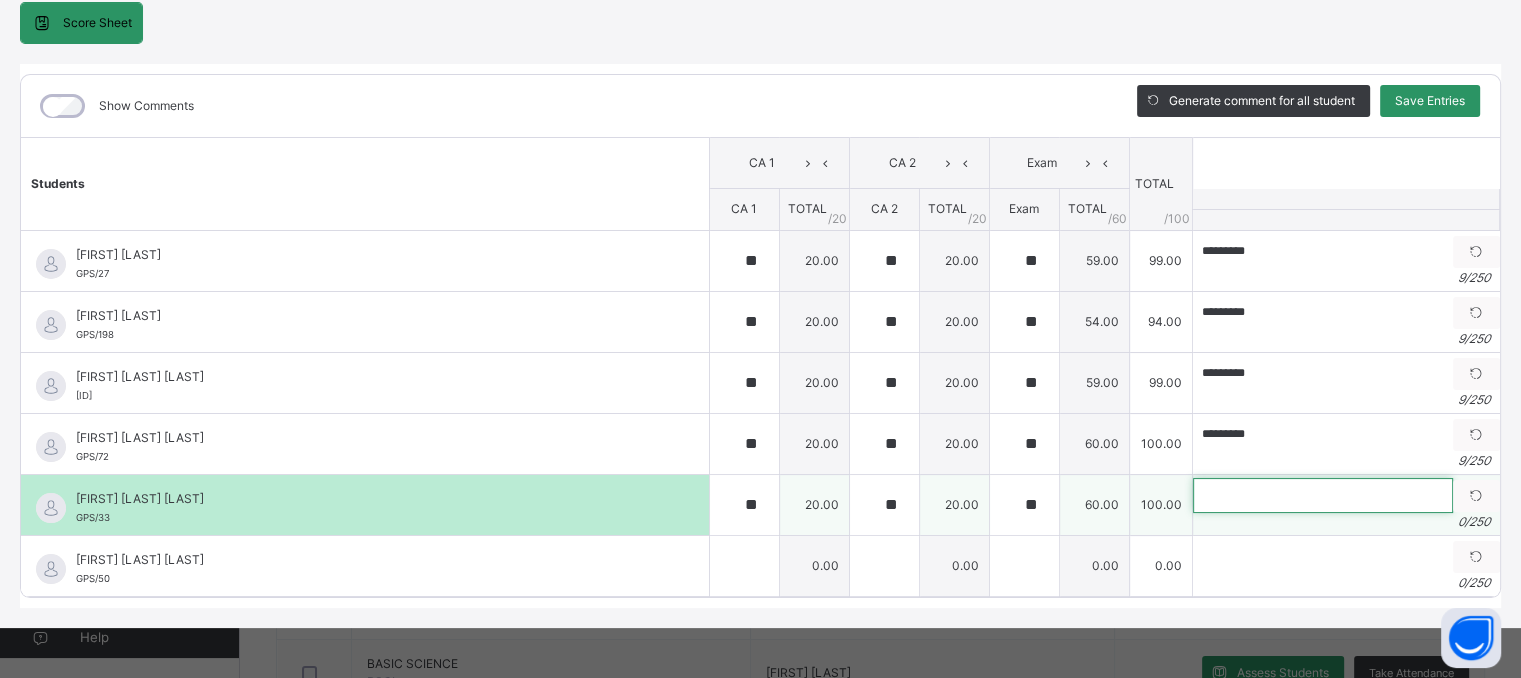 paste on "*********" 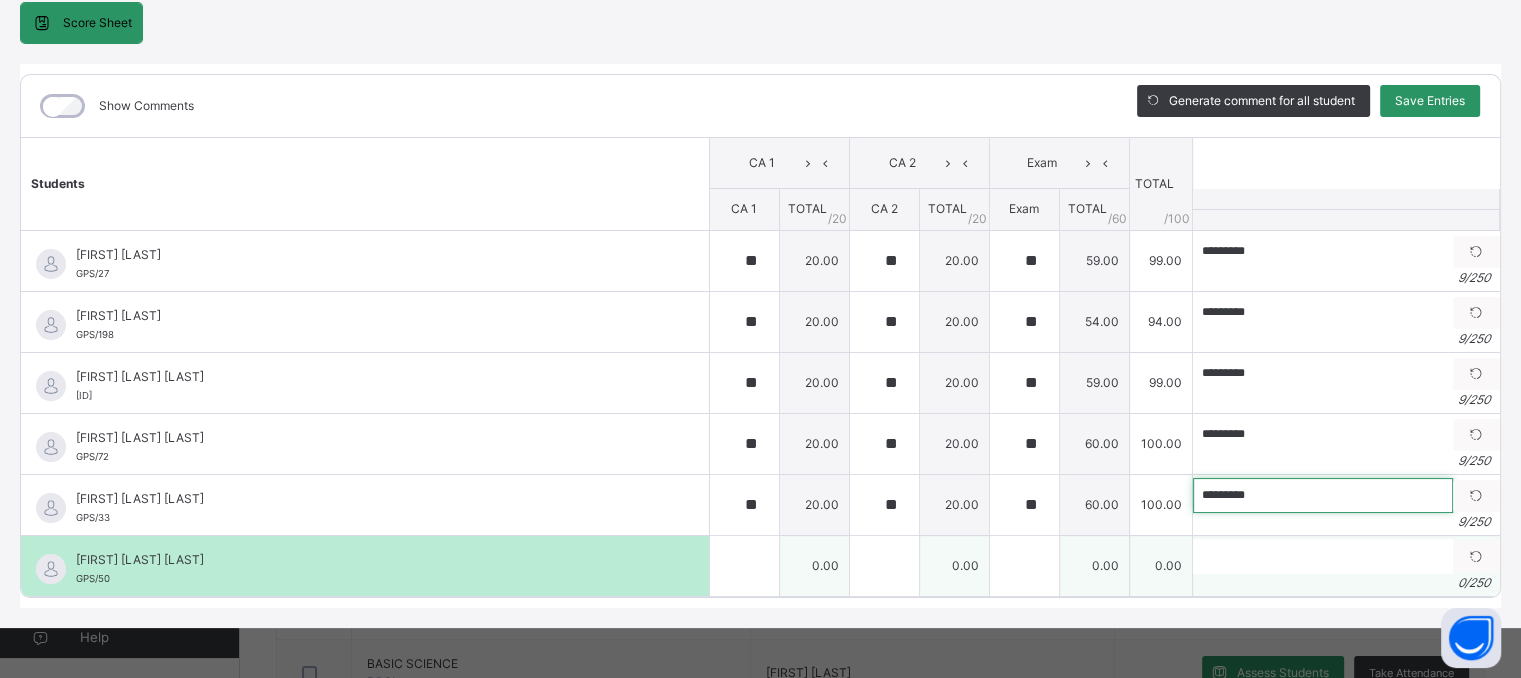 type on "*********" 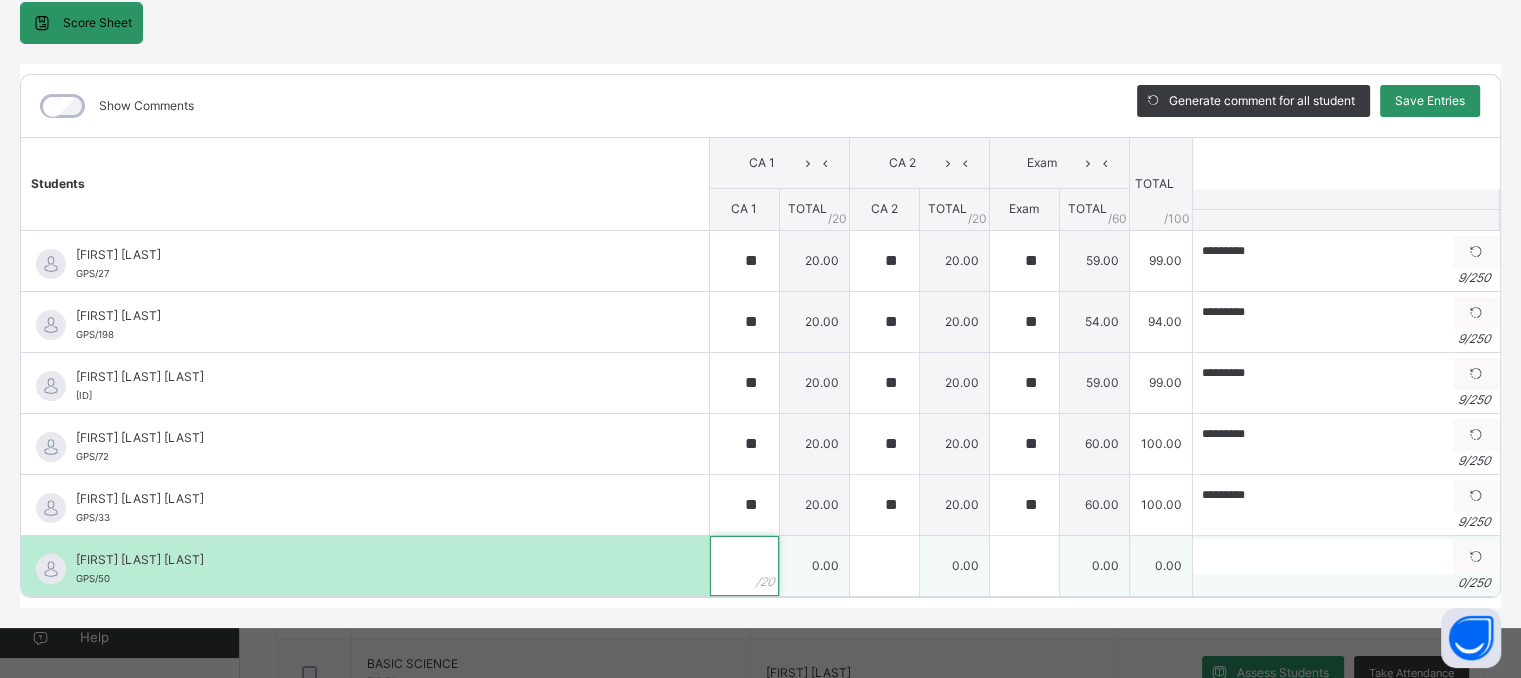 click at bounding box center (744, 566) 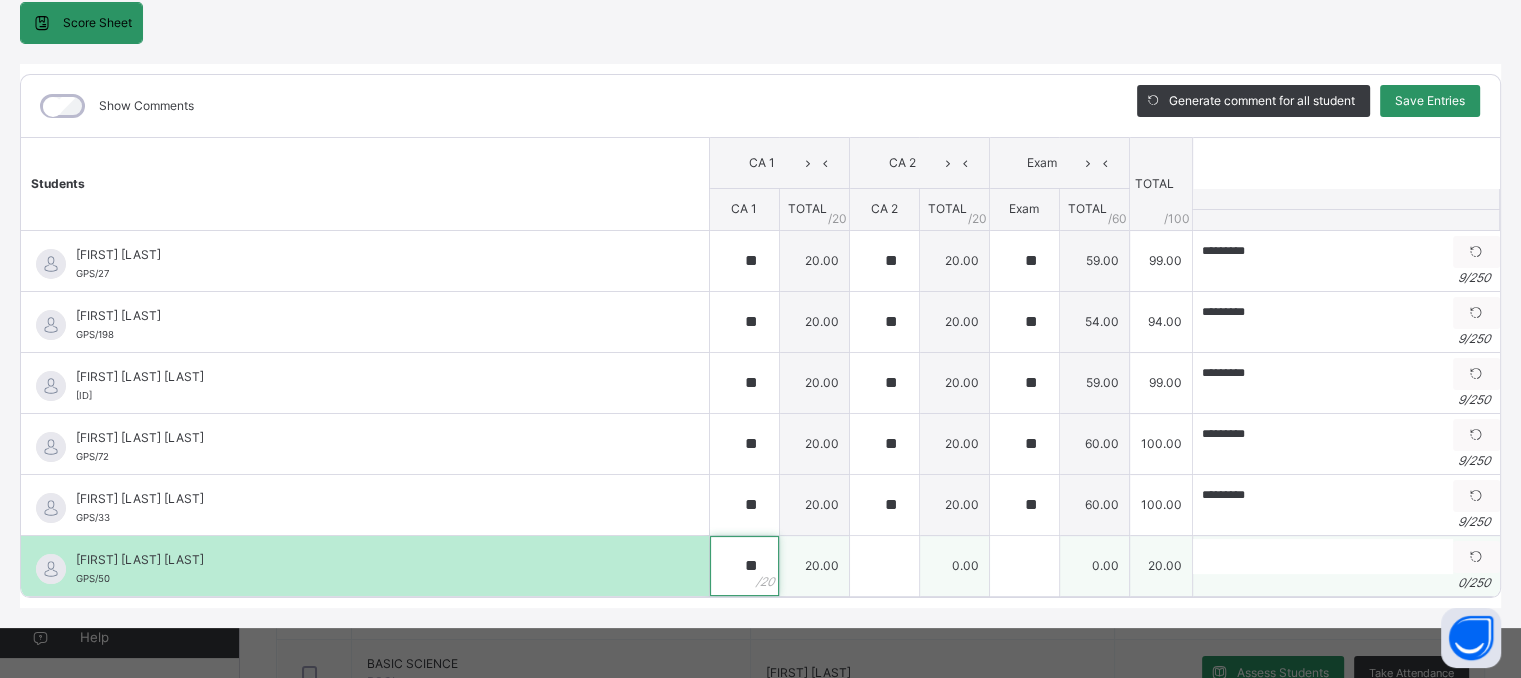 type on "**" 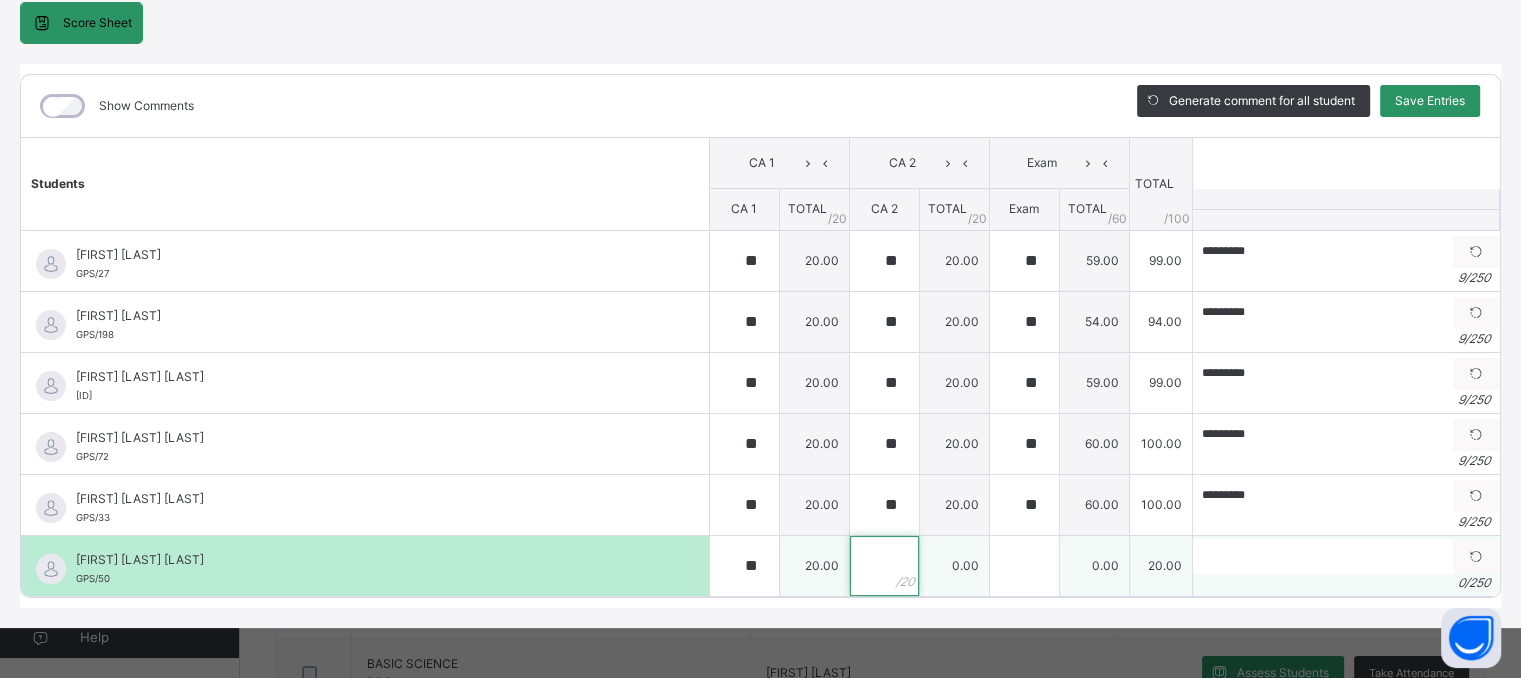 click at bounding box center [884, 566] 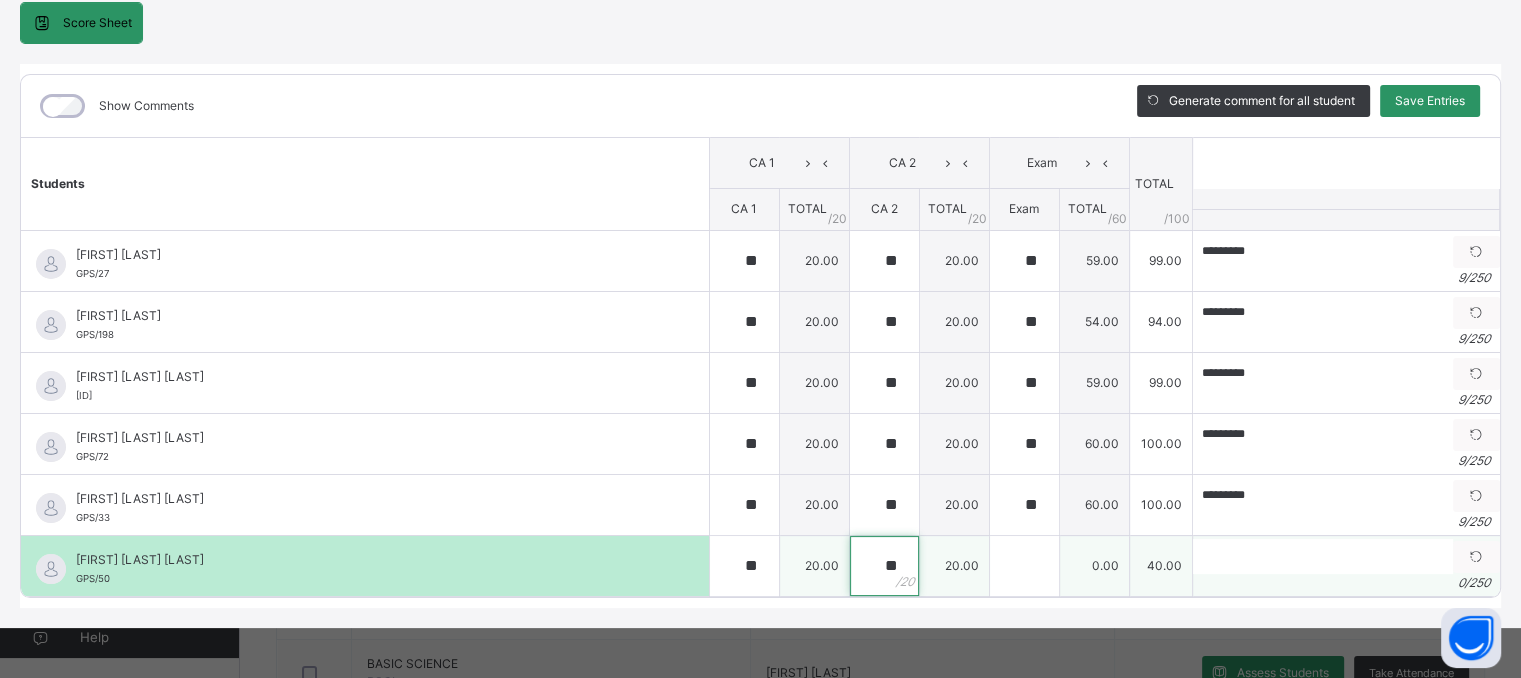 type on "**" 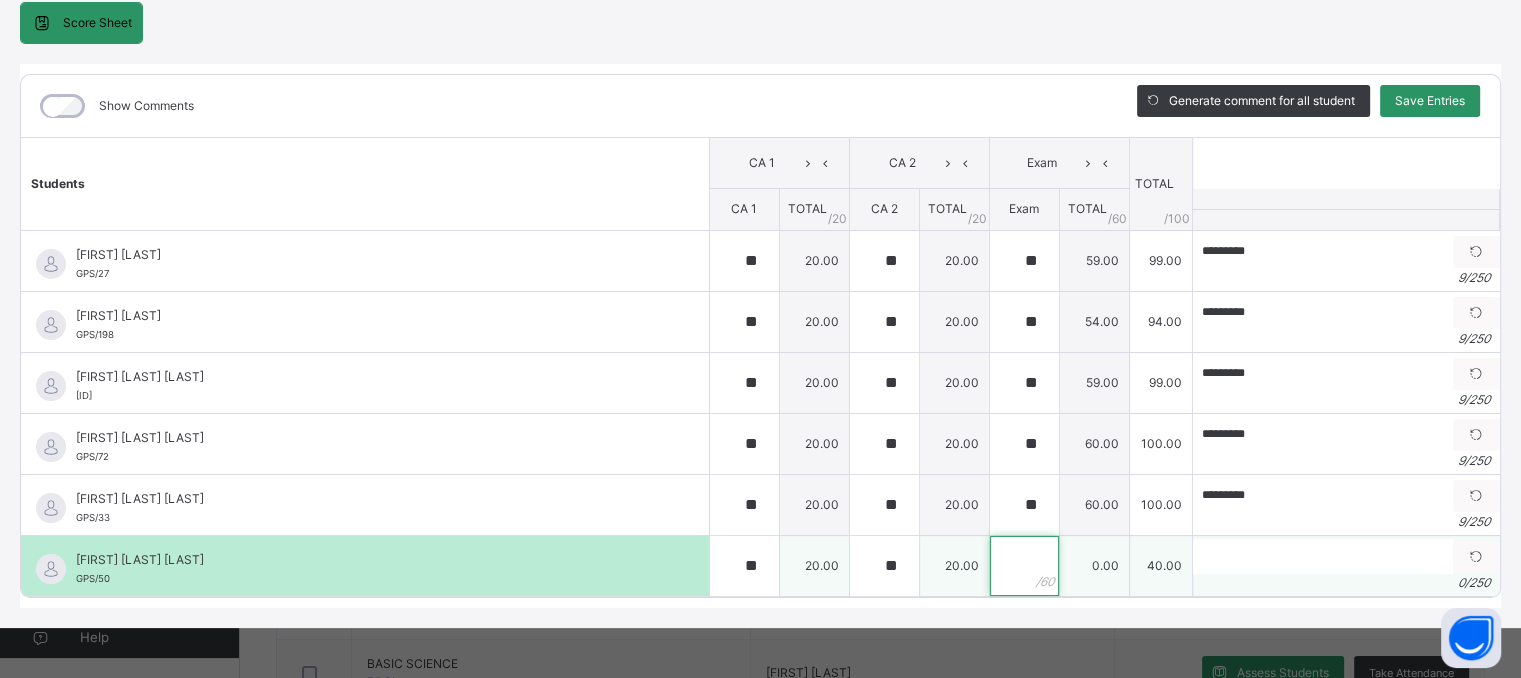 click at bounding box center (1024, 566) 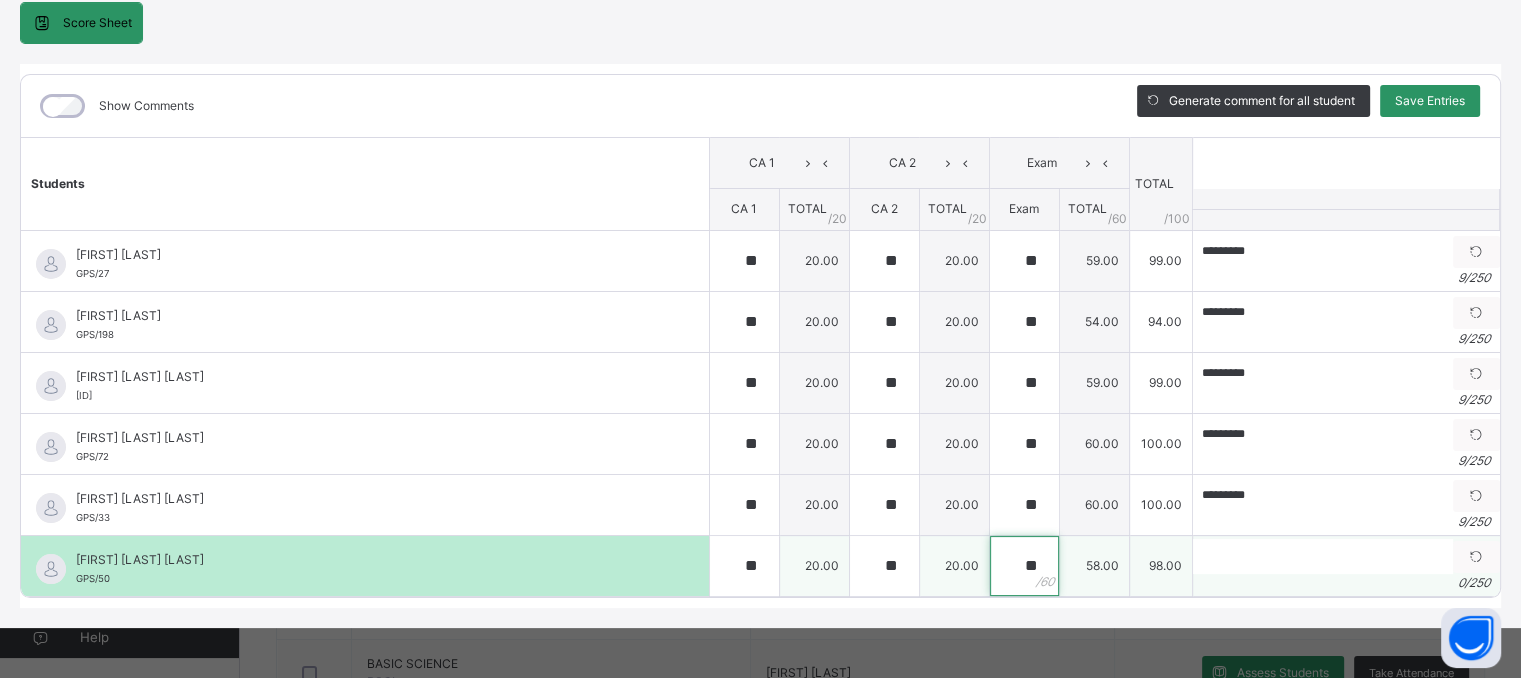 type on "**" 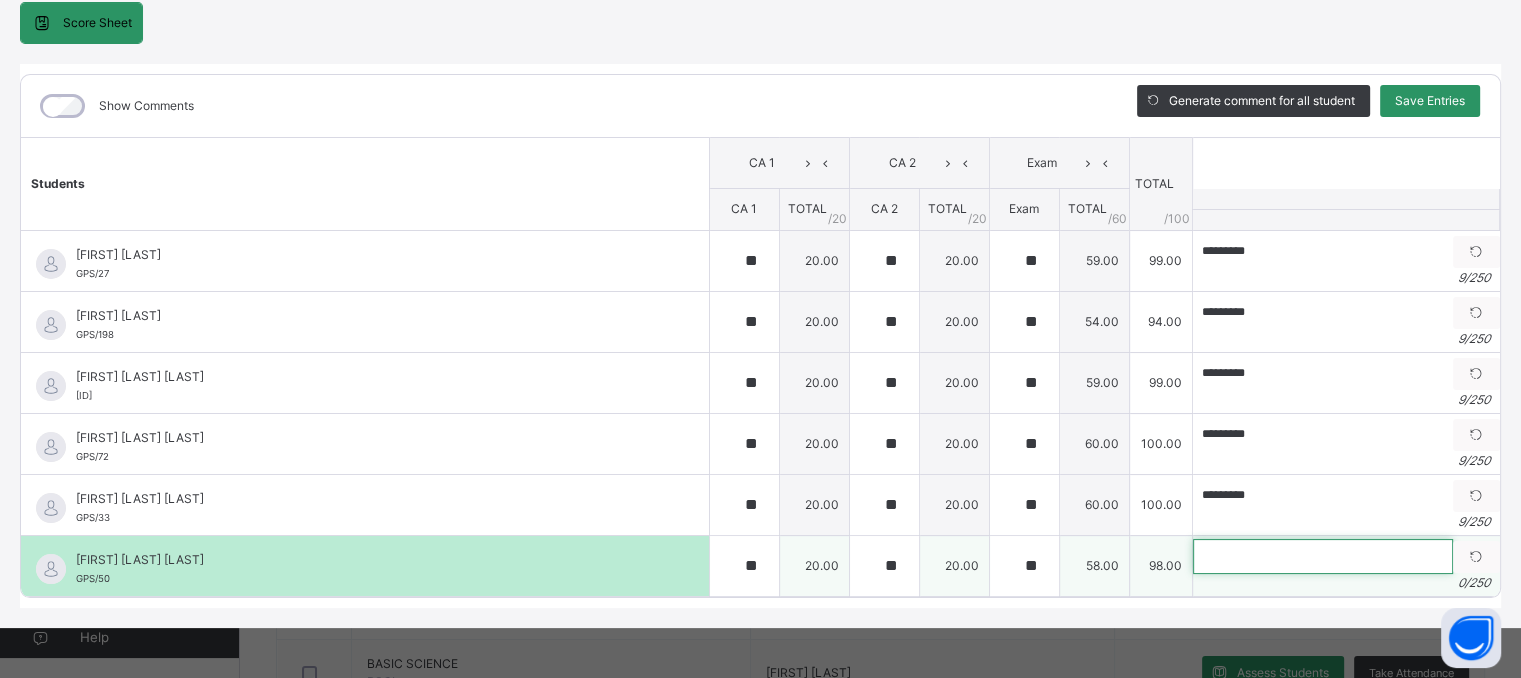 click at bounding box center [1323, 556] 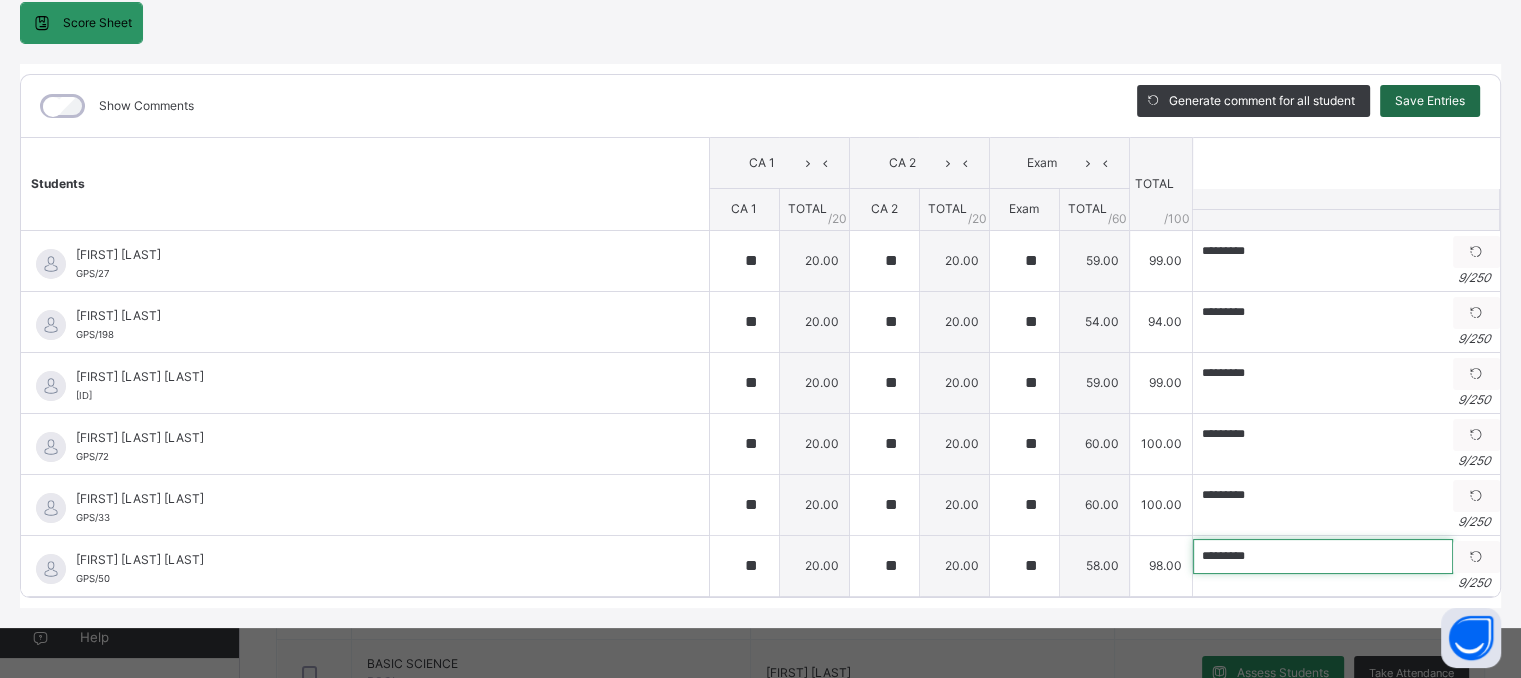 type on "*********" 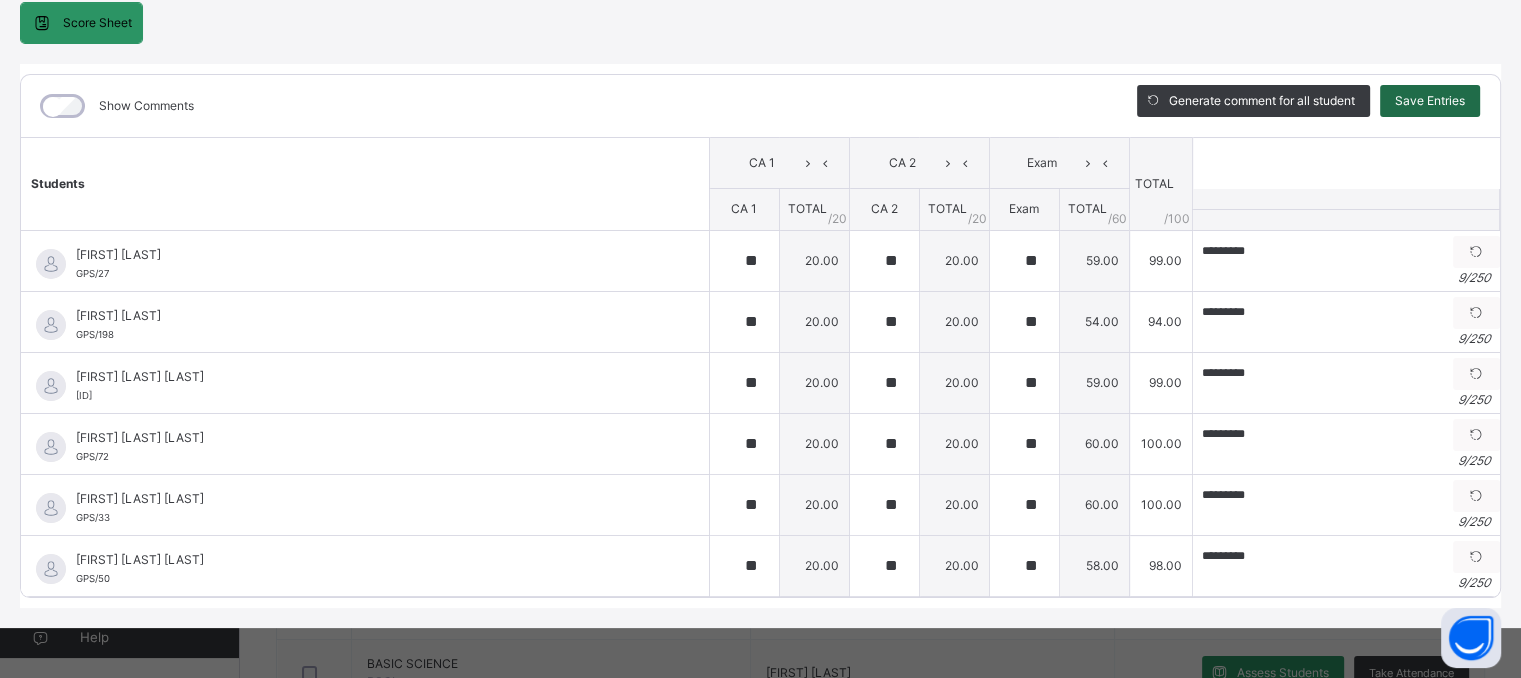 click on "Save Entries" at bounding box center (1430, 101) 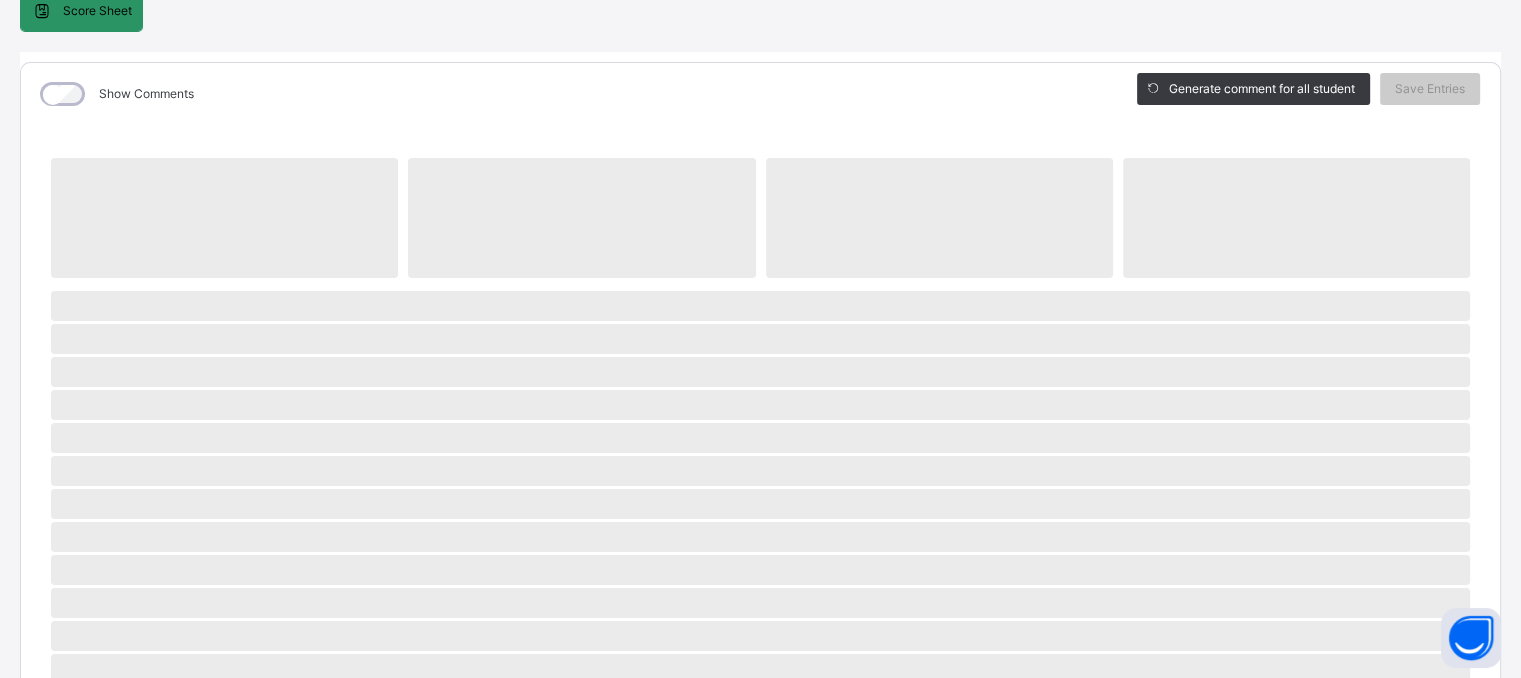 scroll, scrollTop: 7, scrollLeft: 0, axis: vertical 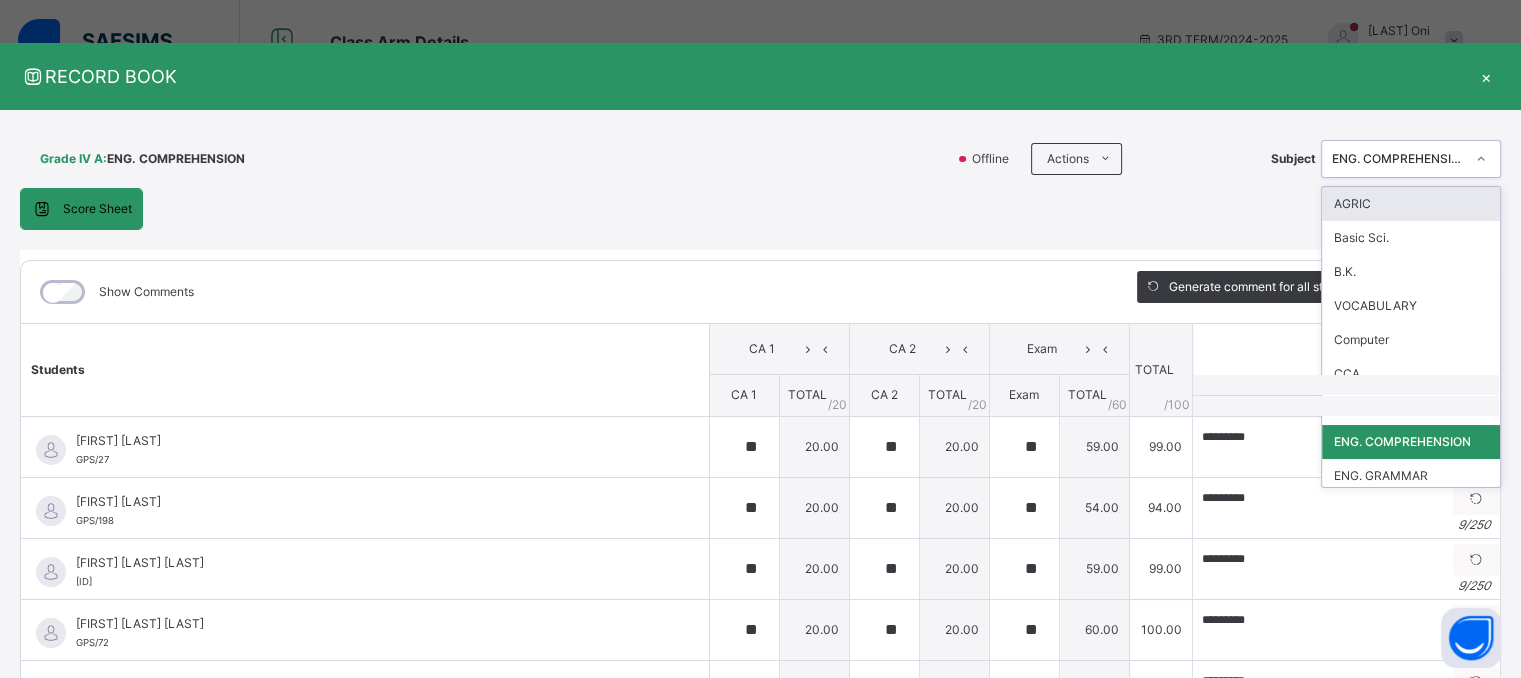 click on "ENG. COMPREHENSION" at bounding box center [1398, 159] 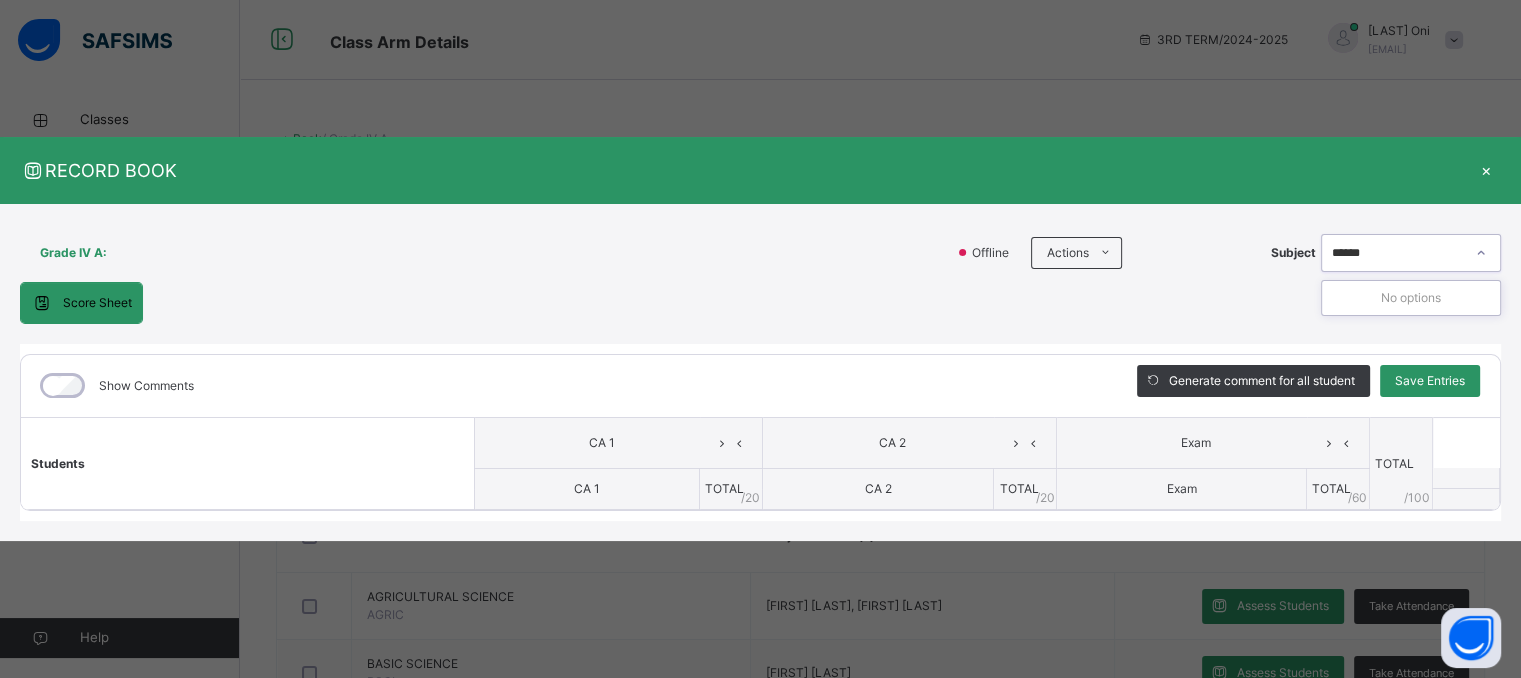 scroll, scrollTop: 0, scrollLeft: 0, axis: both 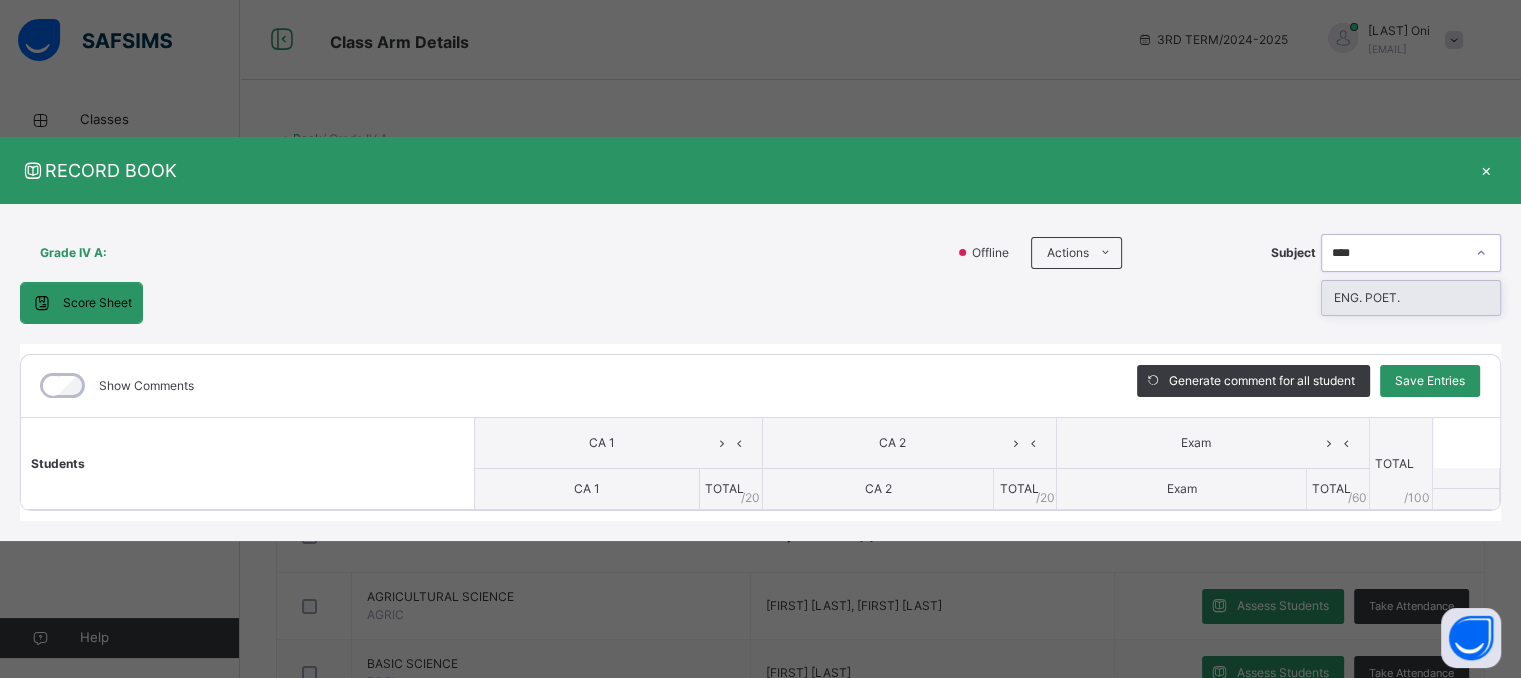 type on "***" 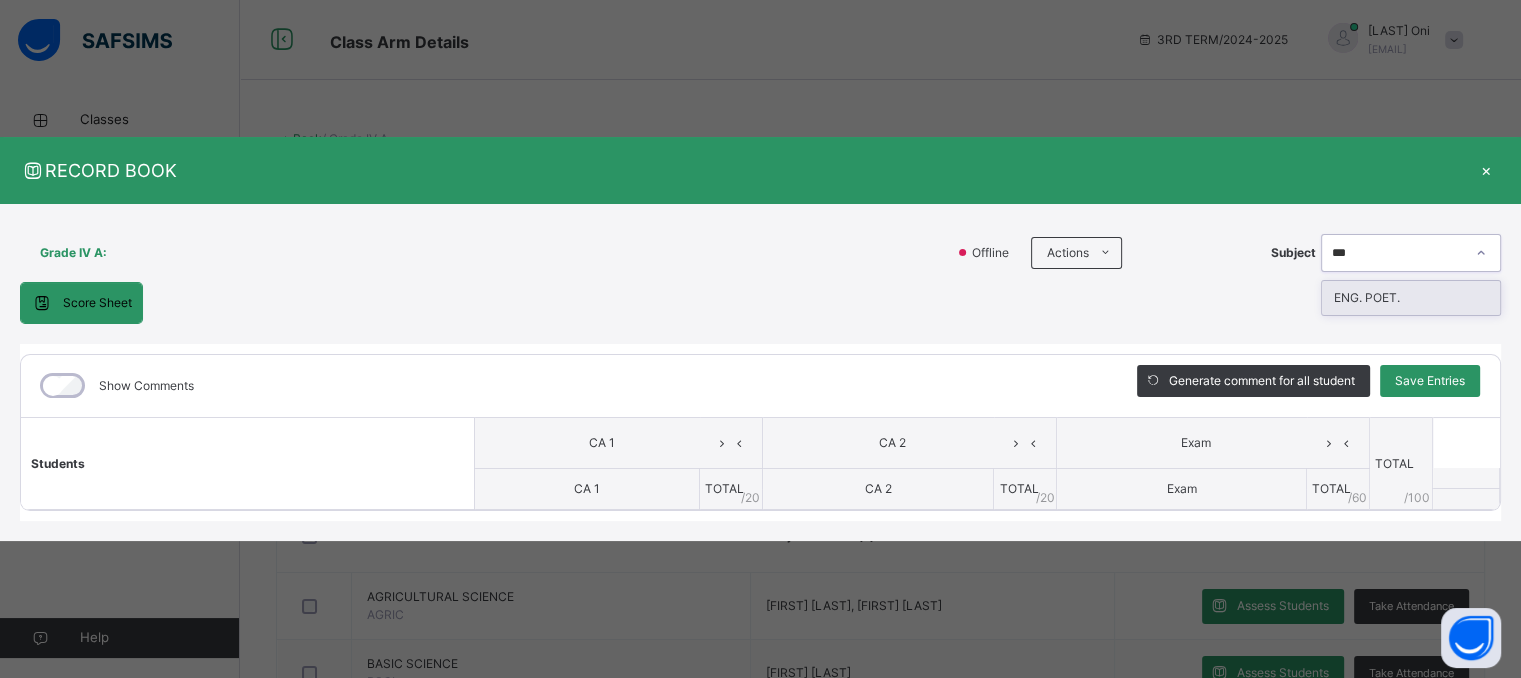 click on "ENG. POET." at bounding box center [1411, 298] 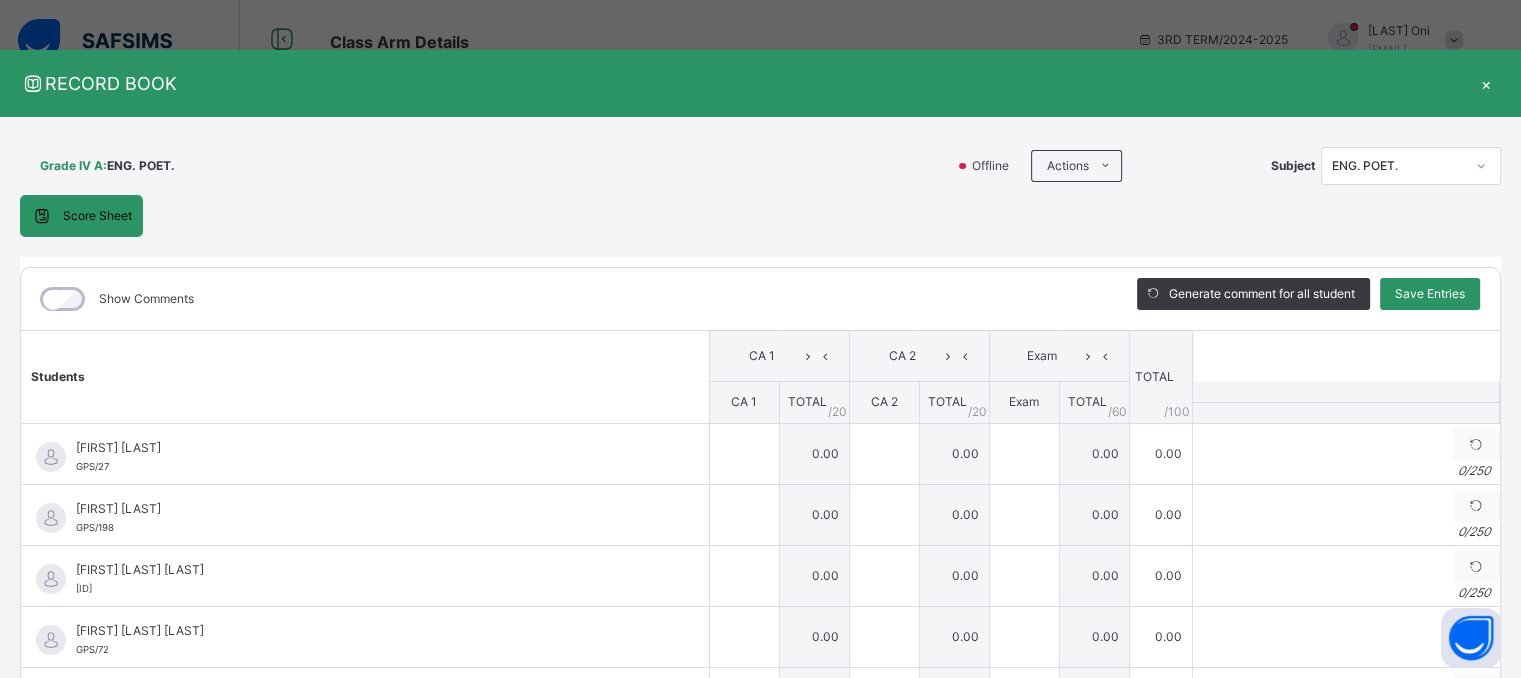 click on "Score Sheet Score Sheet Show Comments   Generate comment for all student   Save Entries Class Level:  Grade IV   A Subject:  ENG. POET. Session:  2024/2025 Session Session:  3RD TERM Students CA 1 CA 2 Exam TOTAL /100 Comment CA 1 TOTAL / 20 CA 2 TOTAL / 20 Exam TOTAL / 60  [LAST]  [LAST] GPS/27  [LAST]  [LAST] GPS/27 0.00 0.00 0.00 0.00 Generate comment 0 / 250   ×   Subject Teacher’s Comment Generate and see in full the comment developed by the AI with an option to regenerate the comment JS  [LAST]  [LAST]   GPS/27   Total 0.00  / 100.00 Sims Bot   Regenerate     Use this comment   [FIRST] [LAST] GPS/198 [FIRST] [LAST] GPS/198 0.00 0.00 0.00 0.00 Generate comment 0 / 250   ×   Subject Teacher’s Comment Generate and see in full the comment developed by the AI with an option to regenerate the comment JS [FIRST] [LAST]   GPS/198   Total 0.00  / 100.00 Sims Bot   Regenerate     Use this comment   [FIRST] [LAST] [LAST]  GPS/29 [FIRST] [LAST] [LAST]  0 /" at bounding box center [760, 498] 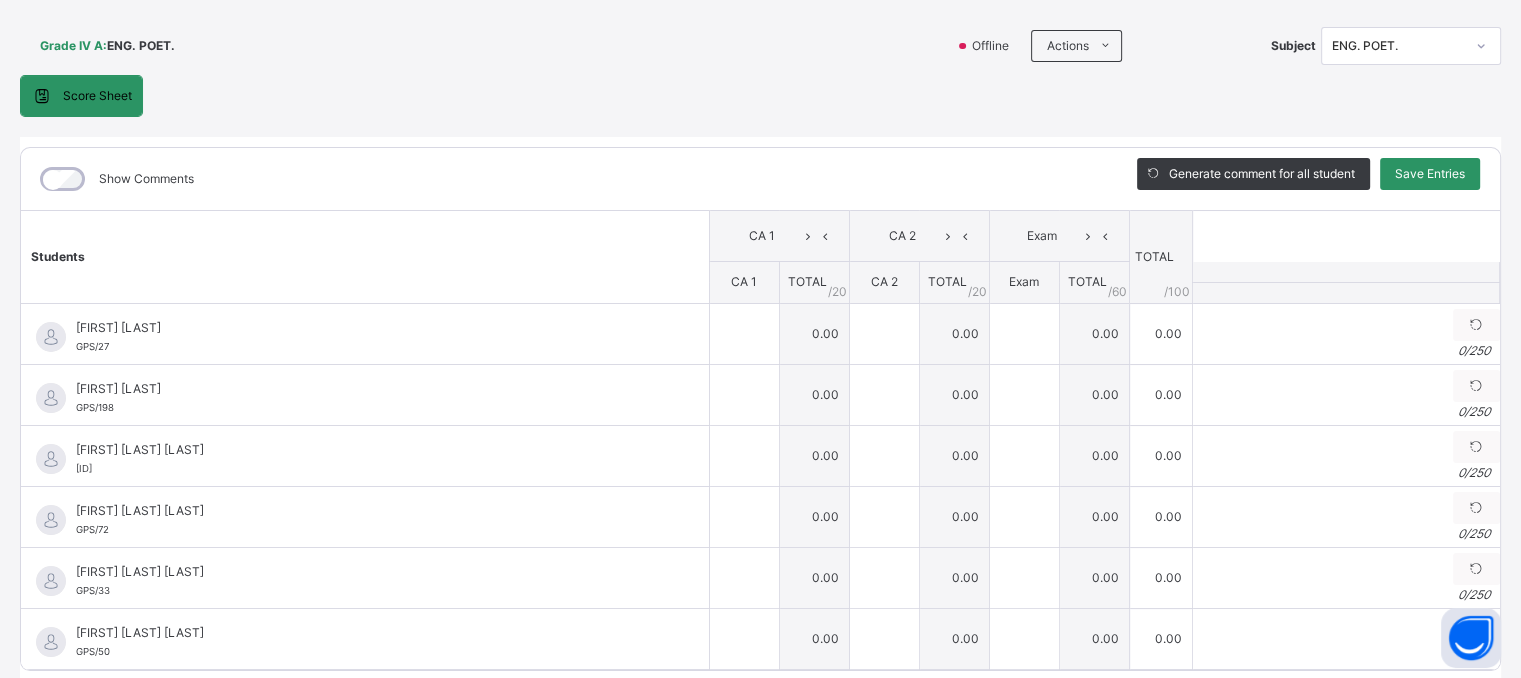 scroll, scrollTop: 160, scrollLeft: 0, axis: vertical 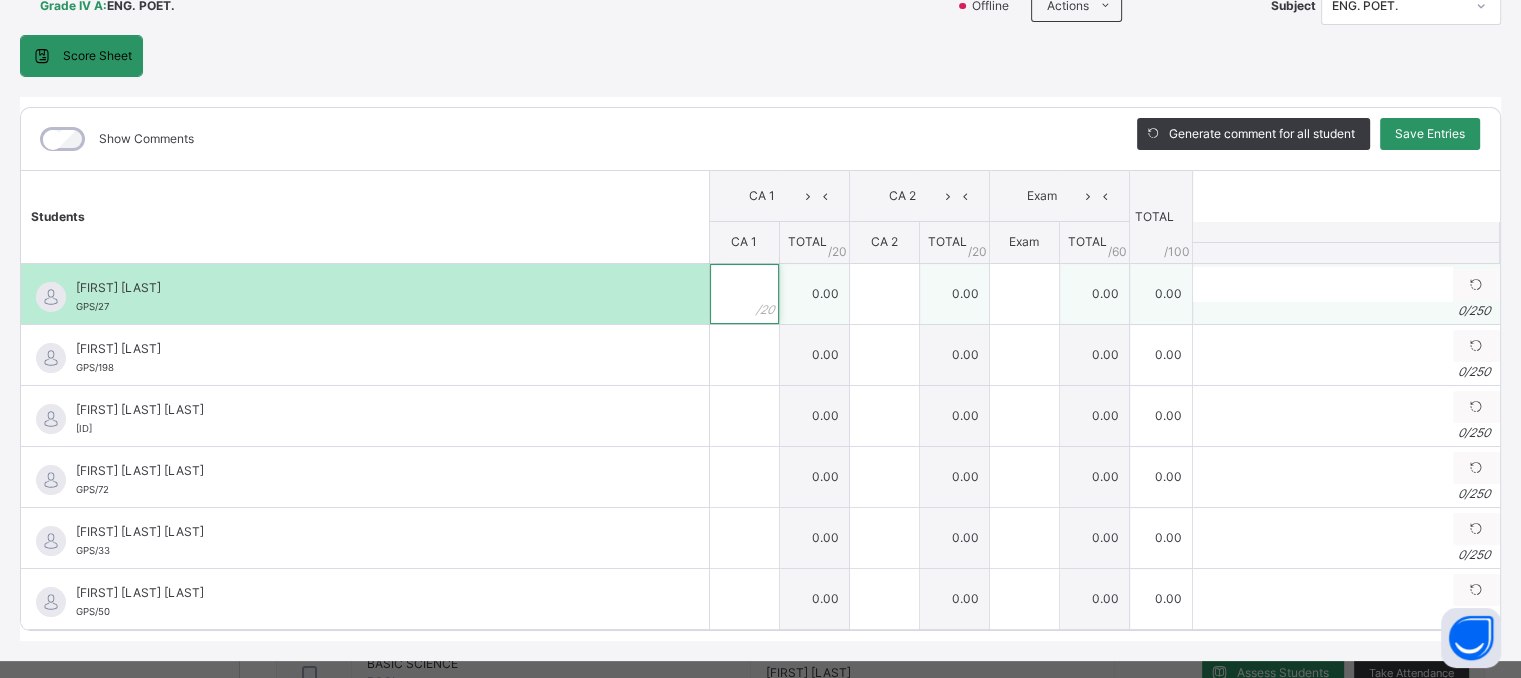 click at bounding box center [744, 294] 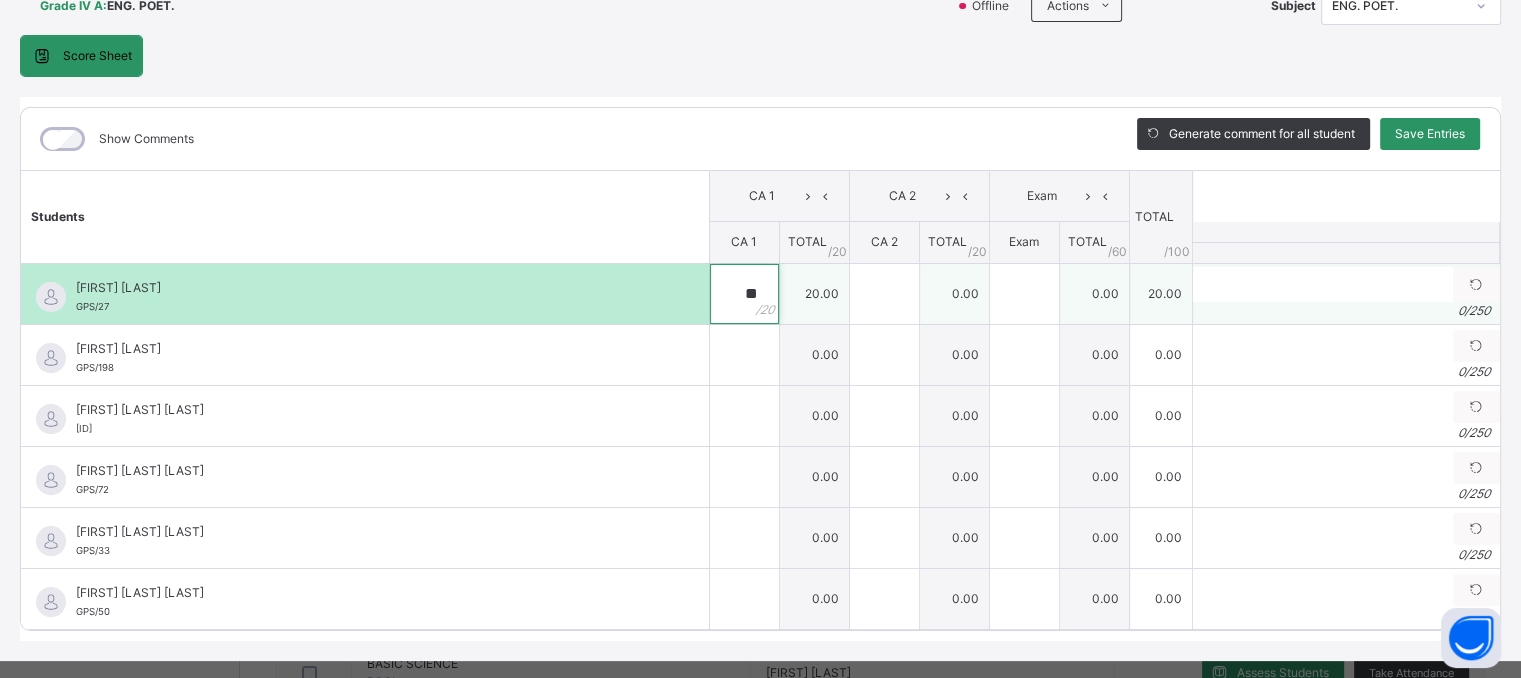 type on "**" 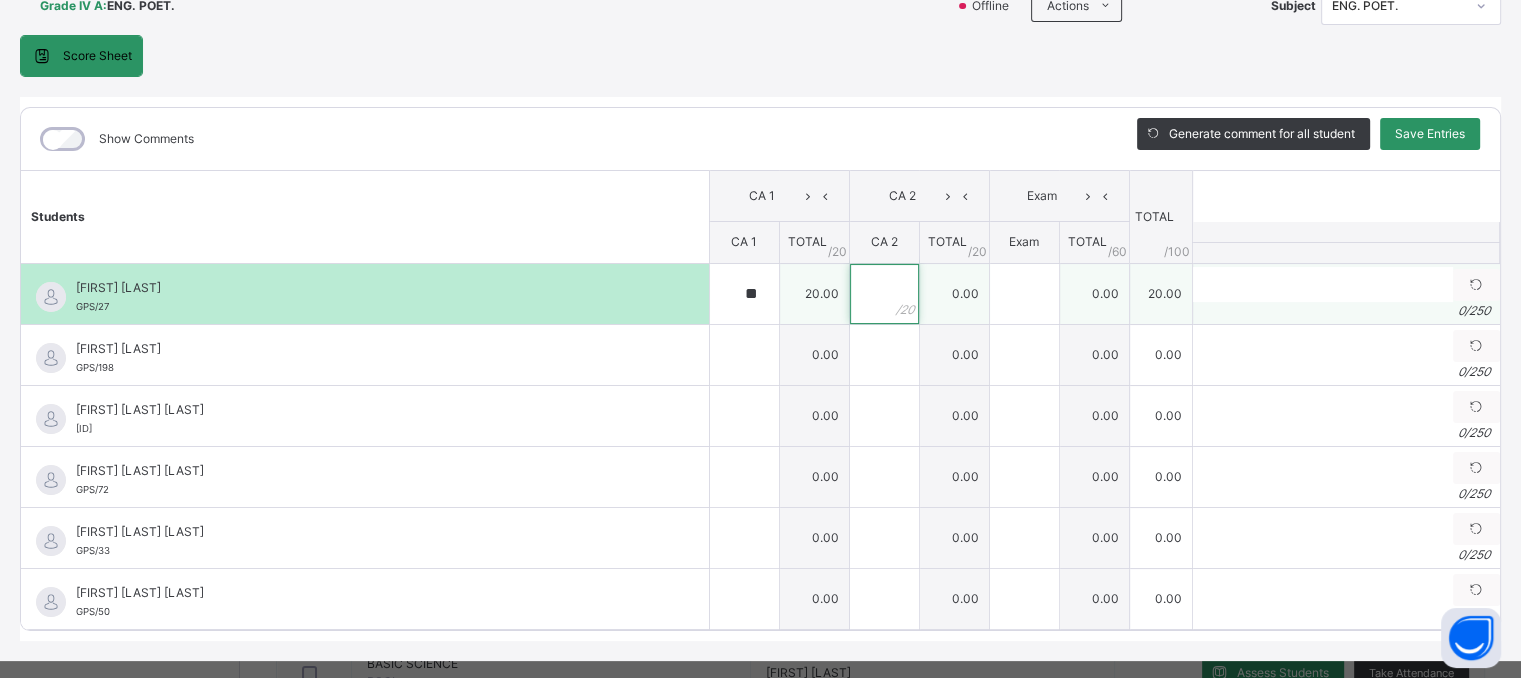 click at bounding box center [884, 294] 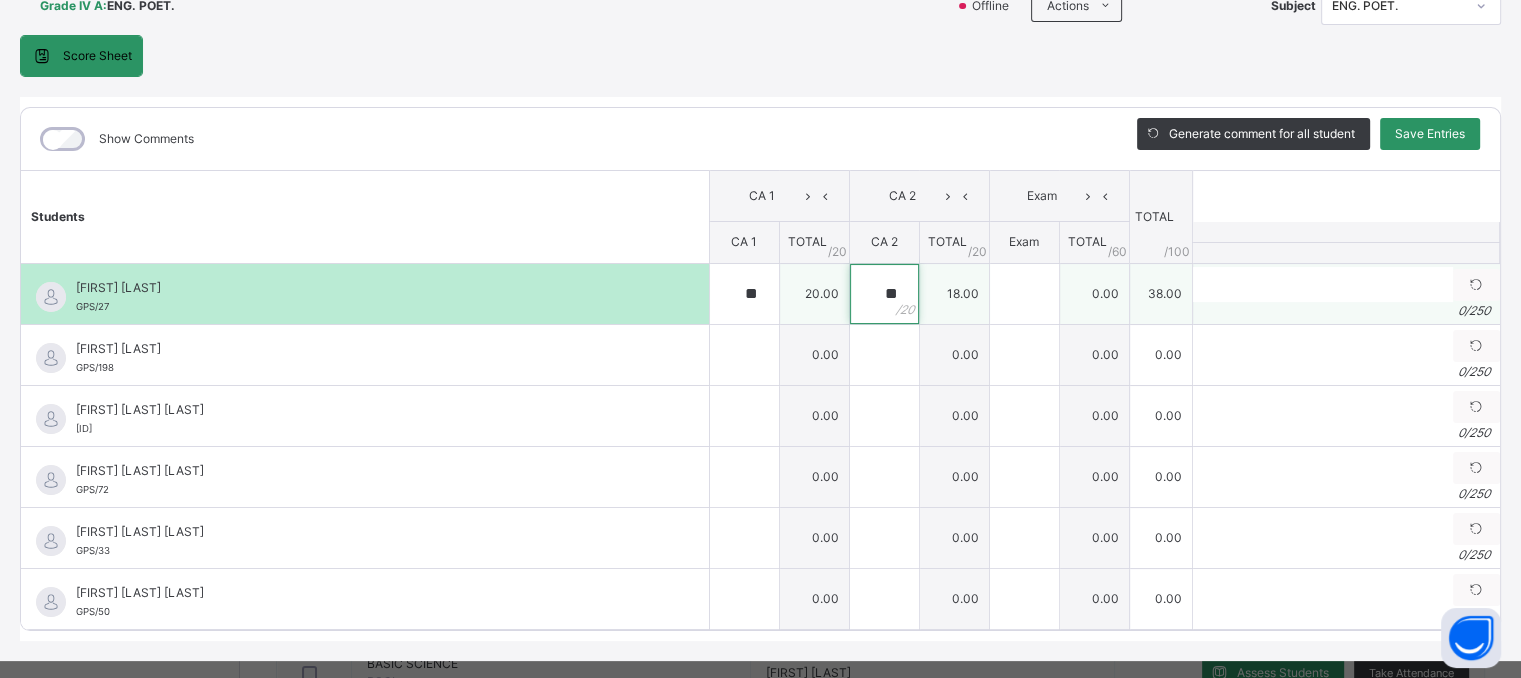 type on "**" 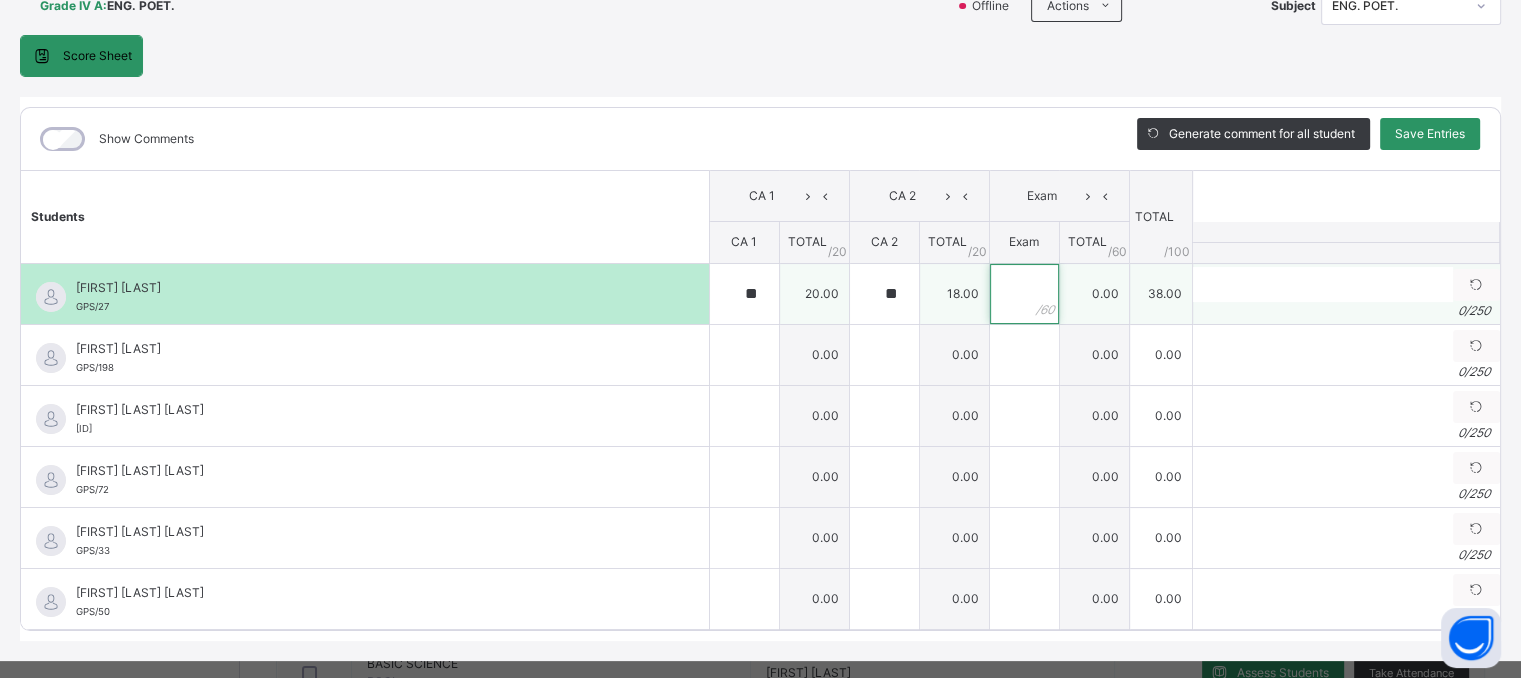 click at bounding box center [1024, 294] 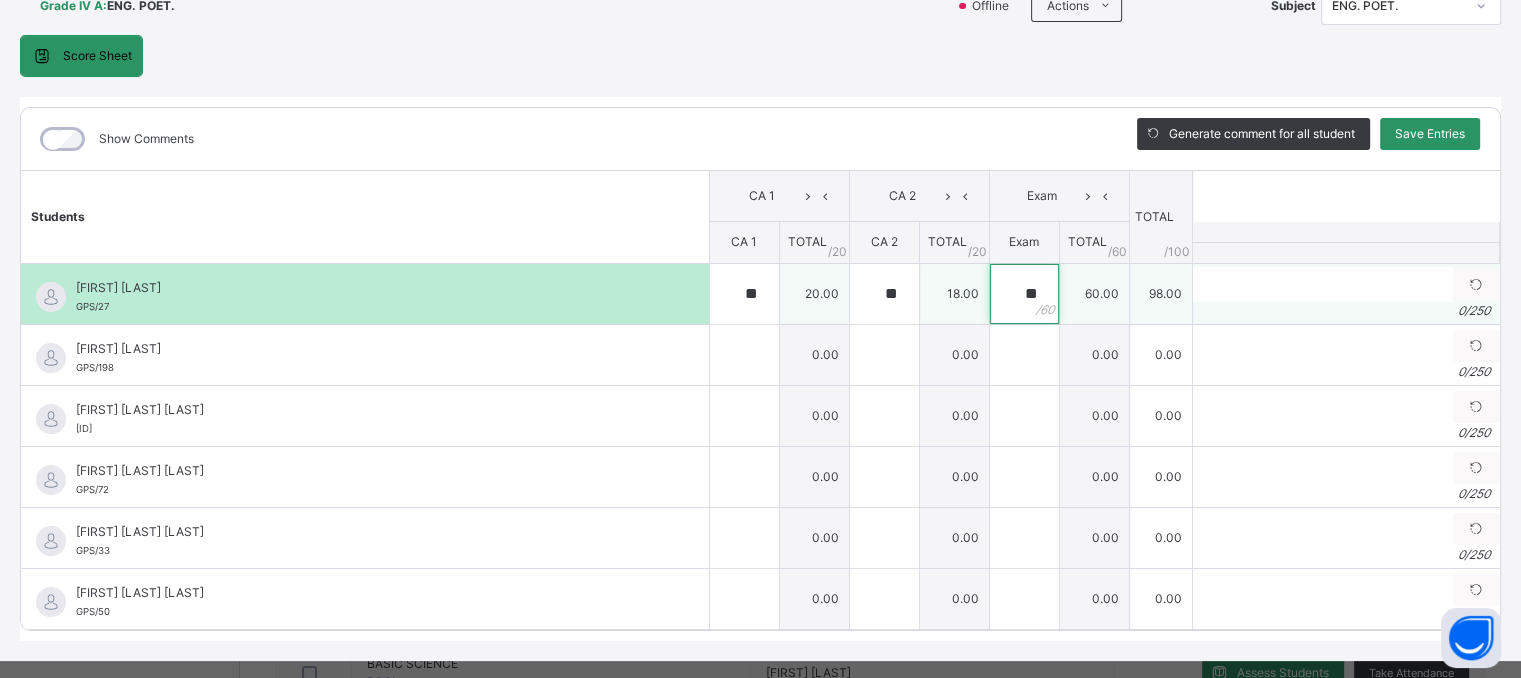 type on "**" 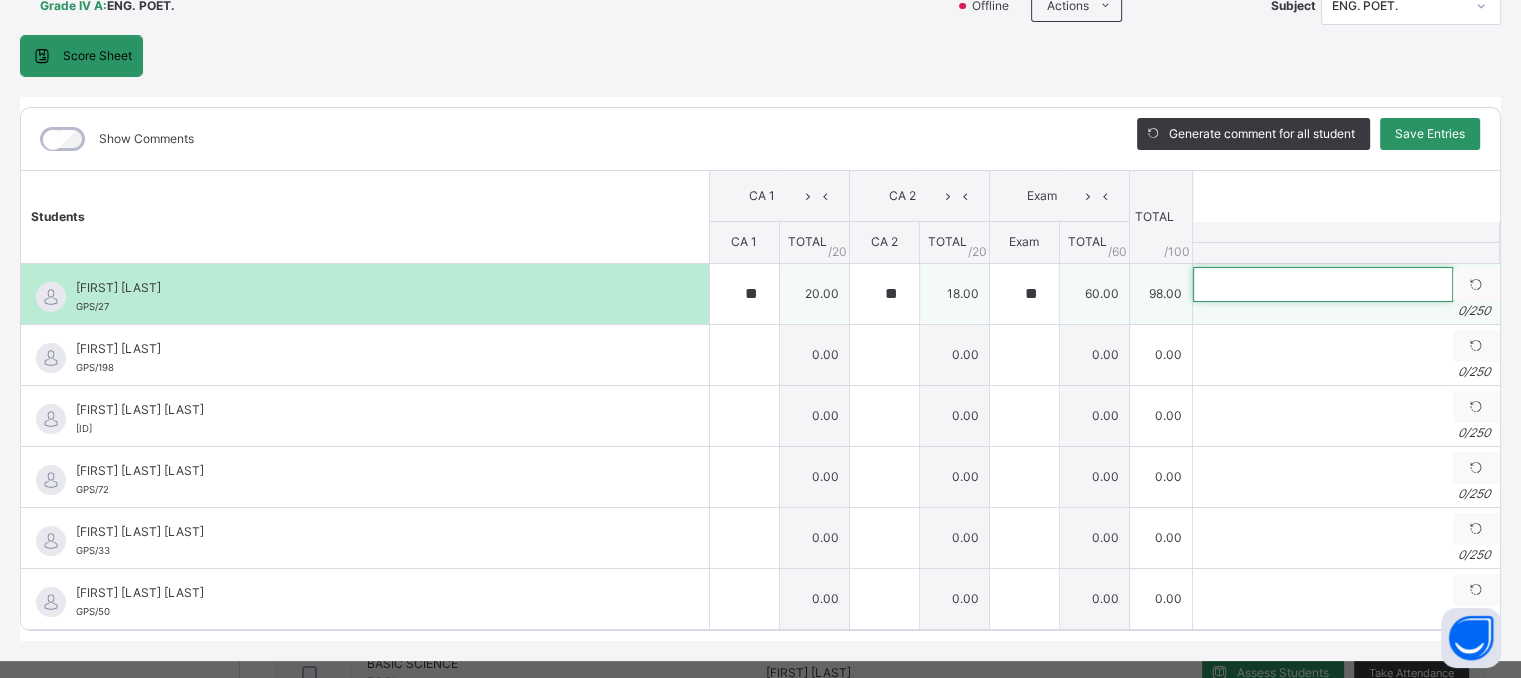 click at bounding box center [1323, 284] 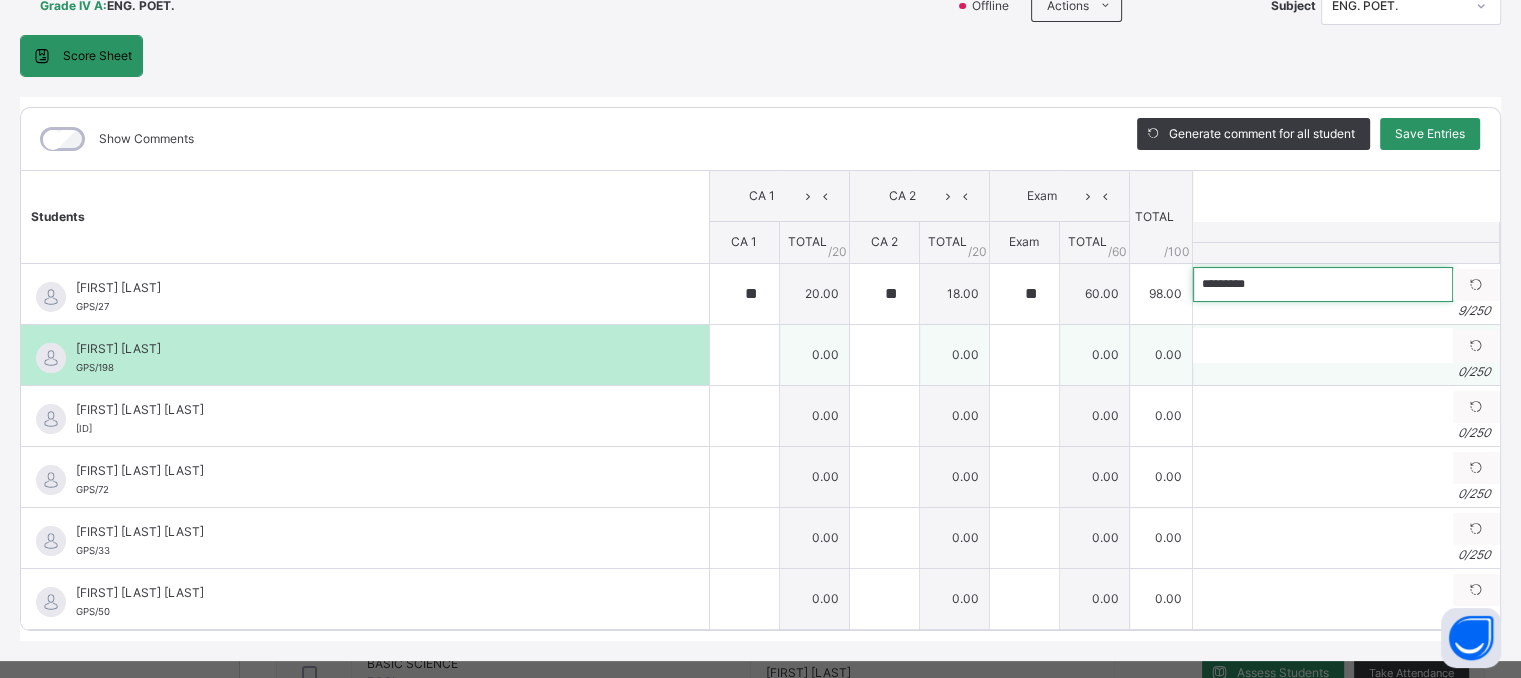 type on "*********" 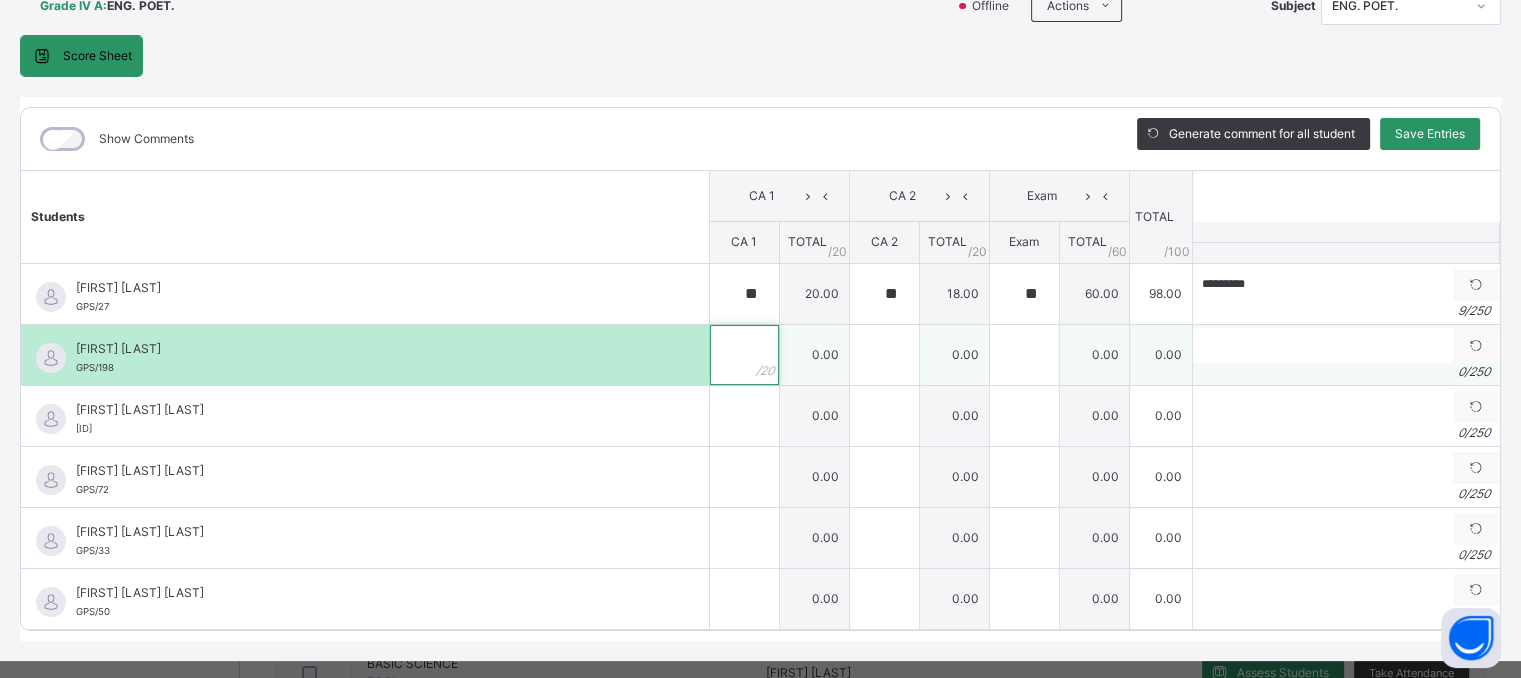 click at bounding box center (744, 355) 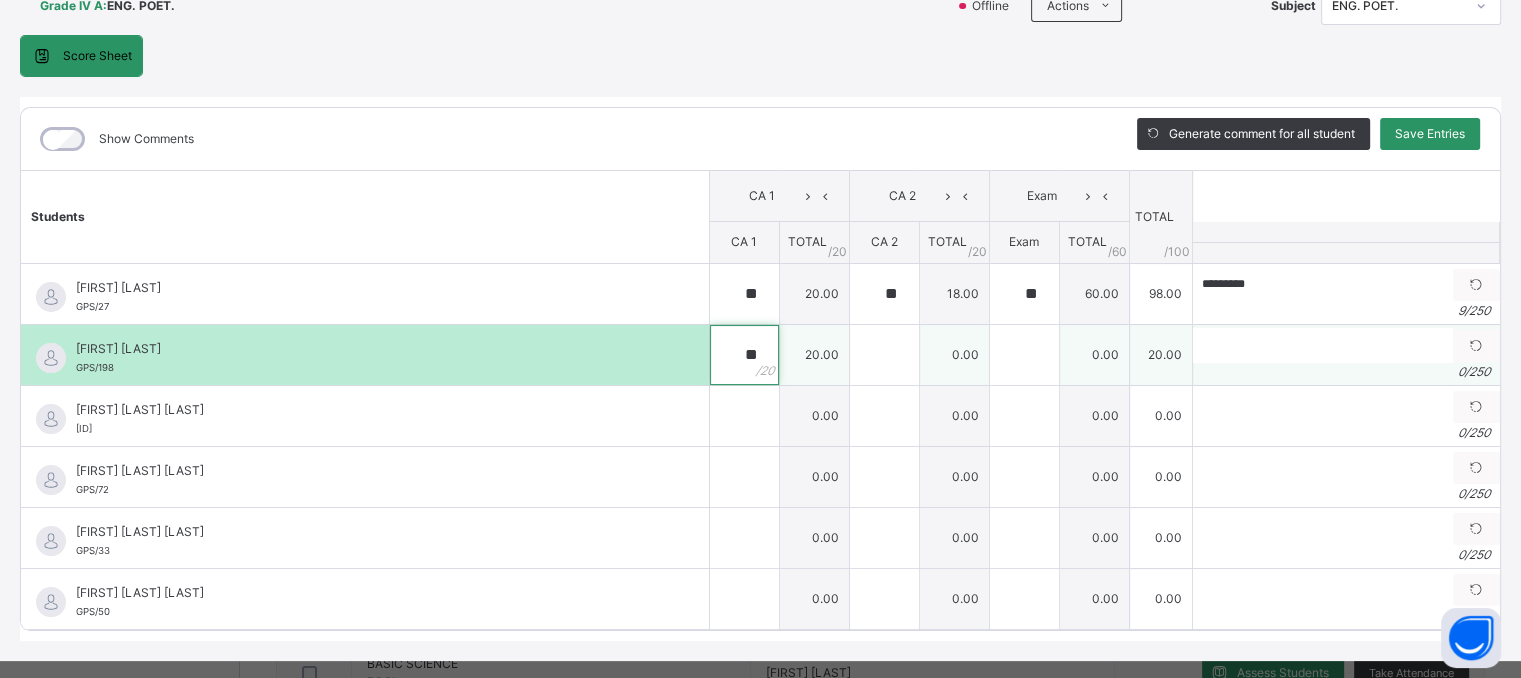 type on "**" 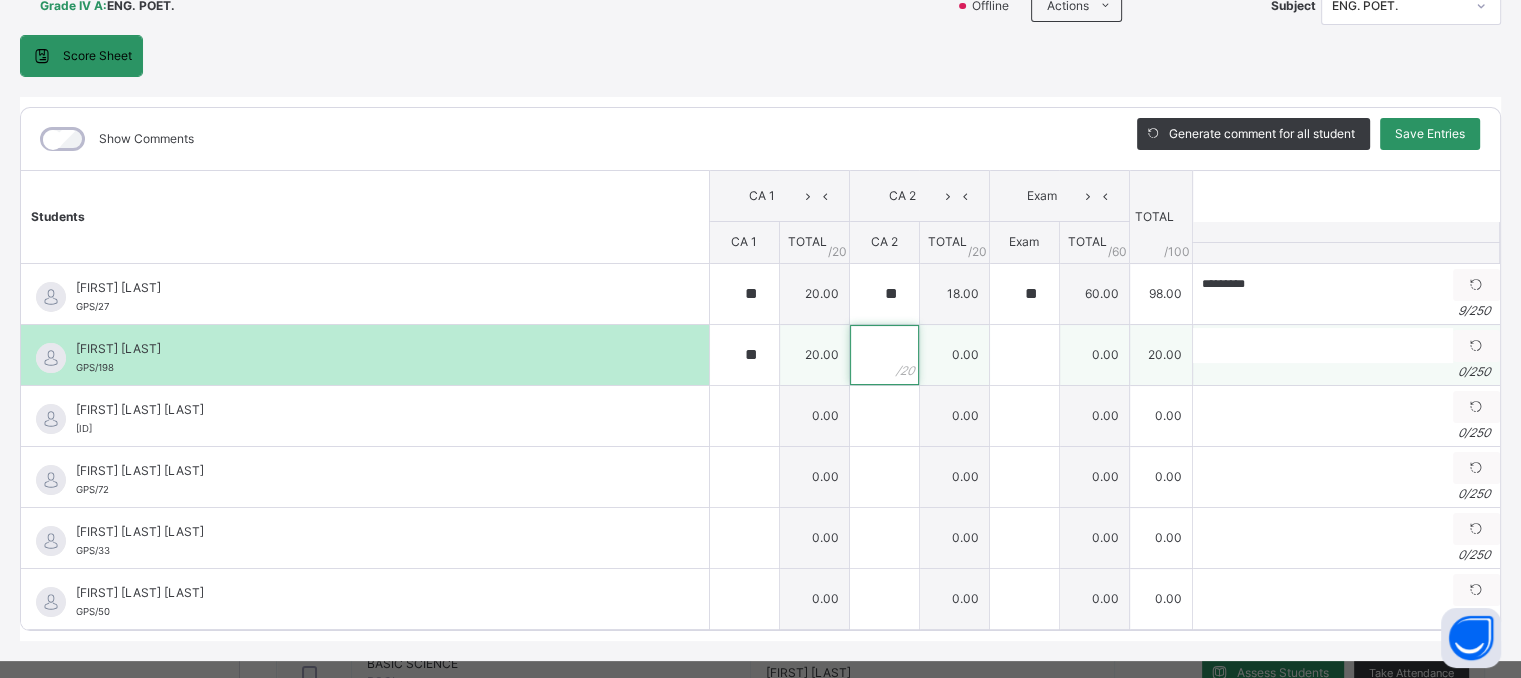 click at bounding box center [884, 355] 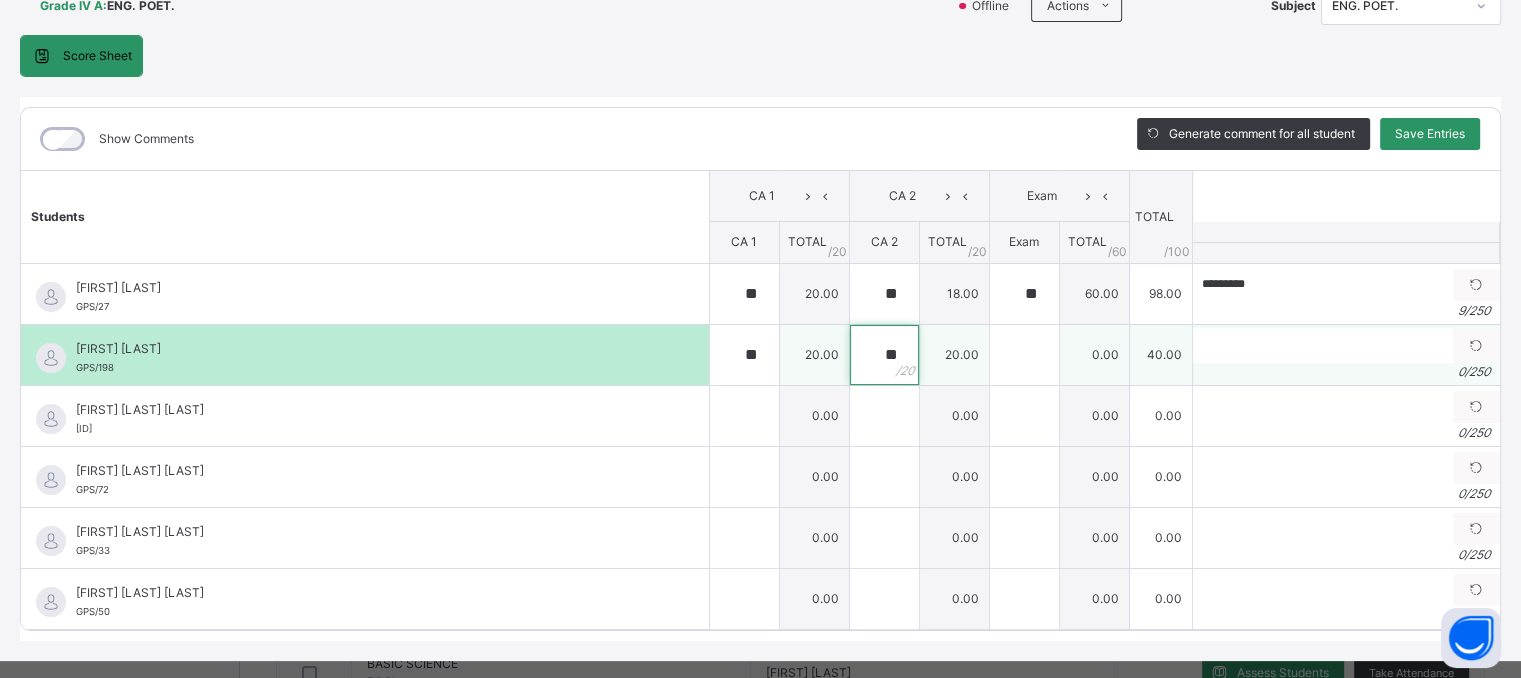 type on "**" 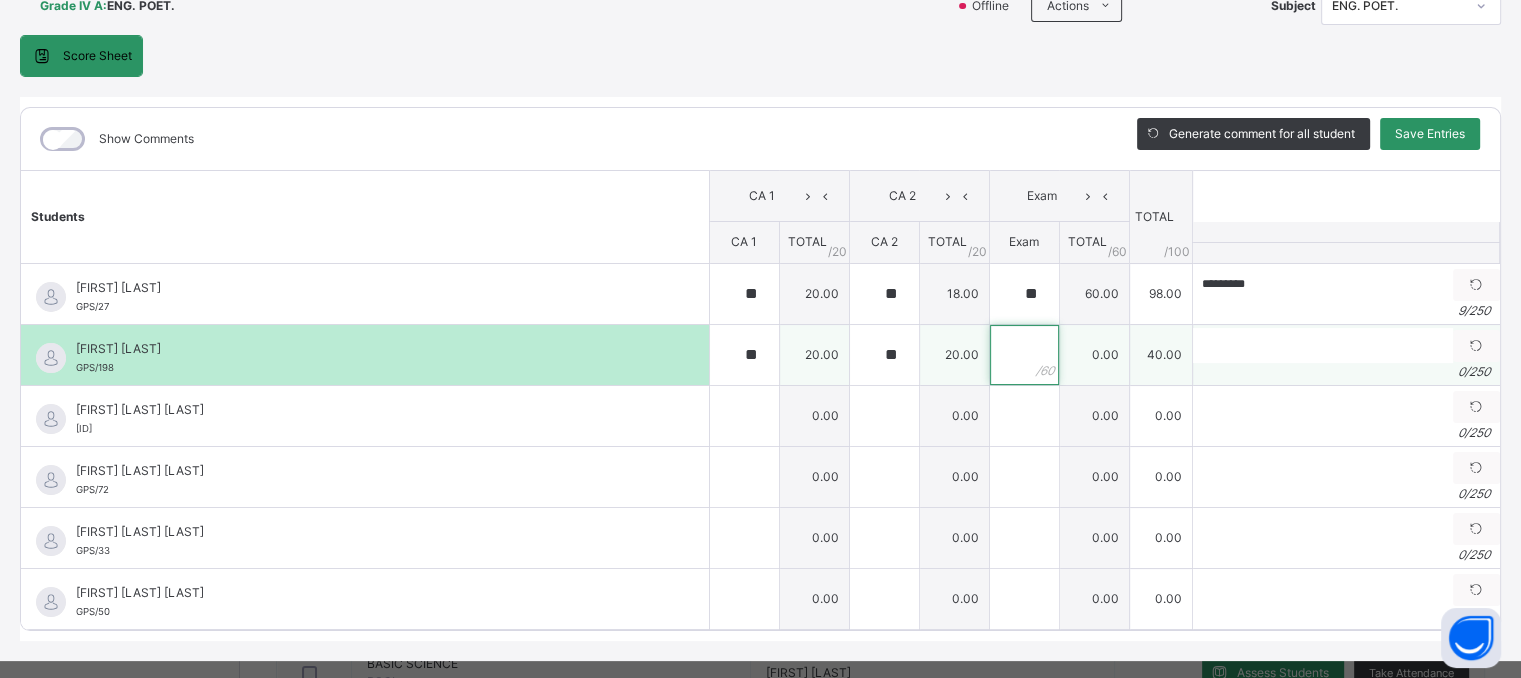 click at bounding box center (1024, 355) 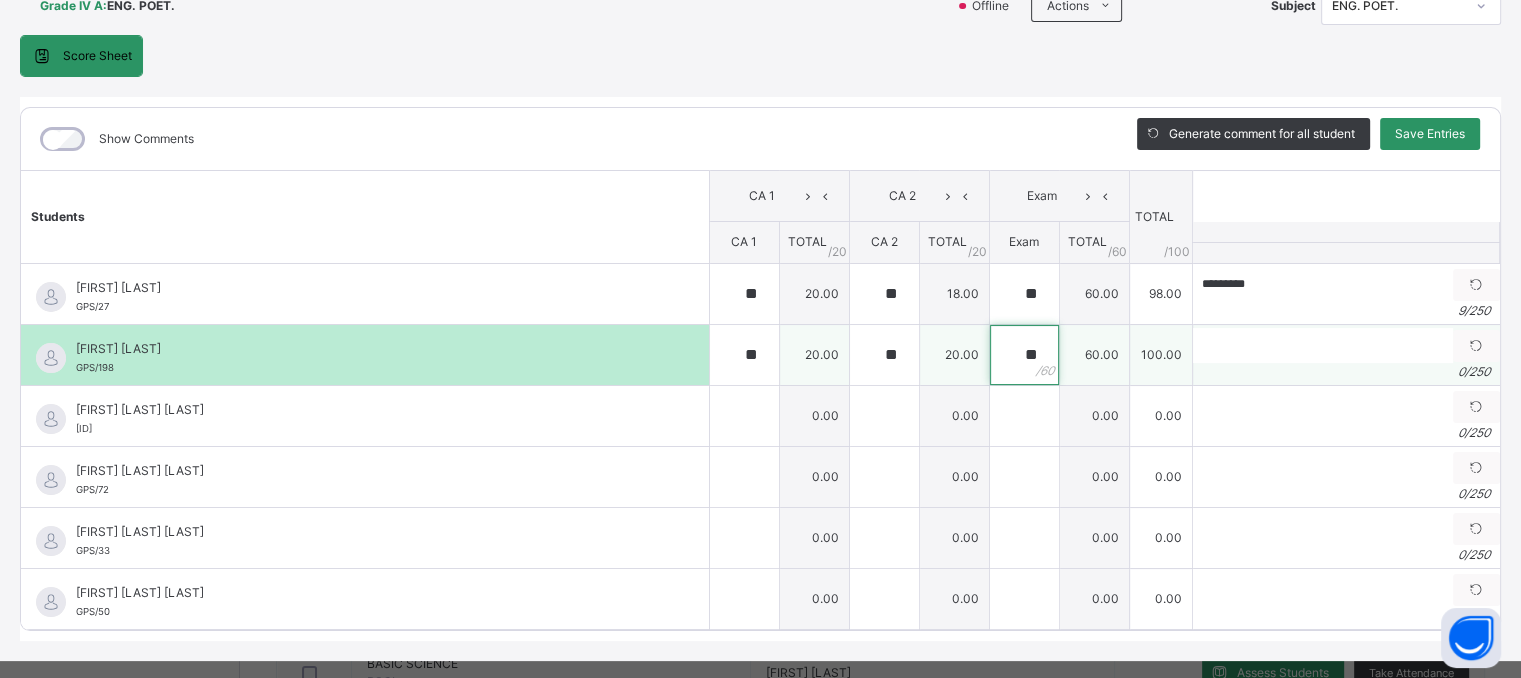 type on "**" 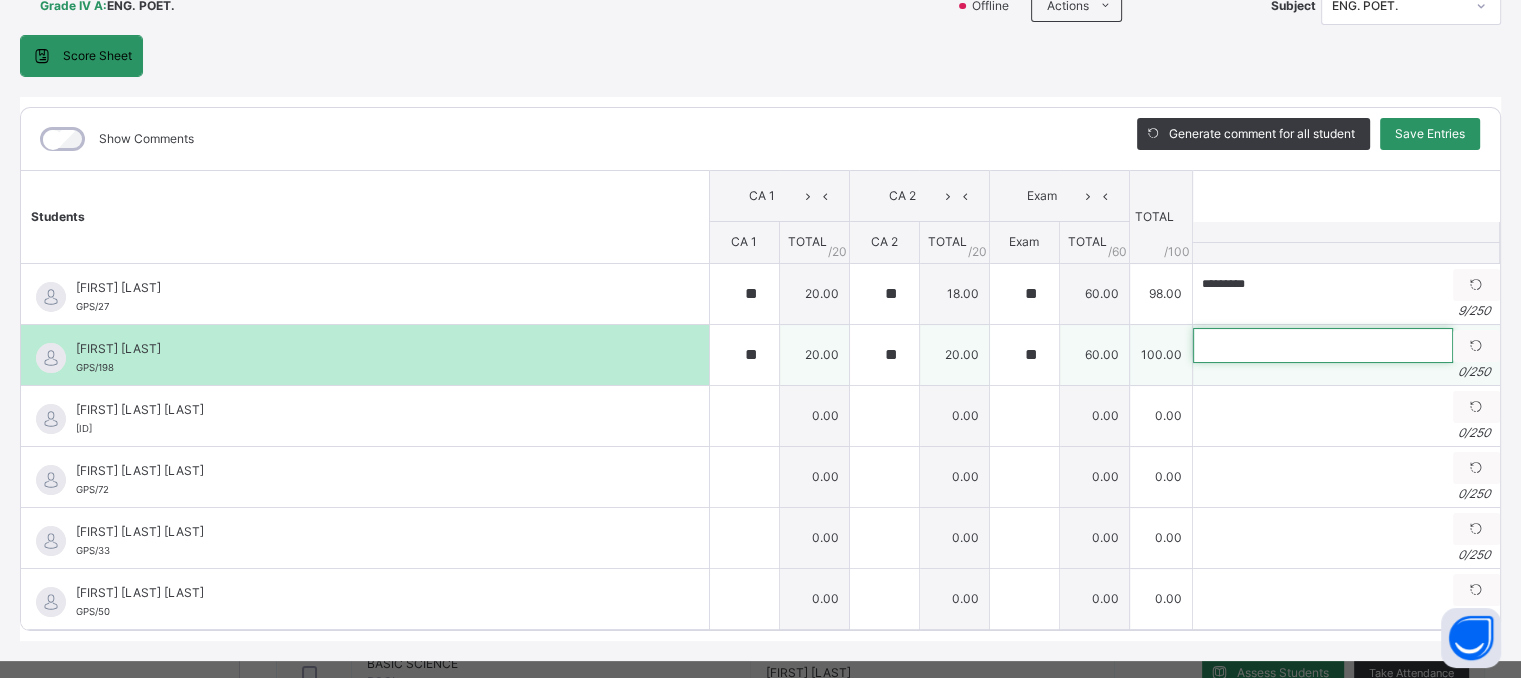 click at bounding box center (1323, 345) 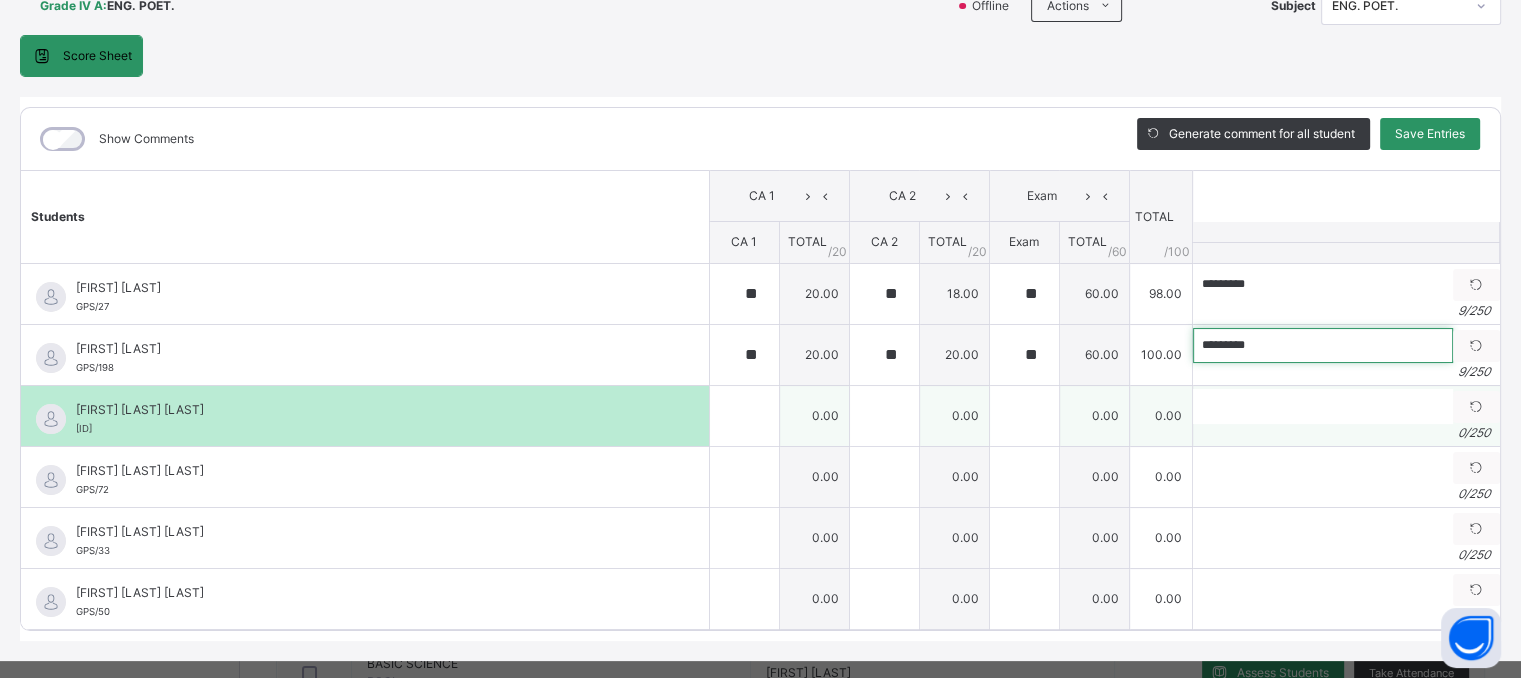 type on "*********" 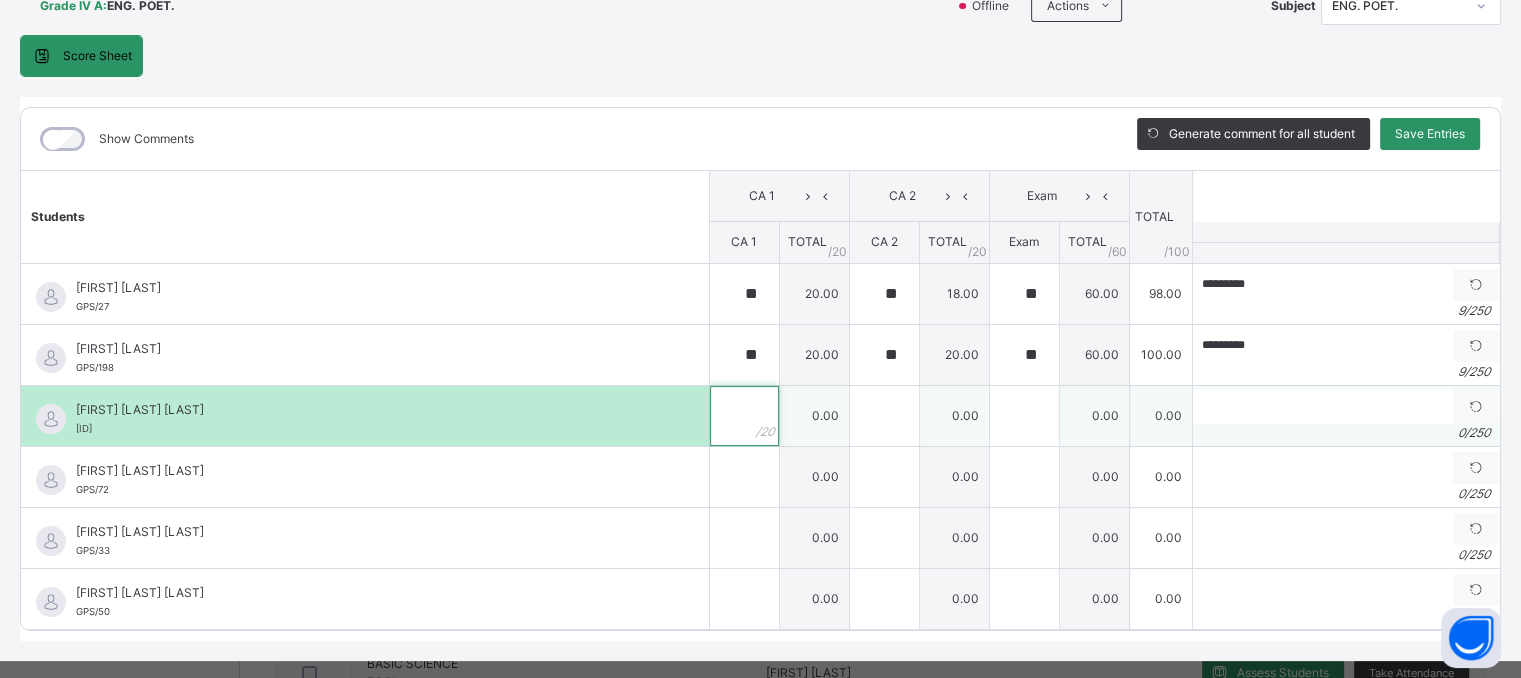 click at bounding box center (744, 416) 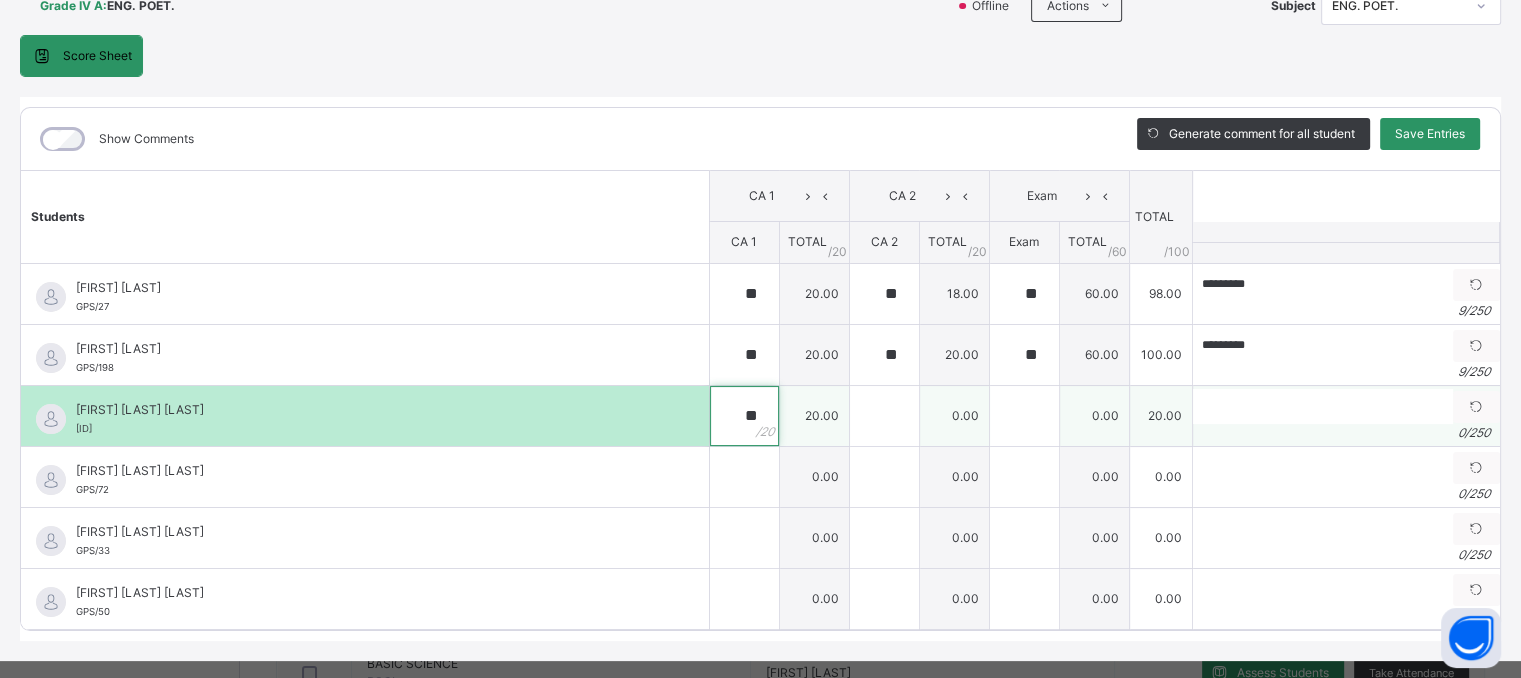 type on "**" 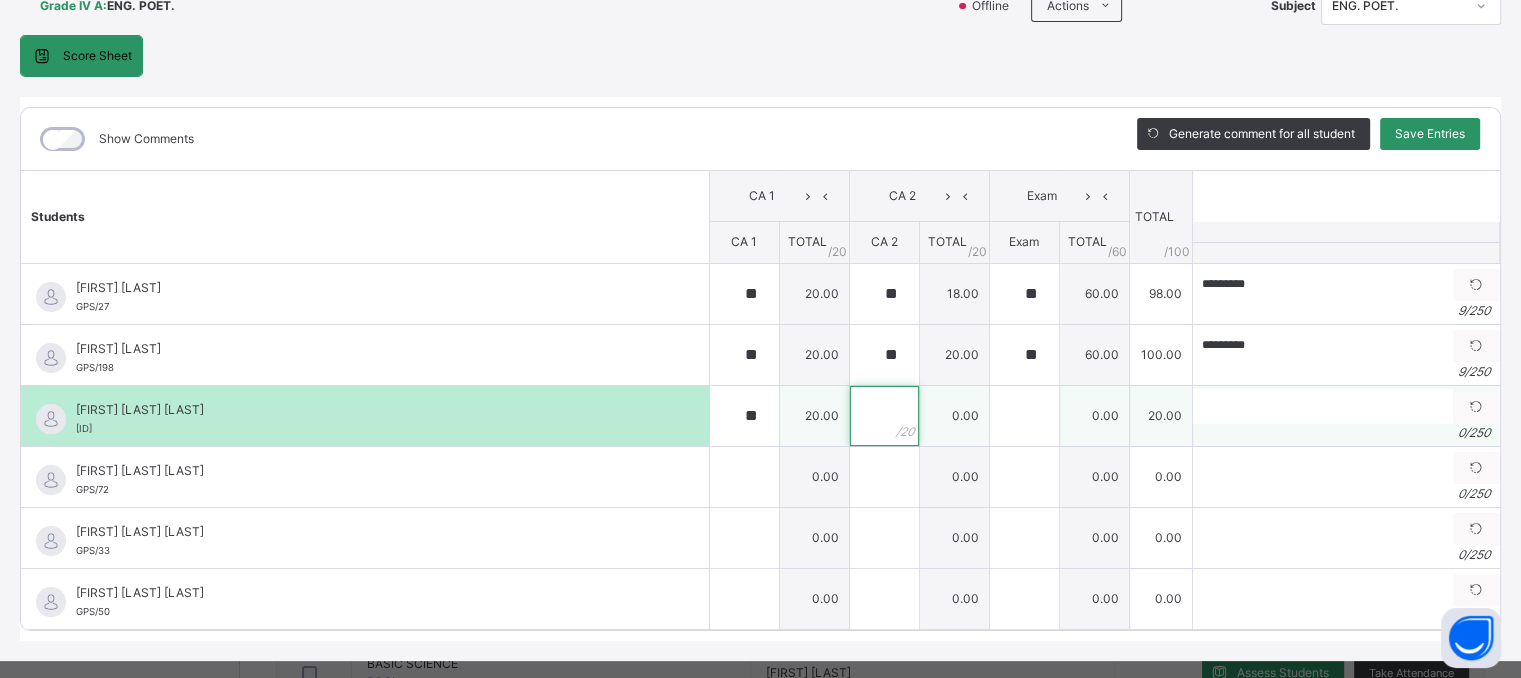 click at bounding box center (884, 416) 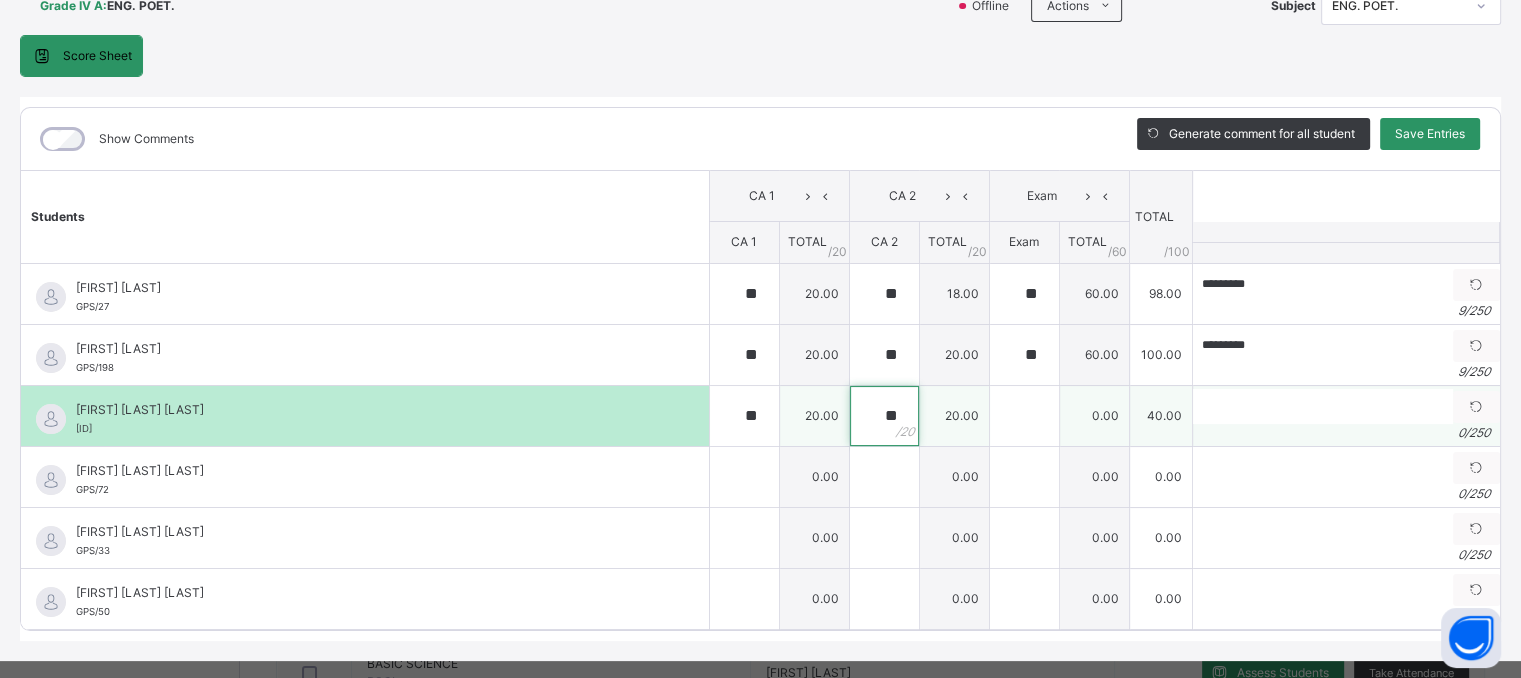 type on "**" 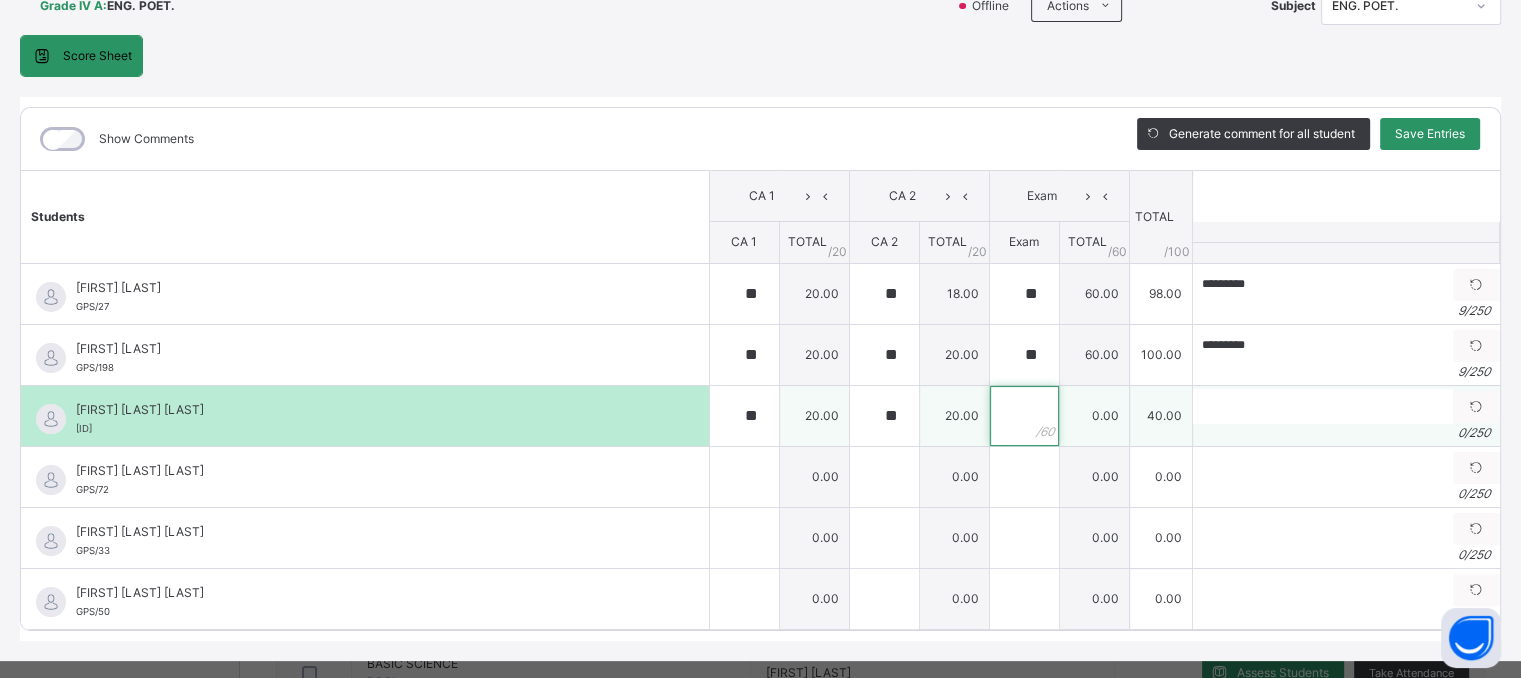 click at bounding box center (1024, 416) 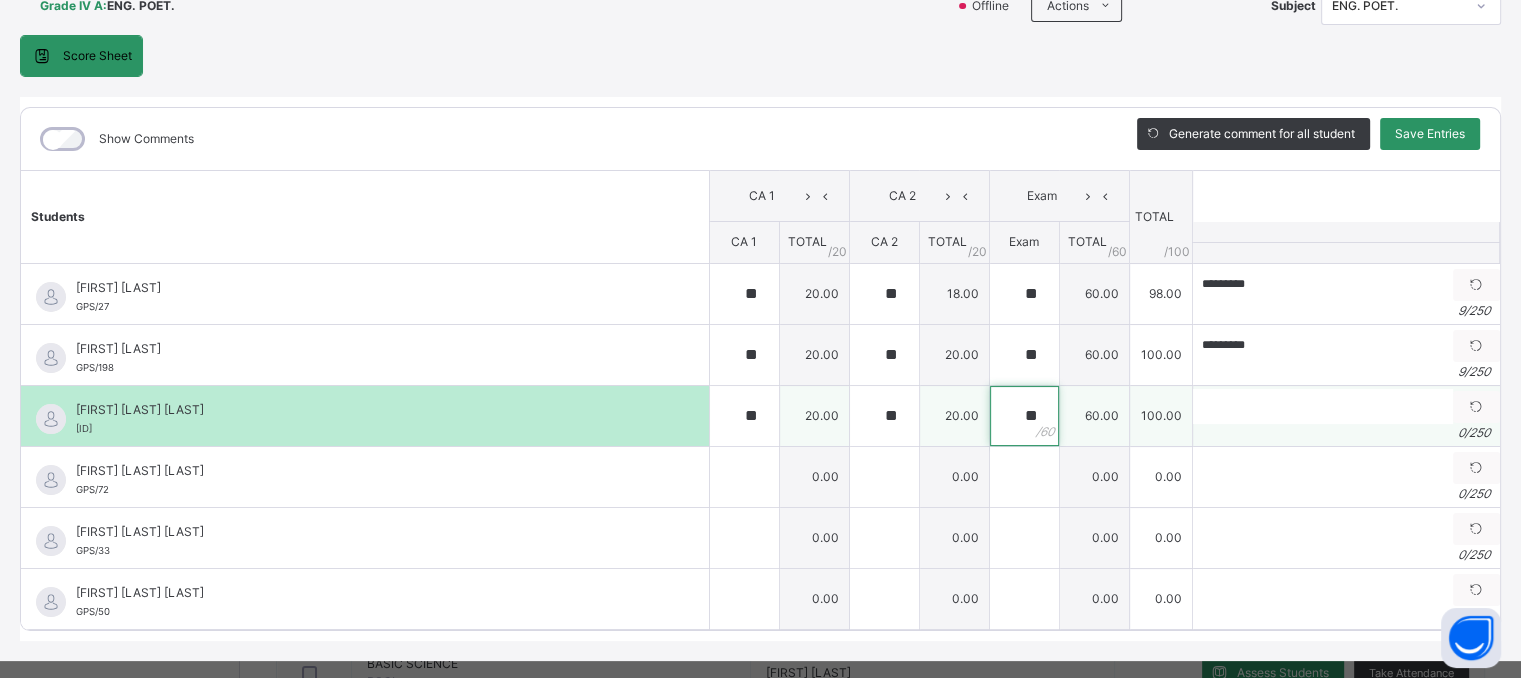 type on "**" 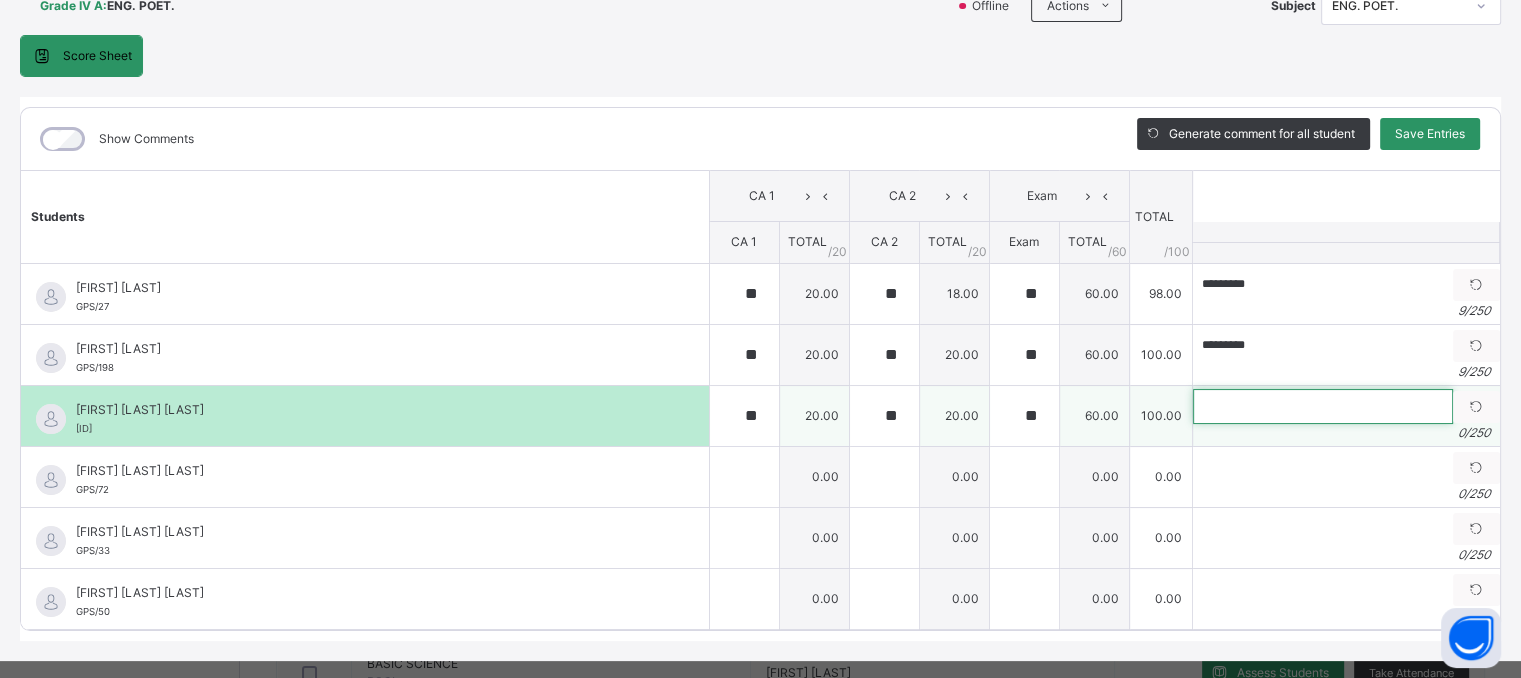 click at bounding box center (1323, 406) 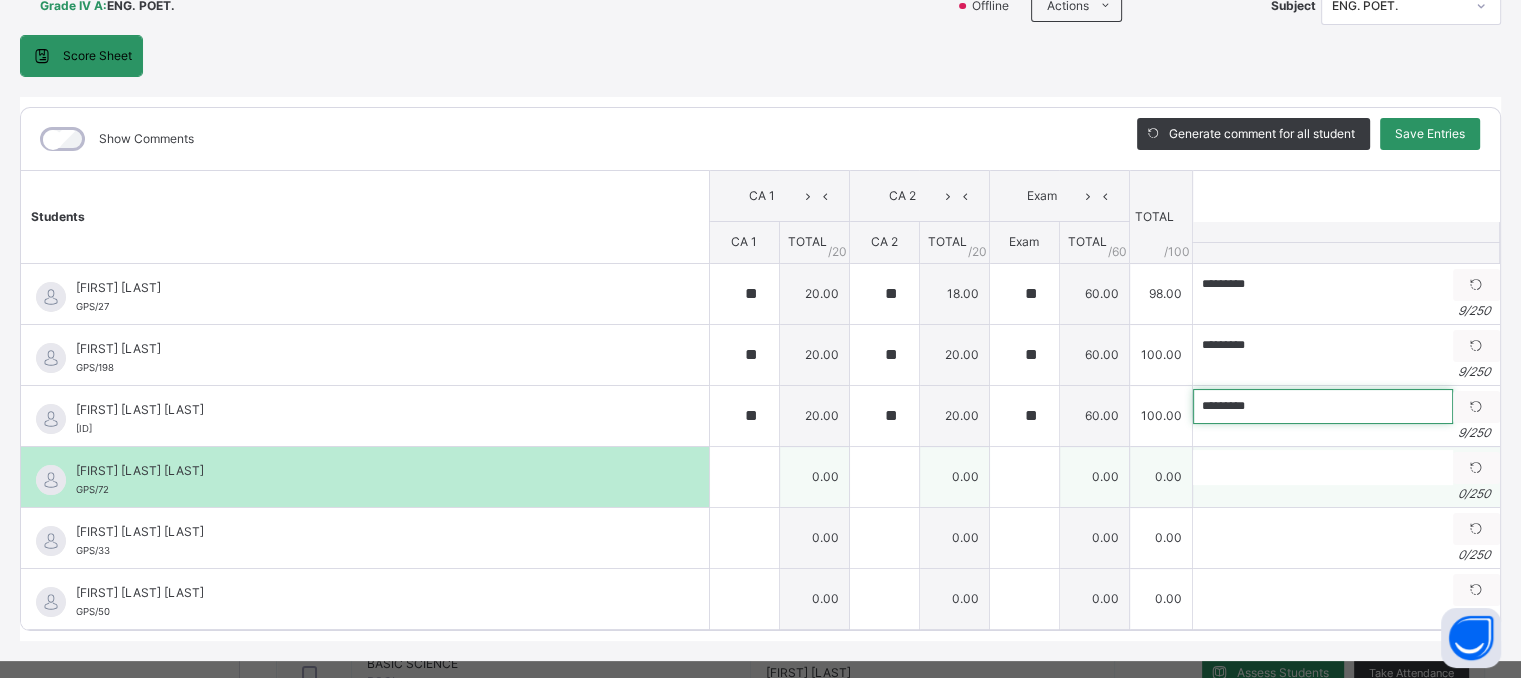 type on "*********" 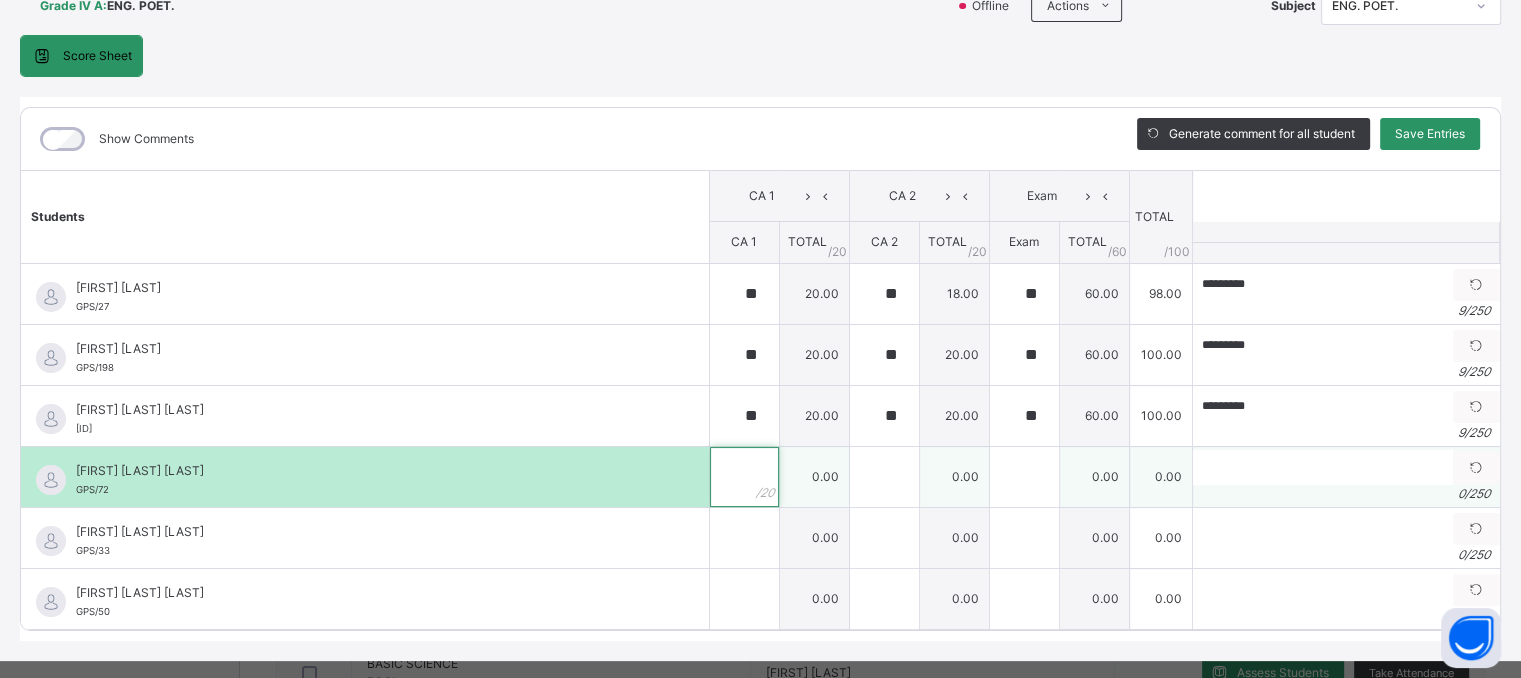 click at bounding box center (744, 477) 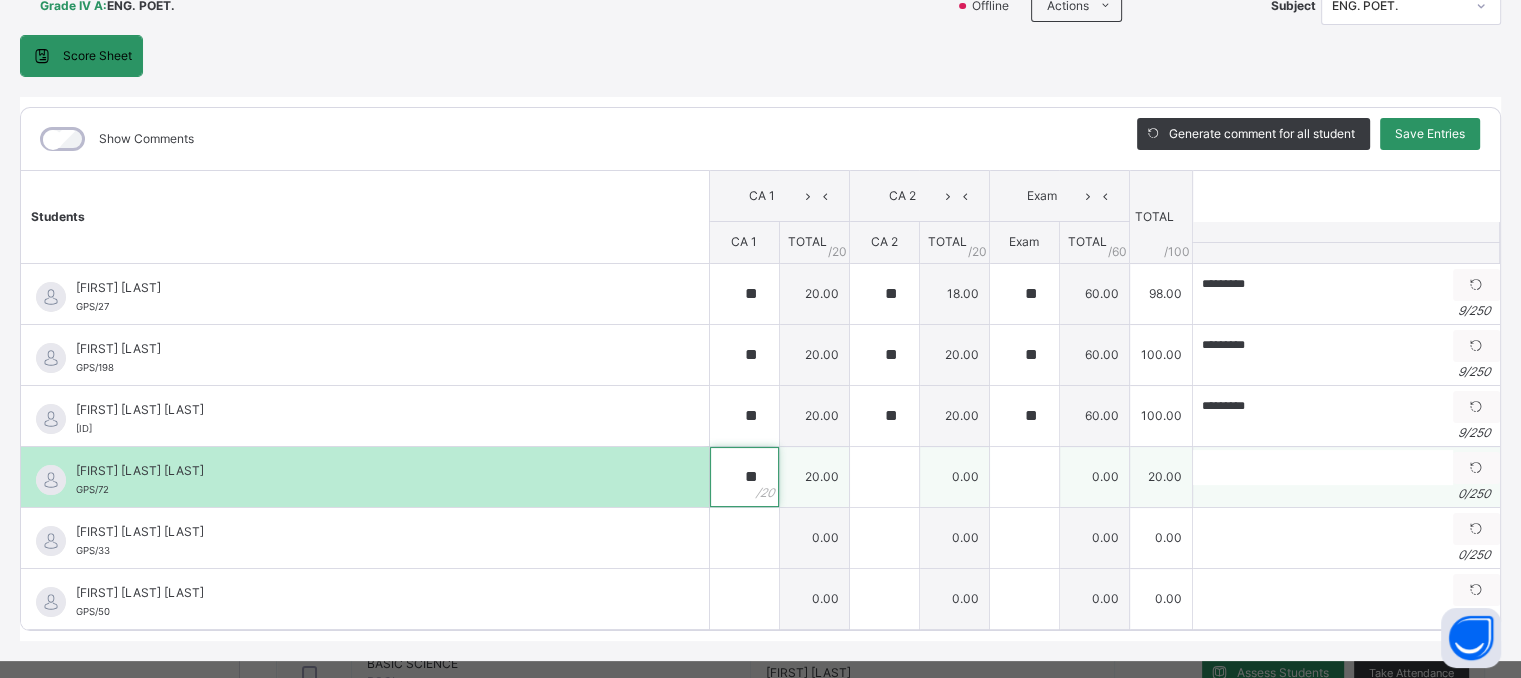 type on "**" 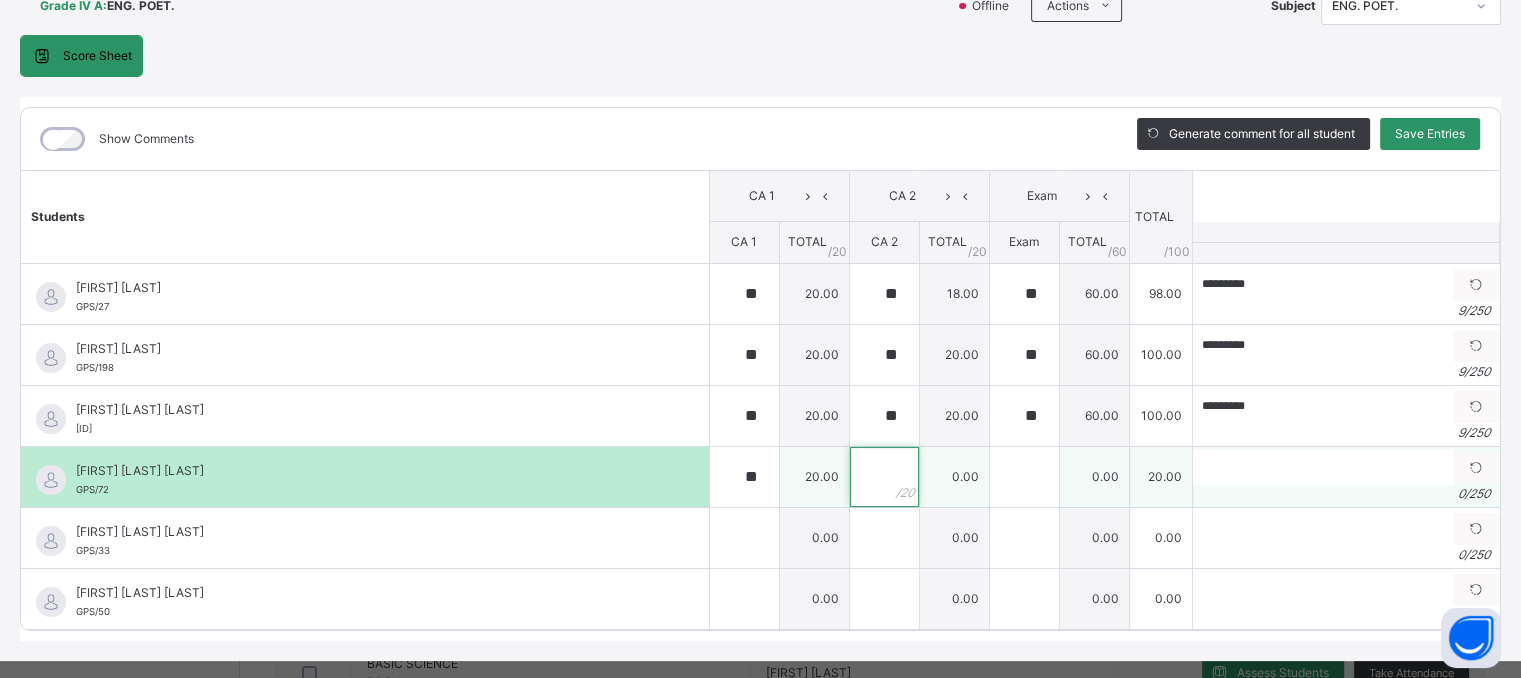 click at bounding box center [884, 477] 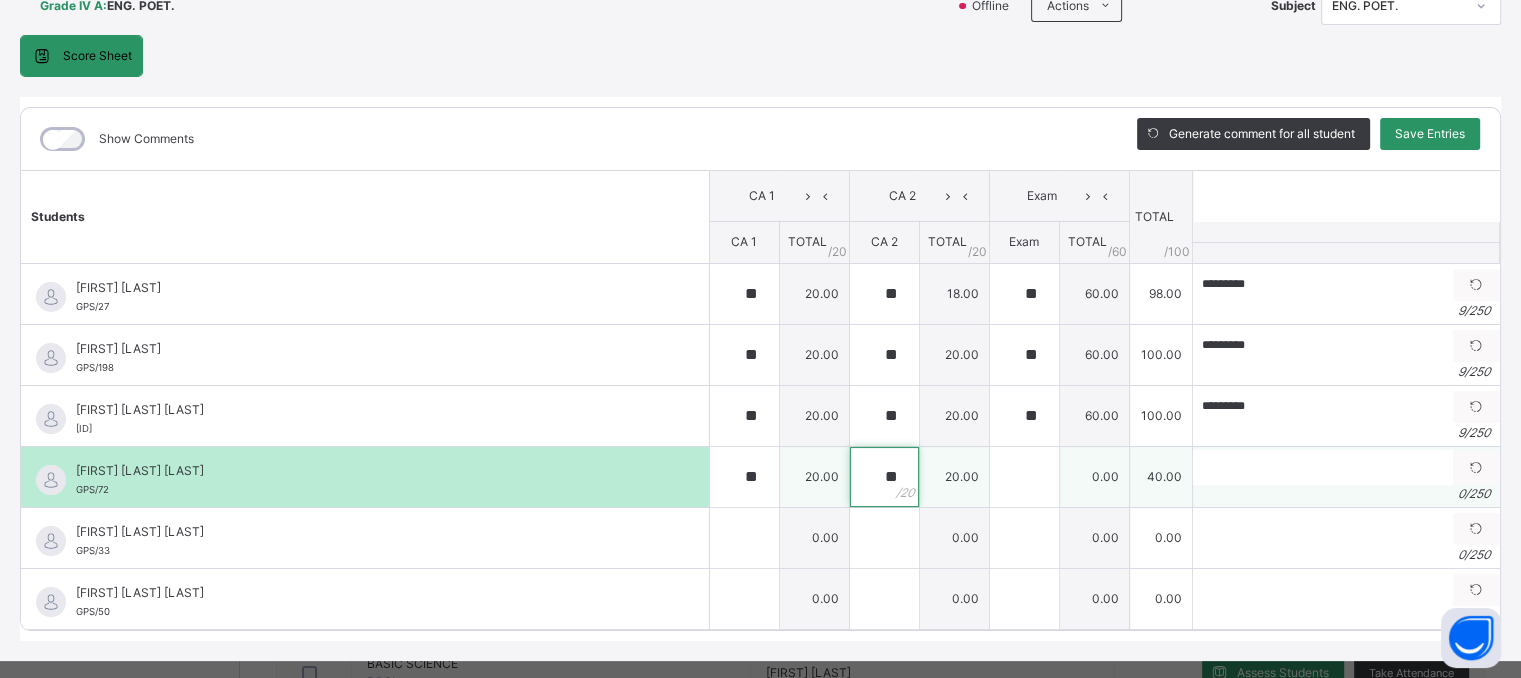 type on "**" 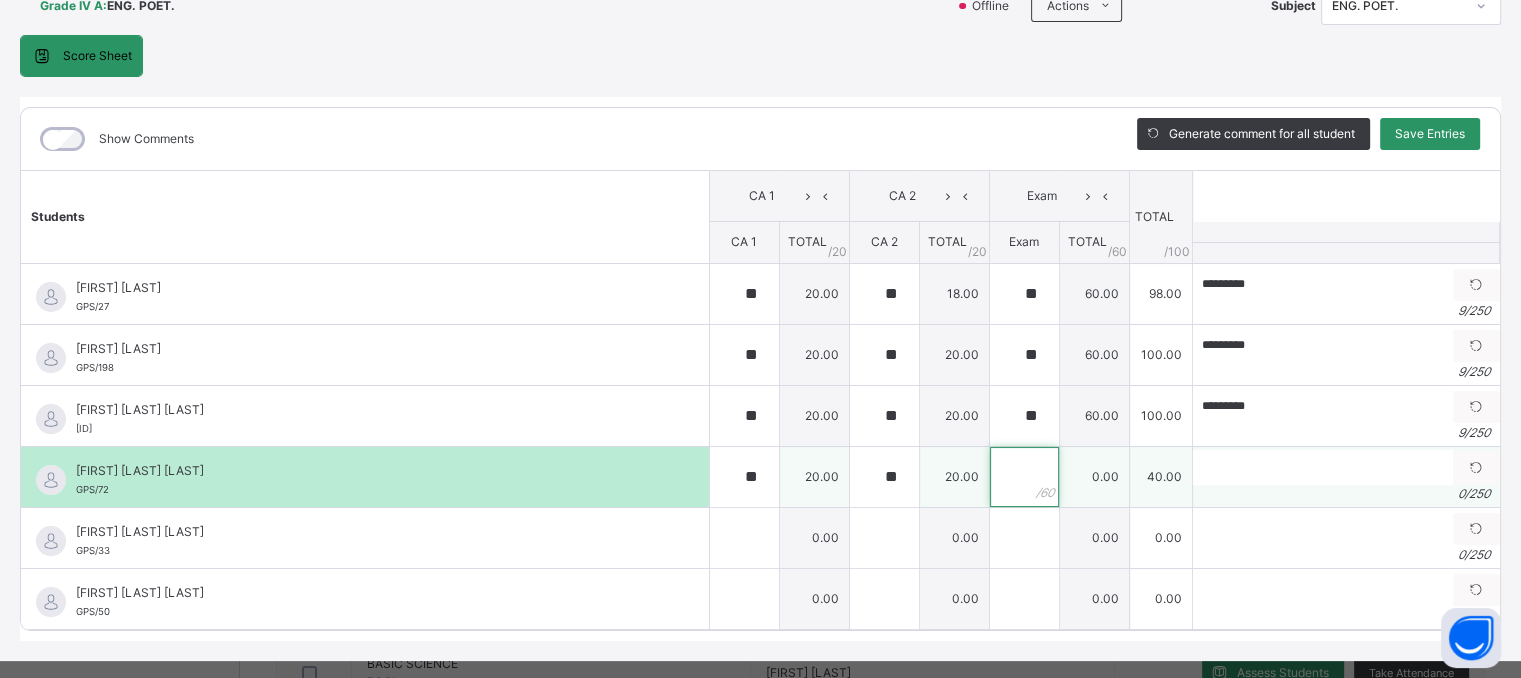 click at bounding box center [1024, 477] 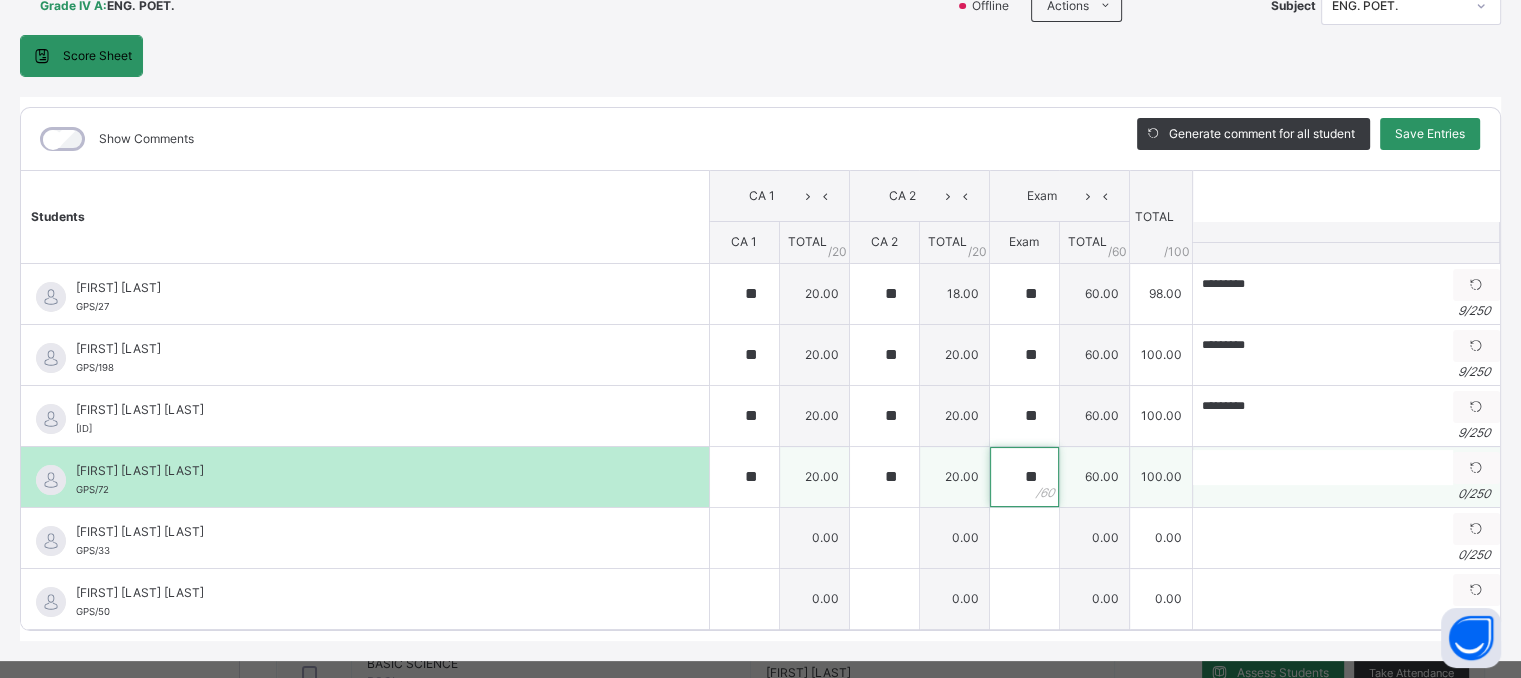 type on "**" 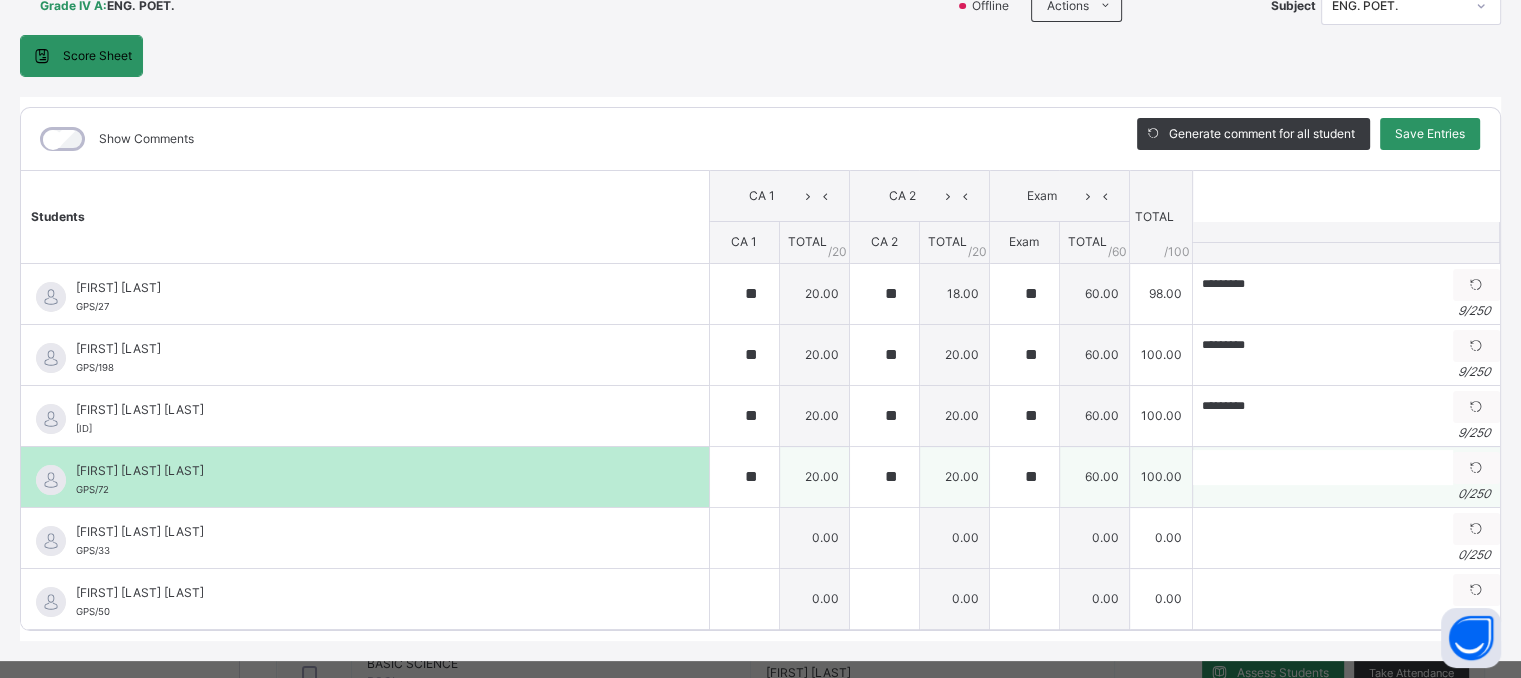 click on "0 / 250" at bounding box center [1346, 494] 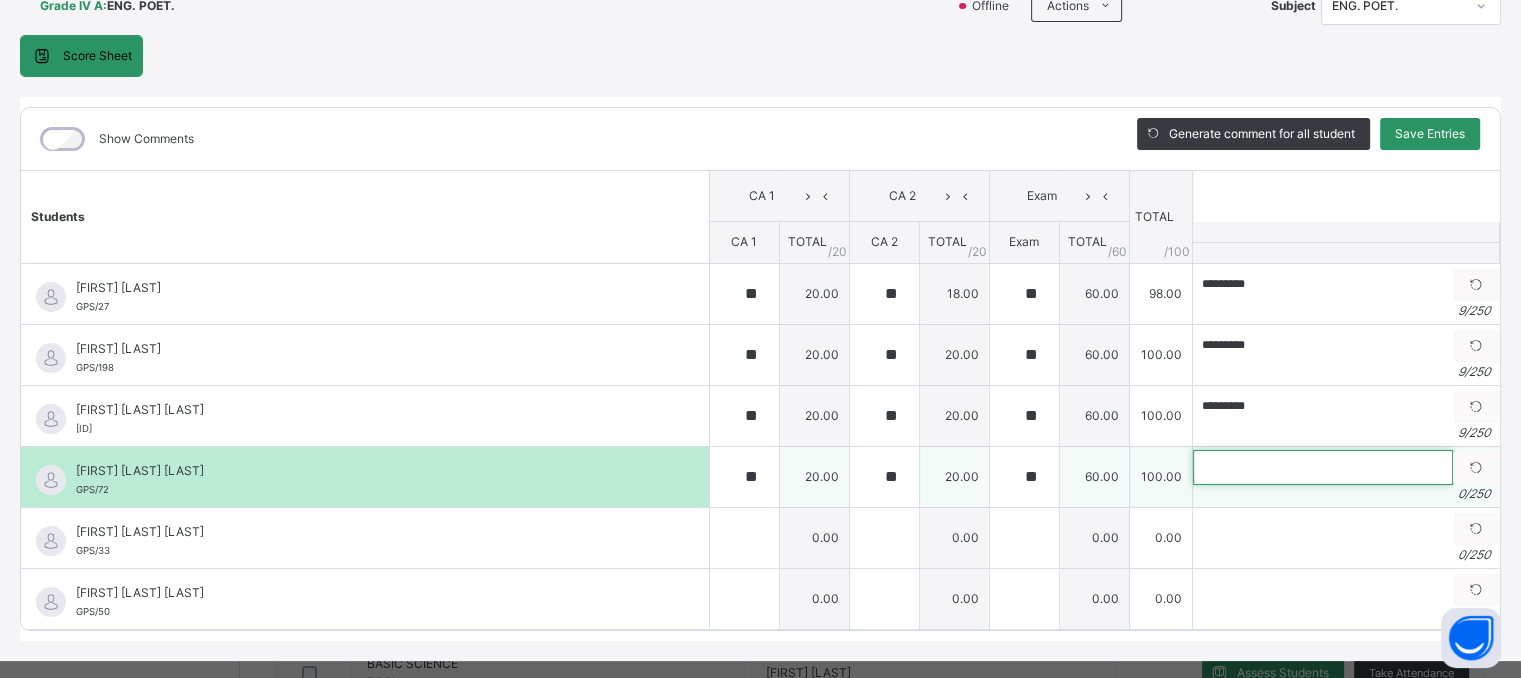 click at bounding box center [1323, 467] 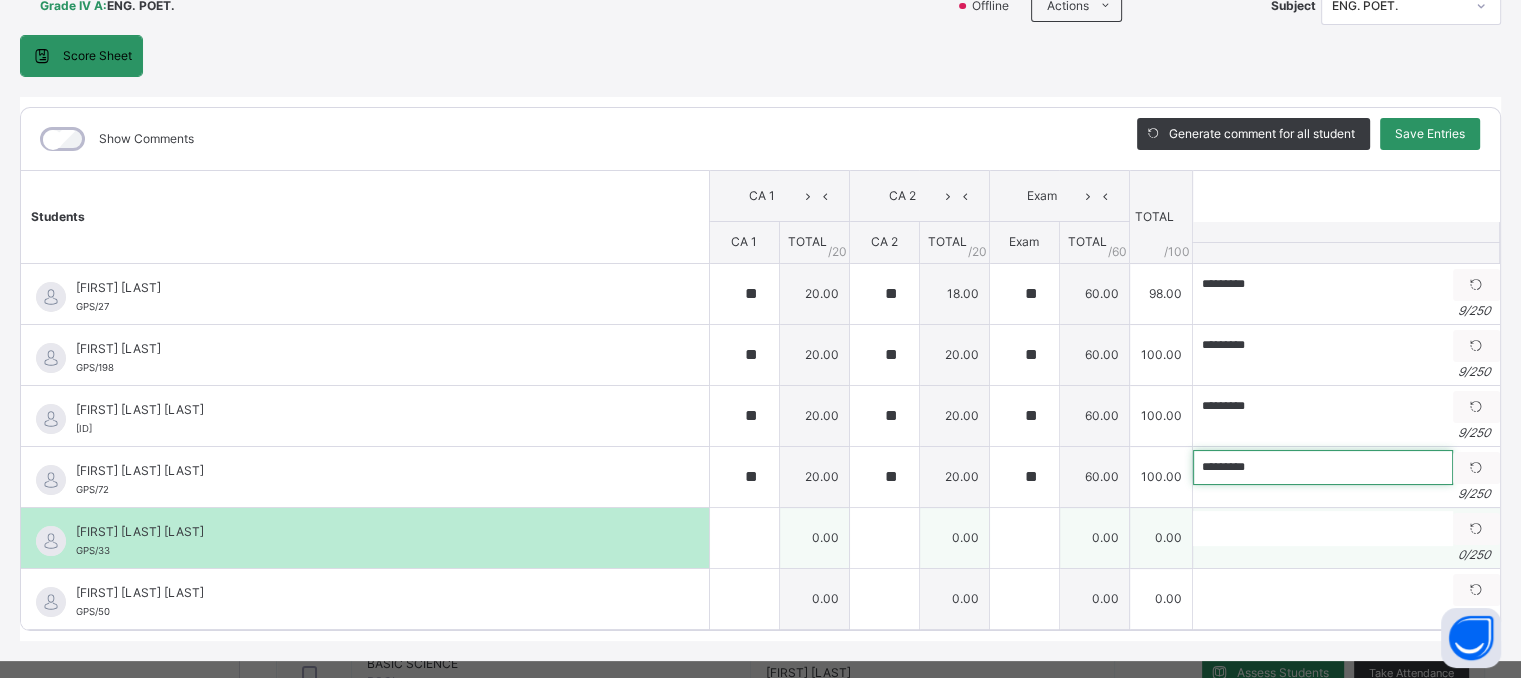 type on "*********" 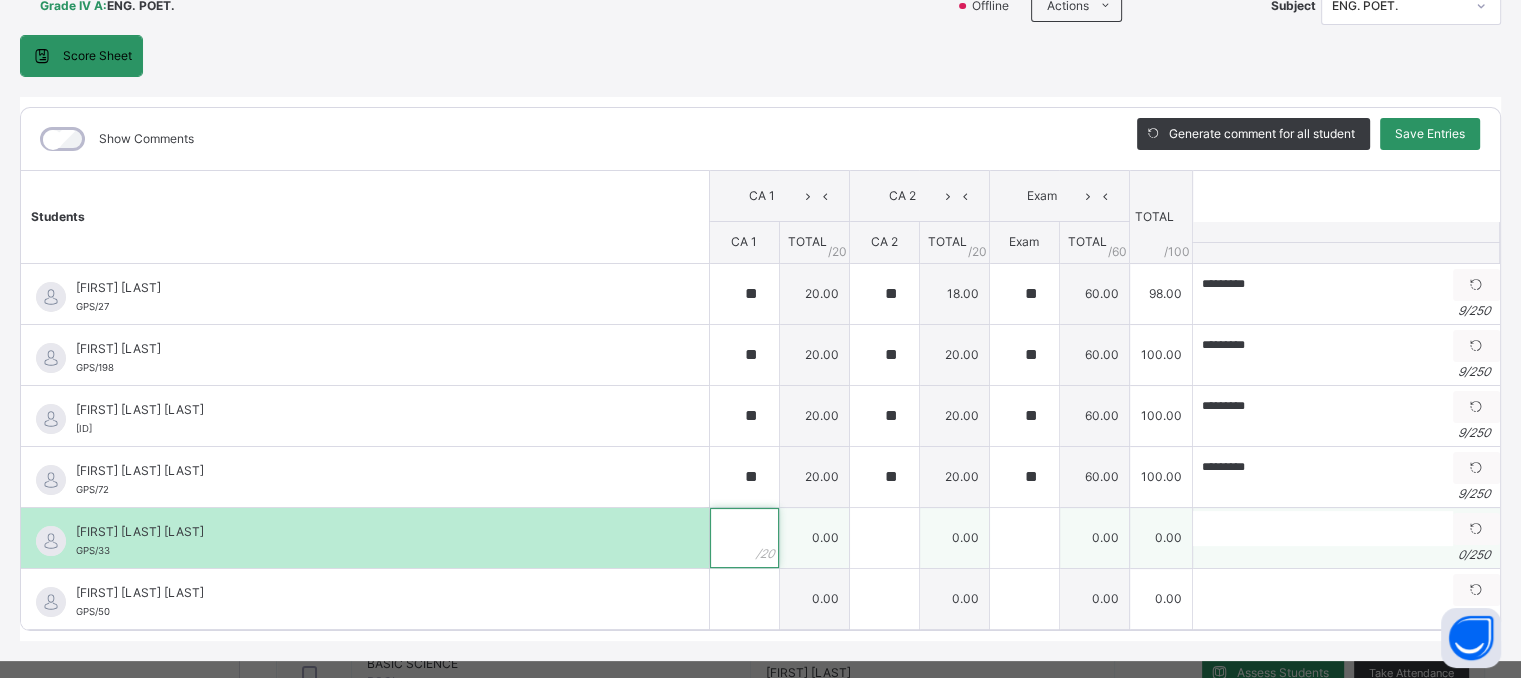 click at bounding box center [744, 538] 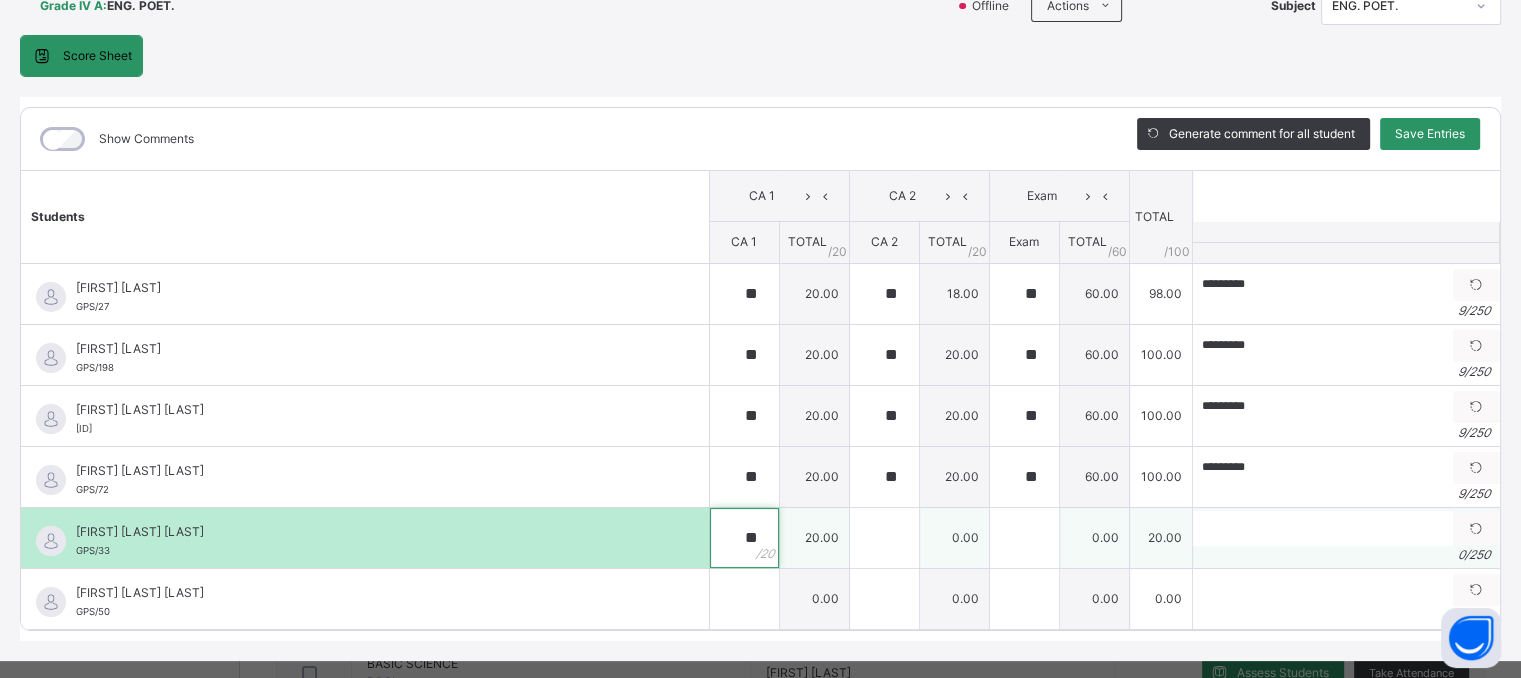 type on "**" 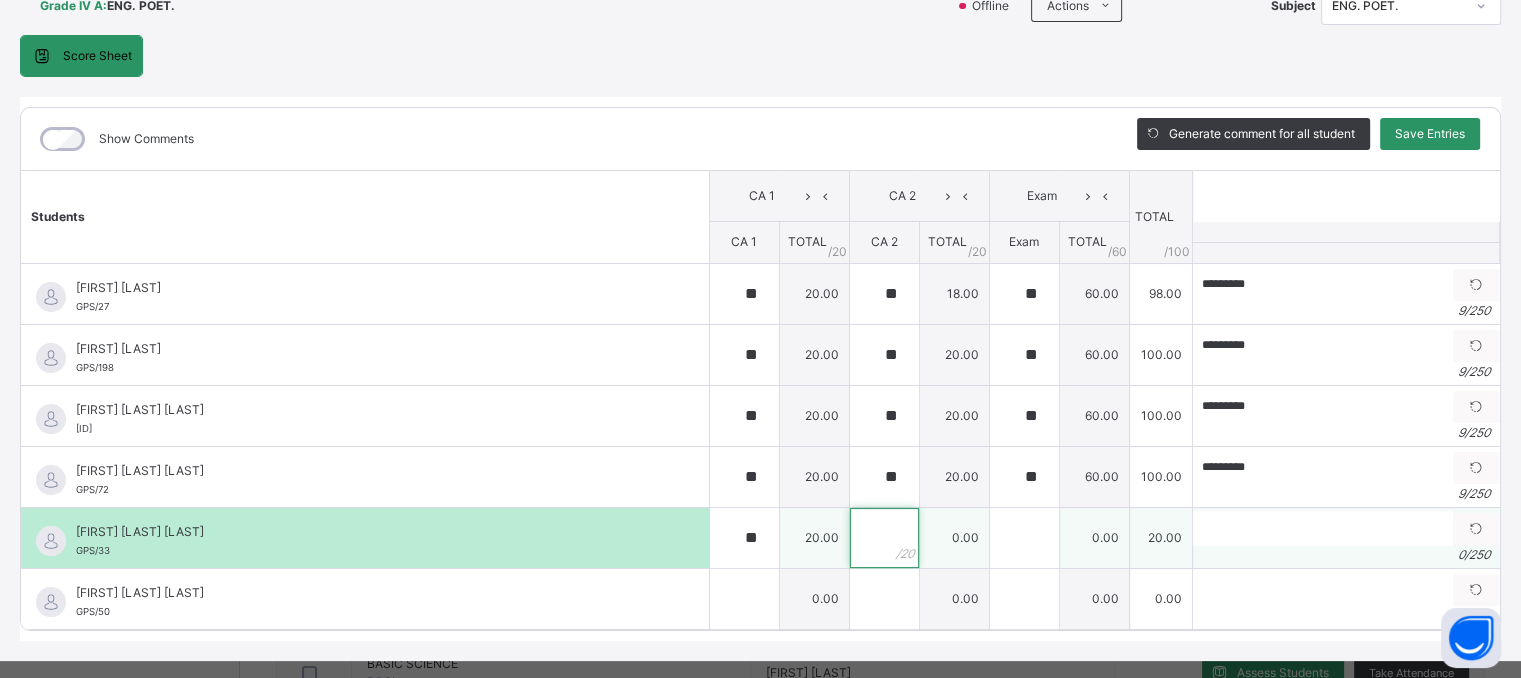 click at bounding box center (884, 538) 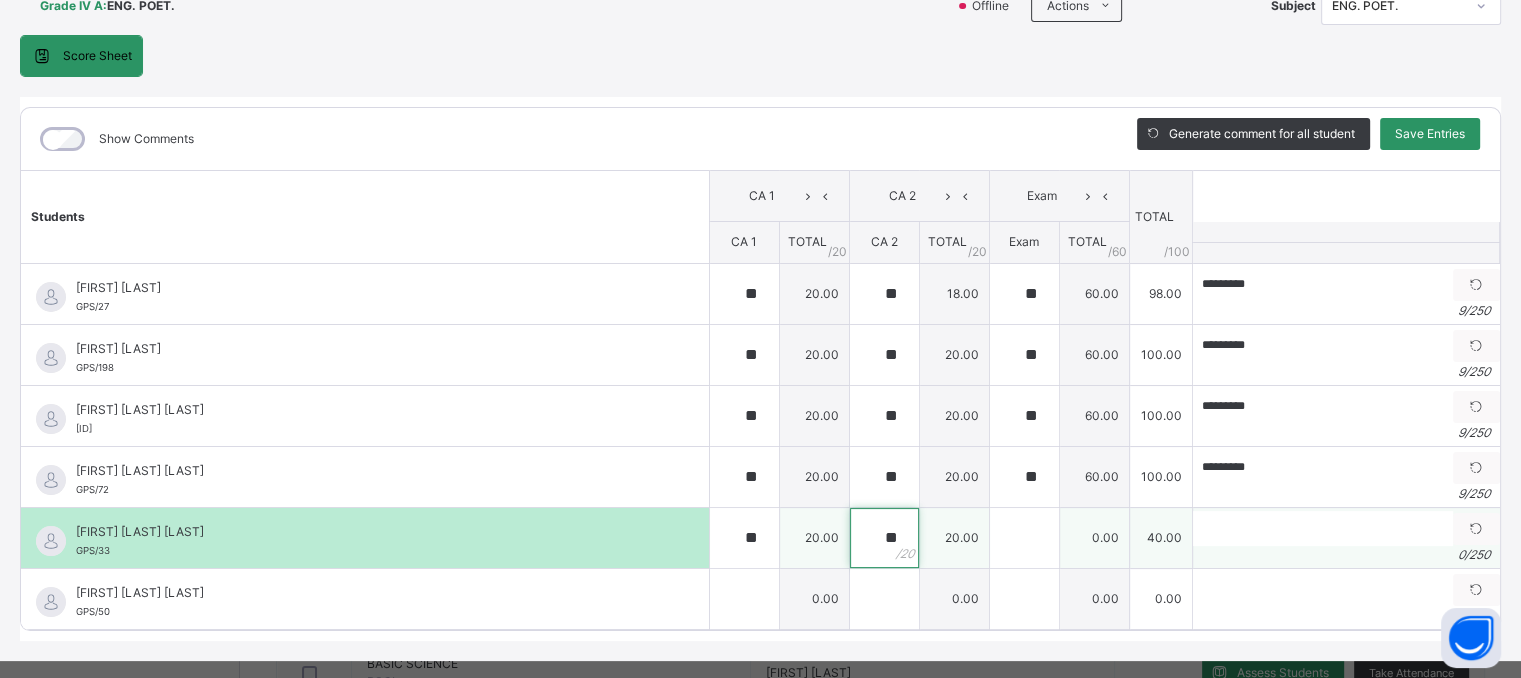 type on "**" 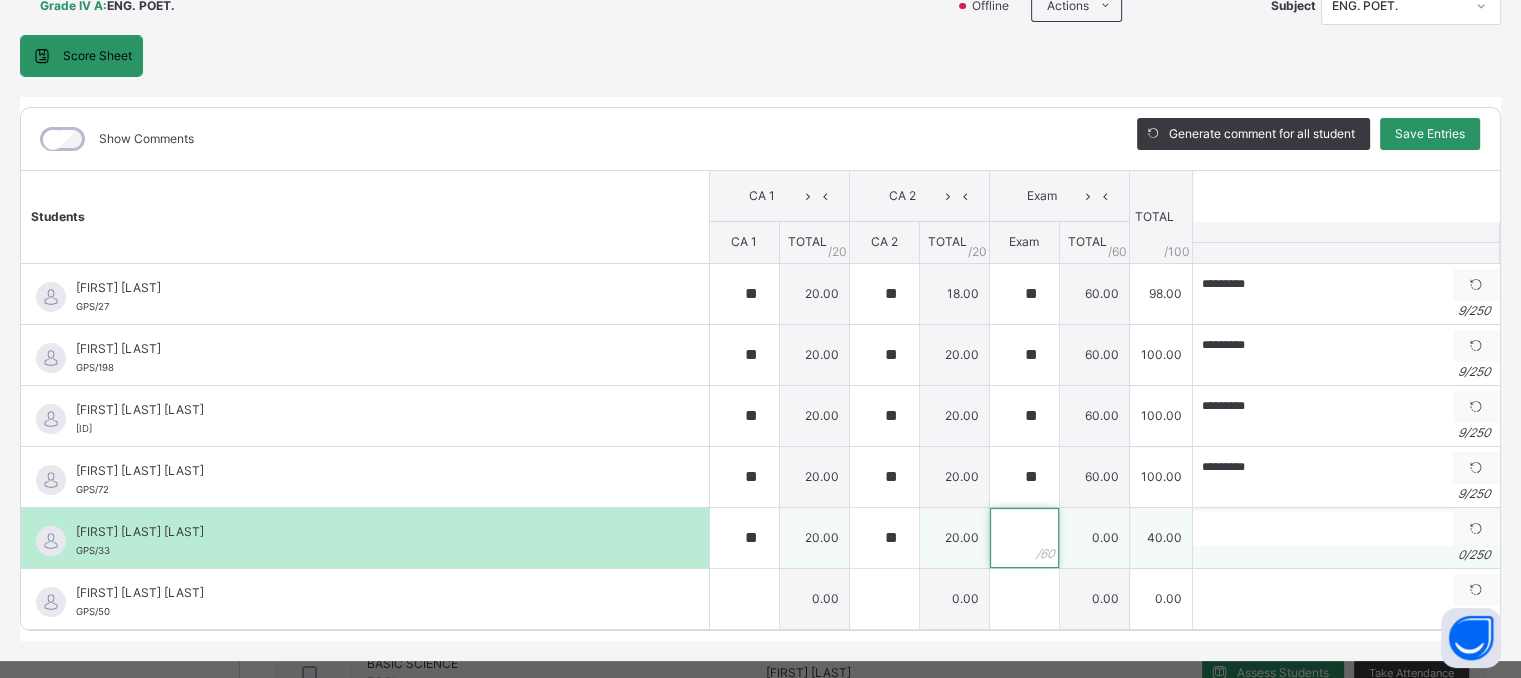 click at bounding box center (1024, 538) 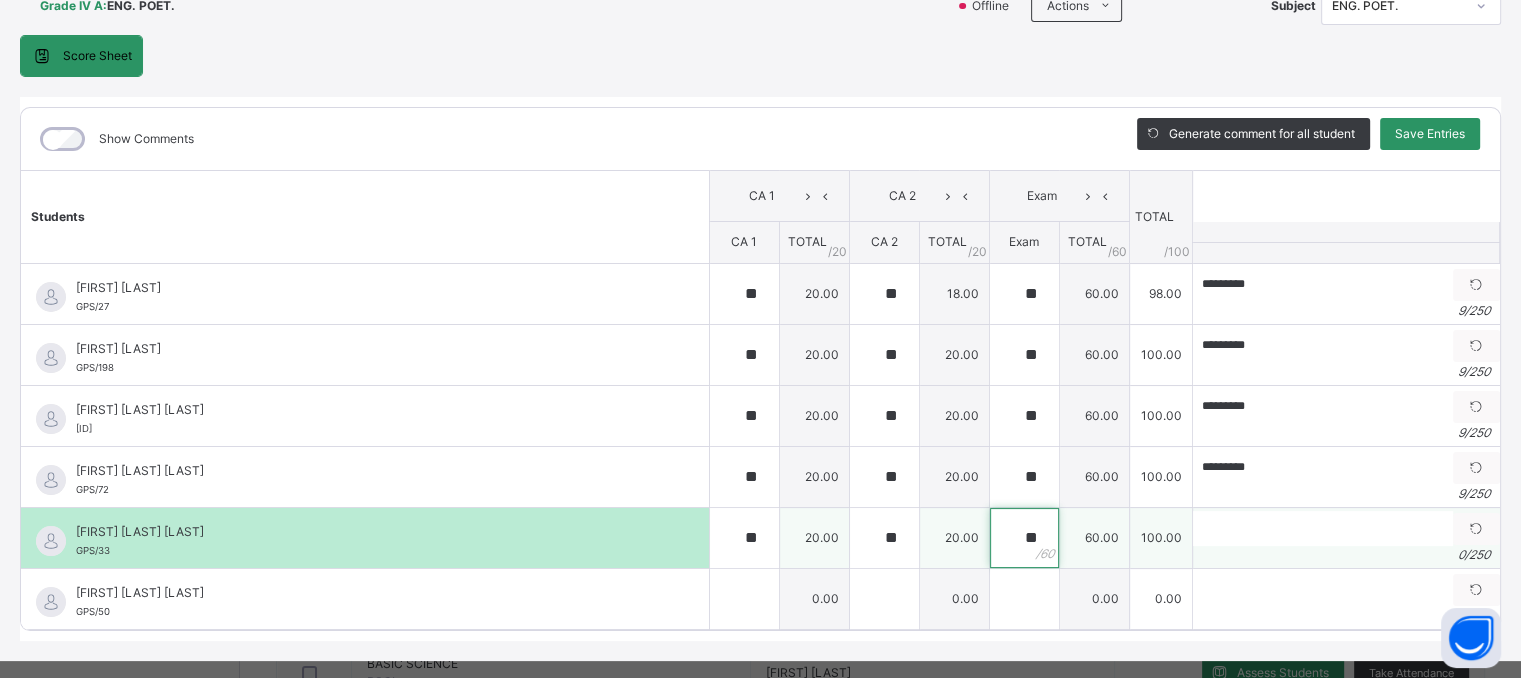 type on "**" 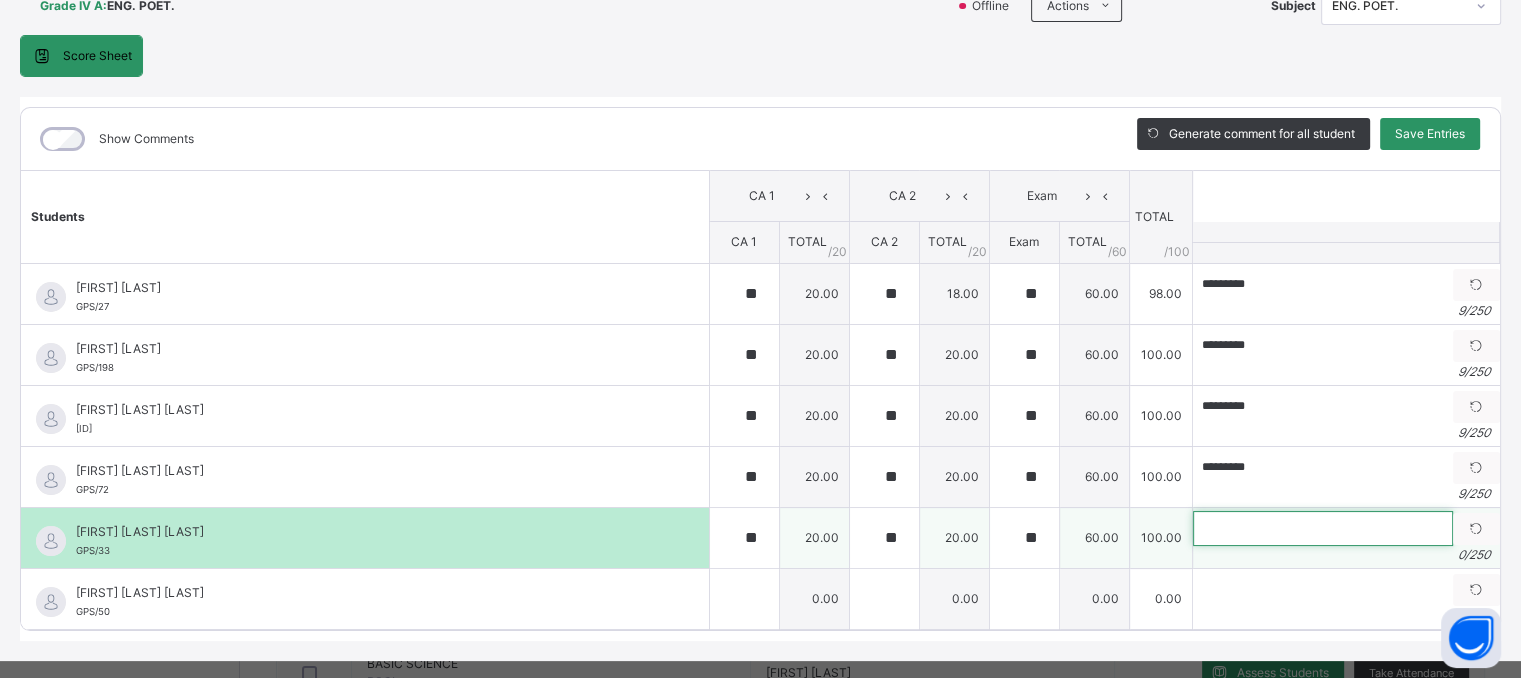 click at bounding box center (1323, 528) 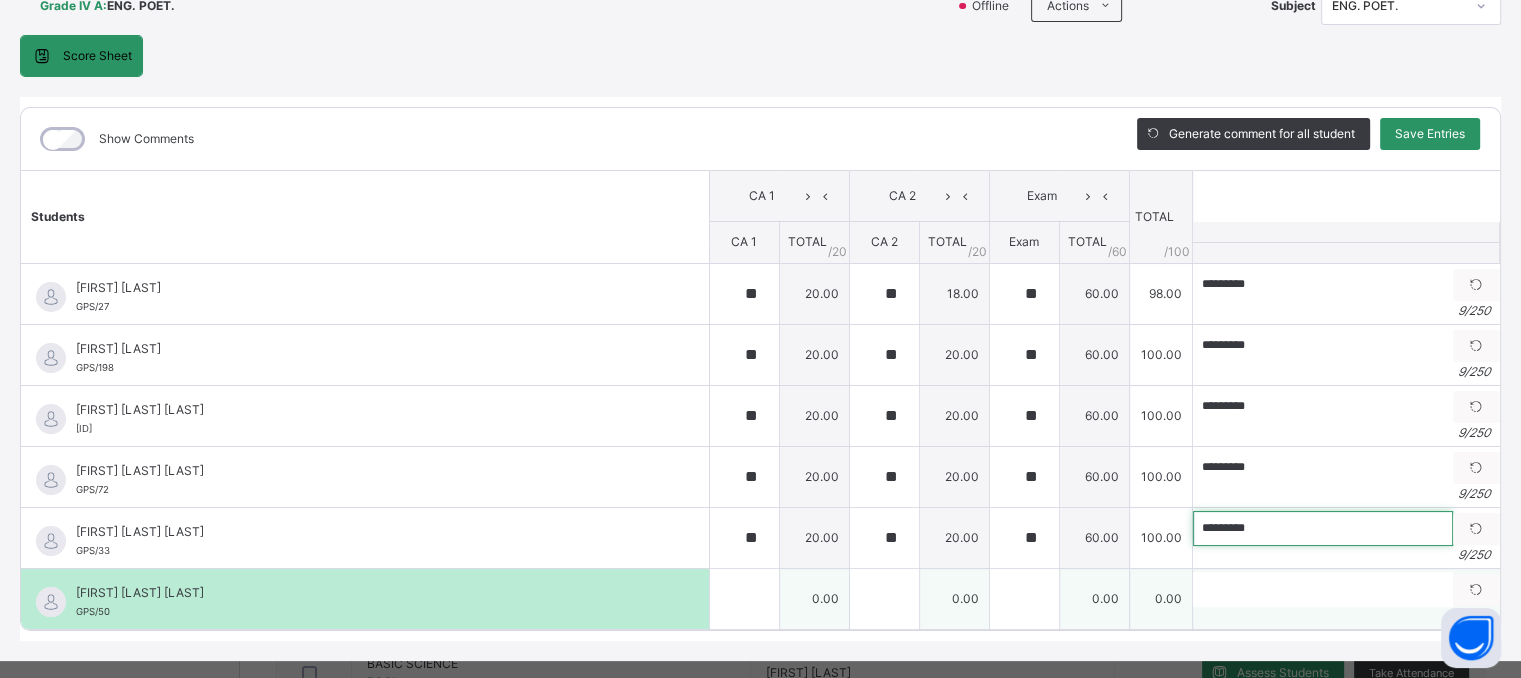 type on "*********" 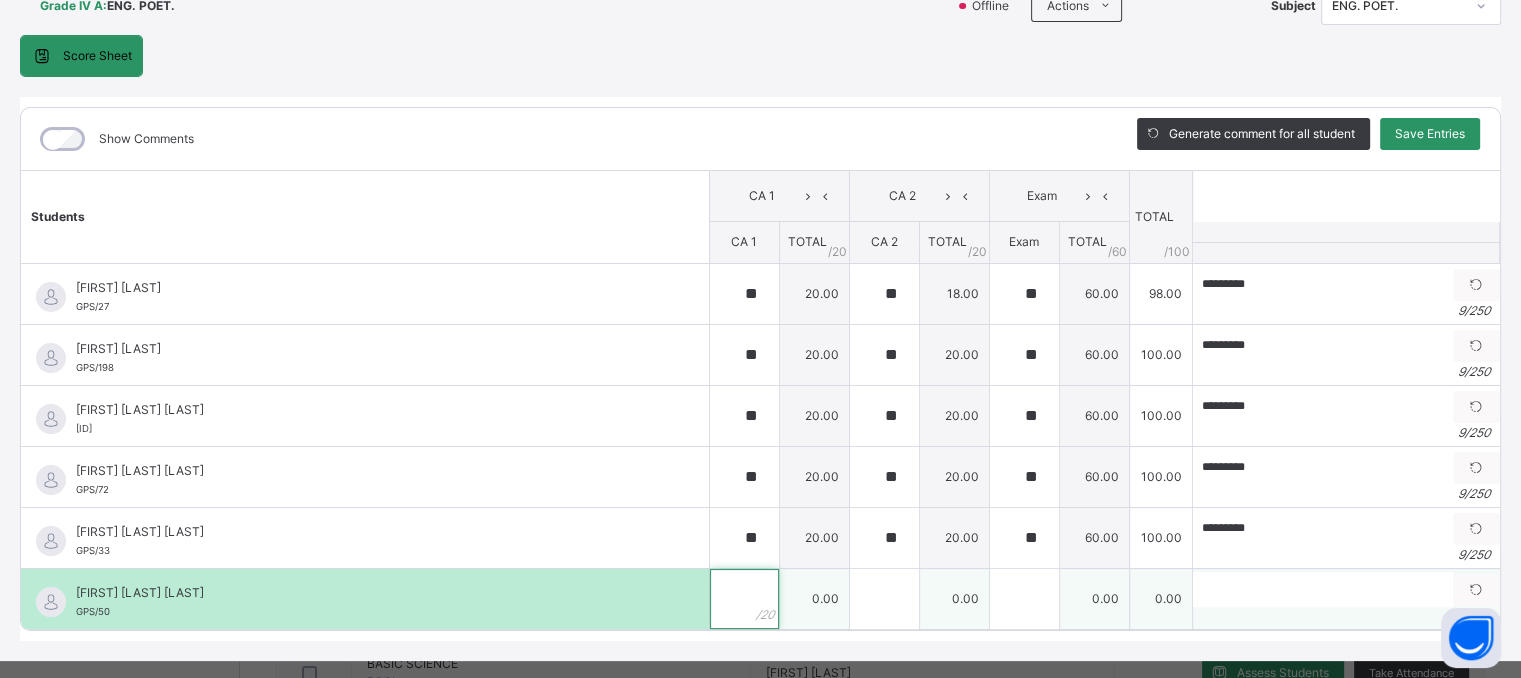 click at bounding box center (744, 599) 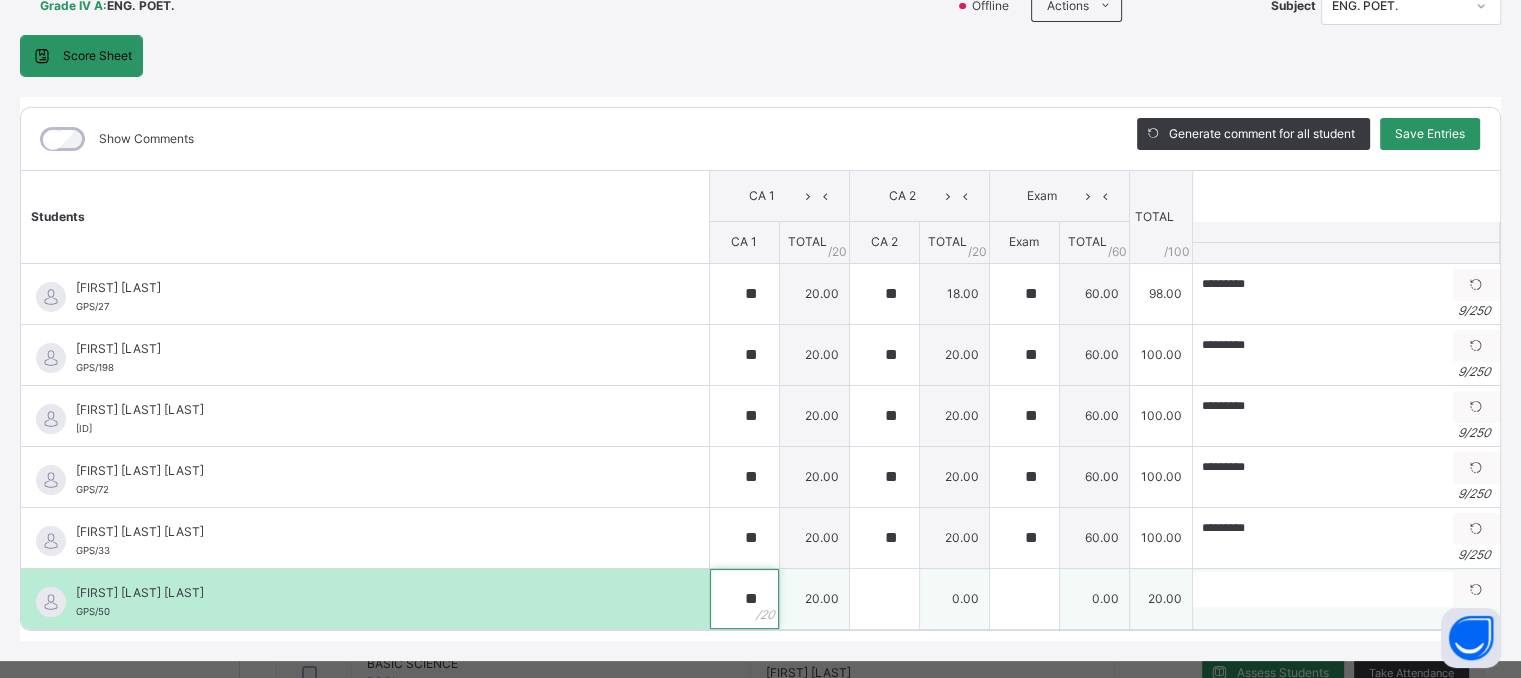 type on "**" 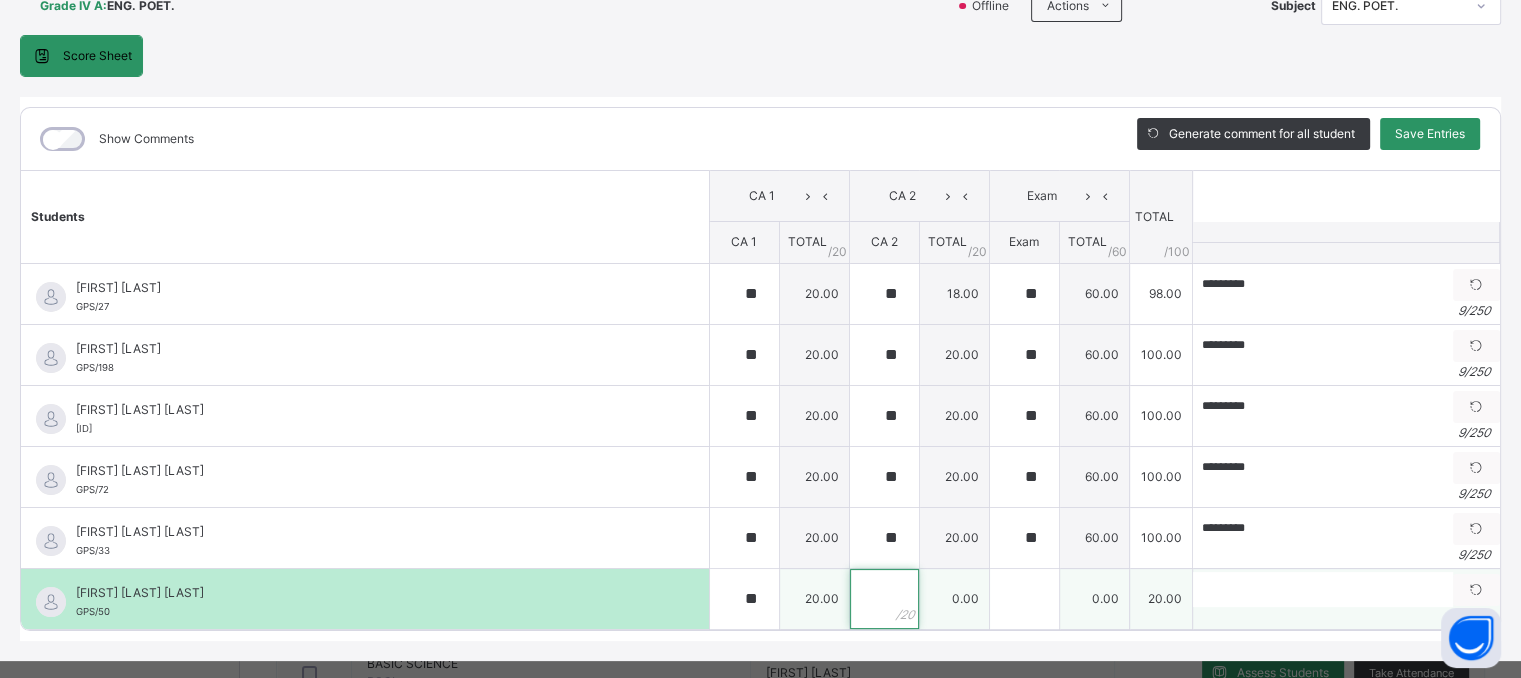 click at bounding box center [884, 599] 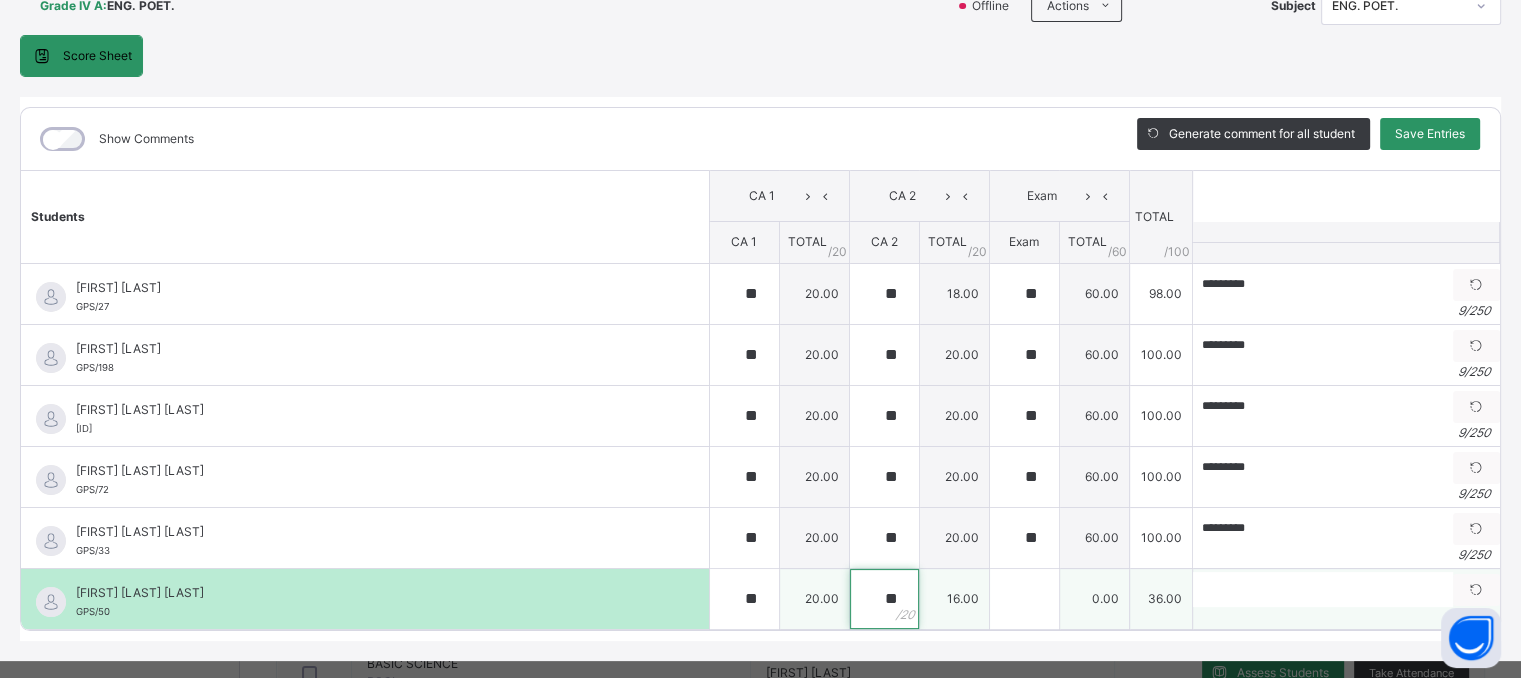 type on "**" 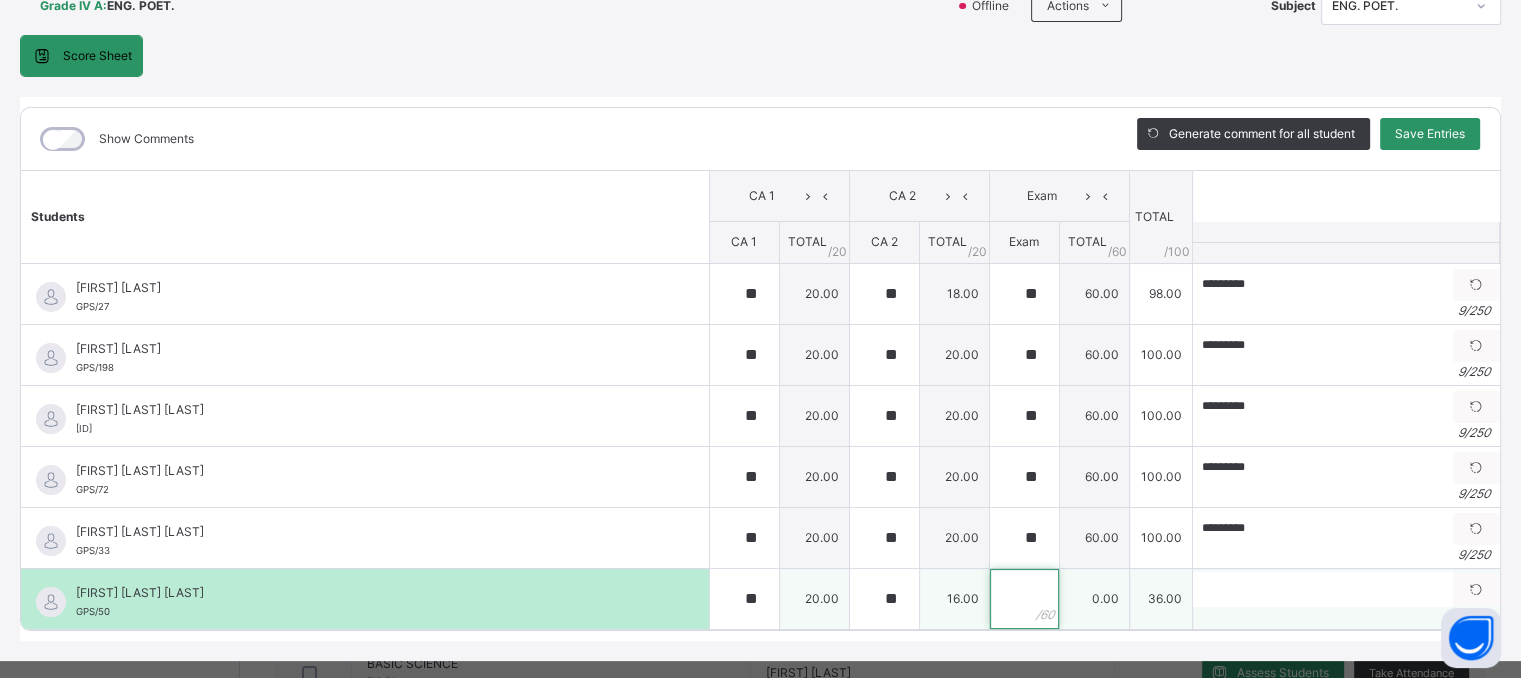 click at bounding box center [1024, 599] 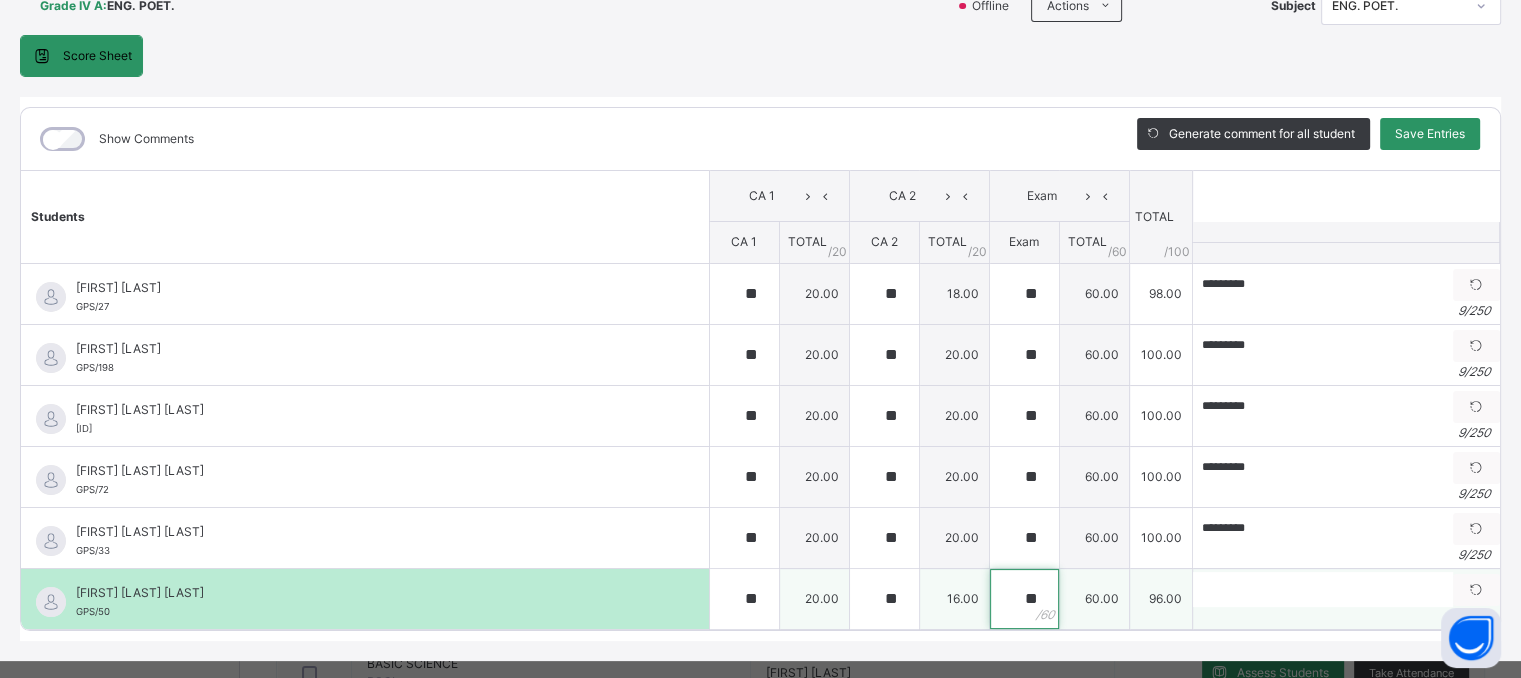 type on "**" 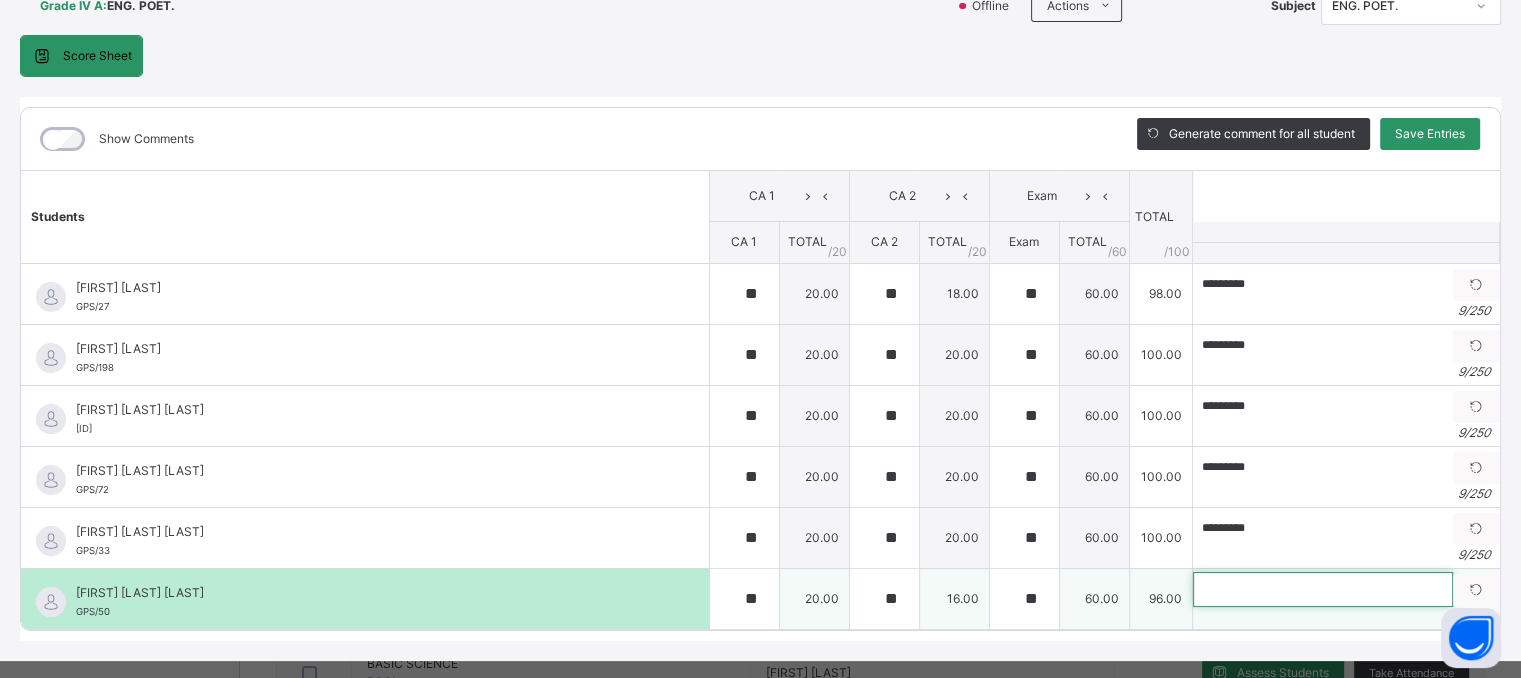 click at bounding box center [1323, 589] 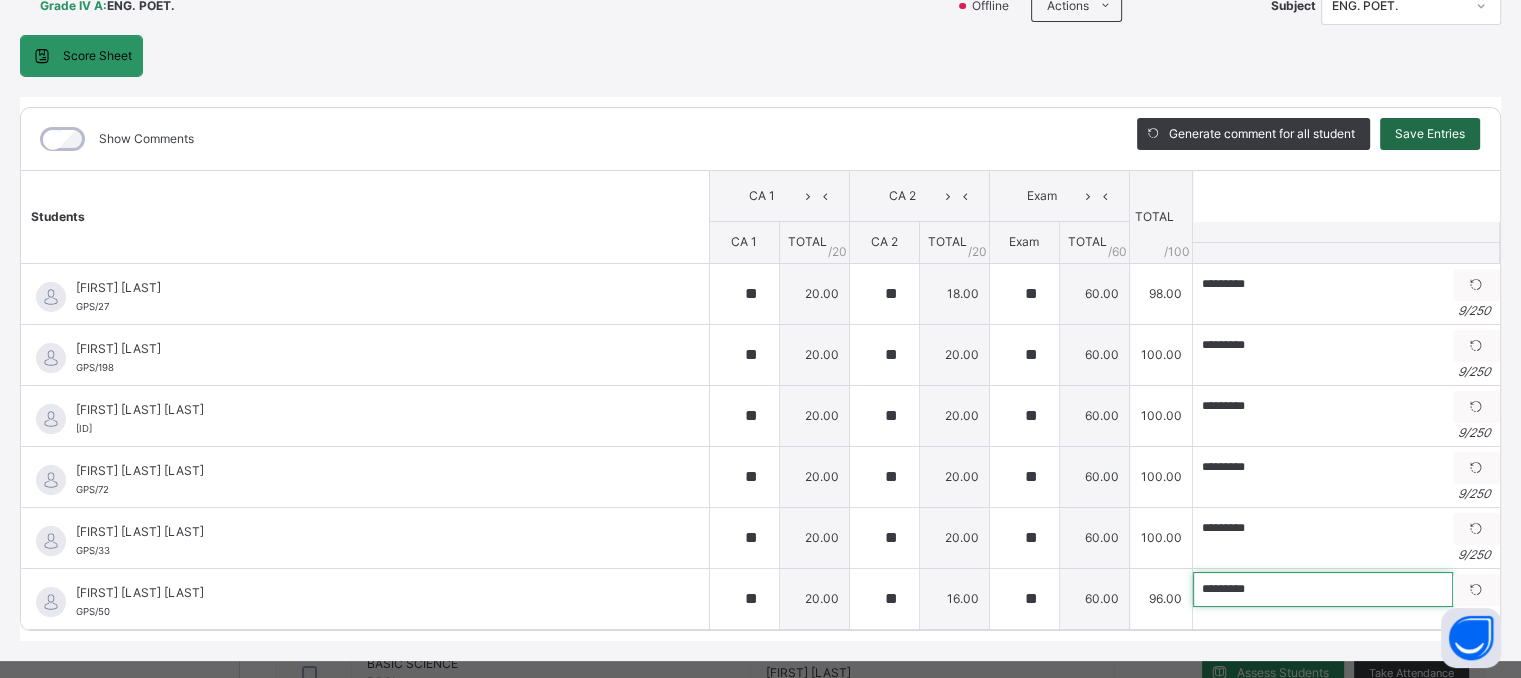 type on "*********" 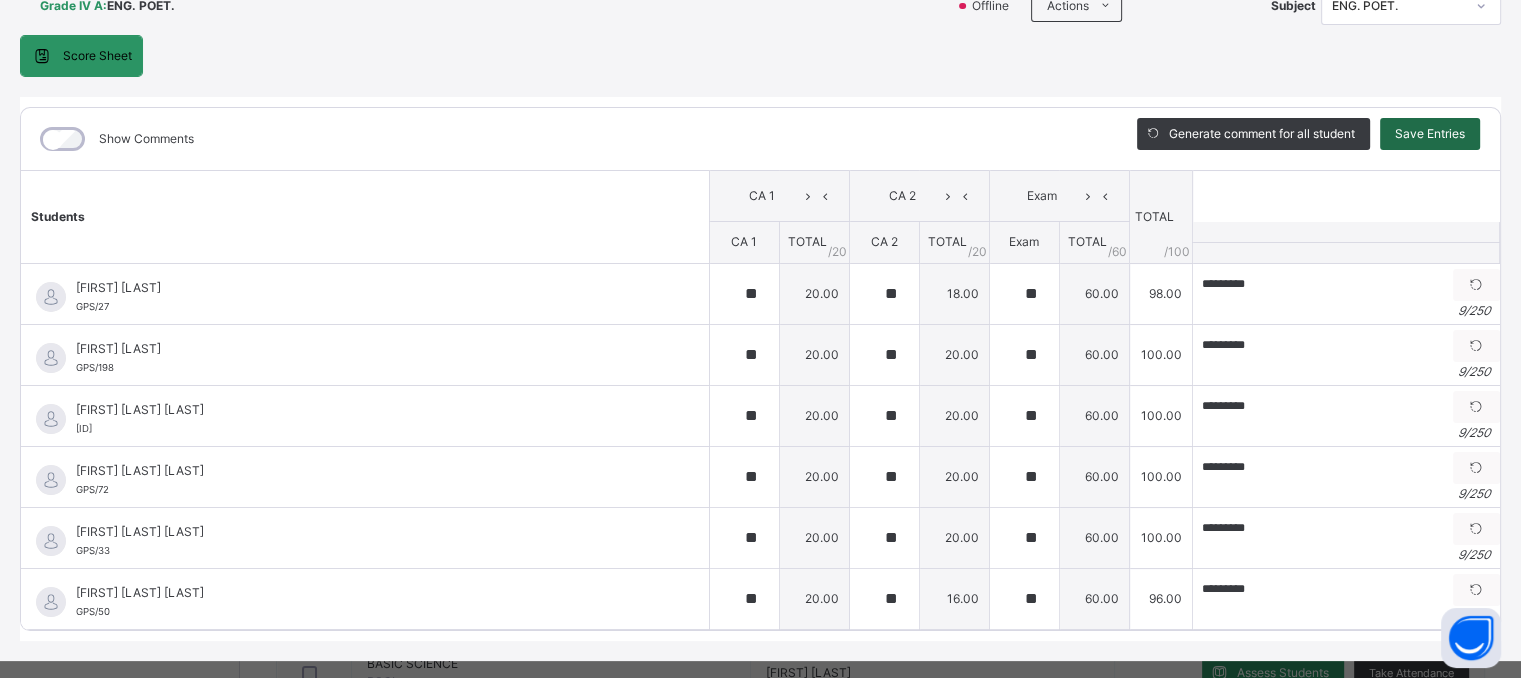 click on "Save Entries" at bounding box center [1430, 134] 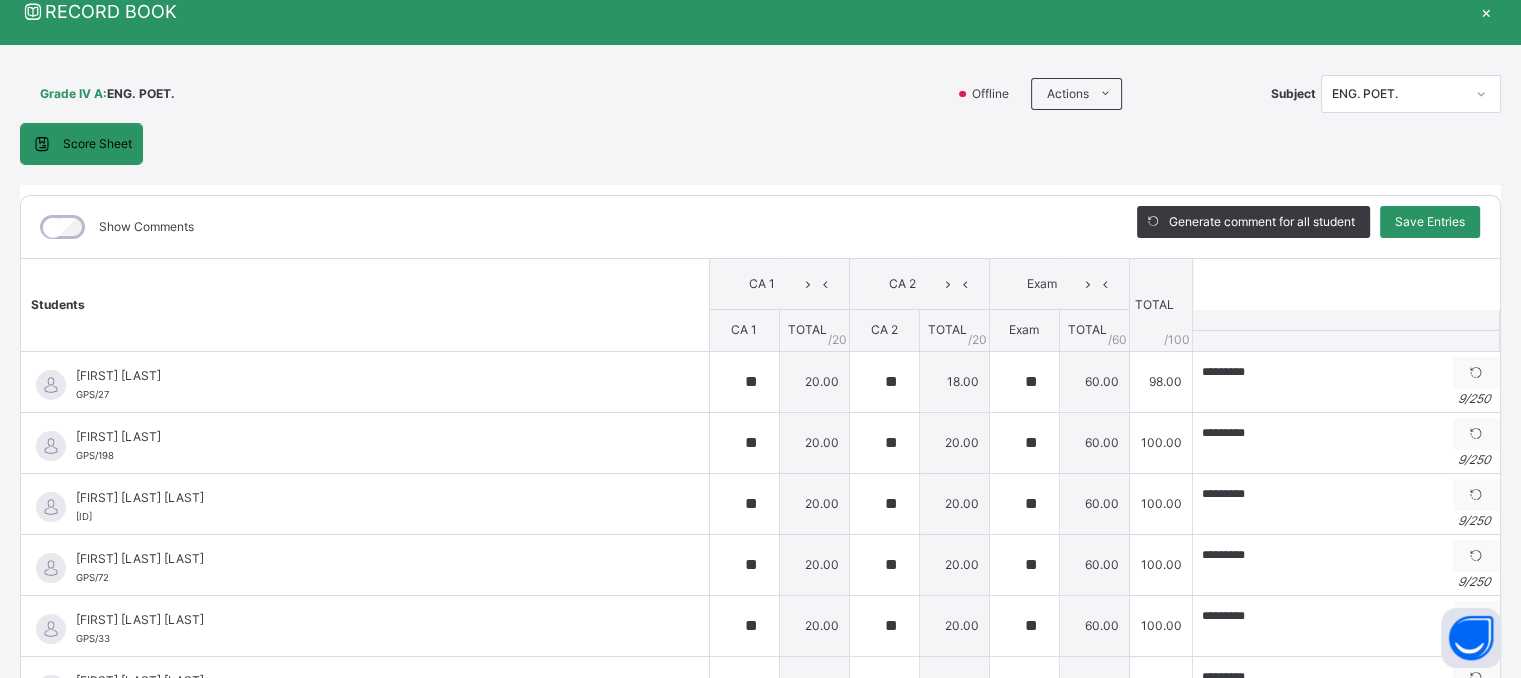 scroll, scrollTop: 56, scrollLeft: 0, axis: vertical 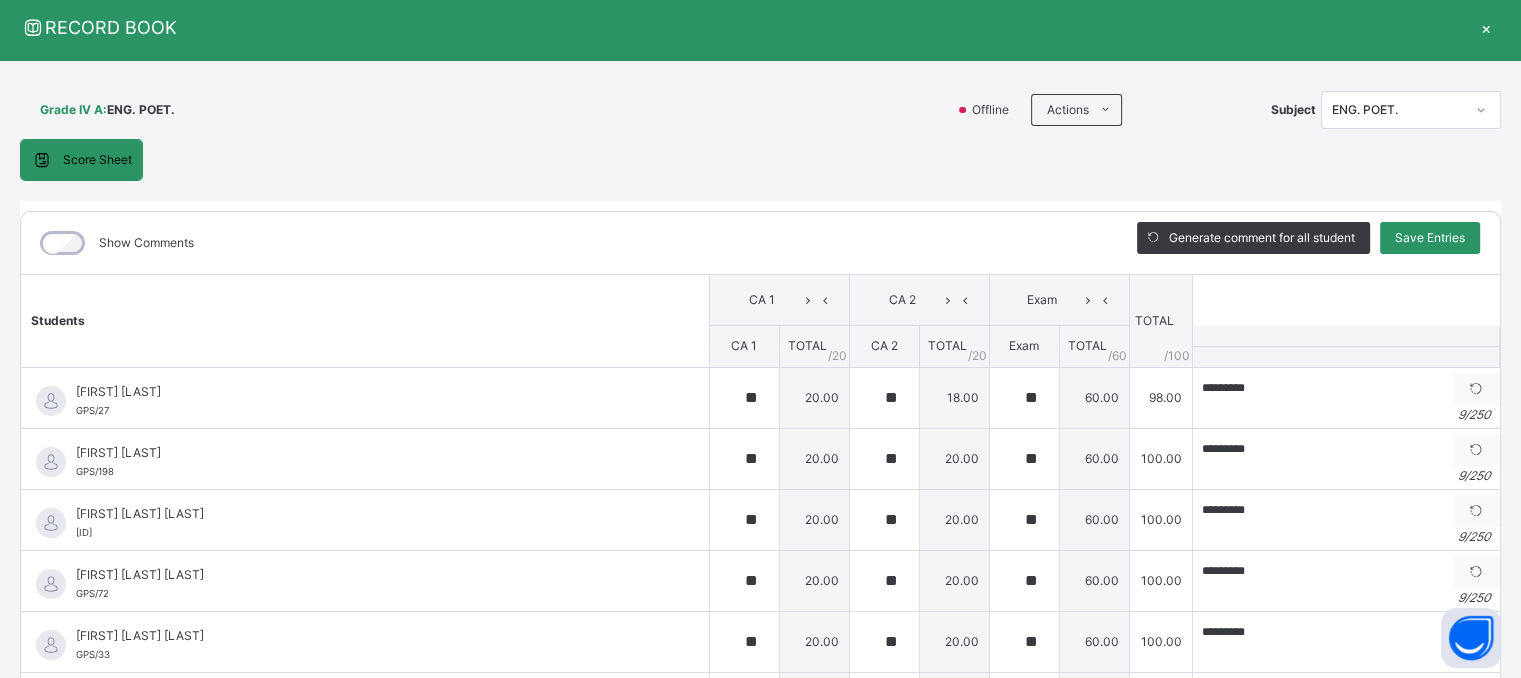 click on "ENG. POET." at bounding box center [1398, 110] 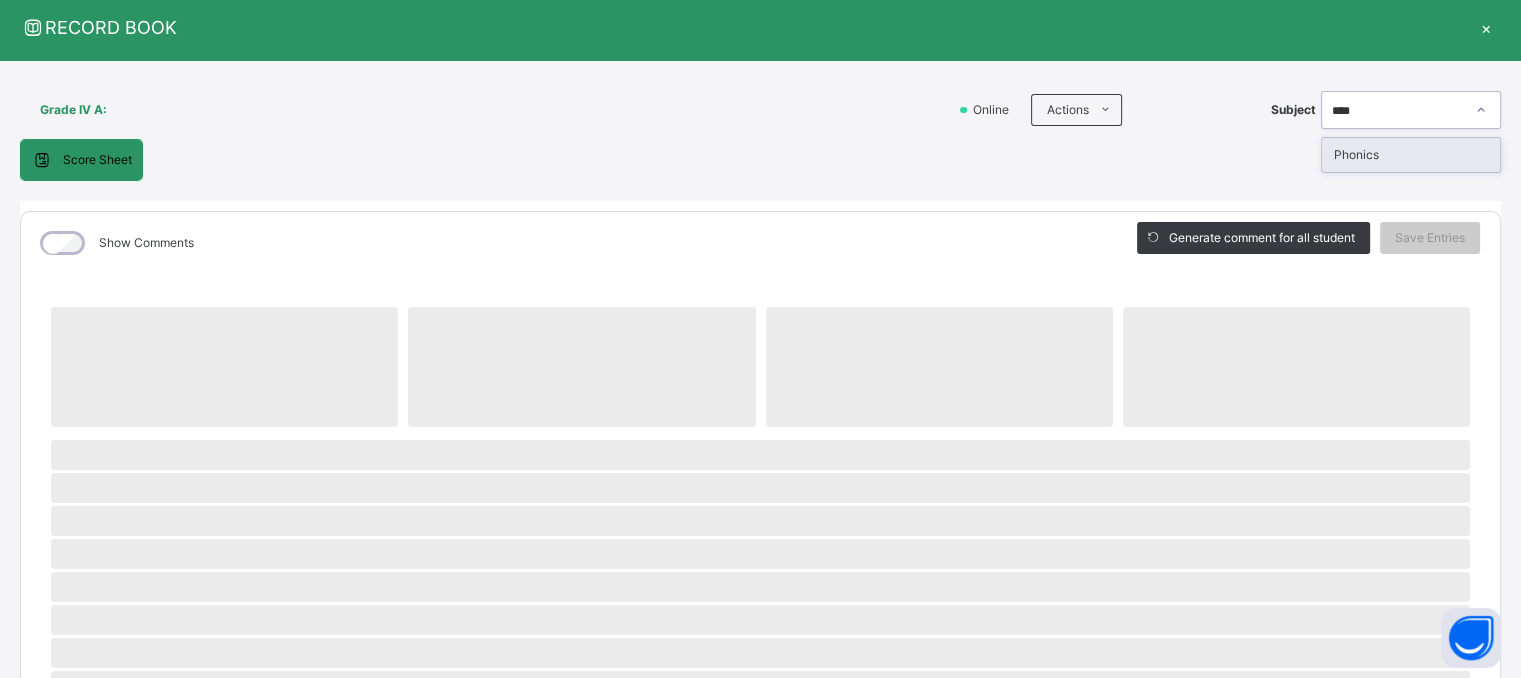 type on "*****" 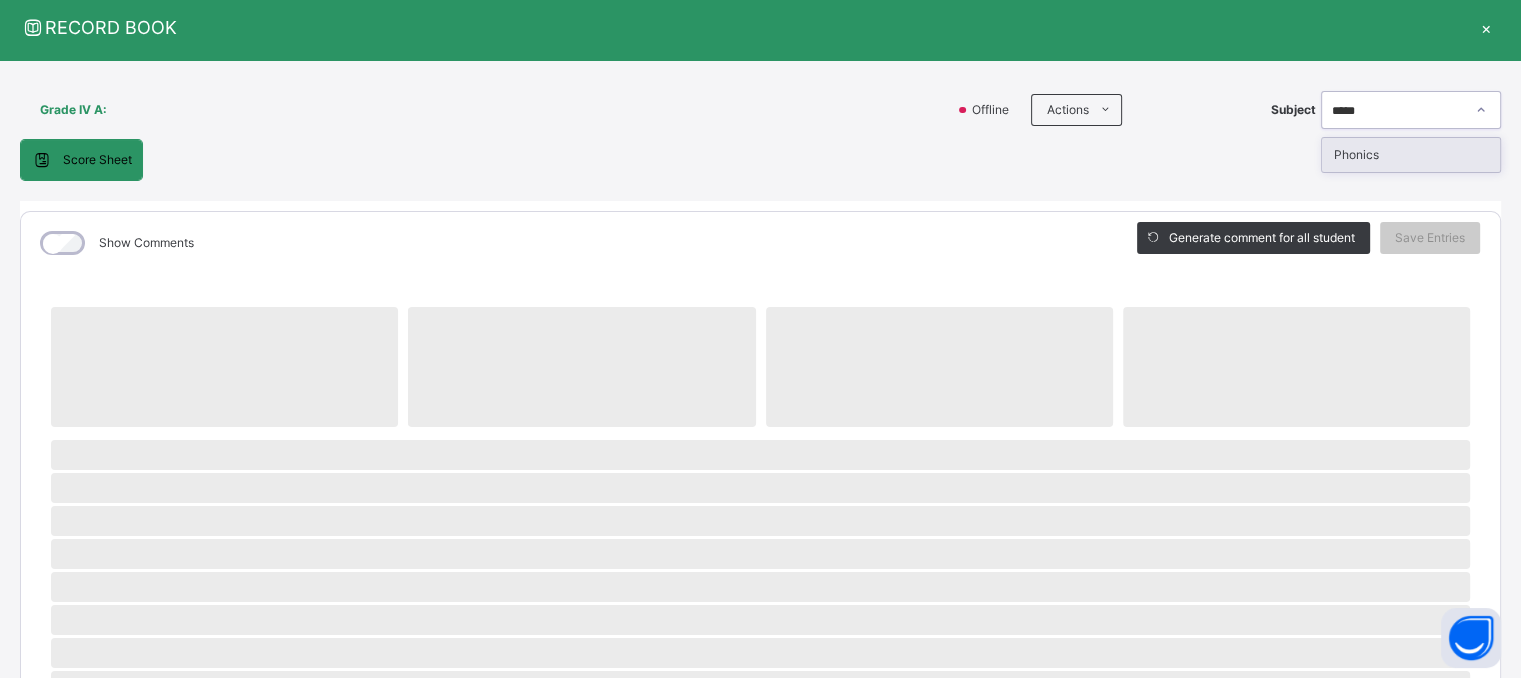 click on "Phonics" at bounding box center [1411, 155] 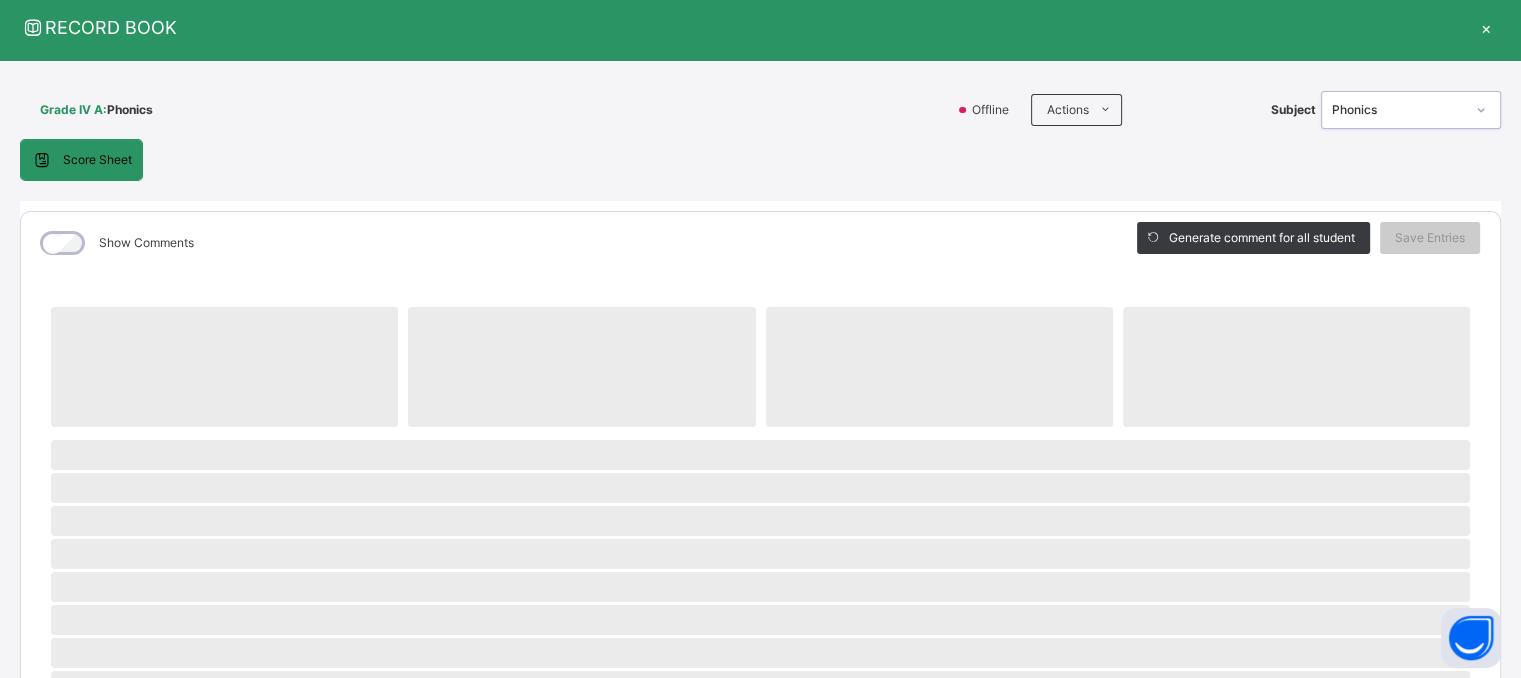 scroll, scrollTop: 0, scrollLeft: 0, axis: both 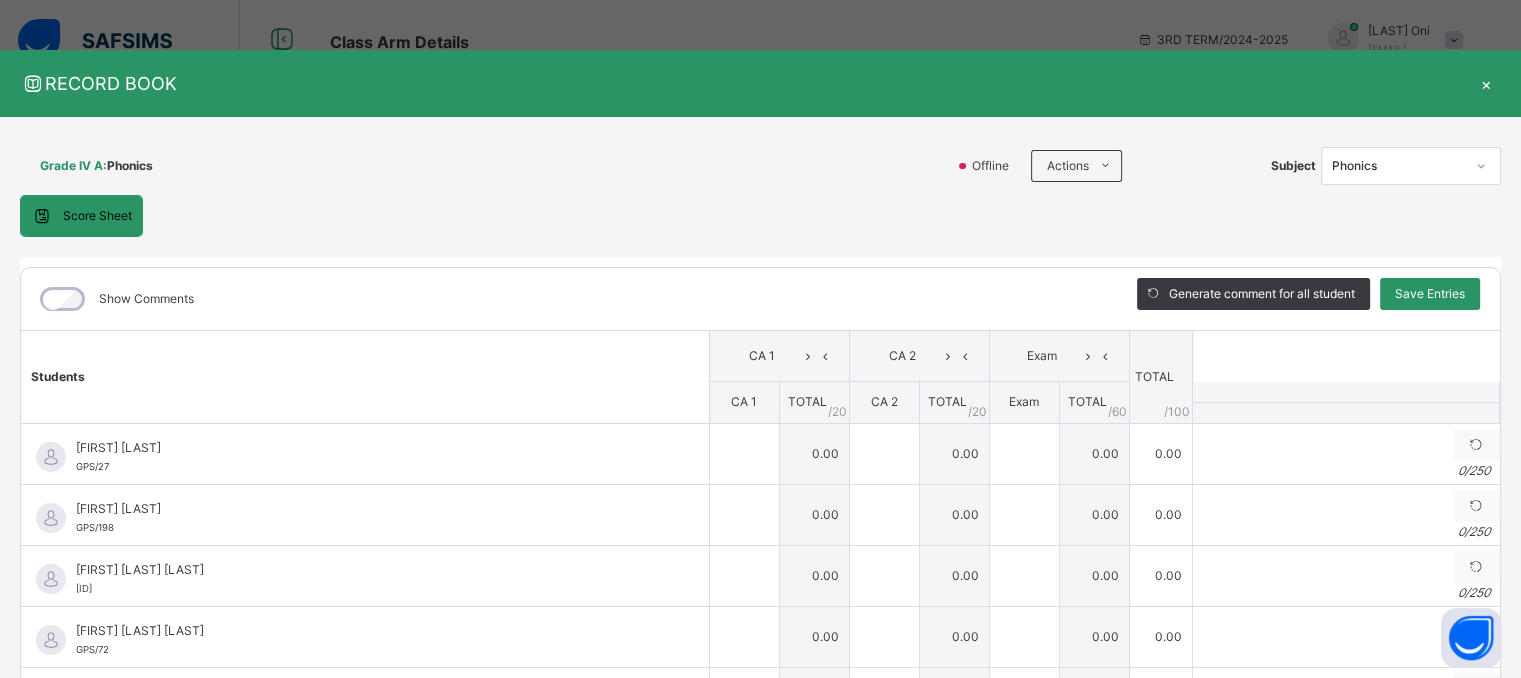 click on "Grade IV   A :   Phonics" at bounding box center [482, 166] 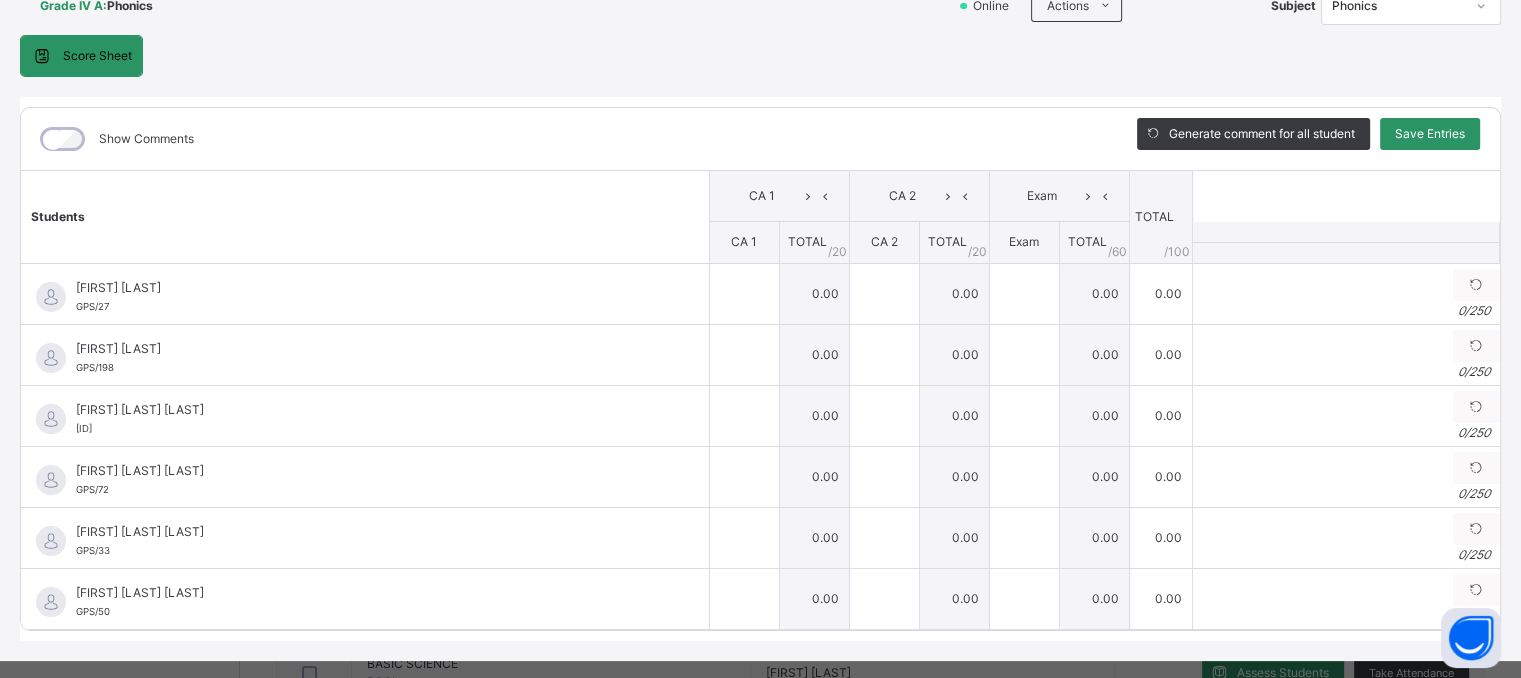 scroll, scrollTop: 200, scrollLeft: 0, axis: vertical 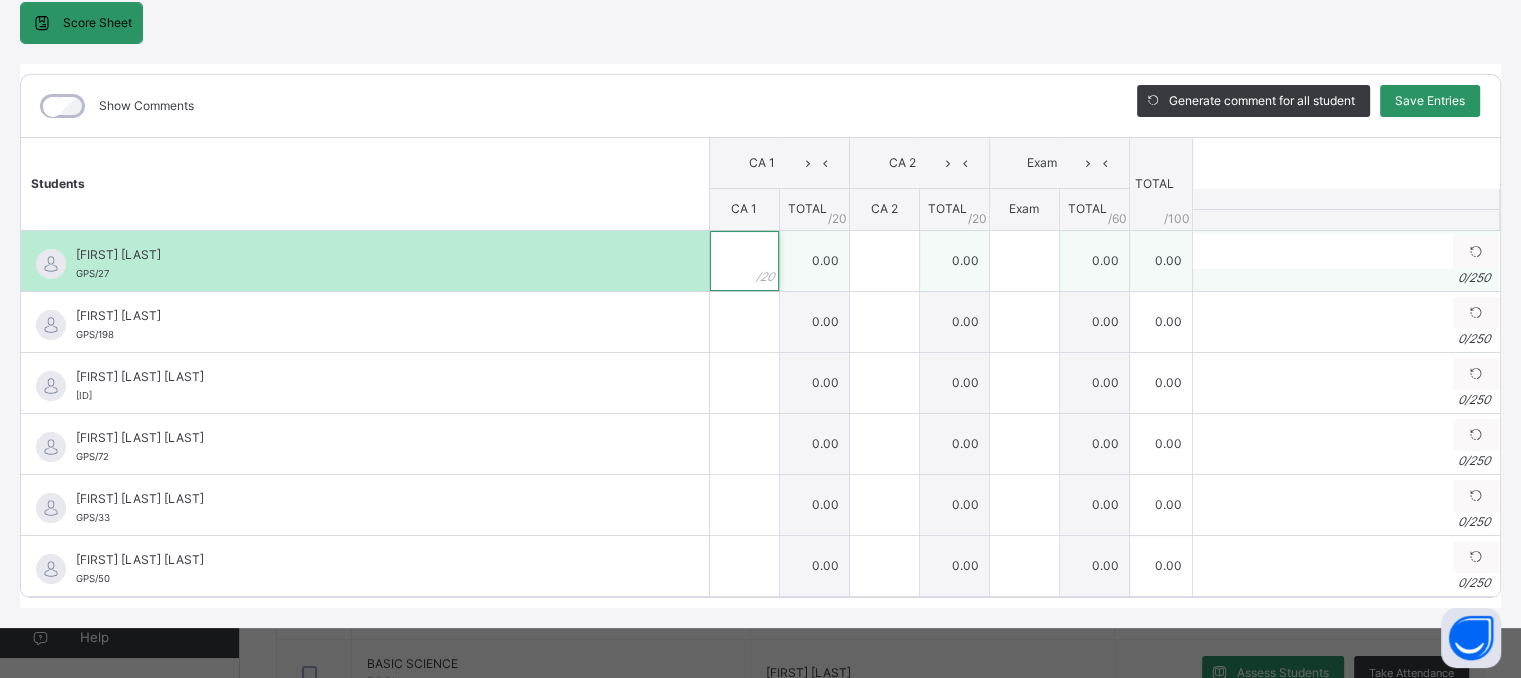 click at bounding box center [744, 261] 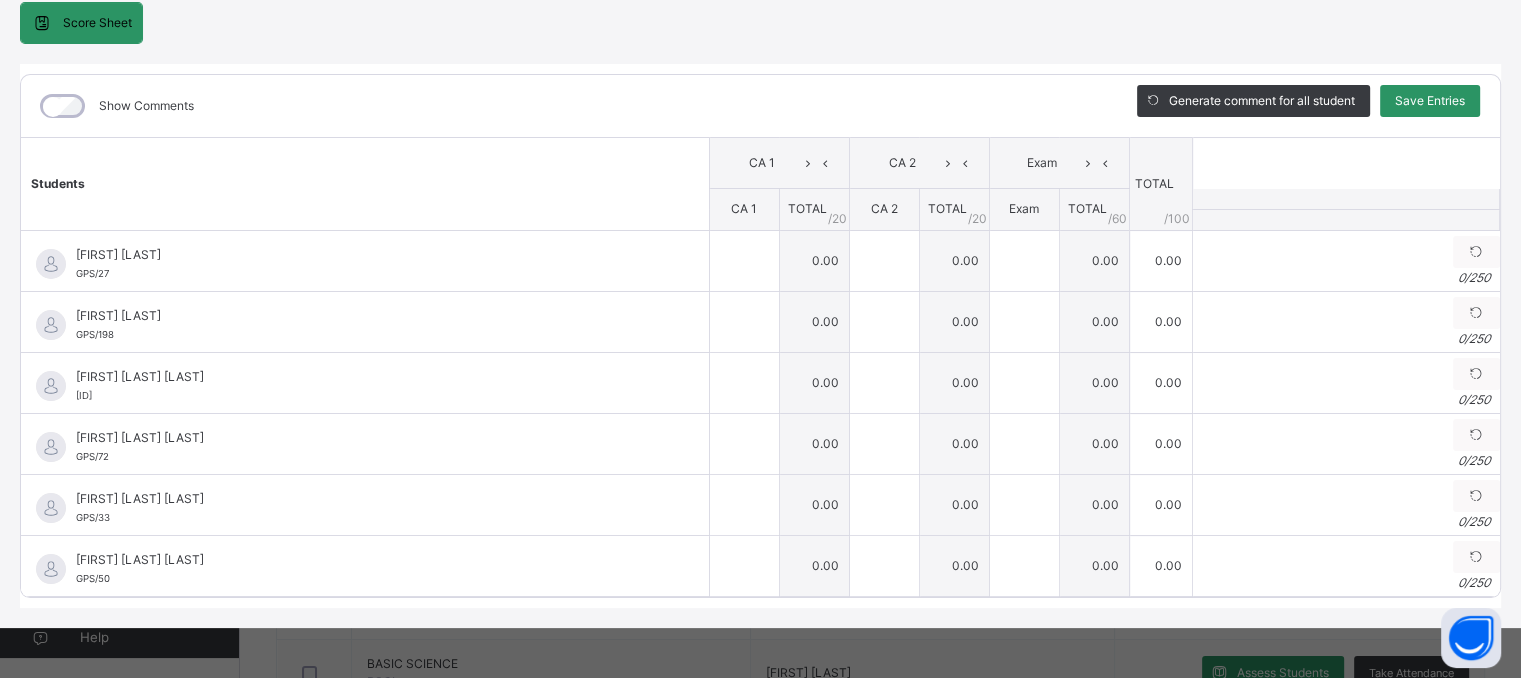 click on "Students" at bounding box center [365, 184] 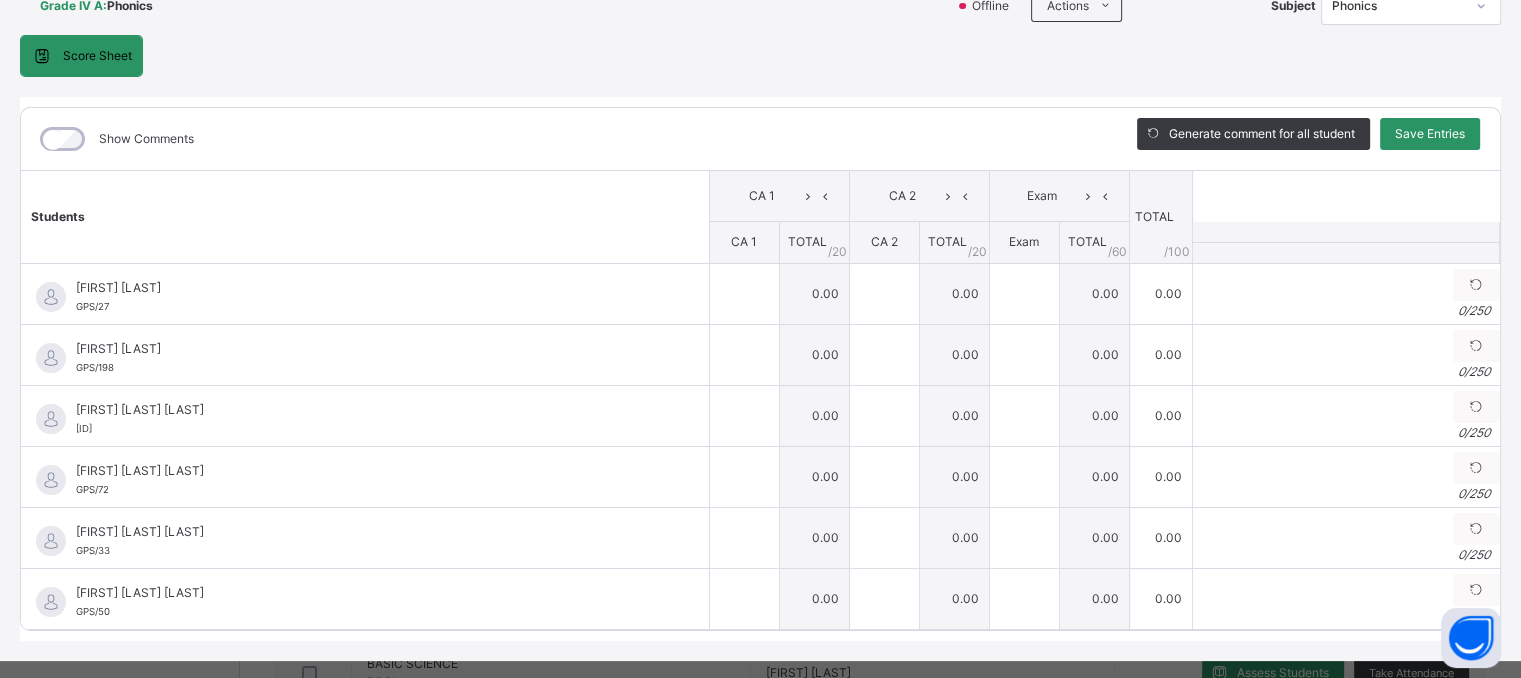 scroll, scrollTop: 200, scrollLeft: 0, axis: vertical 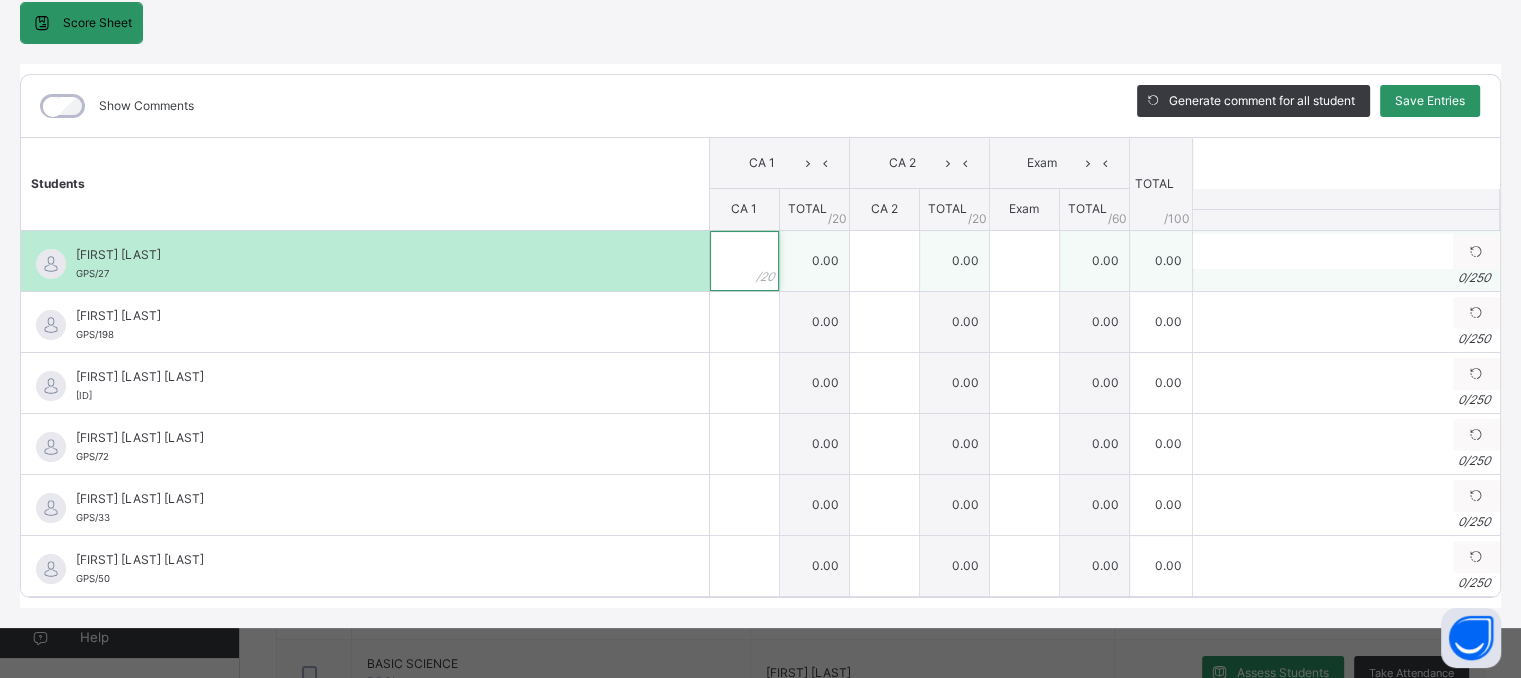 click at bounding box center (744, 261) 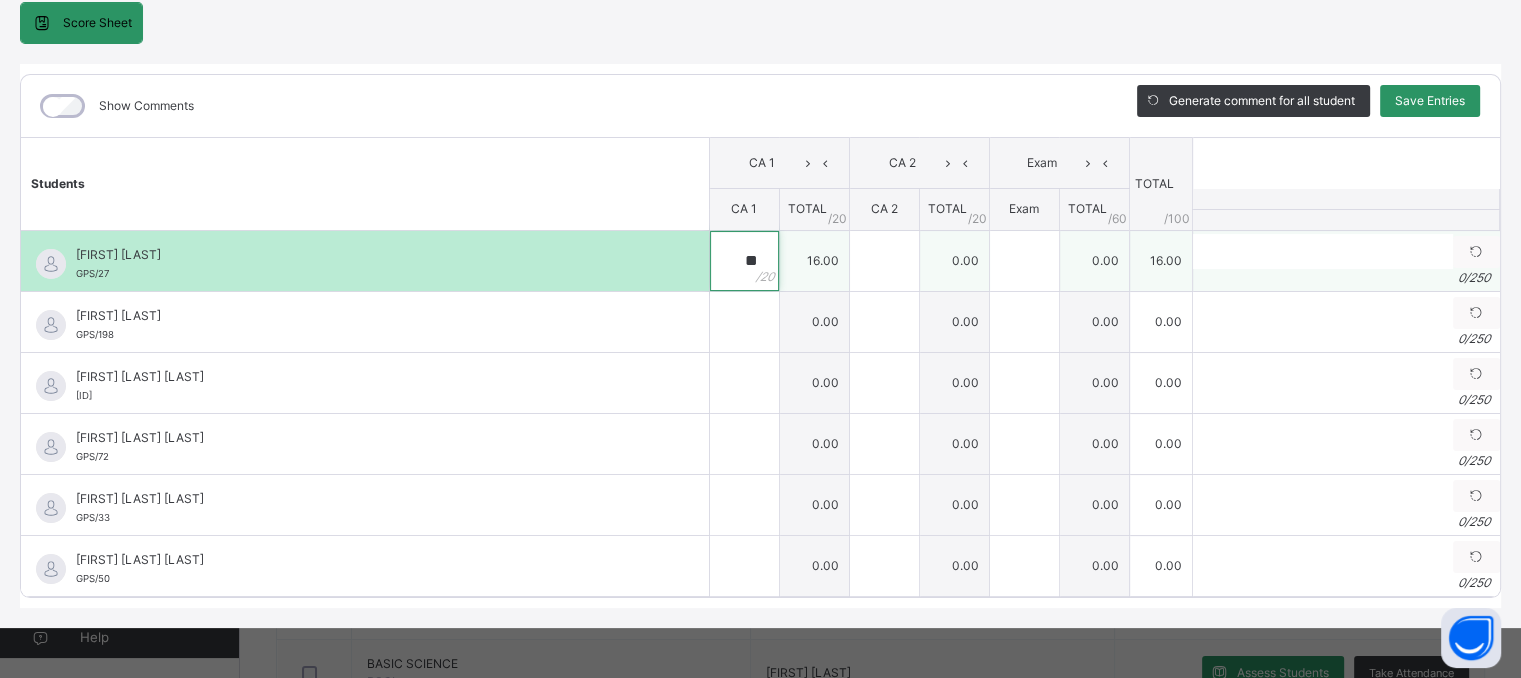 type on "**" 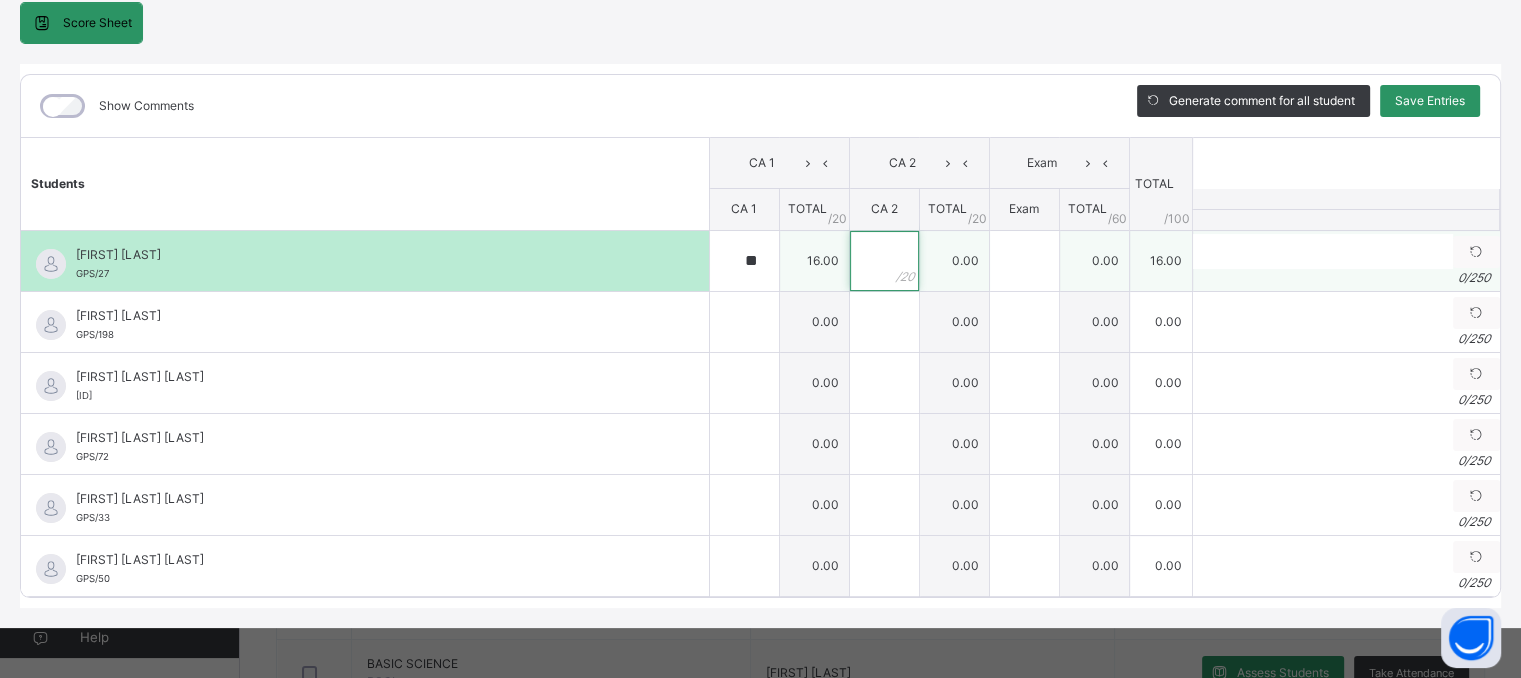 click at bounding box center (884, 261) 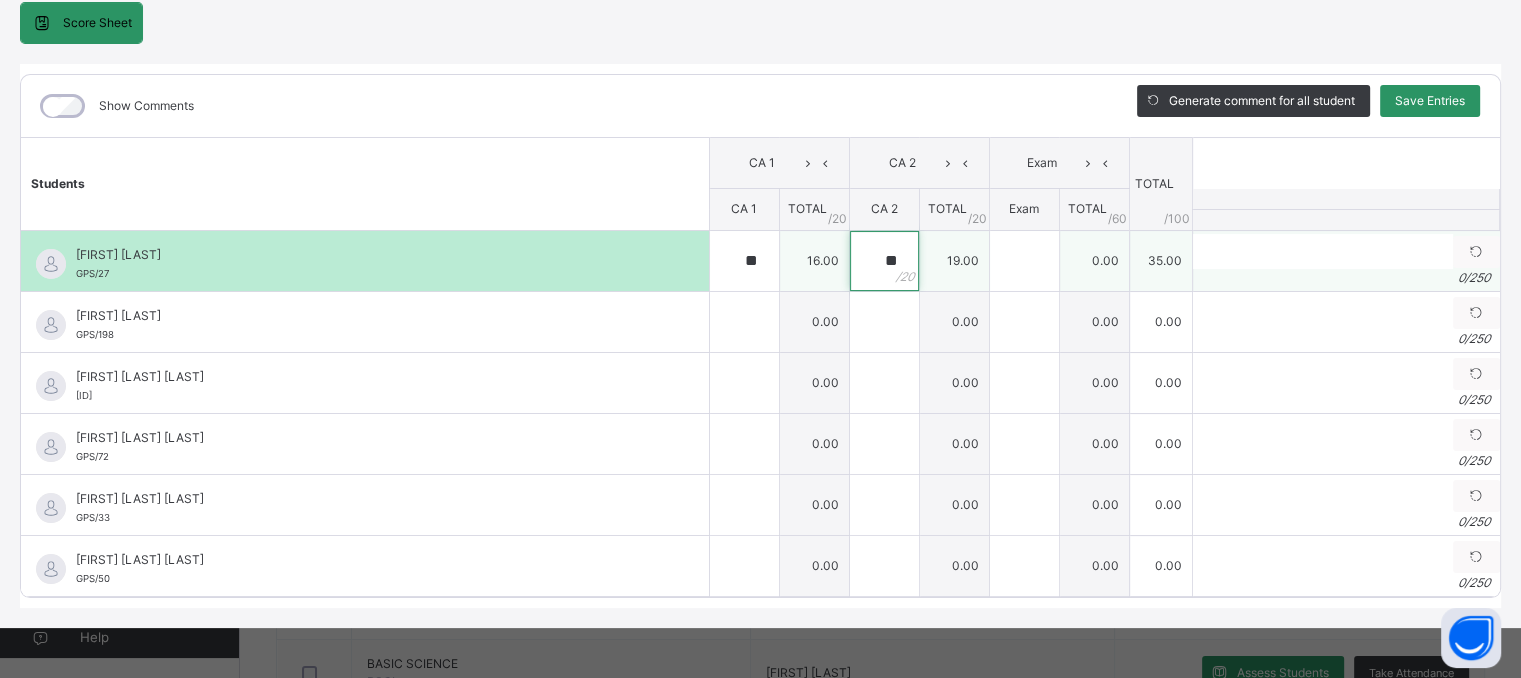 type on "**" 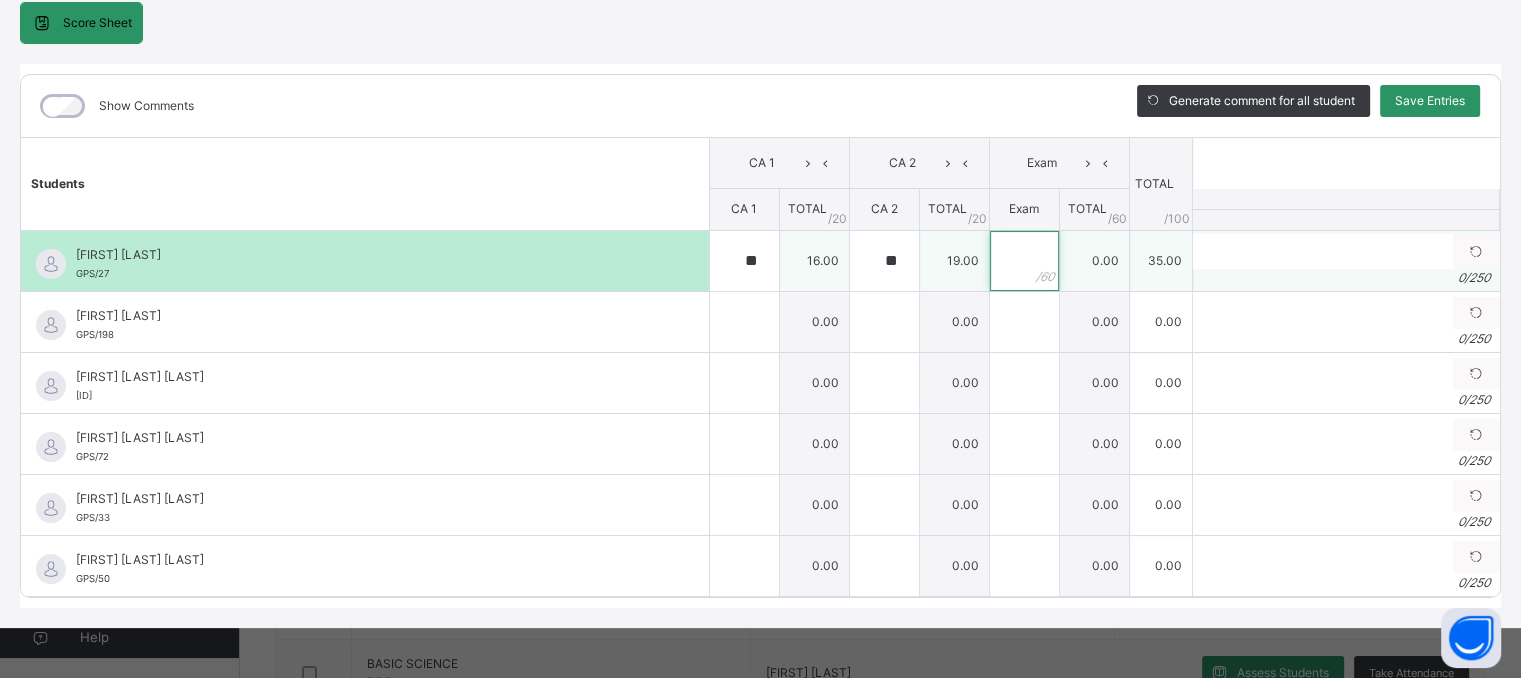 click at bounding box center [1024, 261] 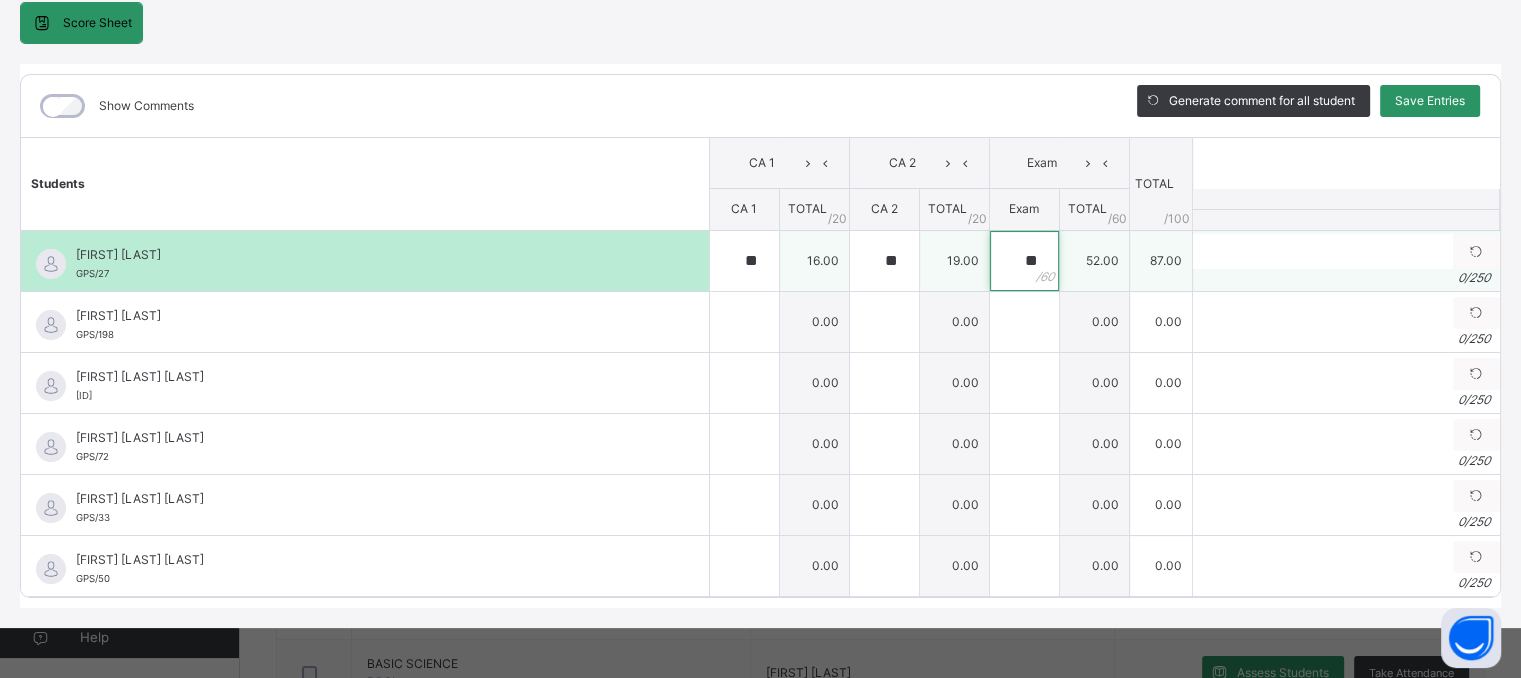 type on "**" 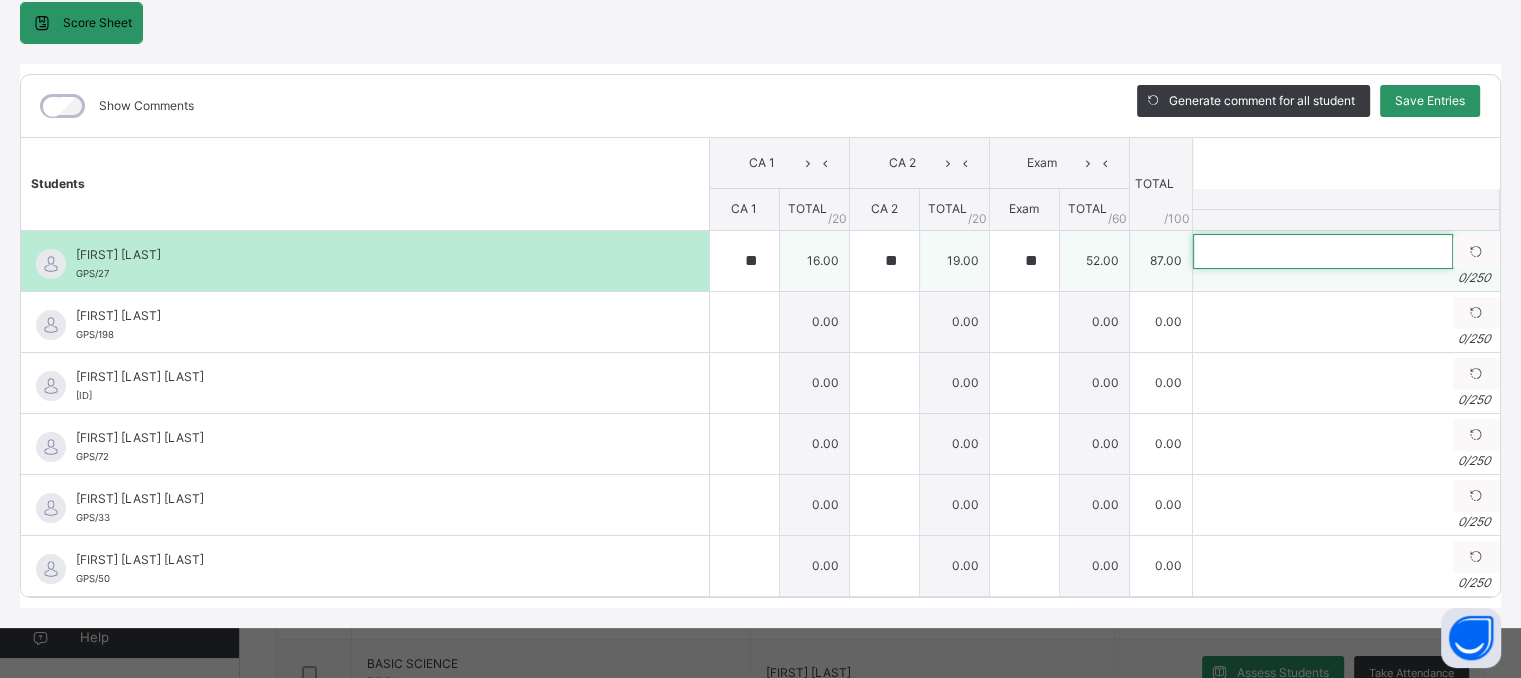 click at bounding box center [1323, 251] 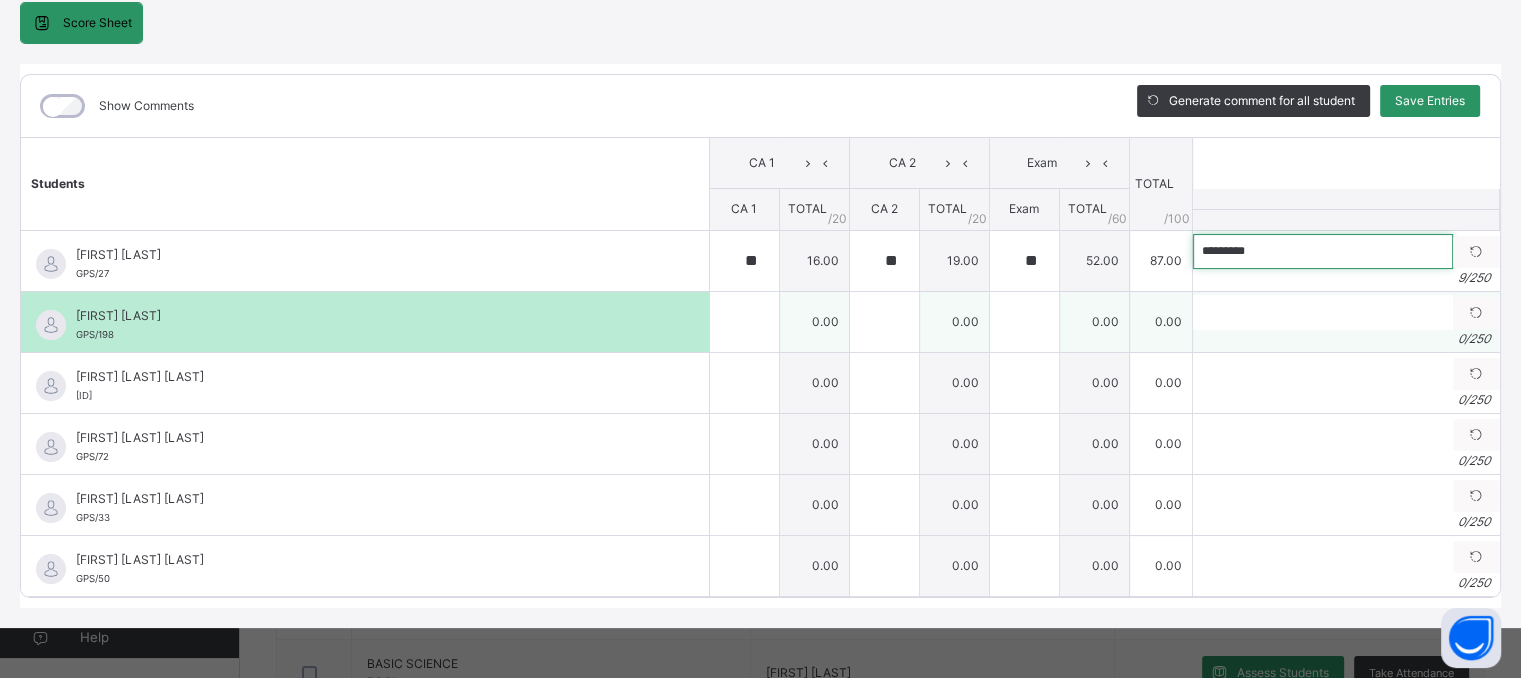 type on "*********" 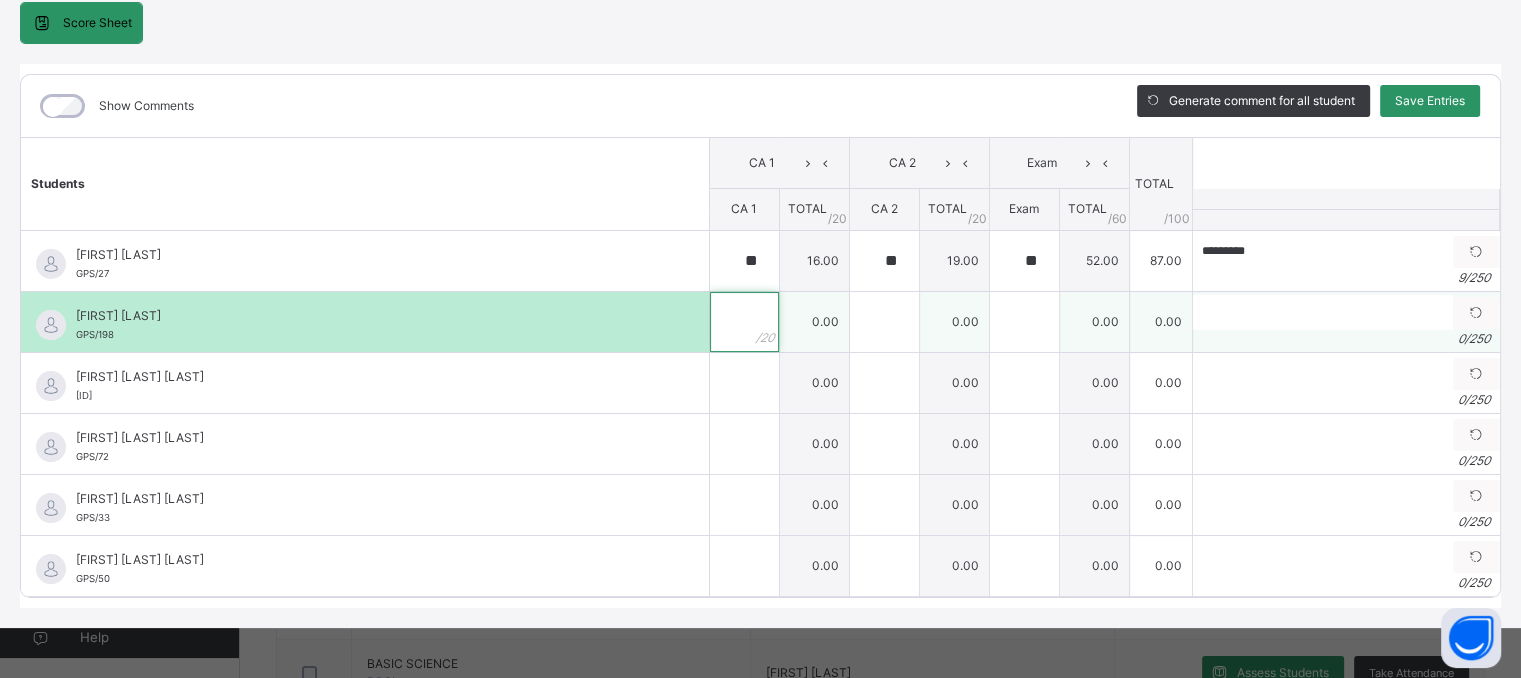 click at bounding box center (744, 322) 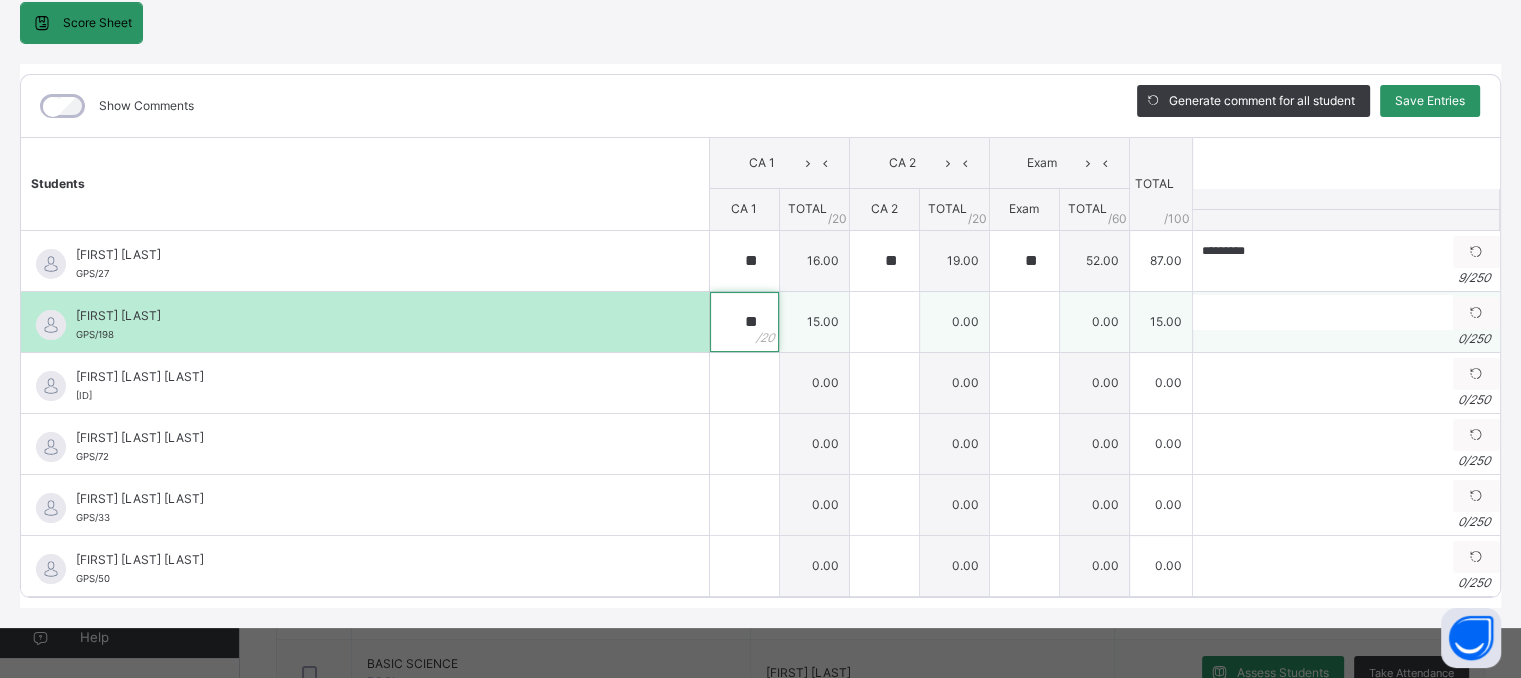 type on "**" 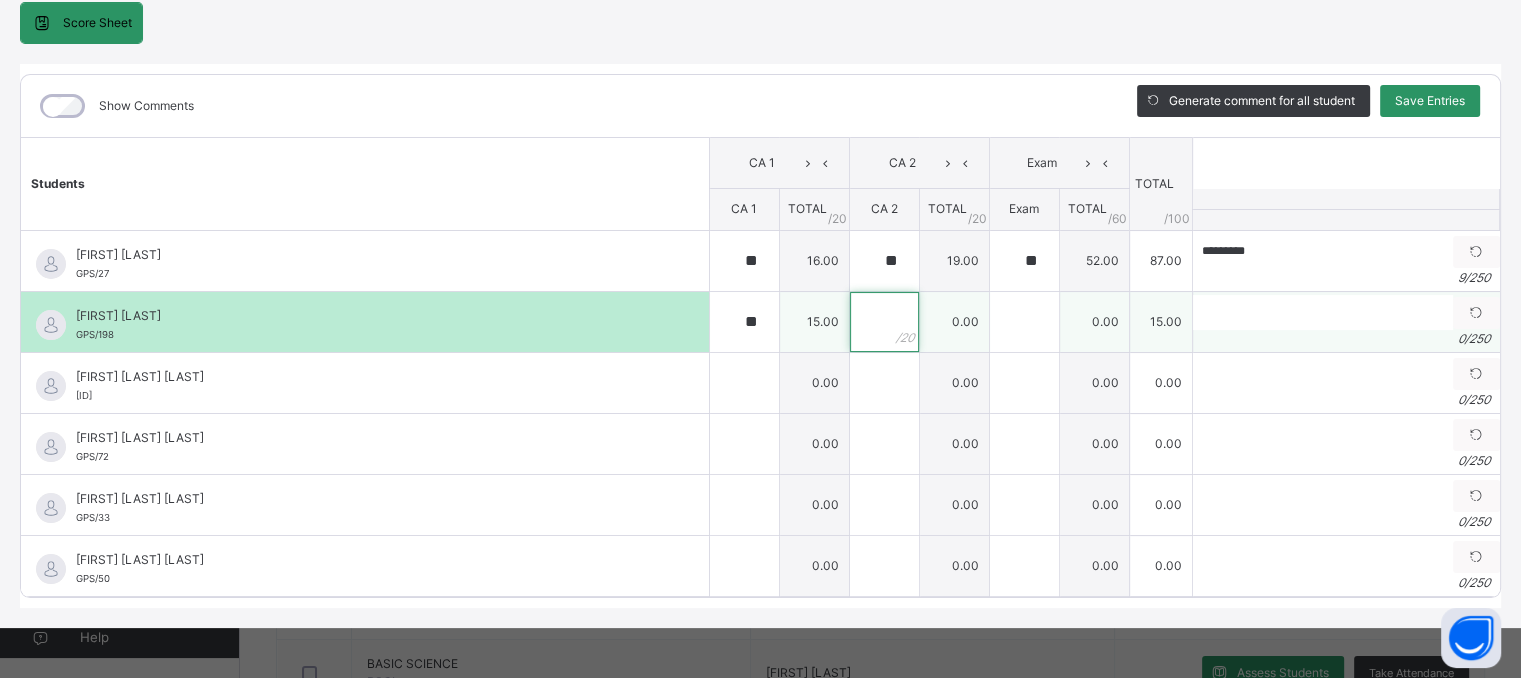 click at bounding box center (884, 322) 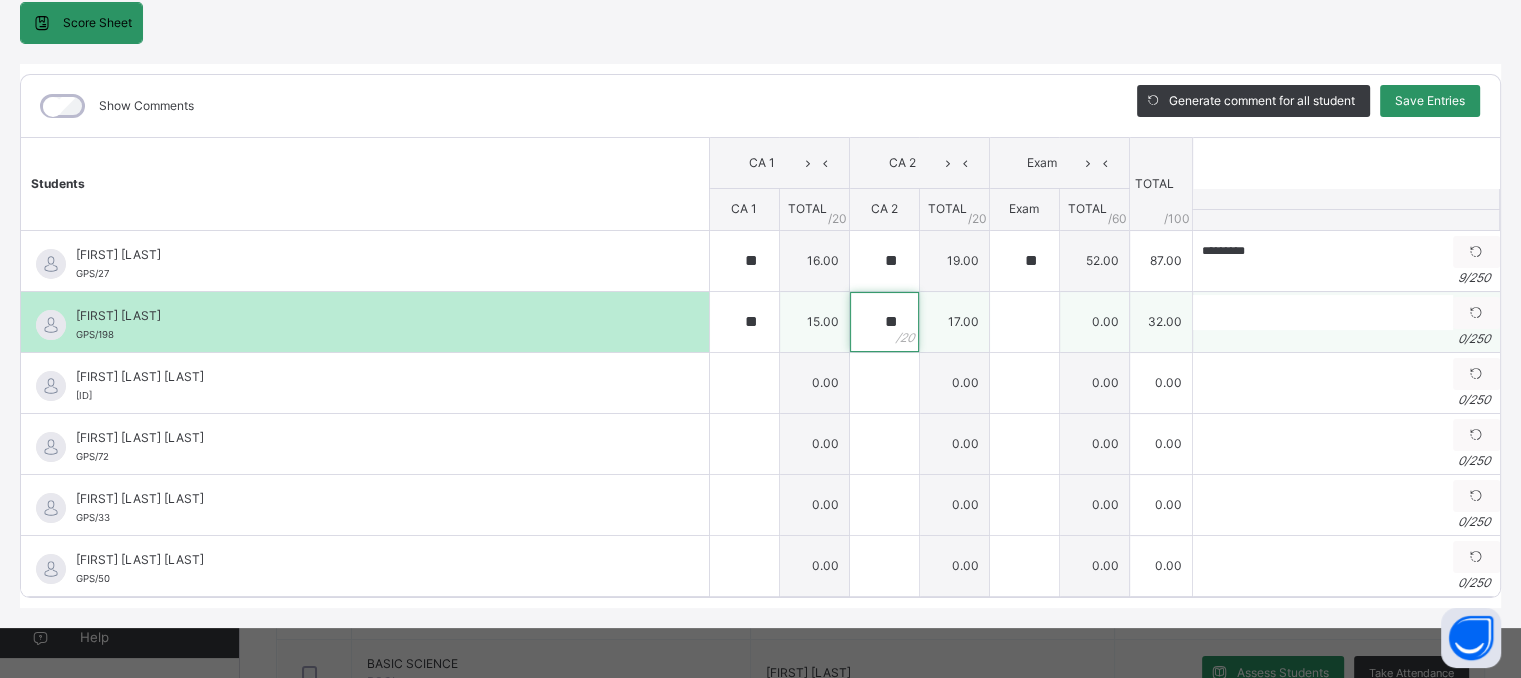 type on "**" 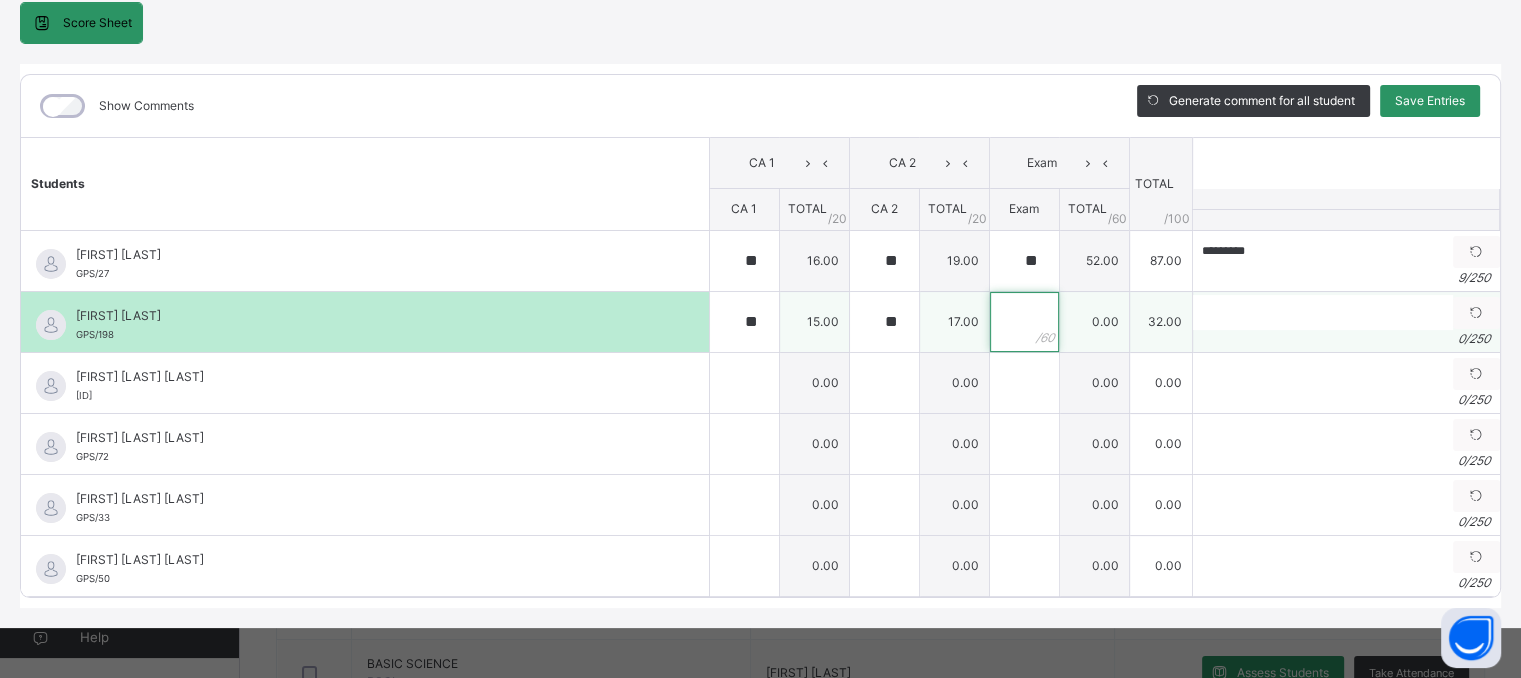 click at bounding box center [1024, 322] 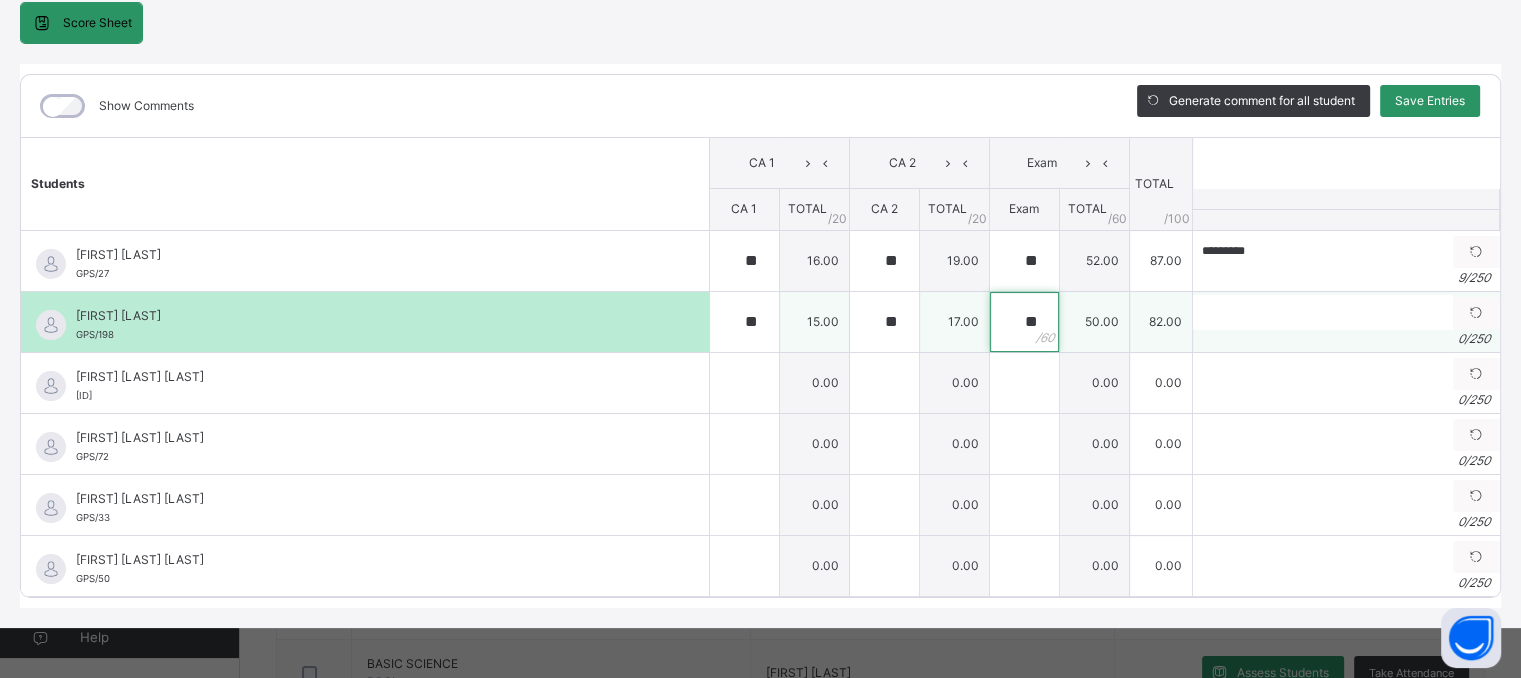 type on "**" 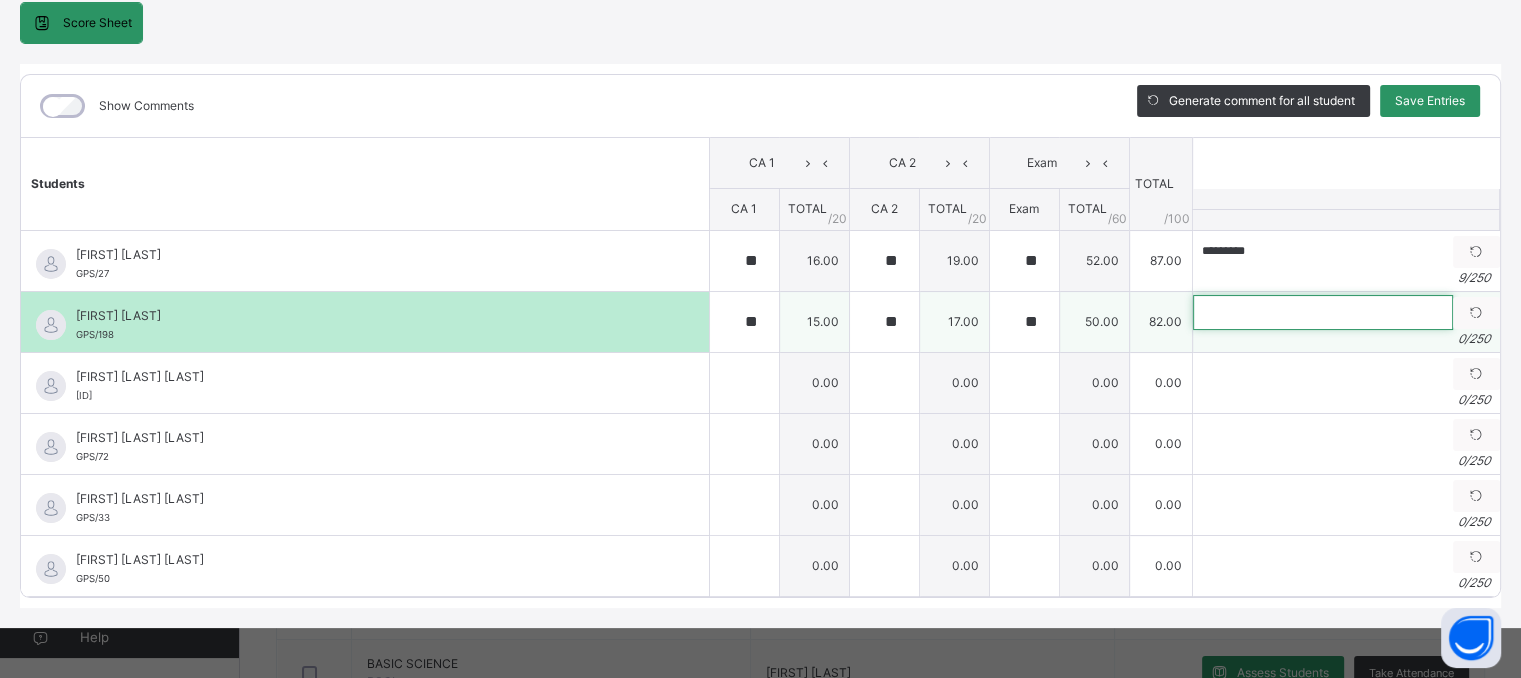 click at bounding box center (1323, 312) 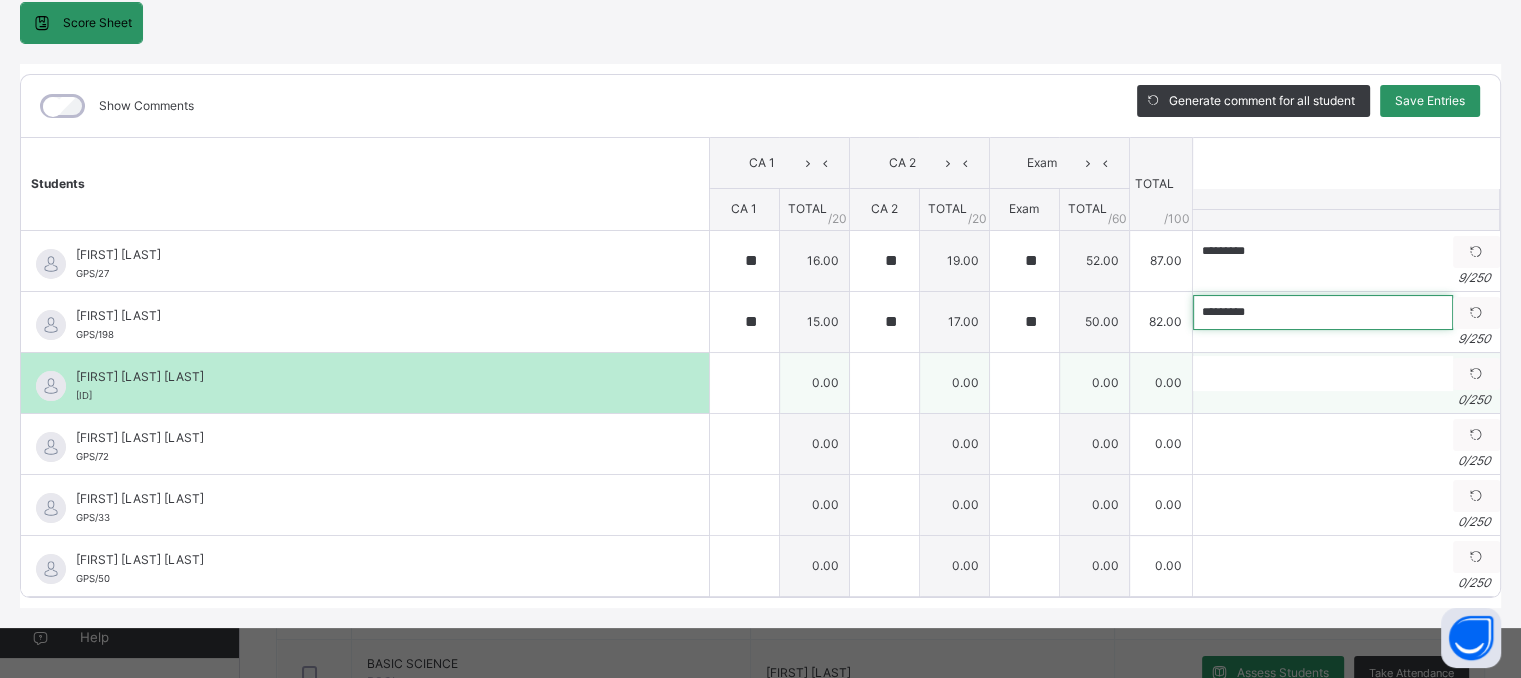 type on "*********" 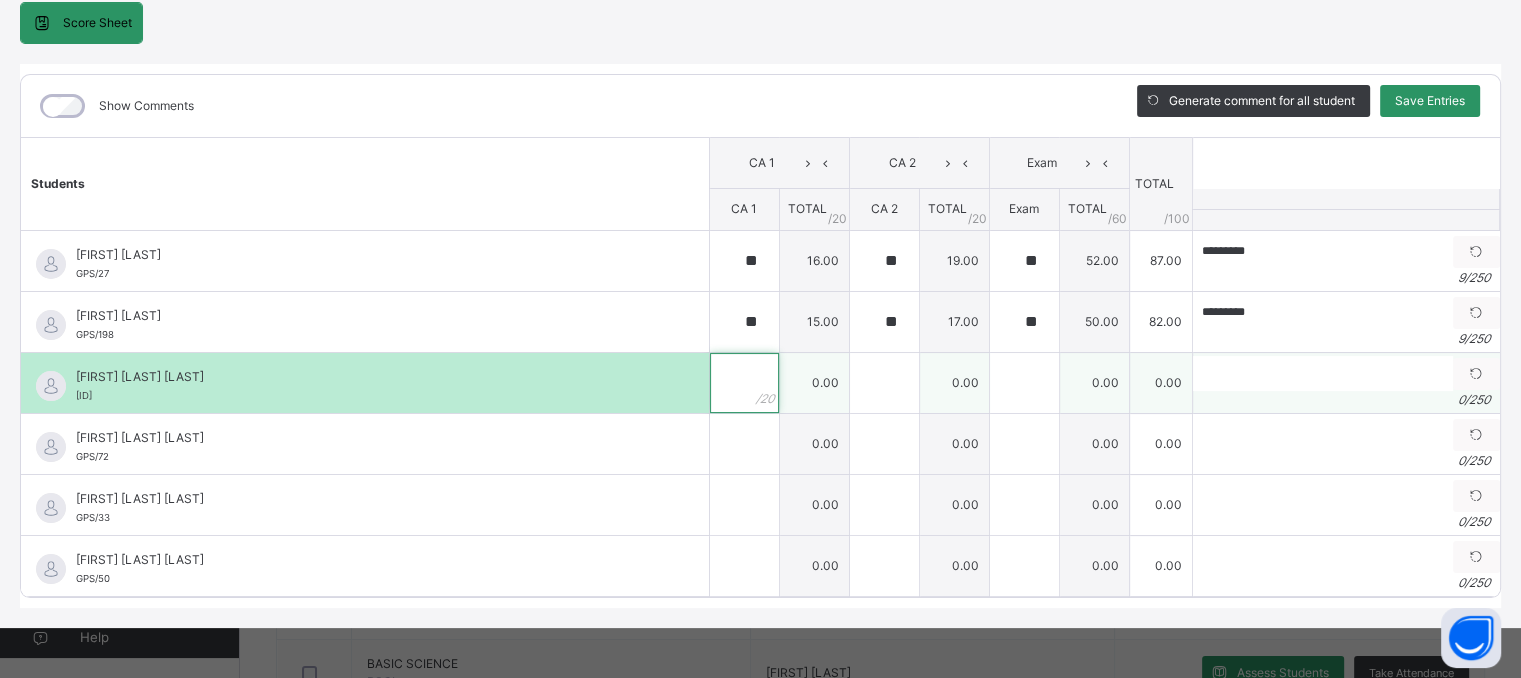 click at bounding box center [744, 383] 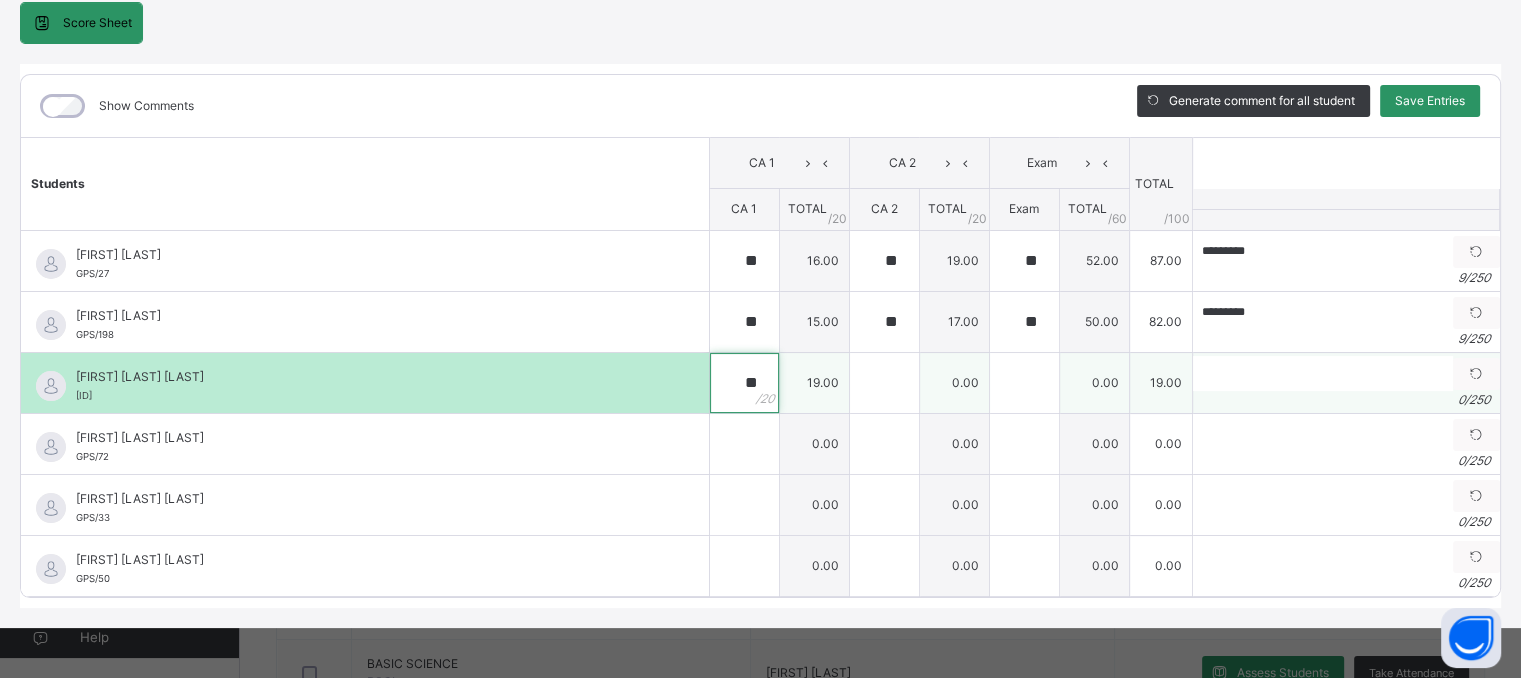 type on "**" 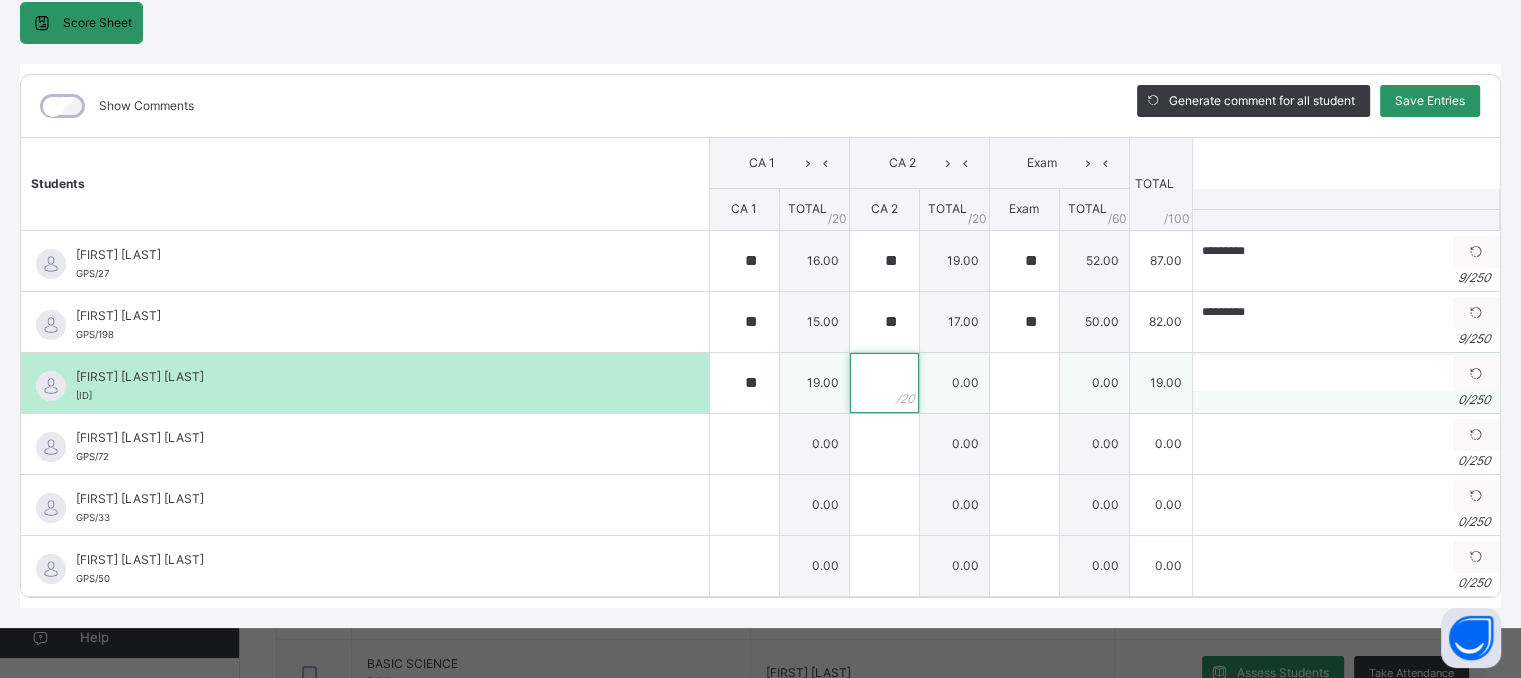 click at bounding box center (884, 383) 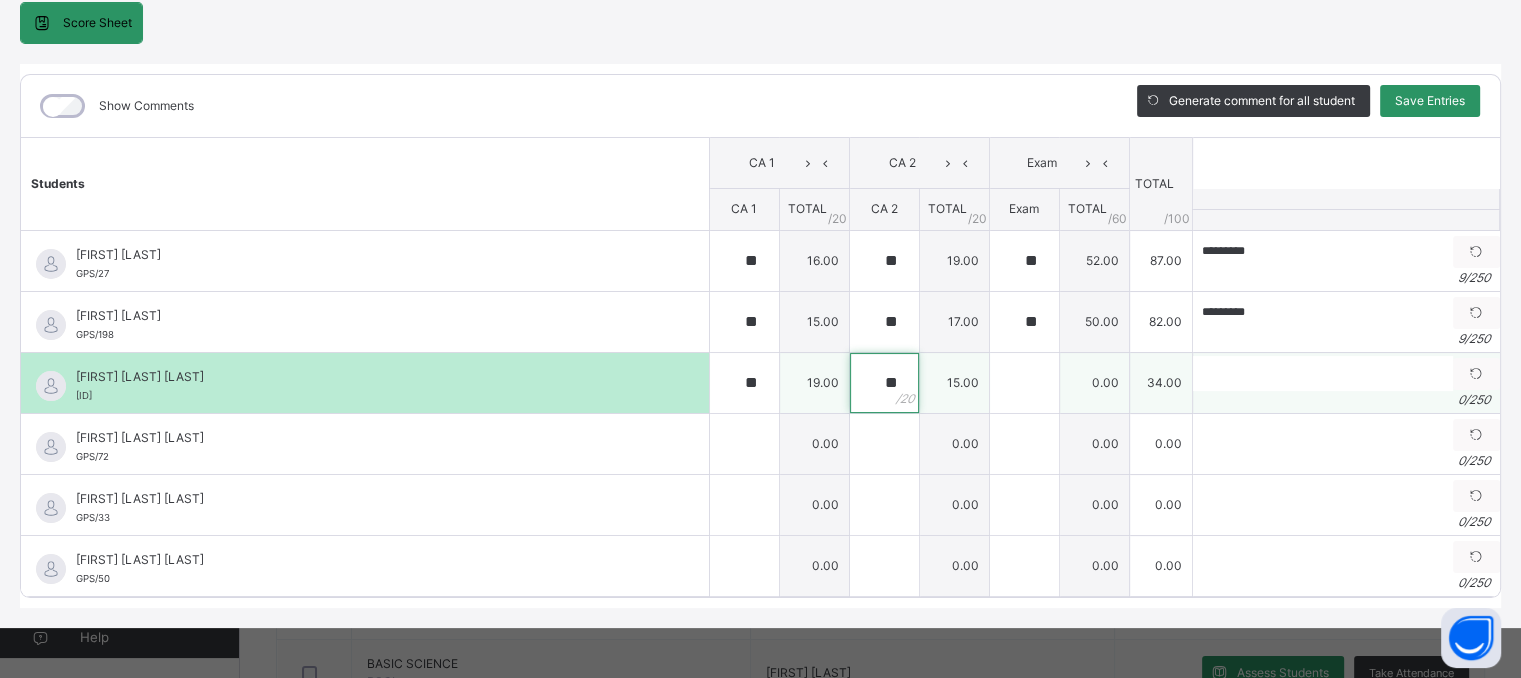type on "**" 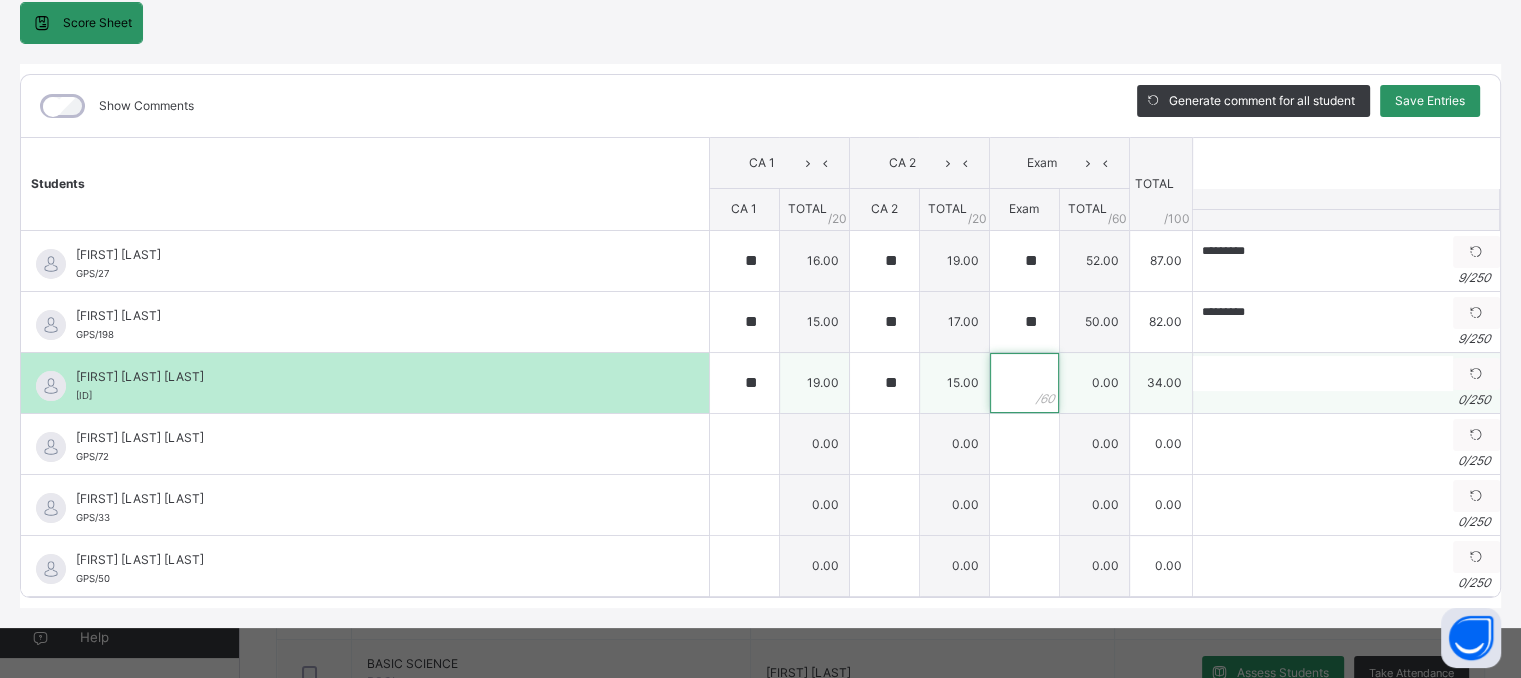 click at bounding box center [1024, 383] 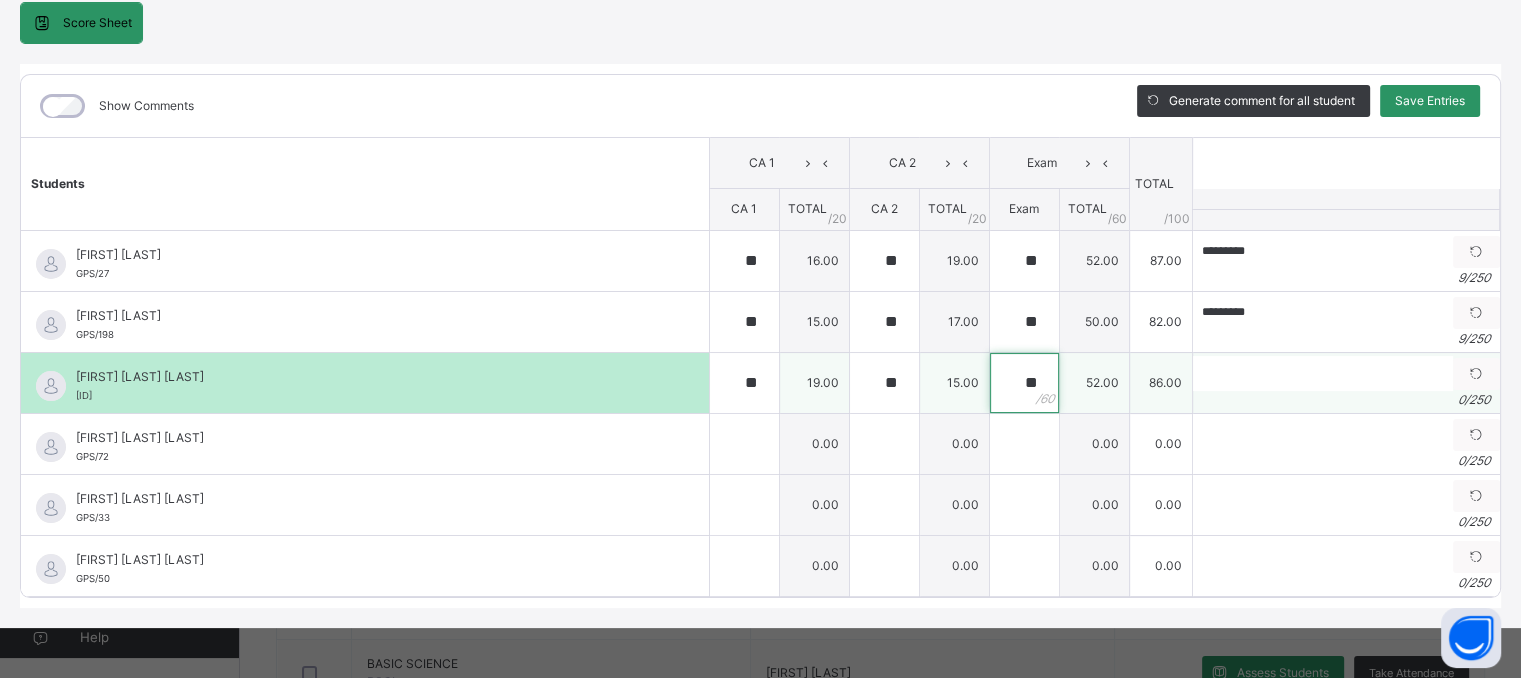 type on "**" 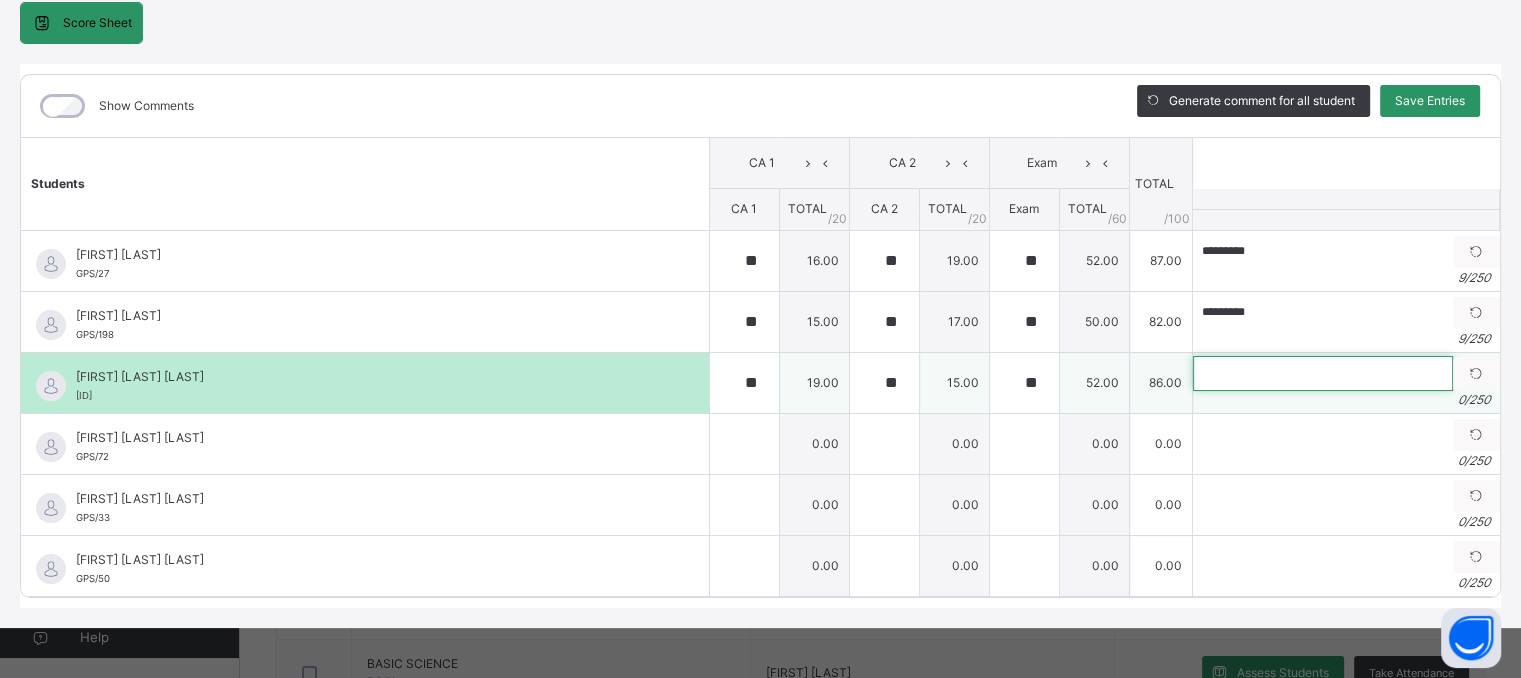 click at bounding box center [1323, 373] 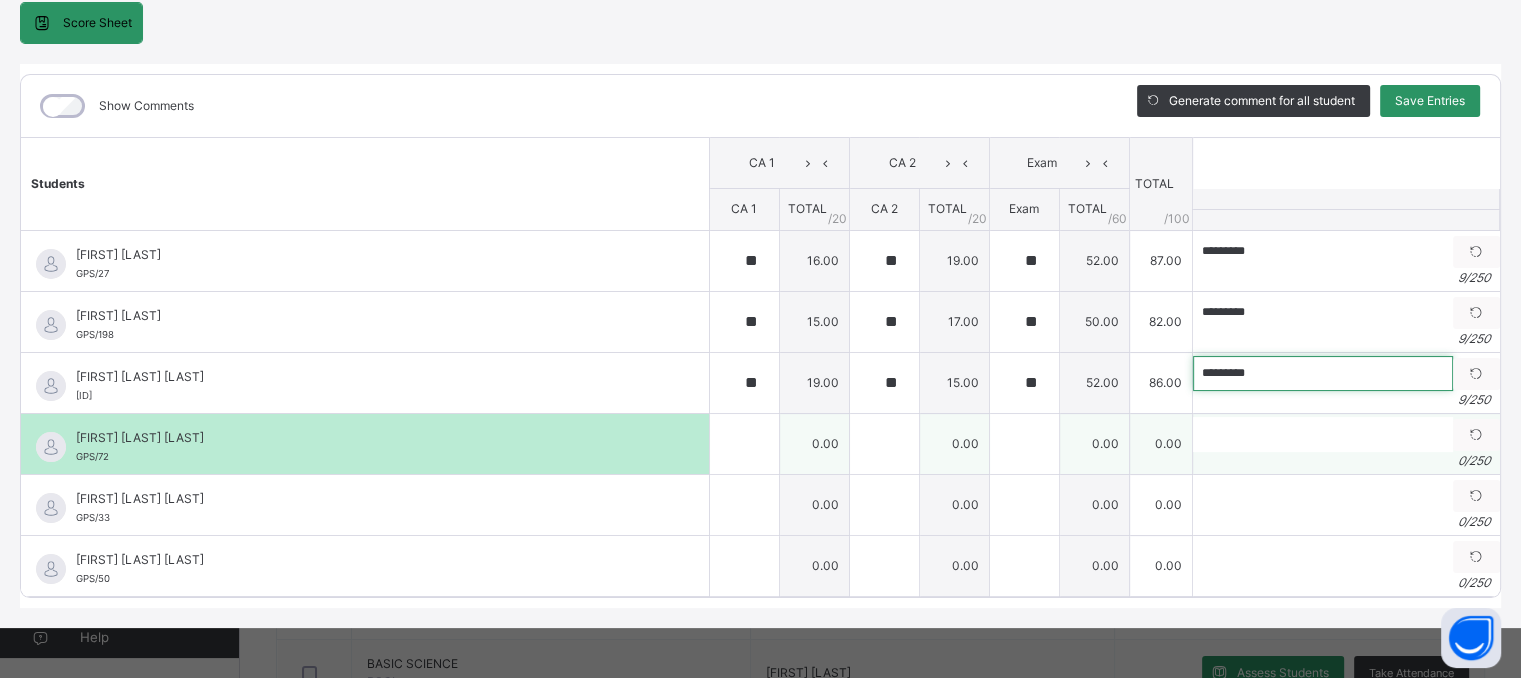 type on "*********" 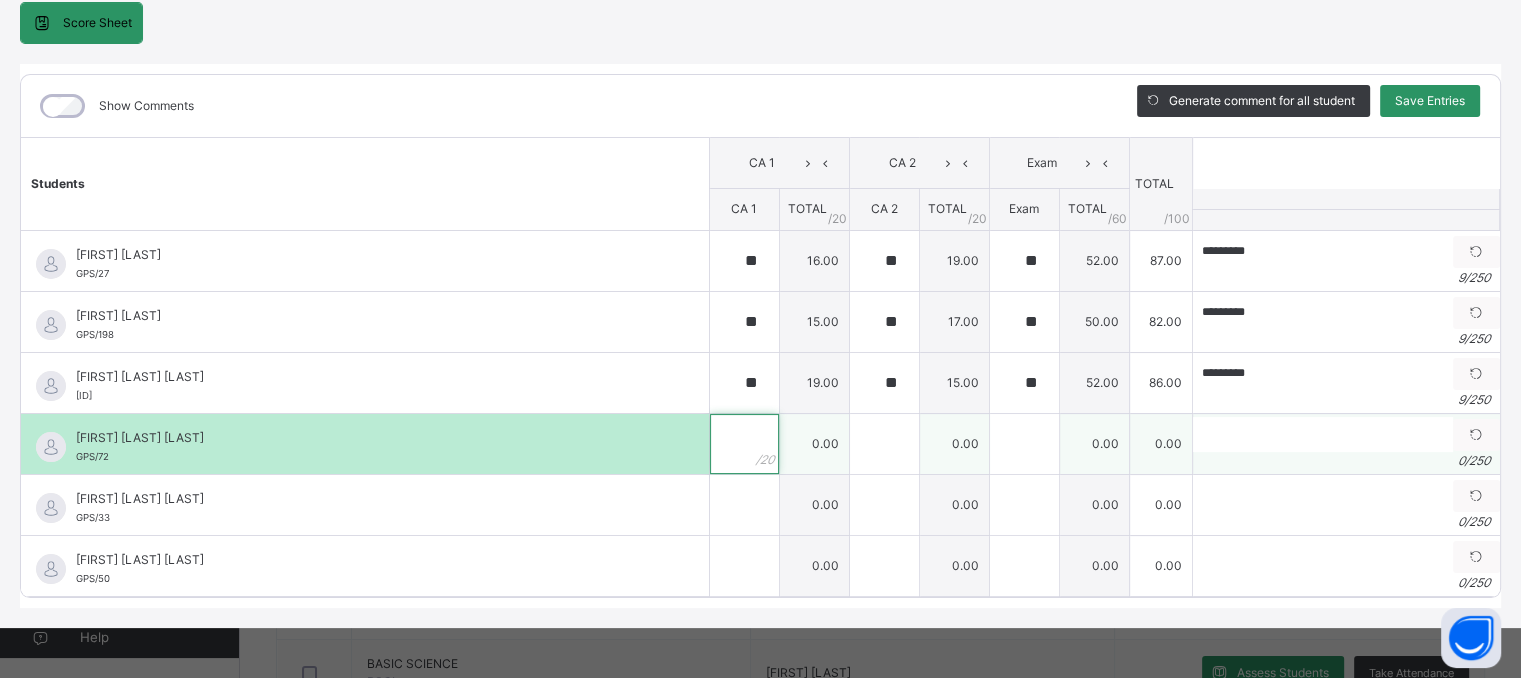 click at bounding box center (744, 444) 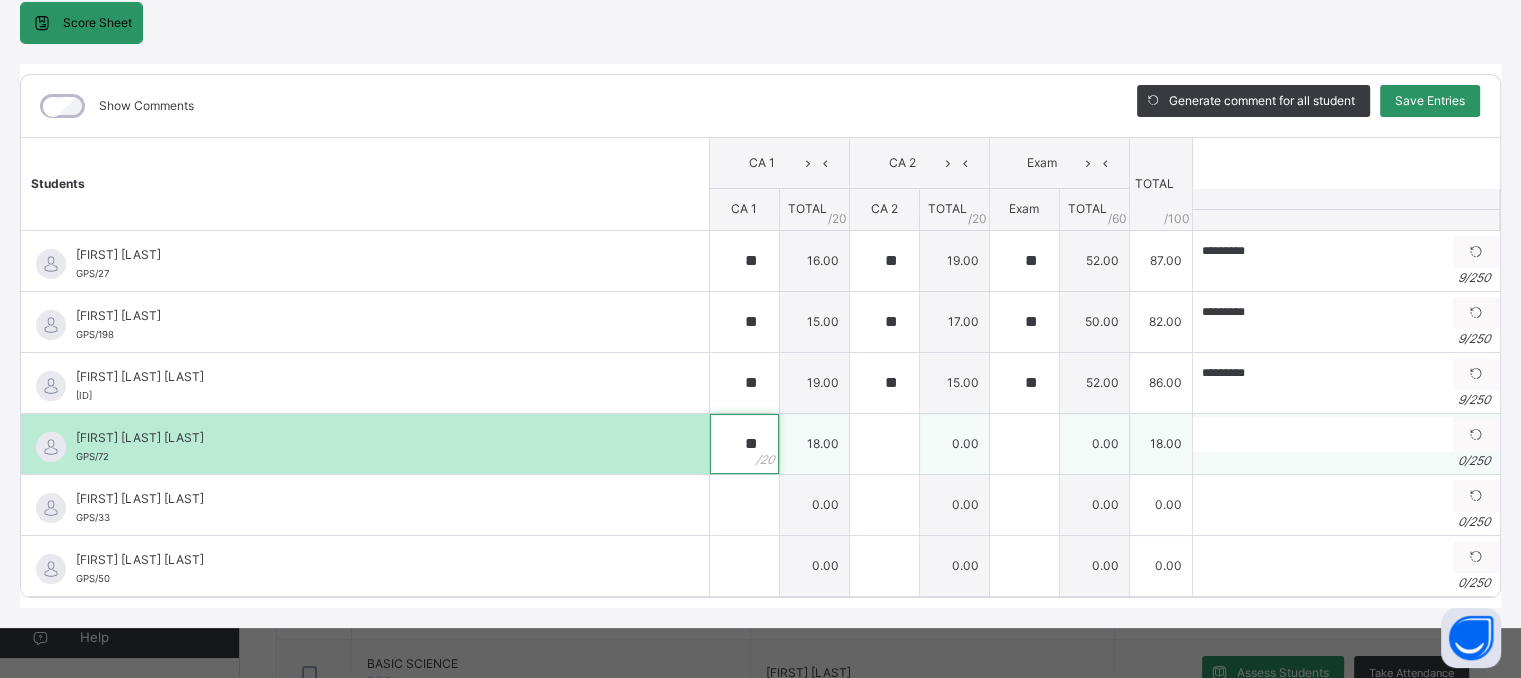 type on "**" 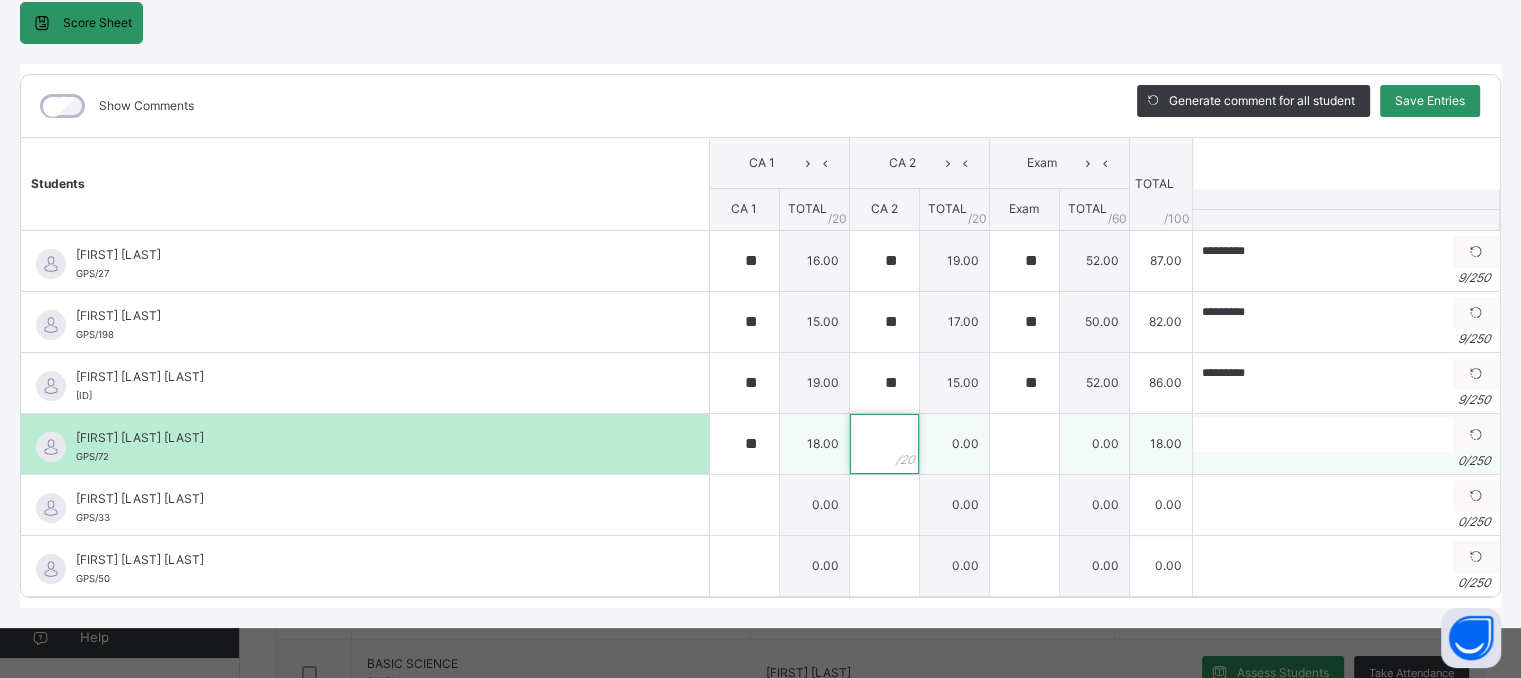 click at bounding box center (884, 444) 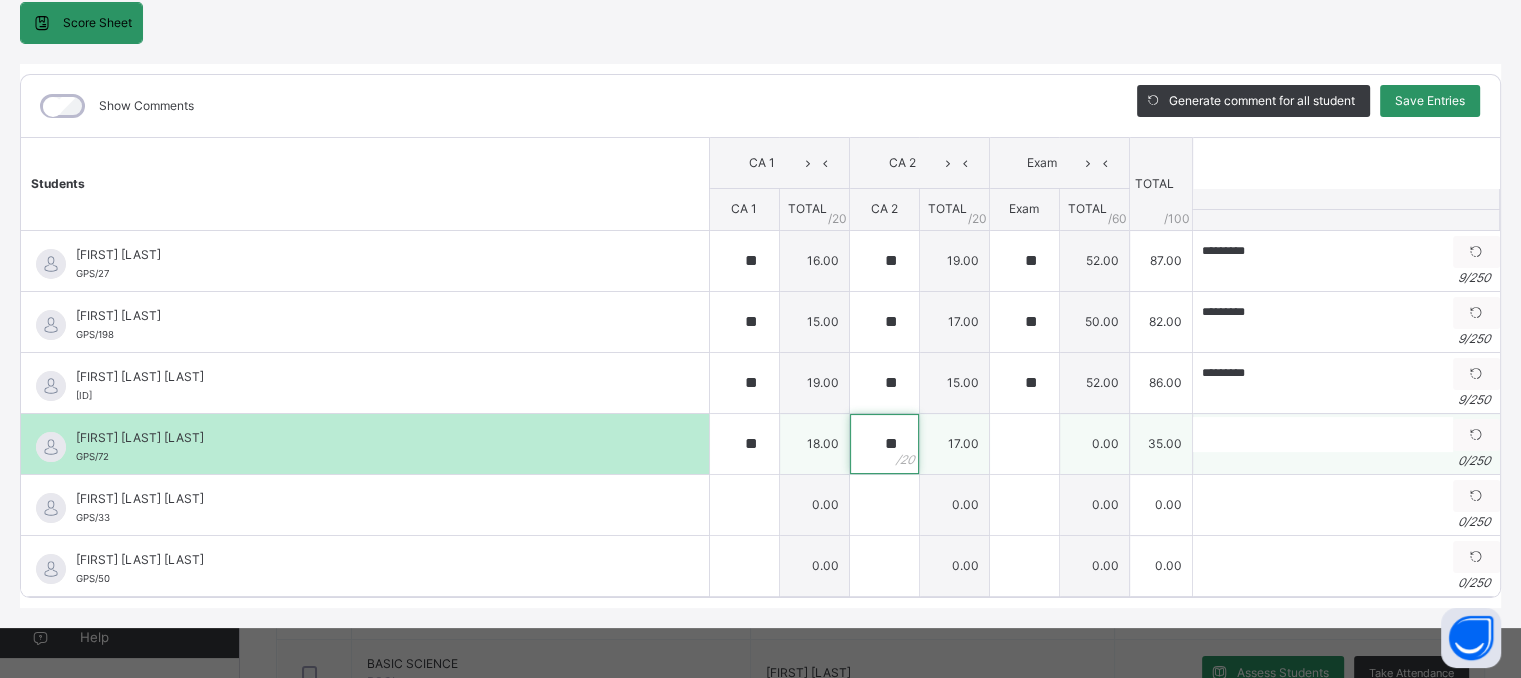 type on "**" 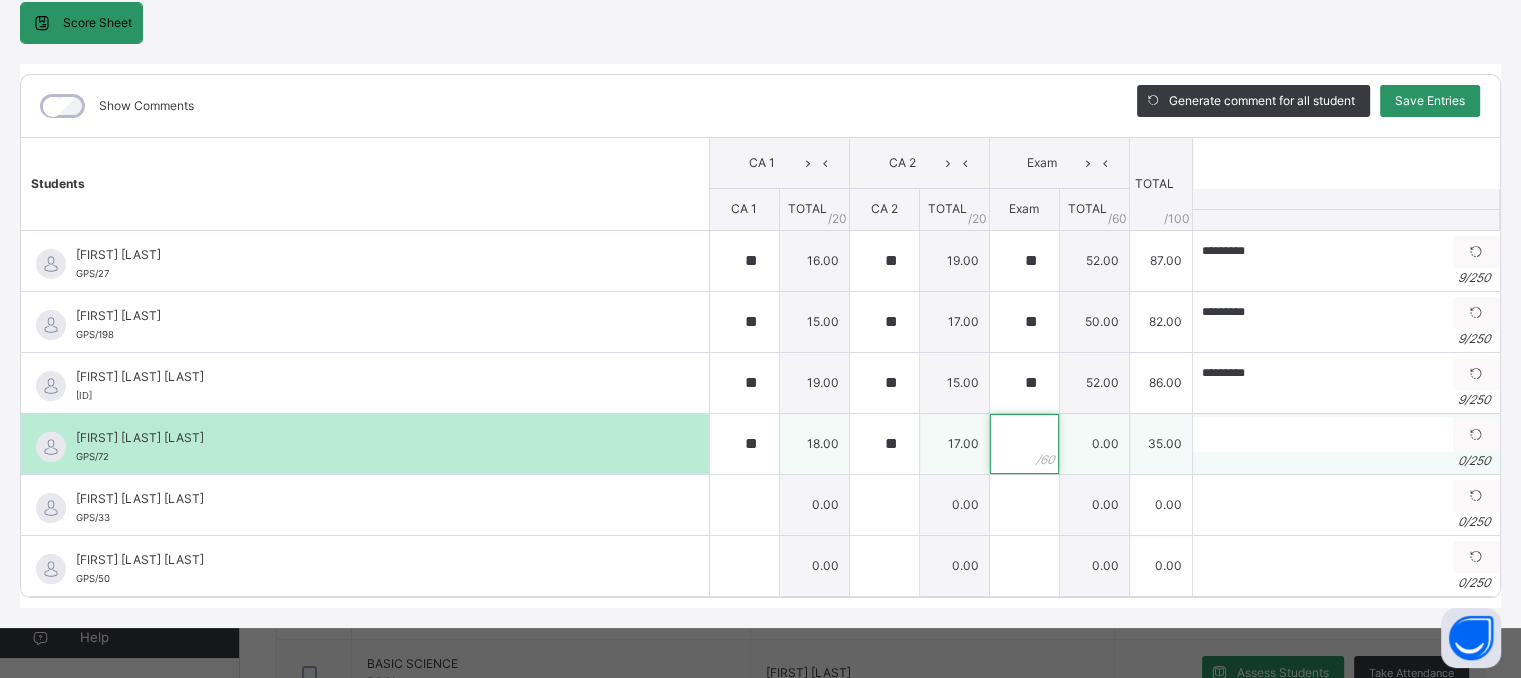 click at bounding box center [1024, 444] 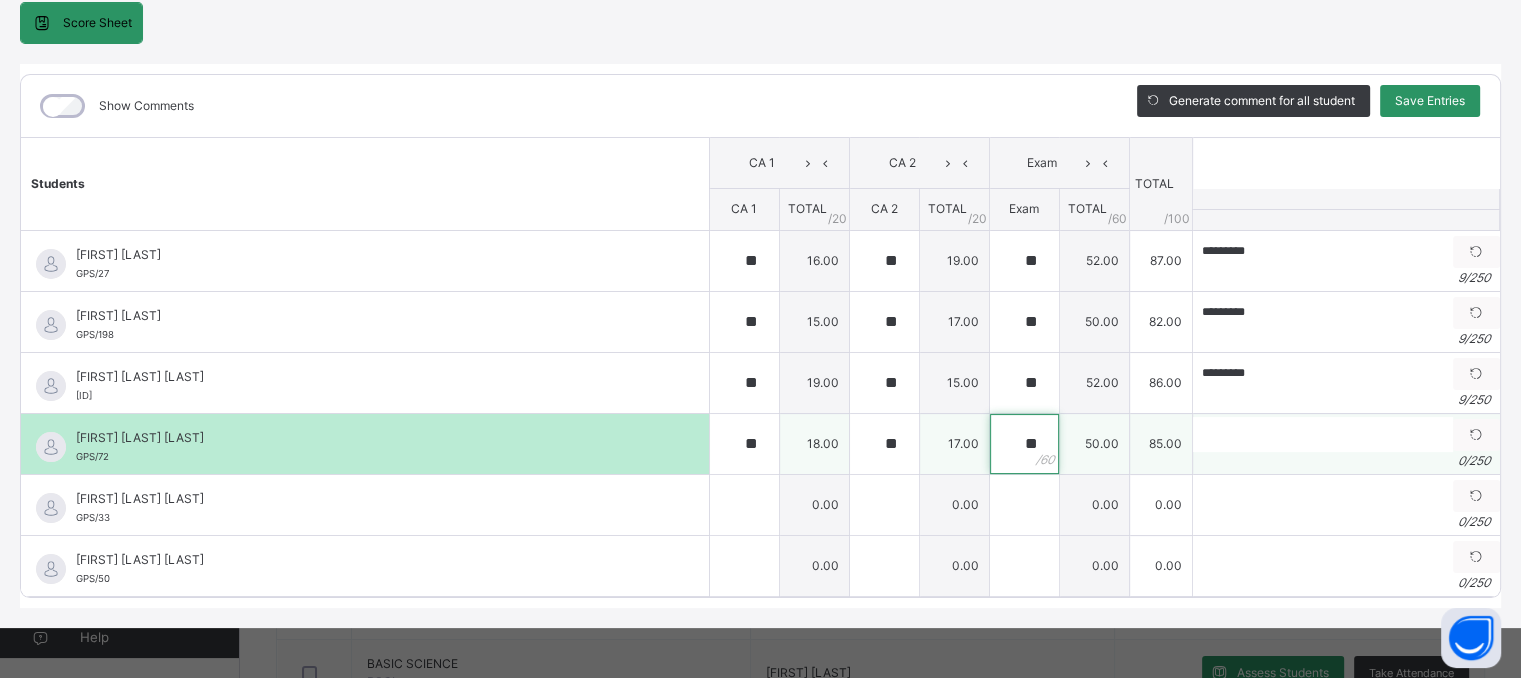 type on "**" 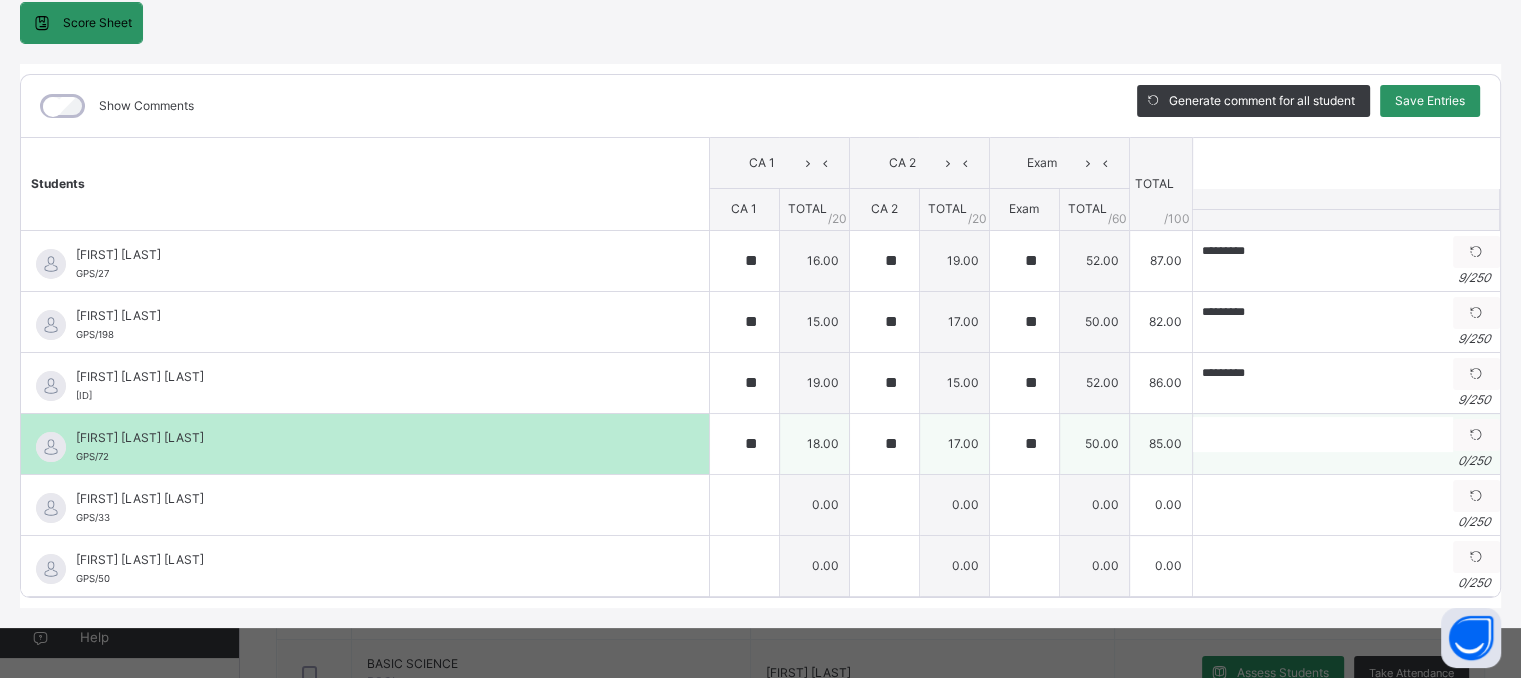 click on "0 / 250" at bounding box center [1346, 461] 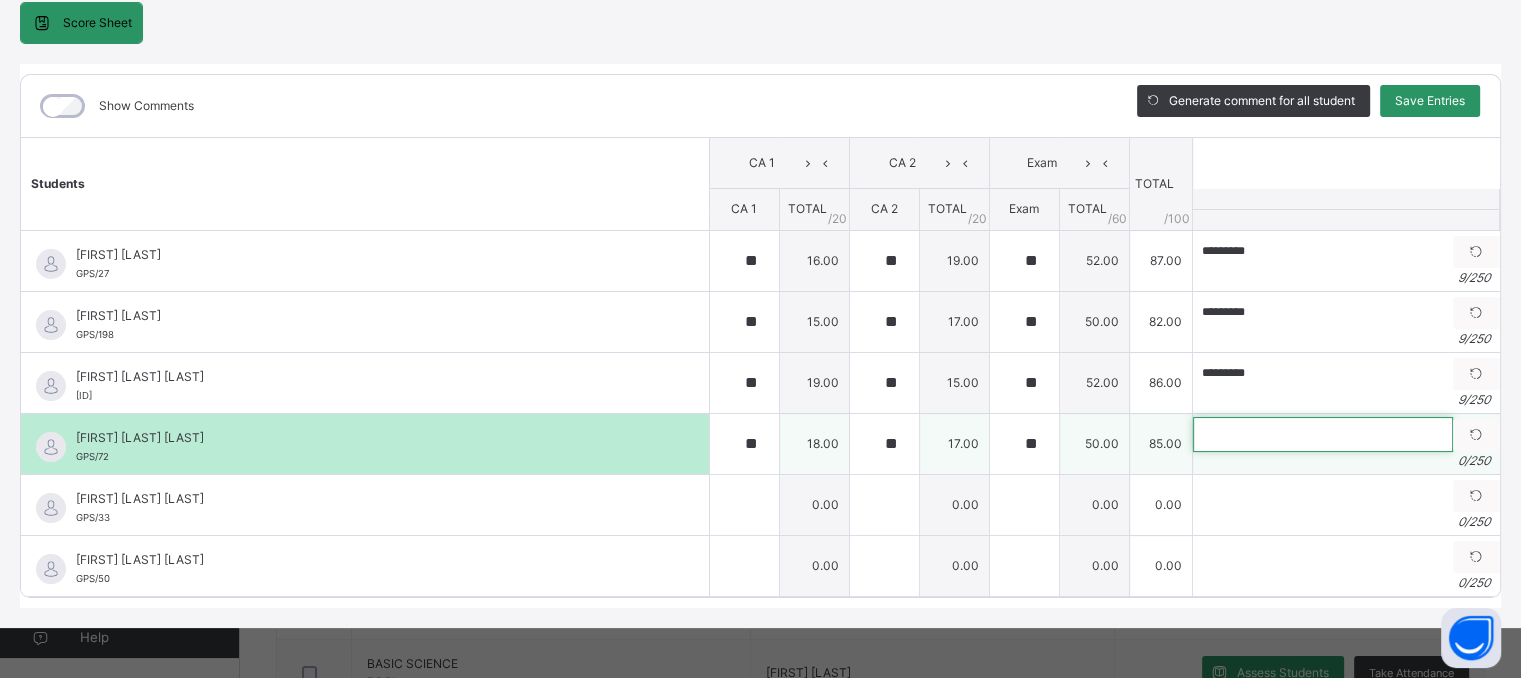 click at bounding box center [1323, 434] 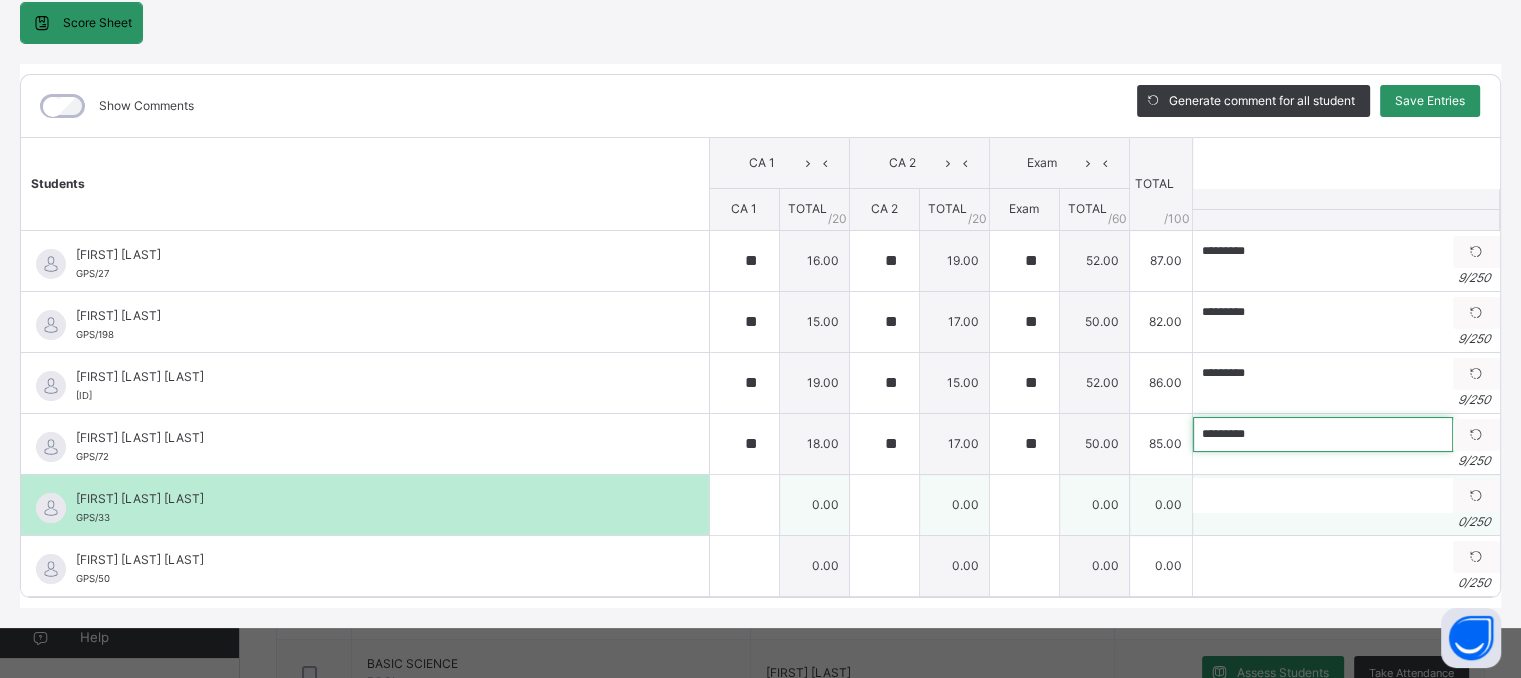 type on "*********" 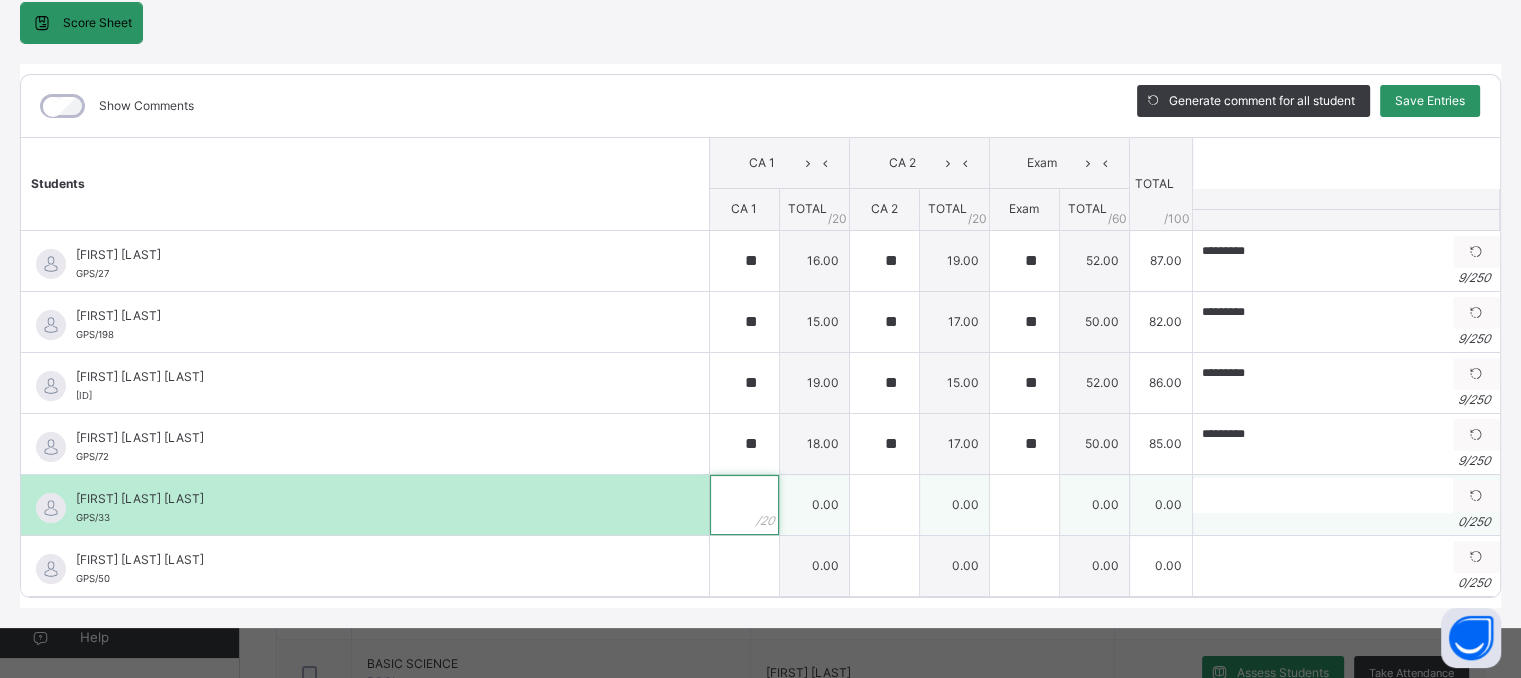 click at bounding box center (744, 505) 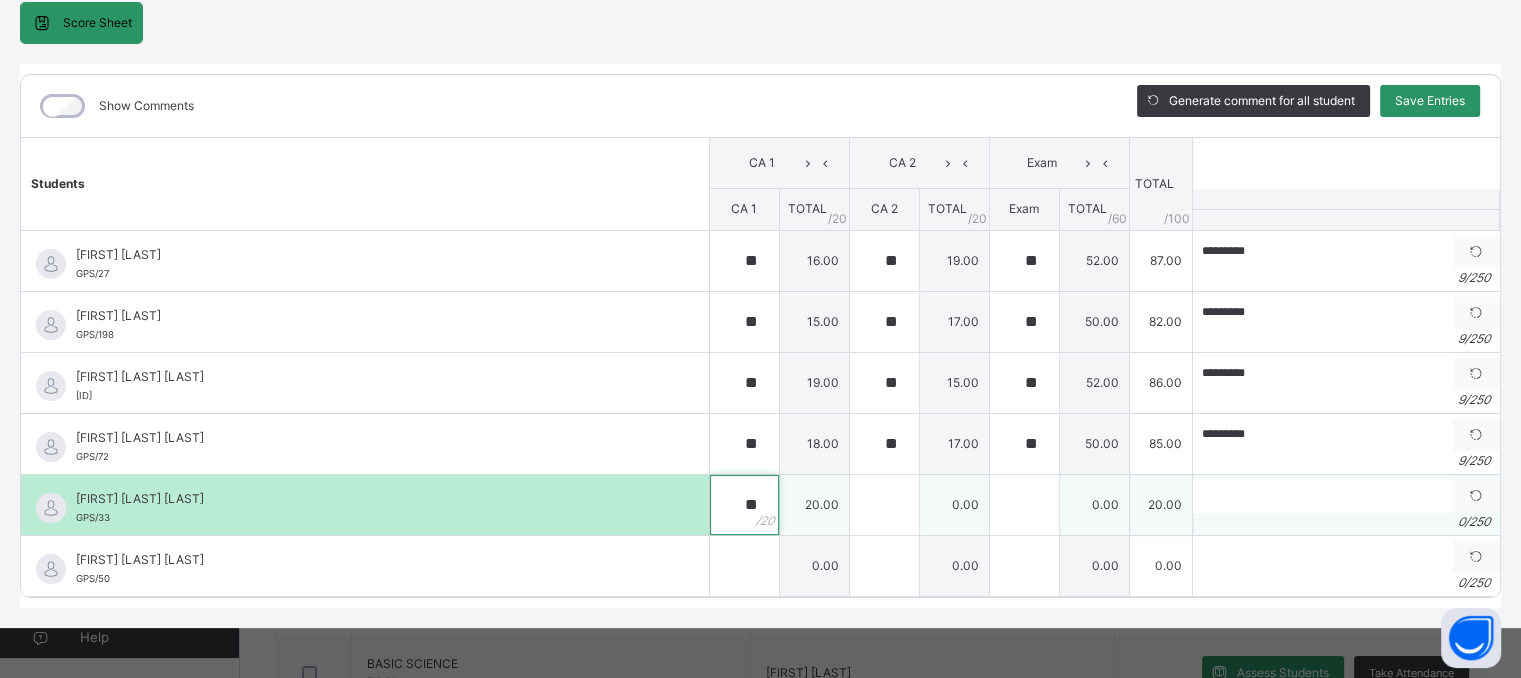 type on "**" 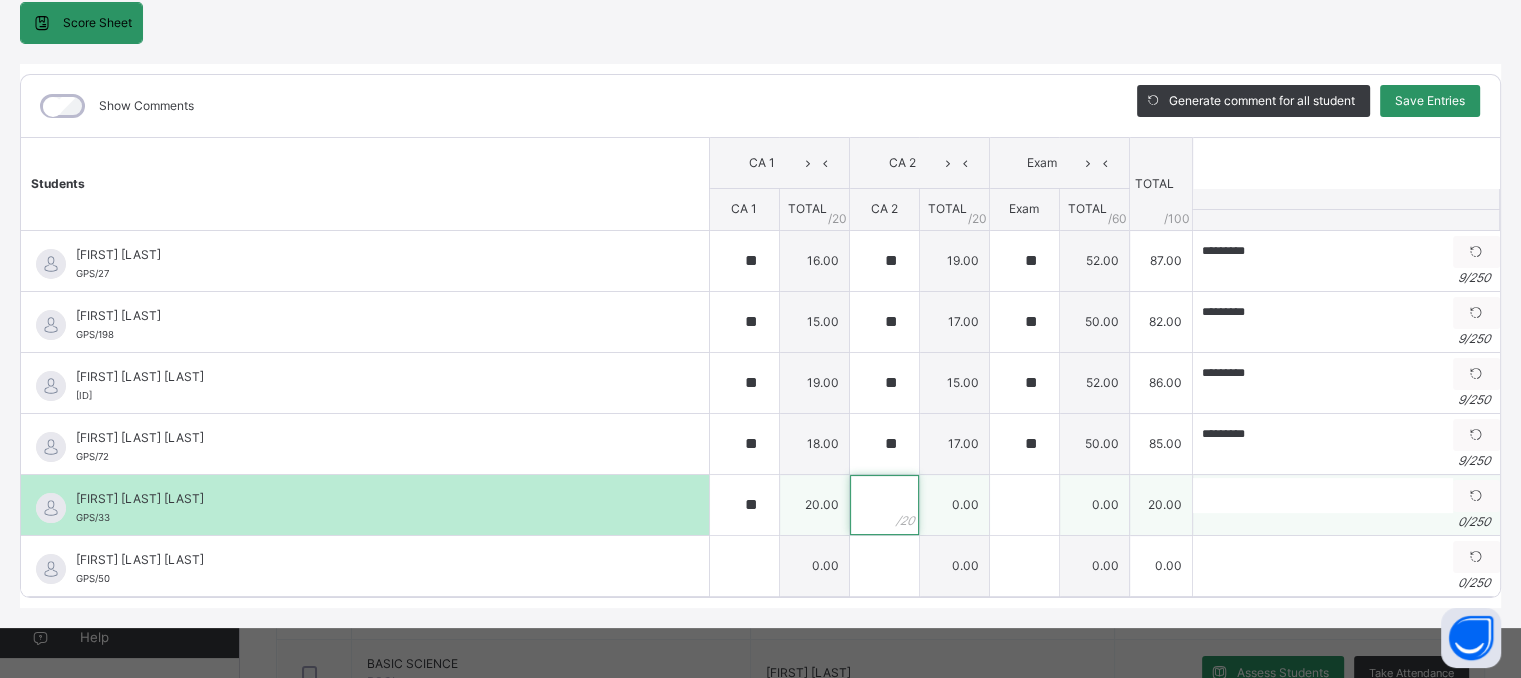 click at bounding box center [884, 505] 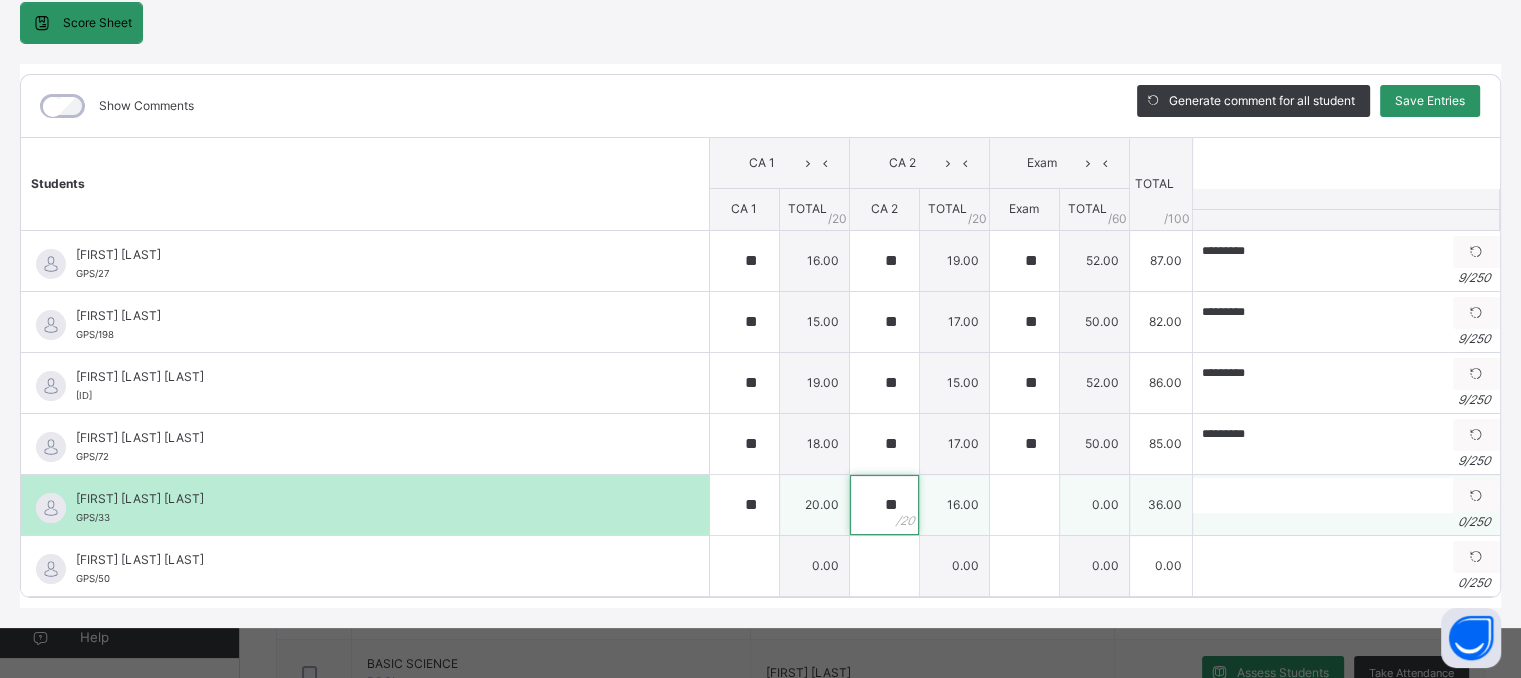 type on "**" 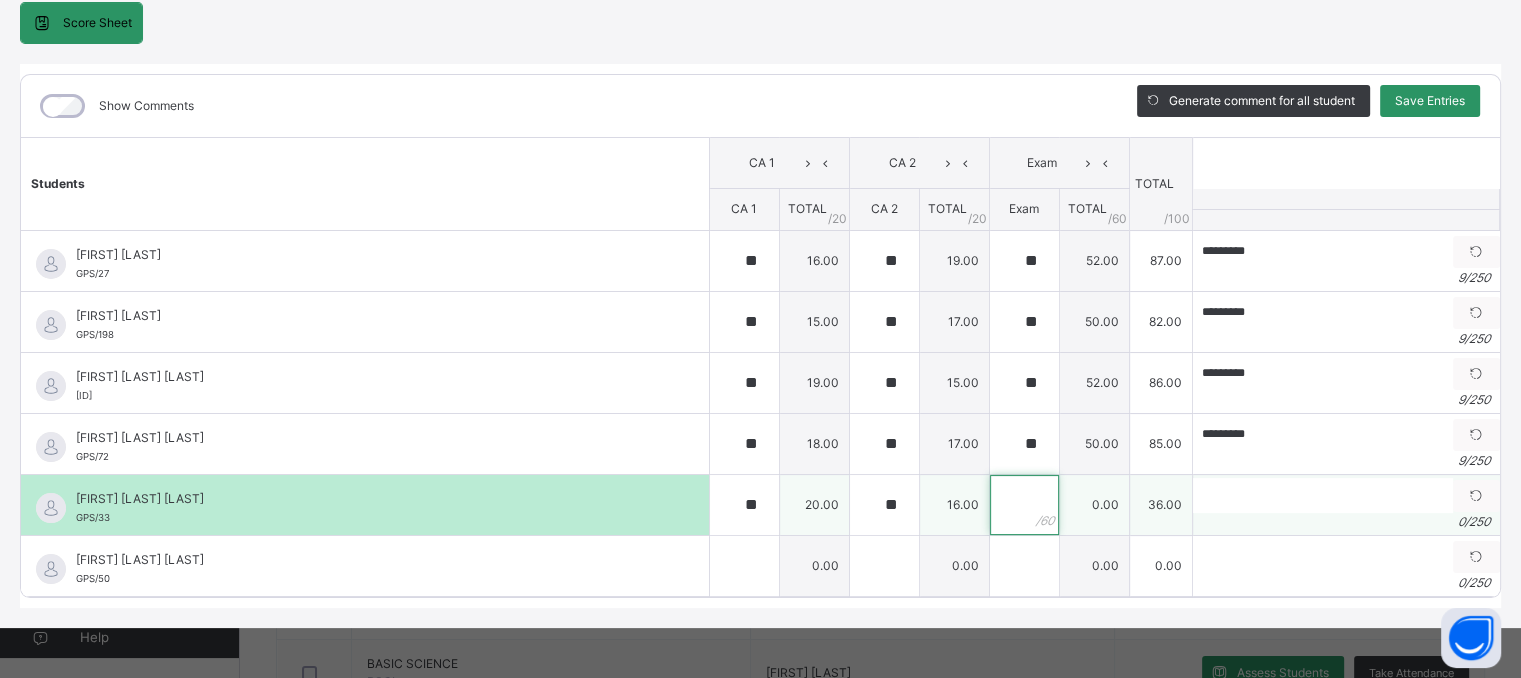 click at bounding box center [1024, 505] 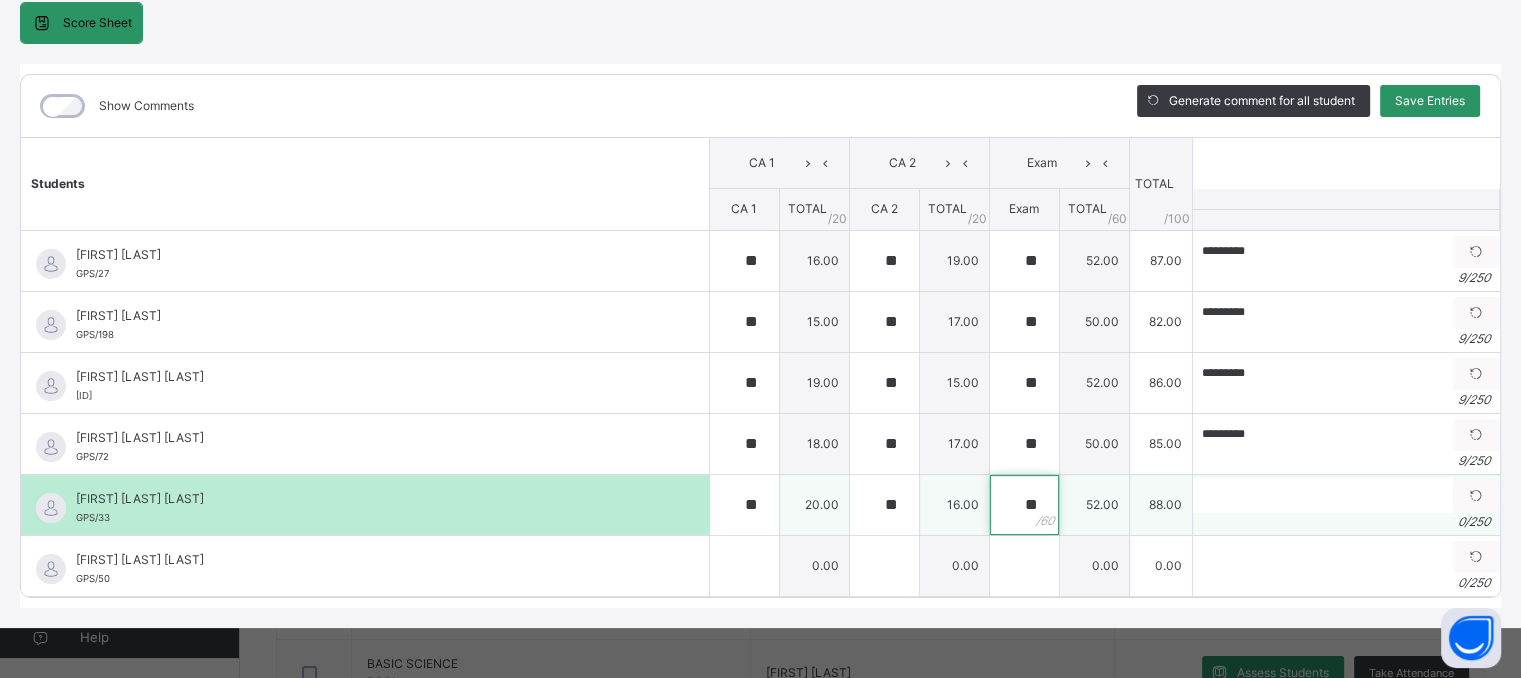 type on "**" 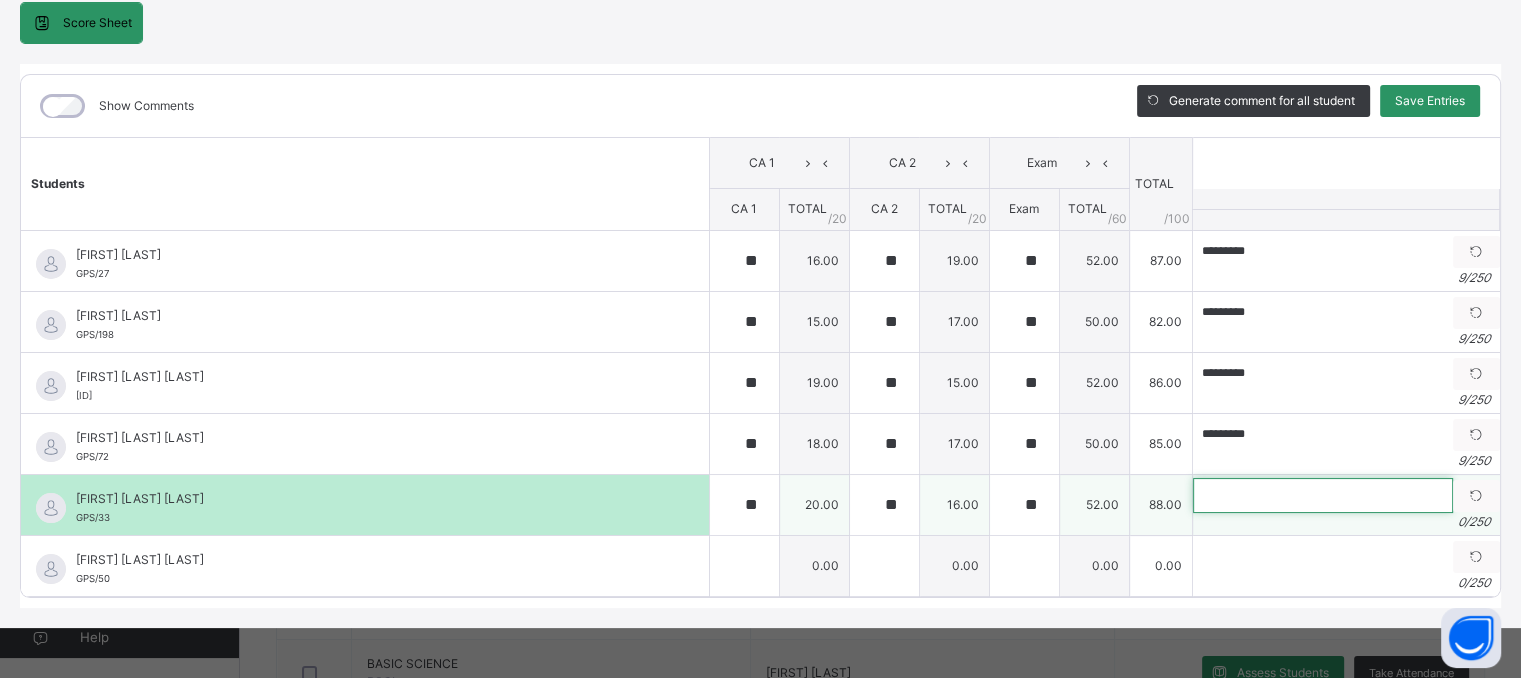 click at bounding box center (1323, 495) 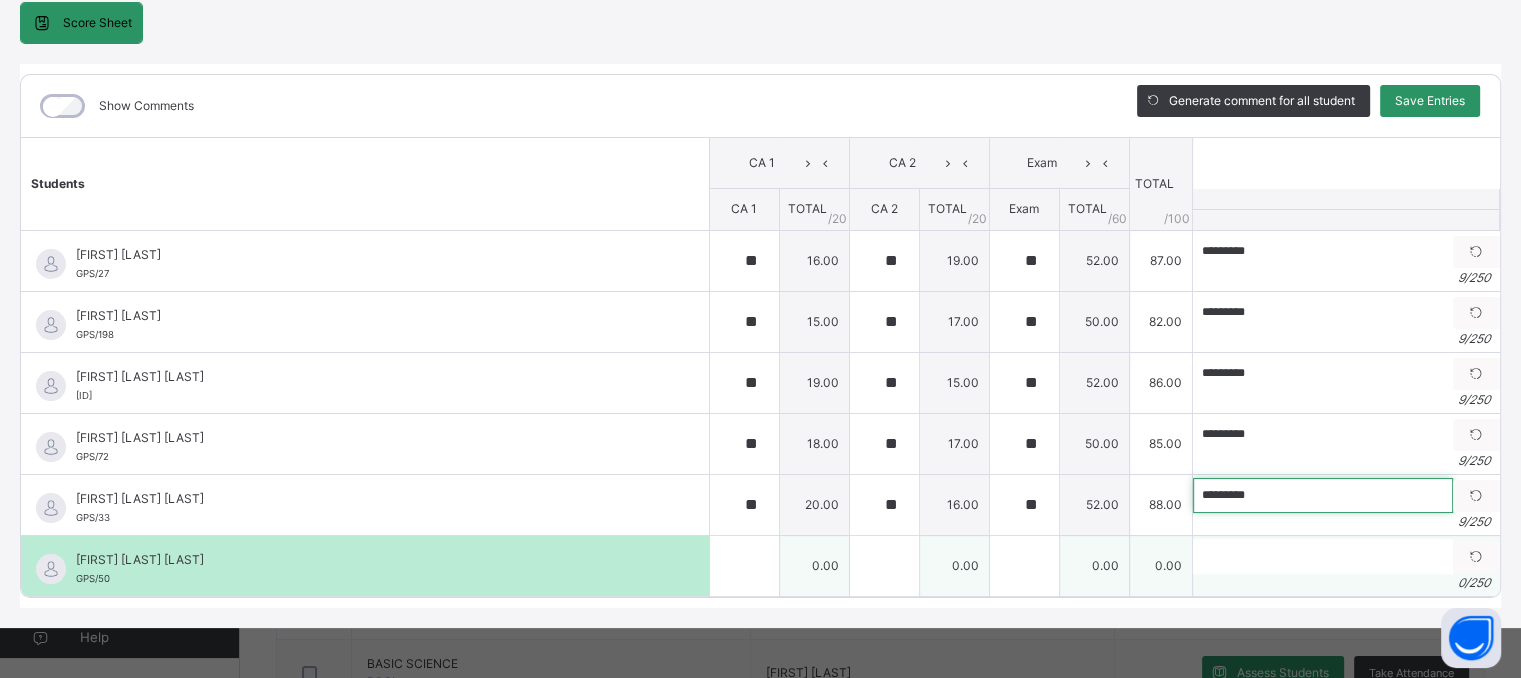 type on "*********" 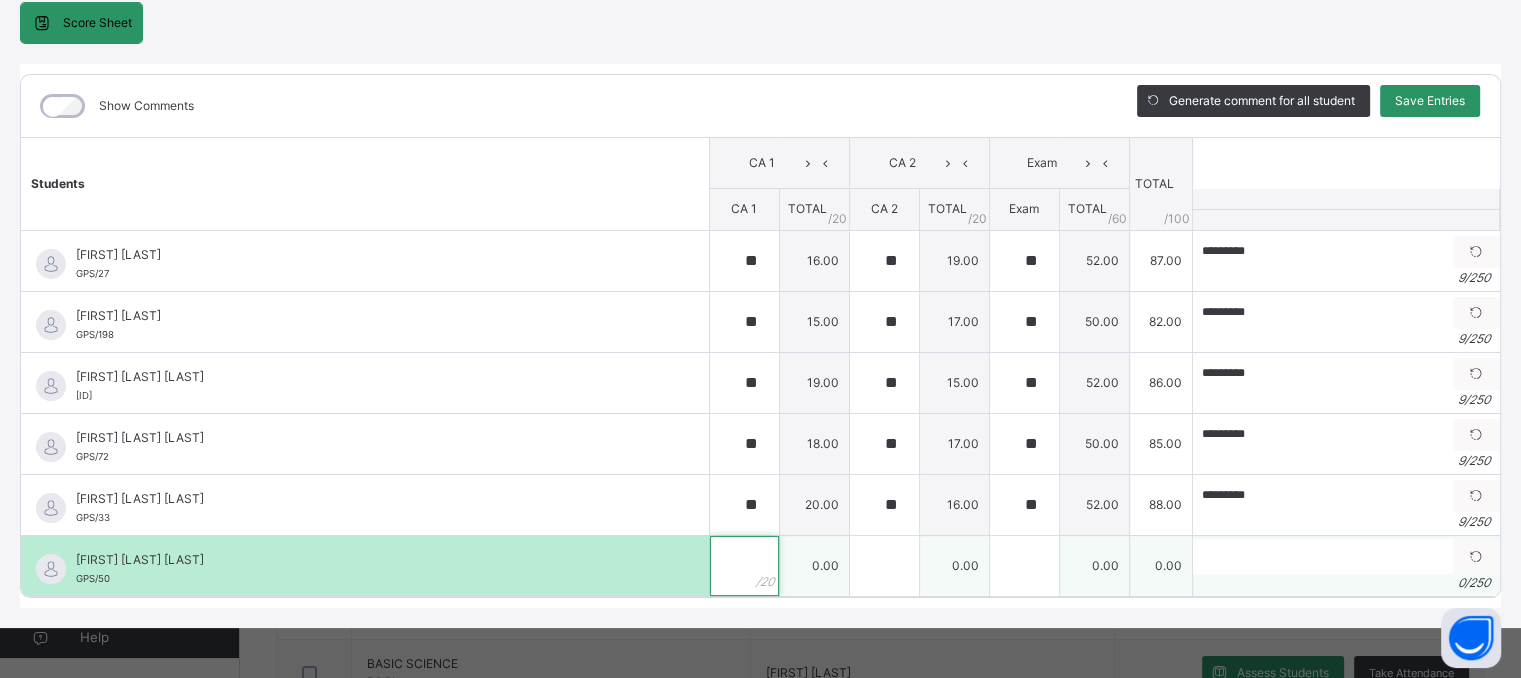 click at bounding box center (744, 566) 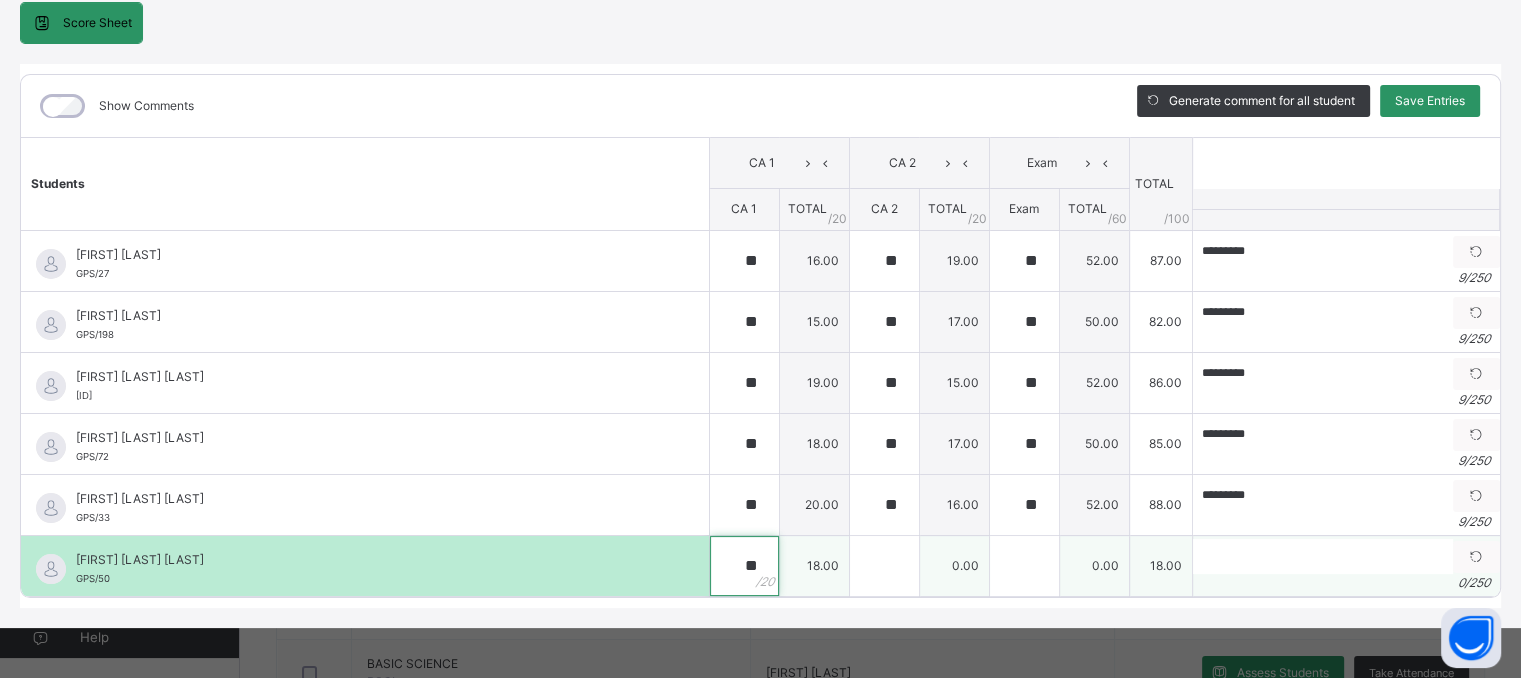 type on "**" 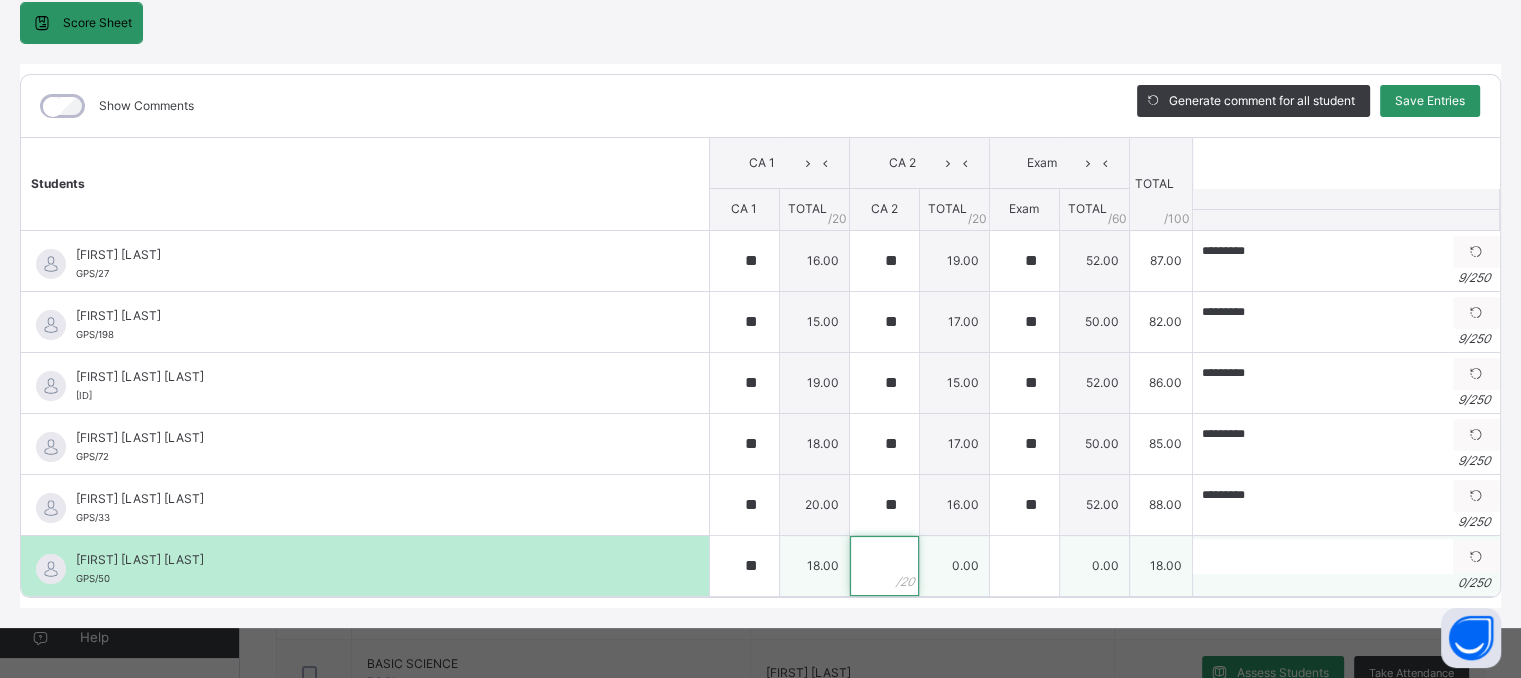 click at bounding box center [884, 566] 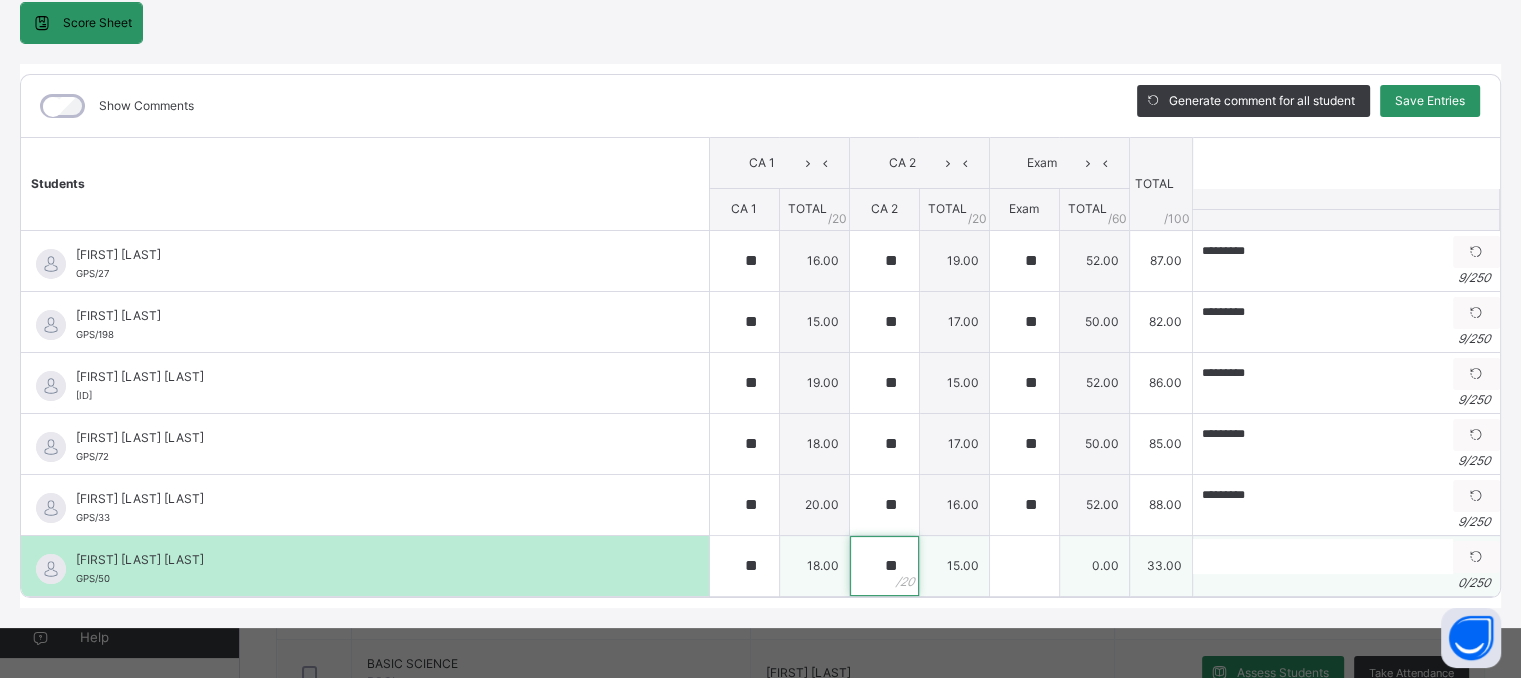 type on "**" 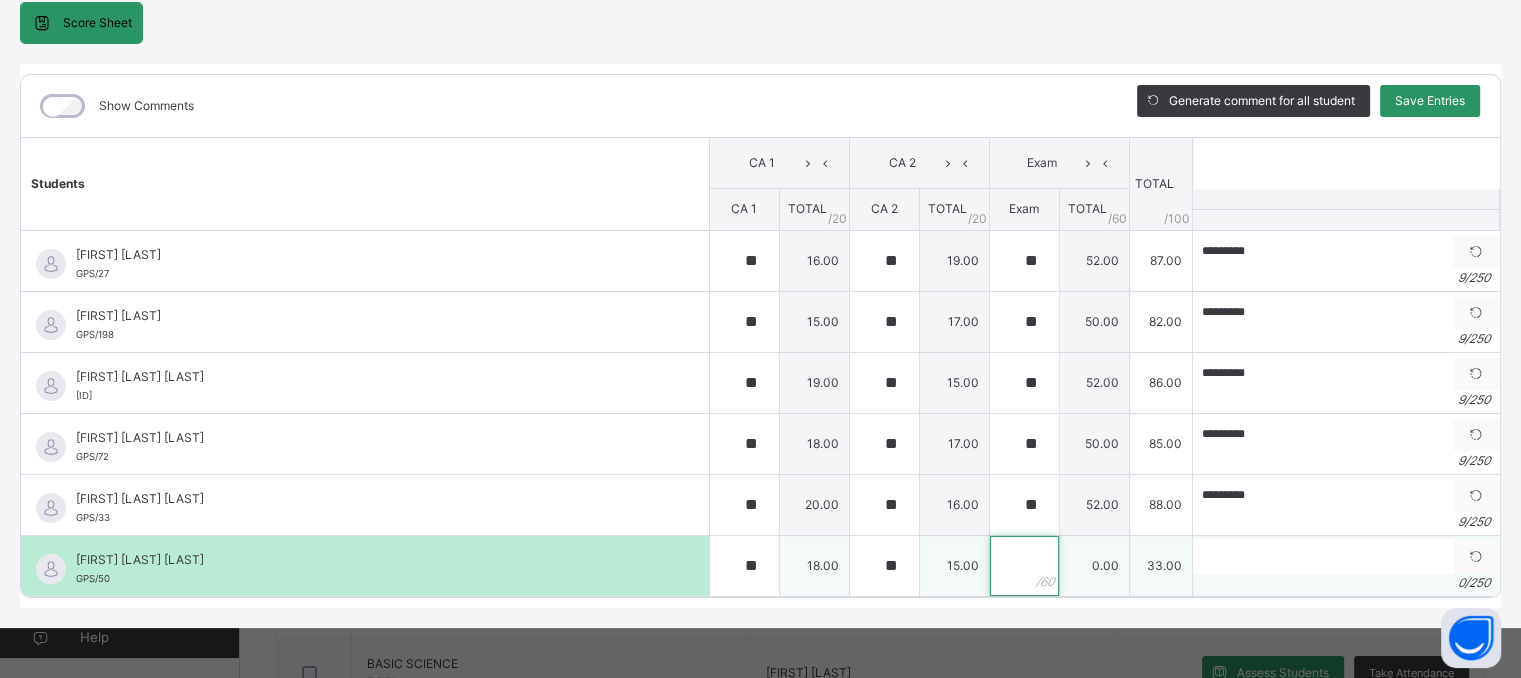 click at bounding box center (1024, 566) 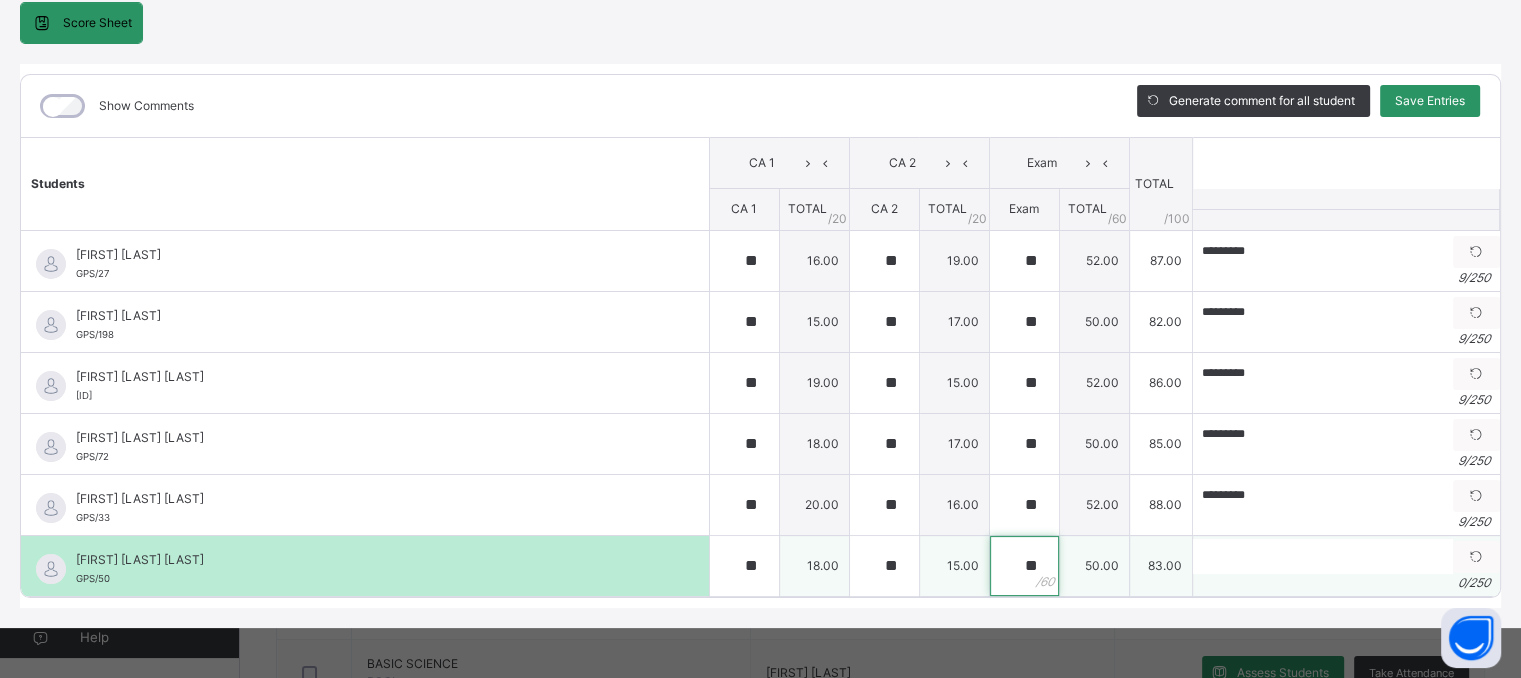 type on "**" 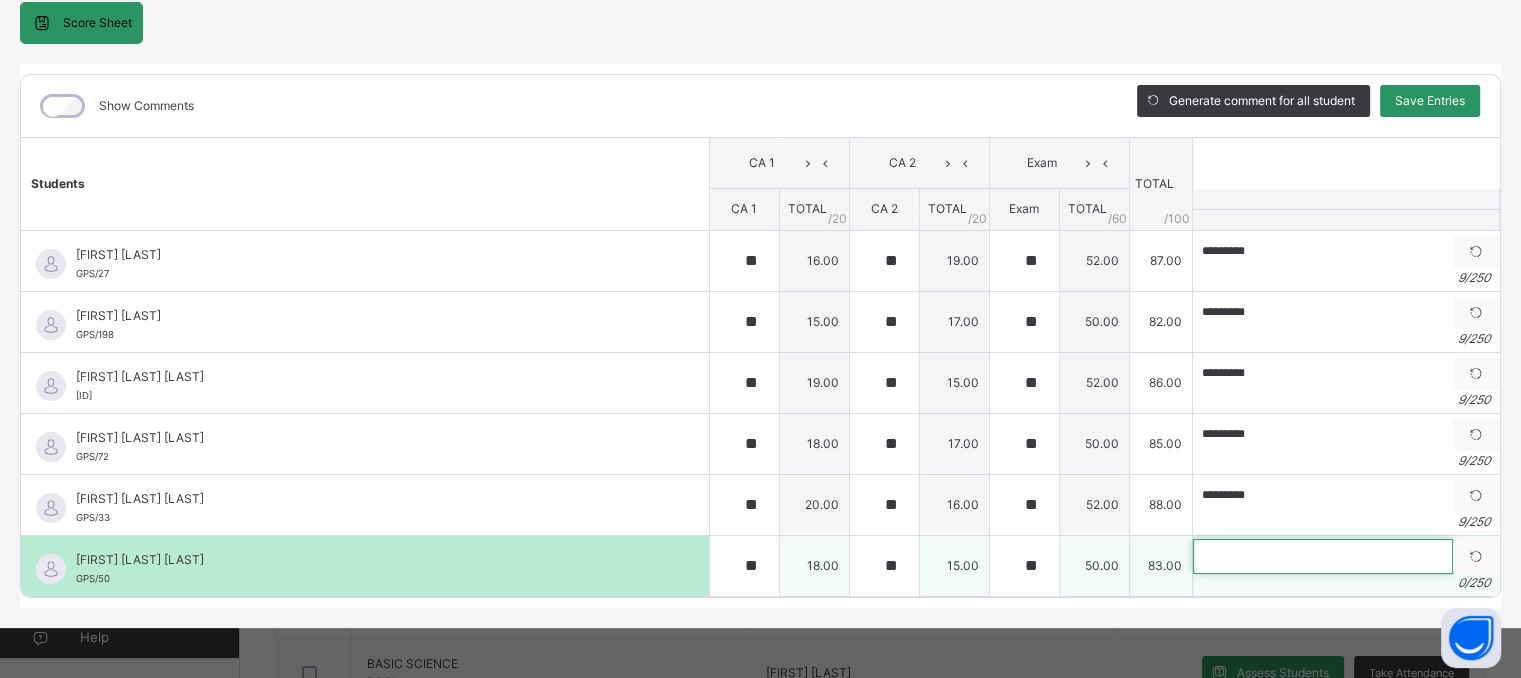 click at bounding box center (1323, 556) 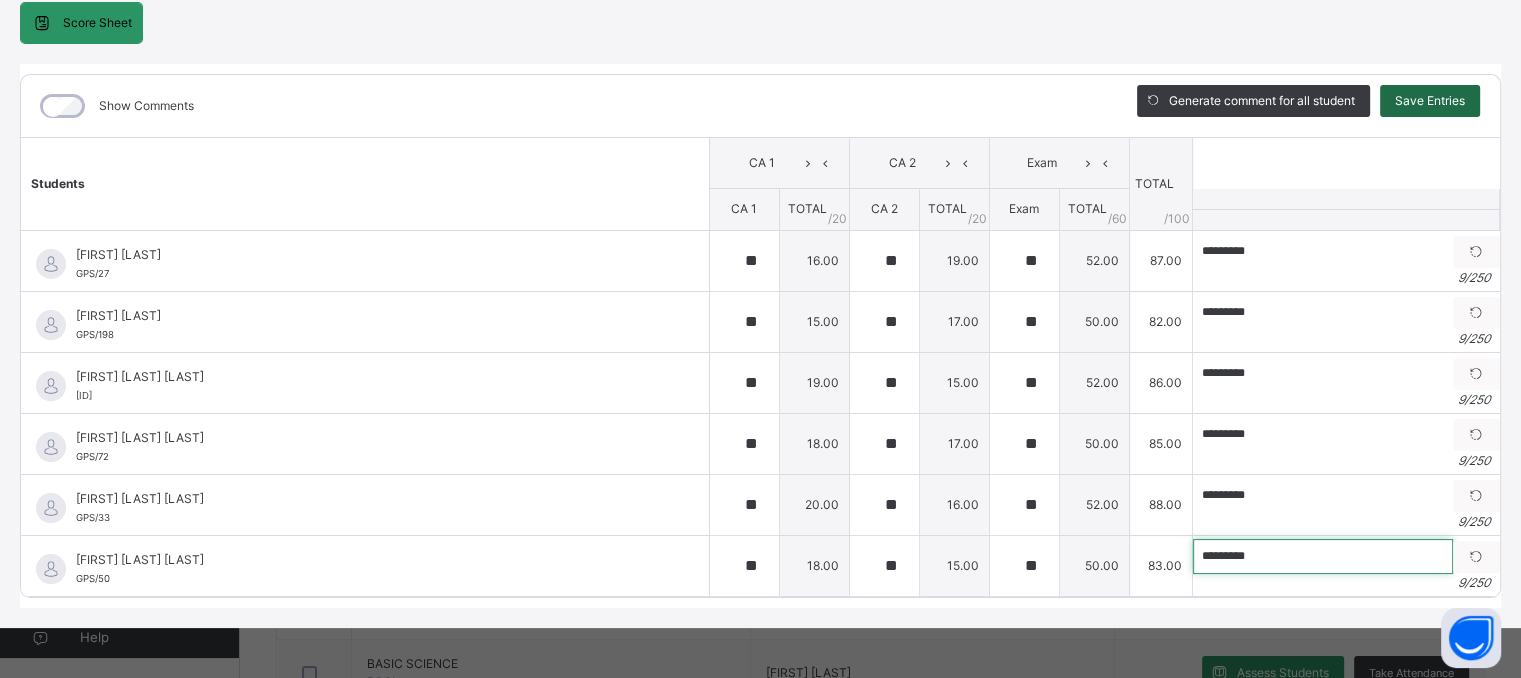type on "*********" 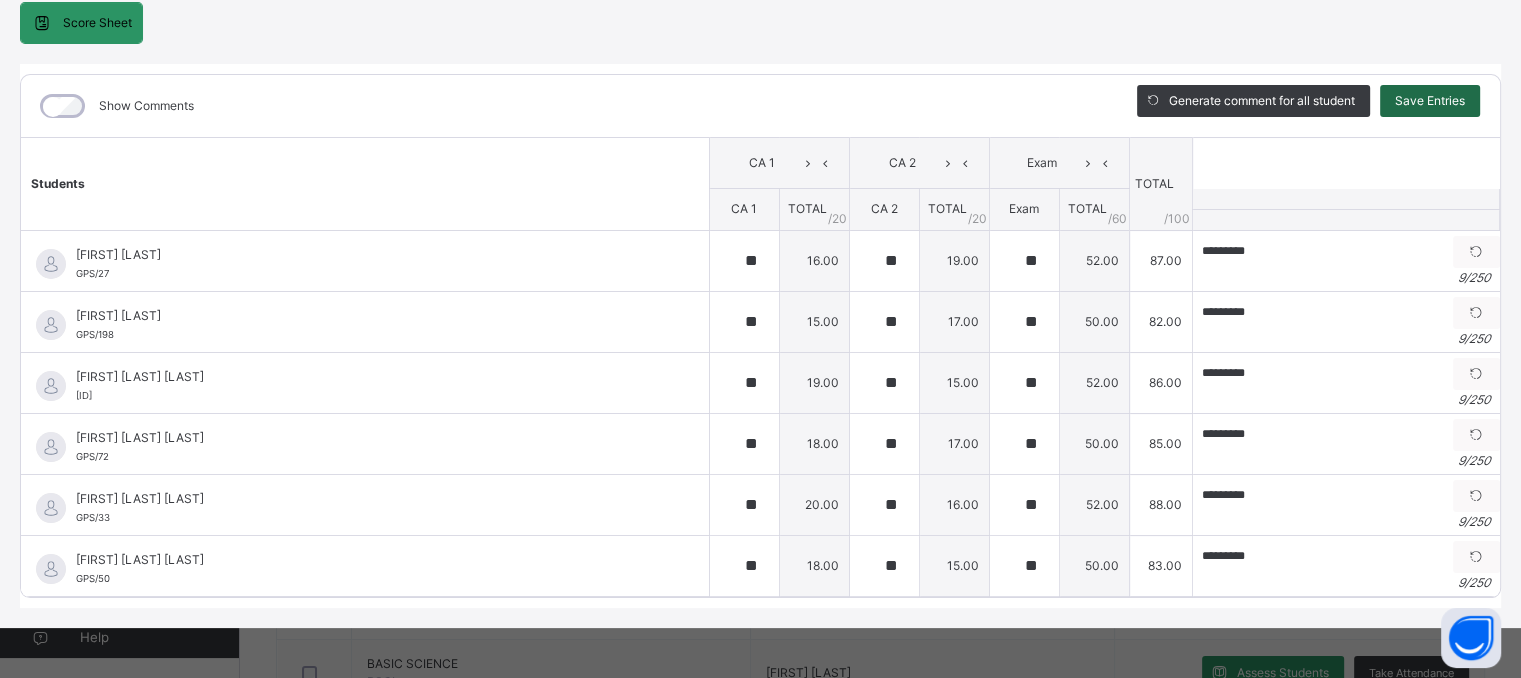 click on "Save Entries" at bounding box center (1430, 101) 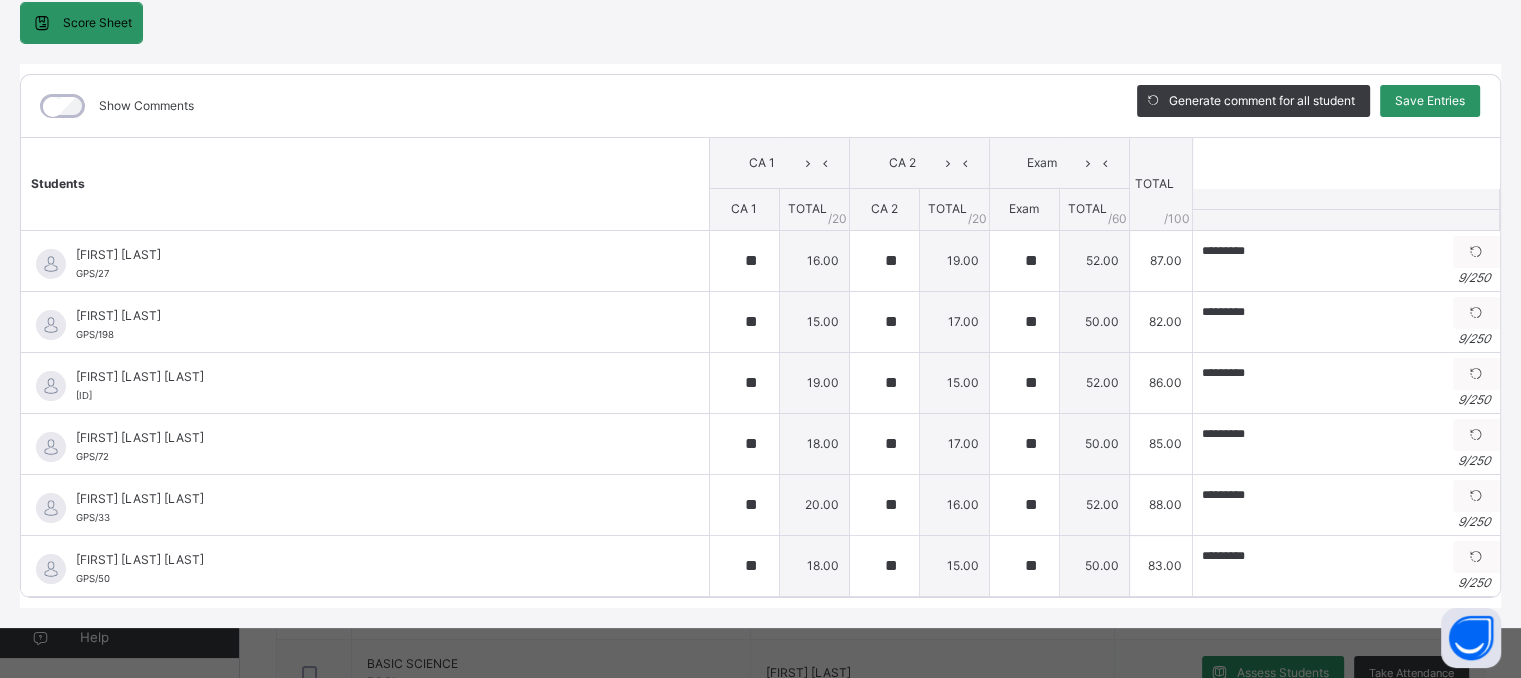 scroll, scrollTop: 0, scrollLeft: 0, axis: both 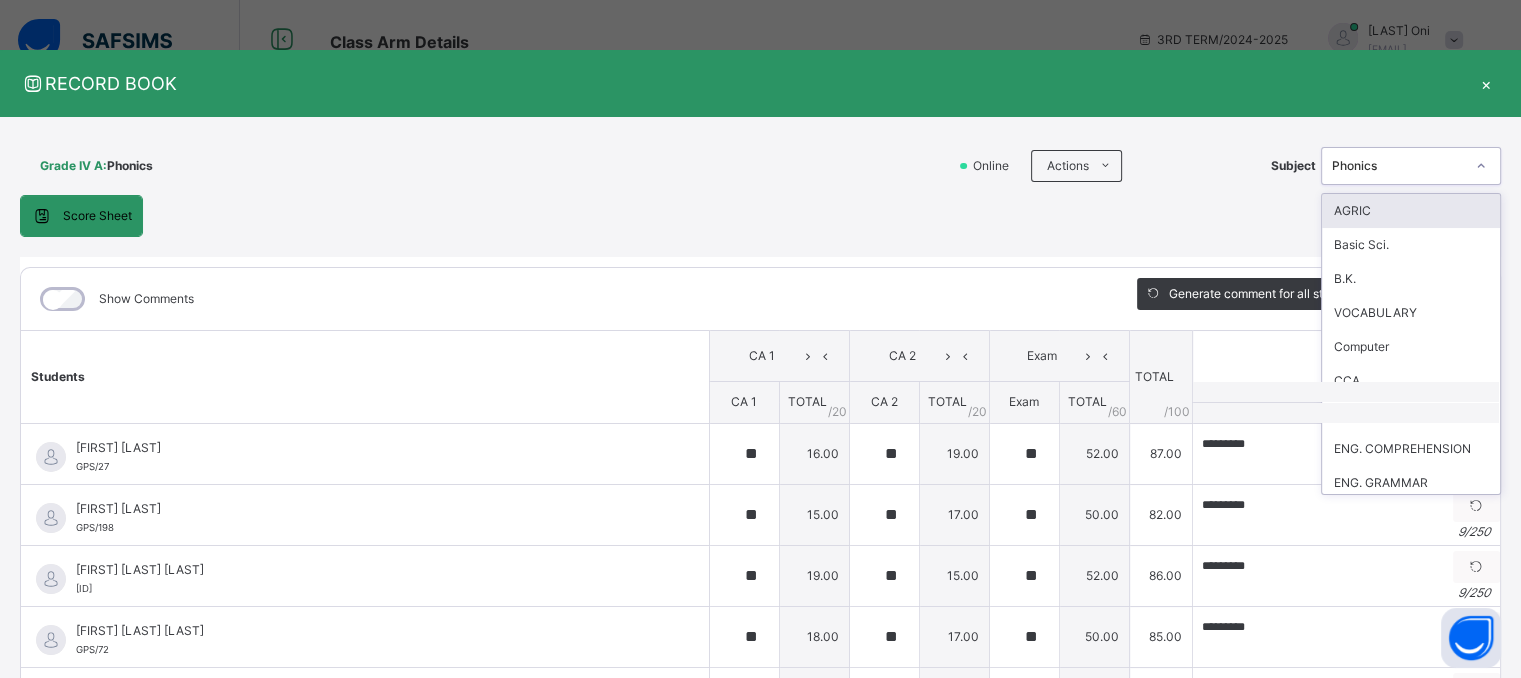 click on "Phonics" at bounding box center [1392, 166] 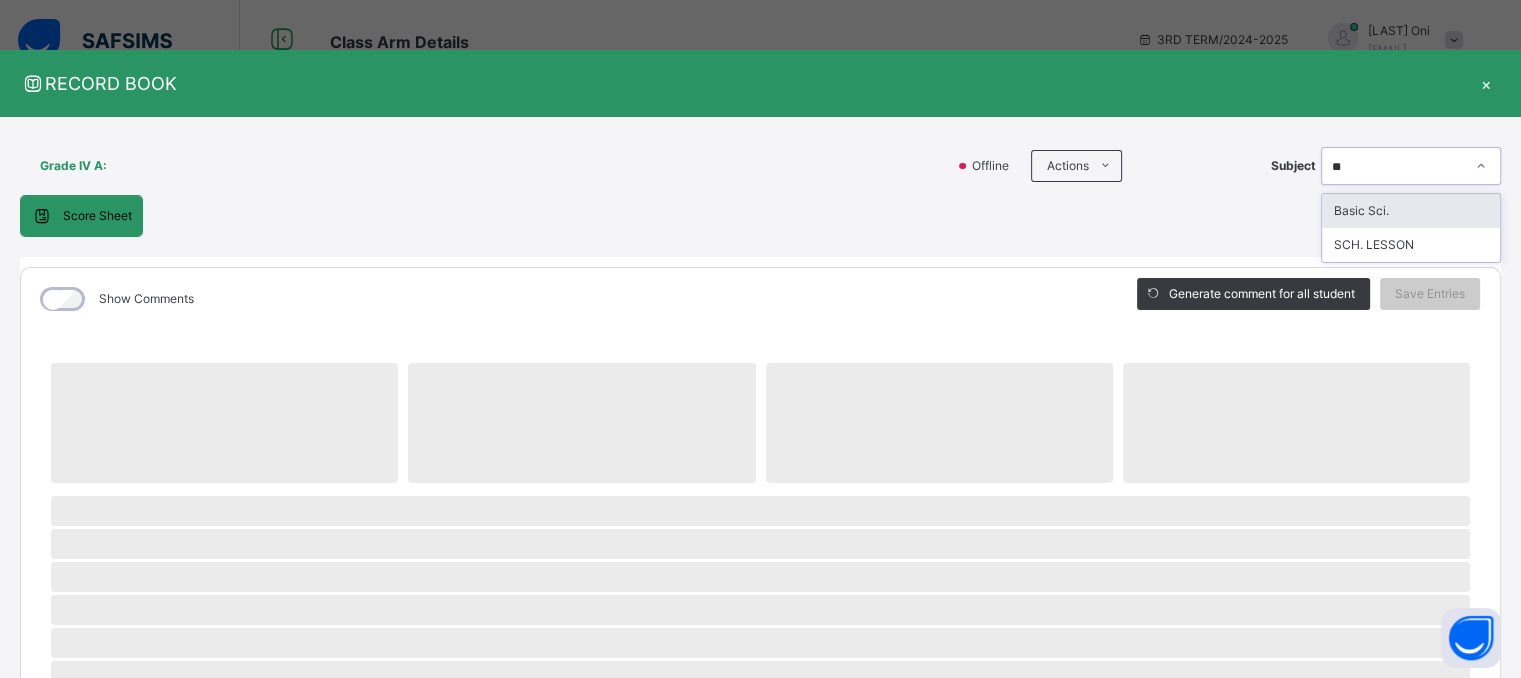 type on "***" 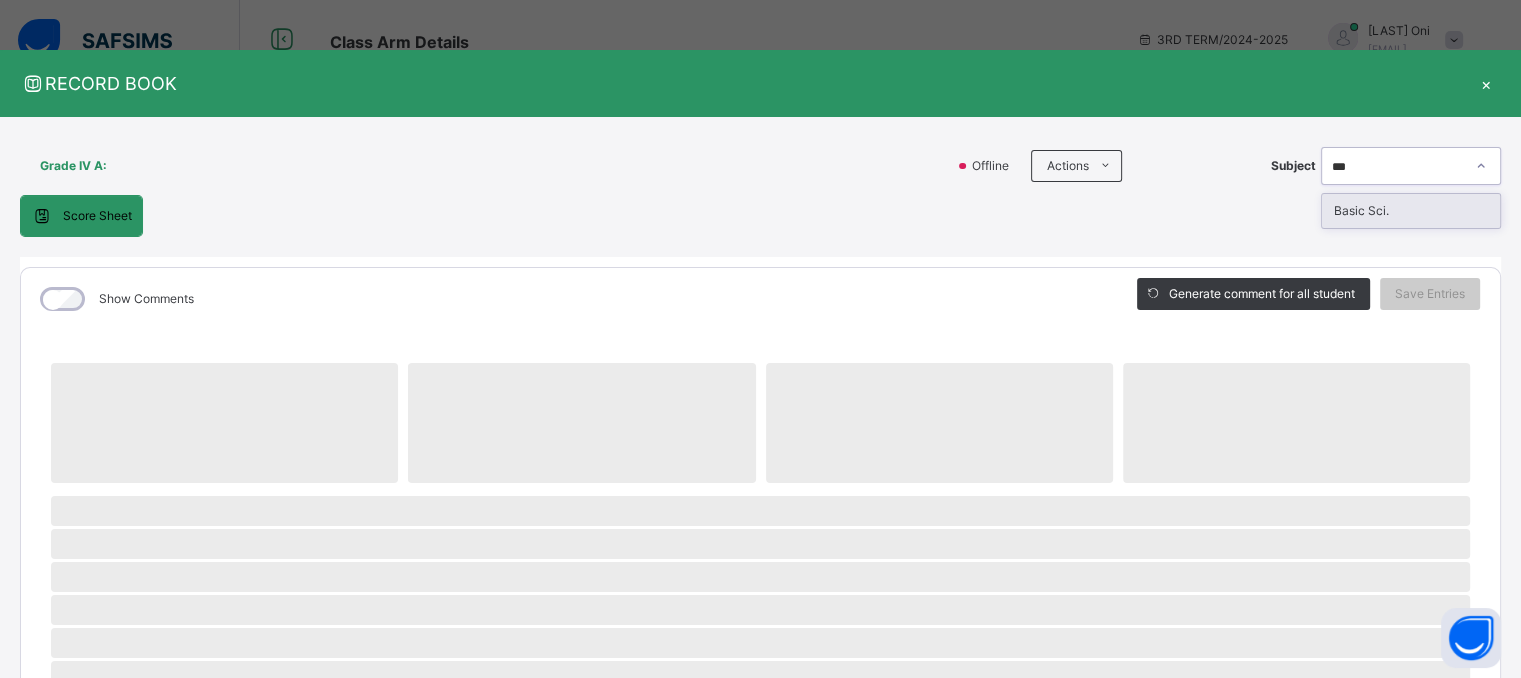 click on "Basic Sci." at bounding box center (1411, 211) 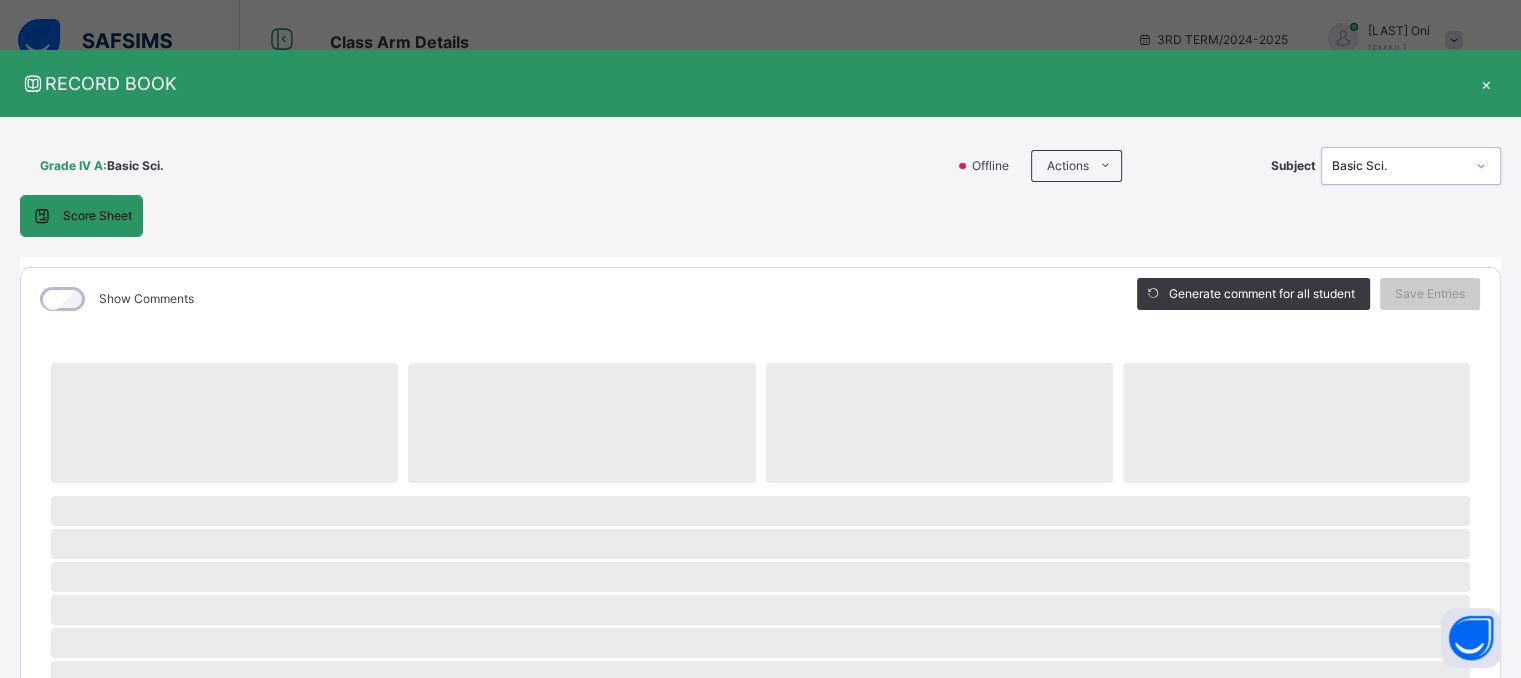 type 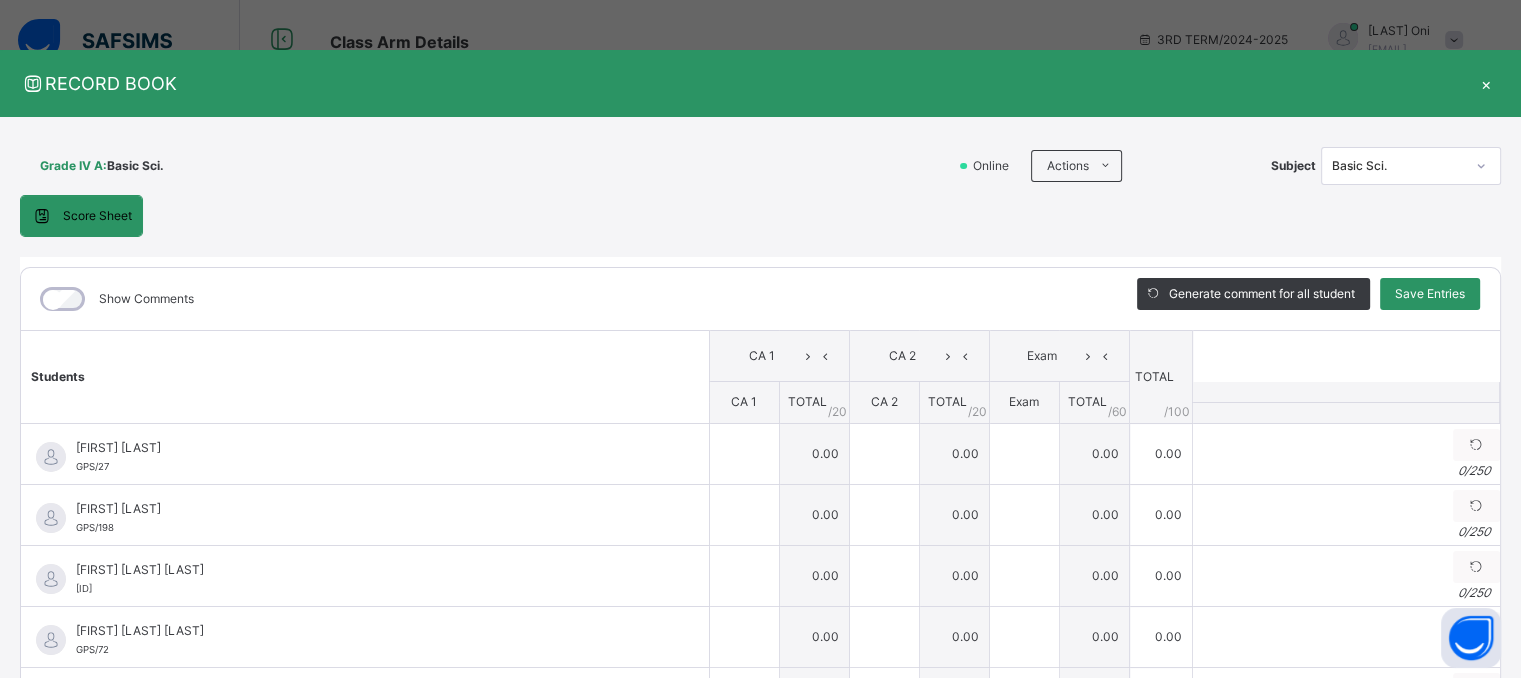 click on "Show Comments   Generate comment for all student   Save Entries Class Level:  Grade IV   A Subject:  Basic Sci. Session:  2024/2025 Session Session:  3RD TERM Students CA 1 CA 2 Exam TOTAL /100 Comment CA 1 TOTAL / 20 CA 2 TOTAL / 20 Exam TOTAL / 60  [LAST]  [LAST] GPS/27  [LAST]  [LAST] GPS/27 0.00 0.00 0.00 0.00 Generate comment 0 / 250   ×   Subject Teacher’s Comment Generate and see in full the comment developed by the AI with an option to regenerate the comment JS  [LAST]  [LAST]   GPS/27   Total 0.00  / 100.00 Sims Bot   Regenerate     Use this comment   [FIRST] [LAST] GPS/198 [FIRST] [LAST] GPS/198 0.00 0.00 0.00 0.00 Generate comment 0 / 250   ×   Subject Teacher’s Comment Generate and see in full the comment developed by the AI with an option to regenerate the comment JS [FIRST] [LAST]   GPS/198   Total 0.00  / 100.00 Sims Bot   Regenerate     Use this comment   [FIRST] [LAST] [LAST]  GPS/29 [FIRST] [LAST] [LAST]  GPS/29 0.00 0.00 0.00 0.00" at bounding box center [760, 529] 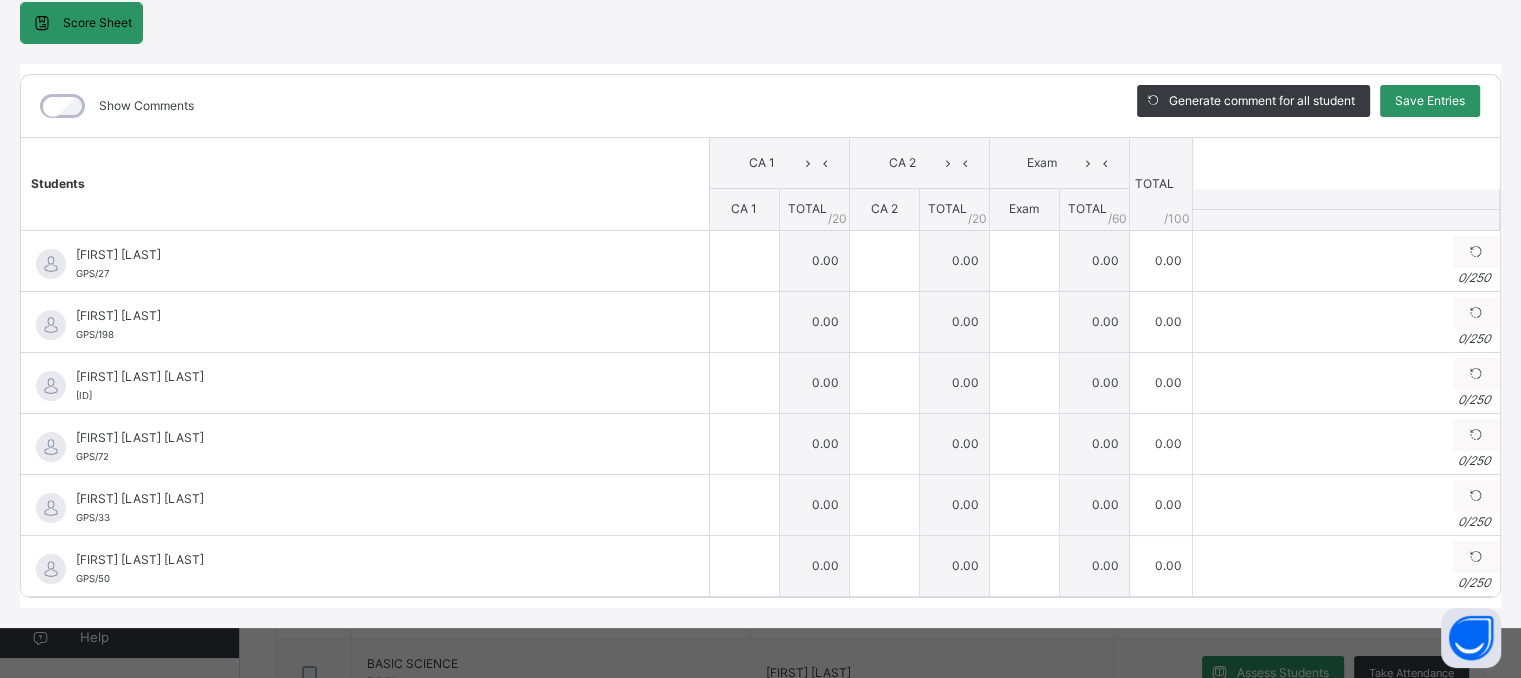 scroll, scrollTop: 200, scrollLeft: 0, axis: vertical 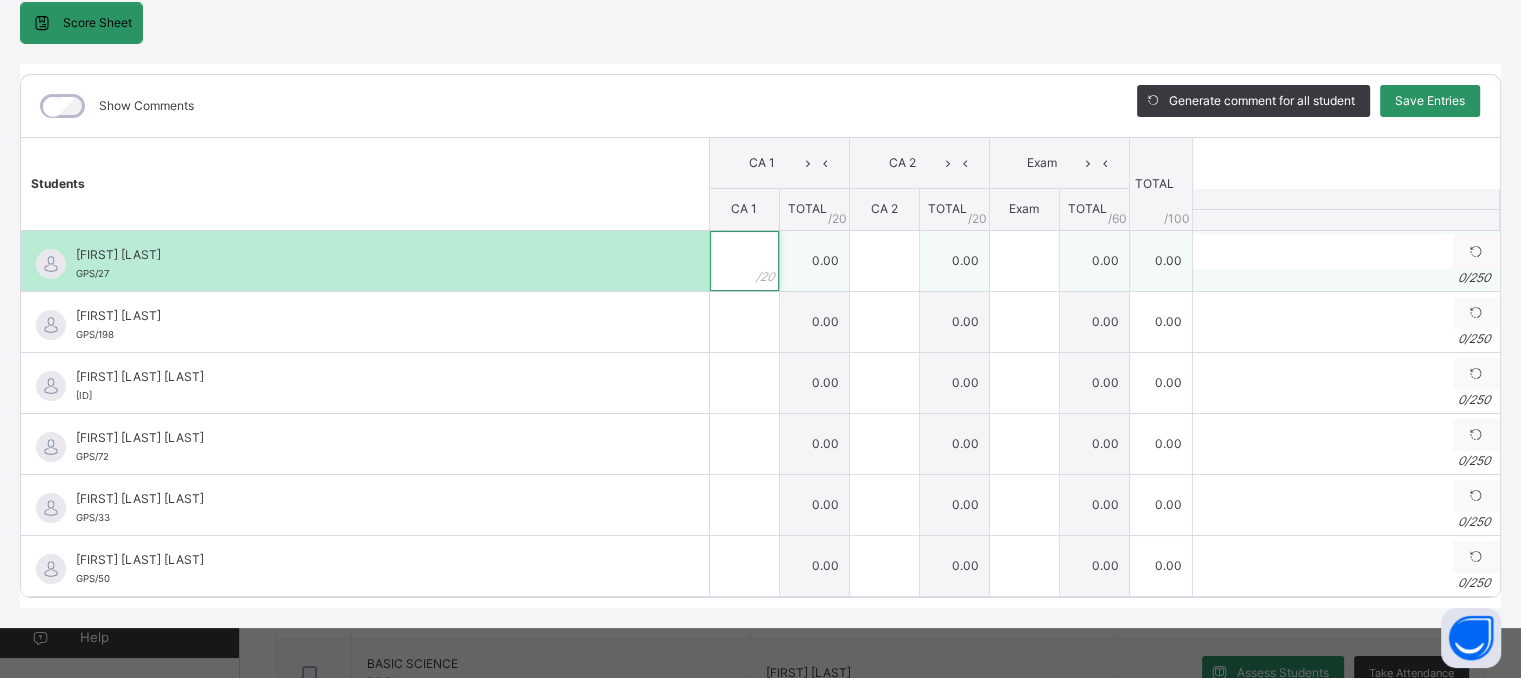 click at bounding box center [744, 261] 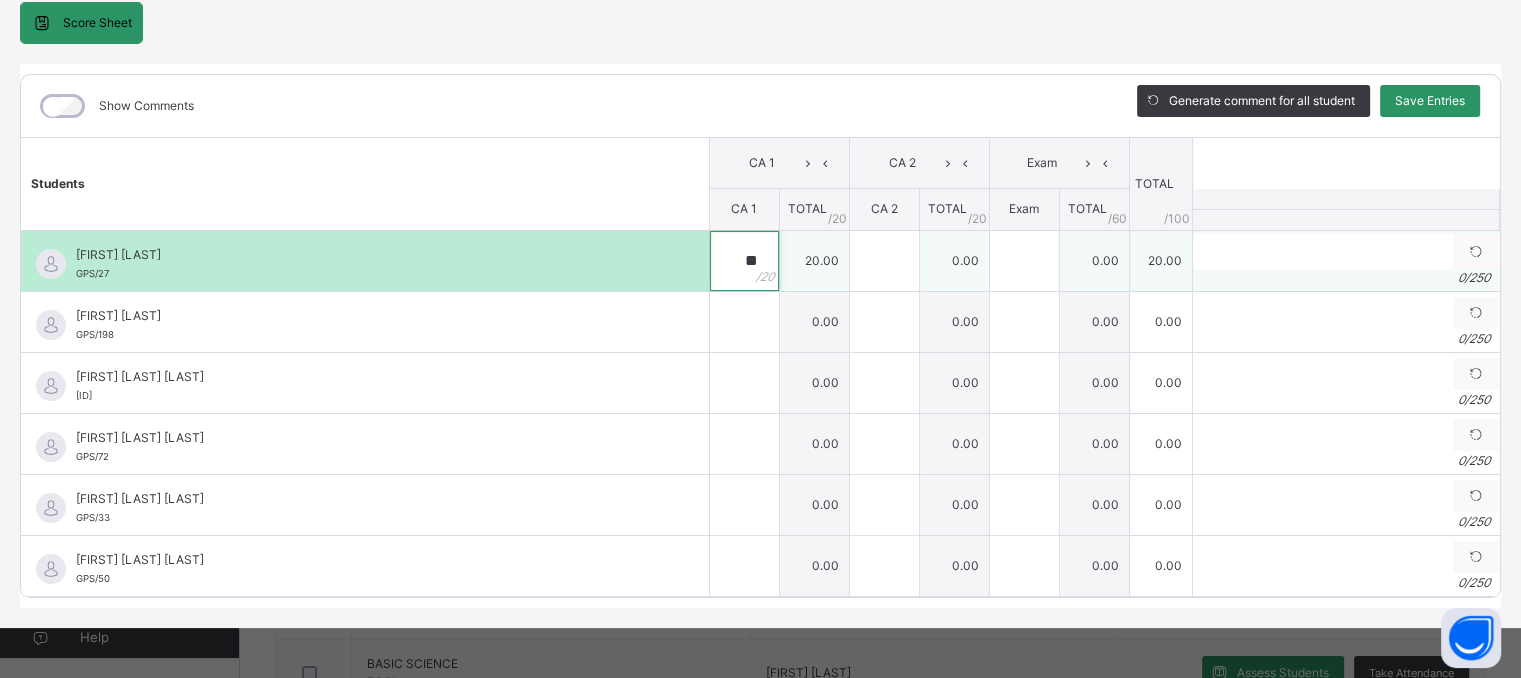 type on "**" 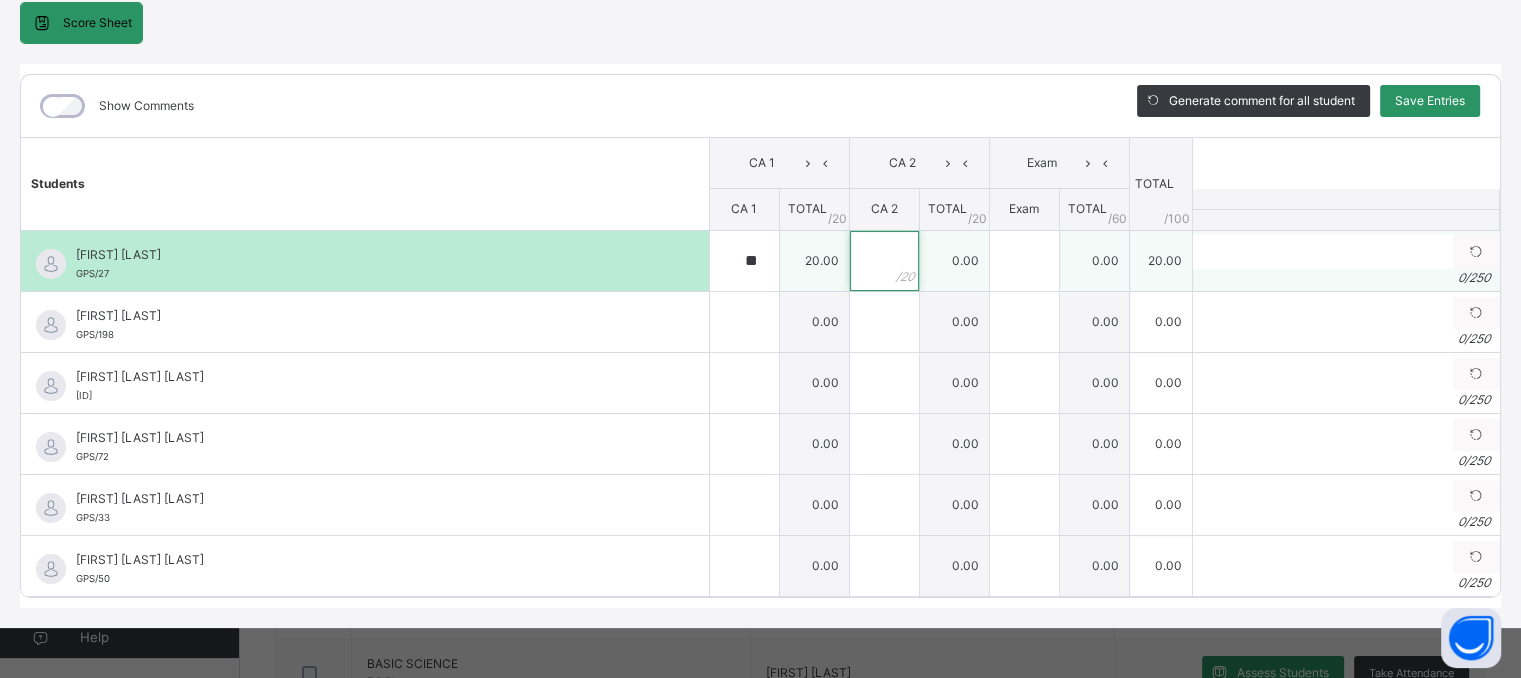 click at bounding box center (884, 261) 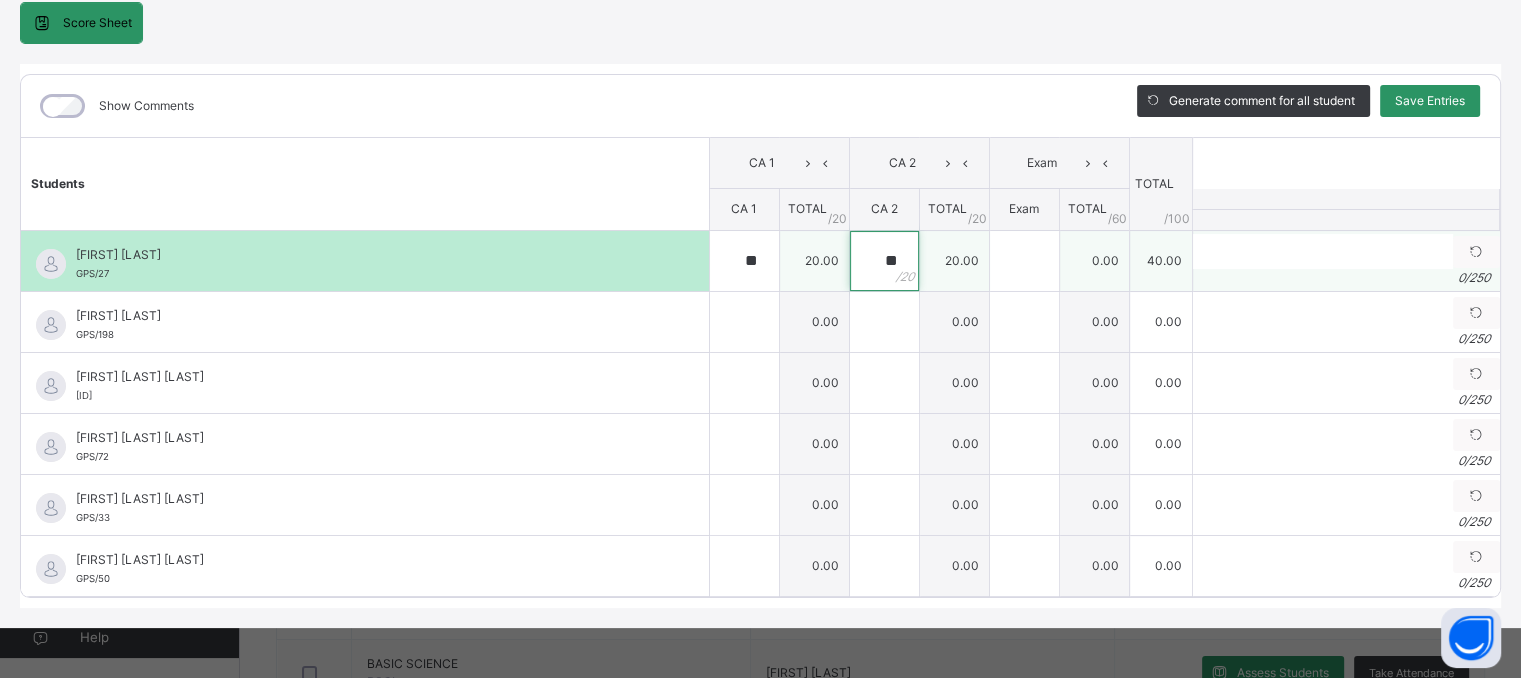 type on "**" 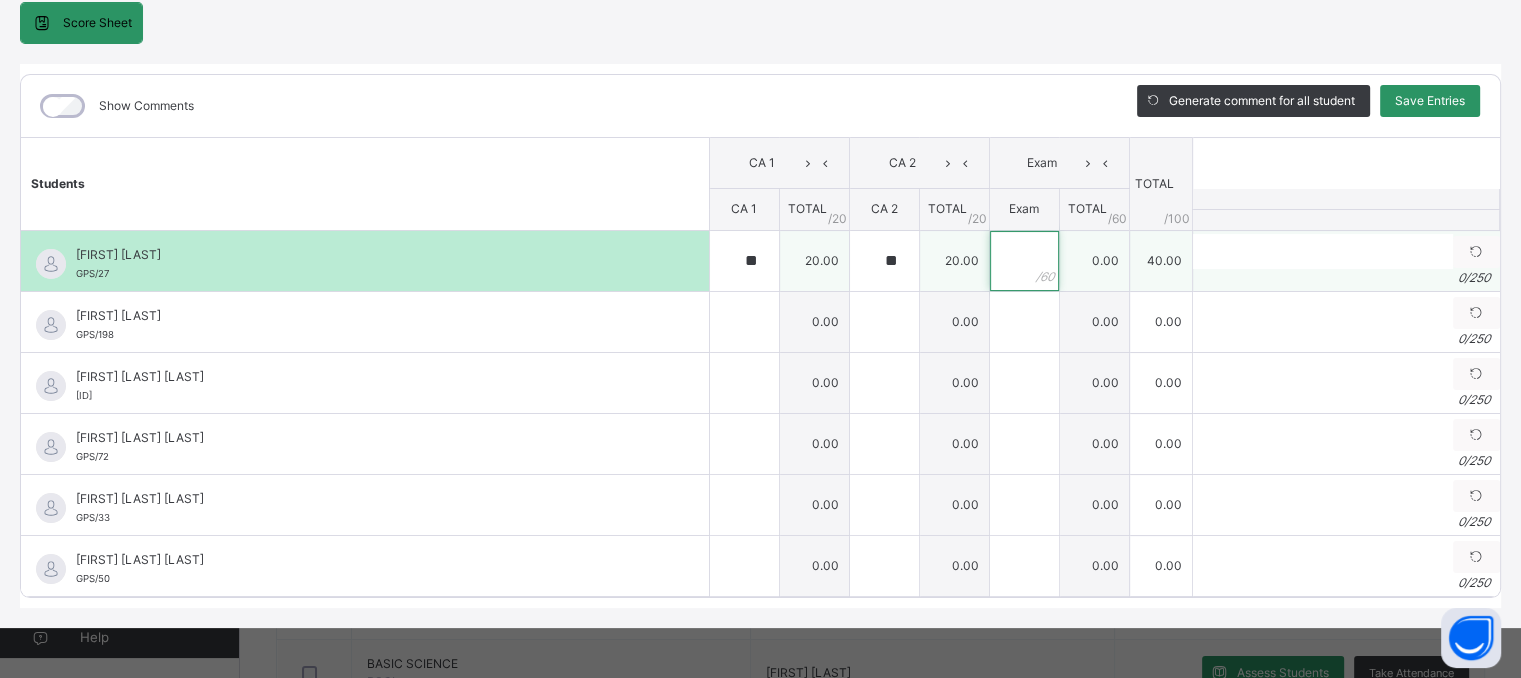 click at bounding box center [1024, 261] 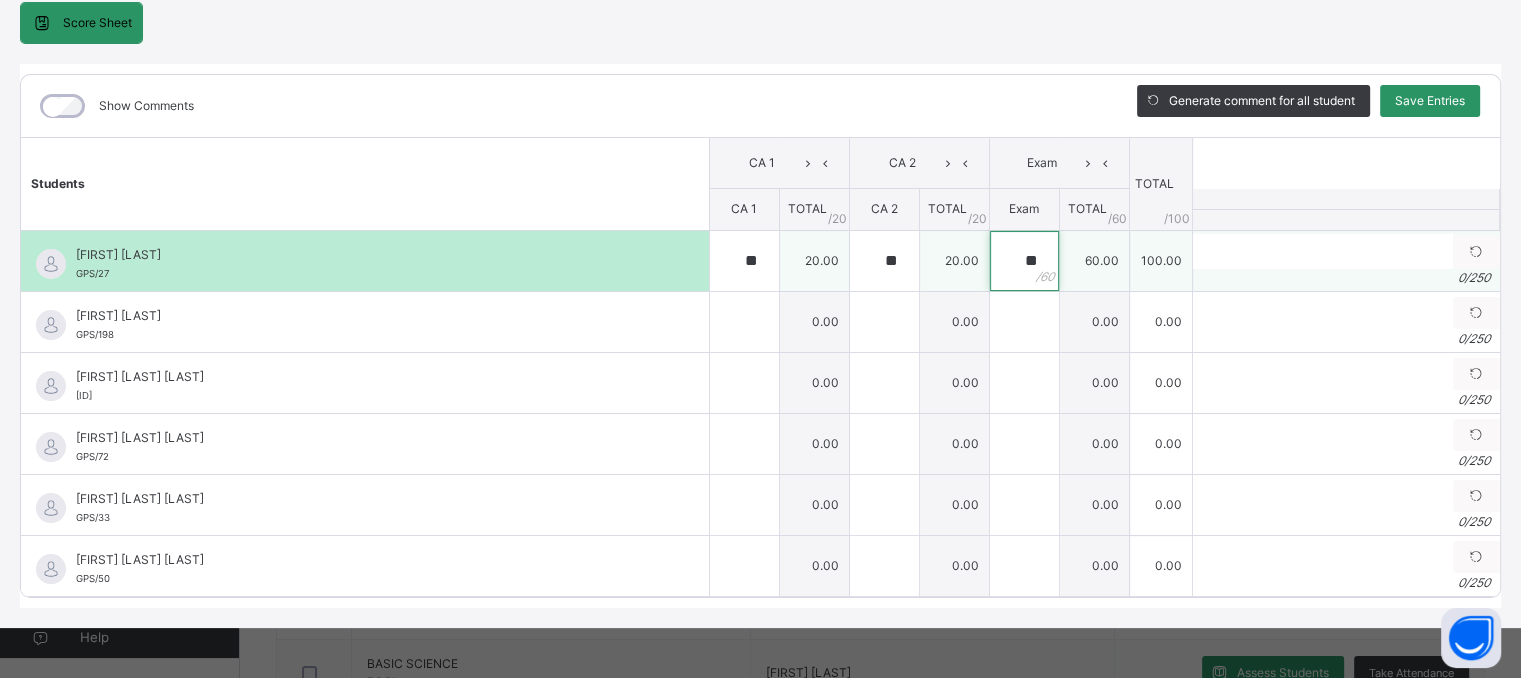 type on "**" 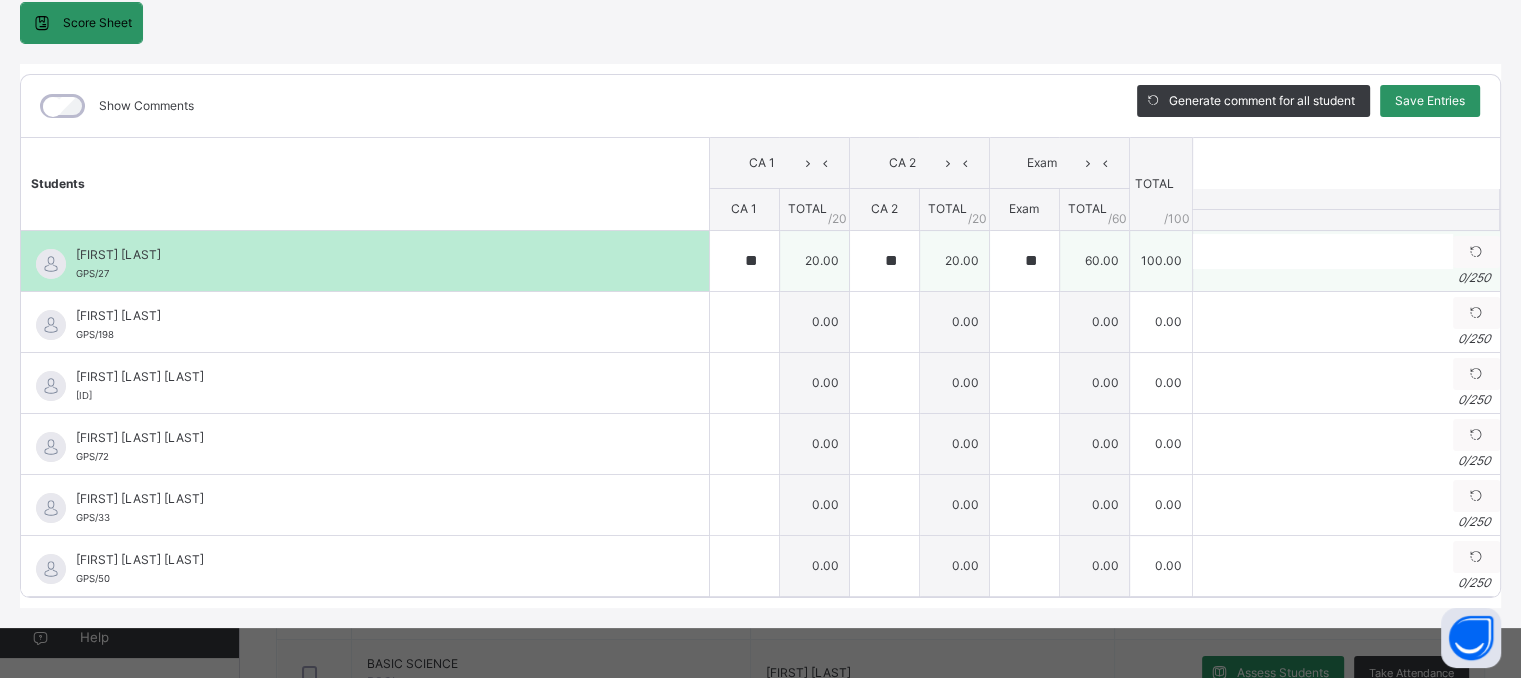click on "100.00" at bounding box center [1160, 260] 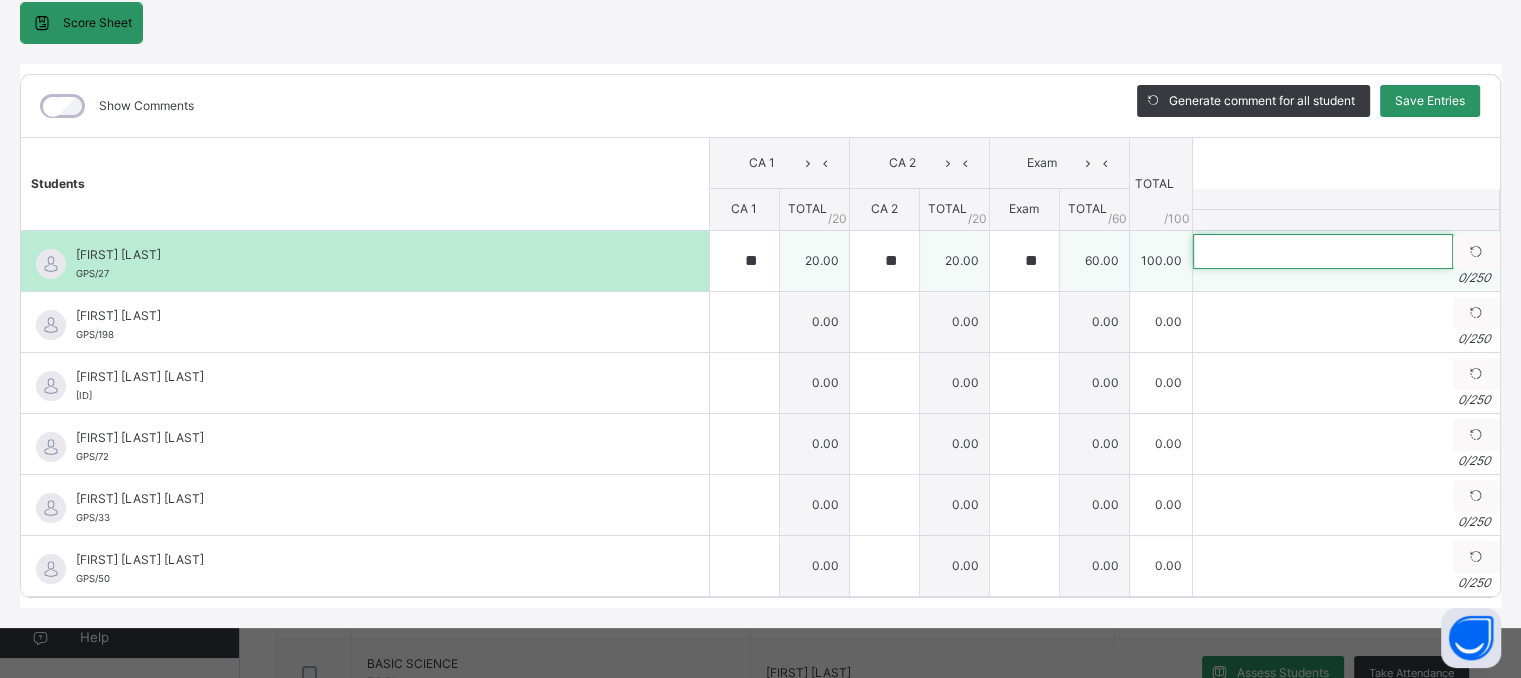 click at bounding box center (1323, 251) 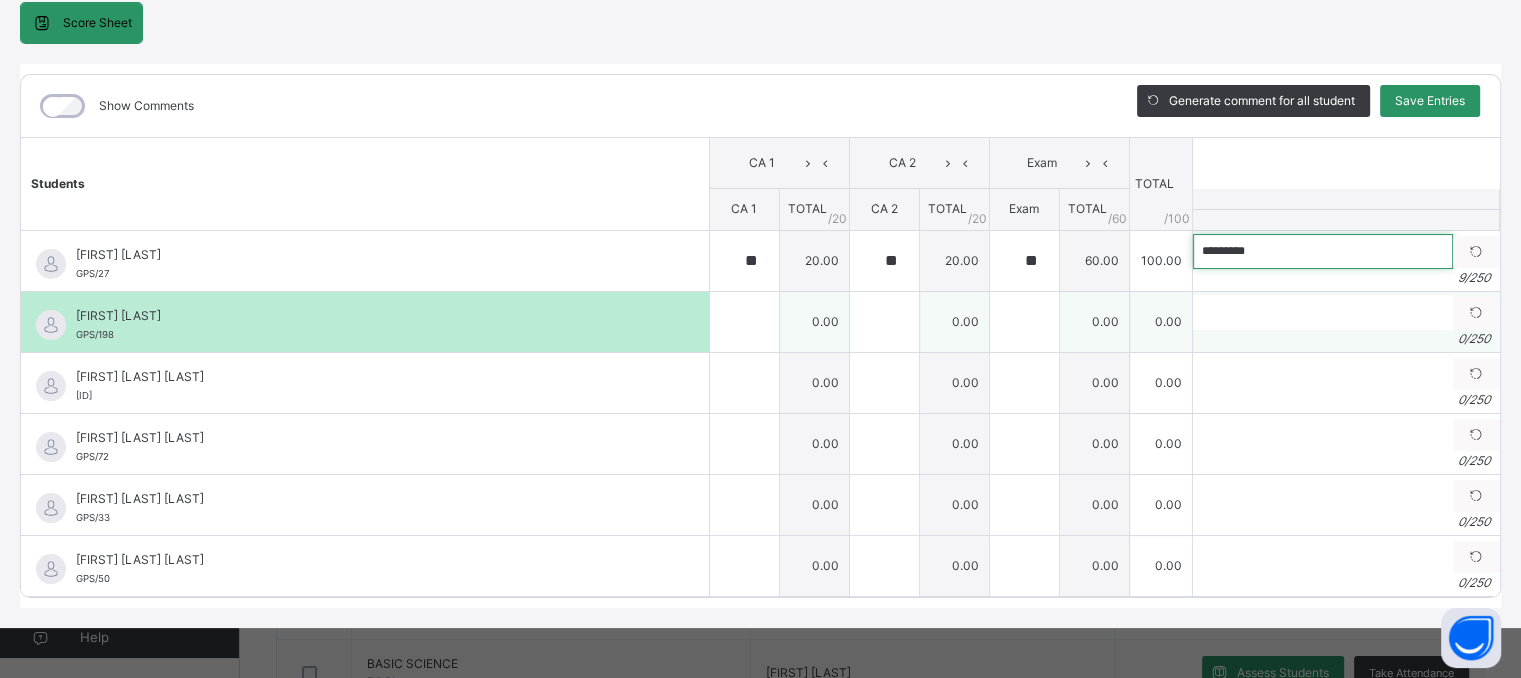 type on "*********" 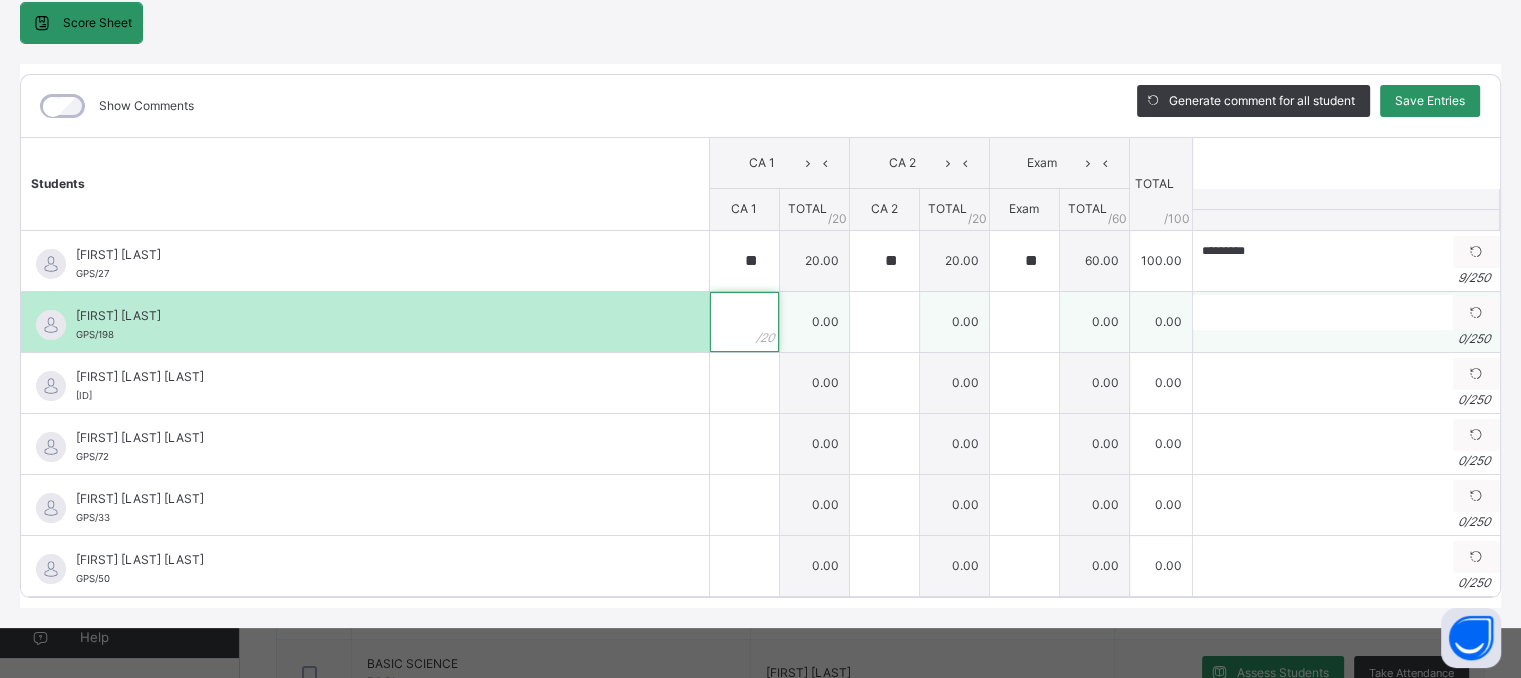 click at bounding box center (744, 322) 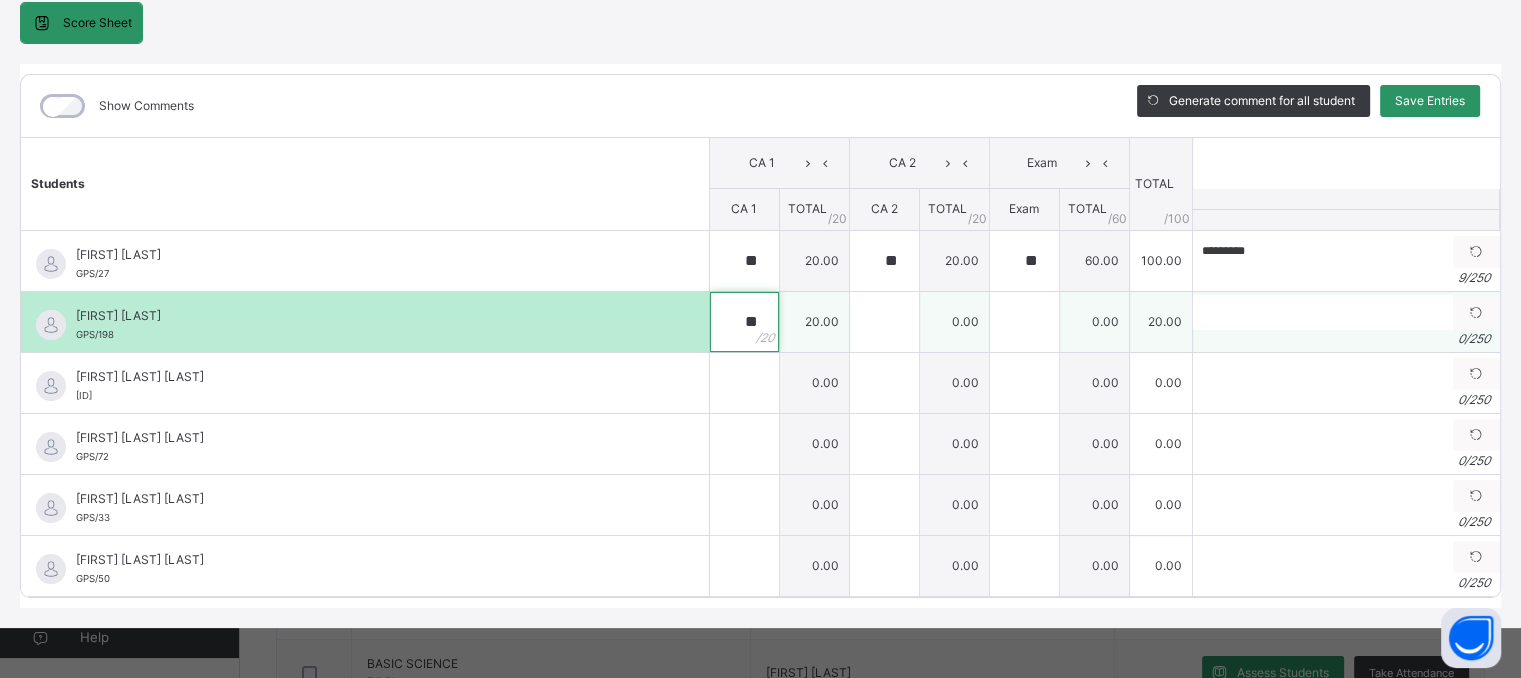 type on "**" 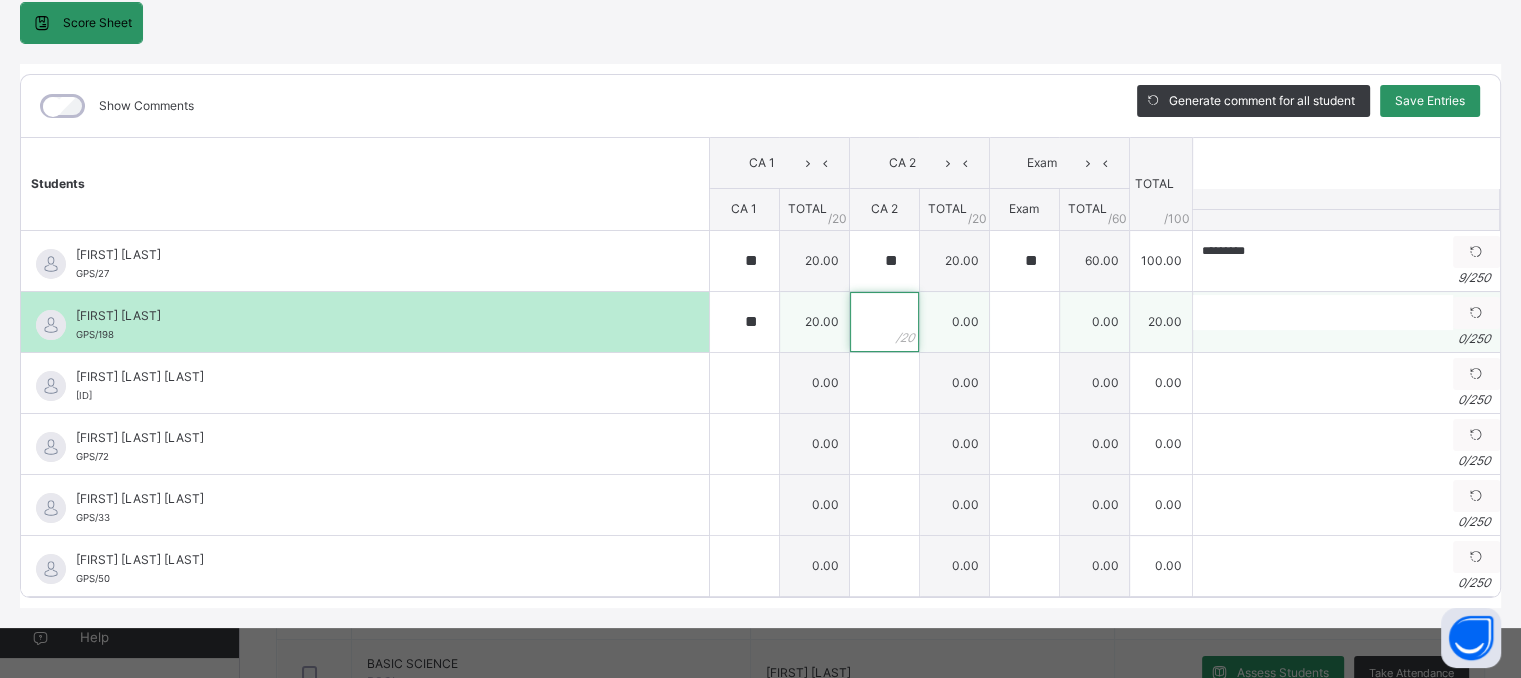 click at bounding box center [884, 322] 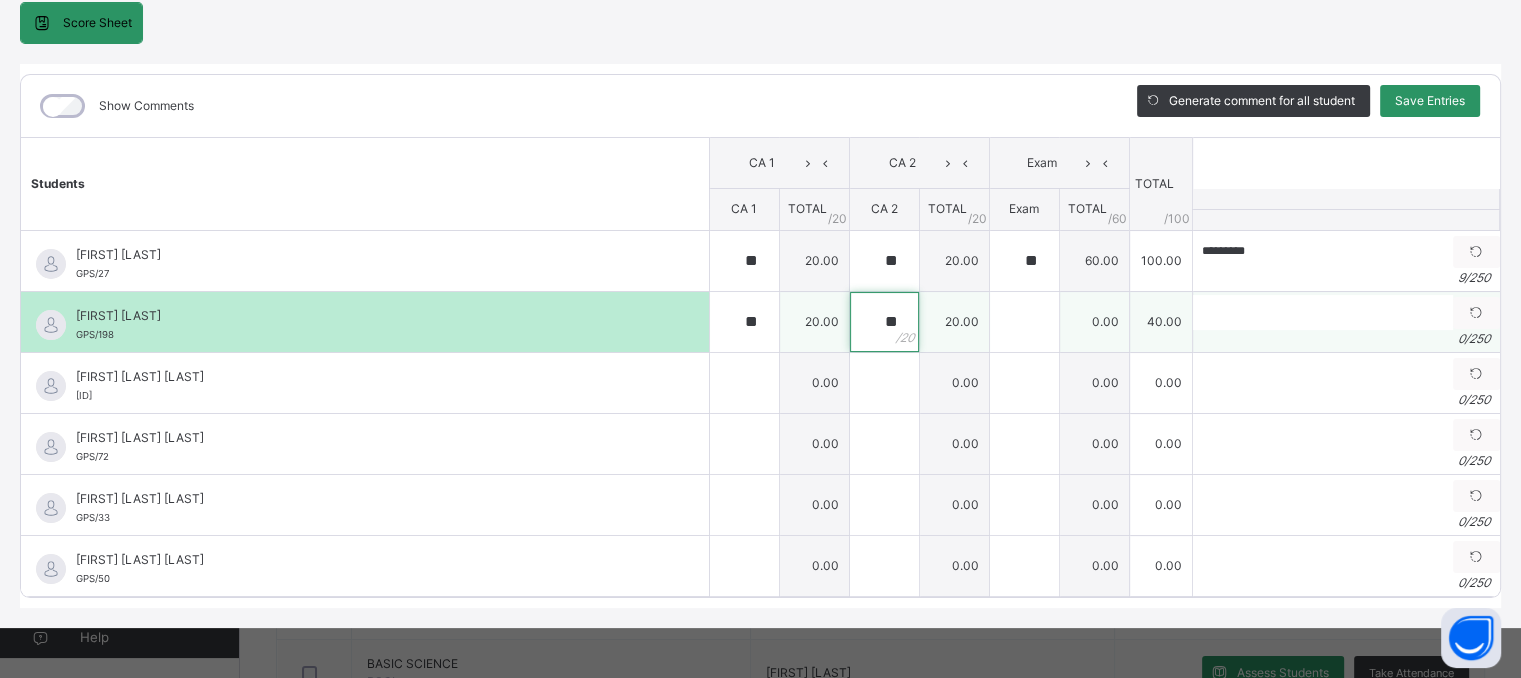 type on "**" 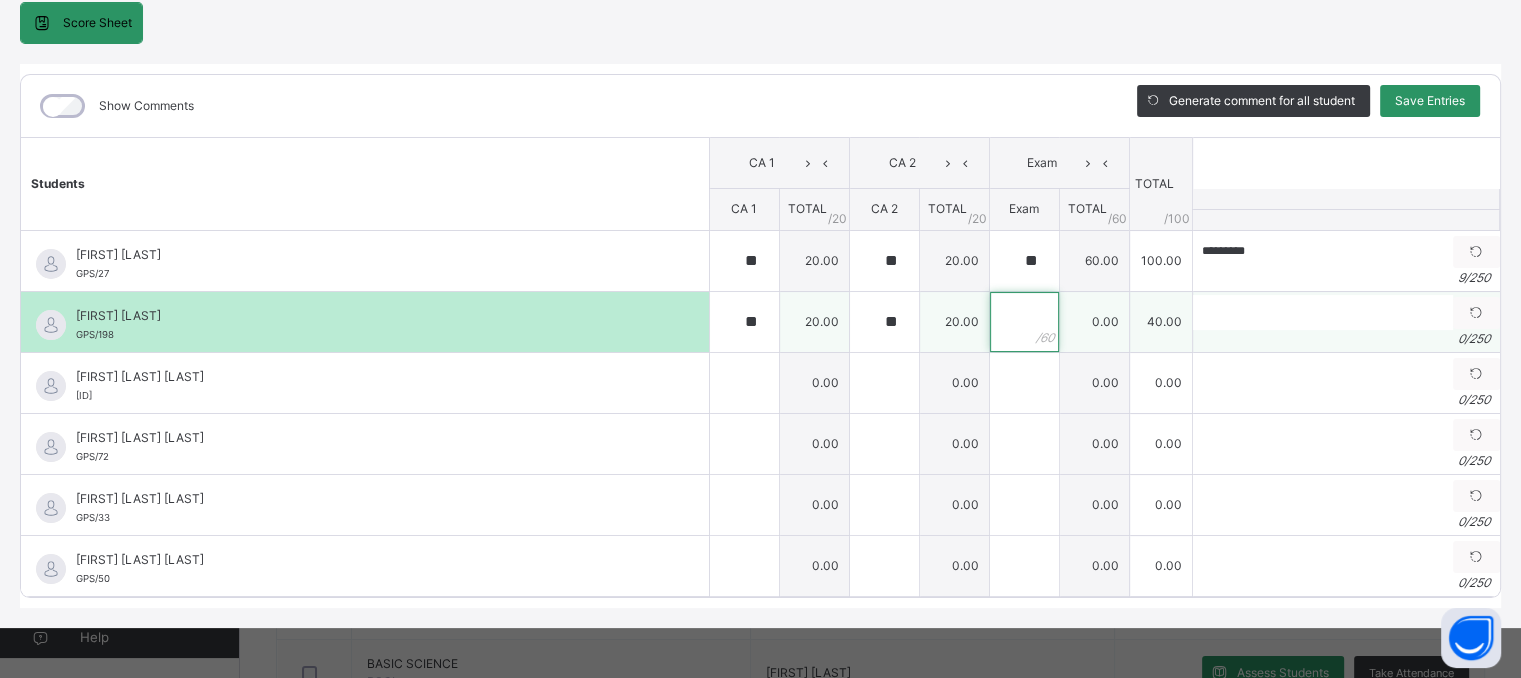 click at bounding box center (1024, 322) 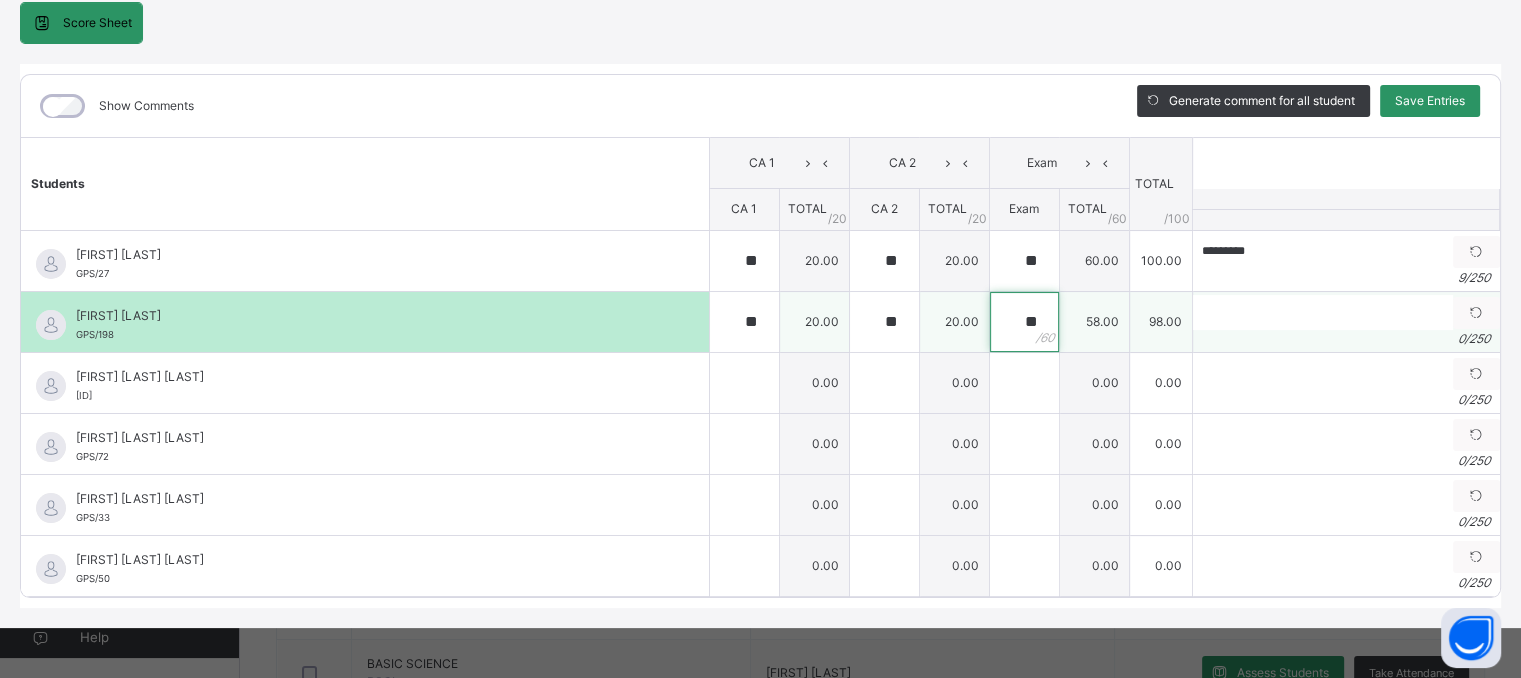 type on "**" 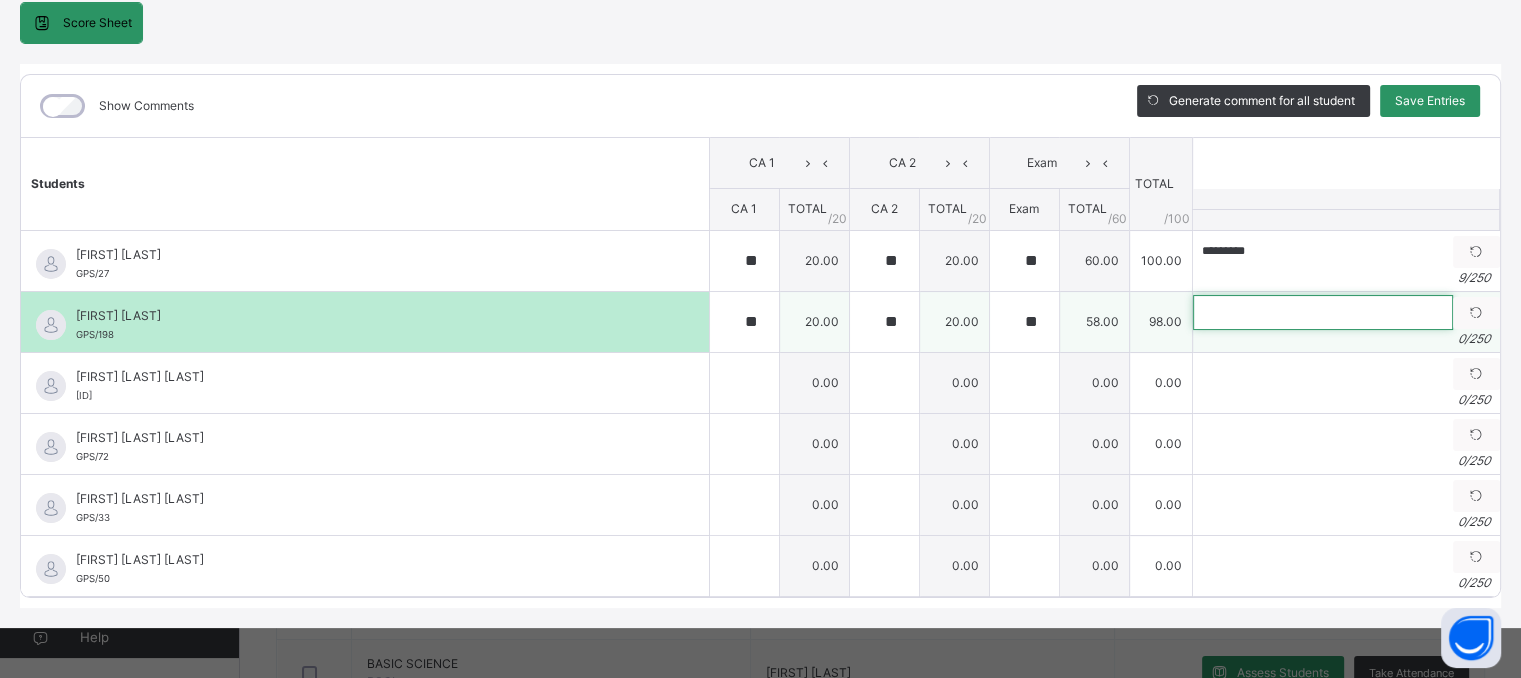 click at bounding box center [1323, 312] 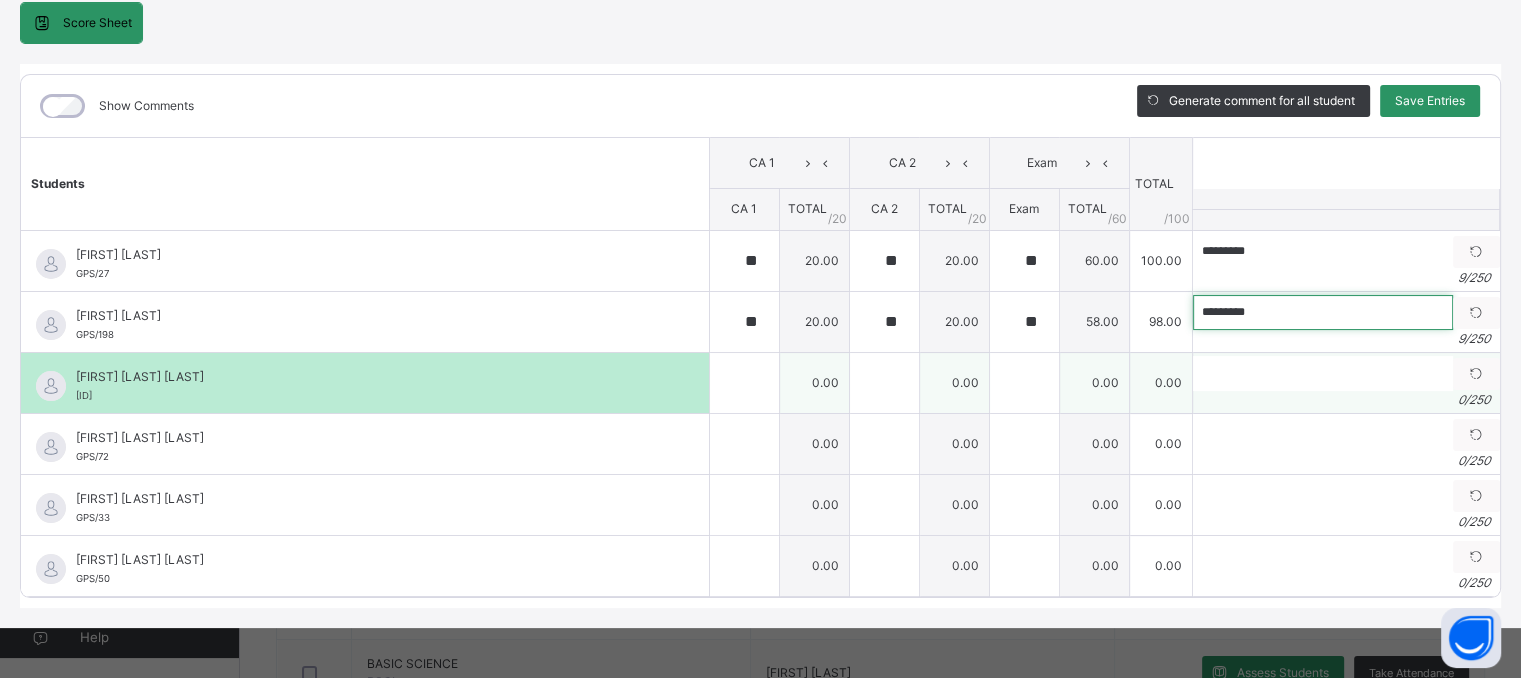 type on "*********" 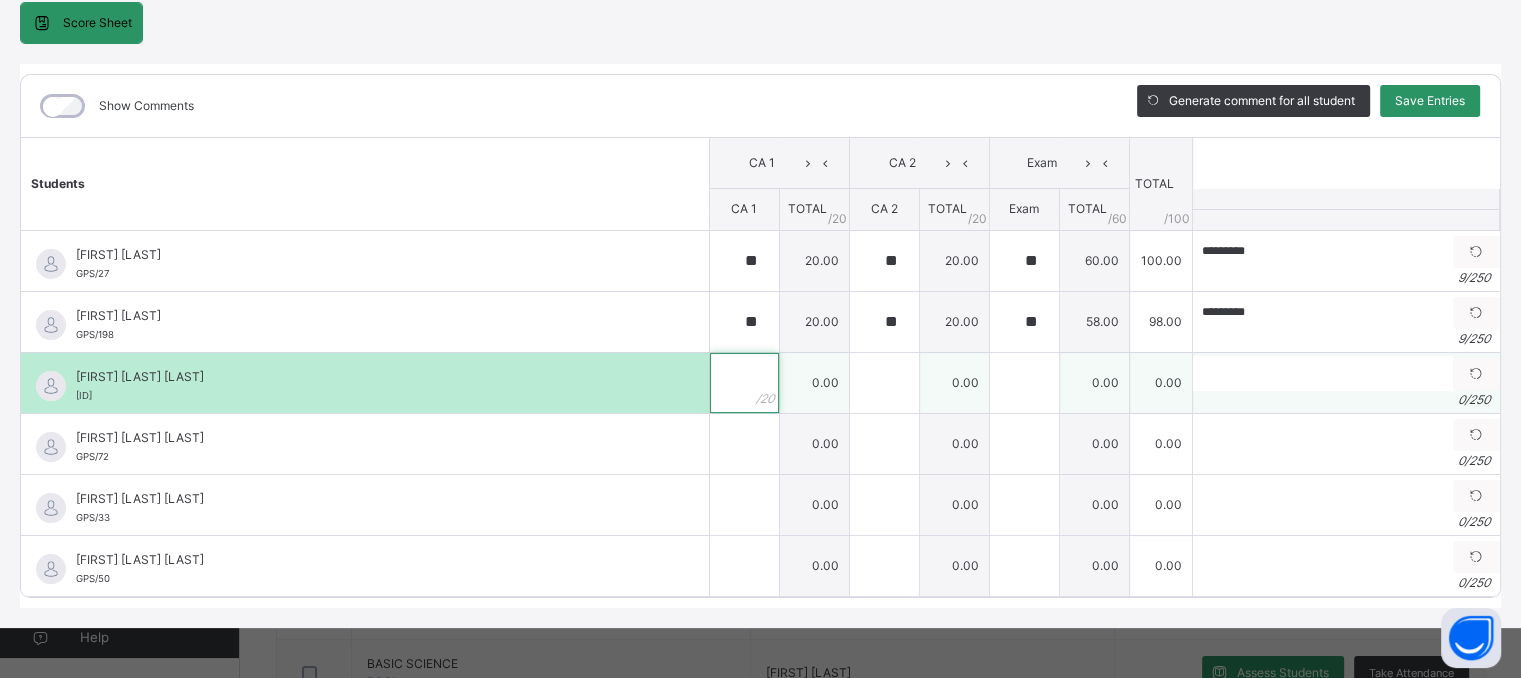 click at bounding box center (744, 383) 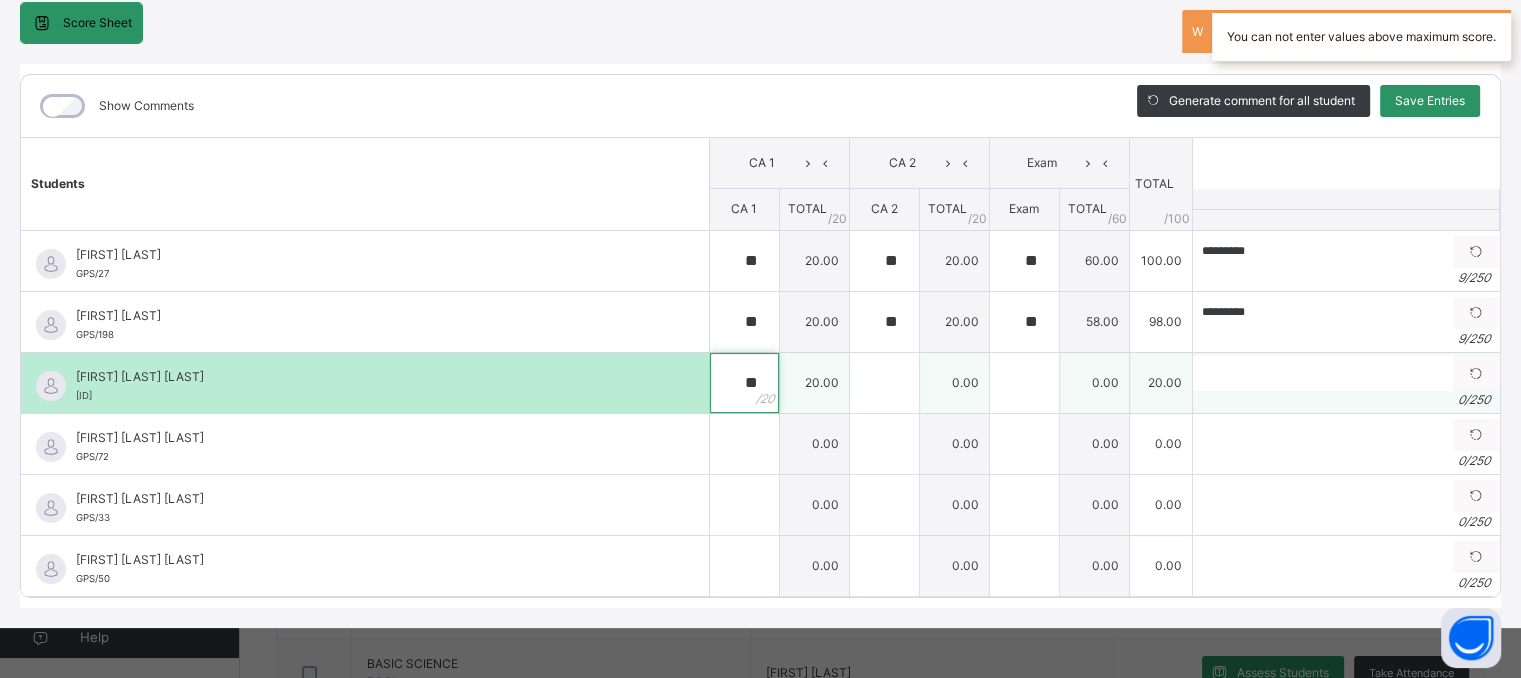 type on "**" 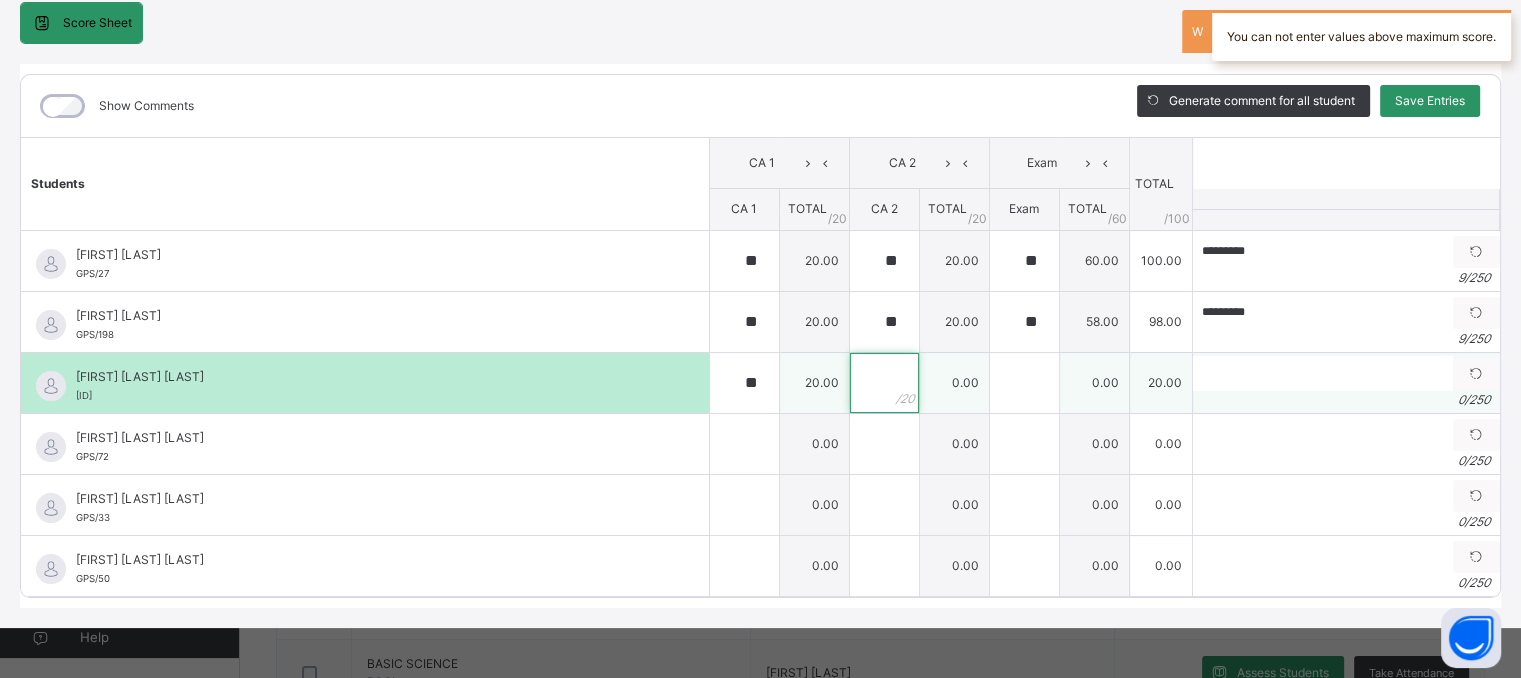 click at bounding box center (884, 383) 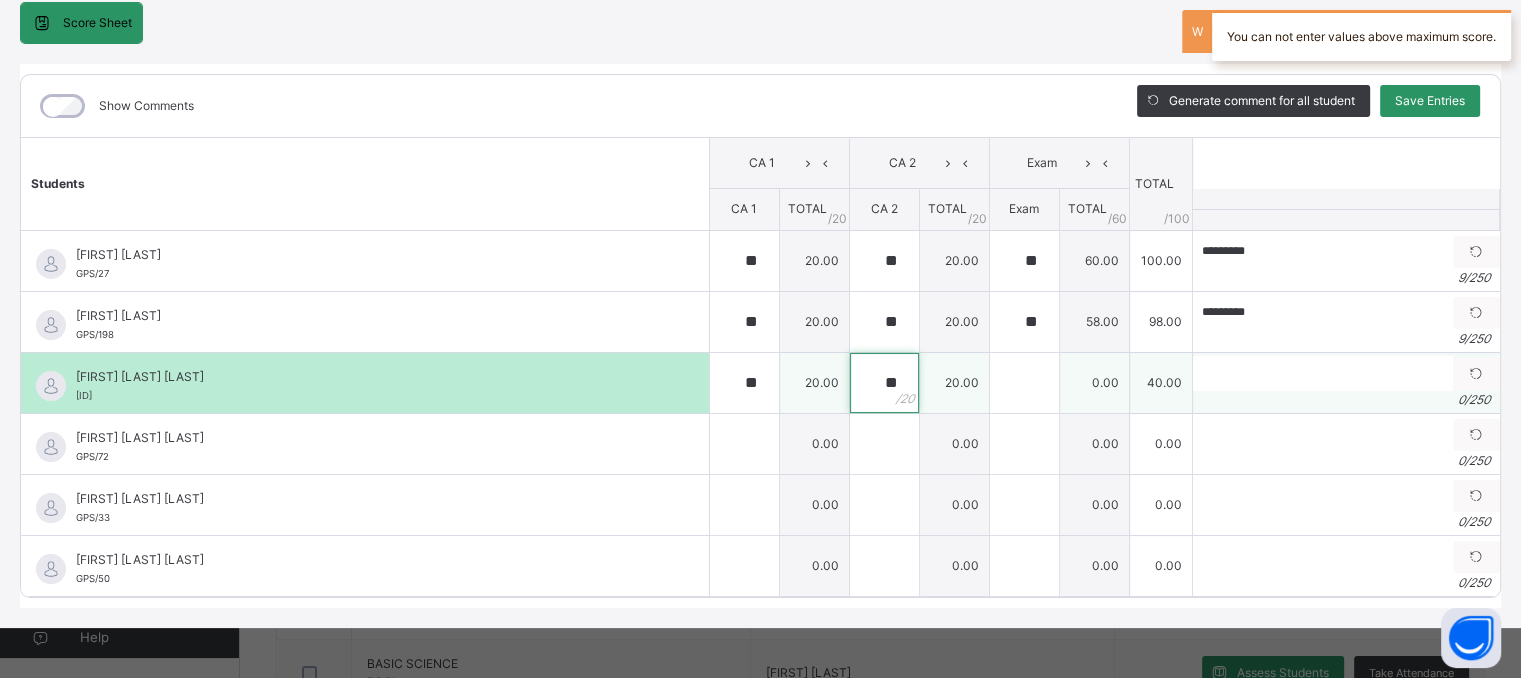 type on "**" 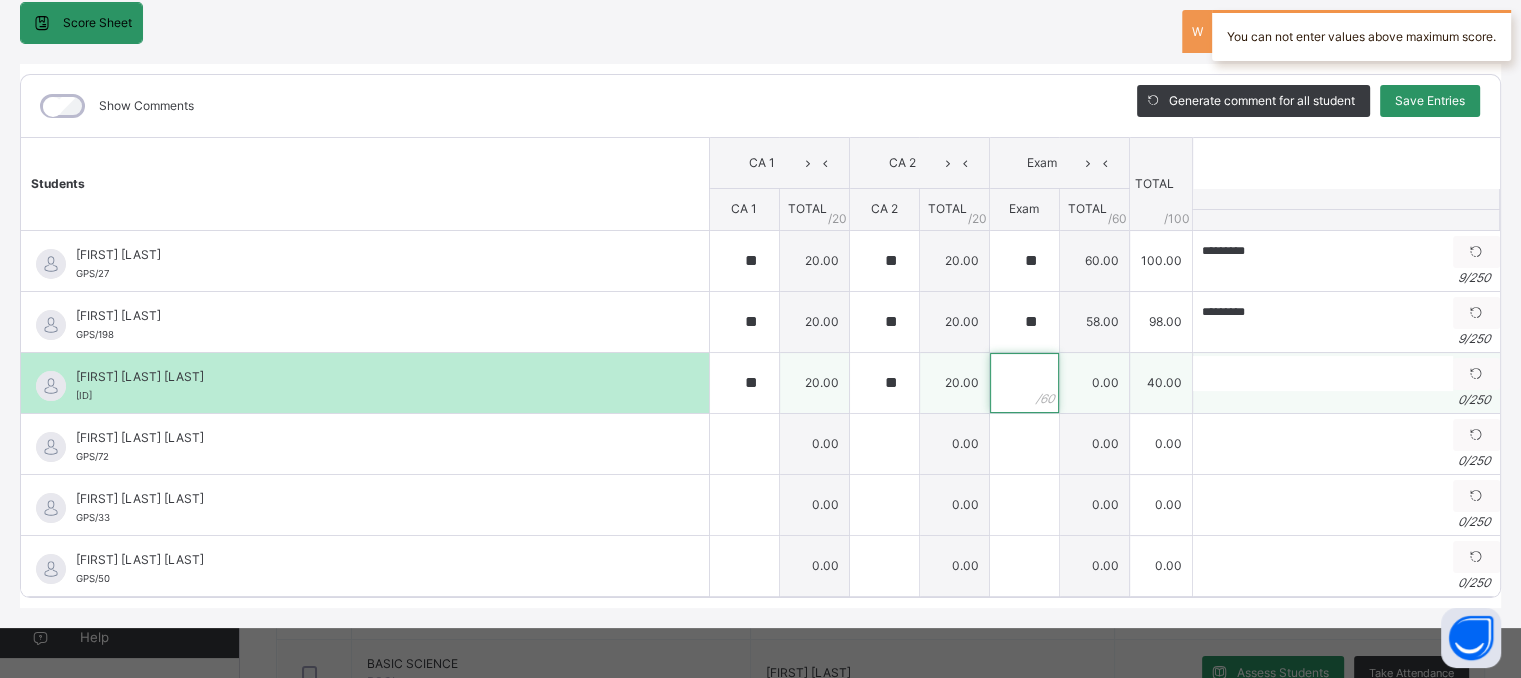click at bounding box center [1024, 383] 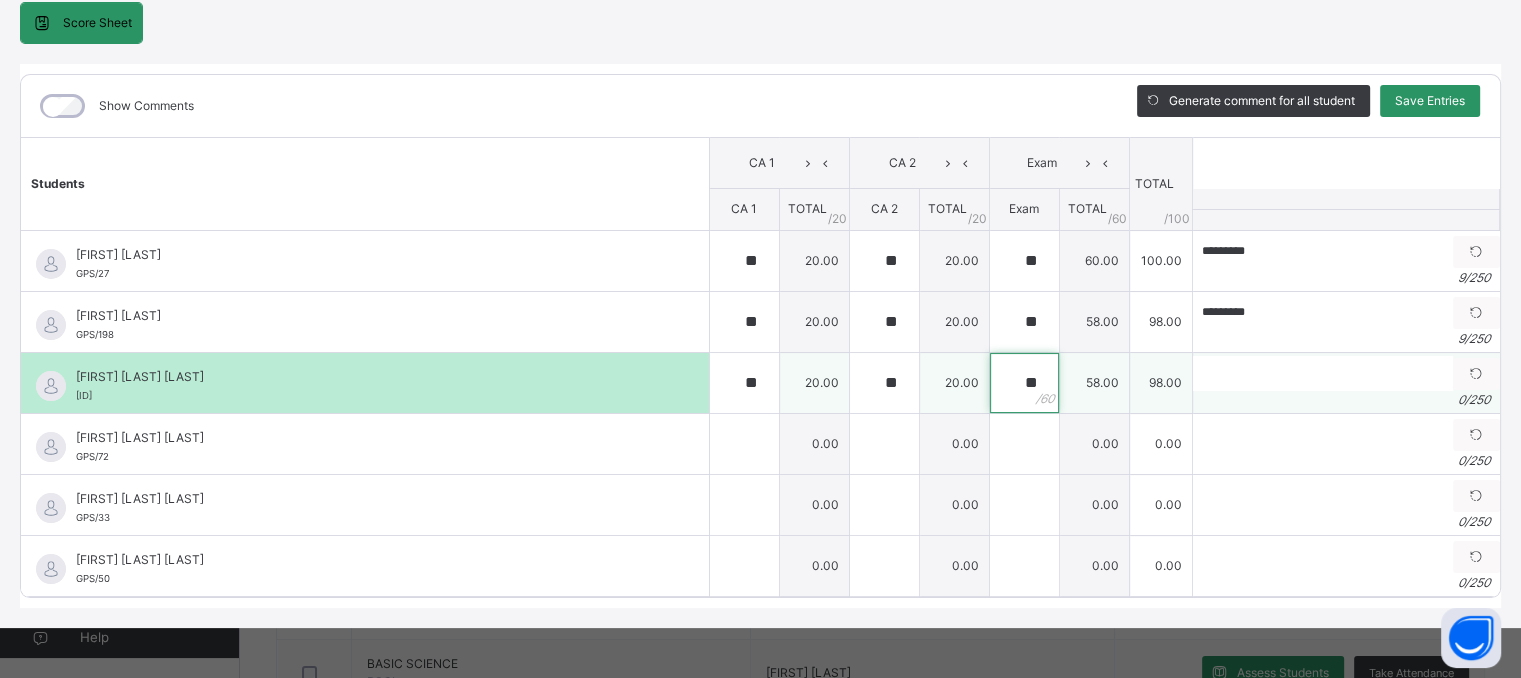 type on "**" 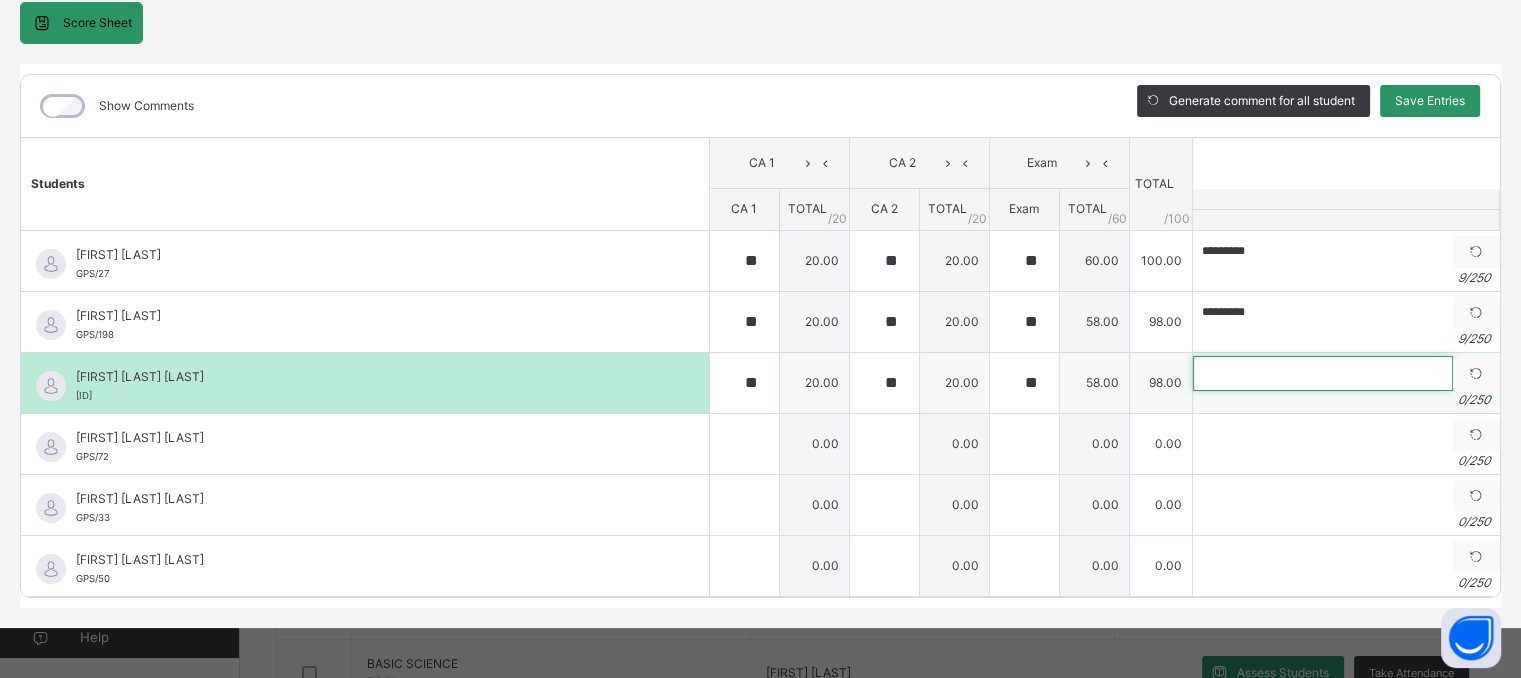 click at bounding box center (1323, 373) 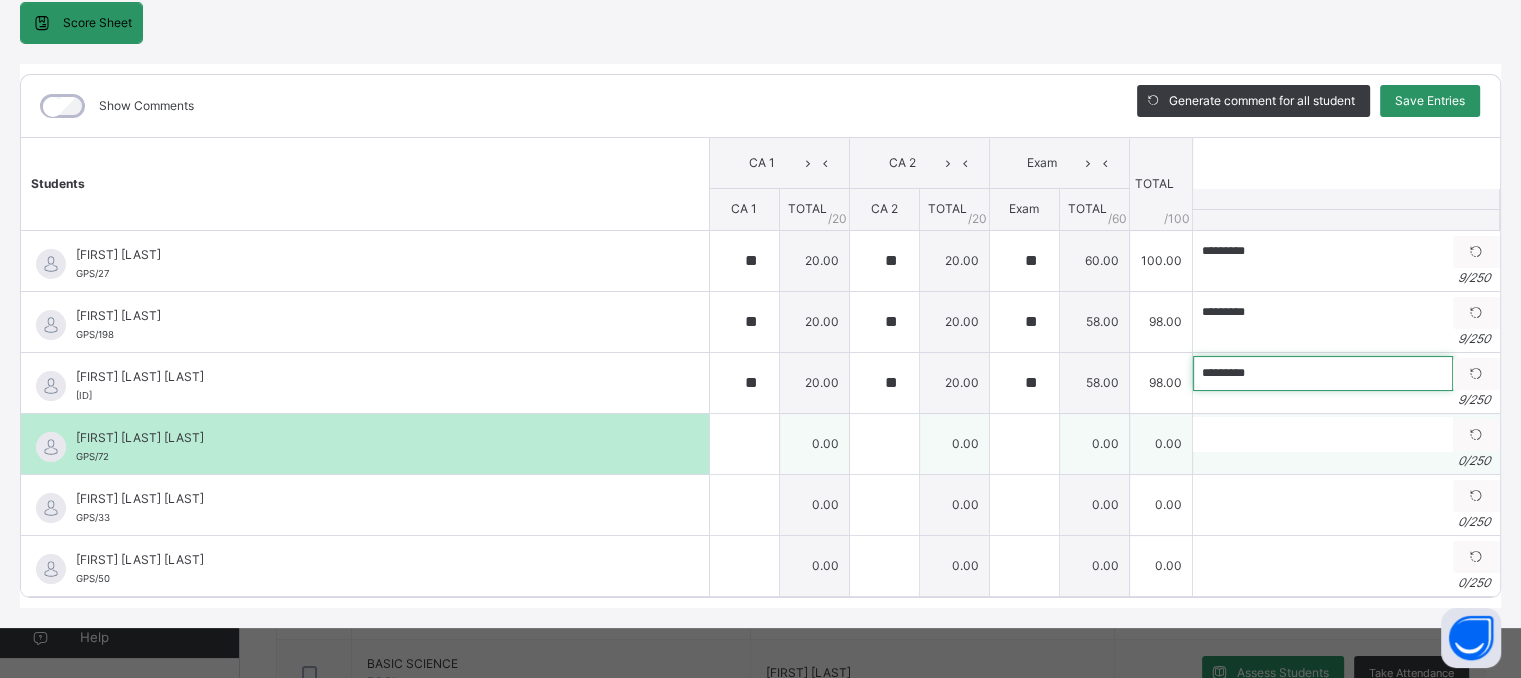 type on "*********" 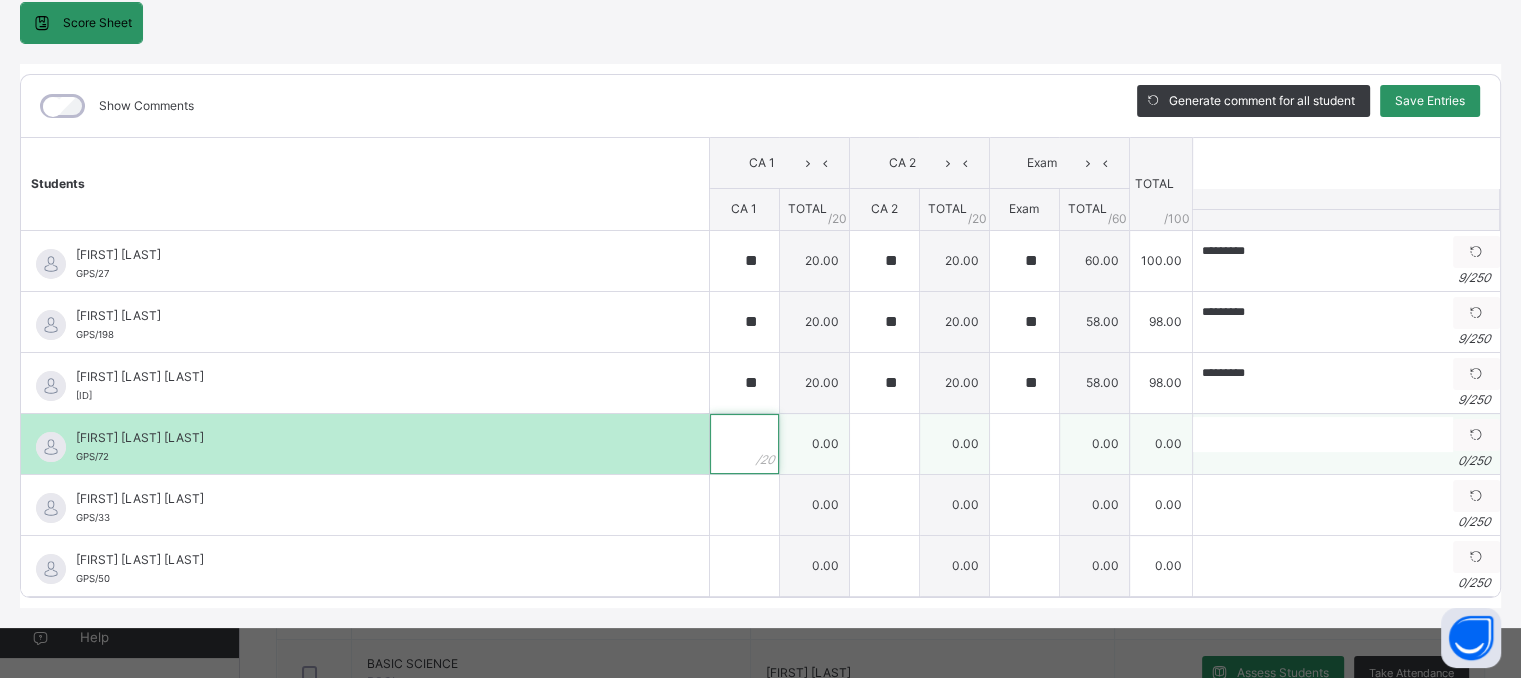 click at bounding box center (744, 444) 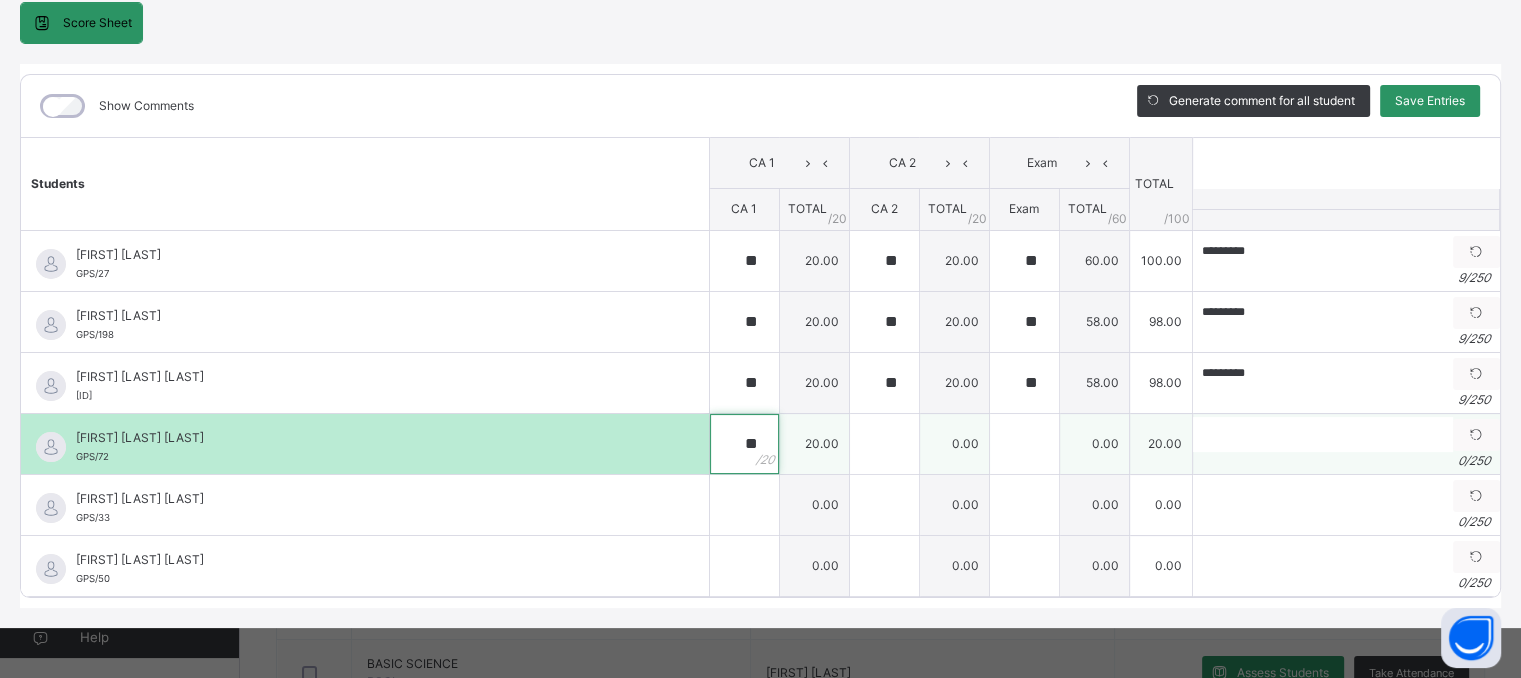 type on "**" 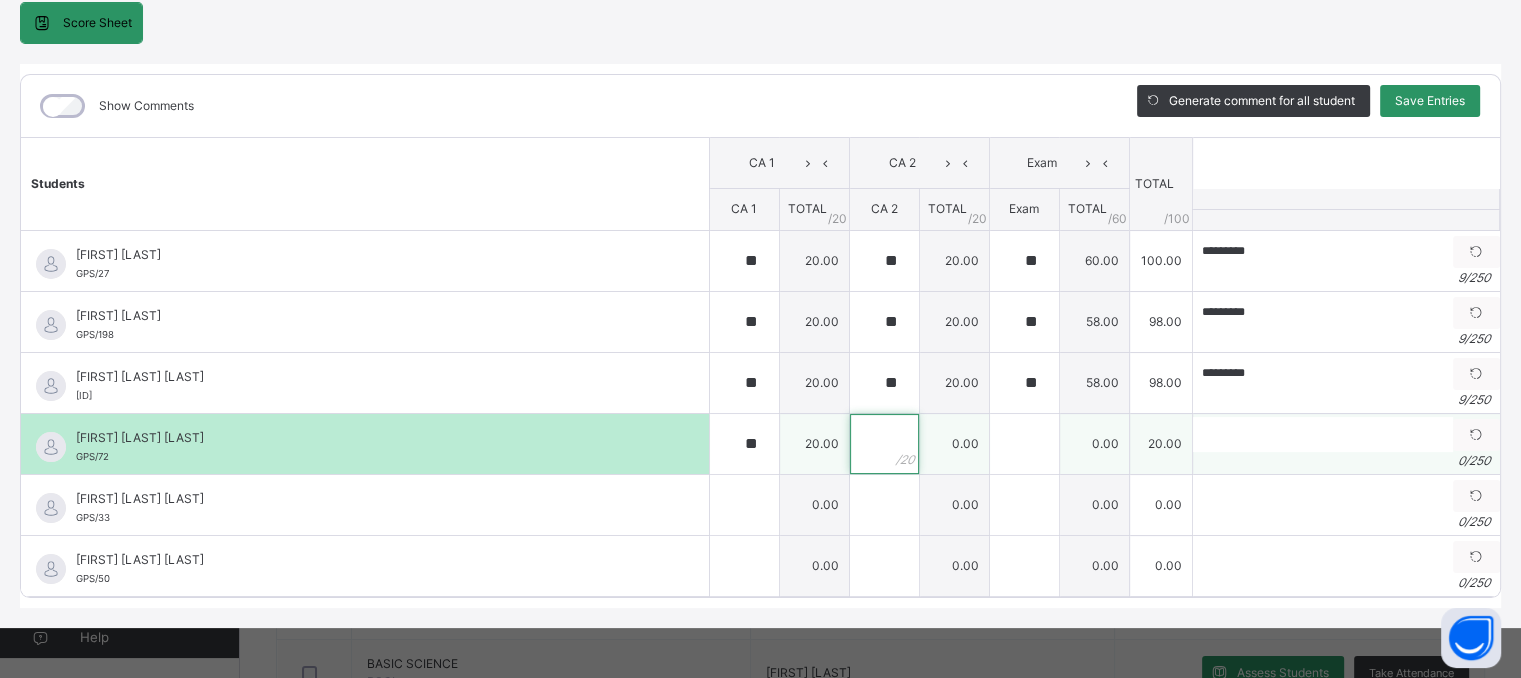 click at bounding box center (884, 444) 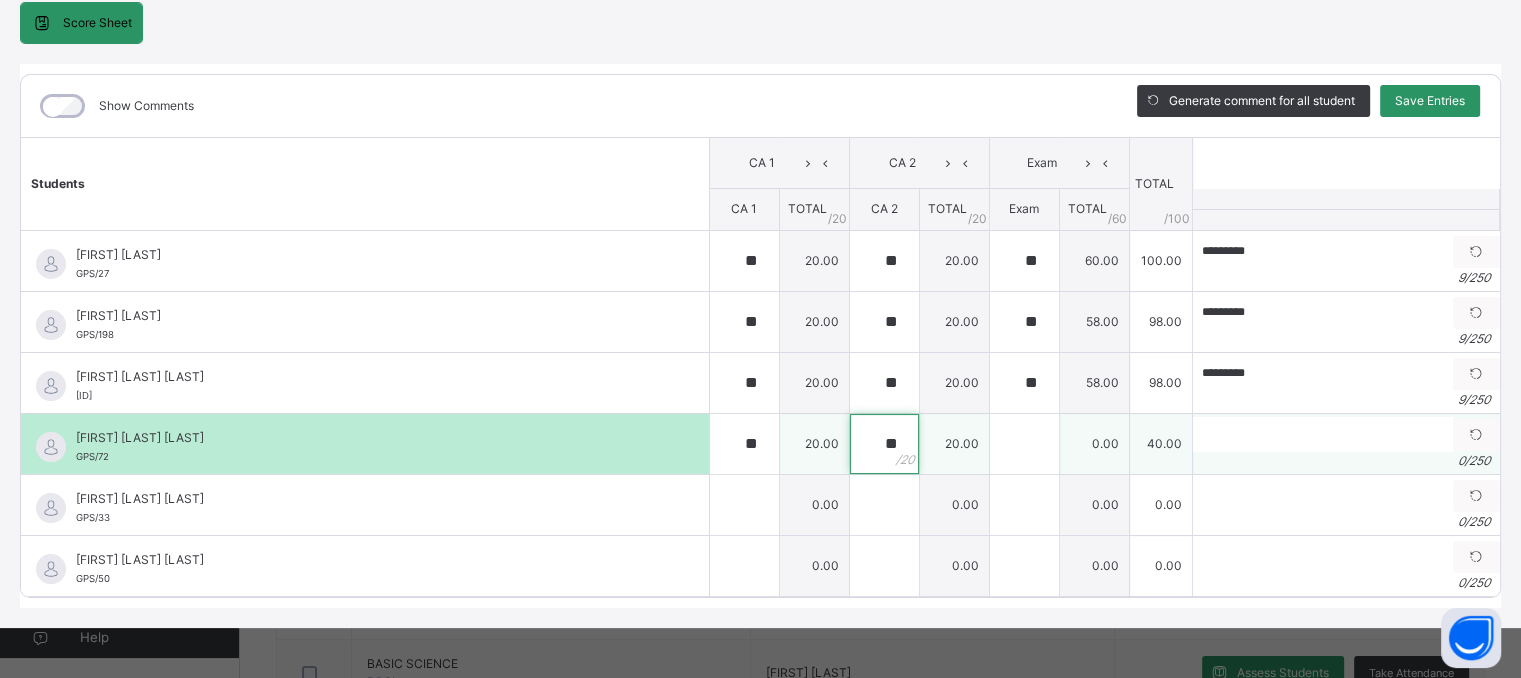 type on "**" 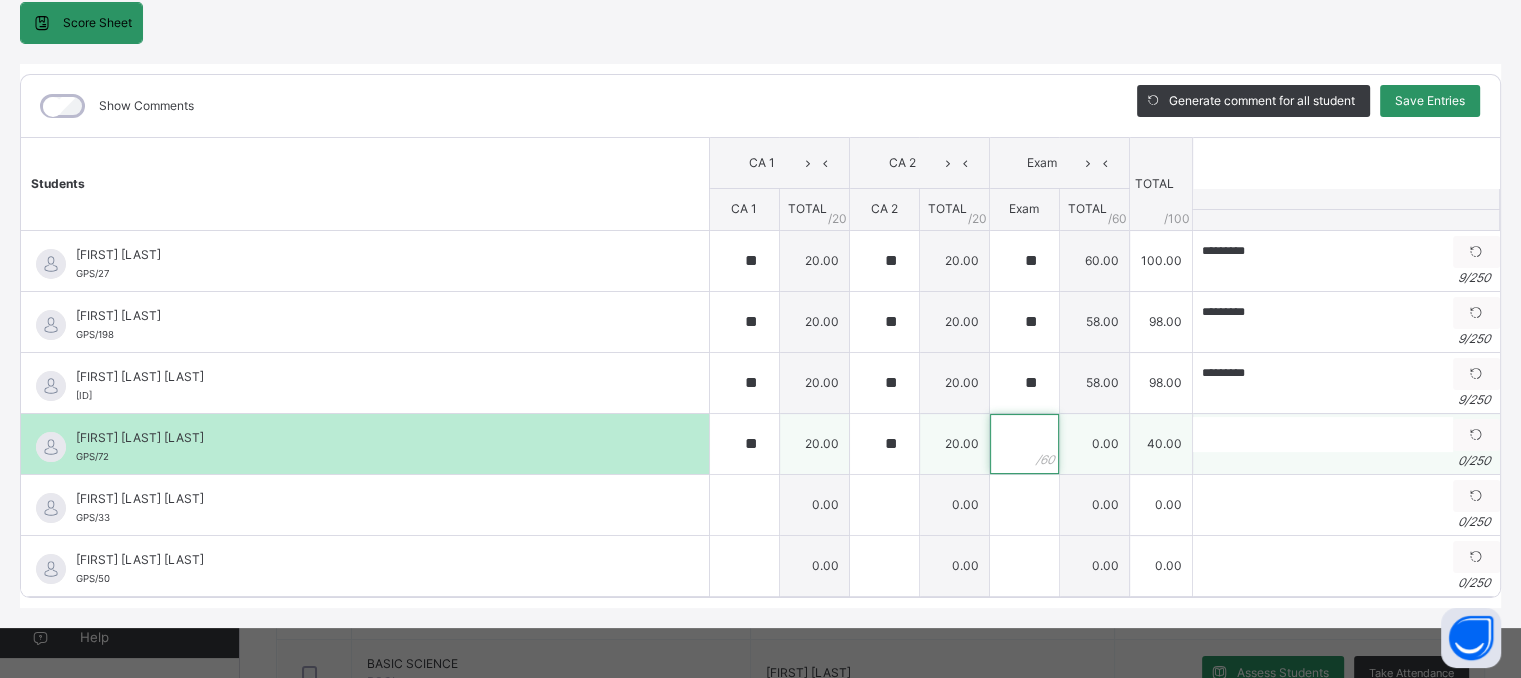 click at bounding box center [1024, 444] 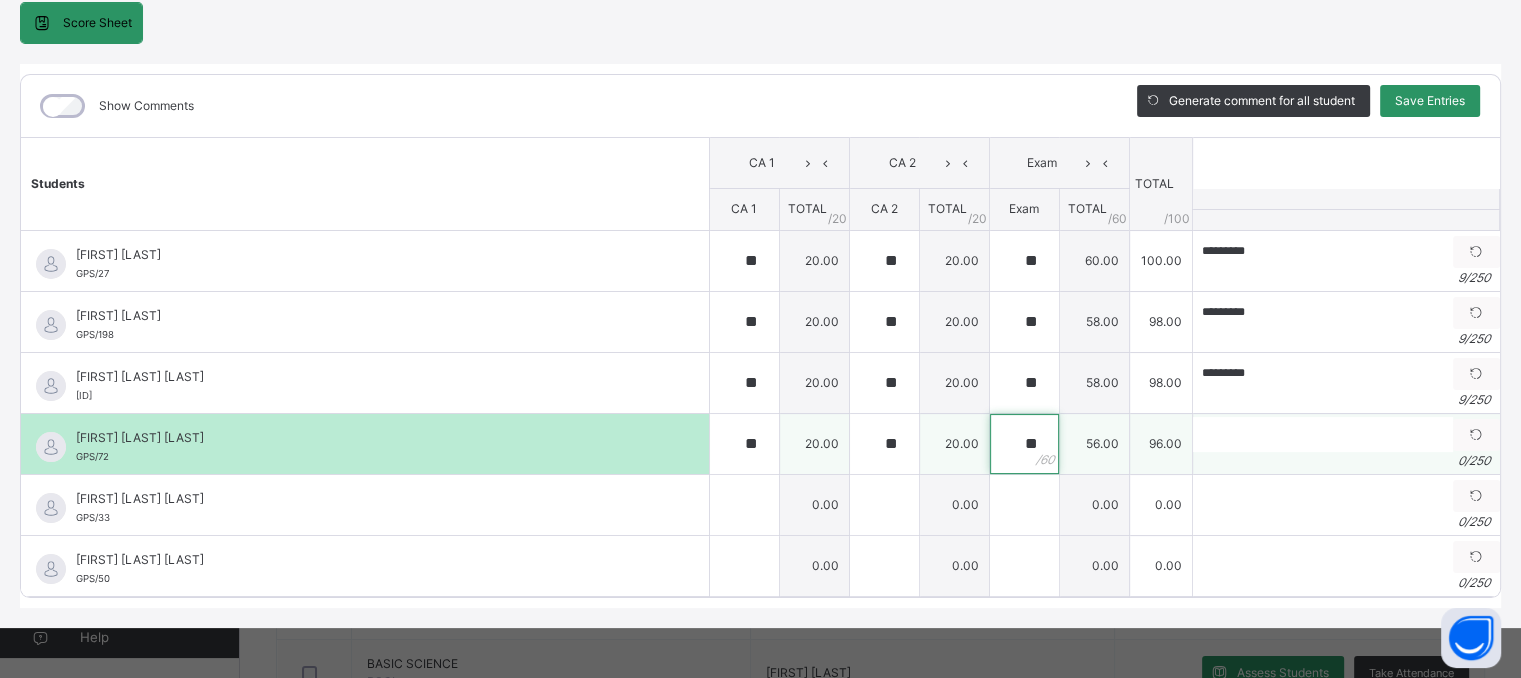 type on "**" 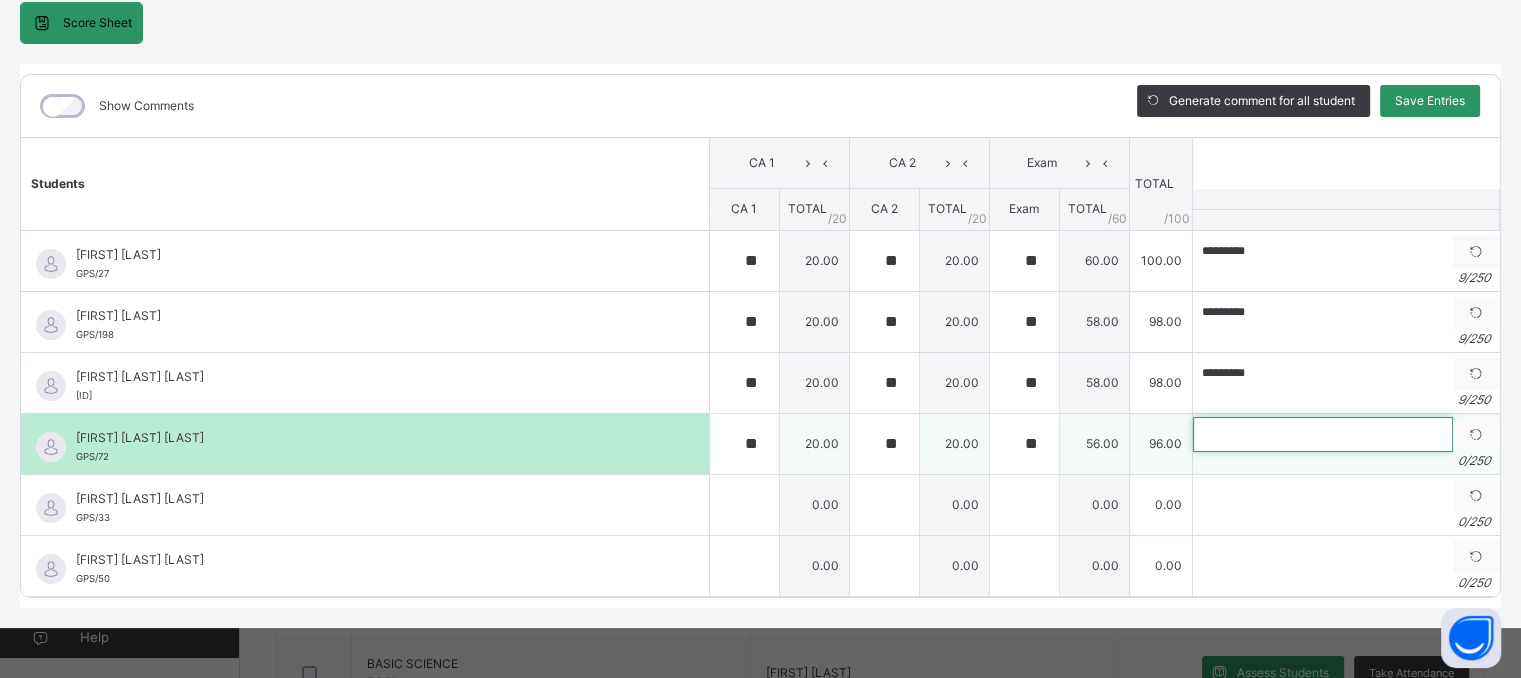 click at bounding box center [1323, 434] 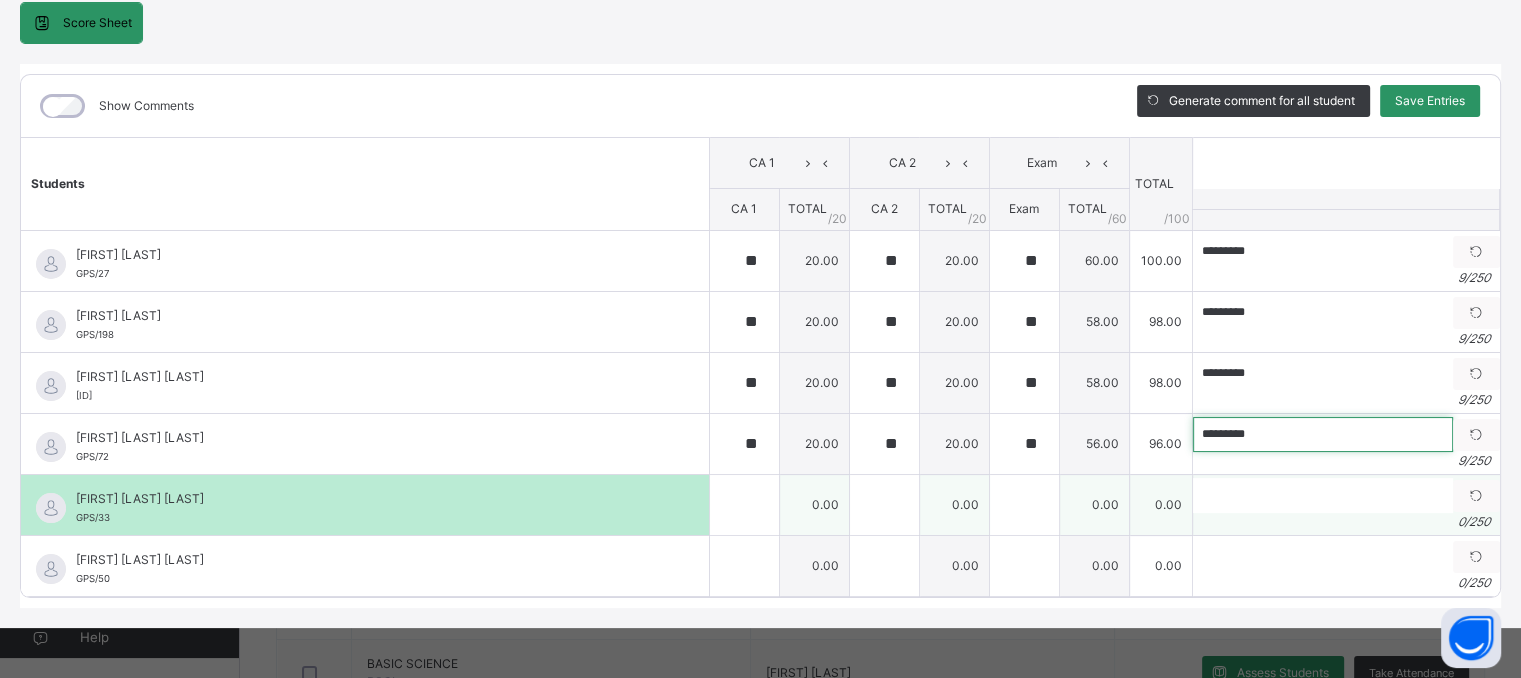 type on "*********" 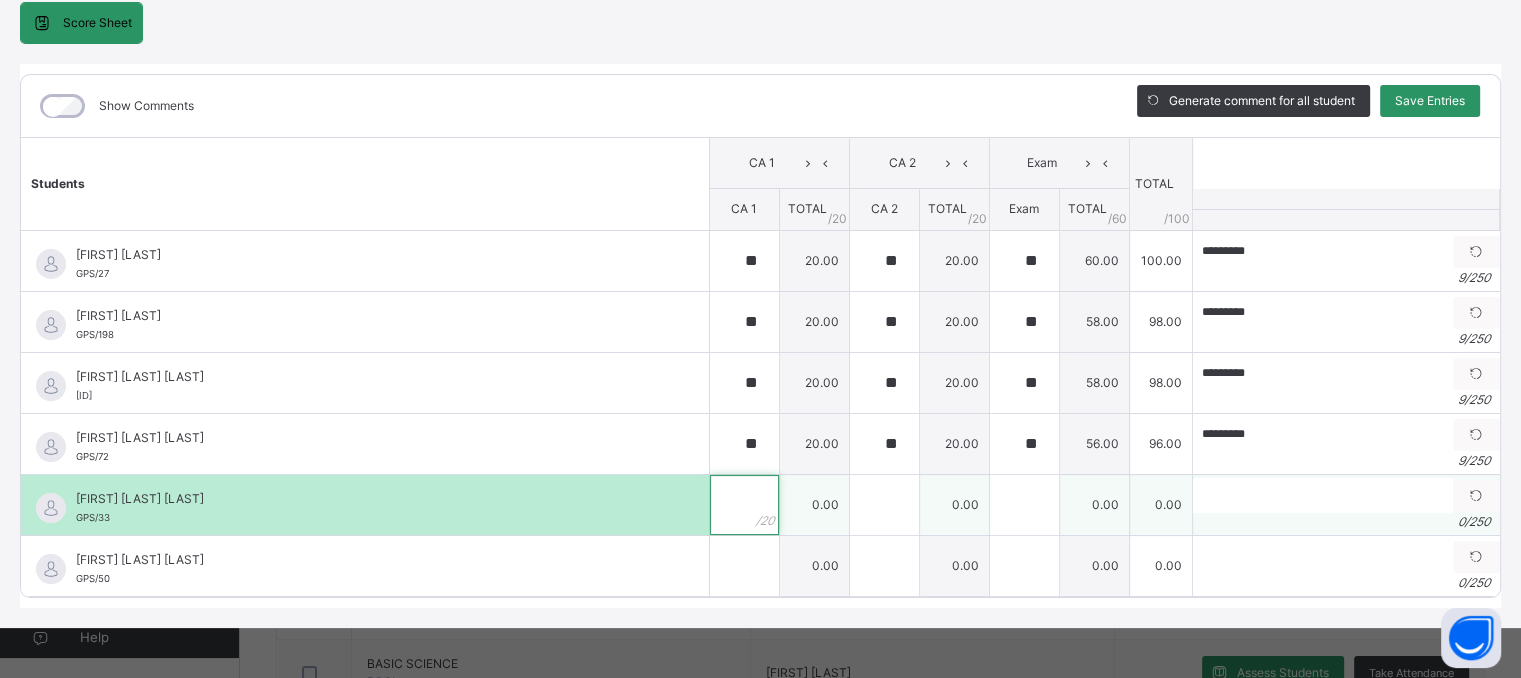 click at bounding box center [744, 505] 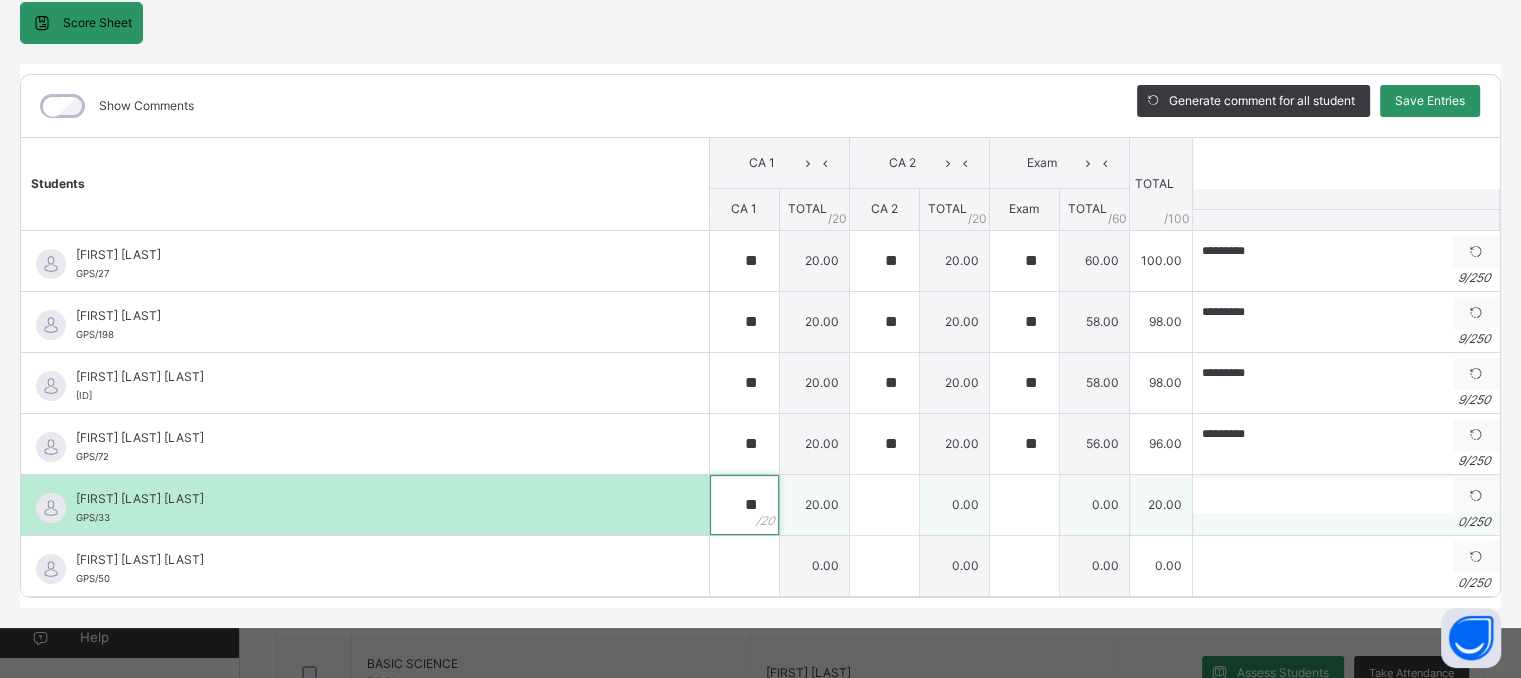 type on "**" 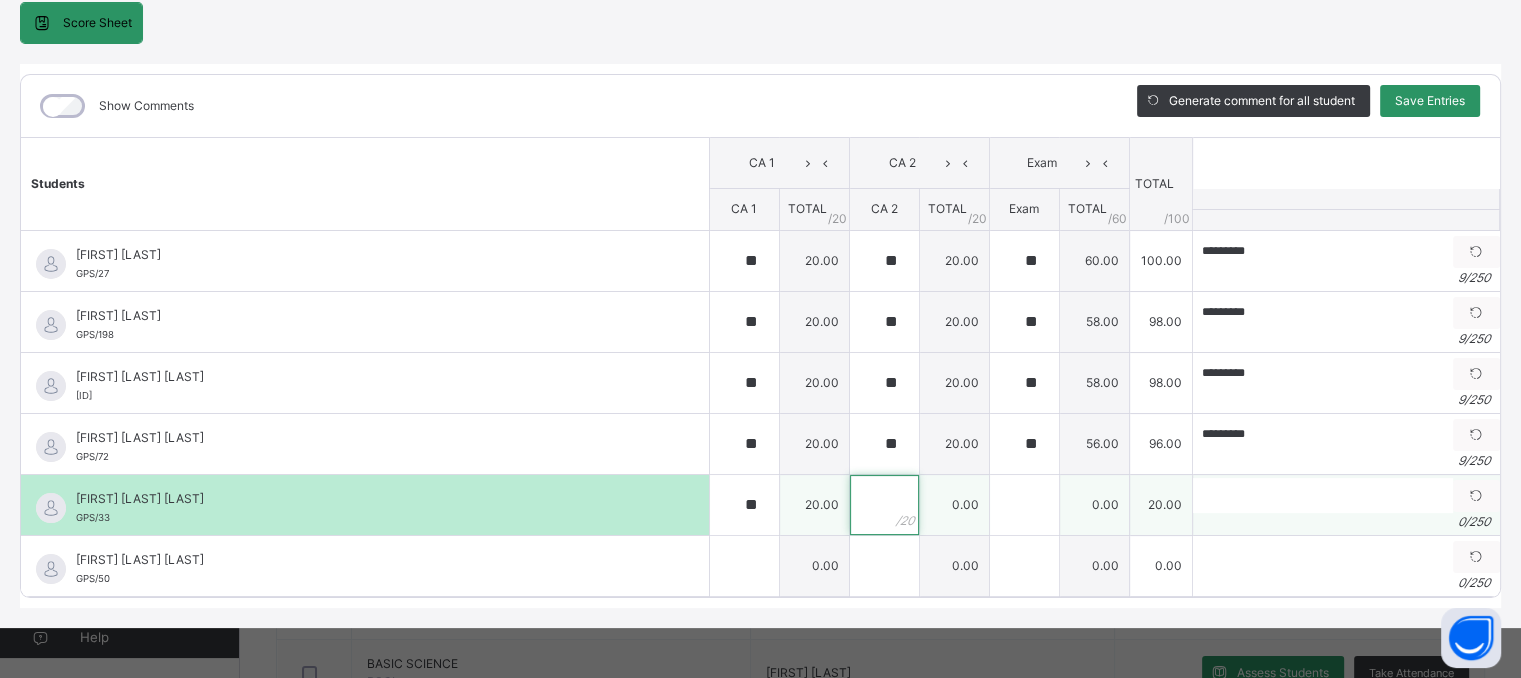 click at bounding box center [884, 505] 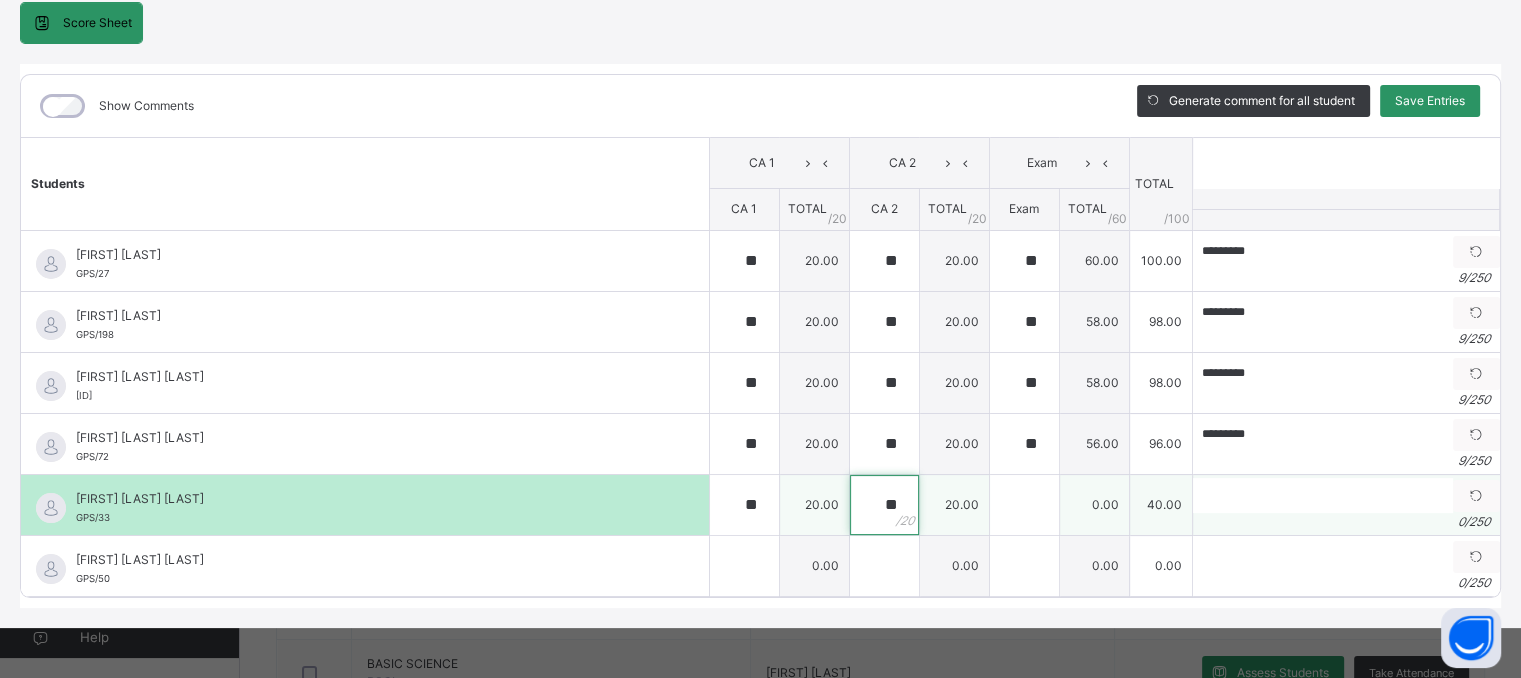 type on "**" 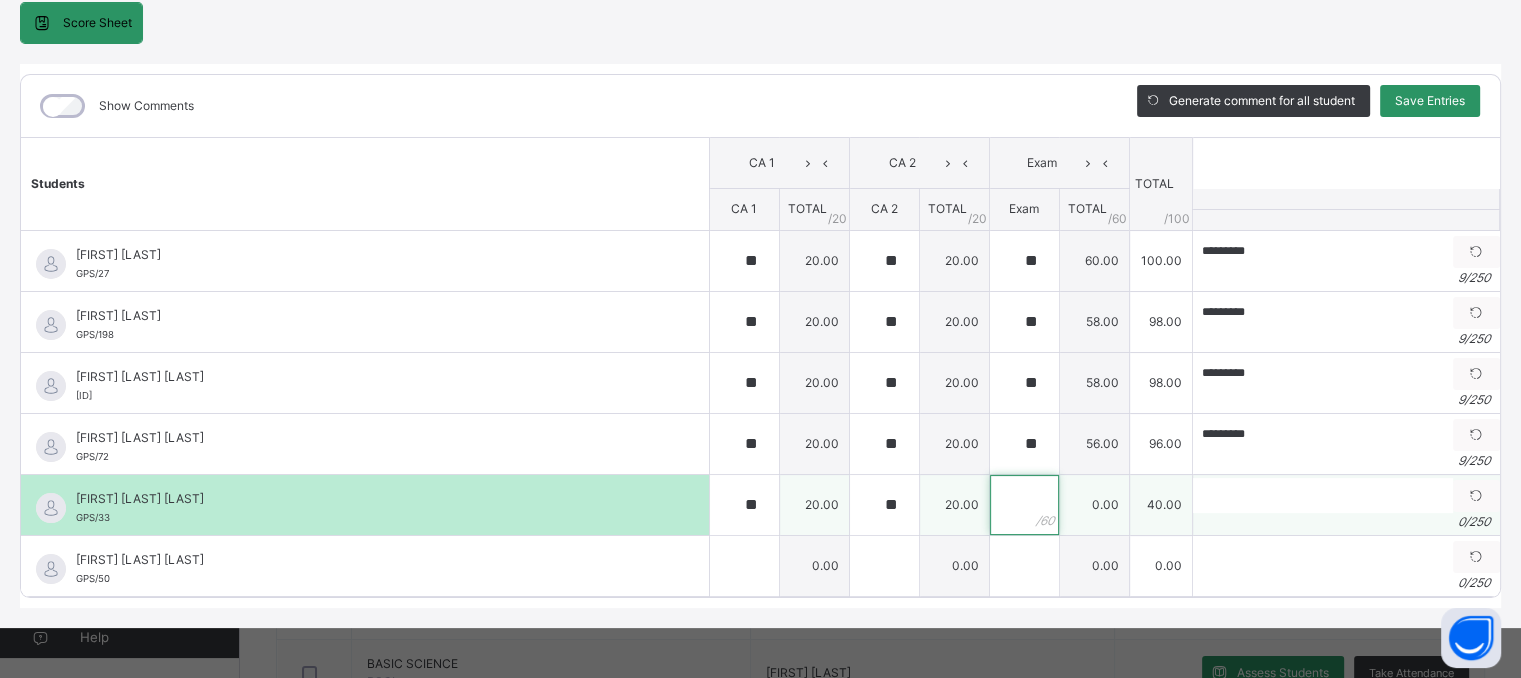 click at bounding box center [1024, 505] 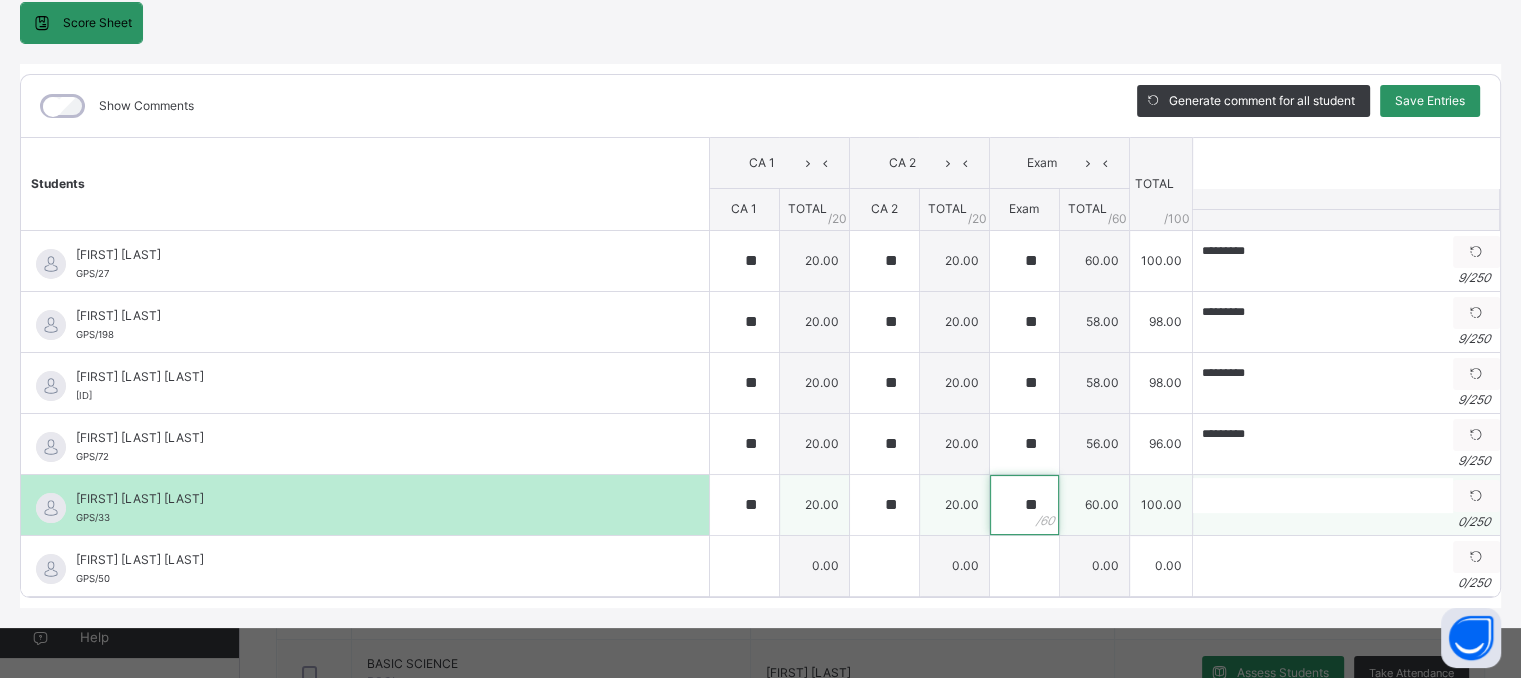 type on "**" 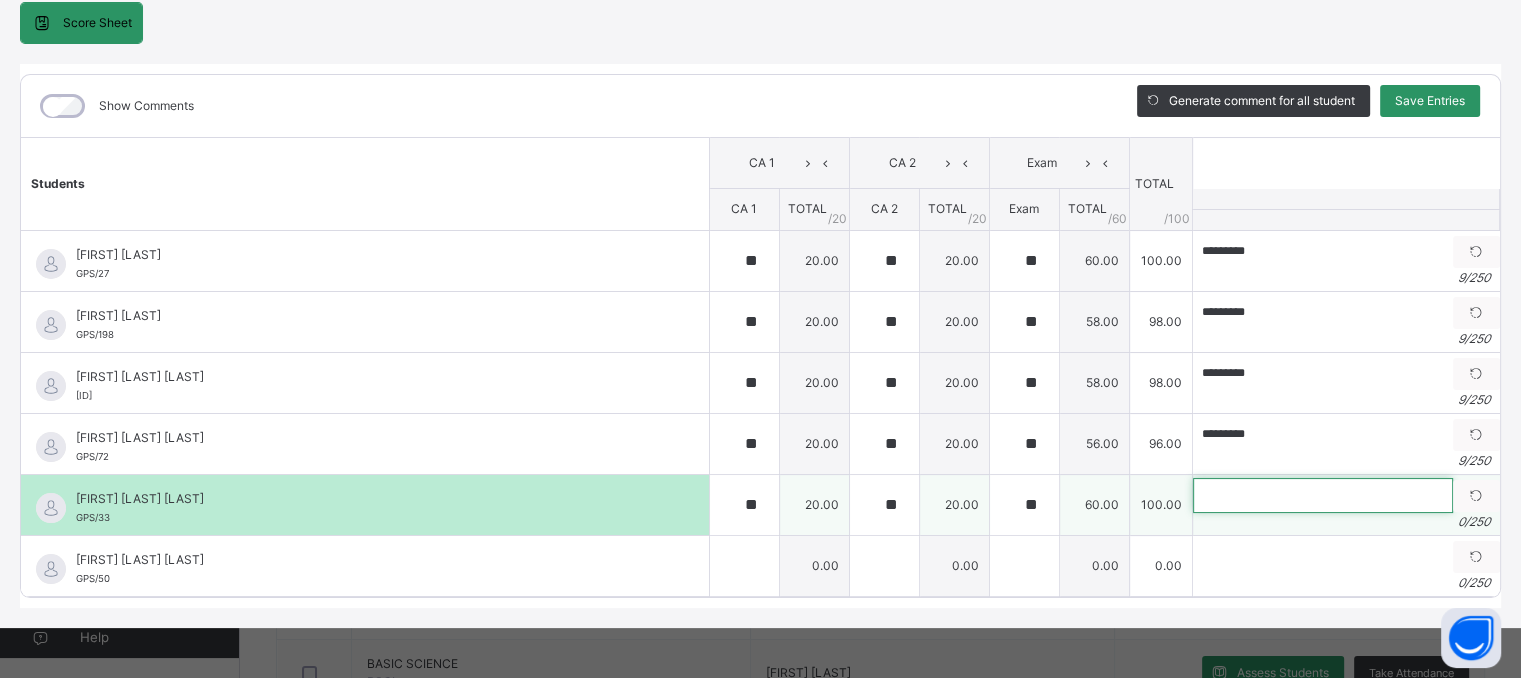 click at bounding box center [1323, 495] 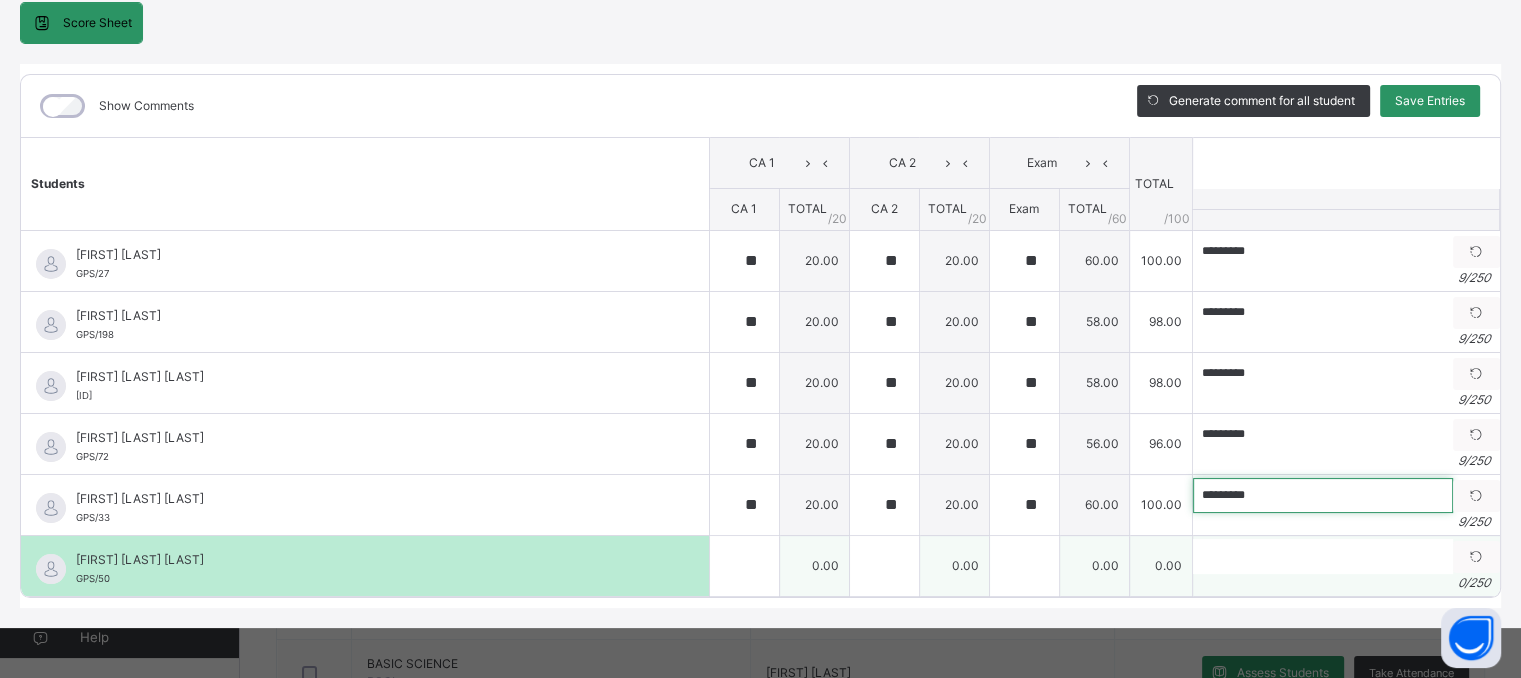 type on "*********" 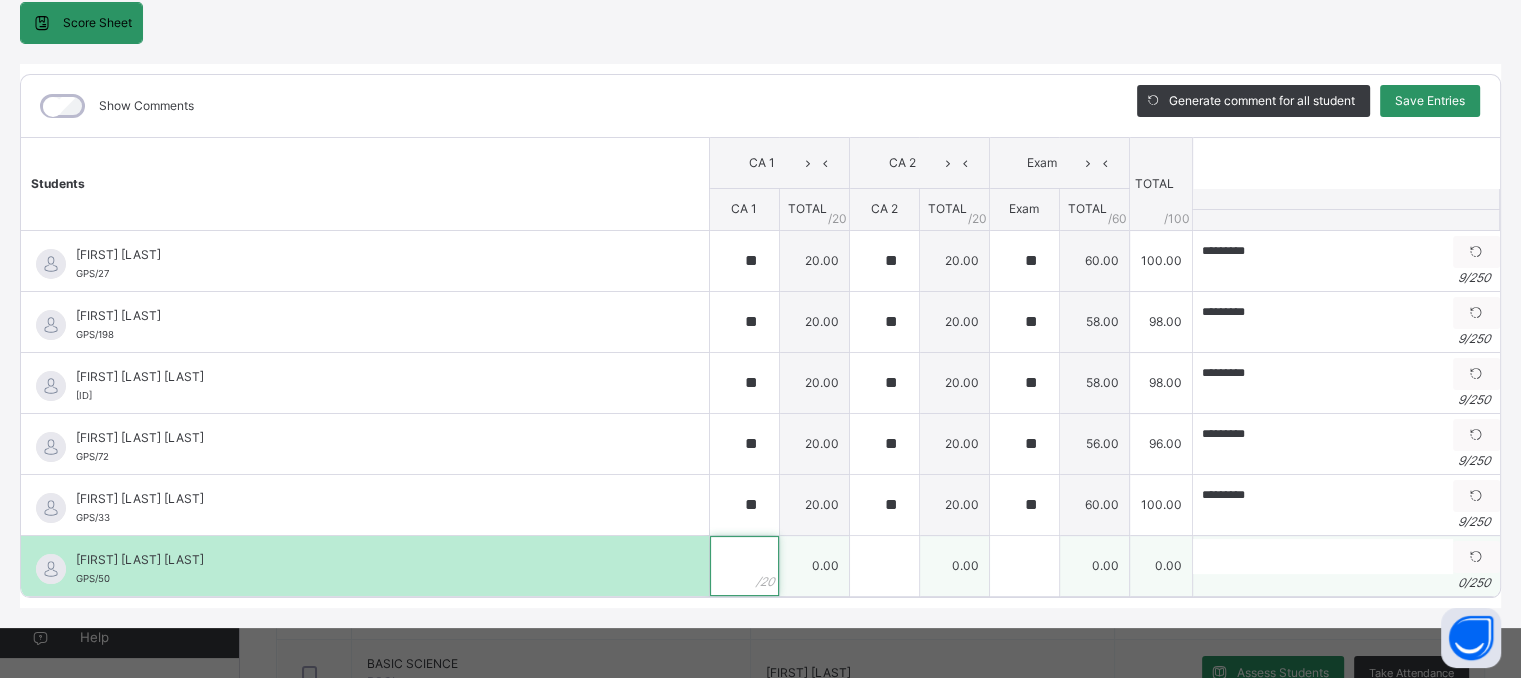 click at bounding box center [744, 566] 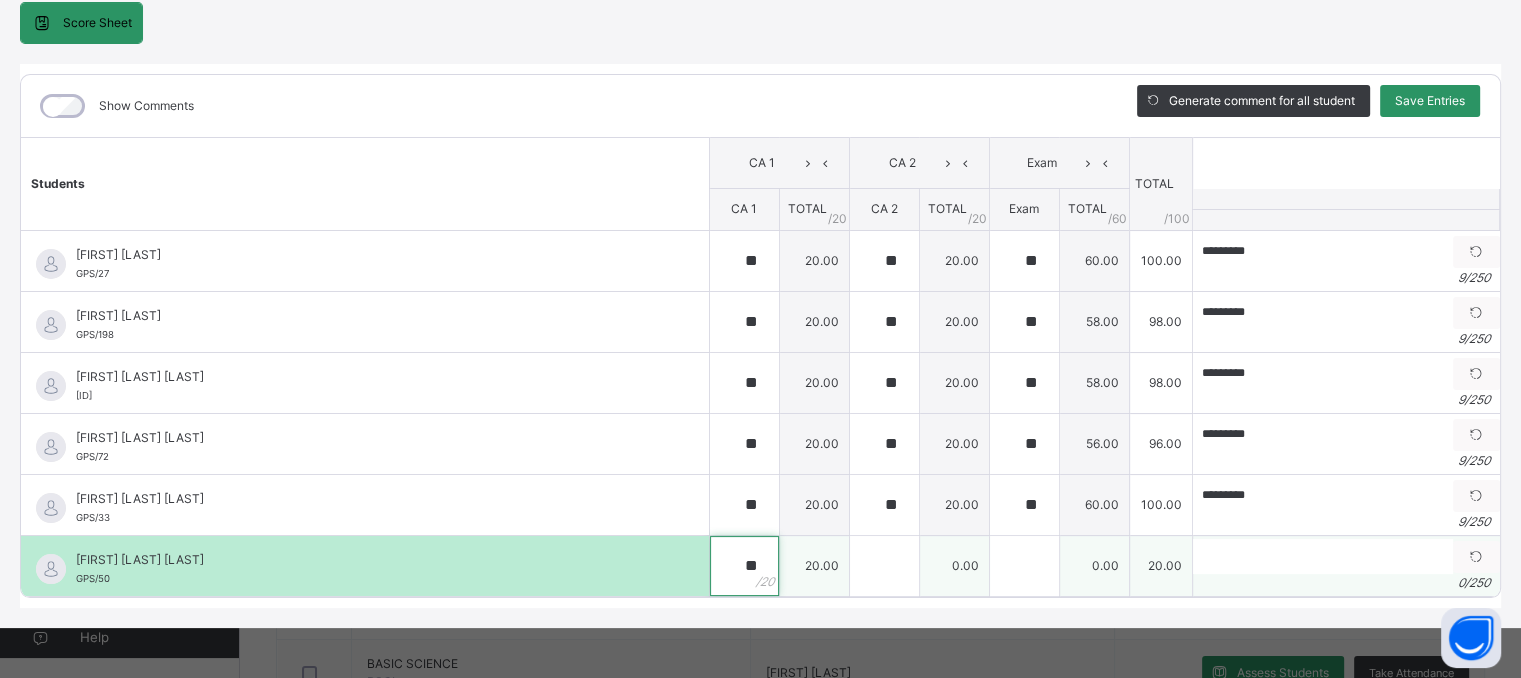 type on "**" 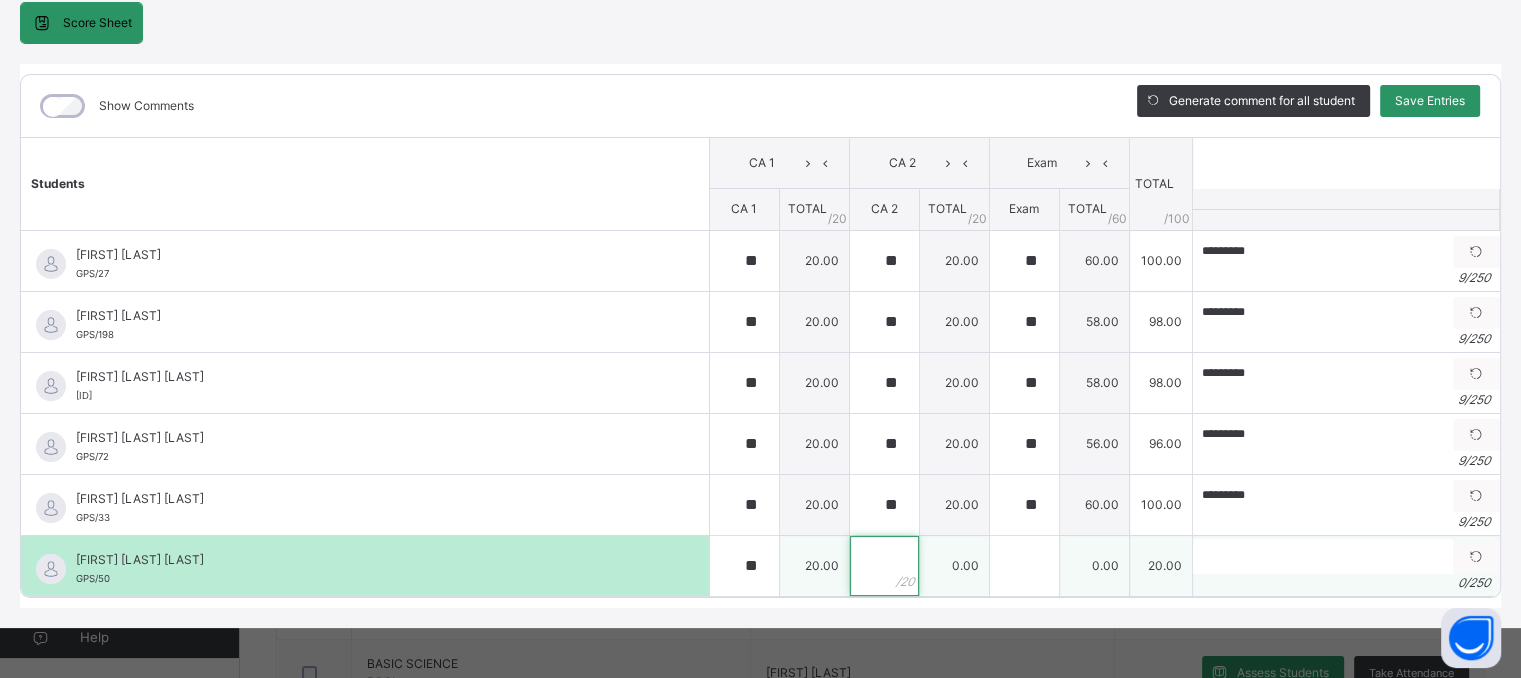 click at bounding box center (884, 566) 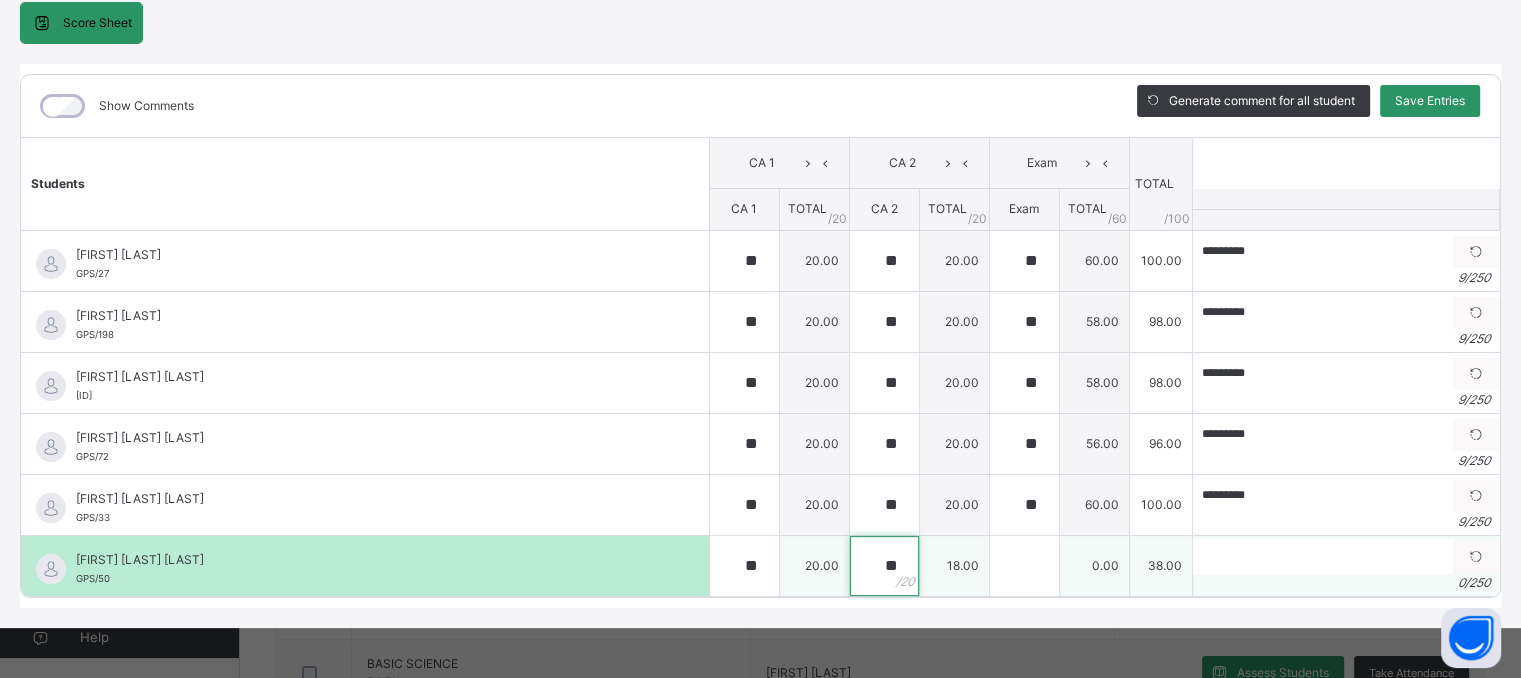 type on "**" 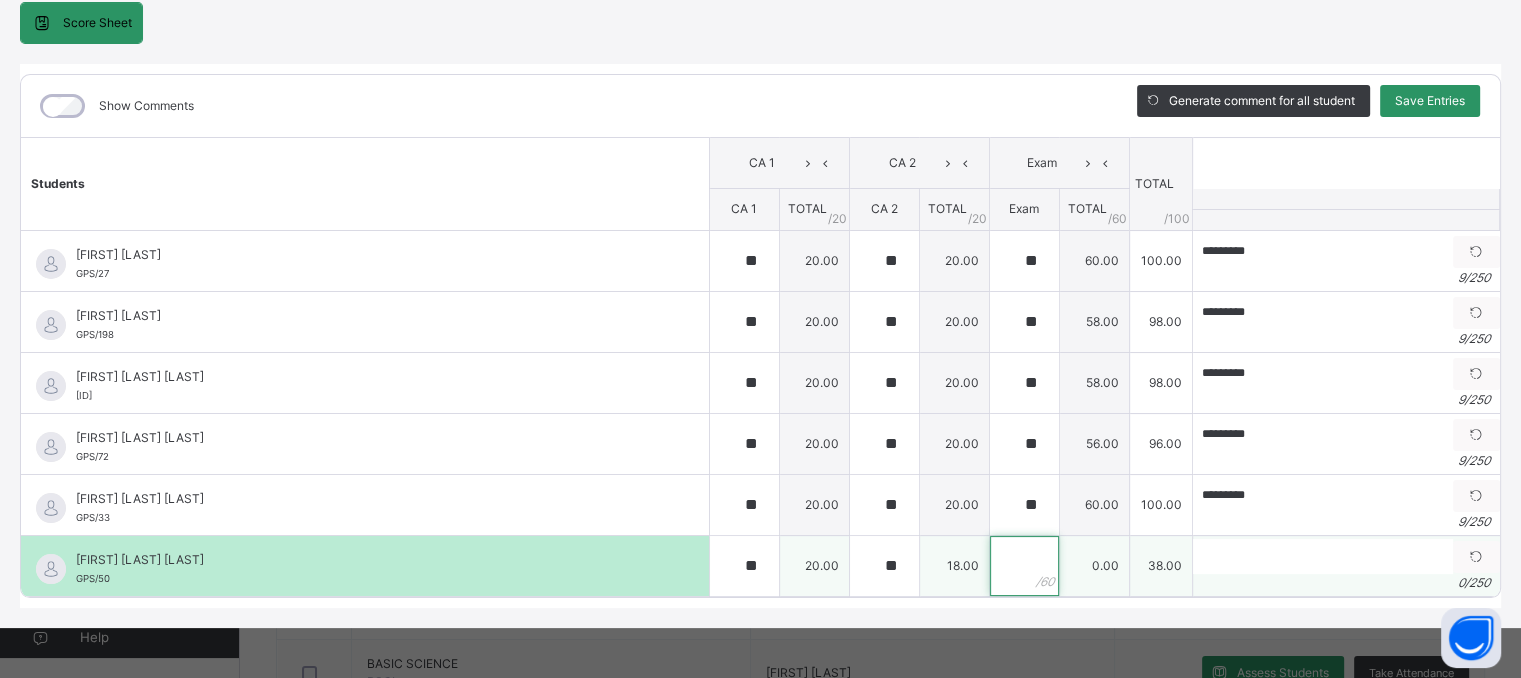 click at bounding box center [1024, 566] 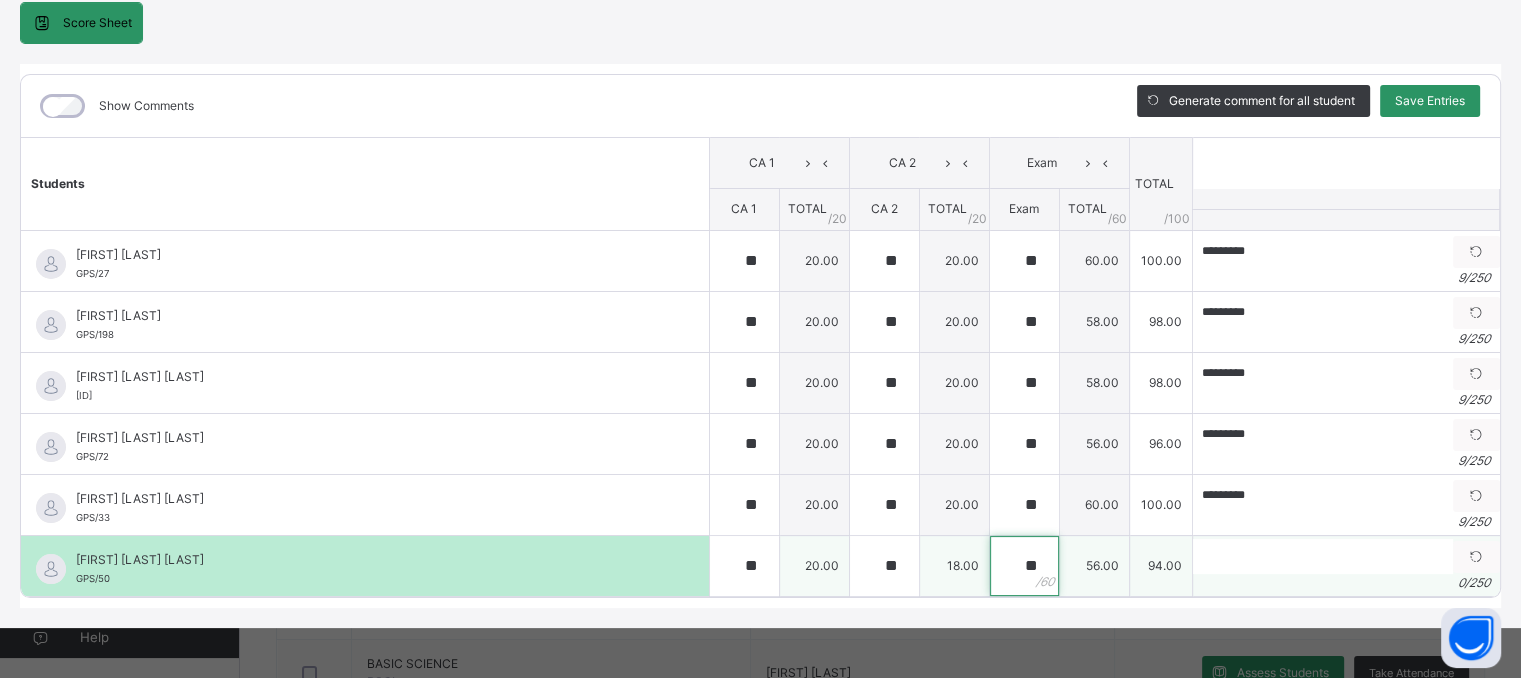 type on "**" 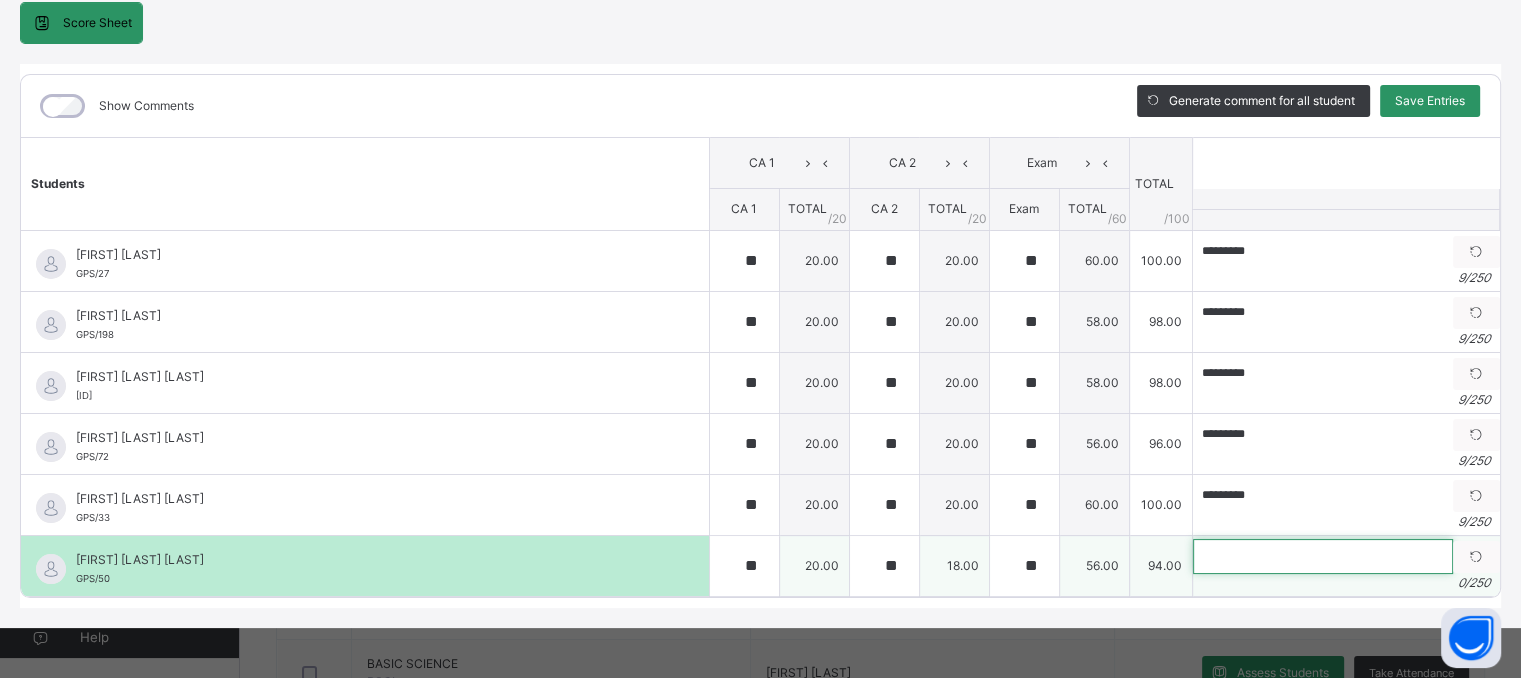 click at bounding box center [1323, 556] 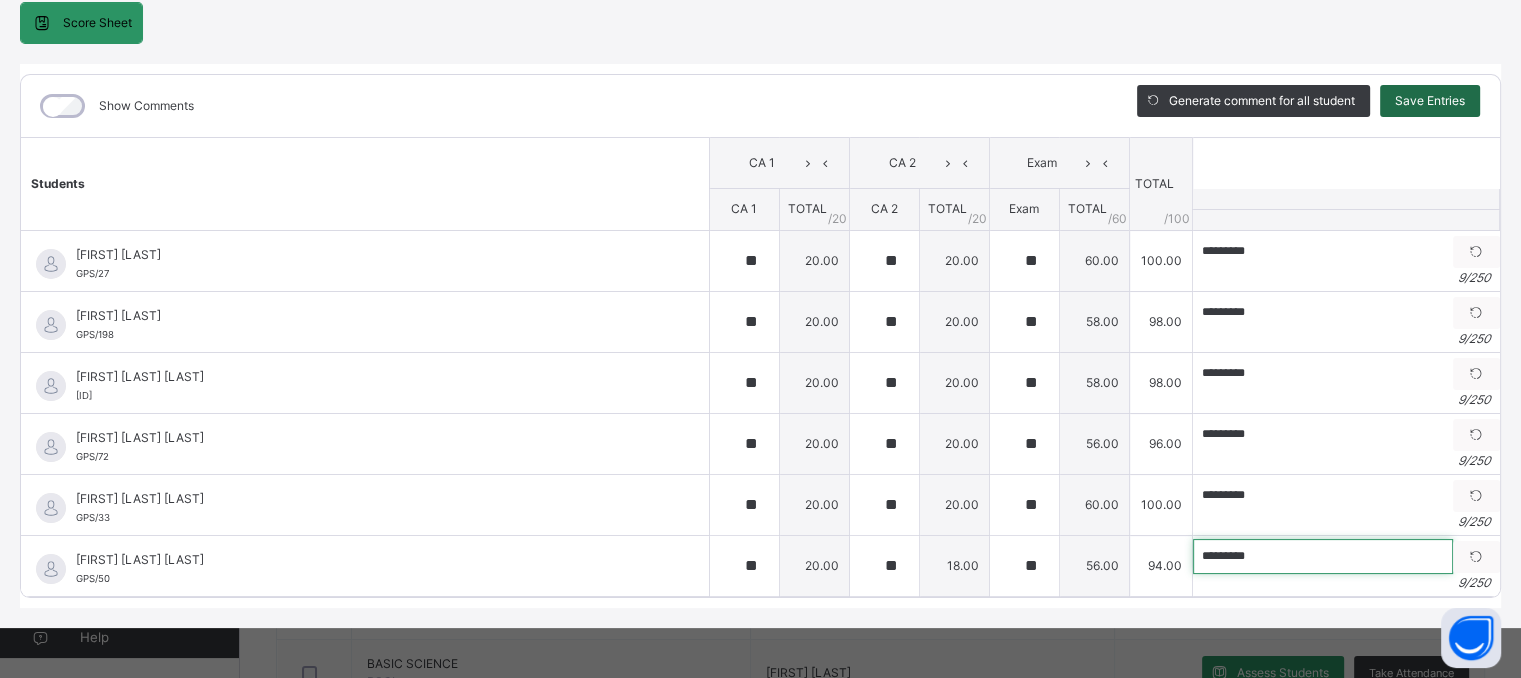 type on "*********" 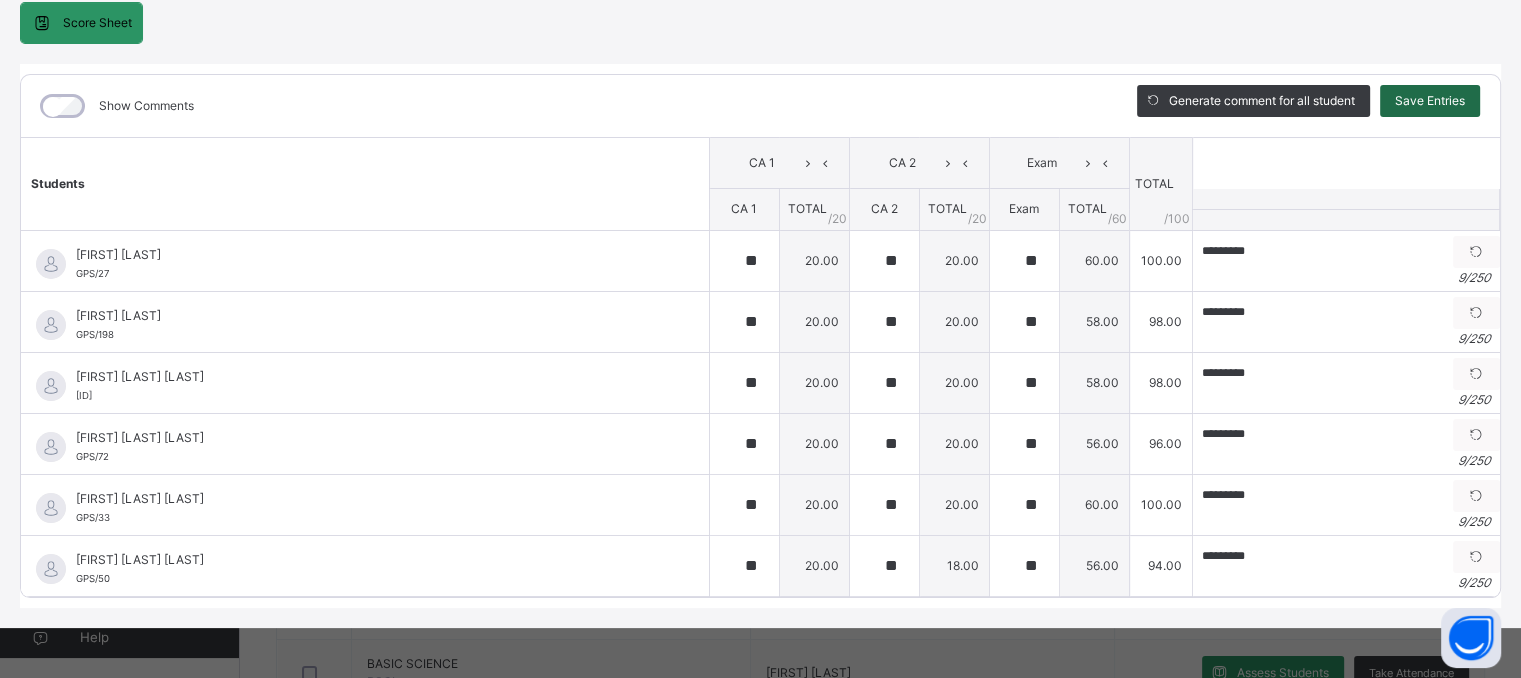 click on "Save Entries" at bounding box center [1430, 101] 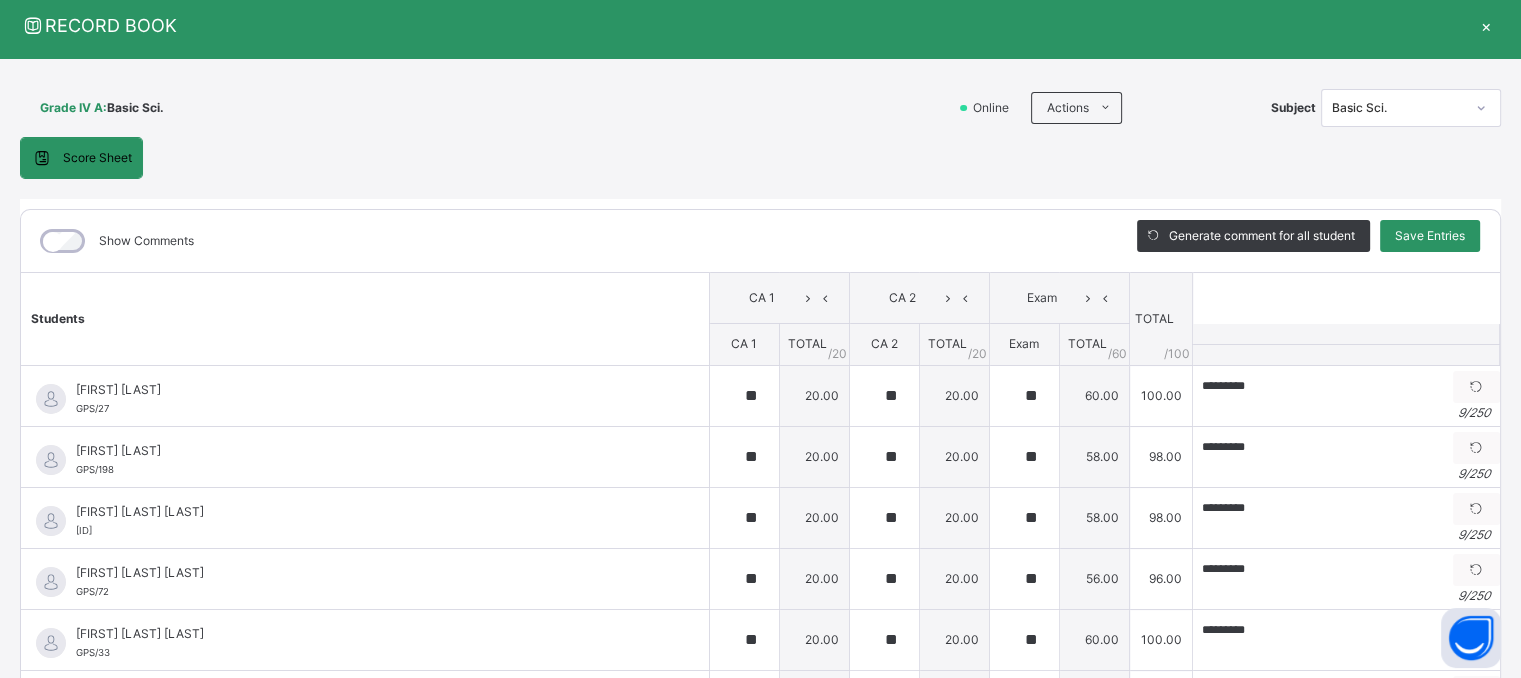 scroll, scrollTop: 0, scrollLeft: 0, axis: both 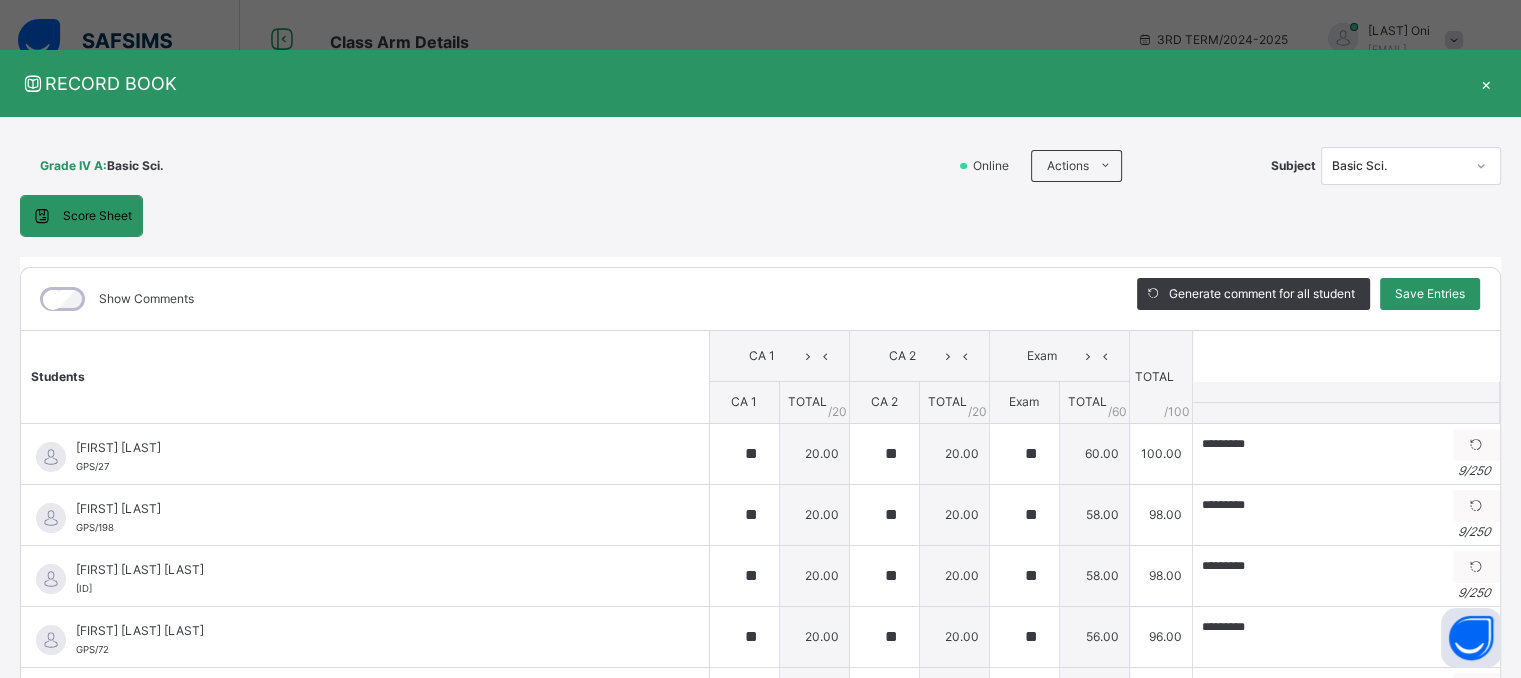 click on "Basic Sci." at bounding box center [1398, 166] 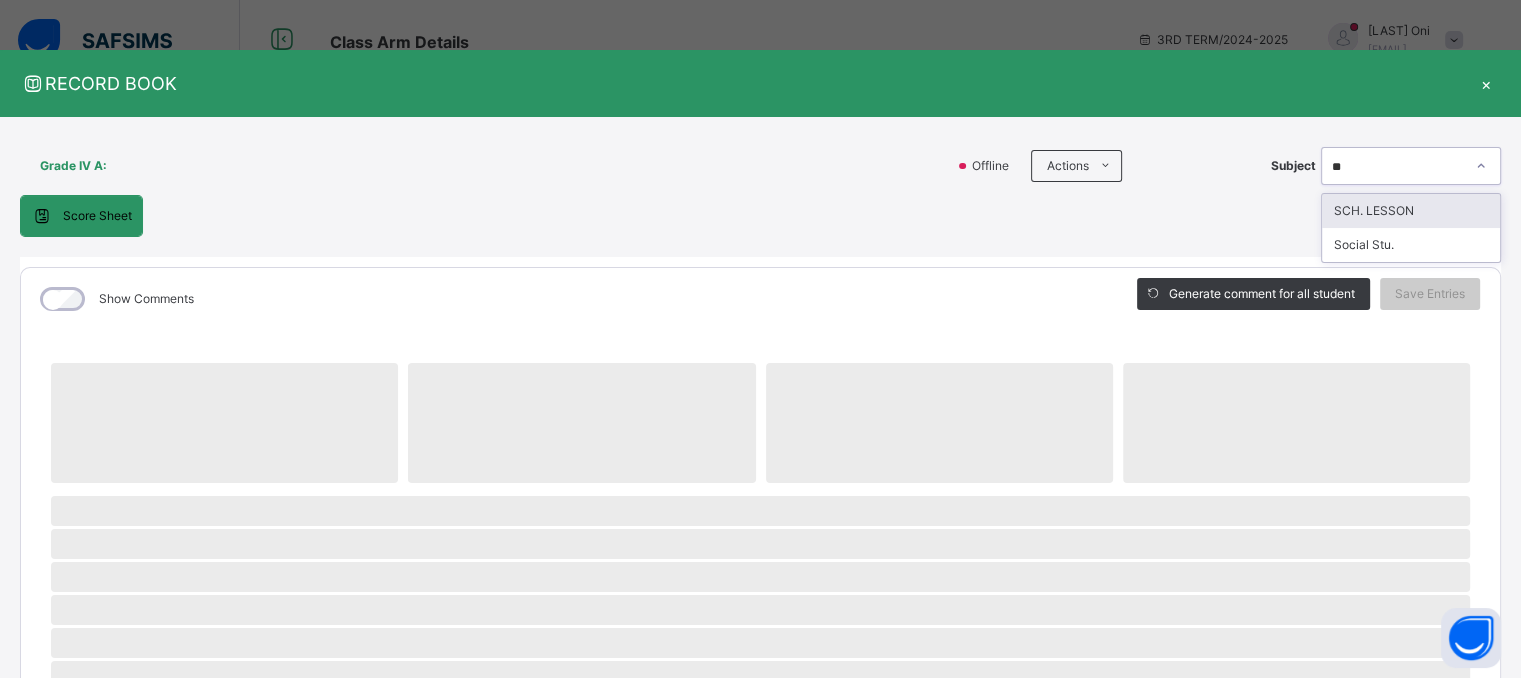type on "***" 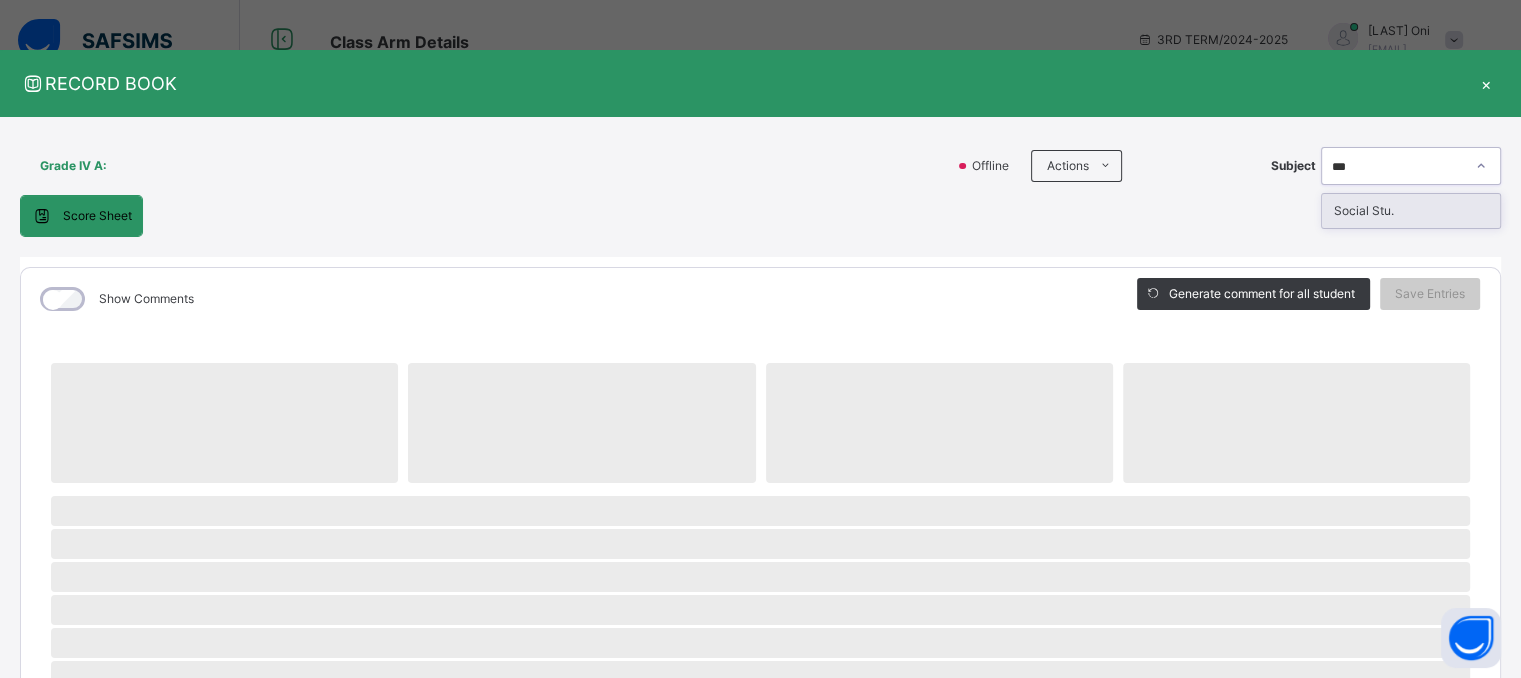 click on "Social Stu." at bounding box center [1411, 211] 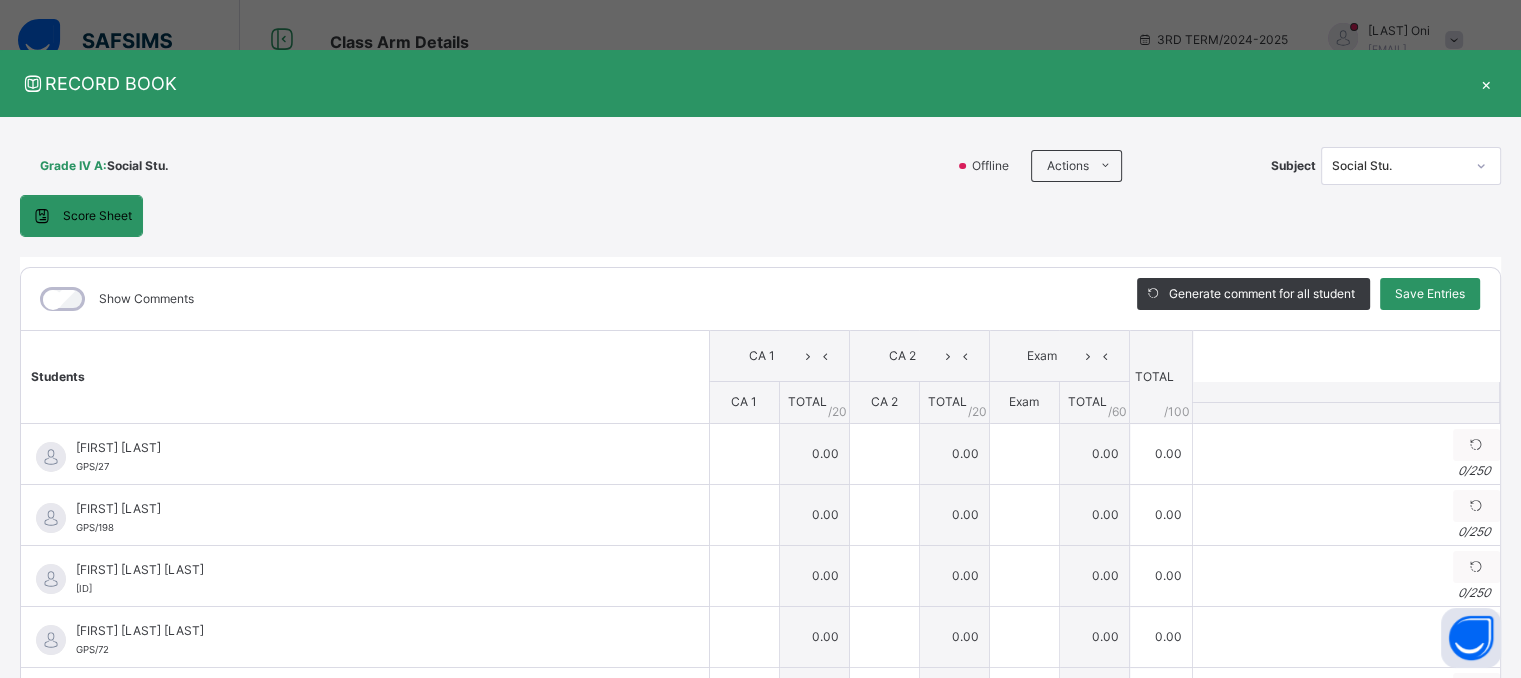 click on "Show Comments" at bounding box center (564, 299) 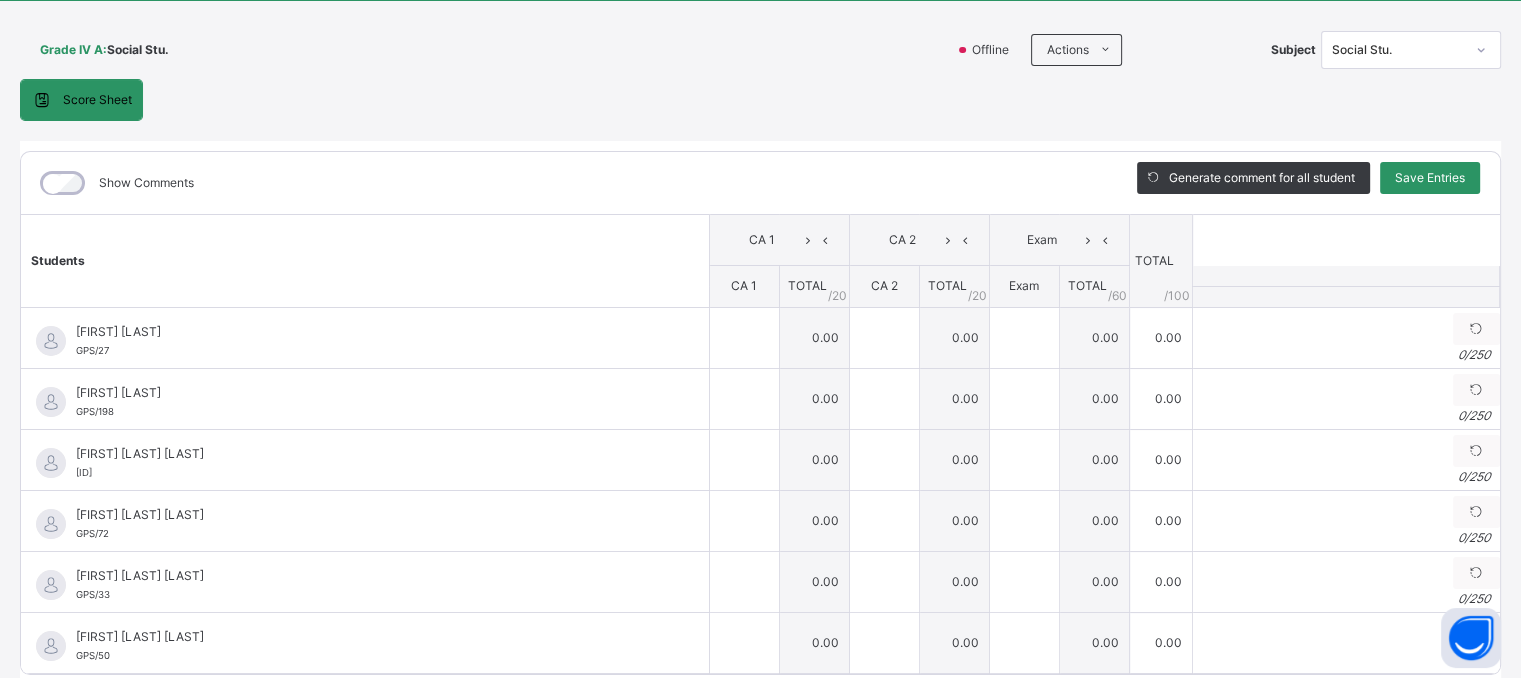 scroll, scrollTop: 120, scrollLeft: 0, axis: vertical 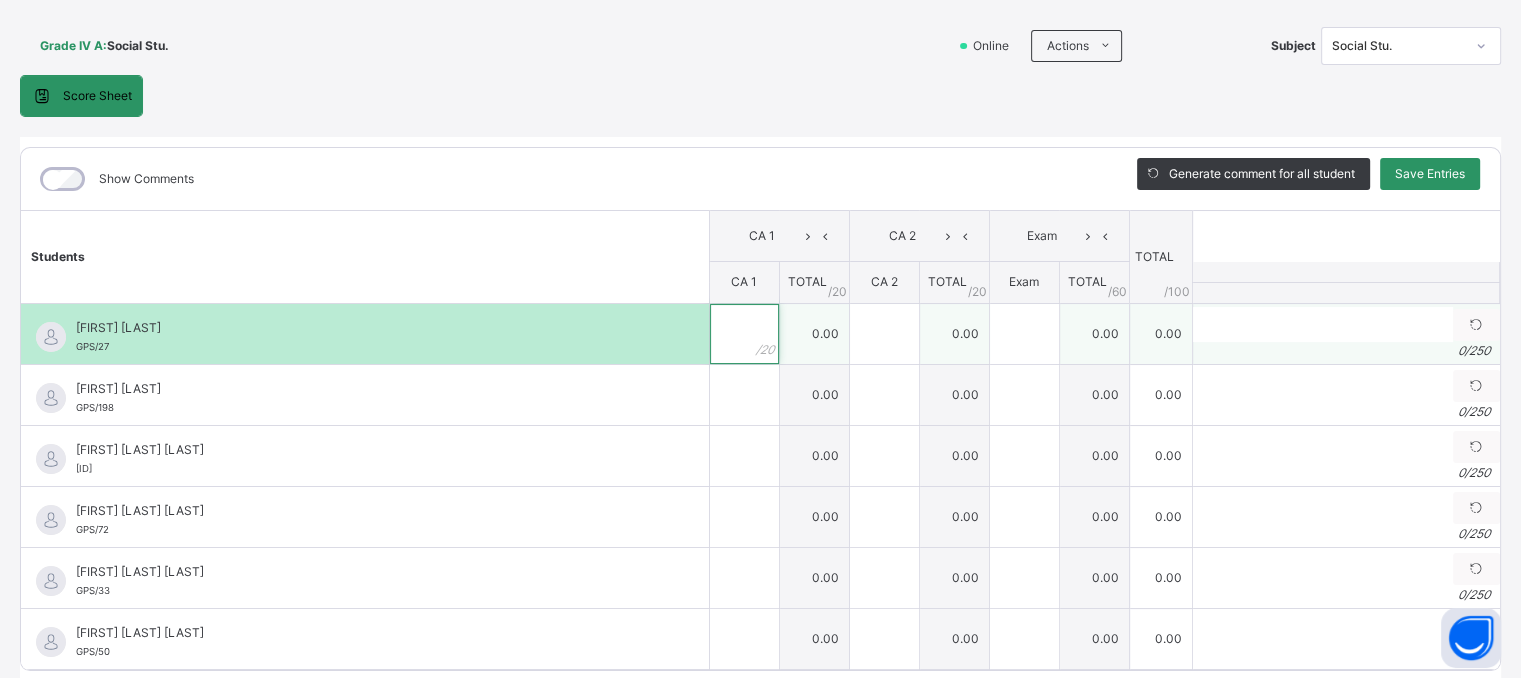 click at bounding box center (744, 334) 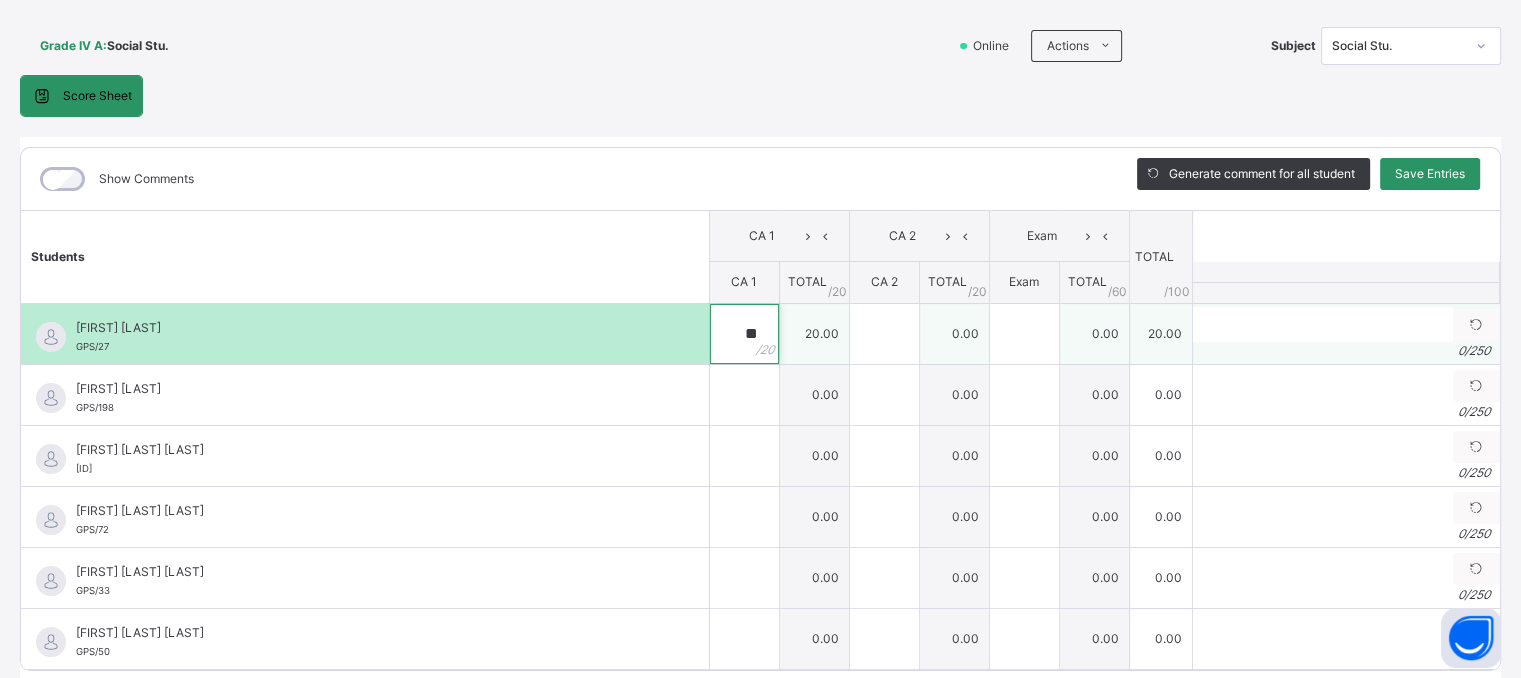 type on "**" 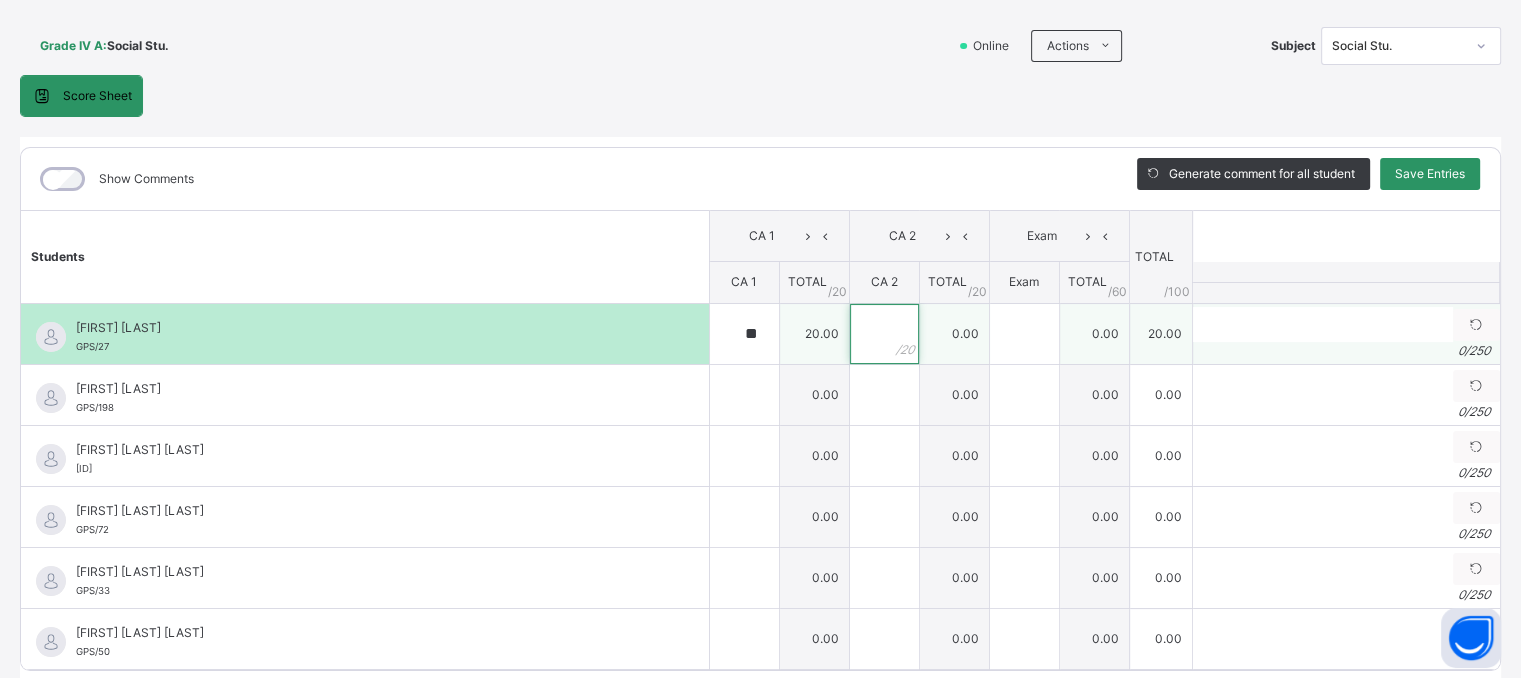 click at bounding box center (884, 334) 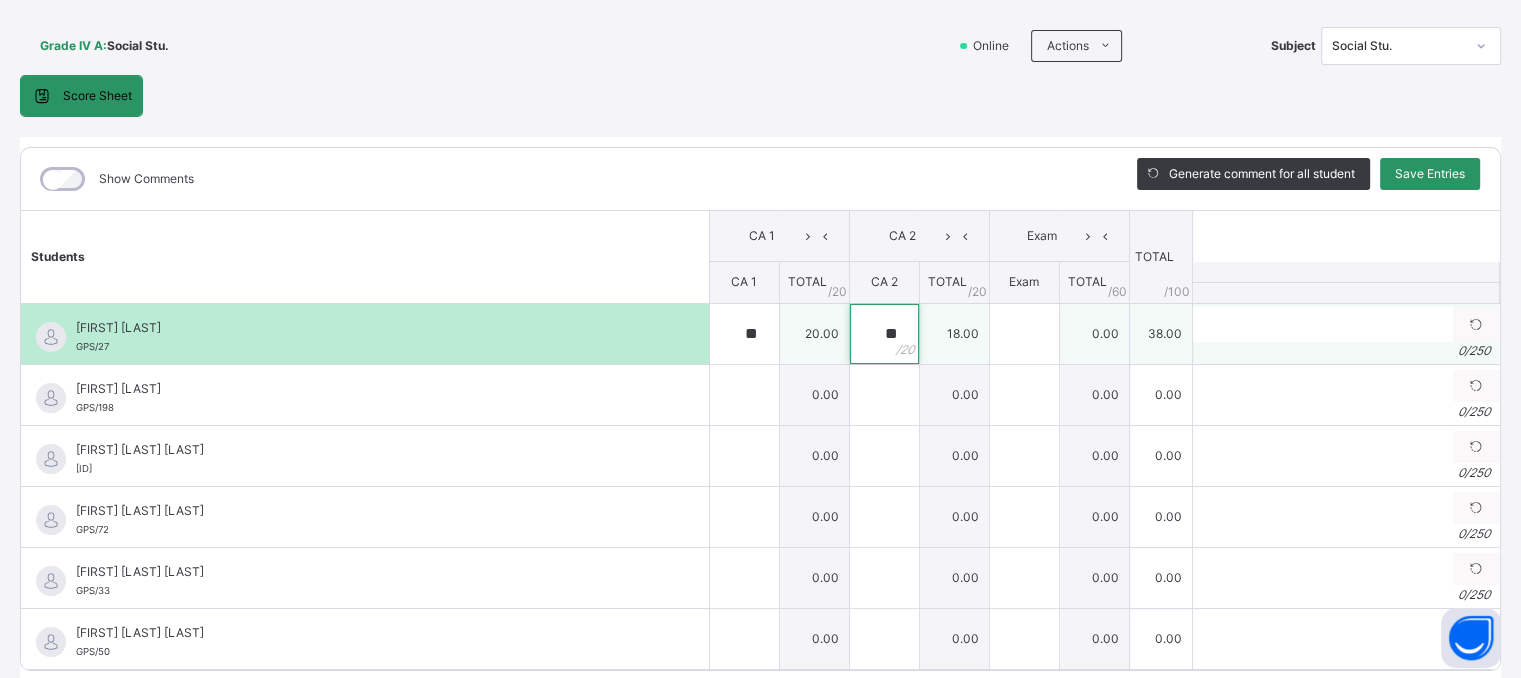 type on "**" 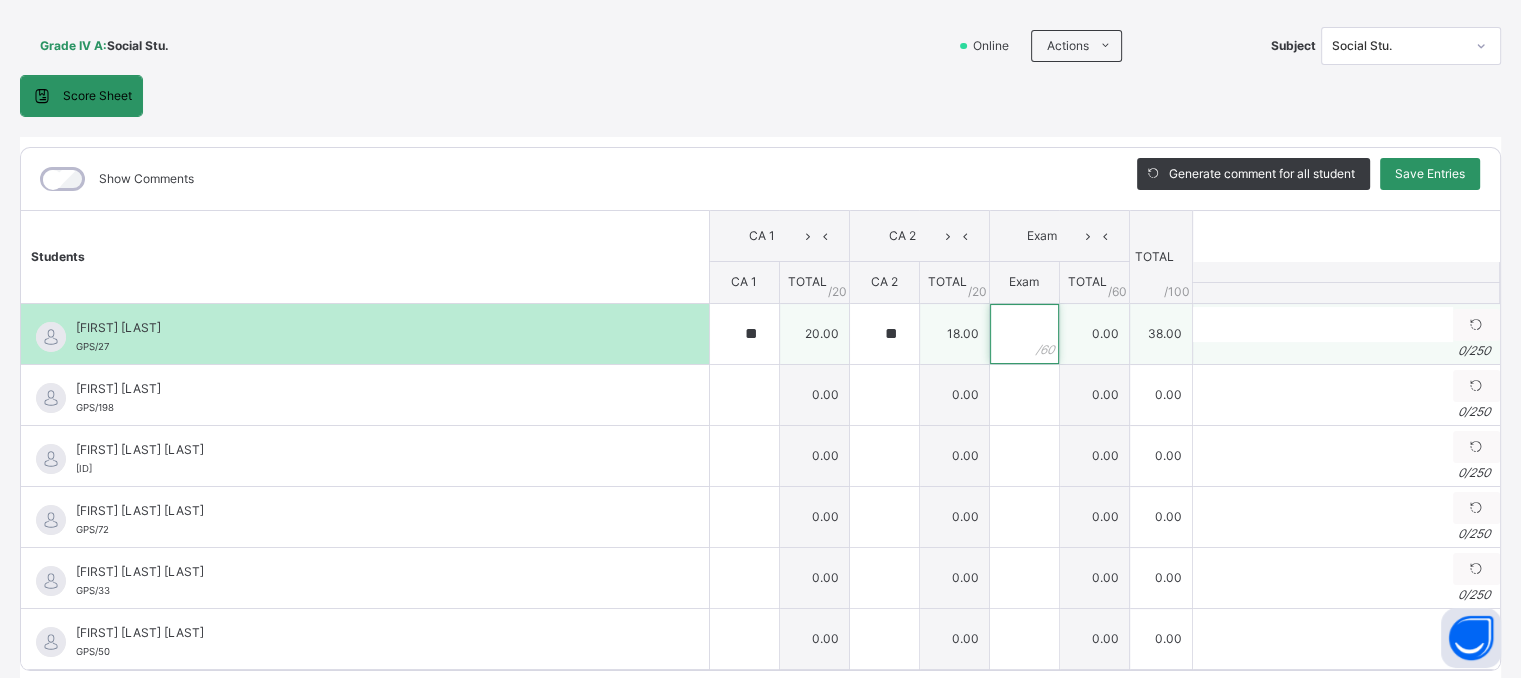 click at bounding box center (1024, 334) 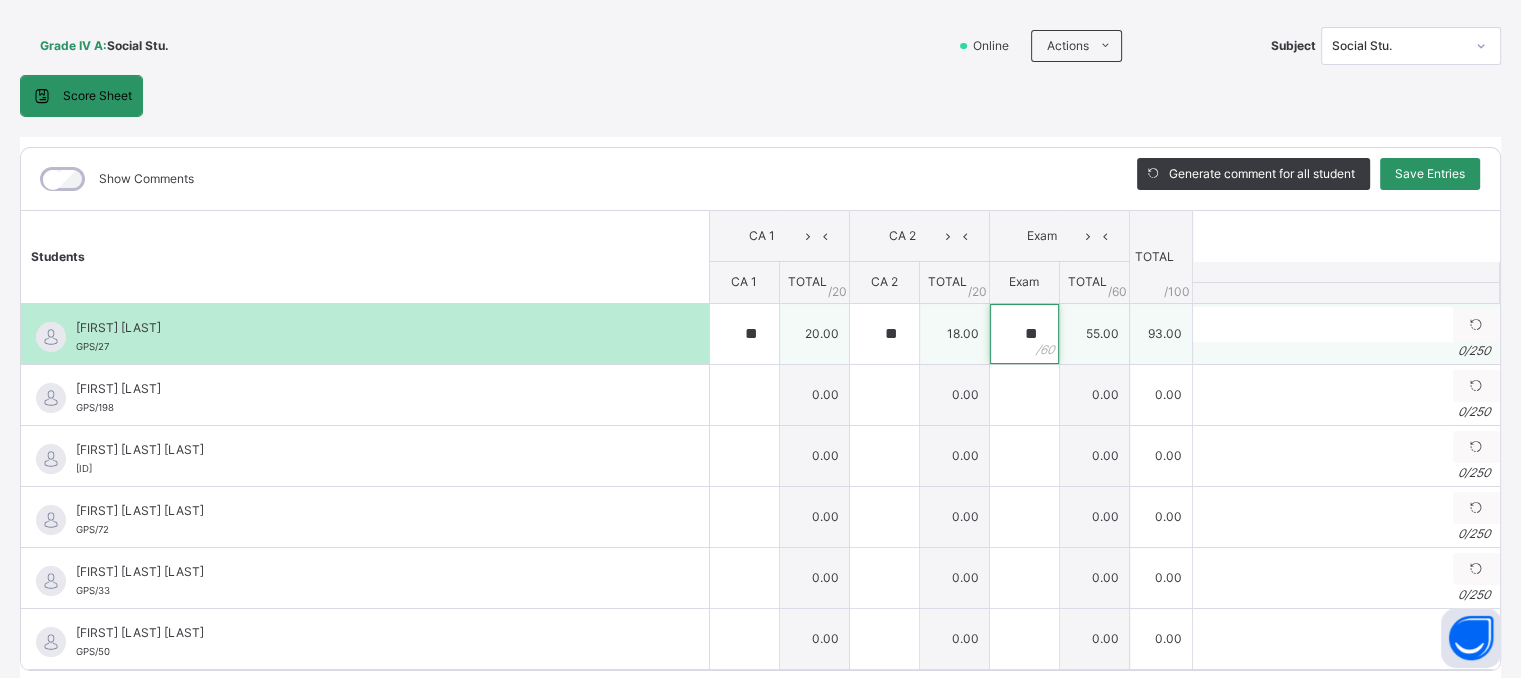 type on "**" 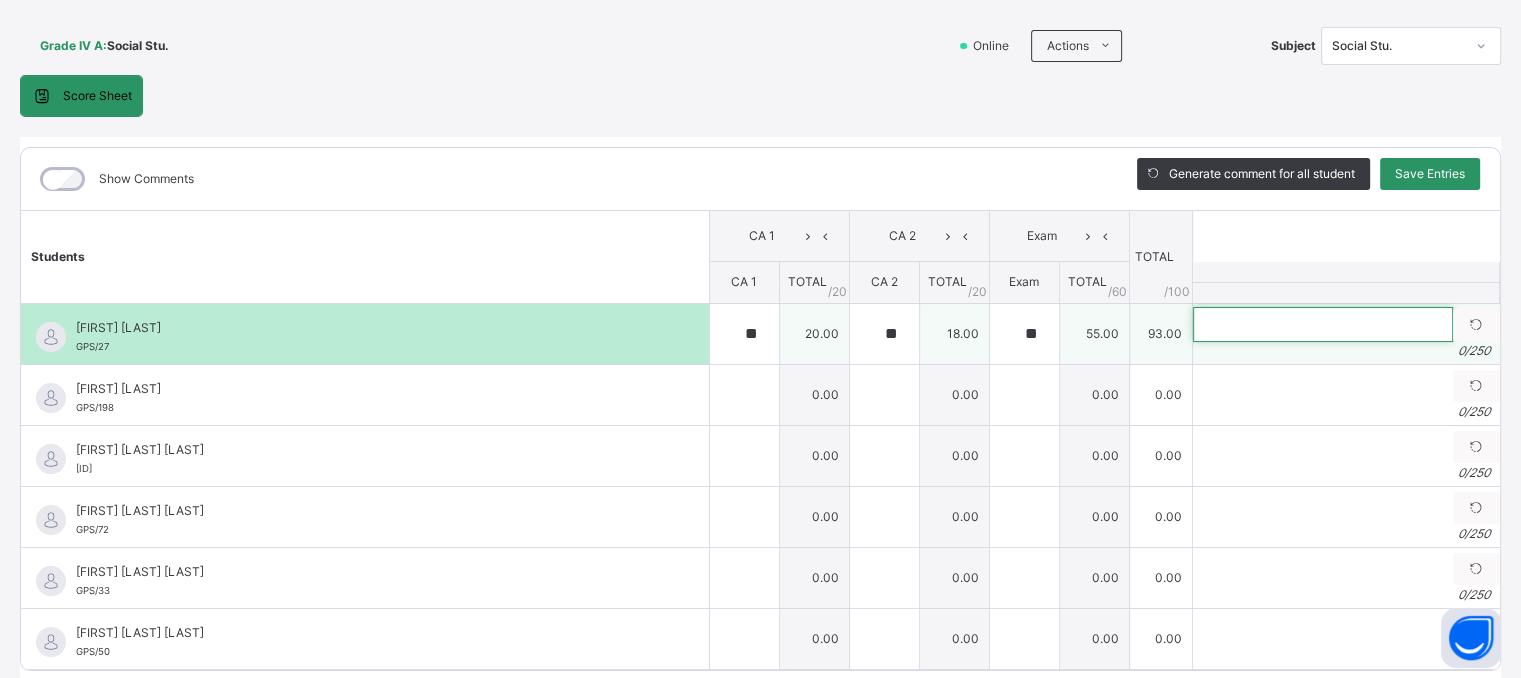 click at bounding box center (1323, 324) 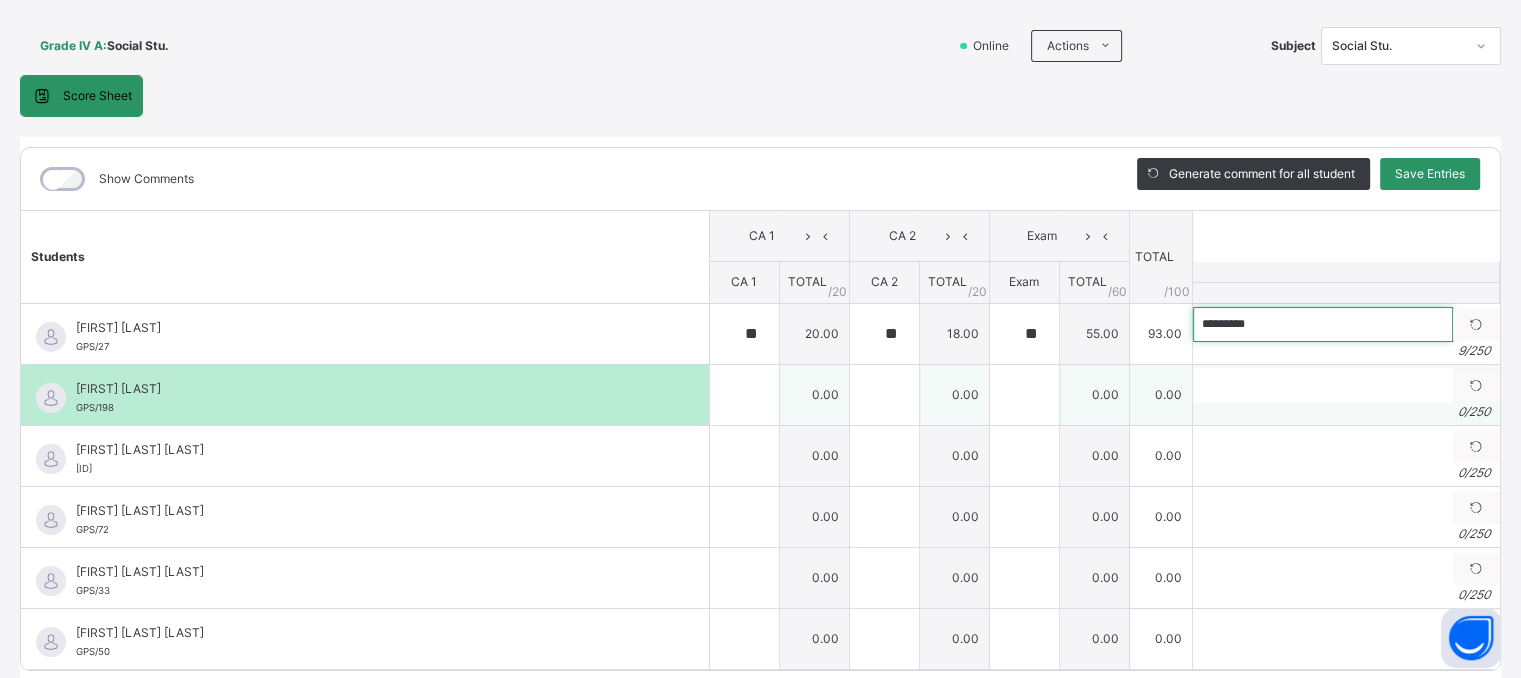type on "*********" 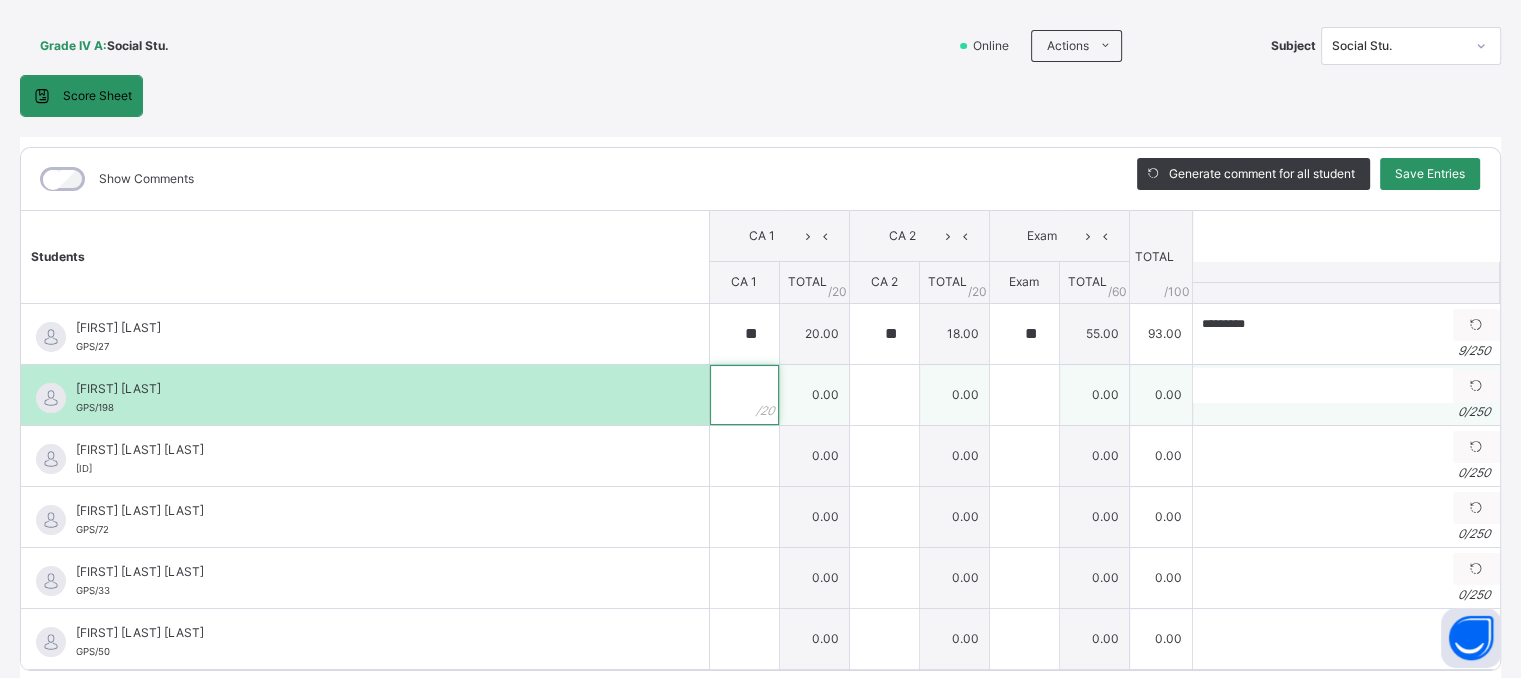 click at bounding box center (744, 395) 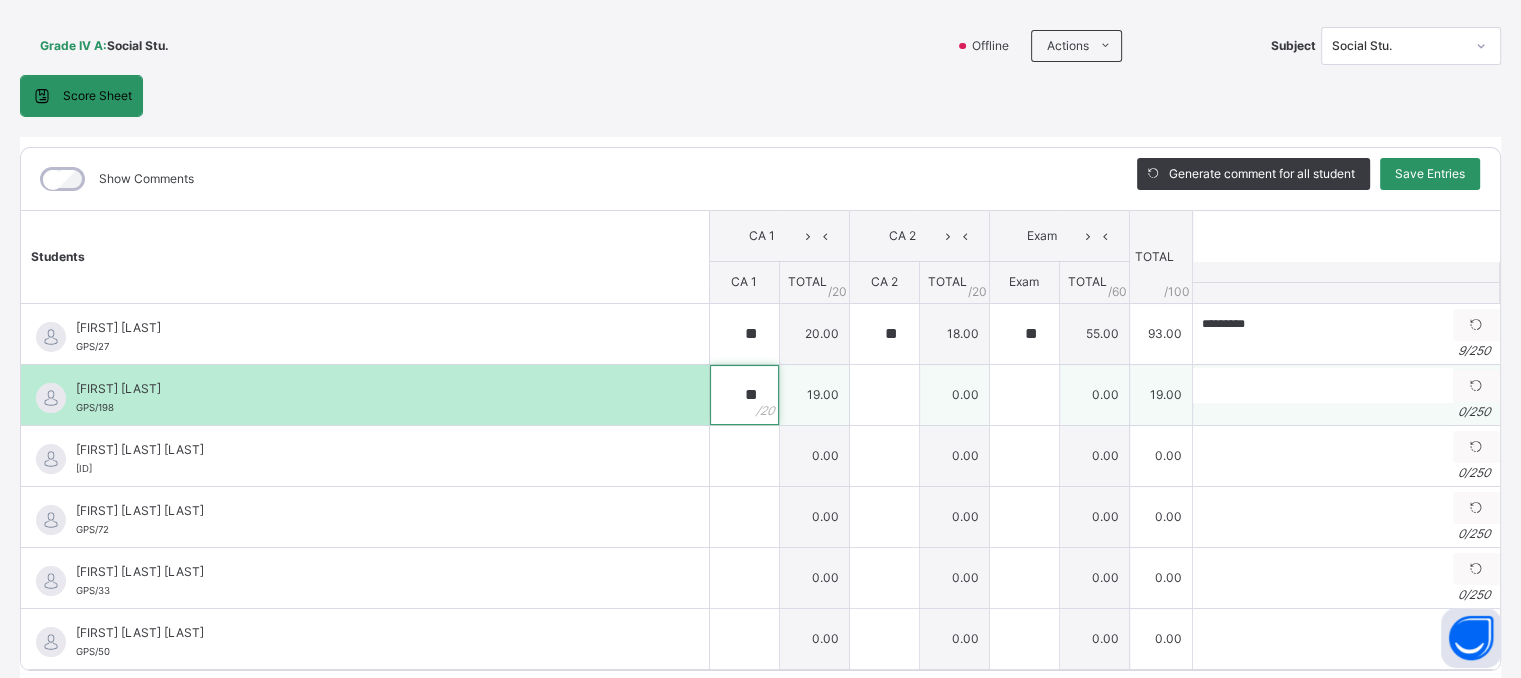 type on "**" 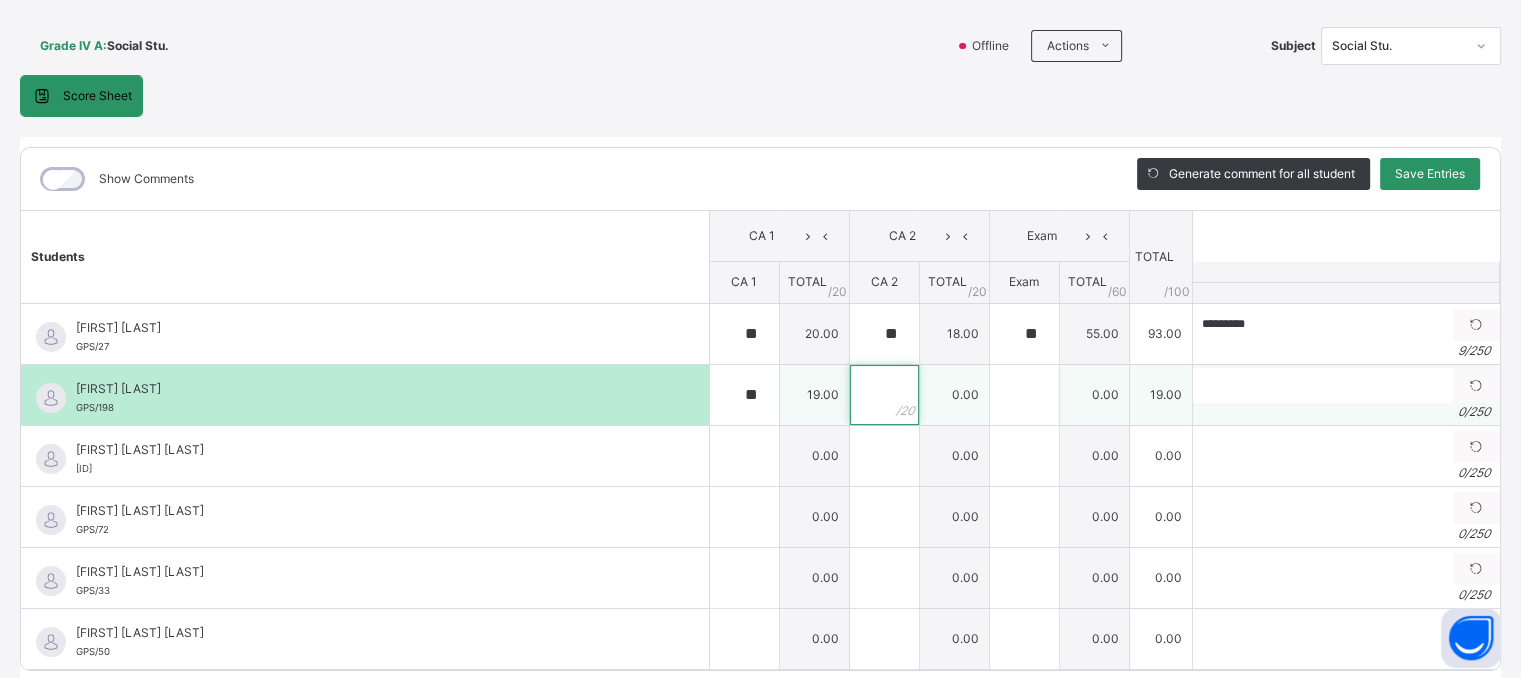 click at bounding box center [884, 395] 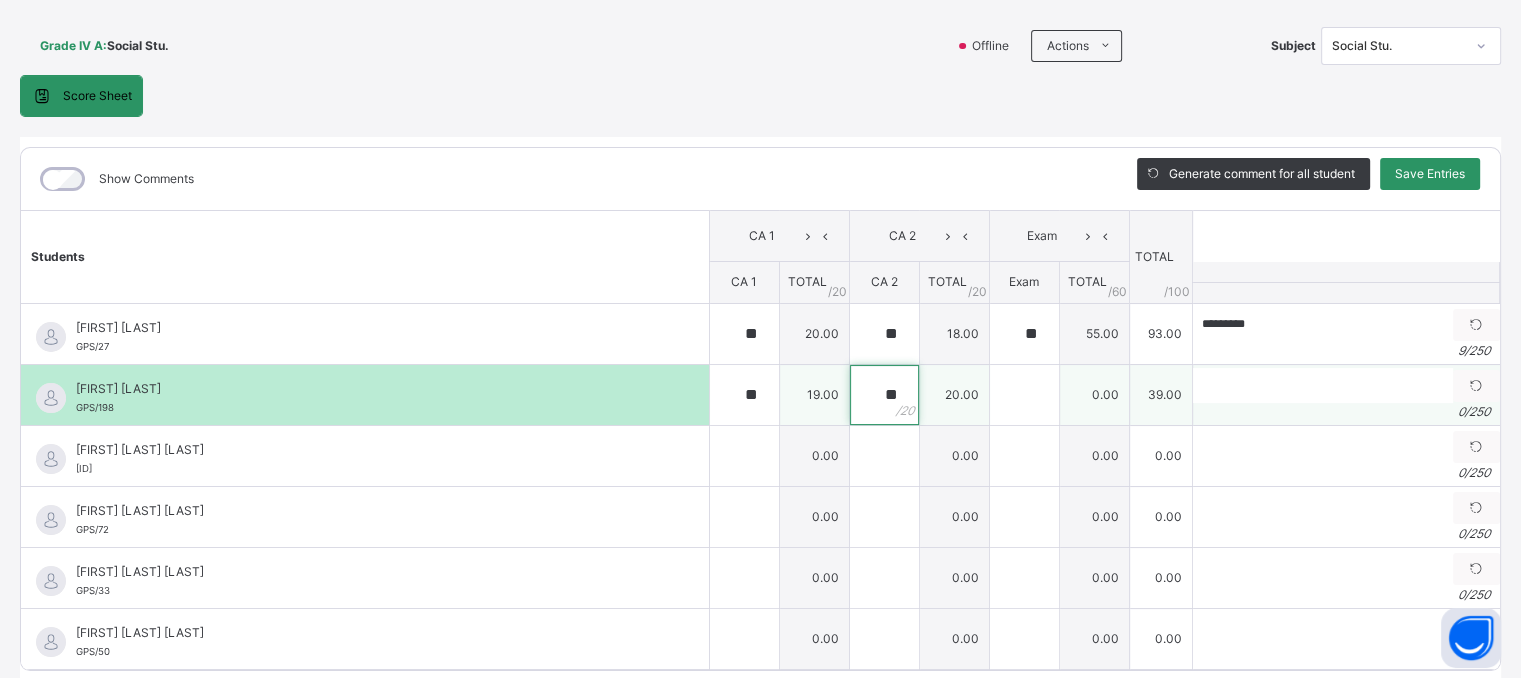 type on "**" 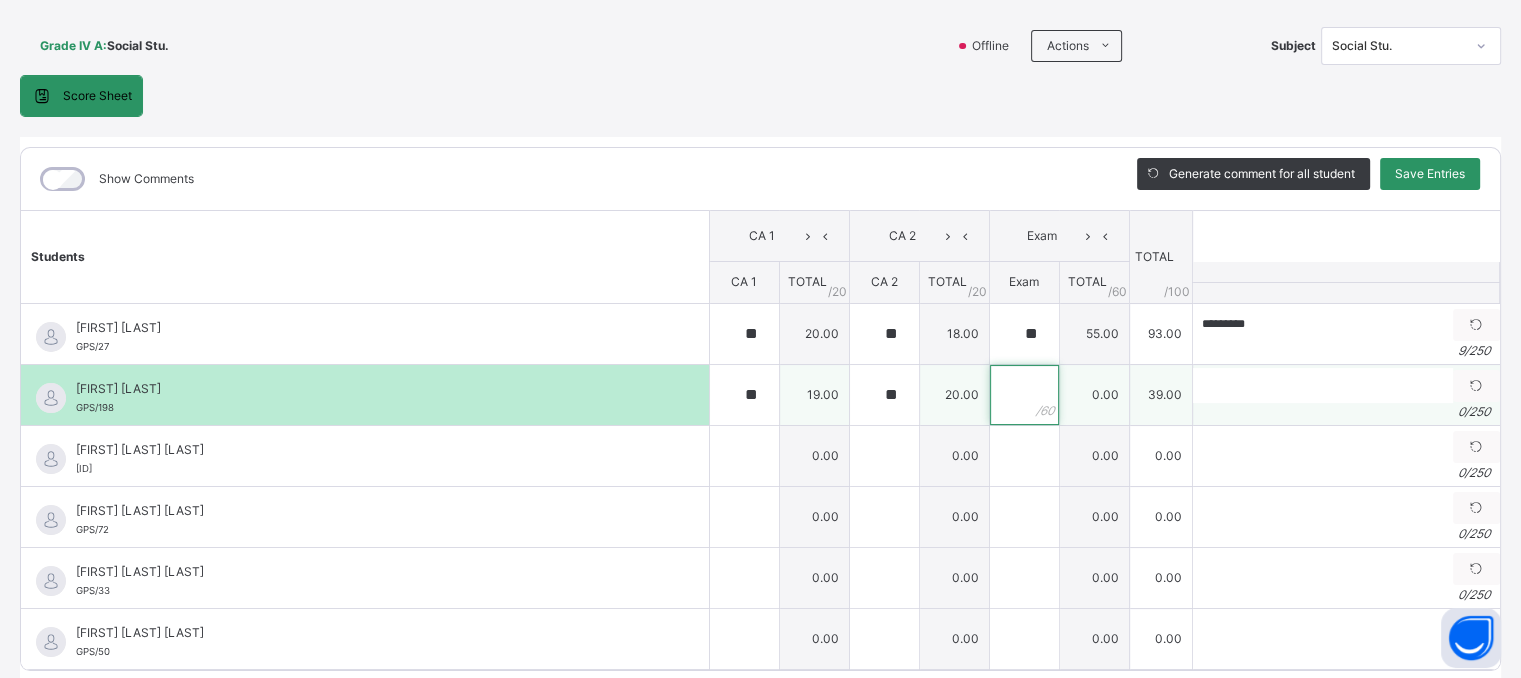click at bounding box center (1024, 395) 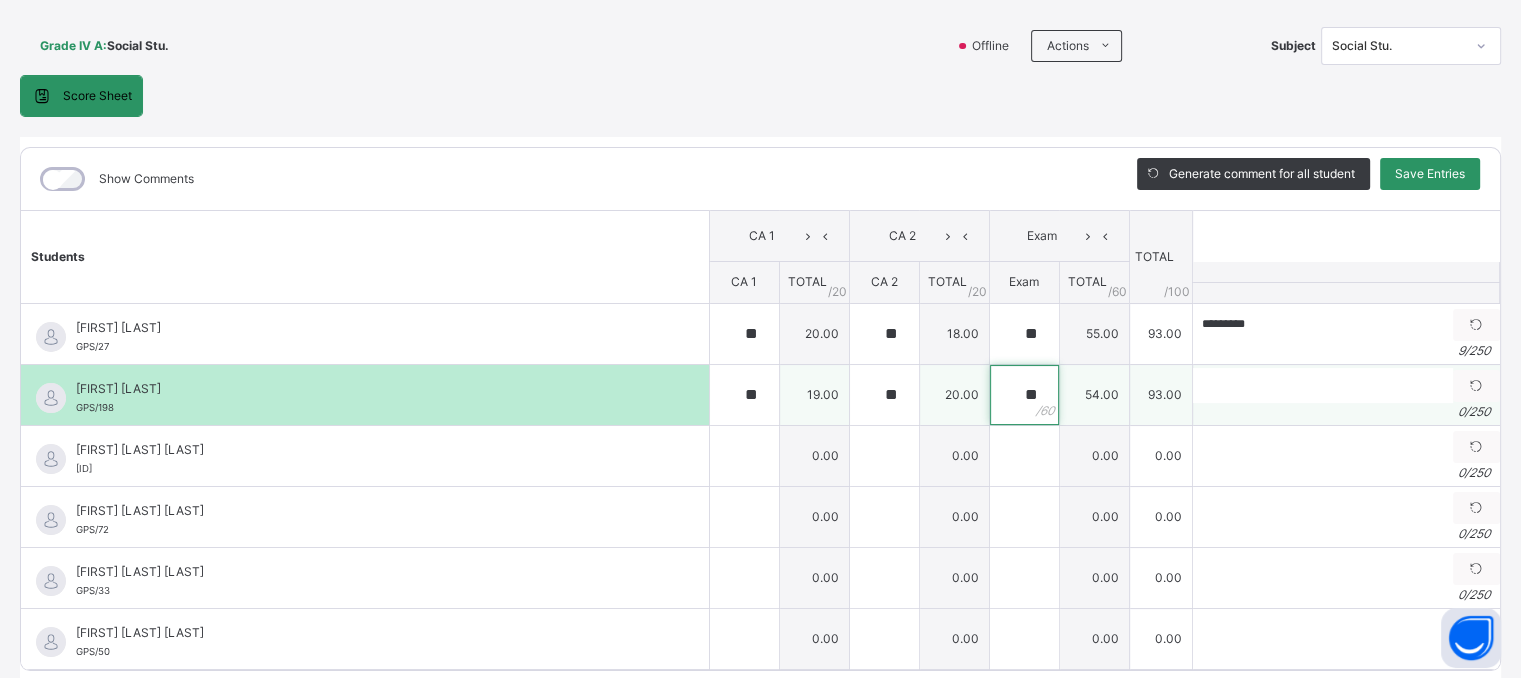 type on "**" 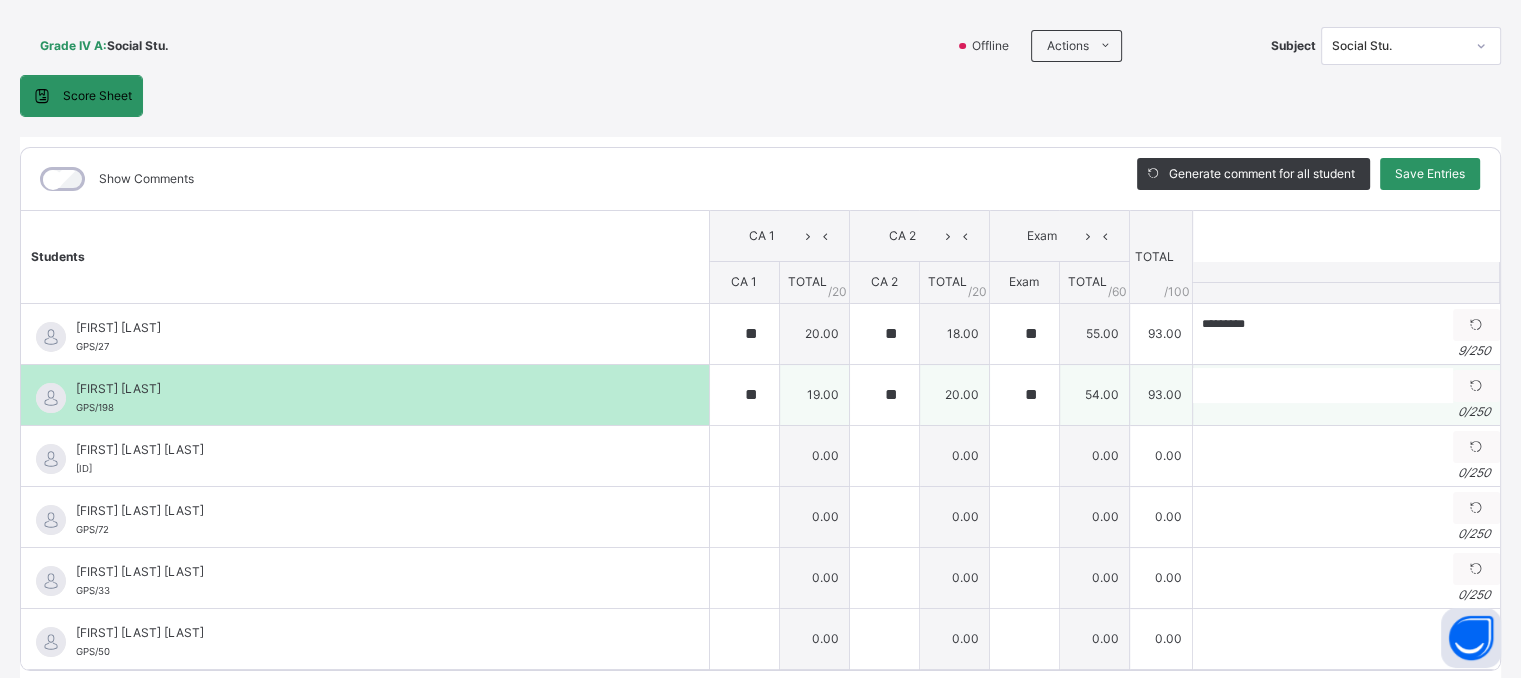 click on "0 / 250" at bounding box center [1346, 412] 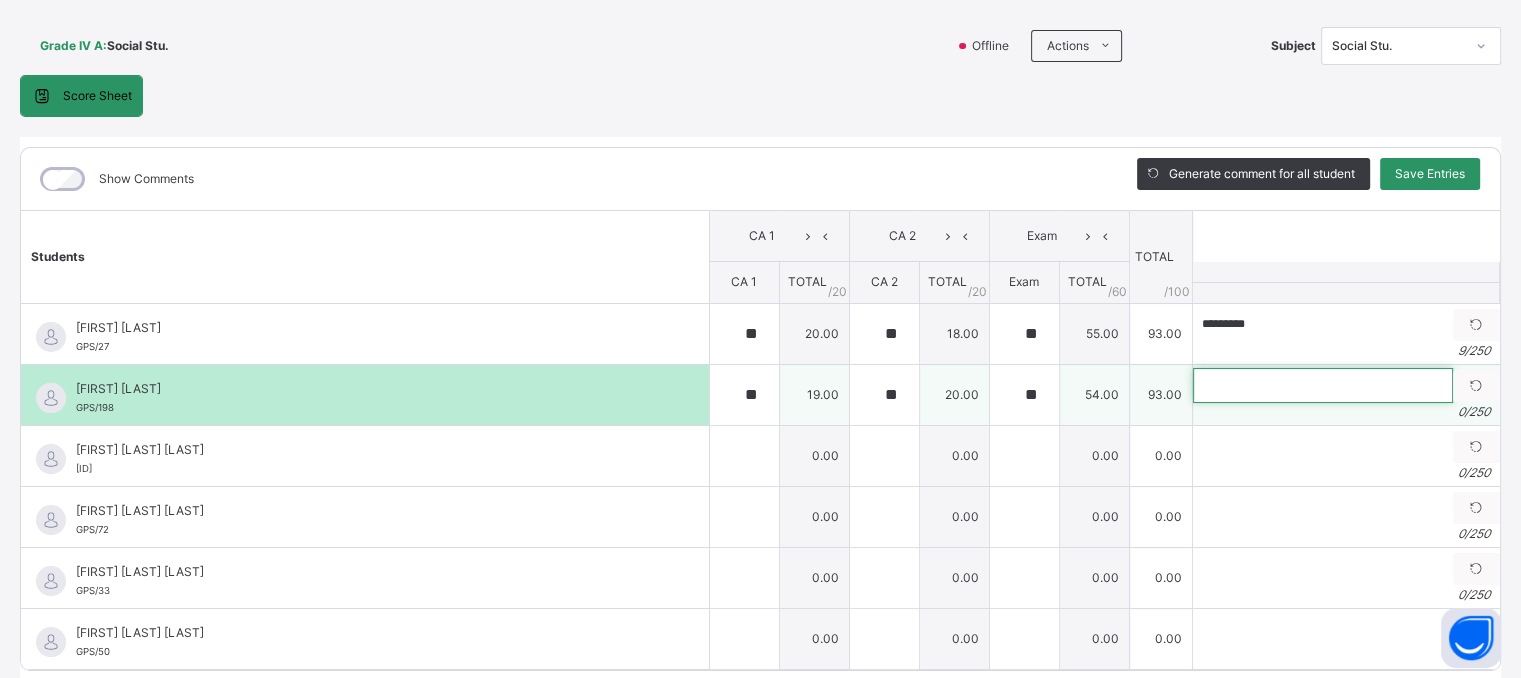 click at bounding box center [1323, 385] 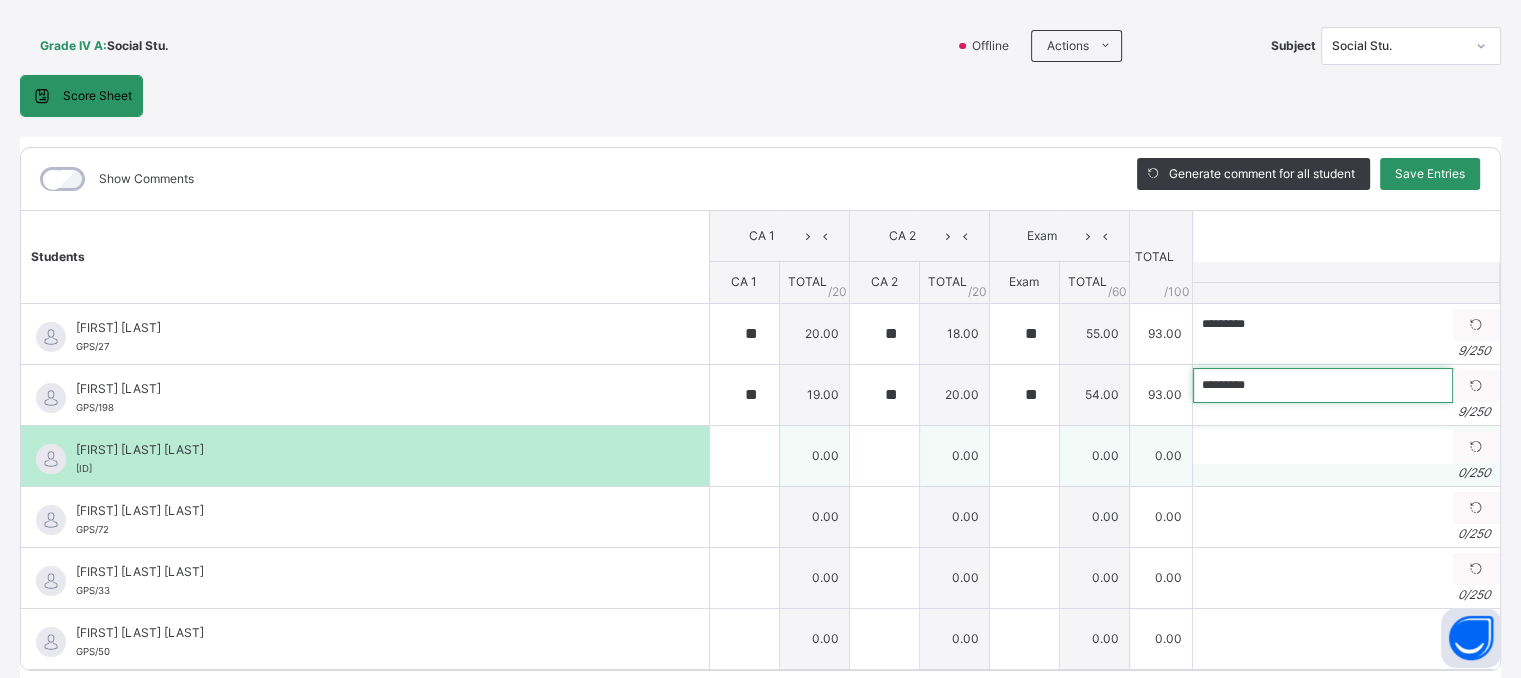 type on "*********" 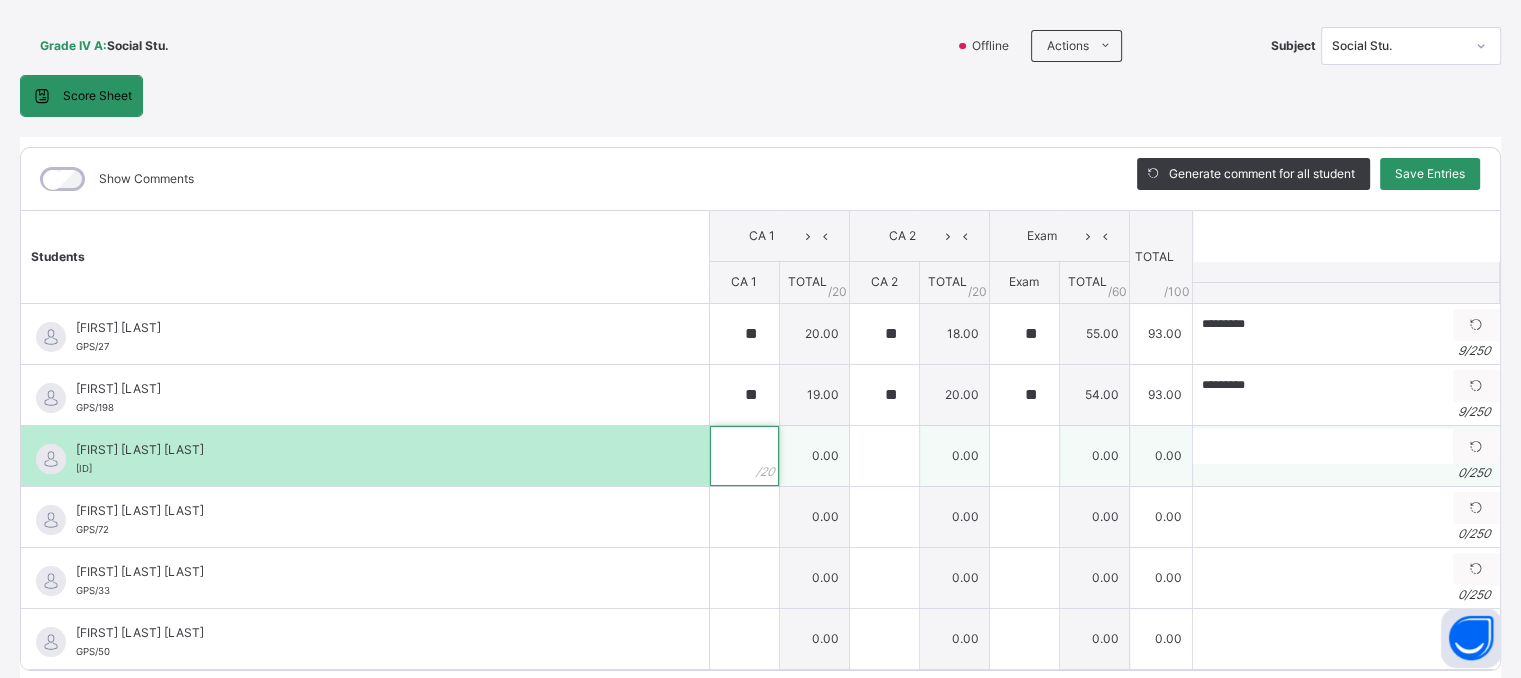 click at bounding box center (744, 456) 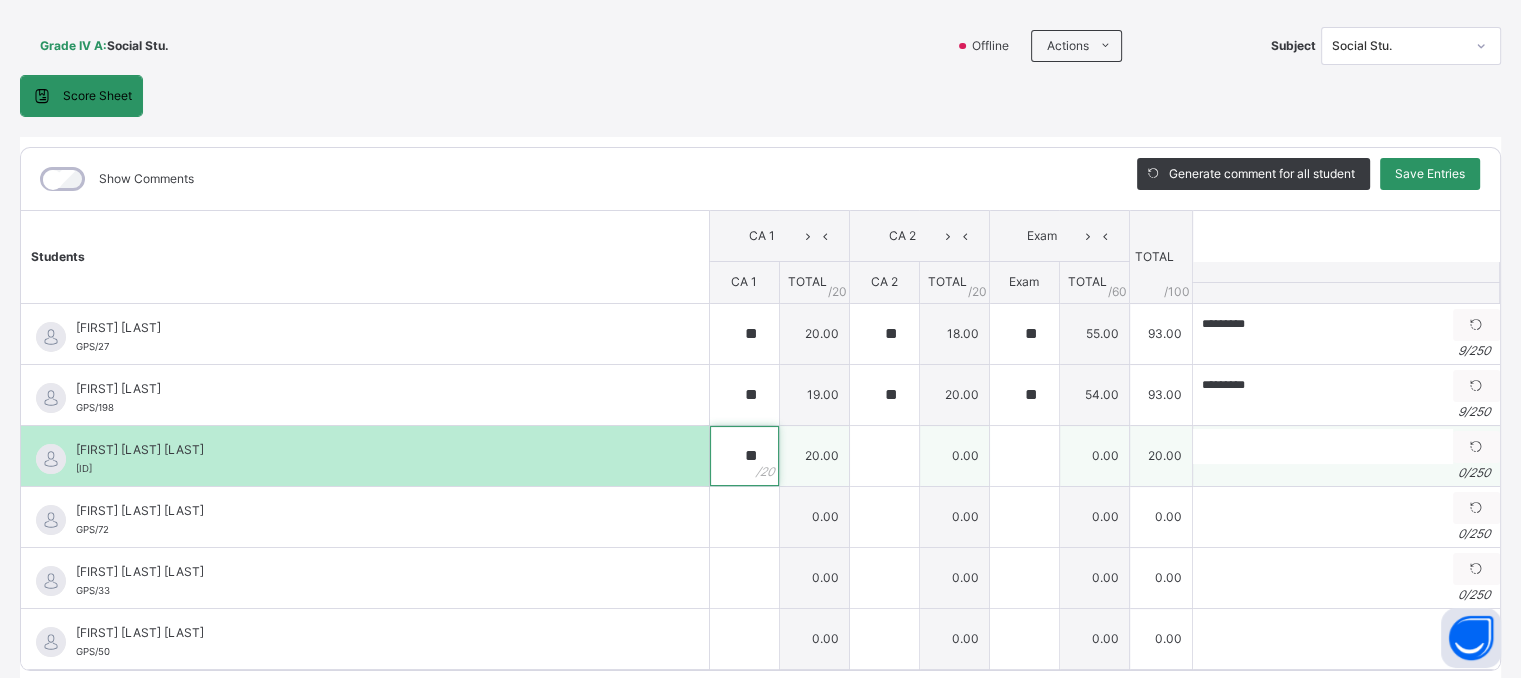 type on "**" 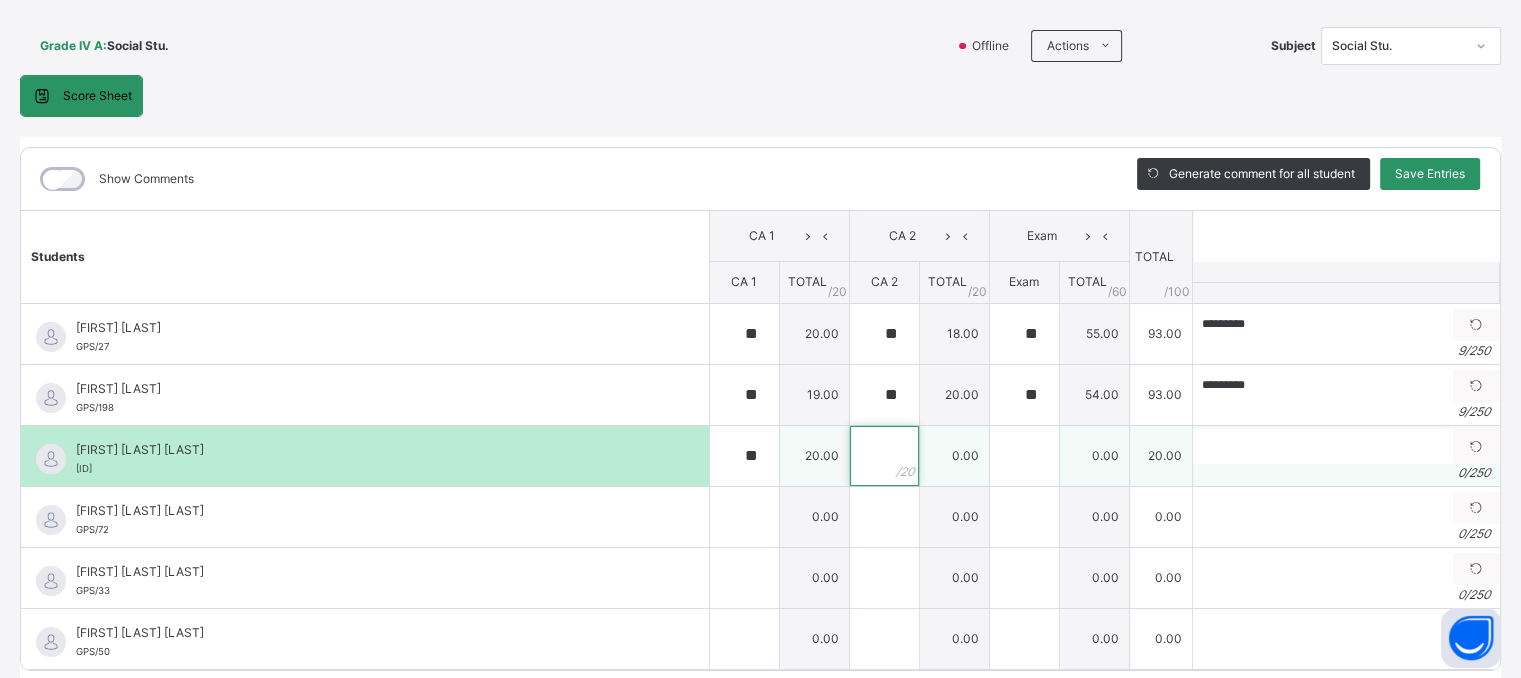 click at bounding box center [884, 456] 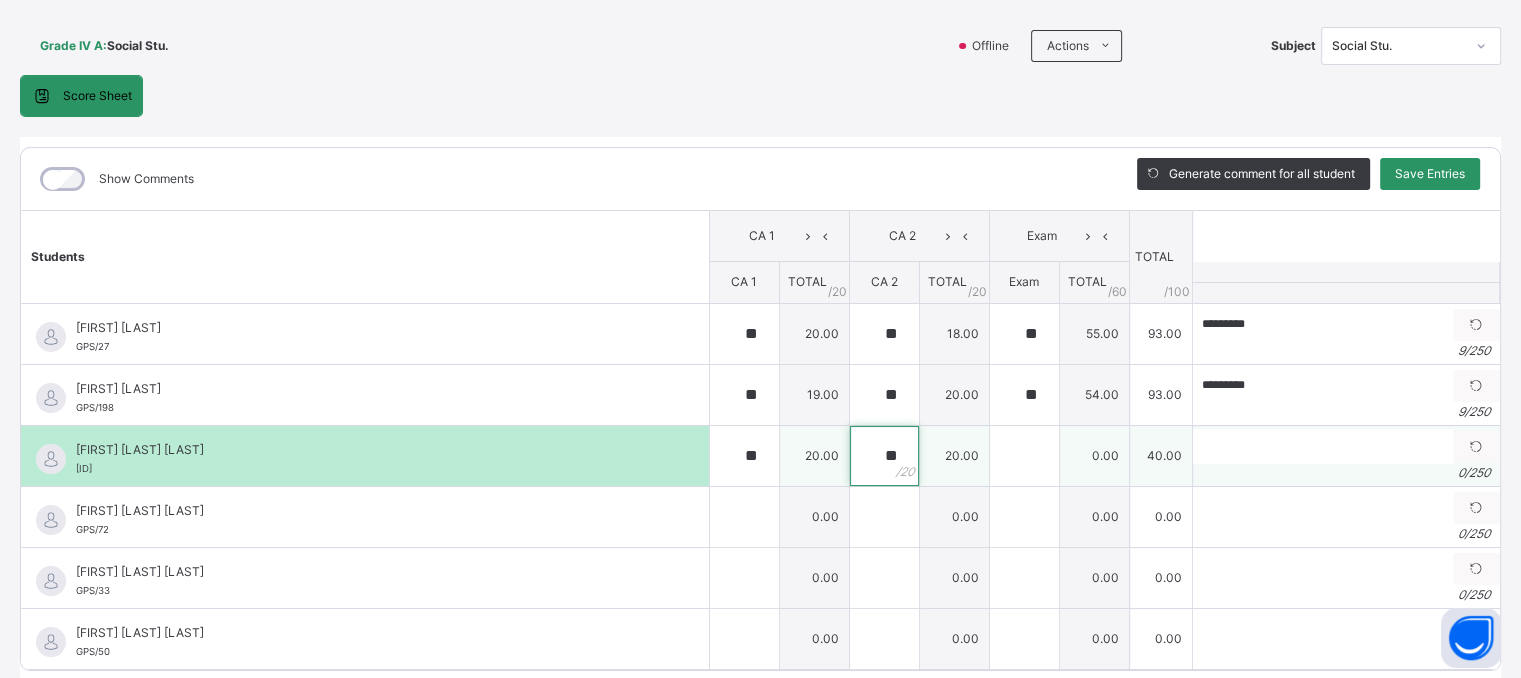 type 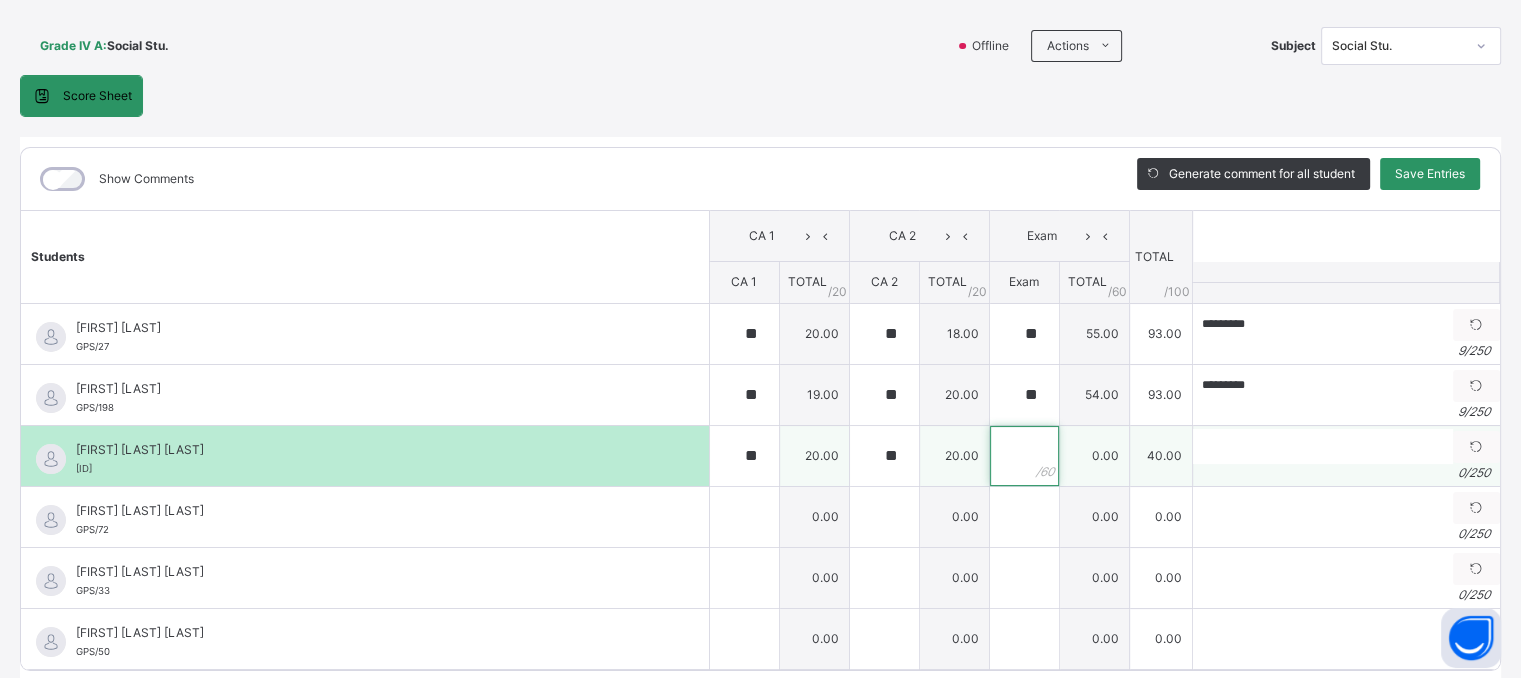 click at bounding box center [1024, 456] 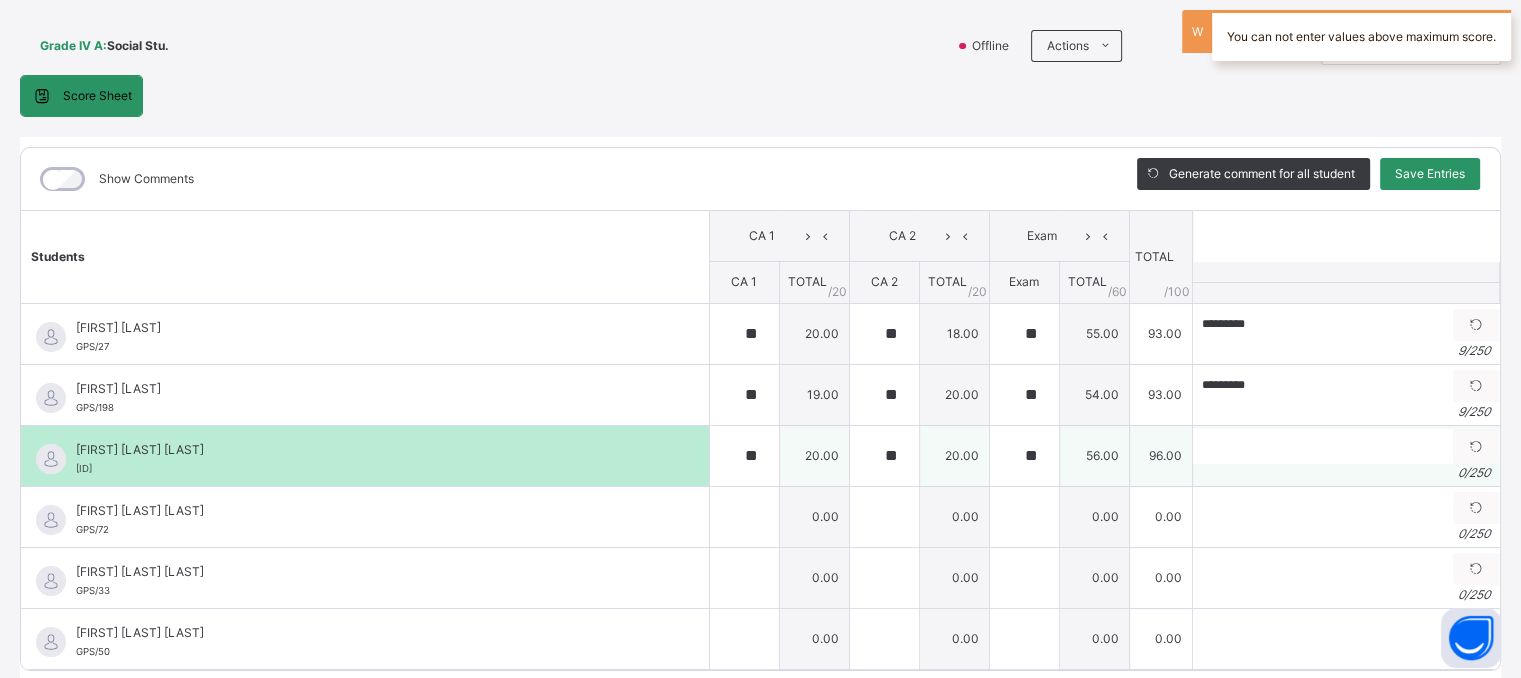 click on "0 / 250" at bounding box center [1346, 473] 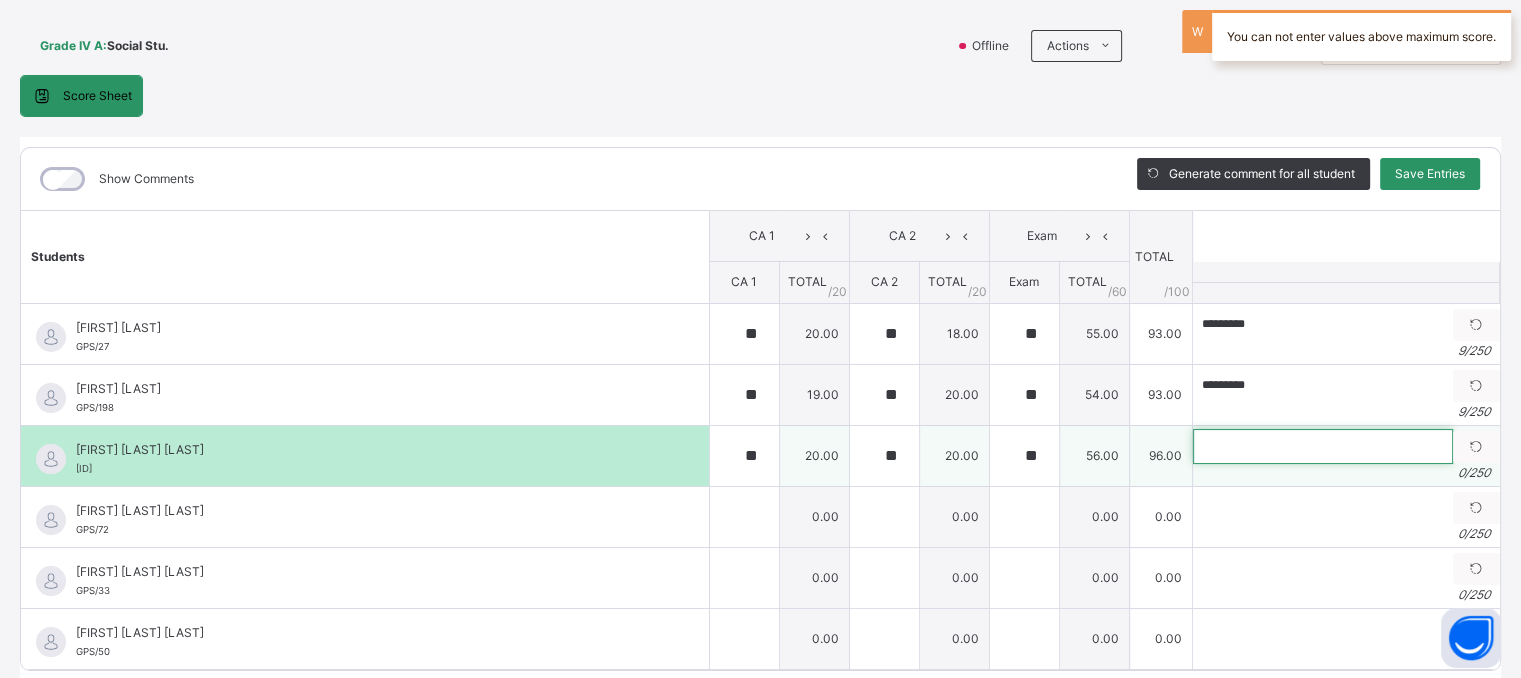click at bounding box center (1323, 446) 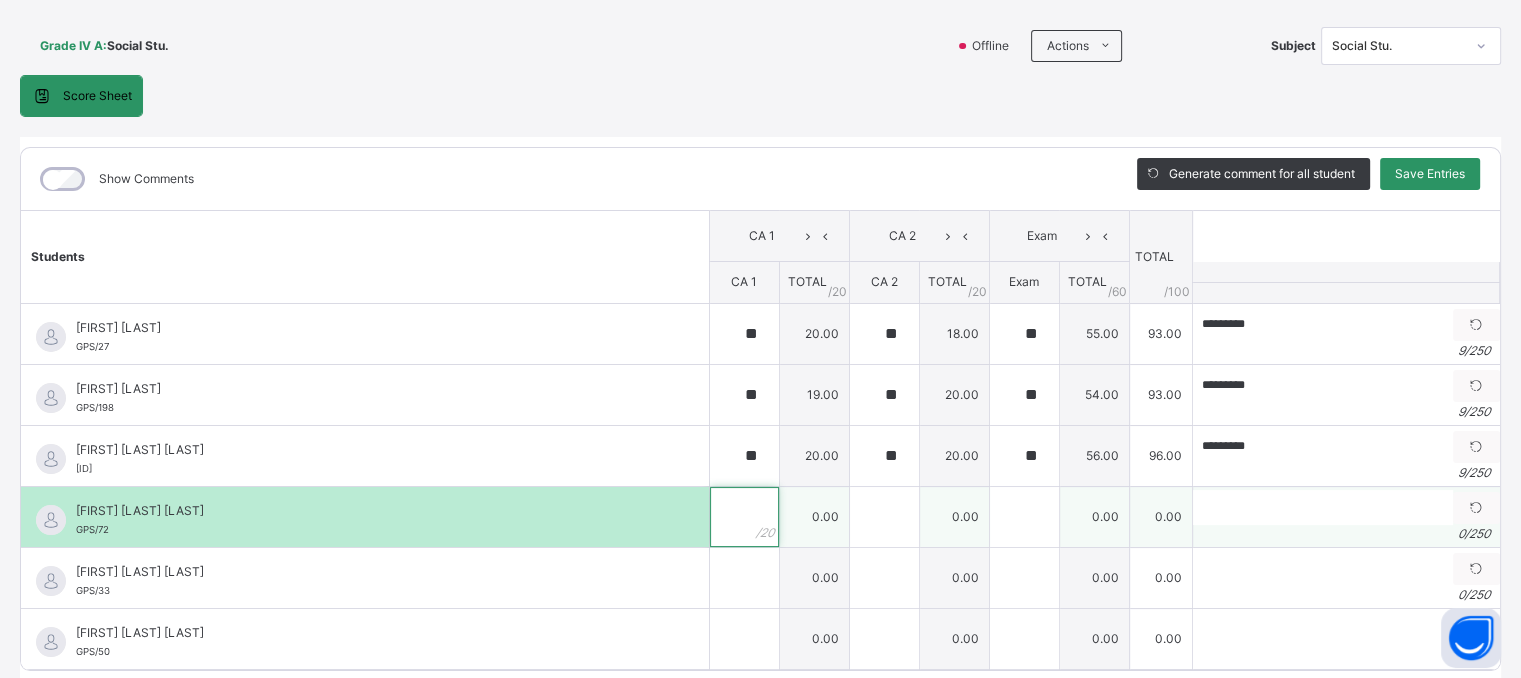 click at bounding box center [744, 517] 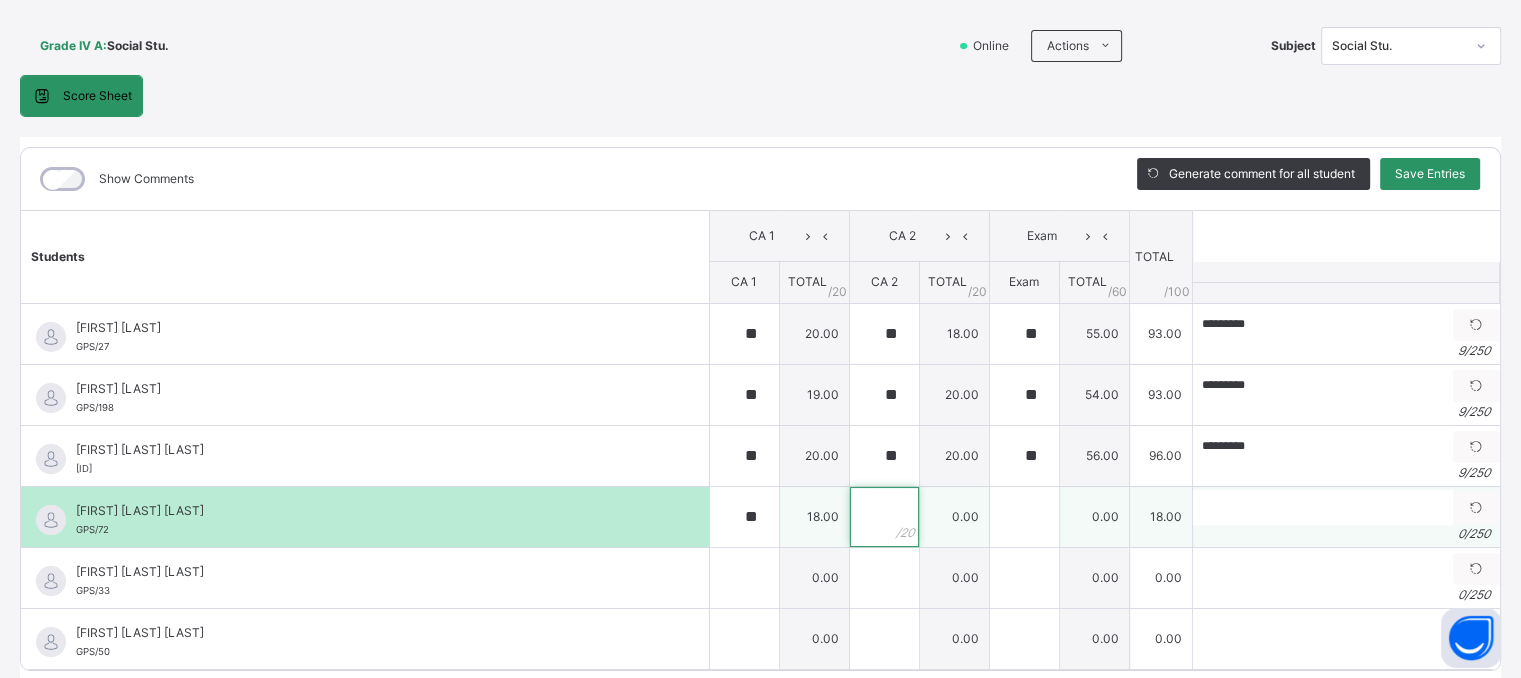 click at bounding box center (884, 517) 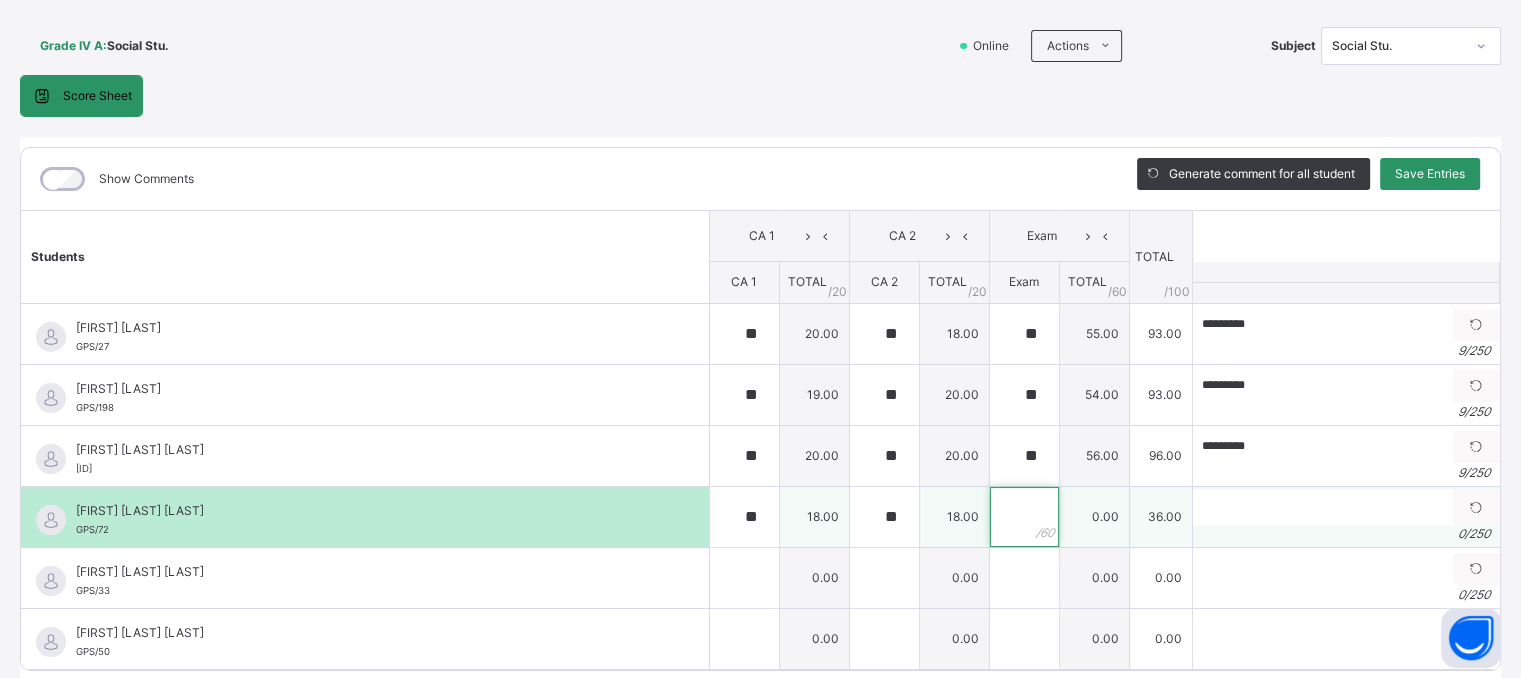 click at bounding box center [1024, 517] 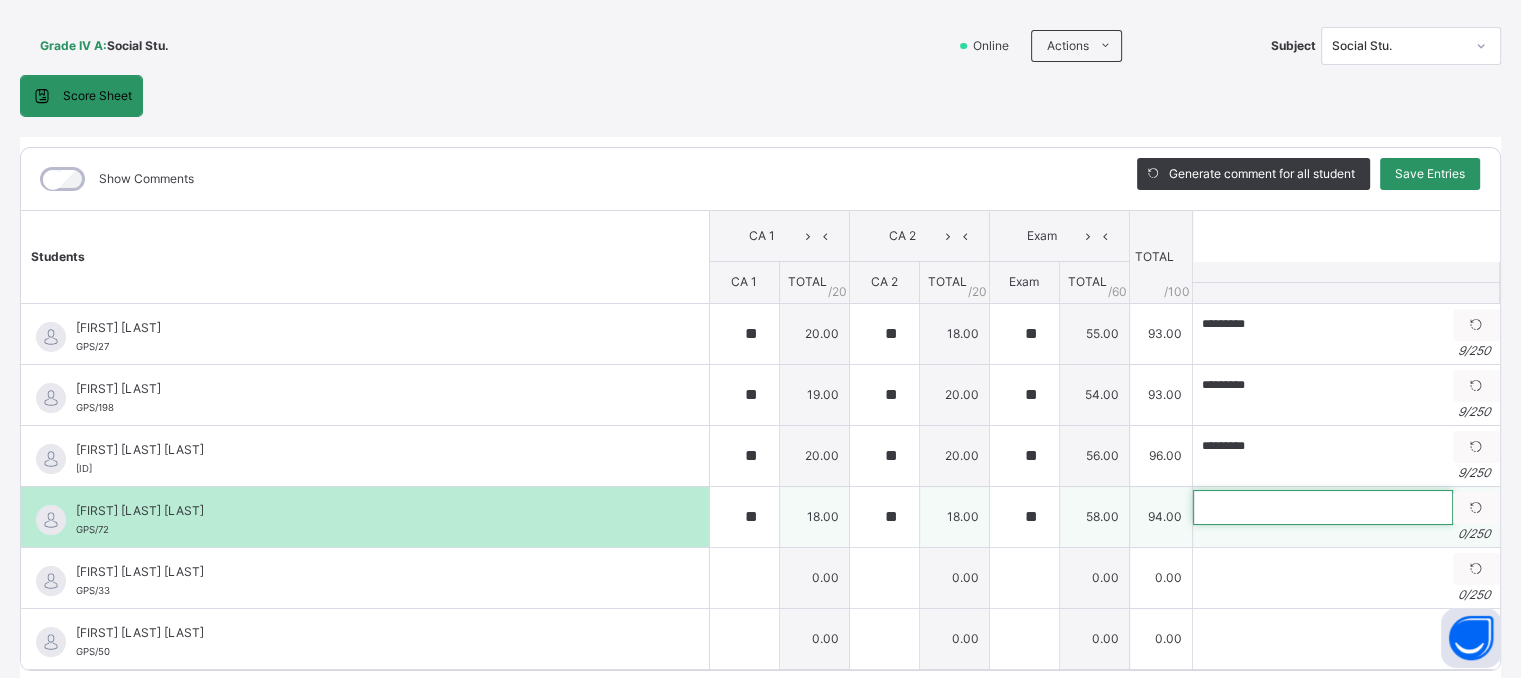 click at bounding box center (1323, 507) 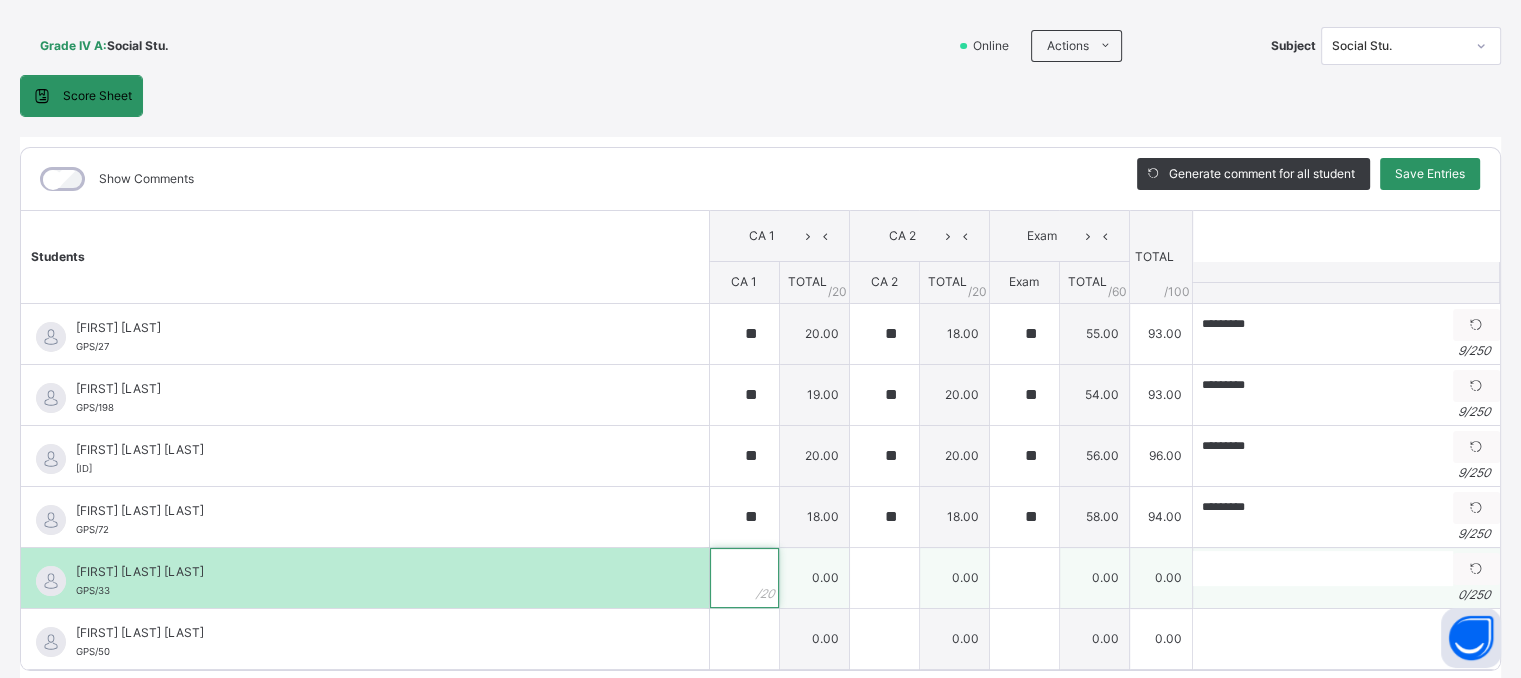 click at bounding box center [744, 578] 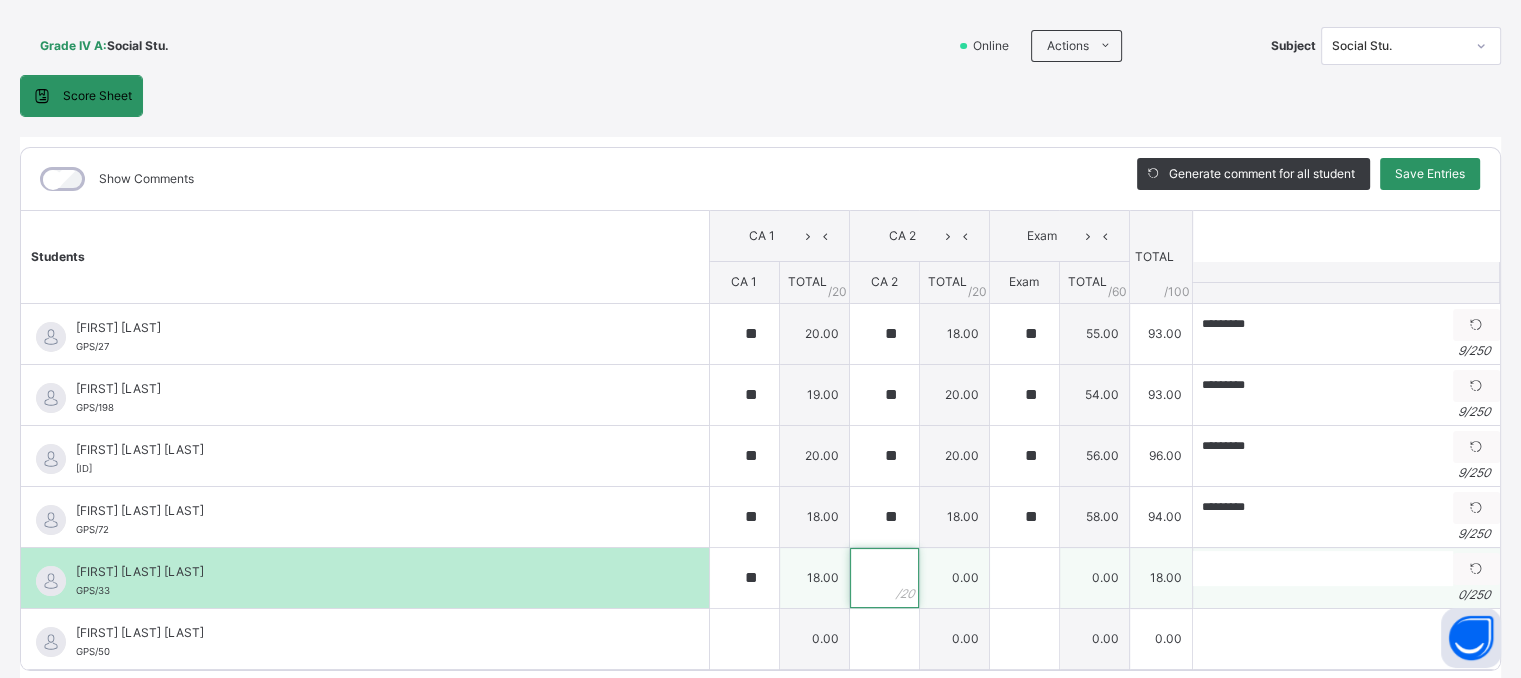 click at bounding box center (884, 578) 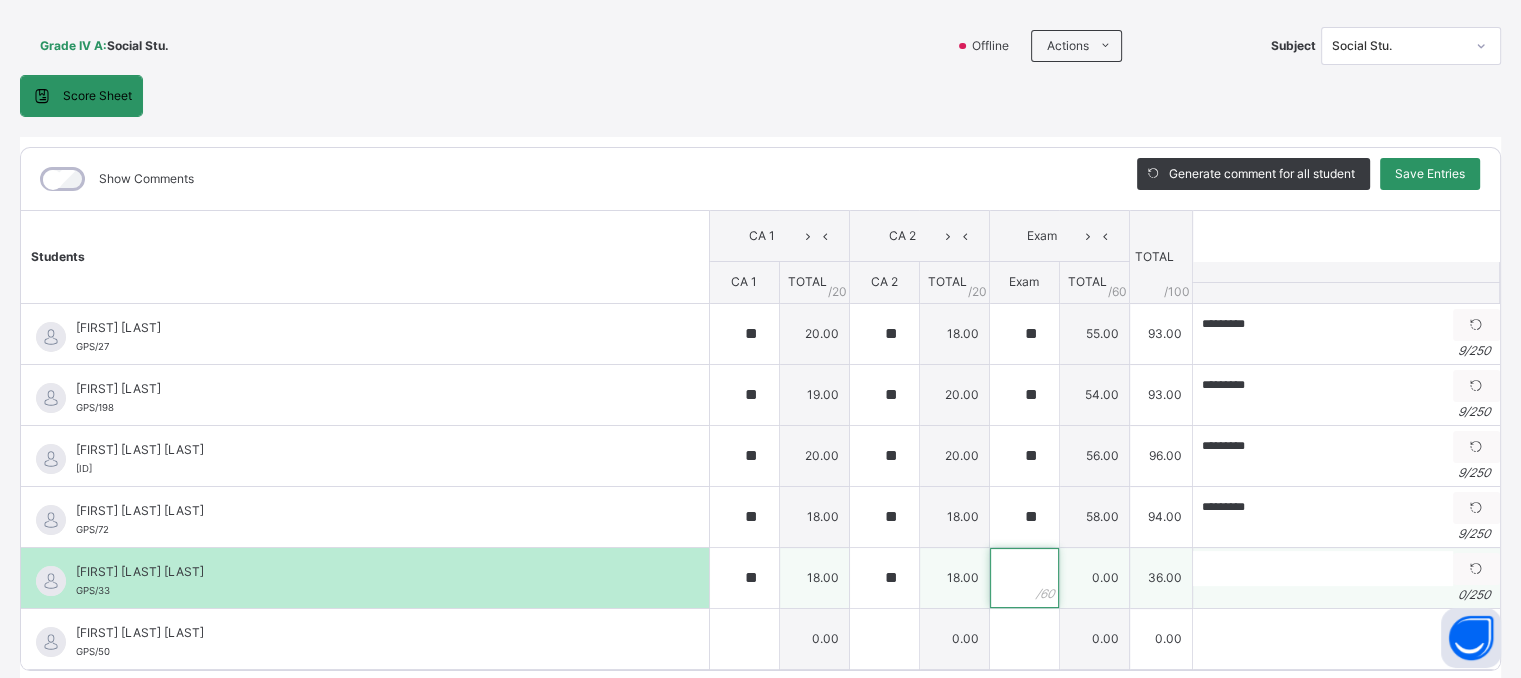 click at bounding box center [1024, 578] 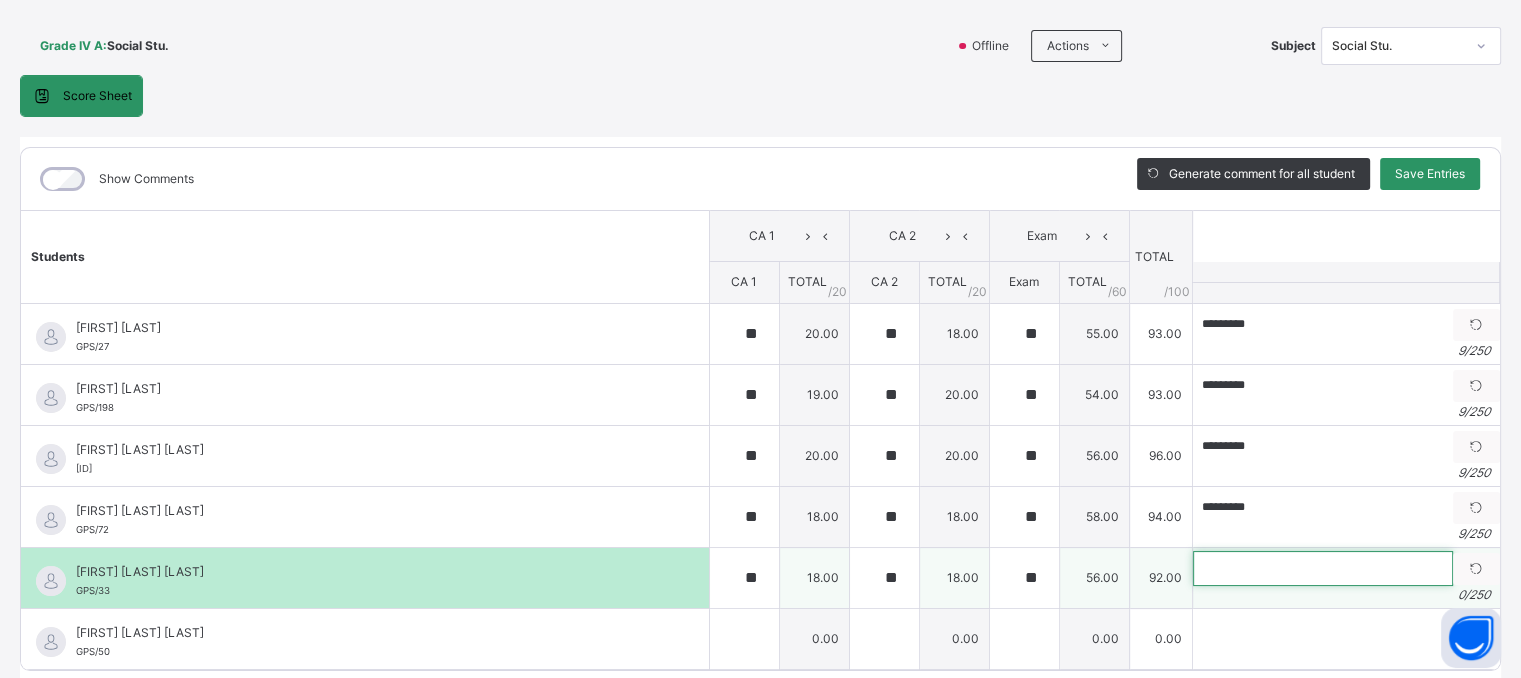 click at bounding box center [1323, 568] 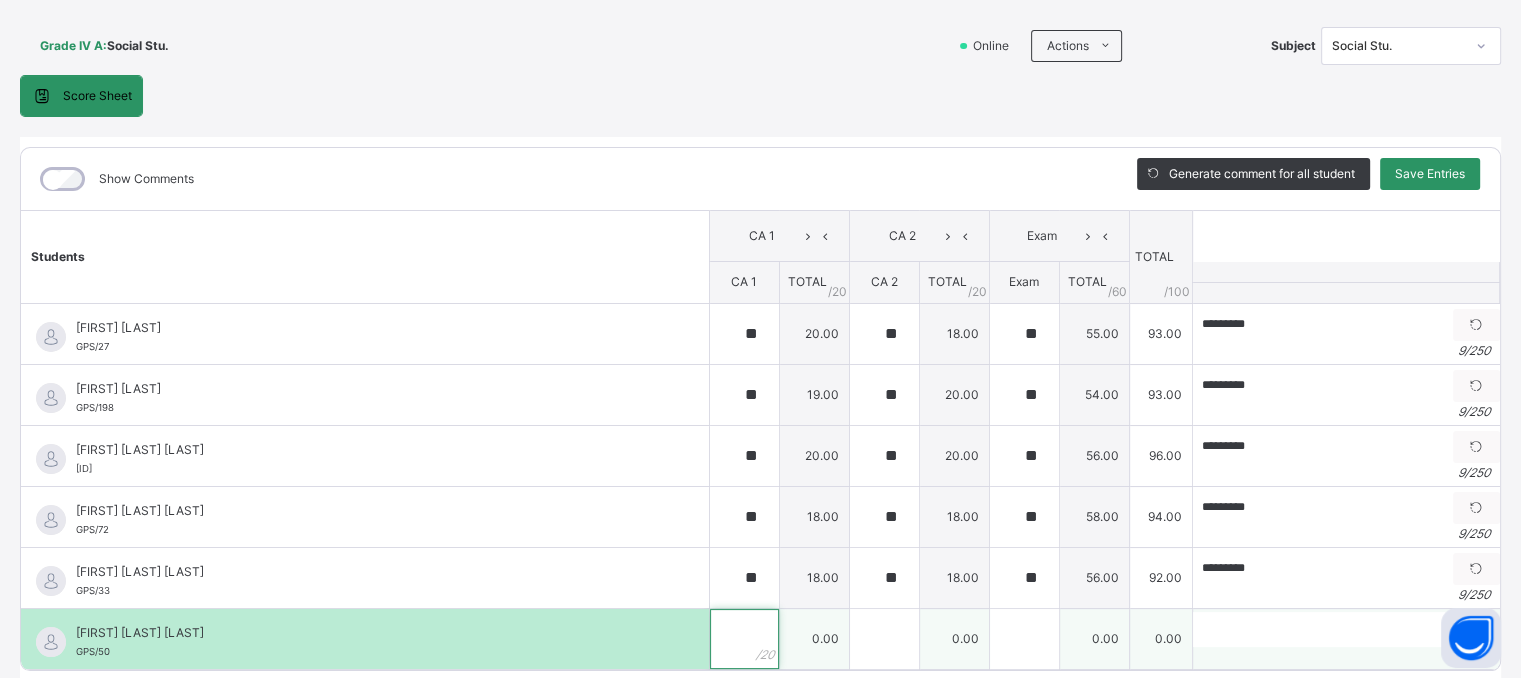 click at bounding box center [744, 639] 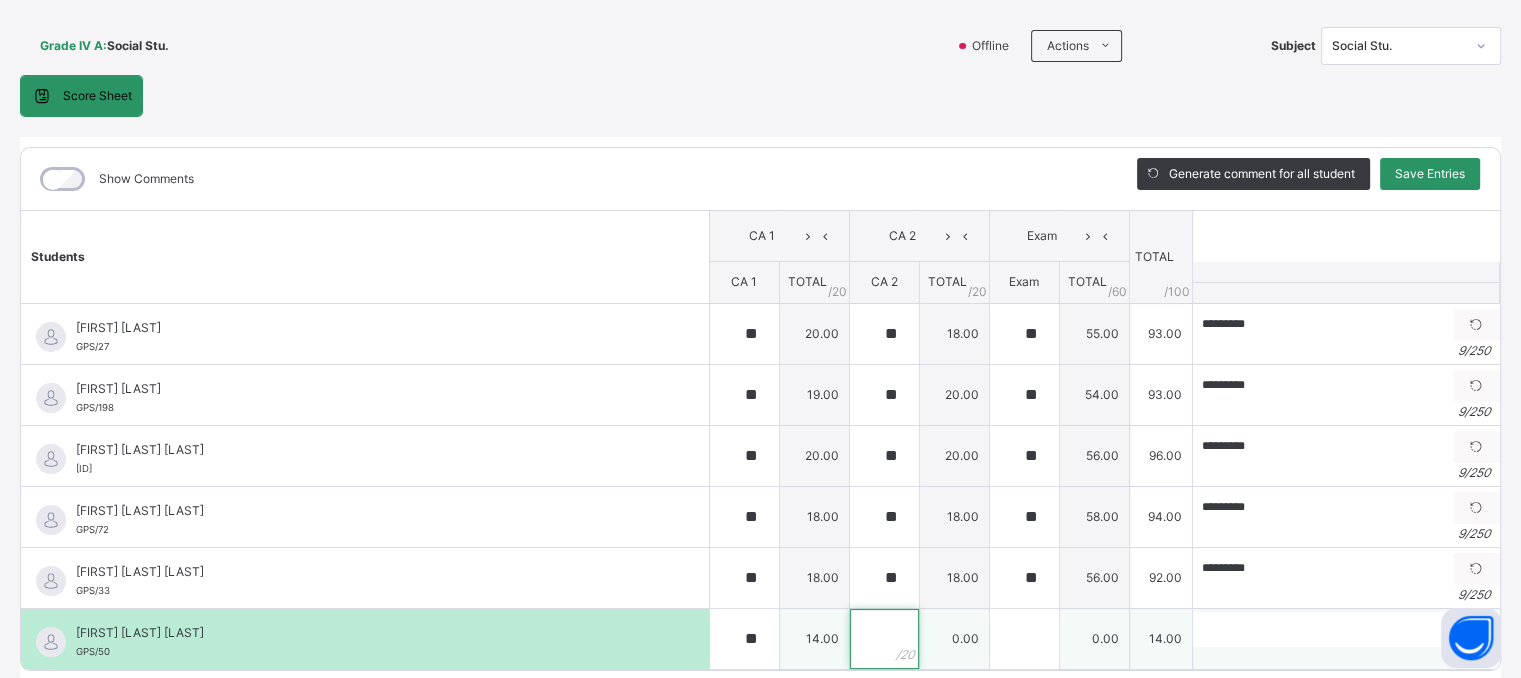 click at bounding box center (884, 639) 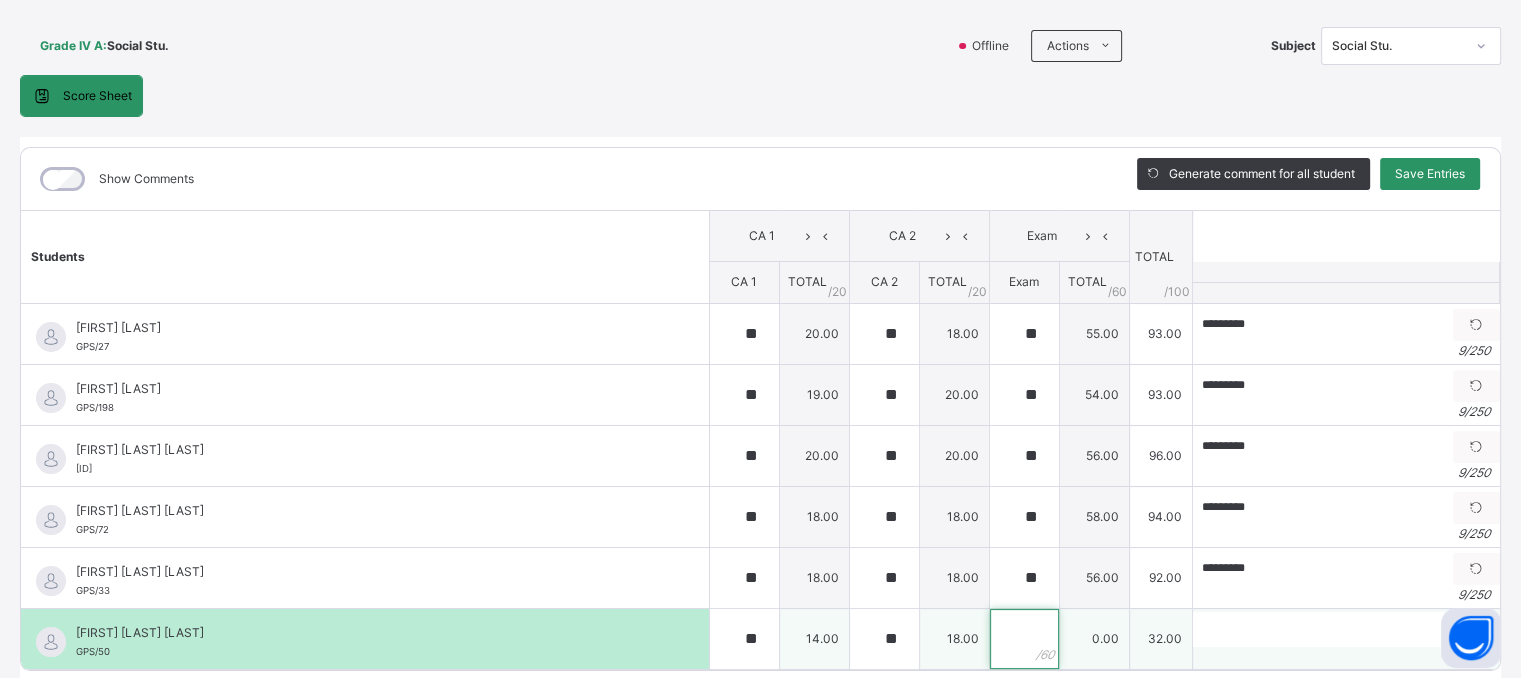 click at bounding box center (1024, 639) 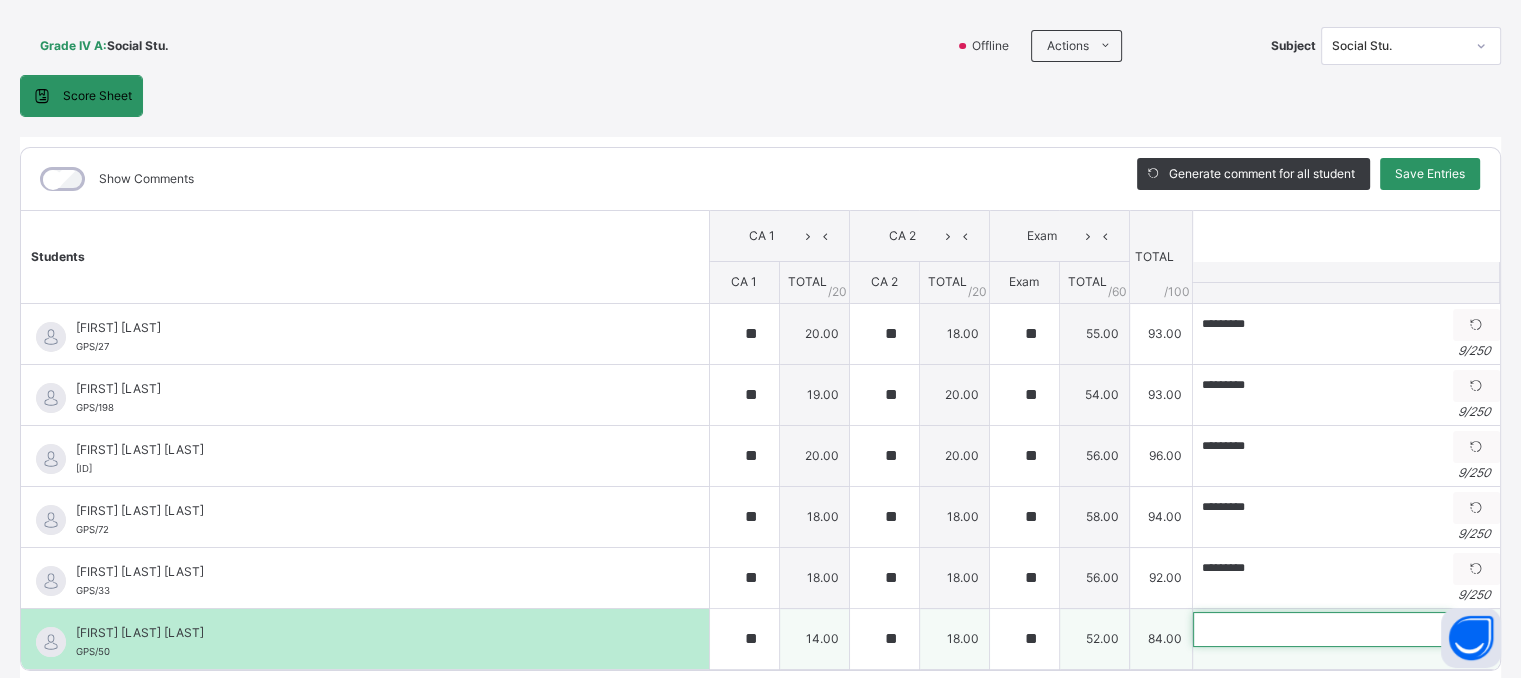 click at bounding box center (1323, 629) 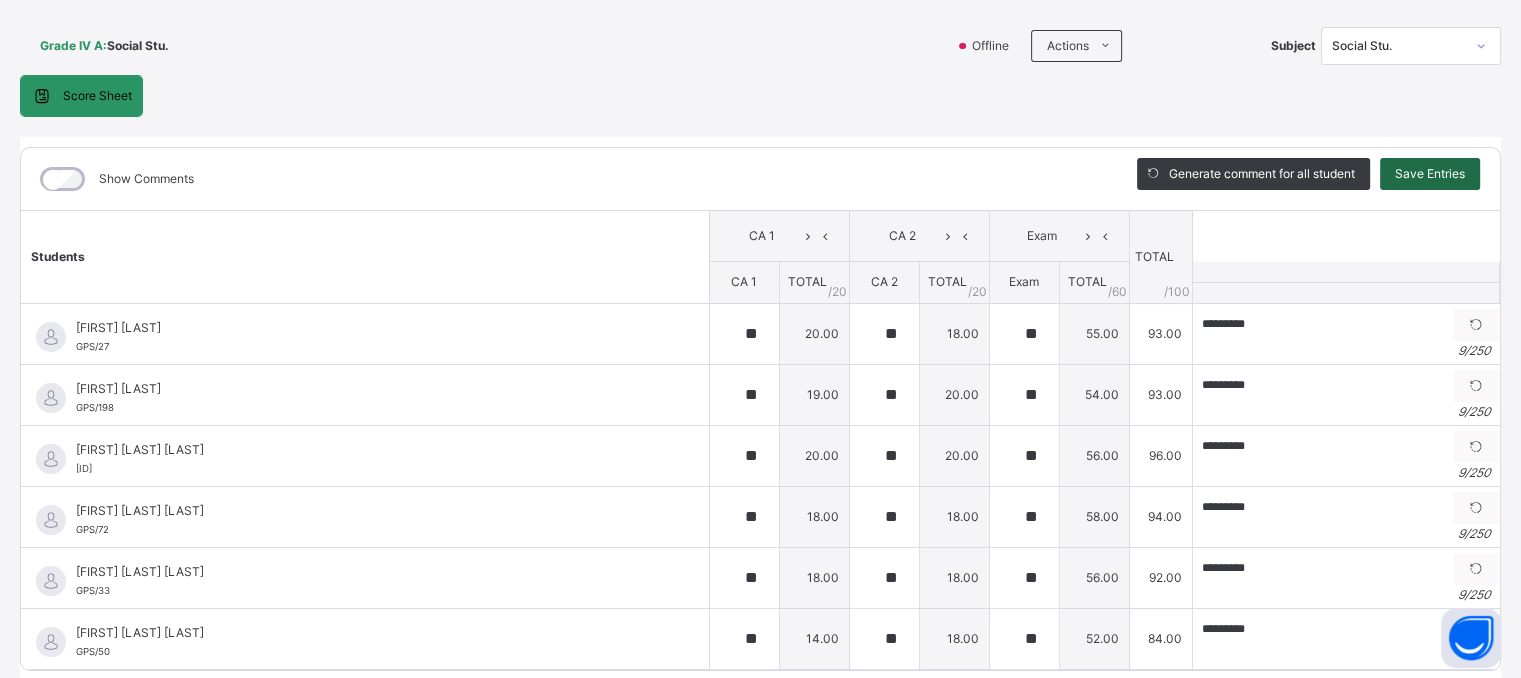 click on "Save Entries" at bounding box center (1430, 174) 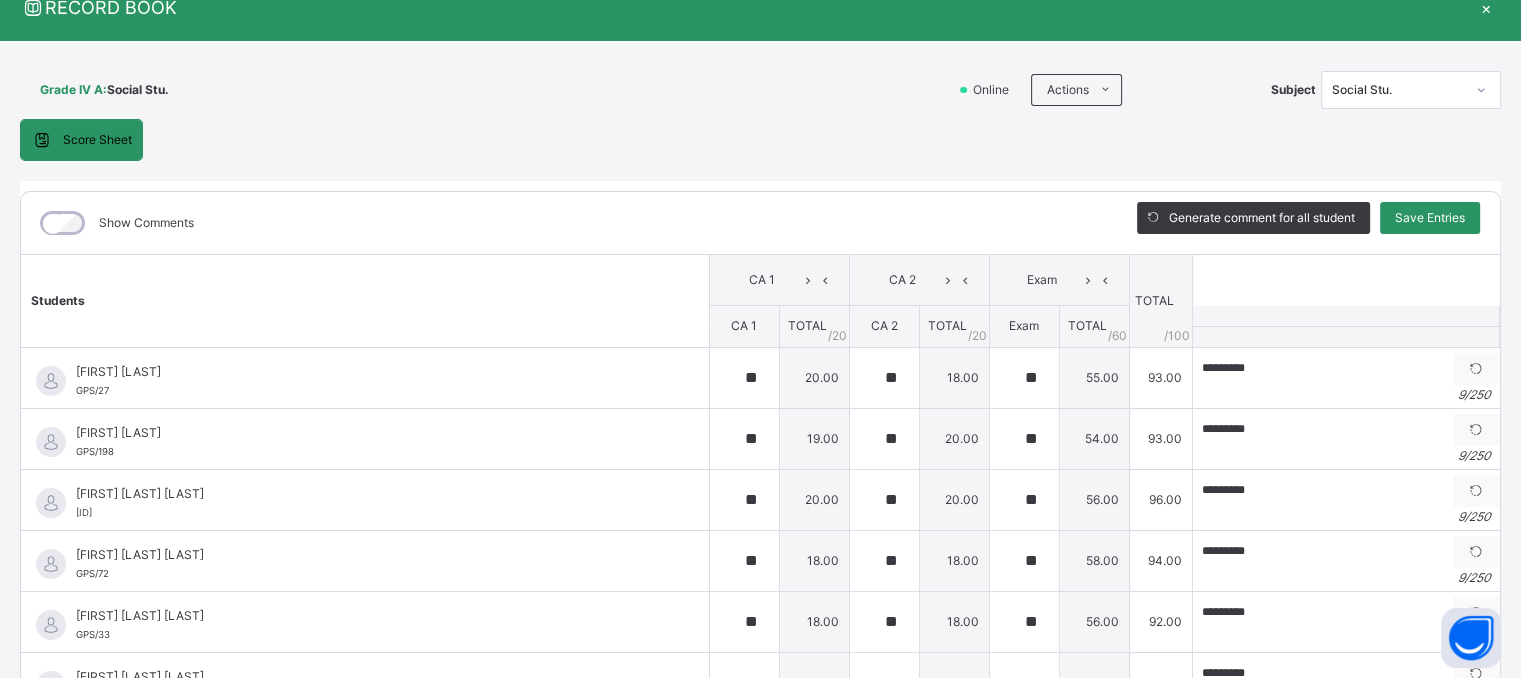 scroll, scrollTop: 42, scrollLeft: 0, axis: vertical 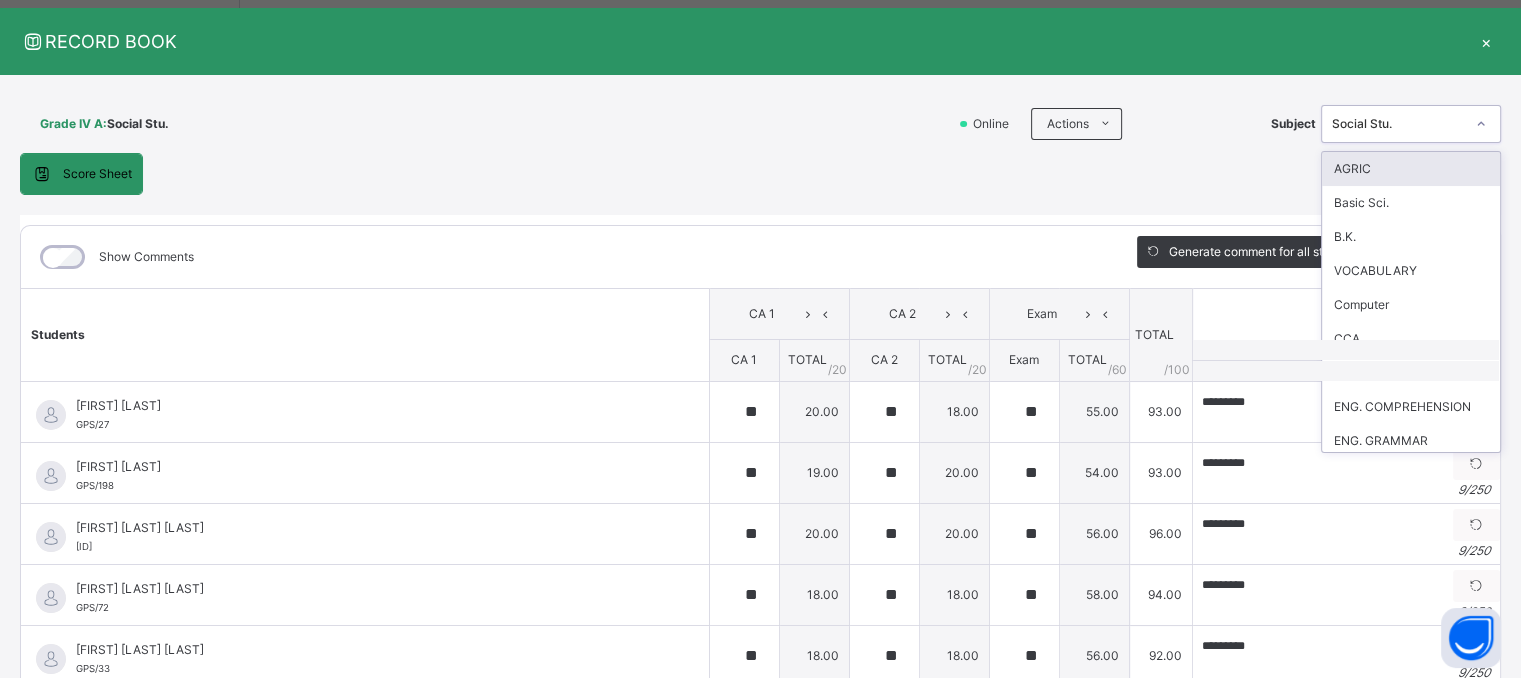 click on "Social Stu." at bounding box center (1398, 124) 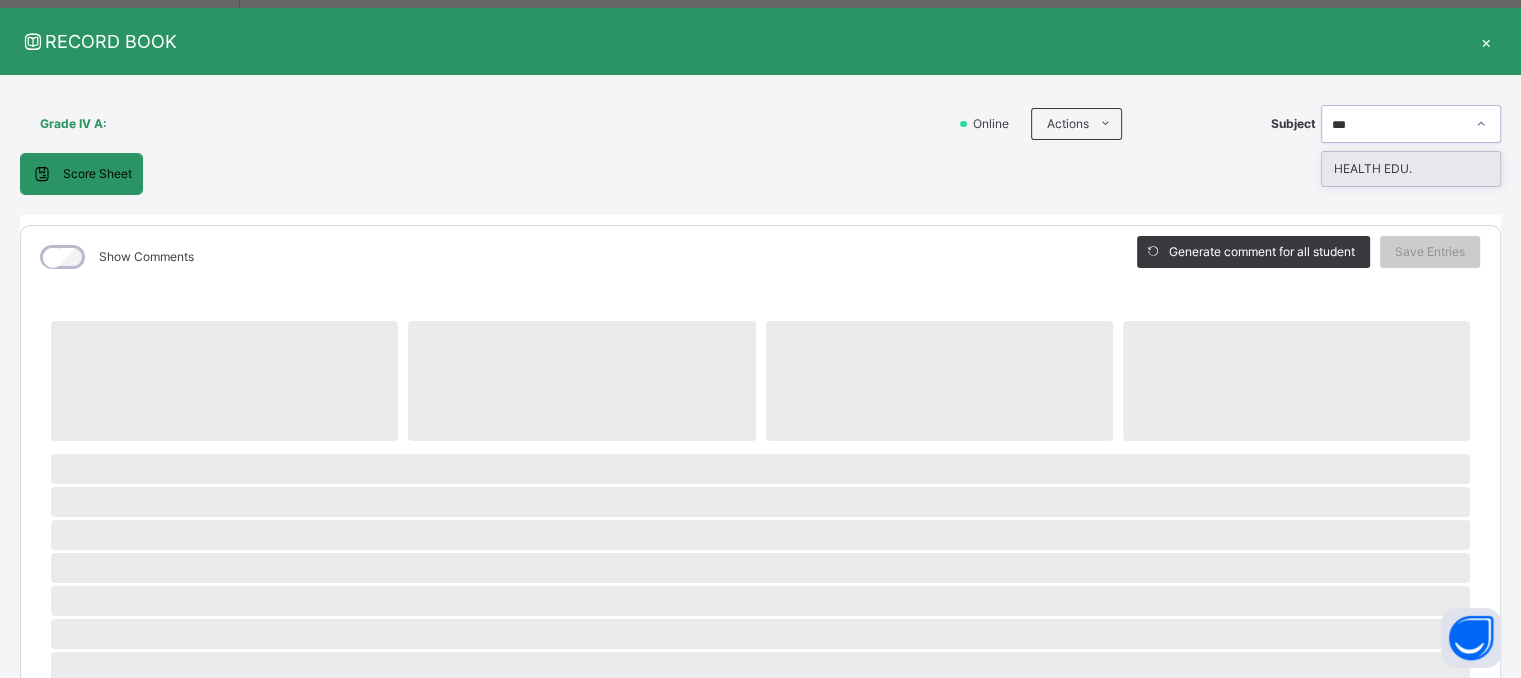 click on "HEALTH EDU." at bounding box center (1411, 169) 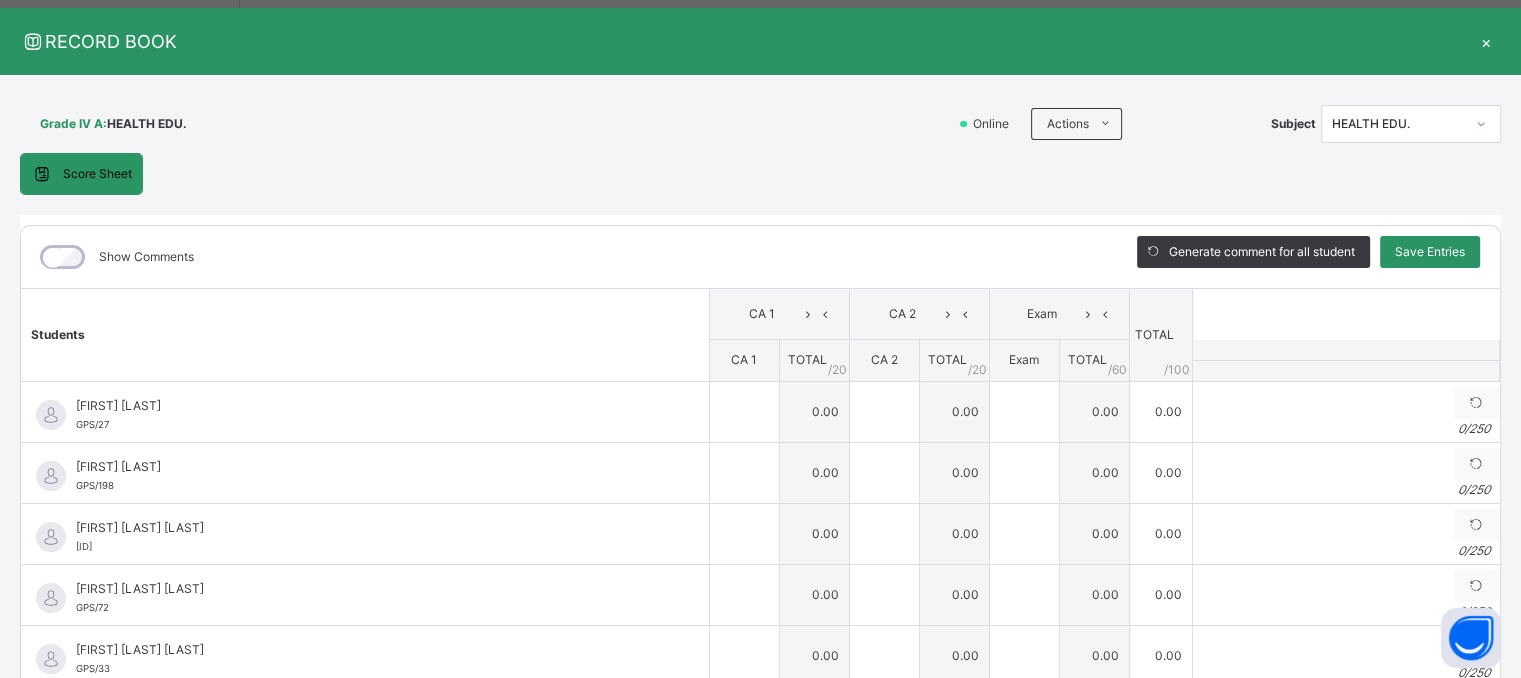 click on "Show Comments" at bounding box center (564, 257) 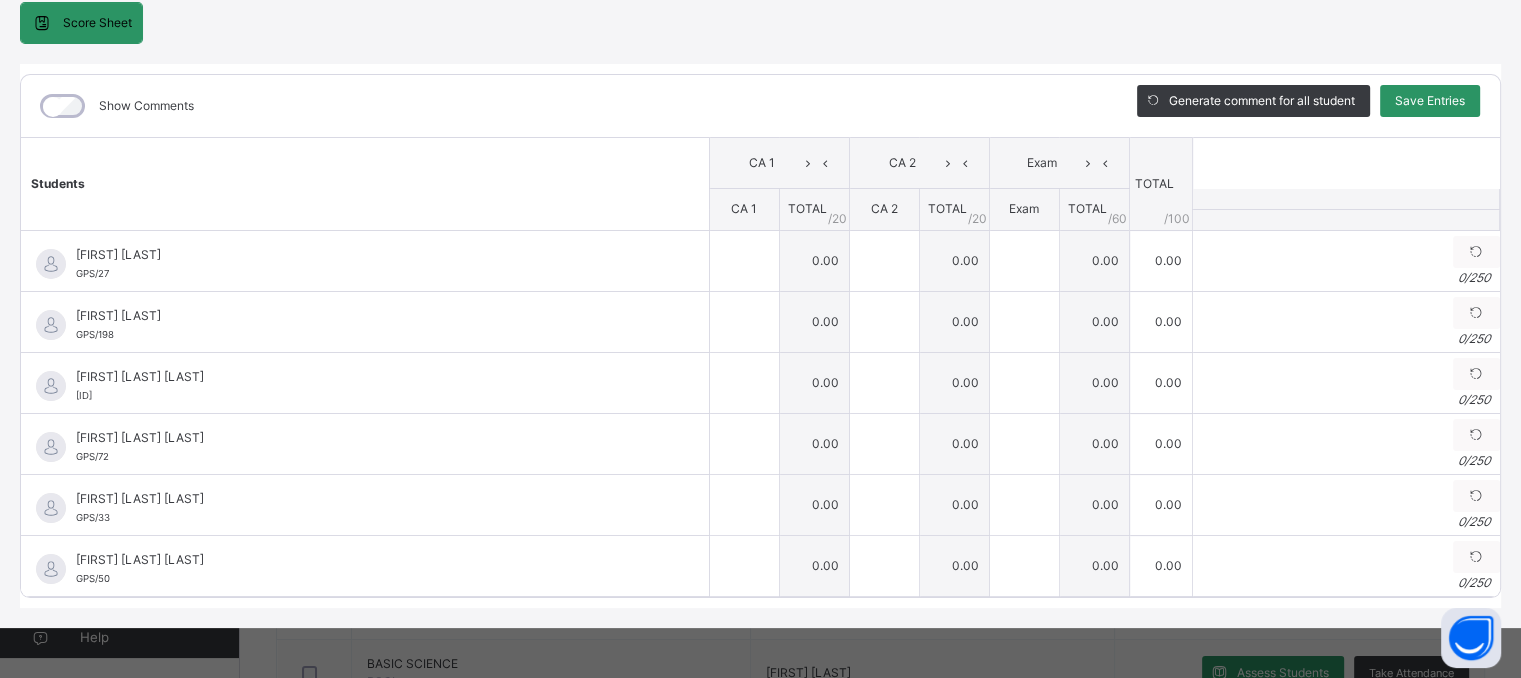 scroll, scrollTop: 205, scrollLeft: 0, axis: vertical 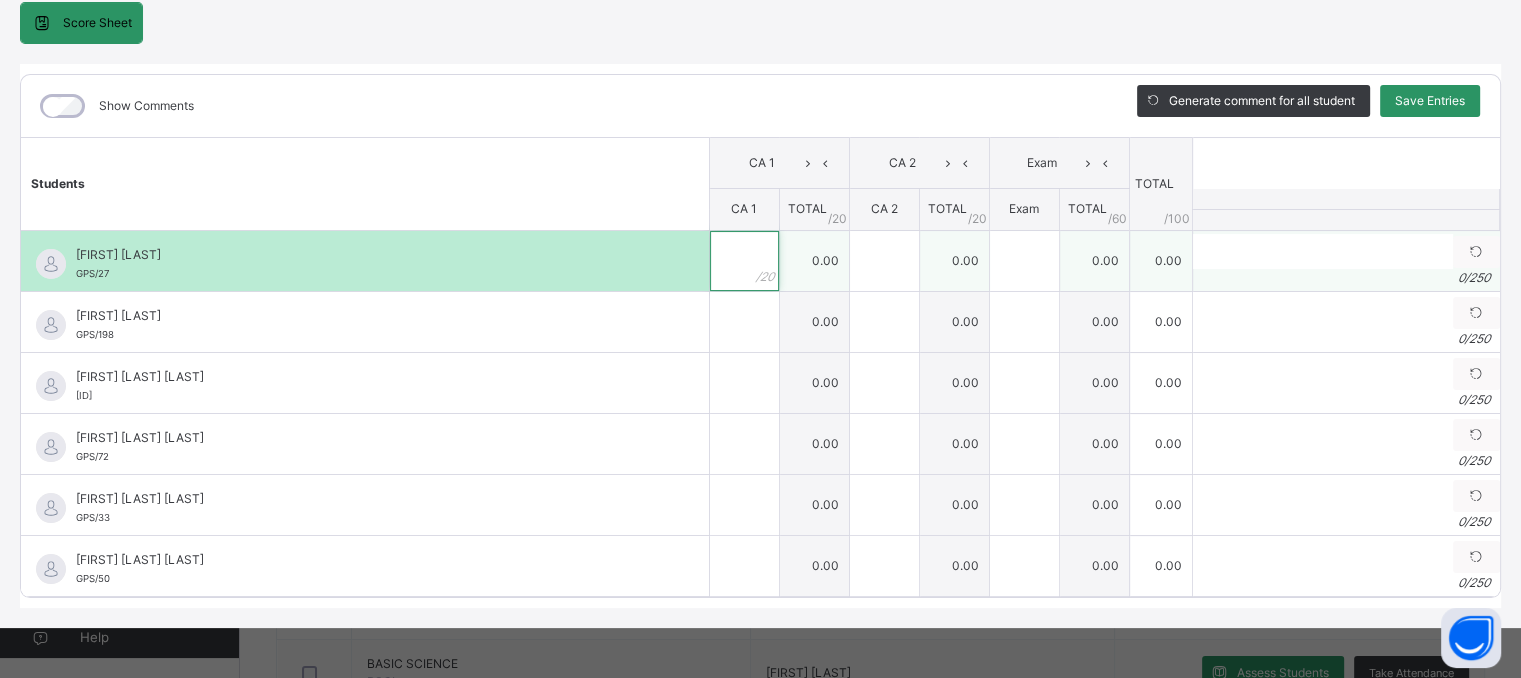click at bounding box center [744, 261] 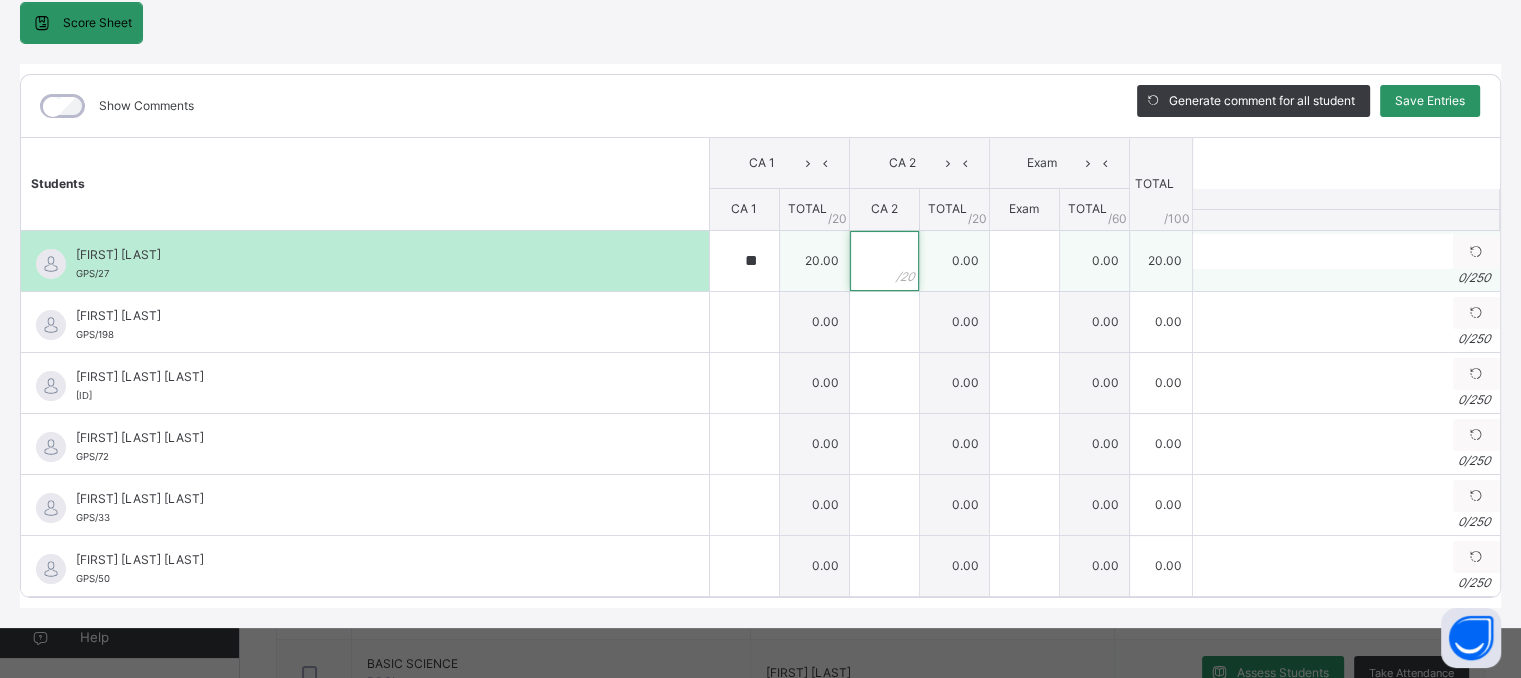click at bounding box center [884, 261] 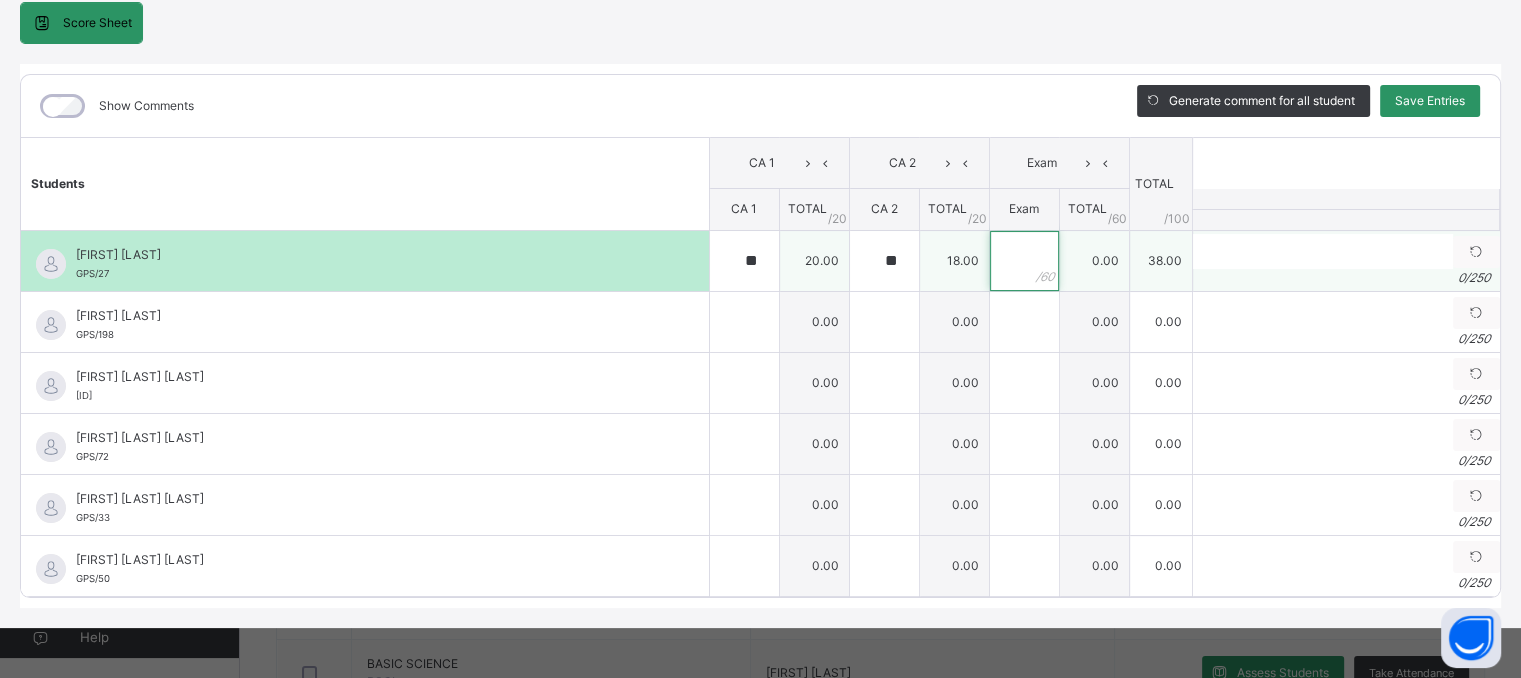 click at bounding box center [1024, 261] 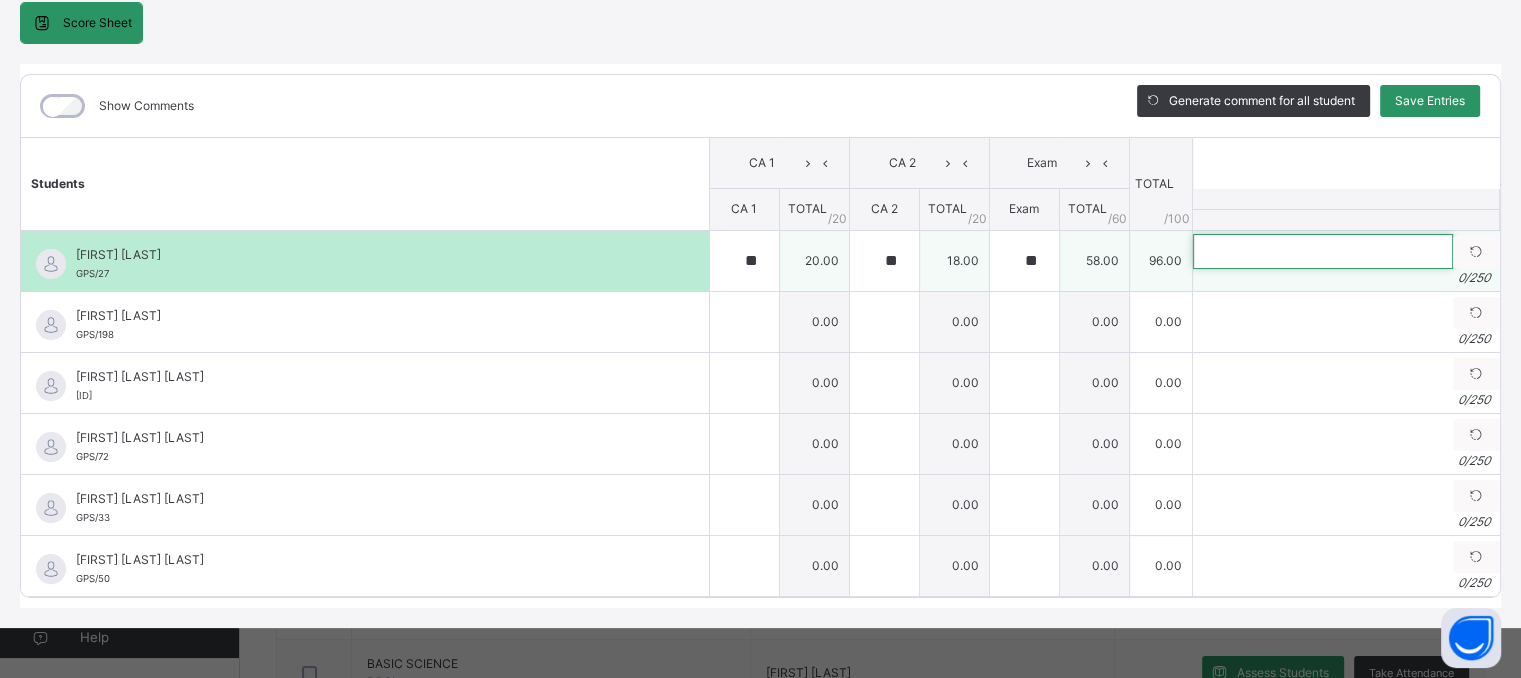 click at bounding box center [1323, 251] 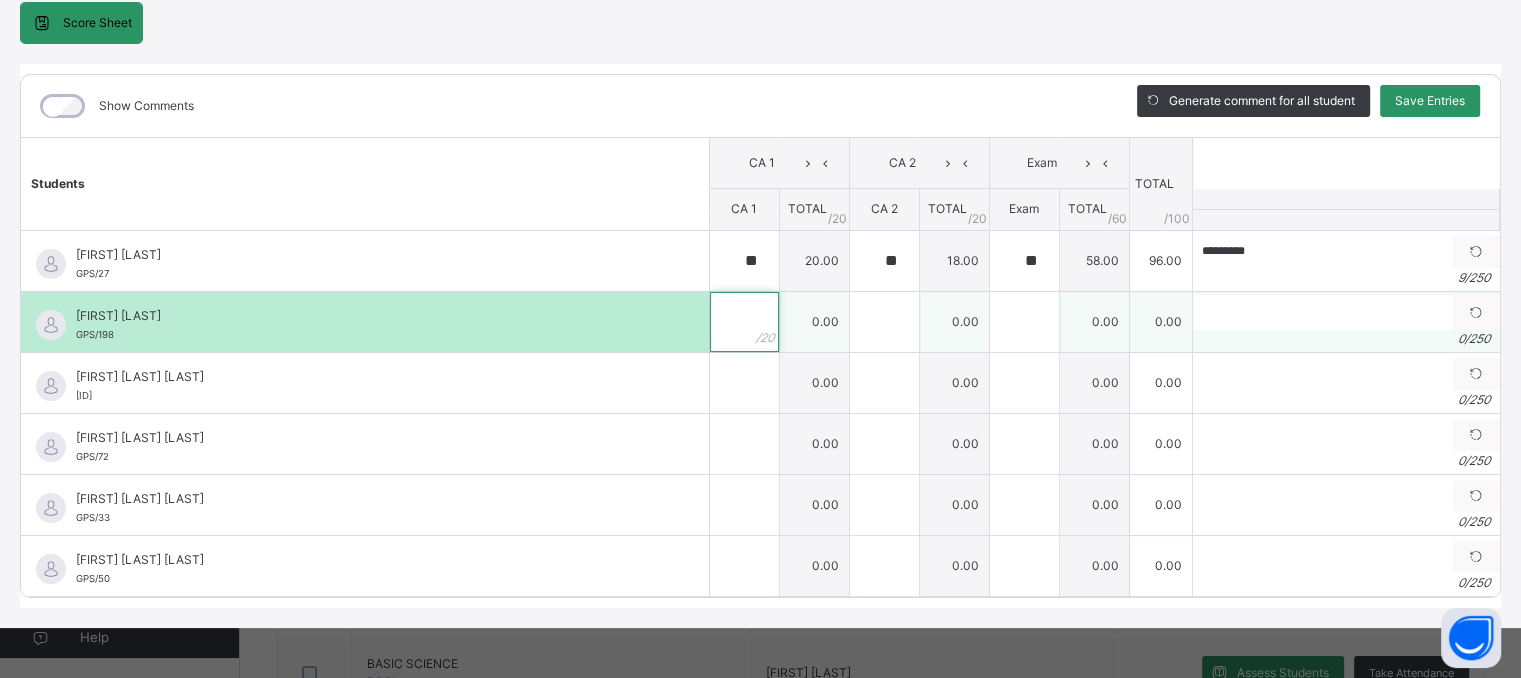 click at bounding box center [744, 322] 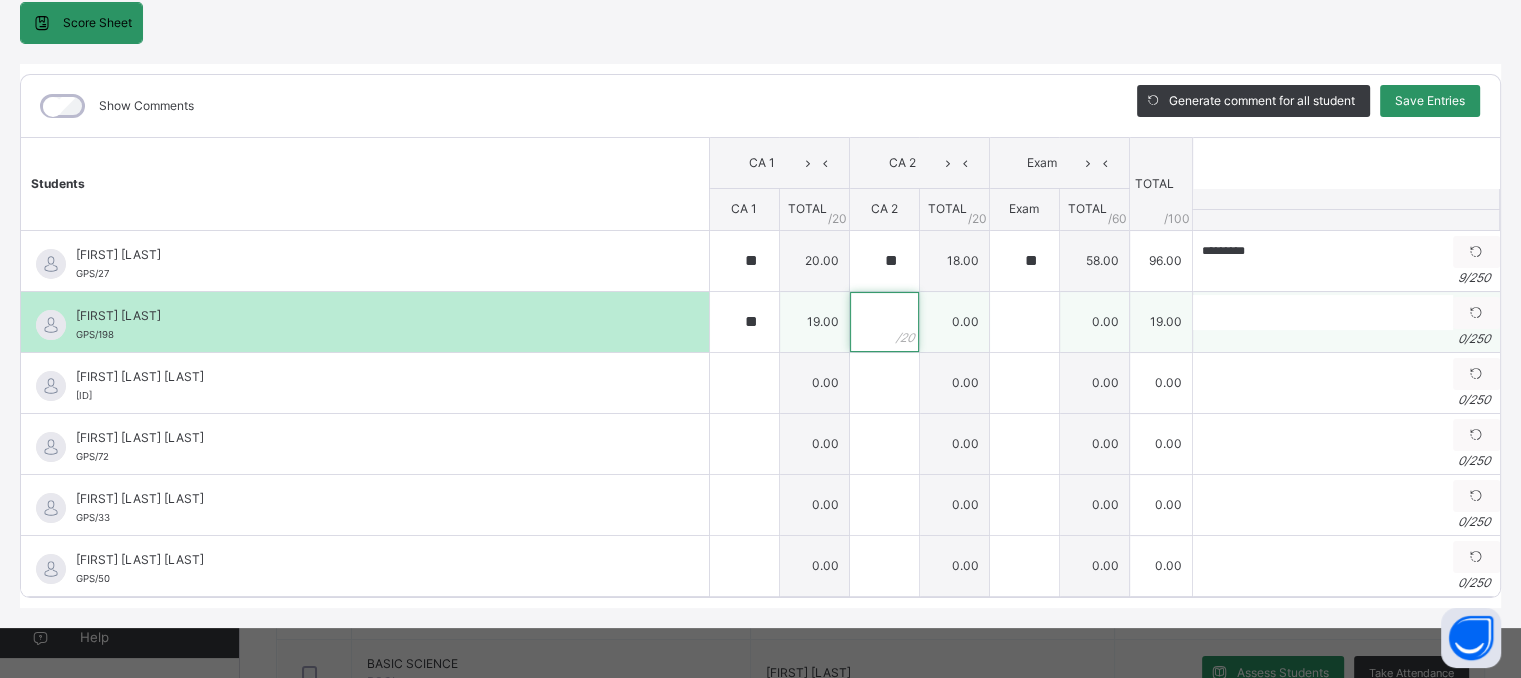 click at bounding box center [884, 322] 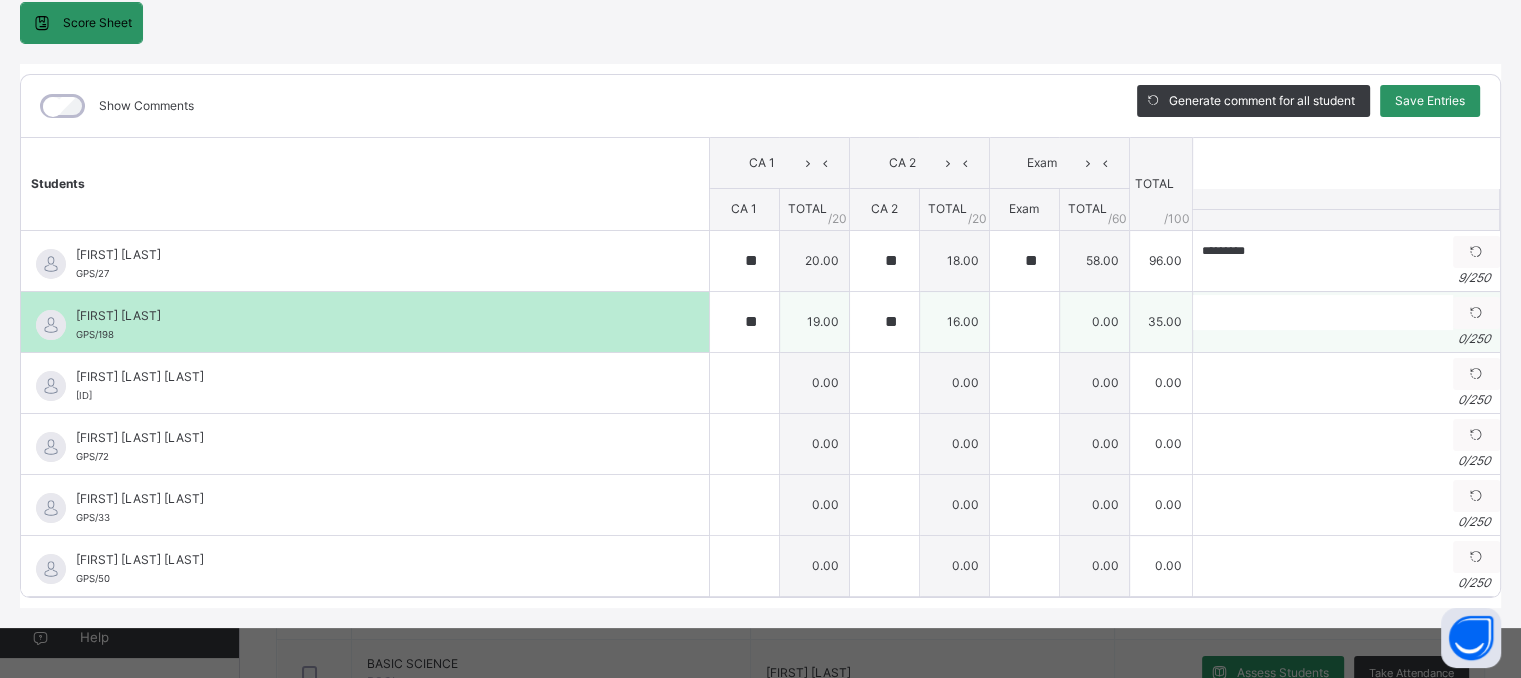 drag, startPoint x: 978, startPoint y: 321, endPoint x: 1008, endPoint y: 317, distance: 30.265491 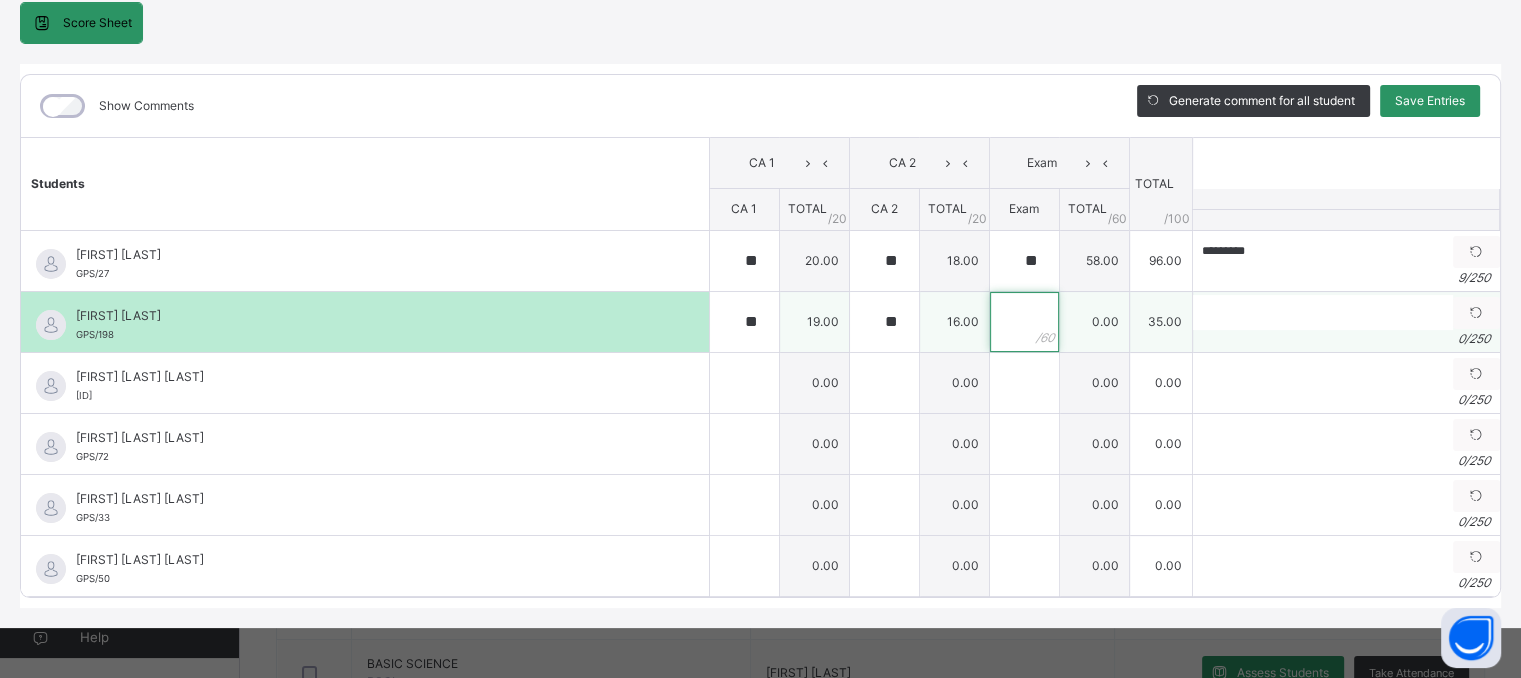 click at bounding box center (1024, 322) 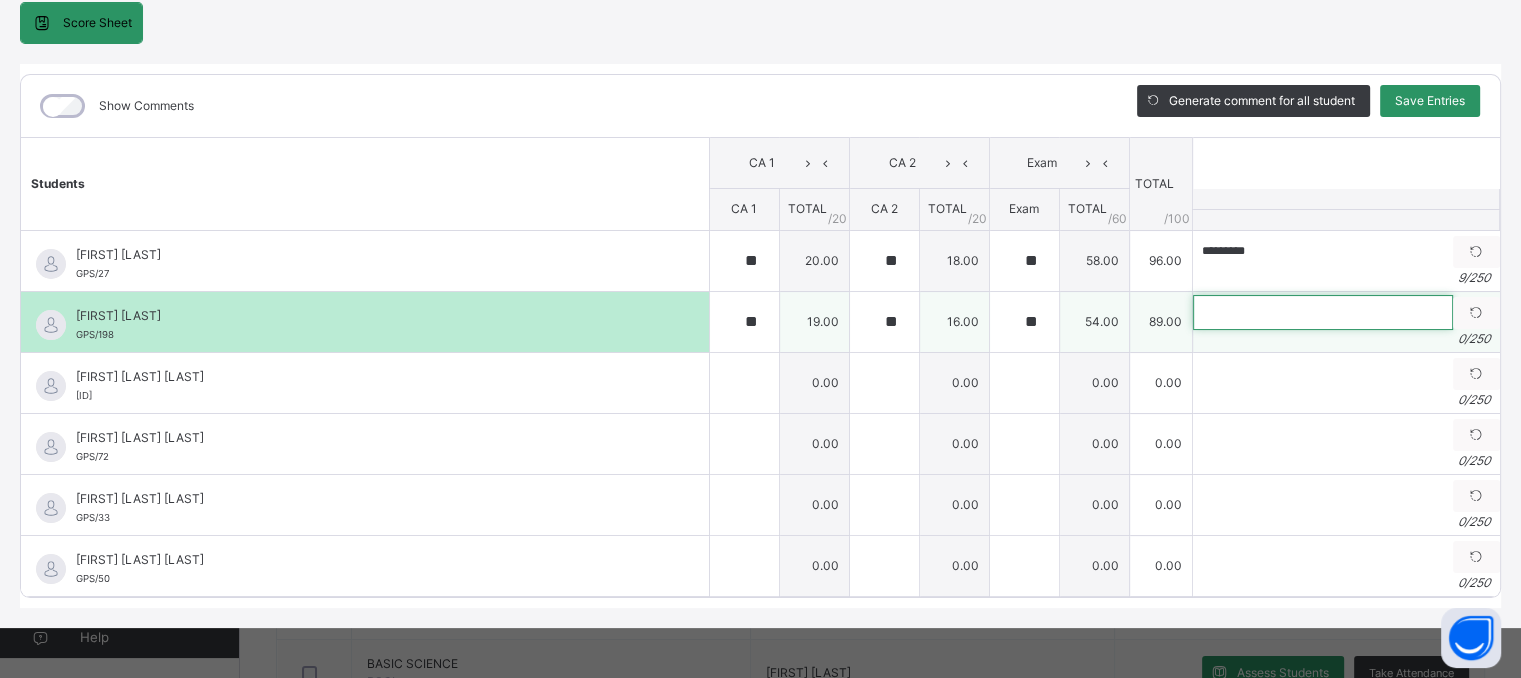 click at bounding box center [1323, 312] 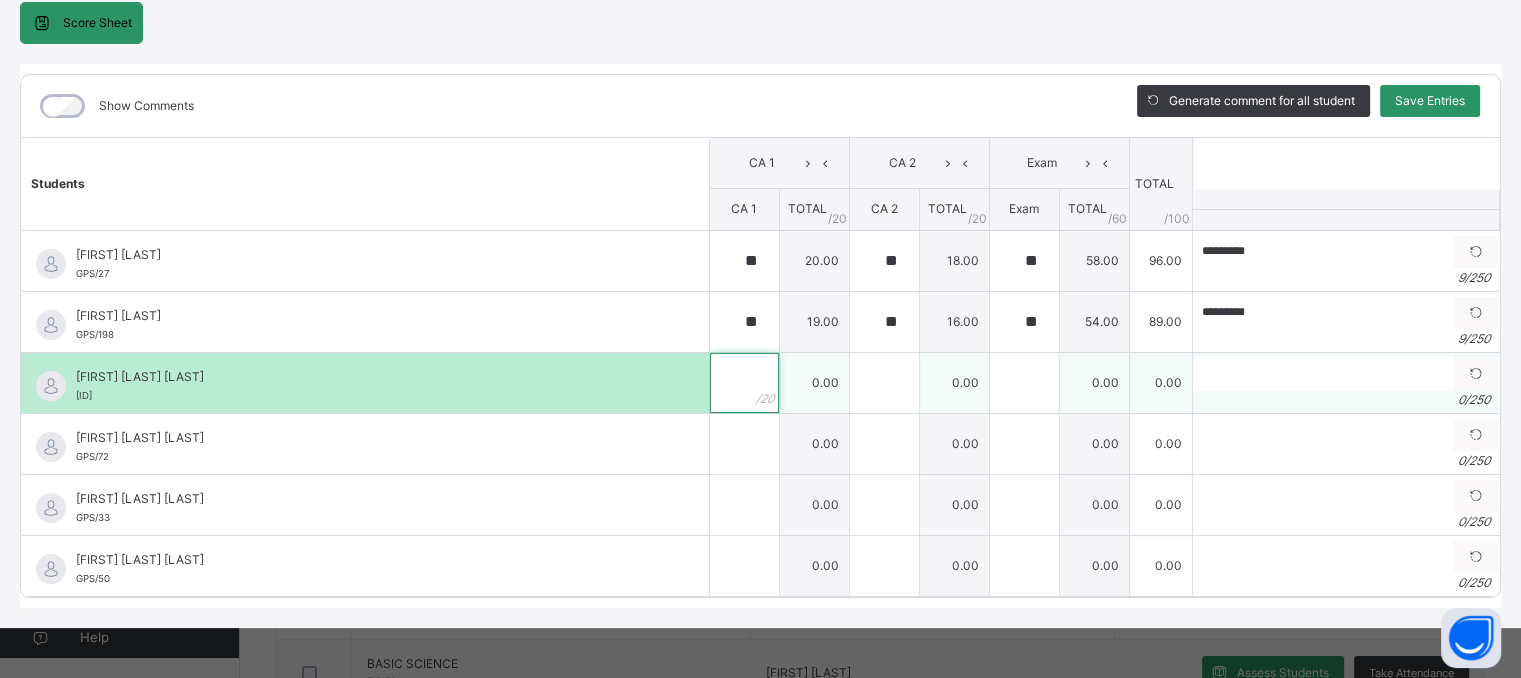 click at bounding box center (744, 383) 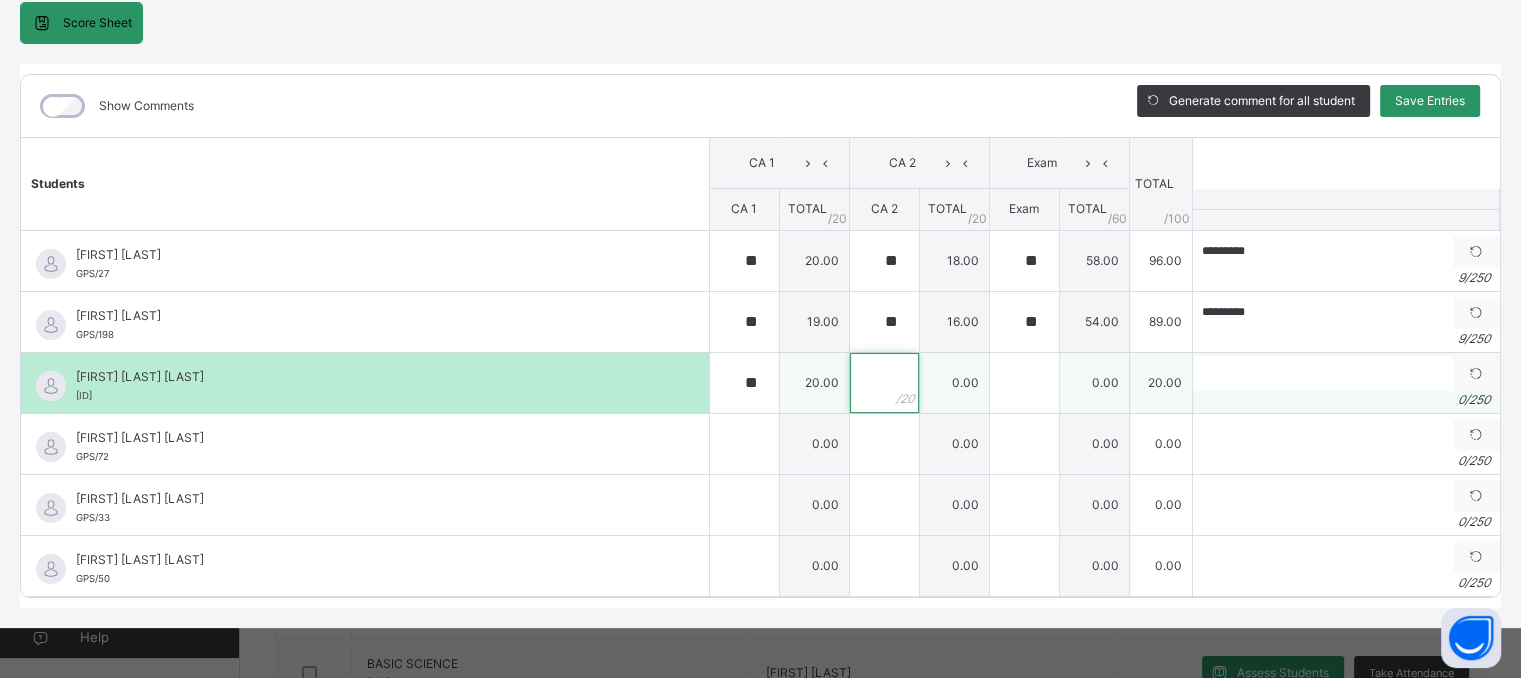 click at bounding box center [884, 383] 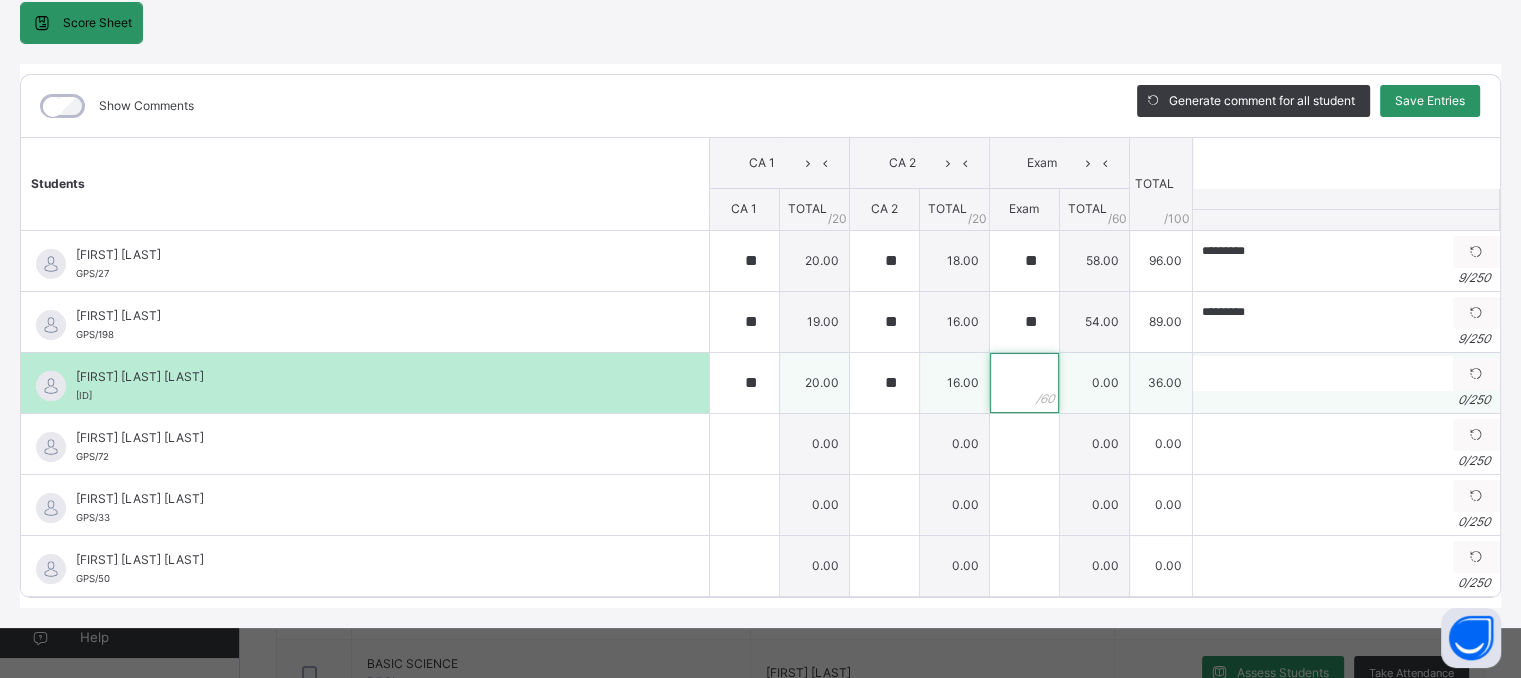 click at bounding box center (1024, 383) 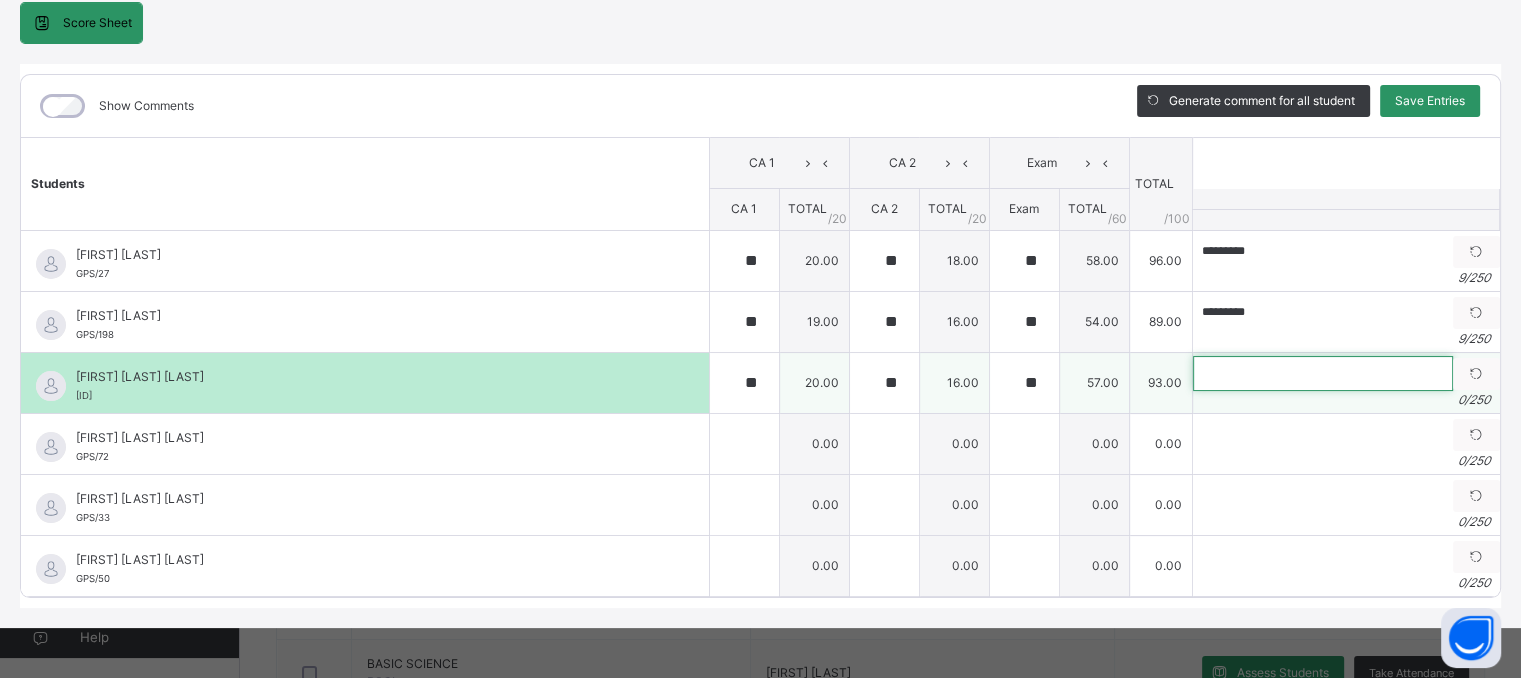 click at bounding box center (1323, 373) 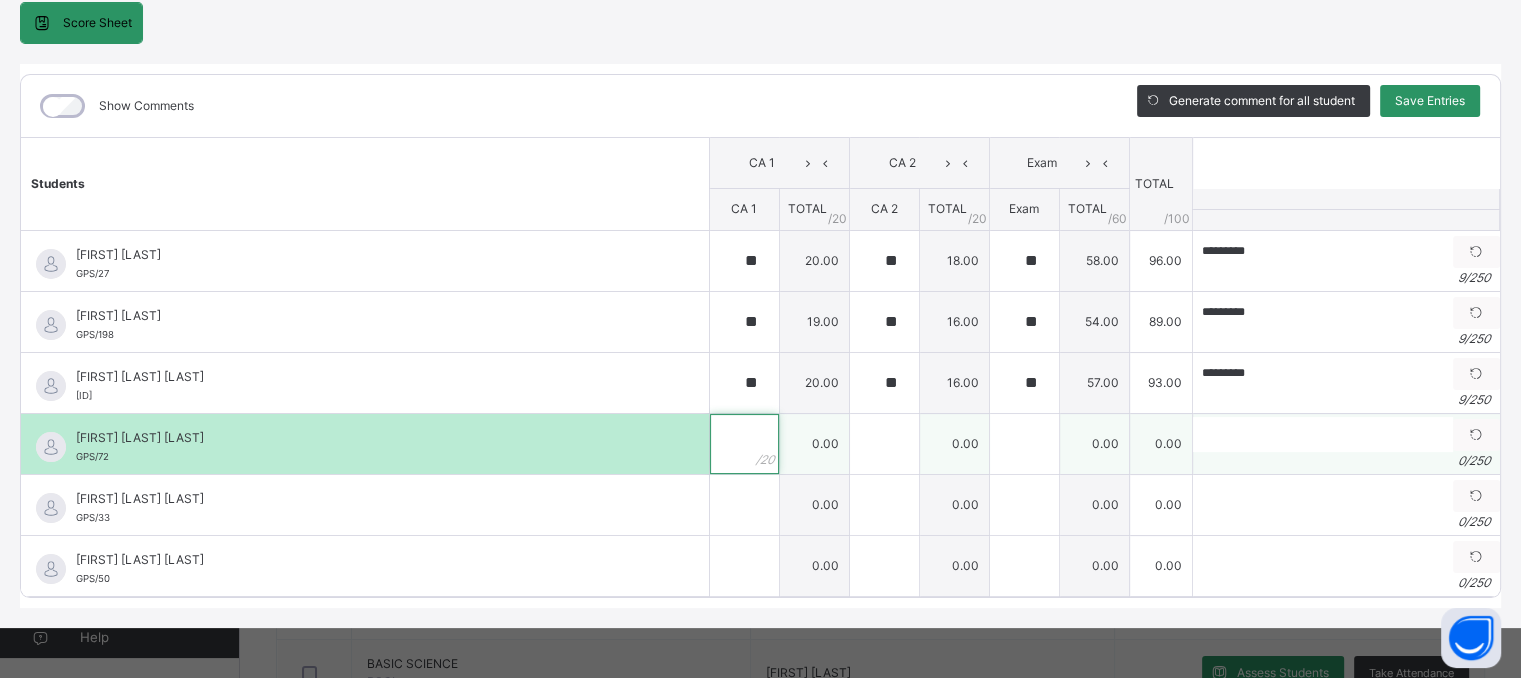 click at bounding box center (744, 444) 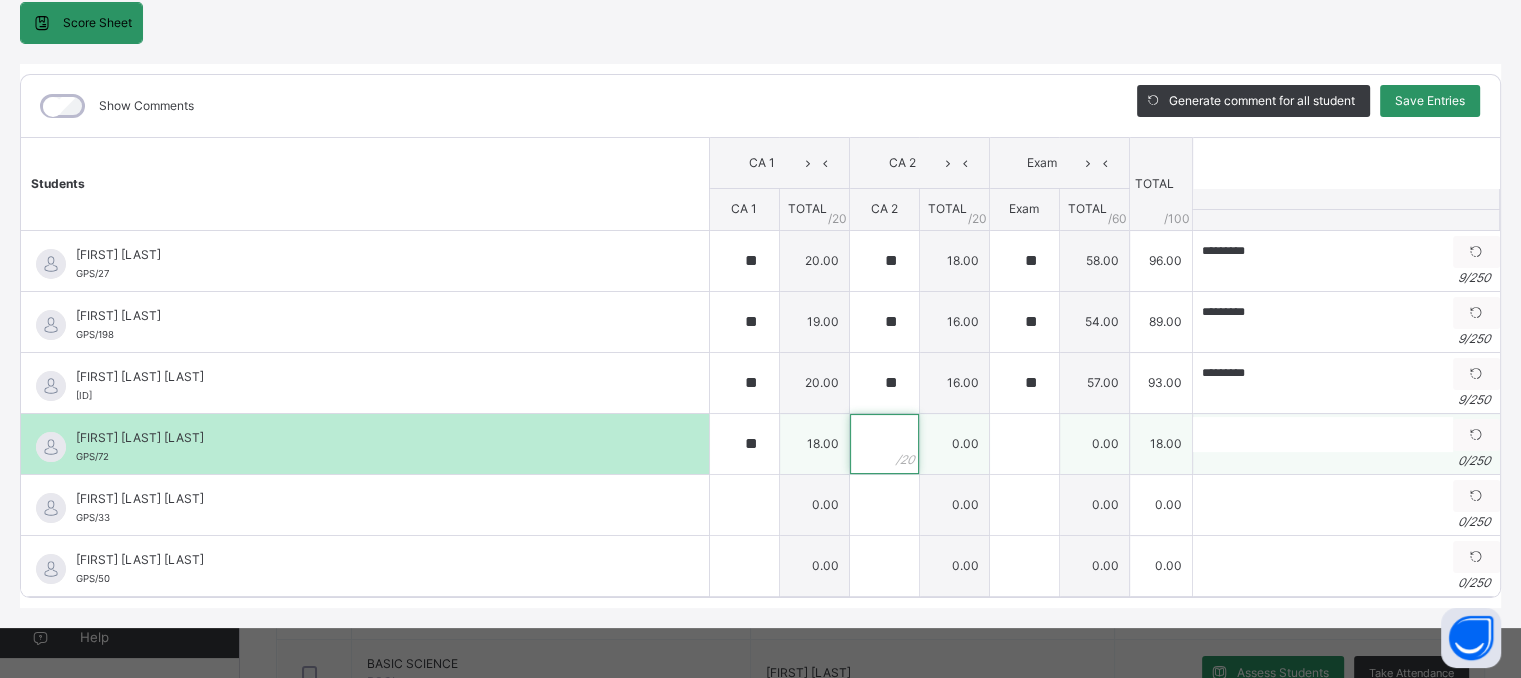 click at bounding box center (884, 444) 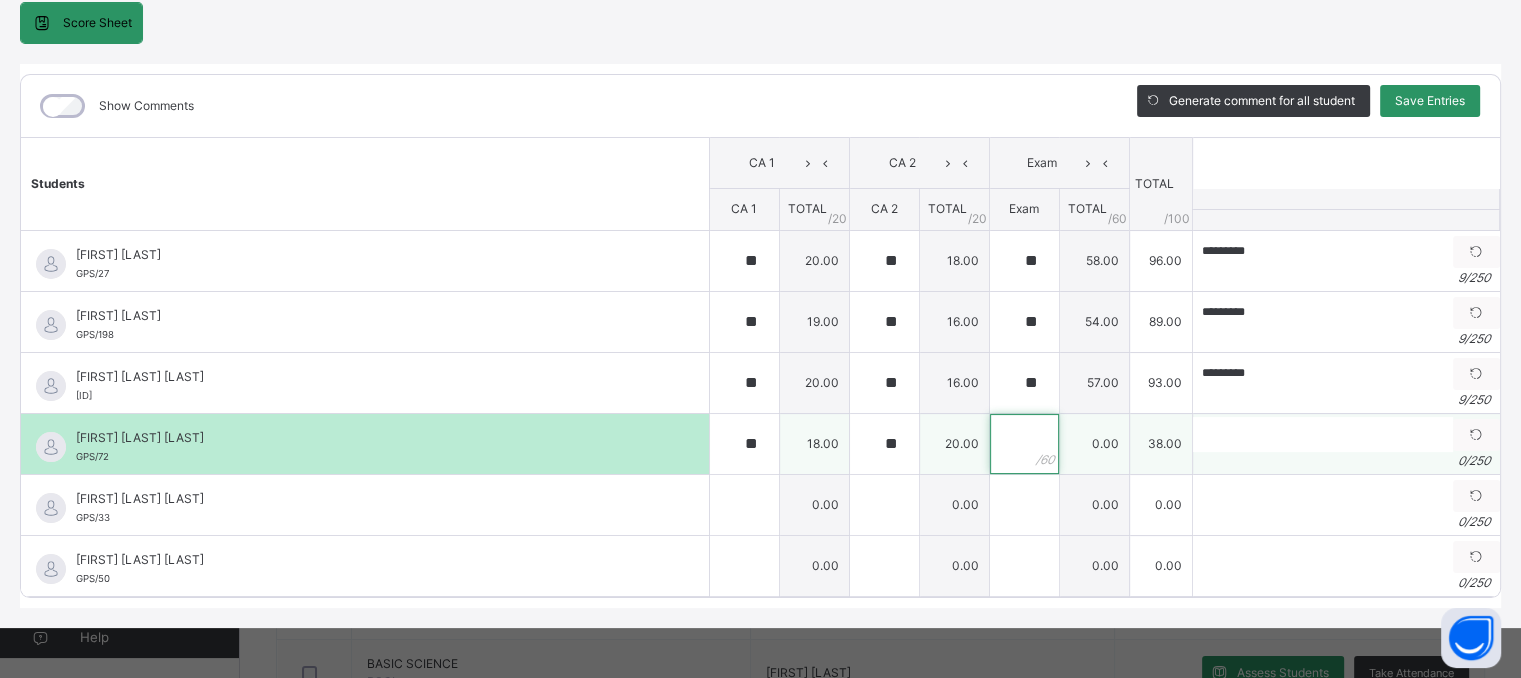 click at bounding box center (1024, 444) 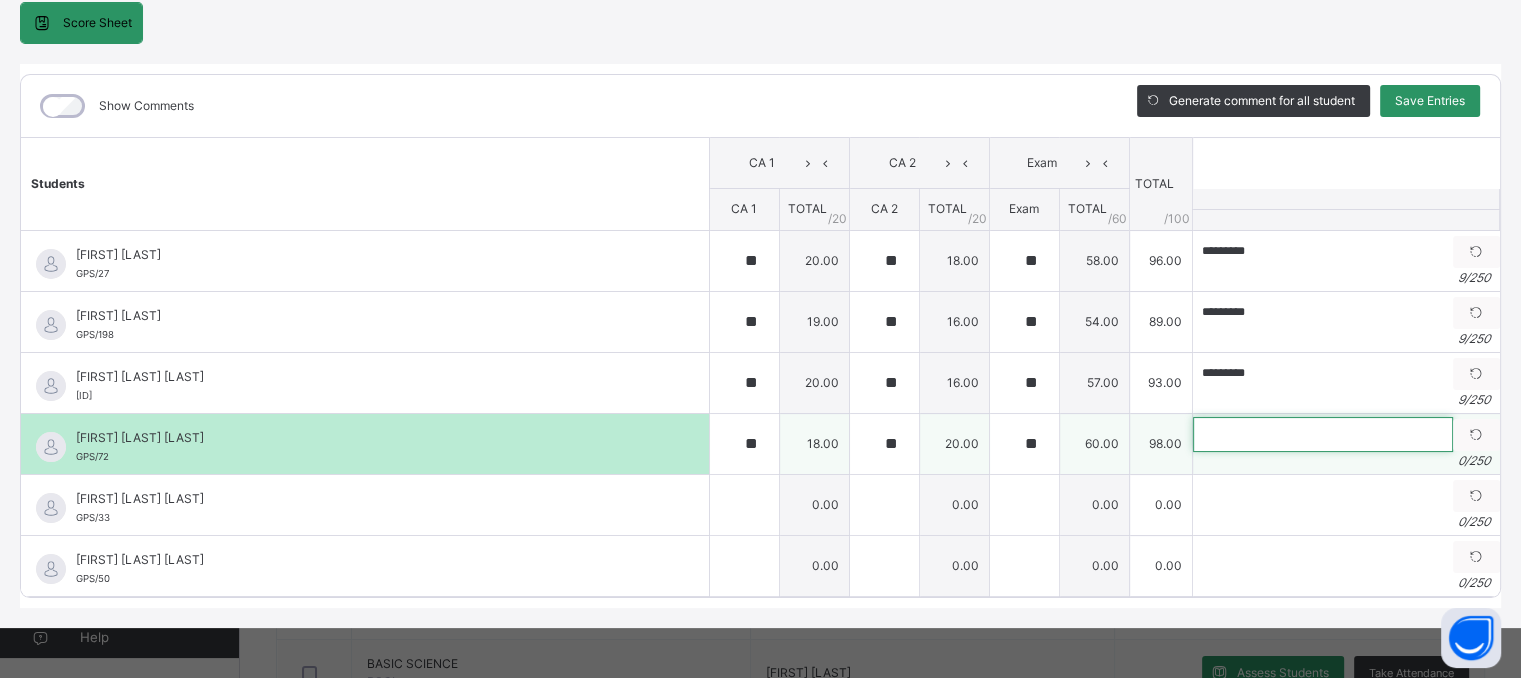 click at bounding box center [1323, 434] 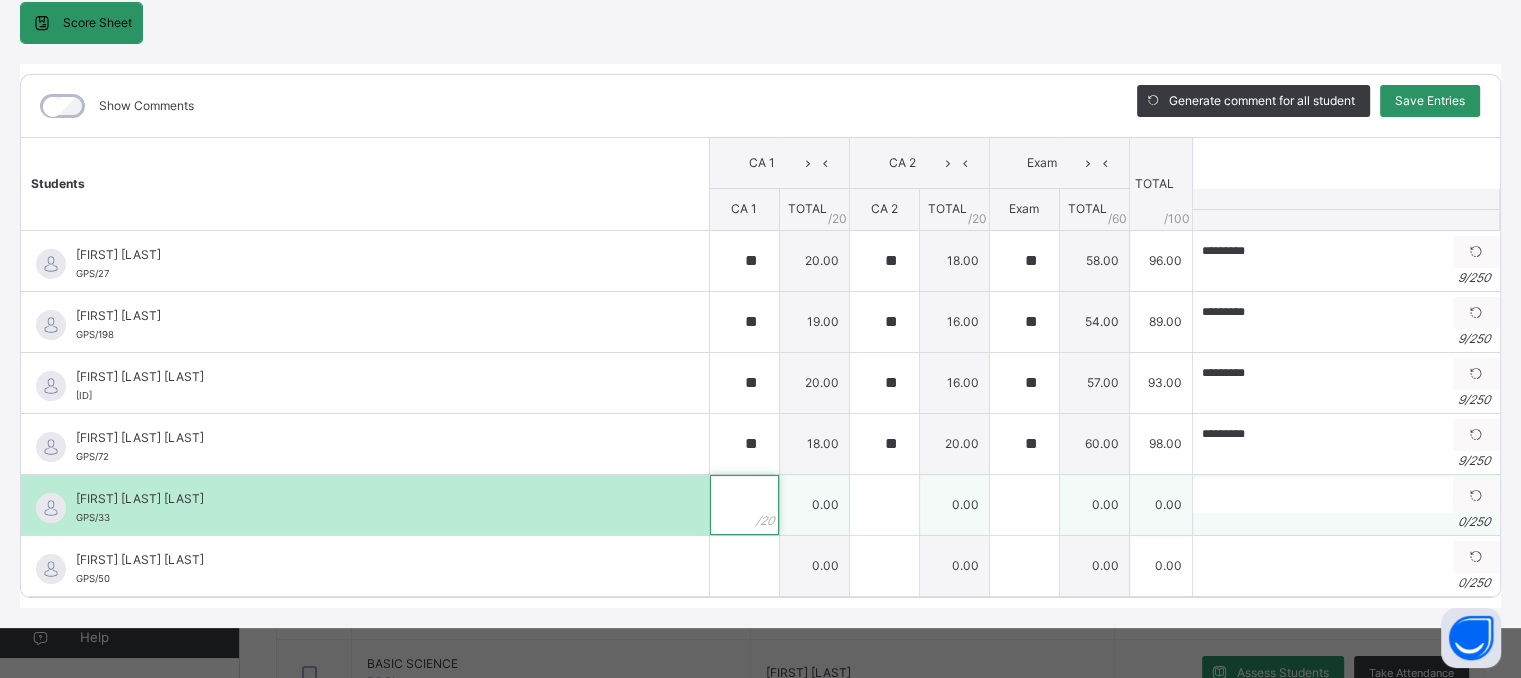 click at bounding box center (744, 505) 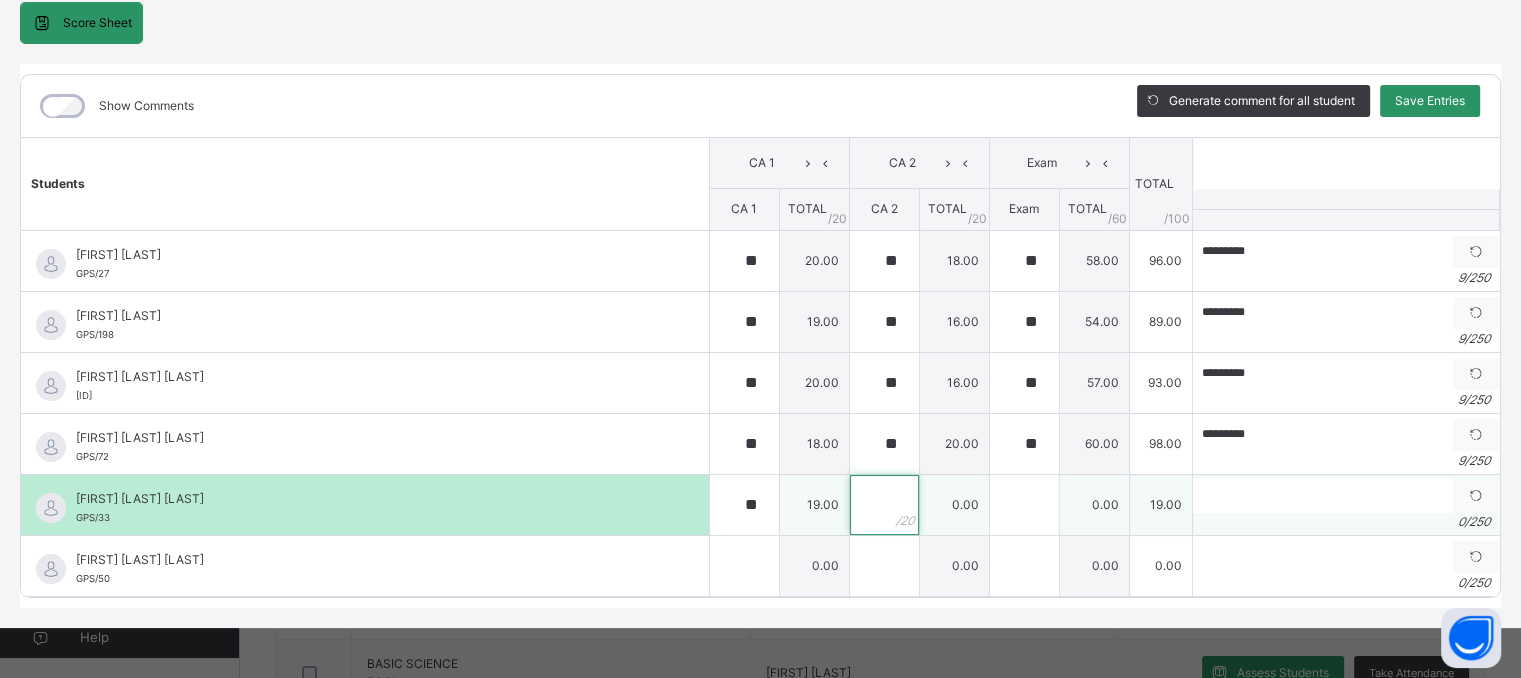 click at bounding box center [884, 505] 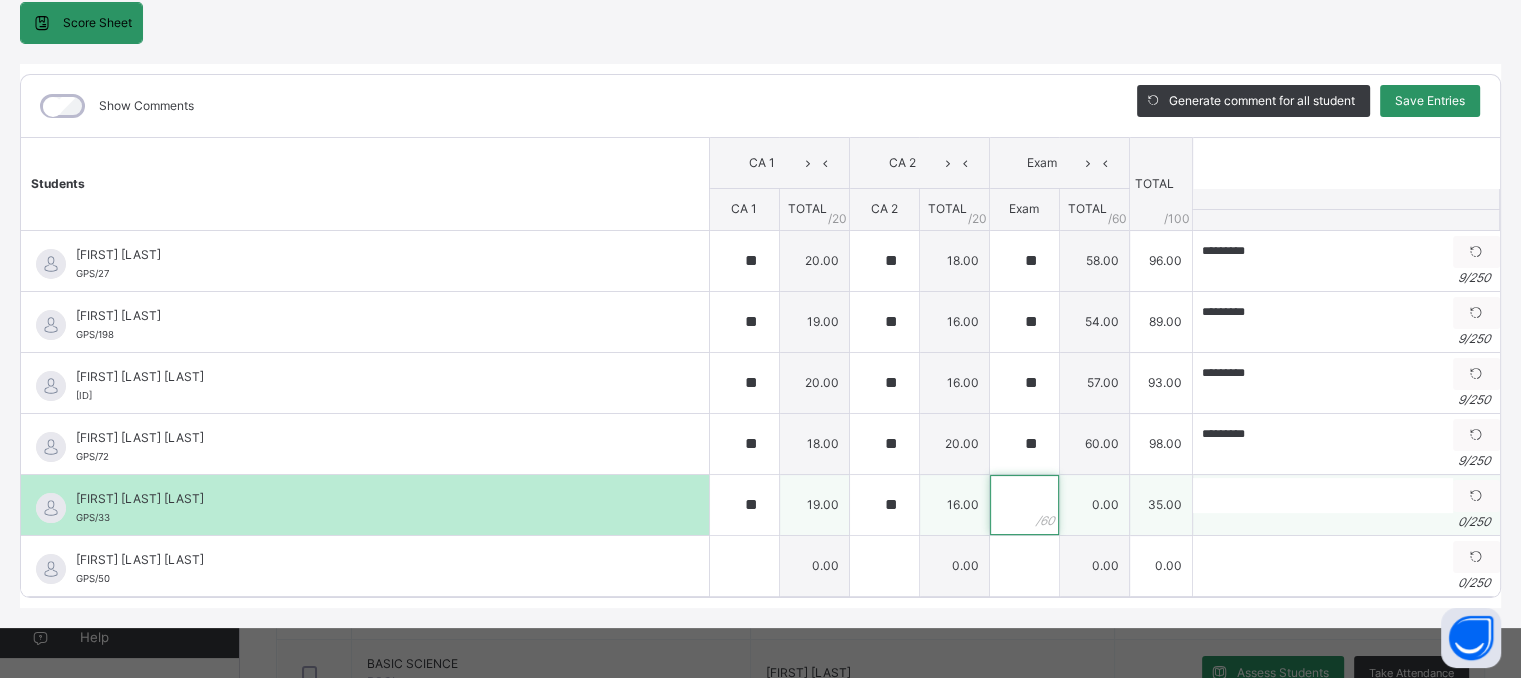 click at bounding box center (1024, 505) 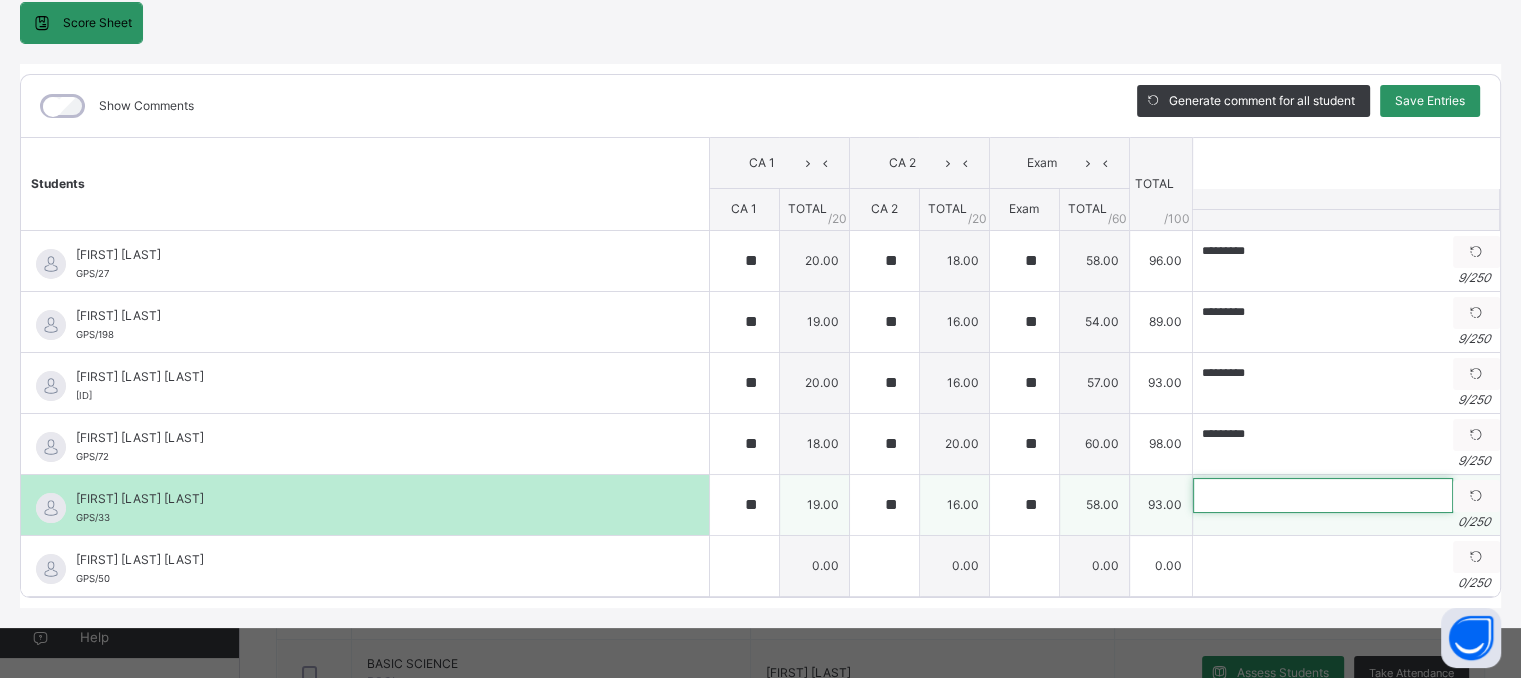 click at bounding box center [1323, 495] 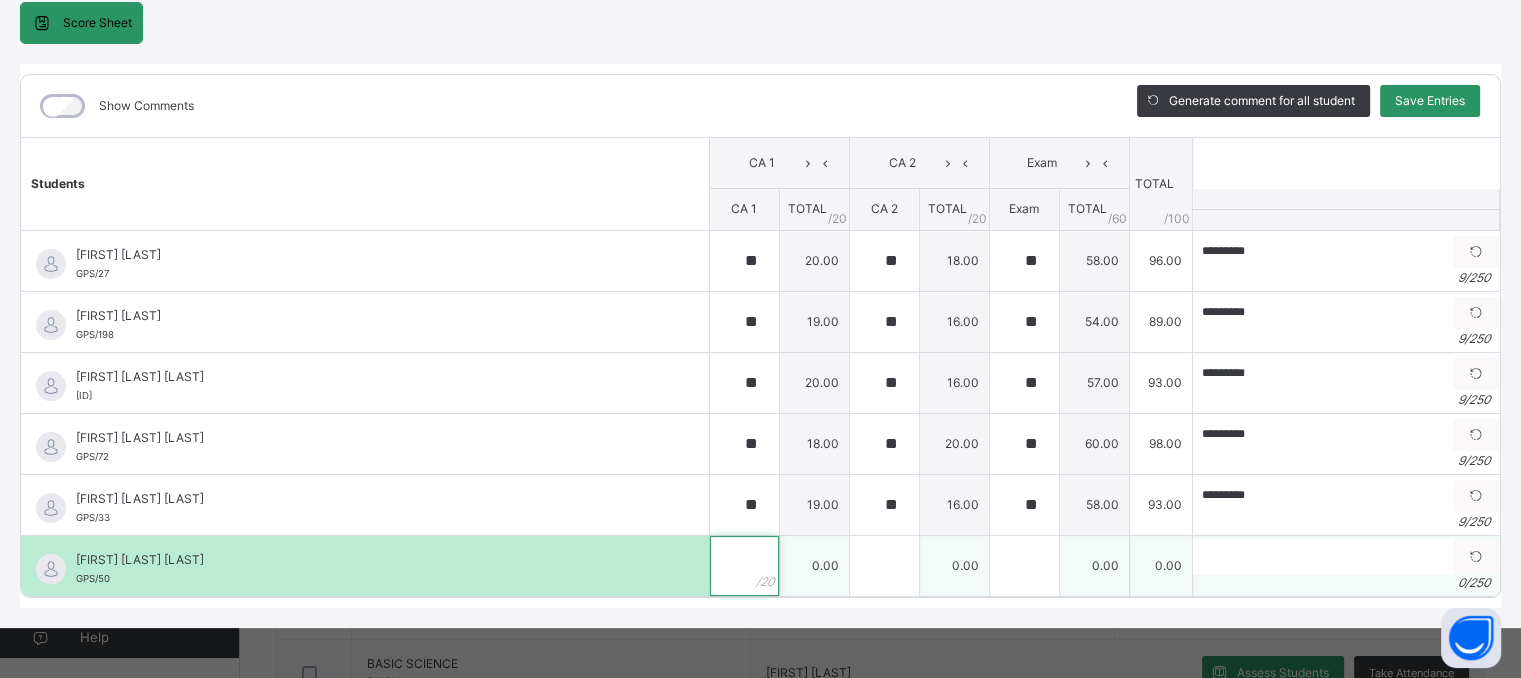 click at bounding box center (744, 566) 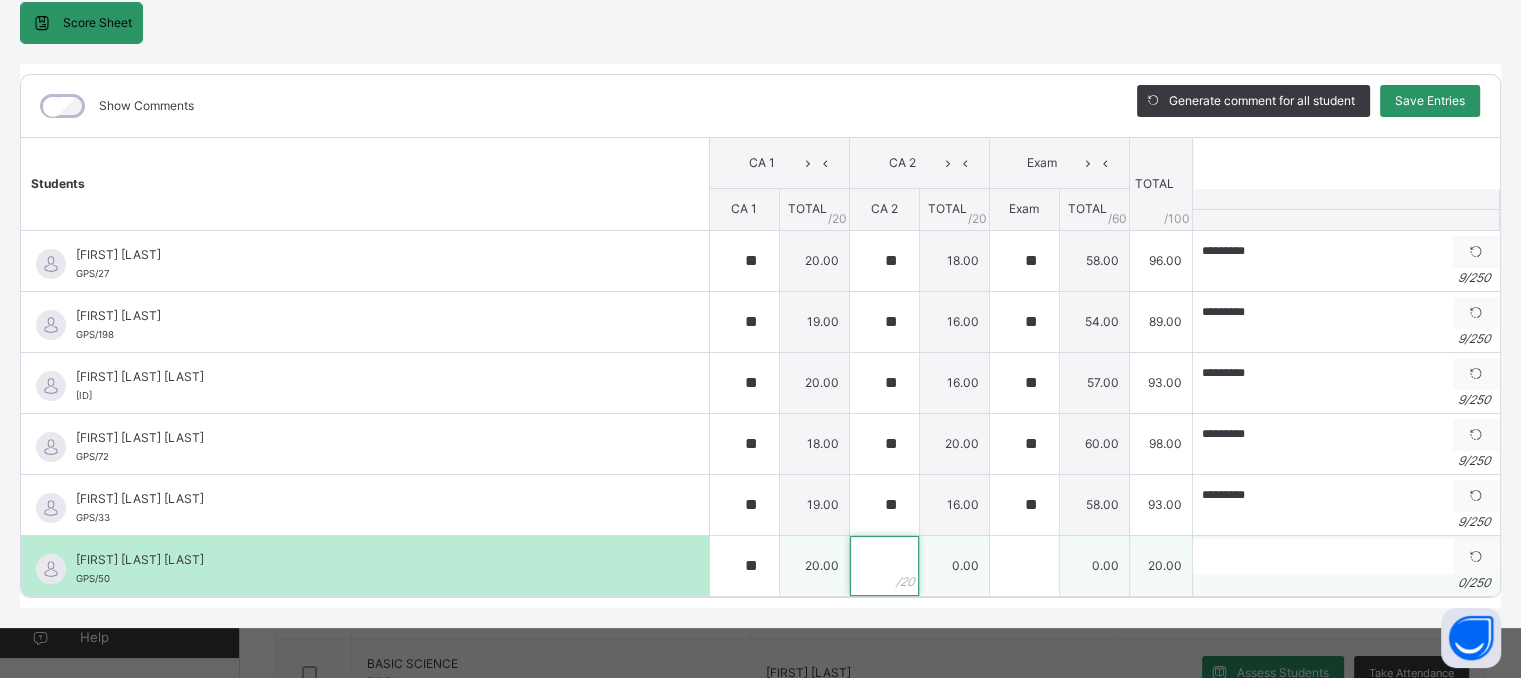 click at bounding box center [884, 566] 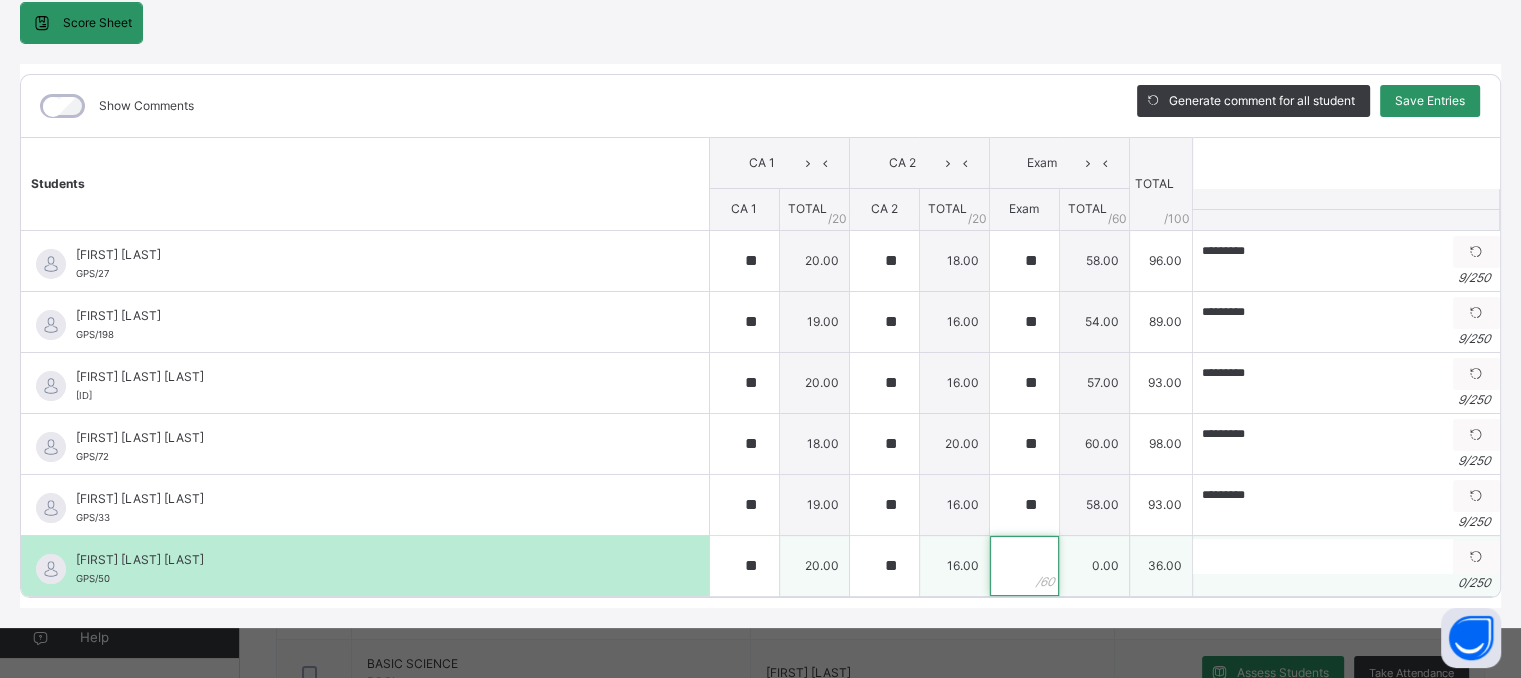 click at bounding box center [1024, 566] 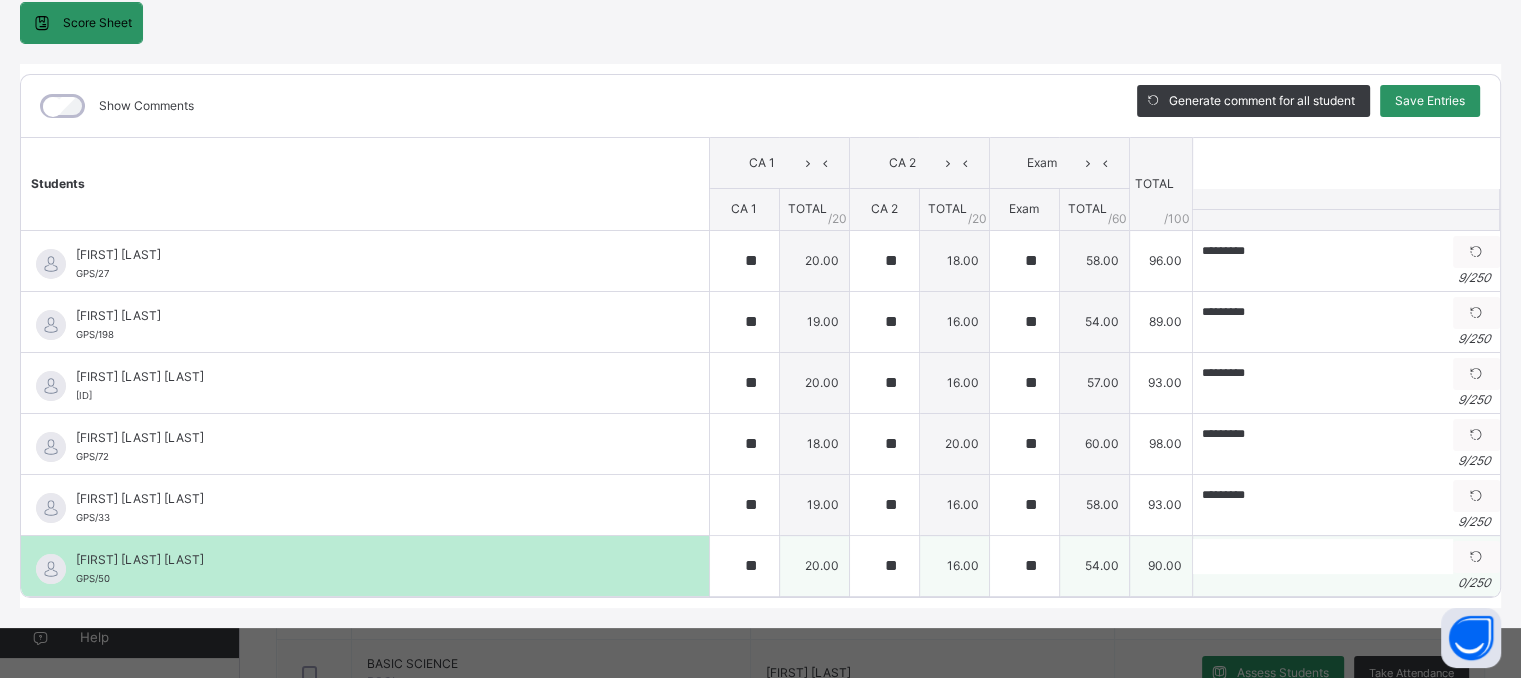 click on "0 / 250" at bounding box center [1346, 583] 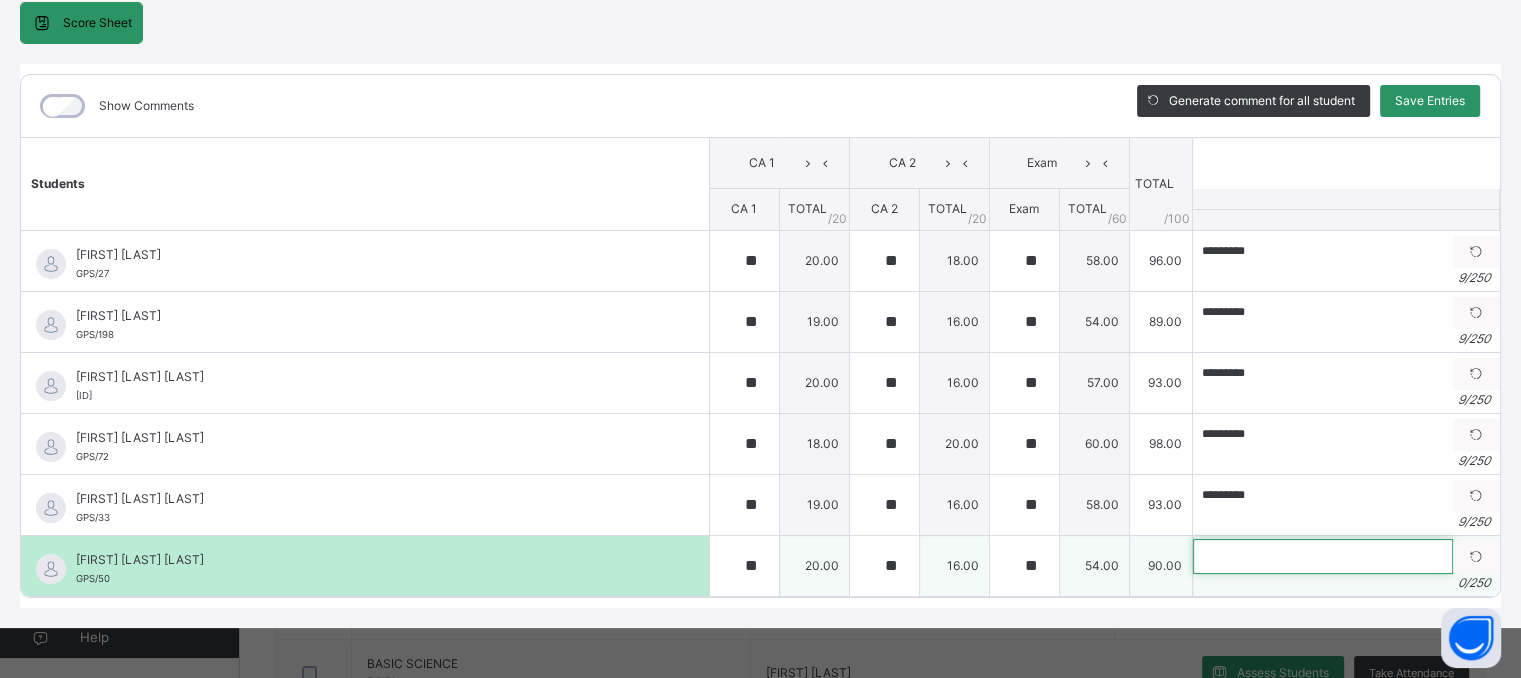 click at bounding box center [1323, 556] 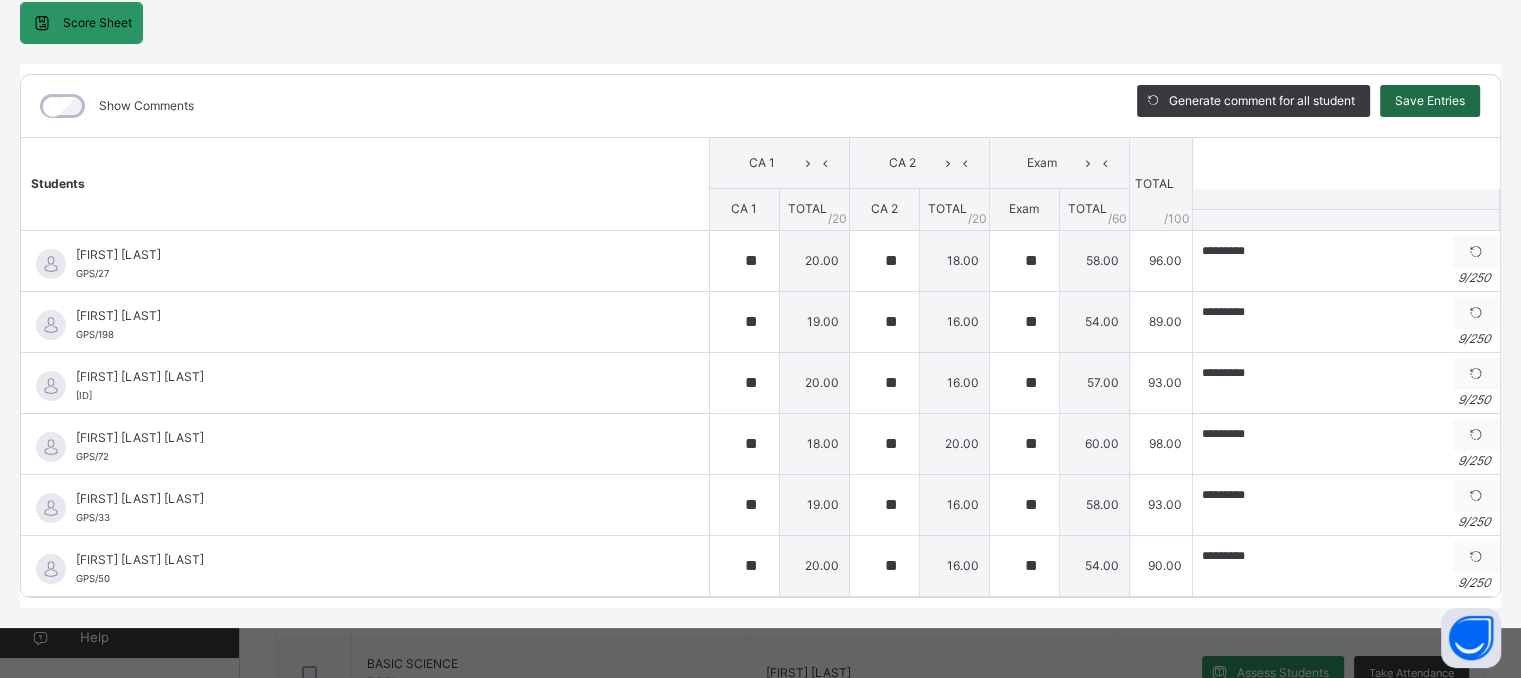 click on "Save Entries" at bounding box center [1430, 101] 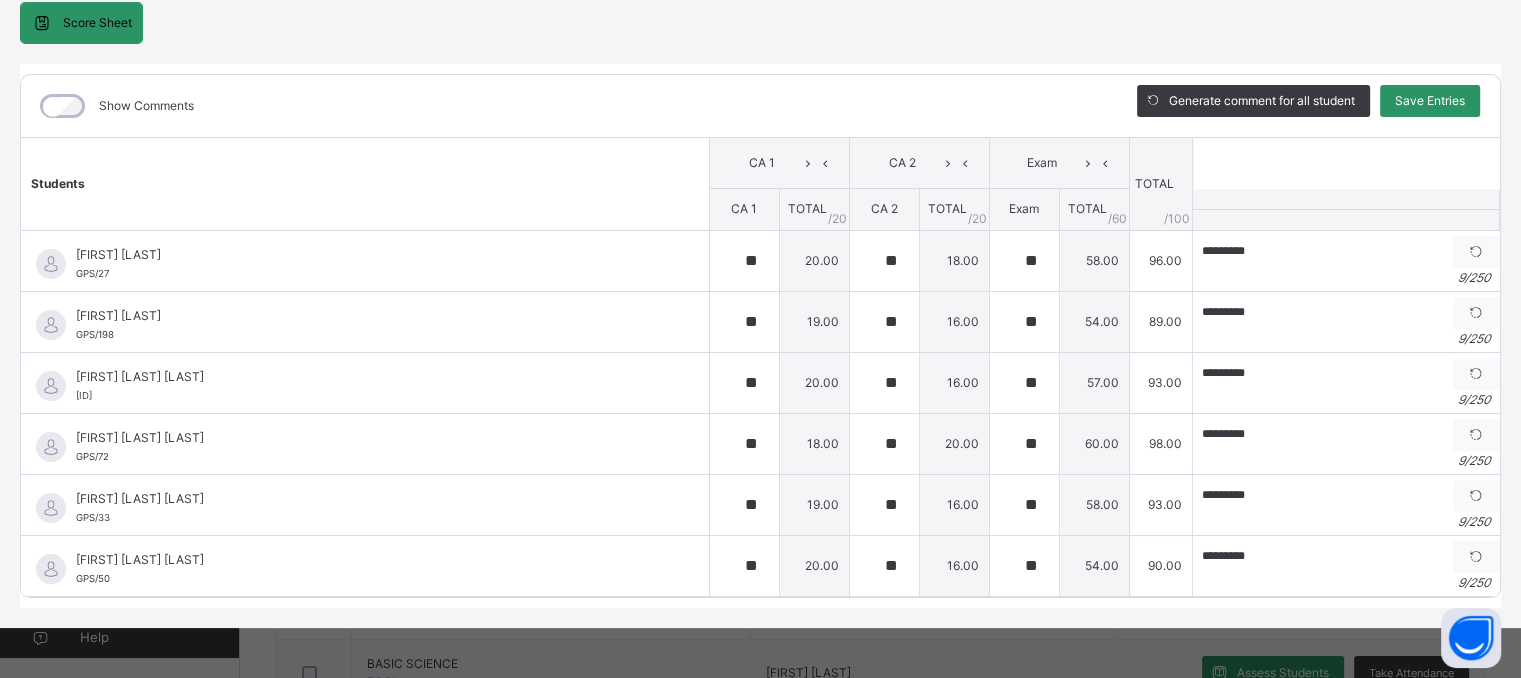 scroll, scrollTop: 0, scrollLeft: 0, axis: both 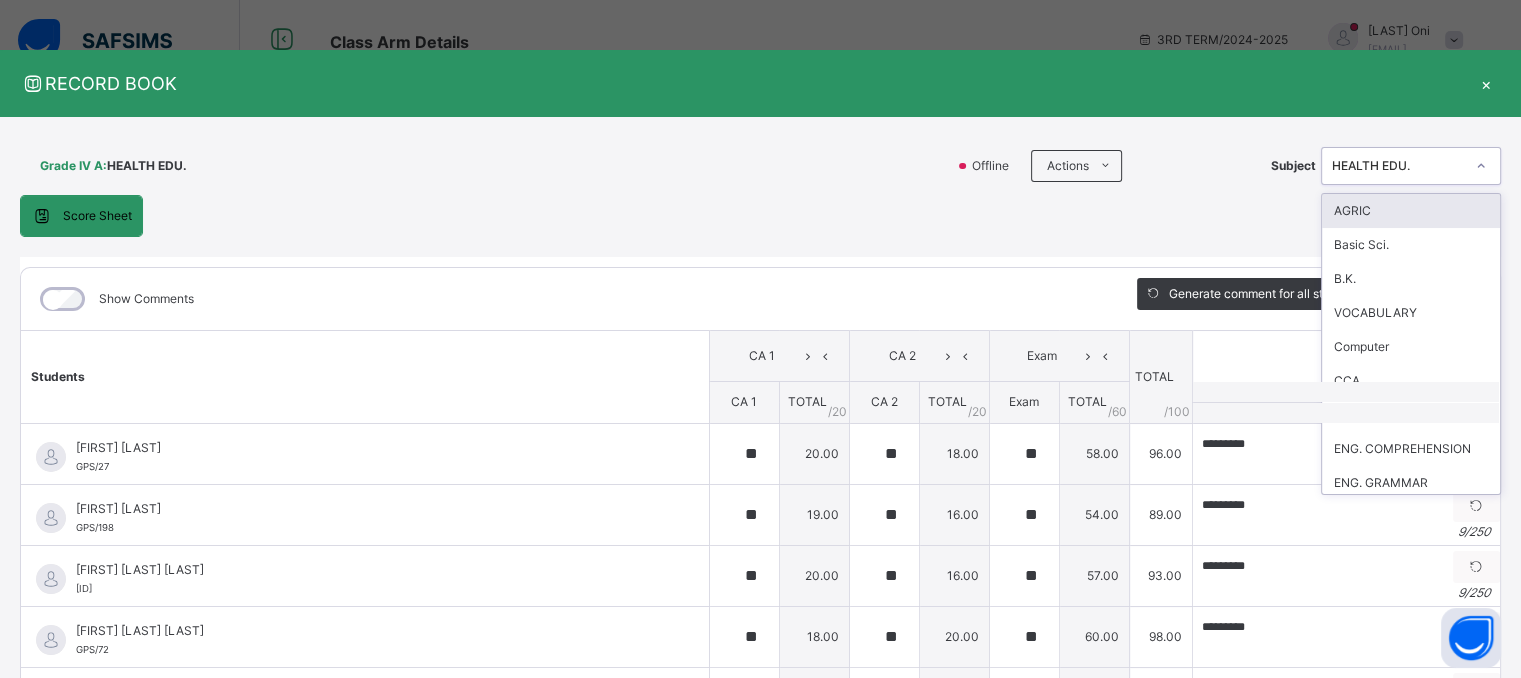 click on "HEALTH EDU." at bounding box center [1398, 166] 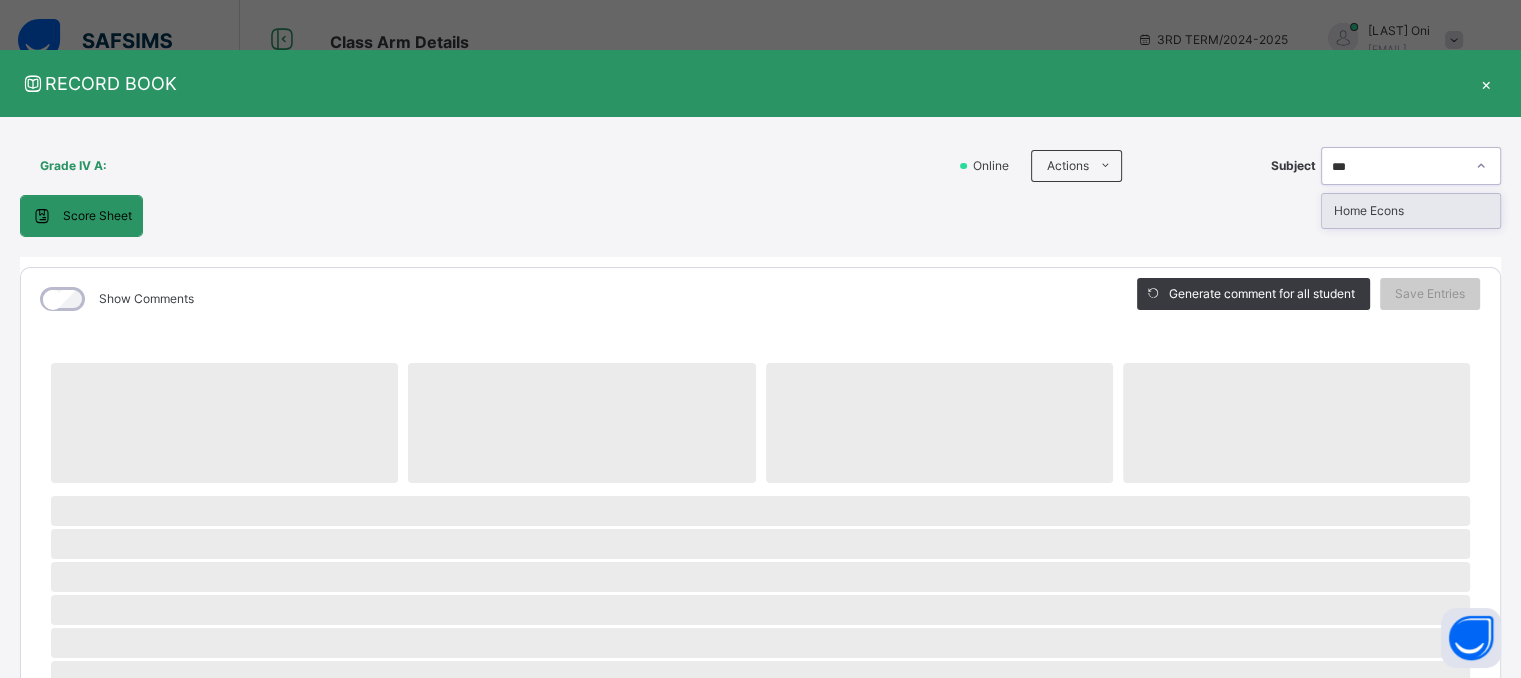 click on "Home Econs" at bounding box center (1411, 211) 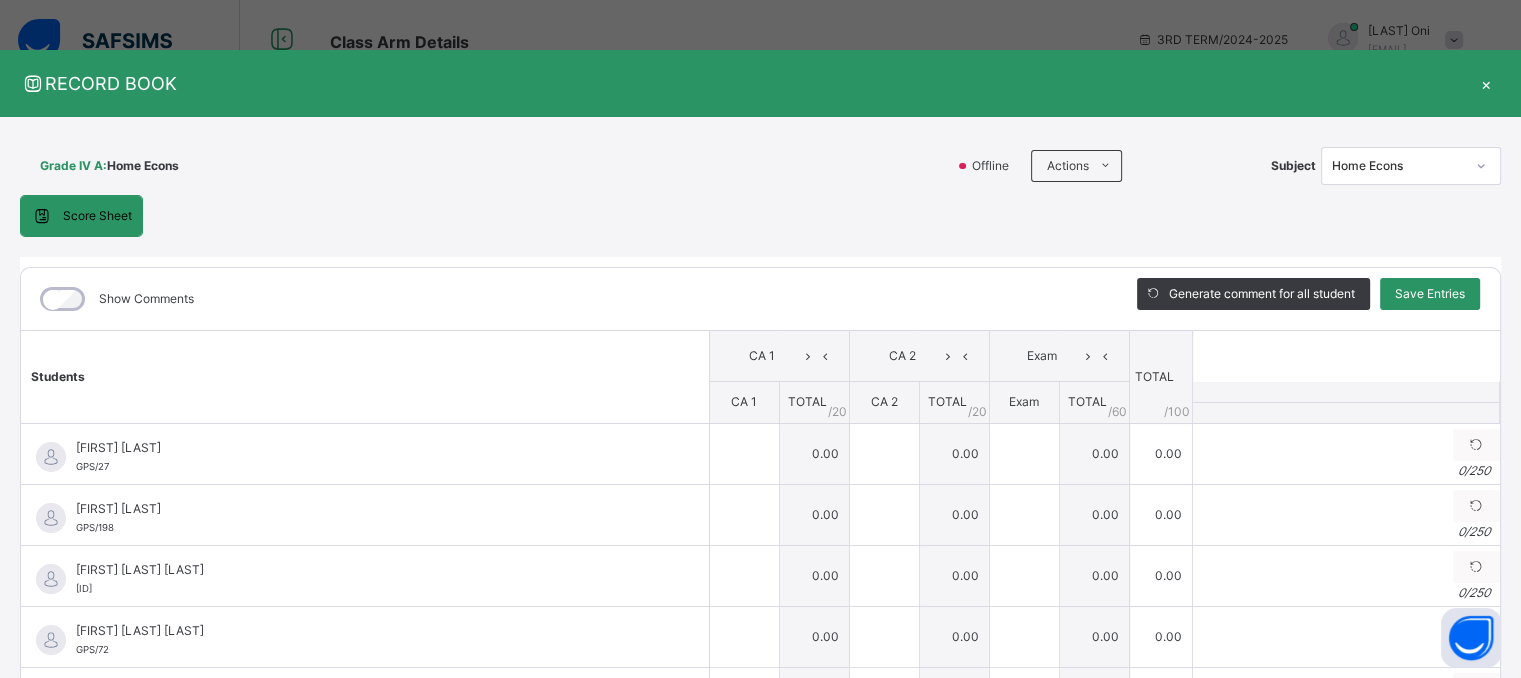 click on "Score Sheet Score Sheet Show Comments   Generate comment for all student   Save Entries Class Level:  Grade IV   A Subject:  Home Econs Session:  2024/2025 Session Session:  3RD TERM Students CA 1 CA 2 Exam TOTAL /100 Comment CA 1 TOTAL / 20 CA 2 TOTAL / 20 Exam TOTAL / 60  [FIRST]  [LAST] GPS/[NUMBER]  [FIRST]  [LAST] GPS/[NUMBER] 0.00 0.00 0.00 0.00 Generate comment 0 / 250   ×   Subject Teacher’s Comment Generate and see in full the comment developed by the AI with an option to regenerate the comment JS  [FIRST]  [LAST]   GPS/[NUMBER]   Total 0.00  / 100.00 Sims Bot   Regenerate     Use this comment   [FIRST] [LAST] GPS/[NUMBER] [FIRST] [LAST] GPS/[NUMBER] 0.00 0.00 0.00 0.00 Generate comment 0 / 250   ×   Subject Teacher’s Comment Generate and see in full the comment developed by the AI with an option to regenerate the comment JS [FIRST] [LAST]   GPS/[NUMBER]   Total 0.00  / 100.00 Sims Bot   Regenerate     Use this comment   [FIRST]  [LAST]  GPS/[NUMBER] [FIRST]  [LAST]  0 /" at bounding box center [760, 498] 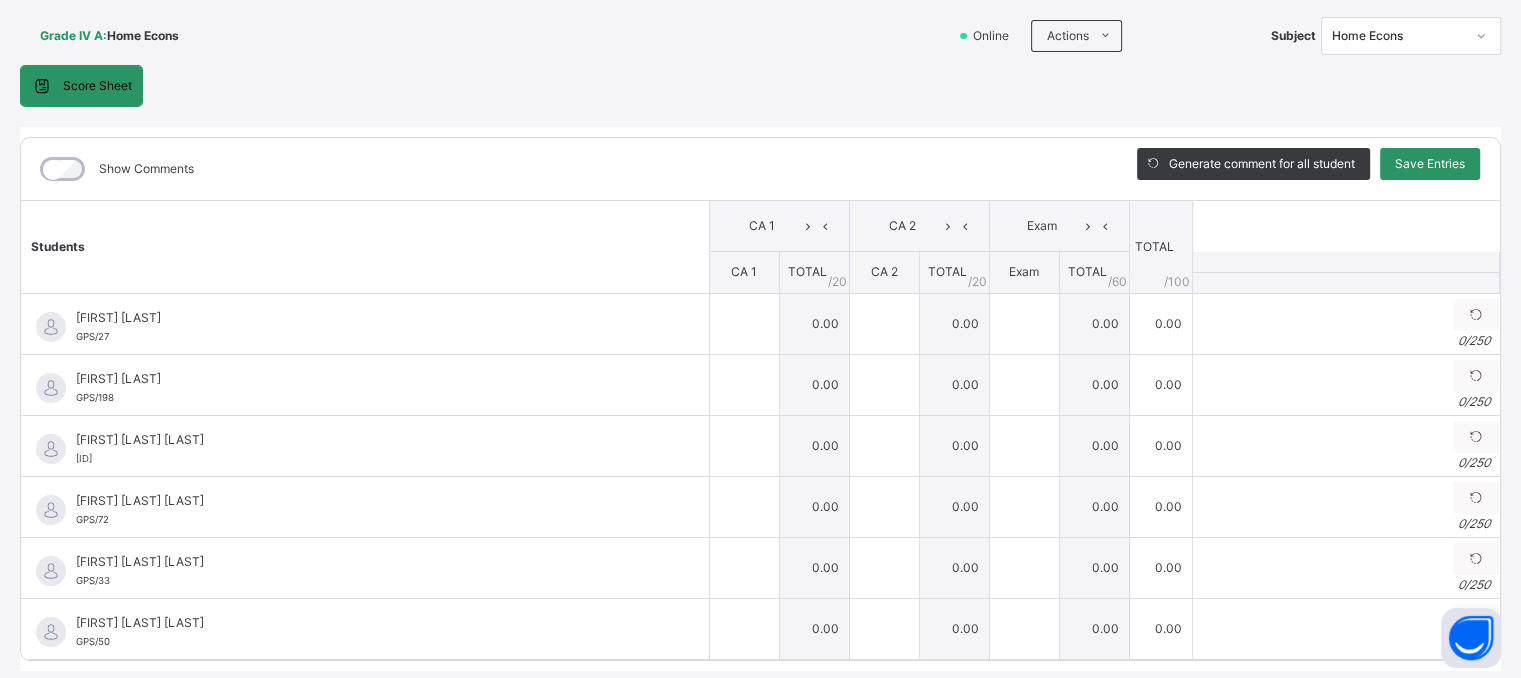 scroll, scrollTop: 160, scrollLeft: 0, axis: vertical 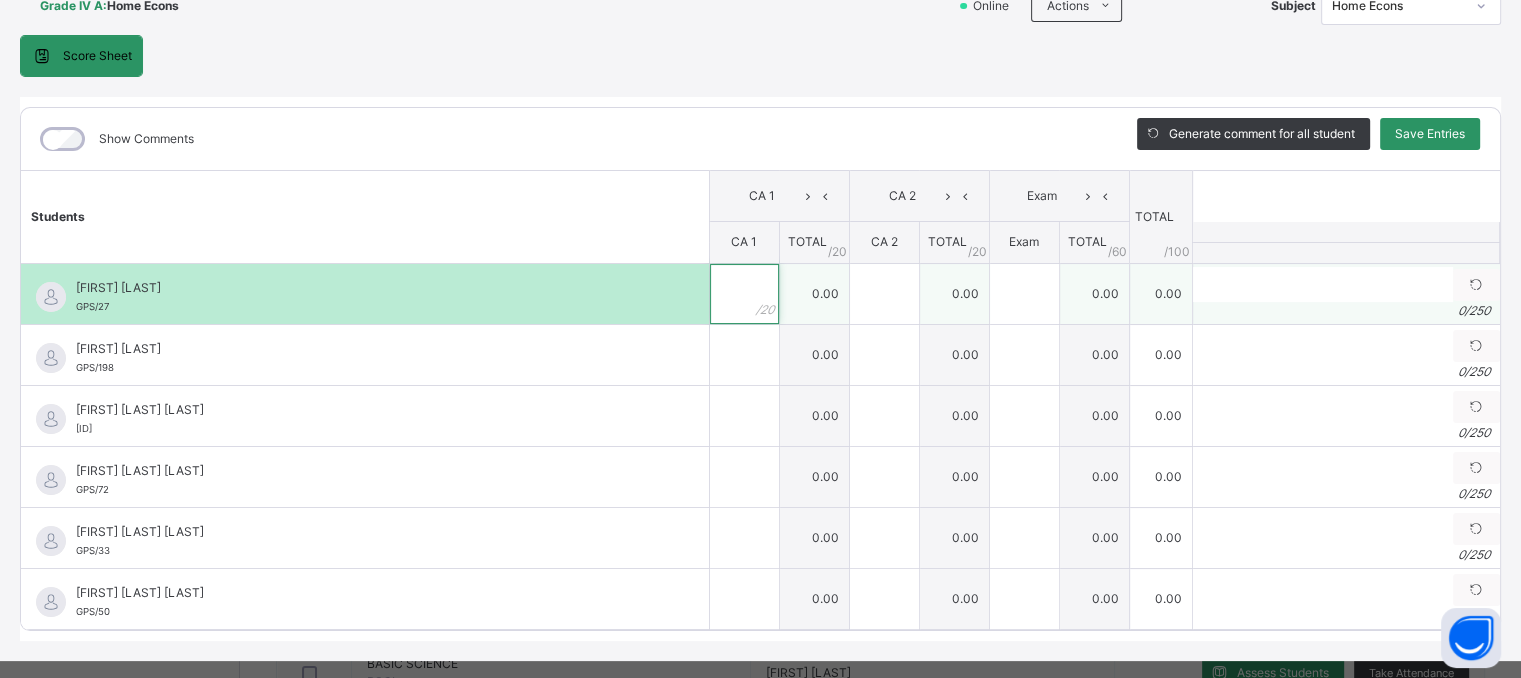 click at bounding box center (744, 294) 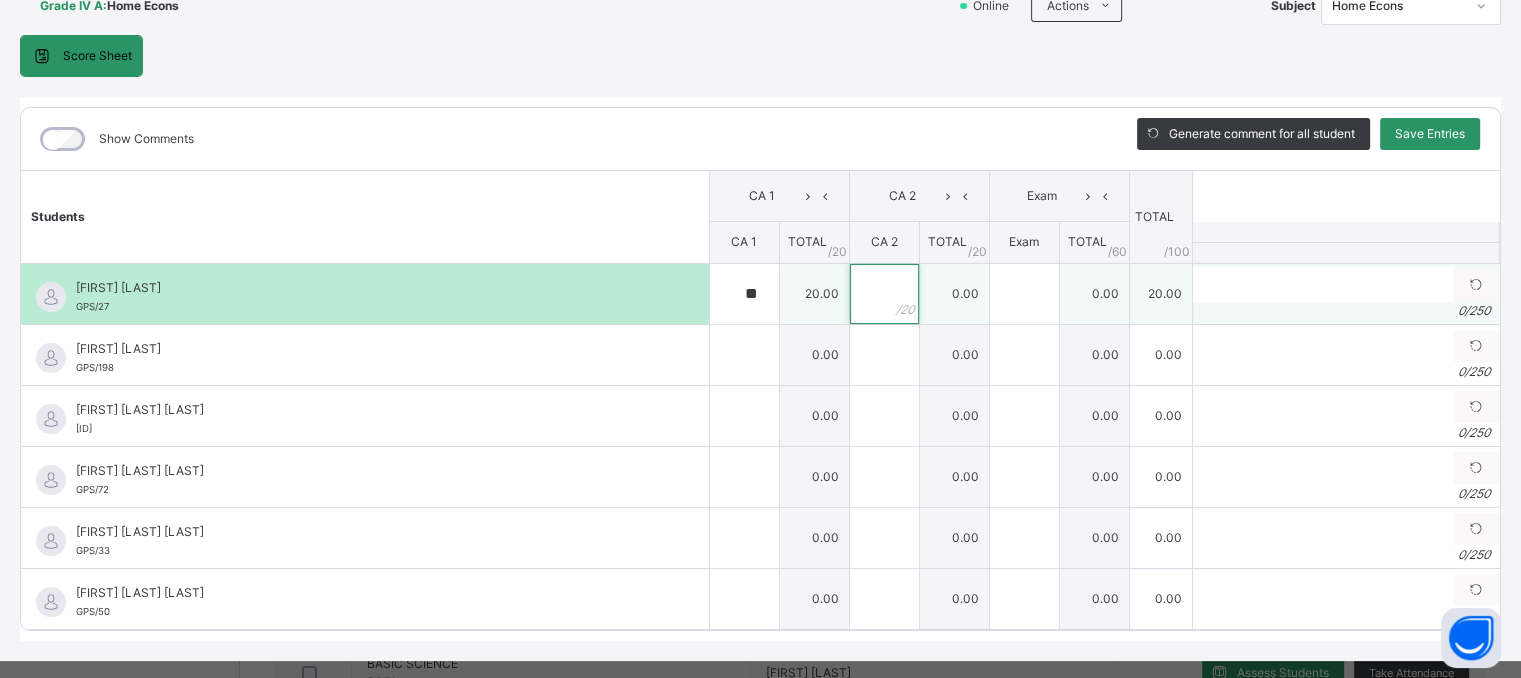 click at bounding box center [884, 294] 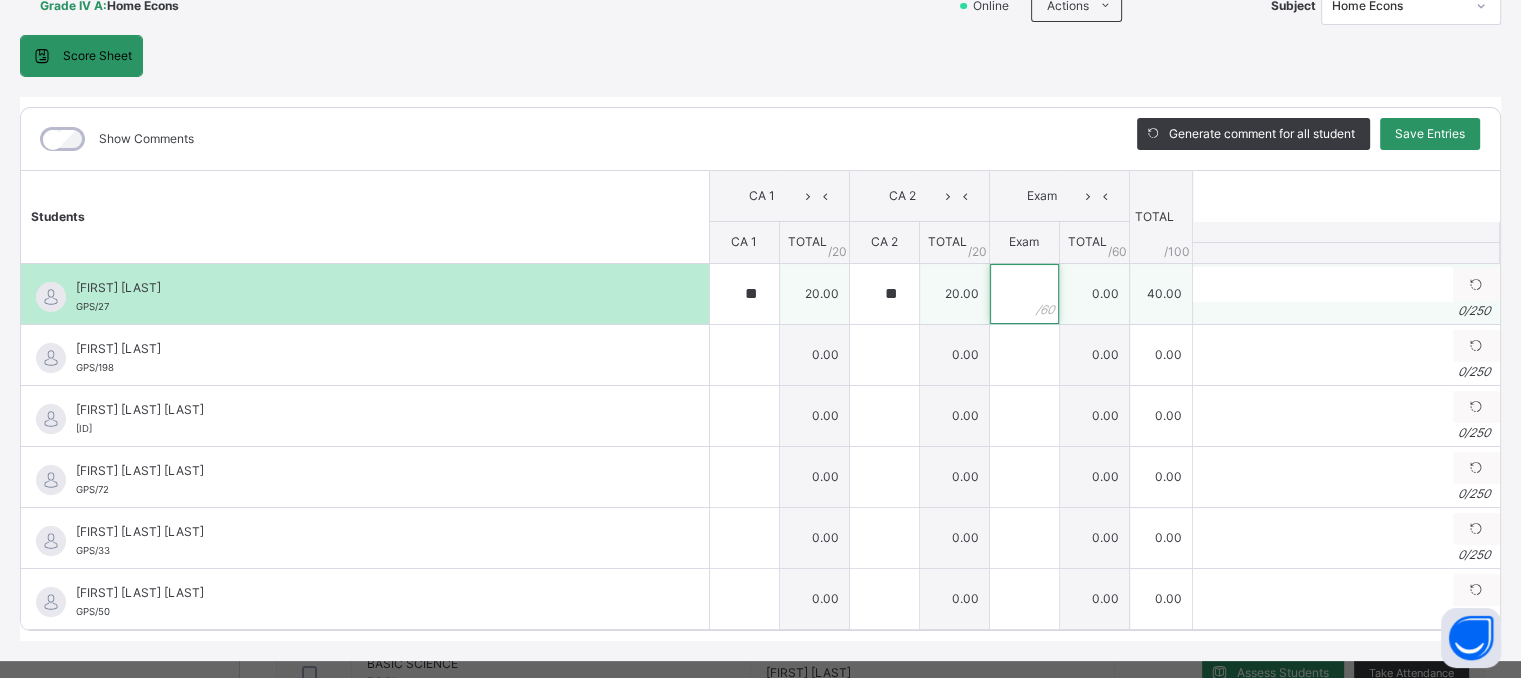 click at bounding box center (1024, 294) 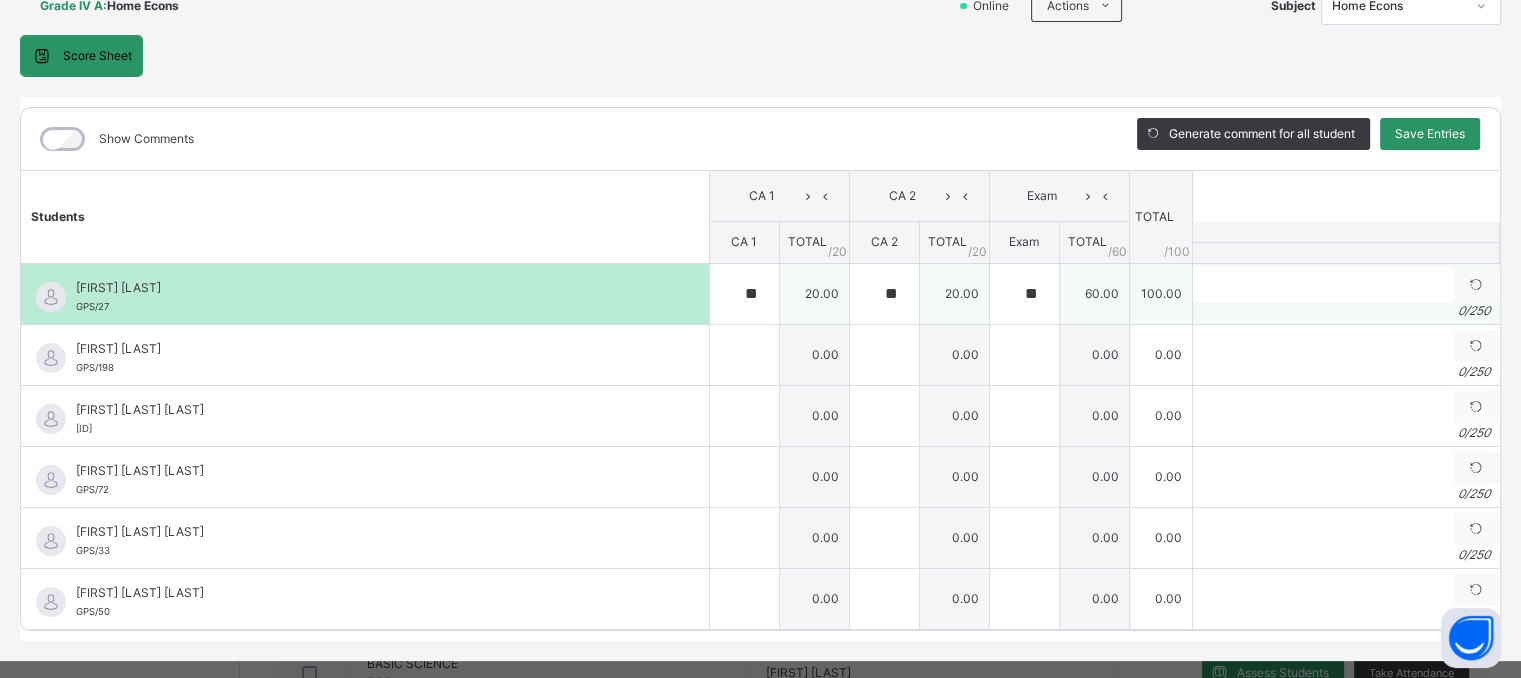 click on "0 / 250" at bounding box center (1346, 311) 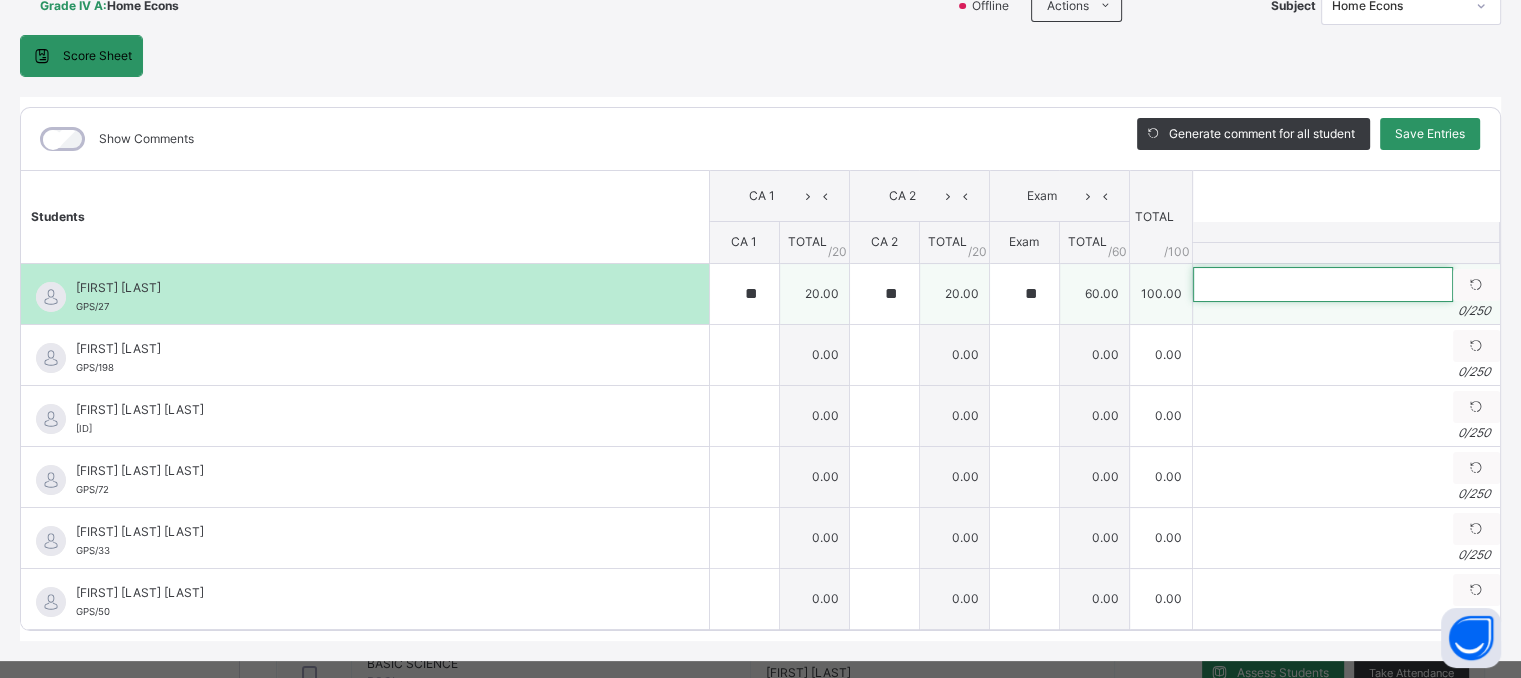 click at bounding box center (1323, 284) 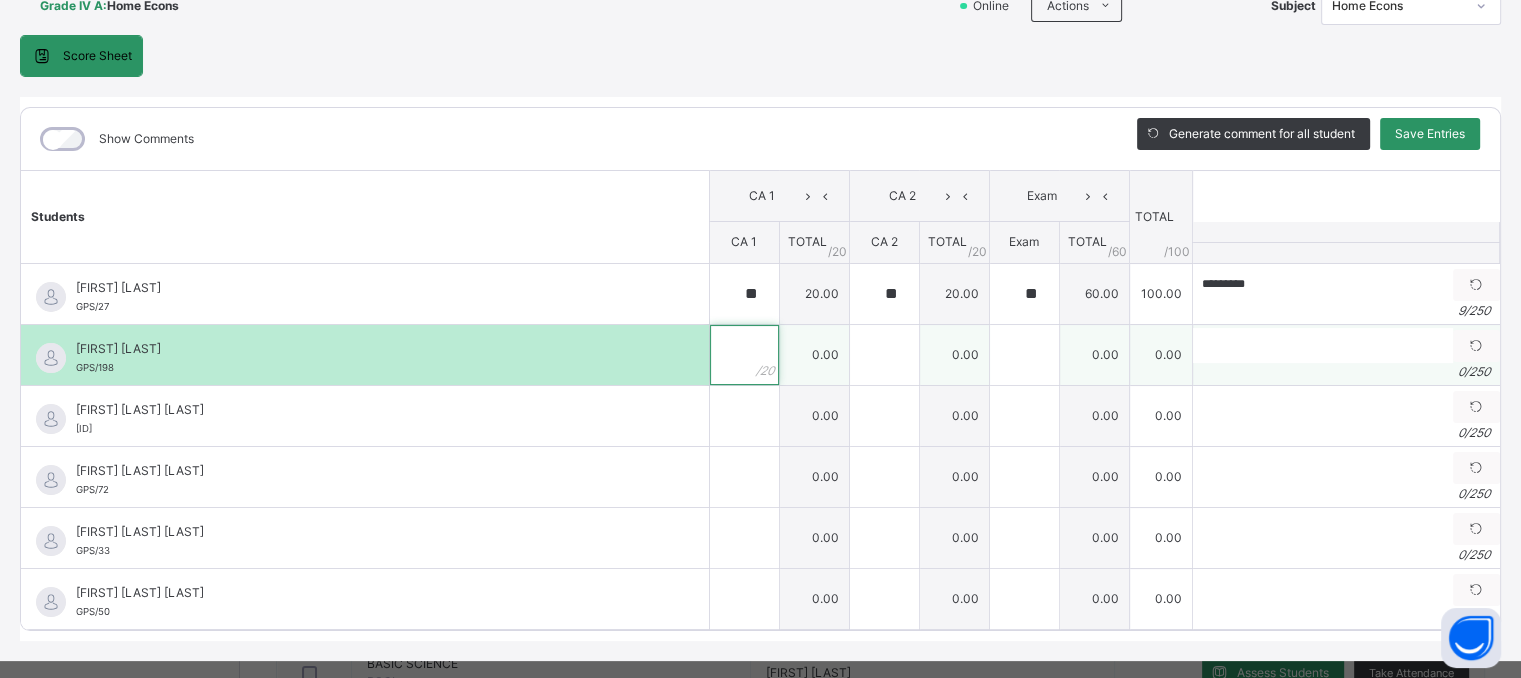 click at bounding box center (744, 355) 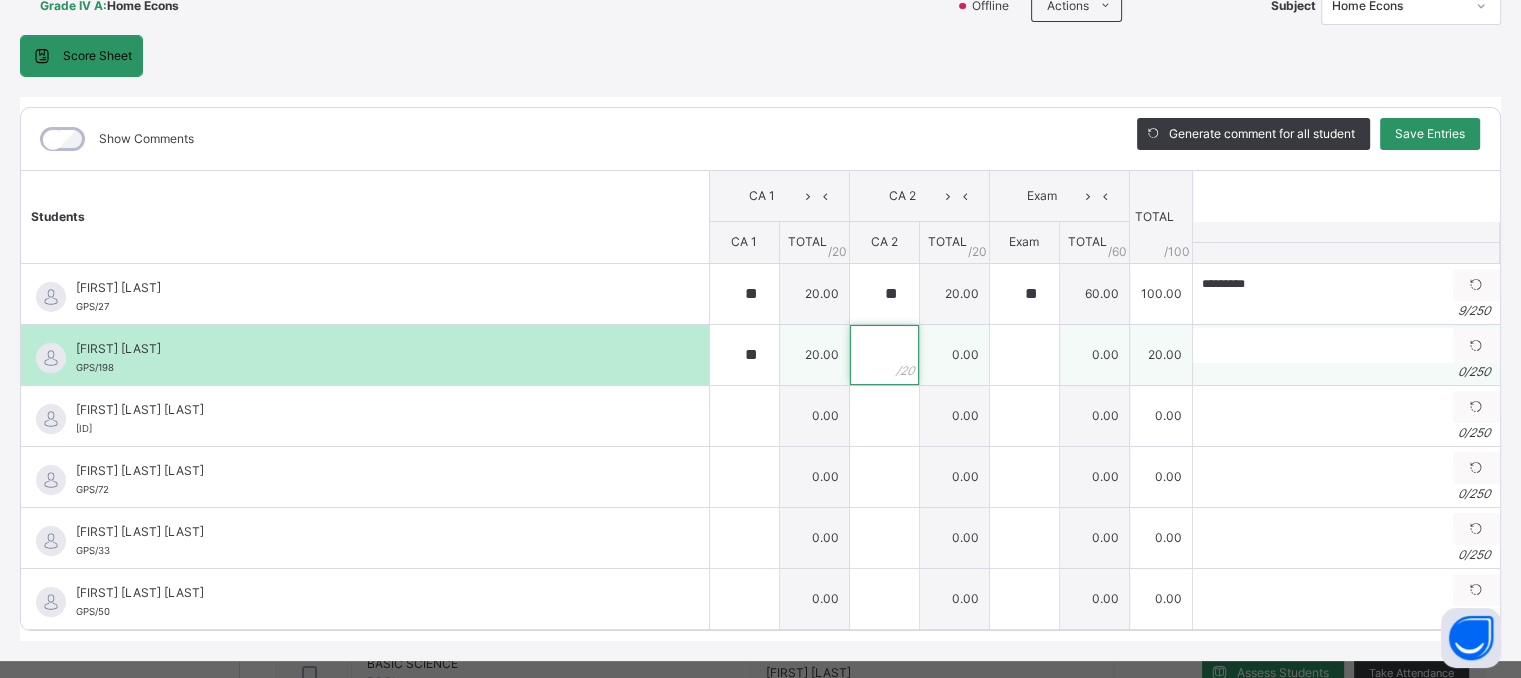 click at bounding box center [884, 355] 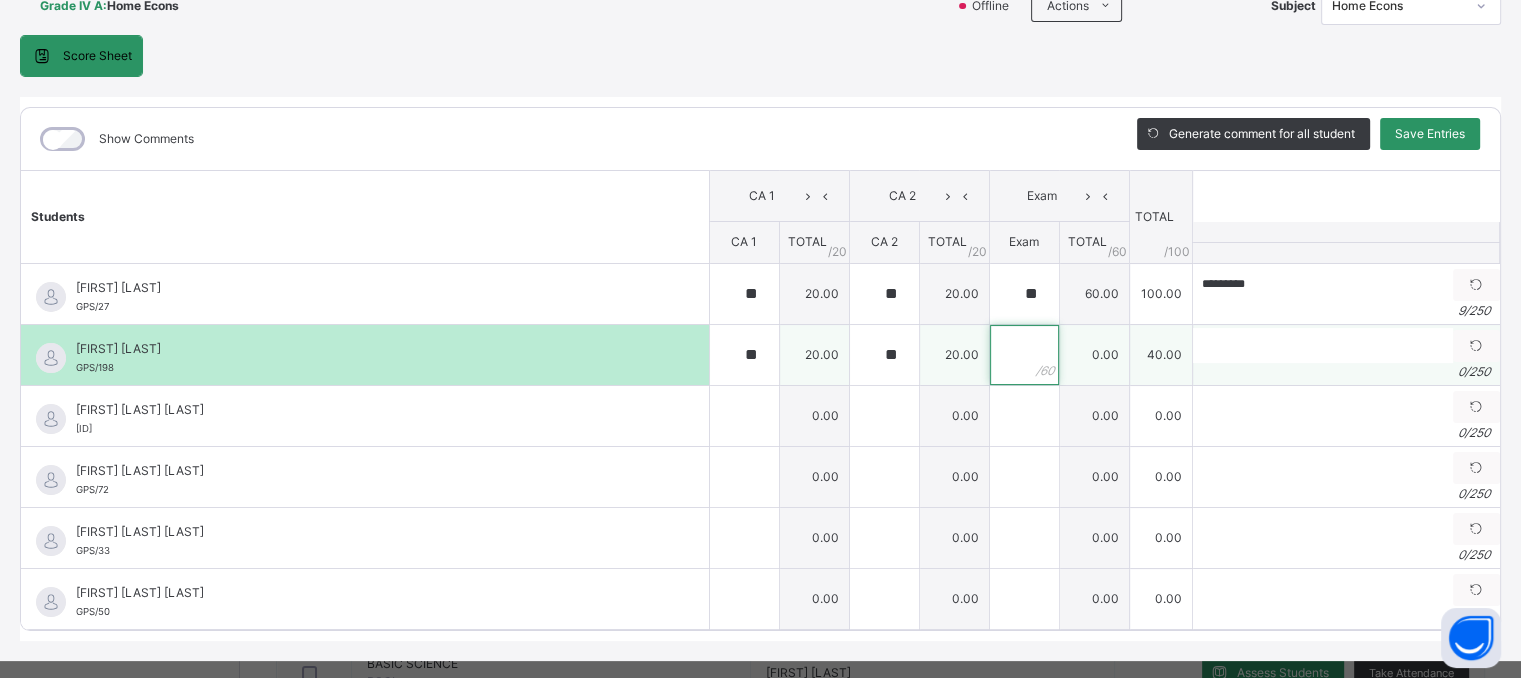 click at bounding box center (1024, 355) 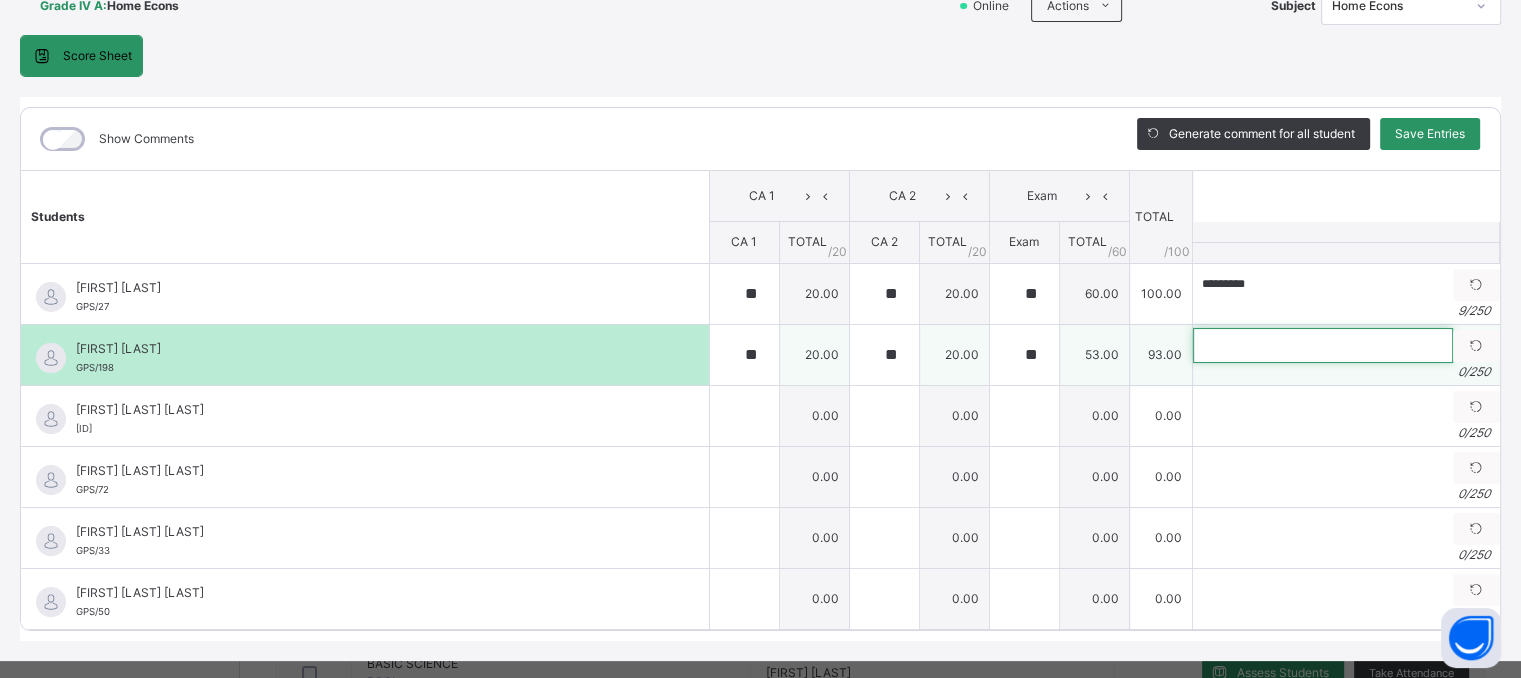 click at bounding box center [1323, 345] 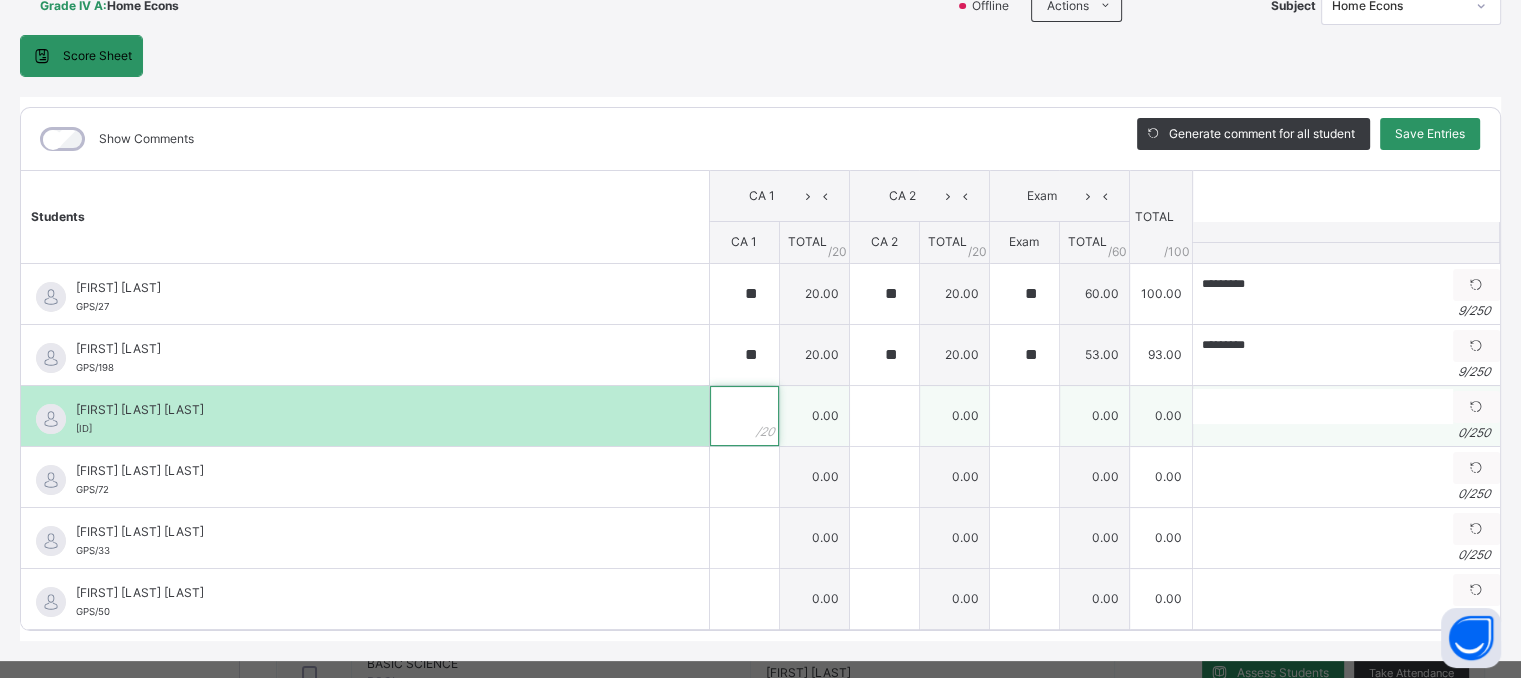 click at bounding box center [744, 416] 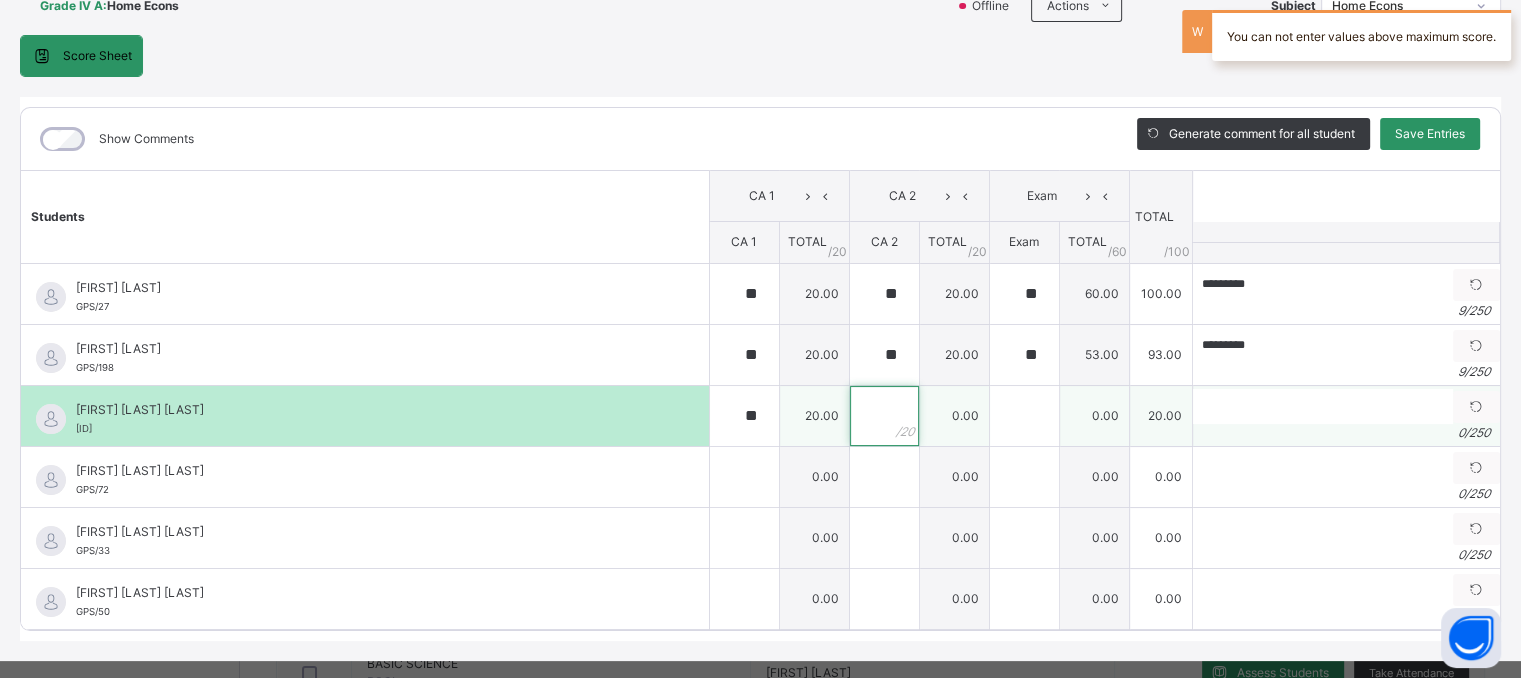 click at bounding box center (884, 416) 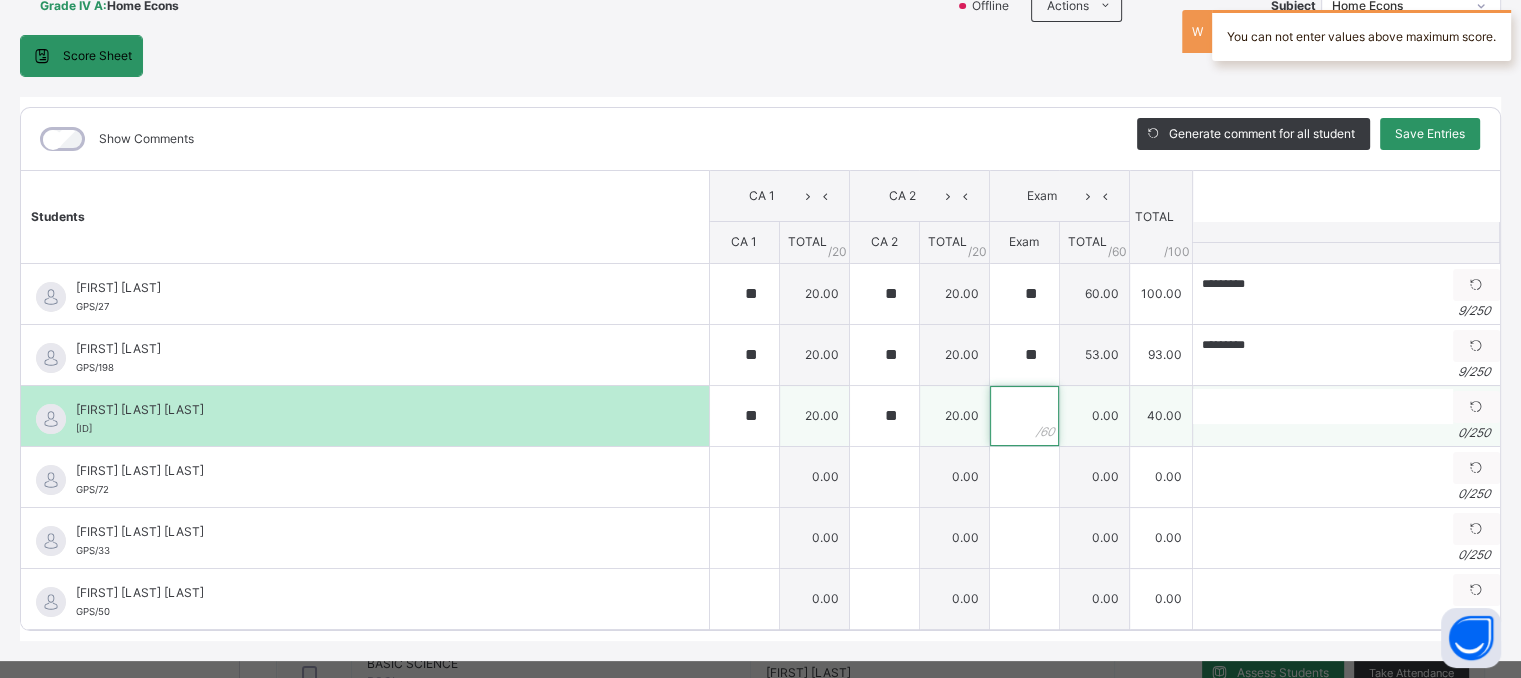 click at bounding box center [1024, 416] 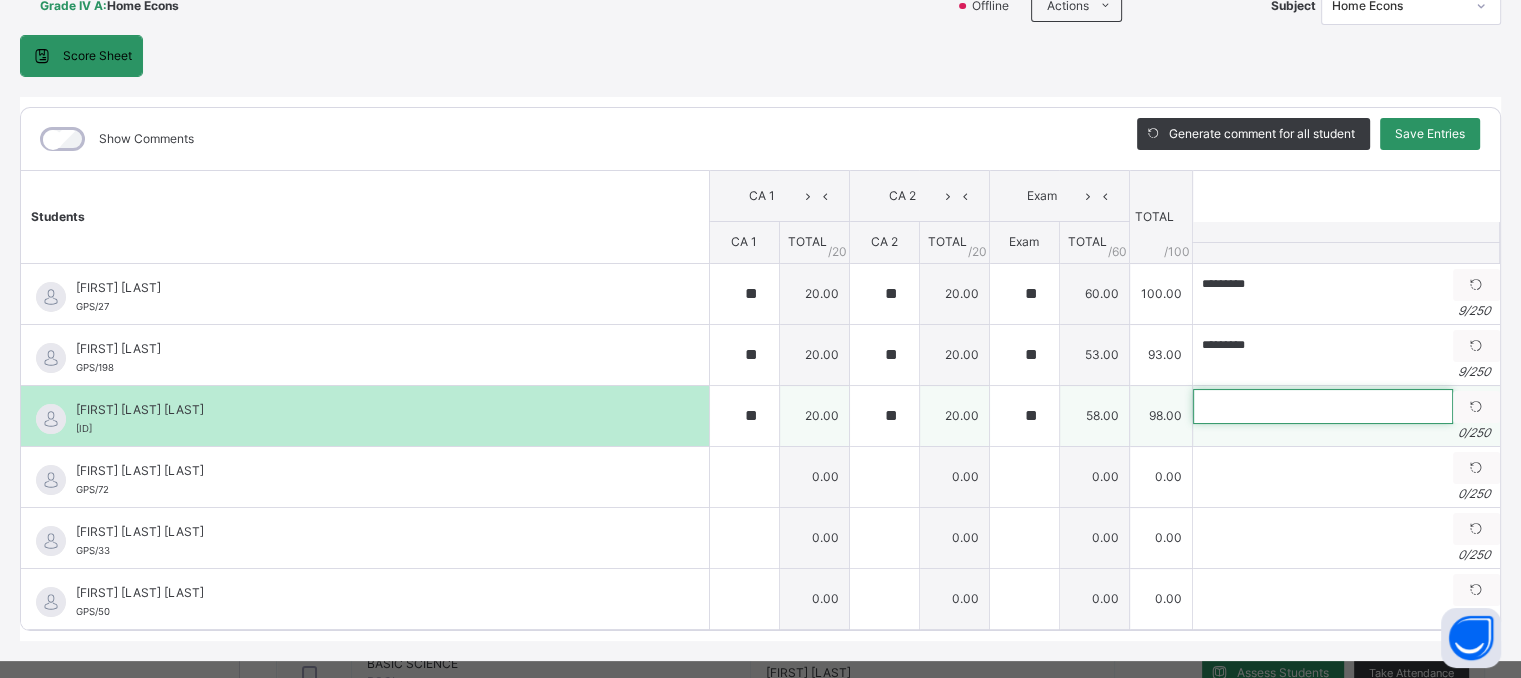 click at bounding box center (1323, 406) 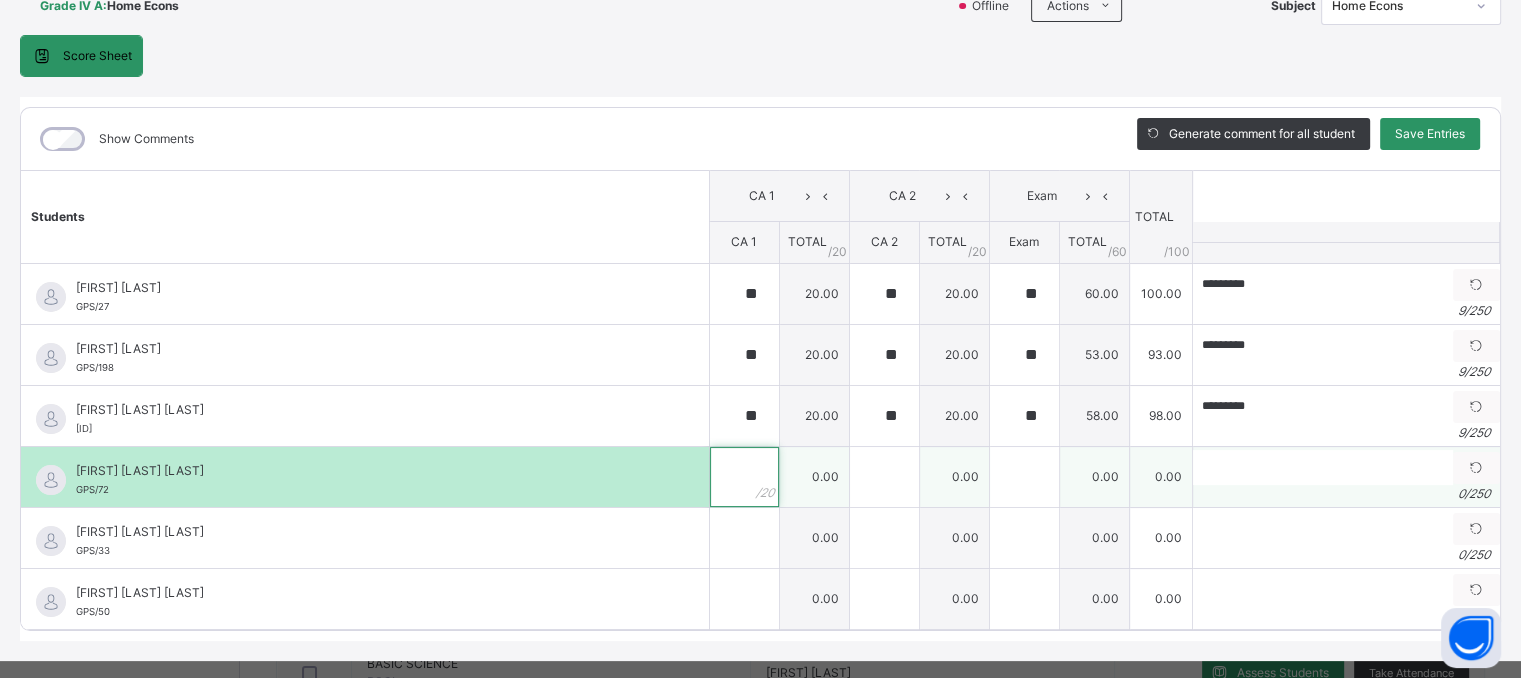 click at bounding box center [744, 477] 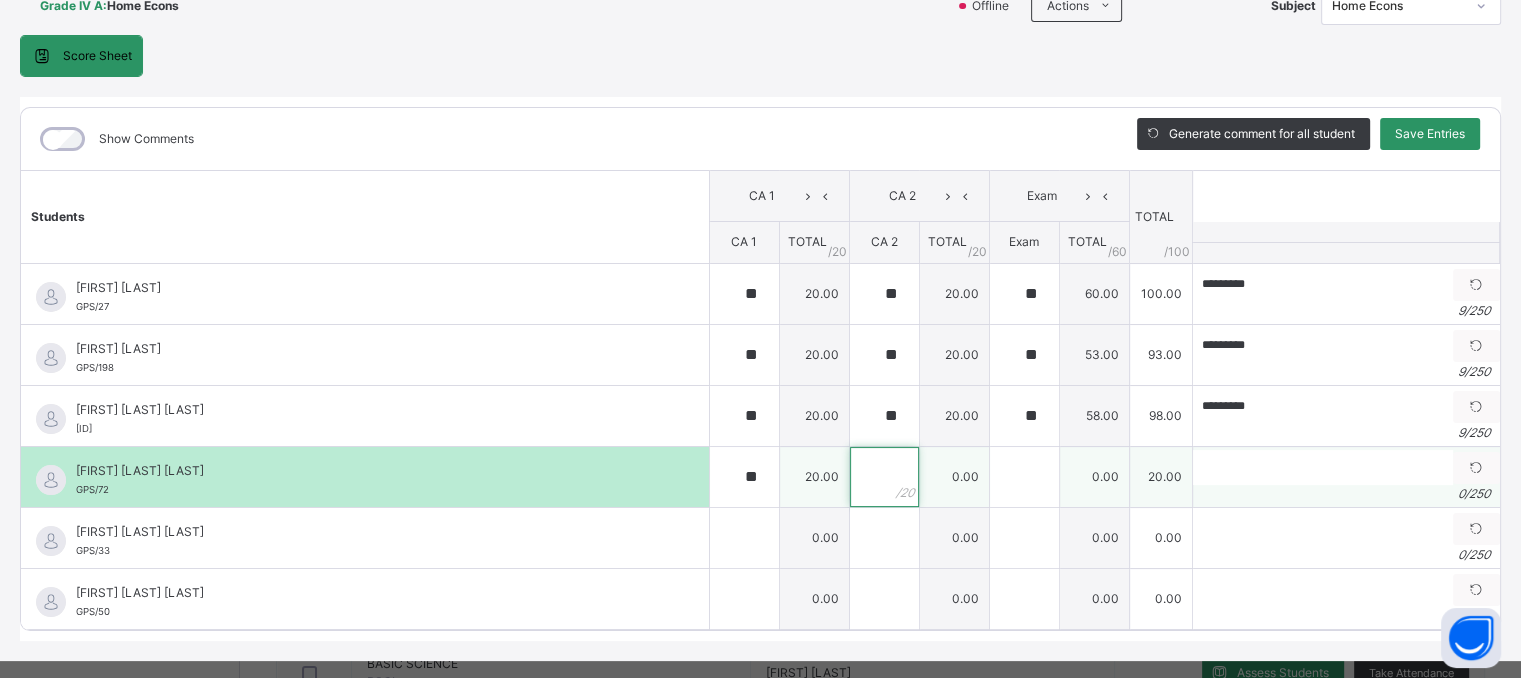 click at bounding box center [884, 477] 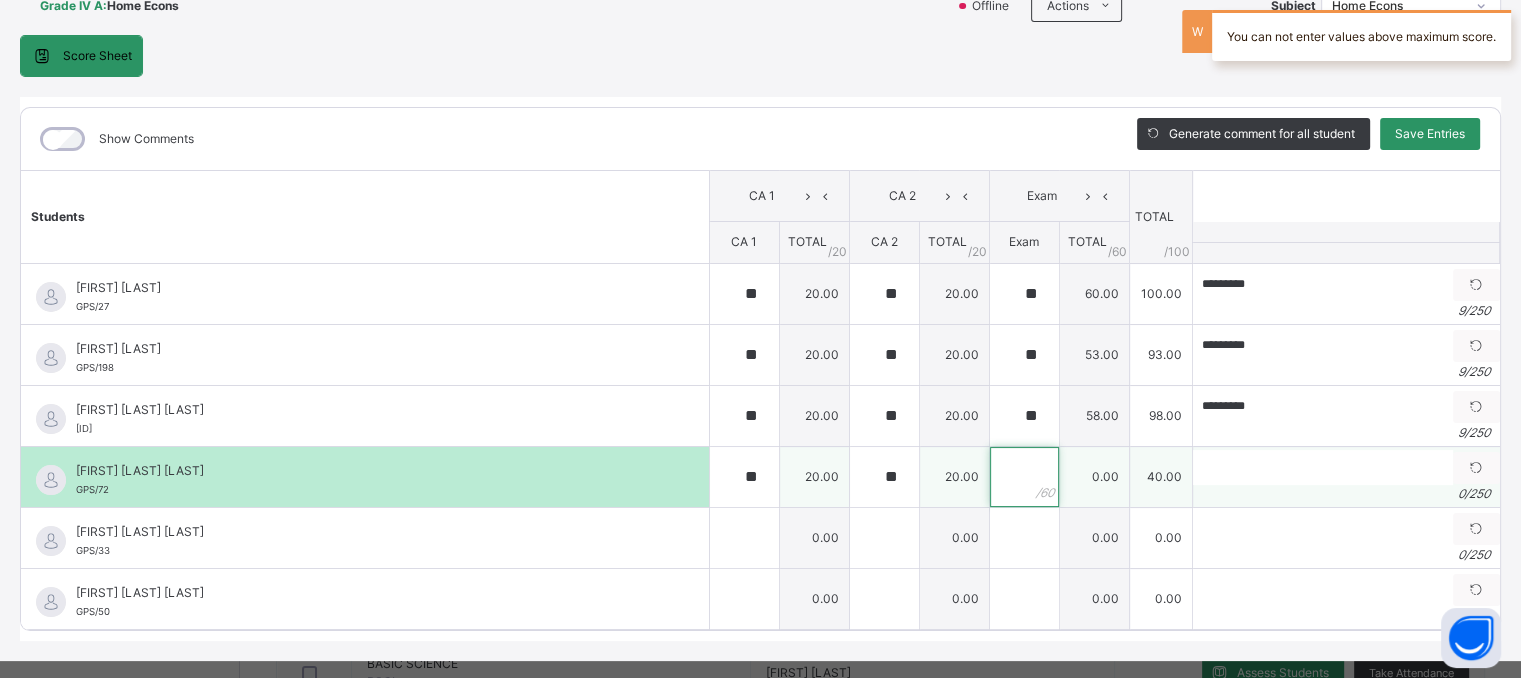 click at bounding box center (1024, 477) 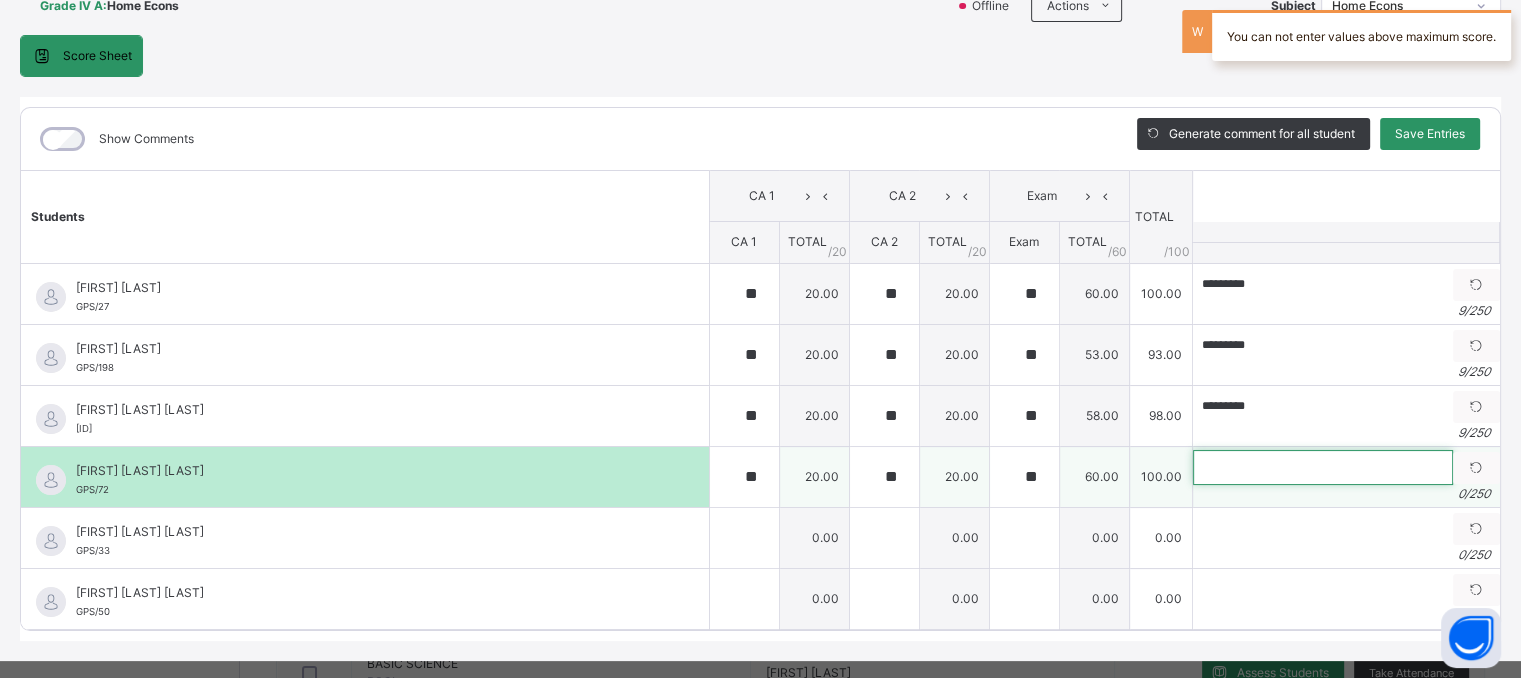 click at bounding box center [1323, 467] 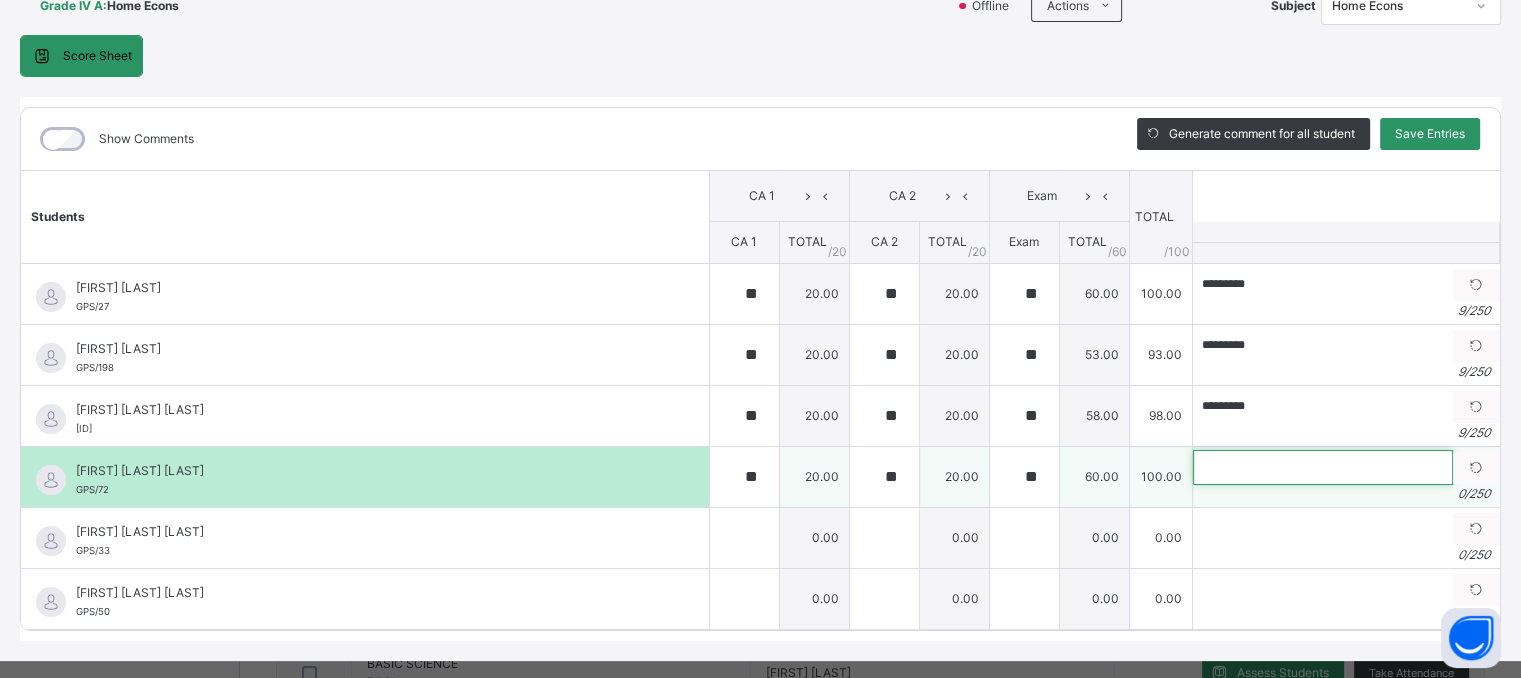 paste on "*********" 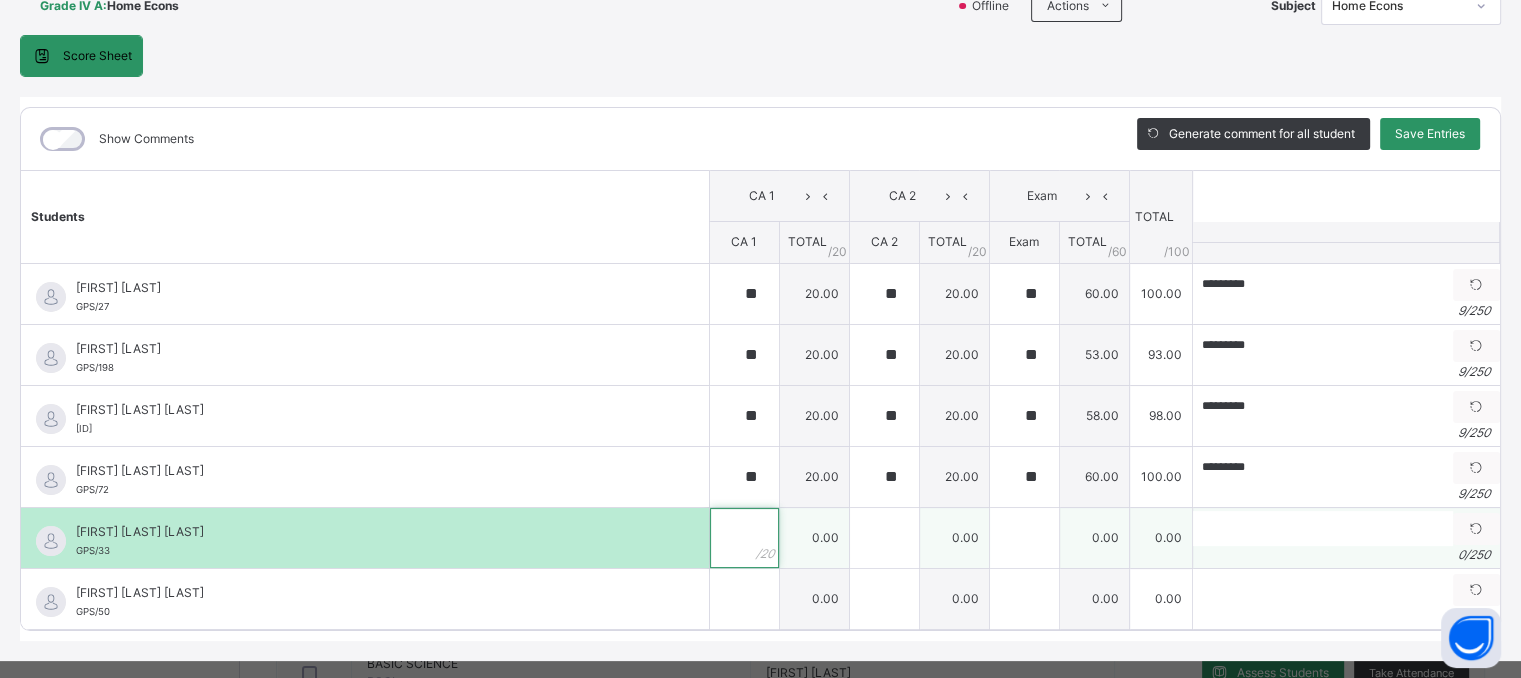 click at bounding box center [744, 538] 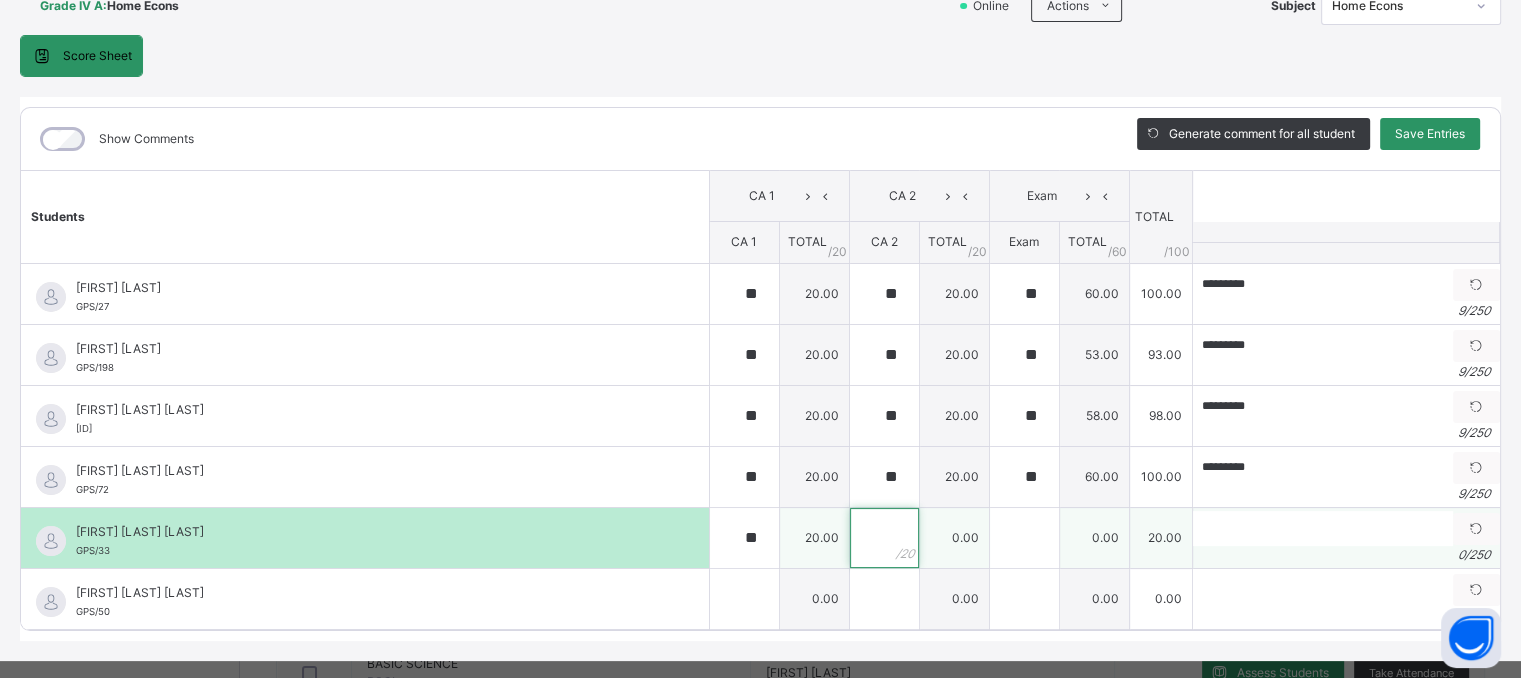 click at bounding box center (884, 538) 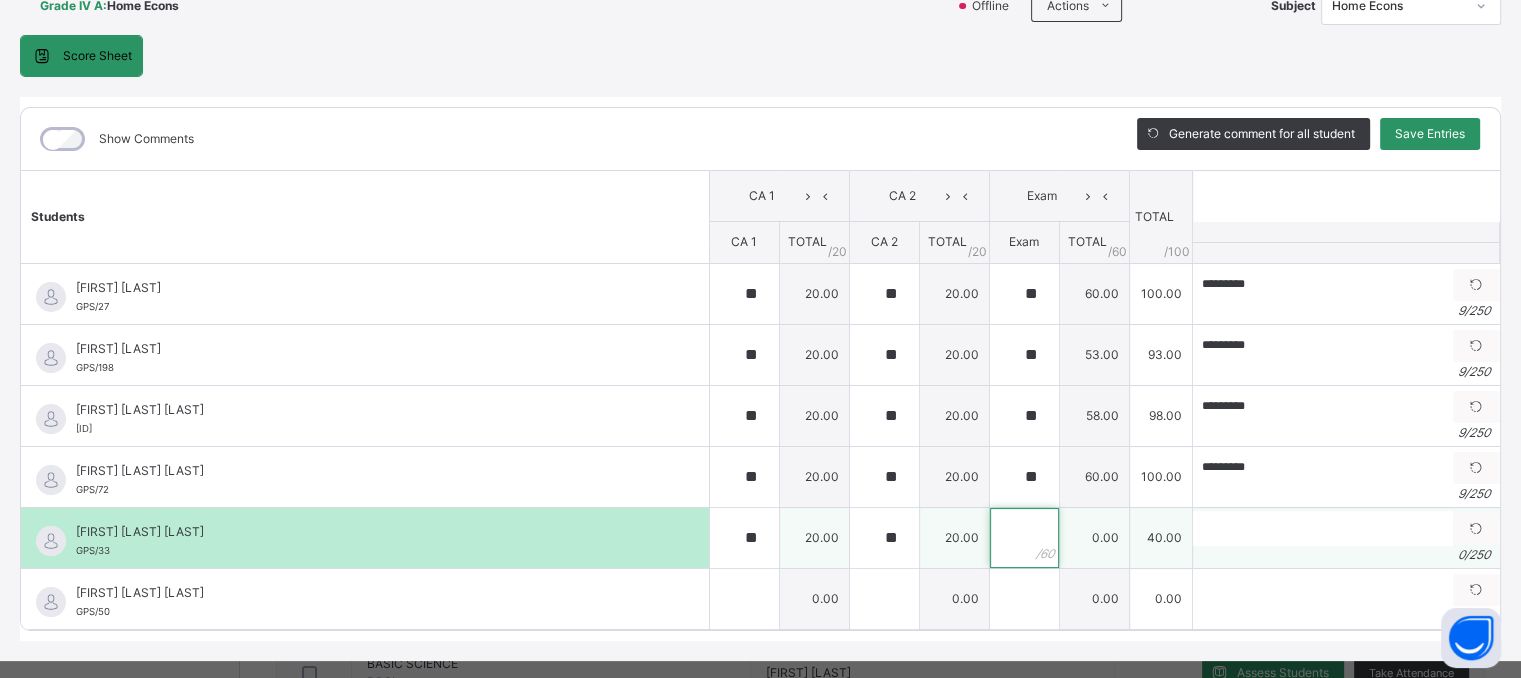 click at bounding box center (1024, 538) 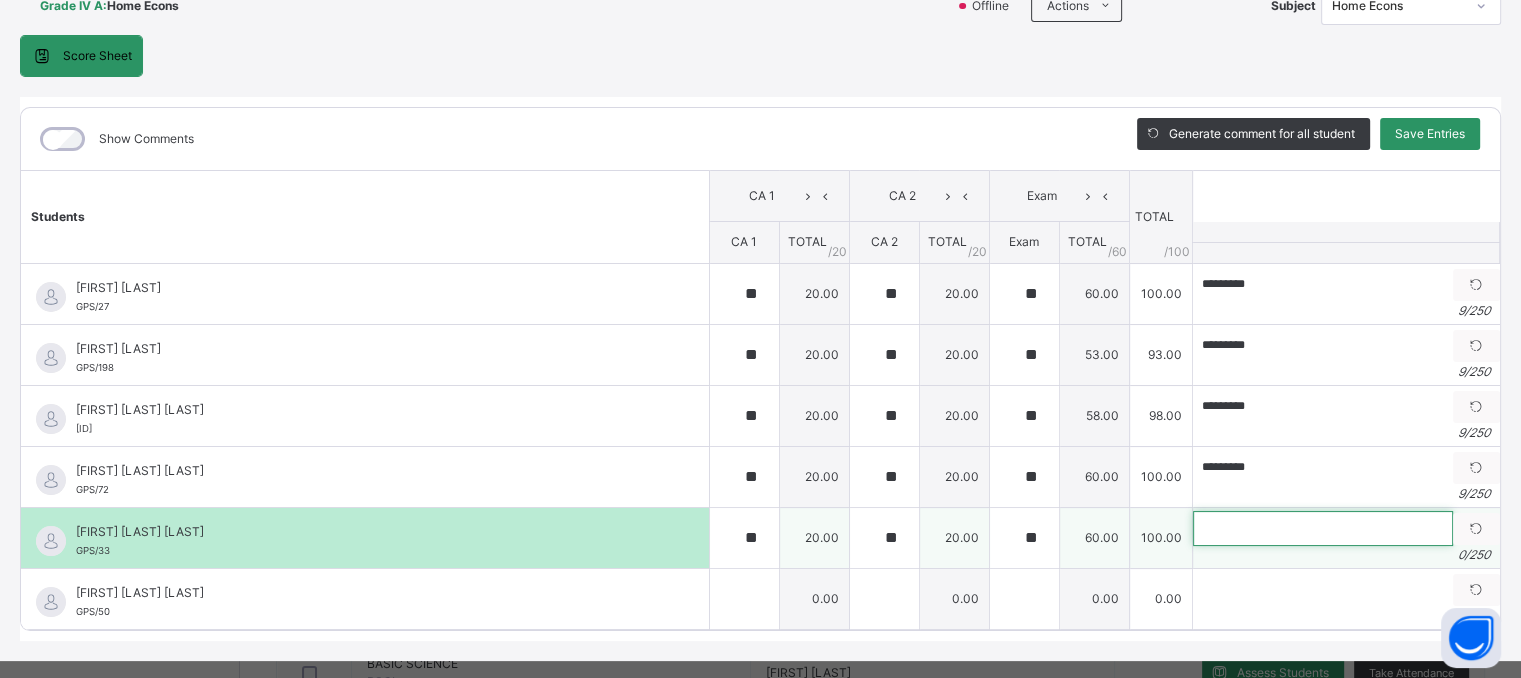 click at bounding box center [1323, 528] 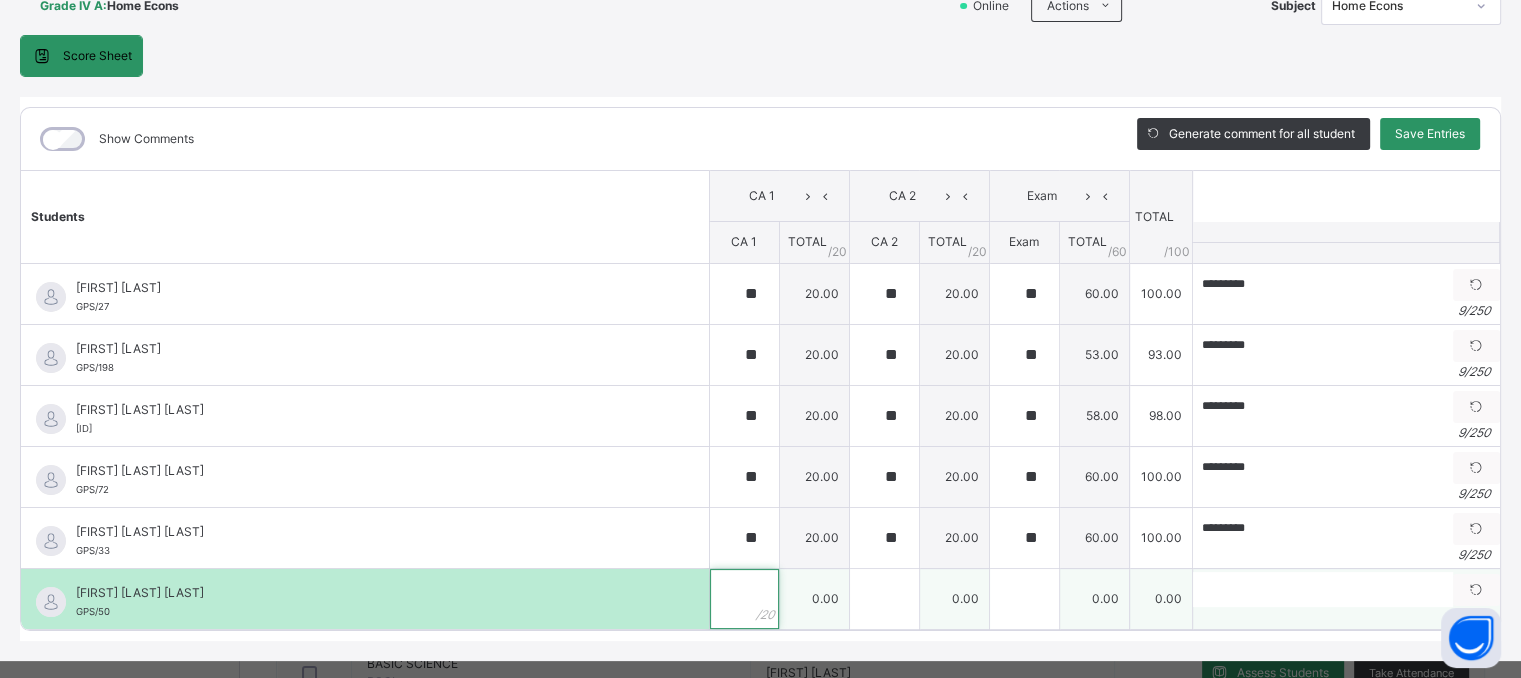 click at bounding box center [744, 599] 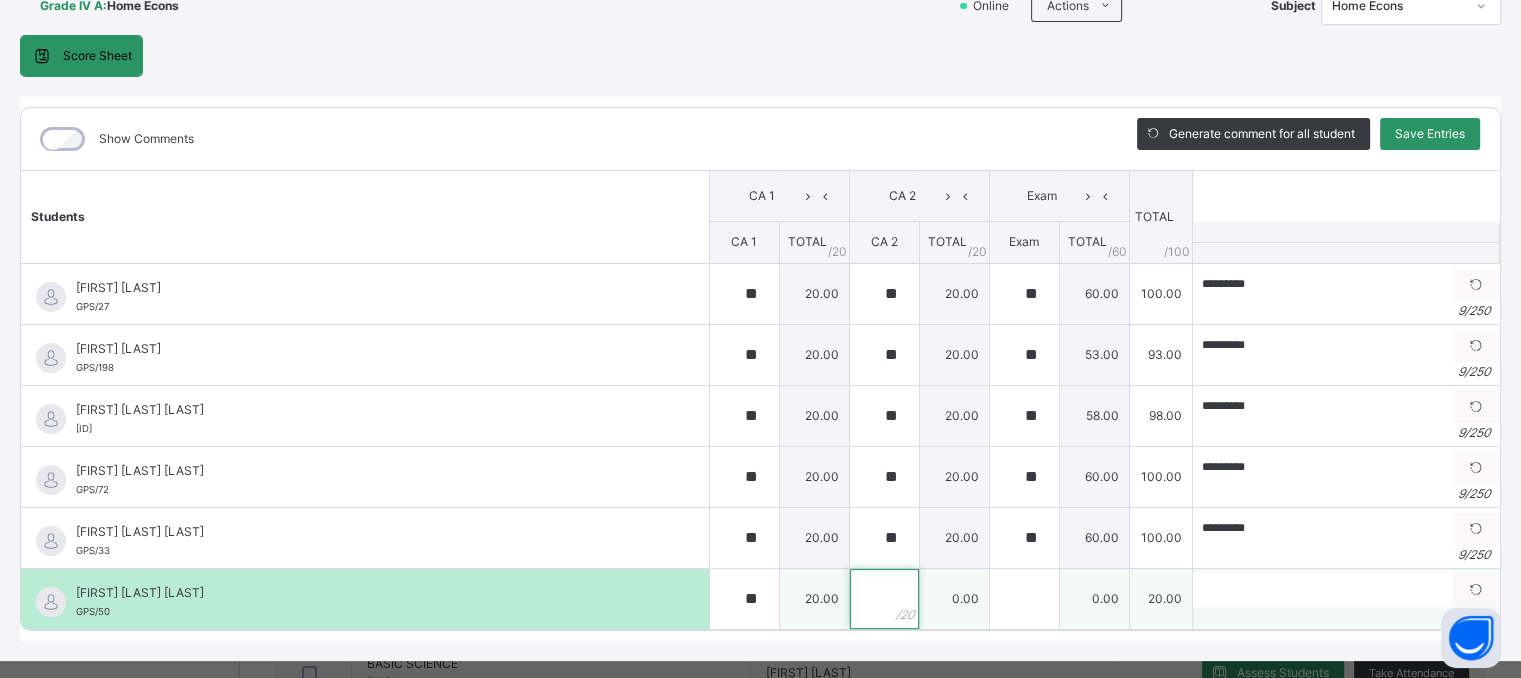 click at bounding box center (884, 599) 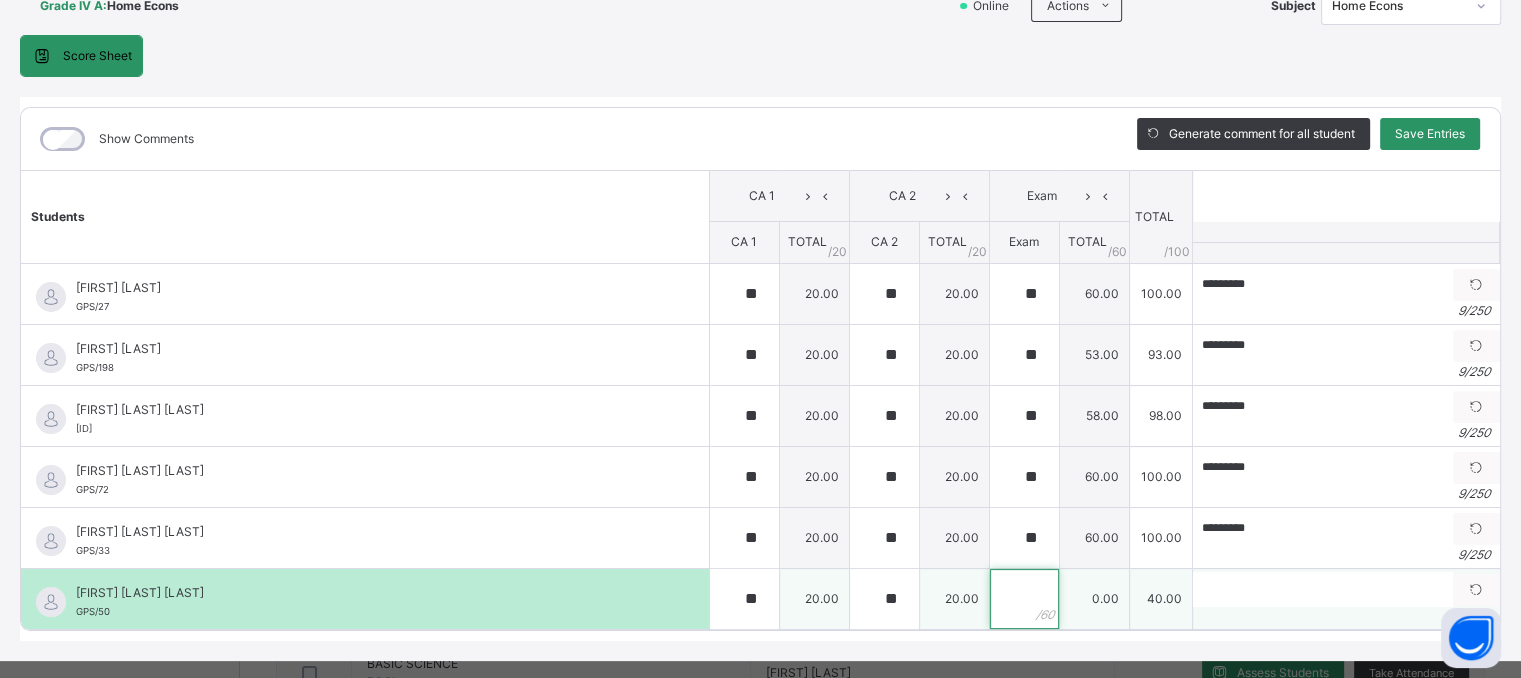 click at bounding box center (1024, 599) 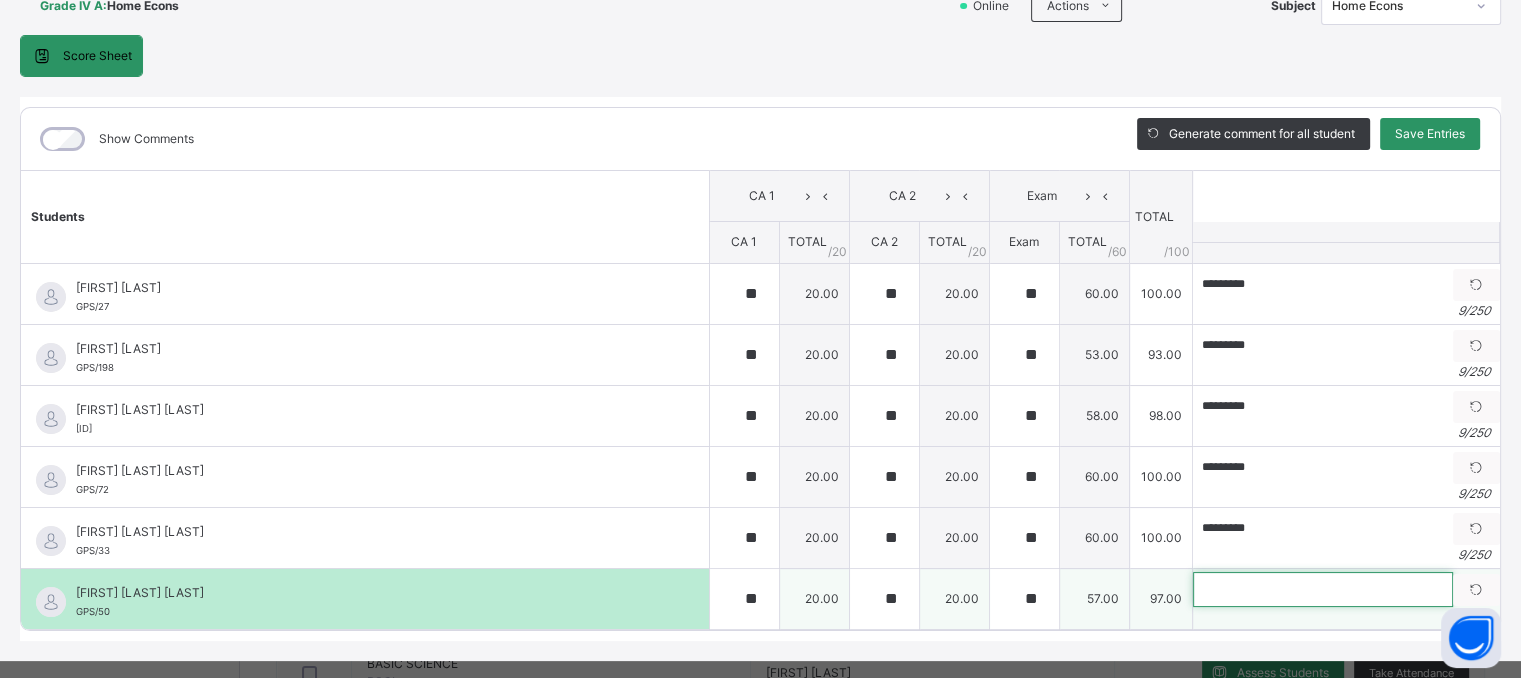 click at bounding box center (1323, 589) 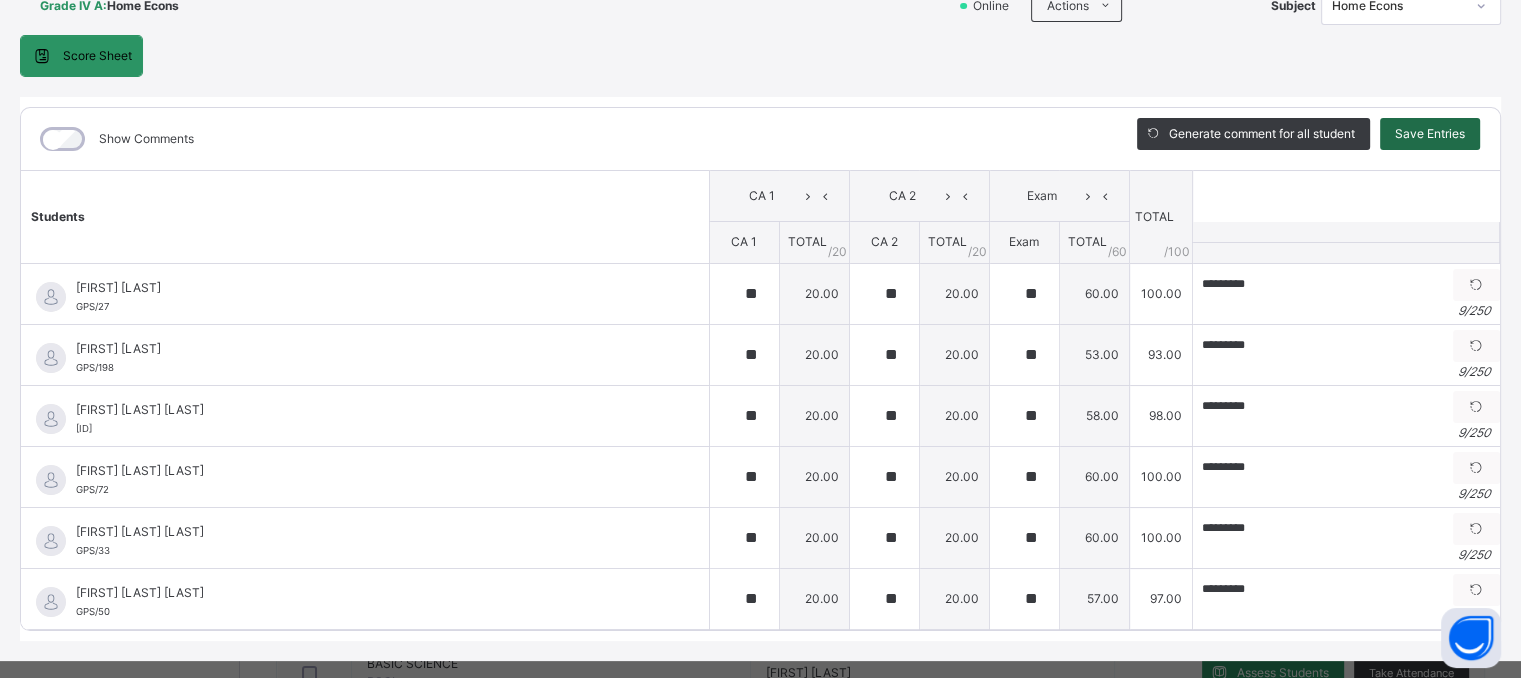 click on "Save Entries" at bounding box center [1430, 134] 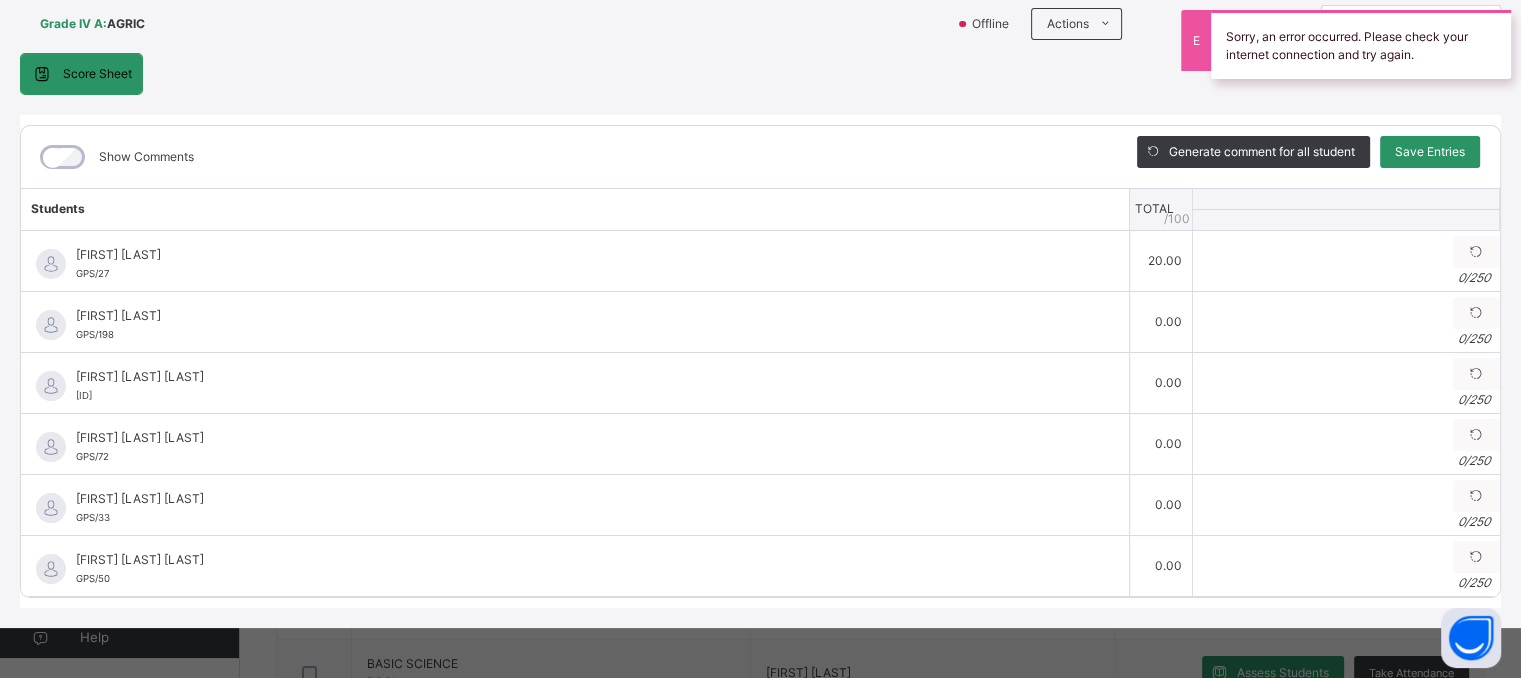 scroll, scrollTop: 154, scrollLeft: 0, axis: vertical 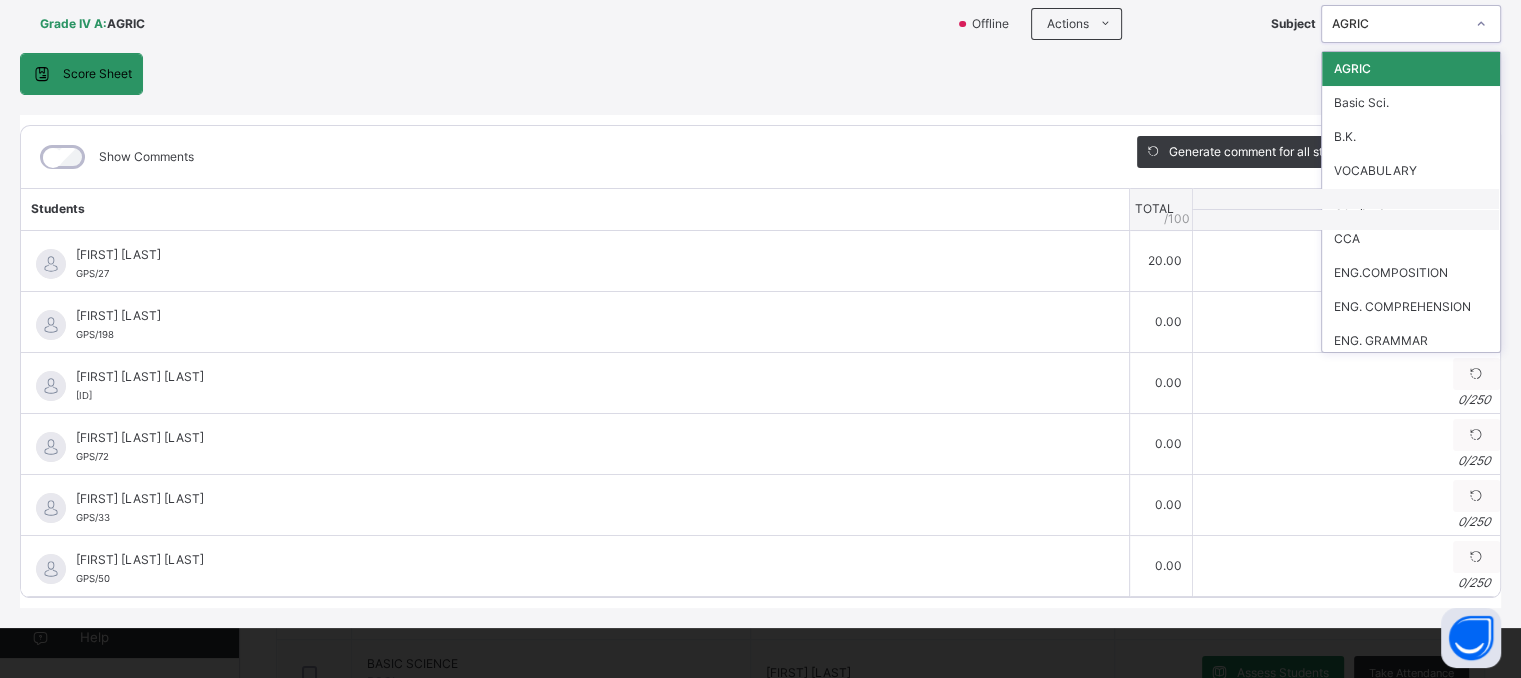 click on "AGRIC" at bounding box center [1398, 24] 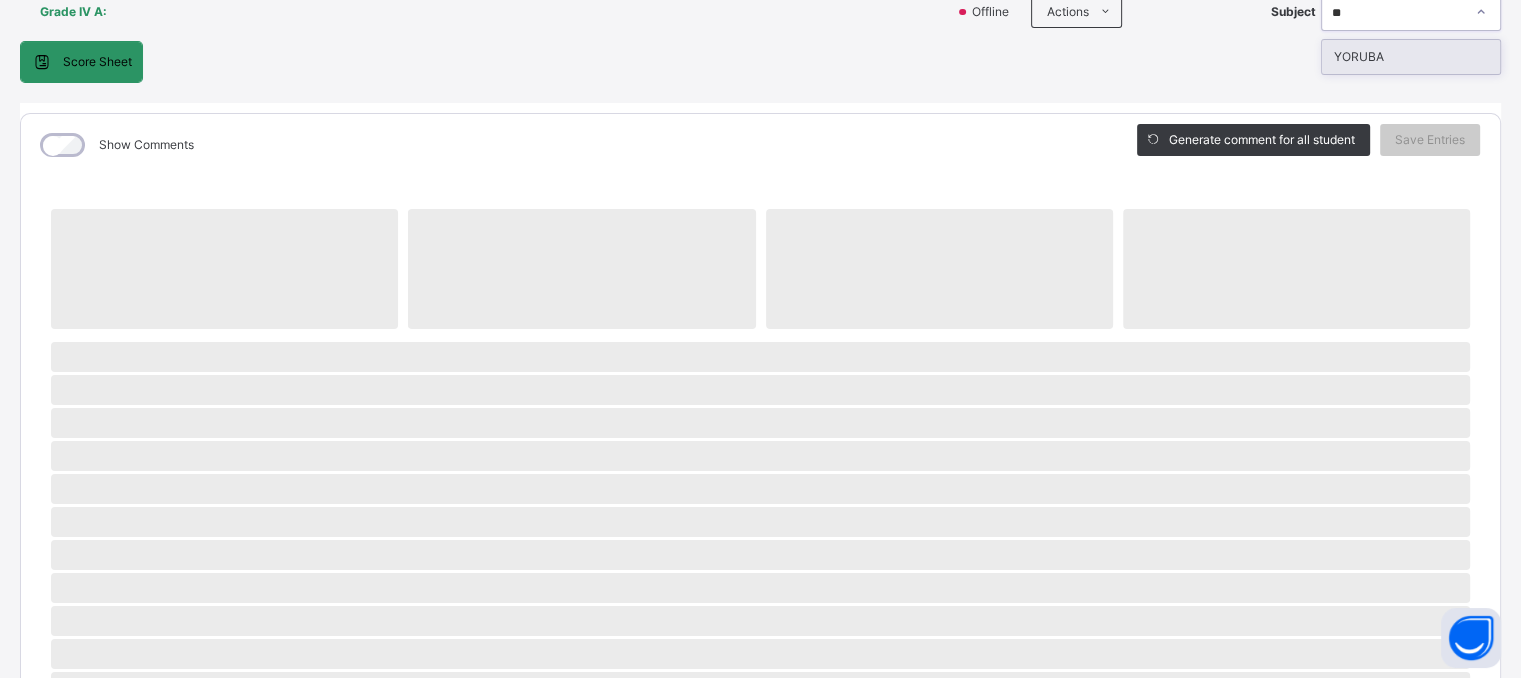 click on "YORUBA" at bounding box center (1411, 57) 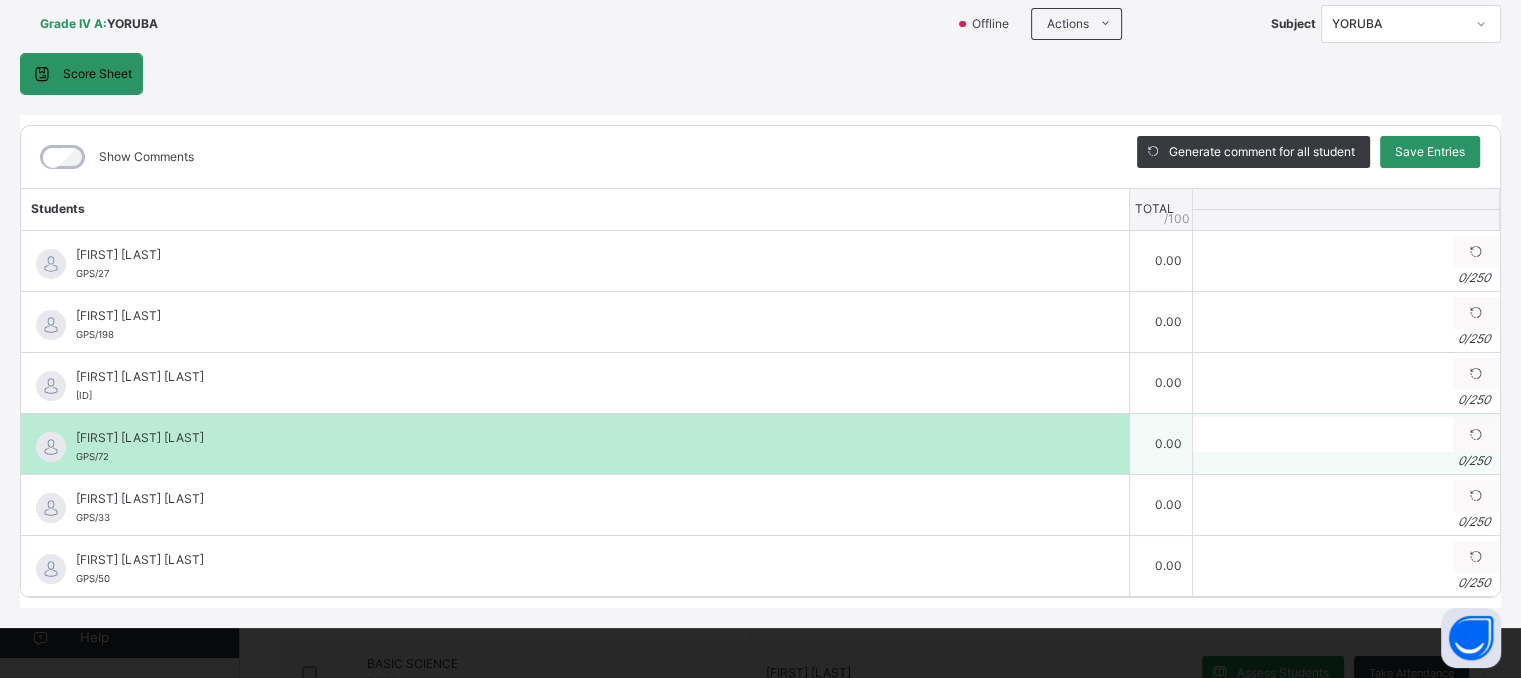 click on "[FIRST] [LAST] [LAST] [ID]" at bounding box center [575, 444] 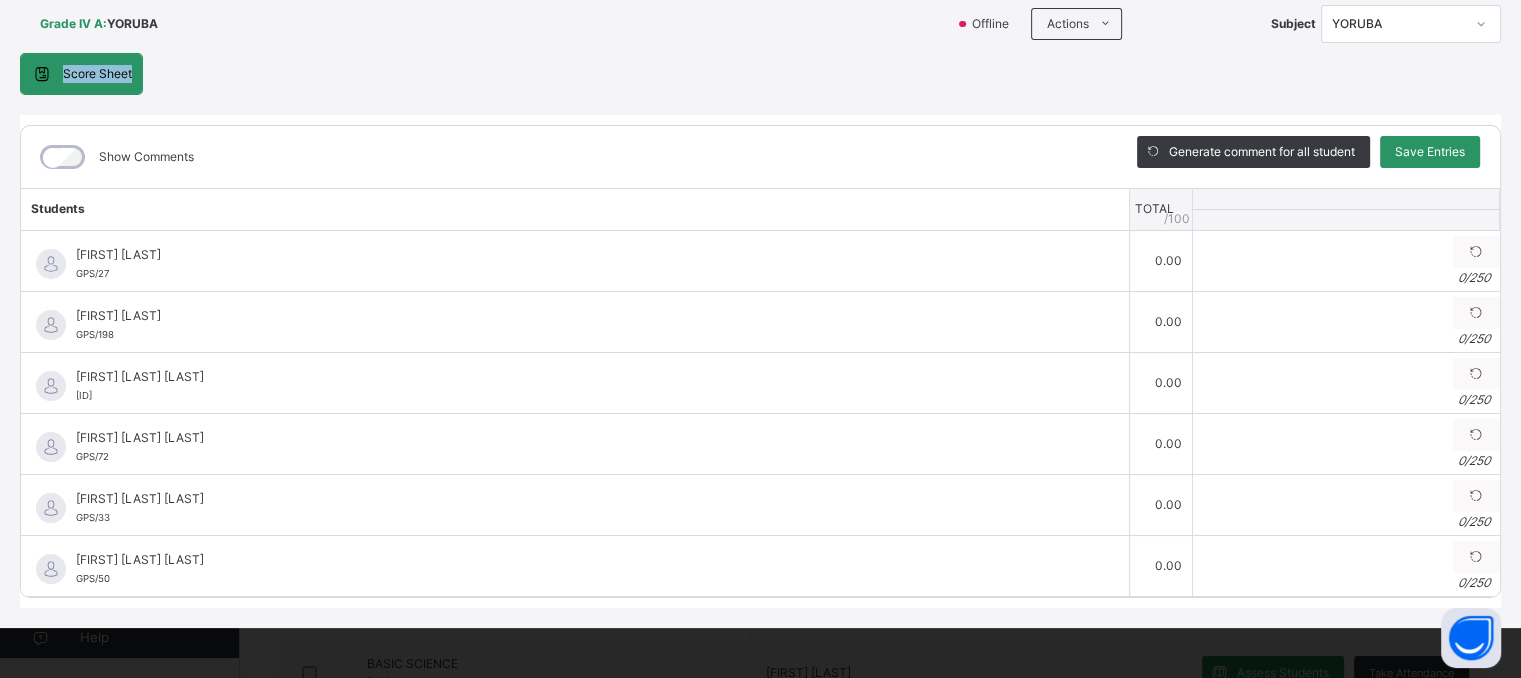 drag, startPoint x: 1461, startPoint y: 45, endPoint x: 1431, endPoint y: 14, distance: 43.13931 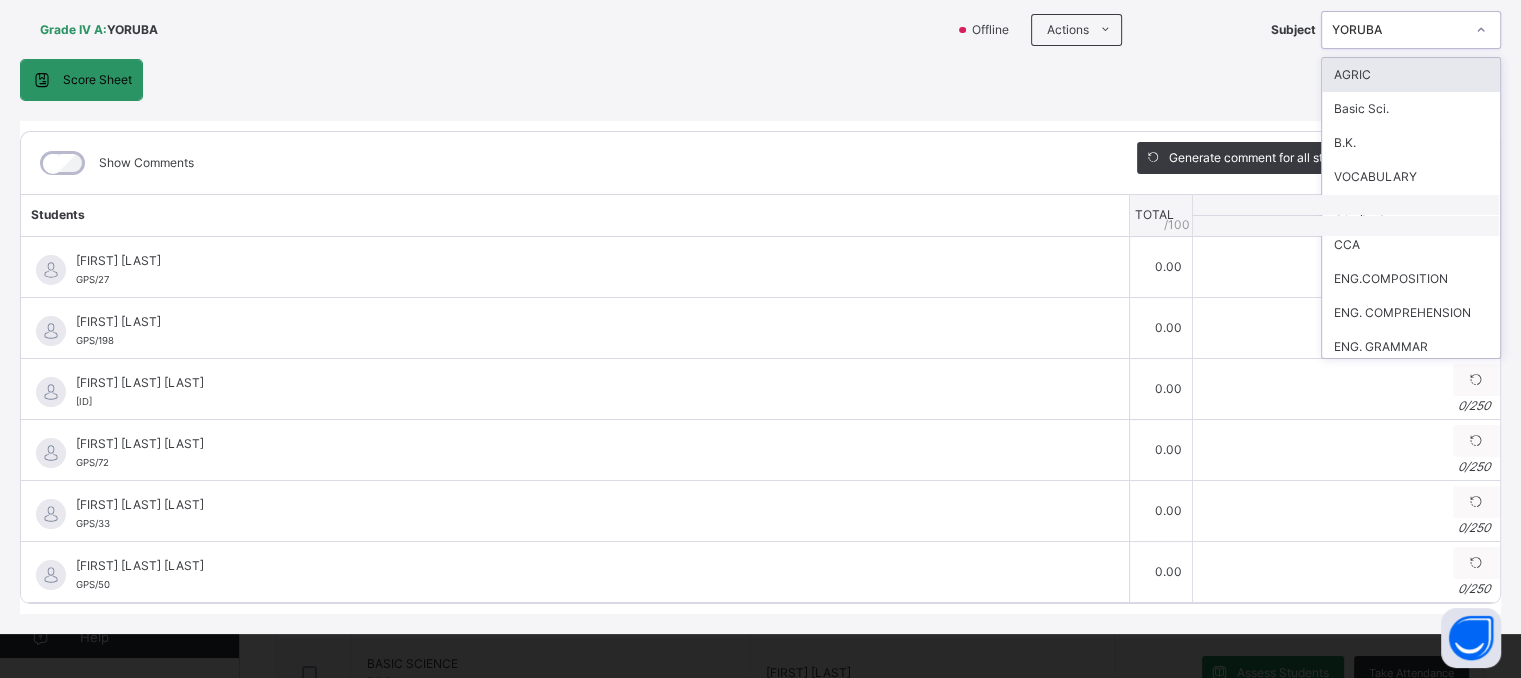 click on "YORUBA" at bounding box center (1392, 30) 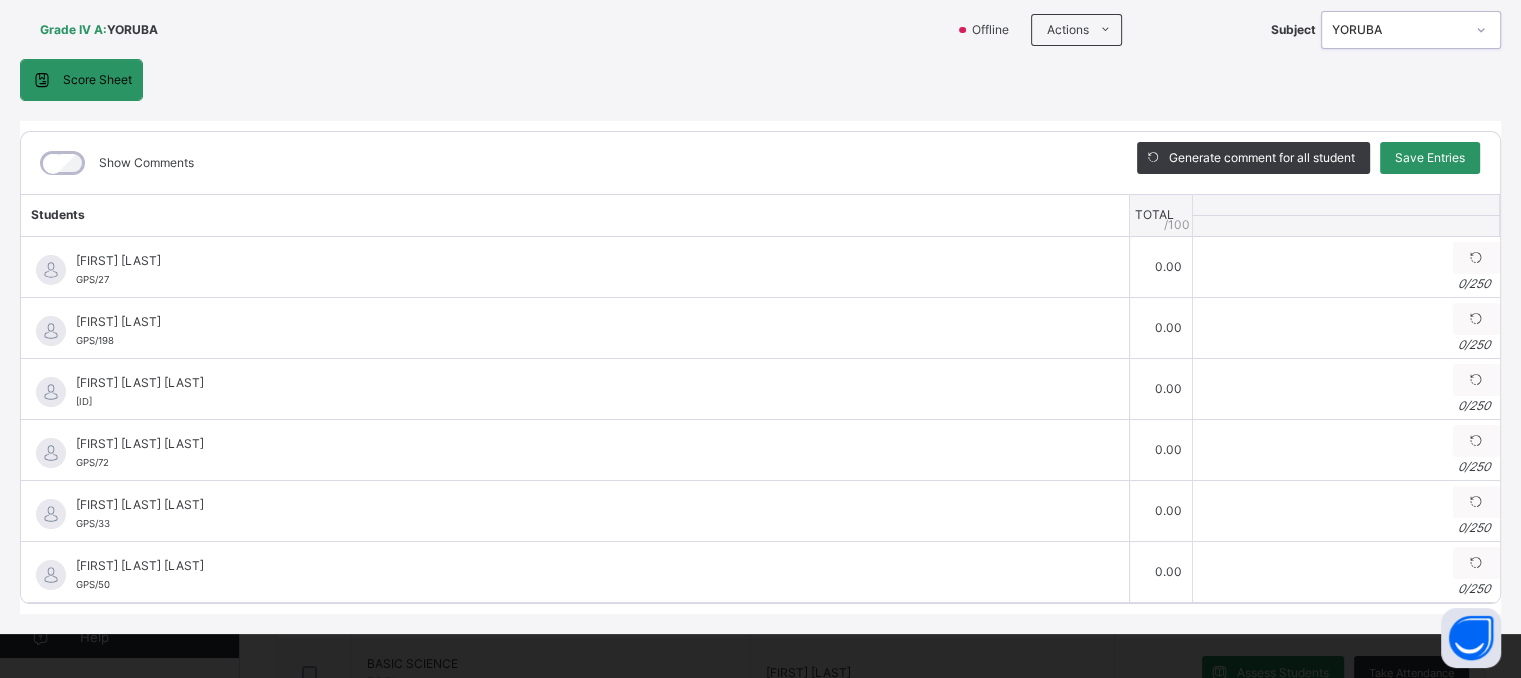 drag, startPoint x: 1430, startPoint y: 14, endPoint x: 1391, endPoint y: 29, distance: 41.785164 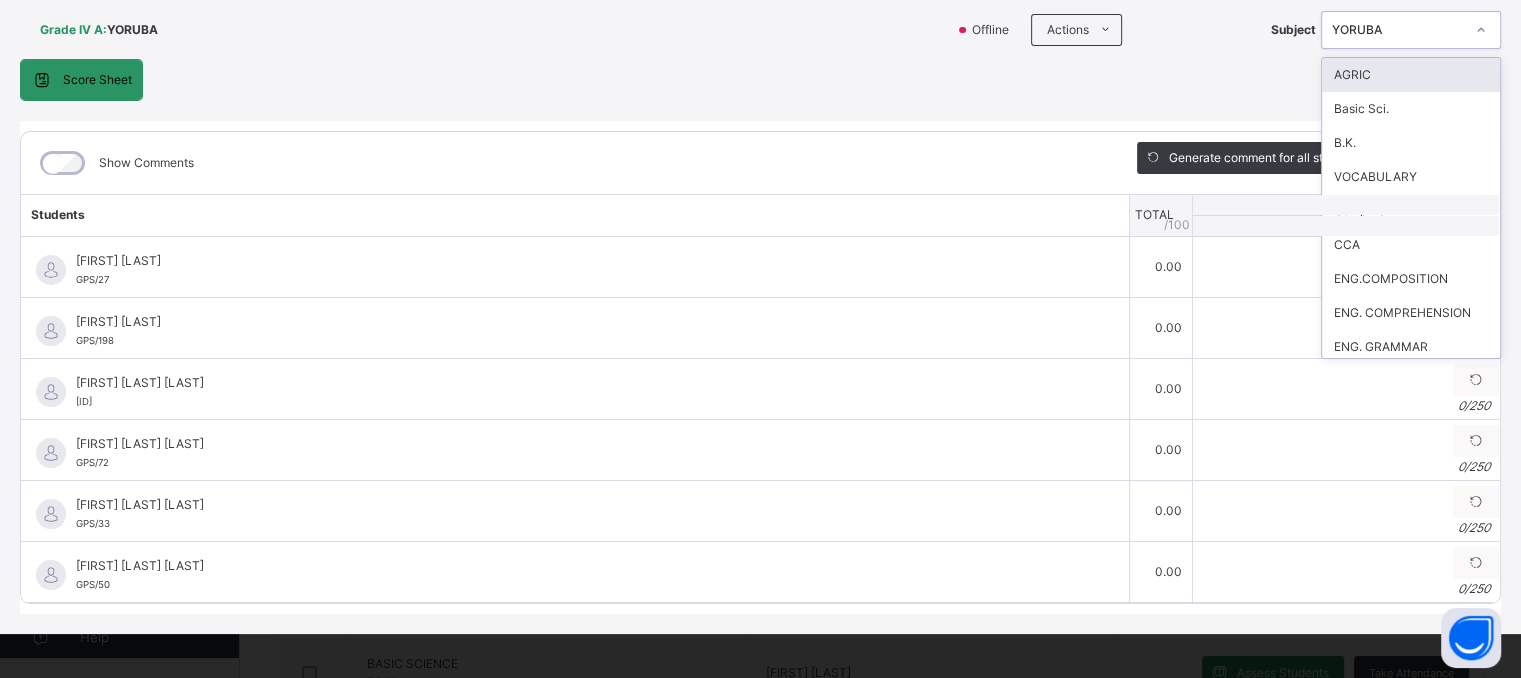 click on "YORUBA" at bounding box center [1398, 30] 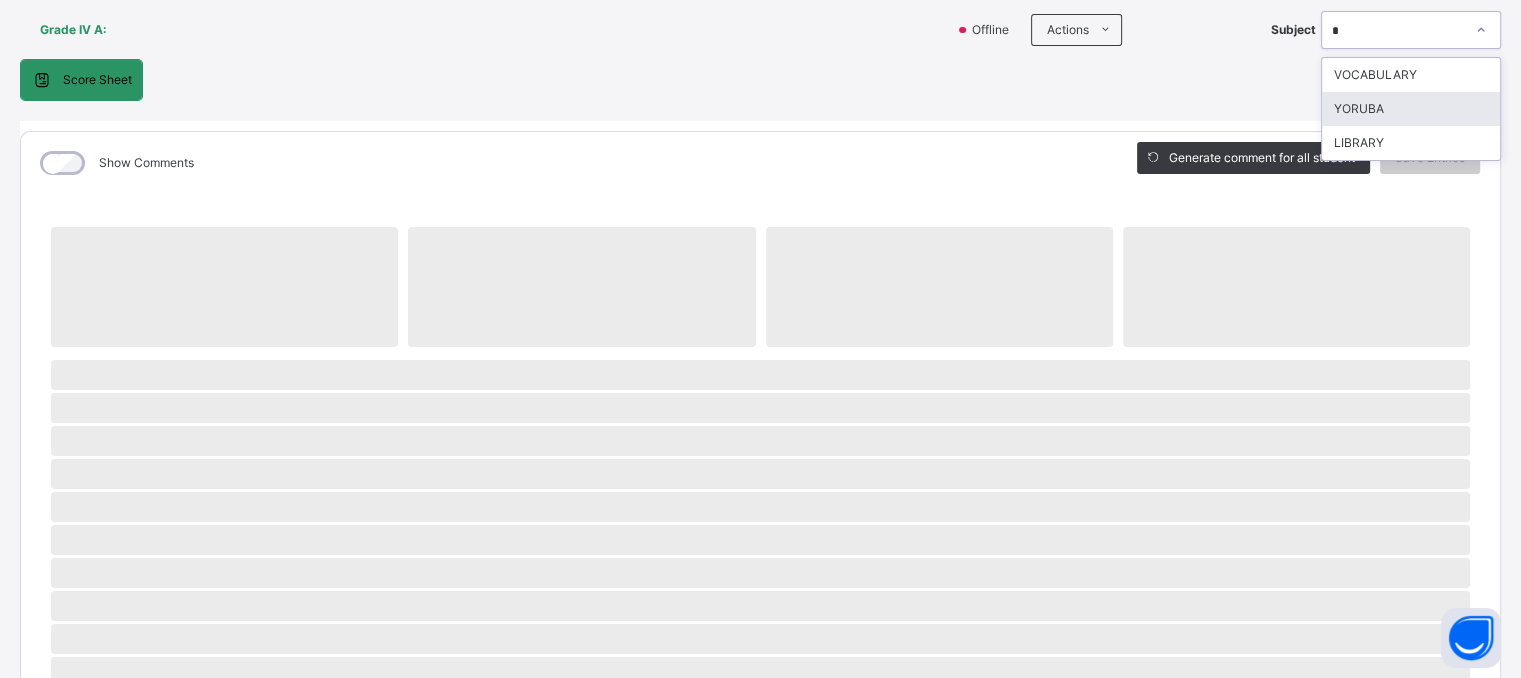 click on "YORUBA" at bounding box center [1411, 109] 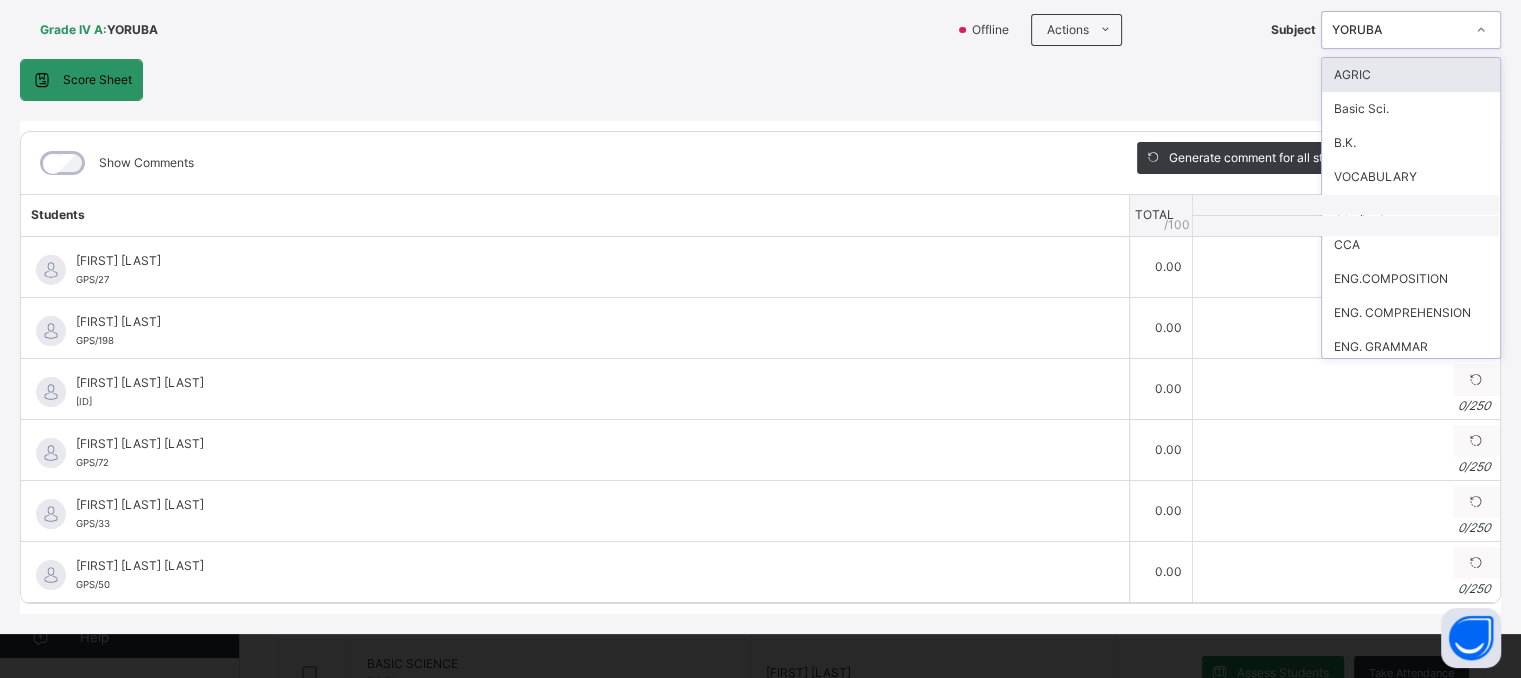 click on "YORUBA" at bounding box center [1398, 30] 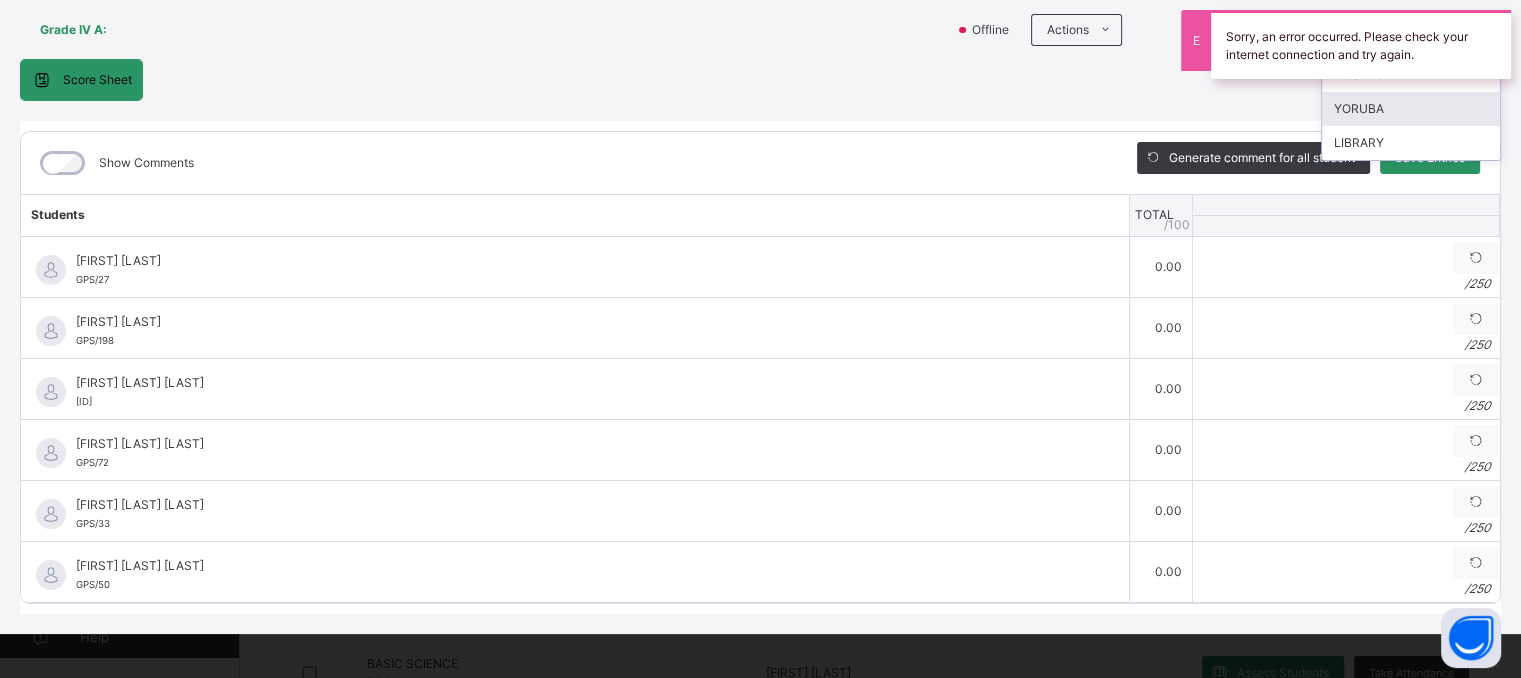 click on "YORUBA" at bounding box center (1411, 109) 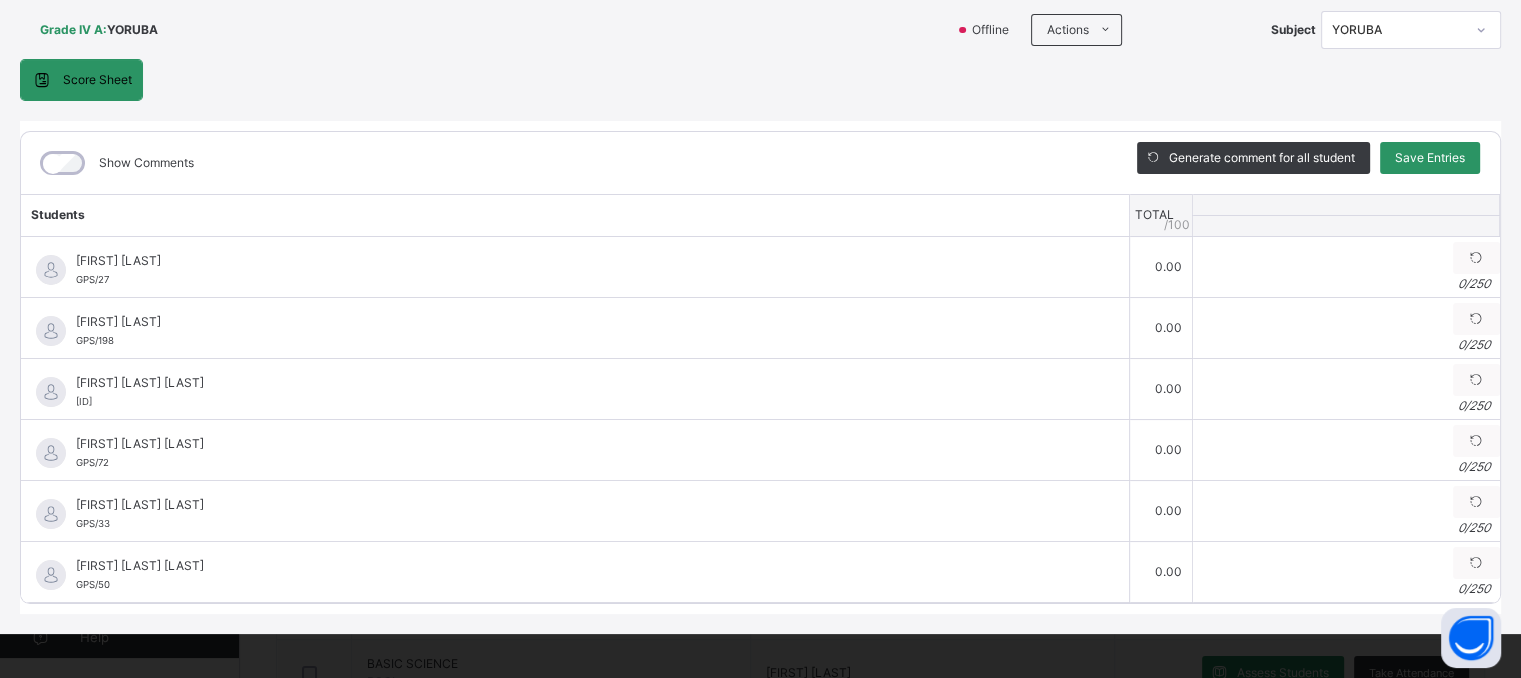 click on "Score Sheet Score Sheet Show Comments   Generate comment for all student   Save Entries Class Level:  Grade IV   A Subject:  YORUBA Session:  2024/2025 Session Session:  3RD TERM Students TOTAL /100 Comment  [FIRST]  [LAST] GPS/[NUMBER]  [FIRST]  [LAST] GPS/[NUMBER] 0.00 Generate comment 0 / 250   ×   Subject Teacher’s Comment Generate and see in full the comment developed by the AI with an option to regenerate the comment JS  [FIRST]  [LAST]   GPS/[NUMBER]   Total 0.00  / 100.00 Sims Bot   Regenerate     Use this comment   [FIRST] [LAST] GPS/[NUMBER] [FIRST] [LAST] GPS/[NUMBER] 0.00 Generate comment 0 / 250   ×   Subject Teacher’s Comment Generate and see in full the comment developed by the AI with an option to regenerate the comment JS [FIRST] [LAST]   GPS/[NUMBER]   Total 0.00  / 100.00 Sims Bot   Regenerate     Use this comment   [FIRST]  [LAST]  GPS/[NUMBER] [FIRST]  [LAST]  GPS/[NUMBER] 0.00 Generate comment 0 / 250   ×   Subject Teacher’s Comment JS   GPS/[NUMBER]   Total 0.00  /" at bounding box center (760, 336) 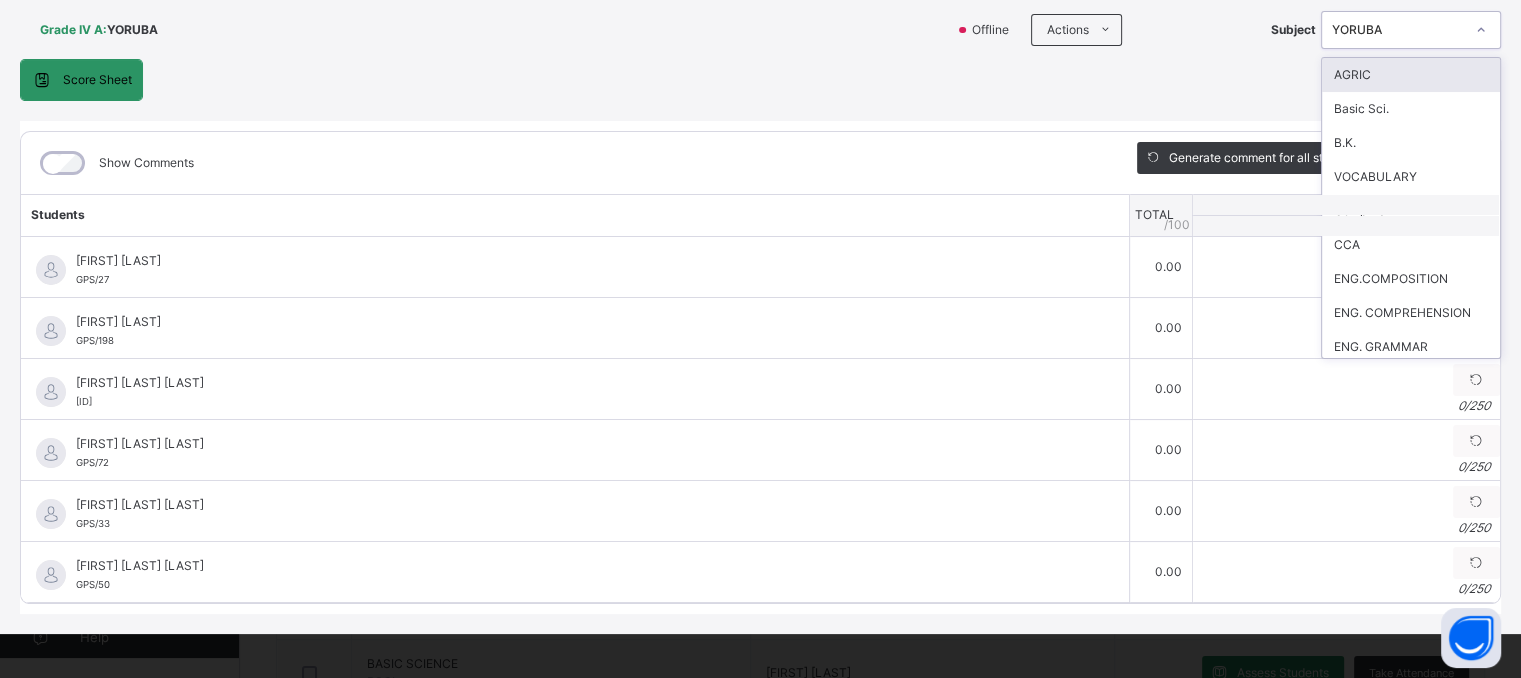 click on "YORUBA" at bounding box center [1392, 30] 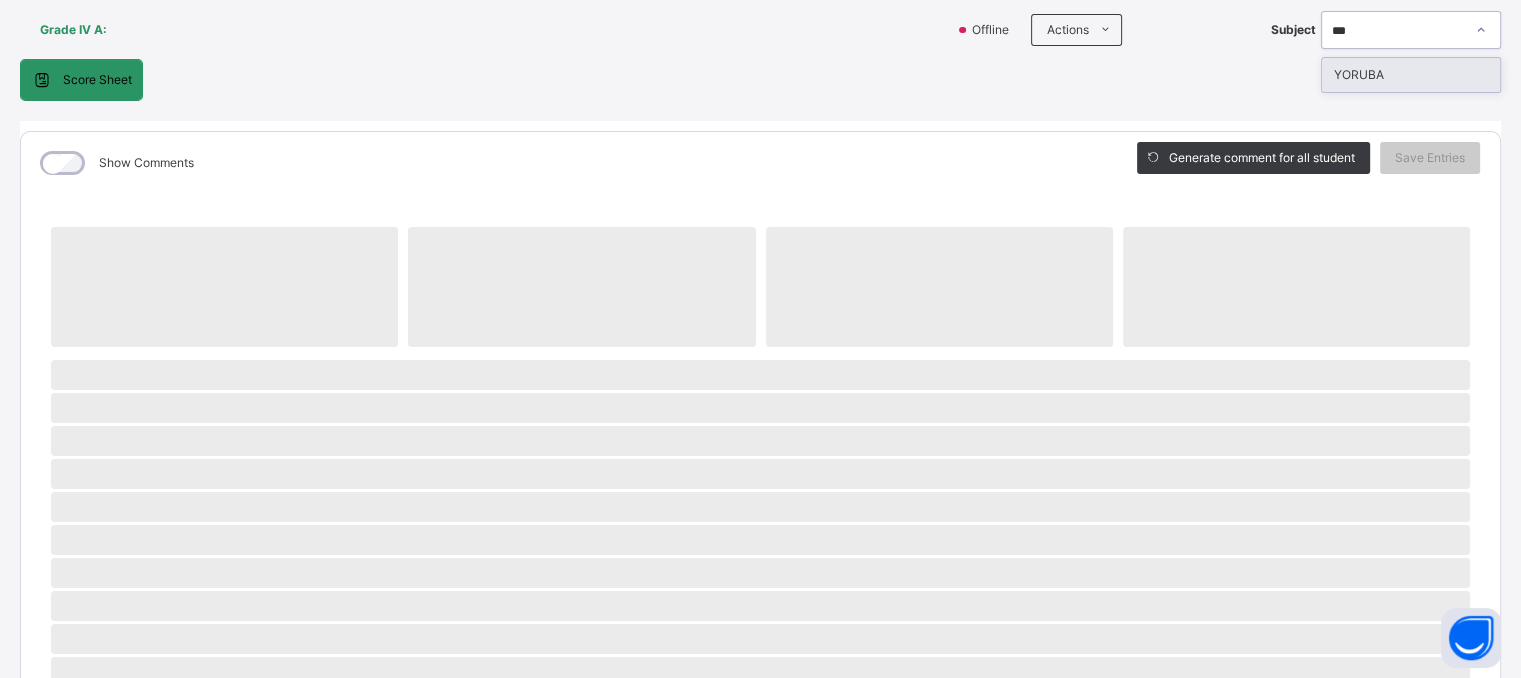 click on "YORUBA" at bounding box center [1411, 75] 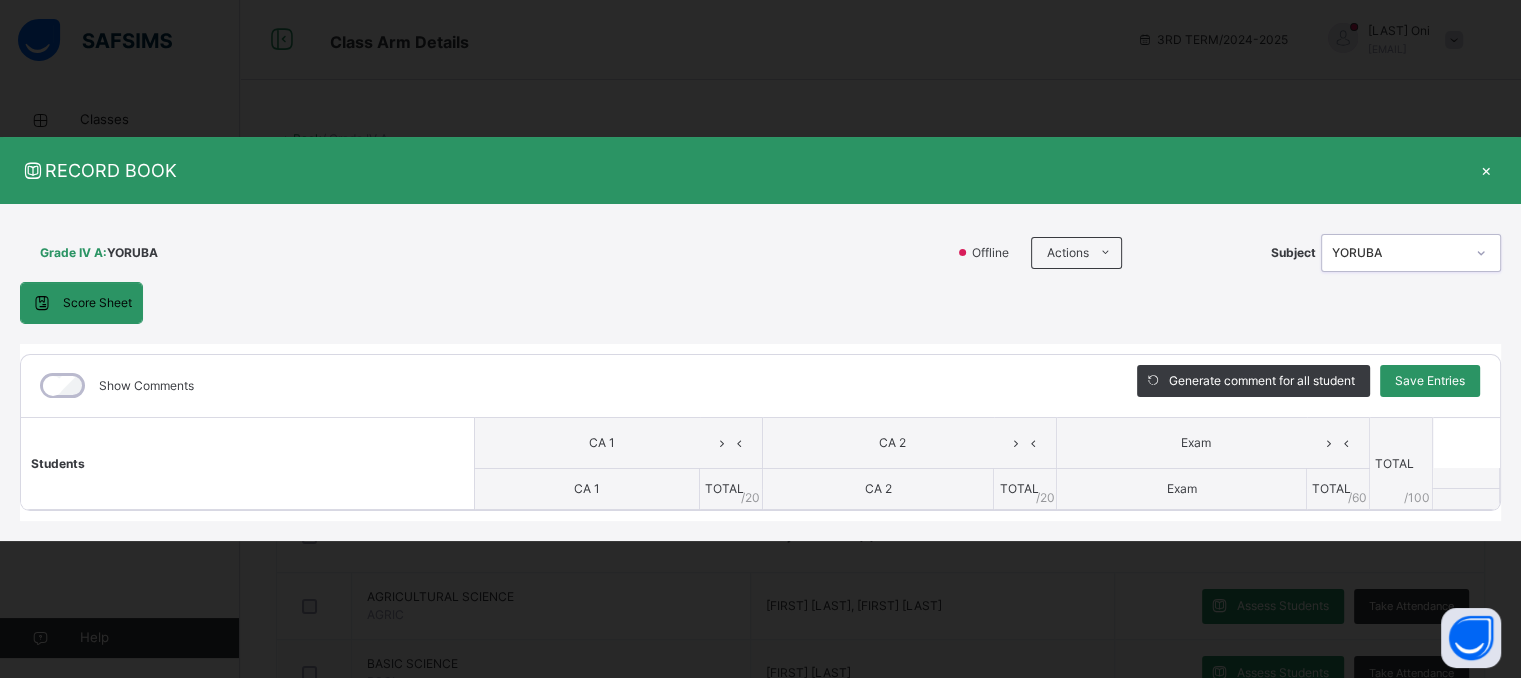 scroll, scrollTop: 0, scrollLeft: 0, axis: both 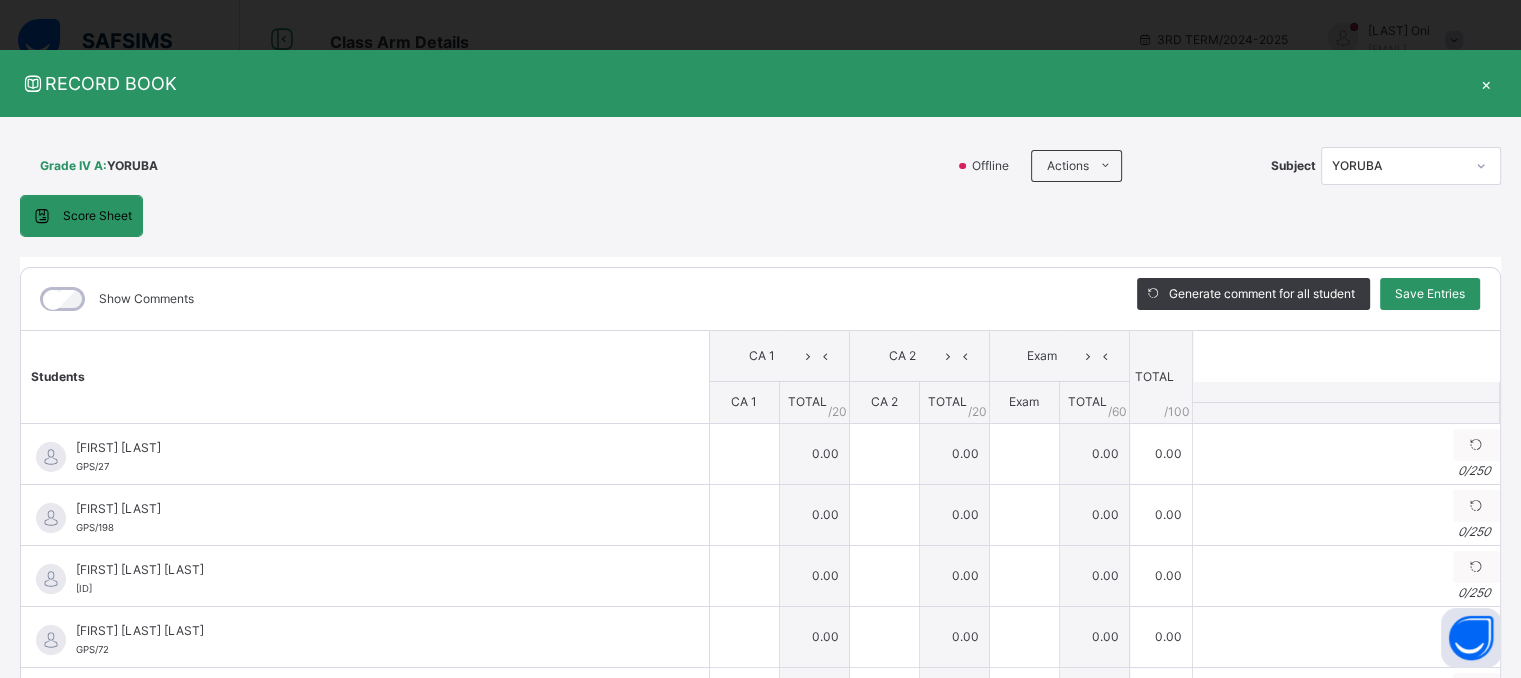 click on "Score Sheet Score Sheet Show Comments   Generate comment for all student   Save Entries Class Level:  Grade IV   A Subject:  YORUBA Session:  2024/2025 Session Session:  3RD TERM Students CA 1 CA 2 Exam TOTAL /100 Comment CA 1 TOTAL / 20 CA 2 TOTAL / 20 Exam TOTAL / 60  [LAST]  [LAST] GPS/27  [LAST]  [LAST] GPS/27 0.00 0.00 0.00 0.00 Generate comment 0 / 250   ×   Subject Teacher’s Comment Generate and see in full the comment developed by the AI with an option to regenerate the comment JS  [LAST]  [LAST]   GPS/27   Total 0.00  / 100.00 Sims Bot   Regenerate     Use this comment   [FIRST] [LAST] GPS/198 [FIRST] [LAST] GPS/198 0.00 0.00 0.00 0.00 Generate comment 0 / 250   ×   Subject Teacher’s Comment Generate and see in full the comment developed by the AI with an option to regenerate the comment JS [FIRST] [LAST]   GPS/198   Total 0.00  / 100.00 Sims Bot   Regenerate     Use this comment   [FIRST] [LAST] [LAST]  GPS/29 [FIRST] [LAST] [LAST]  GPS/29" at bounding box center (760, 498) 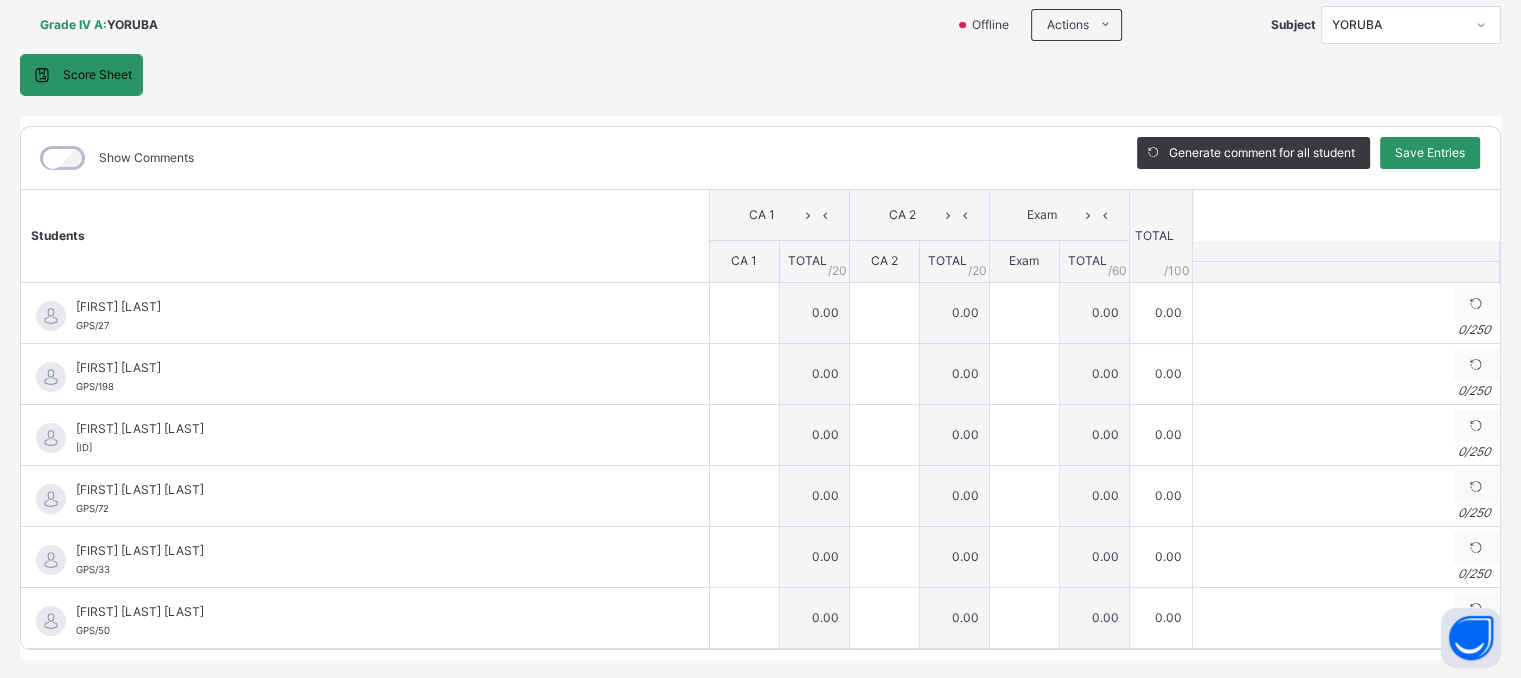 scroll, scrollTop: 160, scrollLeft: 0, axis: vertical 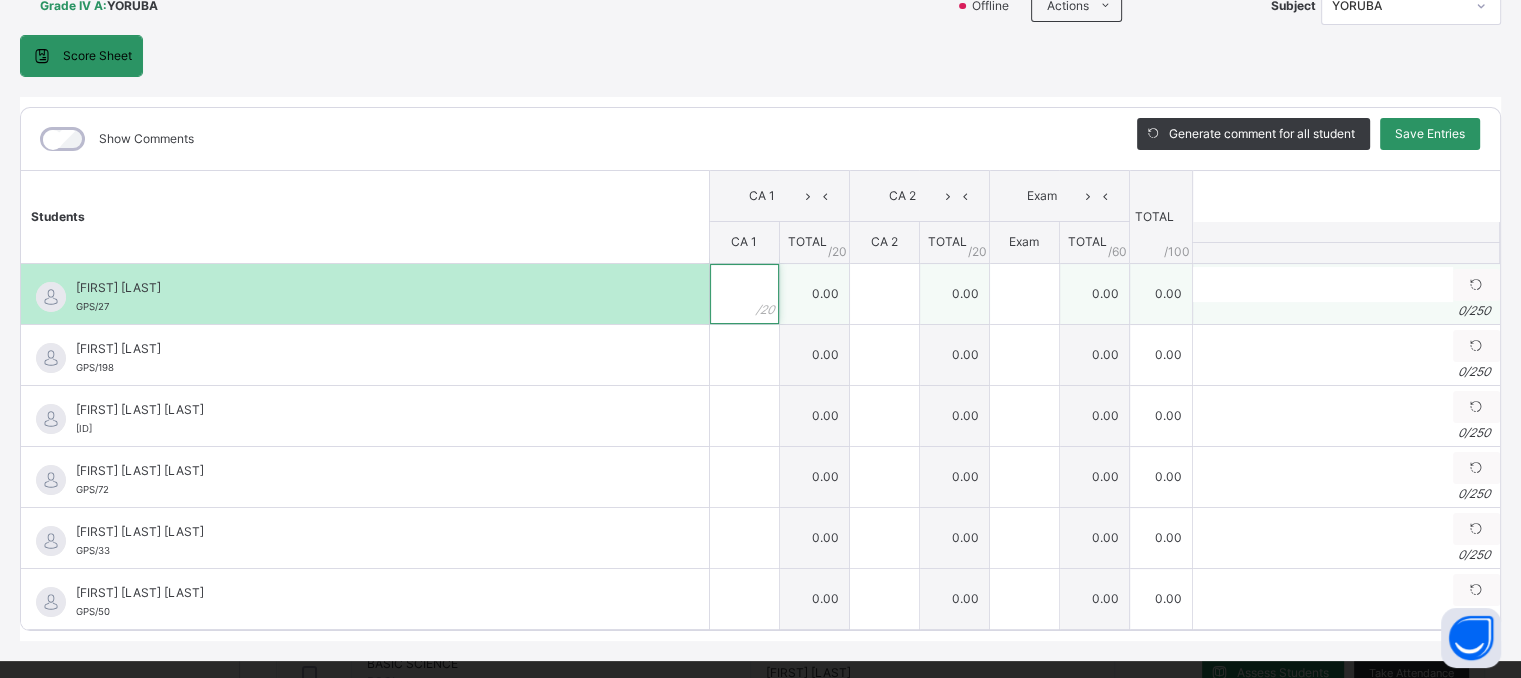 click at bounding box center (744, 294) 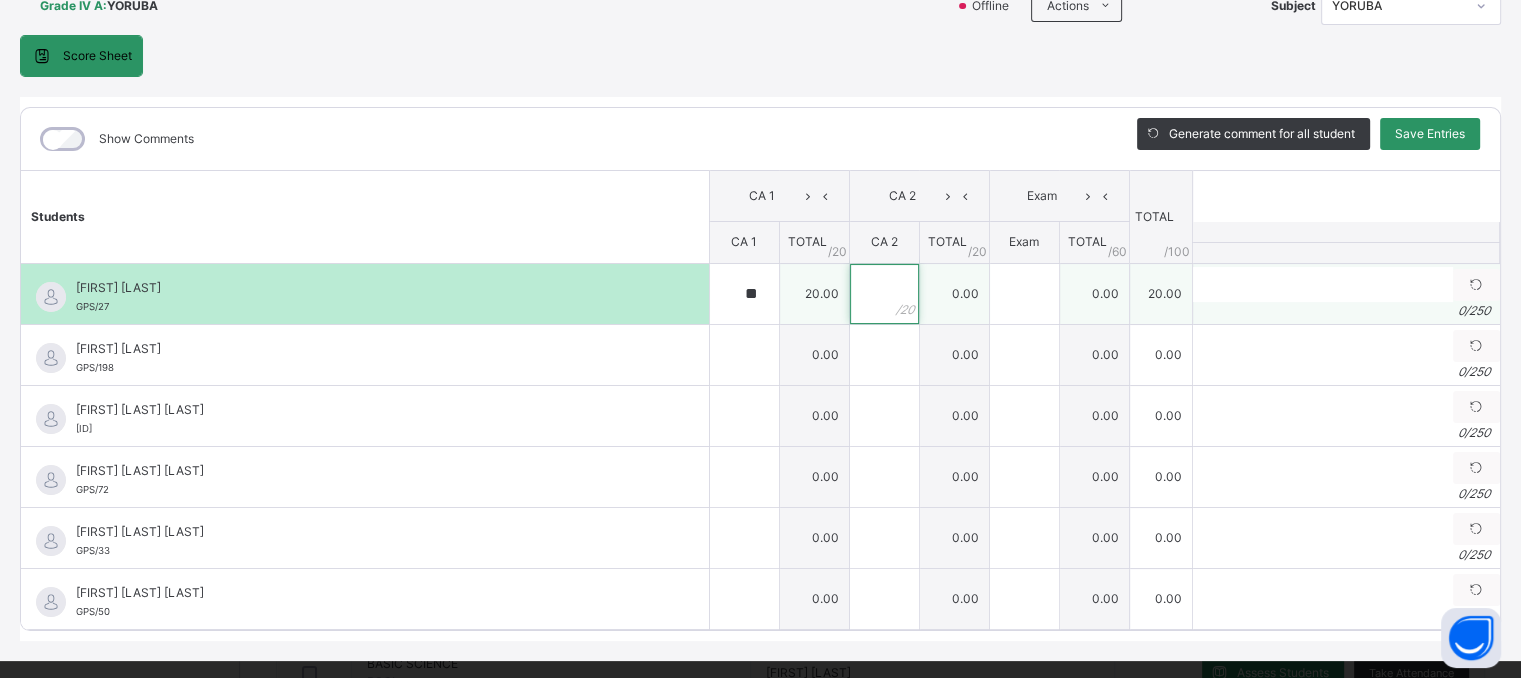 click at bounding box center [884, 294] 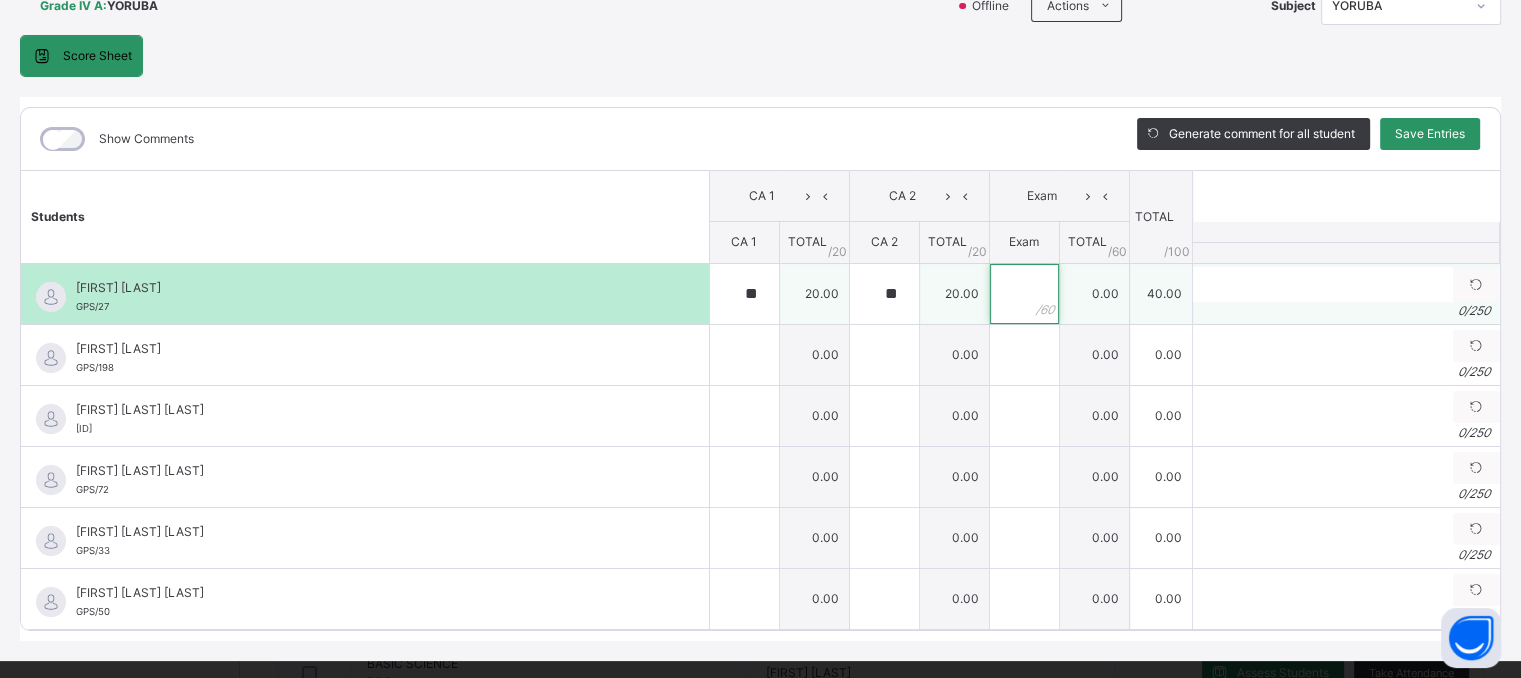 click at bounding box center [1024, 294] 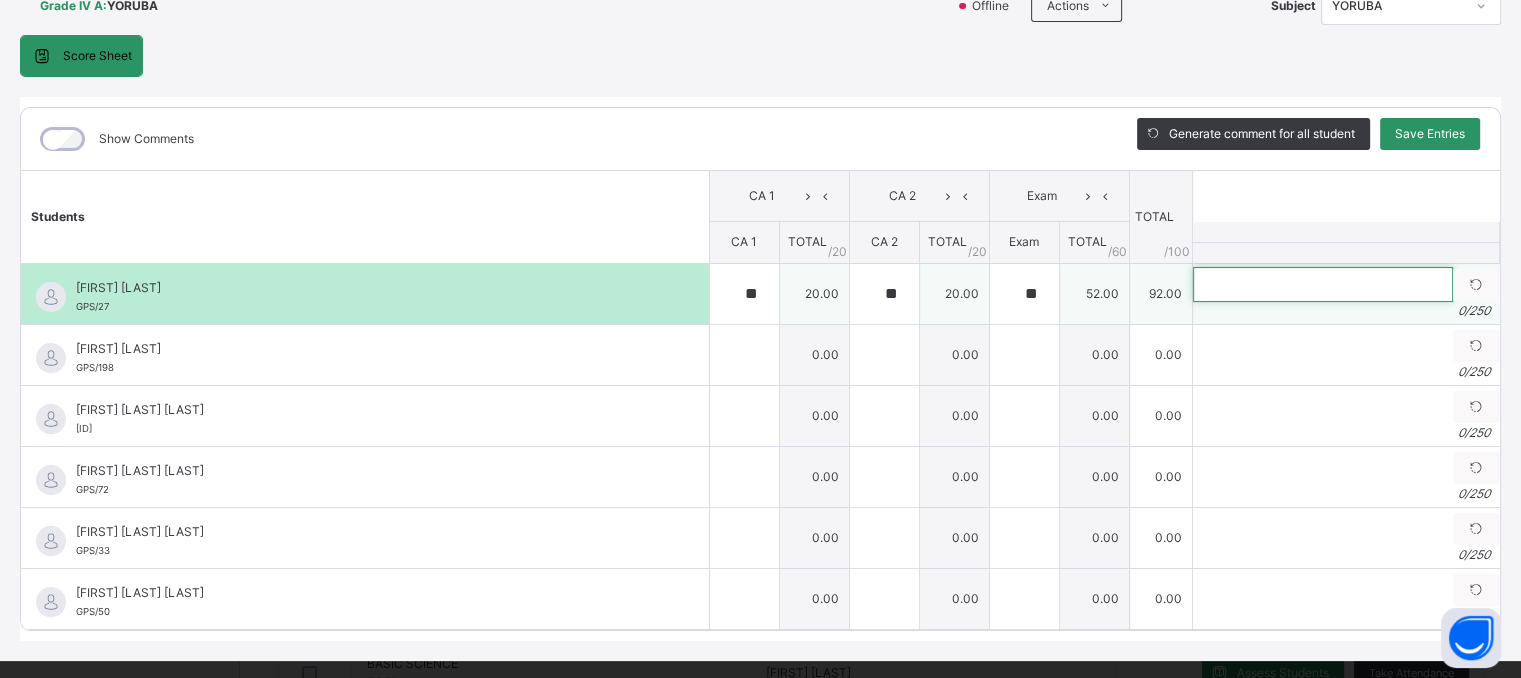 click at bounding box center [1323, 284] 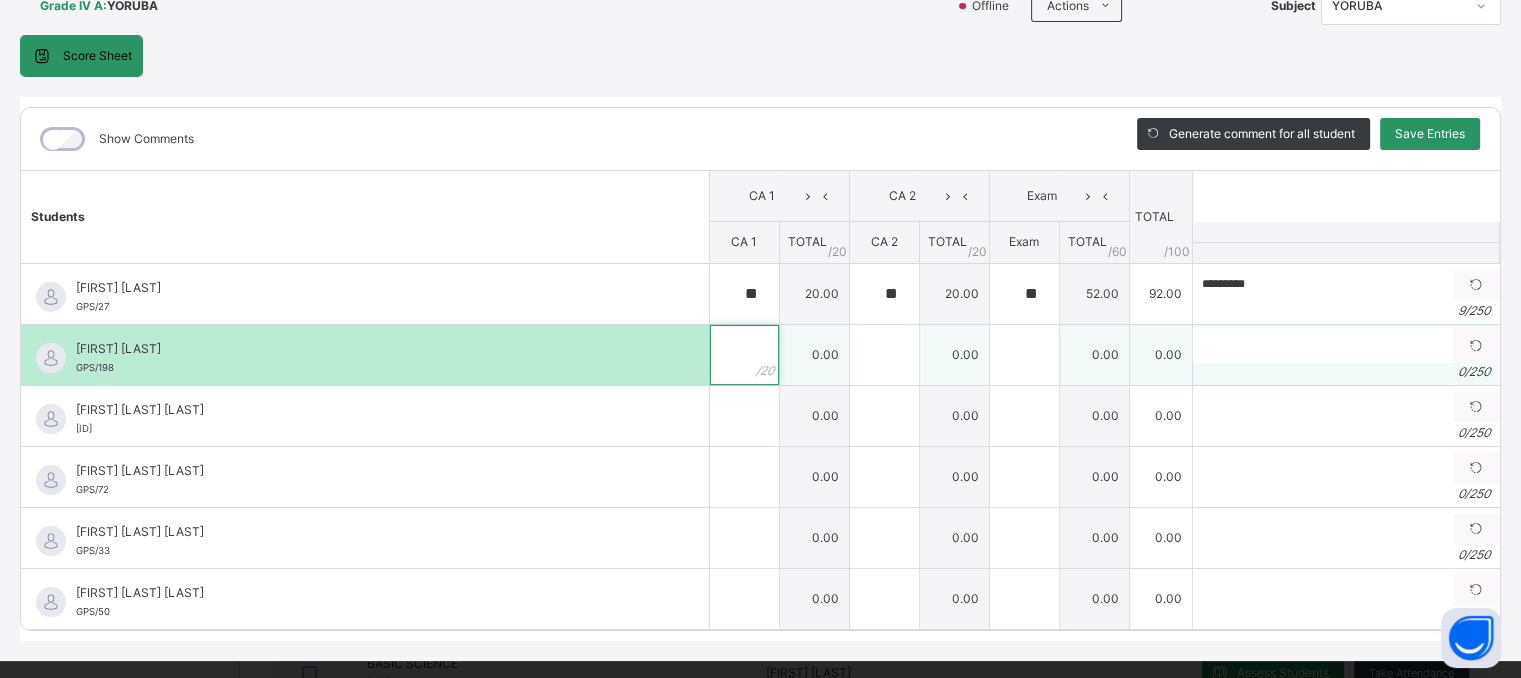 click at bounding box center (744, 355) 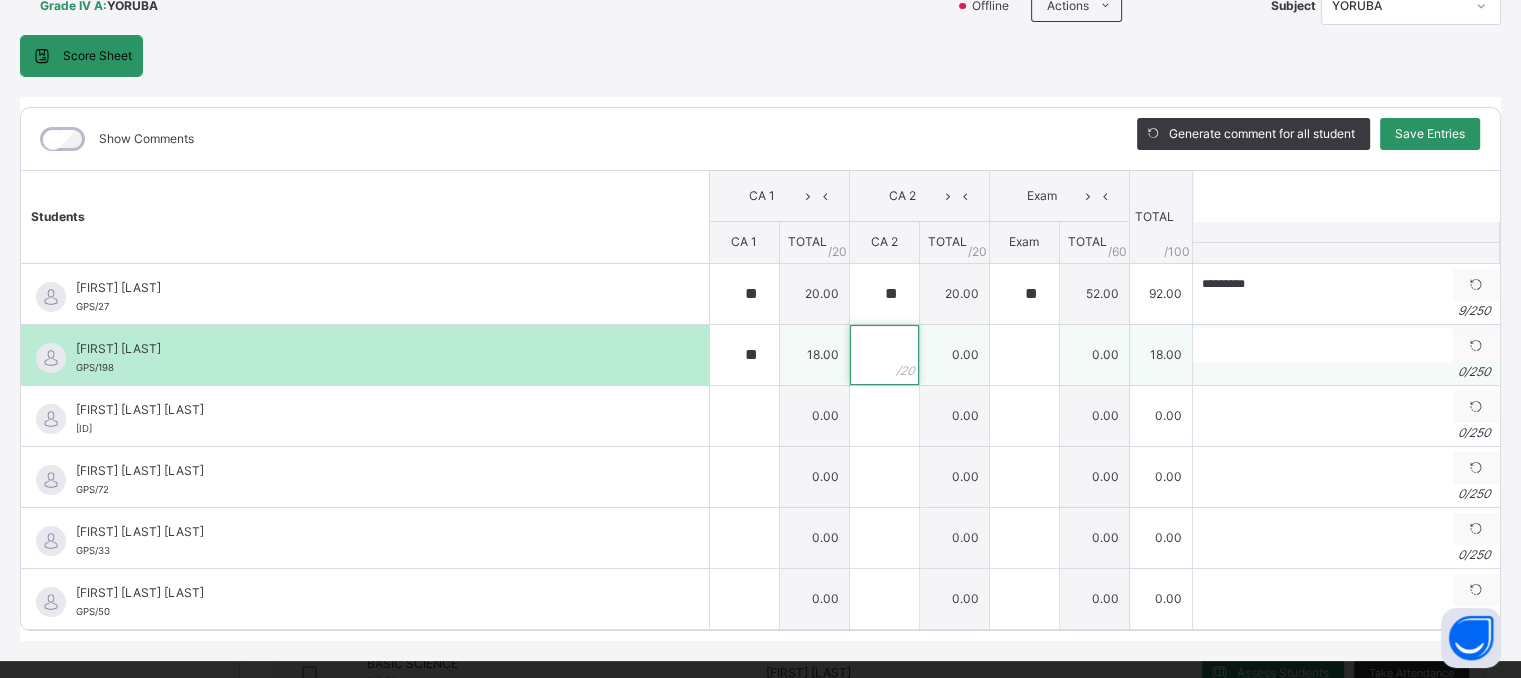 click at bounding box center (884, 355) 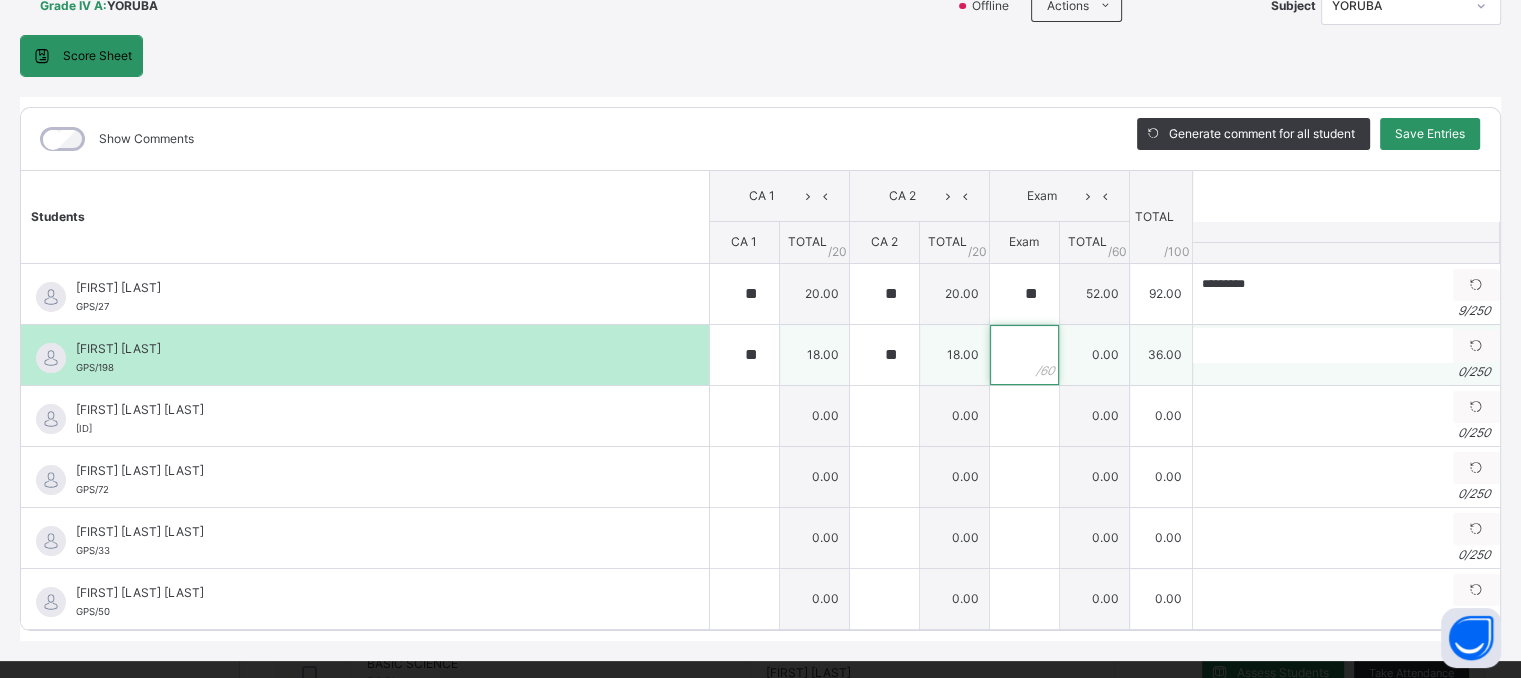 click at bounding box center (1024, 355) 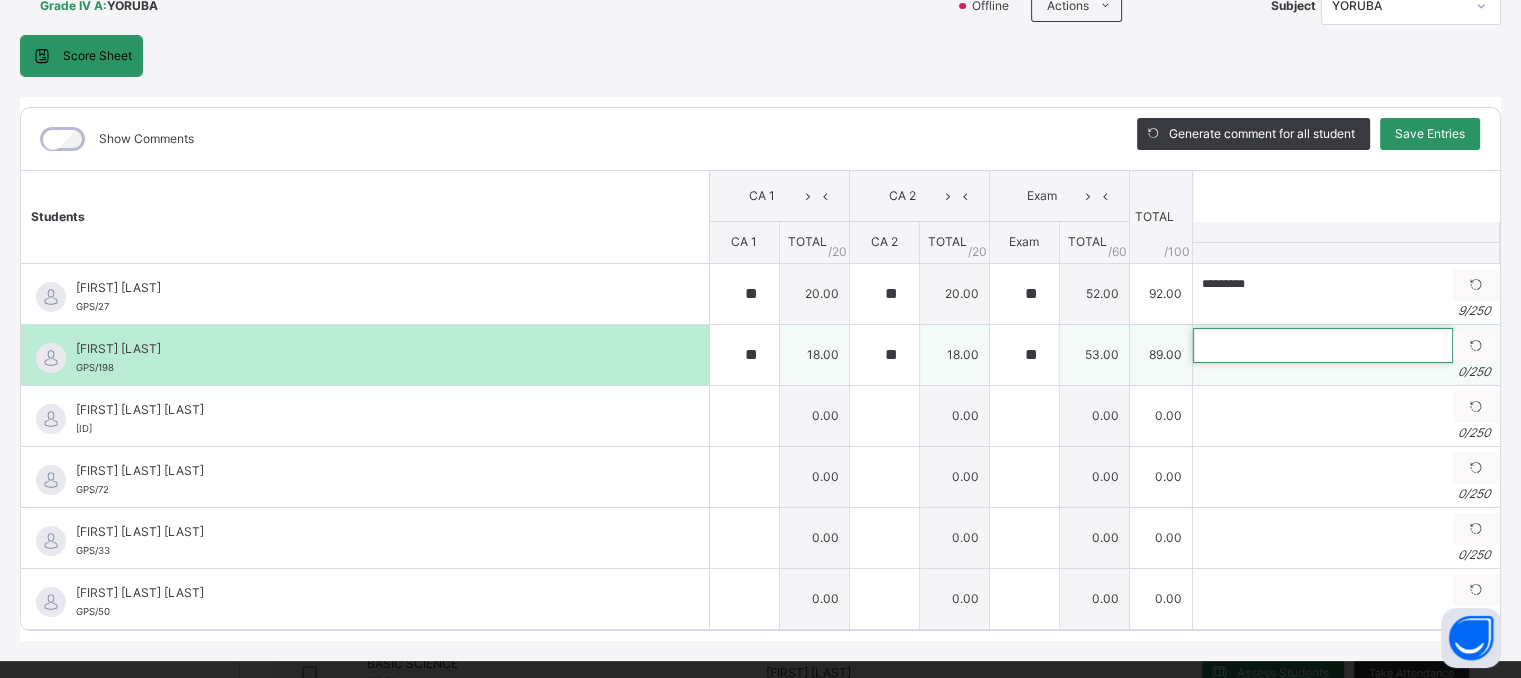 click at bounding box center (1323, 345) 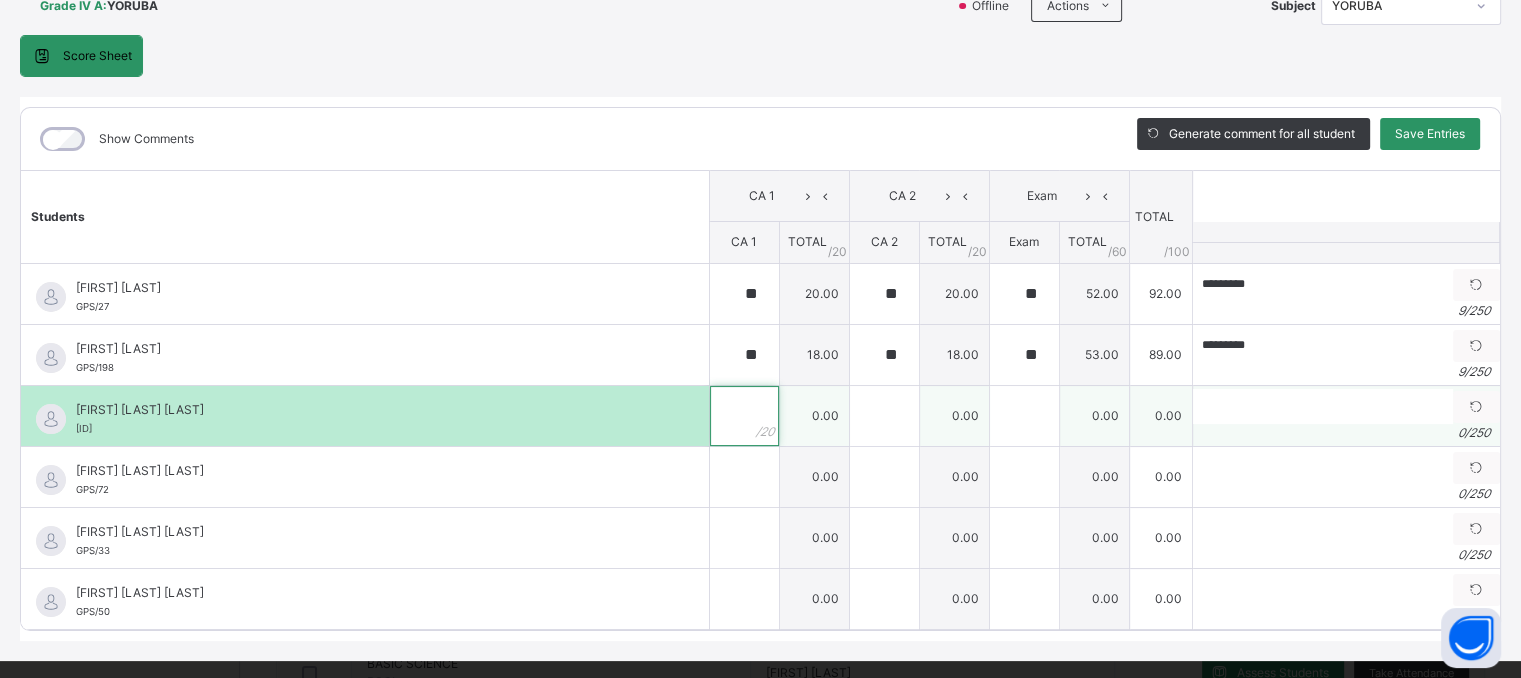 click at bounding box center (744, 416) 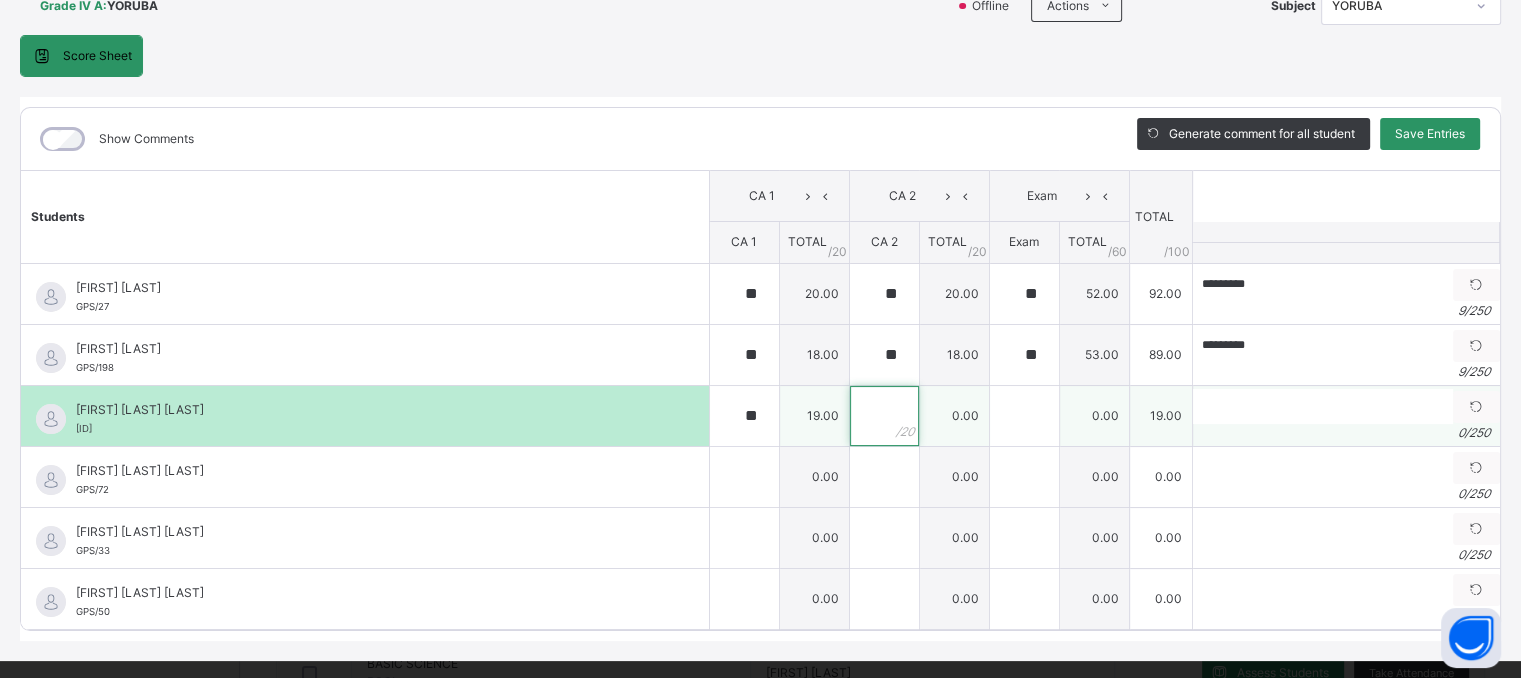 click at bounding box center (884, 416) 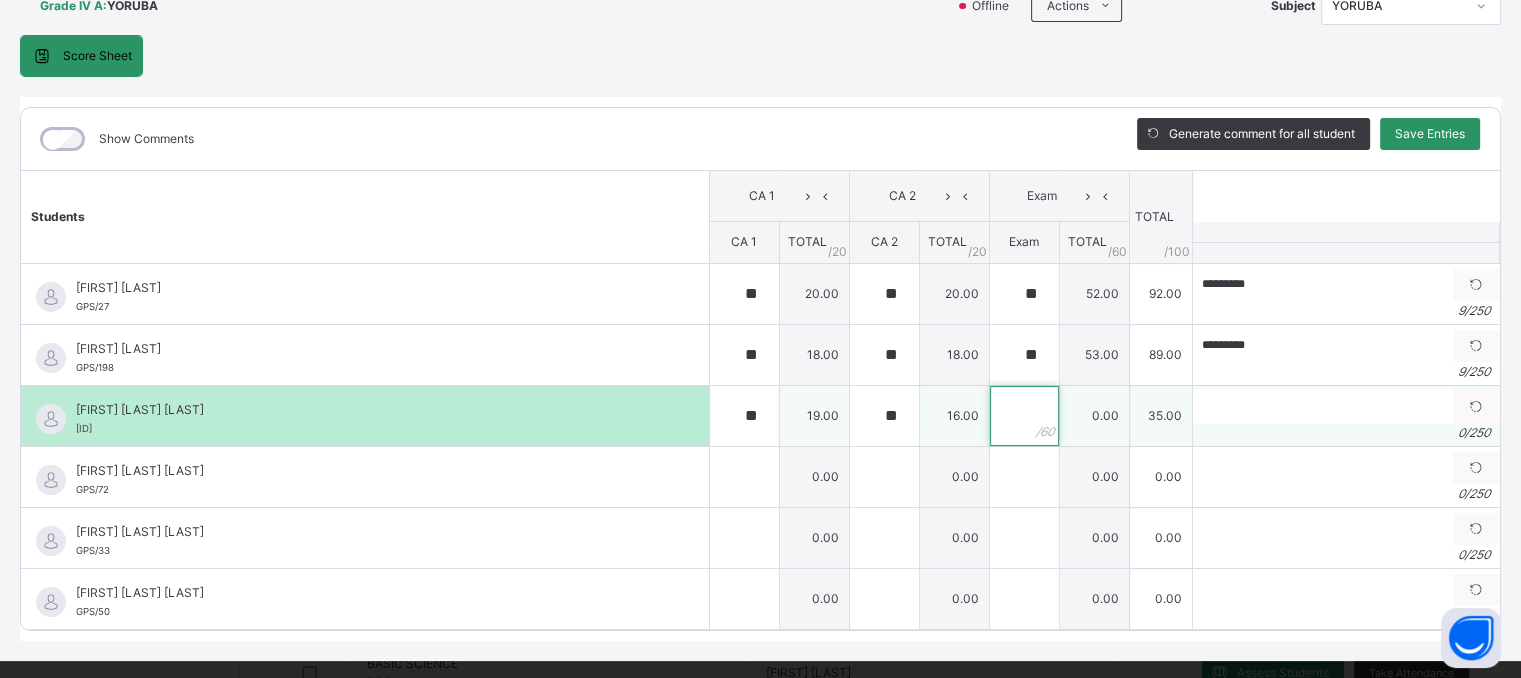 click at bounding box center [1024, 416] 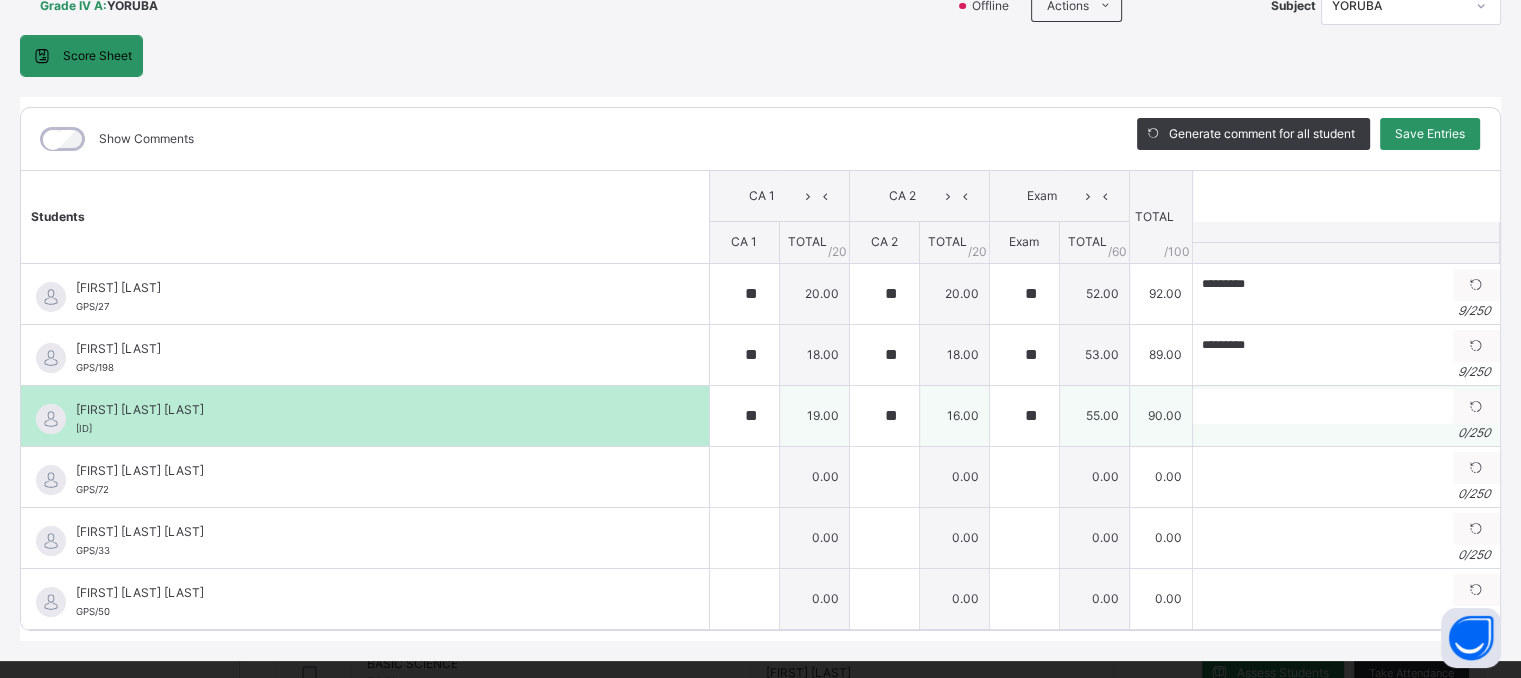 drag, startPoint x: 1236, startPoint y: 433, endPoint x: 1228, endPoint y: 425, distance: 11.313708 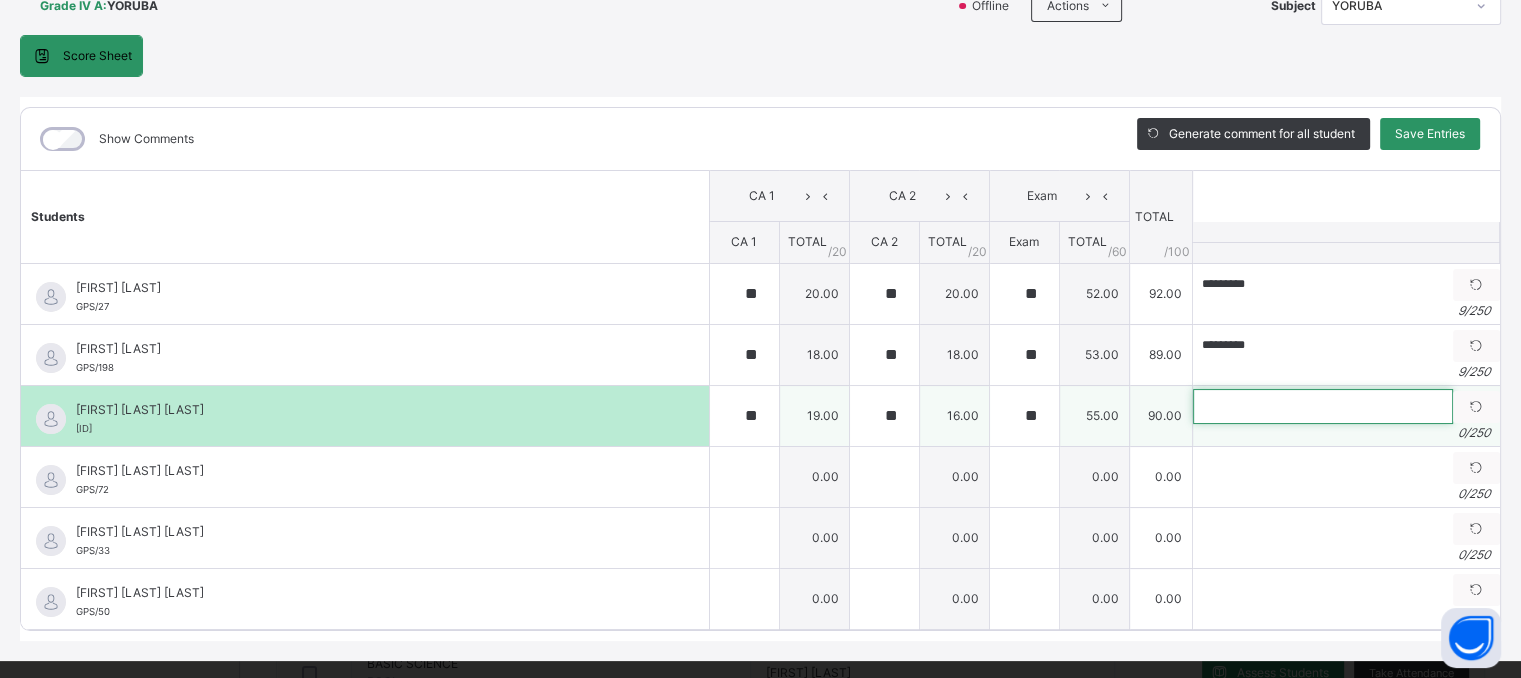click at bounding box center (1323, 406) 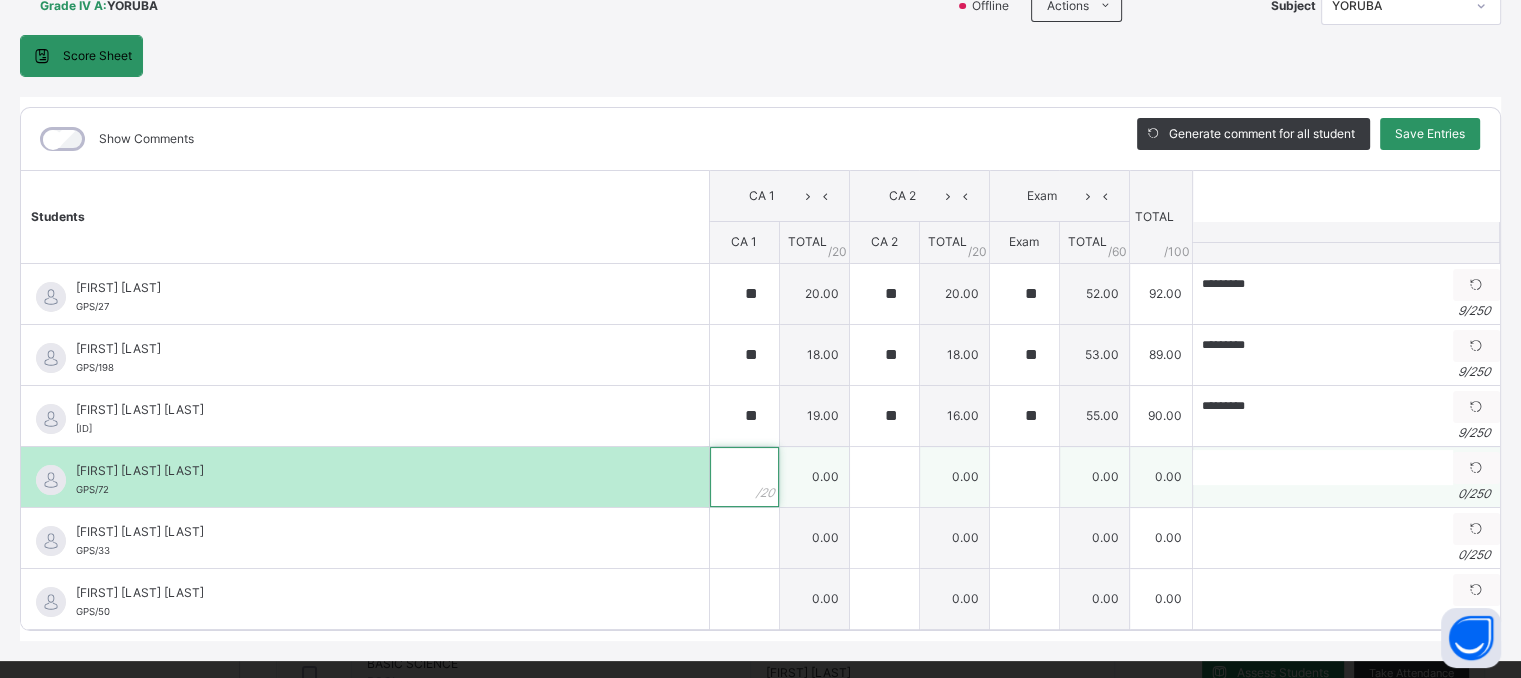 click at bounding box center (744, 477) 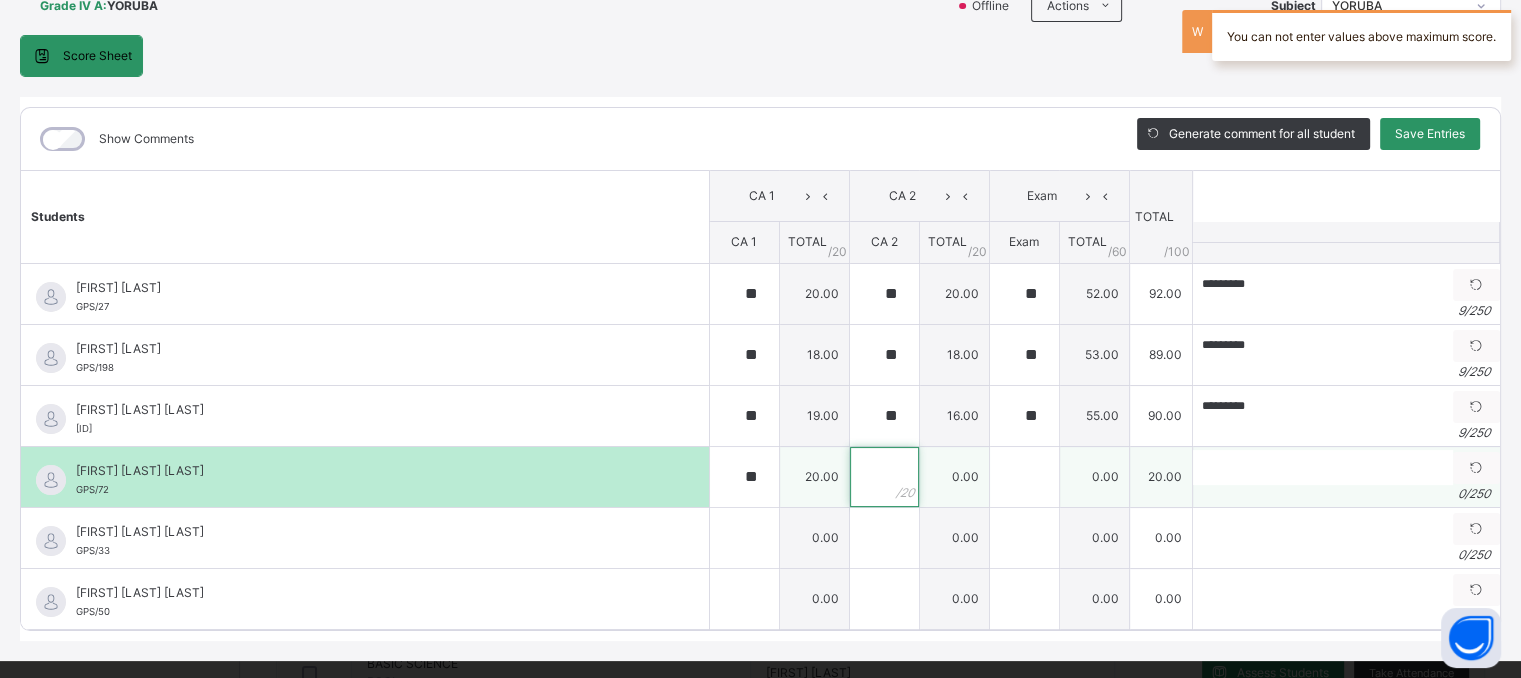 click at bounding box center (884, 477) 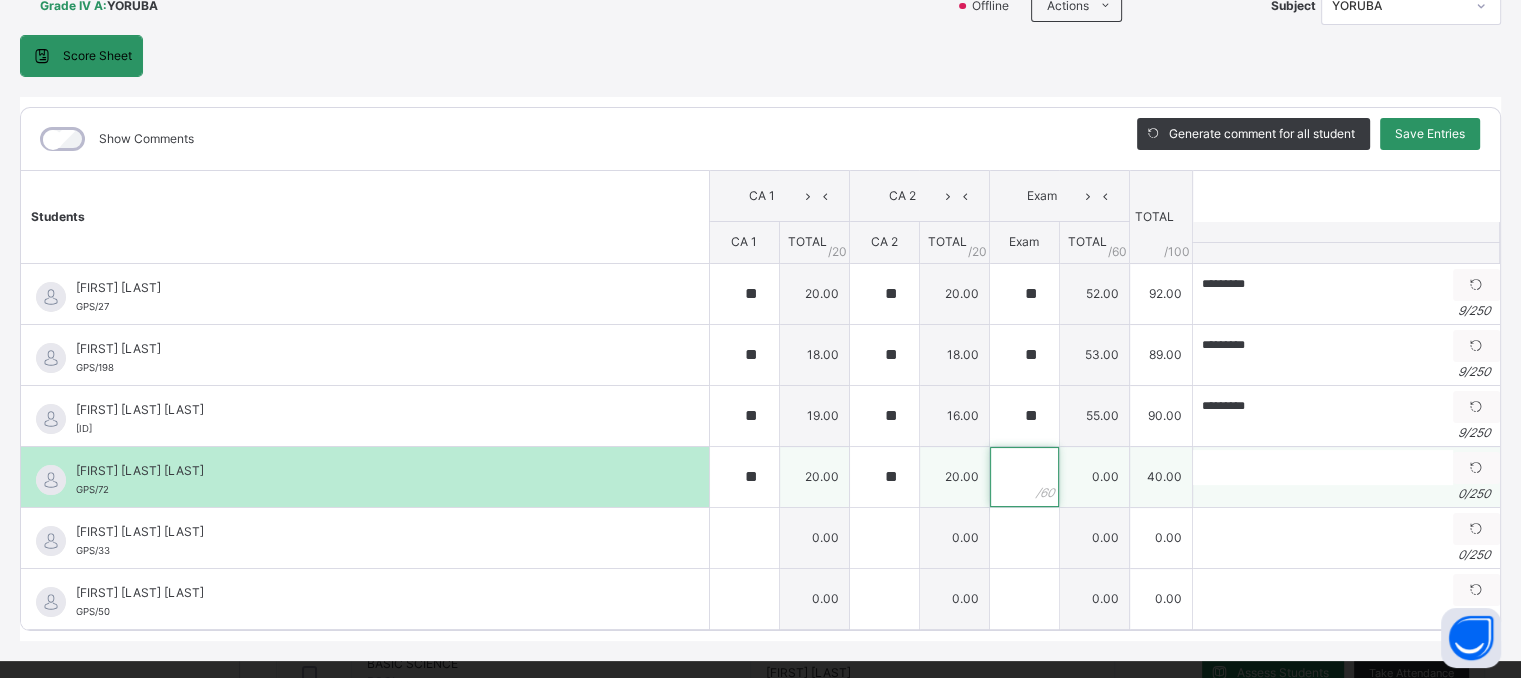 click at bounding box center (1024, 477) 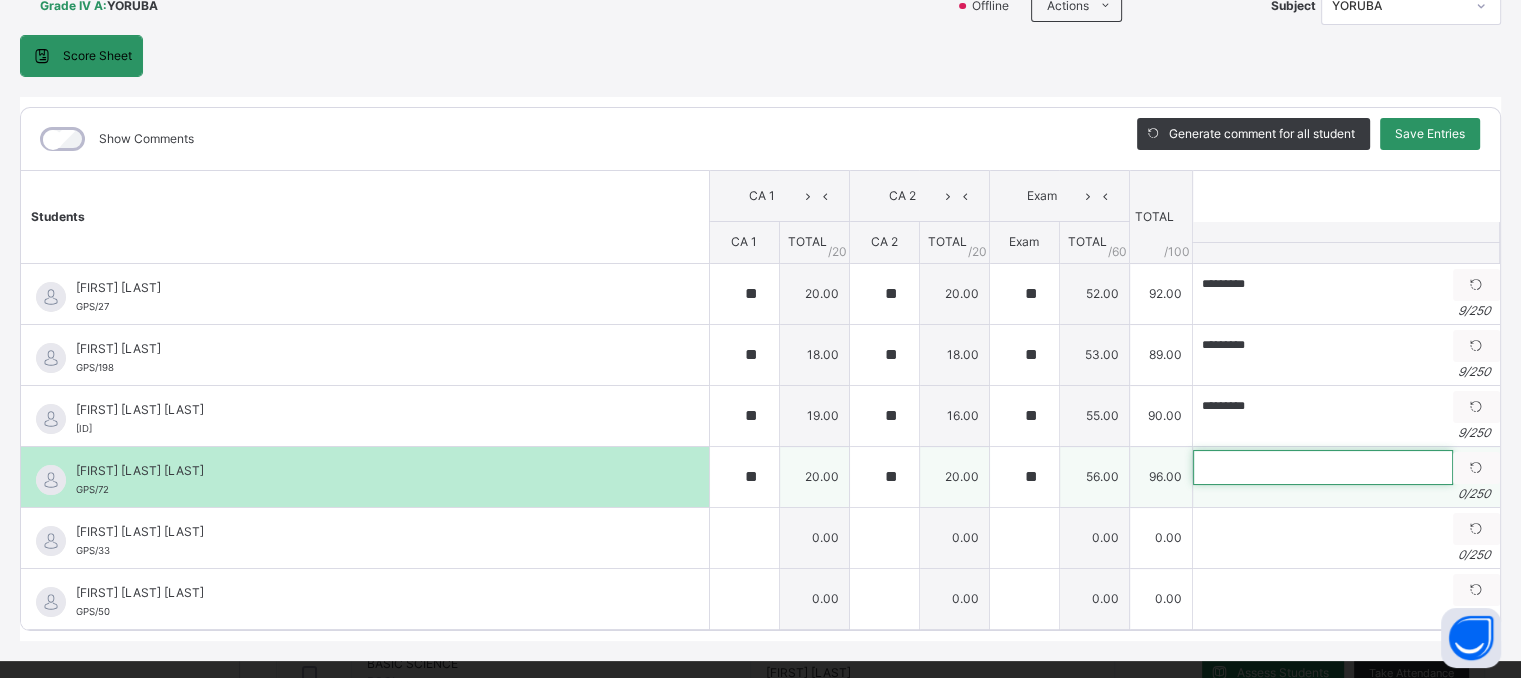 click at bounding box center (1323, 467) 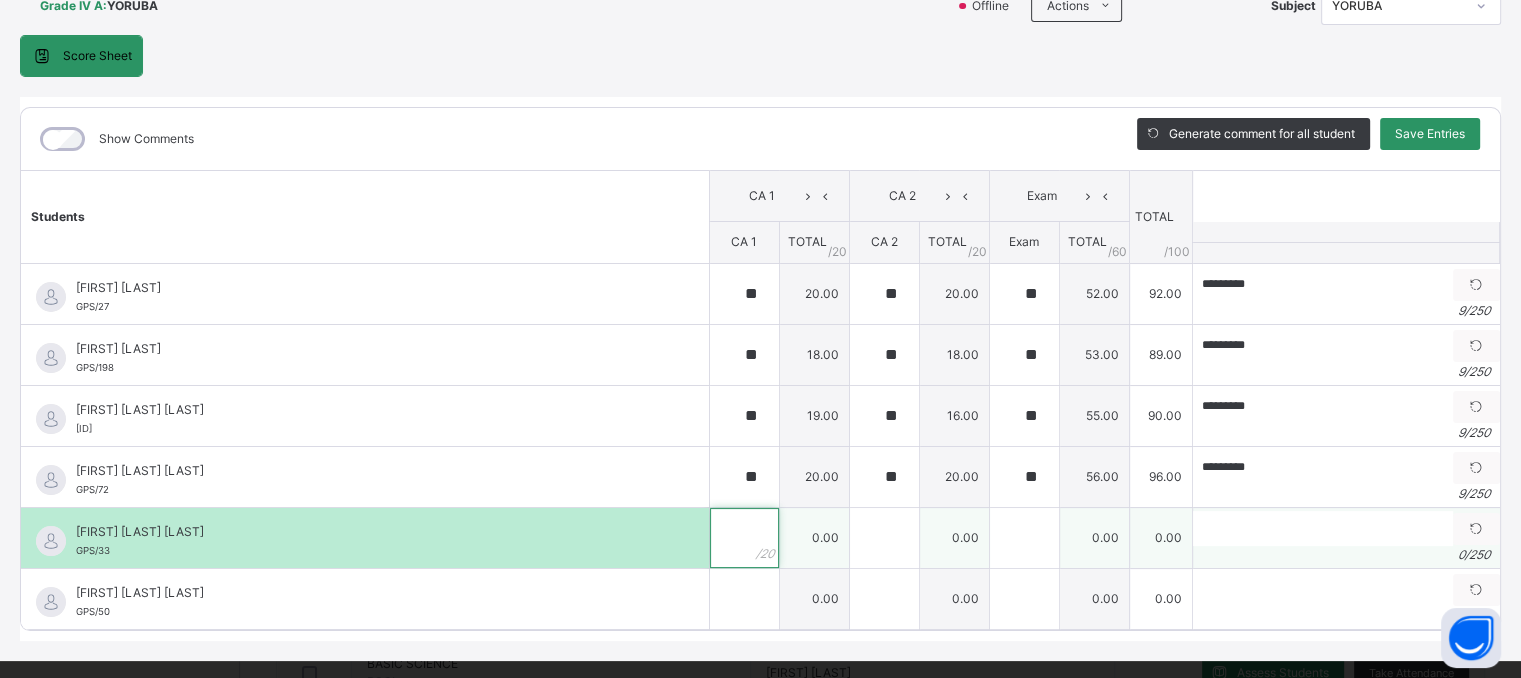 click at bounding box center [744, 538] 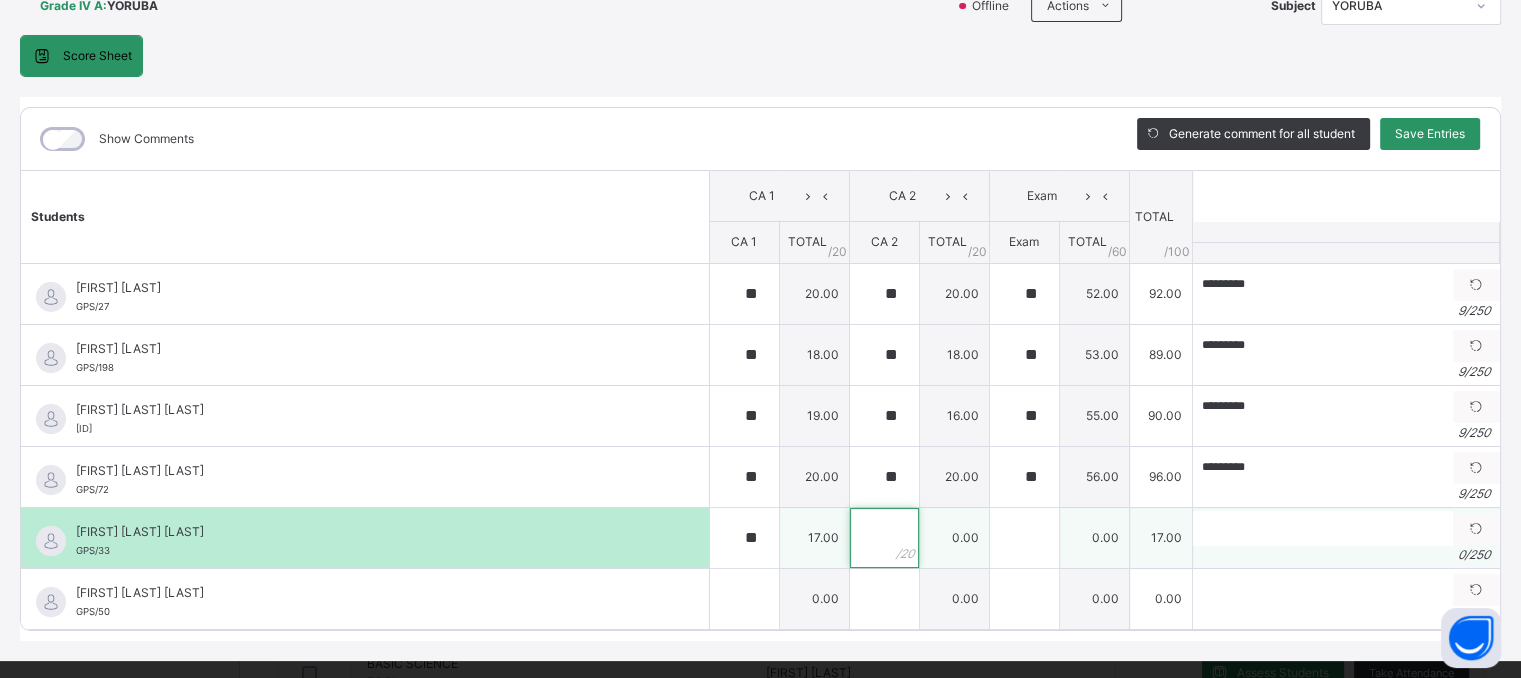 click at bounding box center [884, 538] 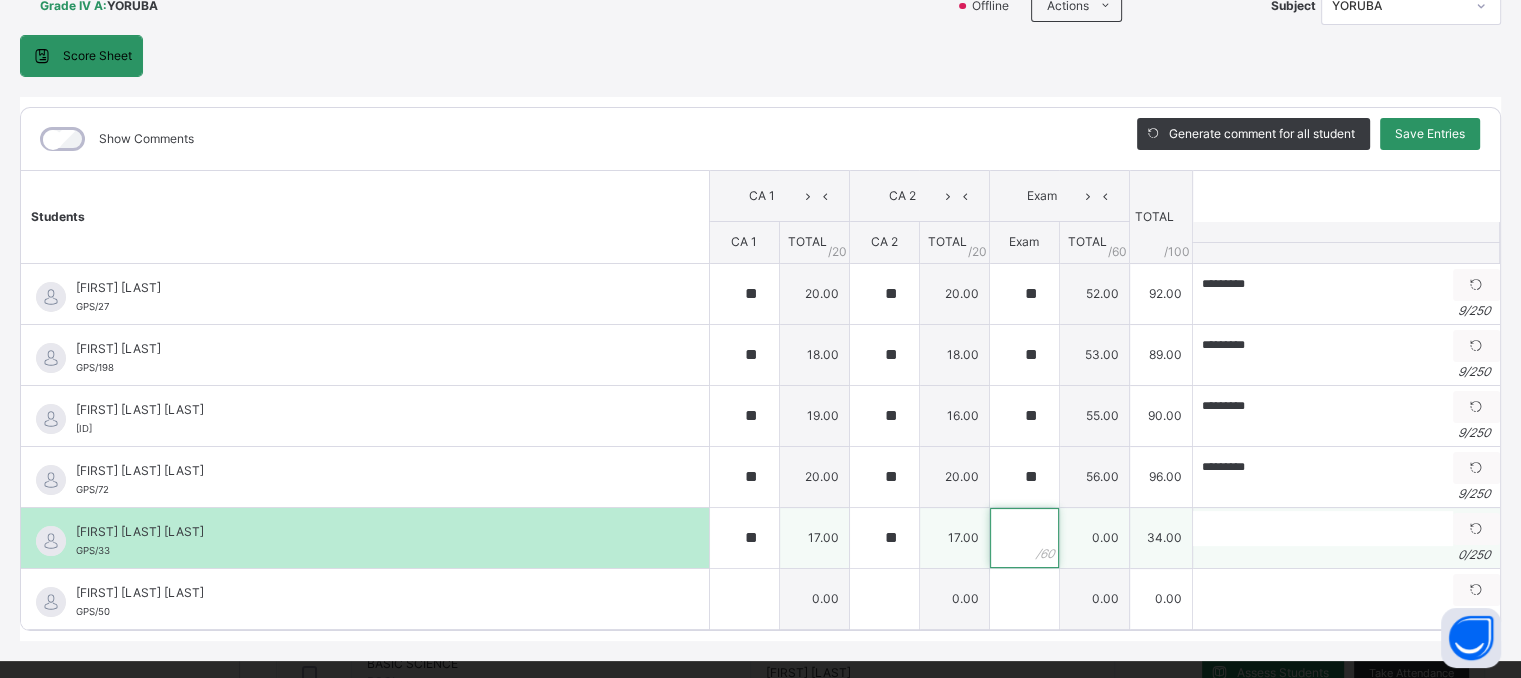 click at bounding box center [1024, 538] 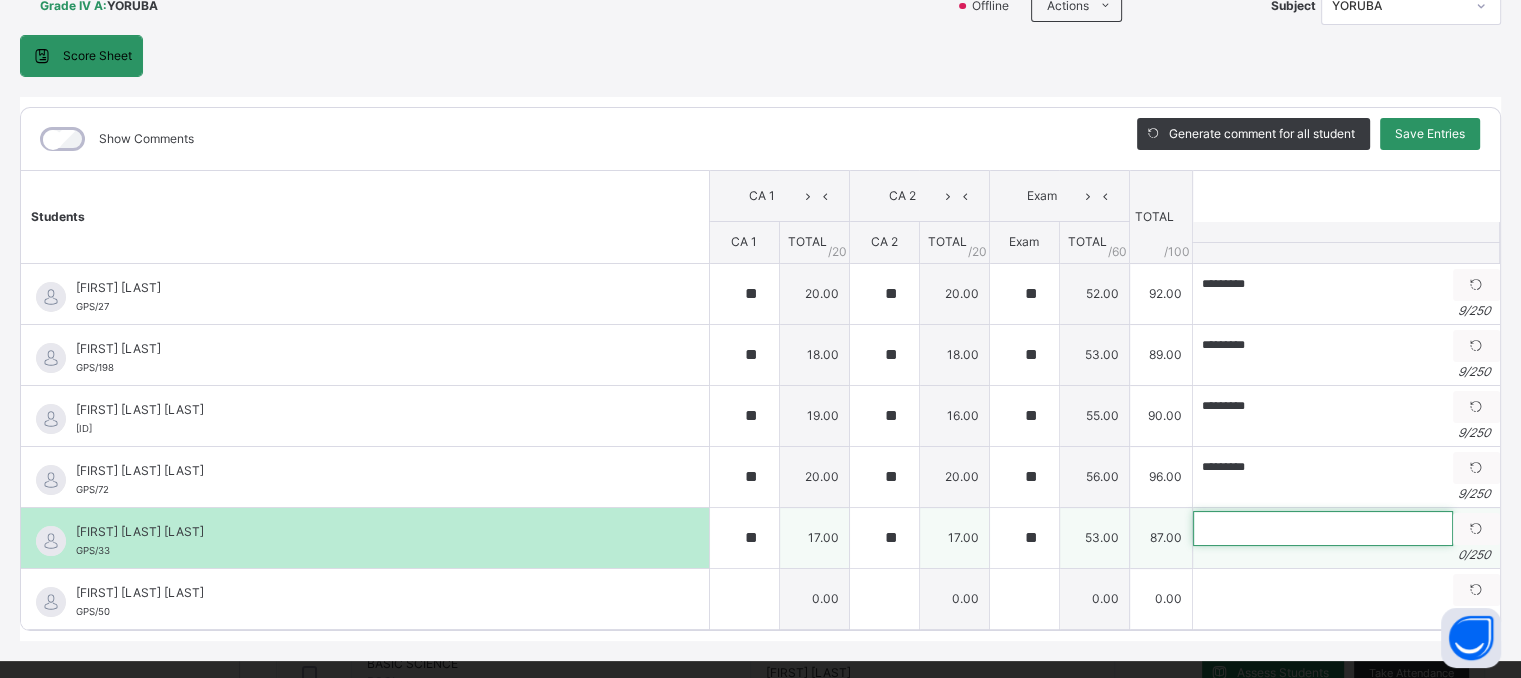 click at bounding box center [1323, 528] 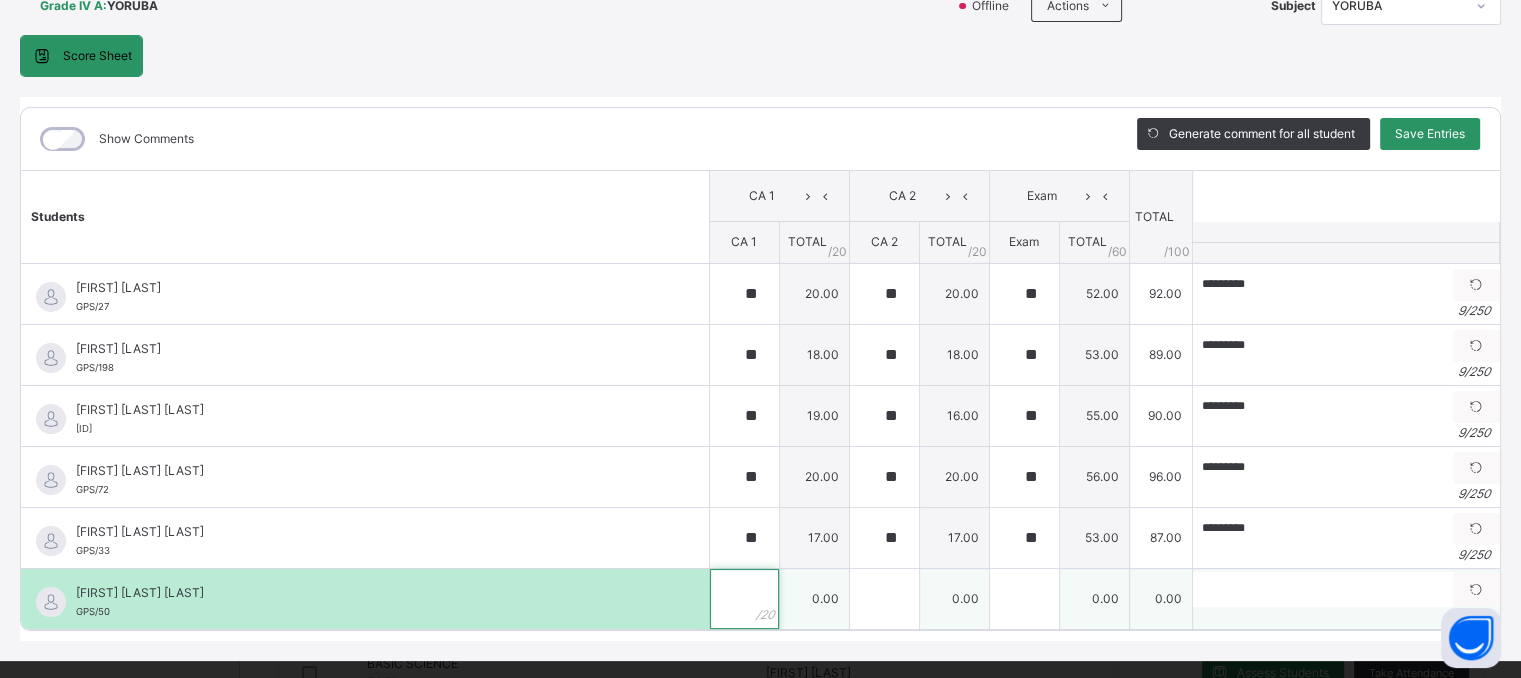click at bounding box center (744, 599) 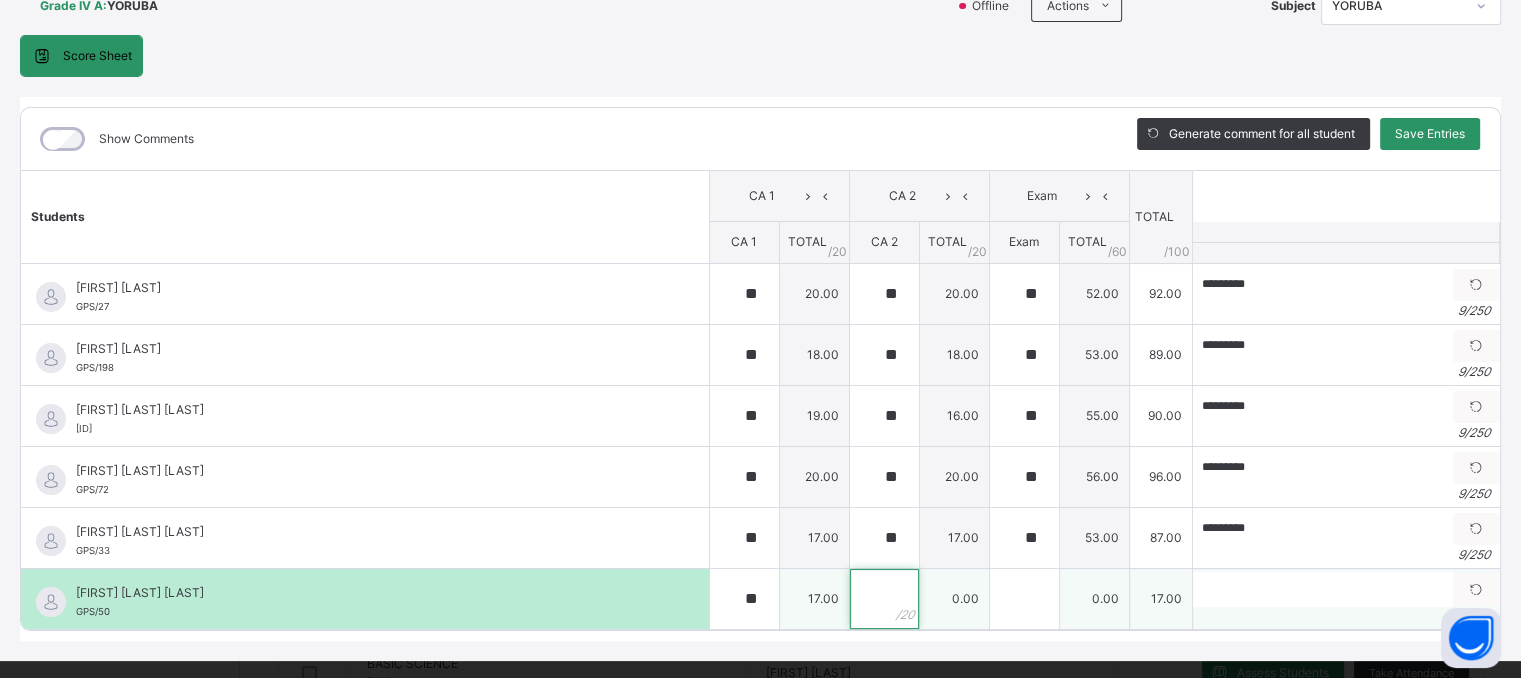 click at bounding box center (884, 599) 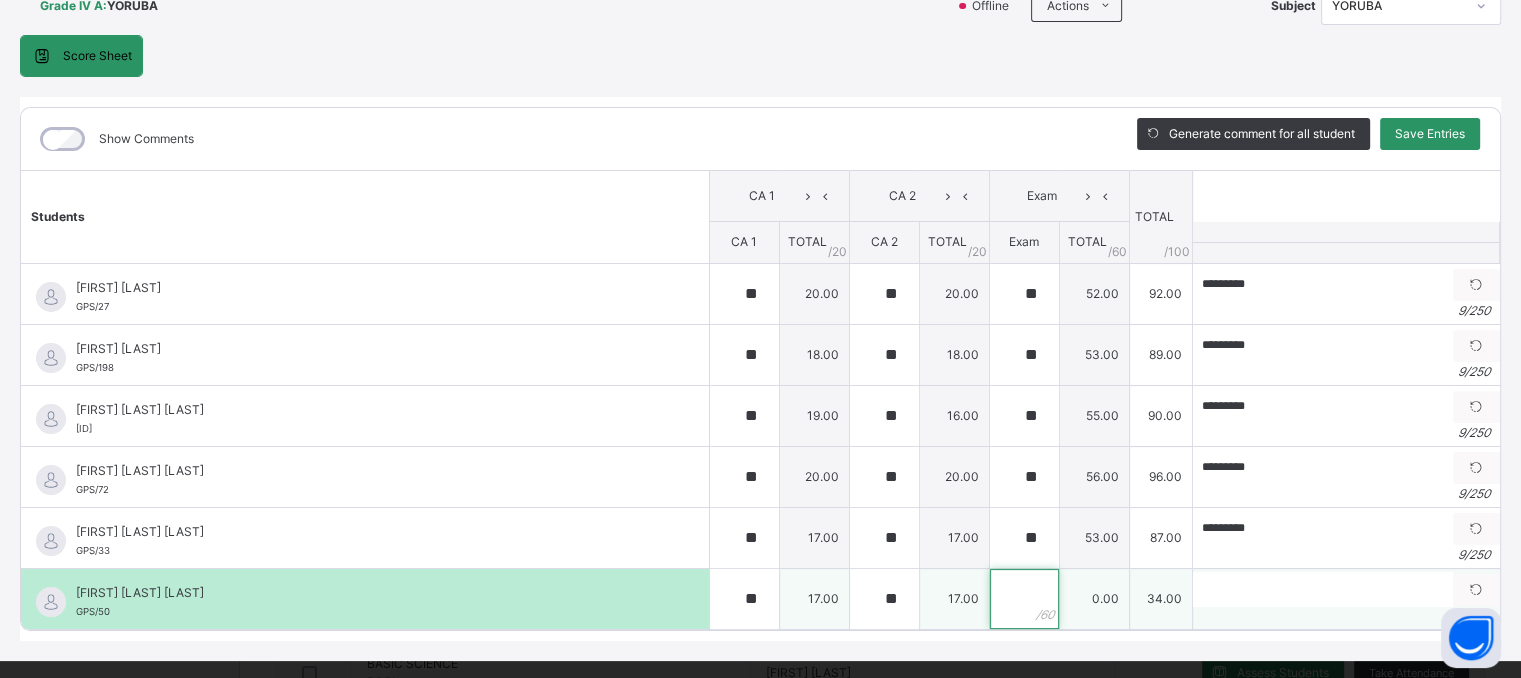 click at bounding box center [1024, 599] 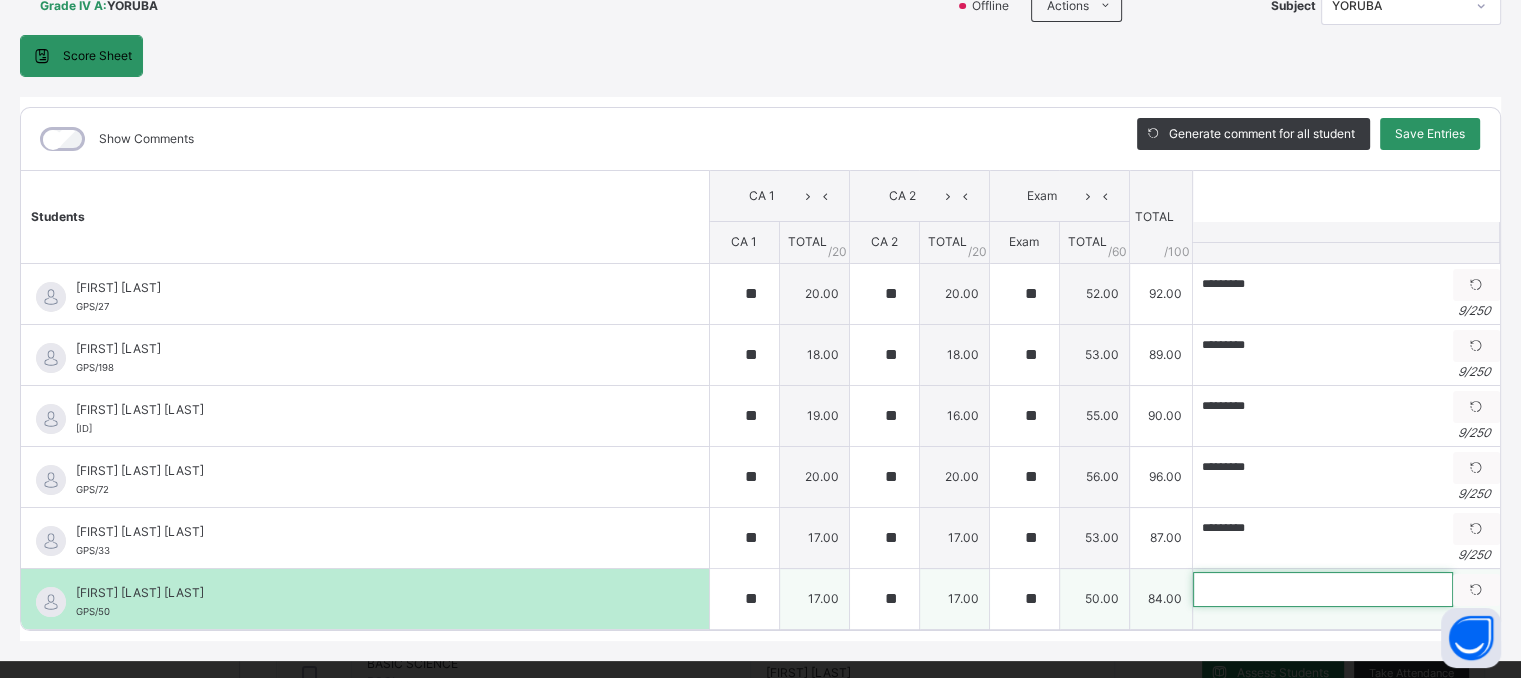 click at bounding box center (1323, 589) 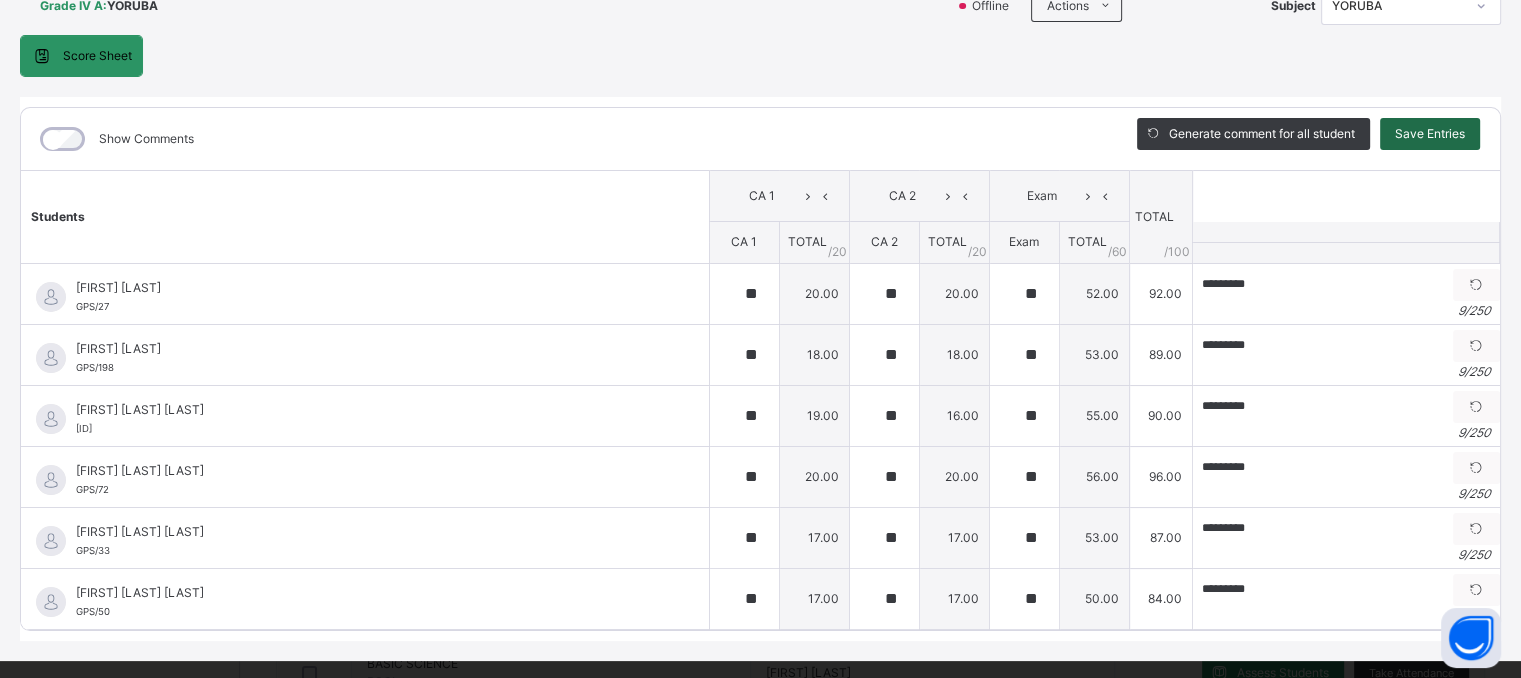 click on "Save Entries" at bounding box center [1430, 134] 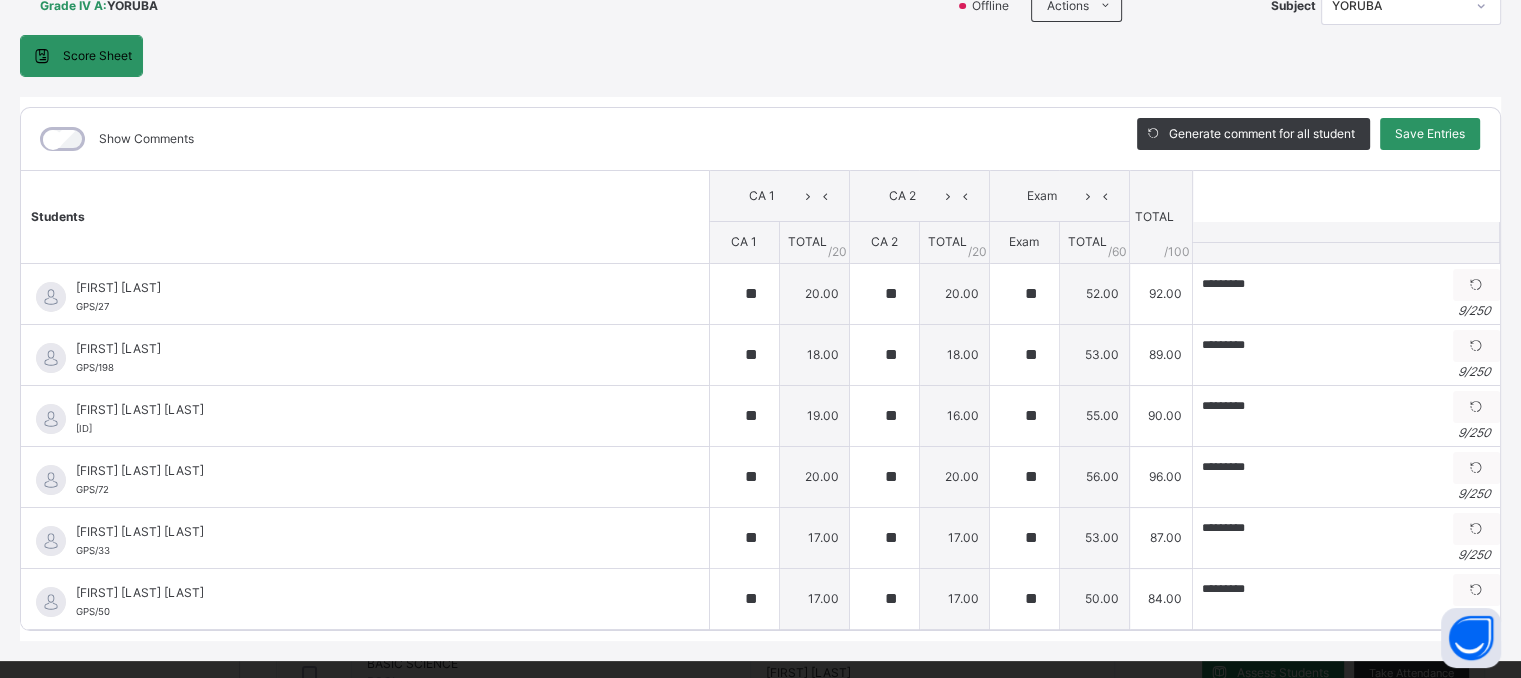 click on "Grade IV   A :   YORUBA Offline Actions  Download Empty Score Sheet  Upload/map score sheet Subject  YORUBA GRACEY PRIVATE SCHOOL Date: [DATE], [TIME] Score Sheet Score Sheet Show Comments   Generate comment for all student   Save Entries Class Level:  Grade IV   A Subject:  YORUBA Session:  2024/2025 Session Session:  3RD TERM Students CA 1 CA 2 Exam TOTAL /100 Comment CA 1 TOTAL / 20 CA 2 TOTAL / 20 Exam TOTAL / 60  [FIRST]  [LAST] GPS/[NUMBER]  [FIRST]  [LAST] GPS/[NUMBER] ** 20.00 ** 20.00 ** 52.00 92.00 ********* Generate comment 9 / 250   ×   Subject Teacher’s Comment Generate and see in full the comment developed by the AI with an option to regenerate the comment JS  [FIRST]  [LAST]   GPS/[NUMBER]   Total 92.00  / 100.00 Sims Bot   Regenerate     Use this comment   [FIRST] [LAST] GPS/[NUMBER] [FIRST] [LAST] GPS/[NUMBER] ** 18.00 ** 18.00 ** 53.00 89.00 ********* Generate comment 9 / 250   ×   Subject Teacher’s Comment JS [FIRST] [LAST]   GPS/[NUMBER]   Total 89.00  / 100.00 Sims Bot         9" at bounding box center [760, 309] 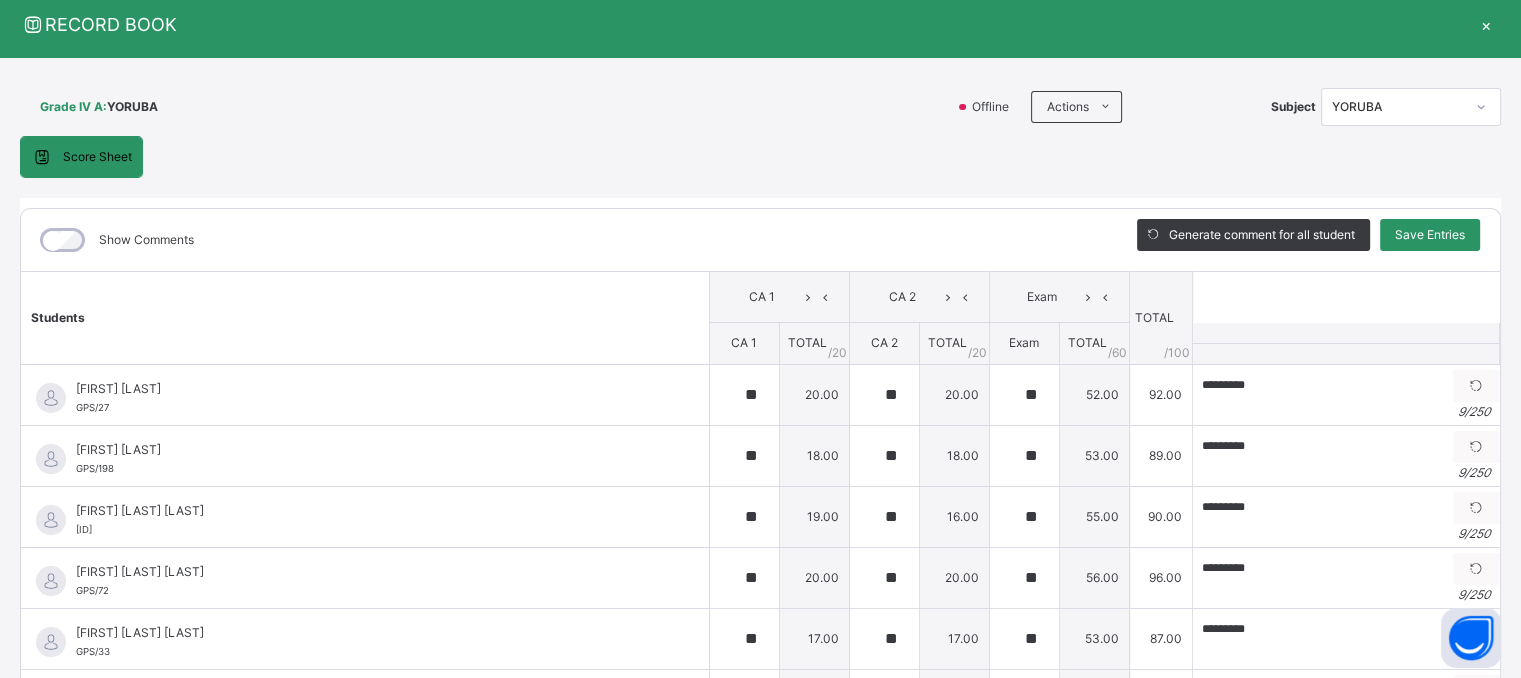 scroll, scrollTop: 0, scrollLeft: 0, axis: both 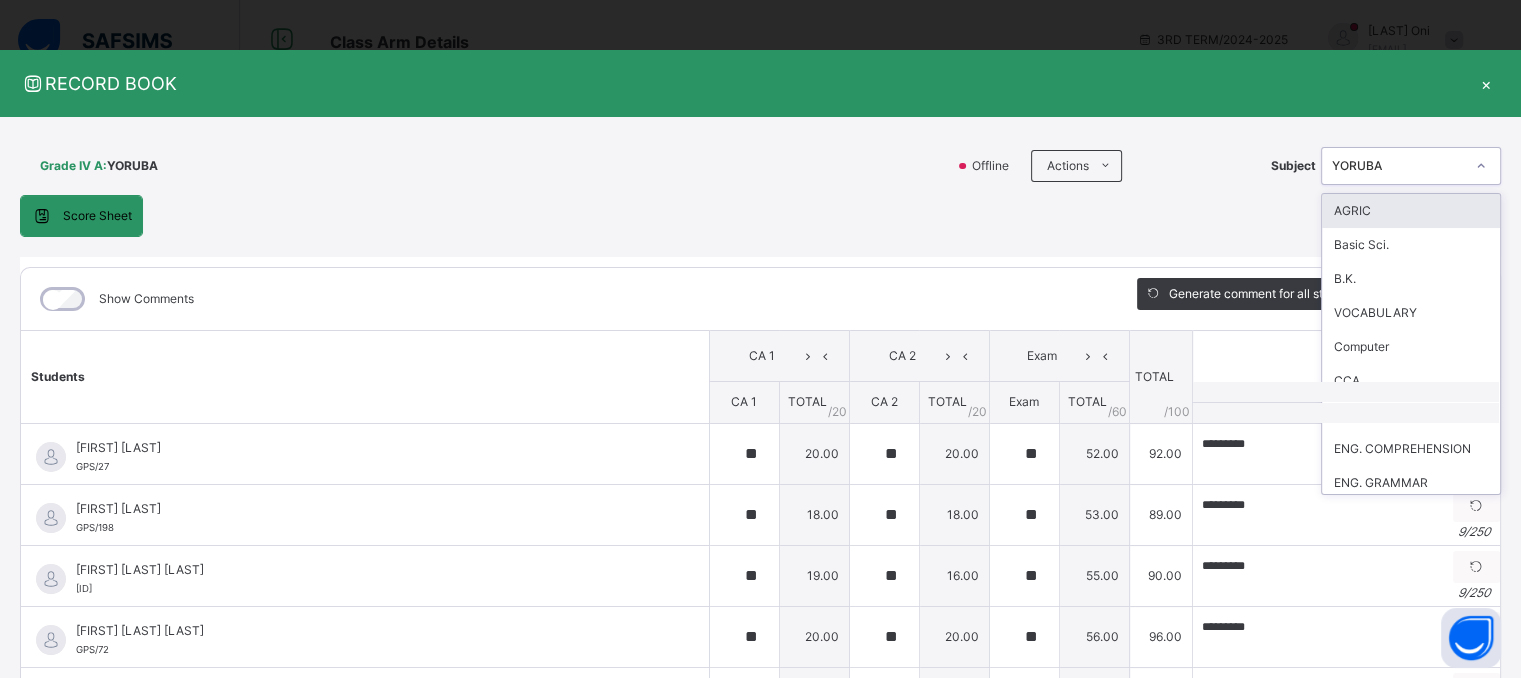 click on "YORUBA" at bounding box center [1398, 166] 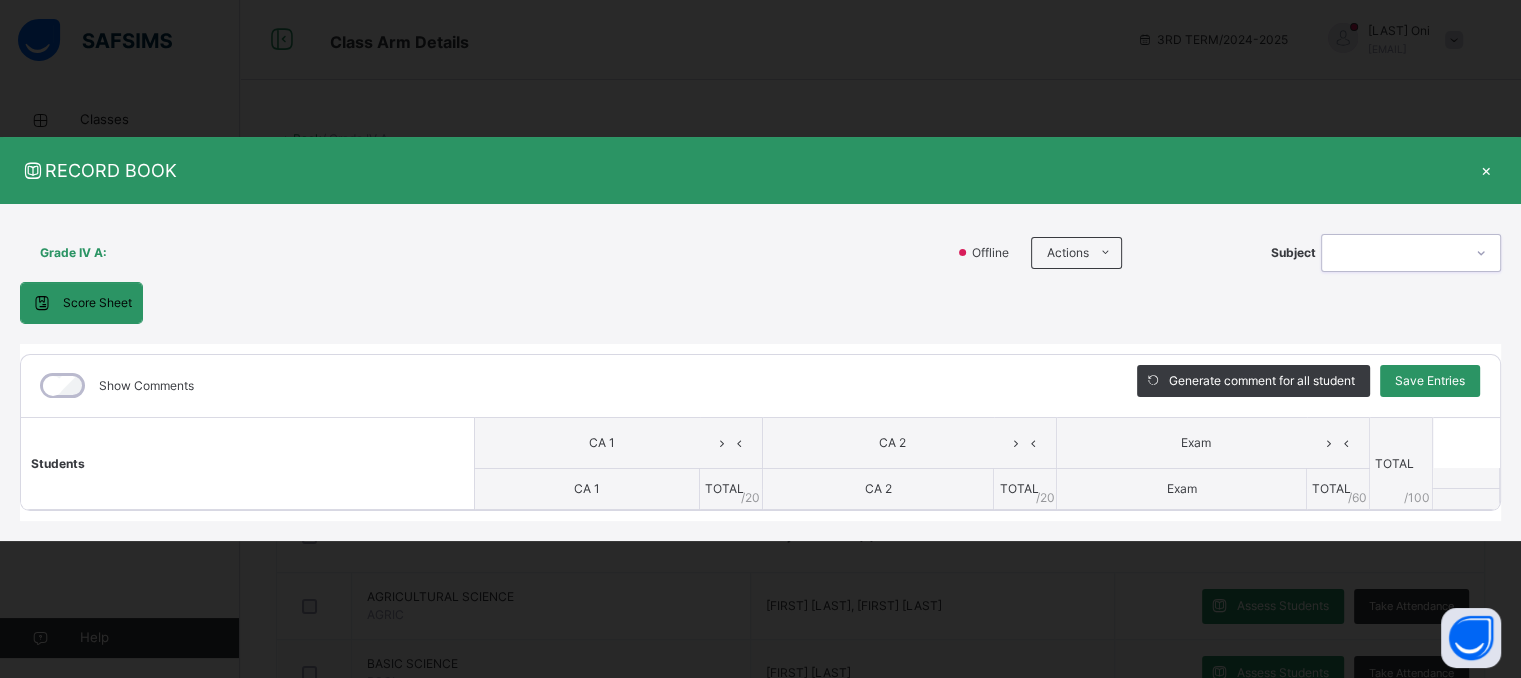 click at bounding box center (1392, 252) 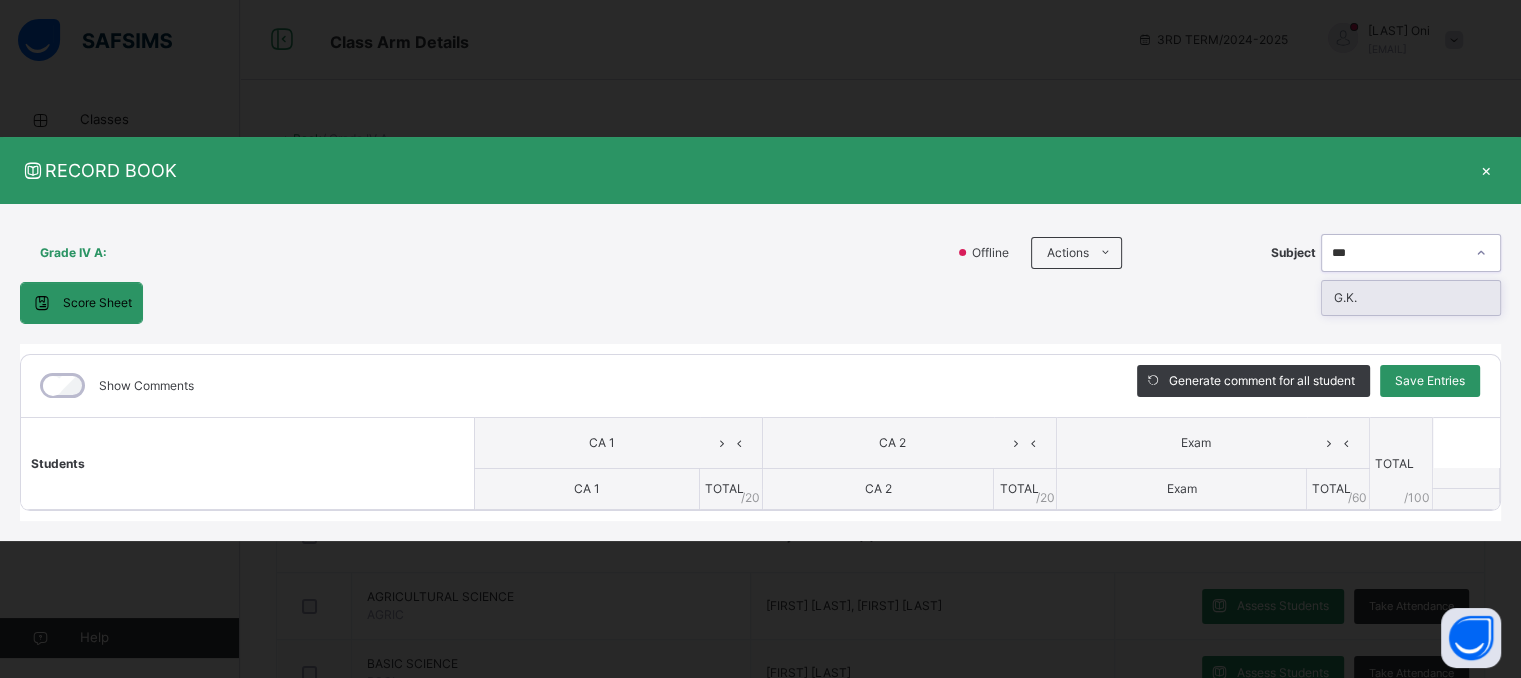 click on "G.K." at bounding box center [1411, 298] 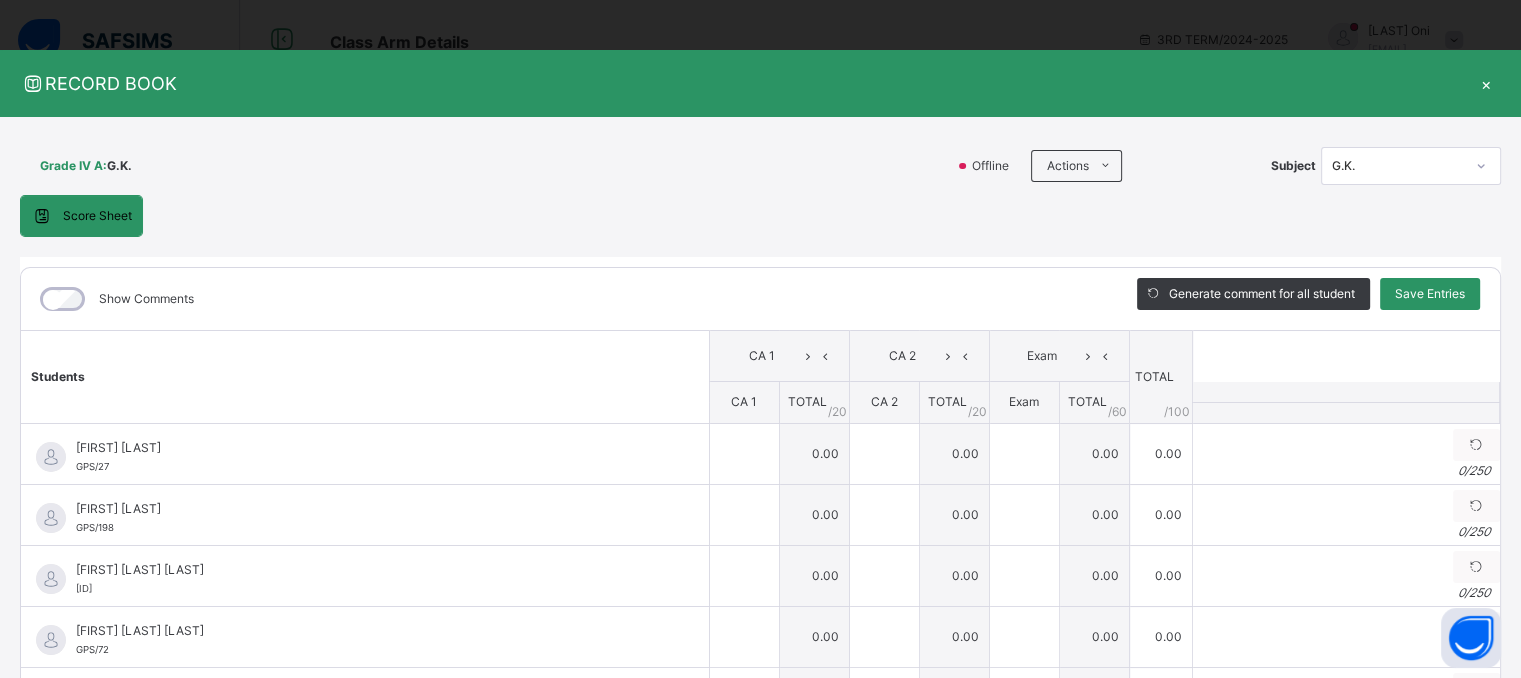 click on "Score Sheet Score Sheet Show Comments   Generate comment for all student   Save Entries Class Level:  Grade IV   A Subject:  G.K. Session:  2024/2025 Session Session:  3RD TERM Students CA 1 CA 2 Exam TOTAL /100 Comment CA 1 TOTAL / 20 CA 2 TOTAL / 20 Exam TOTAL / 60  [FIRST]  [LAST] GPS/27  [FIRST]  [LAST] GPS/27 0.00 0.00 0.00 0.00 Generate comment 0 / 250   ×   Subject Teacher’s Comment Generate and see in full the comment developed by the AI with an option to regenerate the comment JS  [FIRST]  [LAST]   GPS/27   Total 0.00  / 100.00 Sims Bot   Regenerate     Use this comment   [FIRST] [LAST] GPS/198 [FIRST] [LAST] GPS/198 0.00 0.00 0.00 0.00 Generate comment 0 / 250   ×   Subject Teacher’s Comment Generate and see in full the comment developed by the AI with an option to regenerate the comment JS [FIRST] [LAST]   GPS/198   Total 0.00  / 100.00 Sims Bot   Regenerate     Use this comment   [FIRST]  [LAST]  [LAST]  GPS/29 [FIRST]  [LAST]  [LAST]  GPS/29 0" at bounding box center (760, 498) 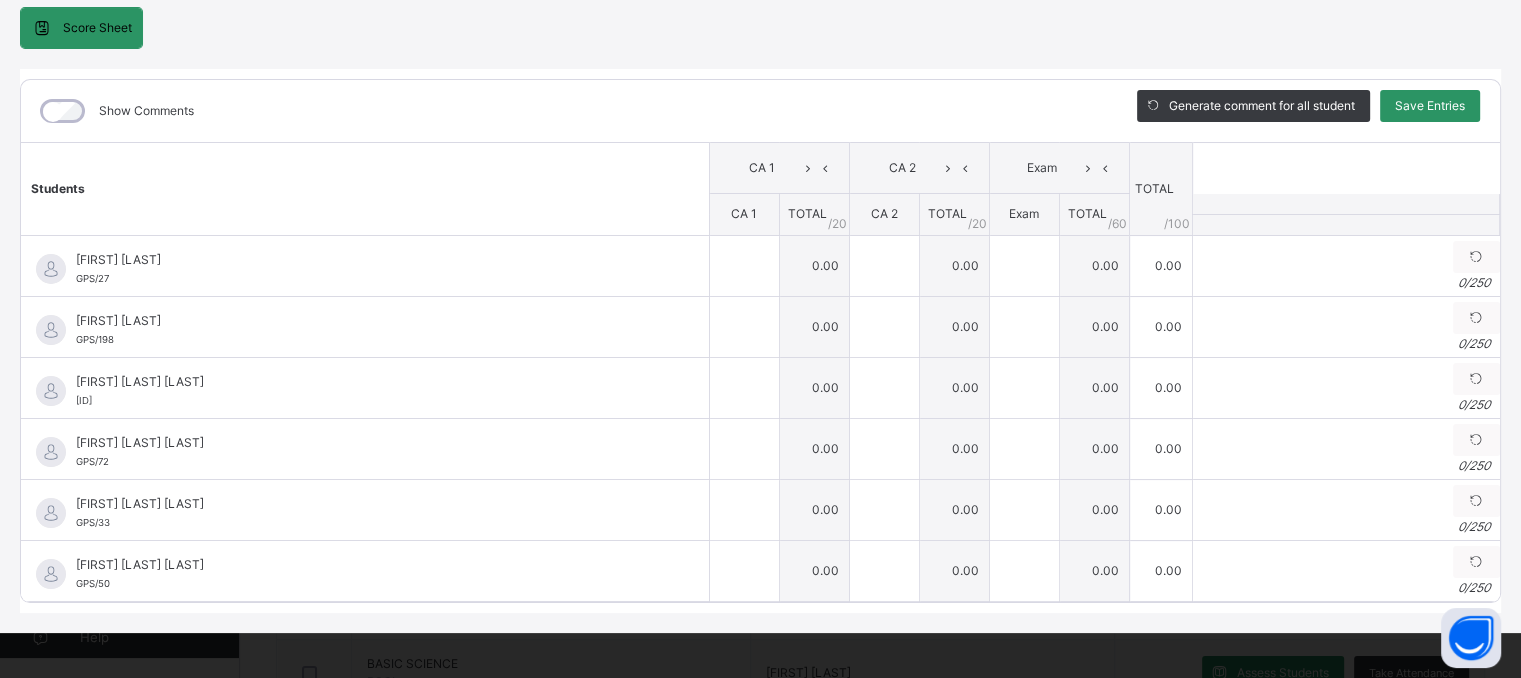 scroll, scrollTop: 200, scrollLeft: 0, axis: vertical 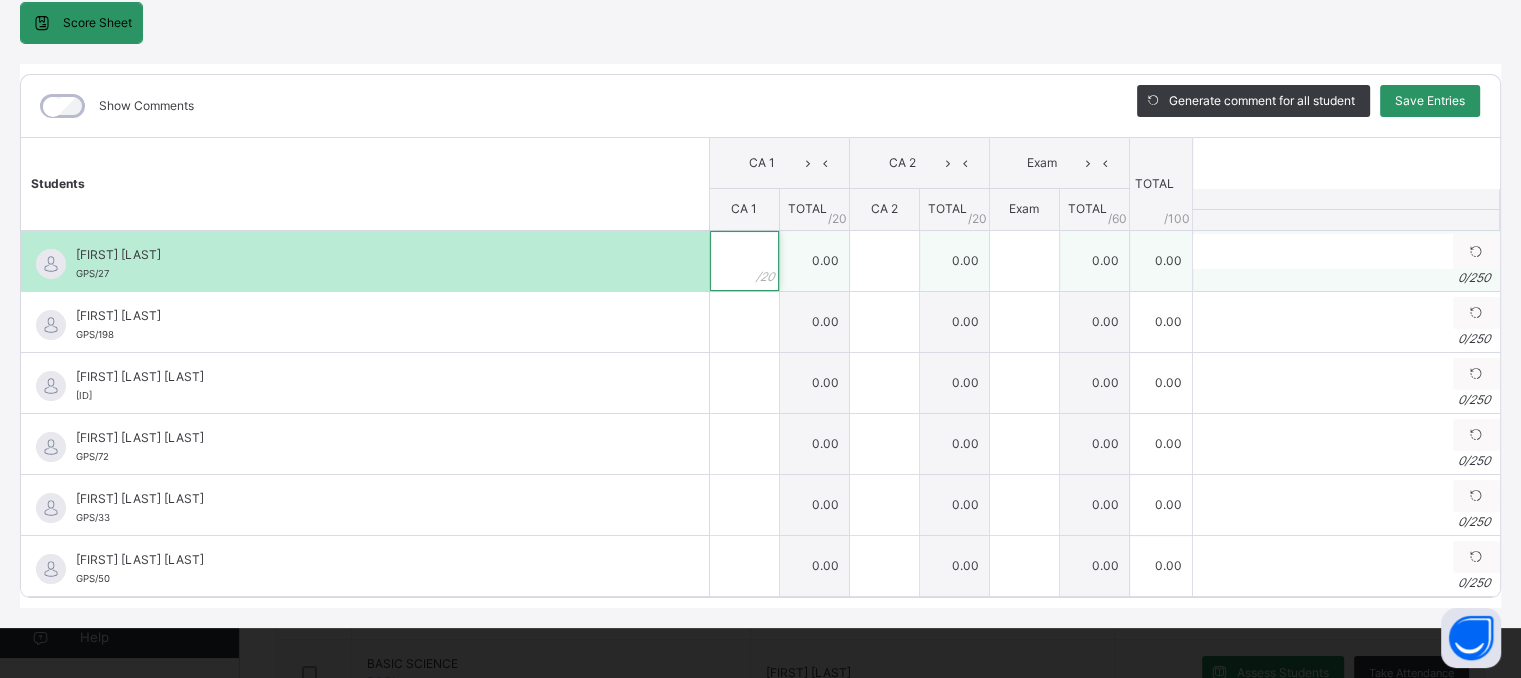 click at bounding box center [744, 261] 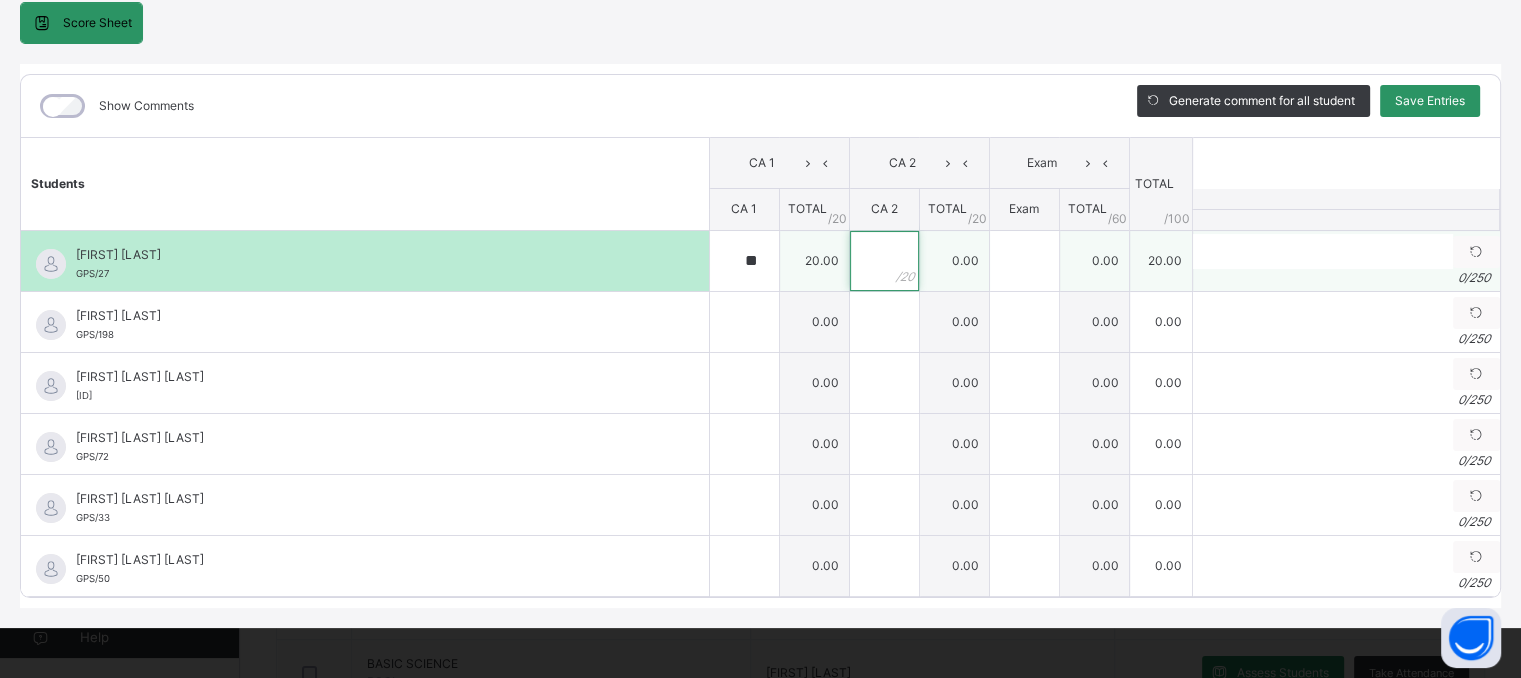 click at bounding box center (884, 261) 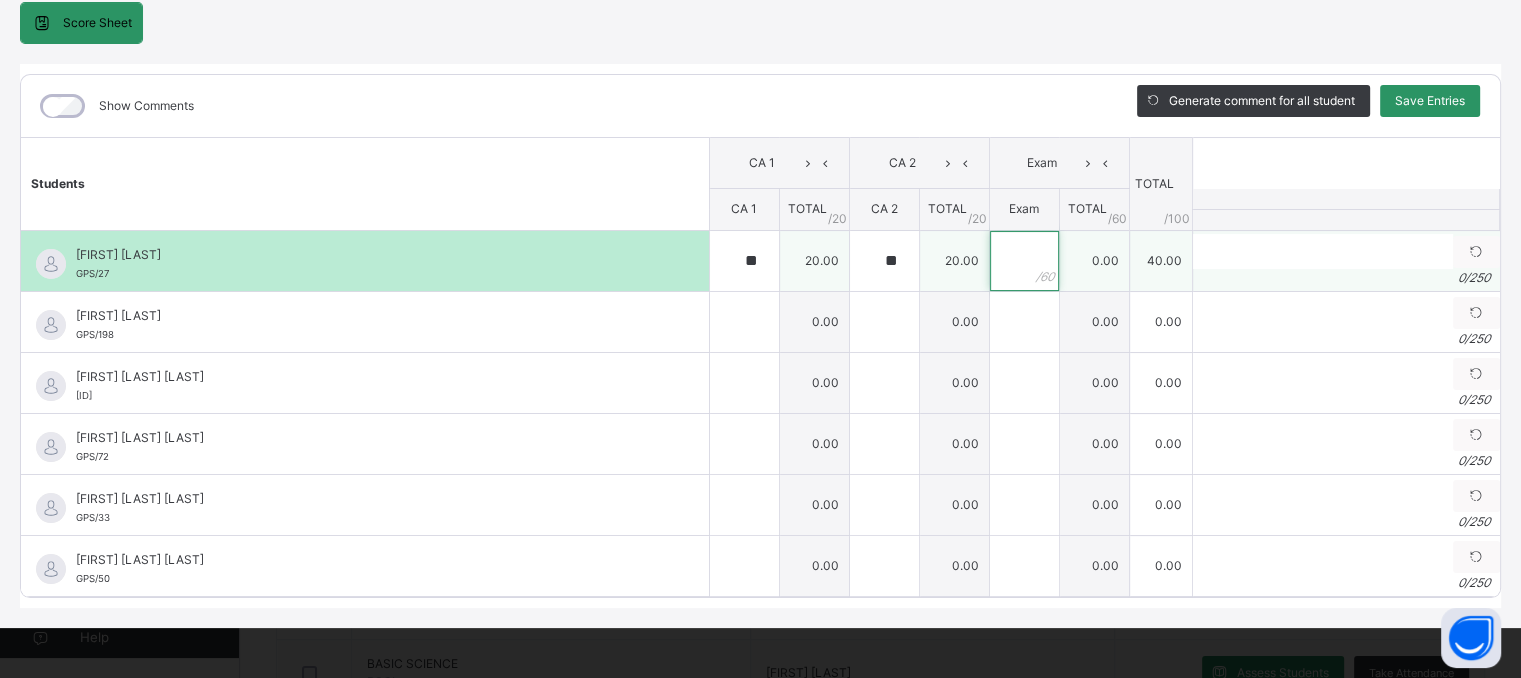 click at bounding box center (1024, 261) 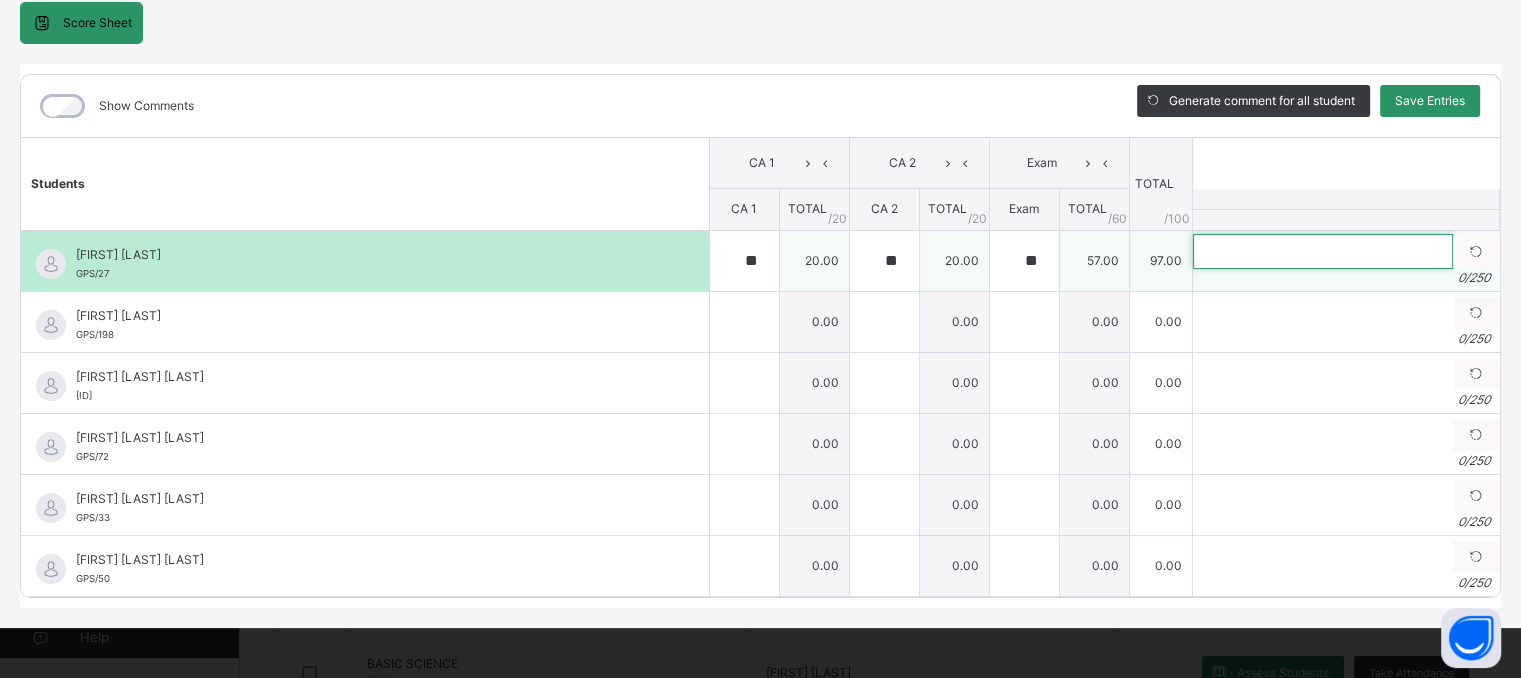 click at bounding box center [1323, 251] 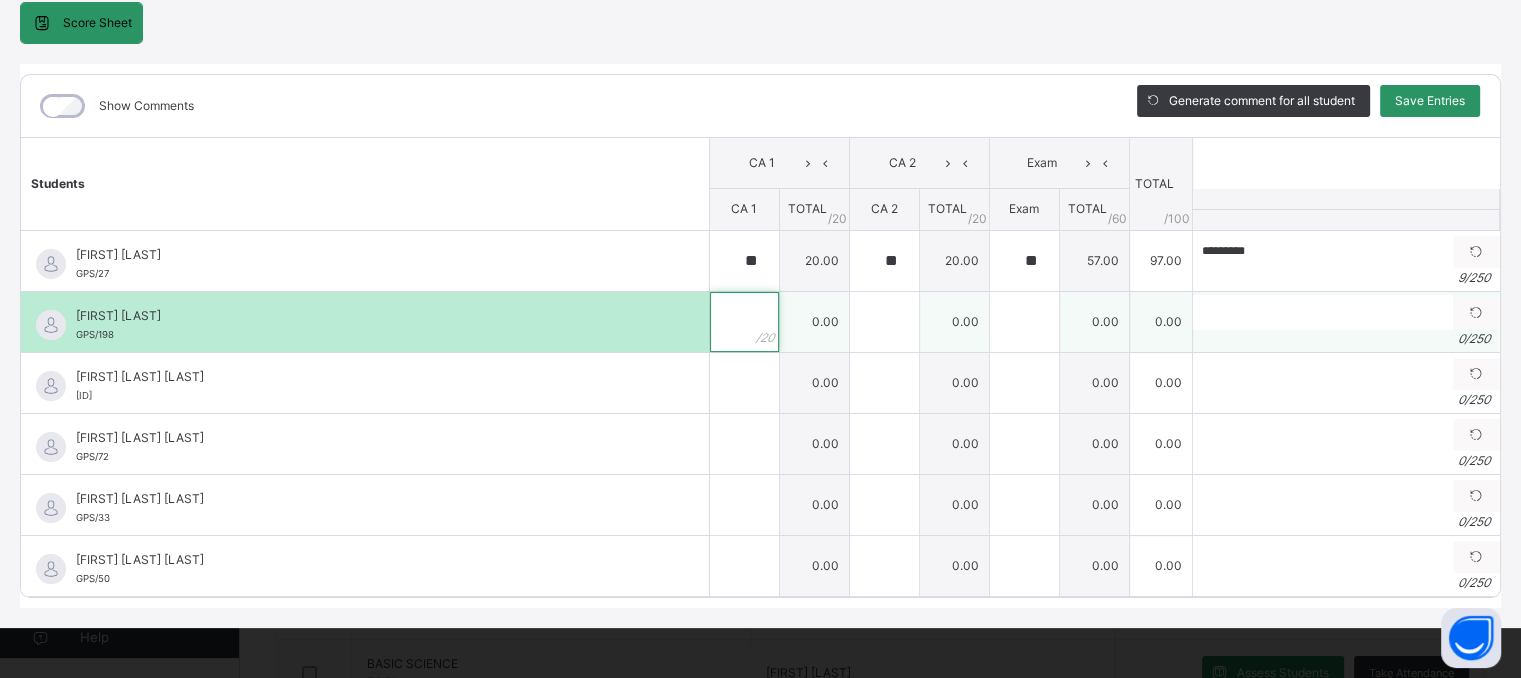 click at bounding box center (744, 322) 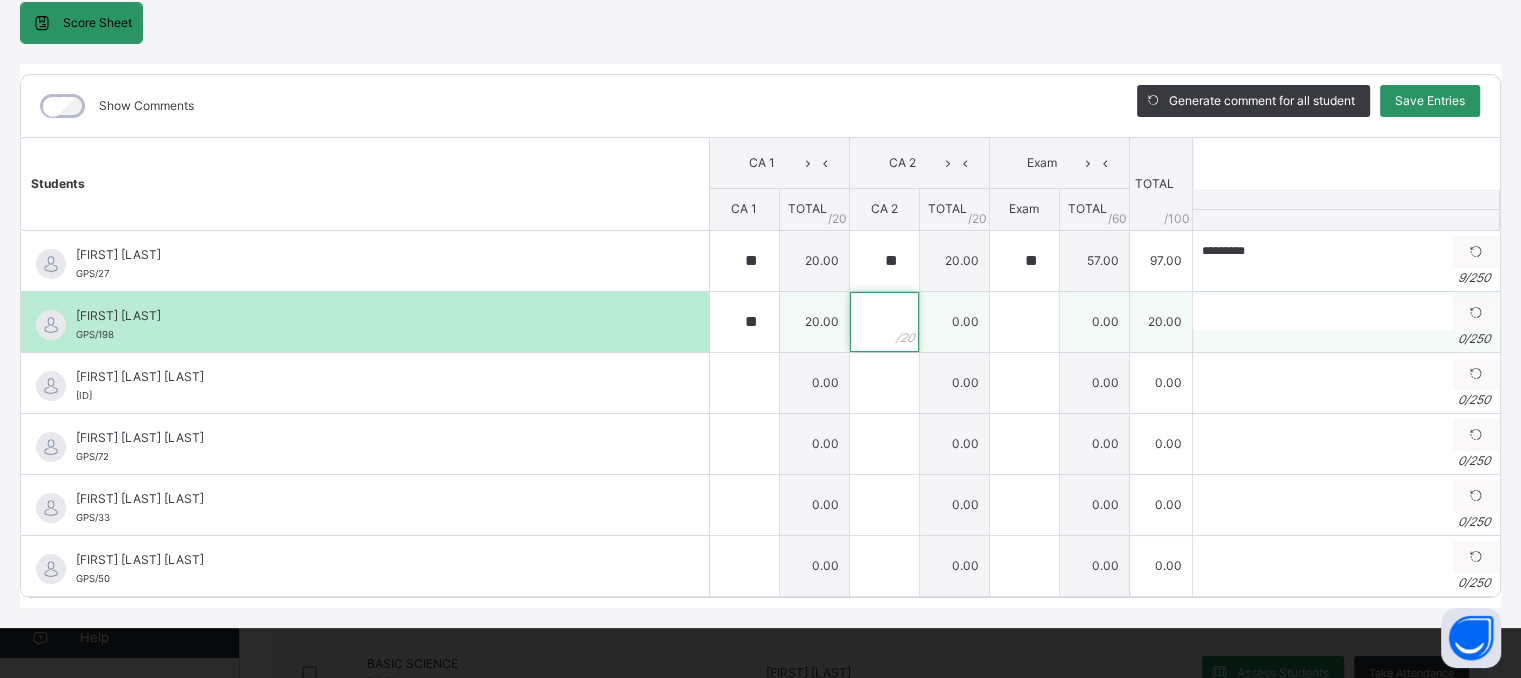 click at bounding box center [884, 322] 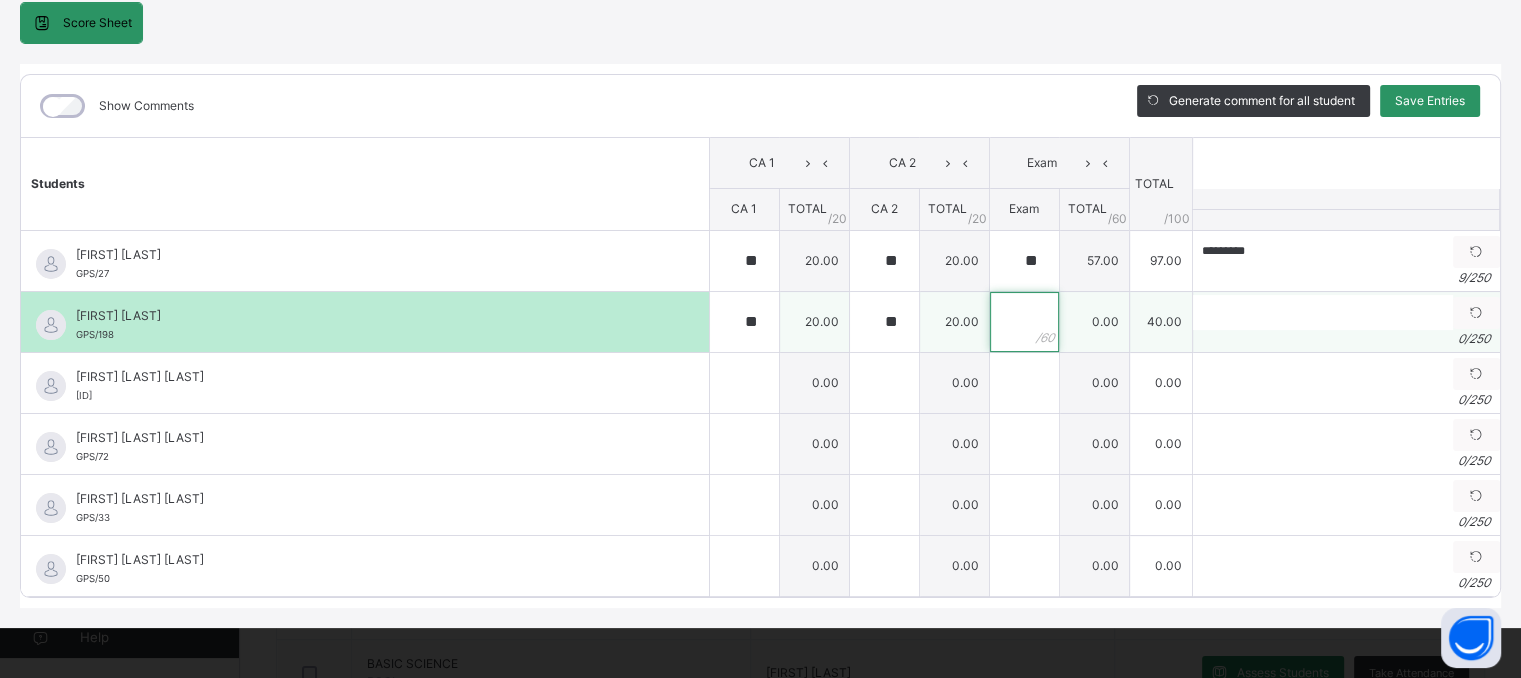 click at bounding box center (1024, 322) 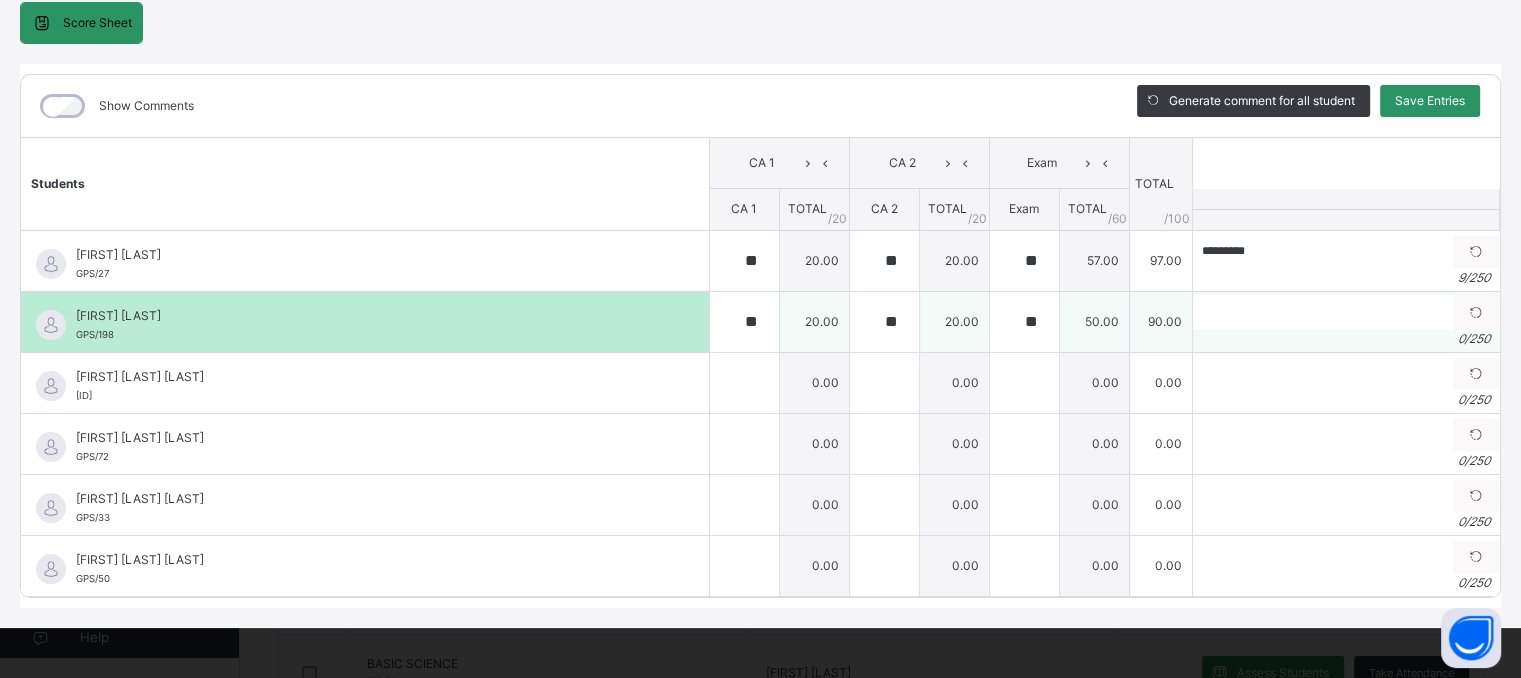 click on "0 / 250" at bounding box center (1346, 339) 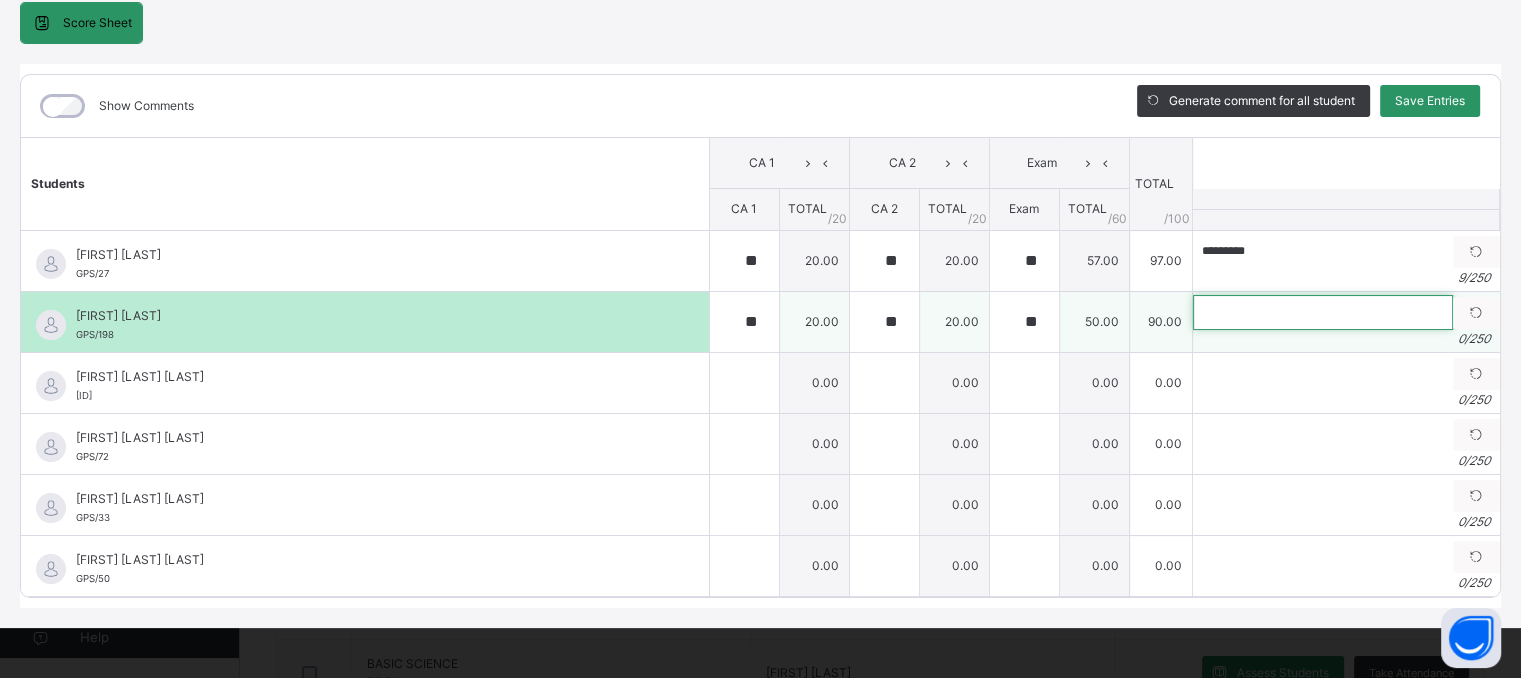 click at bounding box center [1323, 312] 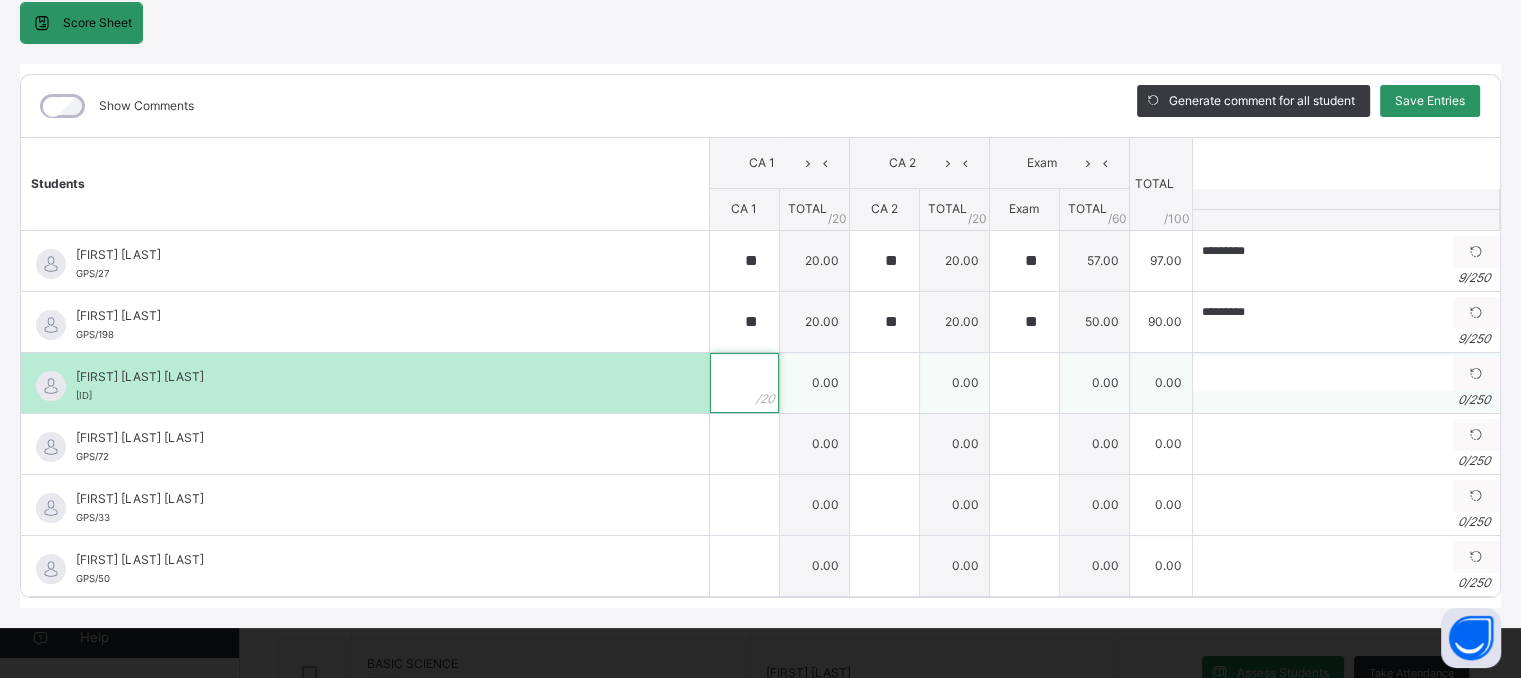 click at bounding box center [744, 383] 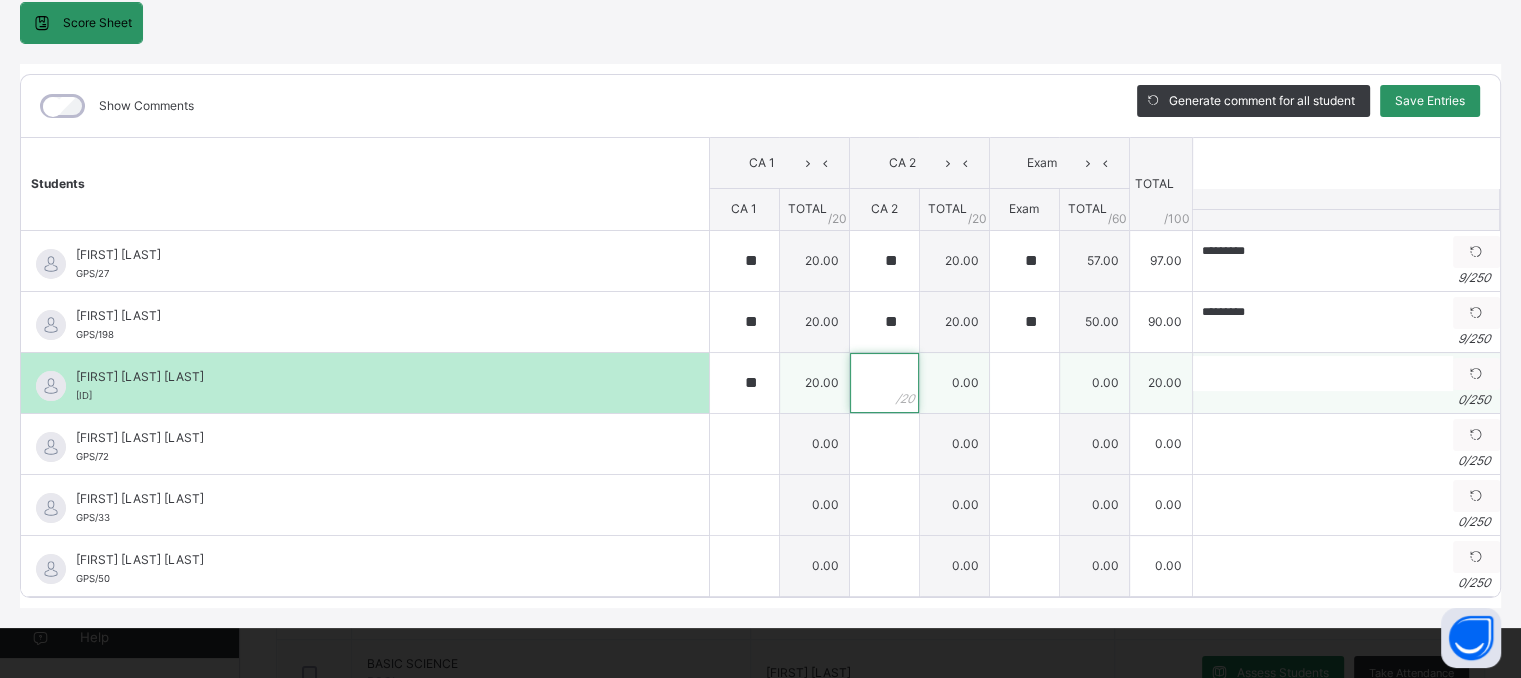click at bounding box center (884, 383) 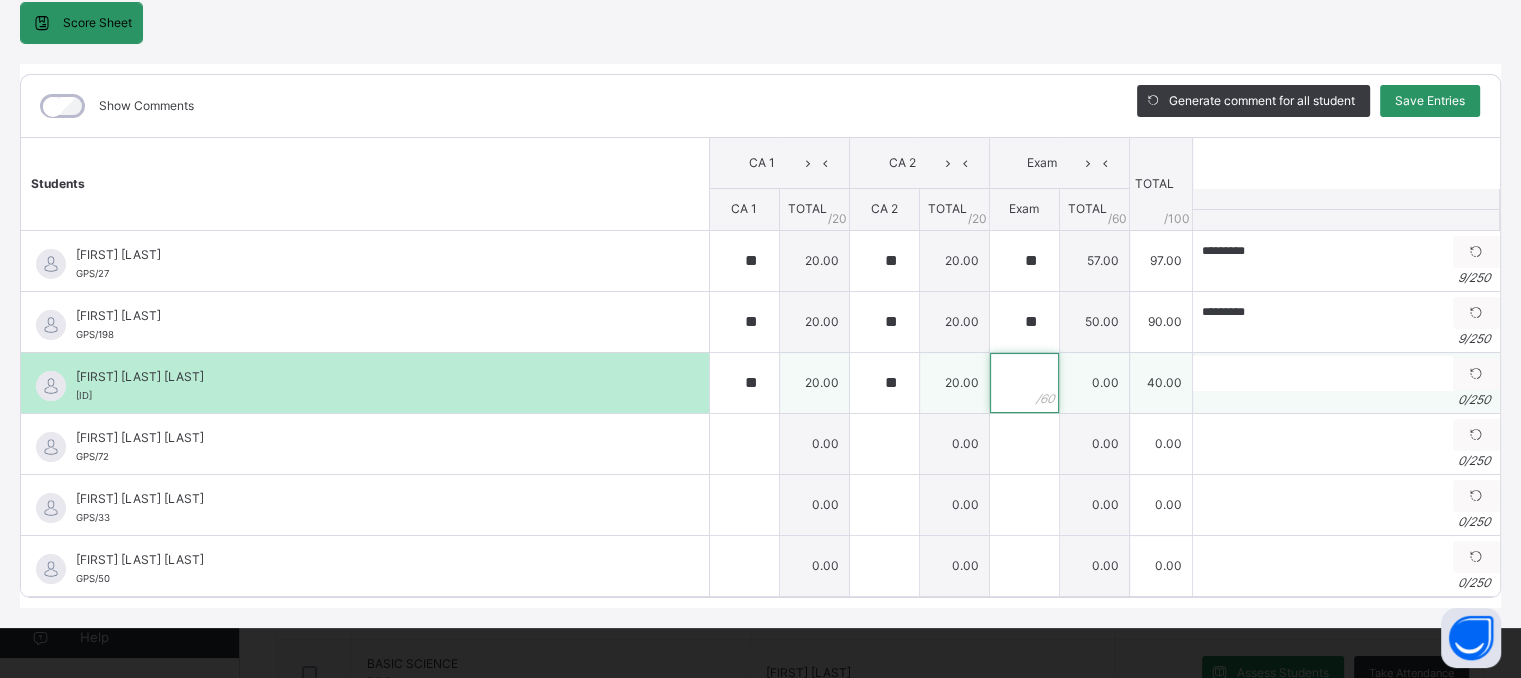click at bounding box center [1024, 383] 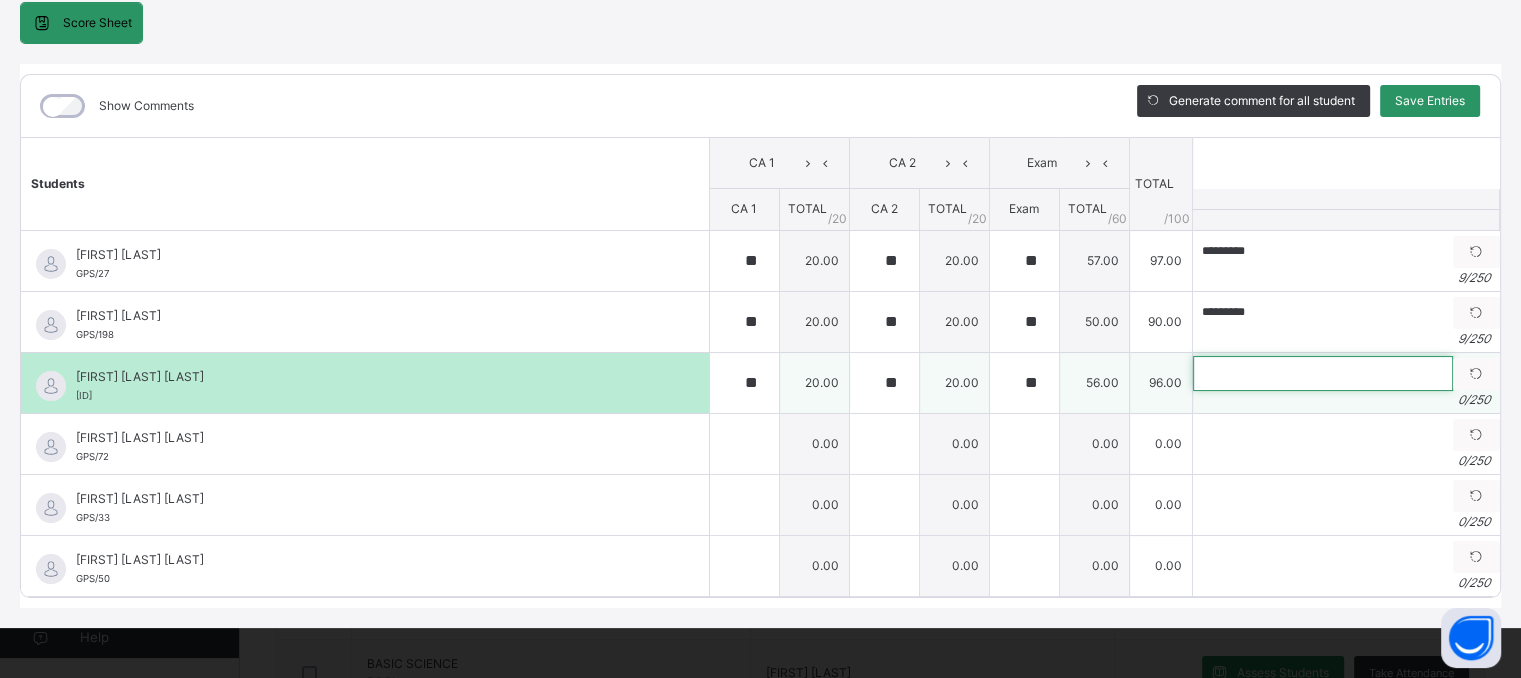 click at bounding box center (1323, 373) 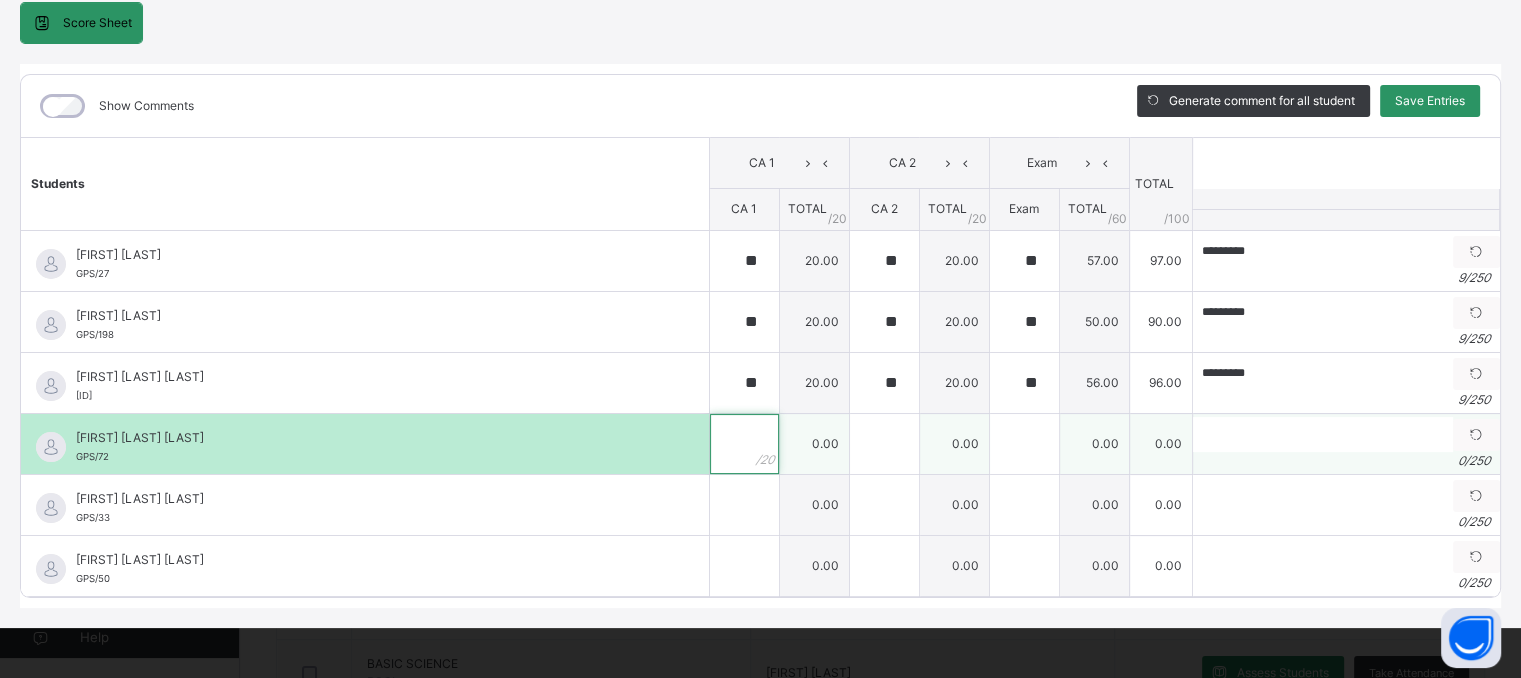 click at bounding box center (744, 444) 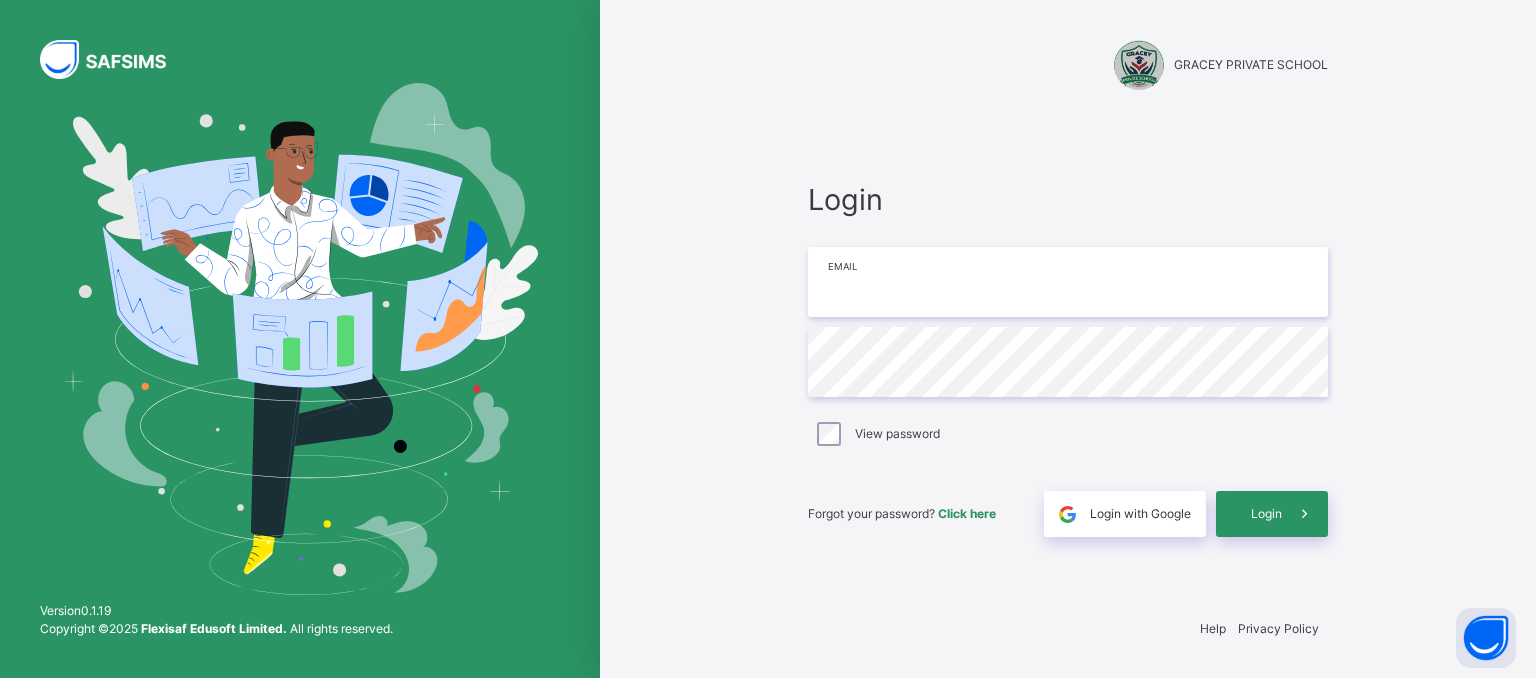 click at bounding box center [1068, 282] 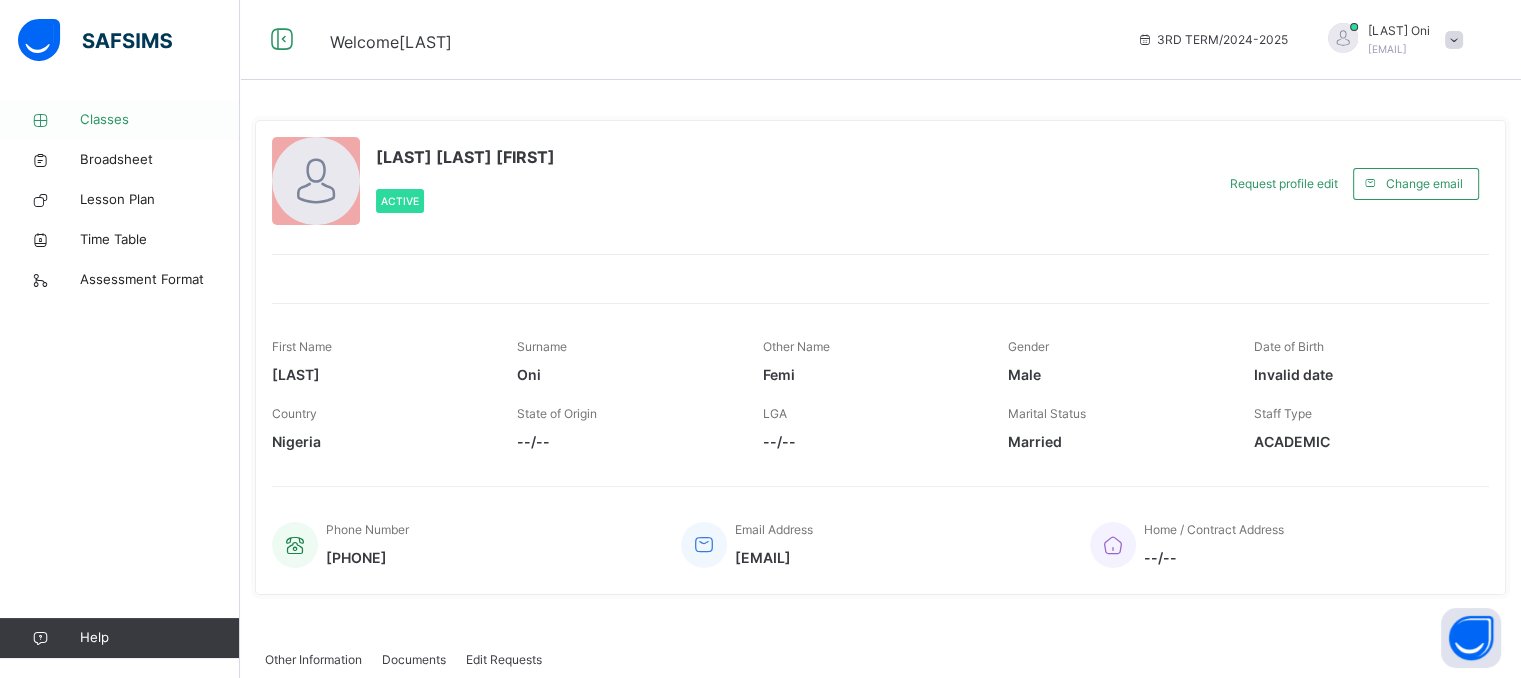 click on "Classes" at bounding box center [160, 120] 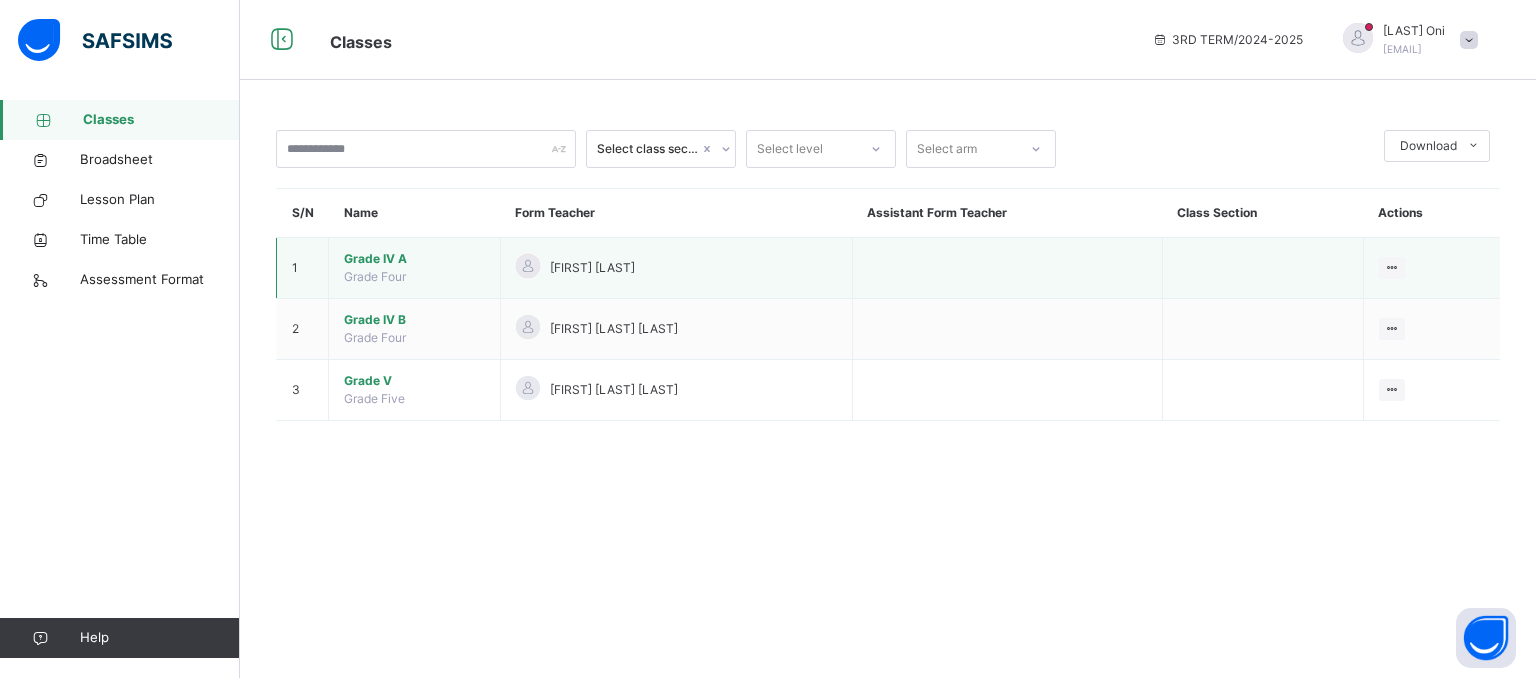 click on "Grade IV   A" at bounding box center (414, 259) 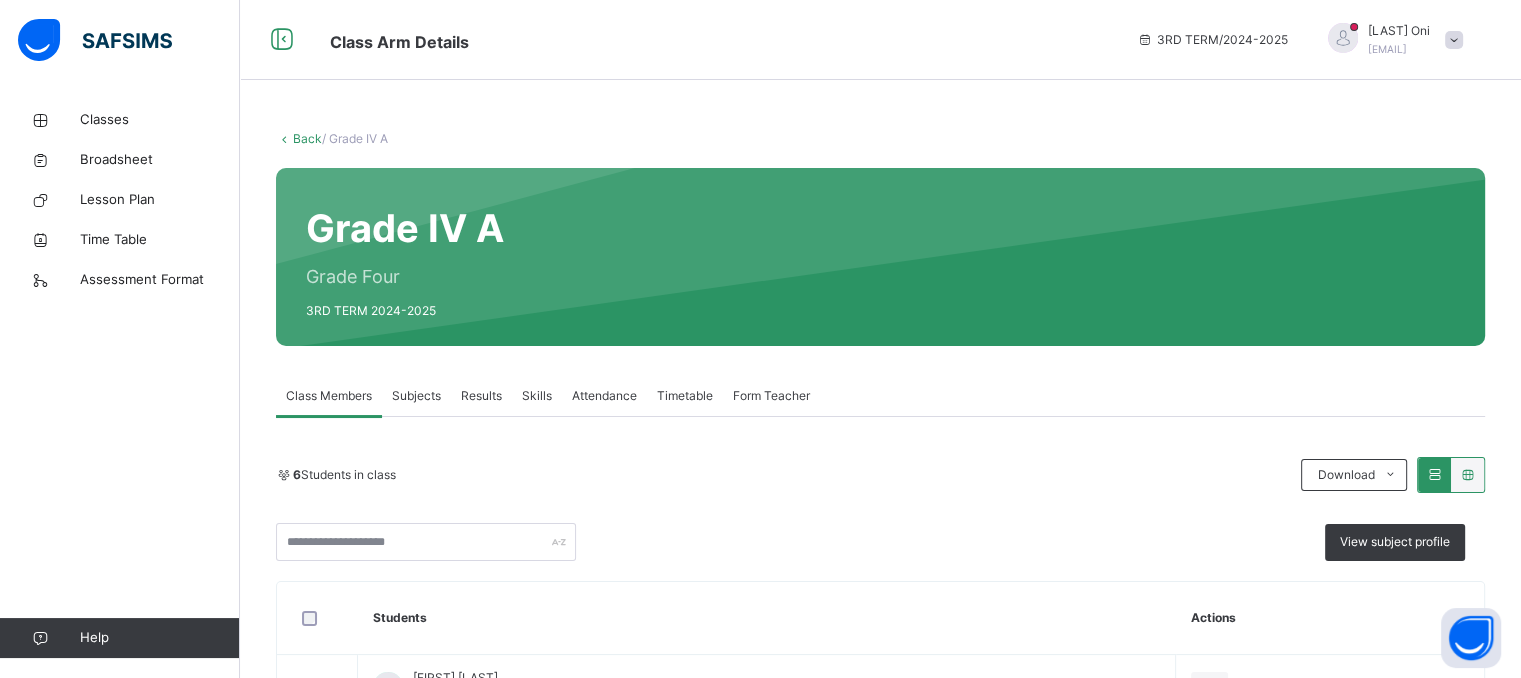 click on "Subjects" at bounding box center (416, 396) 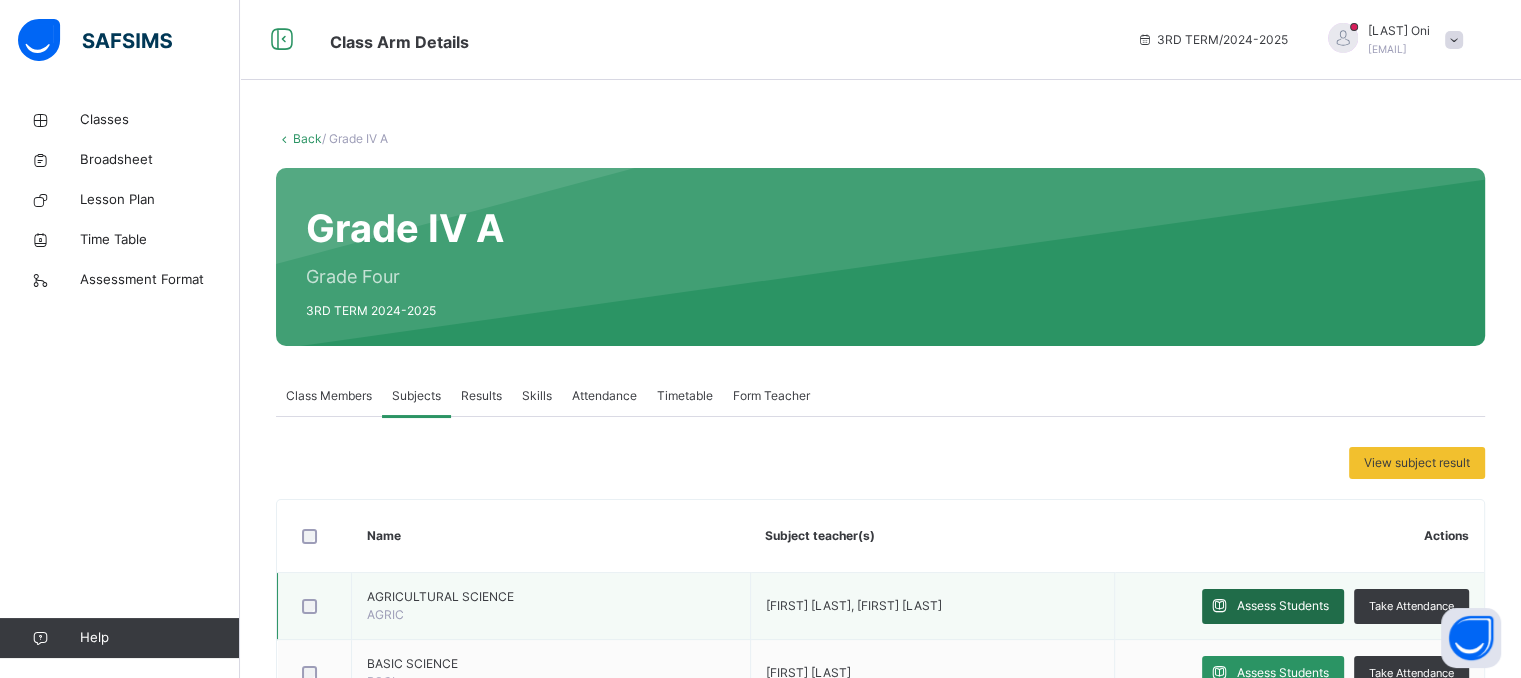 click at bounding box center [1219, 606] 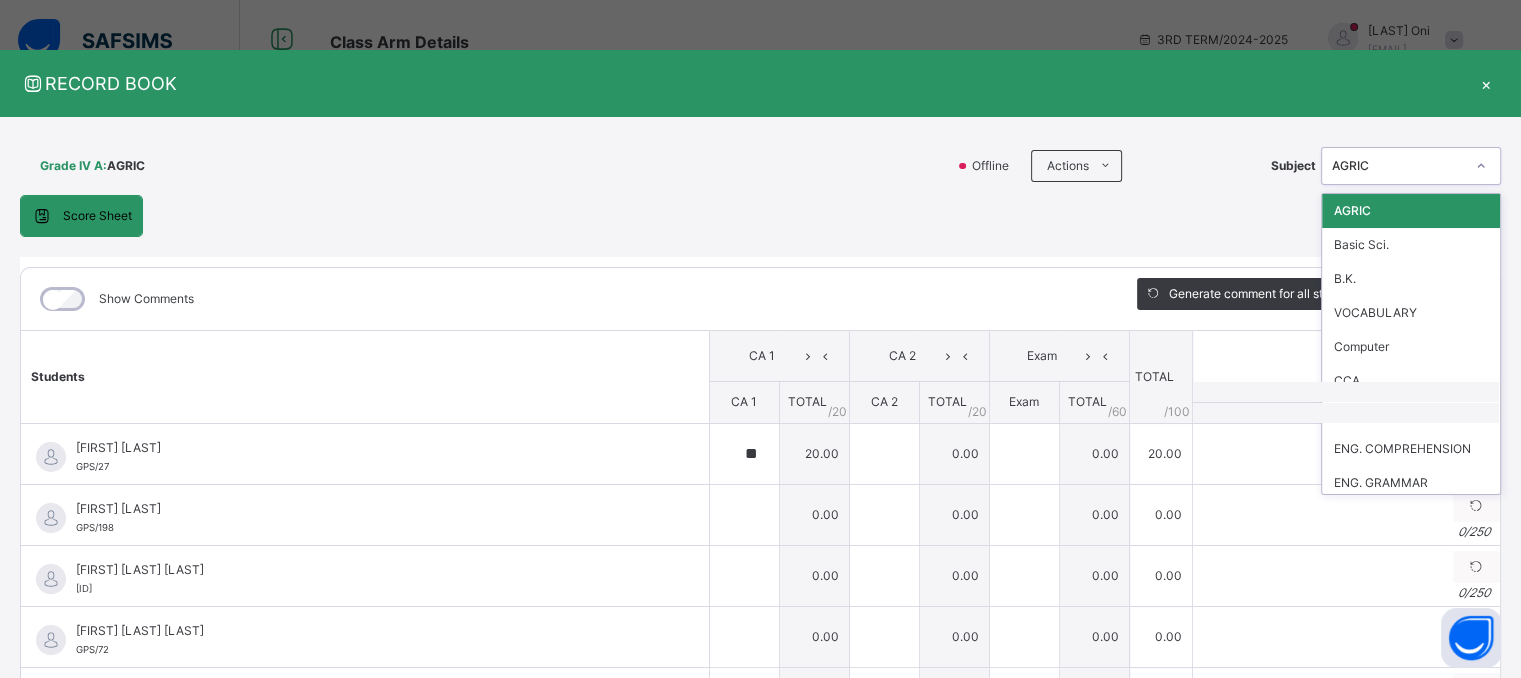 click on "AGRIC" at bounding box center [1398, 166] 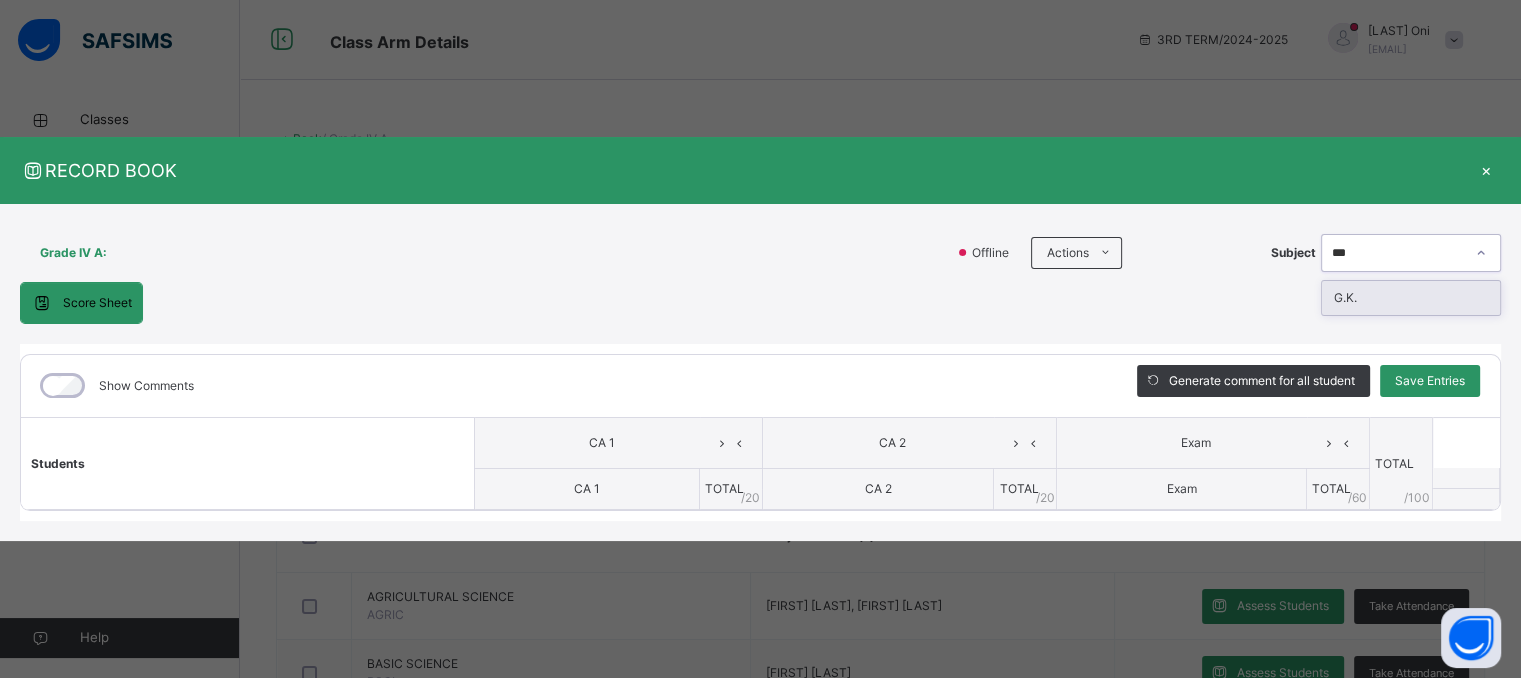 click on "G.K." at bounding box center (1411, 298) 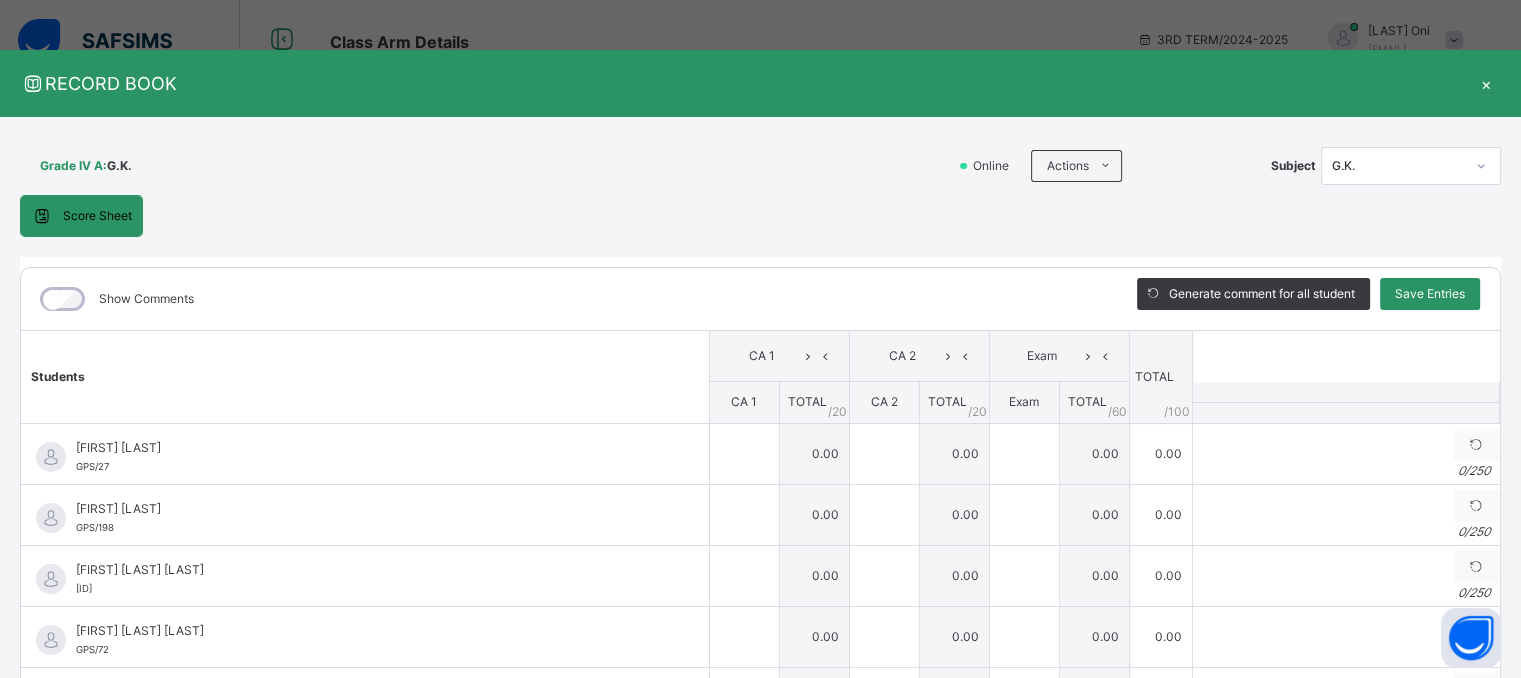 click on "Score Sheet Score Sheet Show Comments   Generate comment for all student   Save Entries Class Level:  Grade IV   A Subject:  G.K. Session:  2024/2025 Session Session:  3RD TERM Students CA 1 CA 2 Exam TOTAL /100 Comment CA 1 TOTAL / 20 CA 2 TOTAL / 20 Exam TOTAL / 60  [FIRST]  [LAST] GPS/27  [FIRST]  [LAST] GPS/27 0.00 0.00 0.00 0.00 Generate comment 0 / 250   ×   Subject Teacher’s Comment Generate and see in full the comment developed by the AI with an option to regenerate the comment JS  [FIRST]  [LAST]   GPS/27   Total 0.00  / 100.00 Sims Bot   Regenerate     Use this comment   [FIRST] [LAST] GPS/198 [FIRST] [LAST] GPS/198 0.00 0.00 0.00 0.00 Generate comment 0 / 250   ×   Subject Teacher’s Comment Generate and see in full the comment developed by the AI with an option to regenerate the comment JS [FIRST] [LAST]   GPS/198   Total 0.00  / 100.00 Sims Bot   Regenerate     Use this comment   [FIRST]  [LAST]  [LAST]  GPS/29 [FIRST]  [LAST]  [LAST]  GPS/29 0" at bounding box center [760, 498] 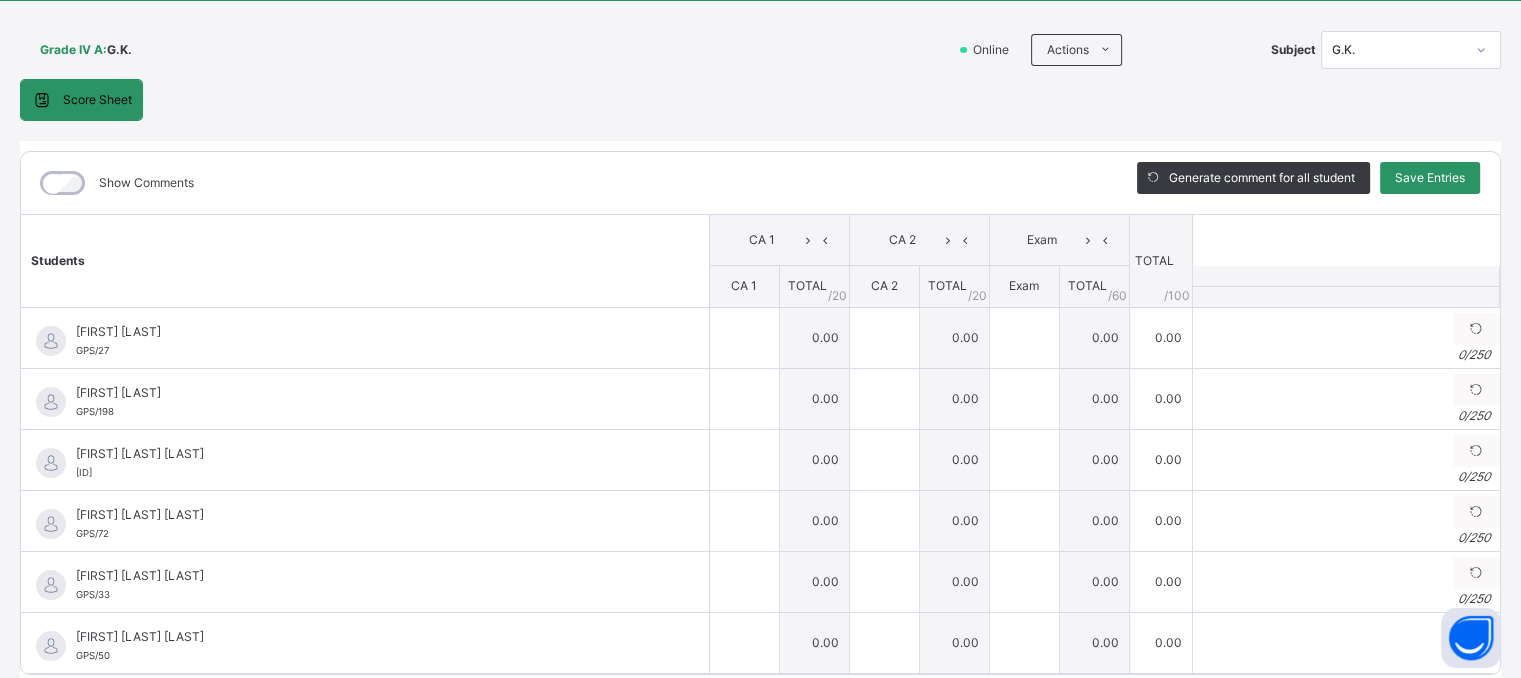 scroll, scrollTop: 120, scrollLeft: 0, axis: vertical 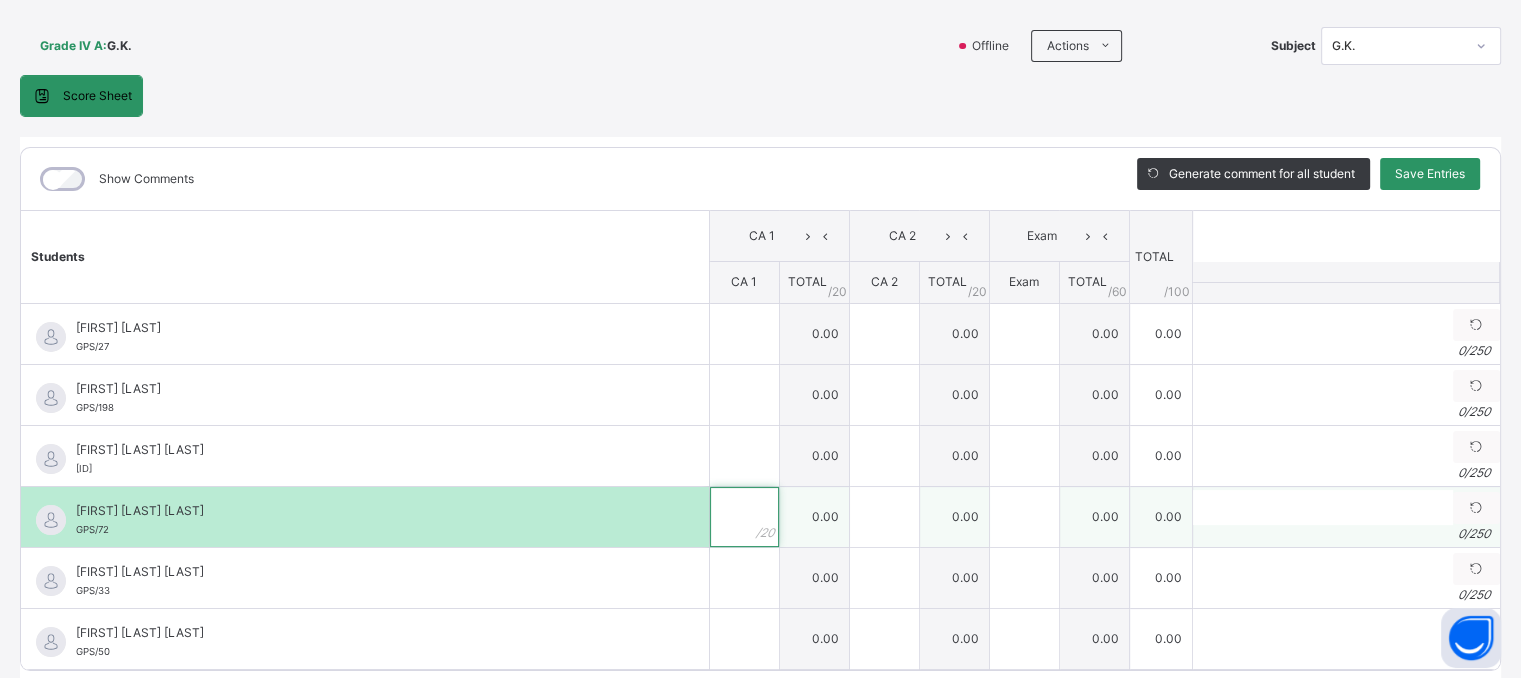 click at bounding box center (744, 517) 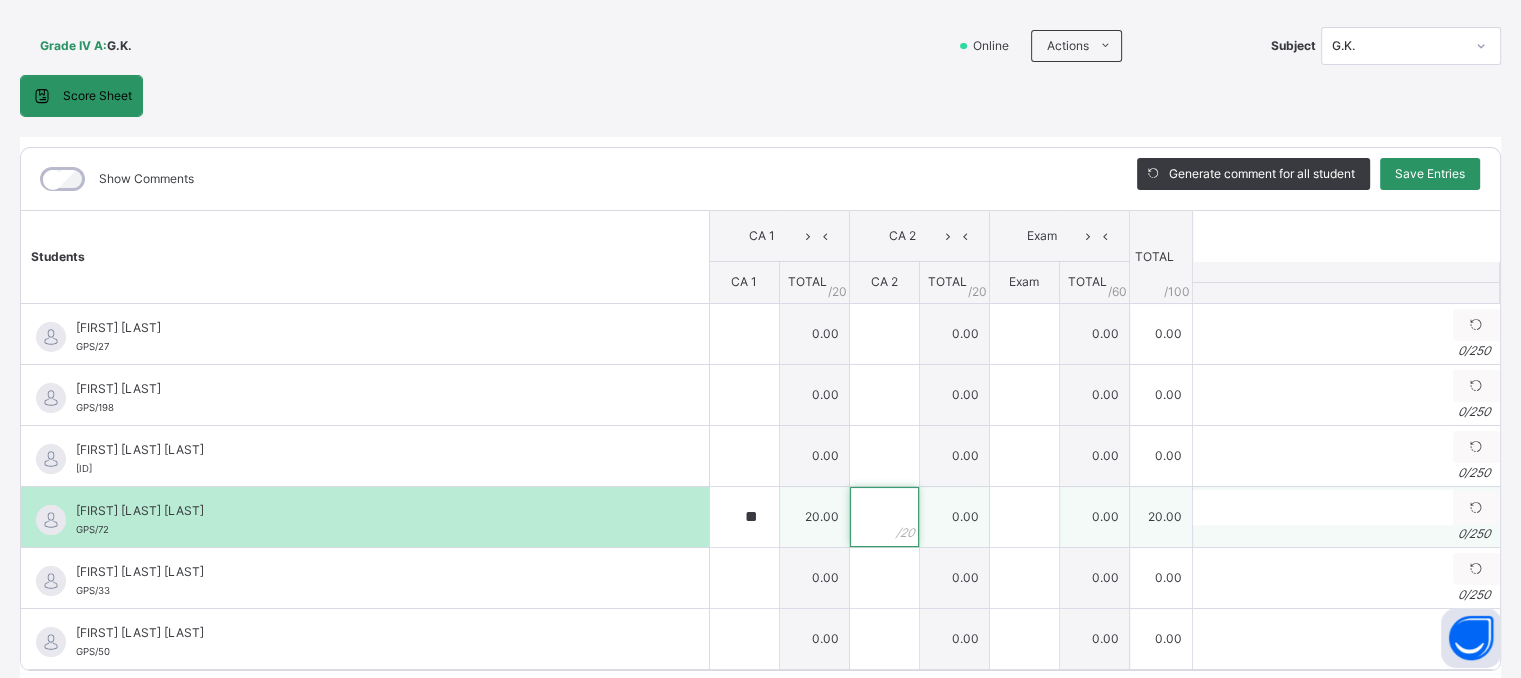 click at bounding box center (884, 517) 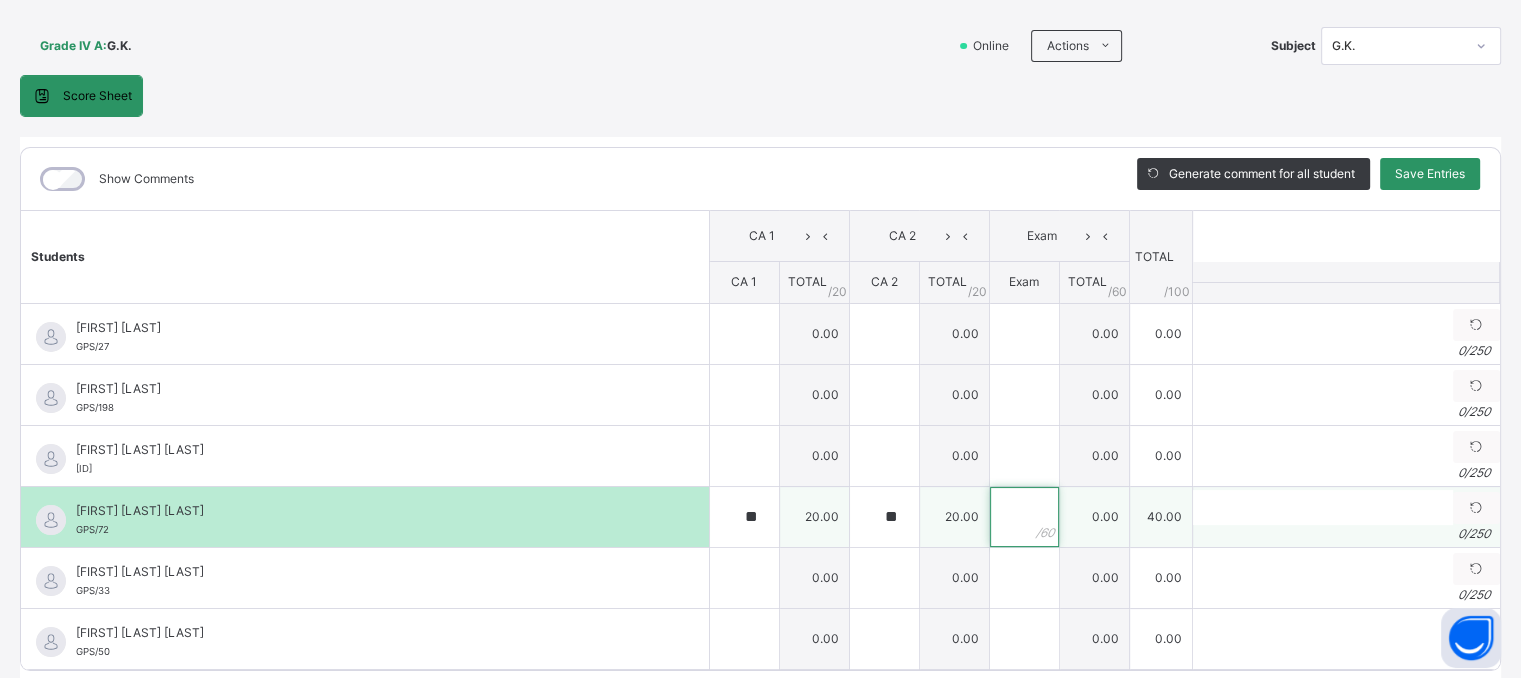 click at bounding box center (1024, 517) 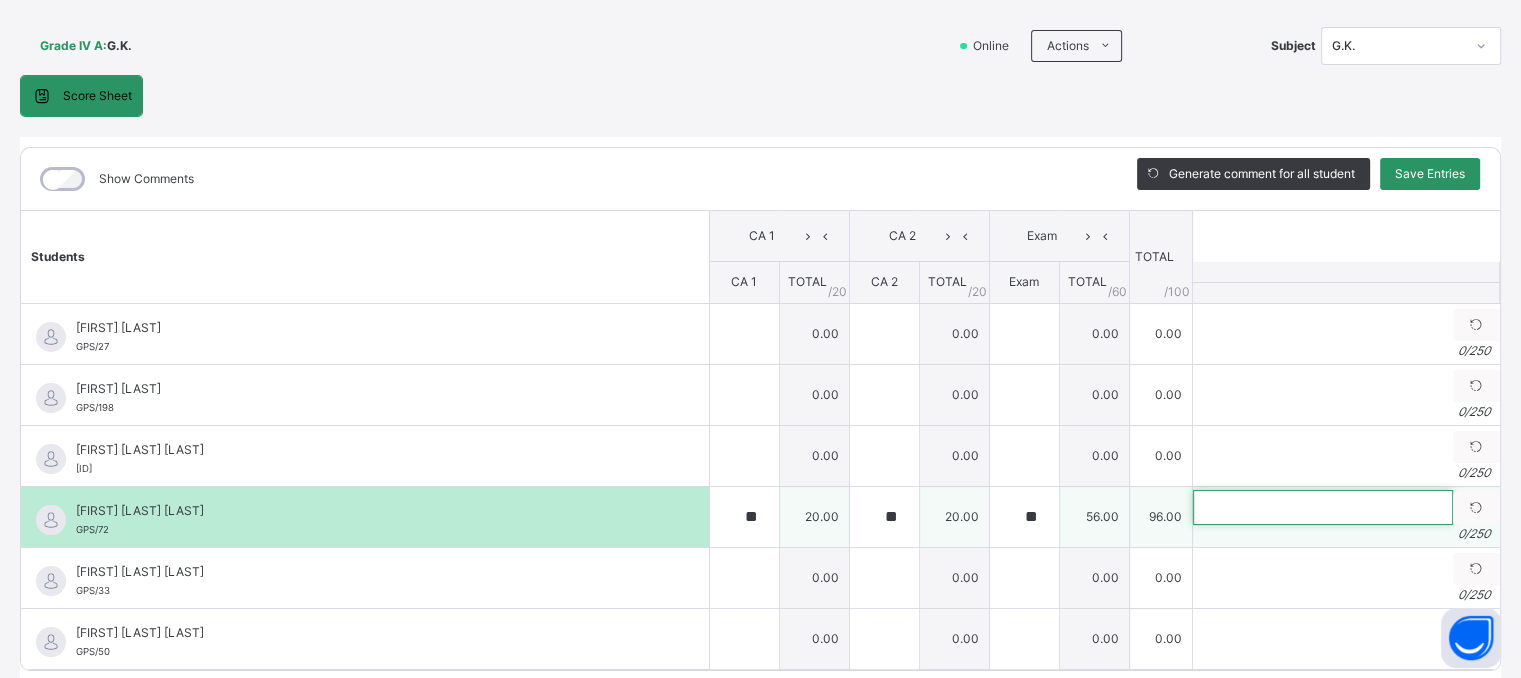click at bounding box center [1323, 507] 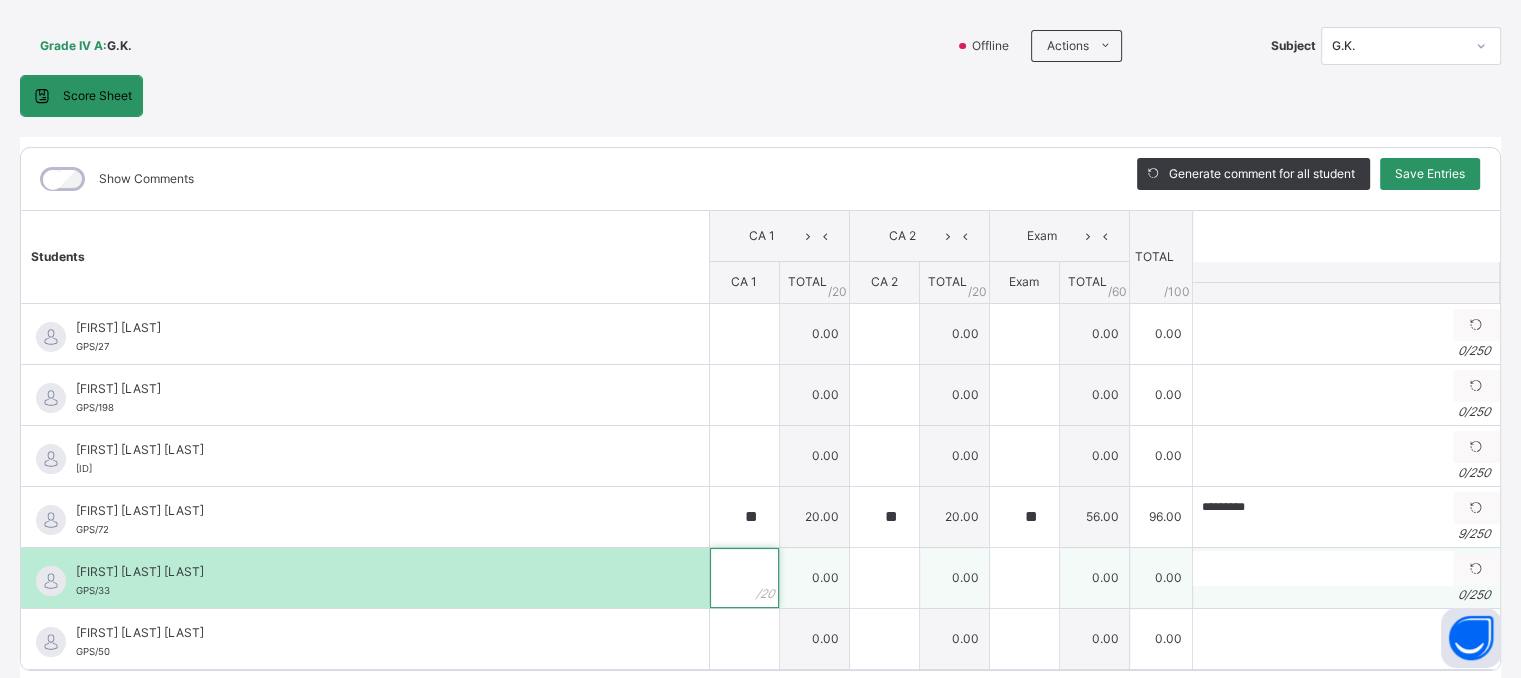 click at bounding box center (744, 578) 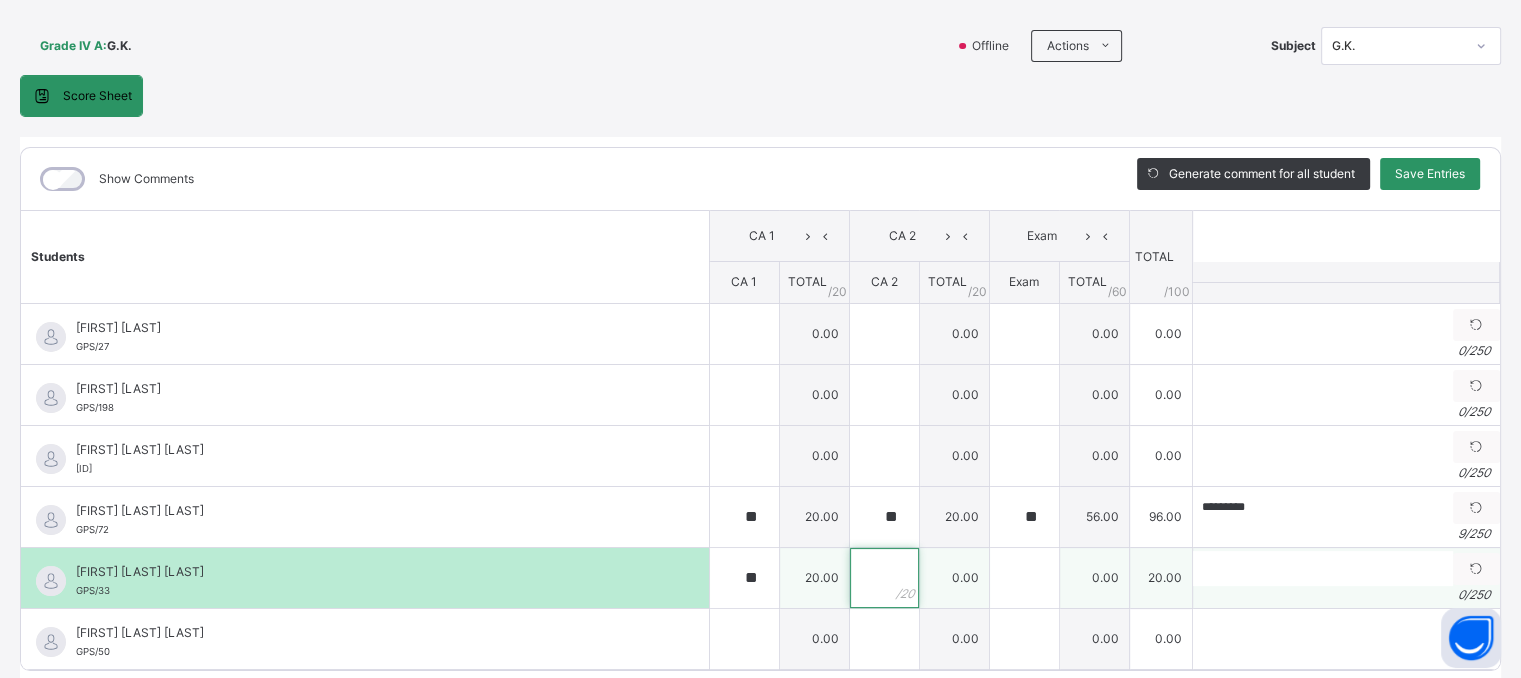 click at bounding box center [884, 578] 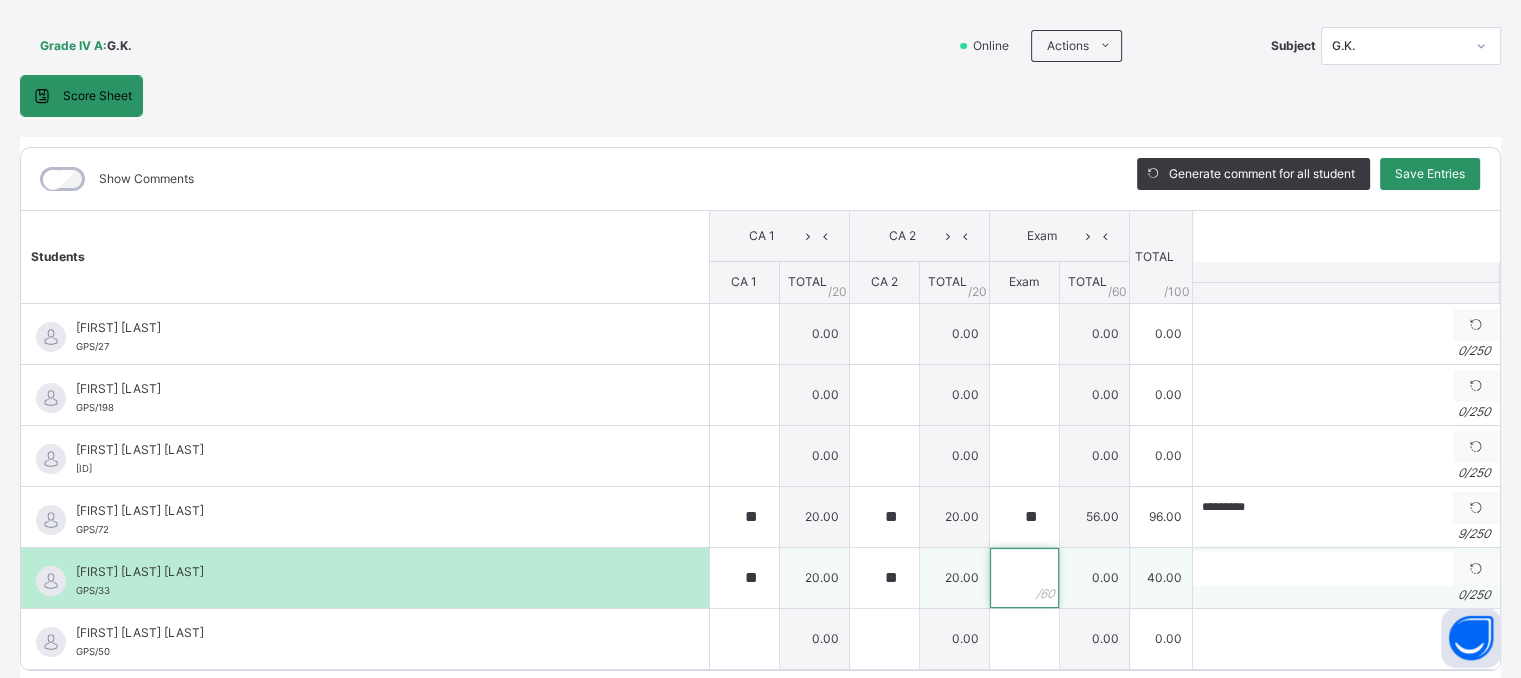 click at bounding box center (1024, 578) 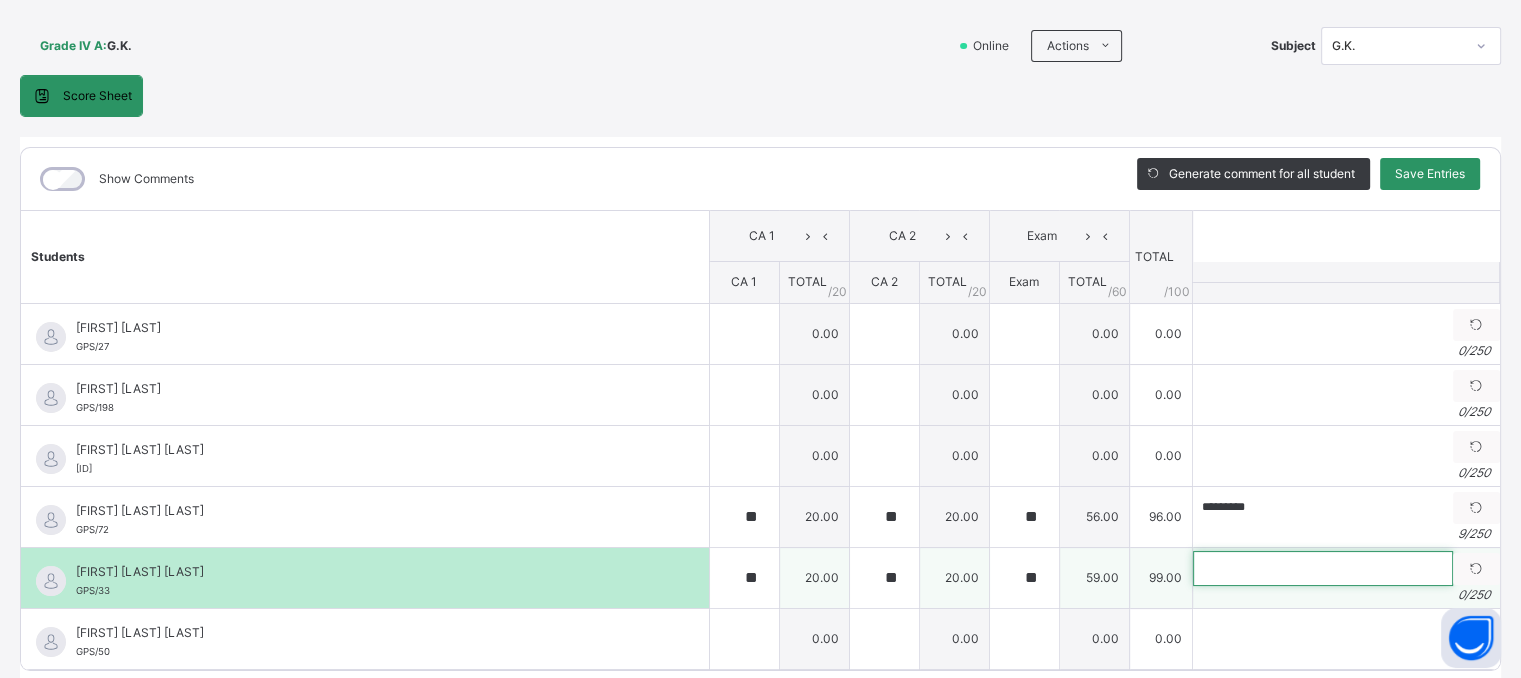 click at bounding box center [1323, 568] 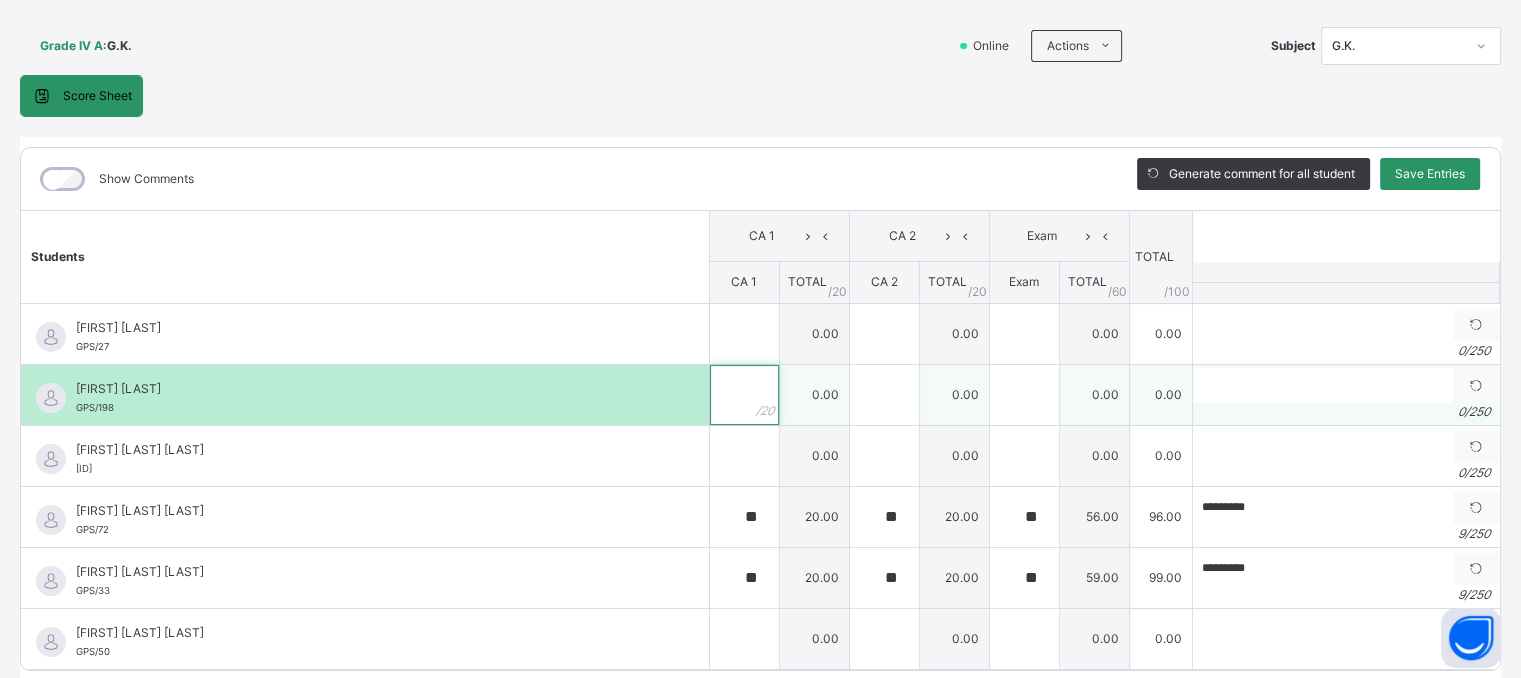 click at bounding box center (744, 395) 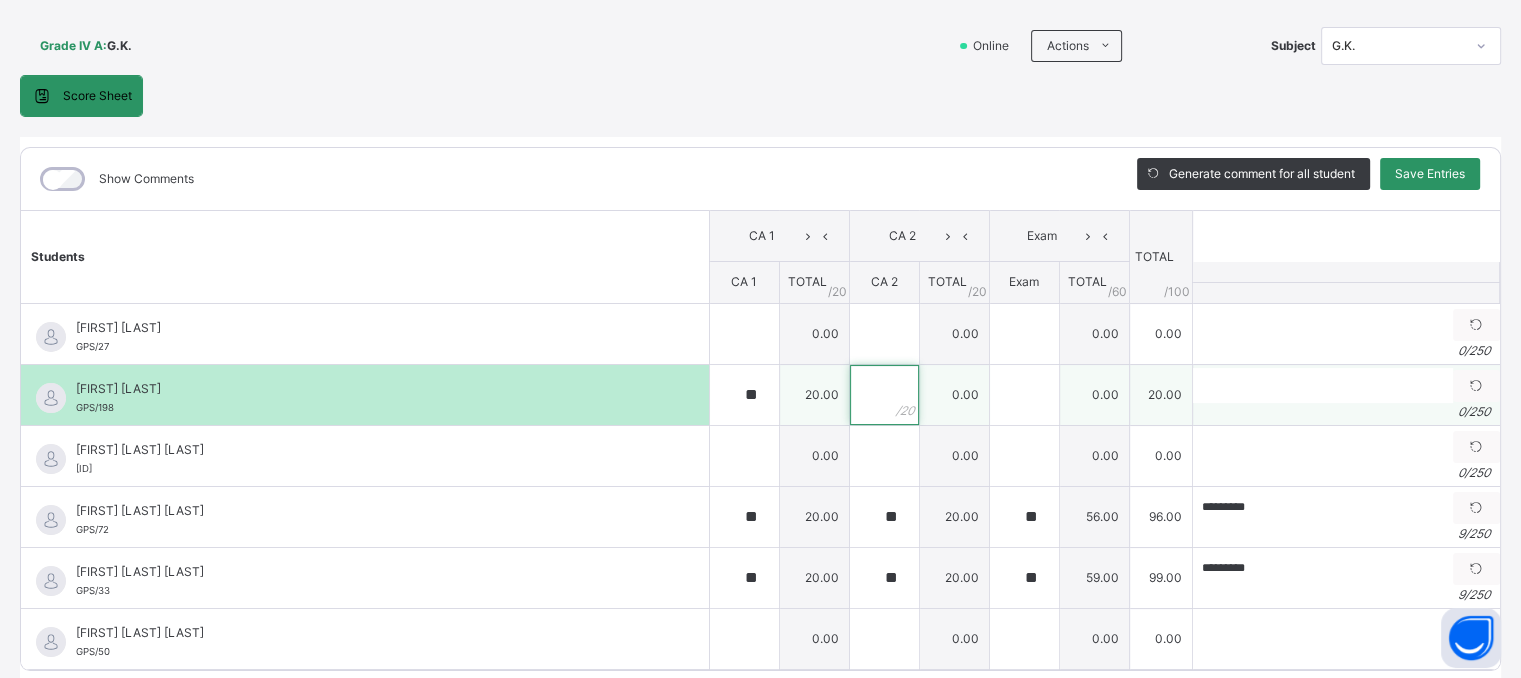 click at bounding box center [884, 395] 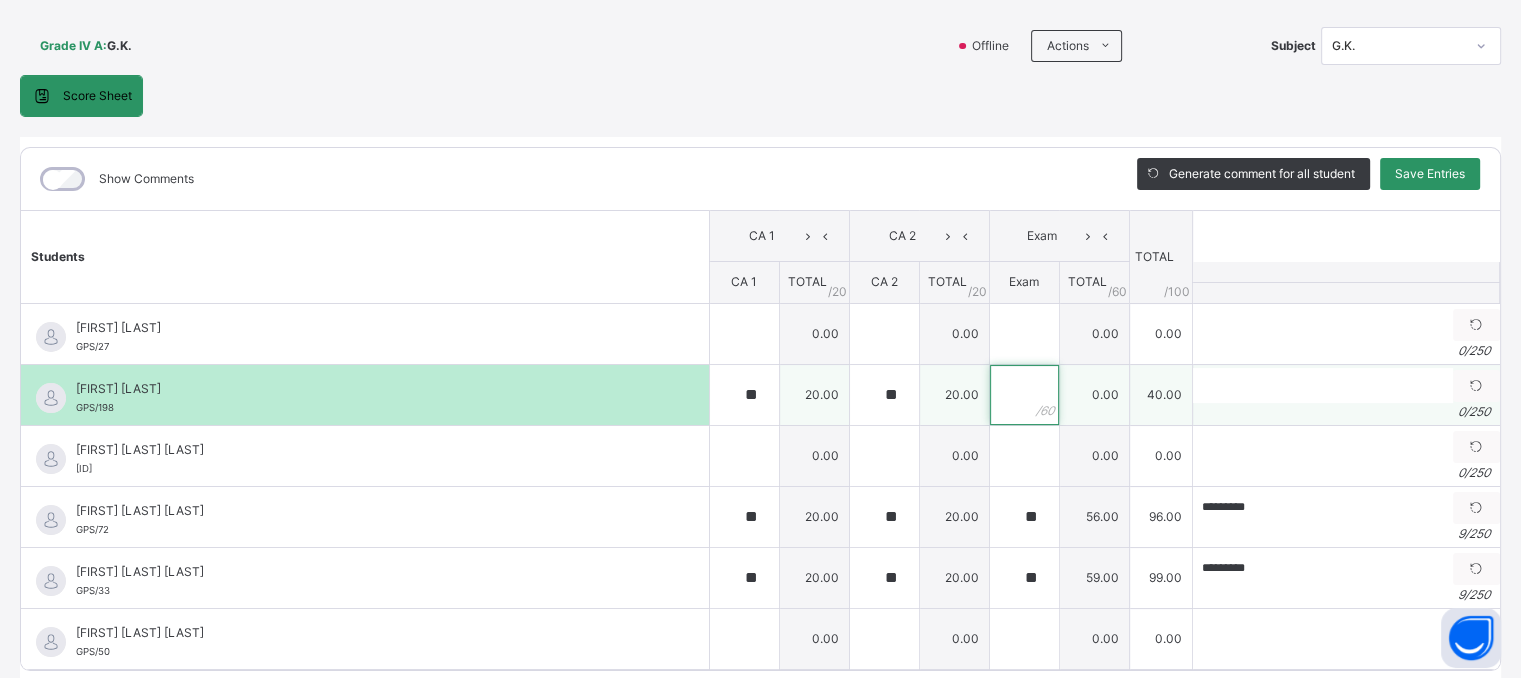click at bounding box center [1024, 395] 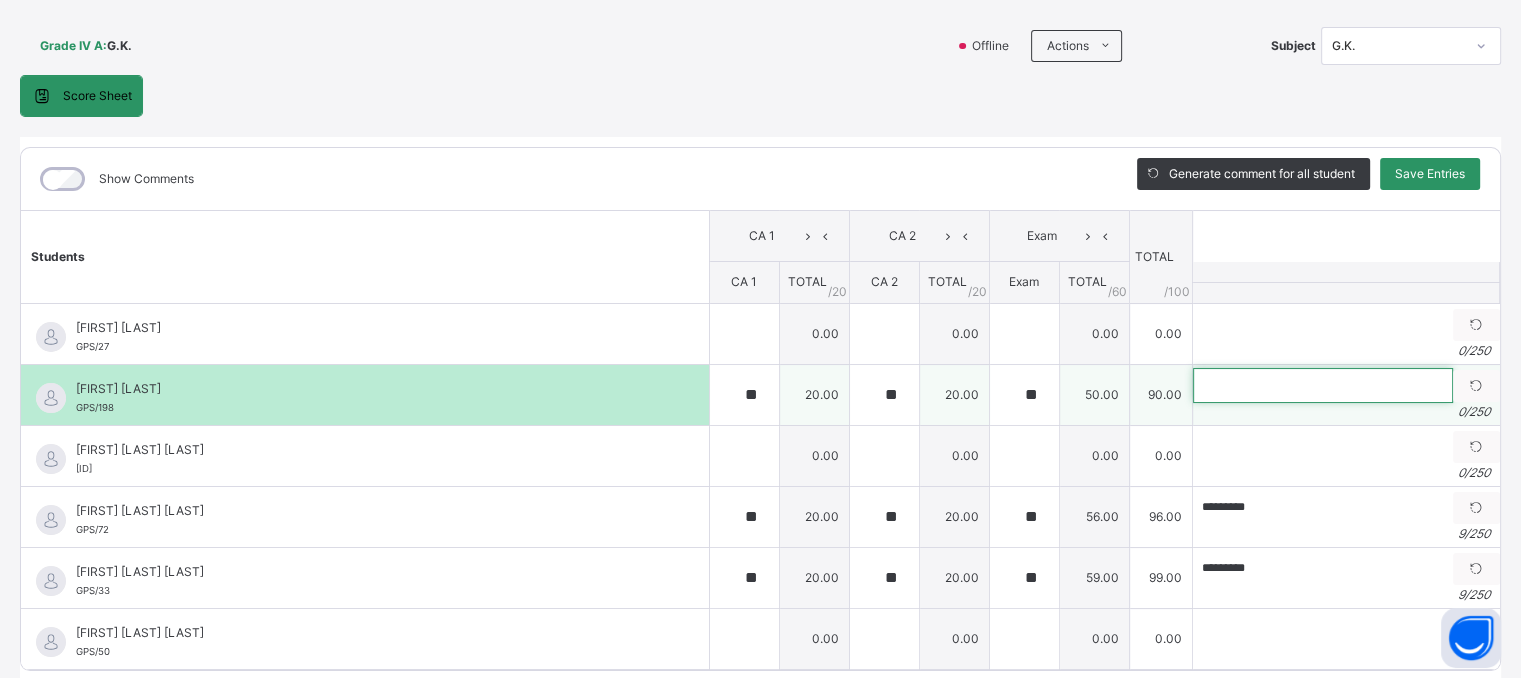 click at bounding box center [1323, 385] 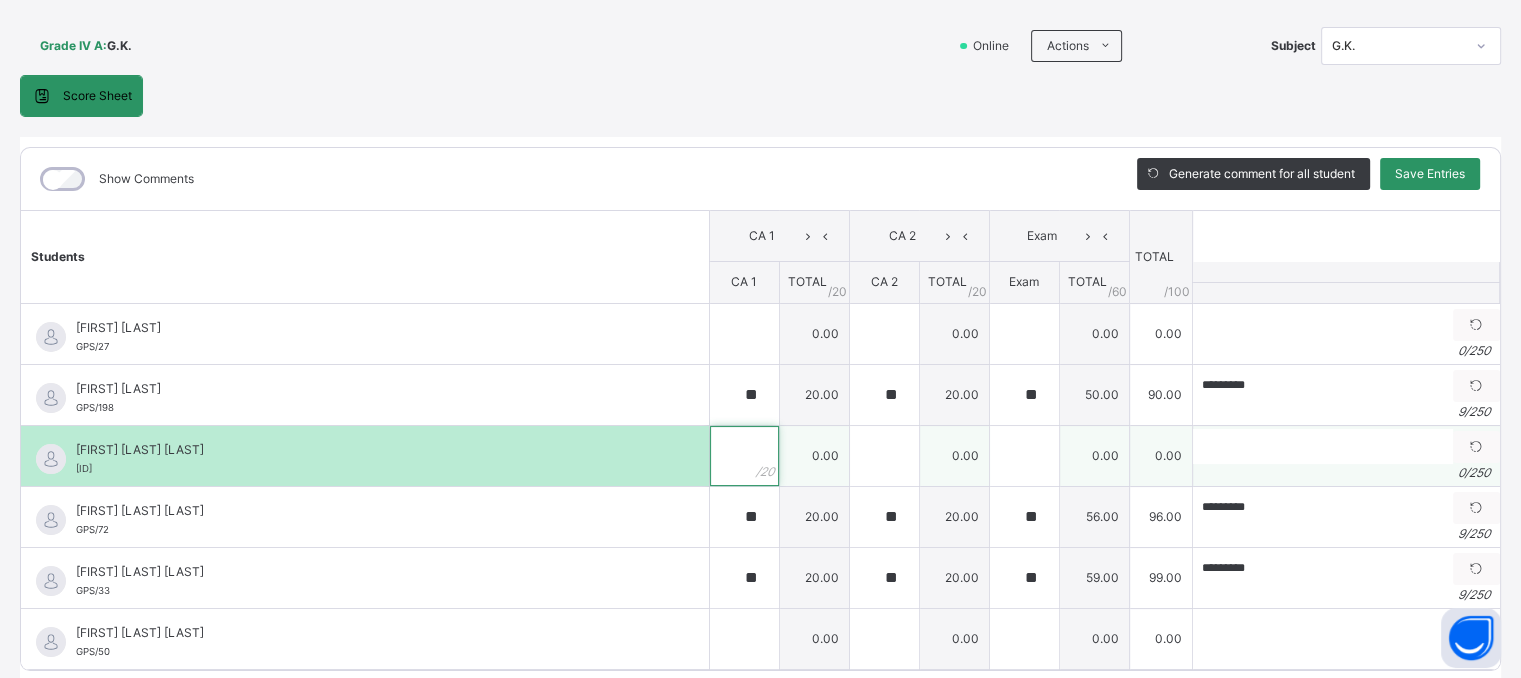click at bounding box center (744, 456) 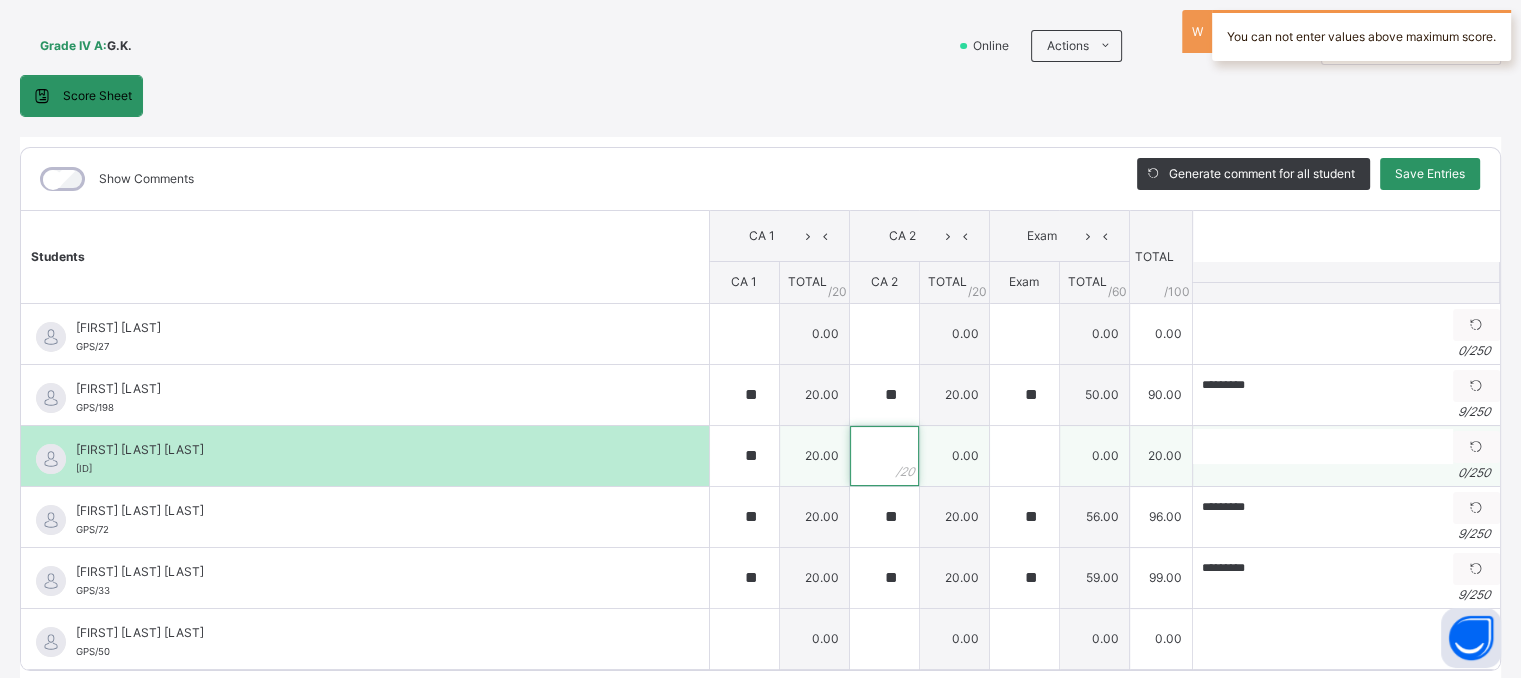 click at bounding box center [884, 456] 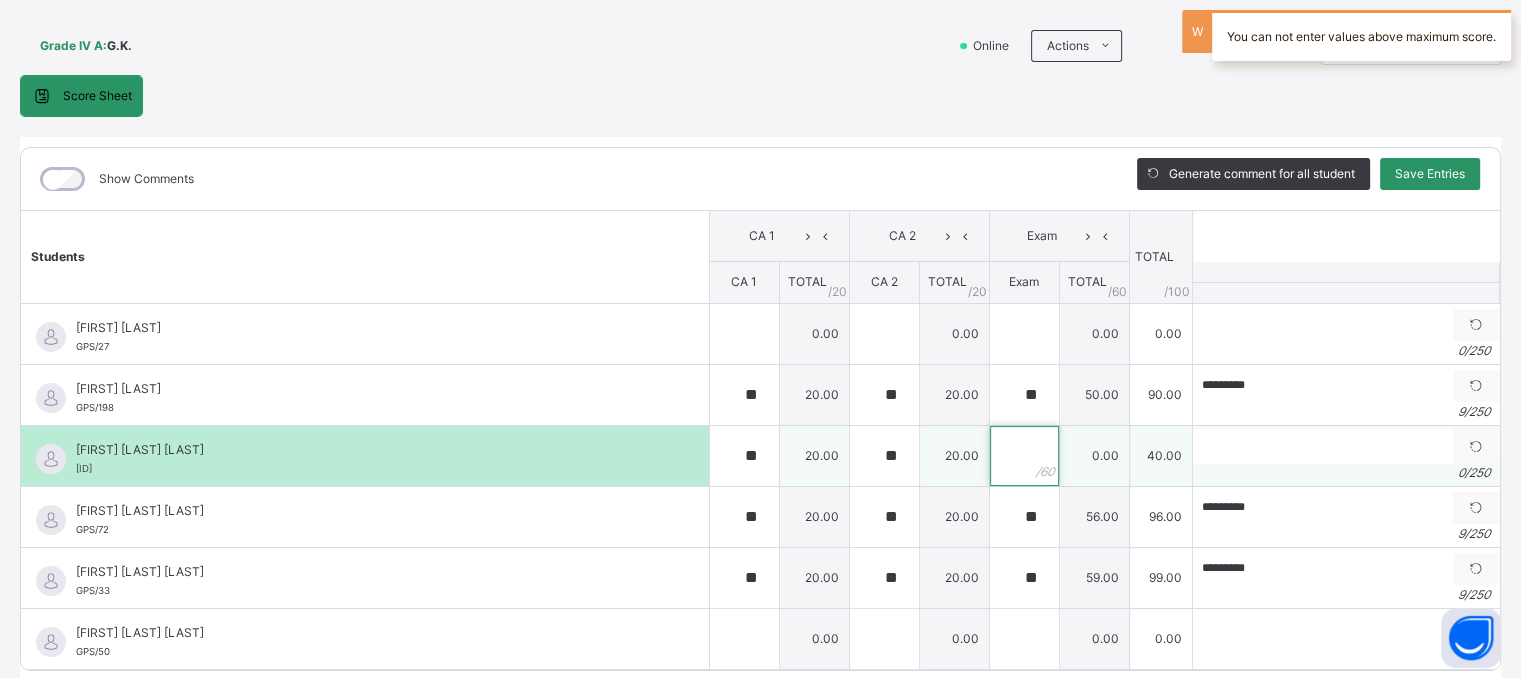 click at bounding box center (1024, 456) 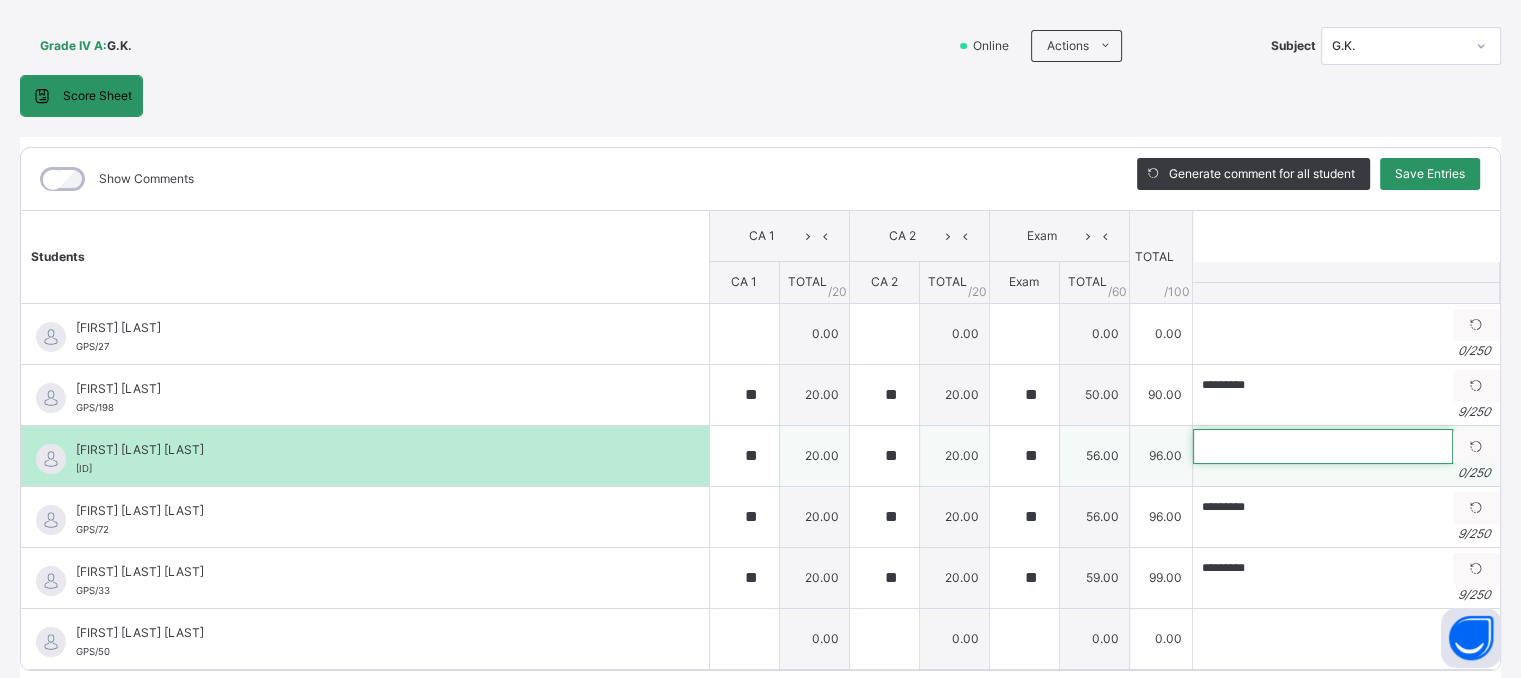 click at bounding box center (1323, 446) 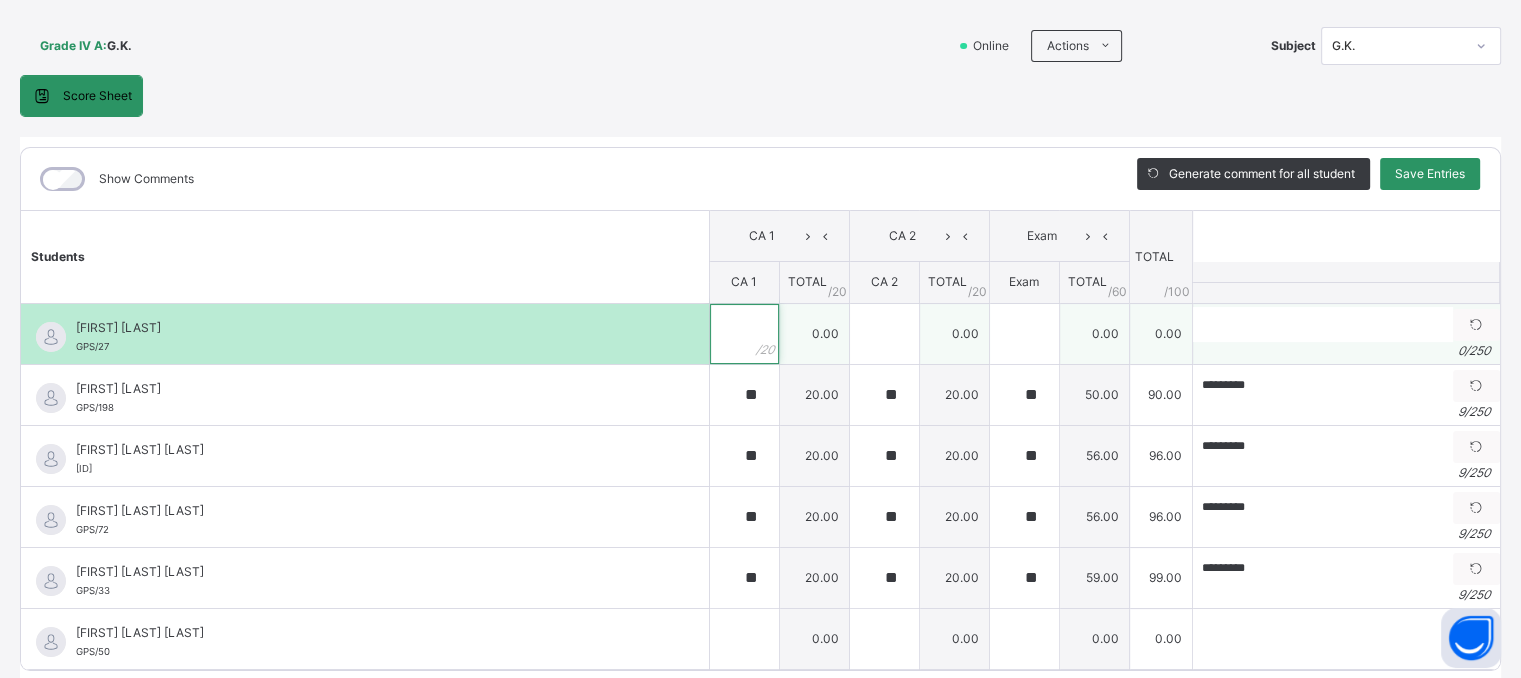click at bounding box center [744, 334] 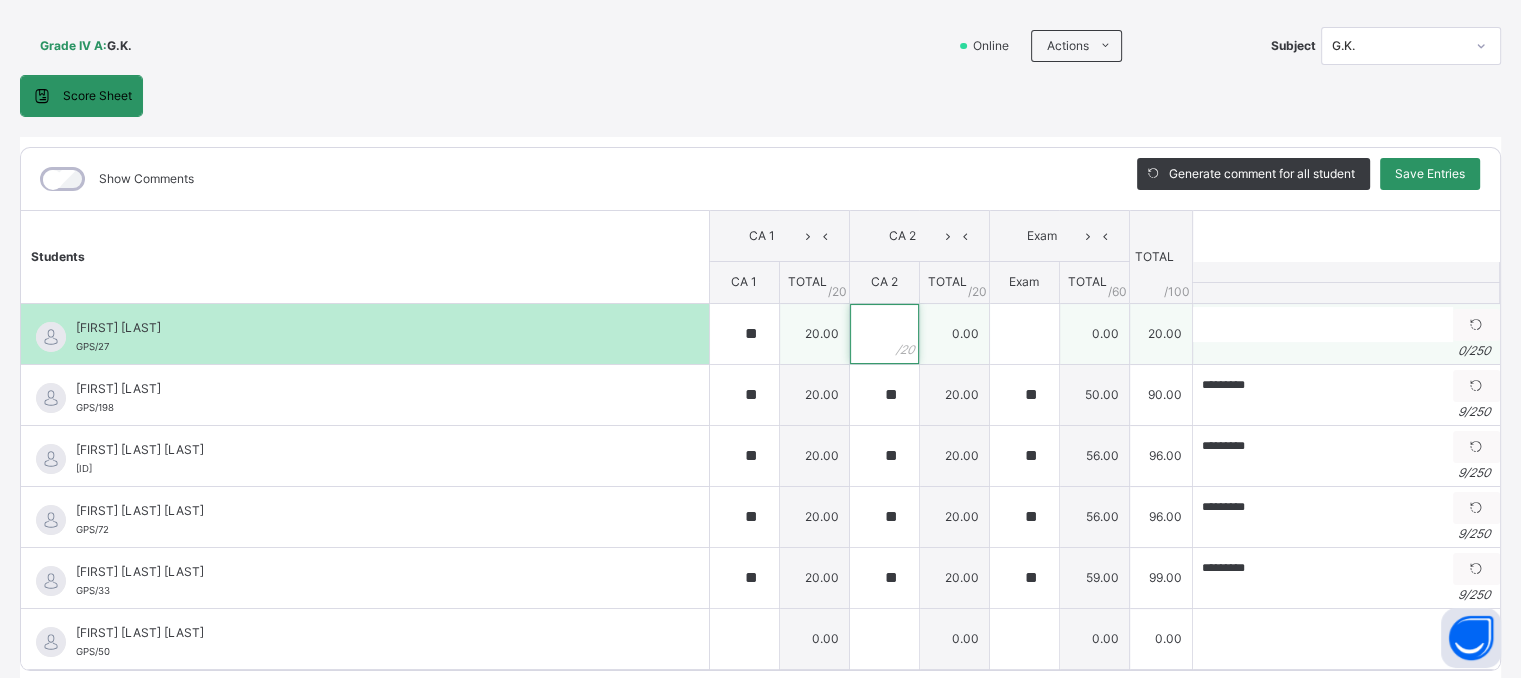 click at bounding box center (884, 334) 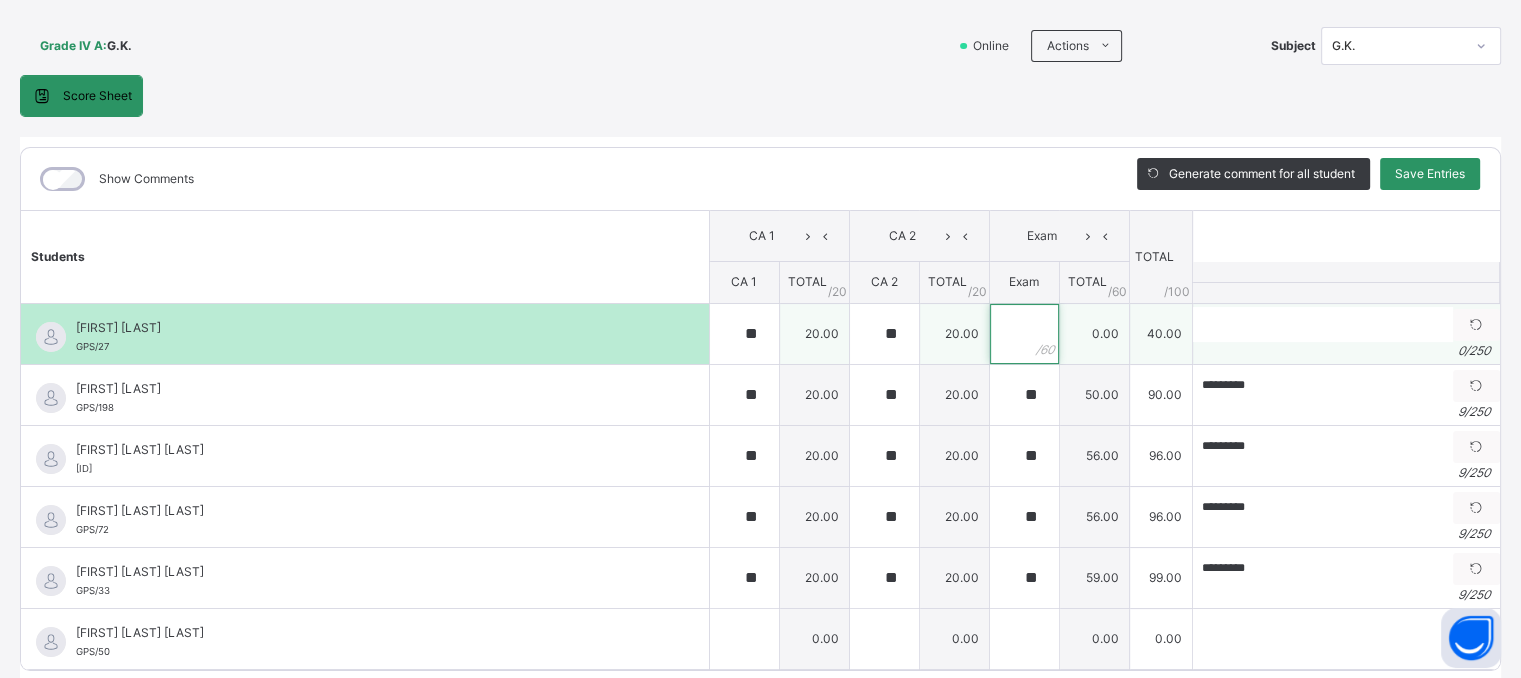 click at bounding box center [1024, 334] 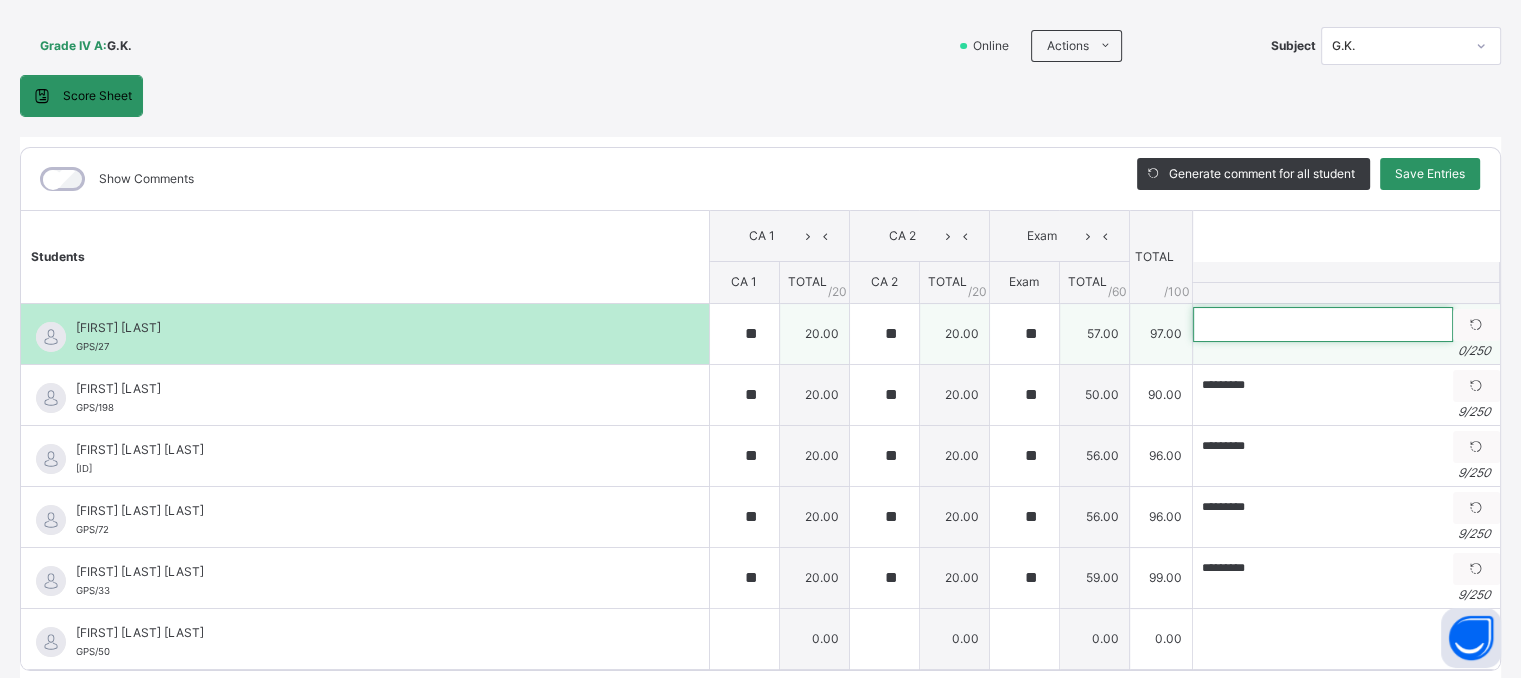 click at bounding box center [1323, 324] 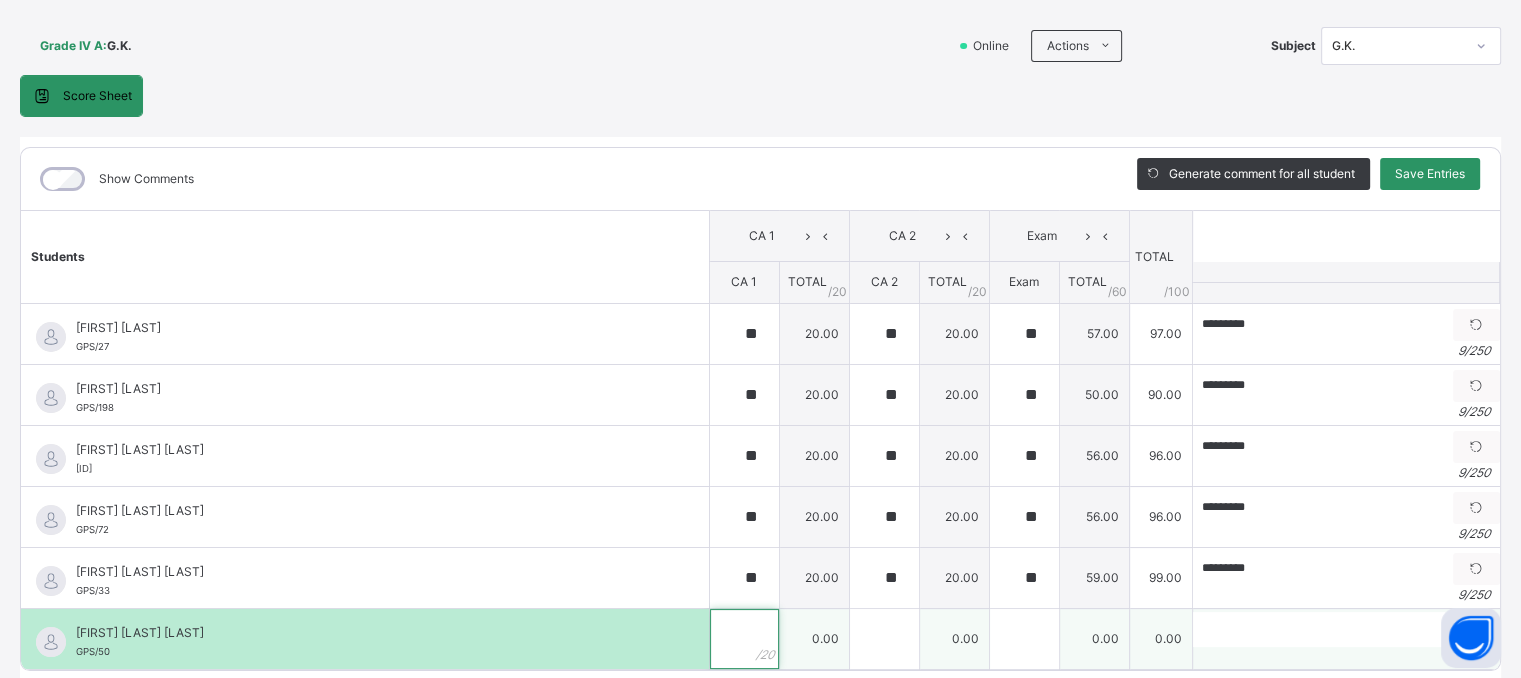 click at bounding box center (744, 639) 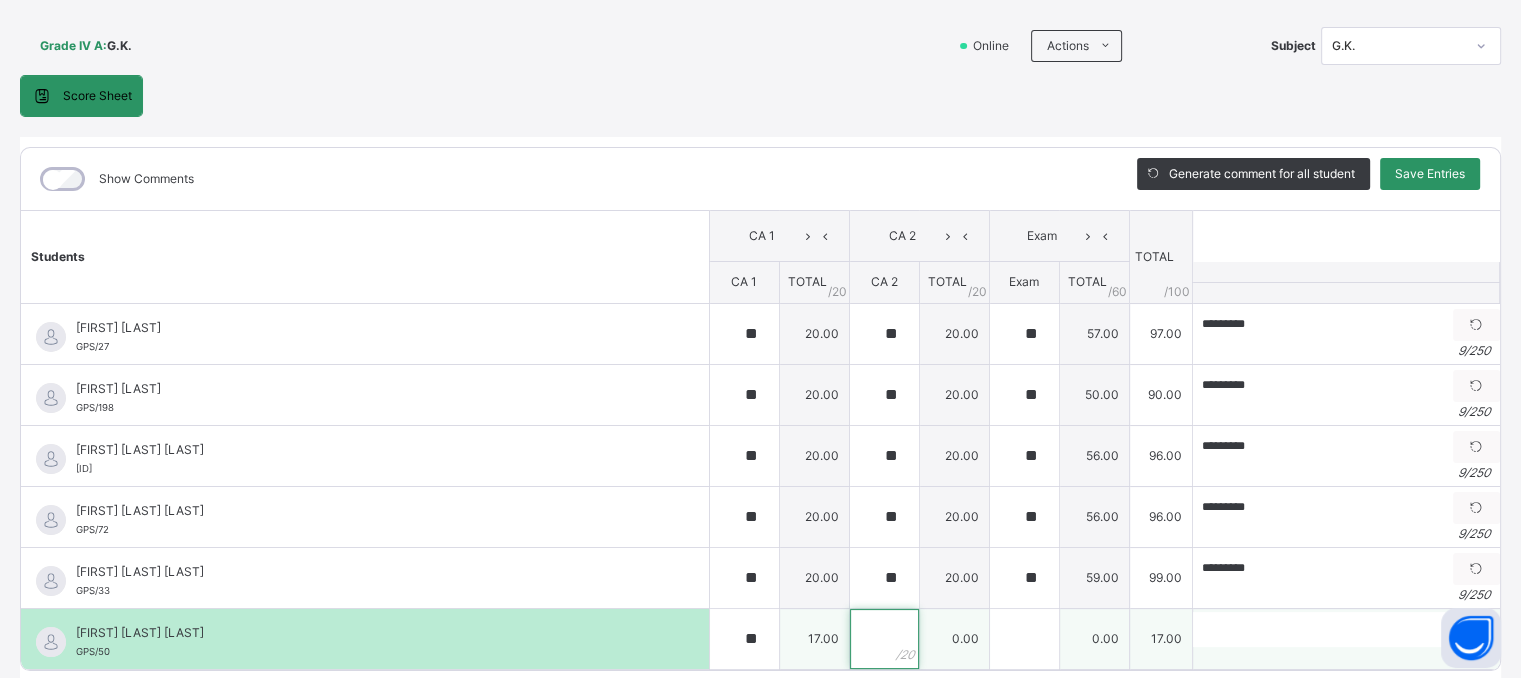 click at bounding box center (884, 639) 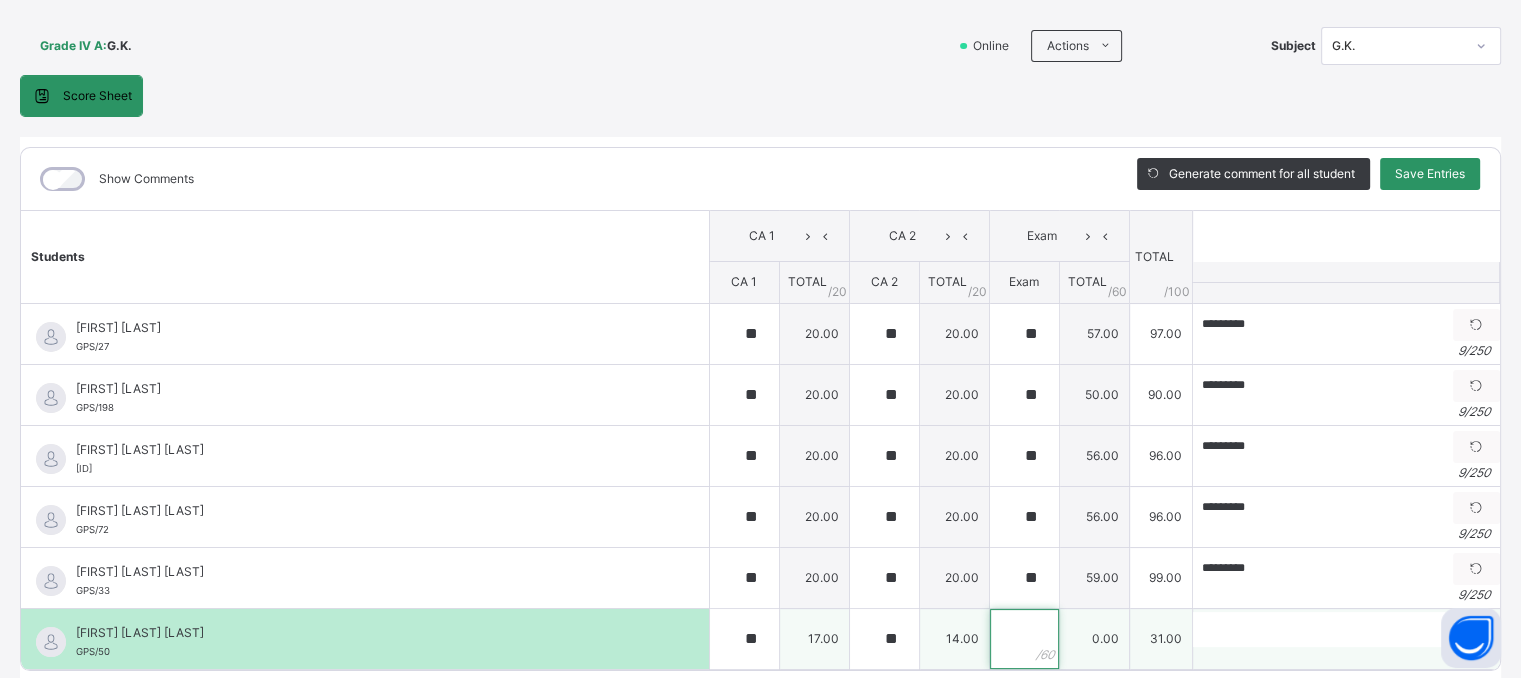 click at bounding box center (1024, 639) 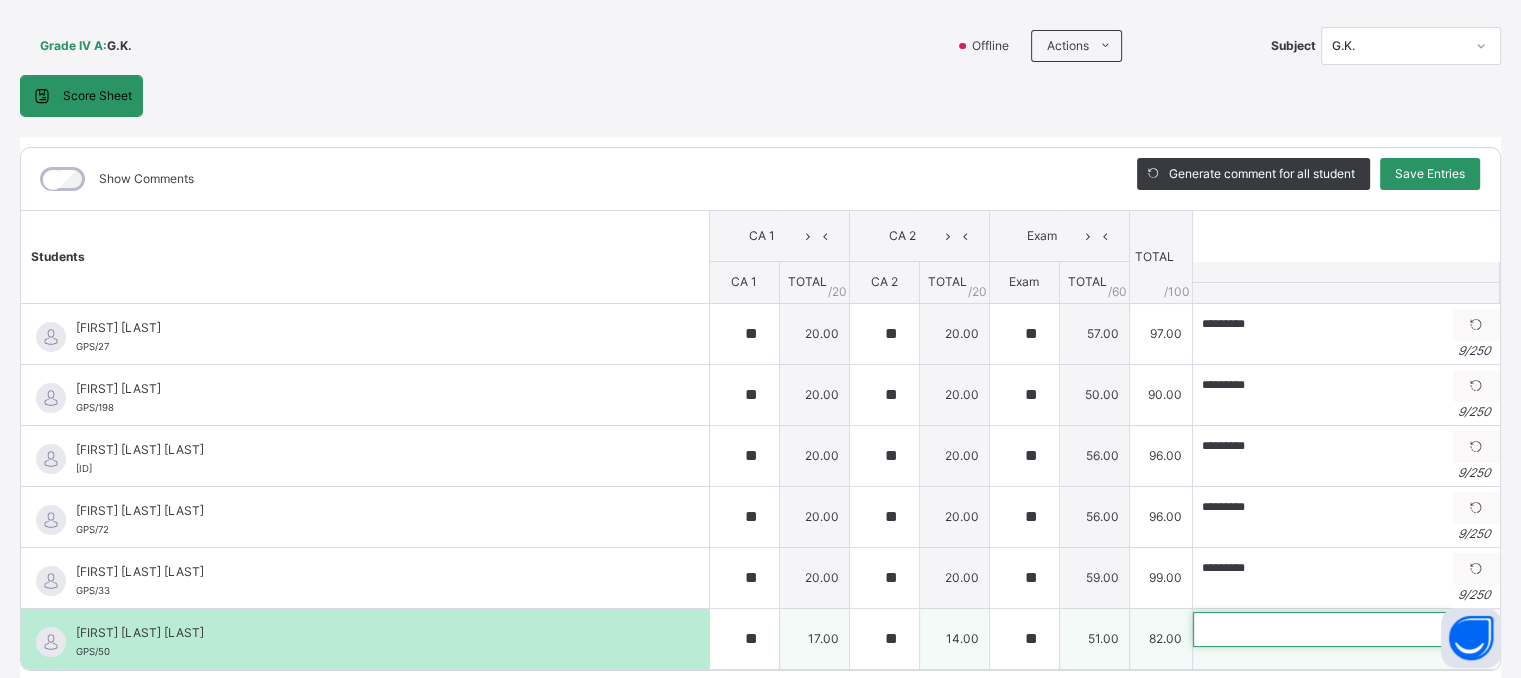 click at bounding box center [1323, 629] 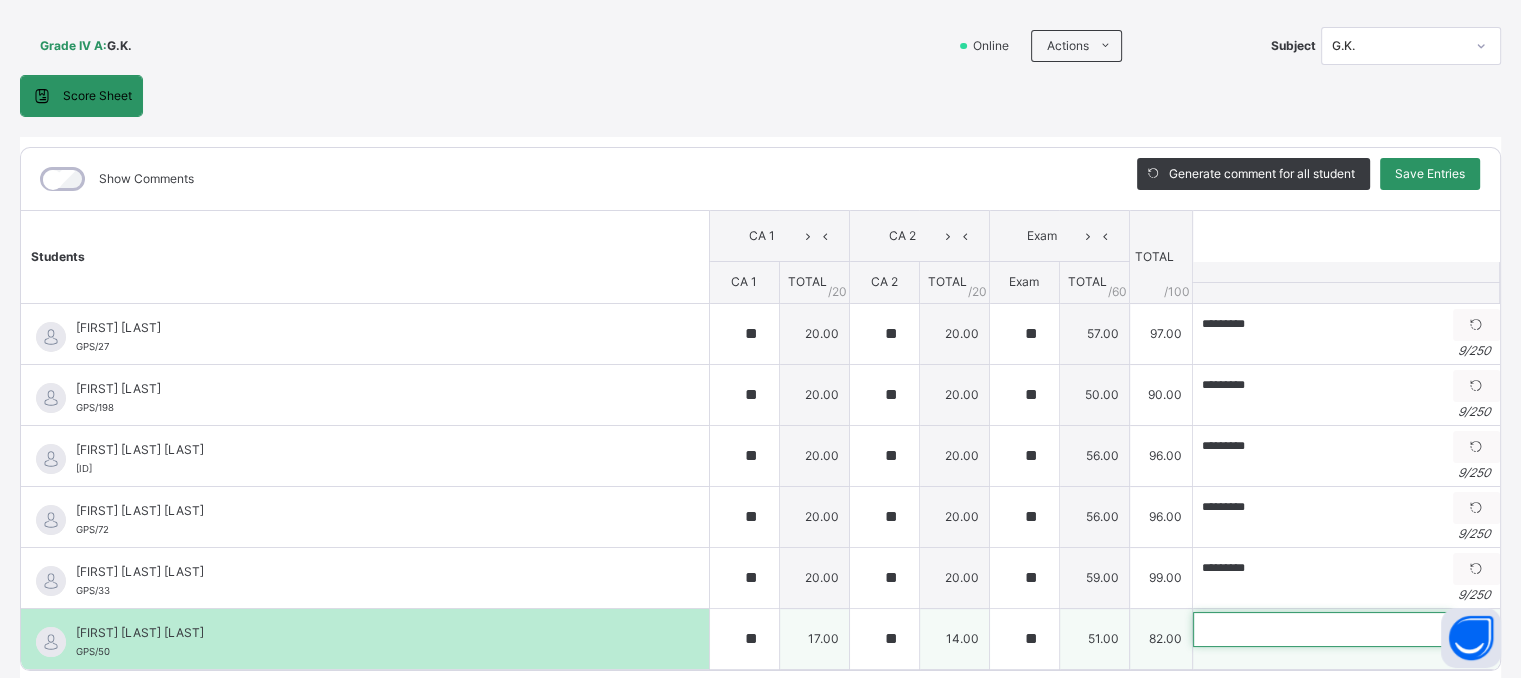paste on "*********" 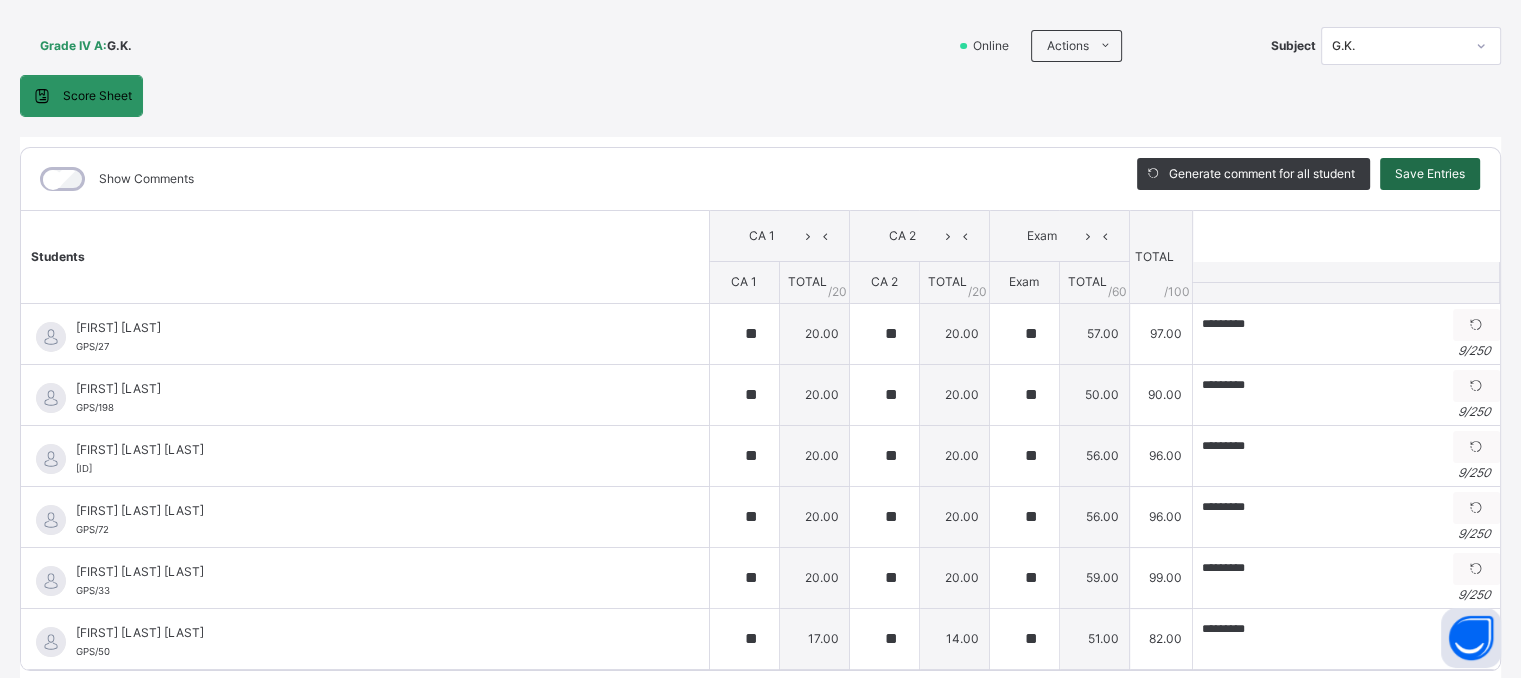 click on "Save Entries" at bounding box center [1430, 174] 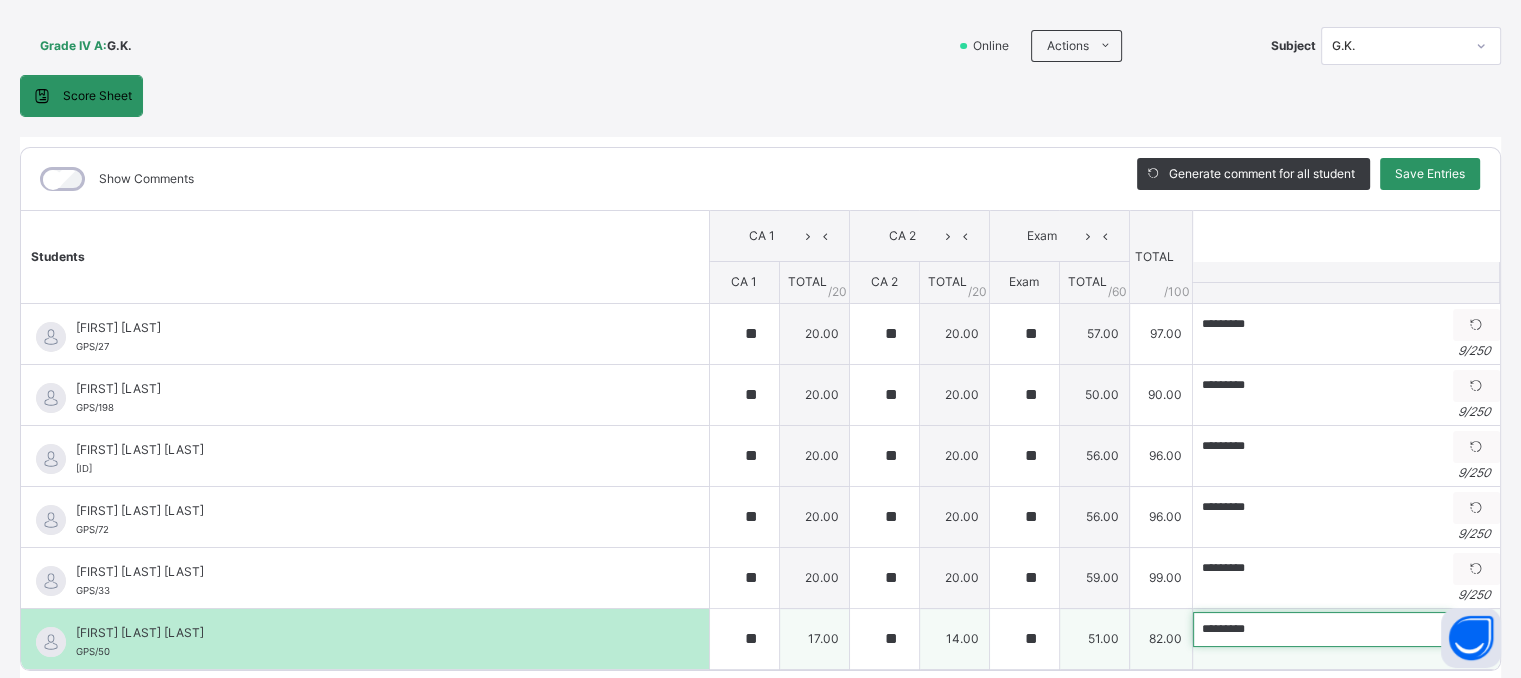 click on "*********" at bounding box center (1323, 629) 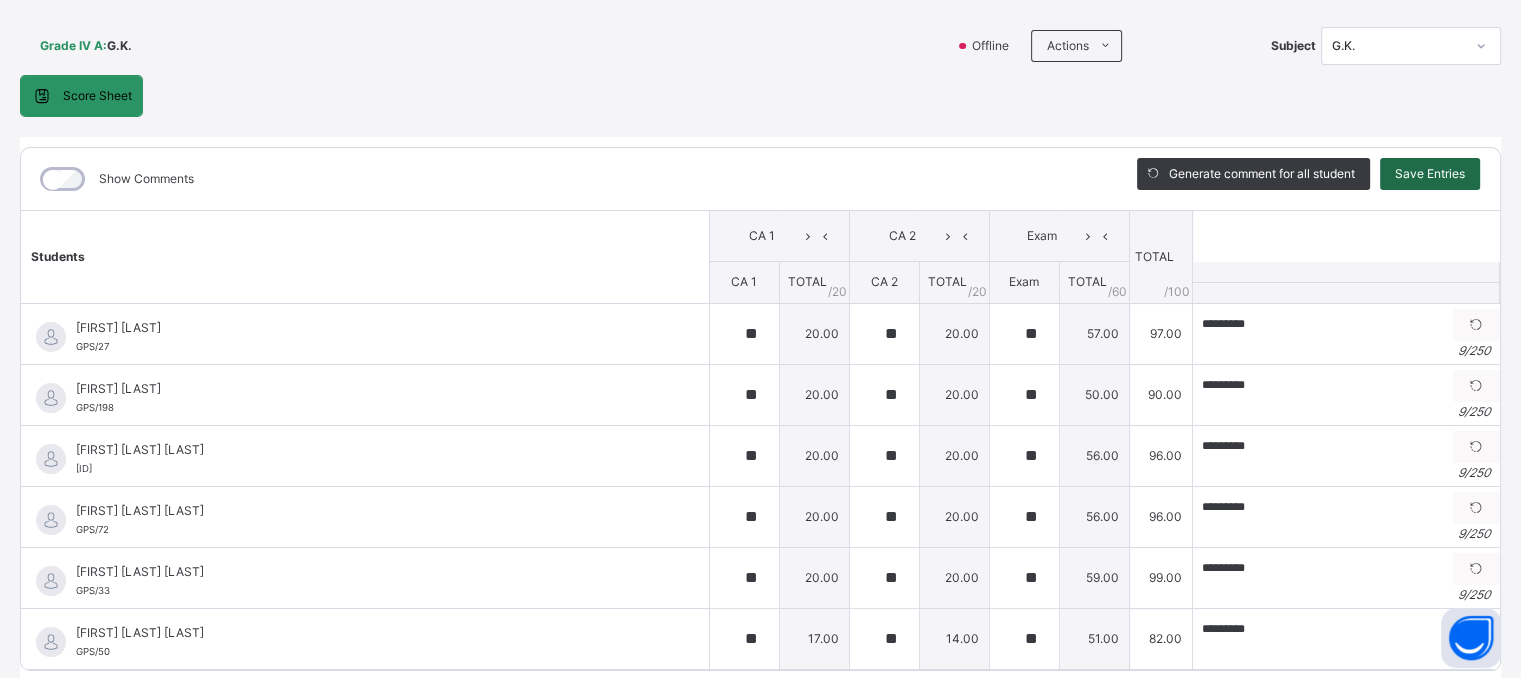 click on "Save Entries" at bounding box center [1430, 174] 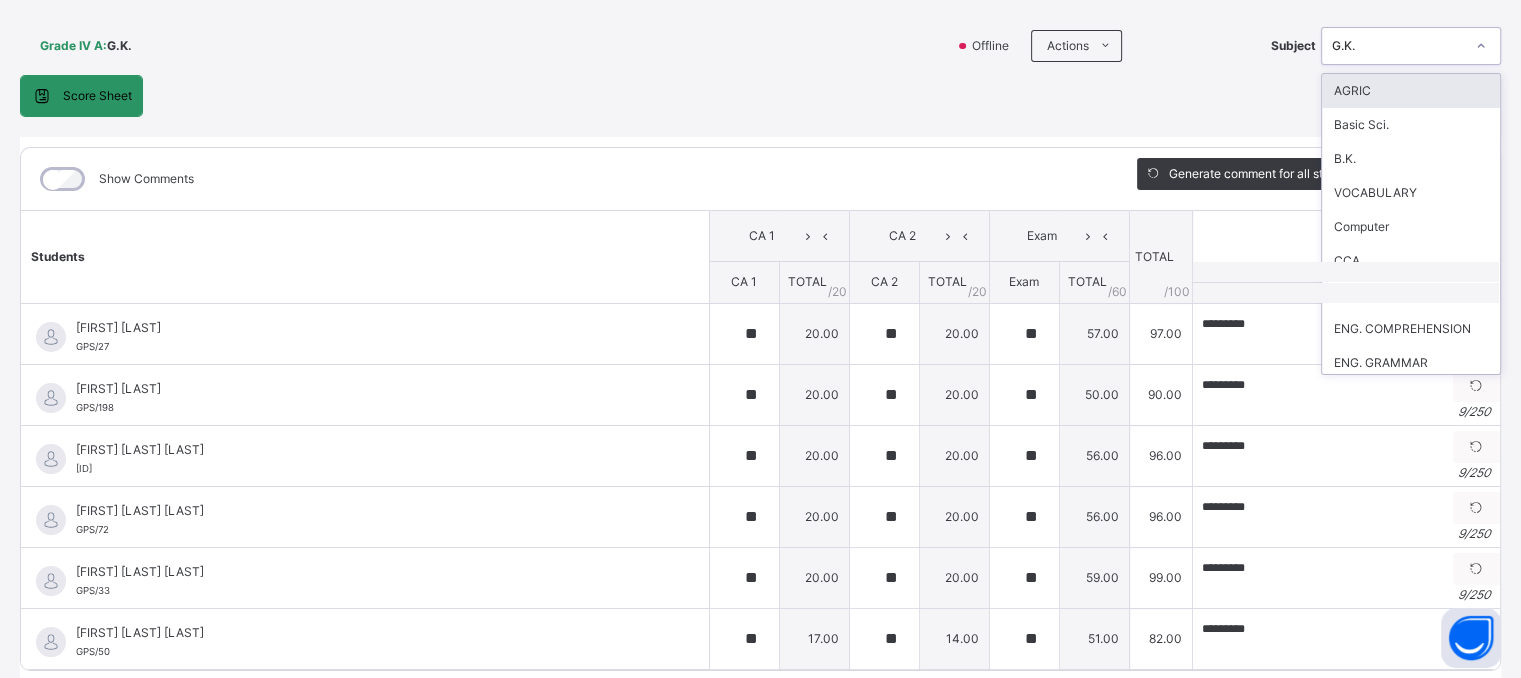 click on "G.K." at bounding box center (1392, 46) 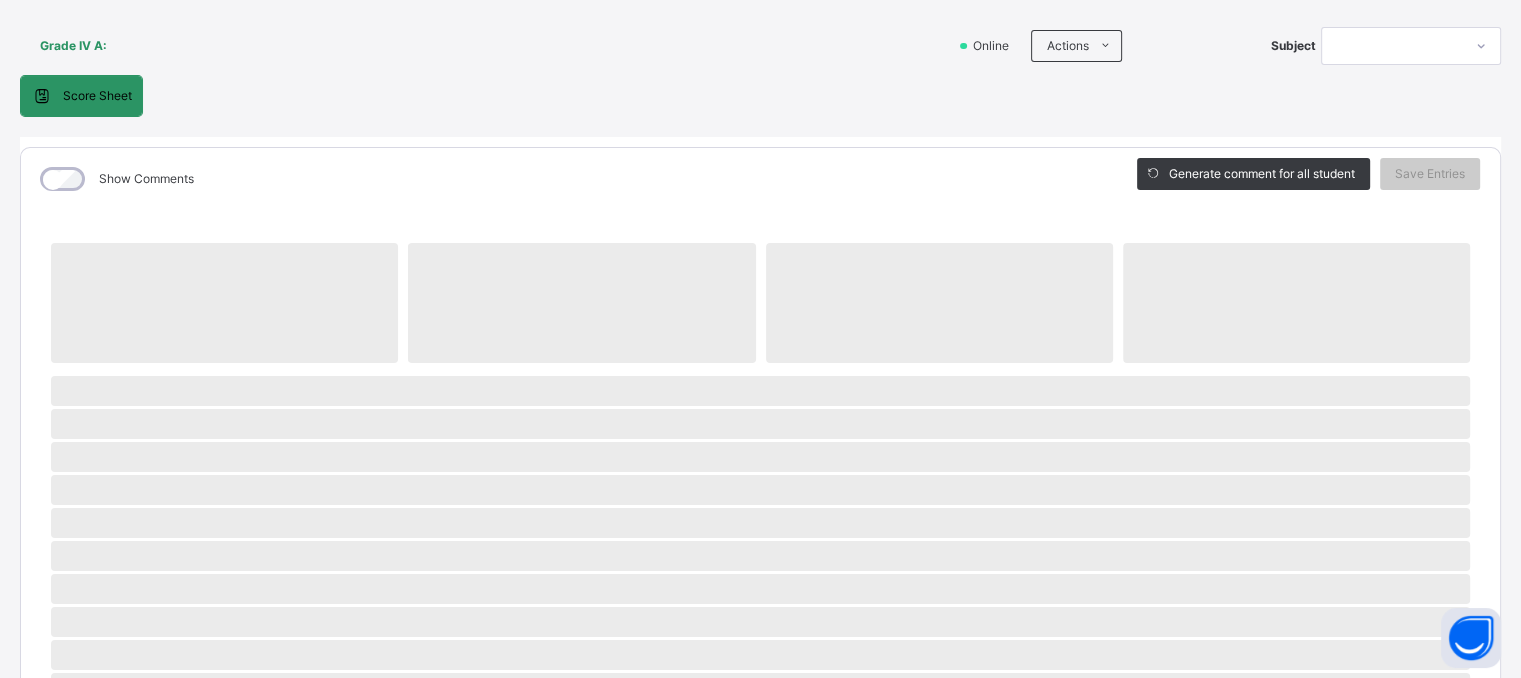 click on "Score Sheet Score Sheet Show Comments   Generate comment for all student   Save Entries Class Level:  Grade IV   A Subject:  Session:  2024/2025 Session Session:  3RD TERM ‌ ‌ ‌ ‌ ‌ ‌ ‌ ‌ ‌ ‌ ‌ ‌ ‌ ‌ ‌ ‌ ‌ ‌ ‌ ‌ ‌ ‌ ‌ ‌ ‌ ‌ ‌ ‌ ‌   ×   Subject Teacher’s Comment Generate and see in full the comment developed by the AI with an option to regenerate the comment Sims Bot Please wait while the Sims Bot generates comments for all your students" at bounding box center (760, 657) 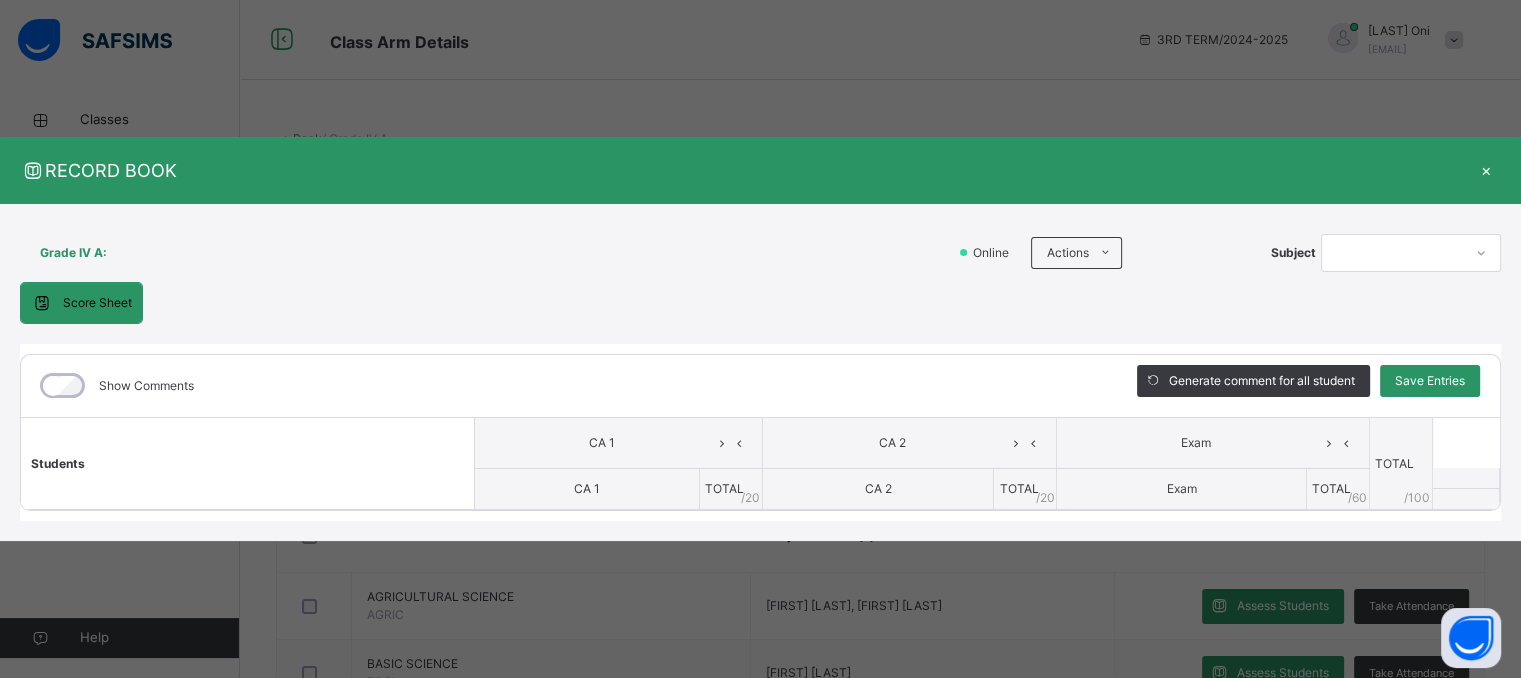scroll, scrollTop: 0, scrollLeft: 0, axis: both 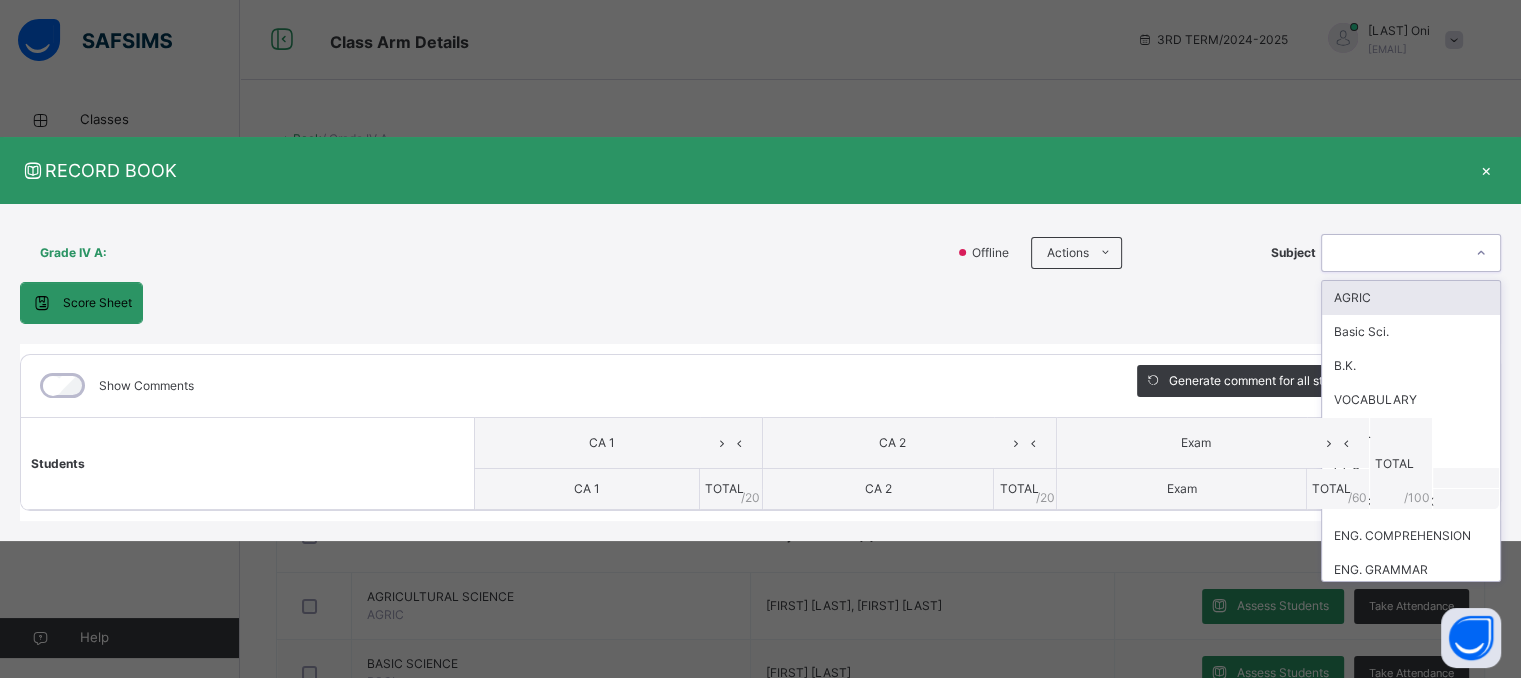 click at bounding box center [1392, 252] 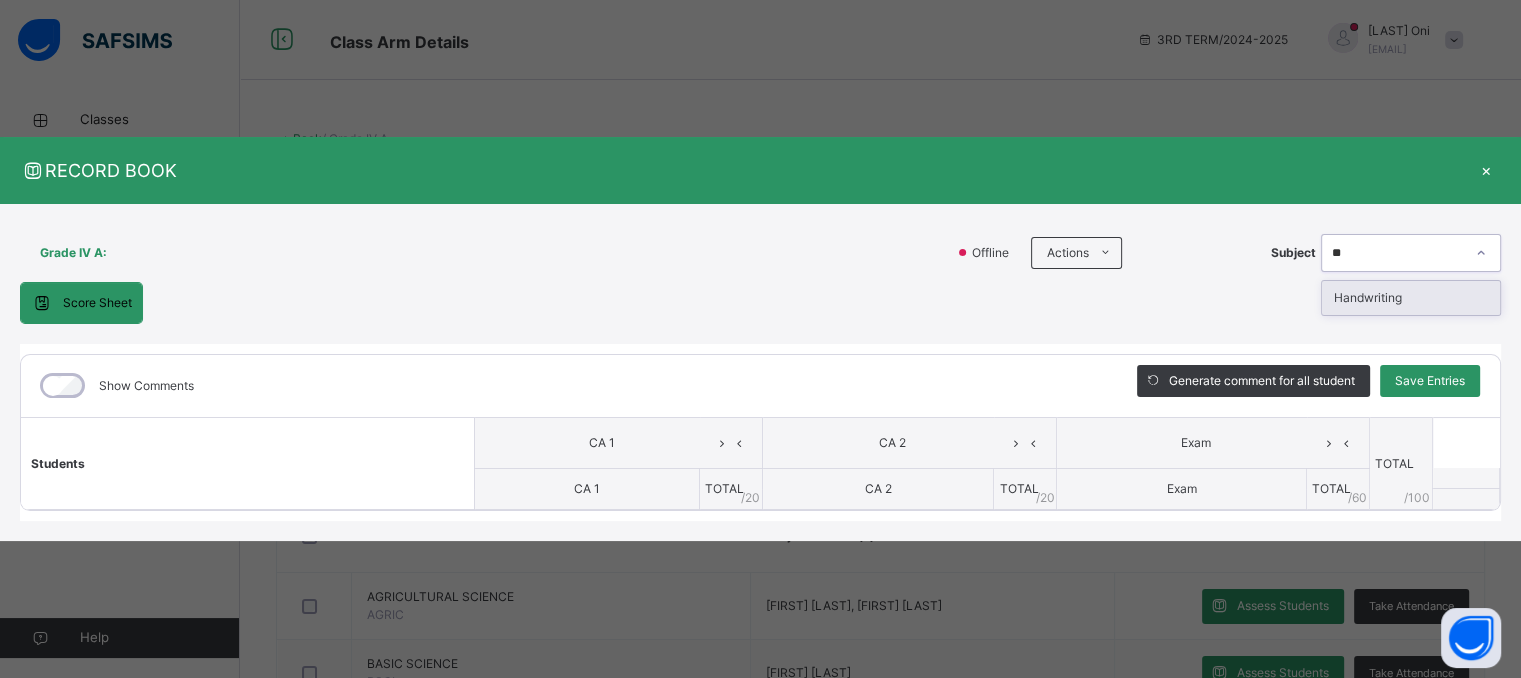 click on "Handwriting" at bounding box center (1411, 298) 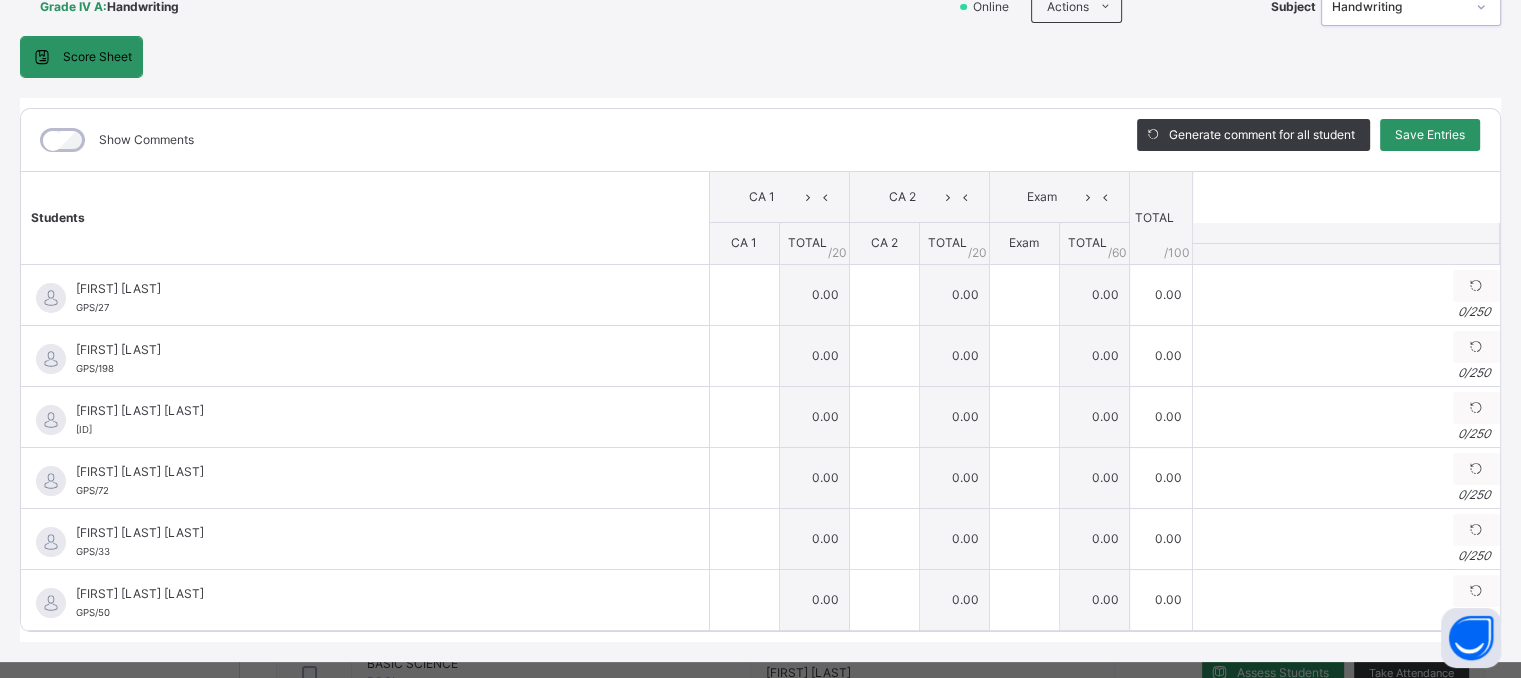 scroll, scrollTop: 163, scrollLeft: 0, axis: vertical 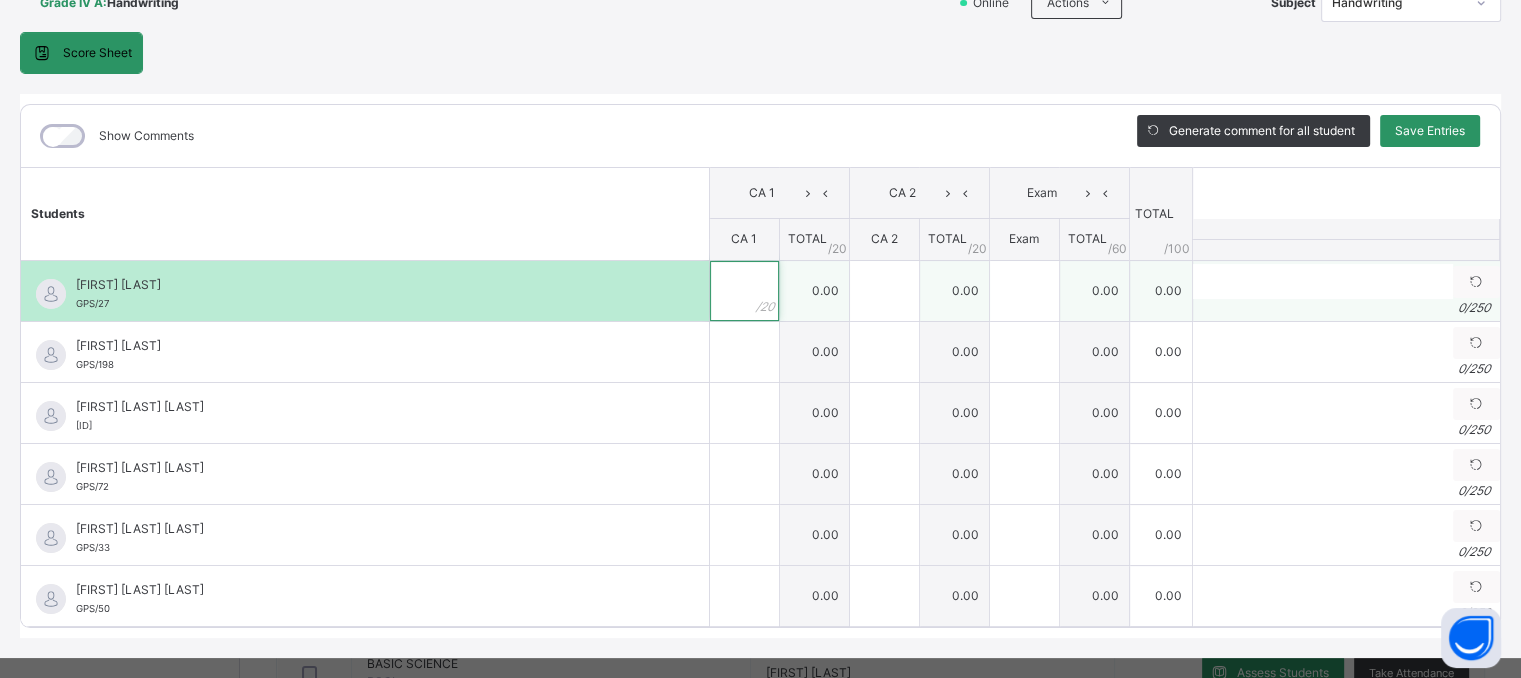 click at bounding box center [744, 291] 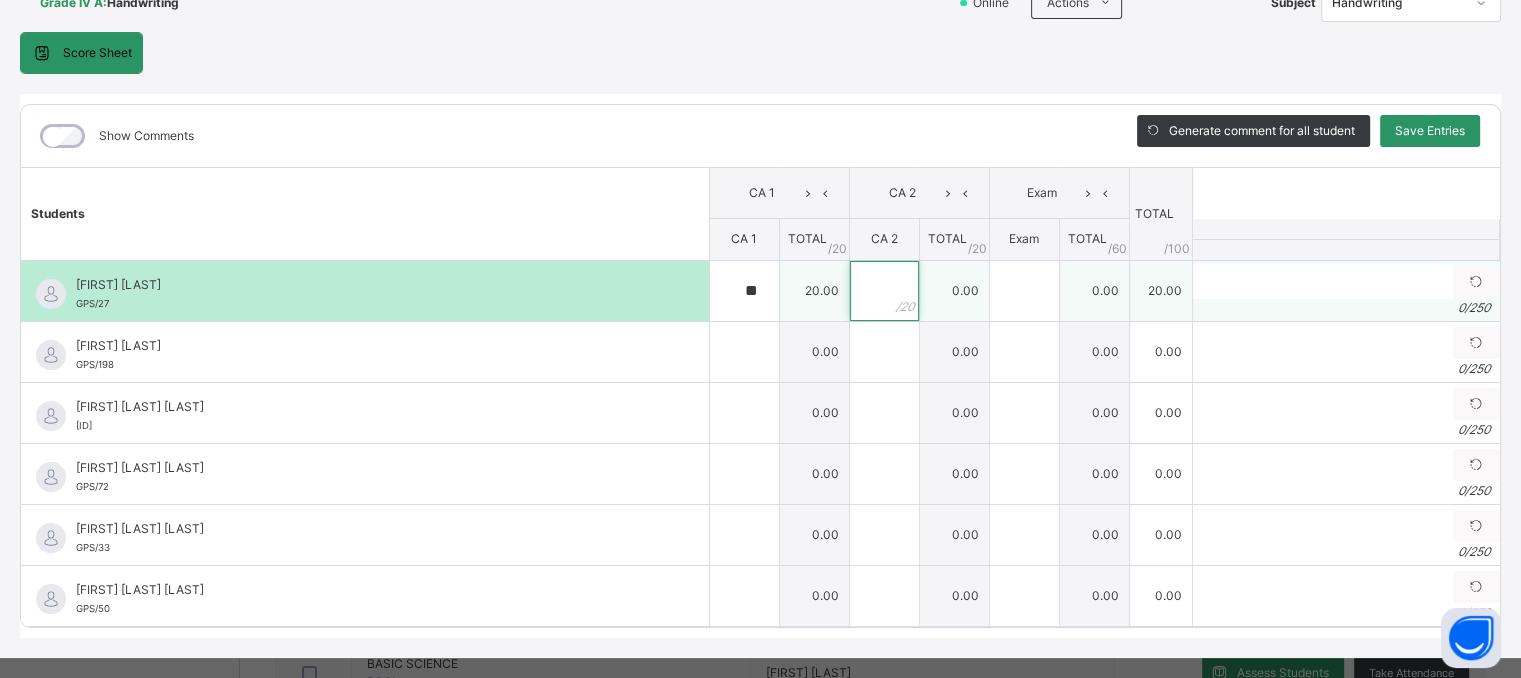 click at bounding box center [884, 291] 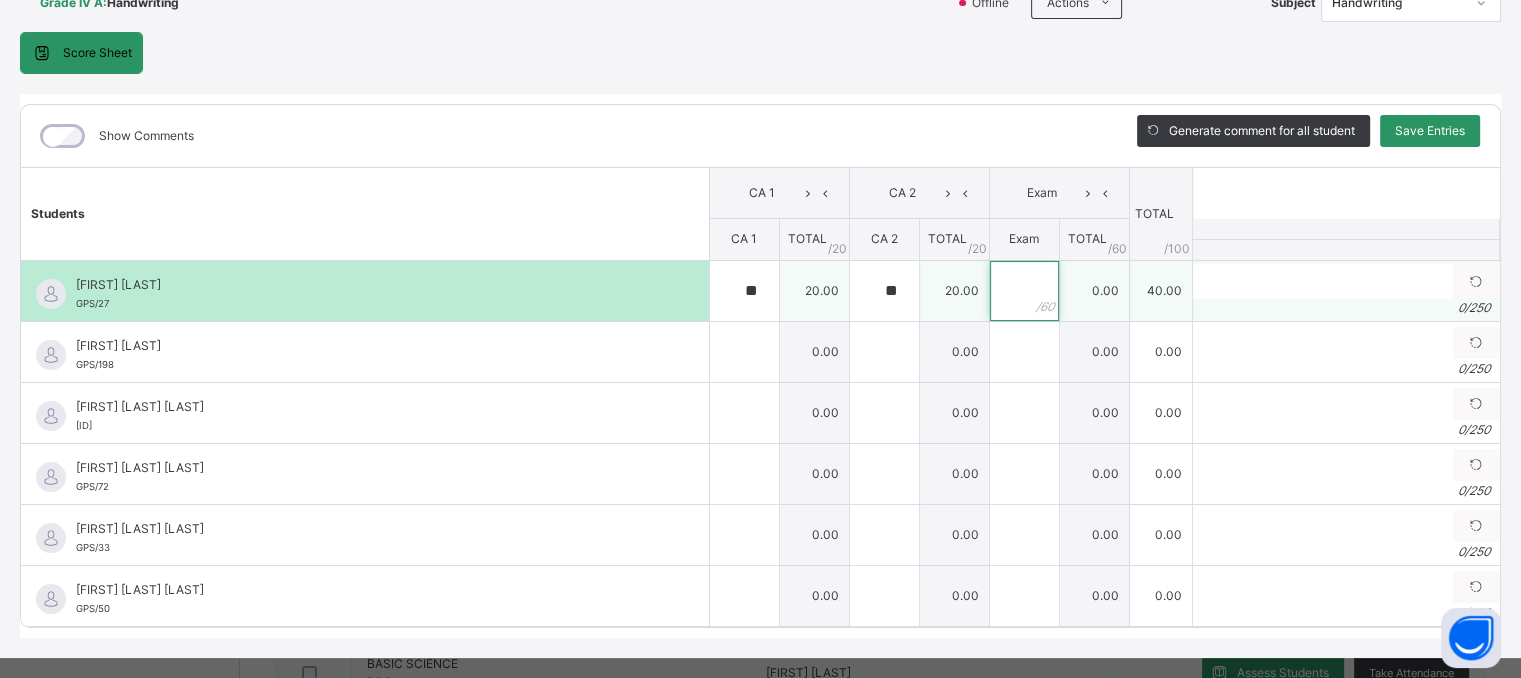 click at bounding box center (1024, 291) 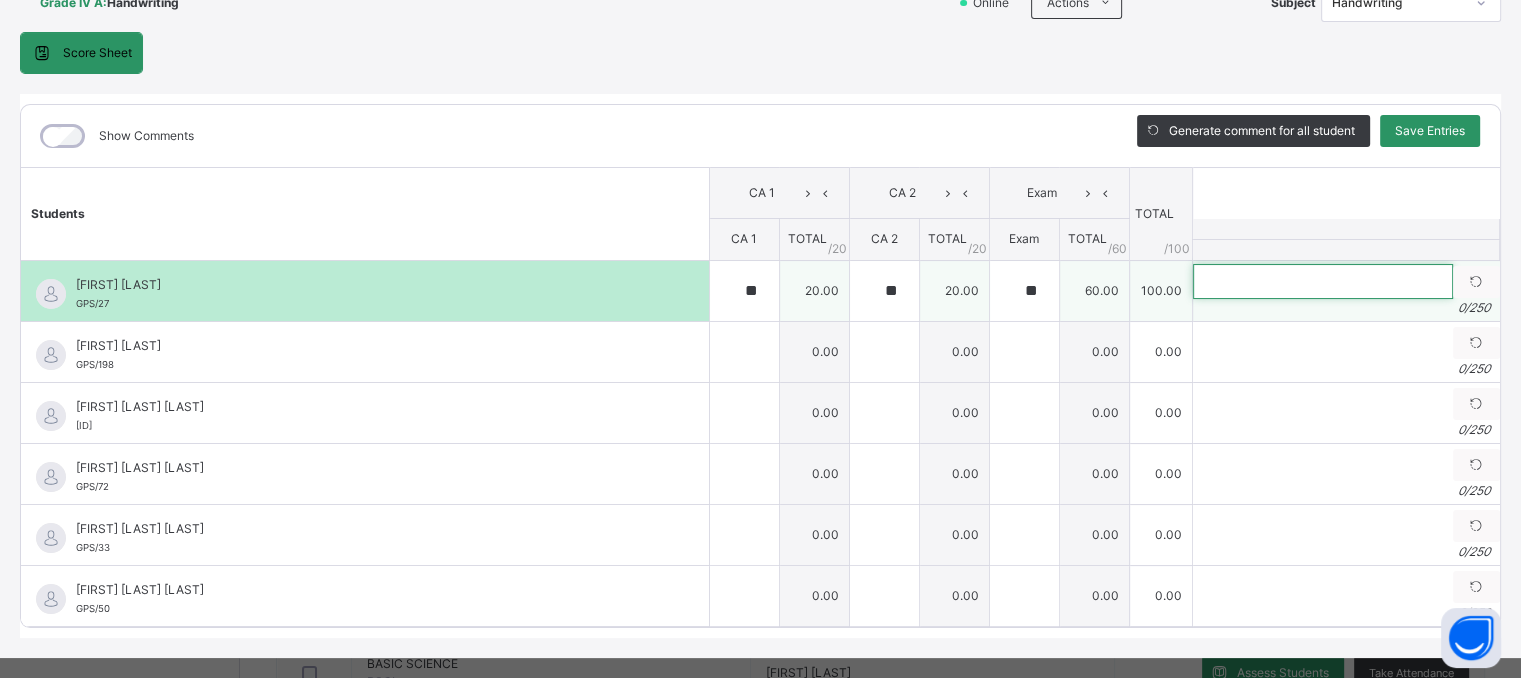 click at bounding box center [1323, 281] 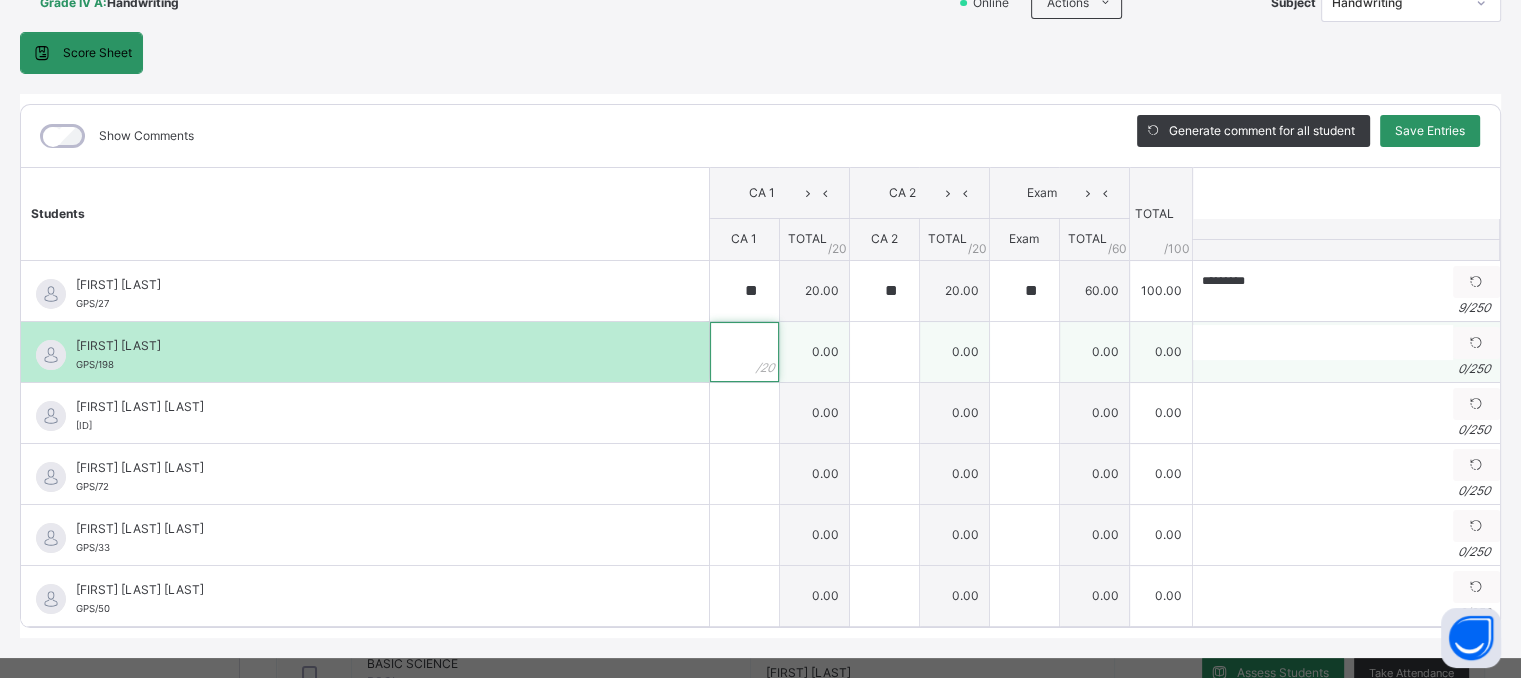 click at bounding box center [744, 352] 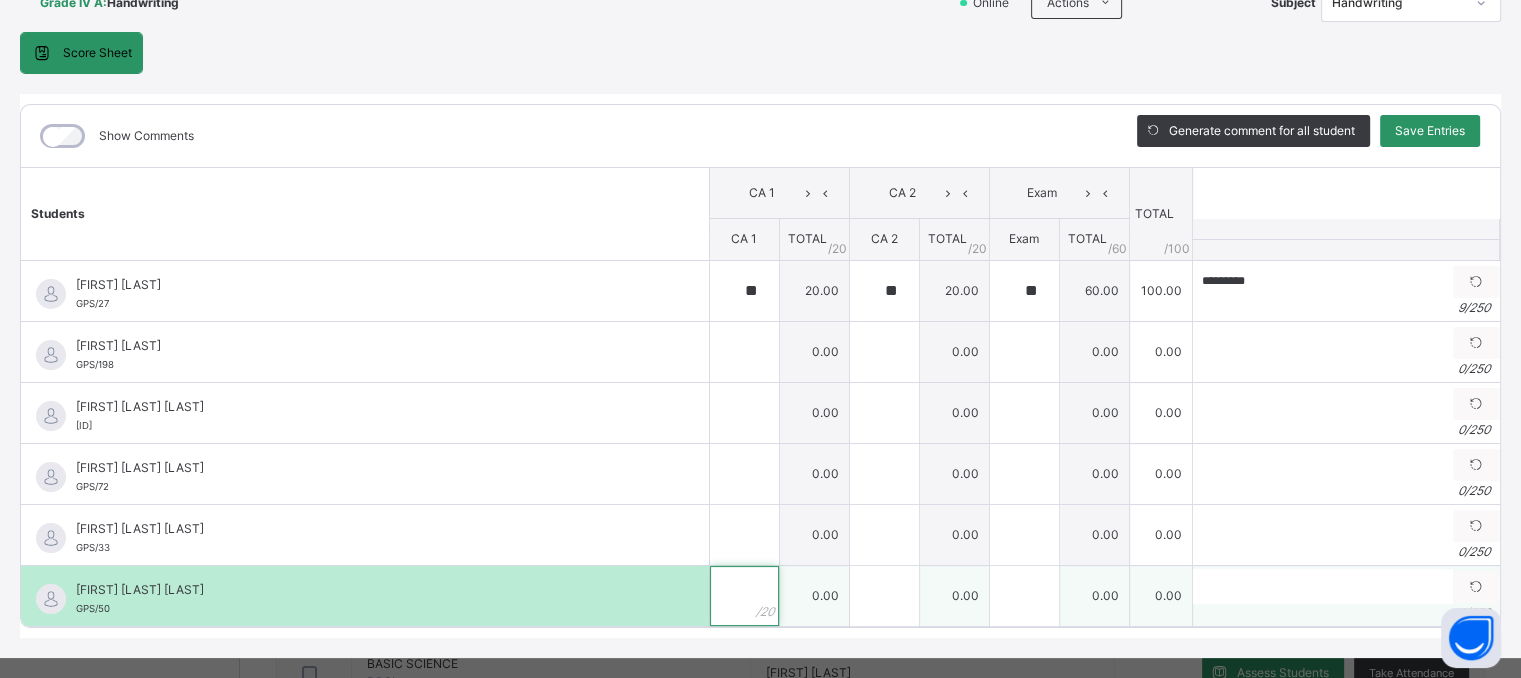 click at bounding box center (744, 596) 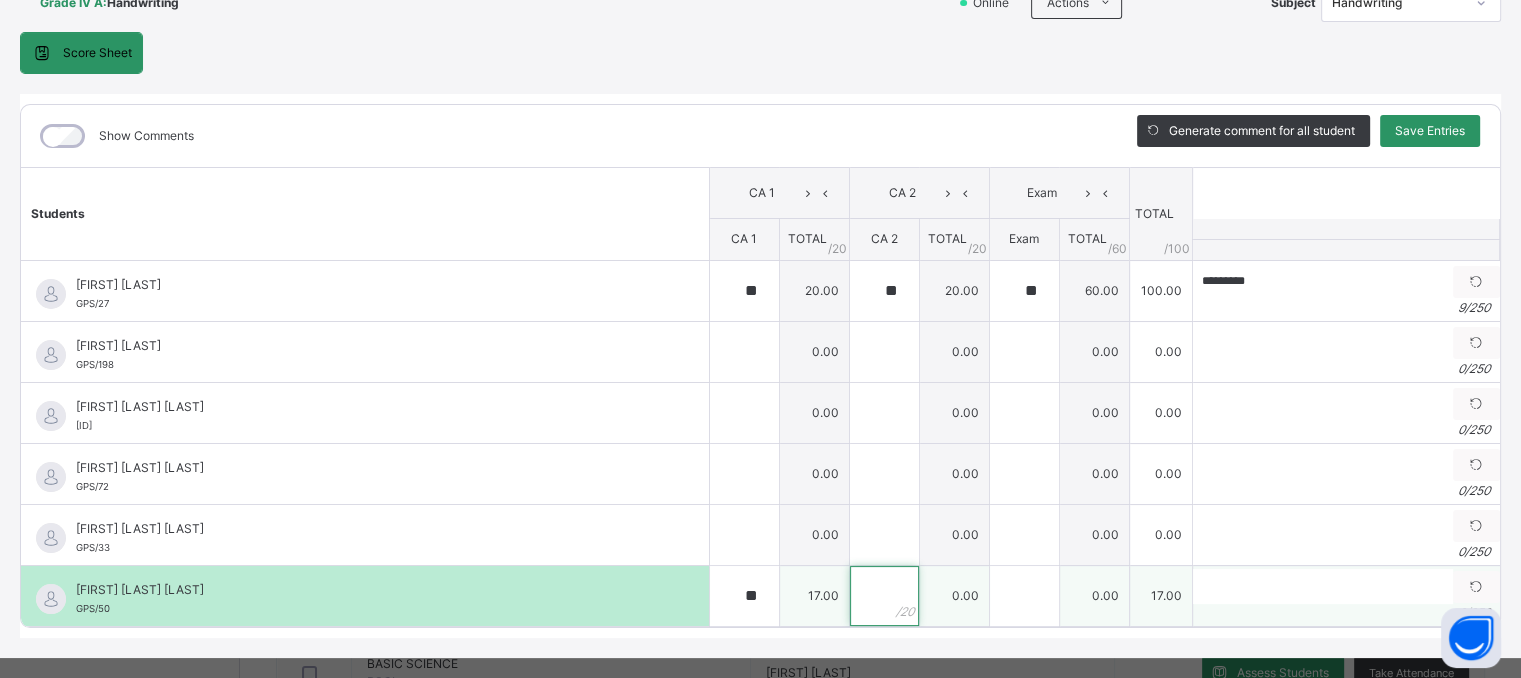 click at bounding box center [884, 596] 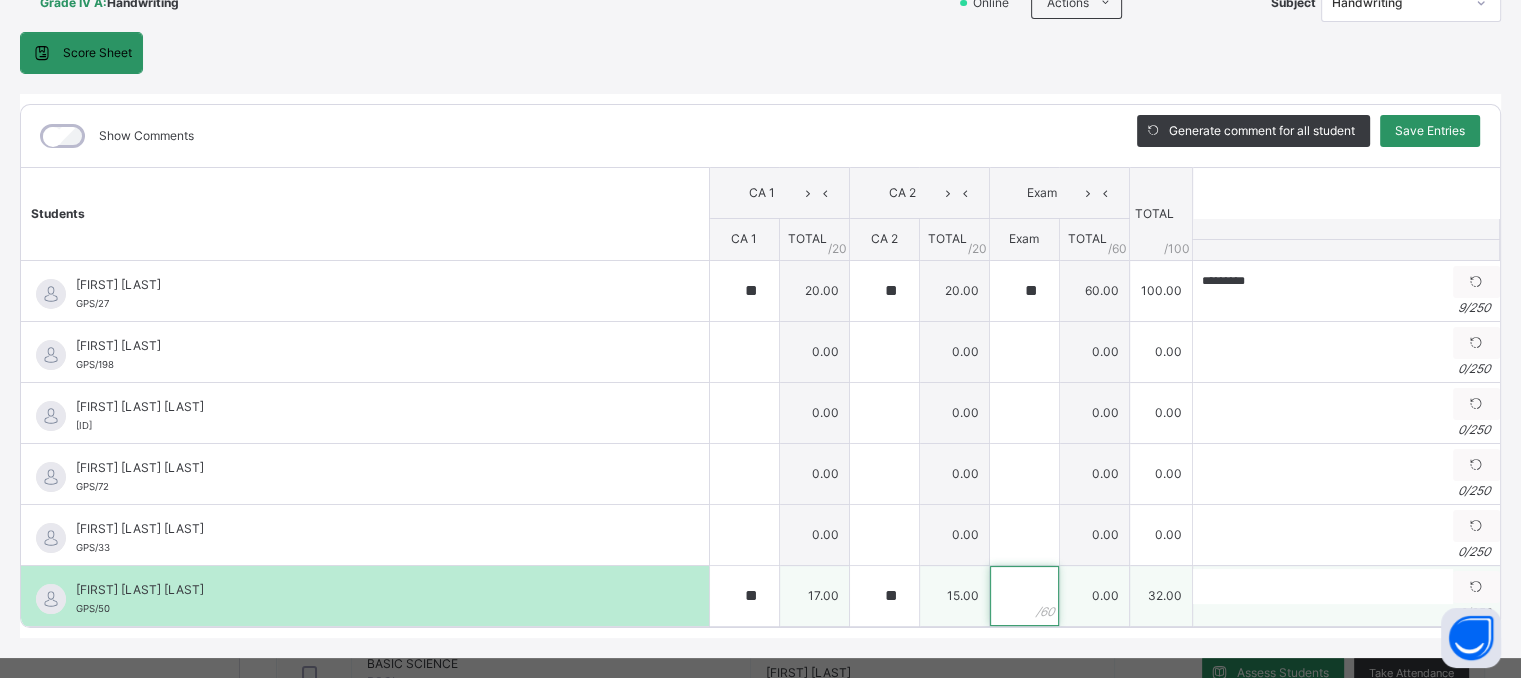 click at bounding box center [1024, 596] 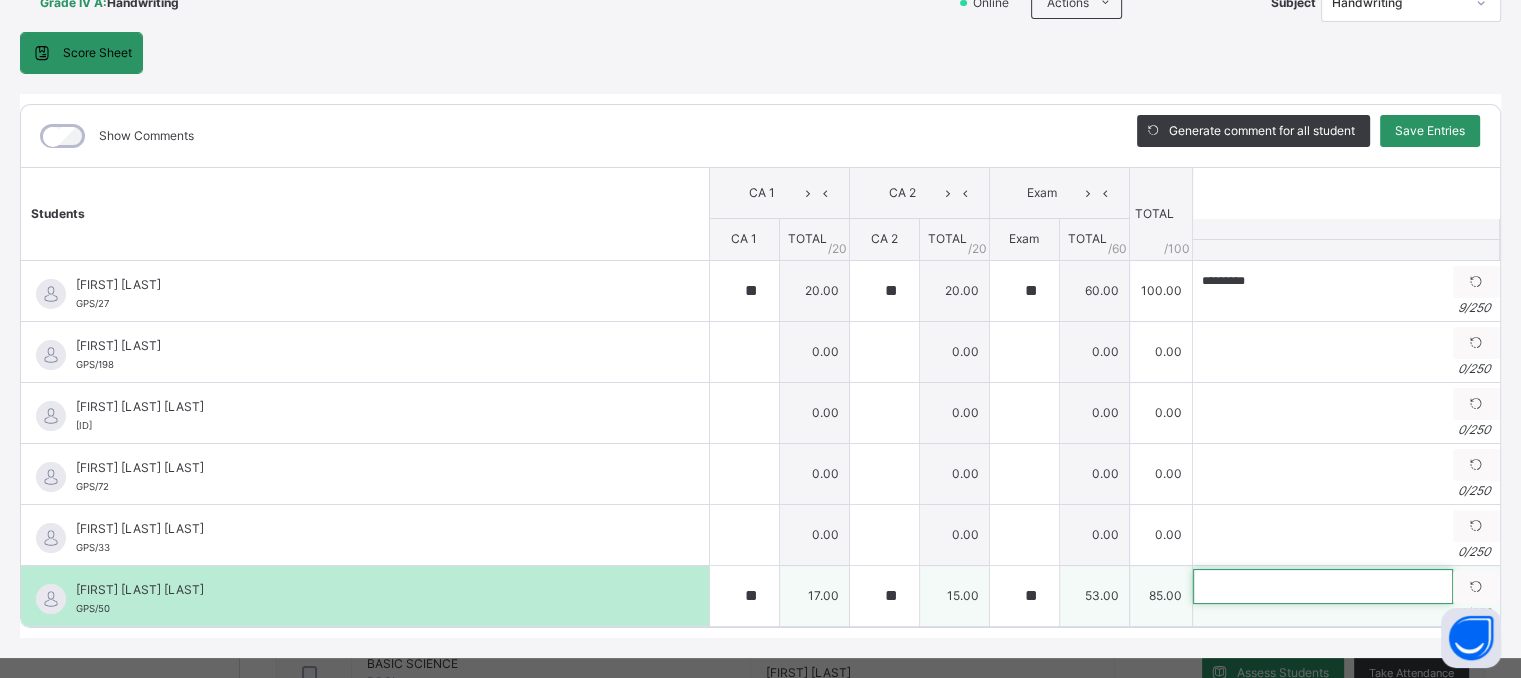 click at bounding box center (1323, 586) 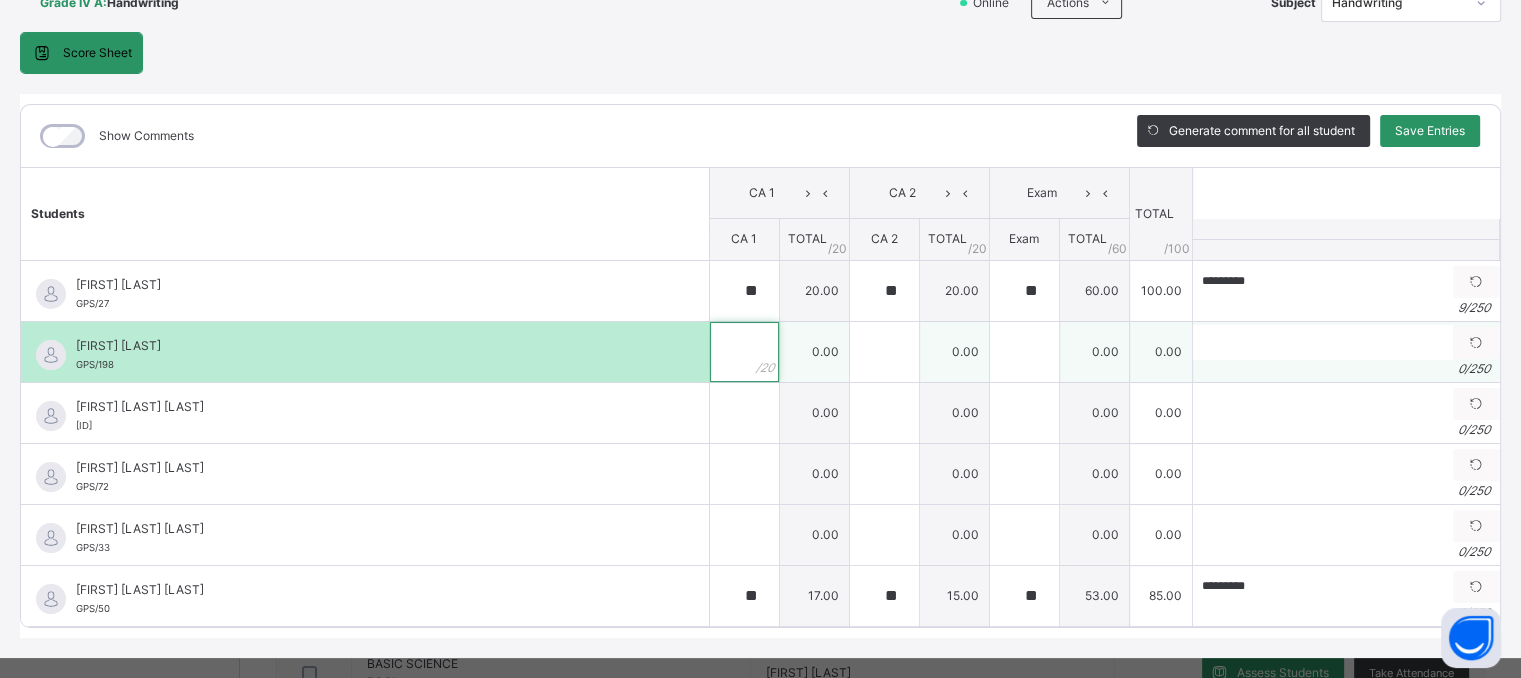 click at bounding box center (744, 352) 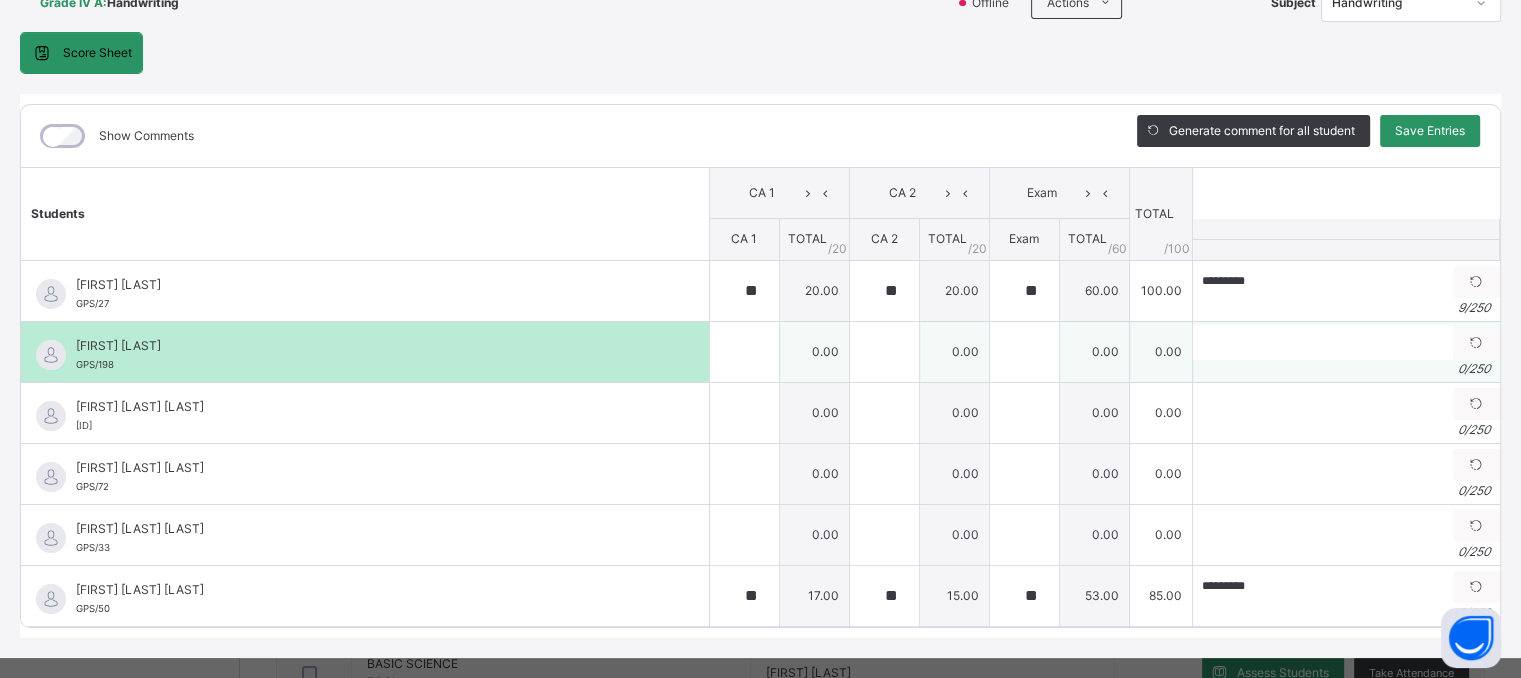 click at bounding box center (744, 352) 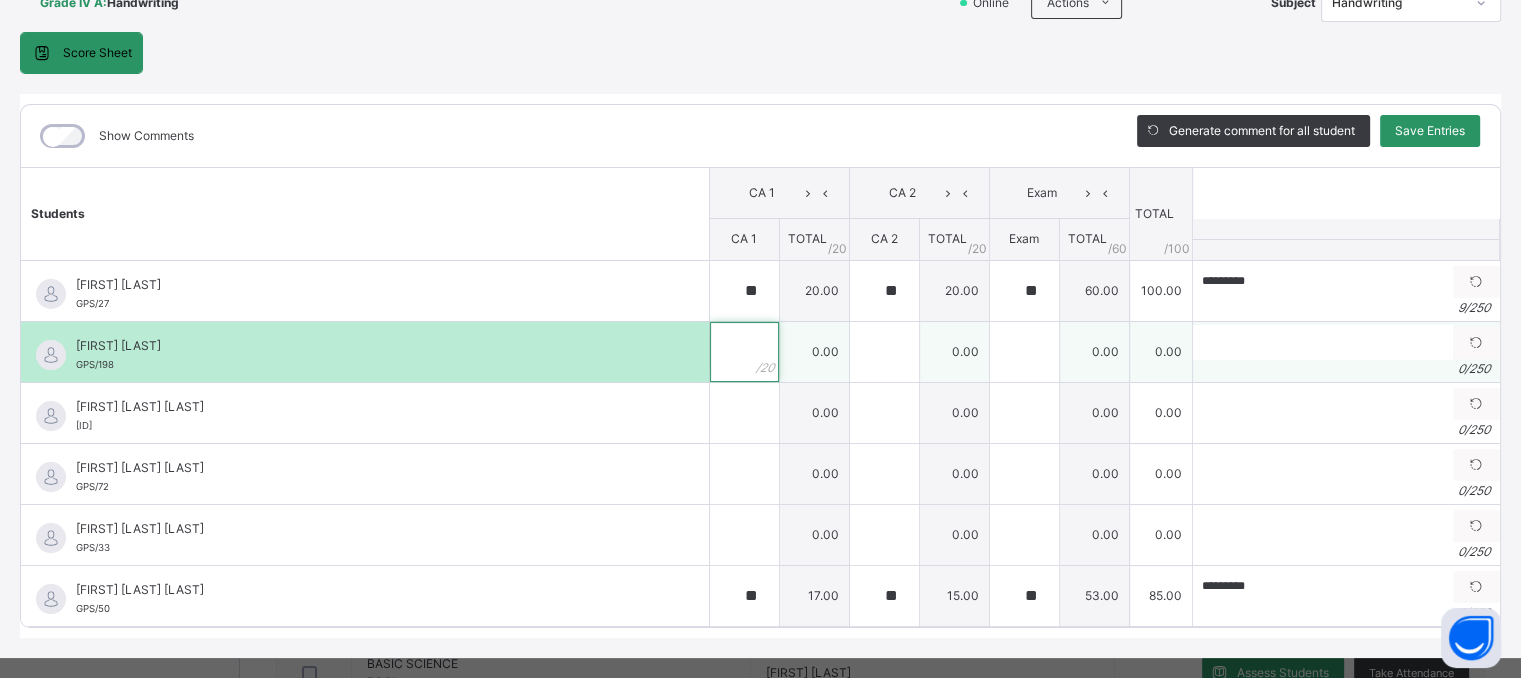 click at bounding box center [744, 352] 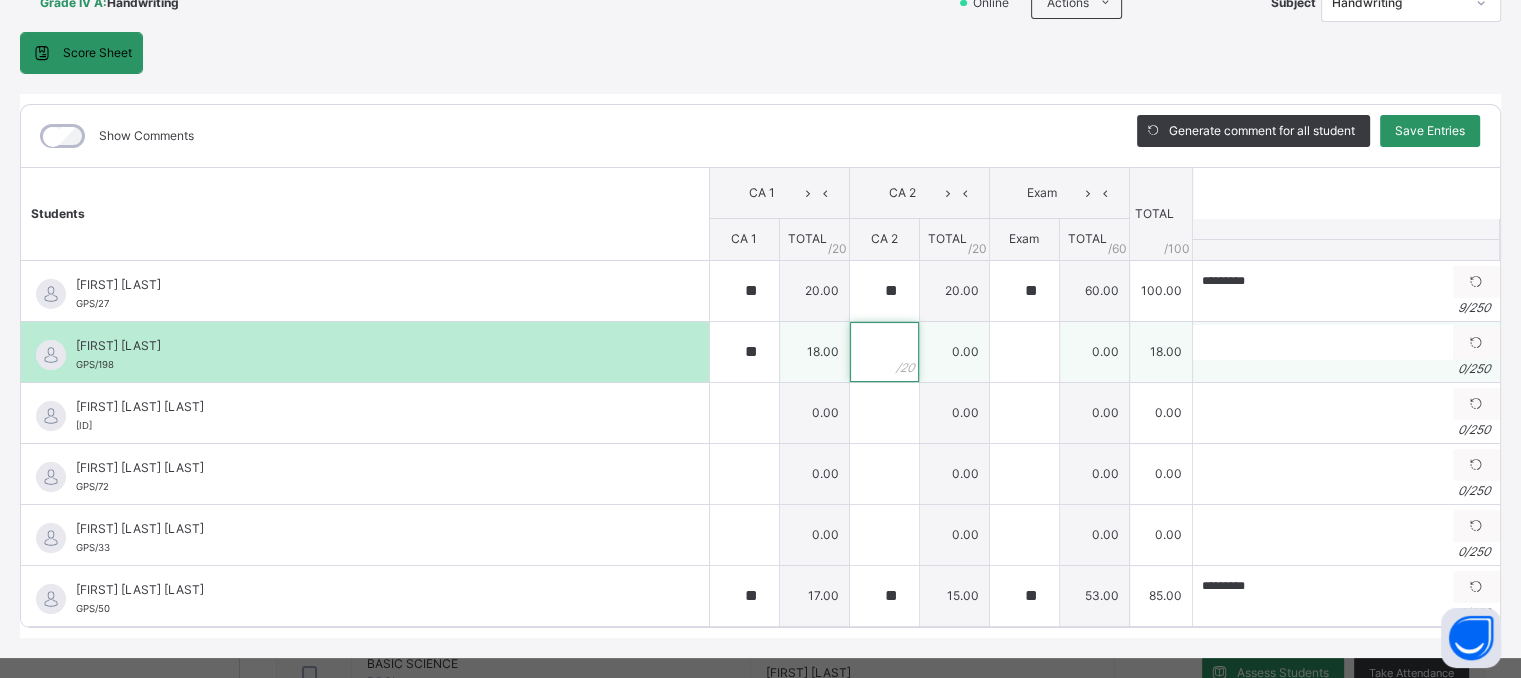 click at bounding box center (884, 352) 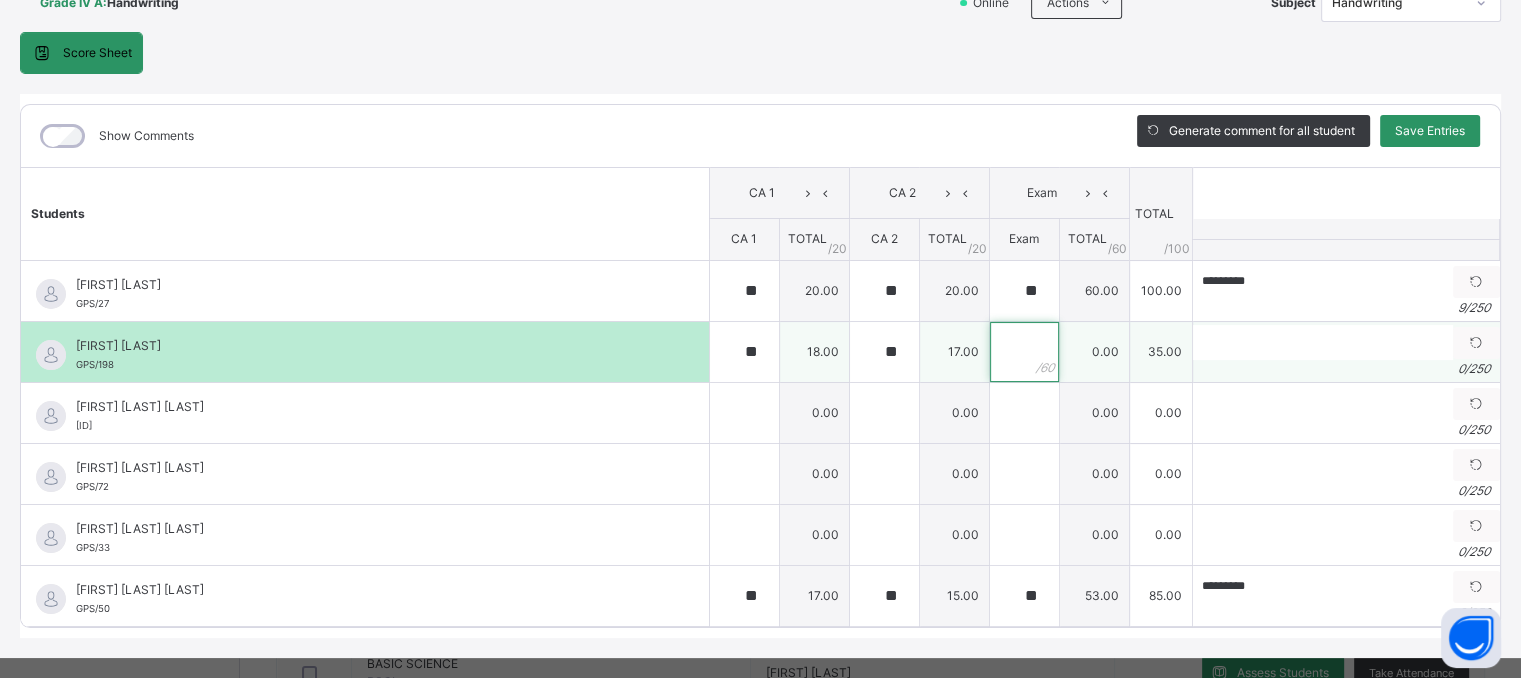 click at bounding box center [1024, 352] 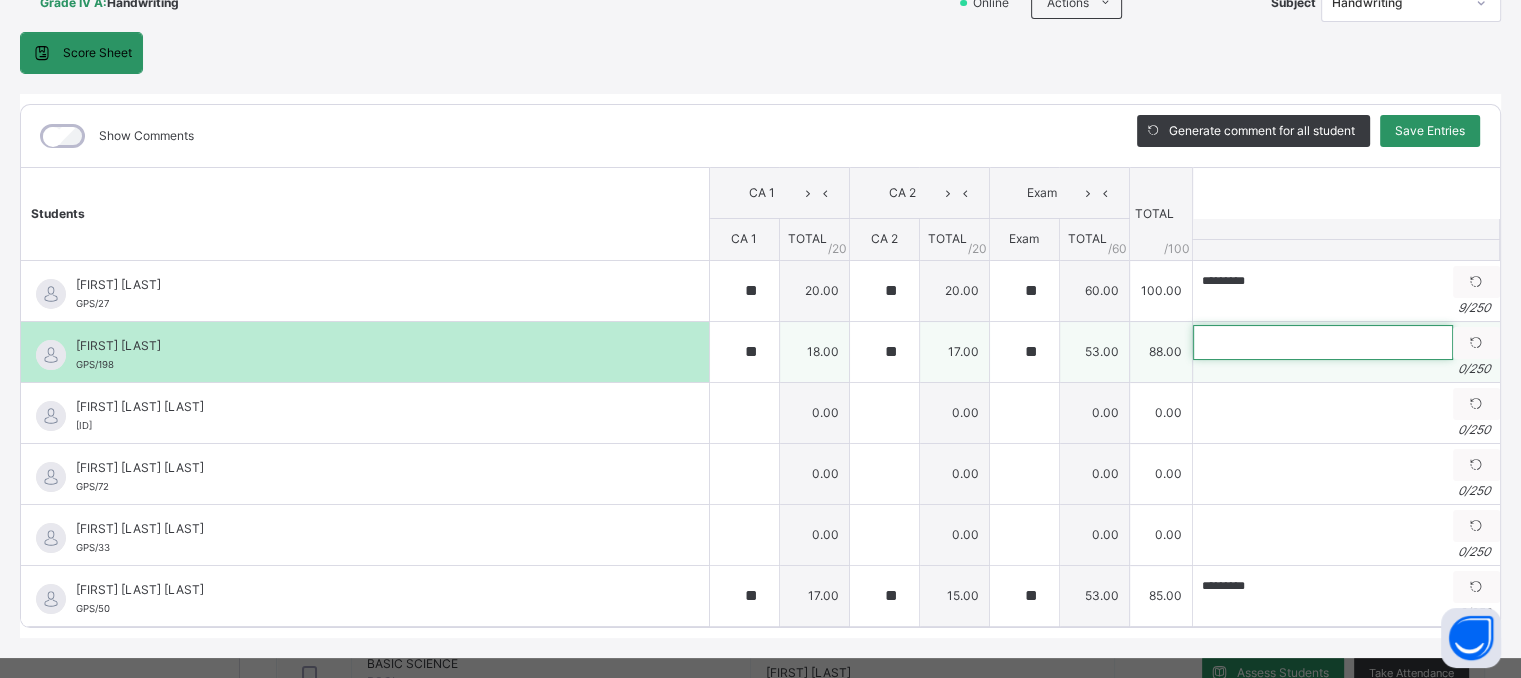 click at bounding box center (1323, 342) 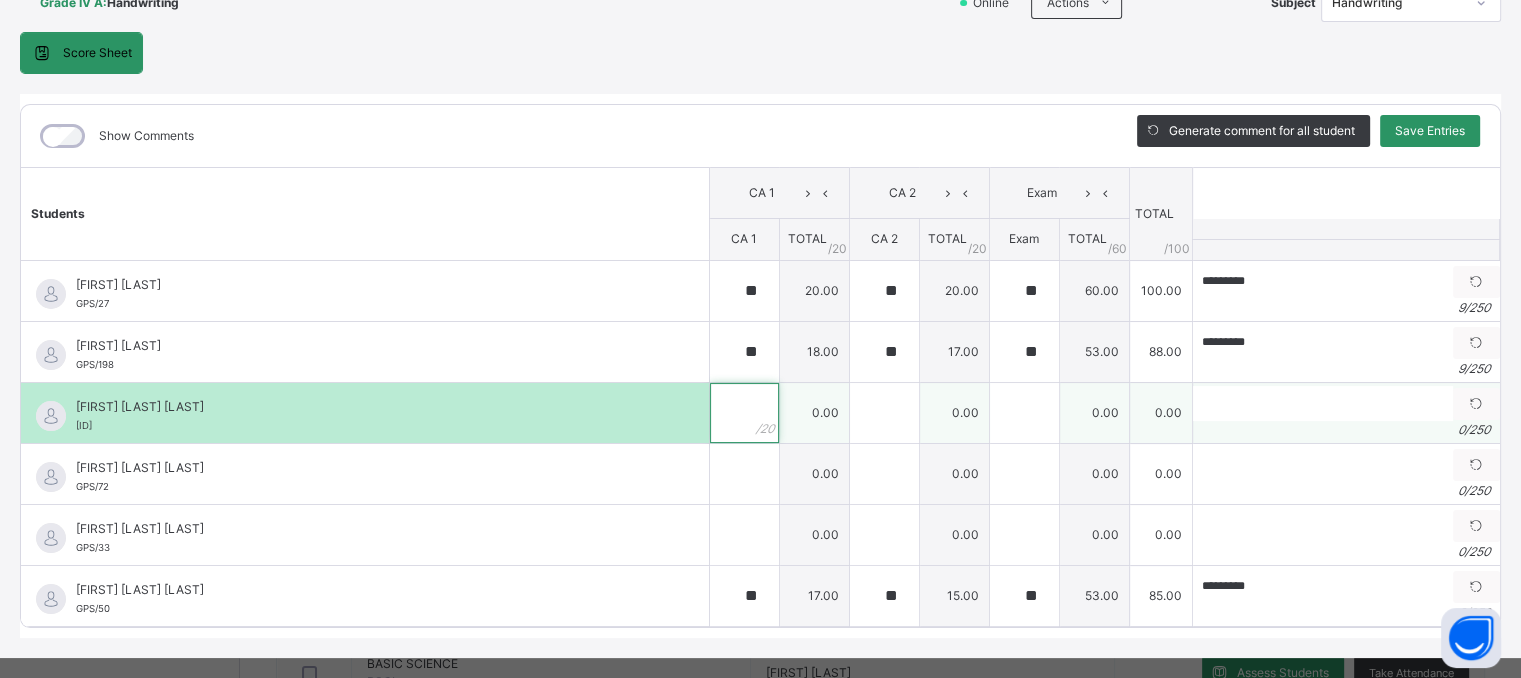 click at bounding box center [744, 413] 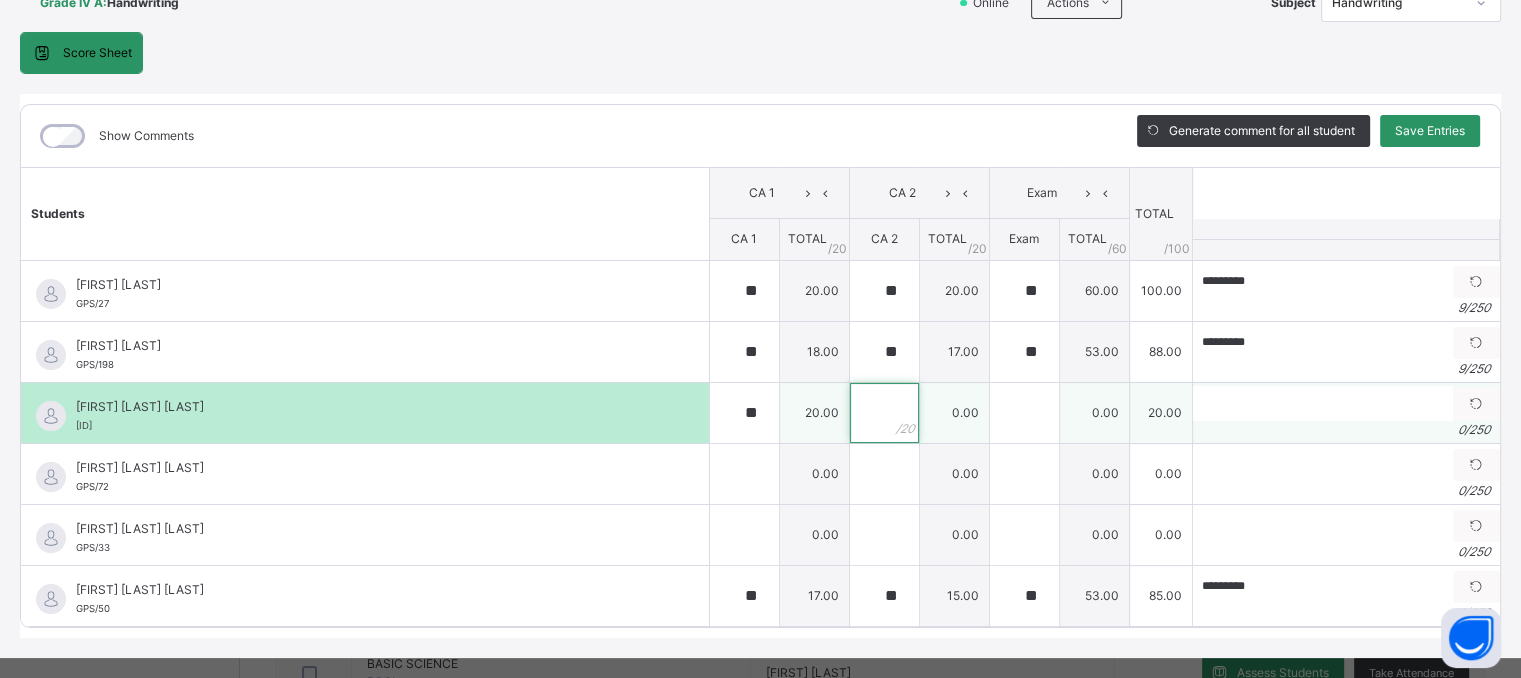 click at bounding box center (884, 413) 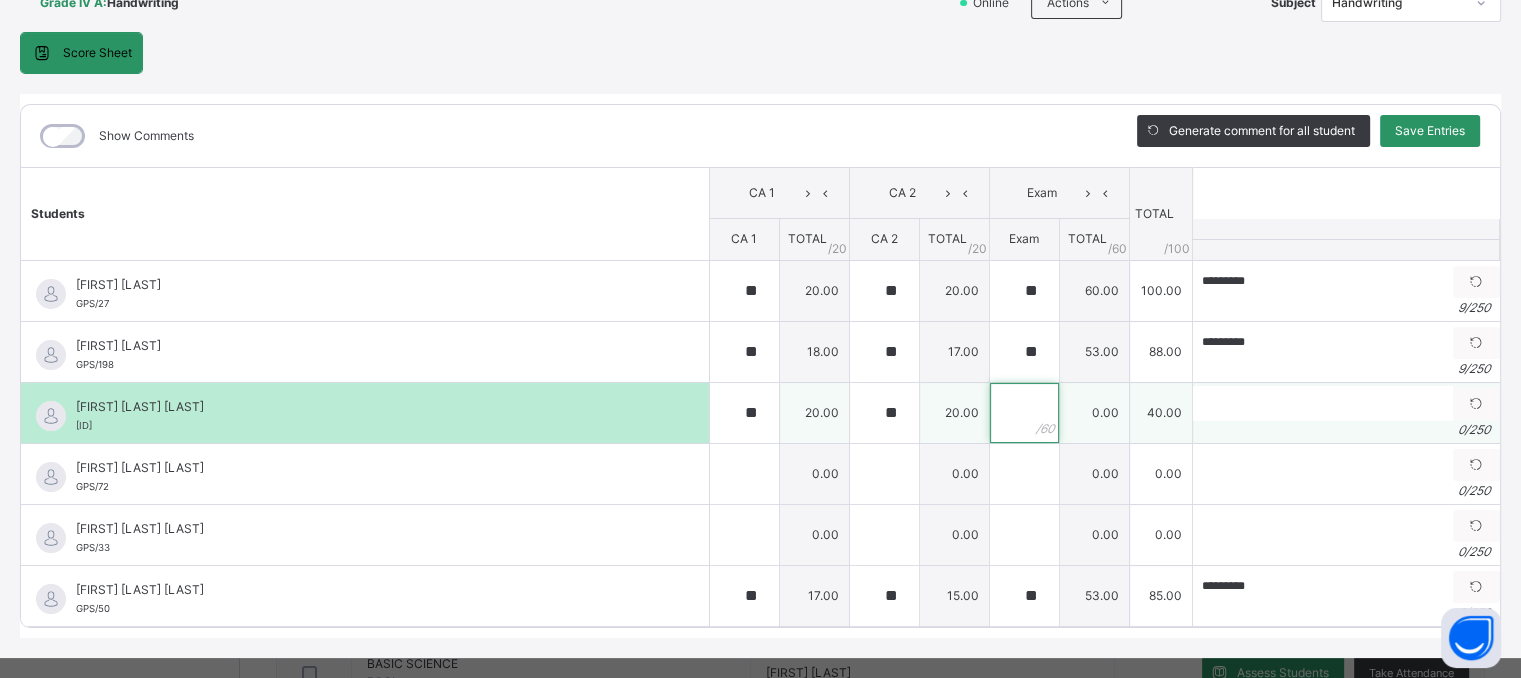 click at bounding box center [1024, 413] 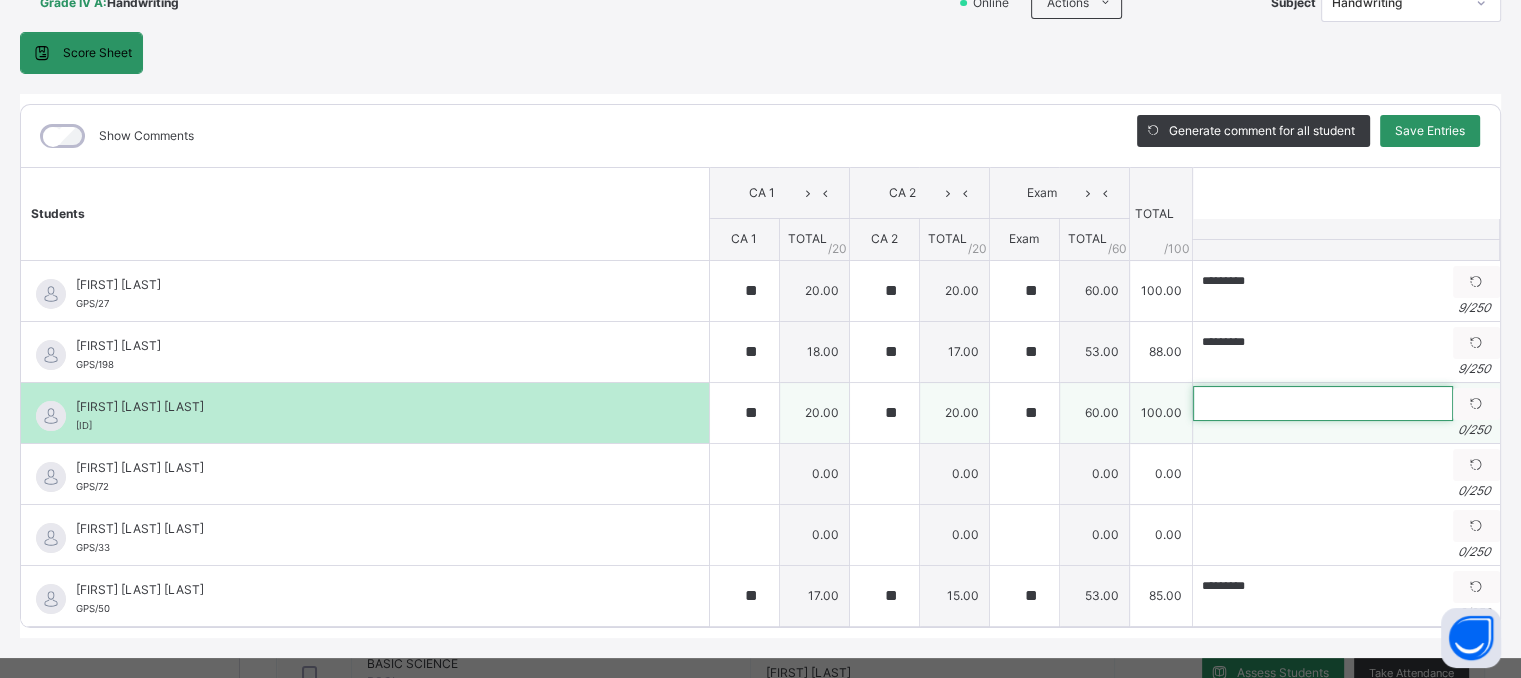 click at bounding box center (1323, 403) 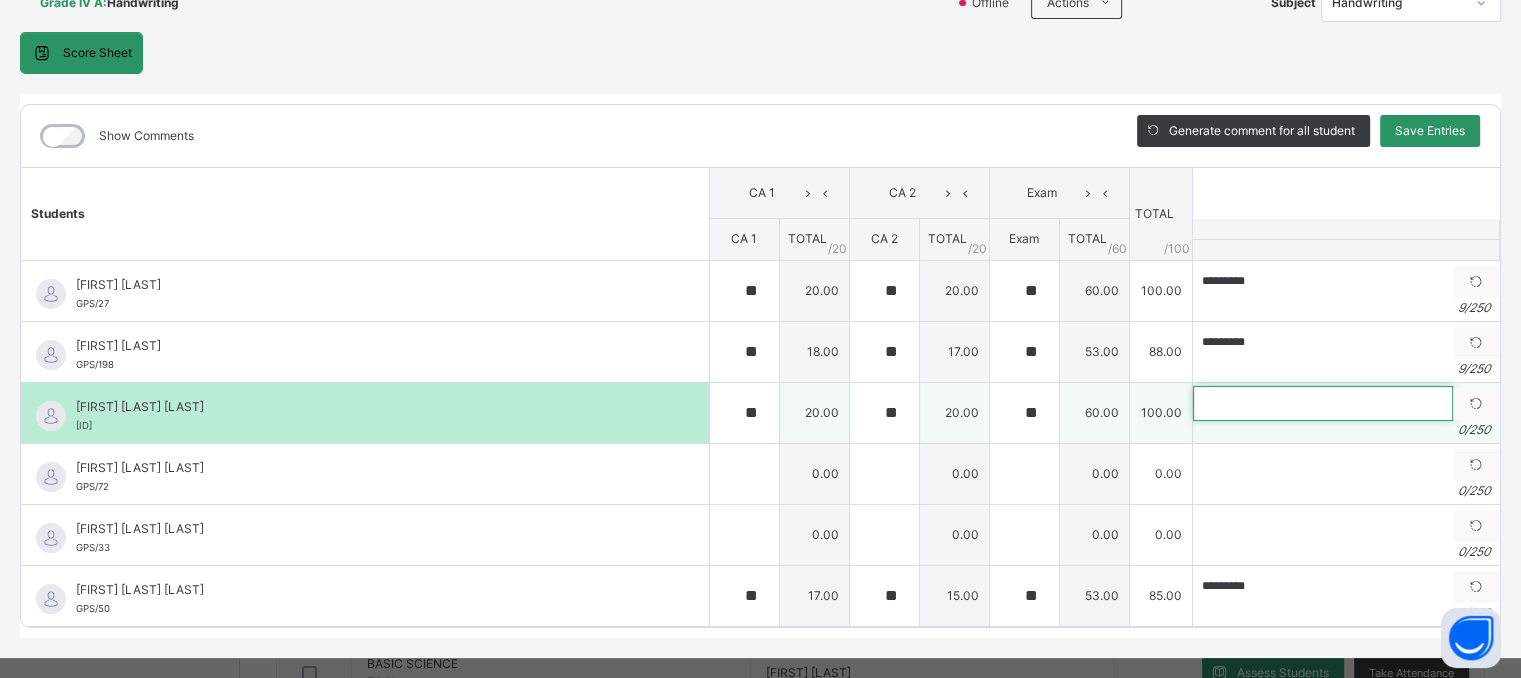 paste on "*********" 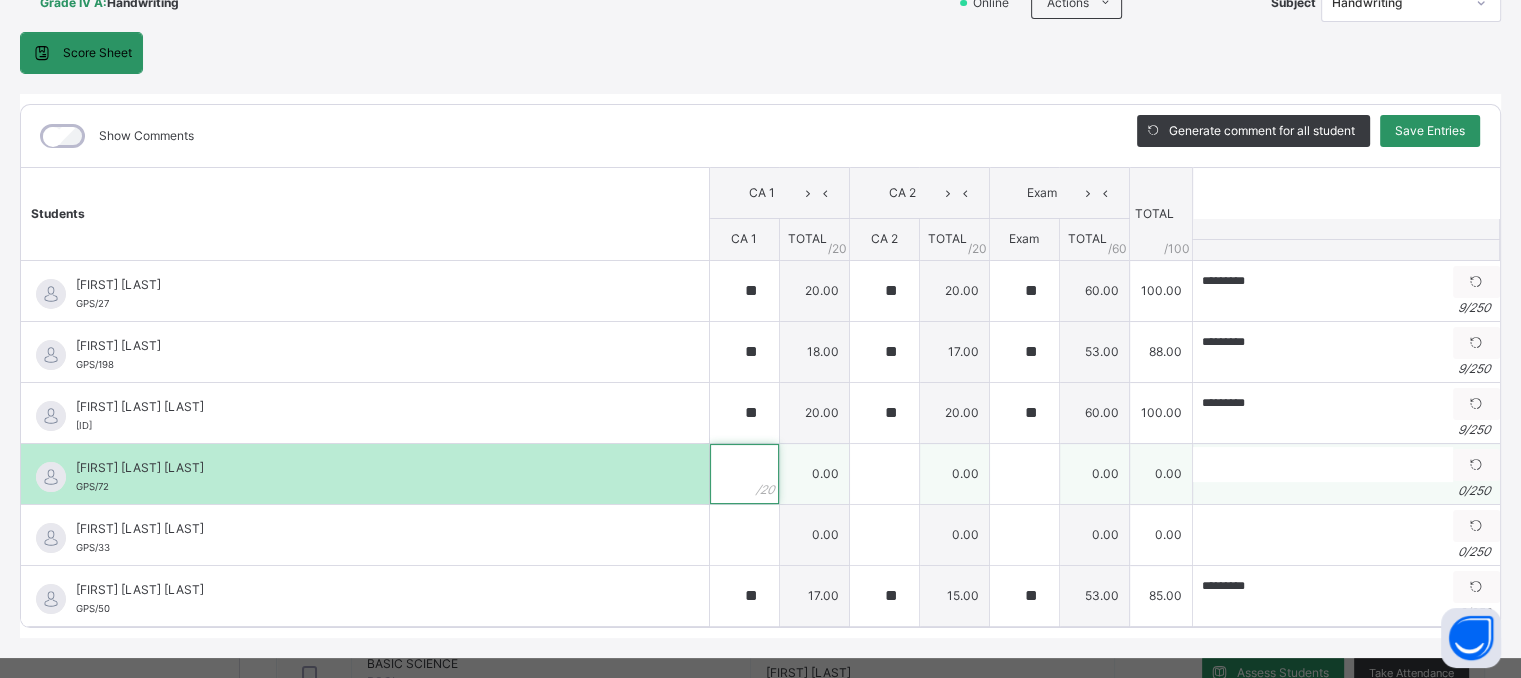 click at bounding box center (744, 474) 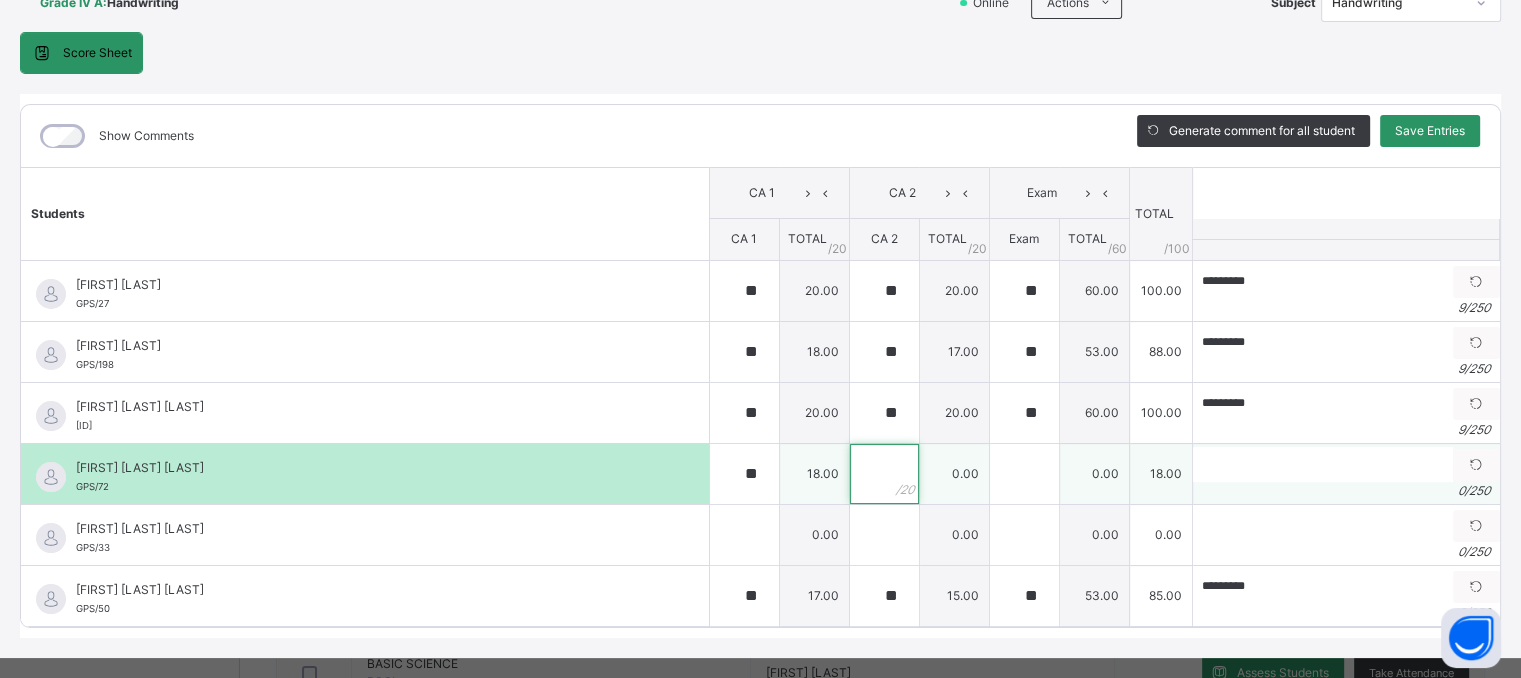 click at bounding box center [884, 474] 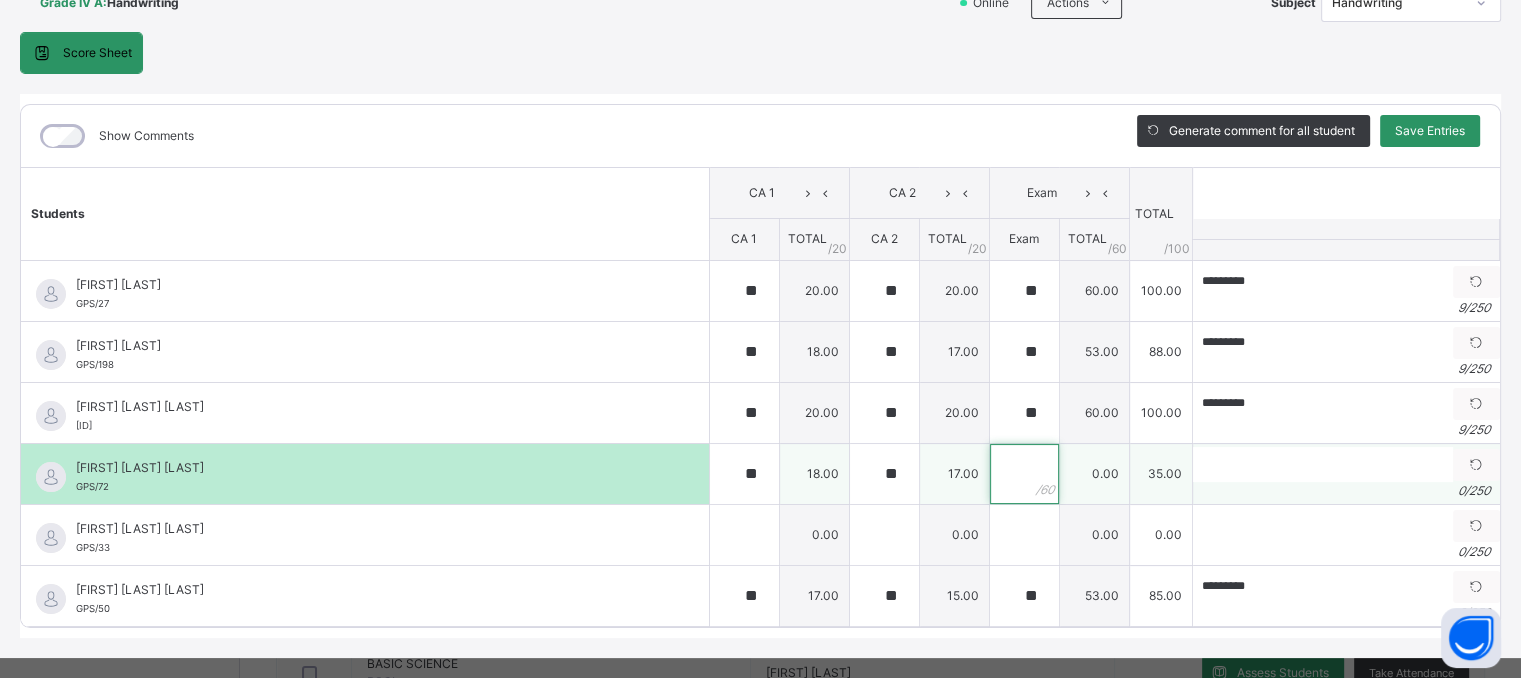 click at bounding box center [1024, 474] 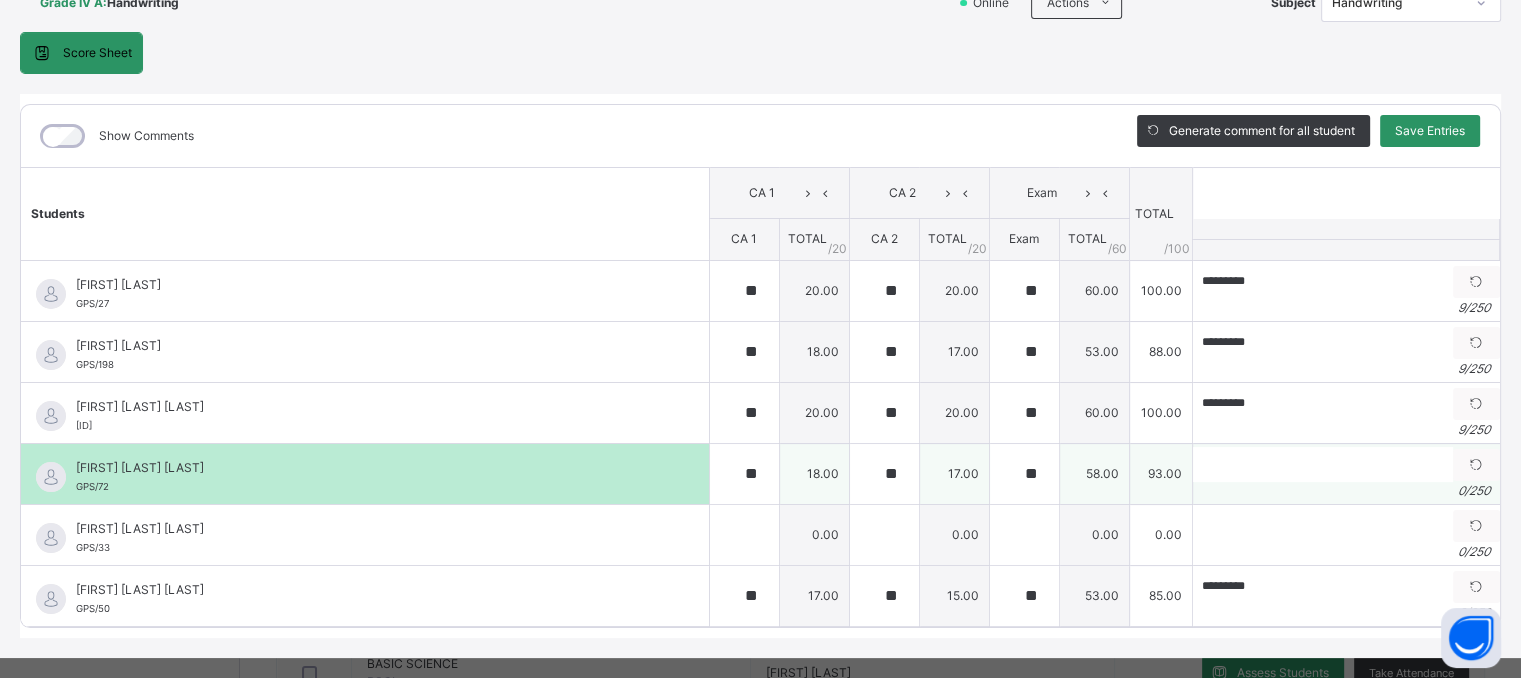 click on "0 / 250" at bounding box center [1346, 491] 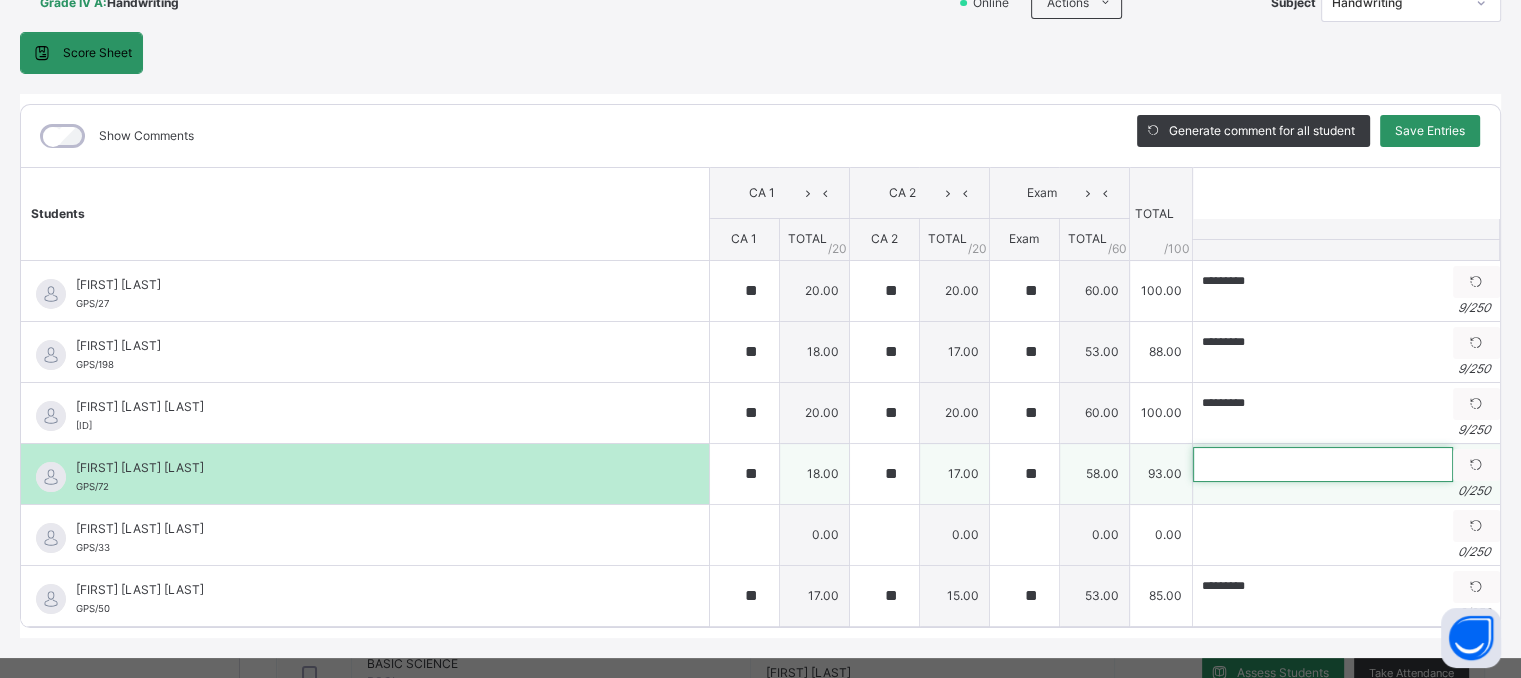 click at bounding box center (1323, 464) 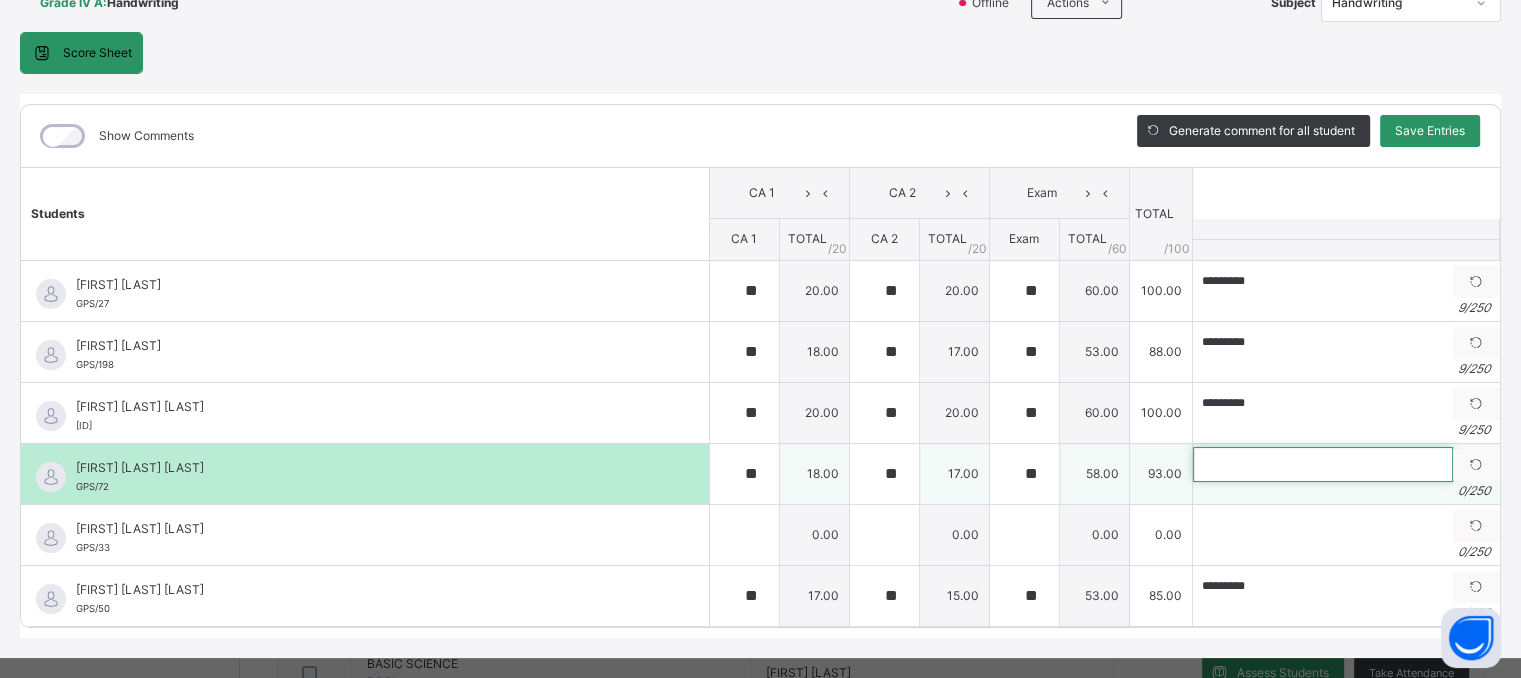 paste on "*********" 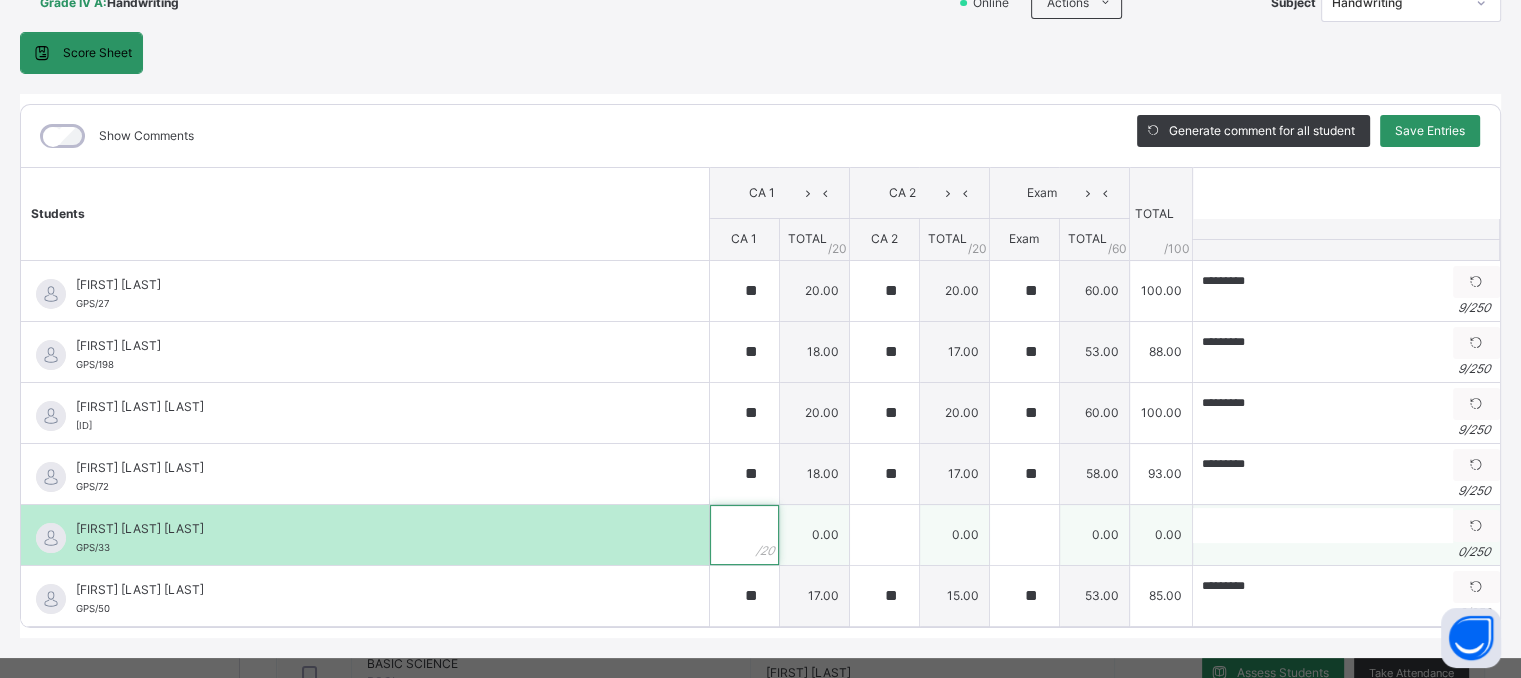 click at bounding box center [744, 535] 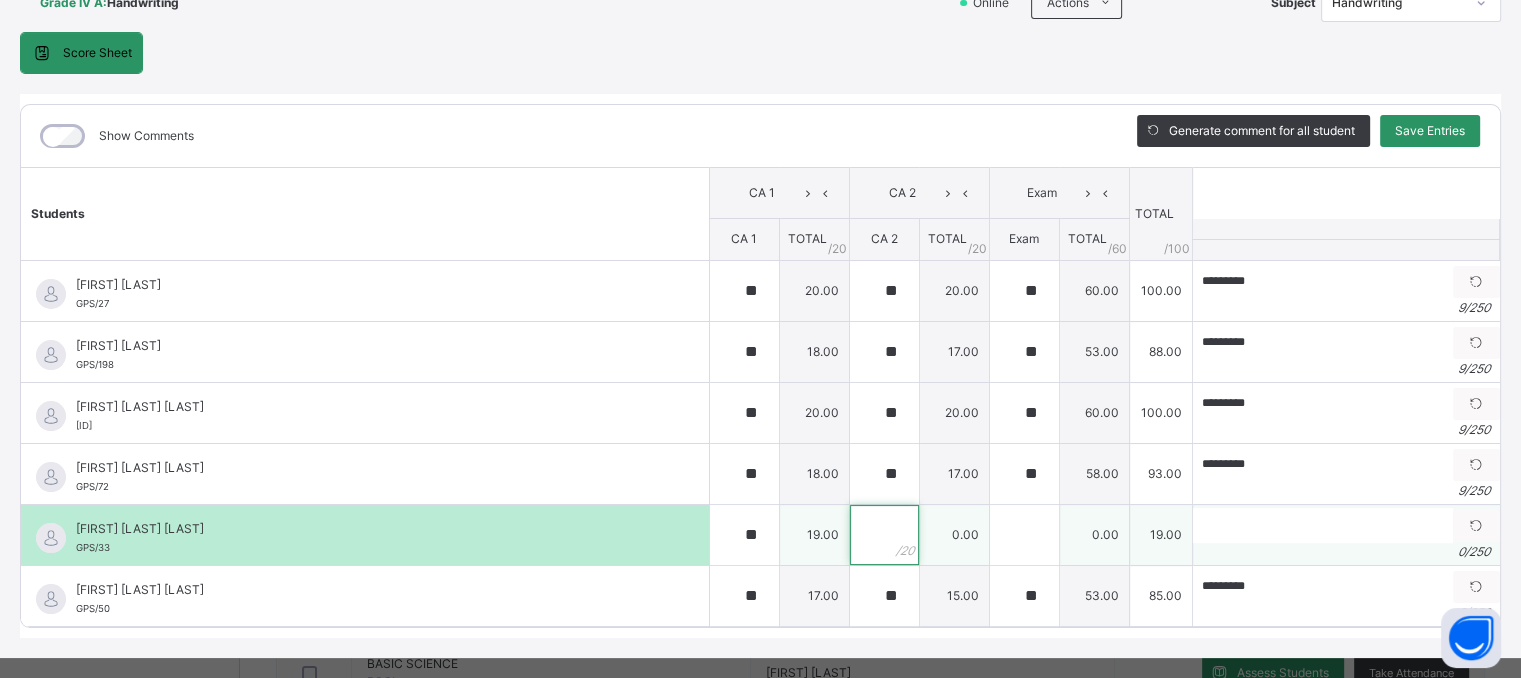 click at bounding box center (884, 535) 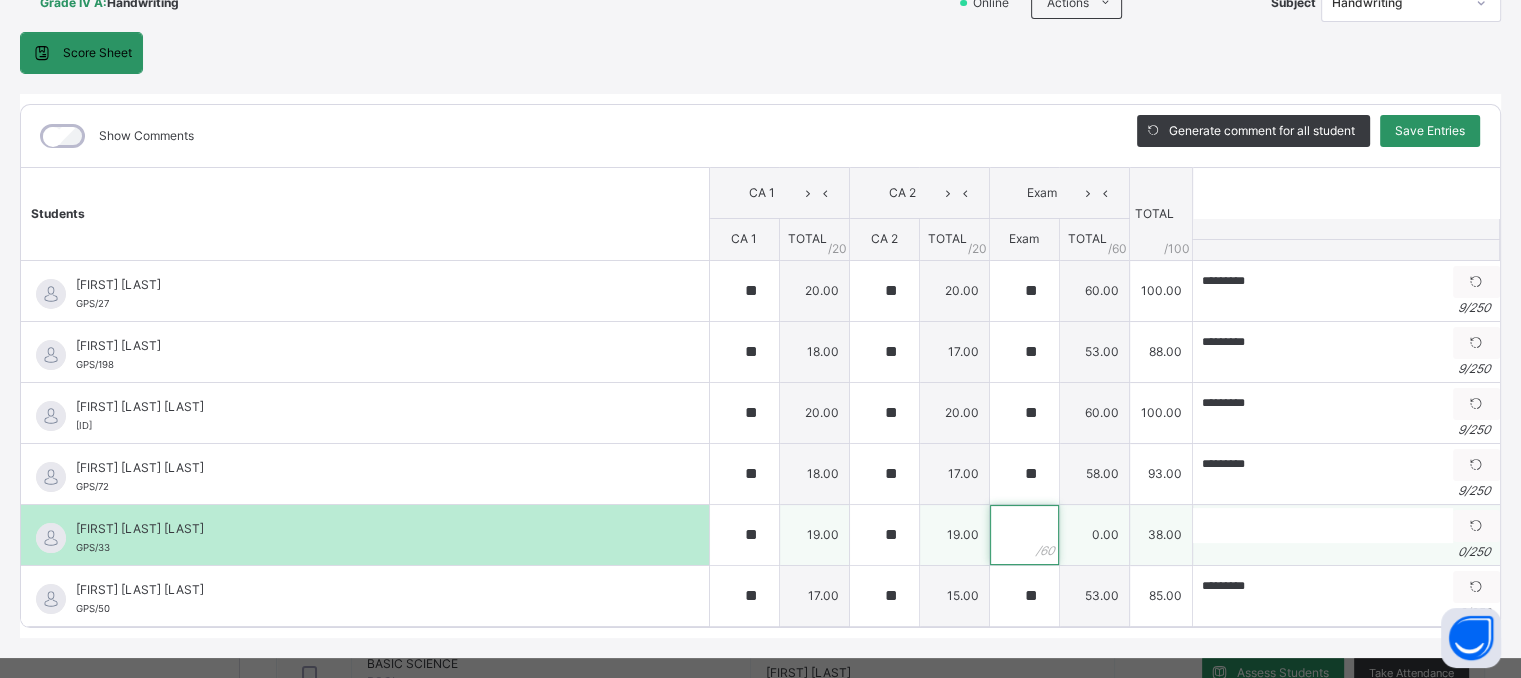 click at bounding box center [1024, 535] 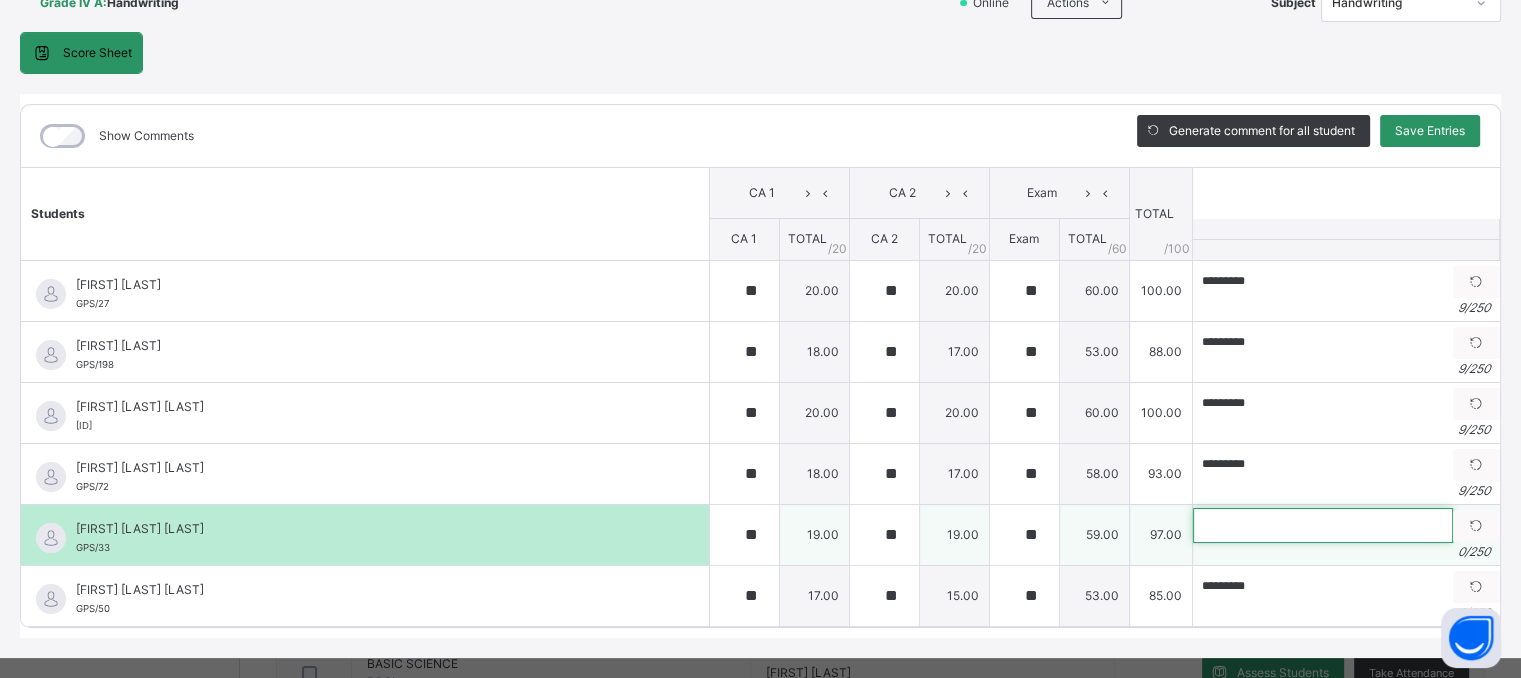 click at bounding box center [1323, 525] 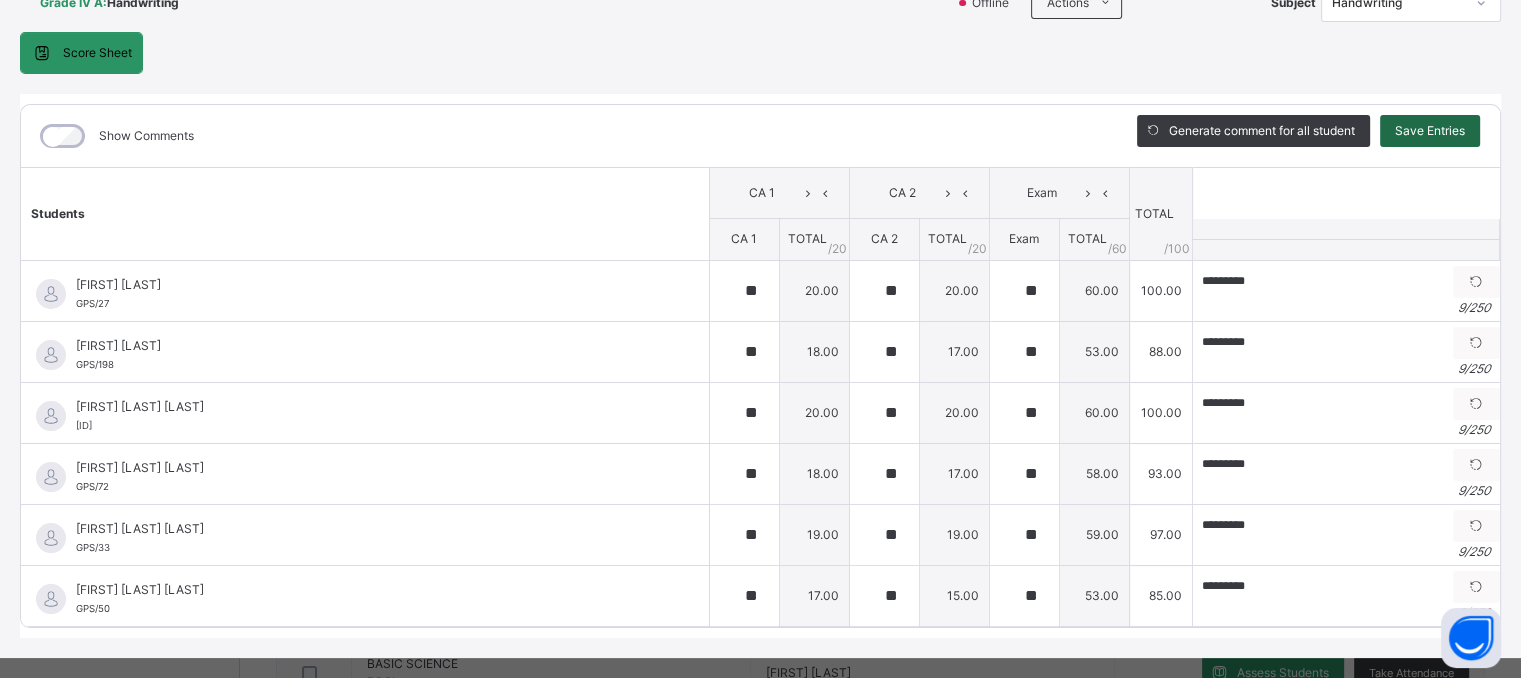 click on "Save Entries" at bounding box center (1430, 131) 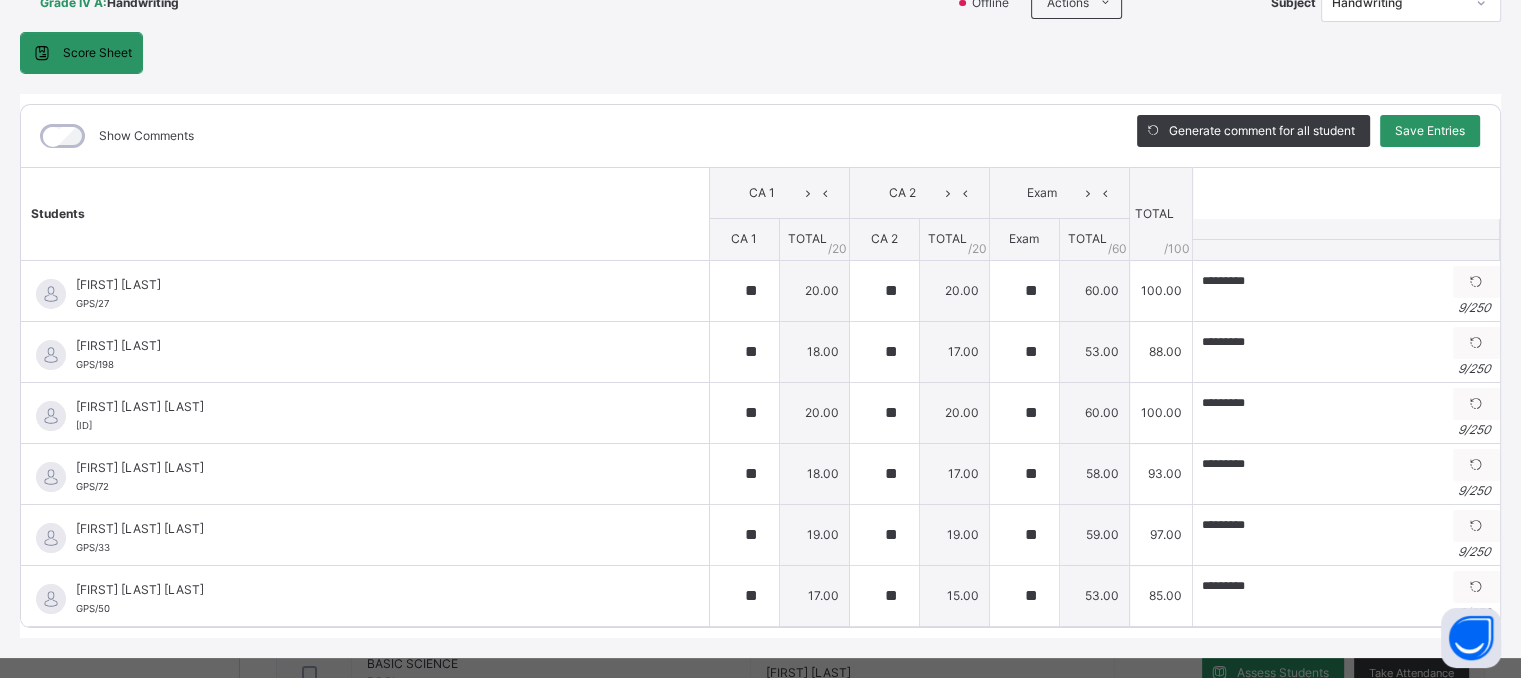scroll, scrollTop: 156, scrollLeft: 0, axis: vertical 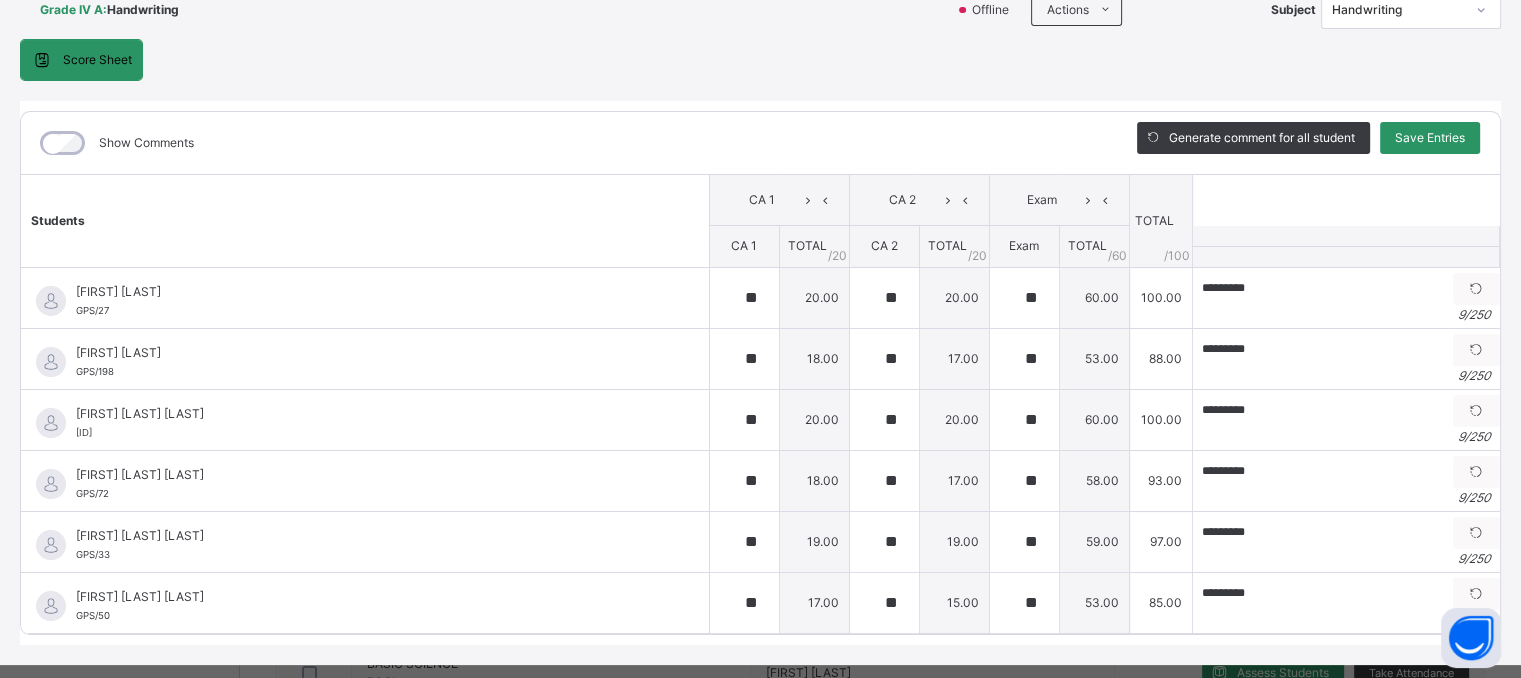 click on "Handwriting" at bounding box center (1392, 10) 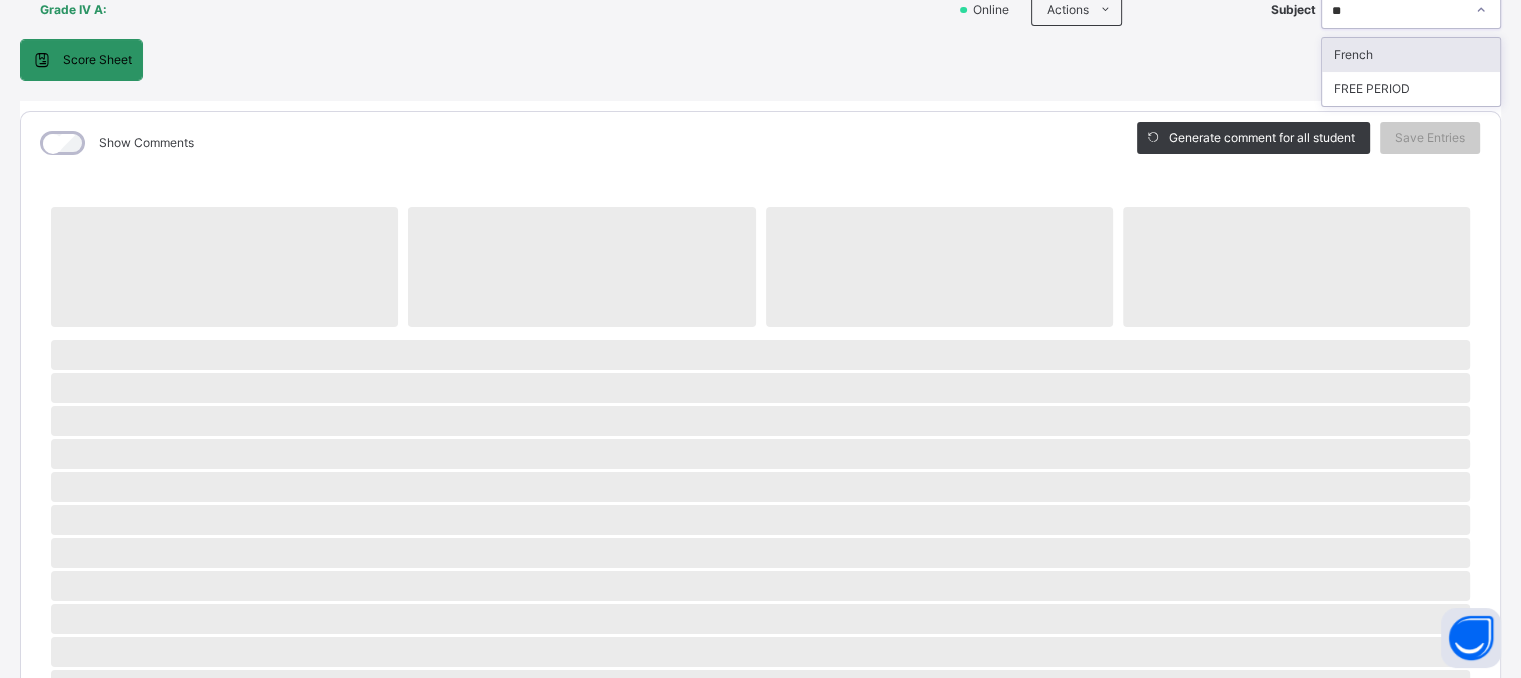 click on "French" at bounding box center [1411, 55] 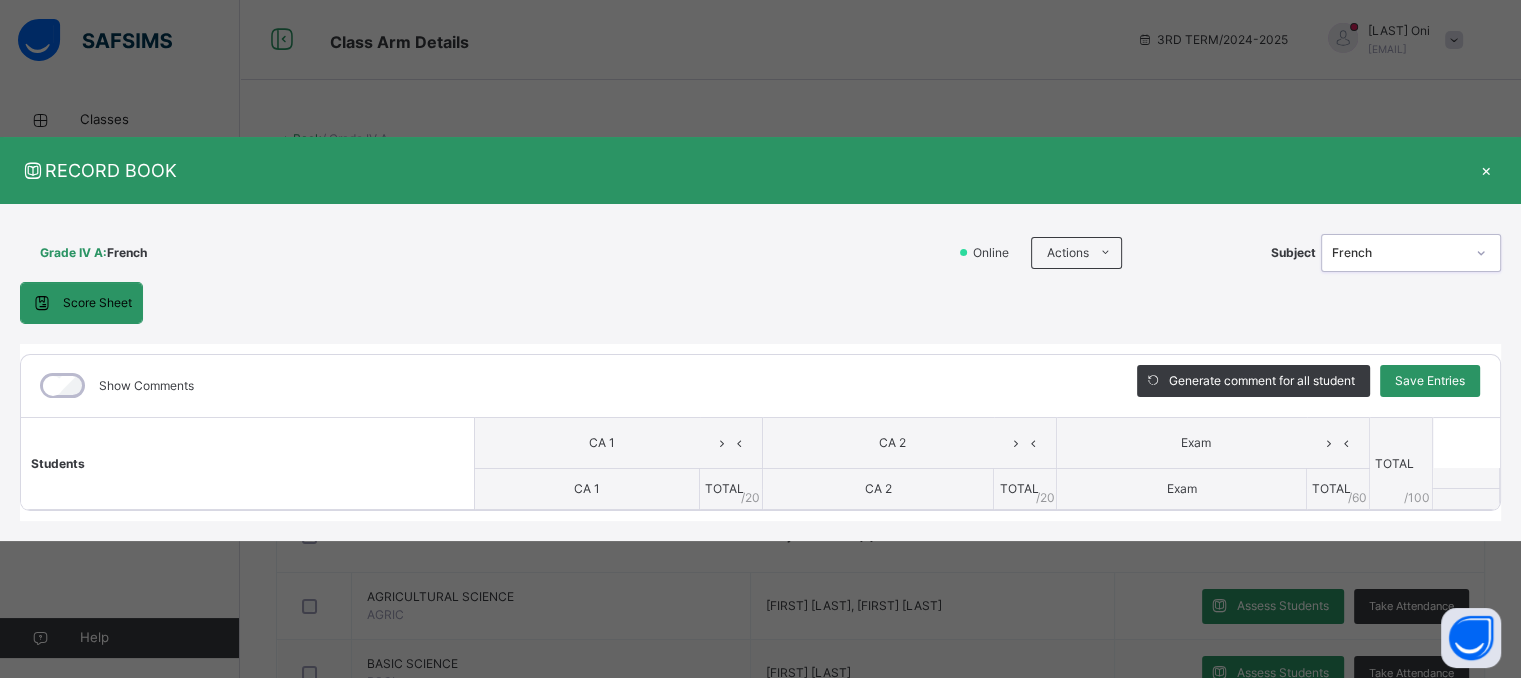 scroll, scrollTop: 0, scrollLeft: 0, axis: both 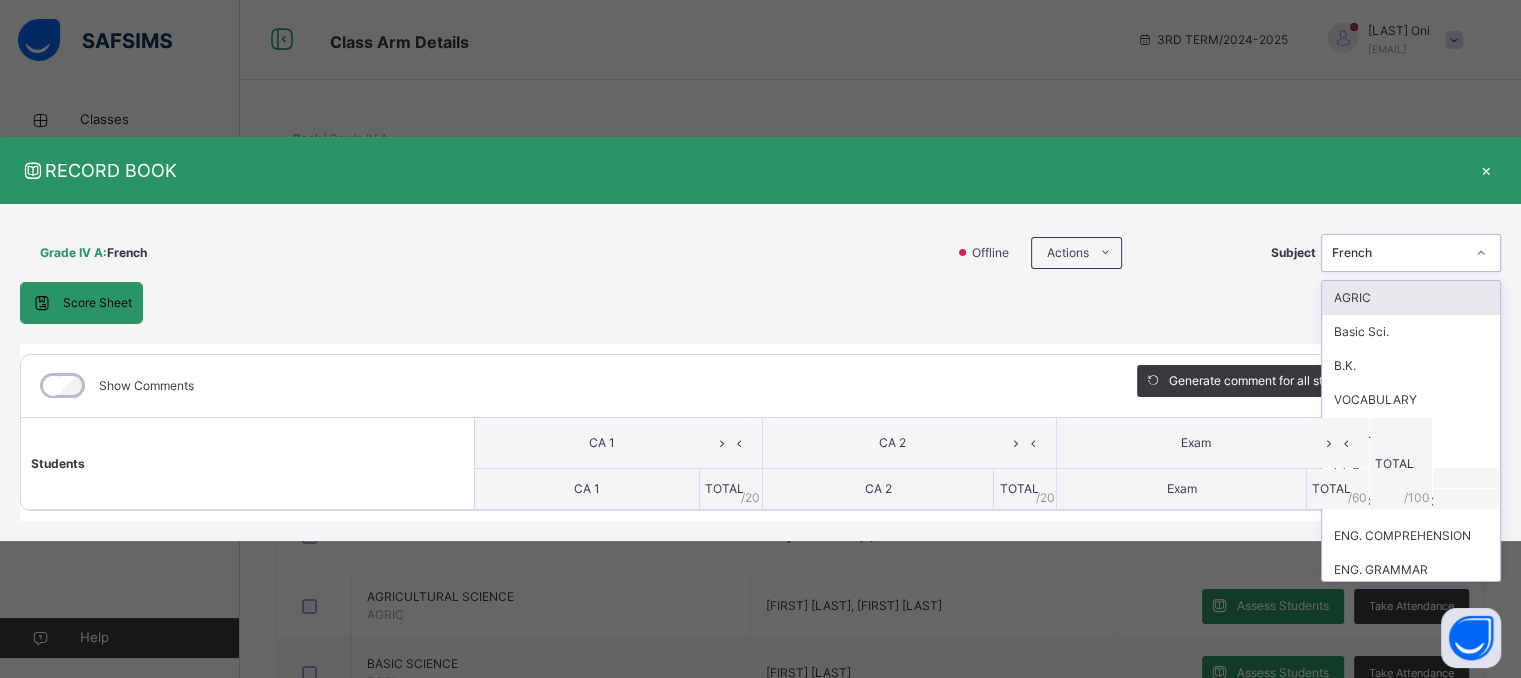 click on "French" at bounding box center (1398, 253) 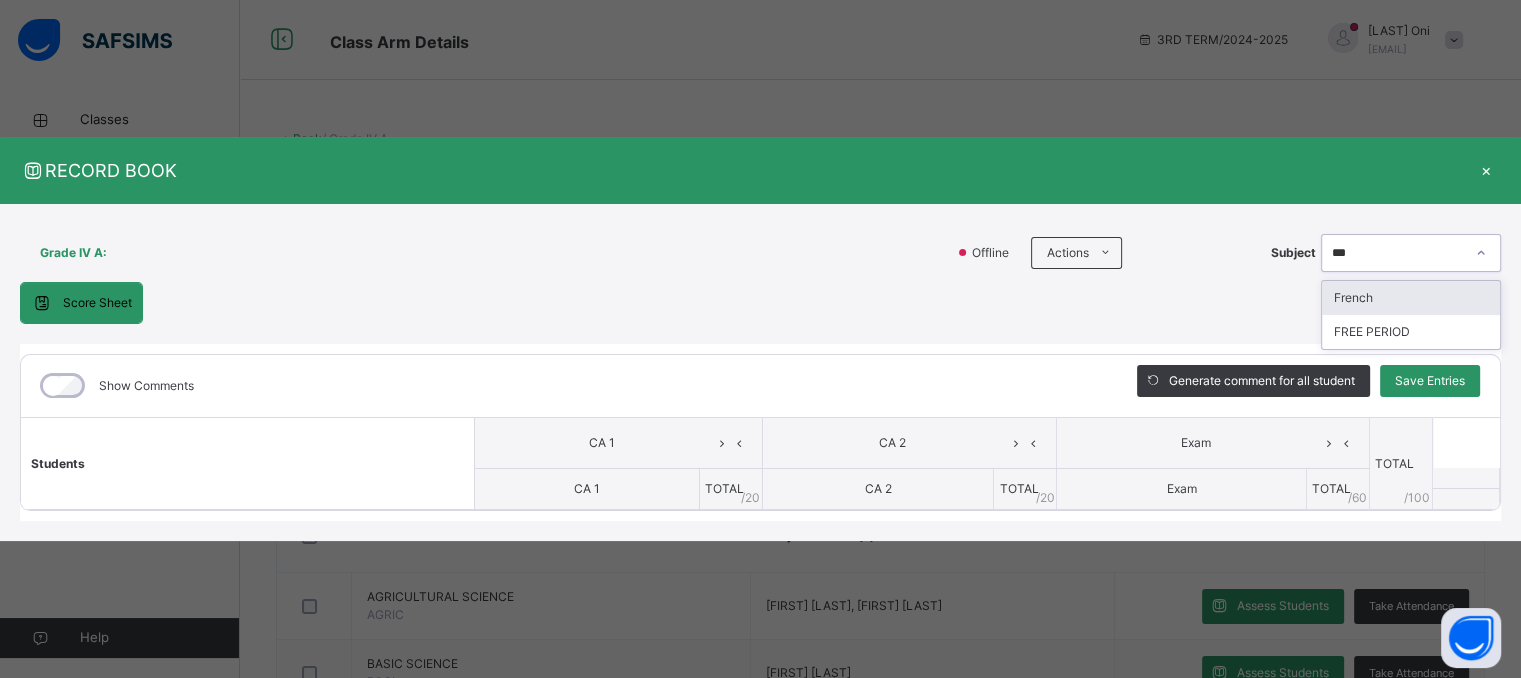 click on "French" at bounding box center [1411, 298] 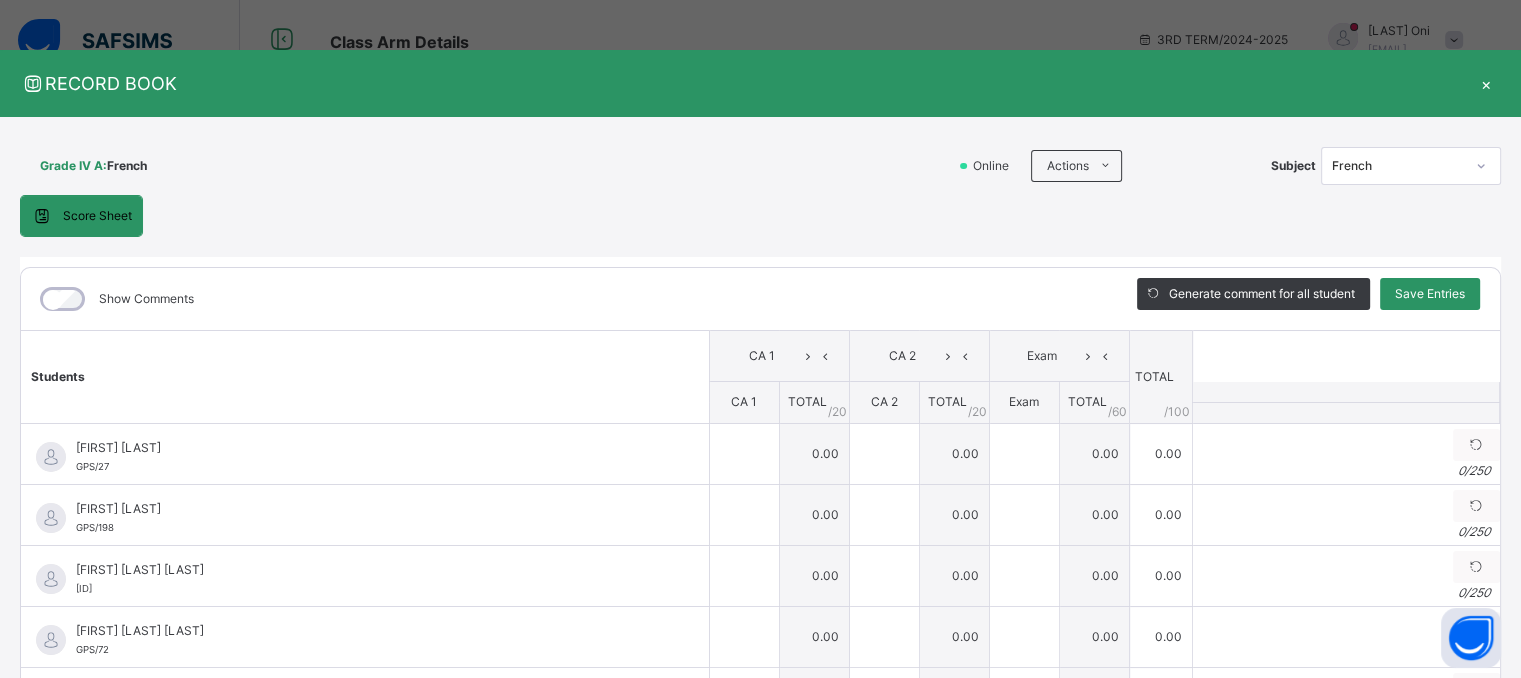 click on "Show Comments" at bounding box center (564, 299) 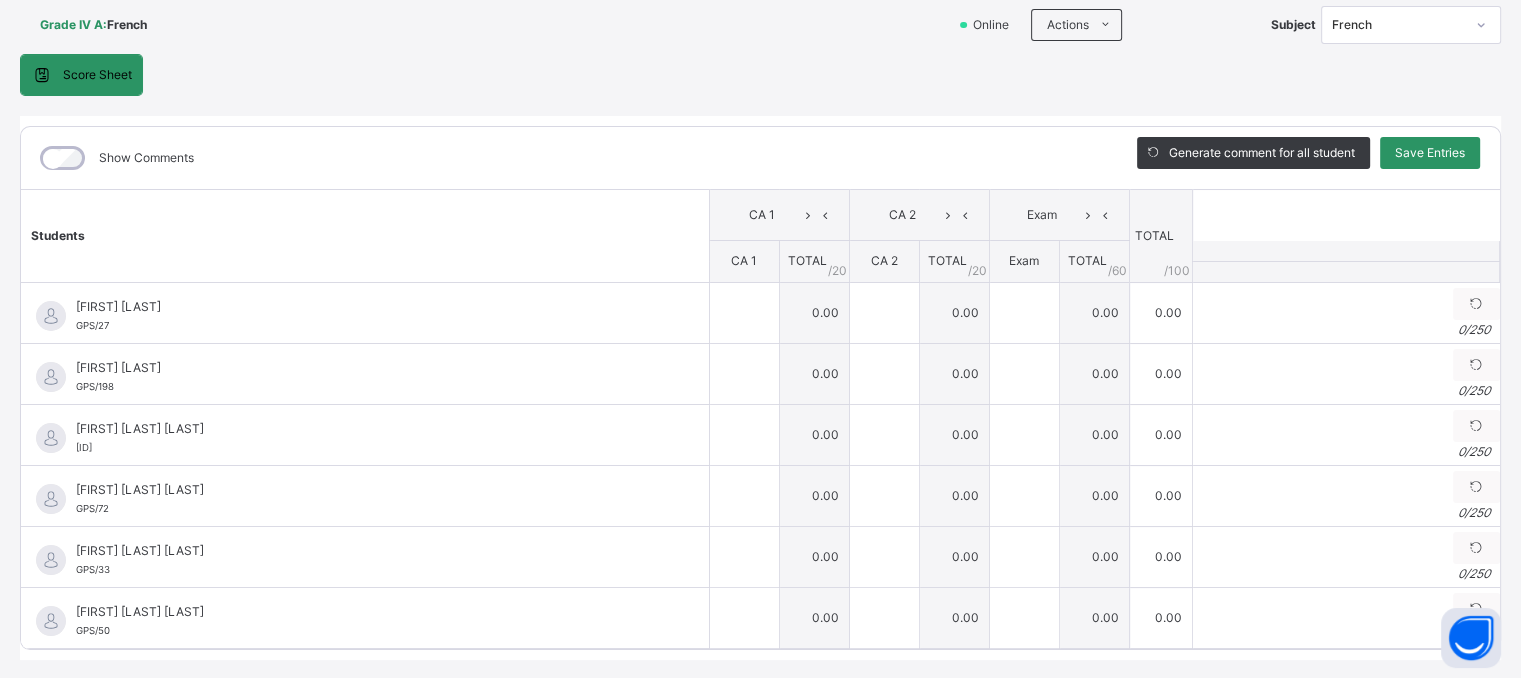 scroll, scrollTop: 160, scrollLeft: 0, axis: vertical 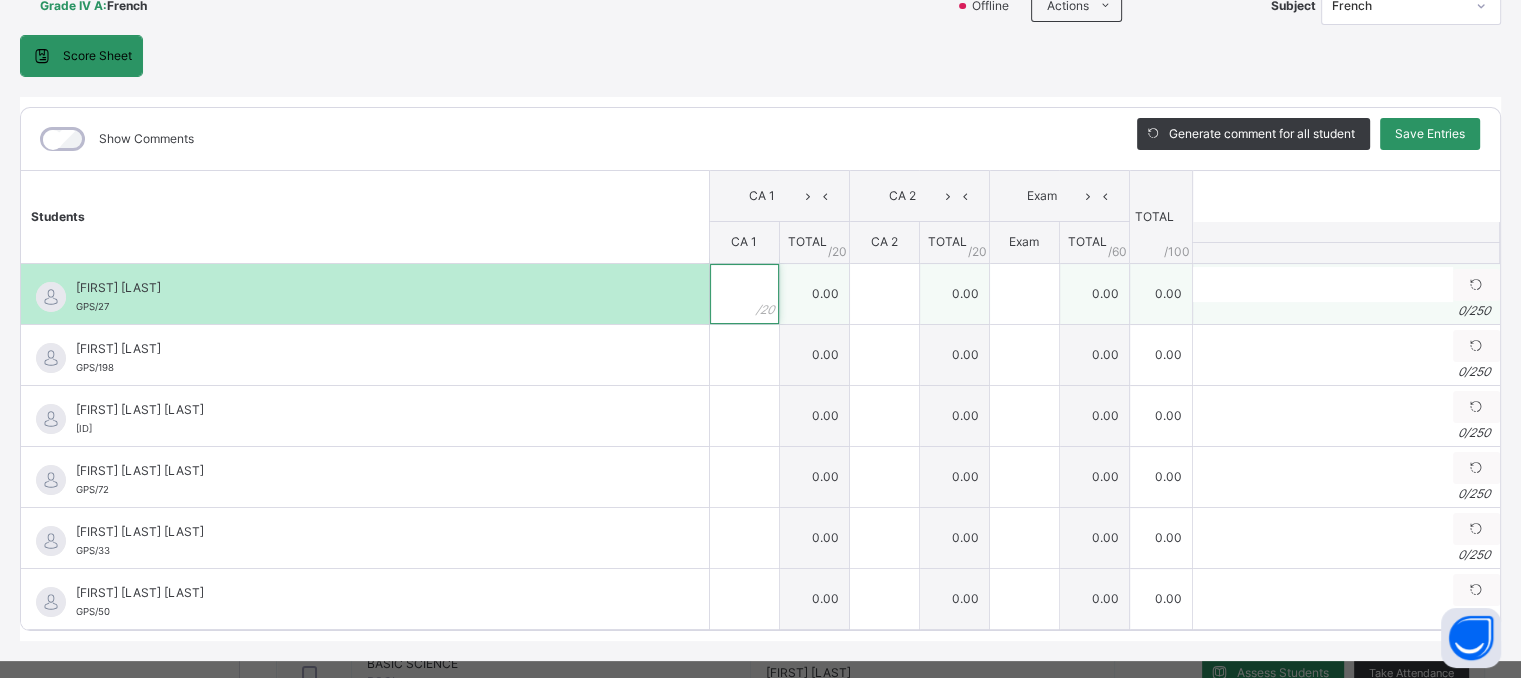 click at bounding box center (744, 294) 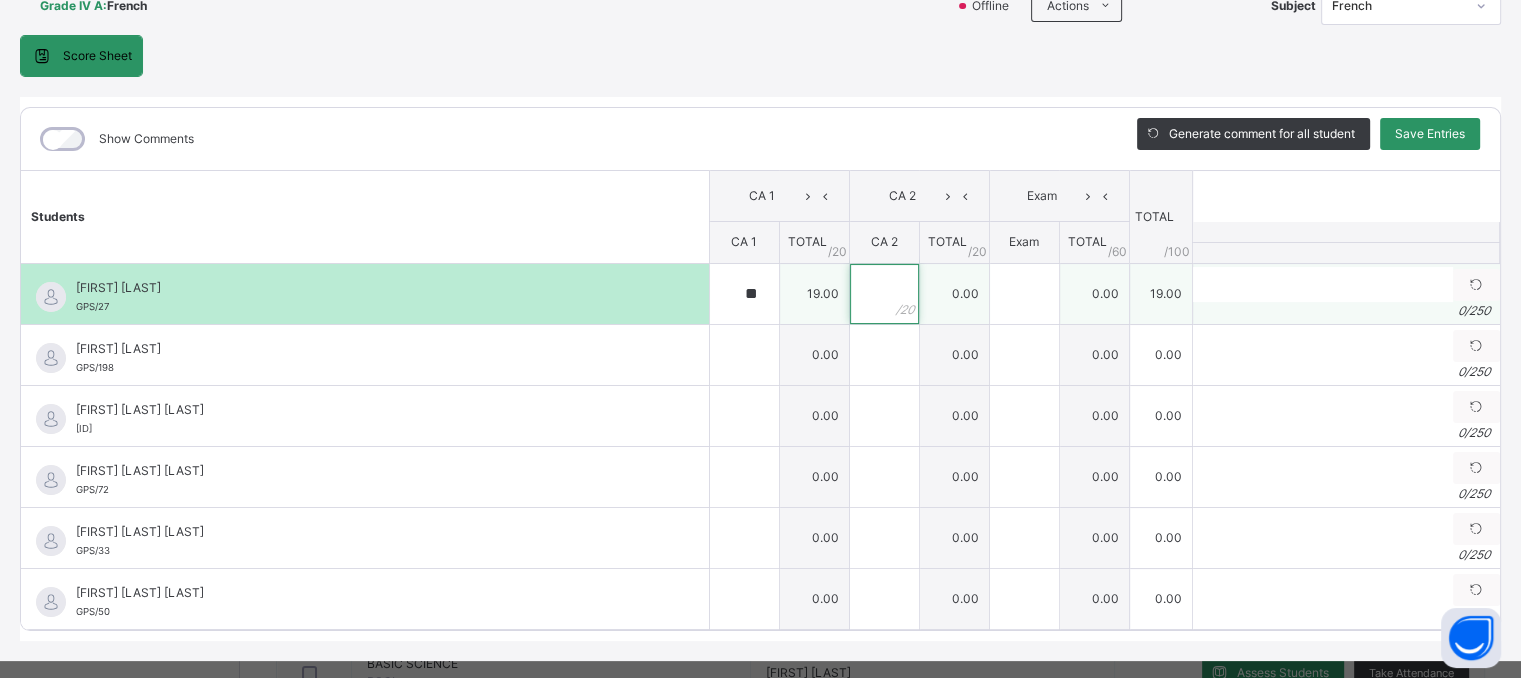 click at bounding box center (884, 294) 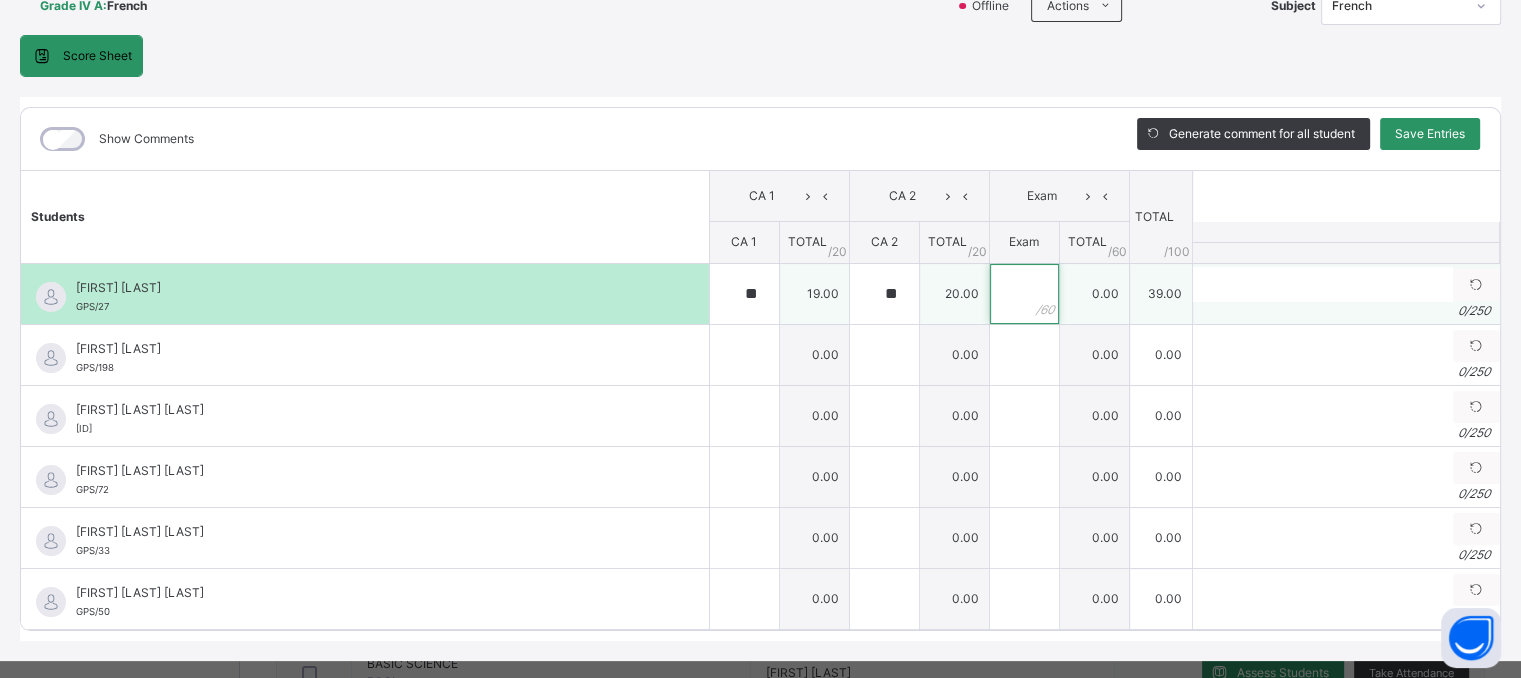 click at bounding box center [1024, 294] 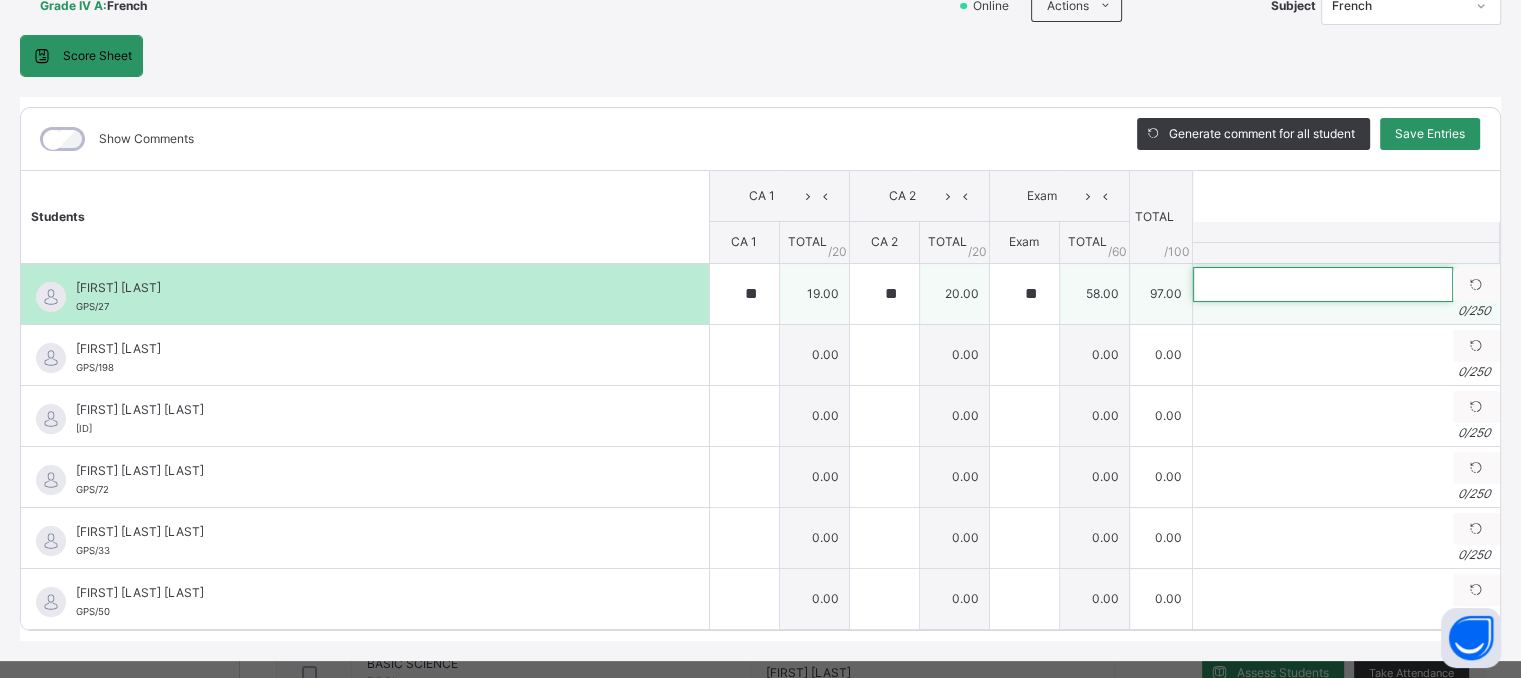 click at bounding box center (1323, 284) 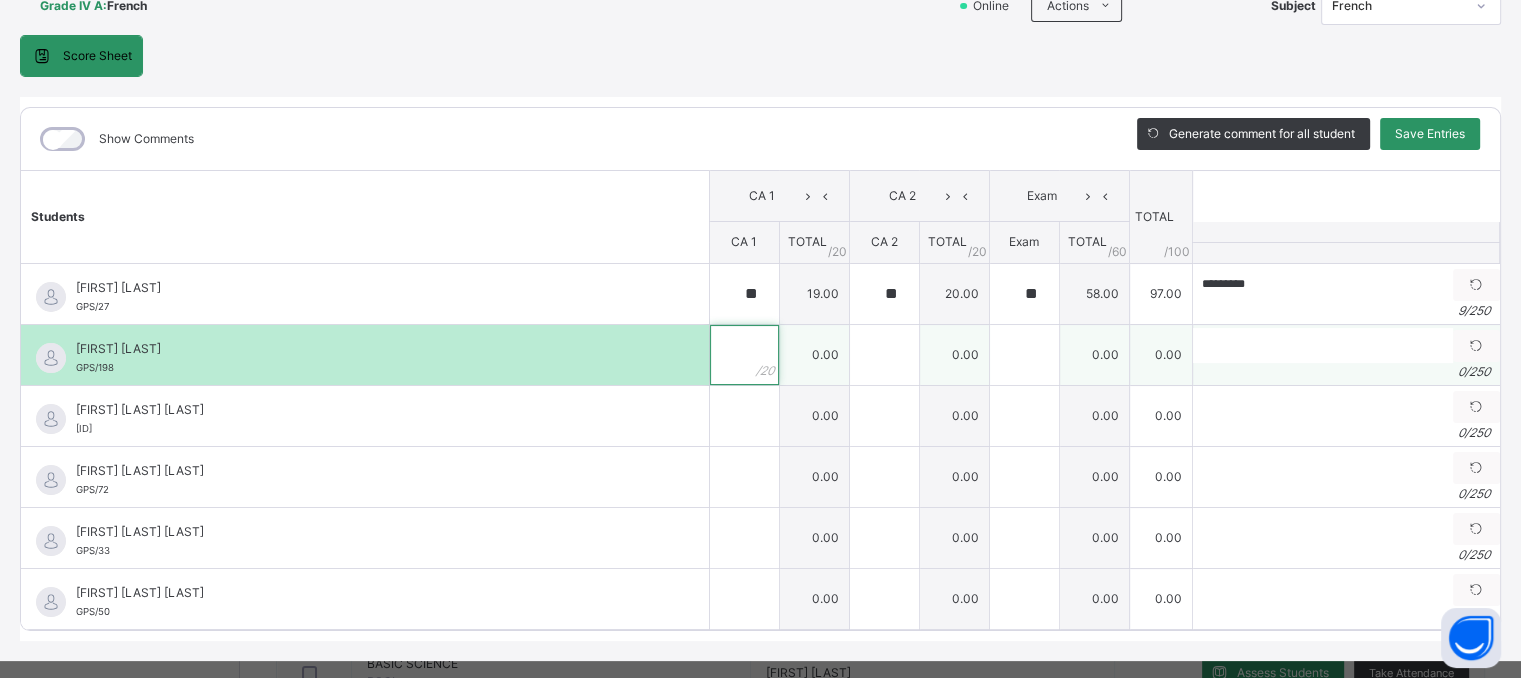 click at bounding box center [744, 355] 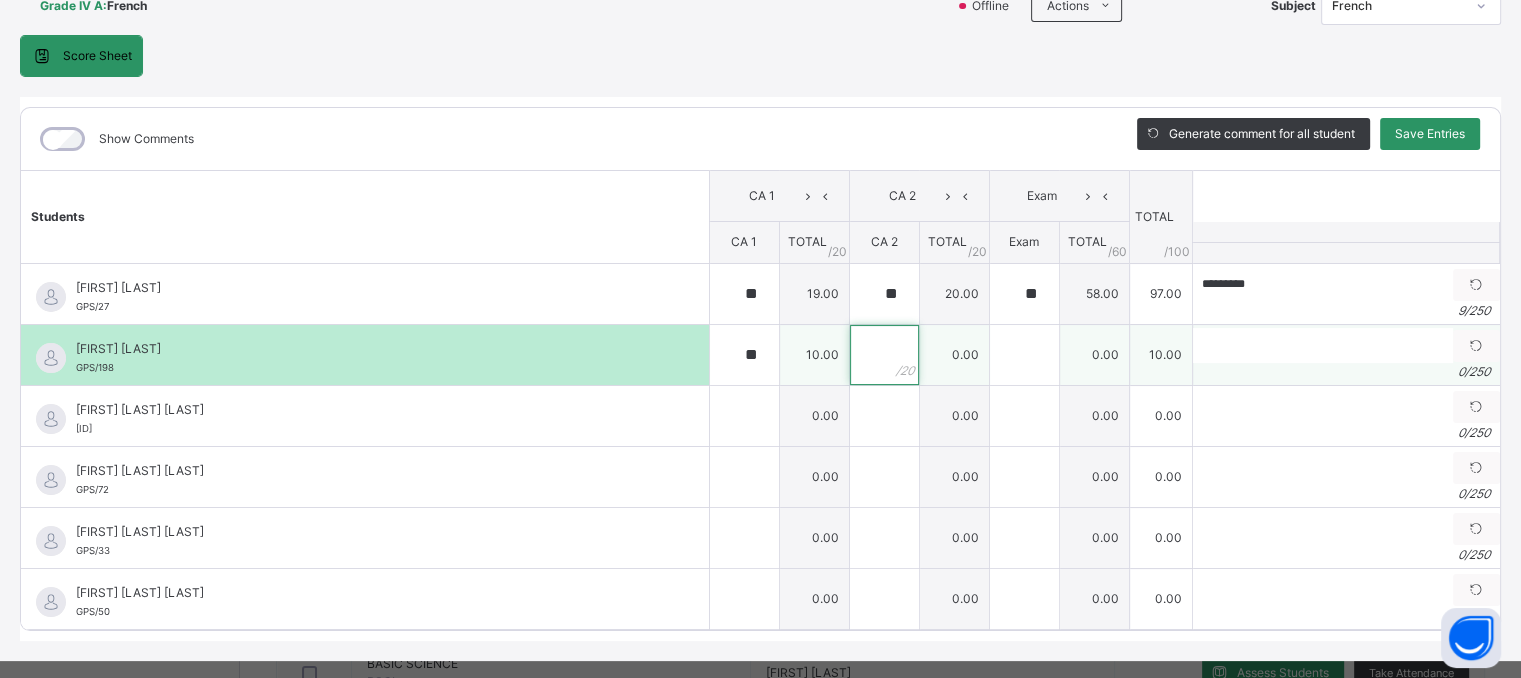 click at bounding box center [884, 355] 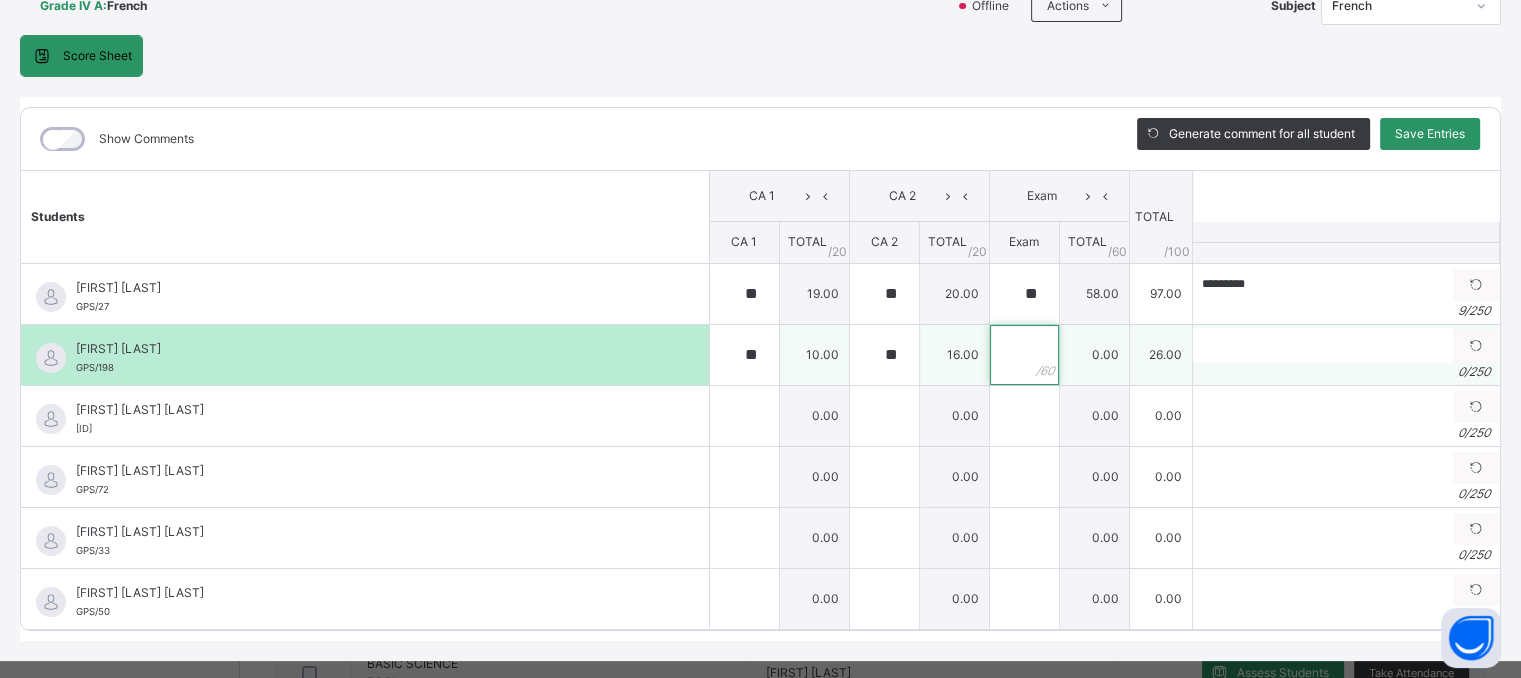 click at bounding box center (1024, 355) 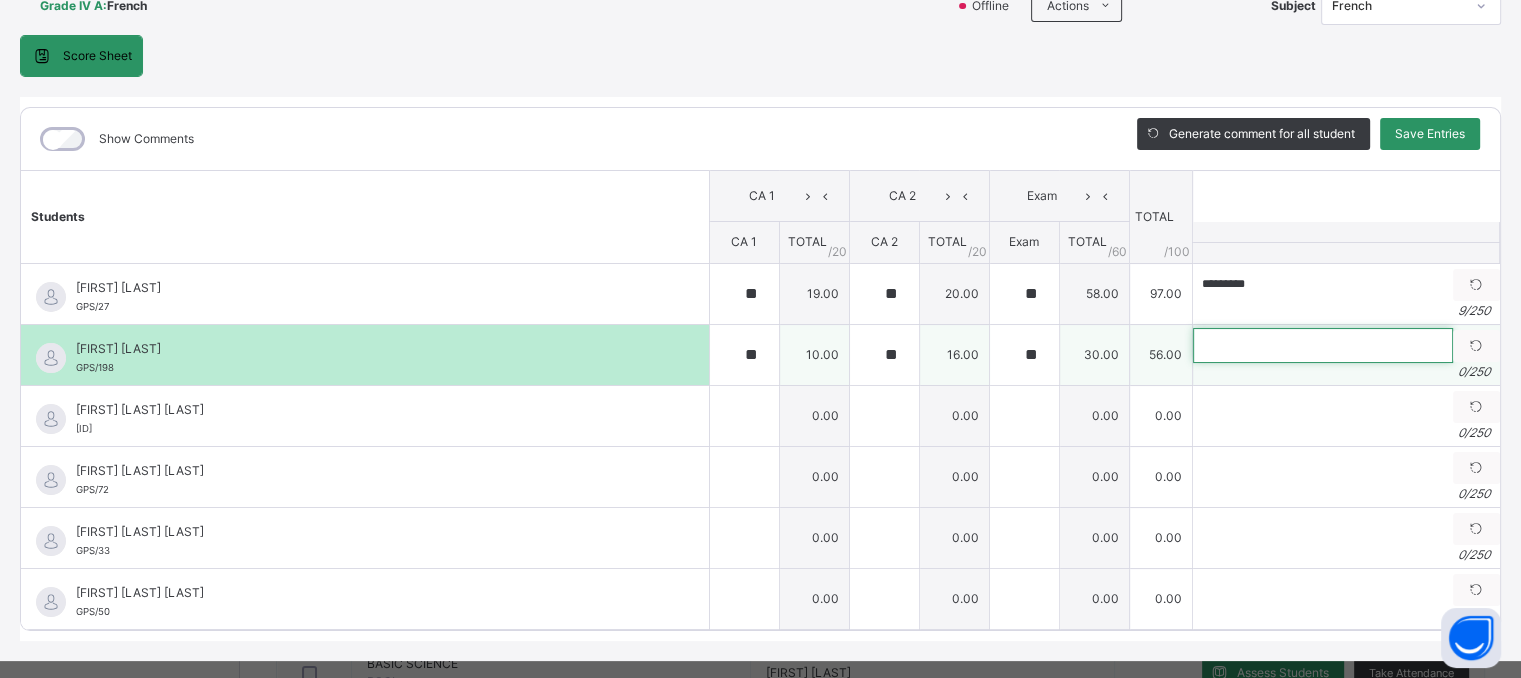 click at bounding box center [1323, 345] 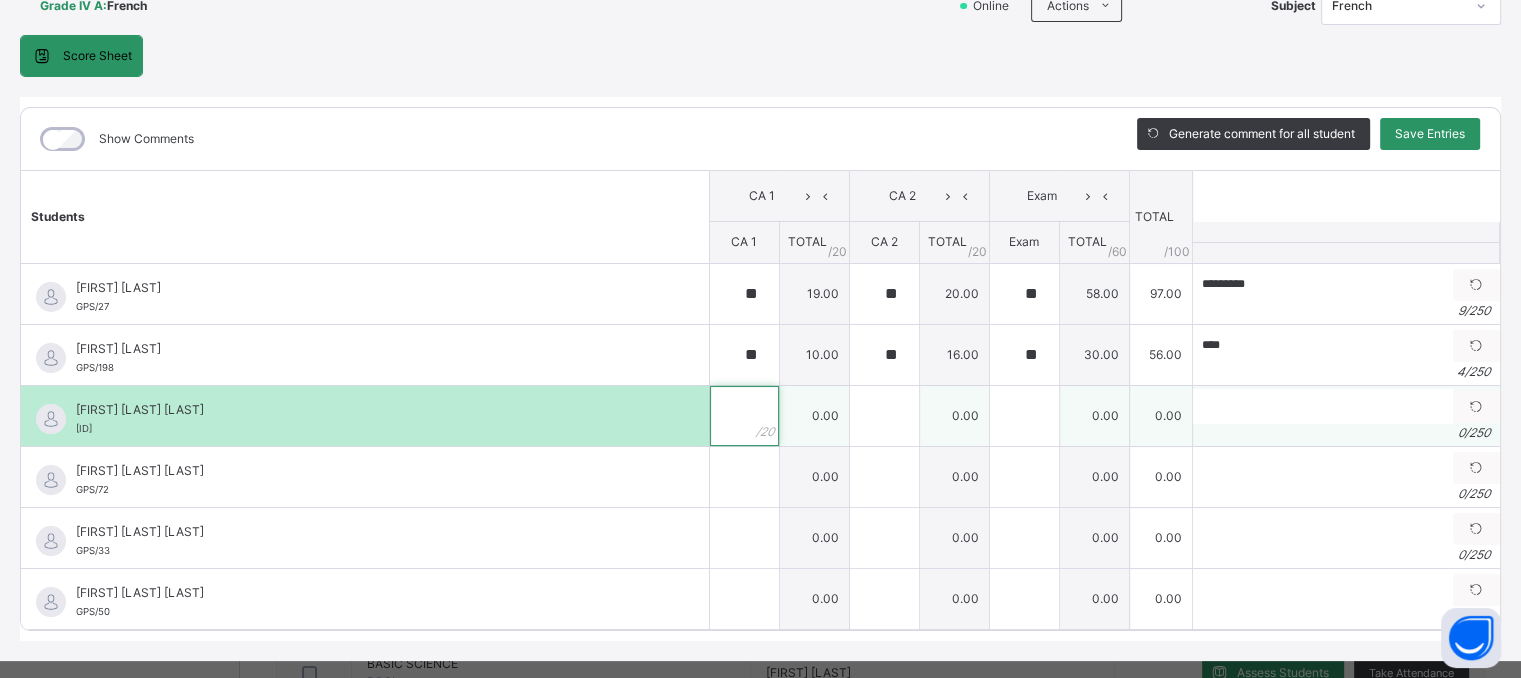click at bounding box center [744, 416] 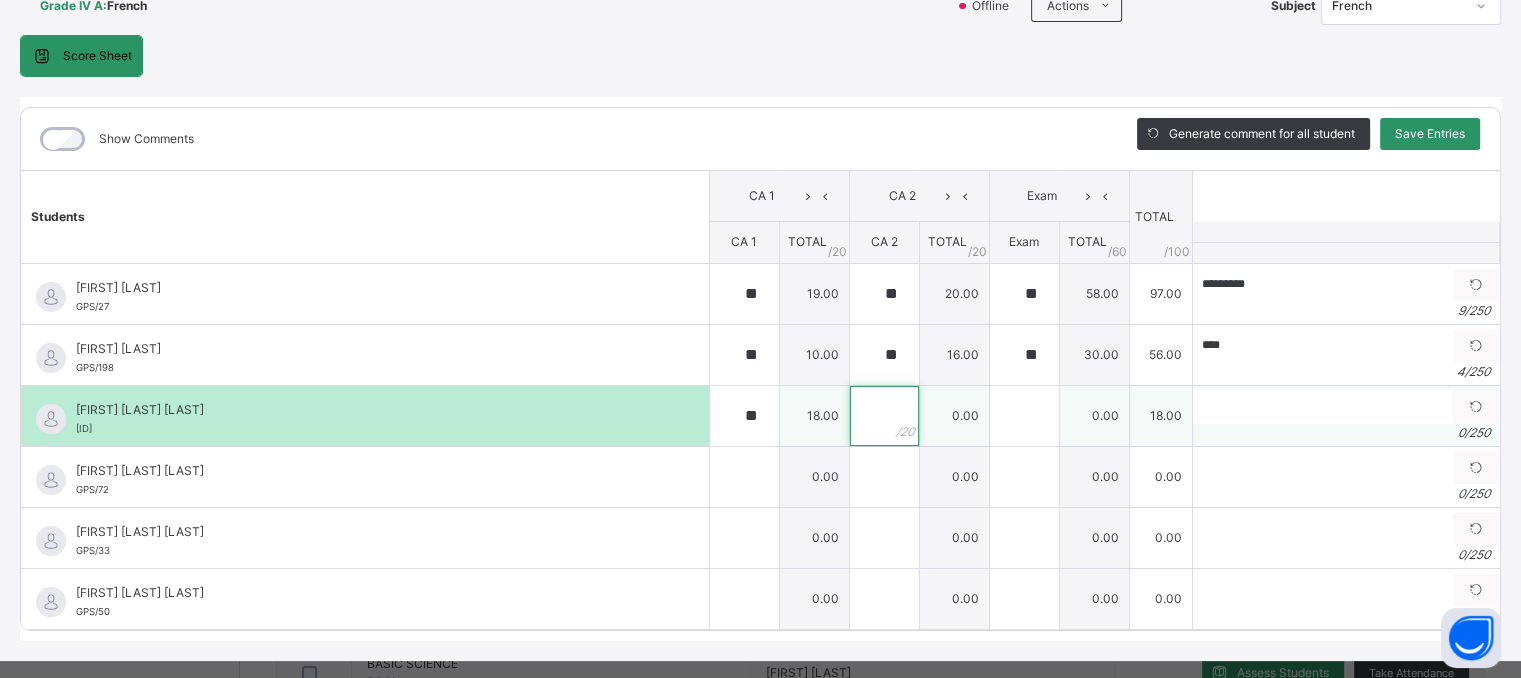 click at bounding box center (884, 416) 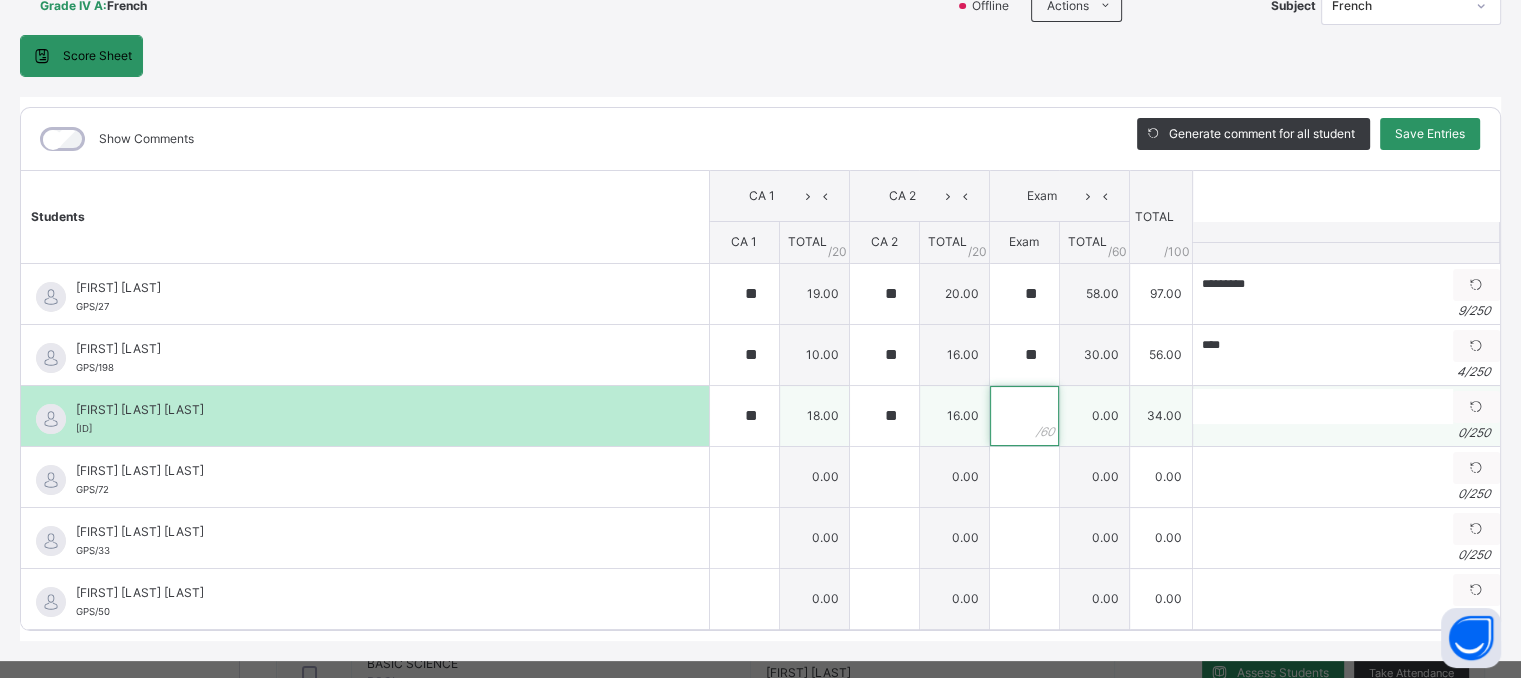 click at bounding box center [1024, 416] 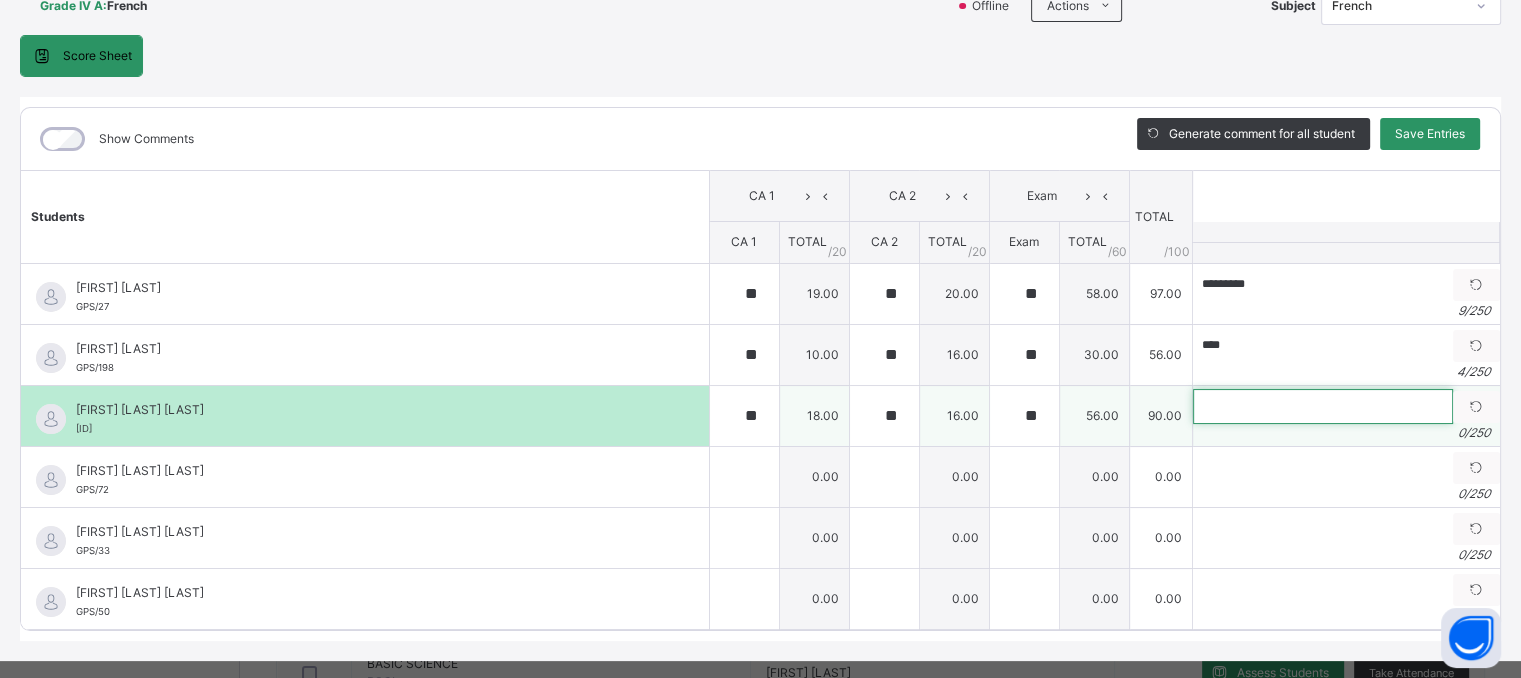 click at bounding box center [1323, 406] 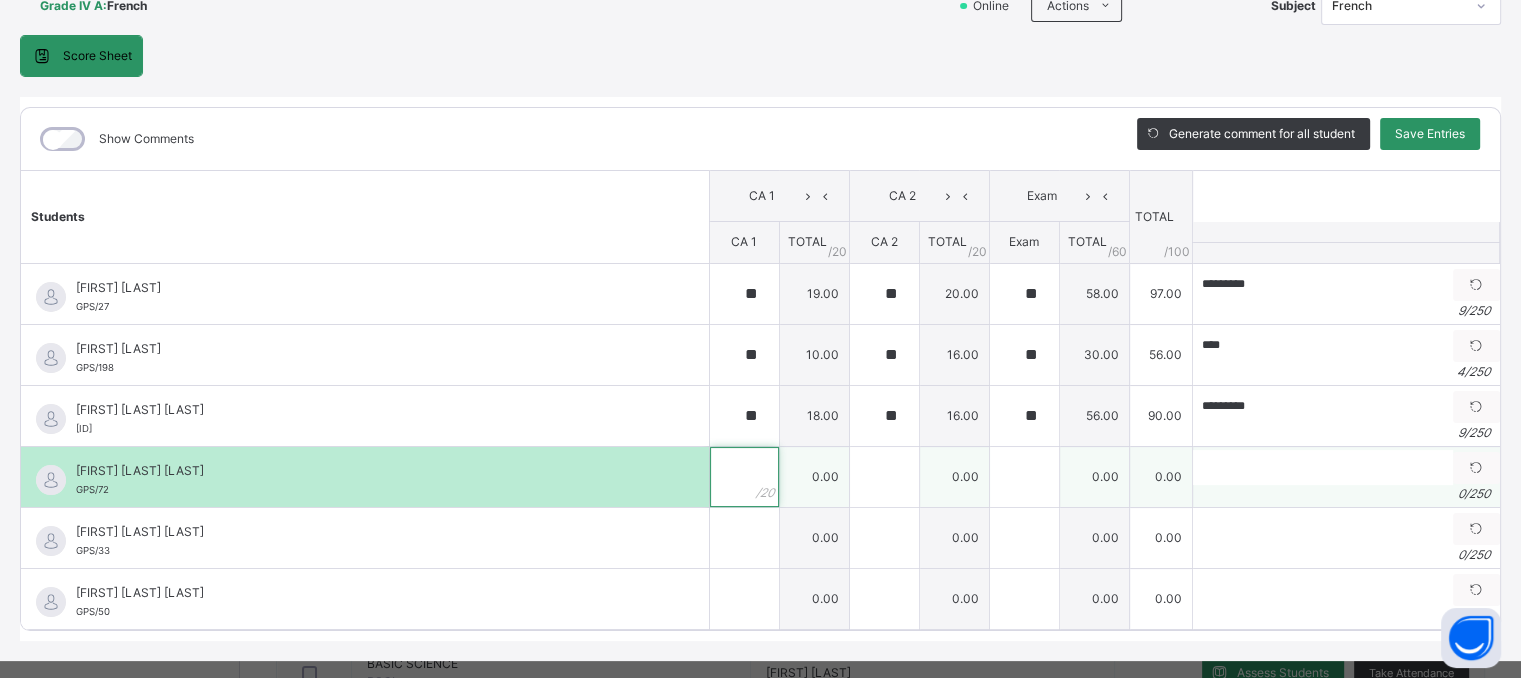 click at bounding box center [744, 477] 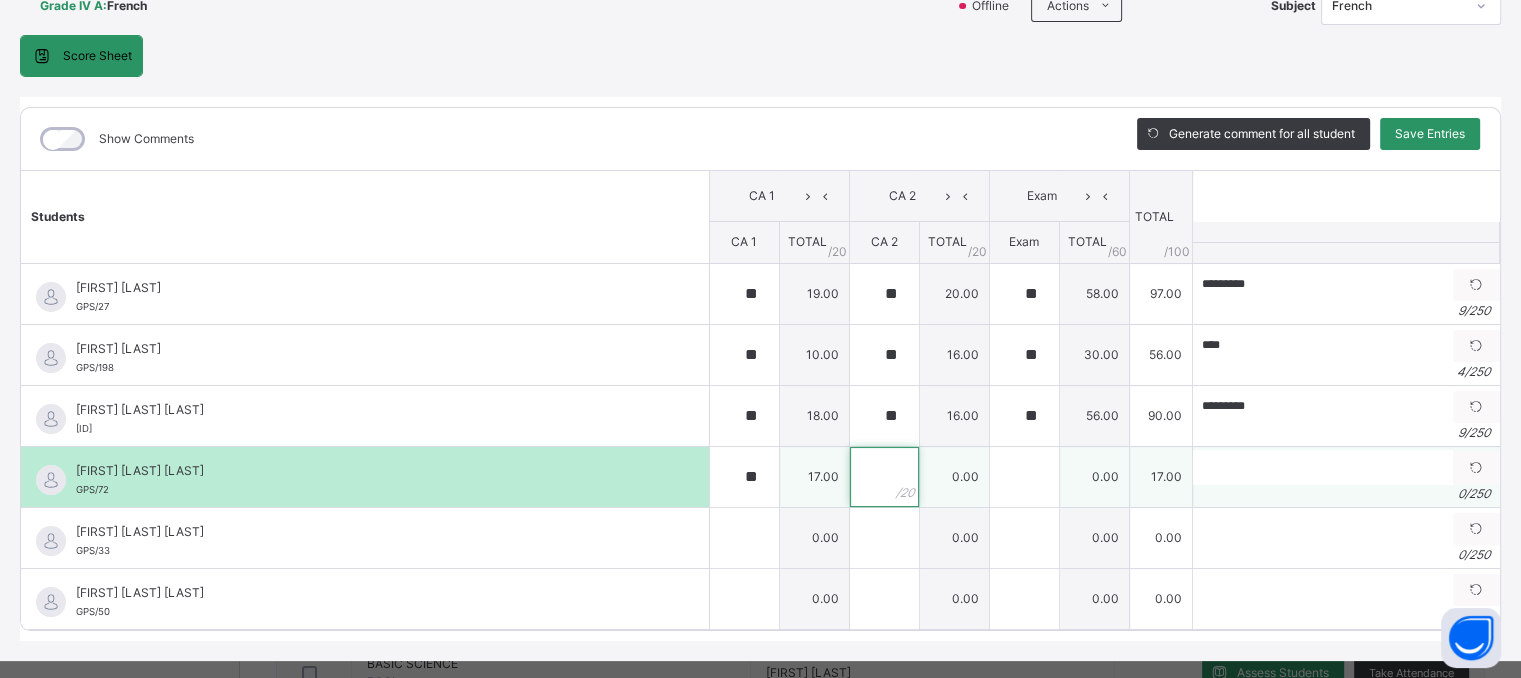 click at bounding box center (884, 477) 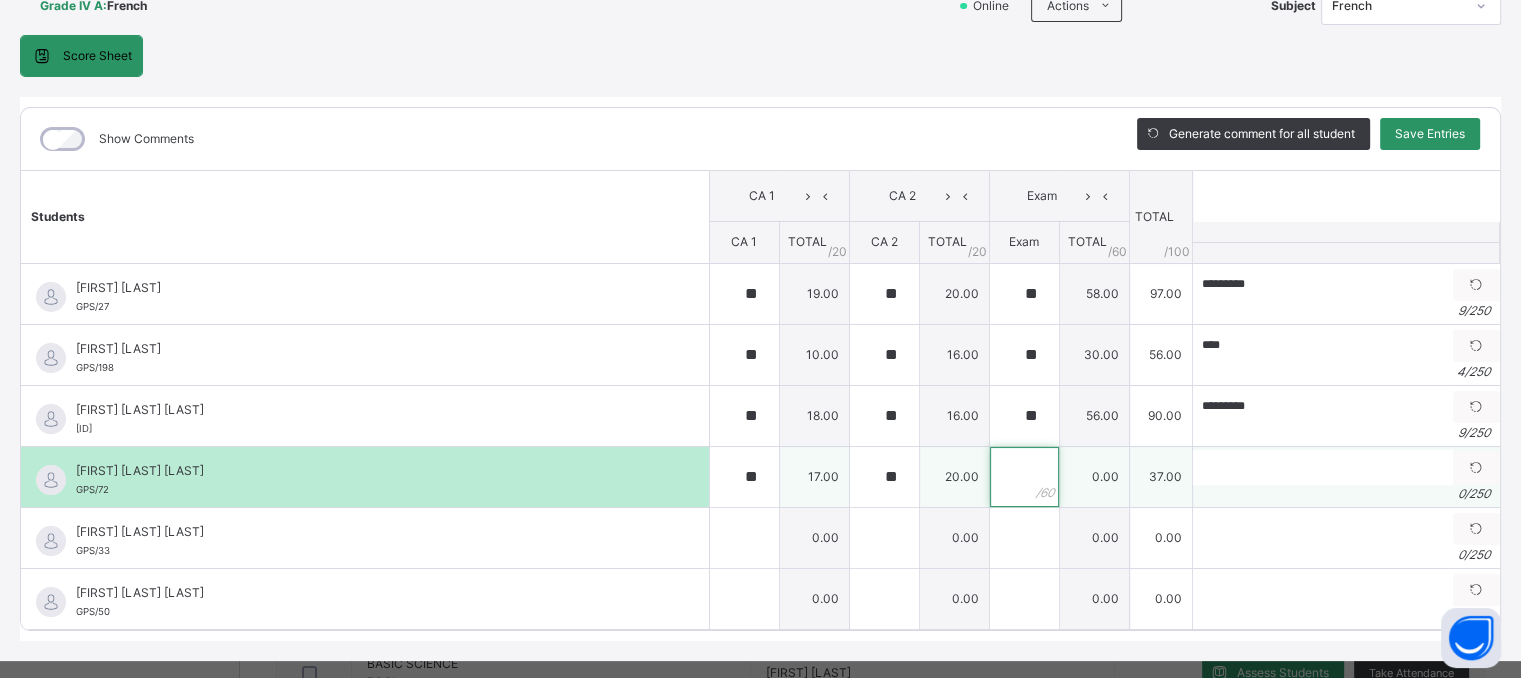 click at bounding box center (1024, 477) 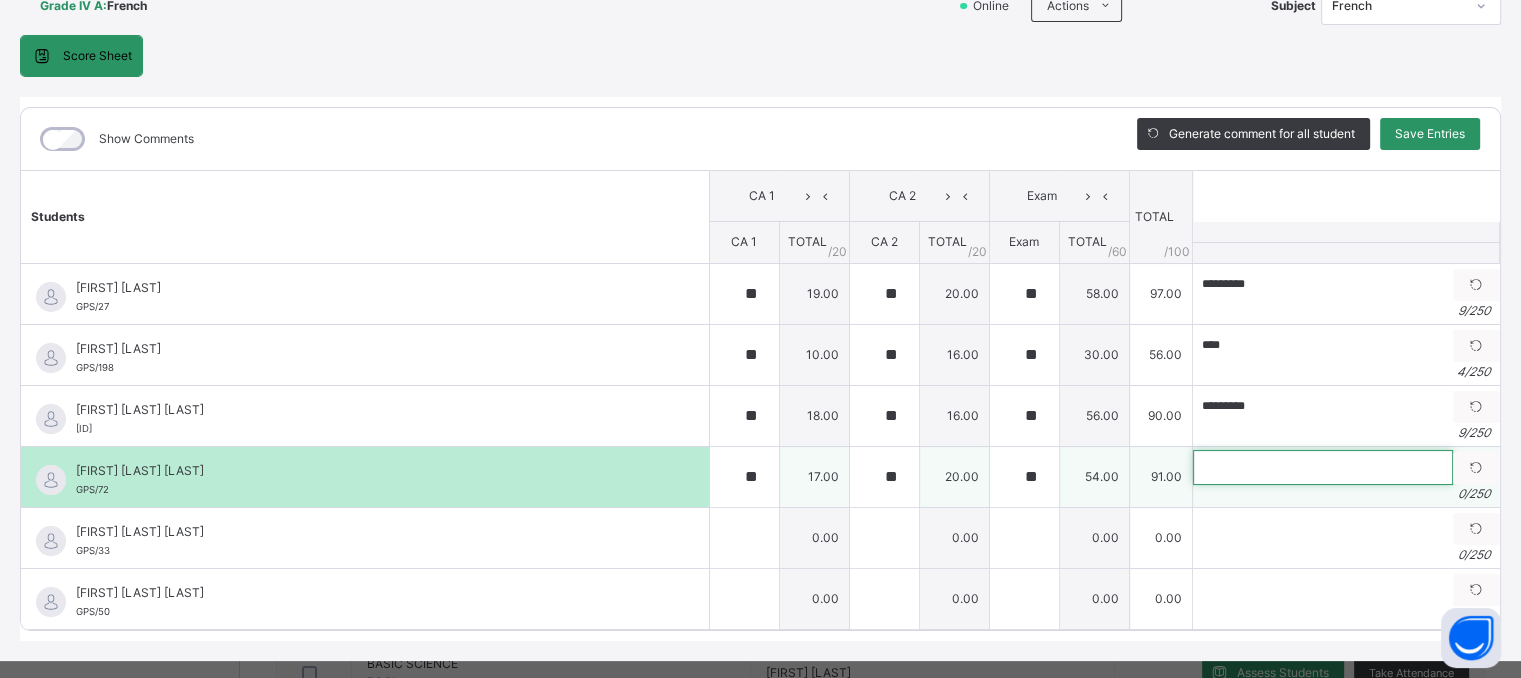 click at bounding box center (1323, 467) 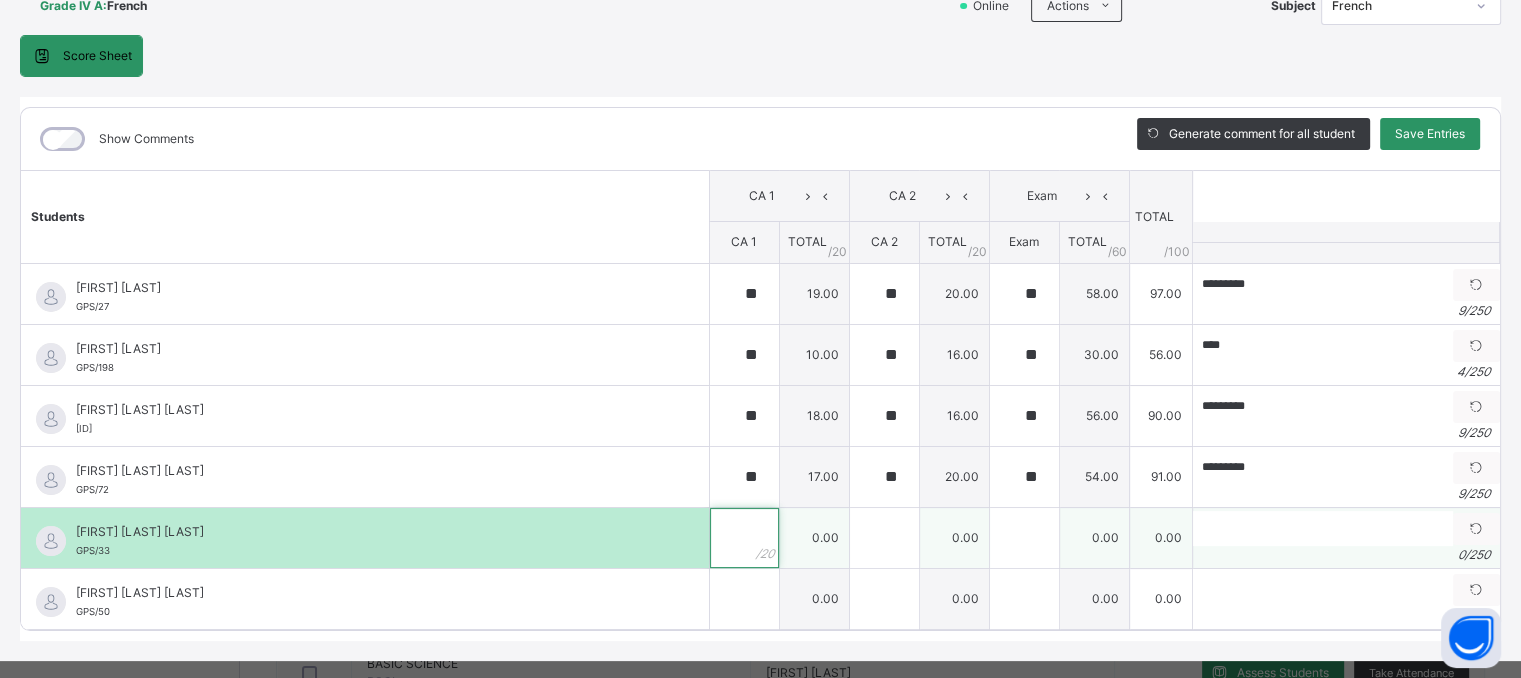 click at bounding box center (744, 538) 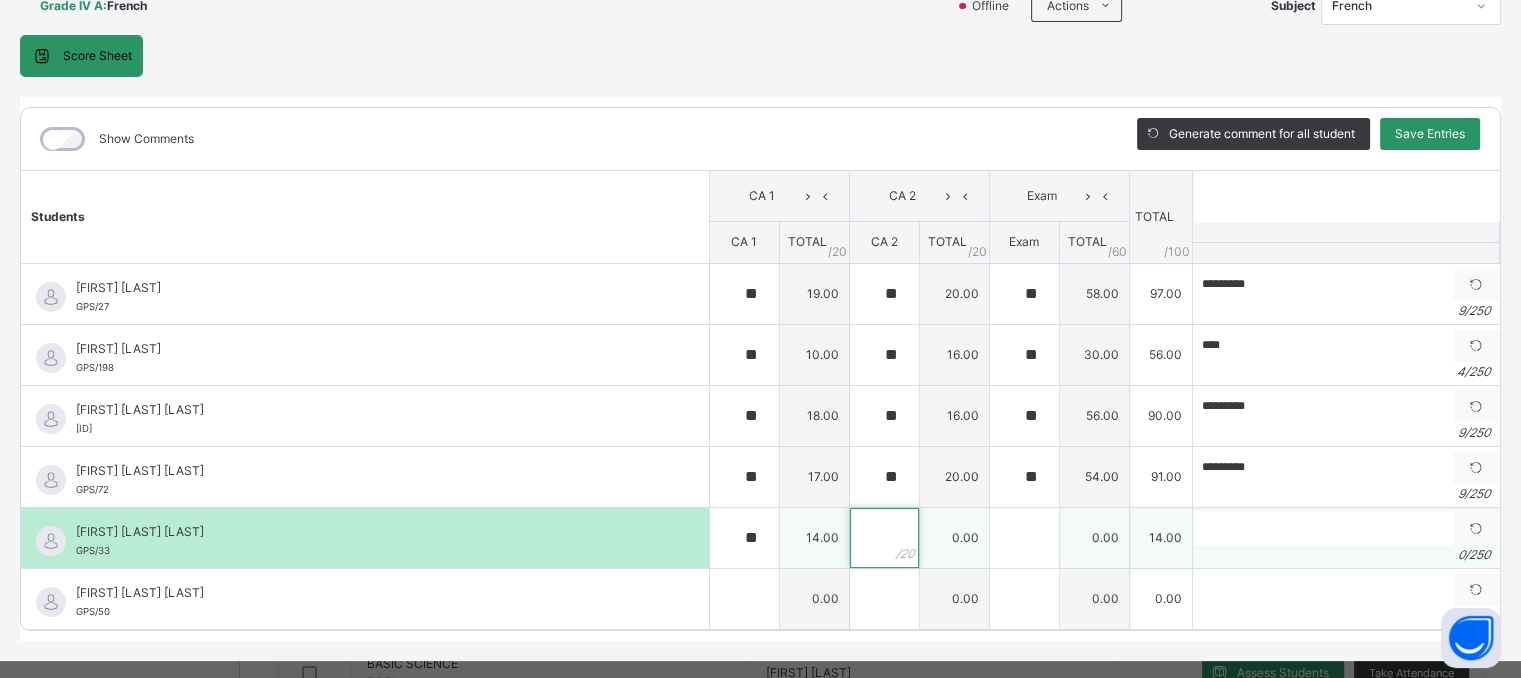 click at bounding box center (884, 538) 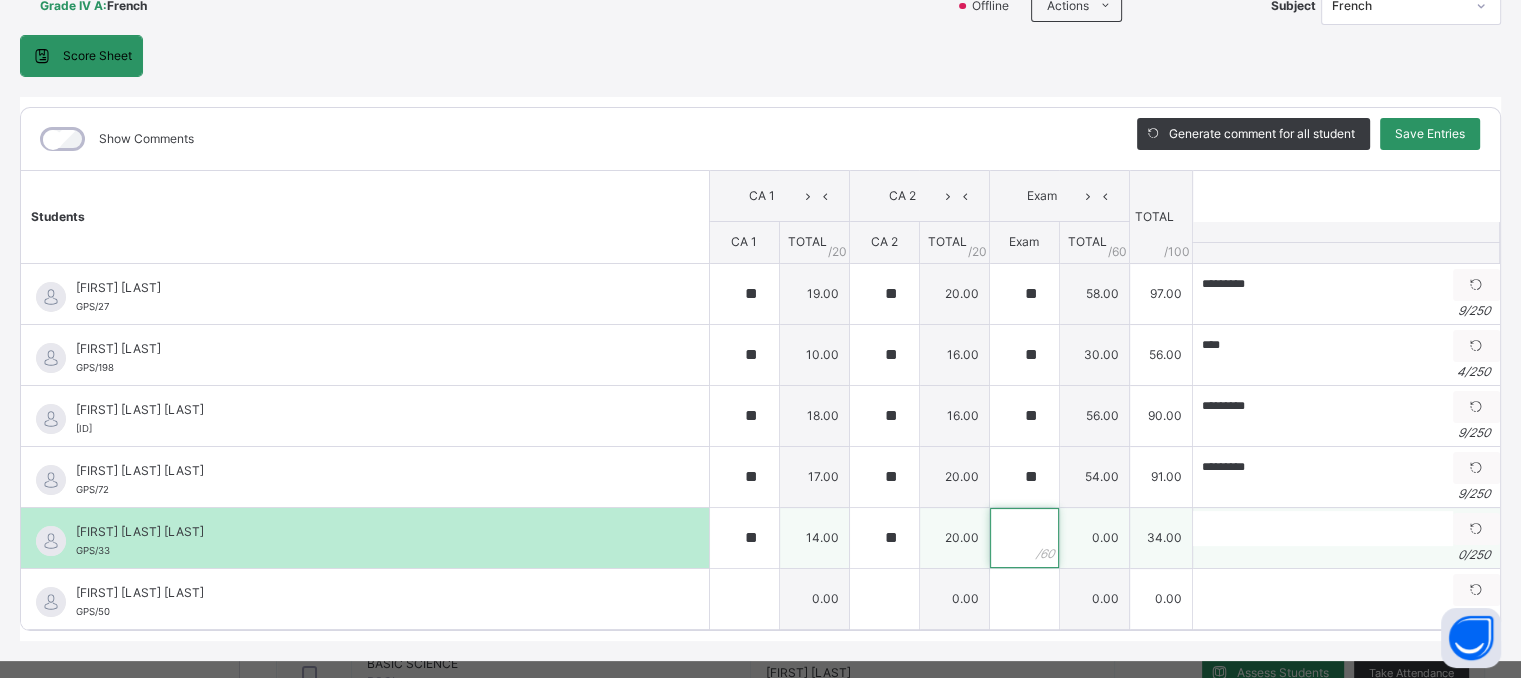 click at bounding box center [1024, 538] 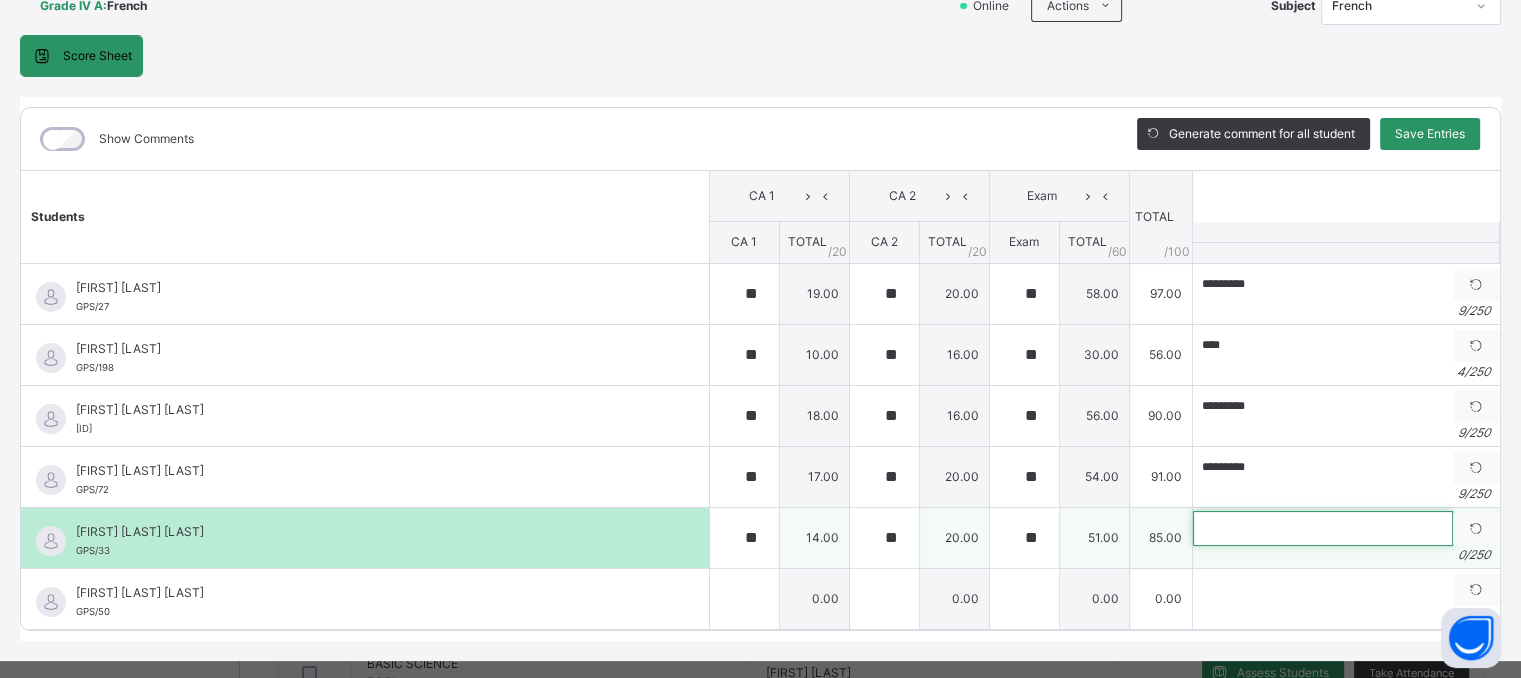click at bounding box center [1323, 528] 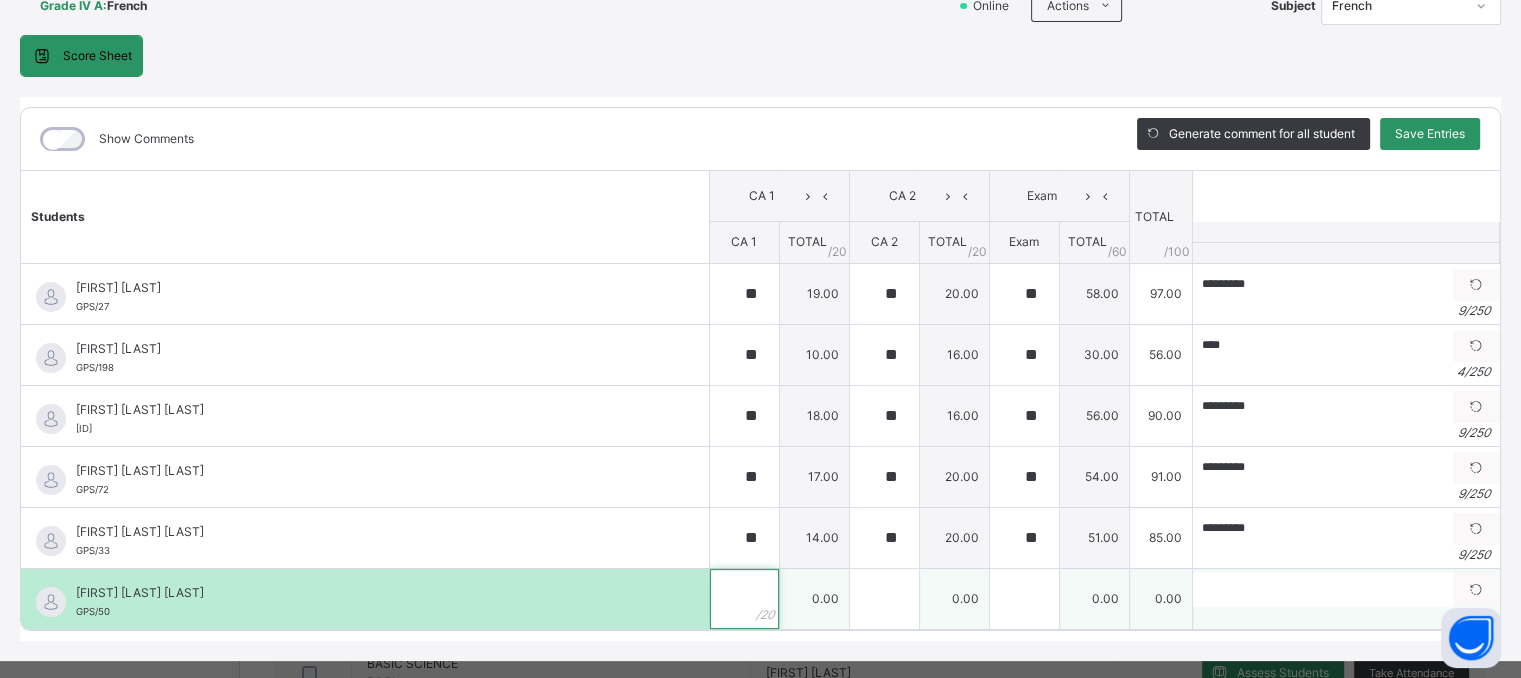click at bounding box center [744, 599] 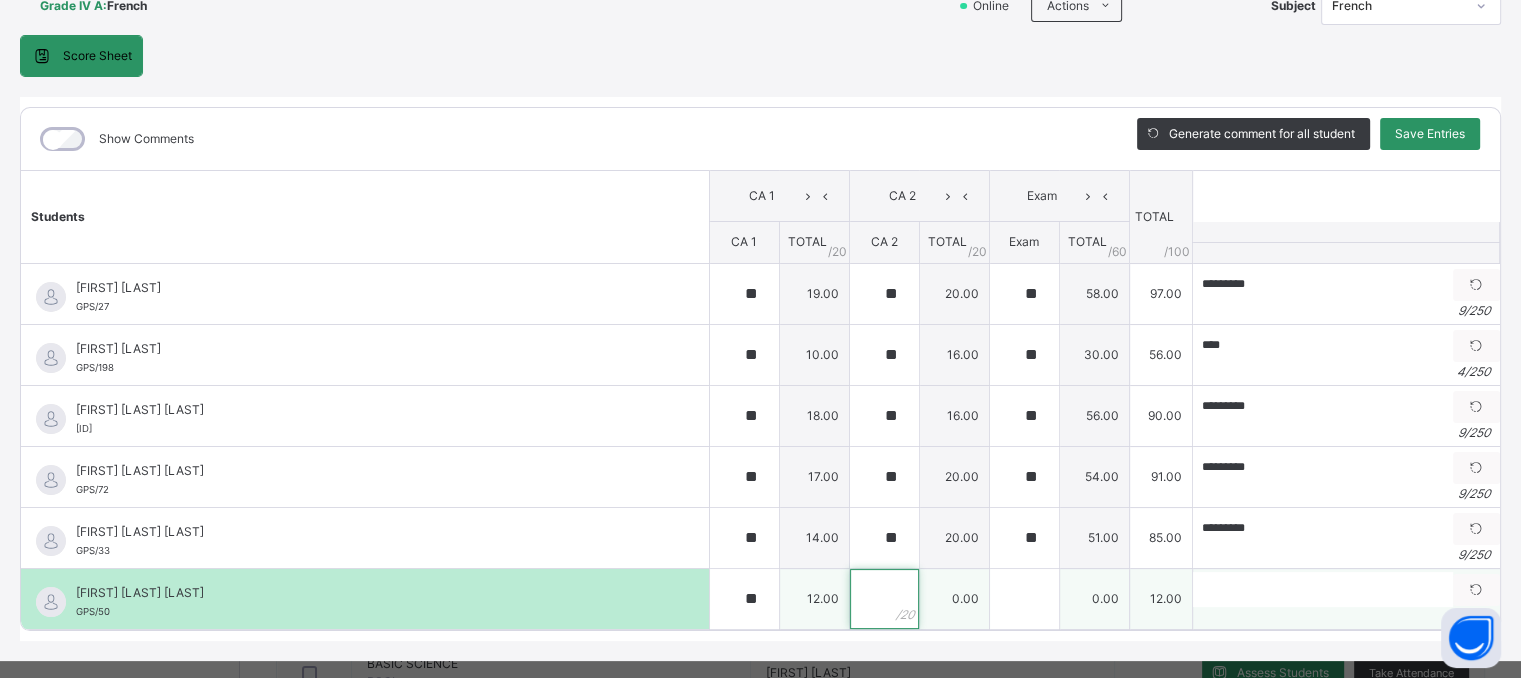 click at bounding box center (884, 599) 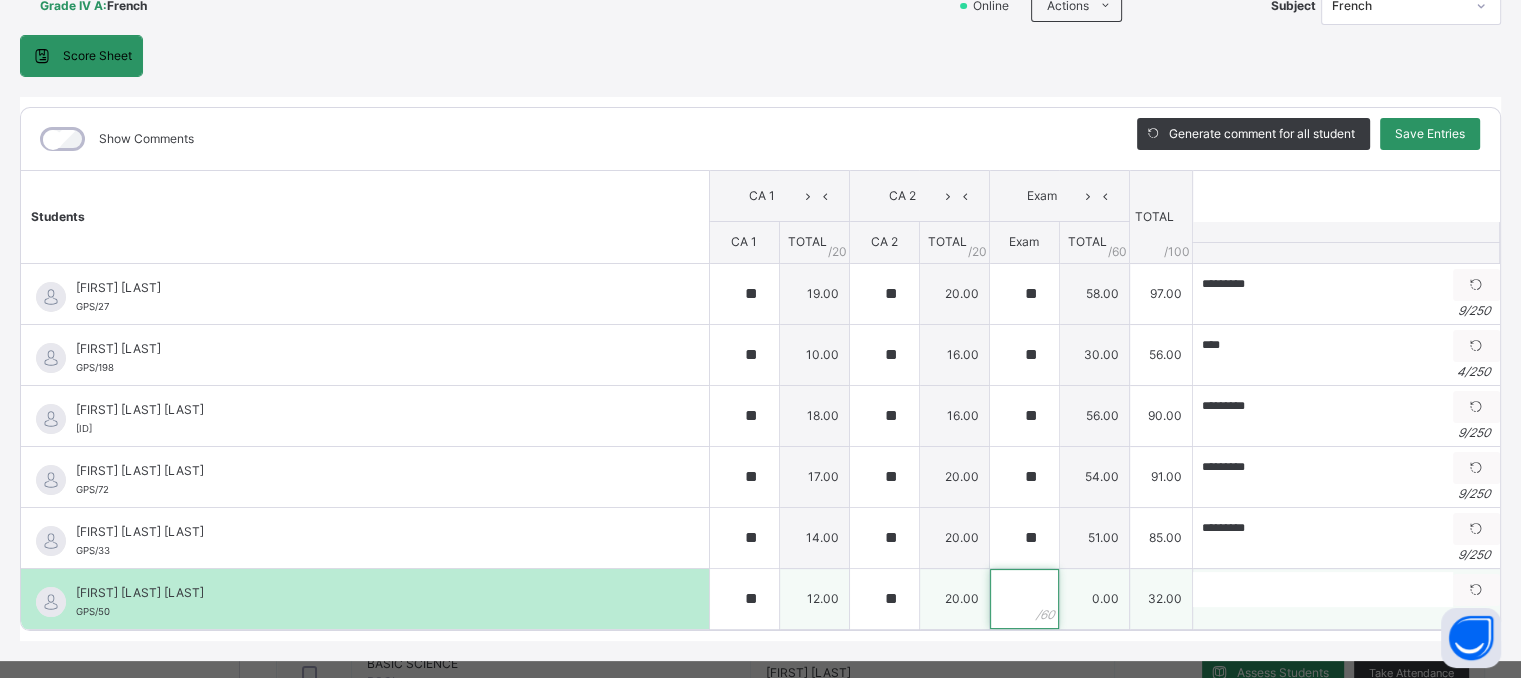 click at bounding box center (1024, 599) 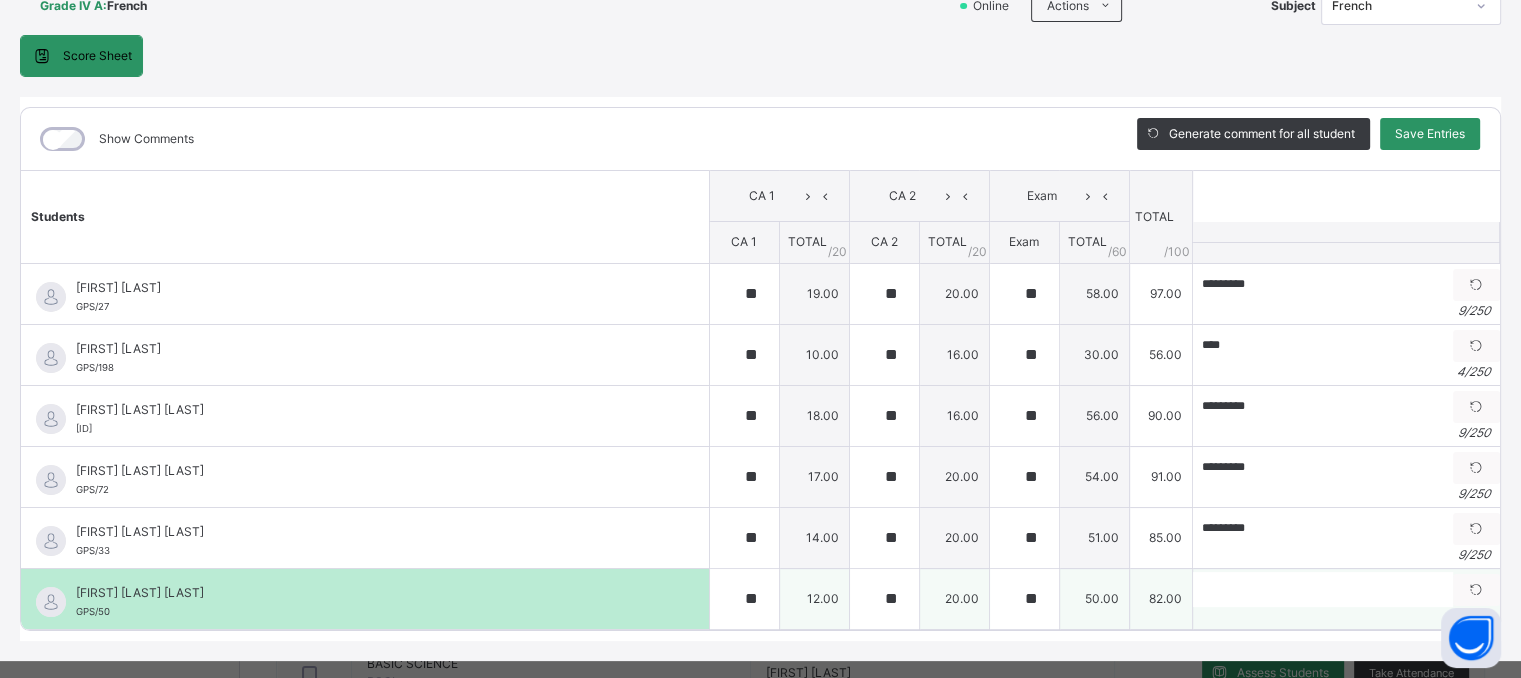click on "0 / 250" at bounding box center [1346, 616] 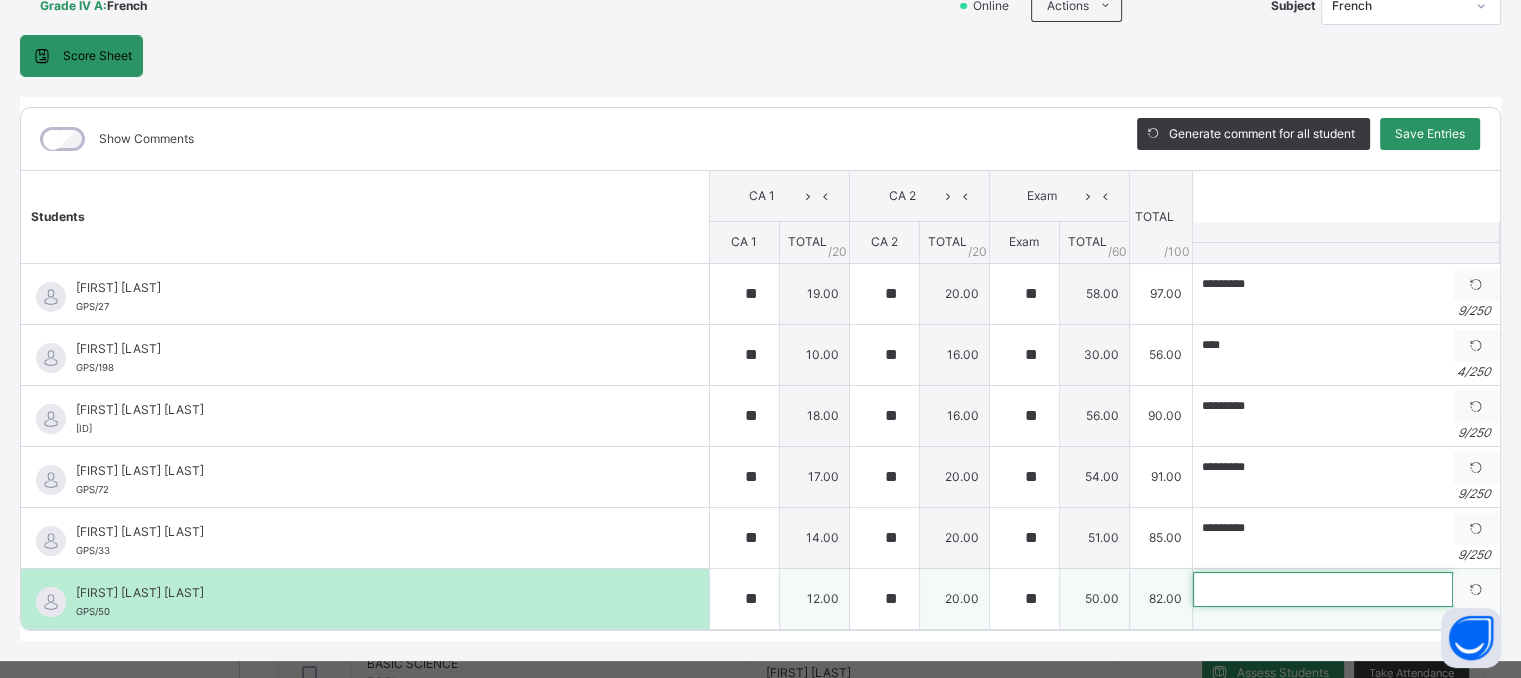 click at bounding box center (1323, 589) 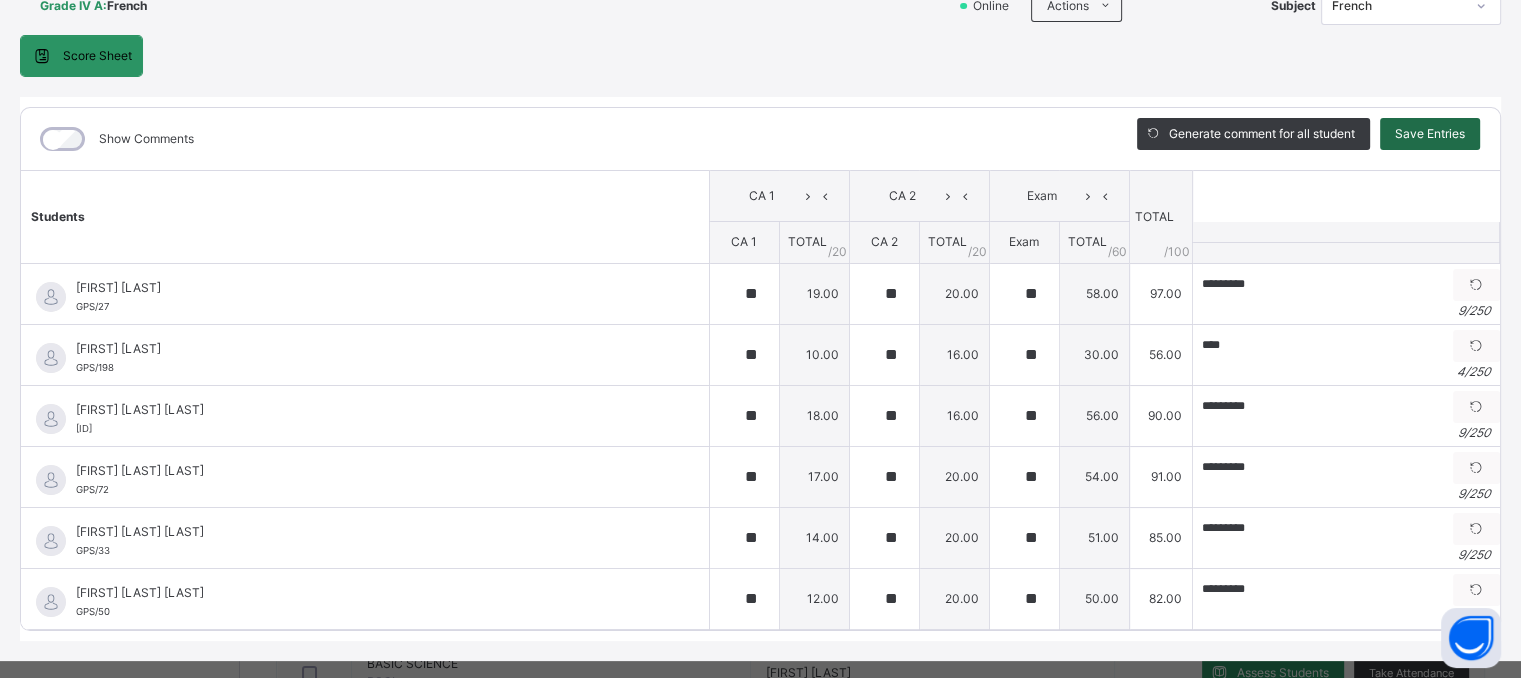 click on "Save Entries" at bounding box center (1430, 134) 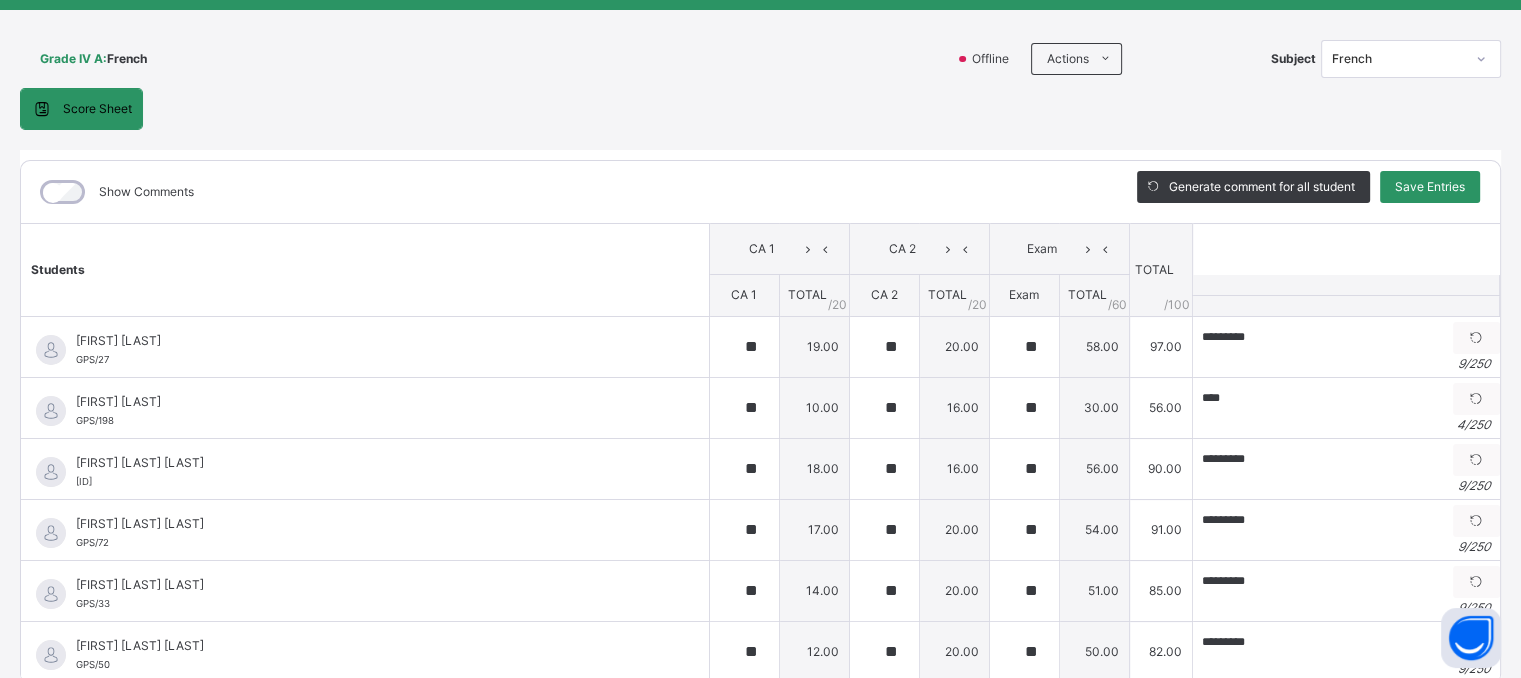 scroll, scrollTop: 105, scrollLeft: 0, axis: vertical 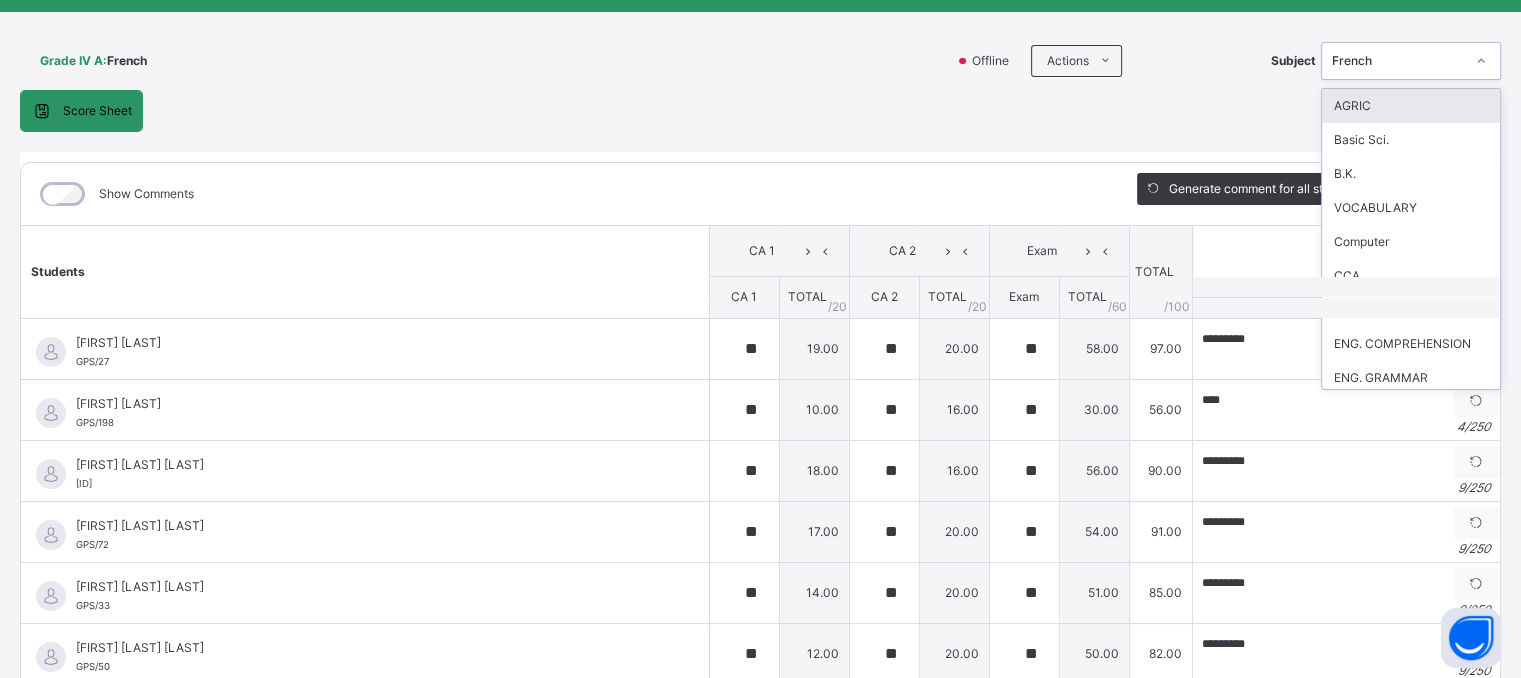 click on "French" at bounding box center (1398, 61) 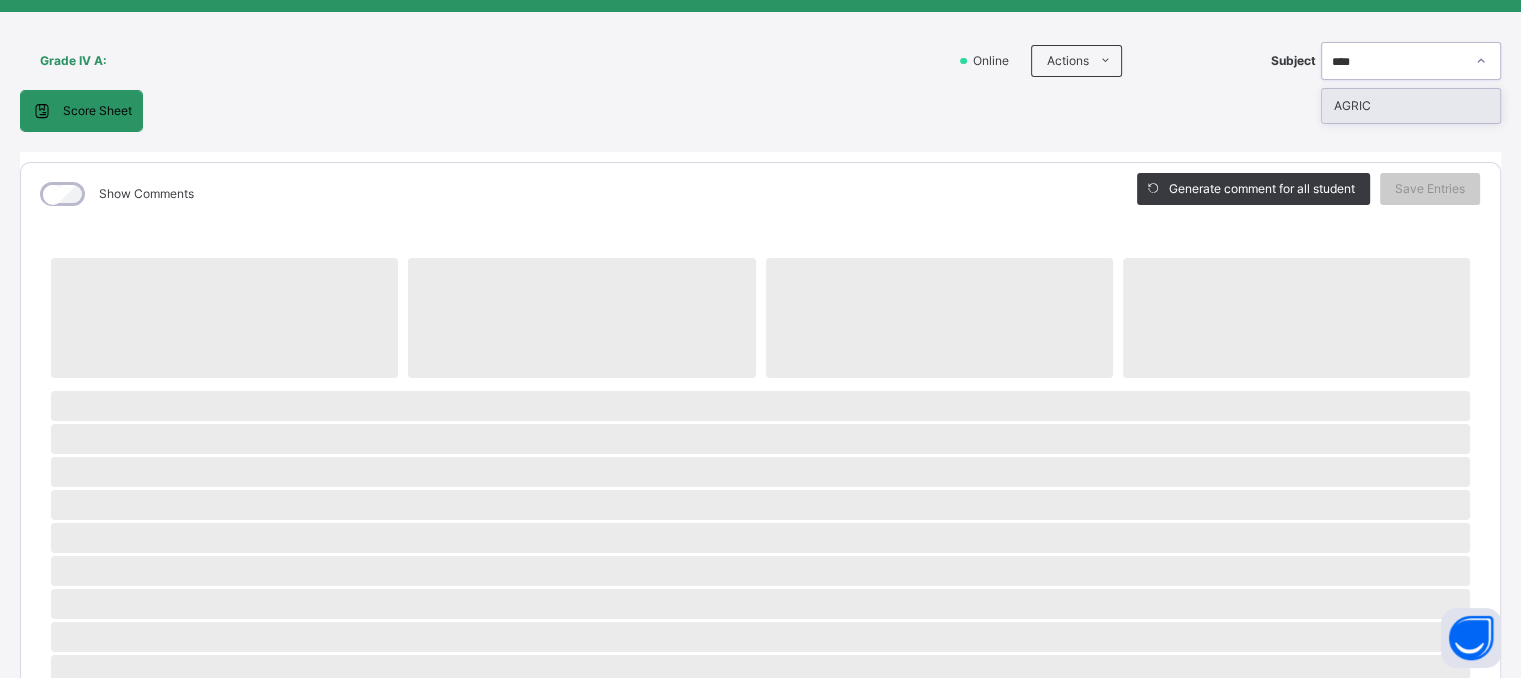 click on "AGRIC" at bounding box center [1411, 106] 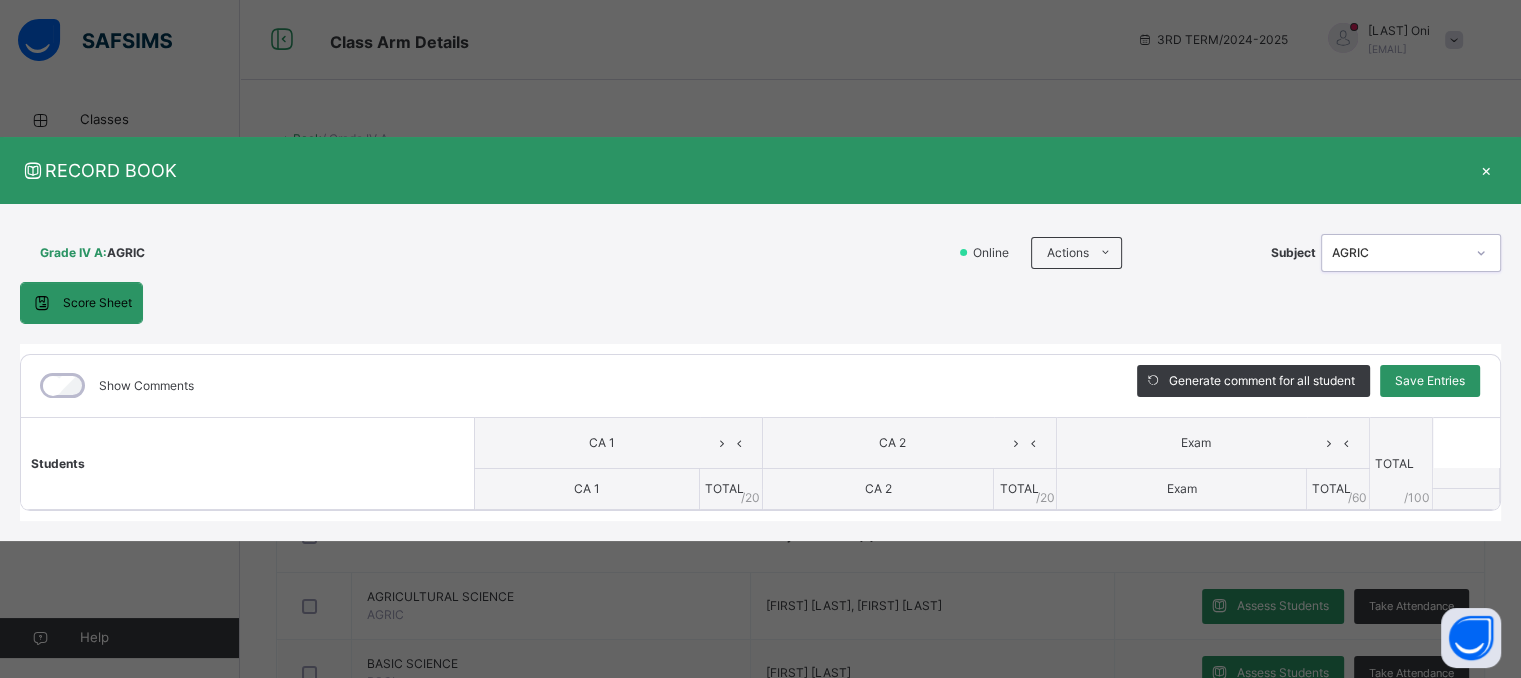 scroll, scrollTop: 0, scrollLeft: 0, axis: both 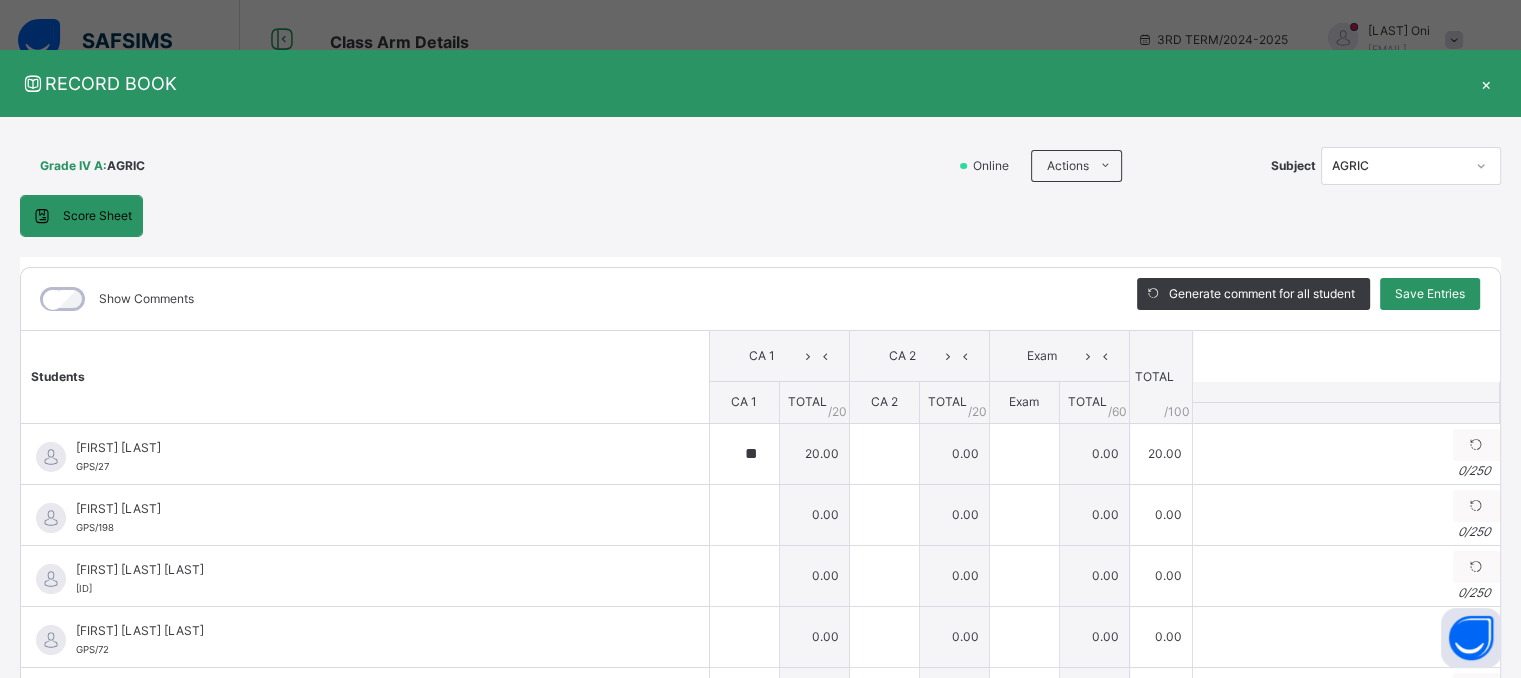 click on "RECORD BOOK" at bounding box center [745, 83] 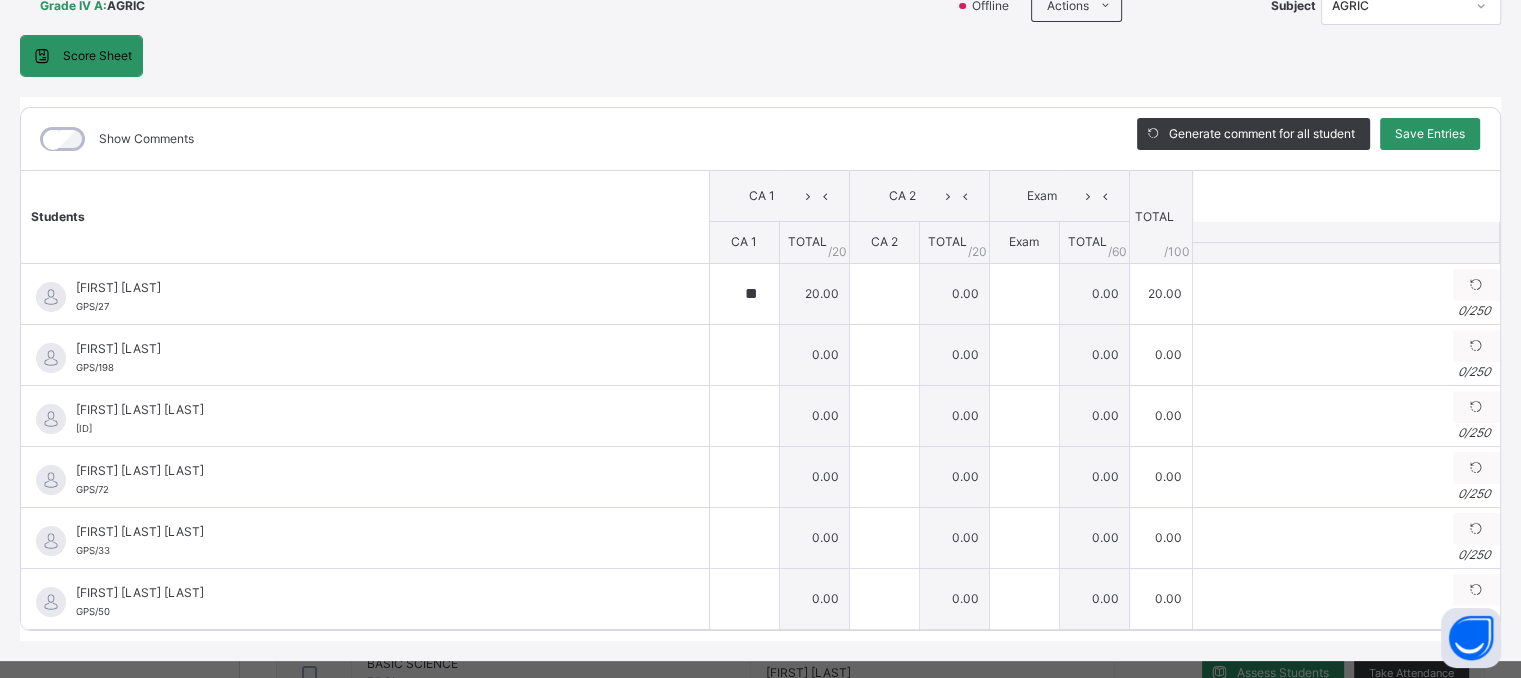 scroll, scrollTop: 200, scrollLeft: 0, axis: vertical 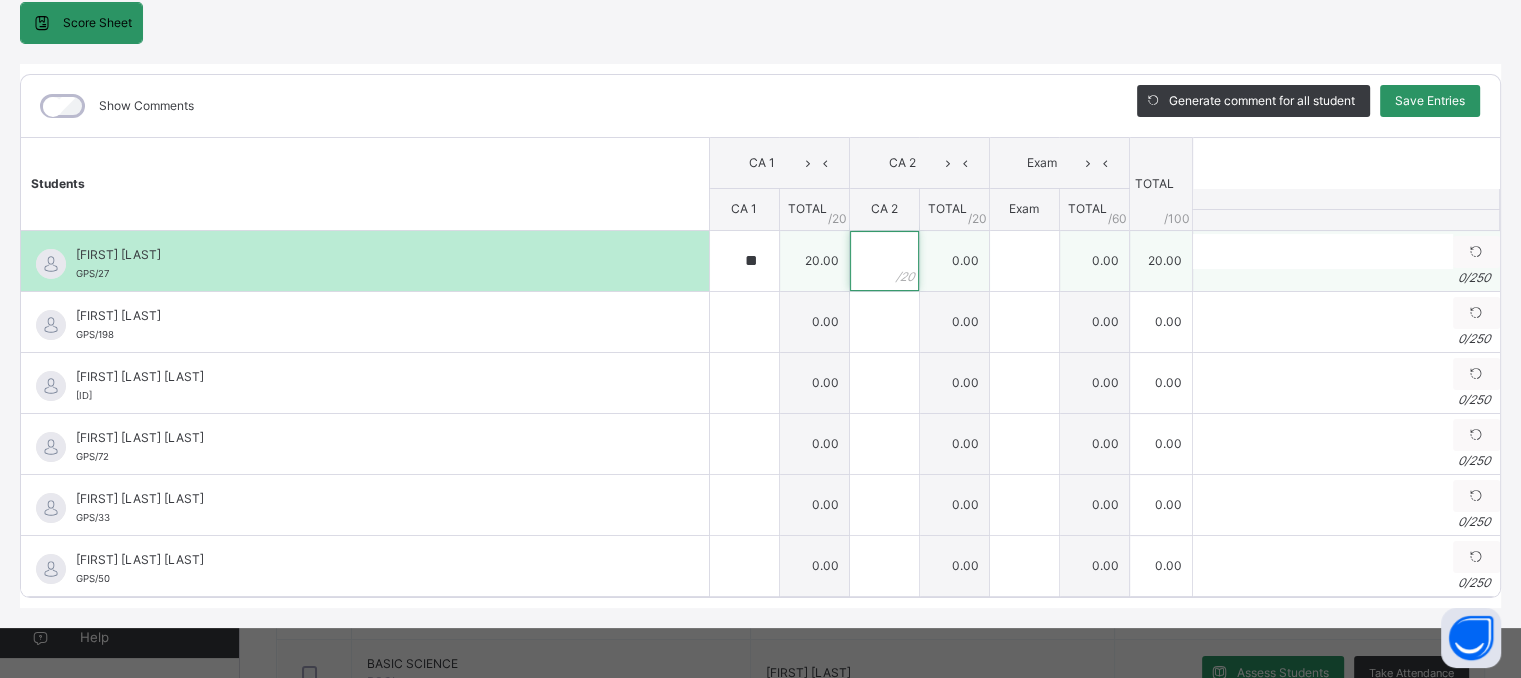 click at bounding box center (884, 261) 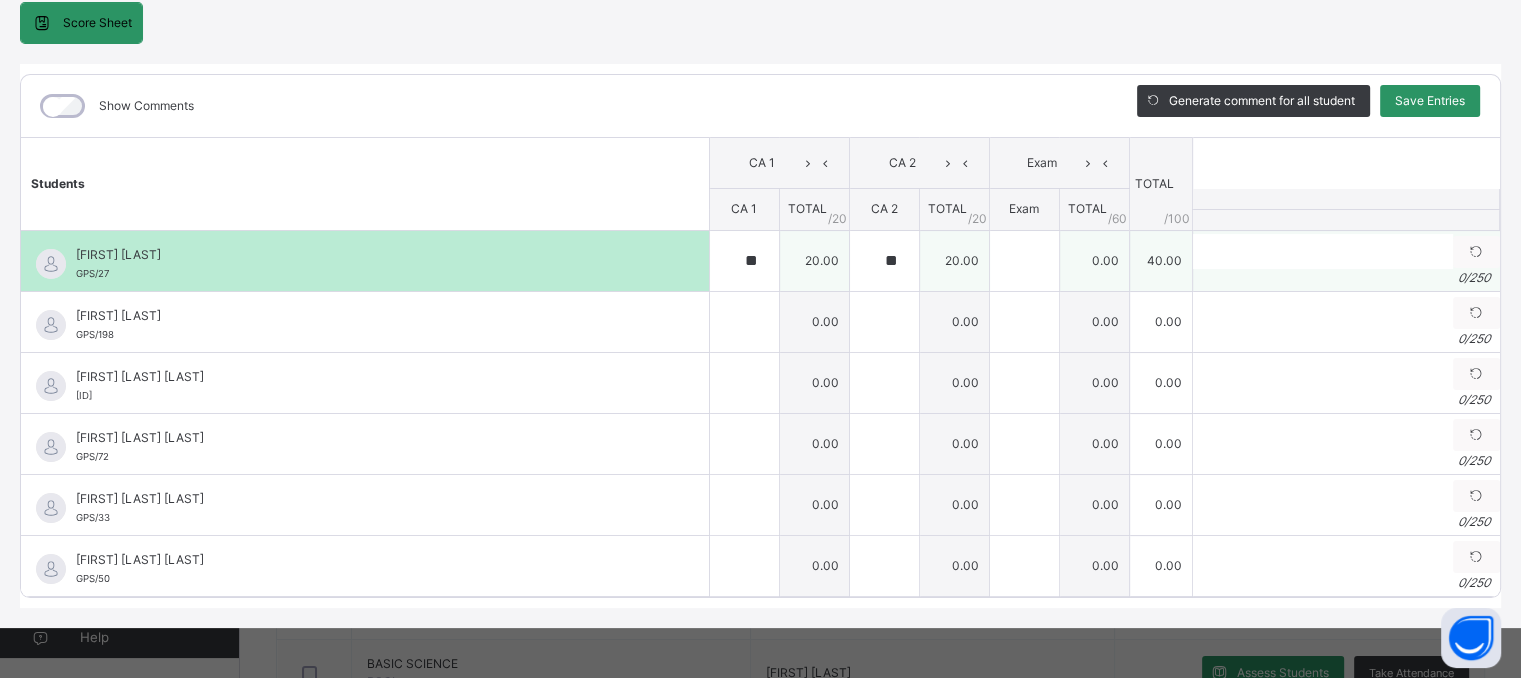 click on "20.00" at bounding box center [954, 260] 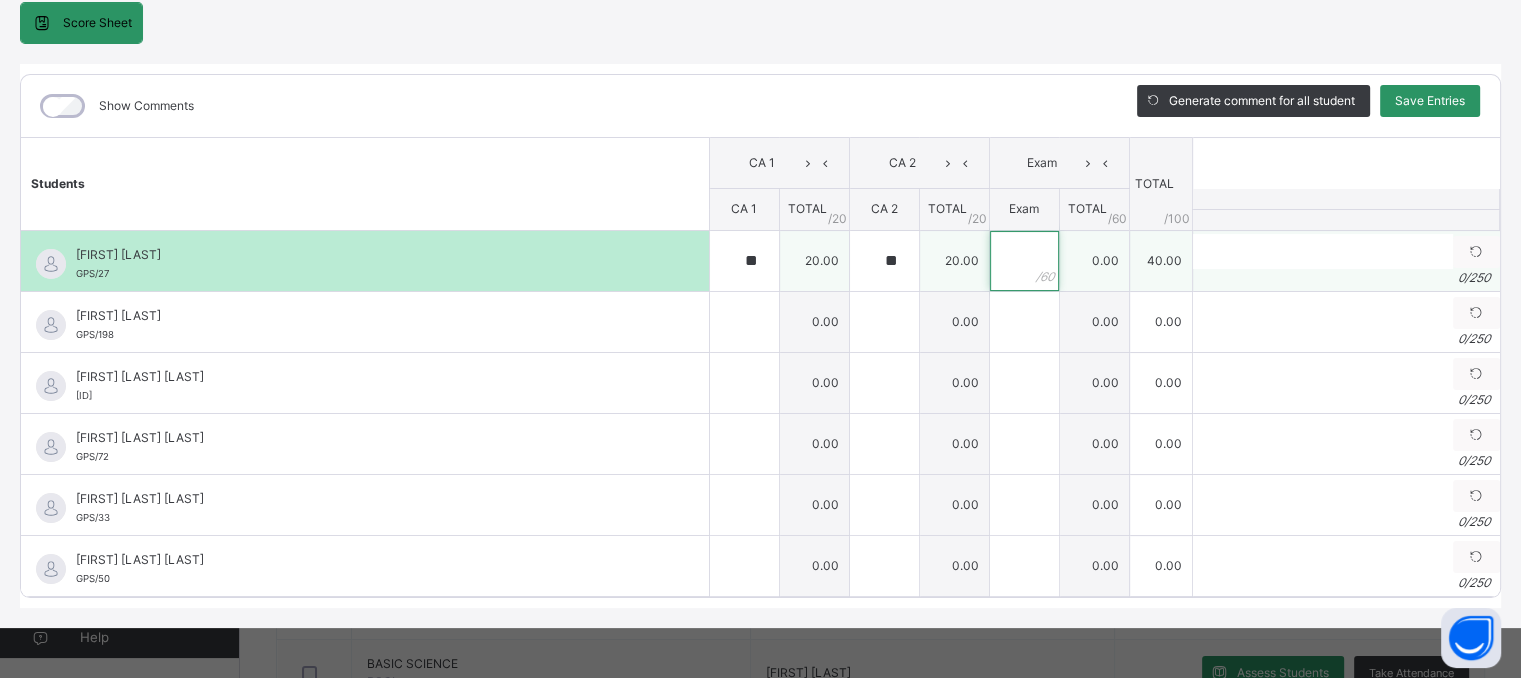 click at bounding box center [1024, 261] 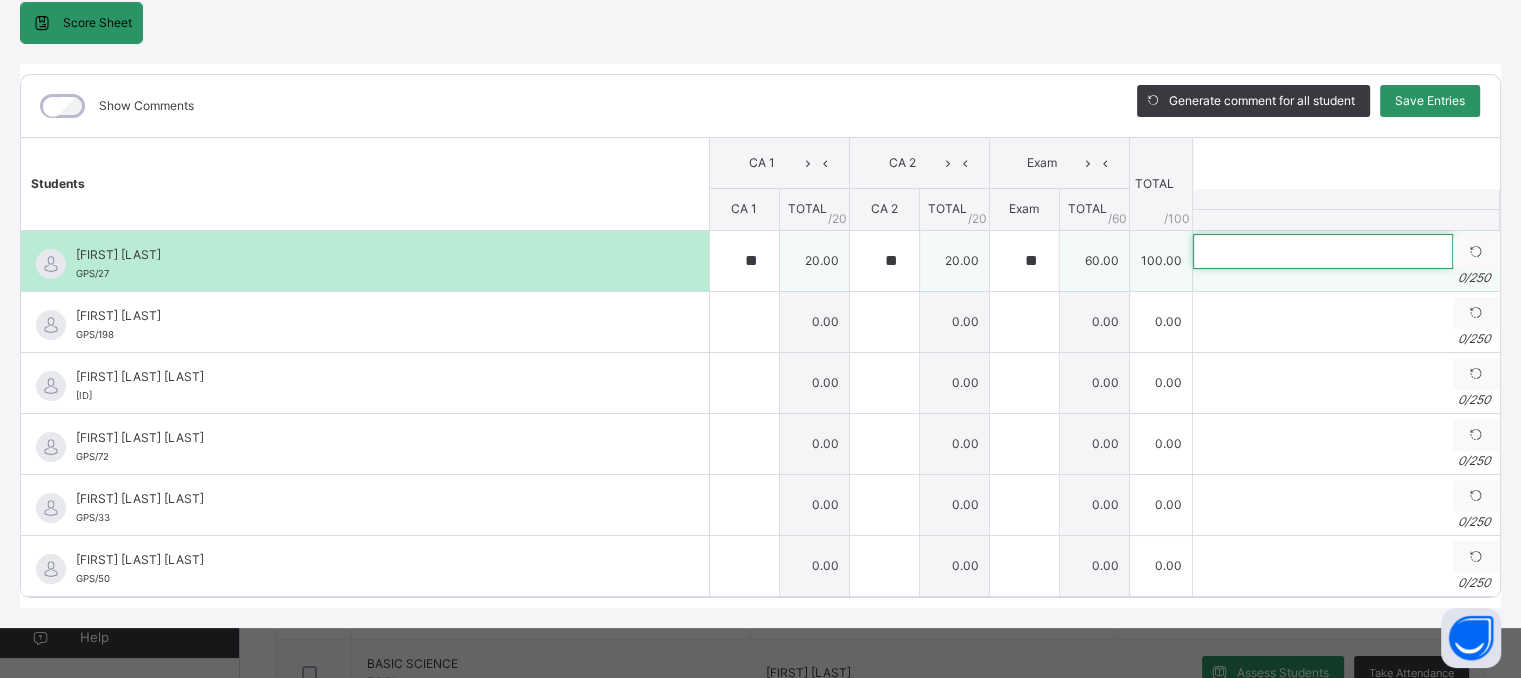 click at bounding box center [1323, 251] 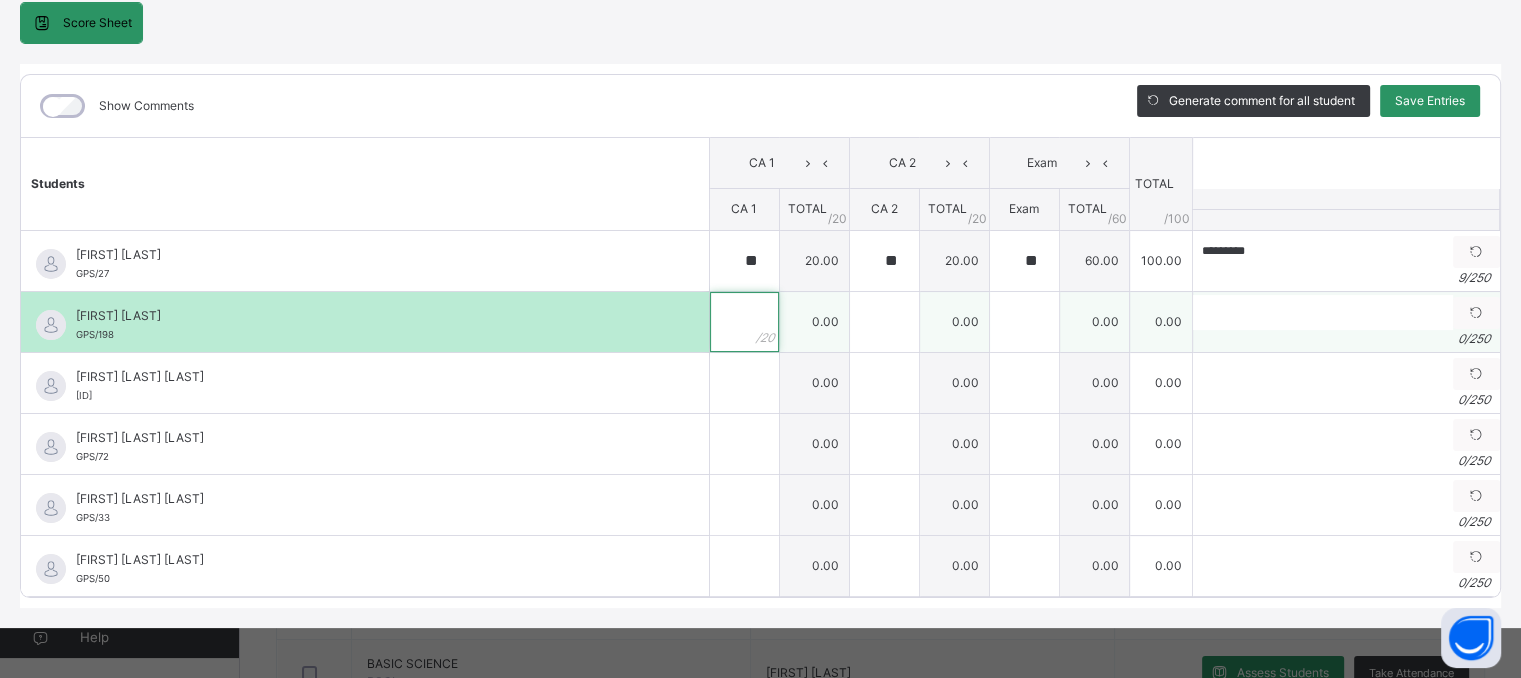 click at bounding box center [744, 322] 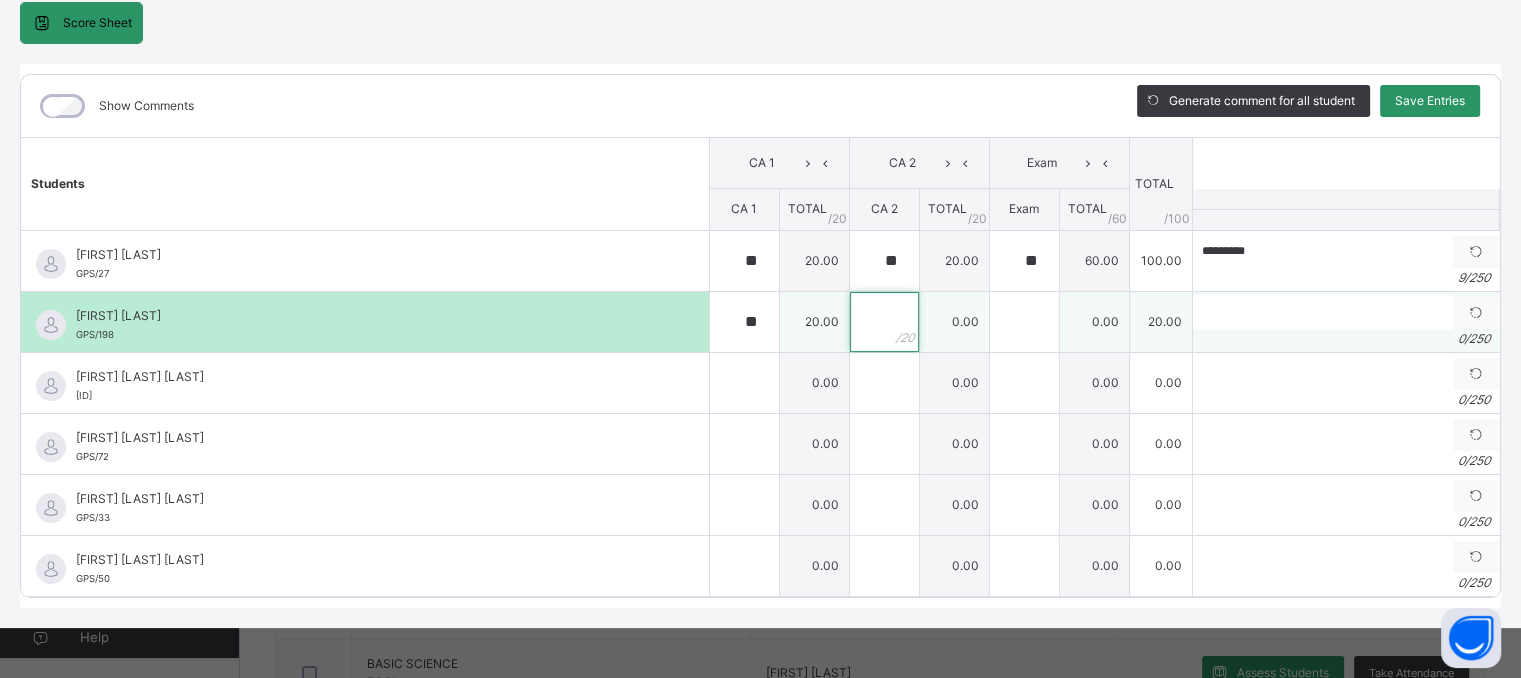 click at bounding box center (884, 322) 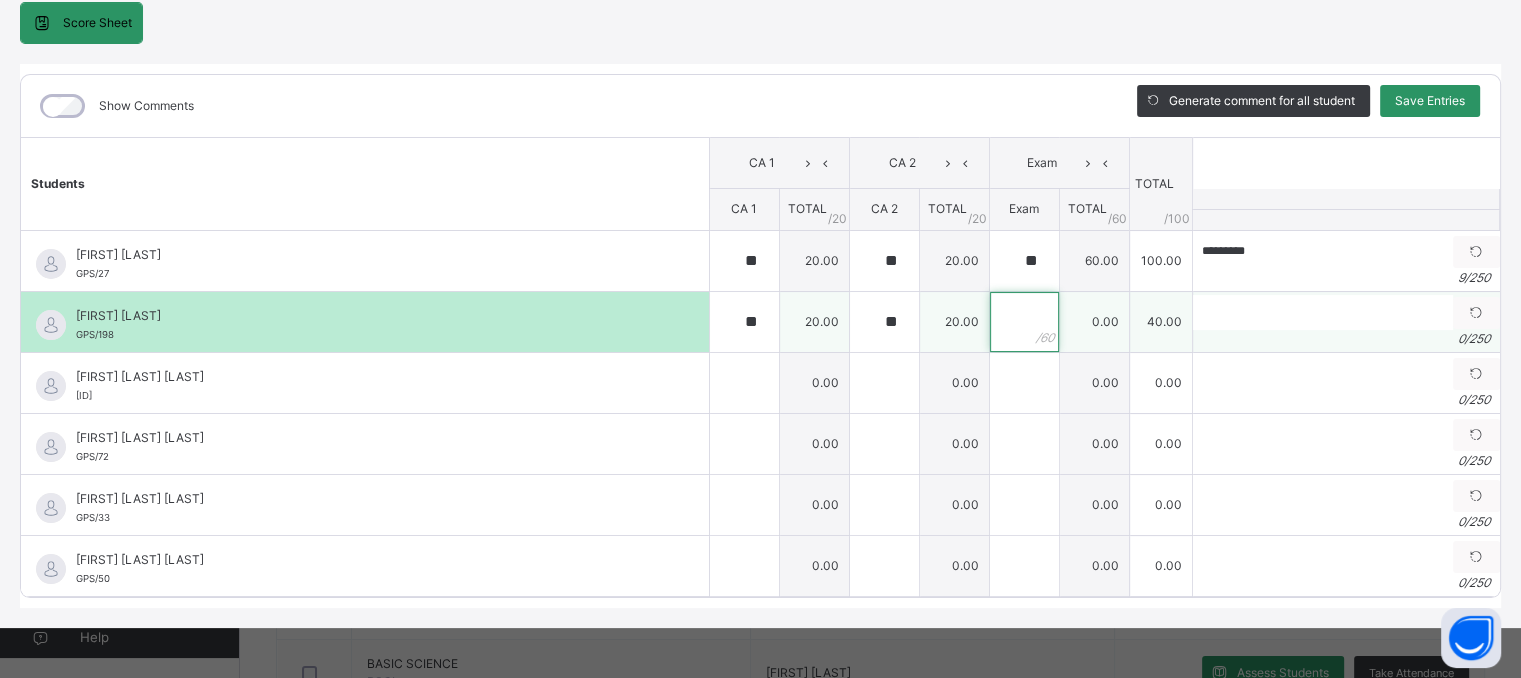 click at bounding box center (1024, 322) 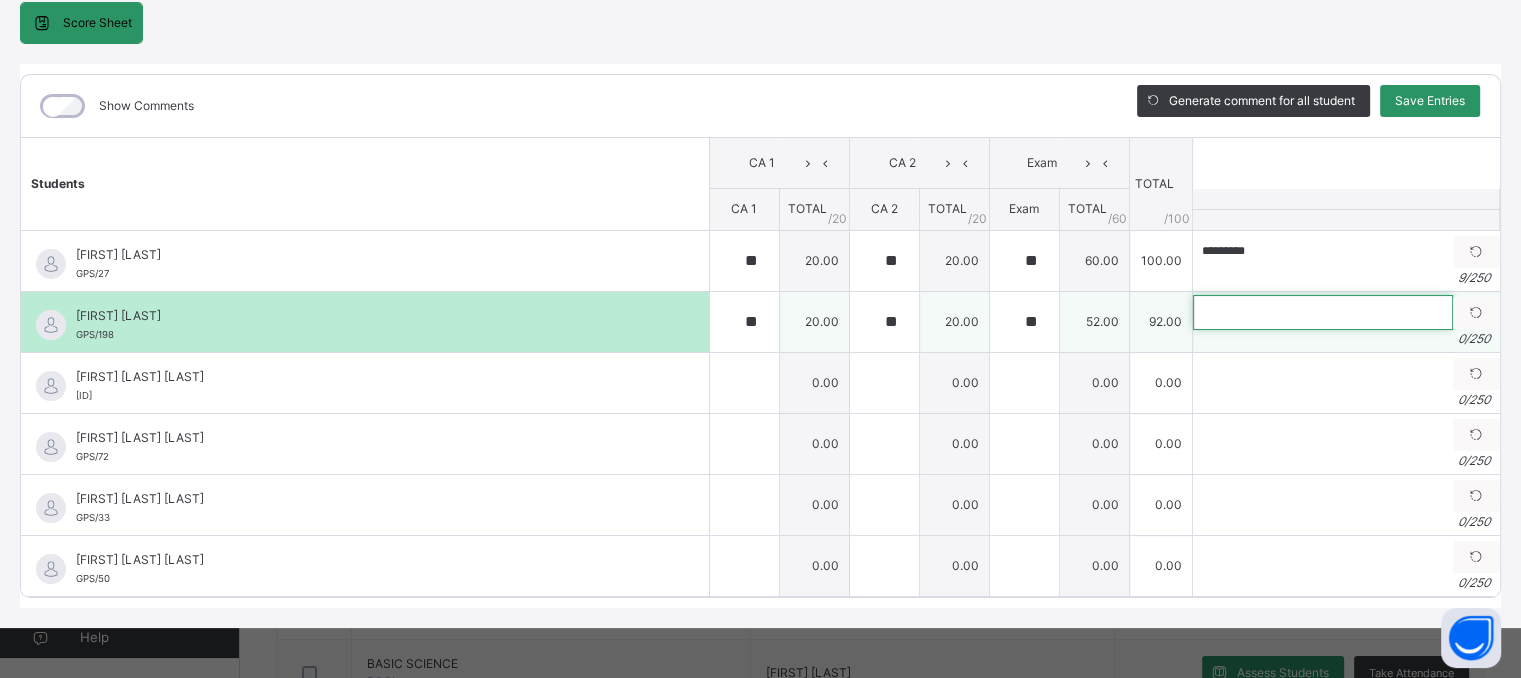 click at bounding box center [1323, 312] 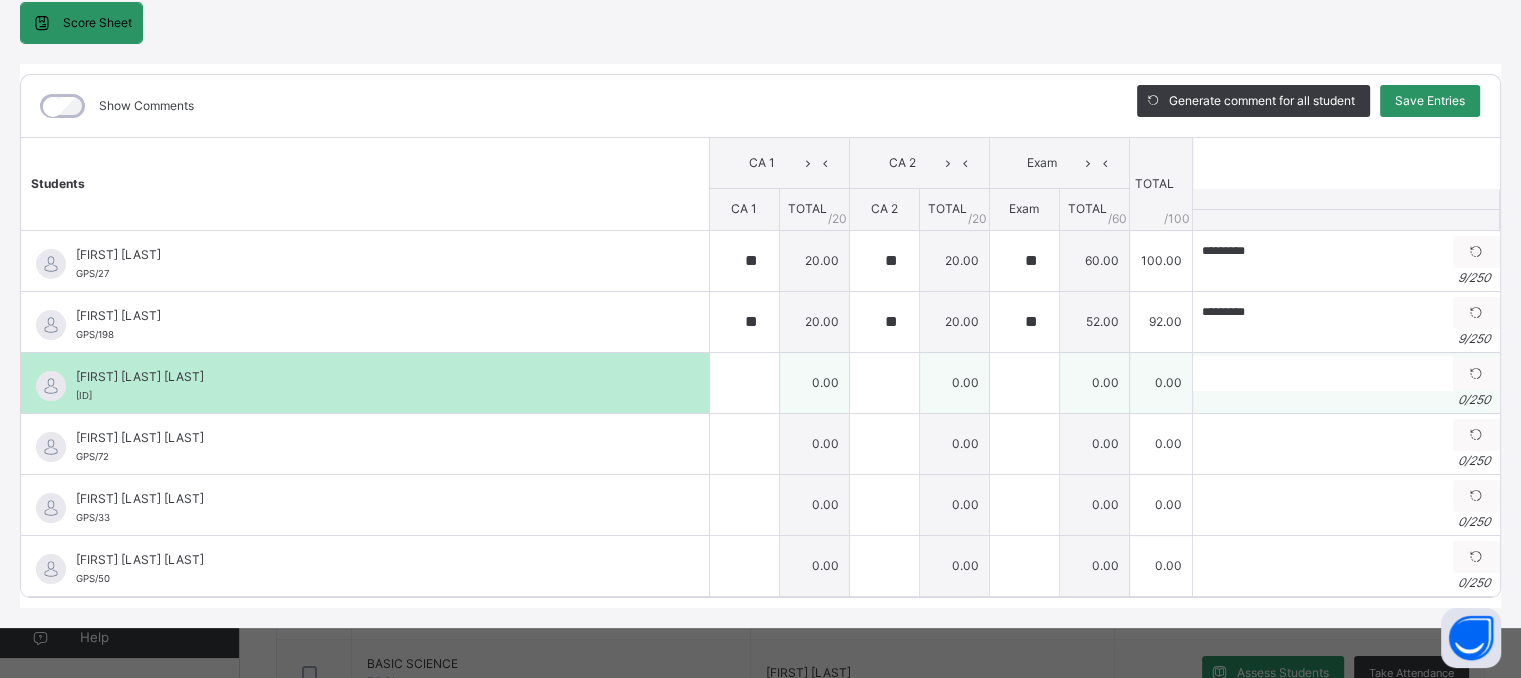 click on "0.00" at bounding box center [814, 382] 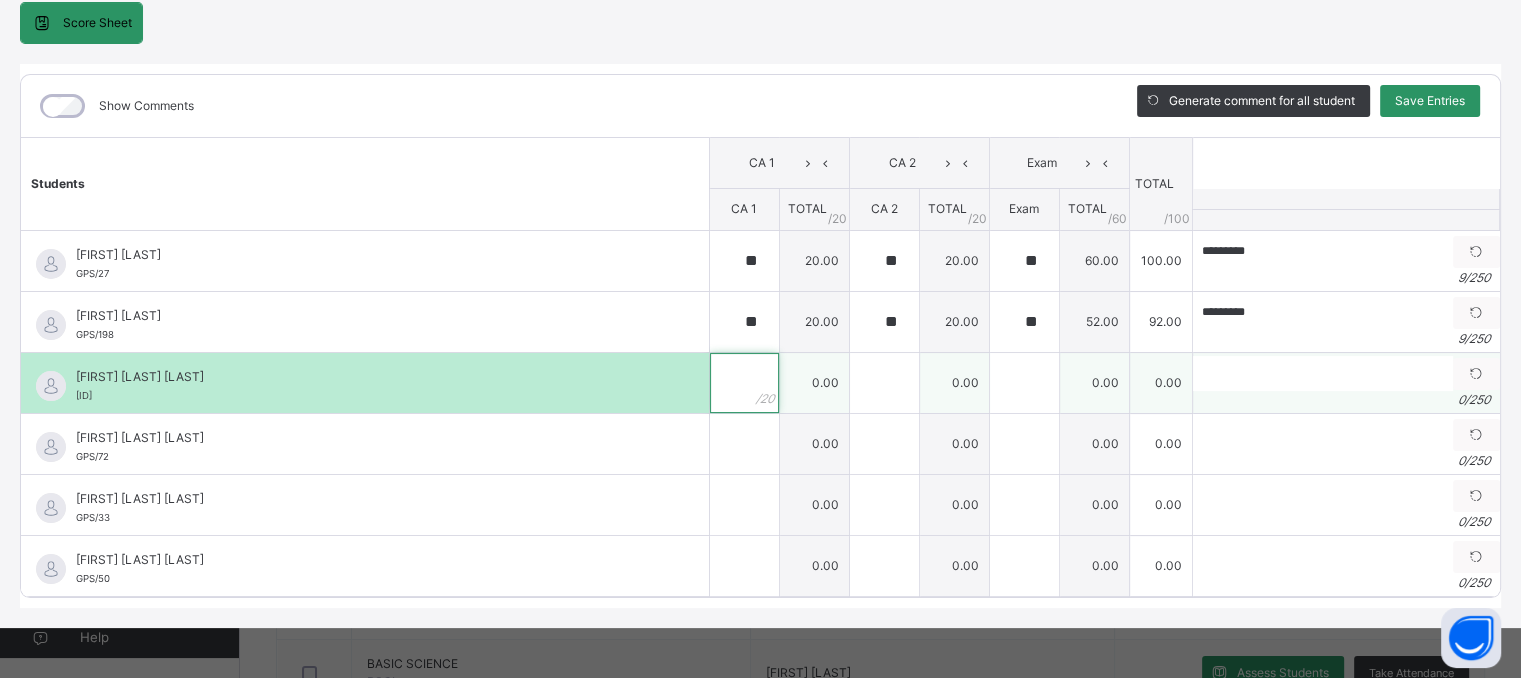 click at bounding box center (744, 383) 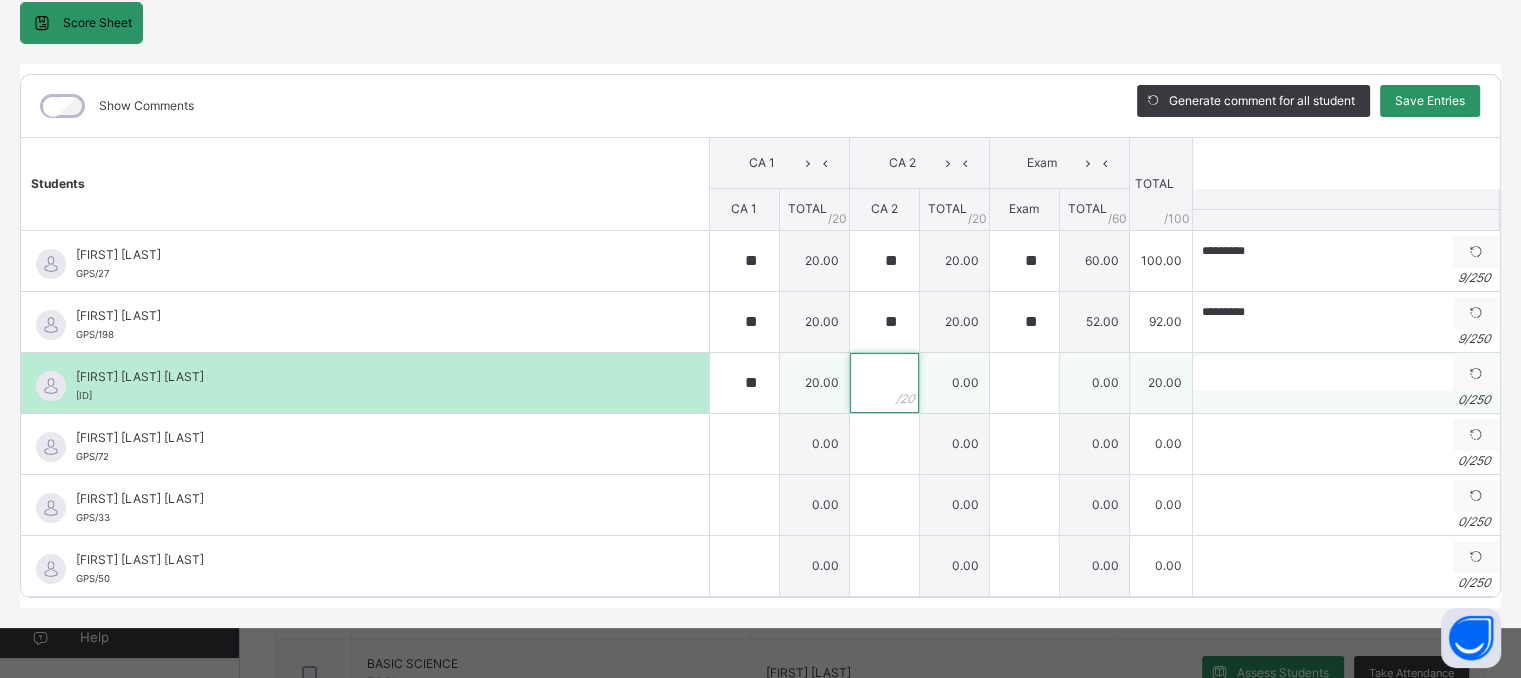 click at bounding box center [884, 383] 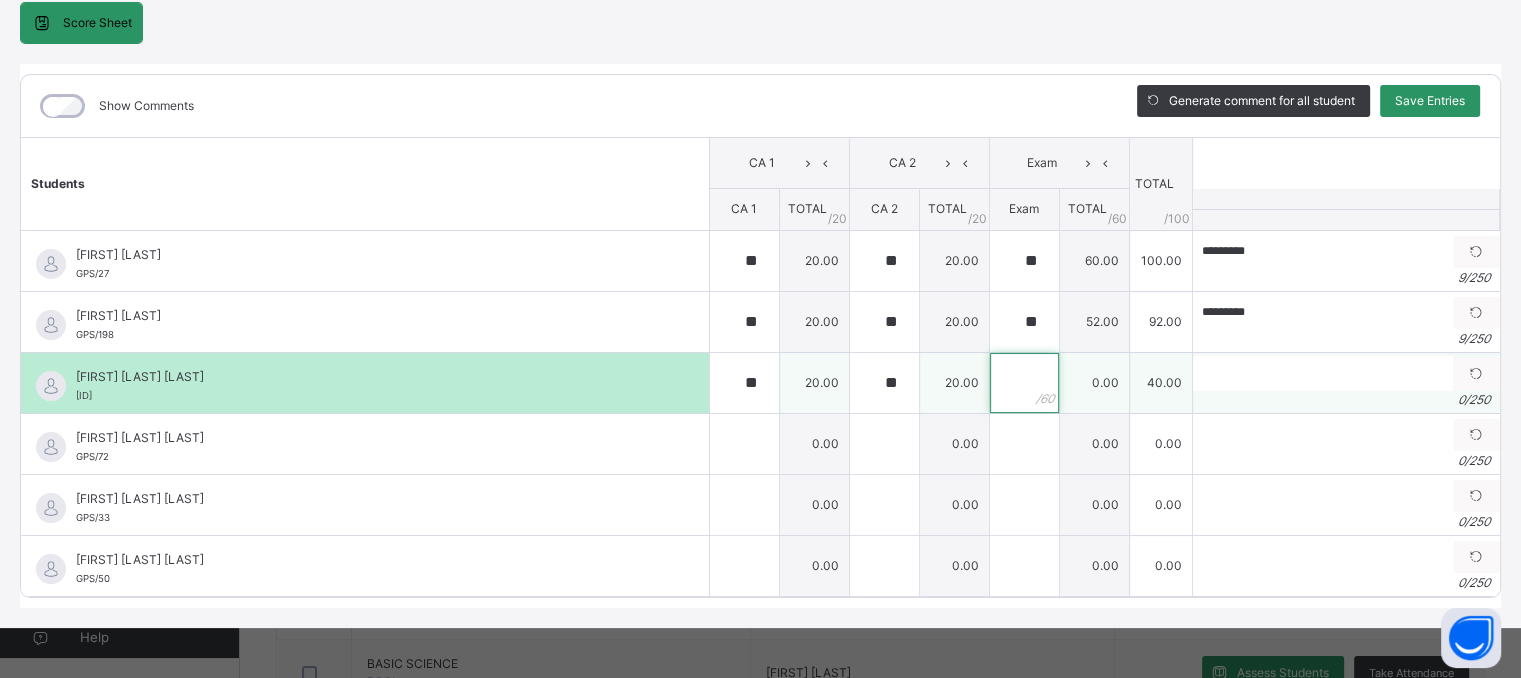 click at bounding box center [1024, 383] 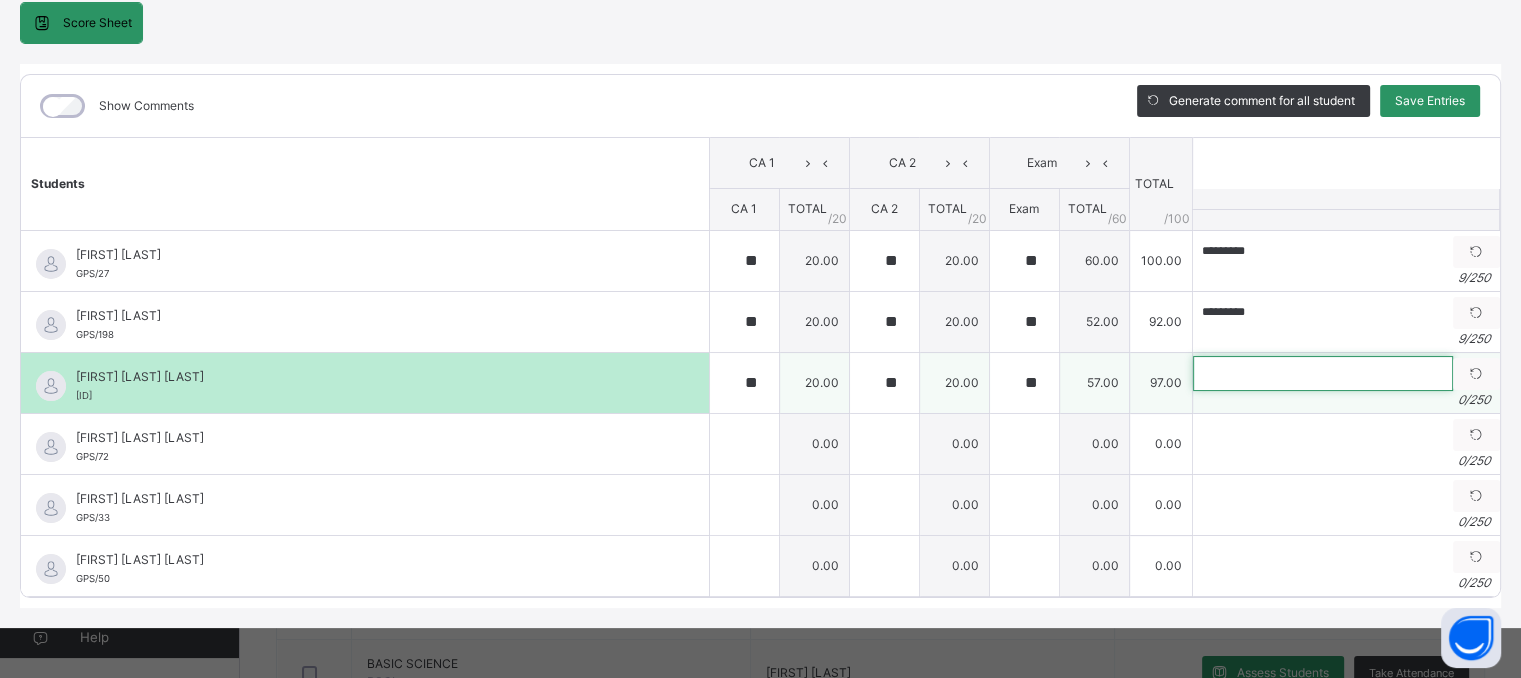 click at bounding box center (1323, 373) 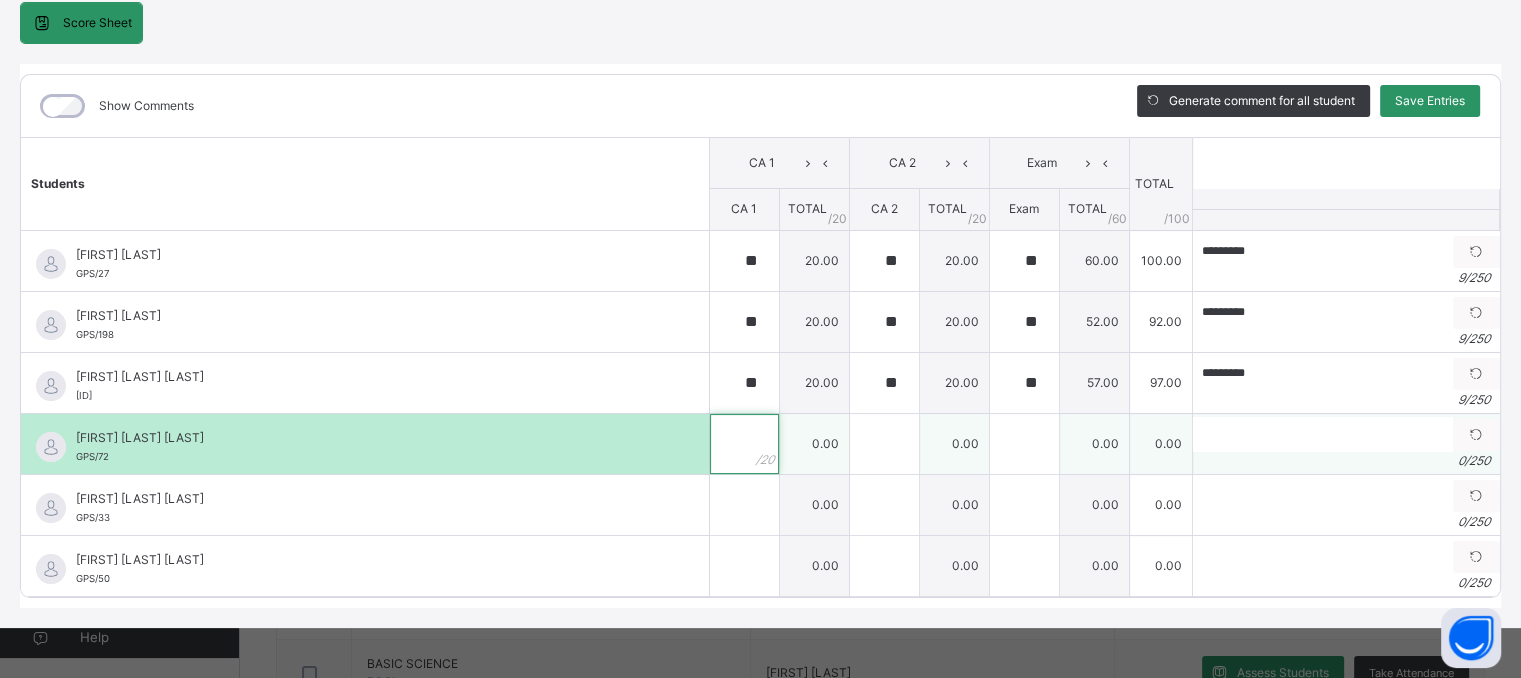 click at bounding box center [744, 444] 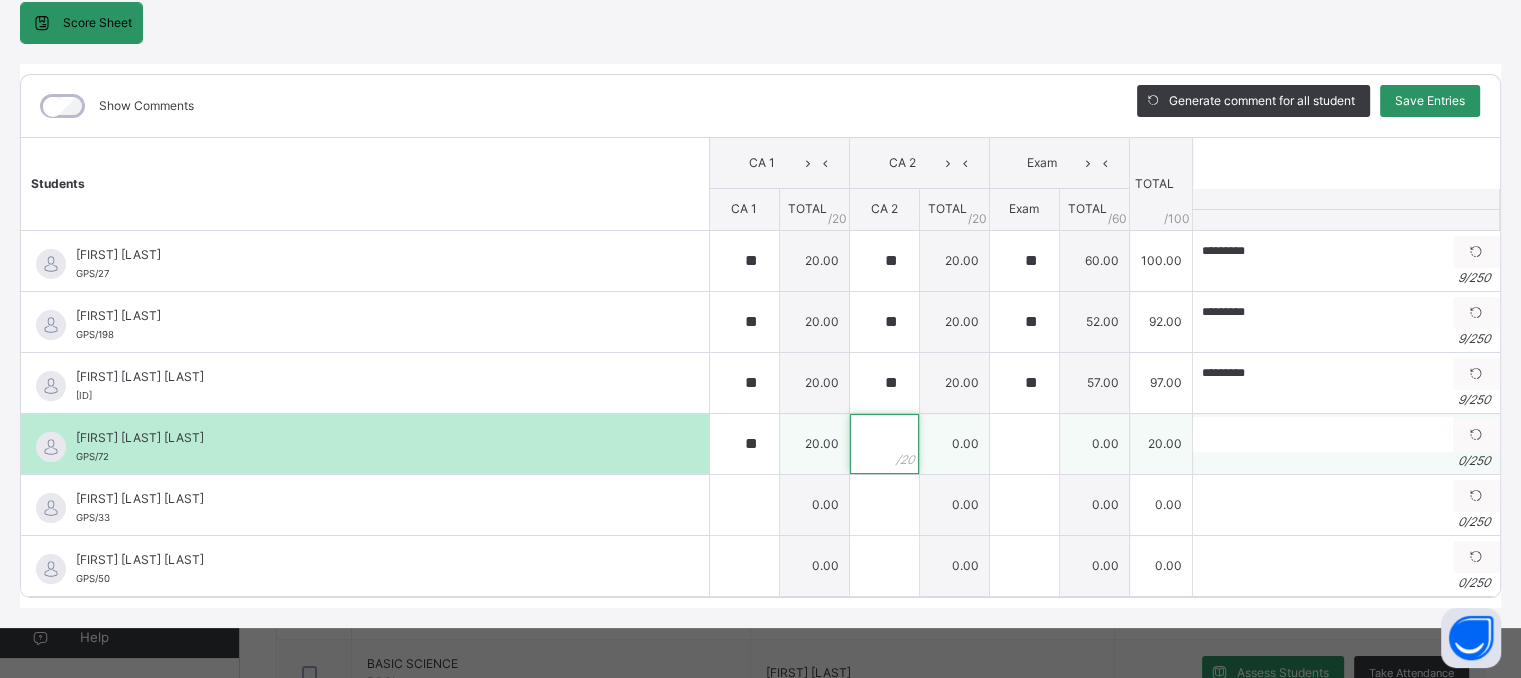 click at bounding box center (884, 444) 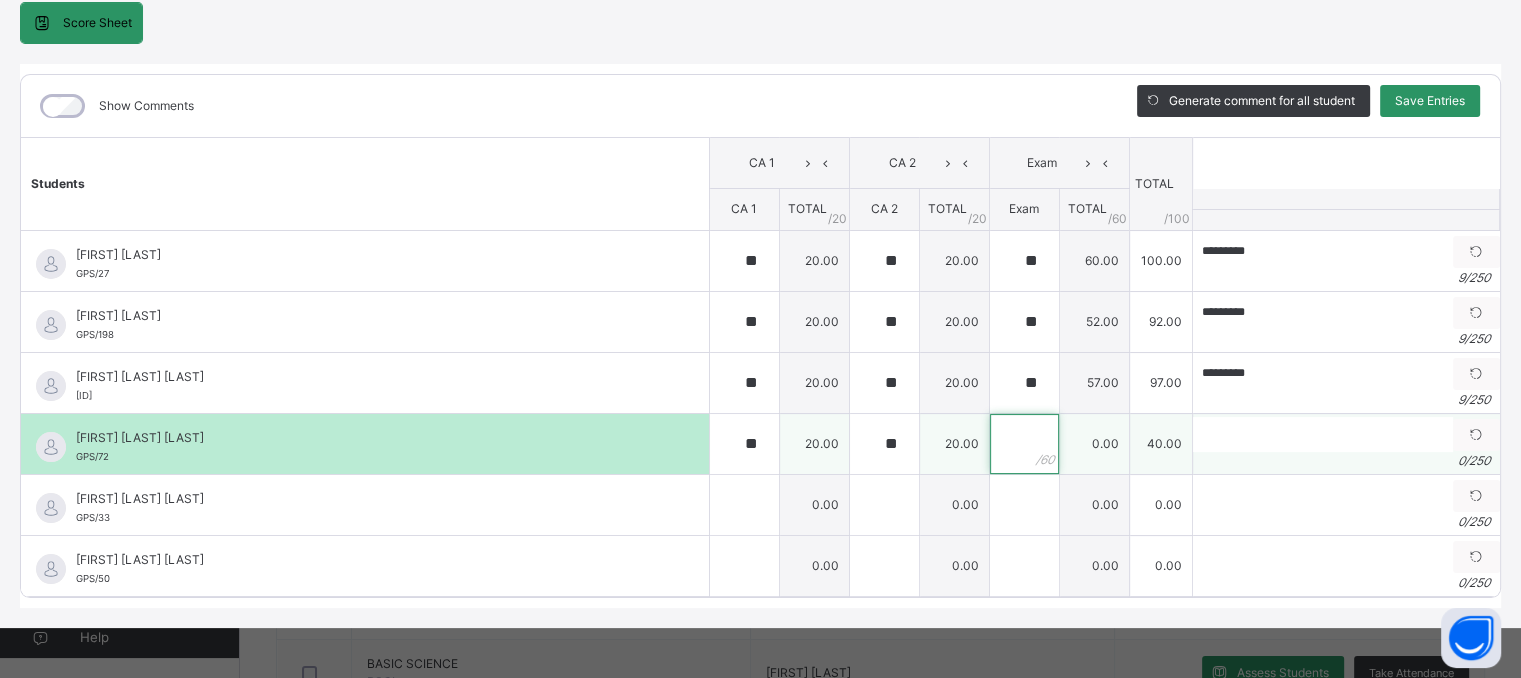 click at bounding box center [1024, 444] 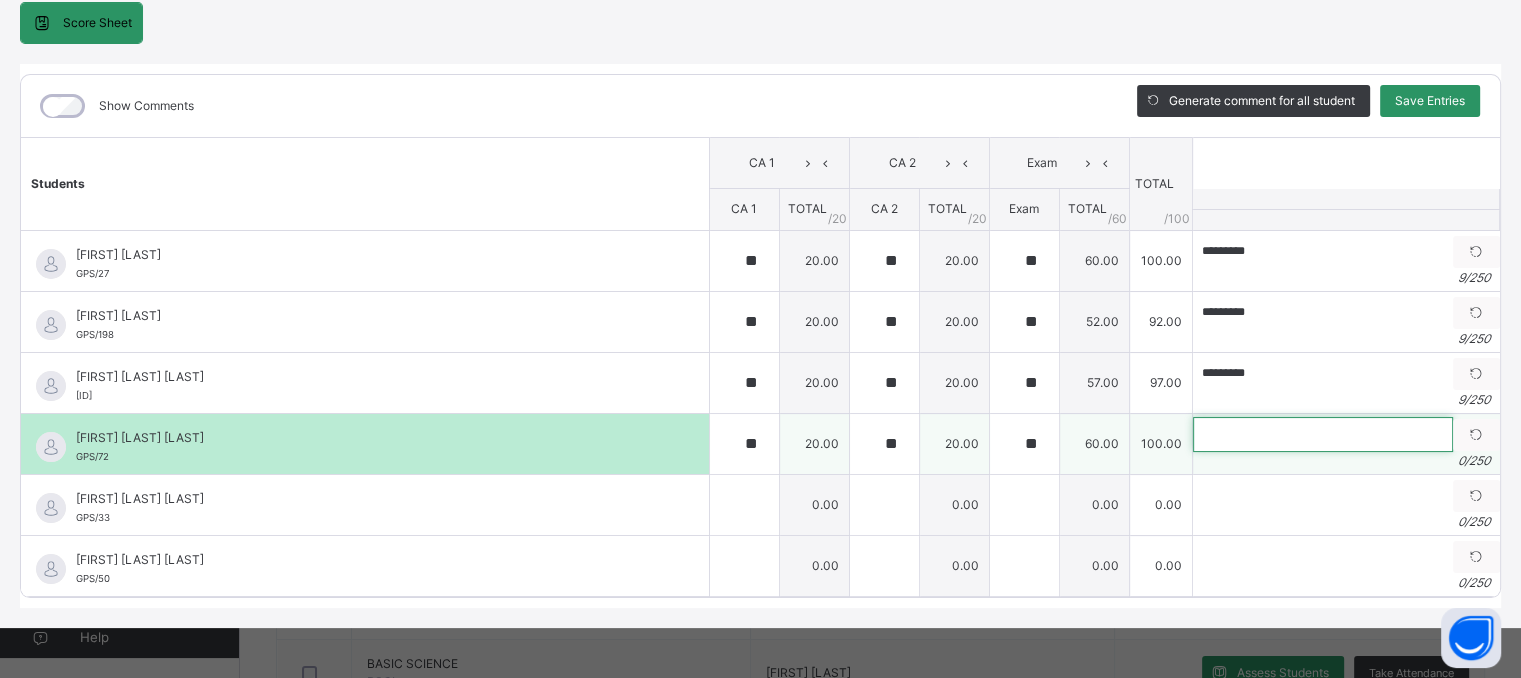 click at bounding box center (1323, 434) 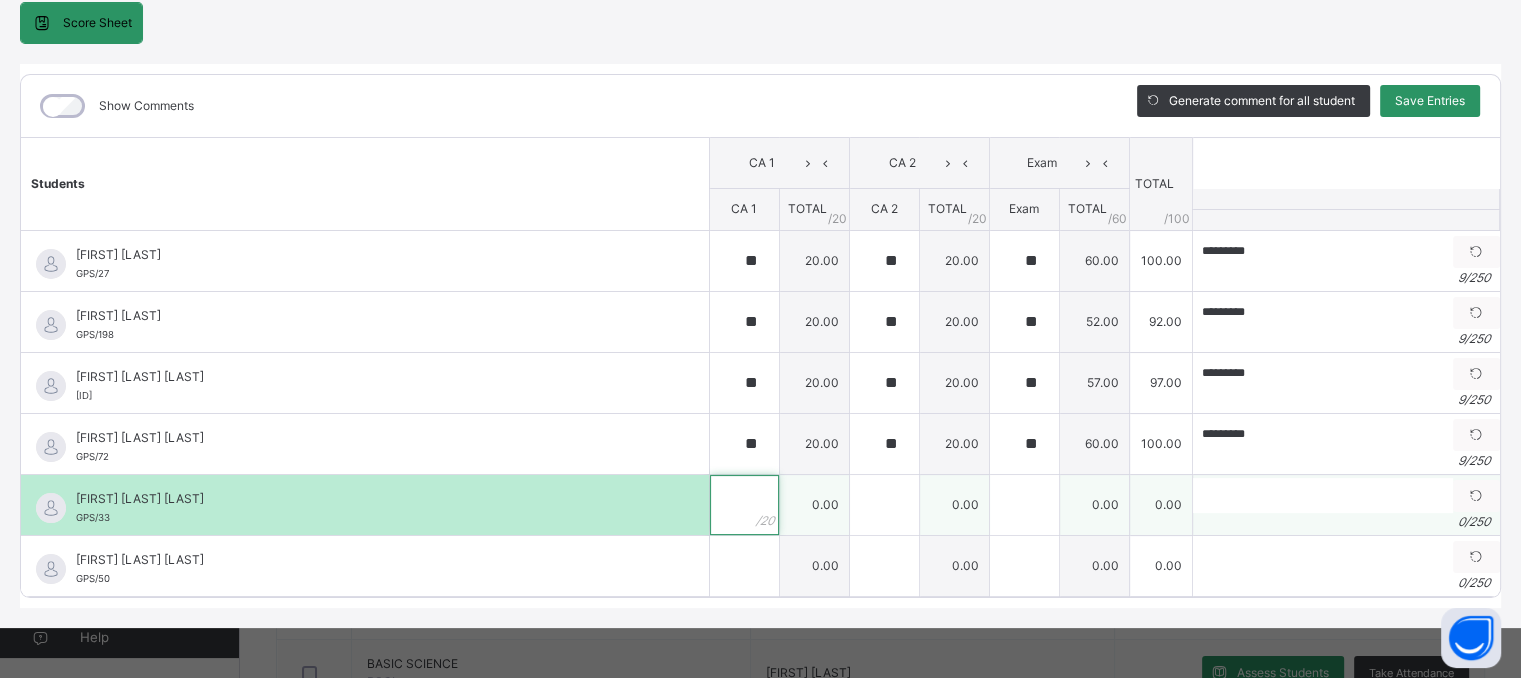 click at bounding box center [744, 505] 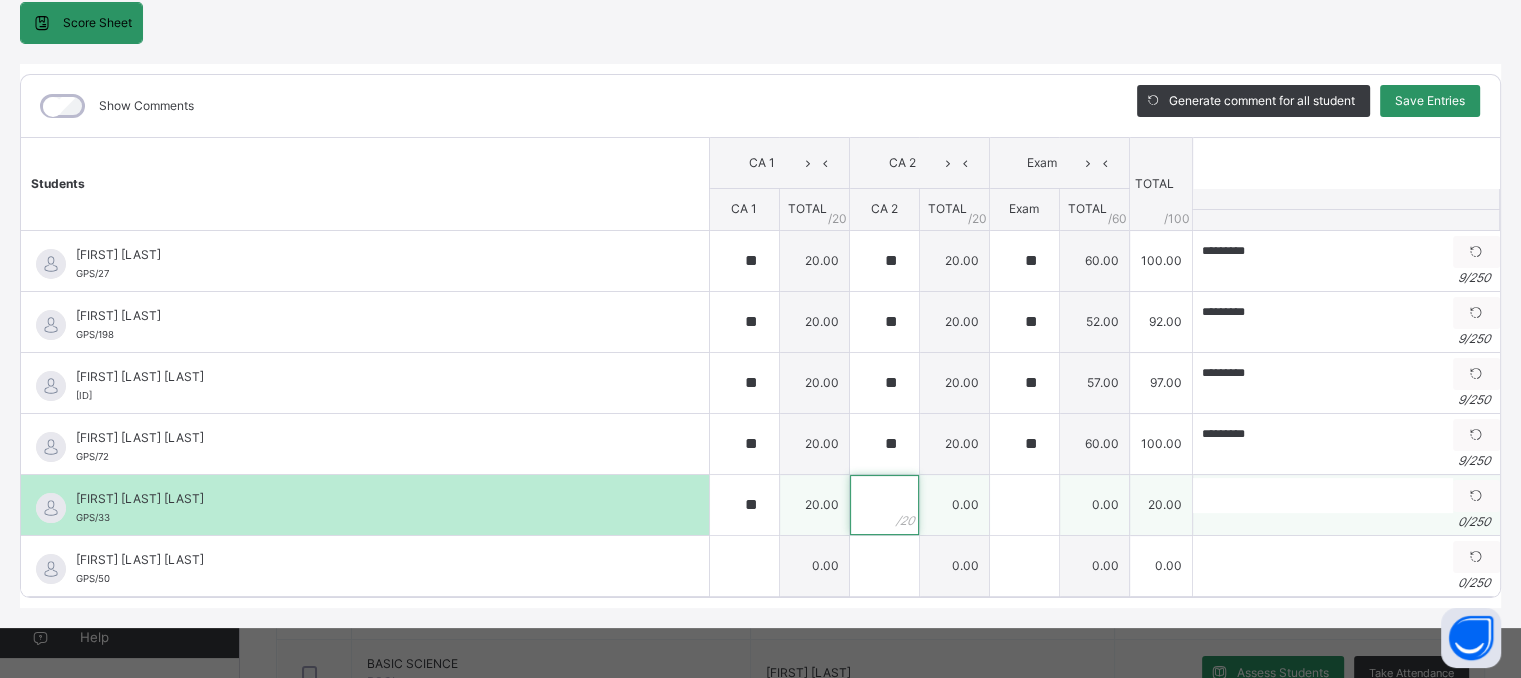 click at bounding box center (884, 505) 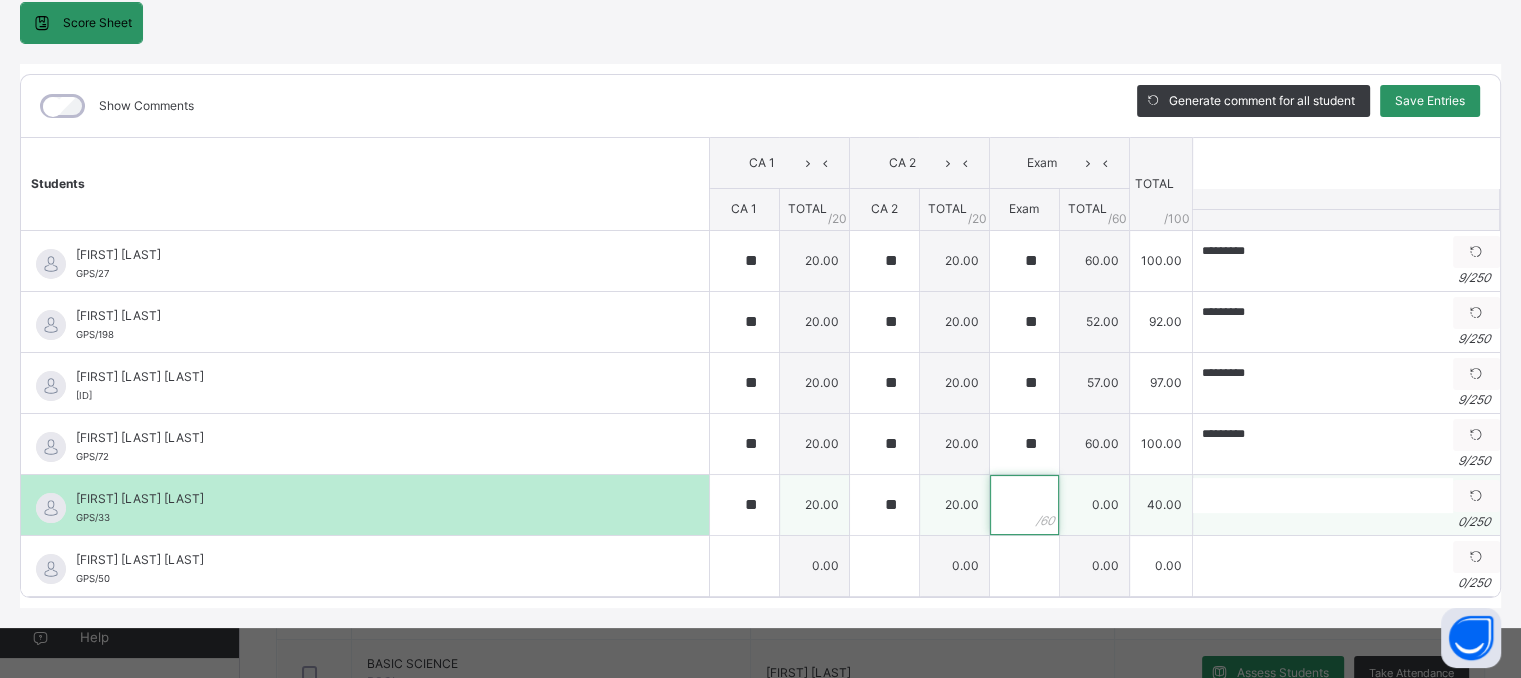 click at bounding box center [1024, 505] 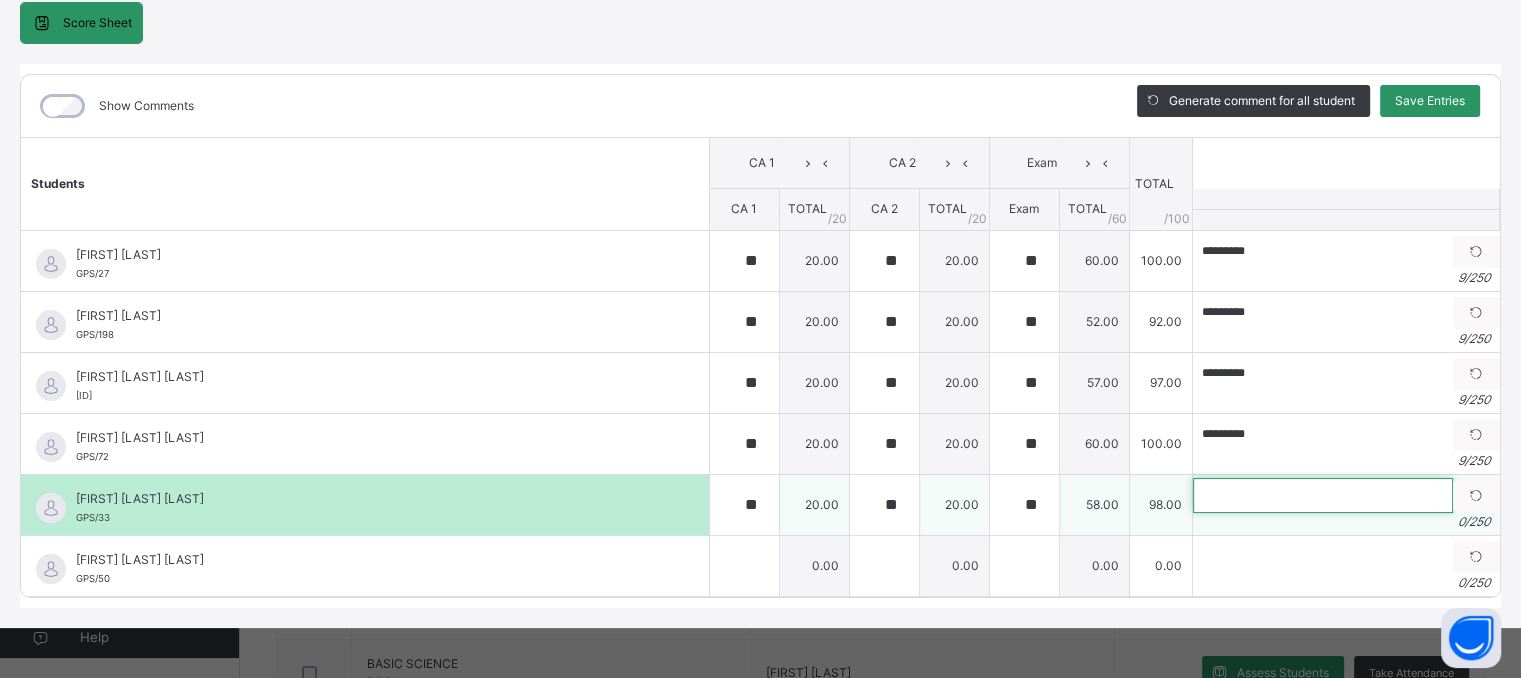 click at bounding box center [1323, 495] 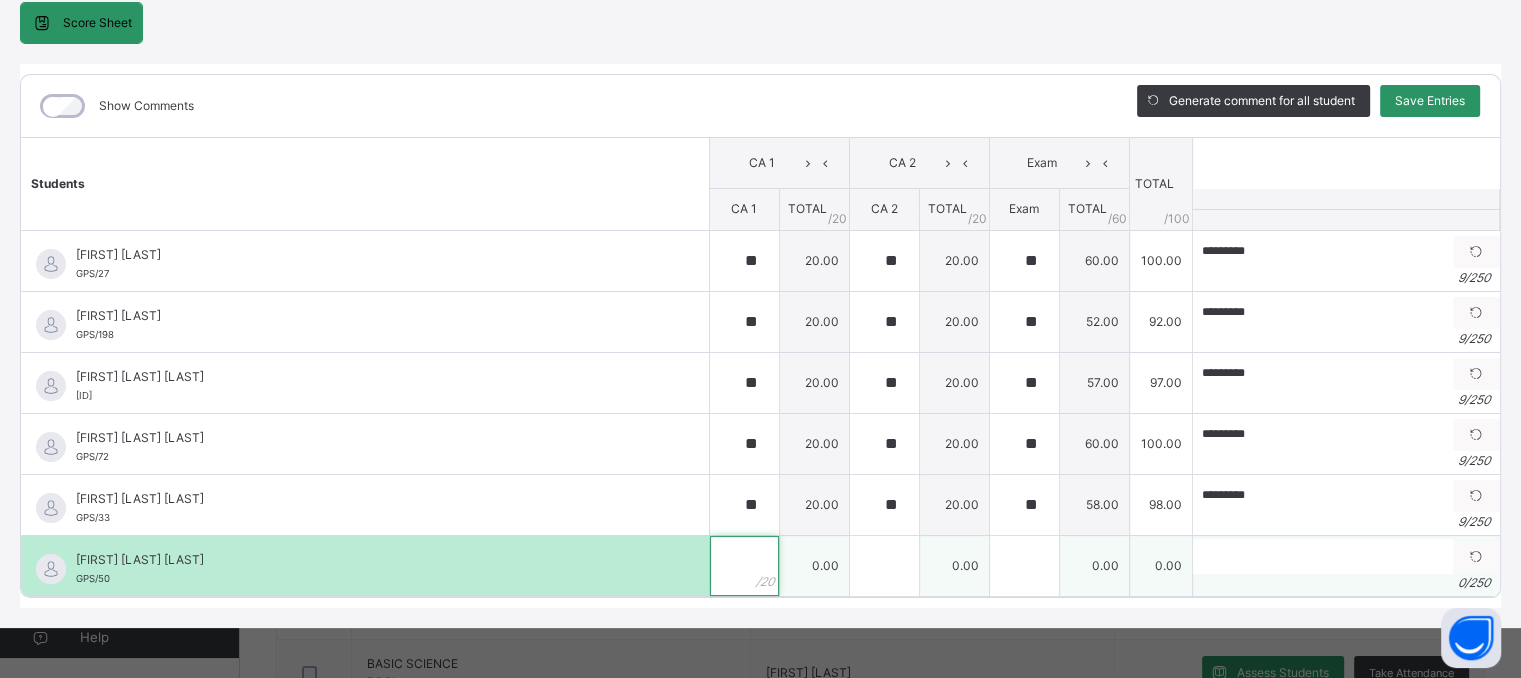 click at bounding box center (744, 566) 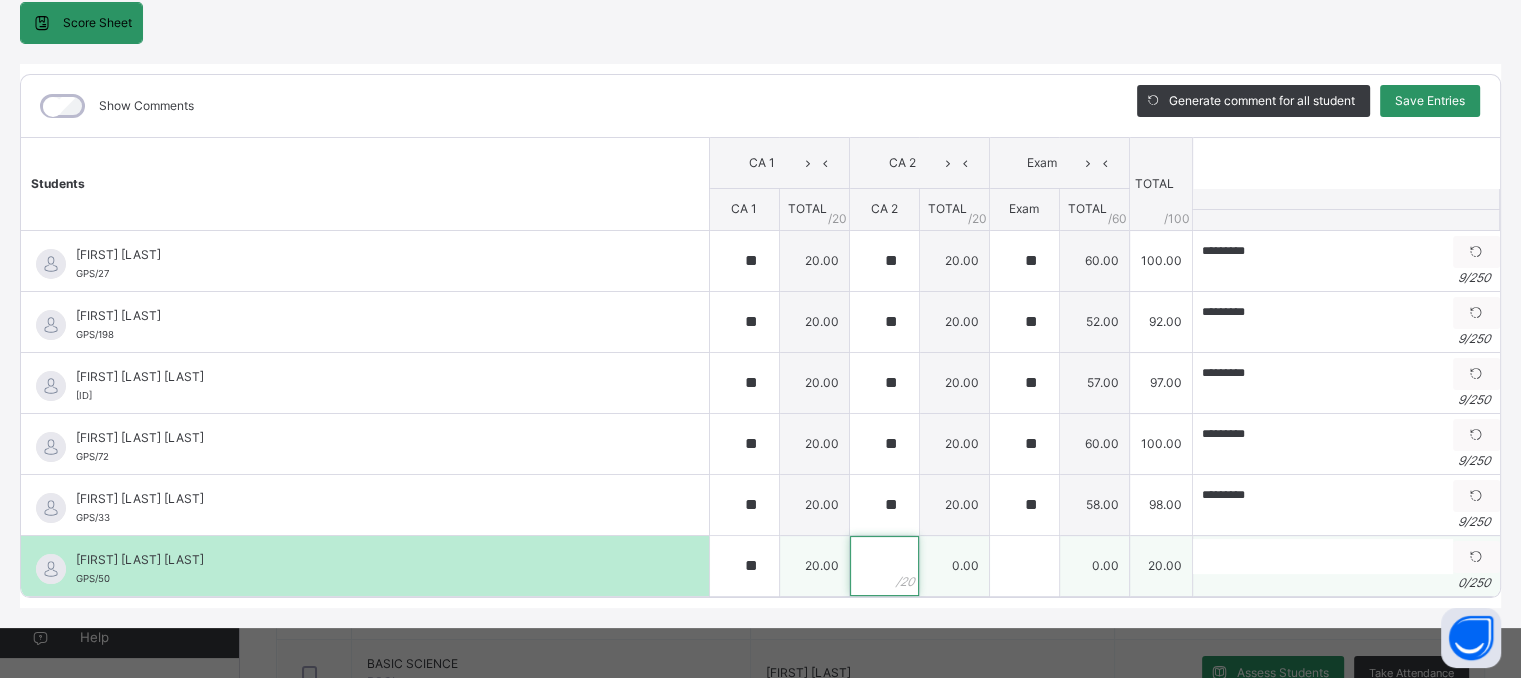 click at bounding box center (884, 566) 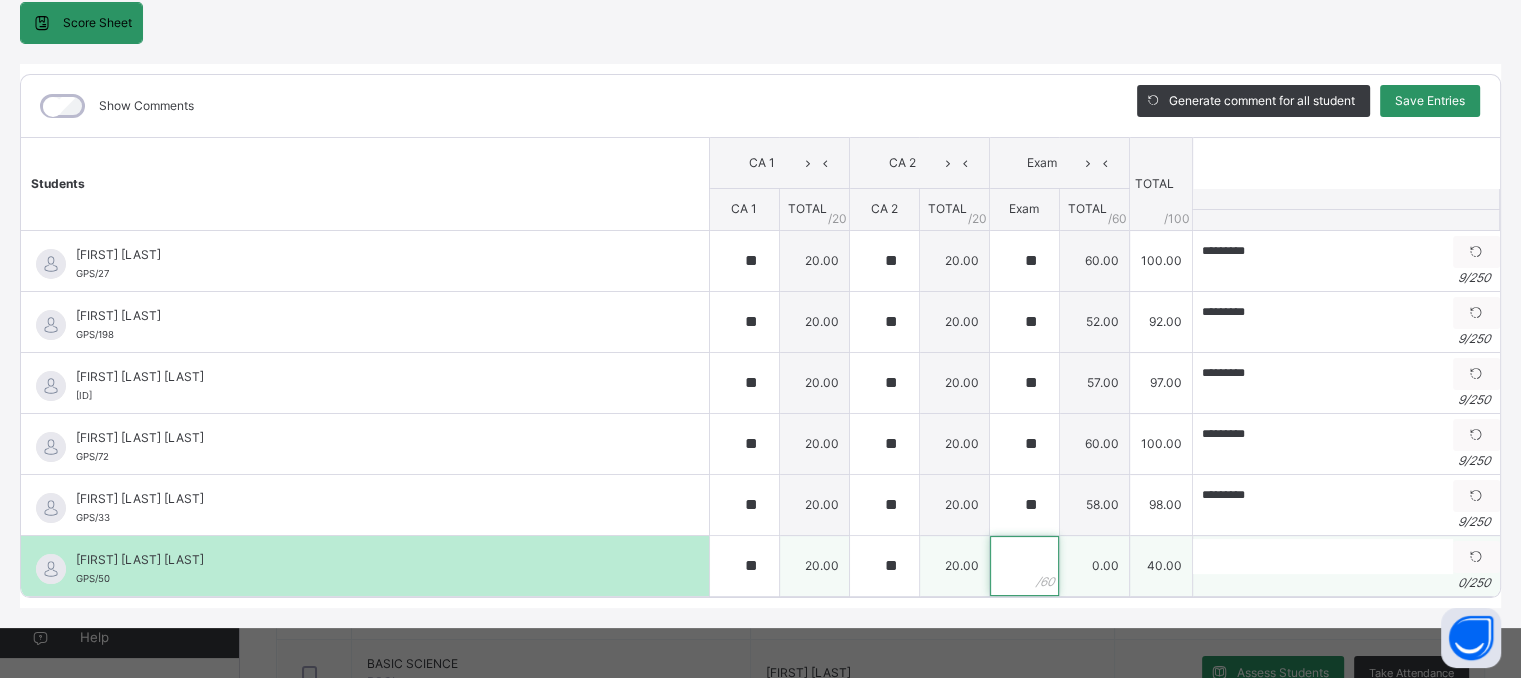 click at bounding box center [1024, 566] 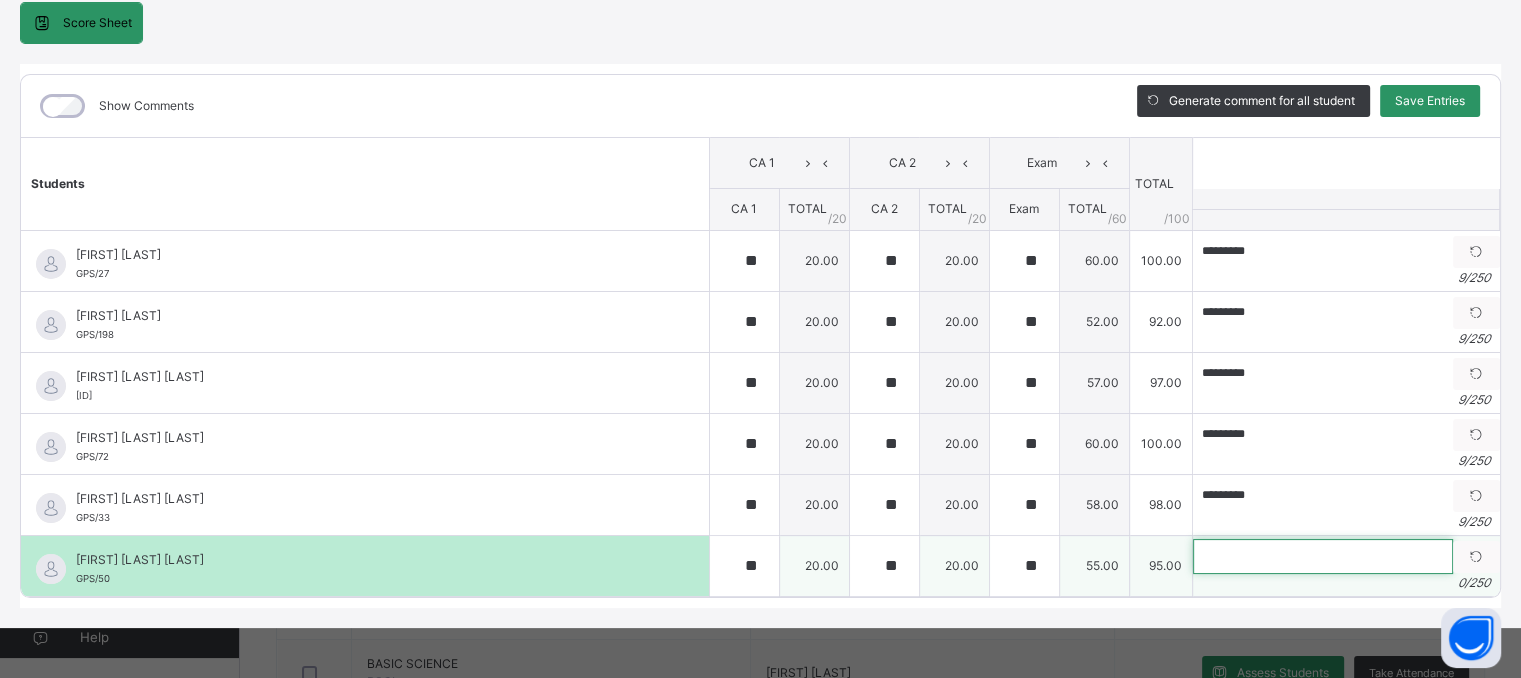 click at bounding box center (1323, 556) 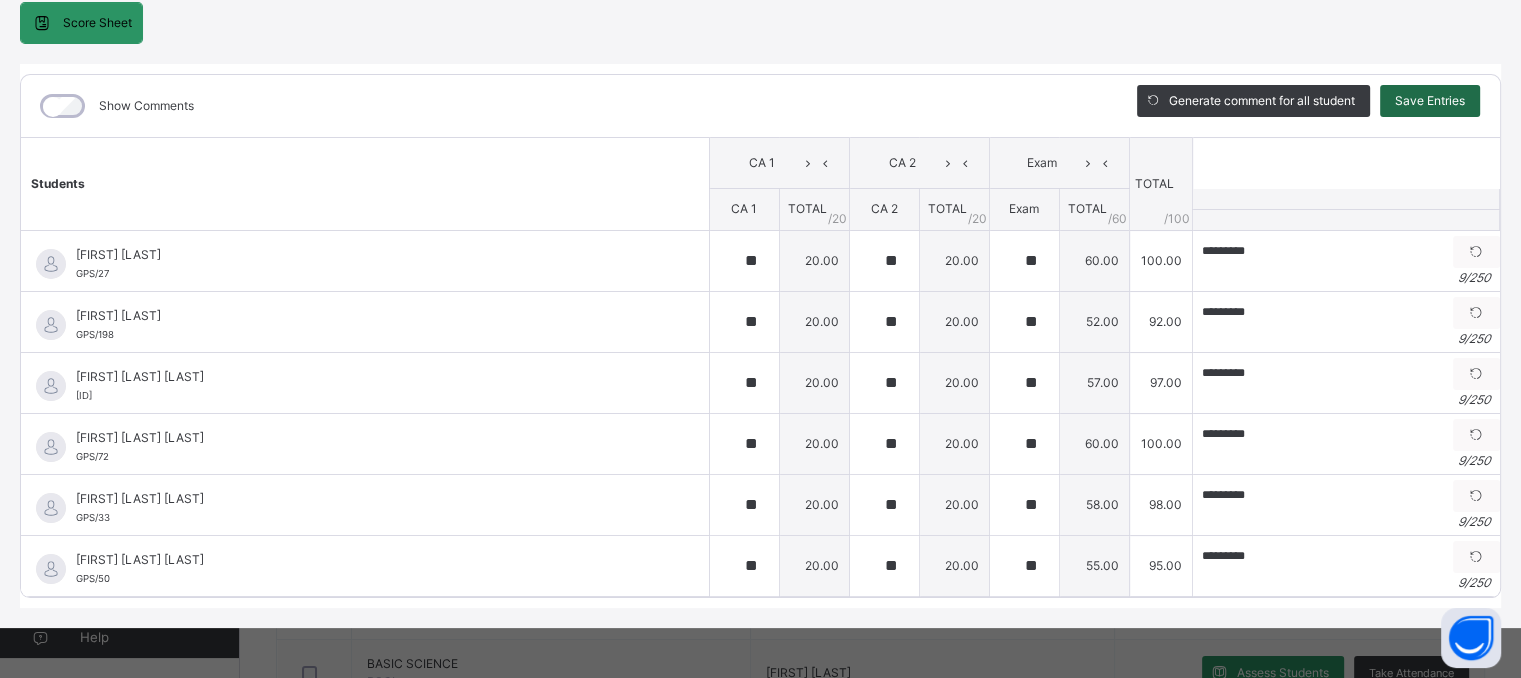 click on "Save Entries" at bounding box center (1430, 101) 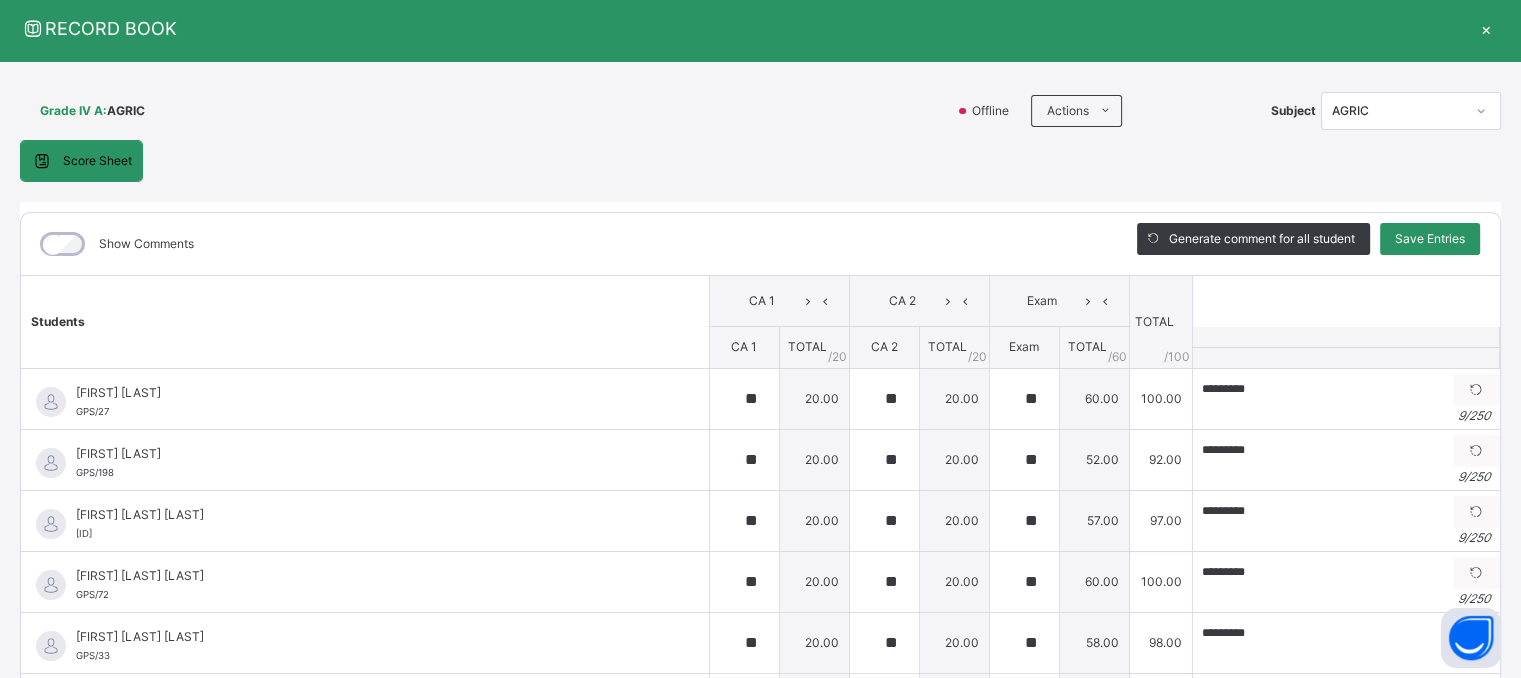scroll, scrollTop: 56, scrollLeft: 0, axis: vertical 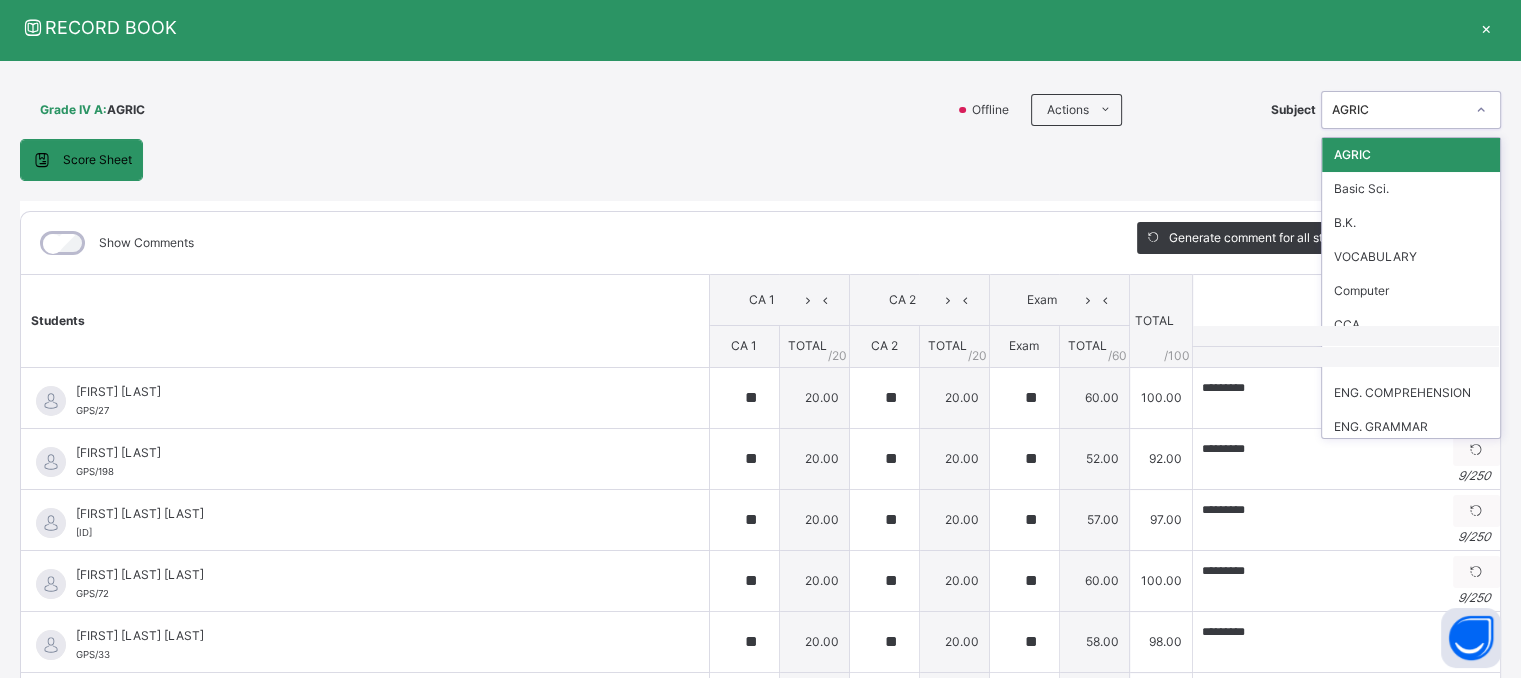 click on "AGRIC" at bounding box center (1398, 110) 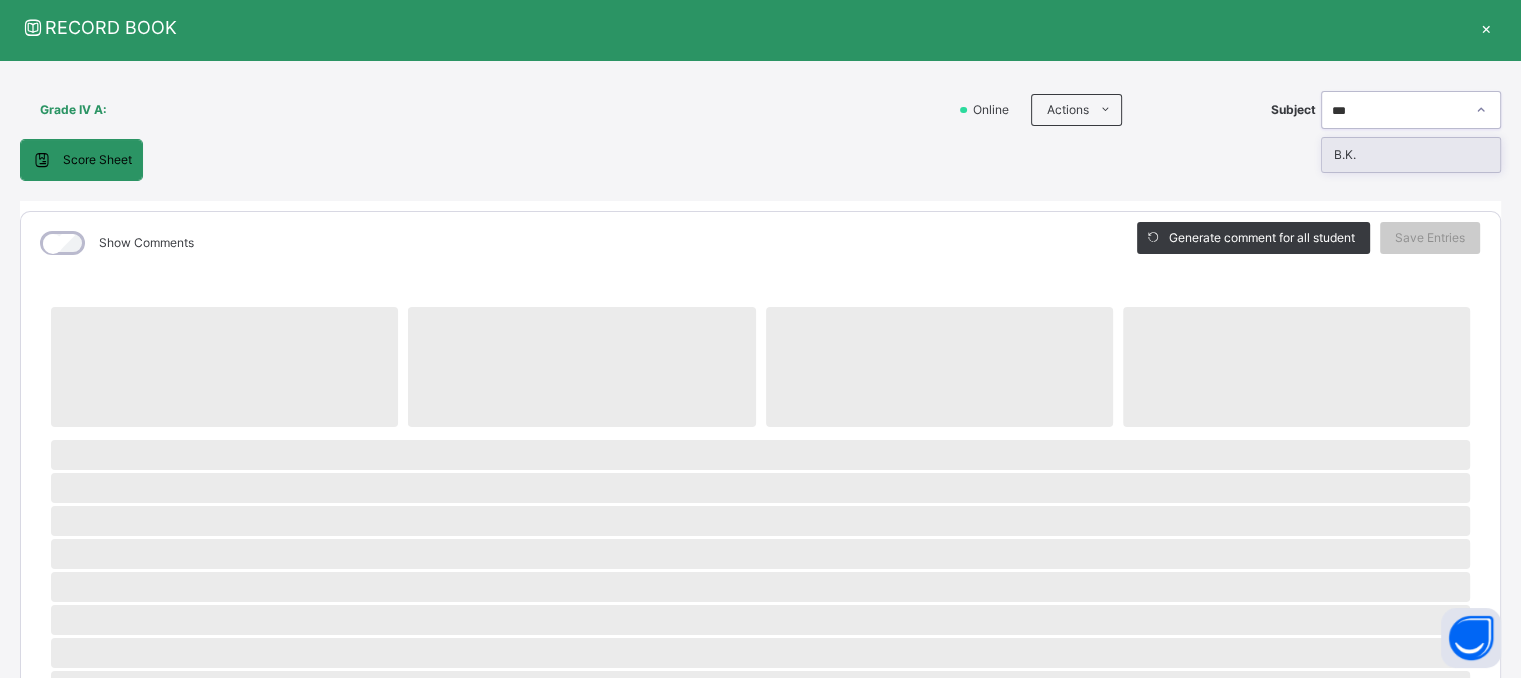 click on "B.K." at bounding box center [1411, 155] 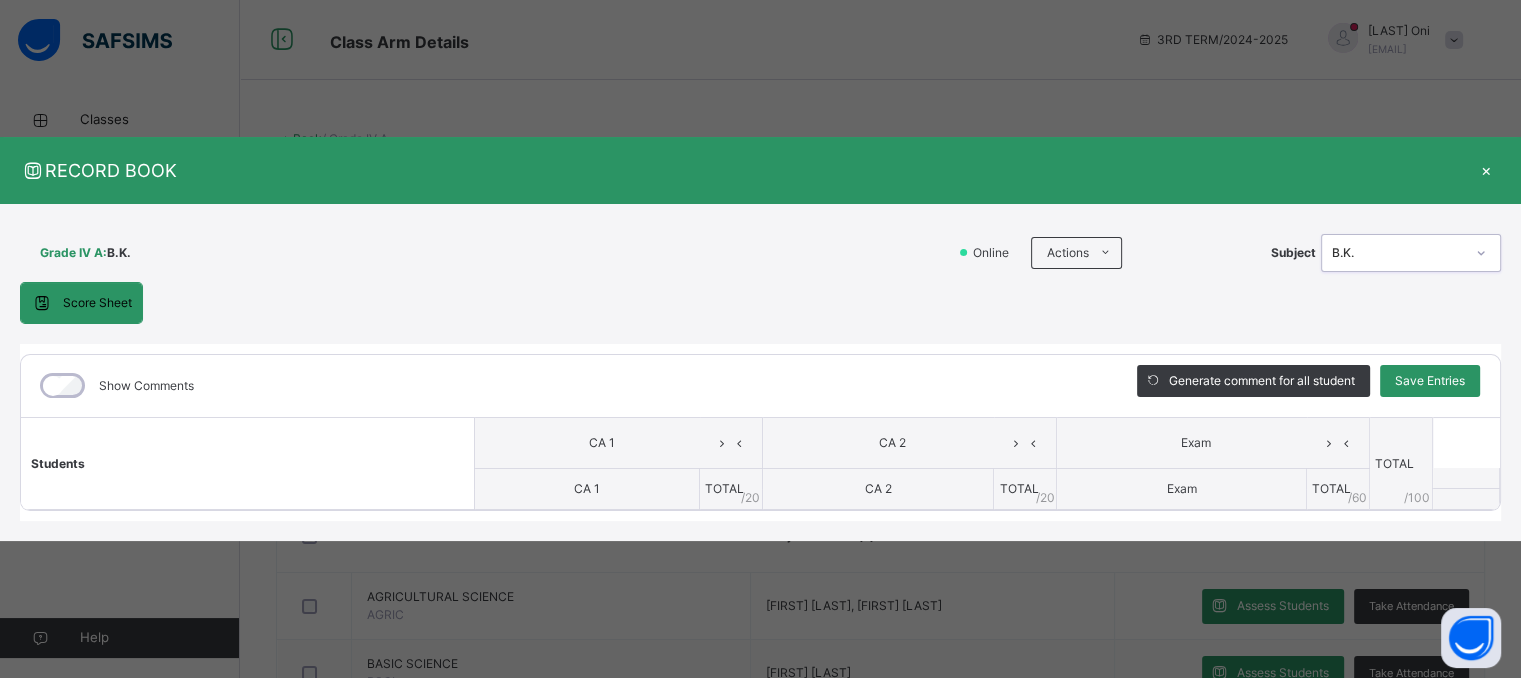 scroll, scrollTop: 0, scrollLeft: 0, axis: both 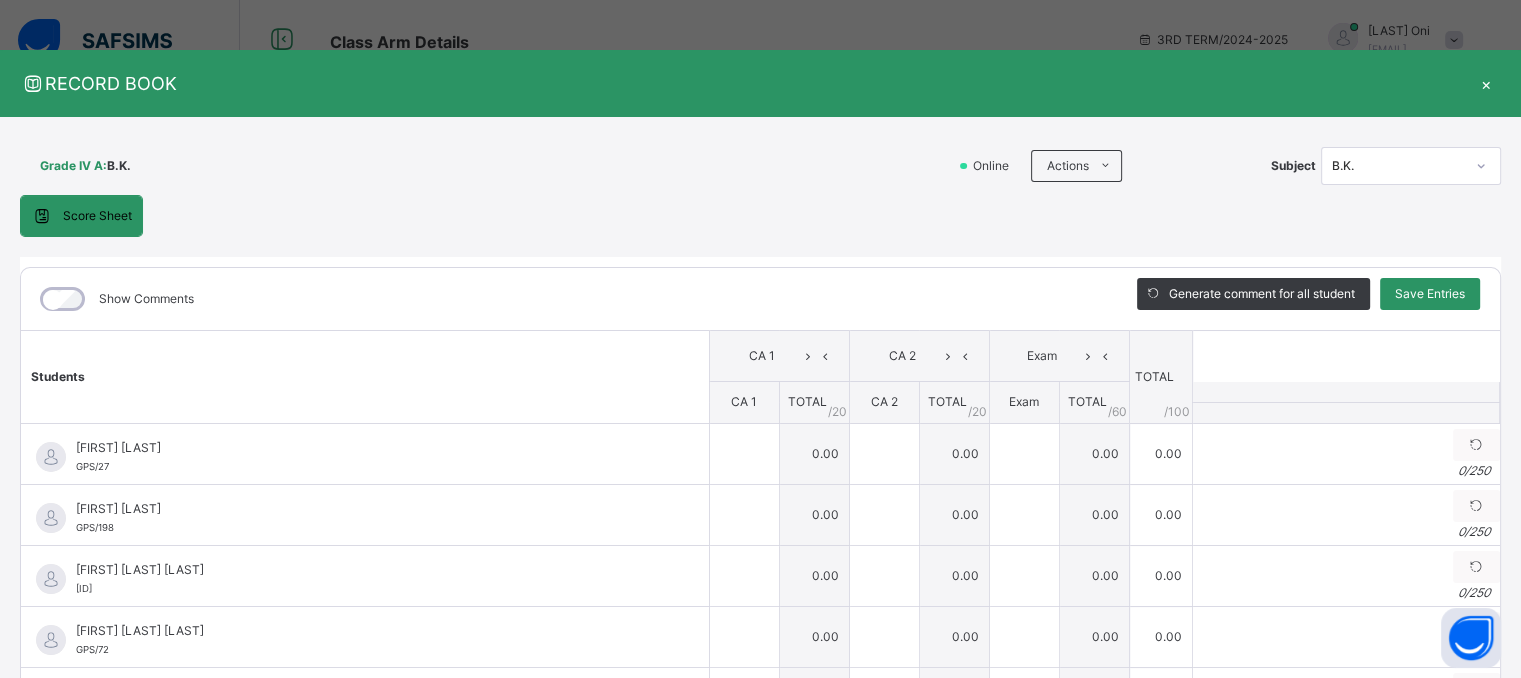 click on "Score Sheet Score Sheet Show Comments   Generate comment for all student   Save Entries Class Level:  Grade IV   A Subject:  B.K. Session:  2024/2025 Session Session:  3RD TERM Students CA 1 CA 2 Exam TOTAL /100 Comment CA 1 TOTAL / 20 CA 2 TOTAL / 20 Exam TOTAL / 60  [FIRST]  [LAST] GPS/27  [FIRST]  [LAST] GPS/27 0.00 0.00 0.00 0.00 Generate comment 0 / 250   ×   Subject Teacher’s Comment Generate and see in full the comment developed by the AI with an option to regenerate the comment JS  [FIRST]  [LAST]   GPS/27   Total 0.00  / 100.00 Sims Bot   Regenerate     Use this comment   [FIRST] [LAST] GPS/198 [FIRST] [LAST] GPS/198 0.00 0.00 0.00 0.00 Generate comment 0 / 250   ×   Subject Teacher’s Comment Generate and see in full the comment developed by the AI with an option to regenerate the comment JS [FIRST] [LAST]   GPS/198   Total 0.00  / 100.00 Sims Bot   Regenerate     Use this comment   [FIRST]  [LAST]  [LAST]  GPS/29 [FIRST]  [LAST]  [LAST]  GPS/29 0" at bounding box center [760, 498] 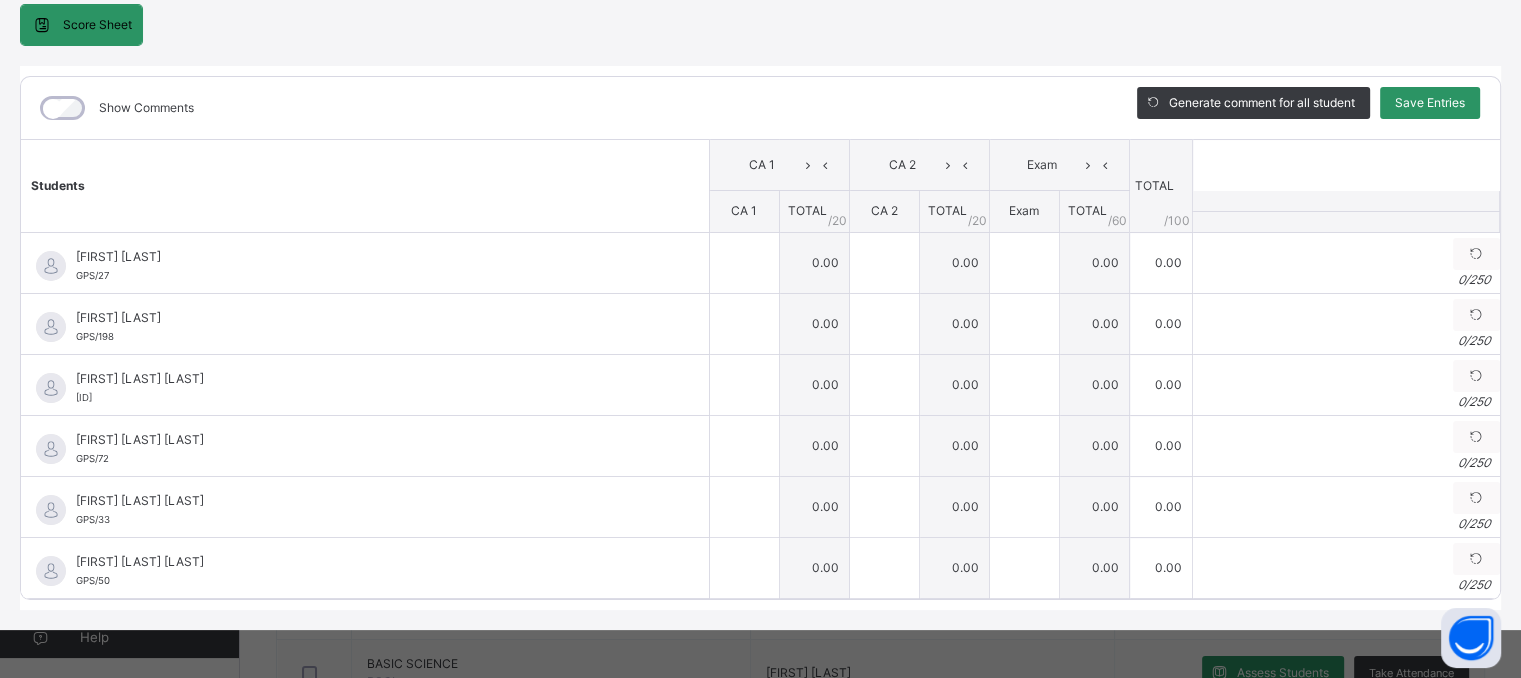 scroll, scrollTop: 200, scrollLeft: 0, axis: vertical 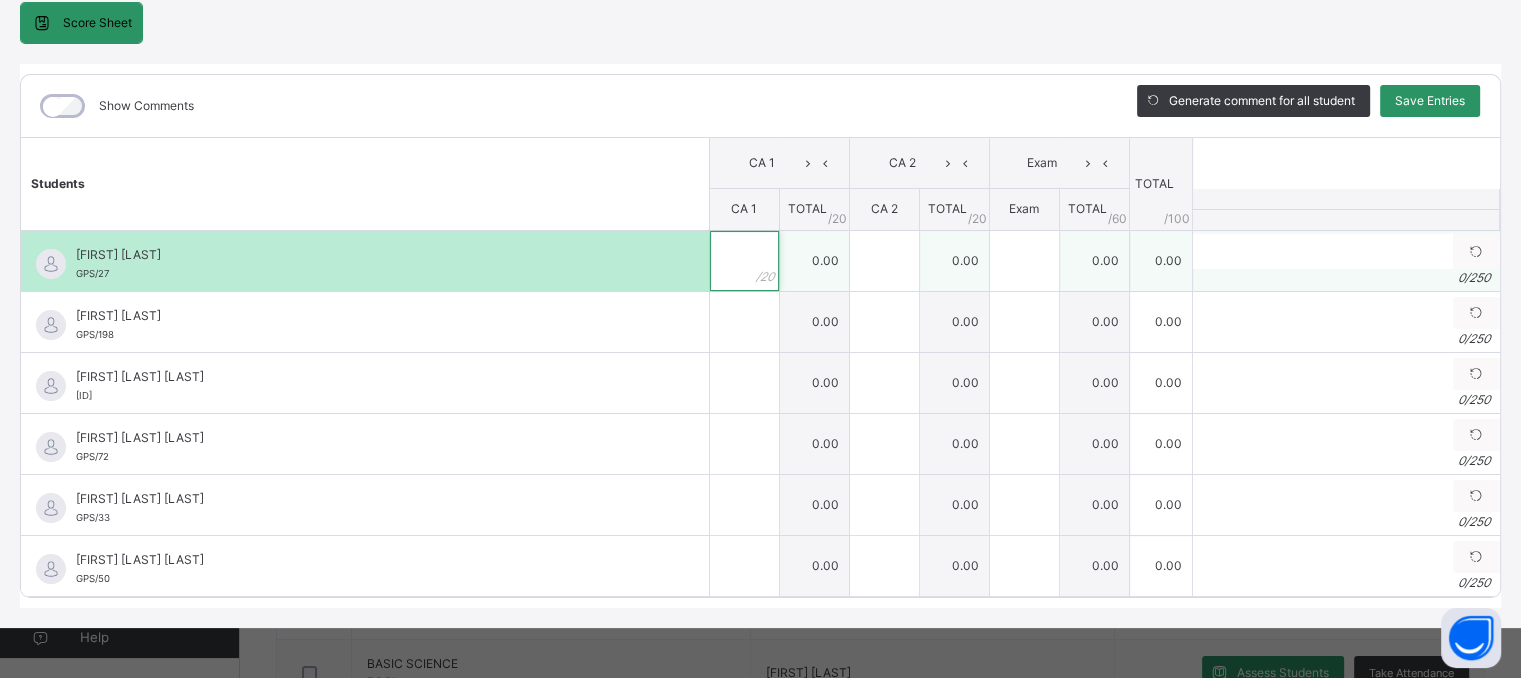 click at bounding box center [744, 261] 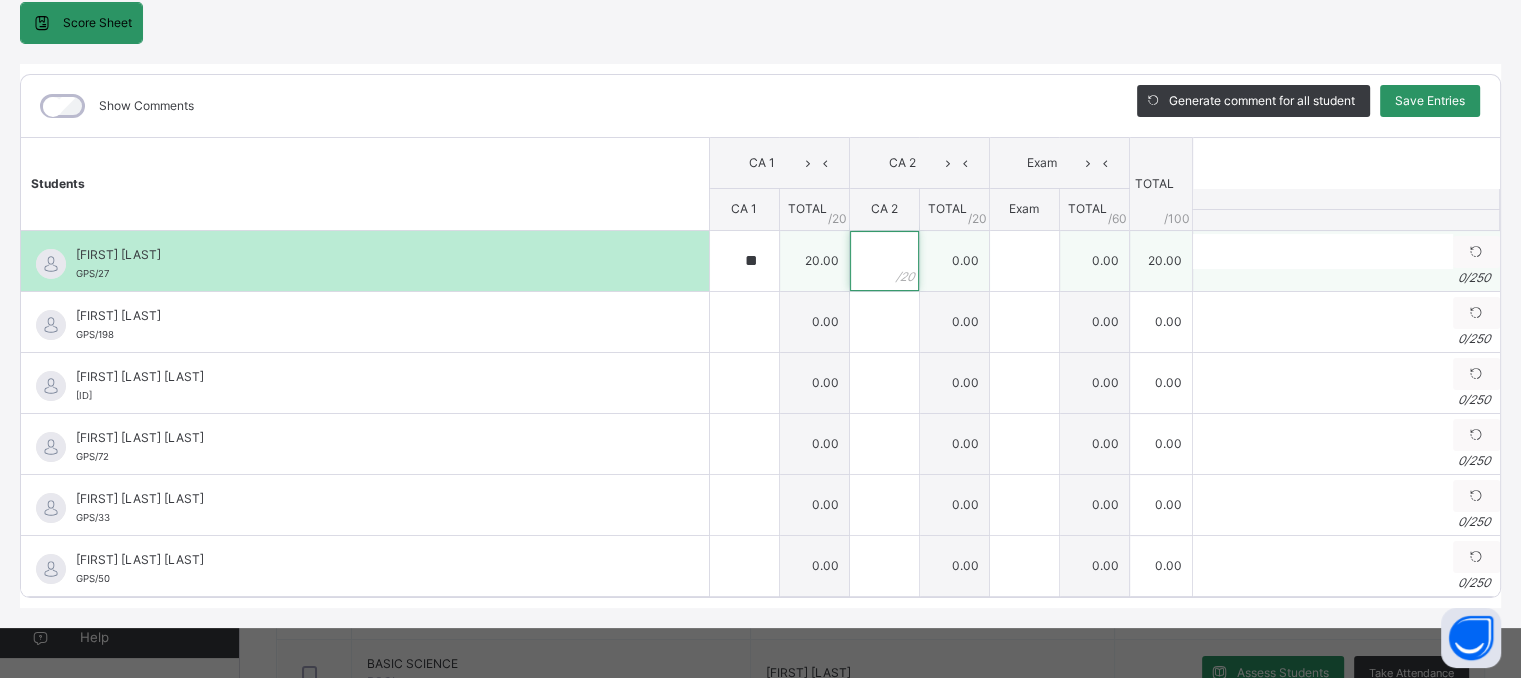 click at bounding box center [884, 261] 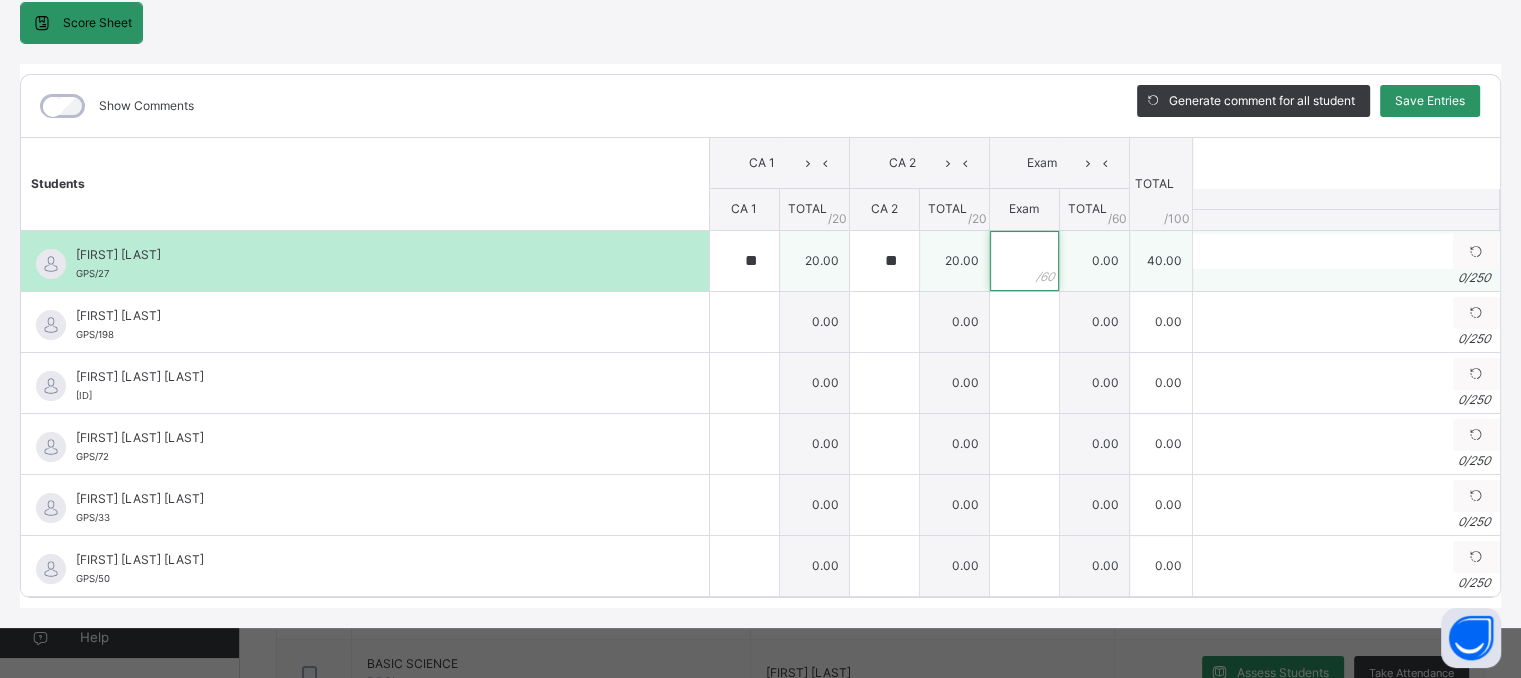 click at bounding box center (1024, 261) 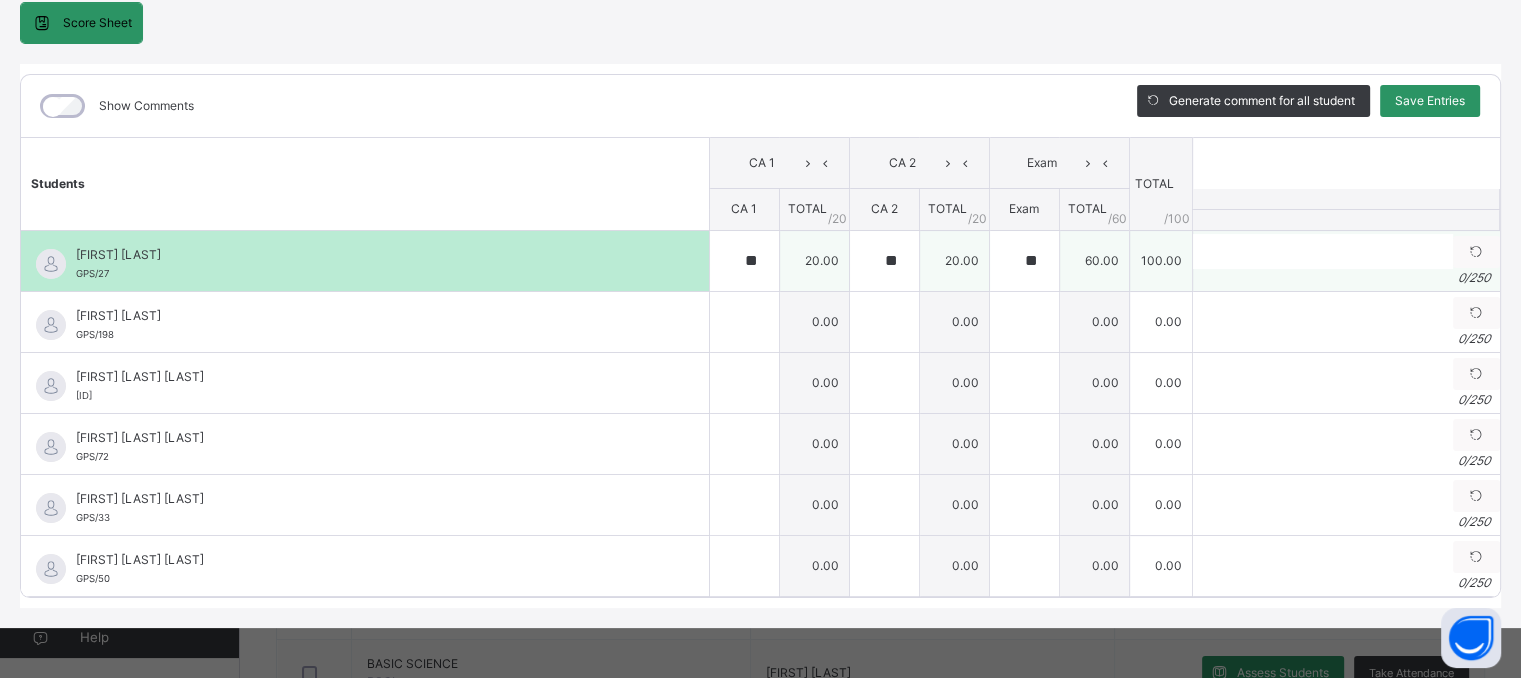 click on "0 / 250" at bounding box center [1346, 278] 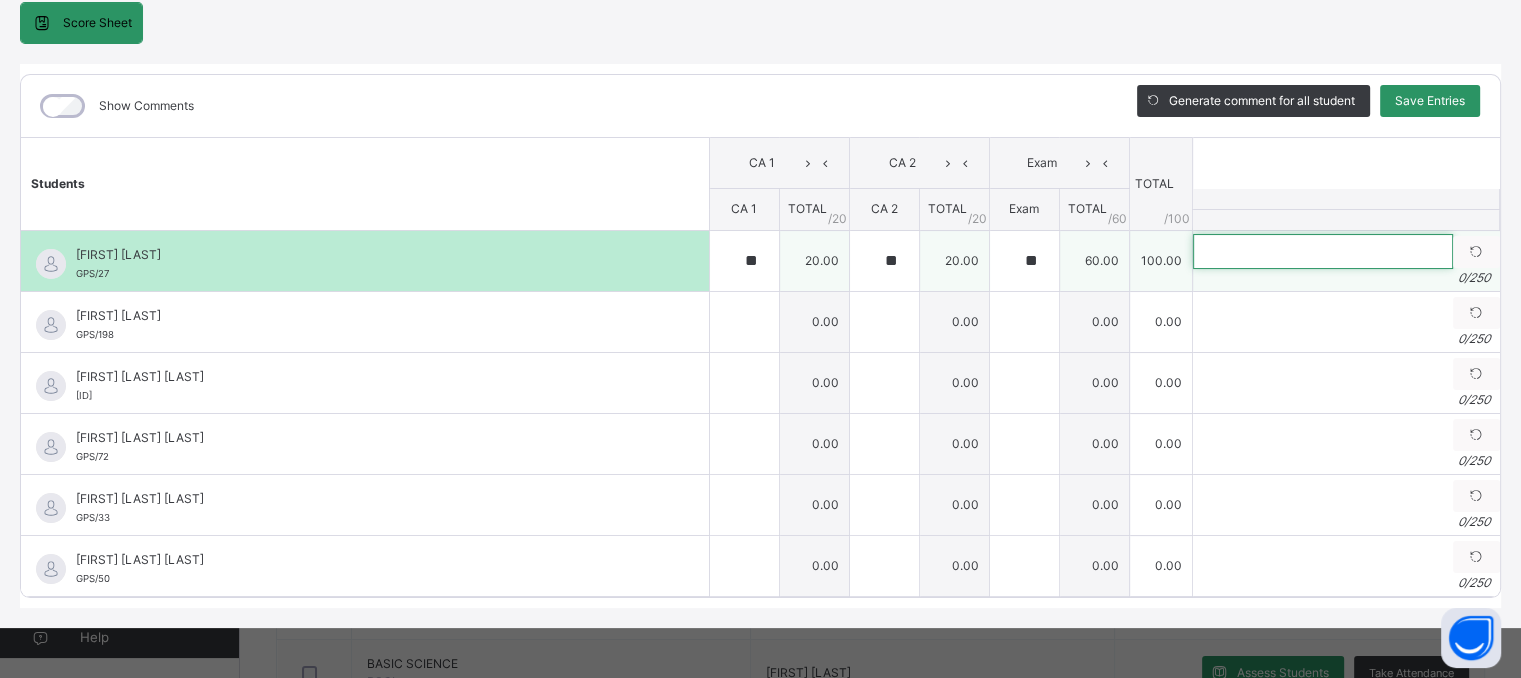 click at bounding box center (1323, 251) 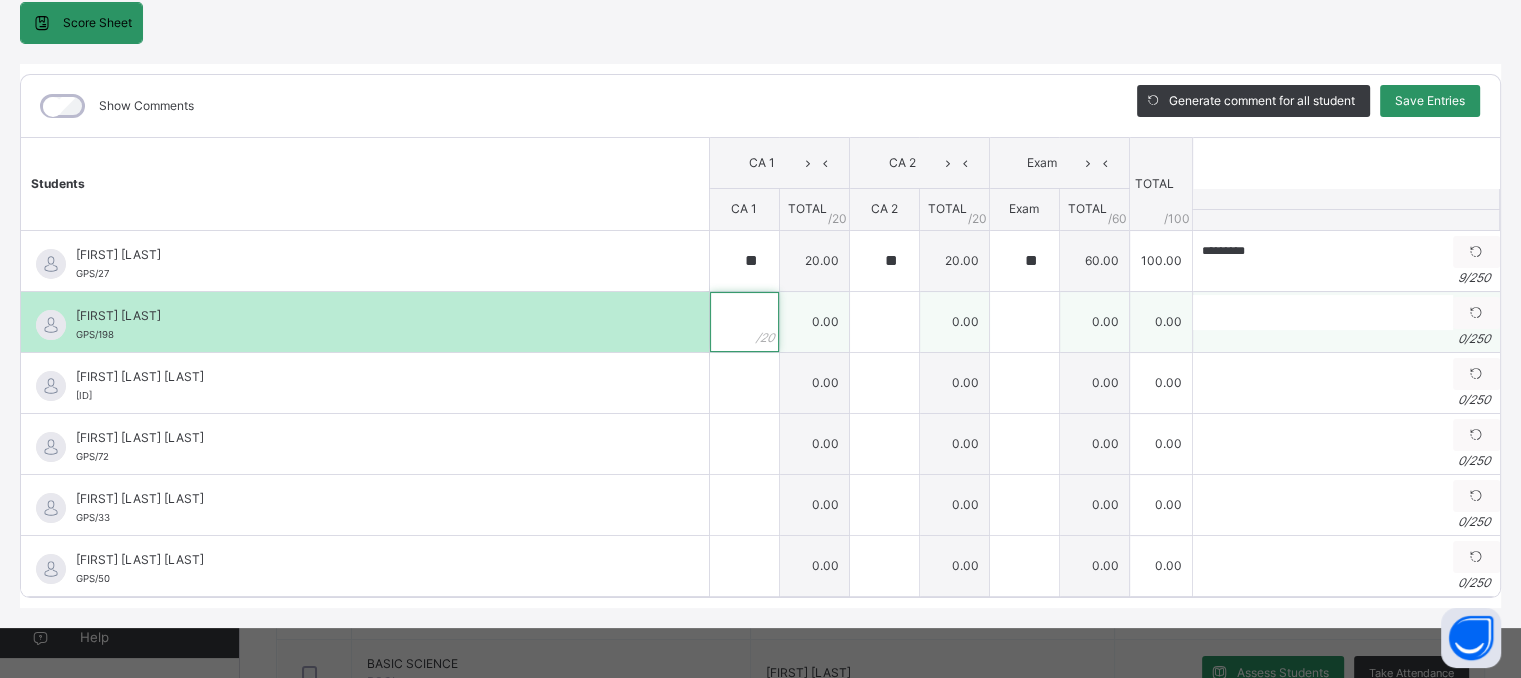 click at bounding box center [744, 322] 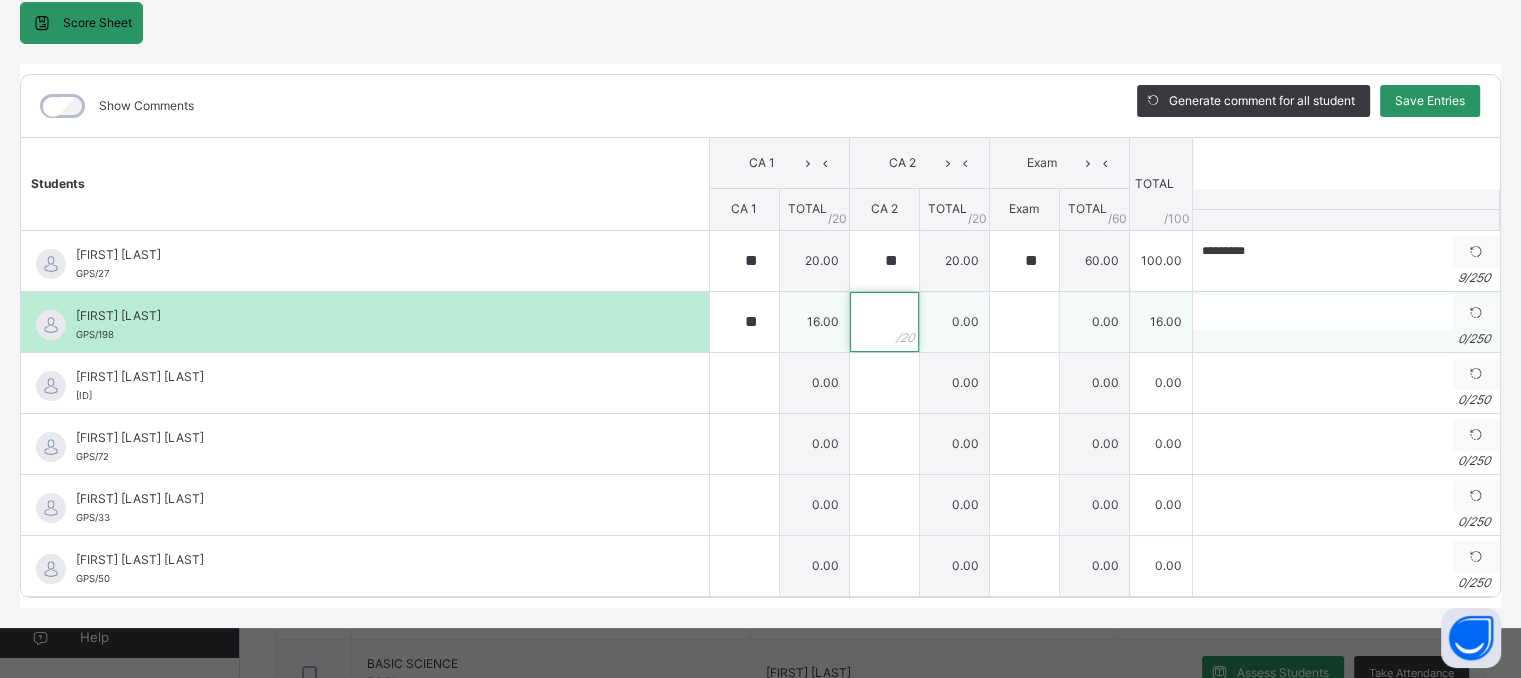 click at bounding box center (884, 322) 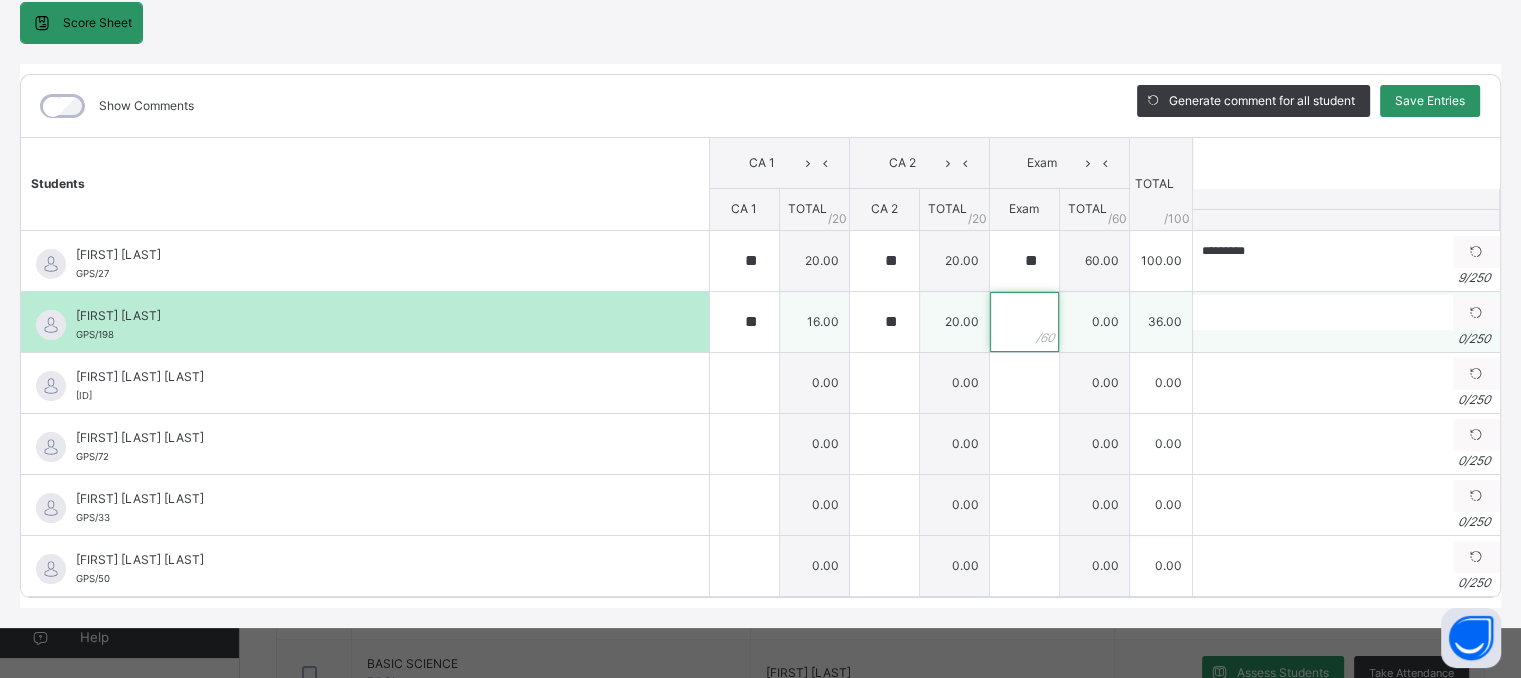click at bounding box center [1024, 322] 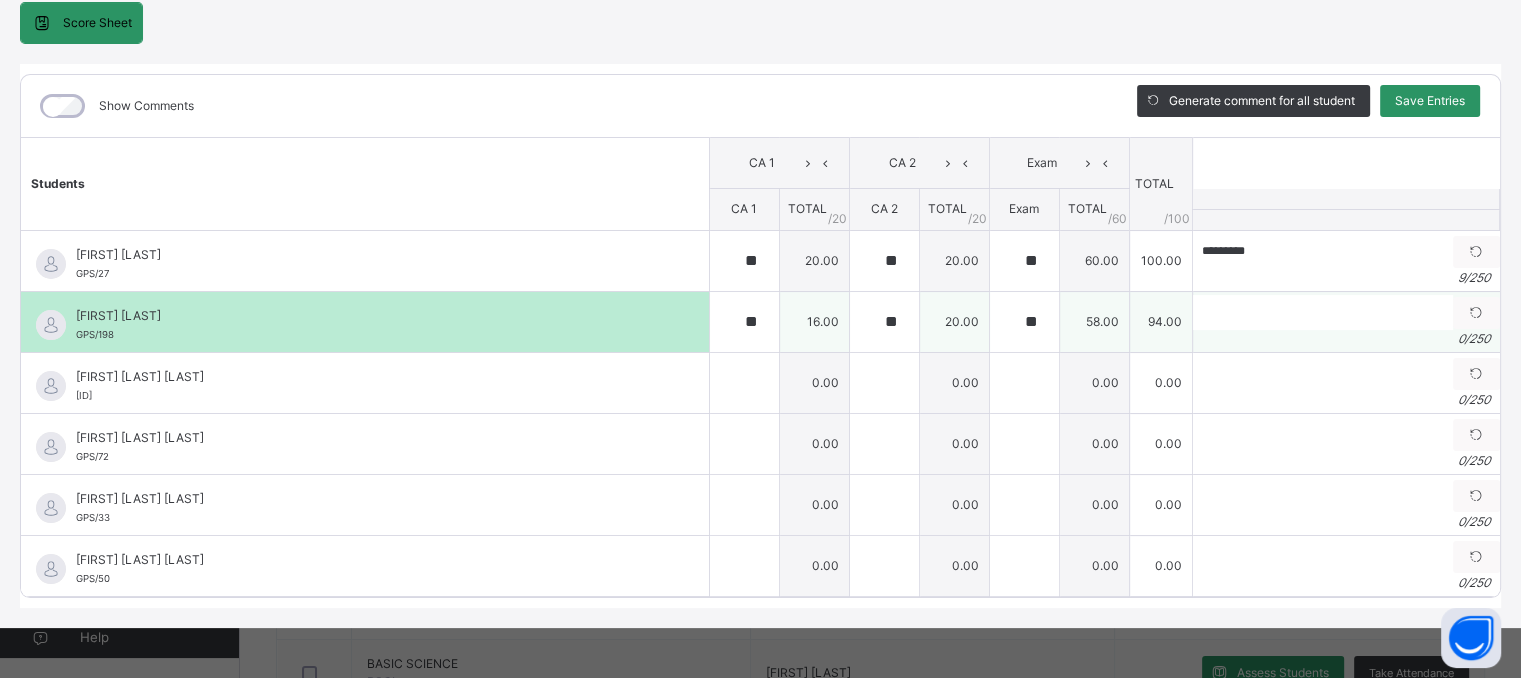 drag, startPoint x: 1180, startPoint y: 307, endPoint x: 1197, endPoint y: 308, distance: 17.029387 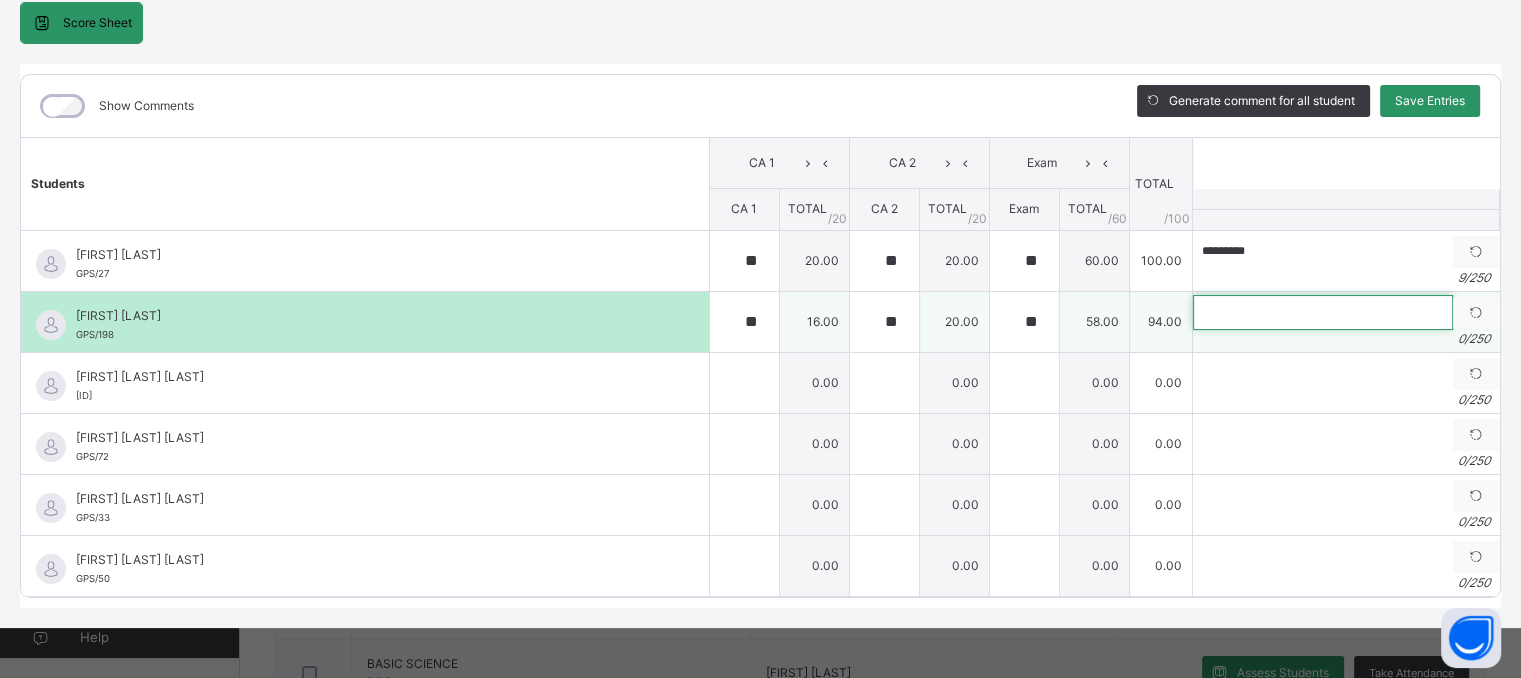 click at bounding box center [1323, 312] 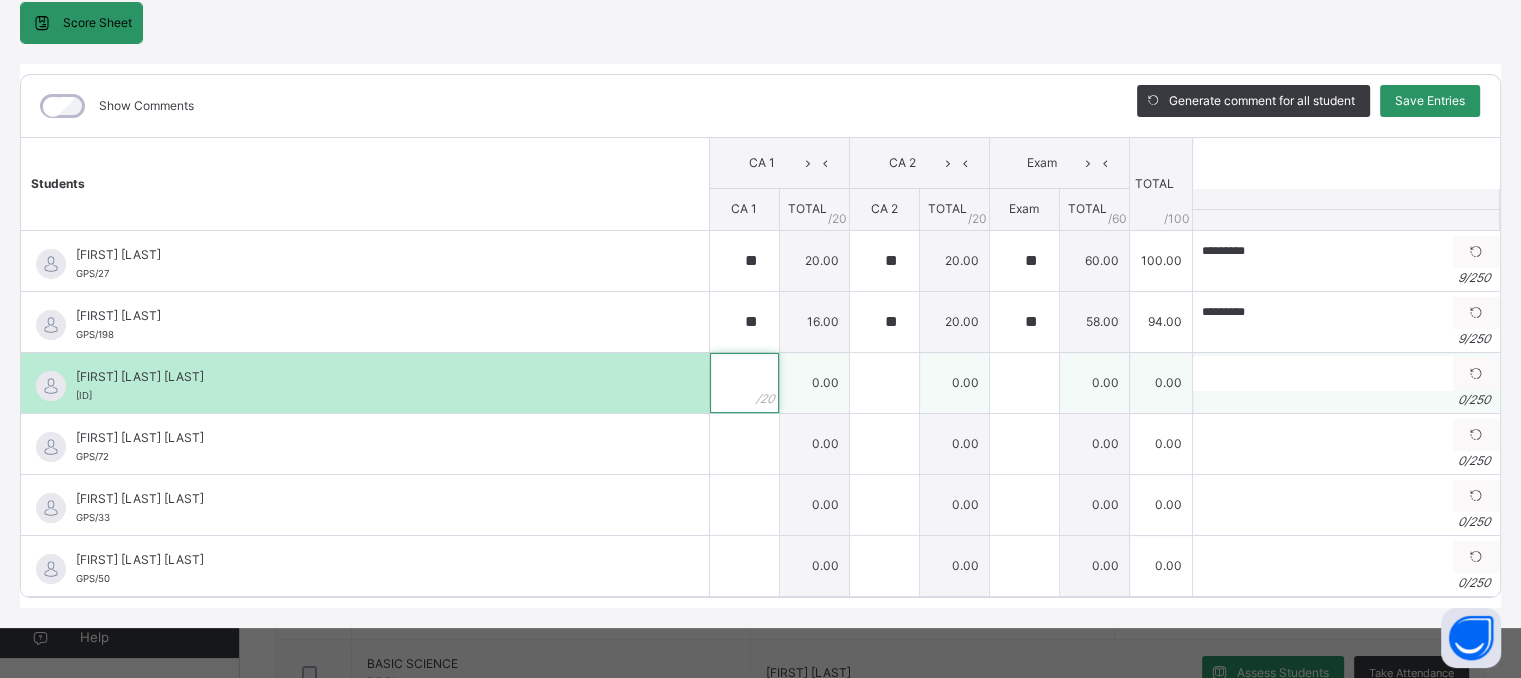 click at bounding box center (744, 383) 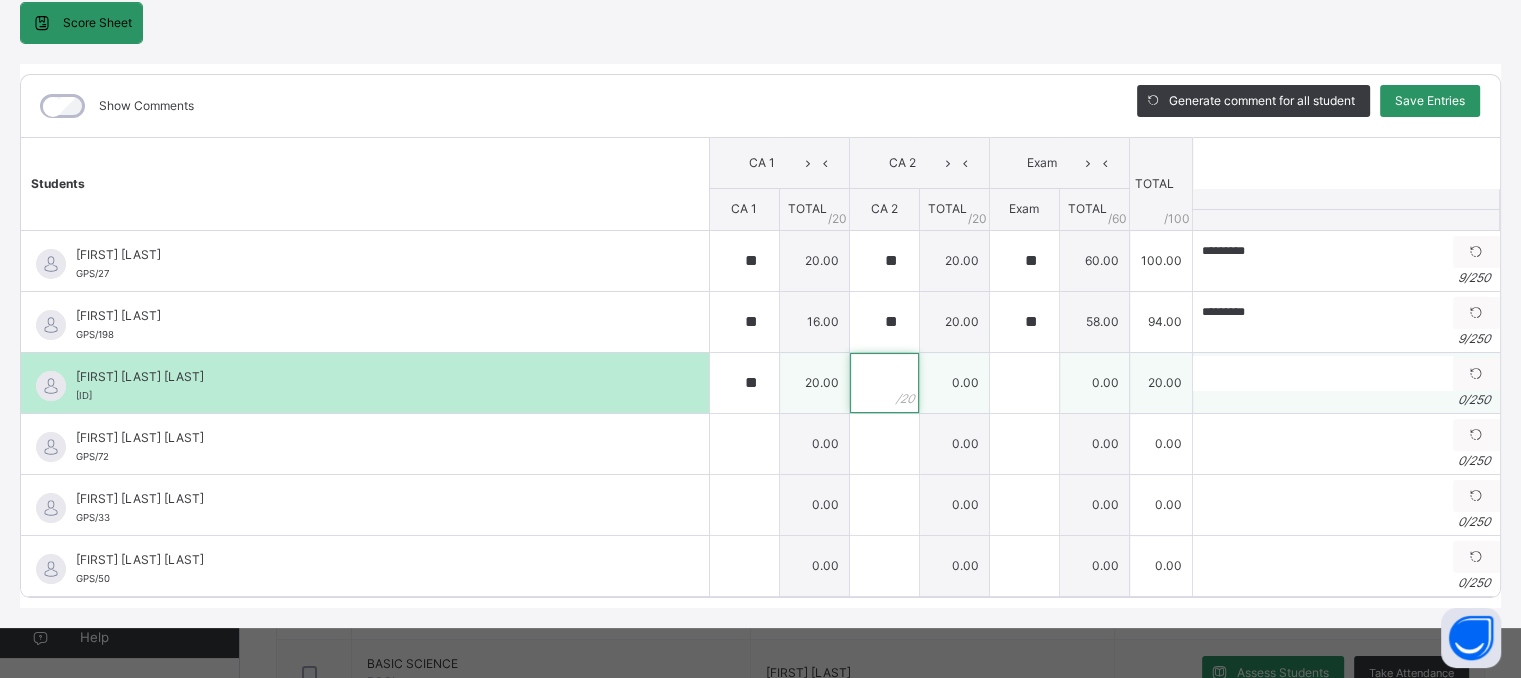 click at bounding box center (884, 383) 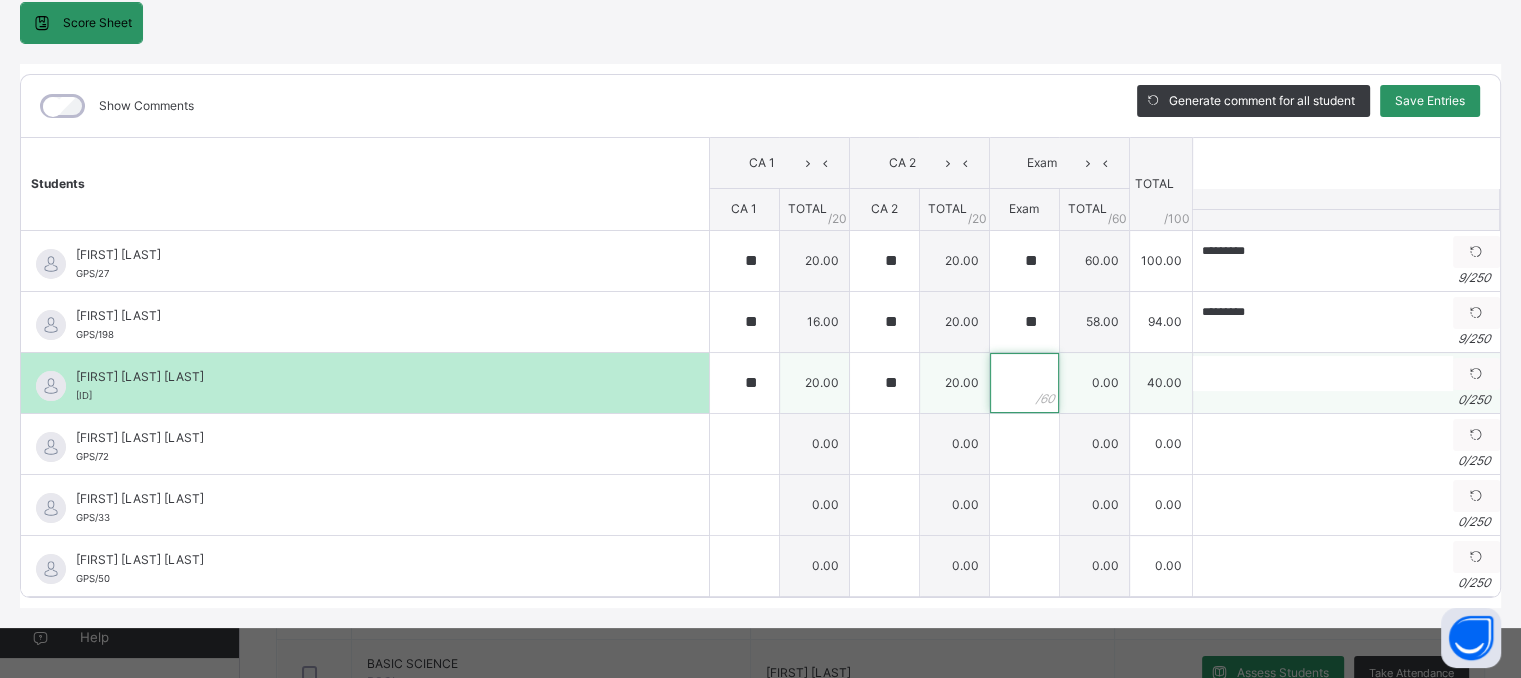 click at bounding box center (1024, 383) 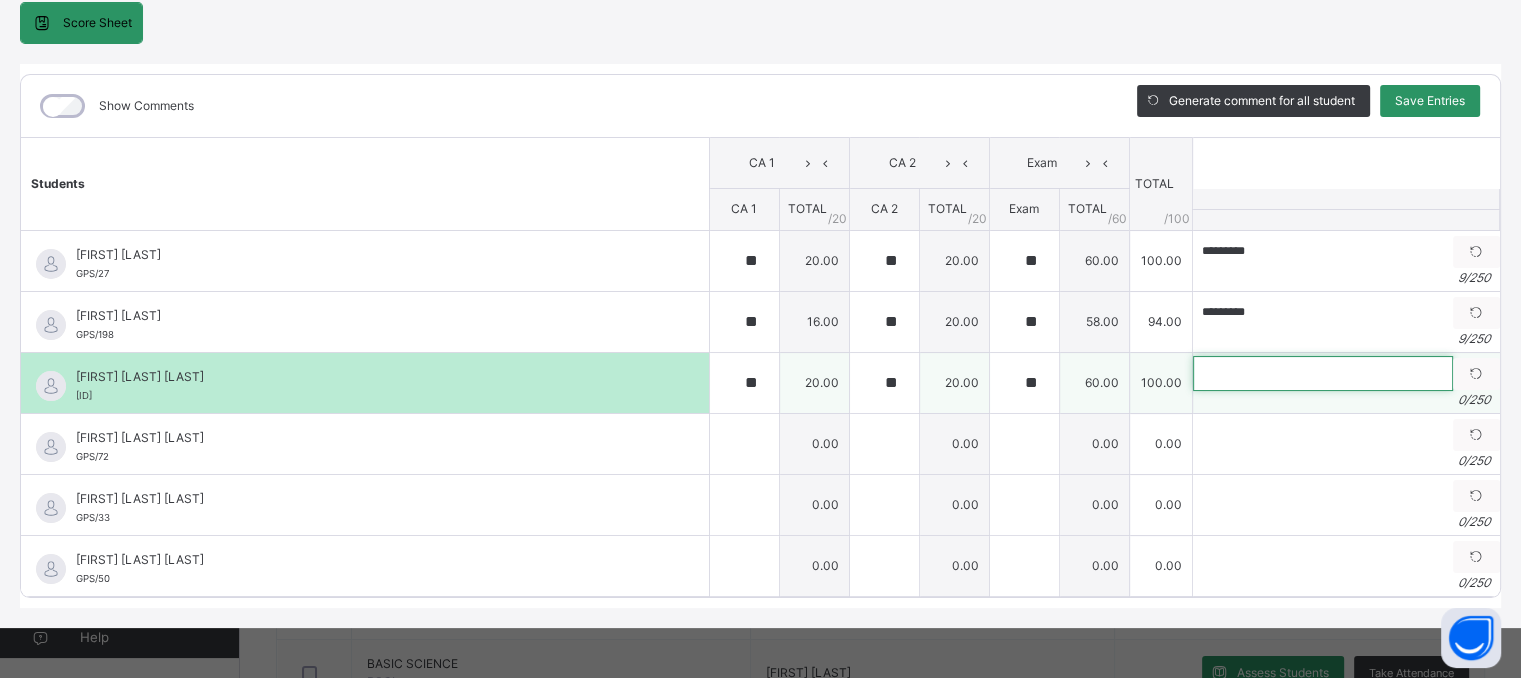 click at bounding box center (1323, 373) 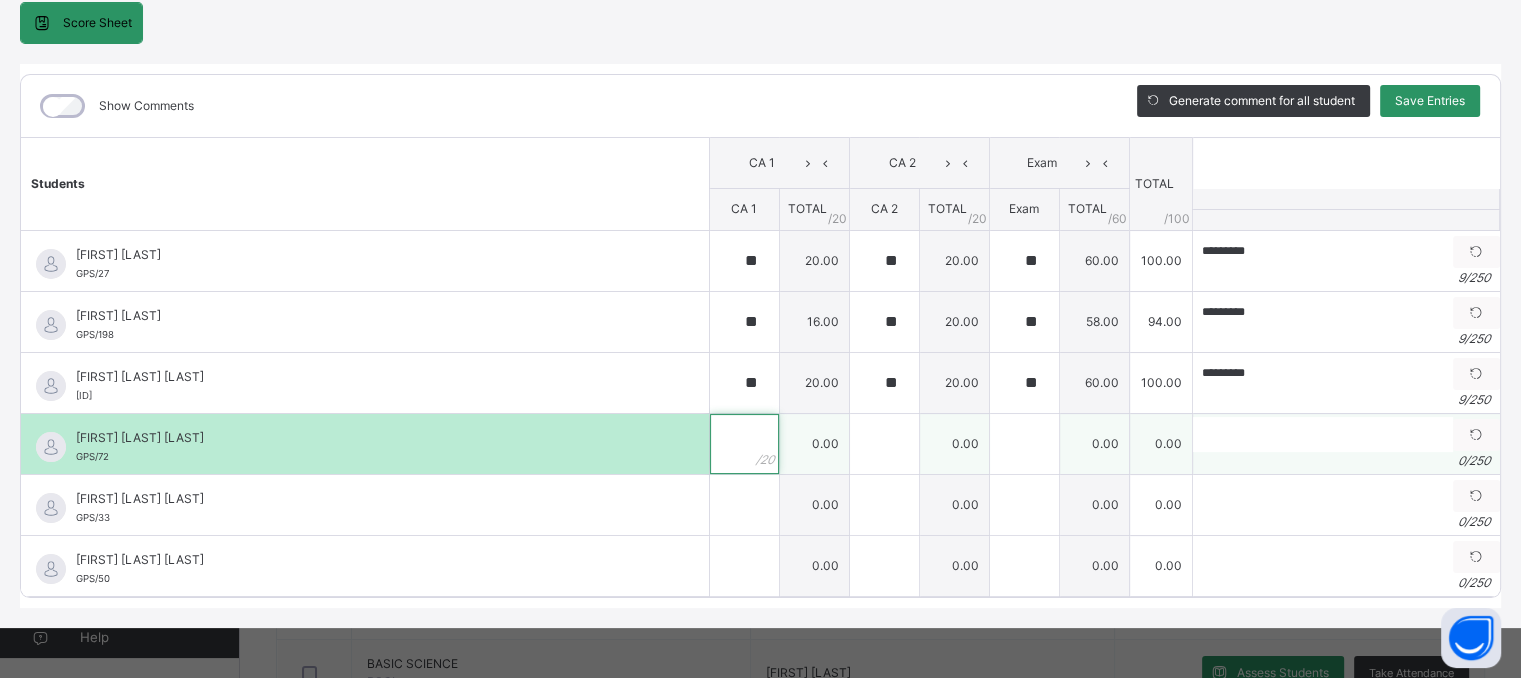 click at bounding box center (744, 444) 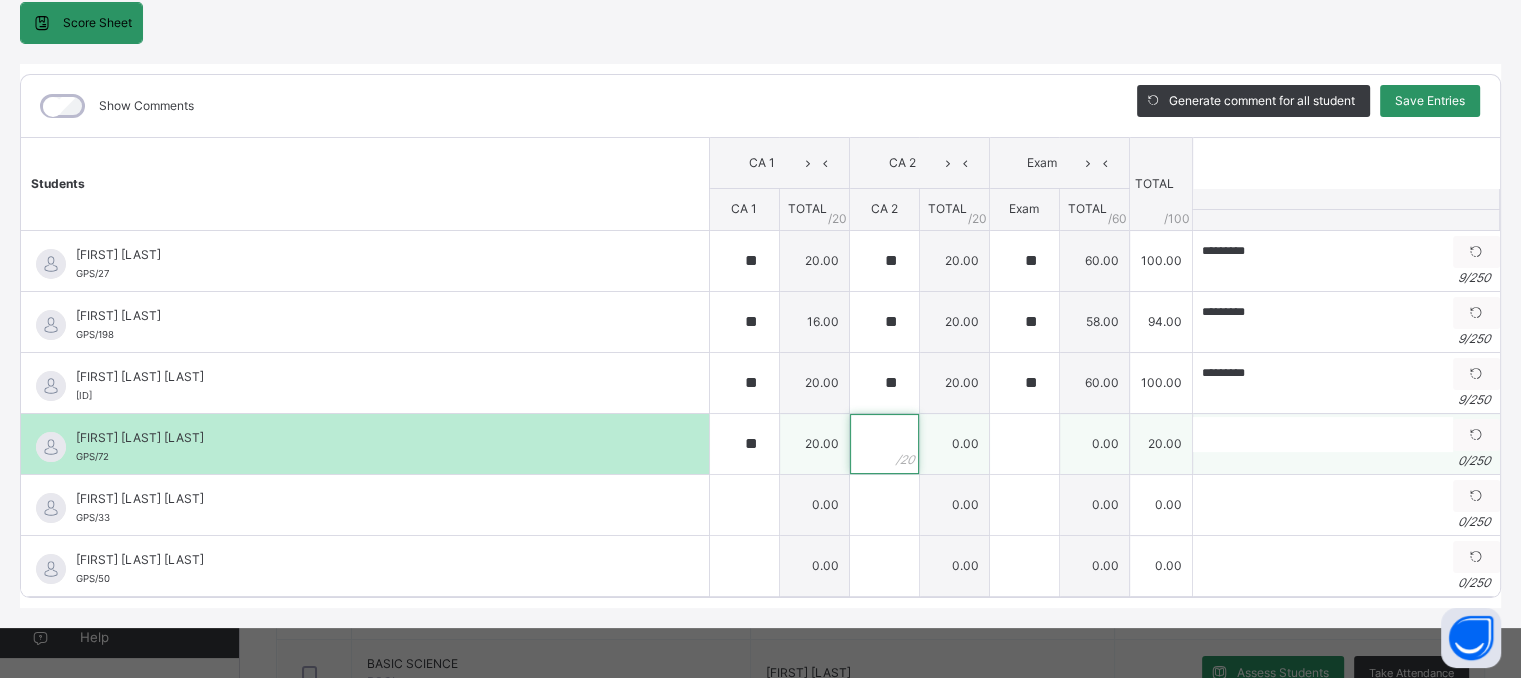 click at bounding box center (884, 444) 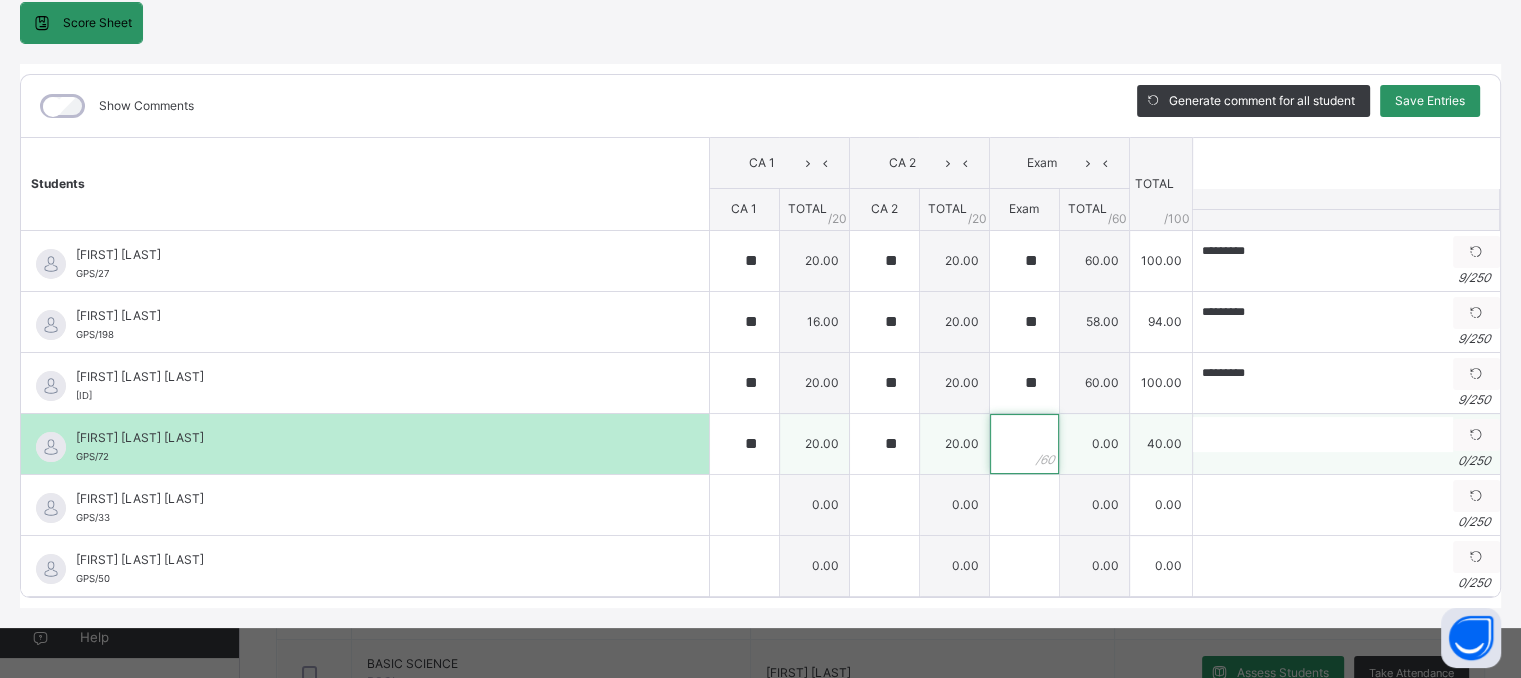 click at bounding box center (1024, 444) 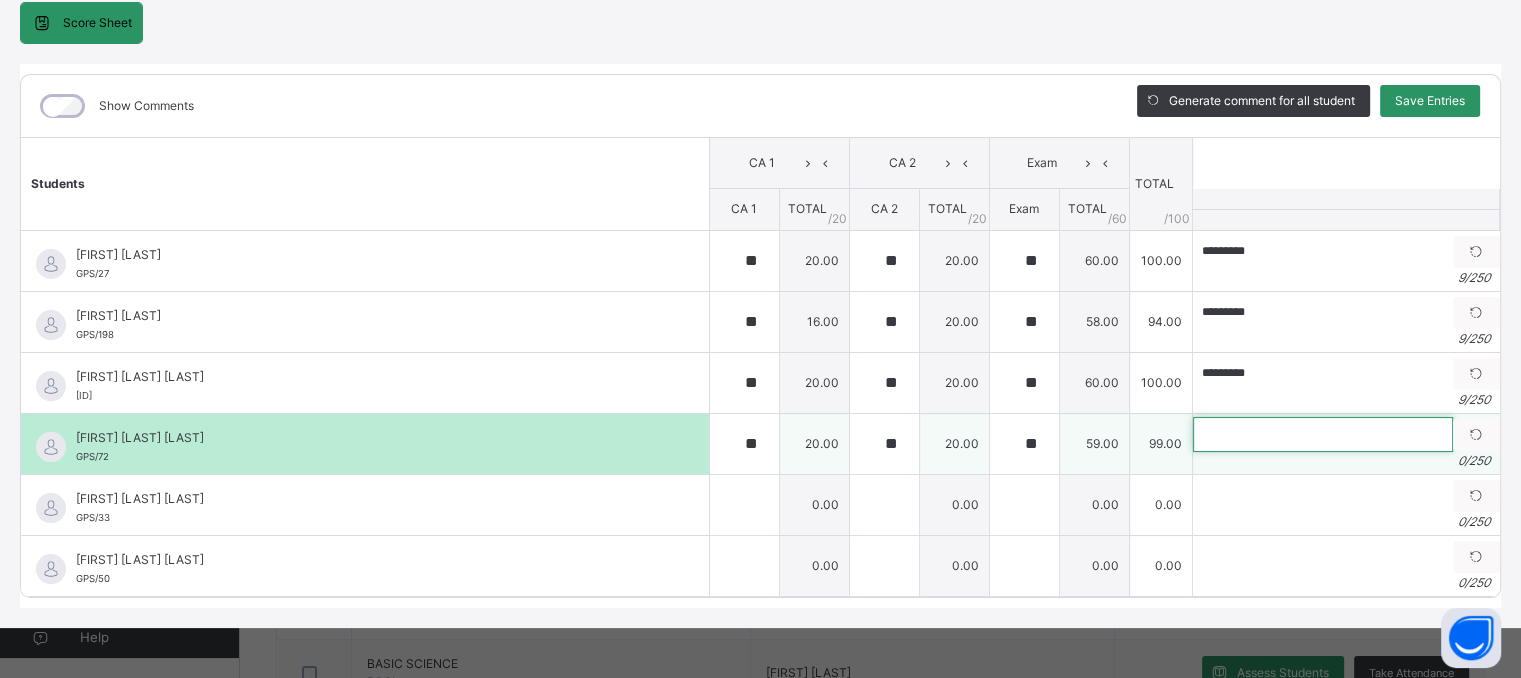 click at bounding box center (1323, 434) 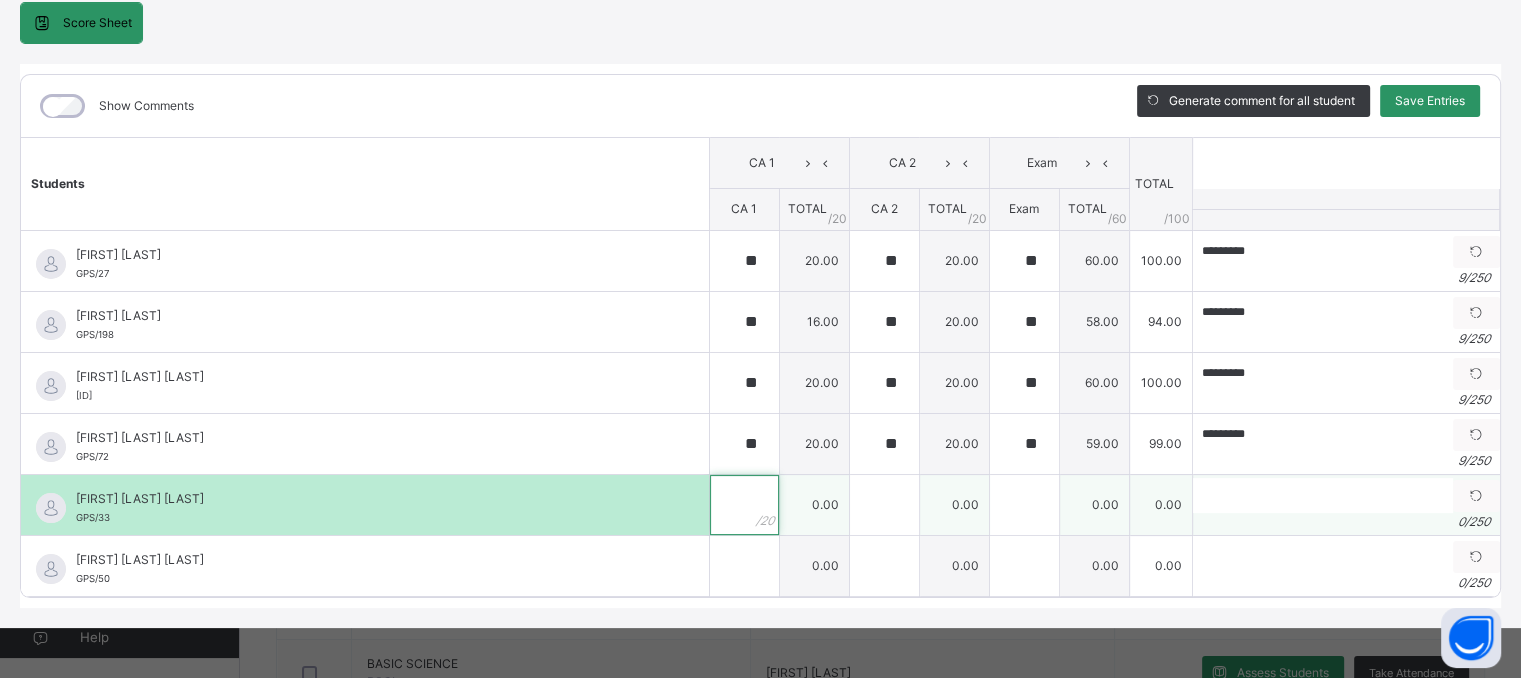 click at bounding box center (744, 505) 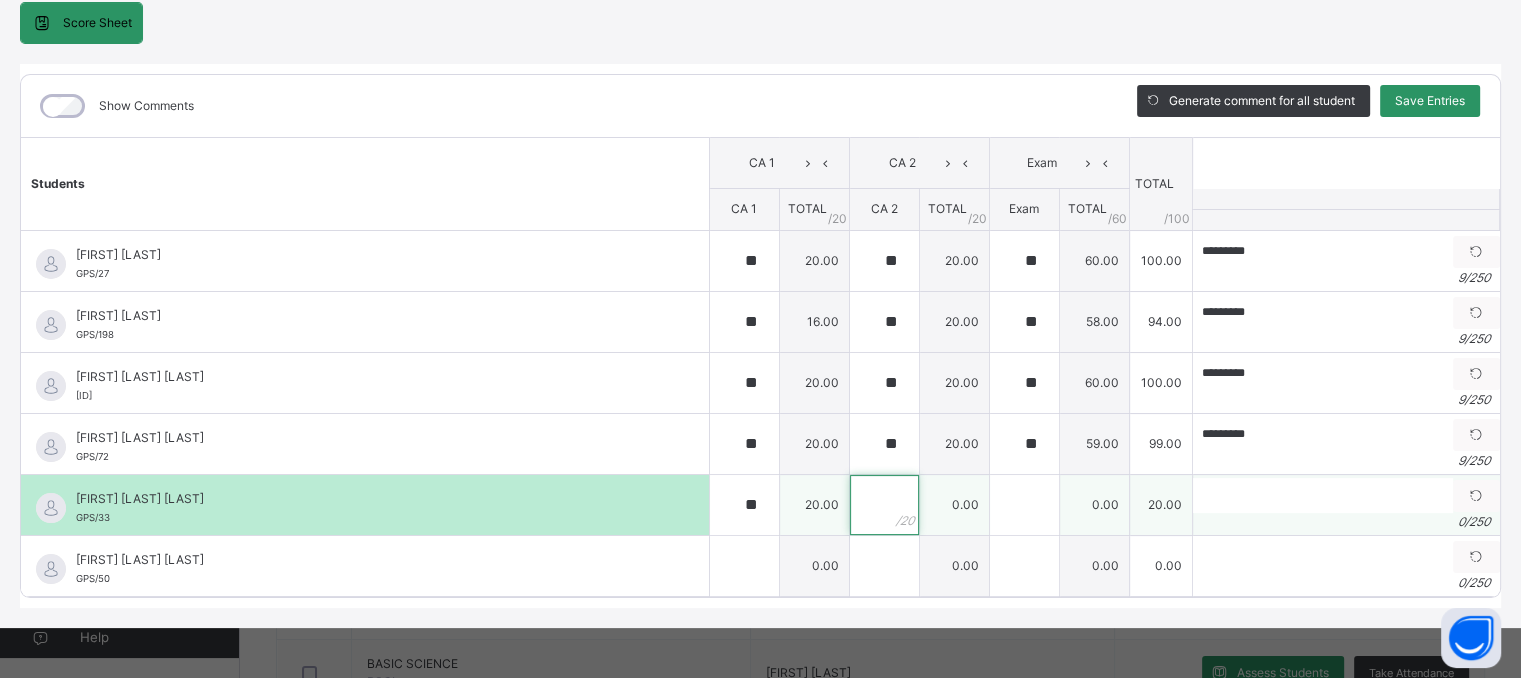 click at bounding box center [884, 505] 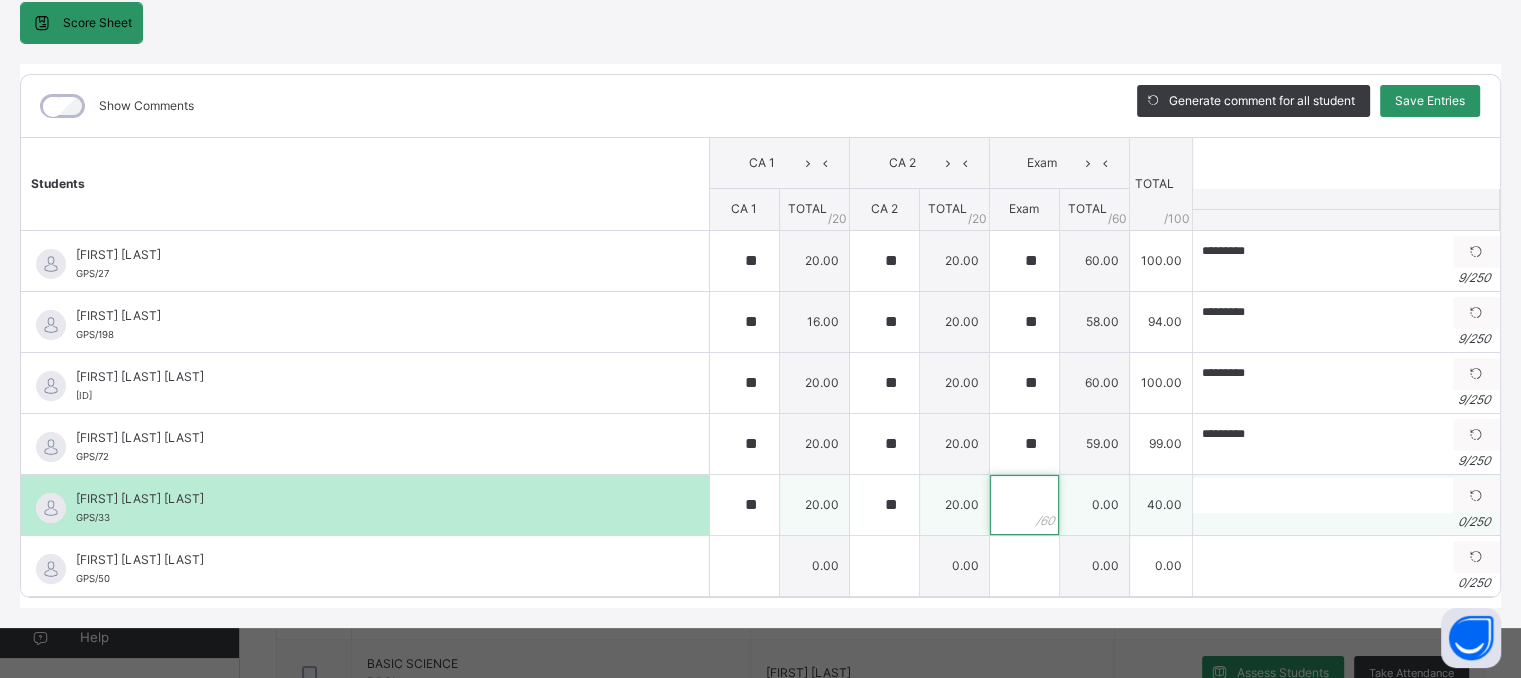 click at bounding box center (1024, 505) 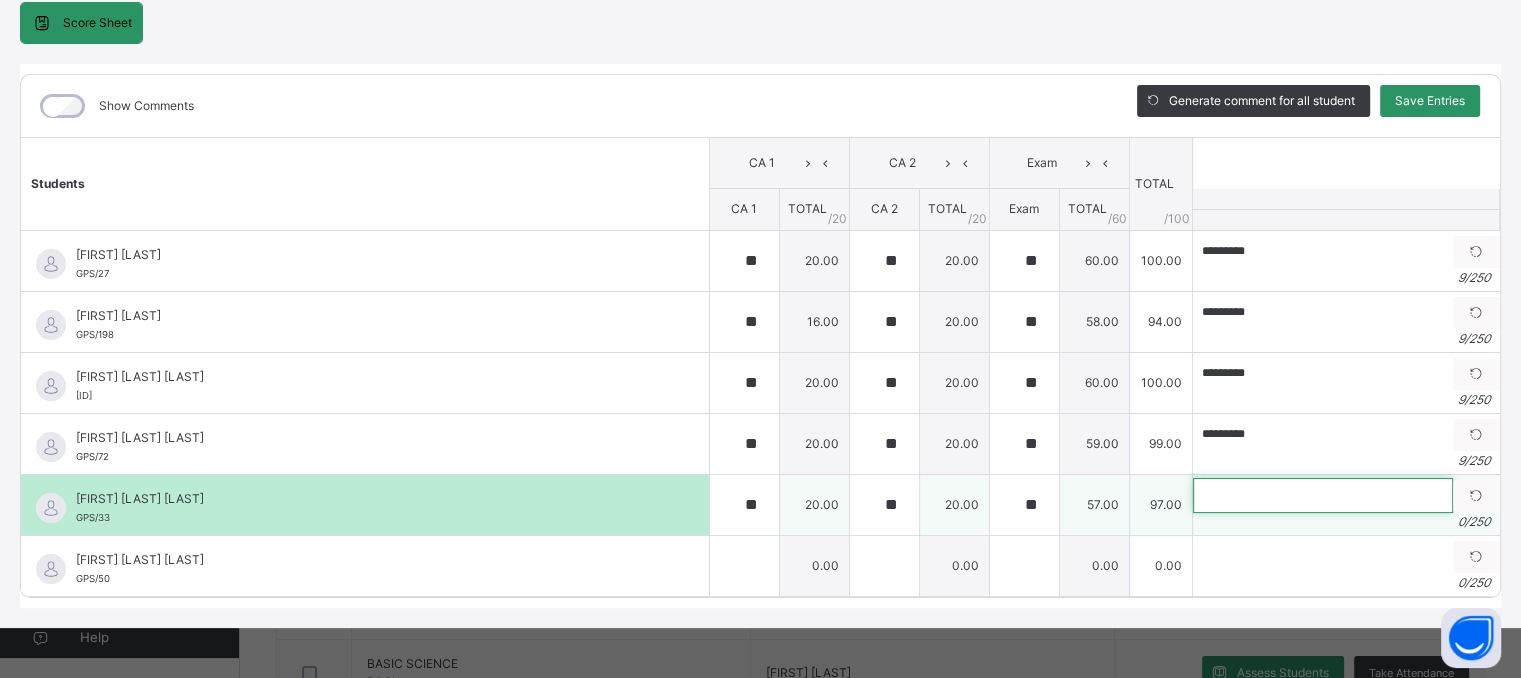 click at bounding box center (1323, 495) 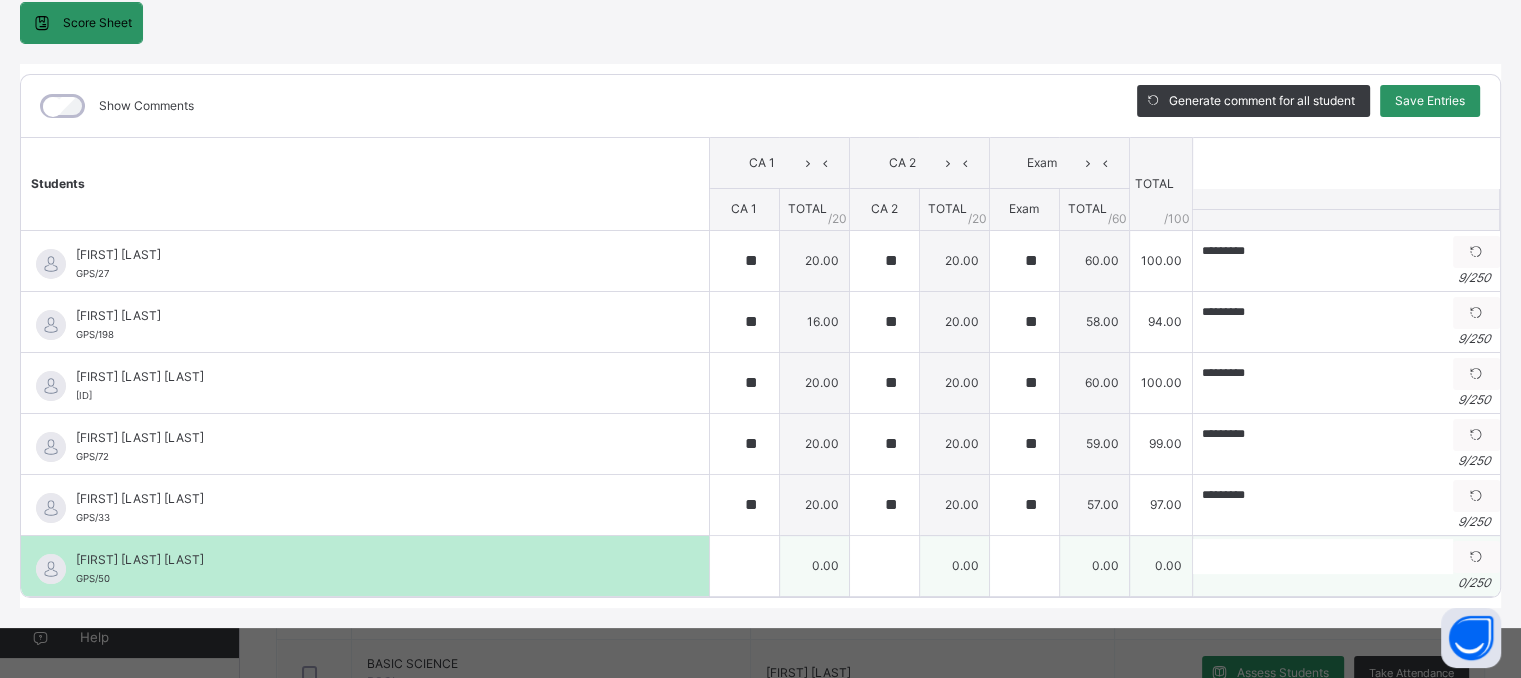 click on "0.00" at bounding box center (814, 565) 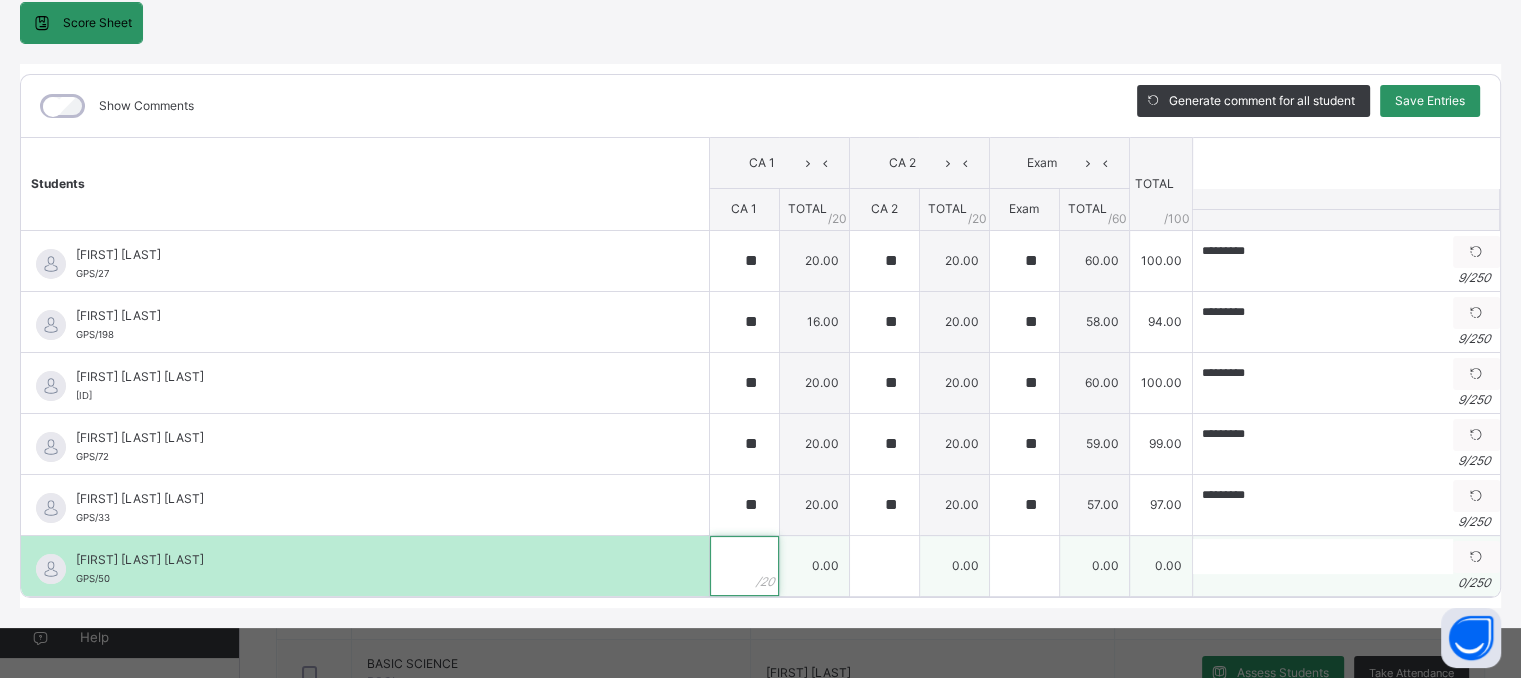 click at bounding box center (744, 566) 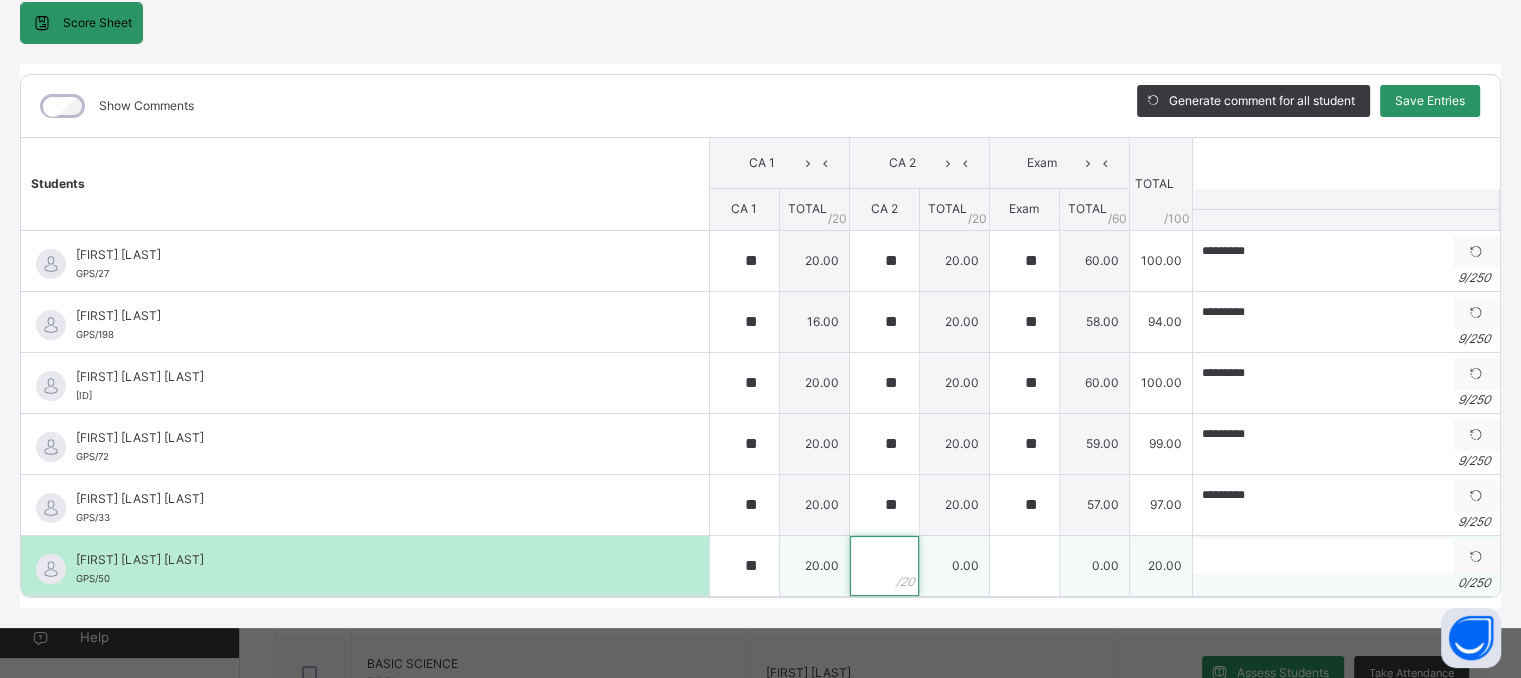 click at bounding box center (884, 566) 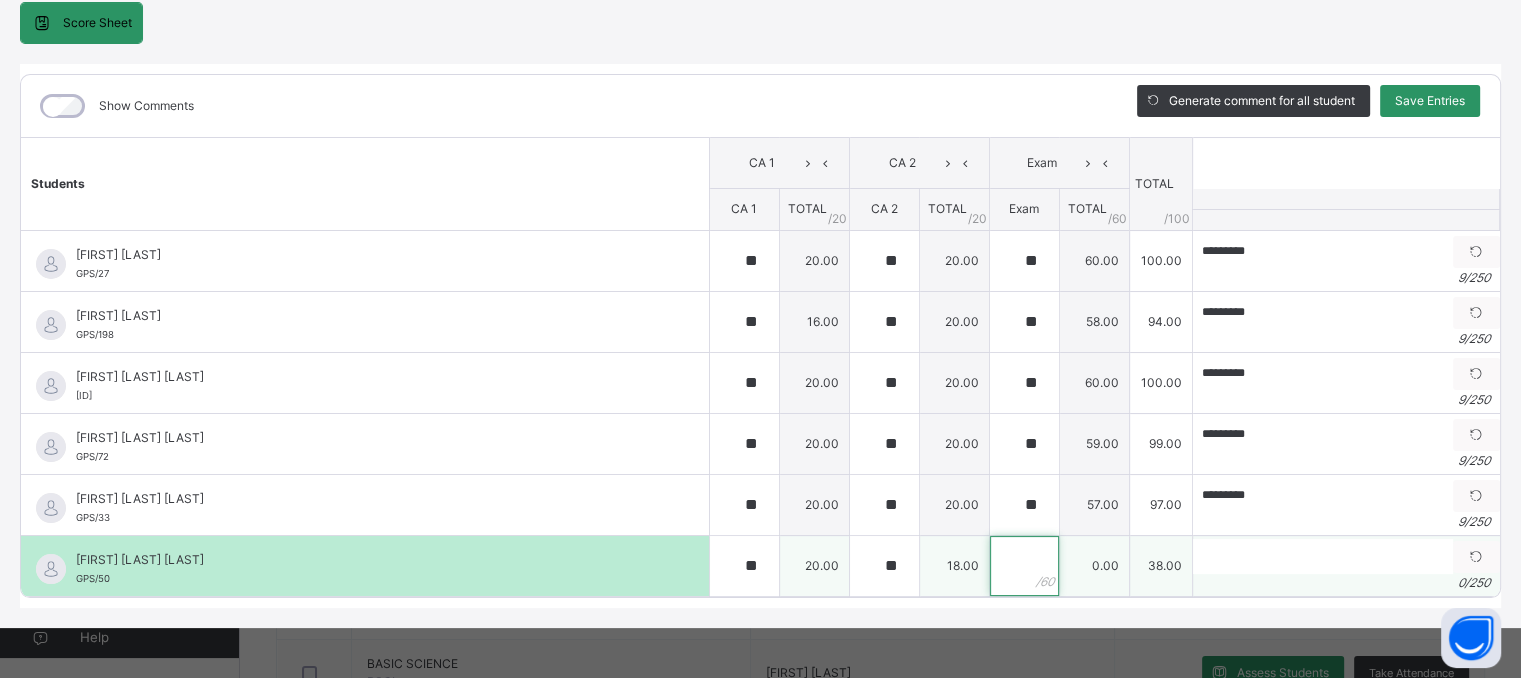 click at bounding box center (1024, 566) 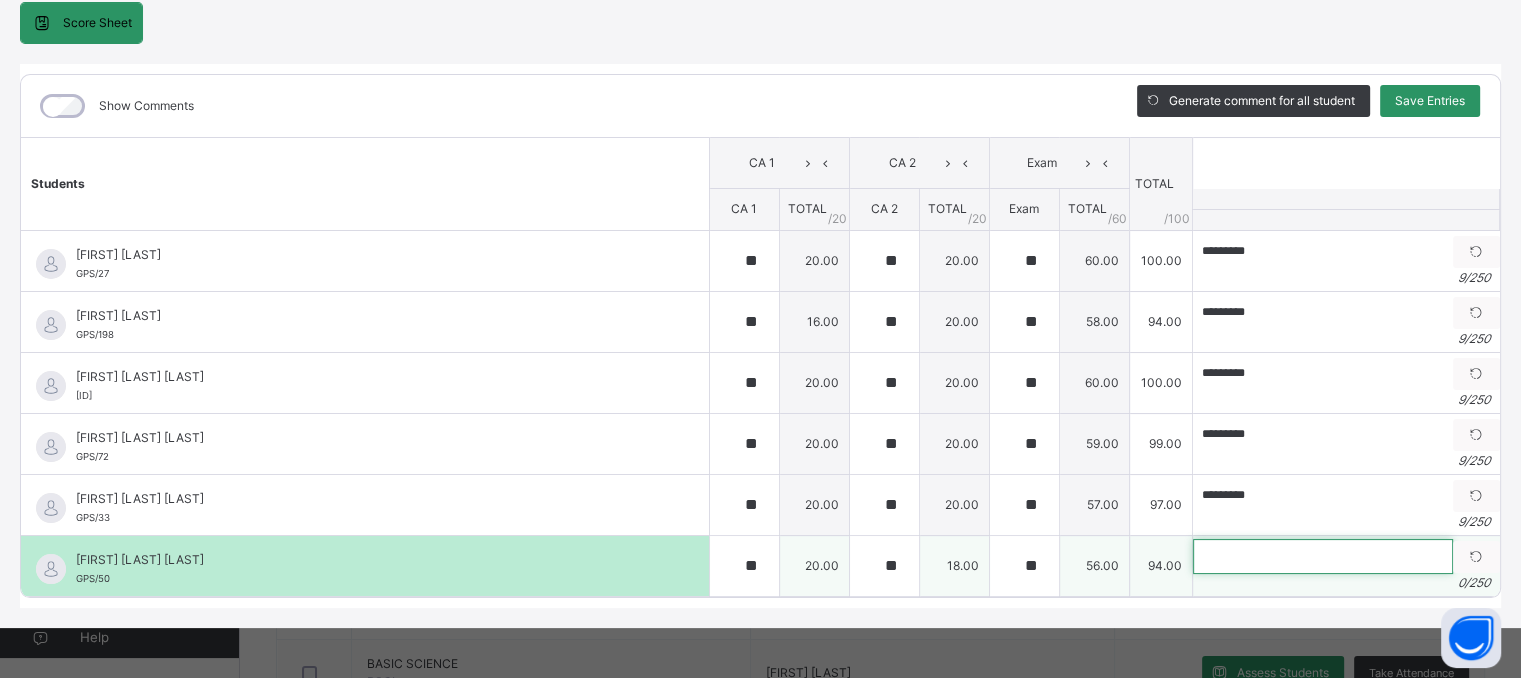 click at bounding box center [1323, 556] 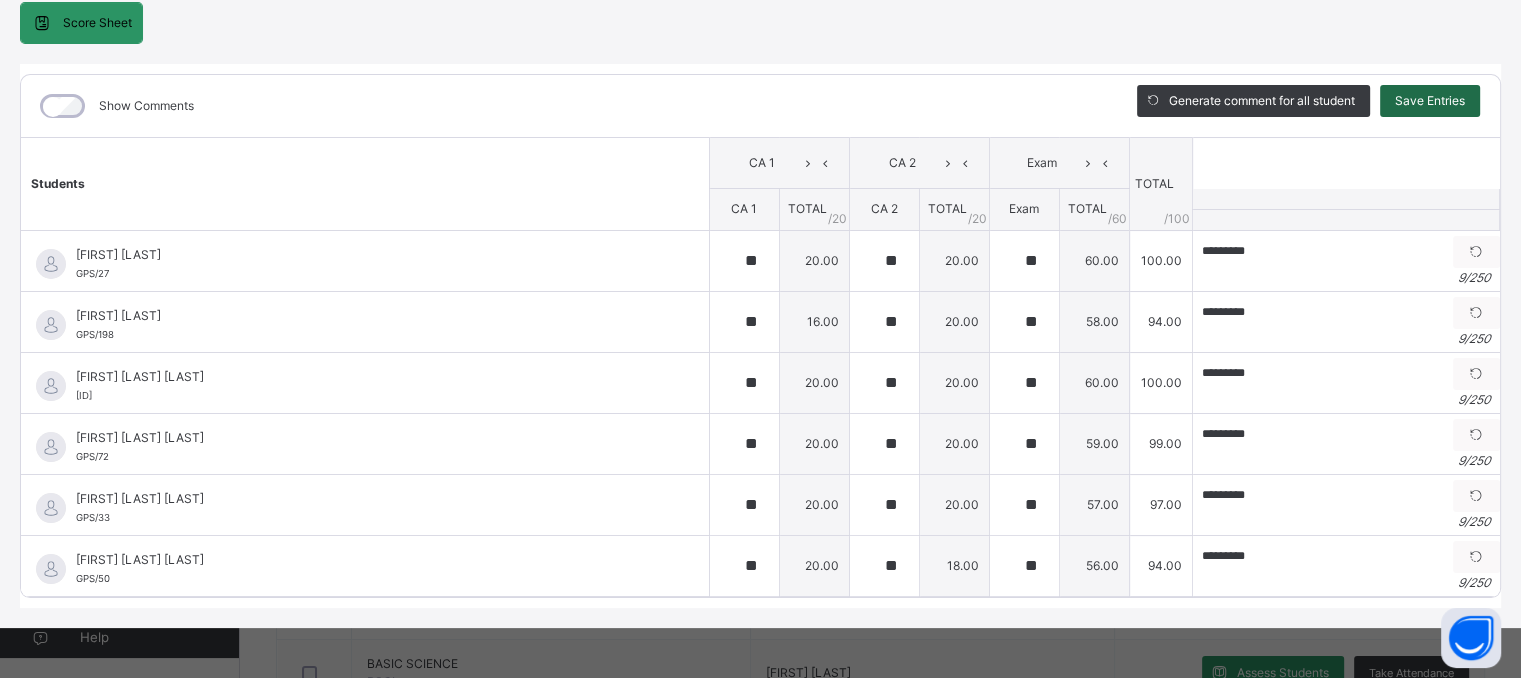 click on "Save Entries" at bounding box center (1430, 101) 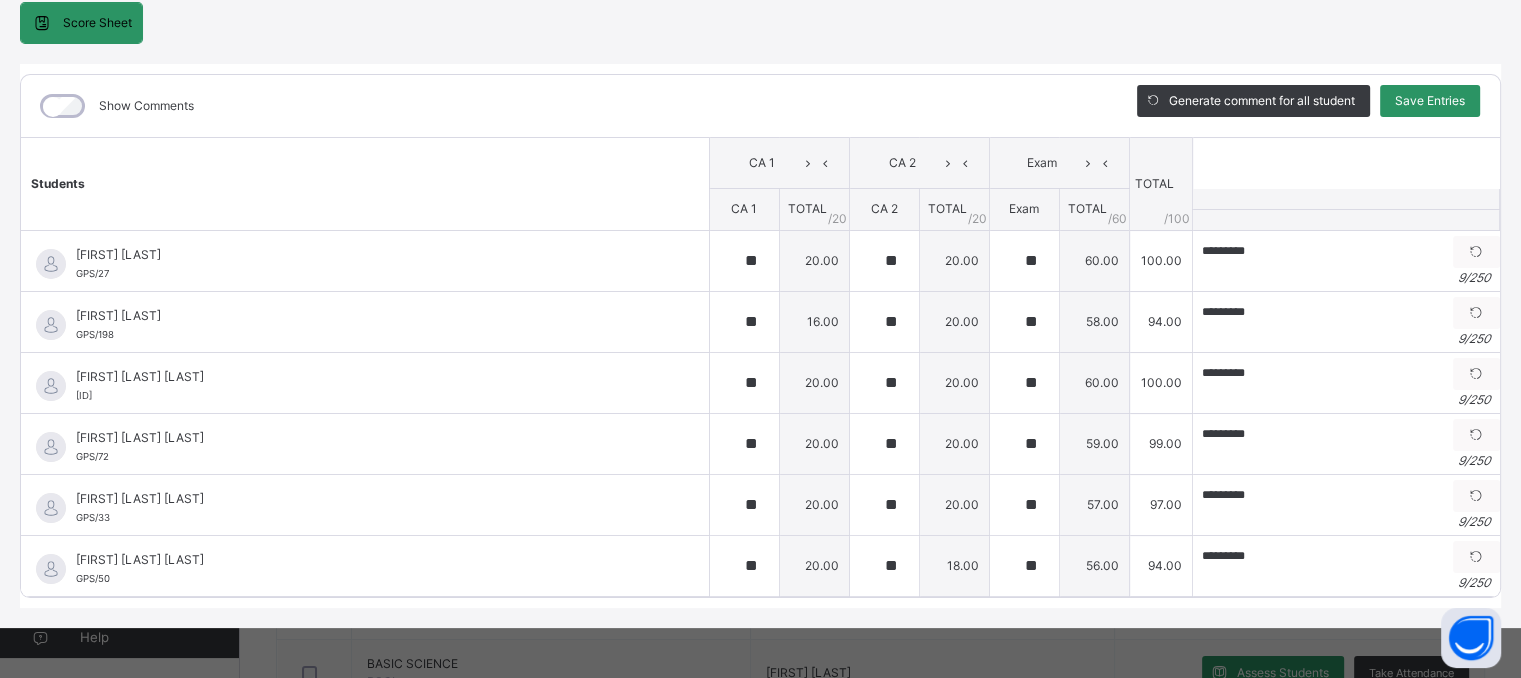 scroll, scrollTop: 24, scrollLeft: 0, axis: vertical 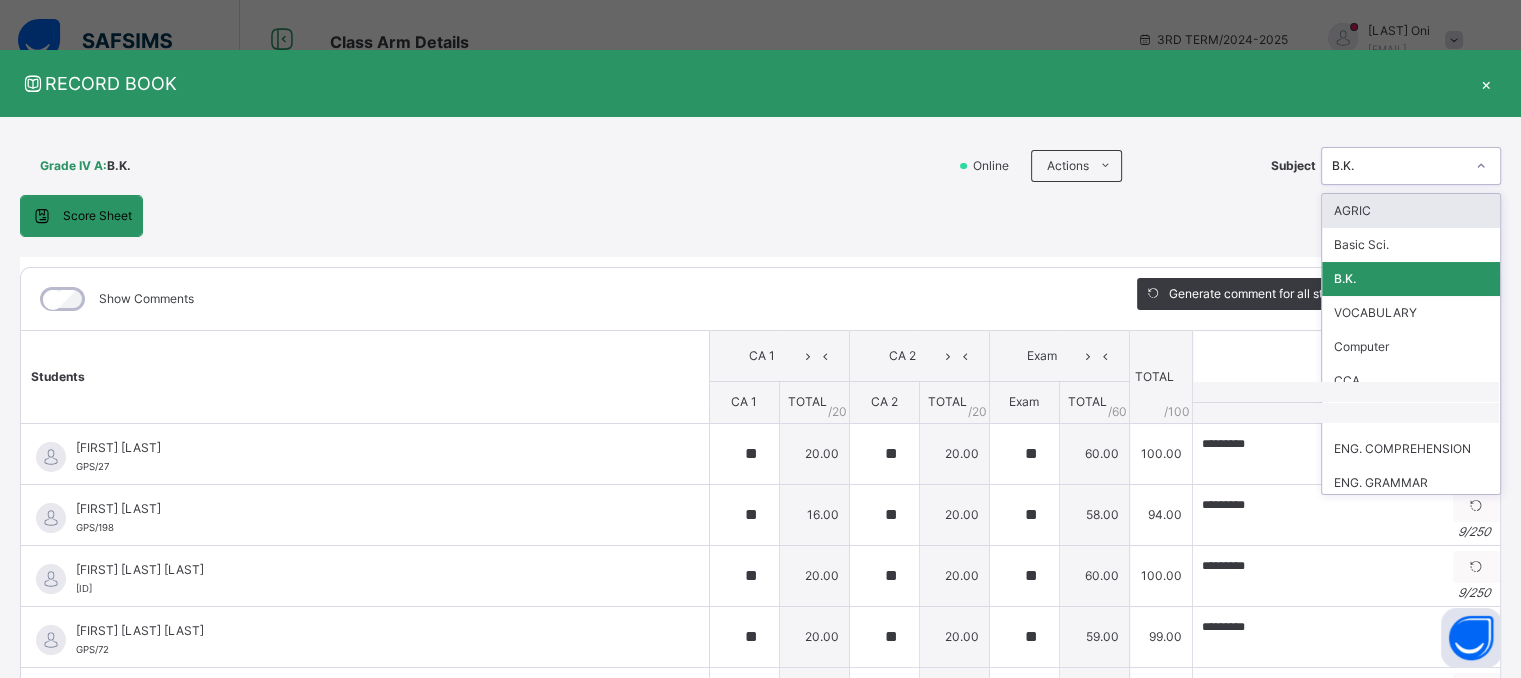 click on "B.K." at bounding box center (1398, 166) 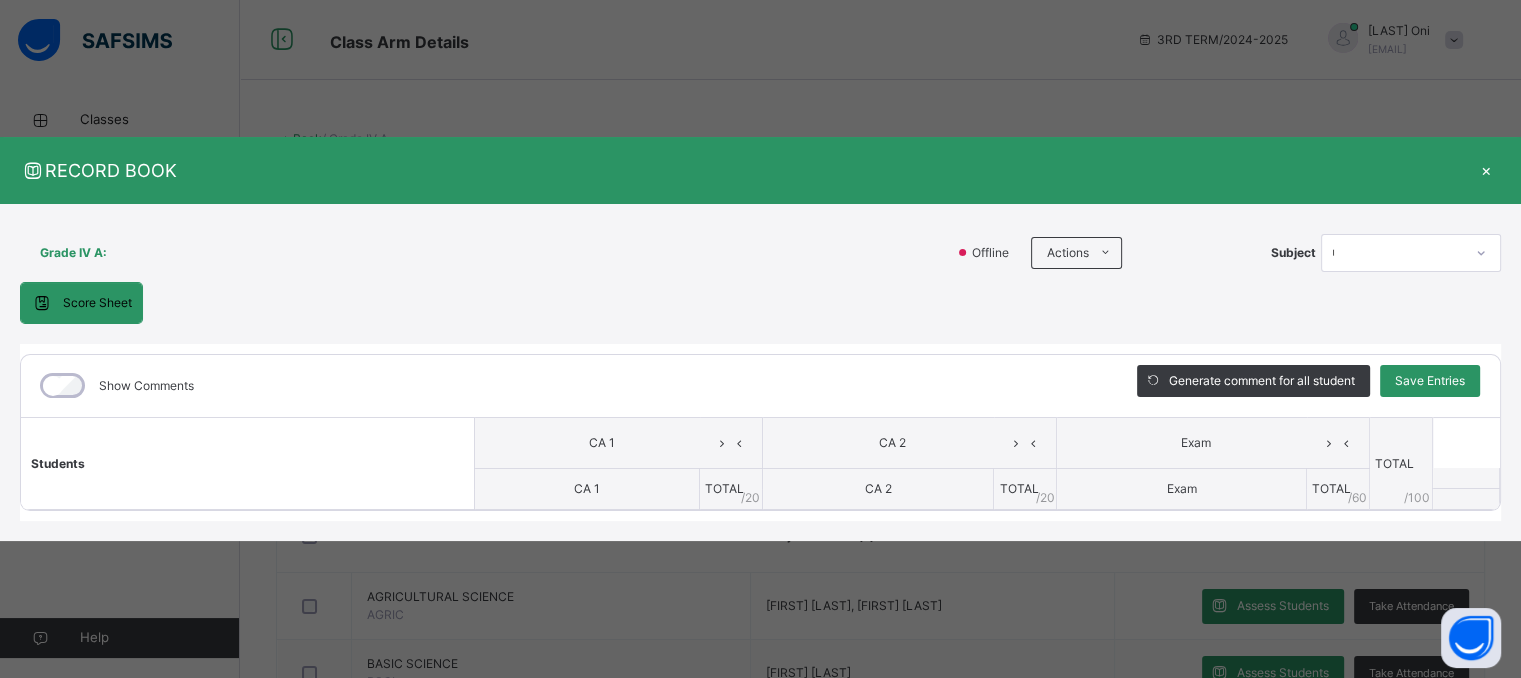 click on "Grade IV   A :   Offline Actions  Download Empty Score Sheet  Upload/map score sheet Subject  **** GRACEY PRIVATE SCHOOL Date: 6th Aug 2025, 2:31:31 pm Score Sheet Score Sheet Show Comments   Generate comment for all student   Save Entries Class Level:  Grade IV   A Subject:  Session:  2024/2025 Session Session:  3RD TERM Students CA 1 CA 2 Exam TOTAL /100 Comment CA 1 TOTAL / 20 CA 2 TOTAL / 20 Exam TOTAL / 60   ×   Subject Teacher’s Comment Generate and see in full the comment developed by the AI with an option to regenerate the comment Sims Bot Please wait while the Sims Bot generates comments for all your students" at bounding box center (760, 373) 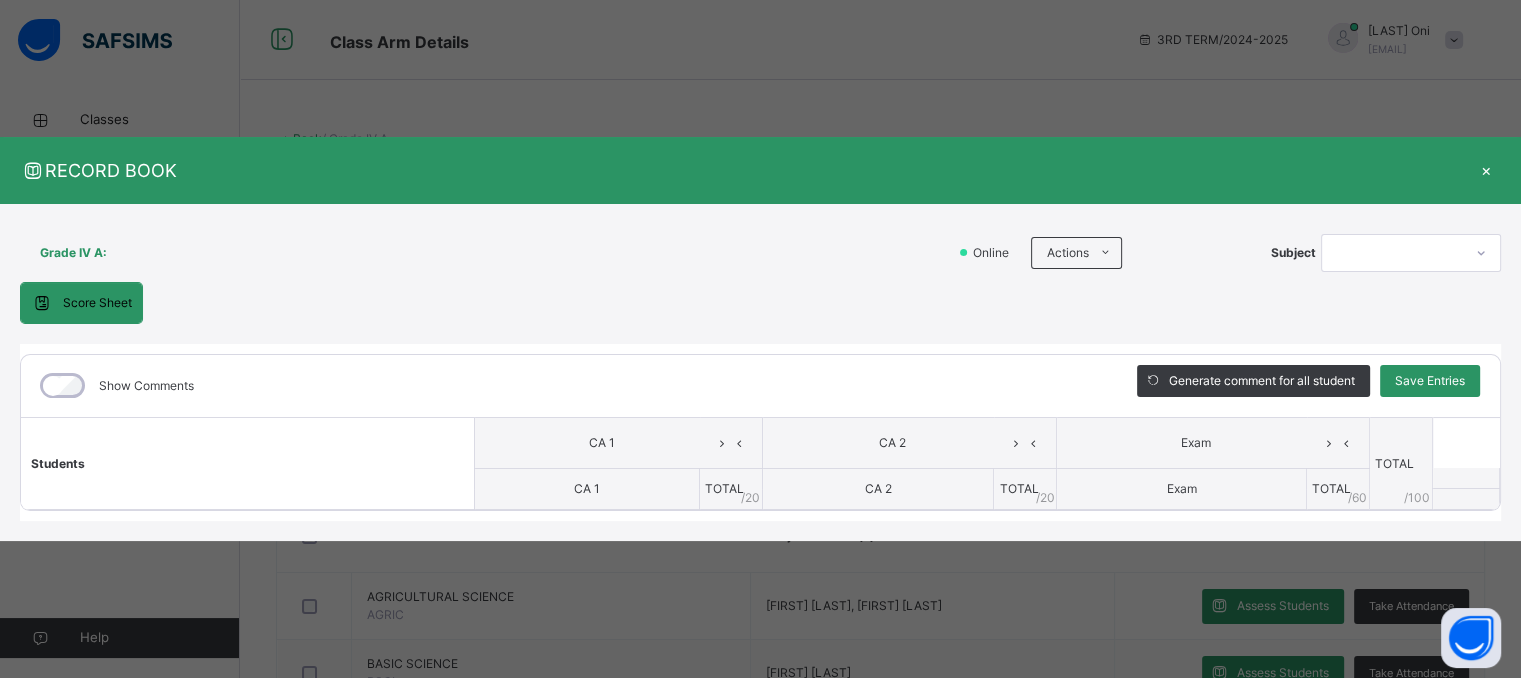 click at bounding box center [1392, 252] 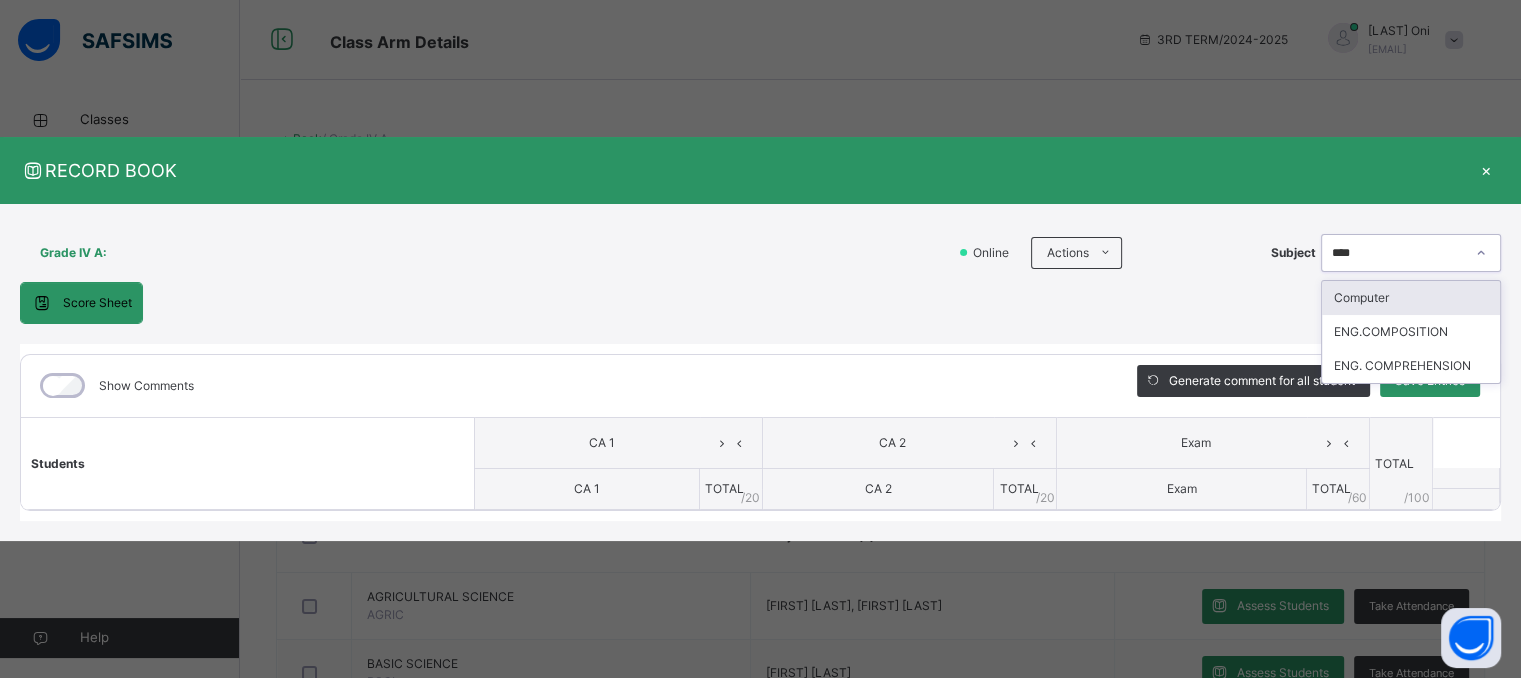 click on "Computer" at bounding box center [1411, 298] 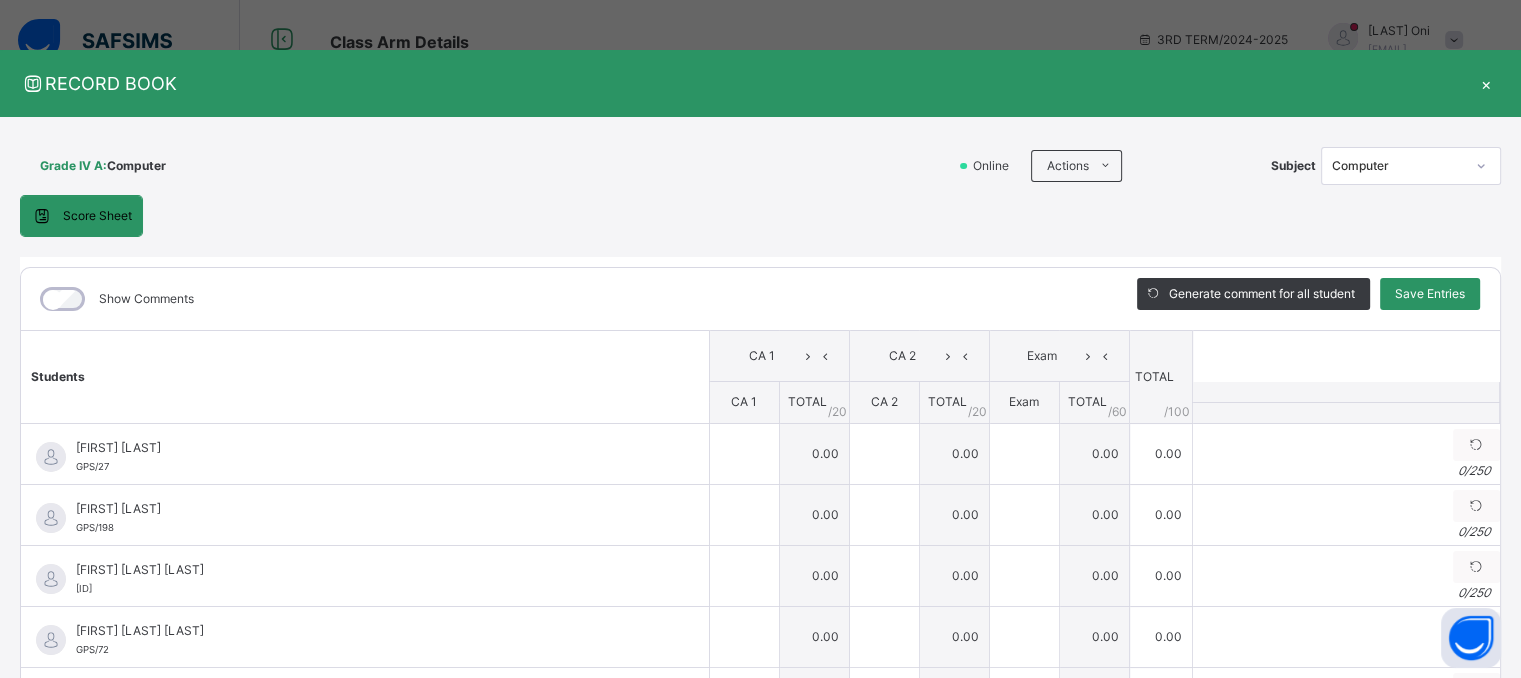 click on "Students" at bounding box center [365, 377] 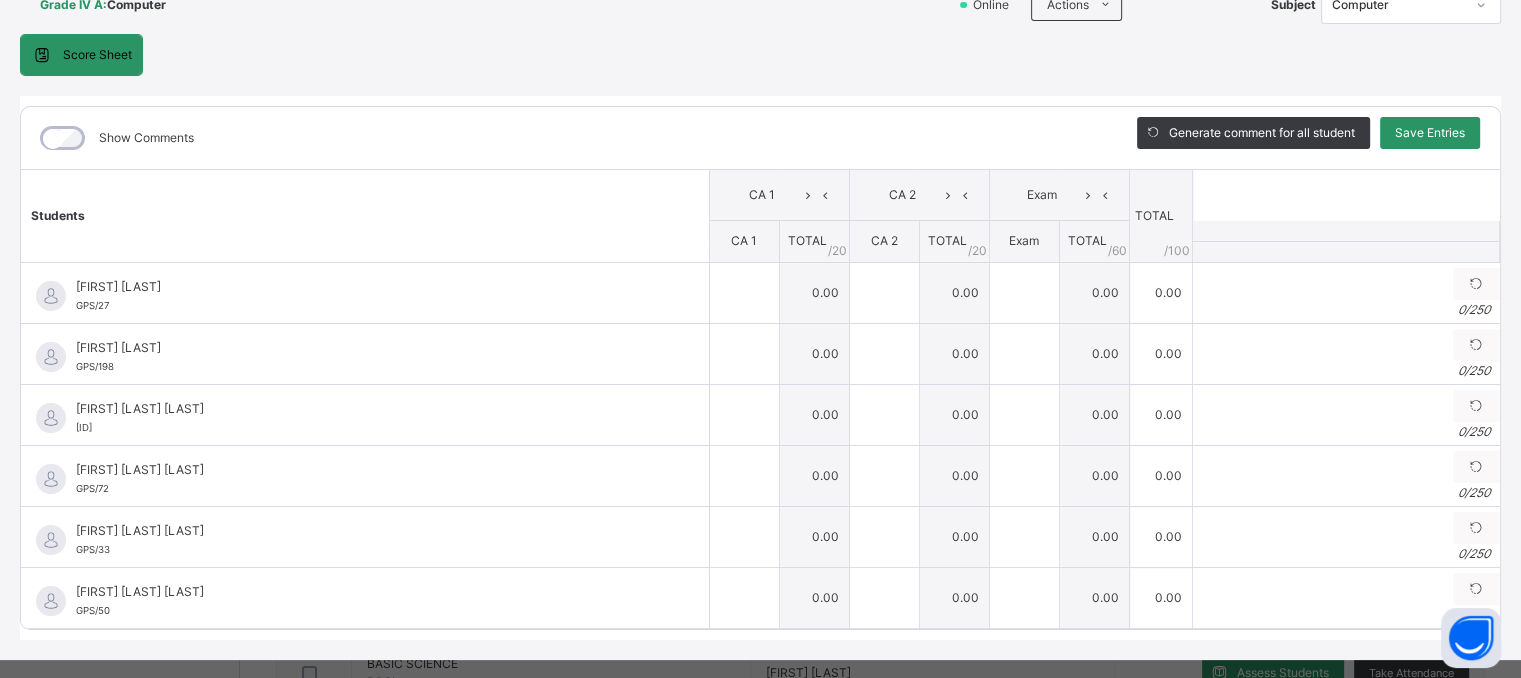 scroll, scrollTop: 200, scrollLeft: 0, axis: vertical 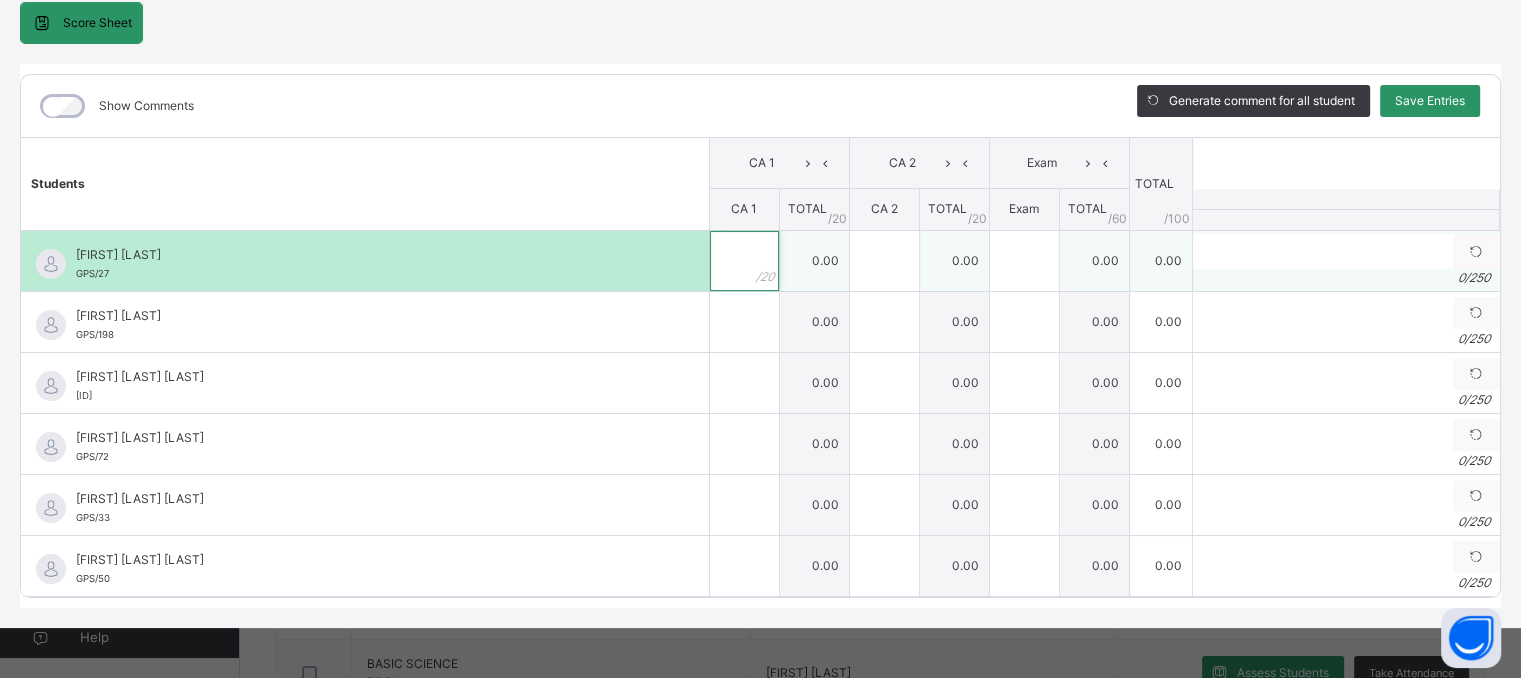 click at bounding box center [744, 261] 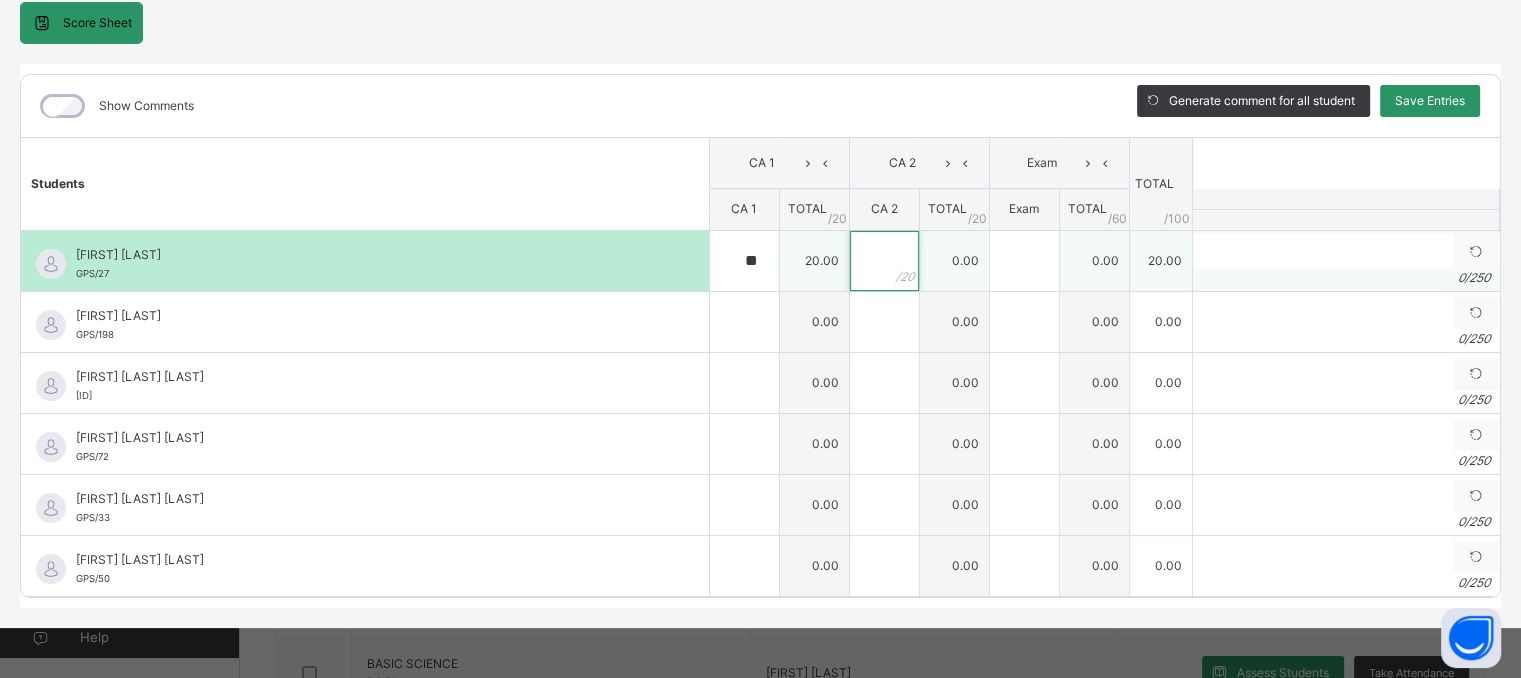 click at bounding box center [884, 261] 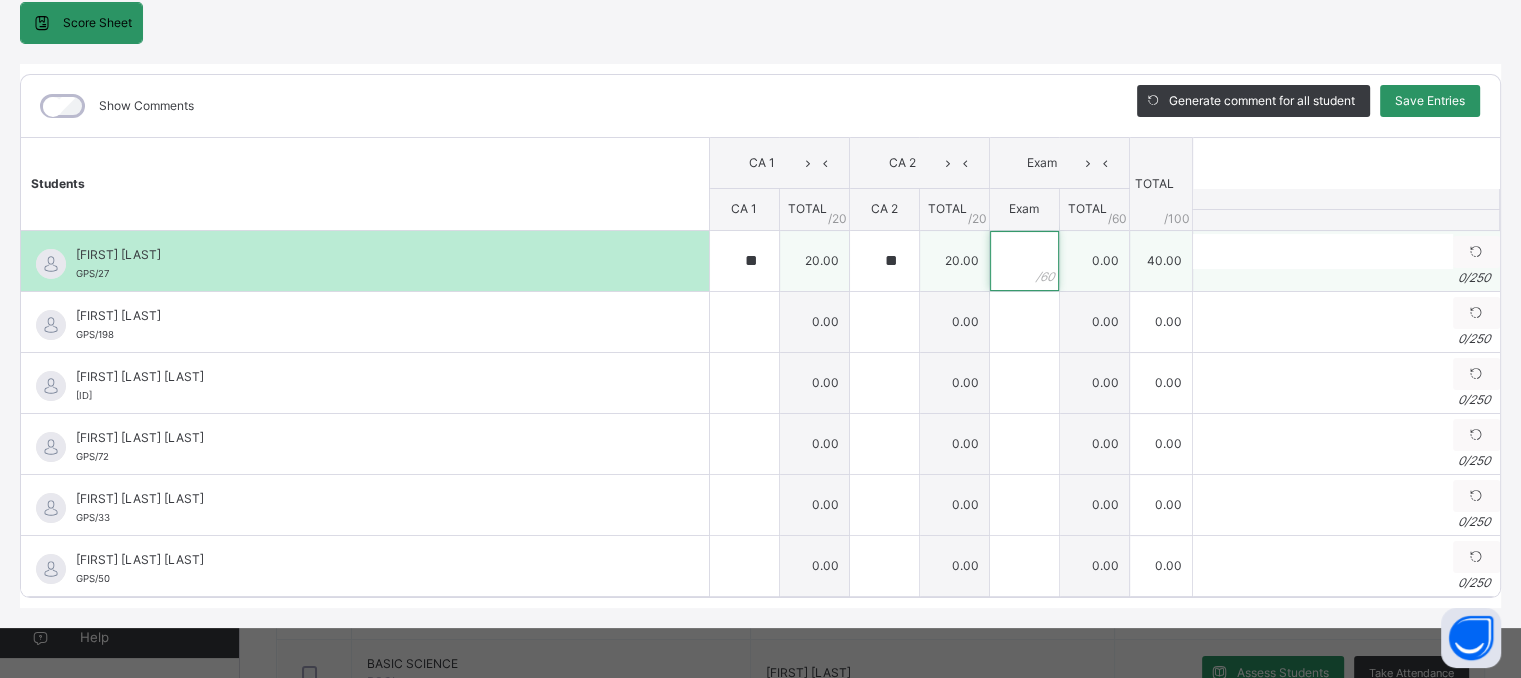 click at bounding box center [1024, 261] 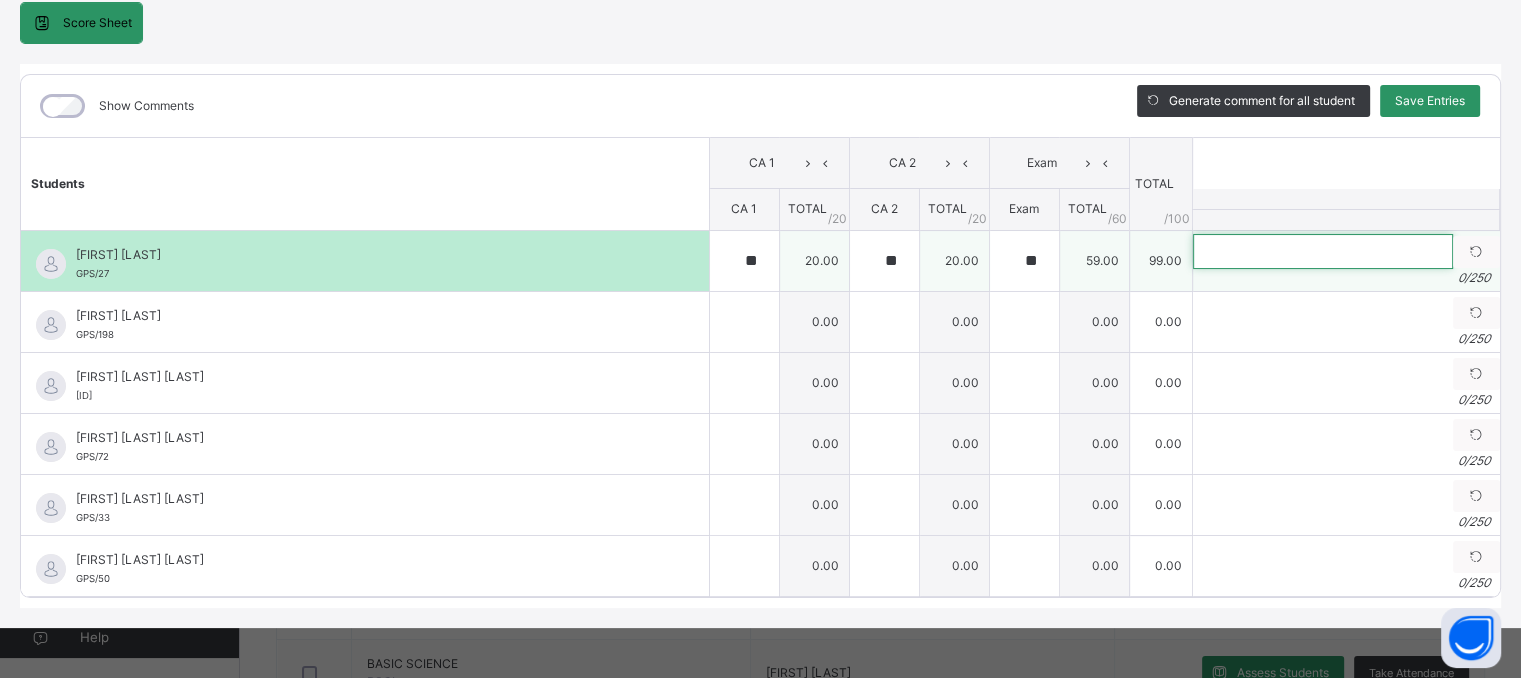 click at bounding box center (1323, 251) 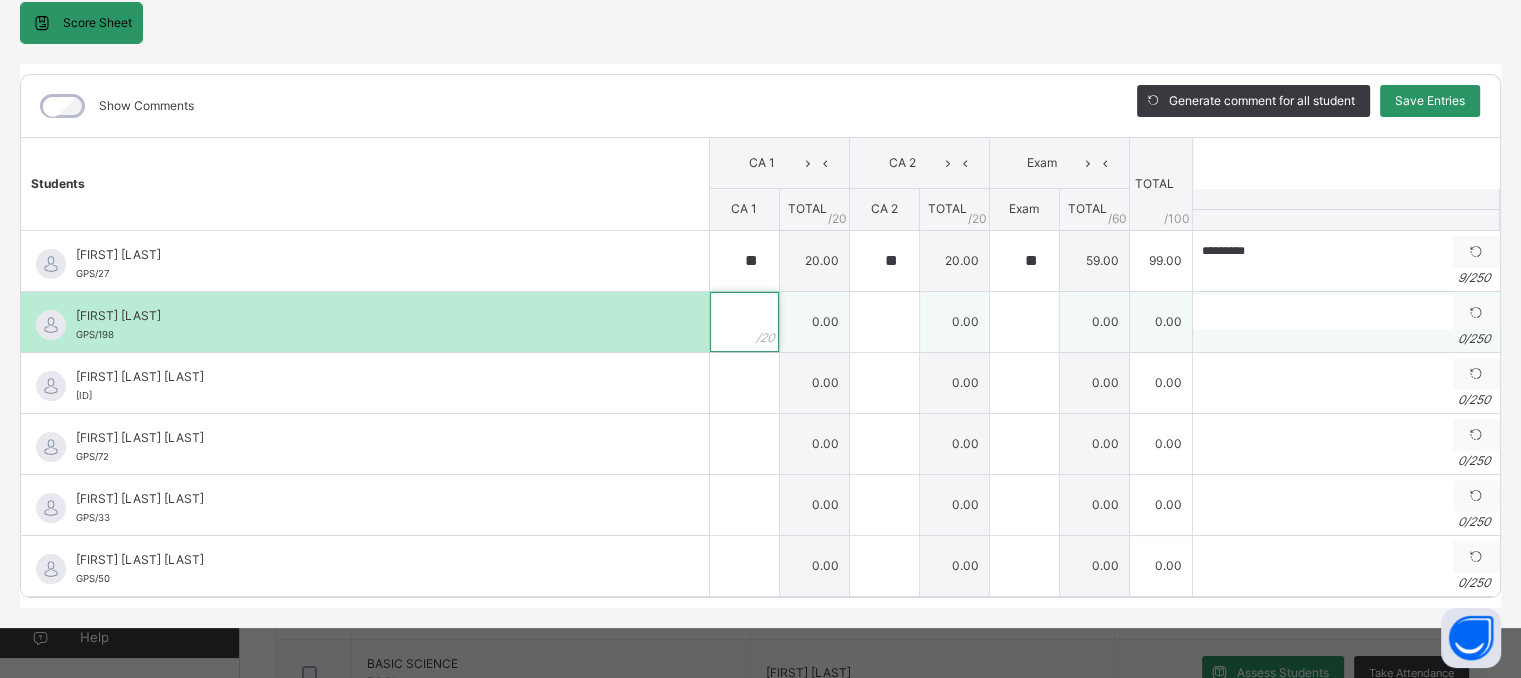 click at bounding box center (744, 322) 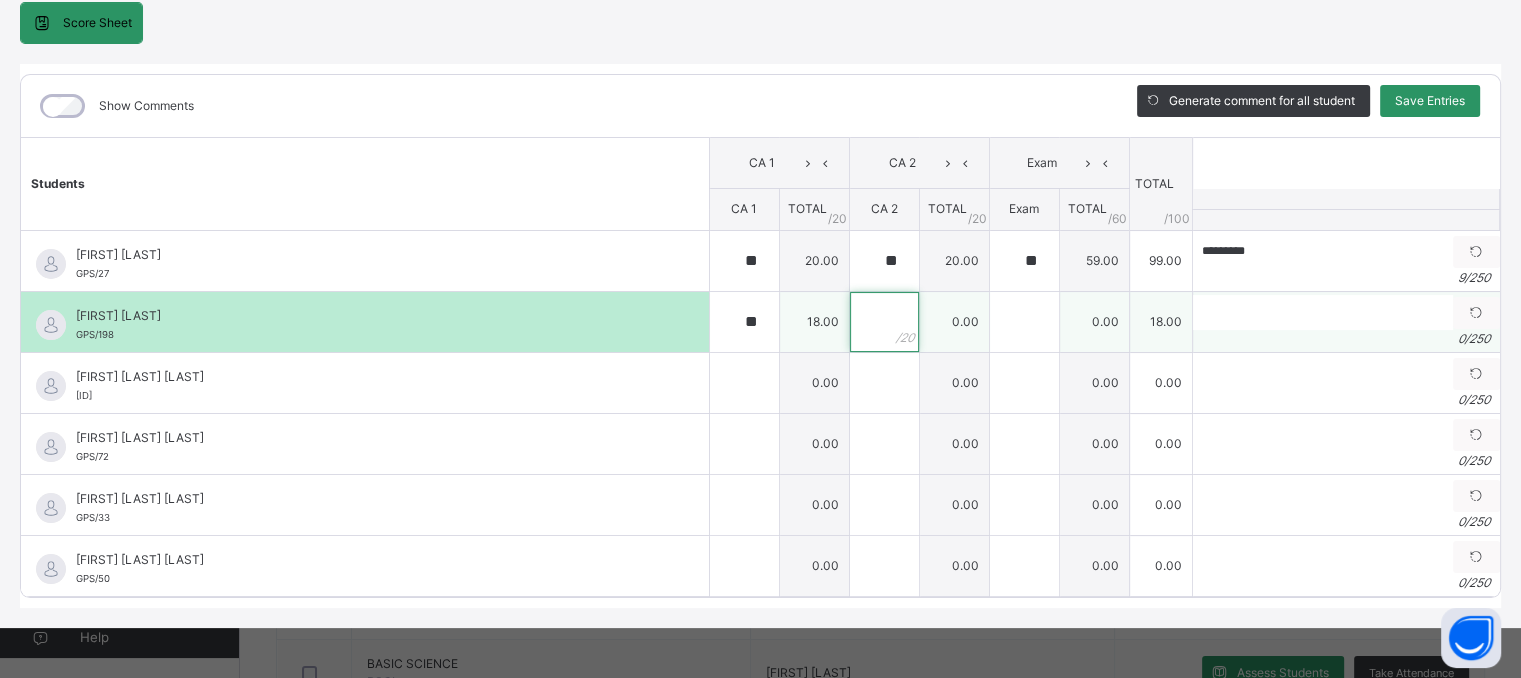 click at bounding box center (884, 322) 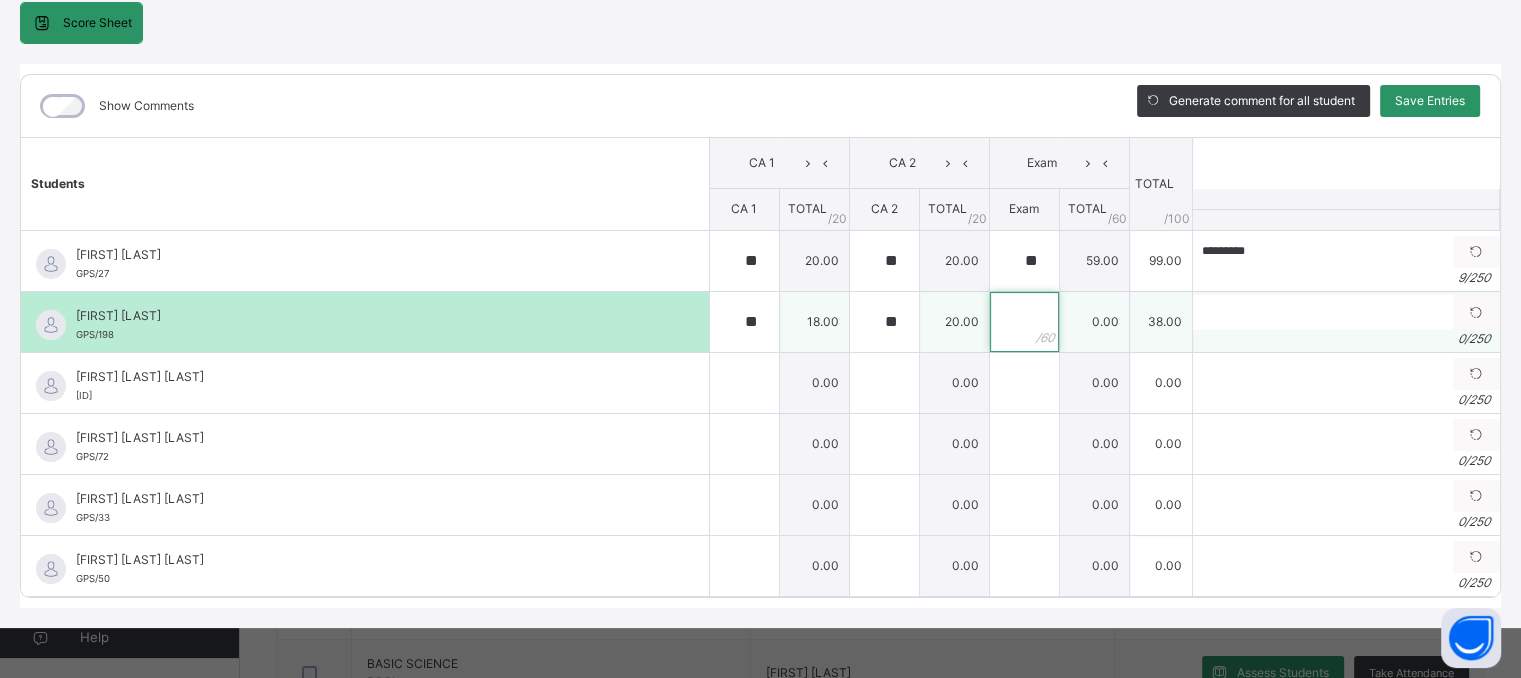click at bounding box center [1024, 322] 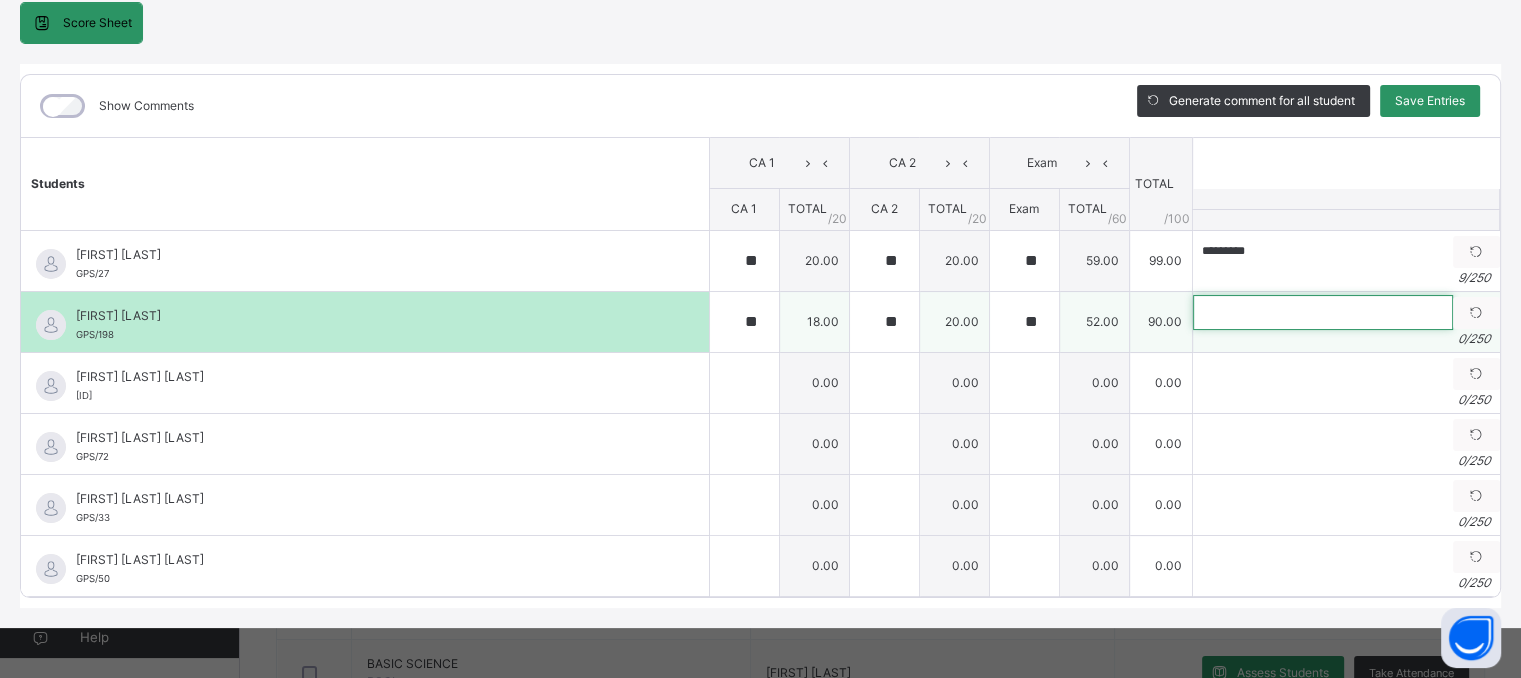 click at bounding box center [1323, 312] 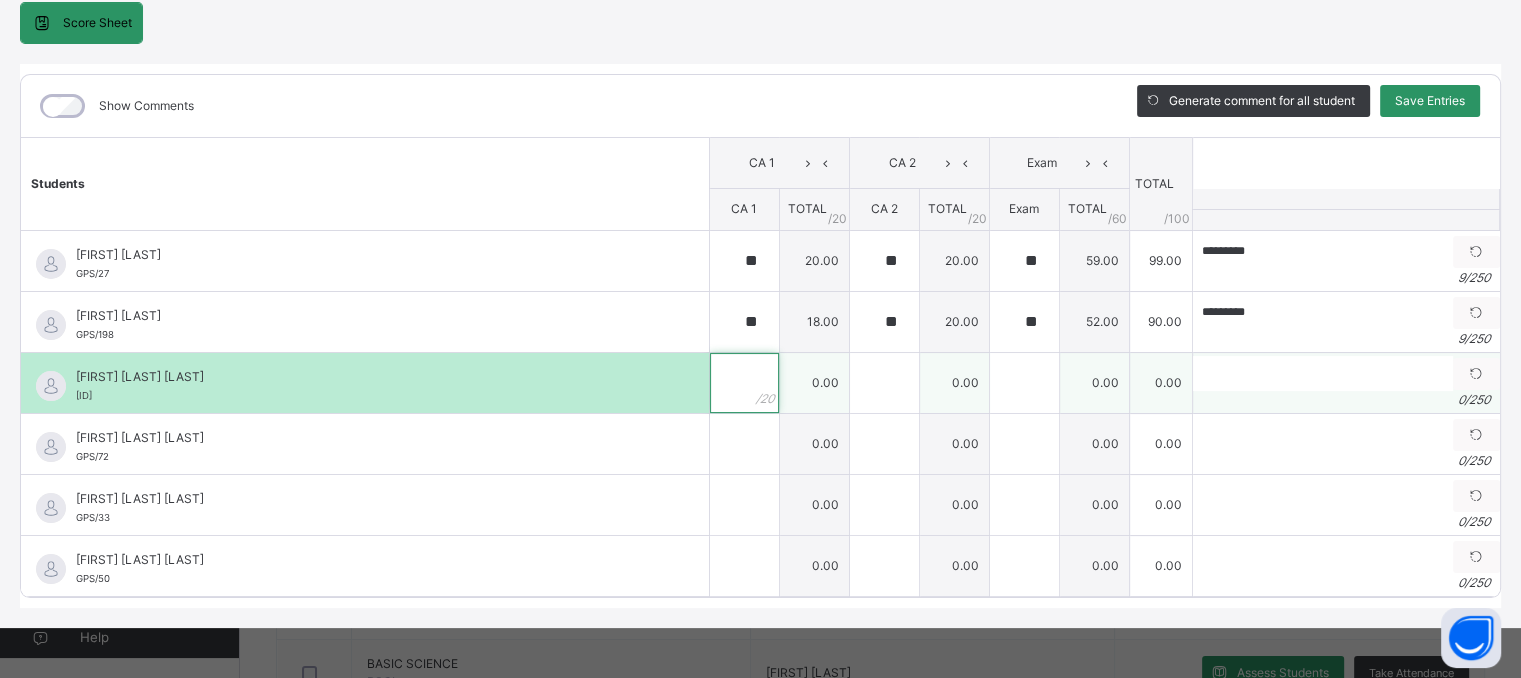 click at bounding box center (744, 383) 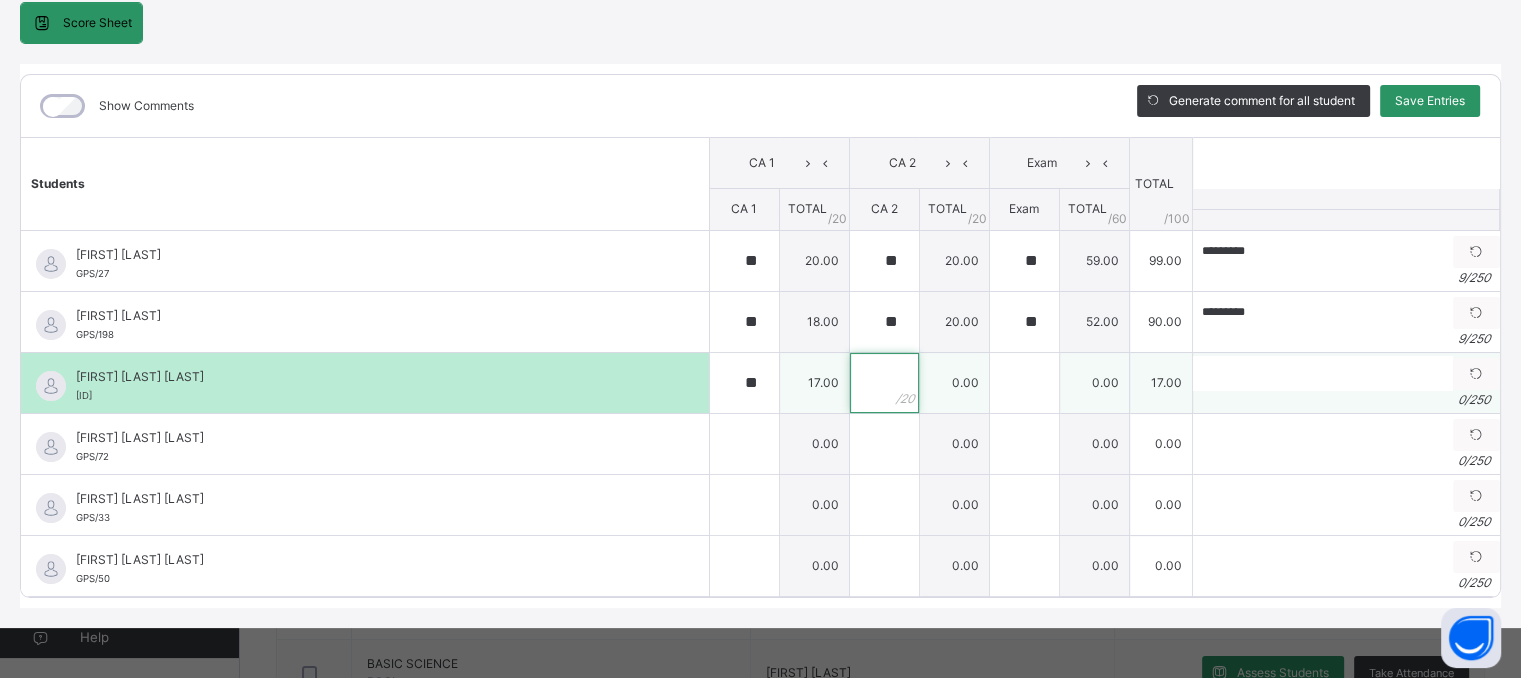 click at bounding box center (884, 383) 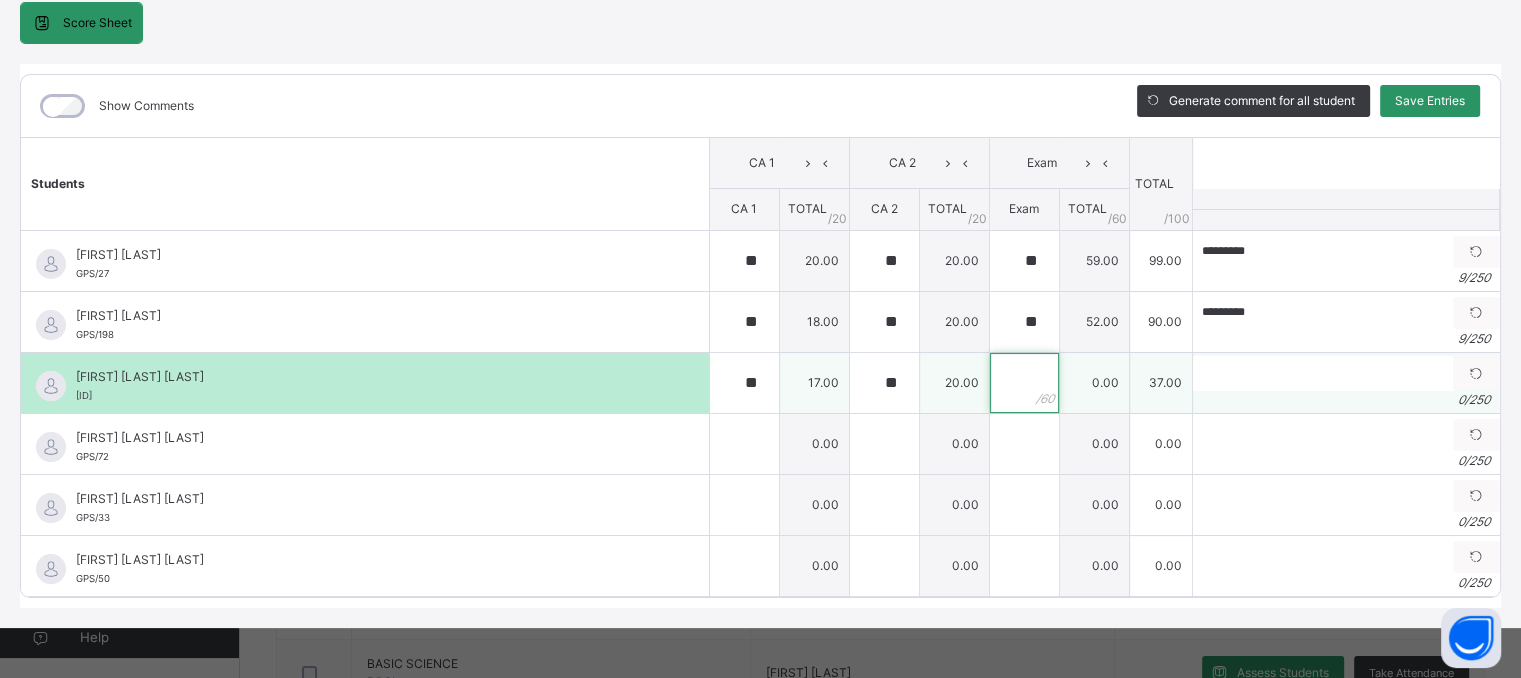 click at bounding box center (1024, 383) 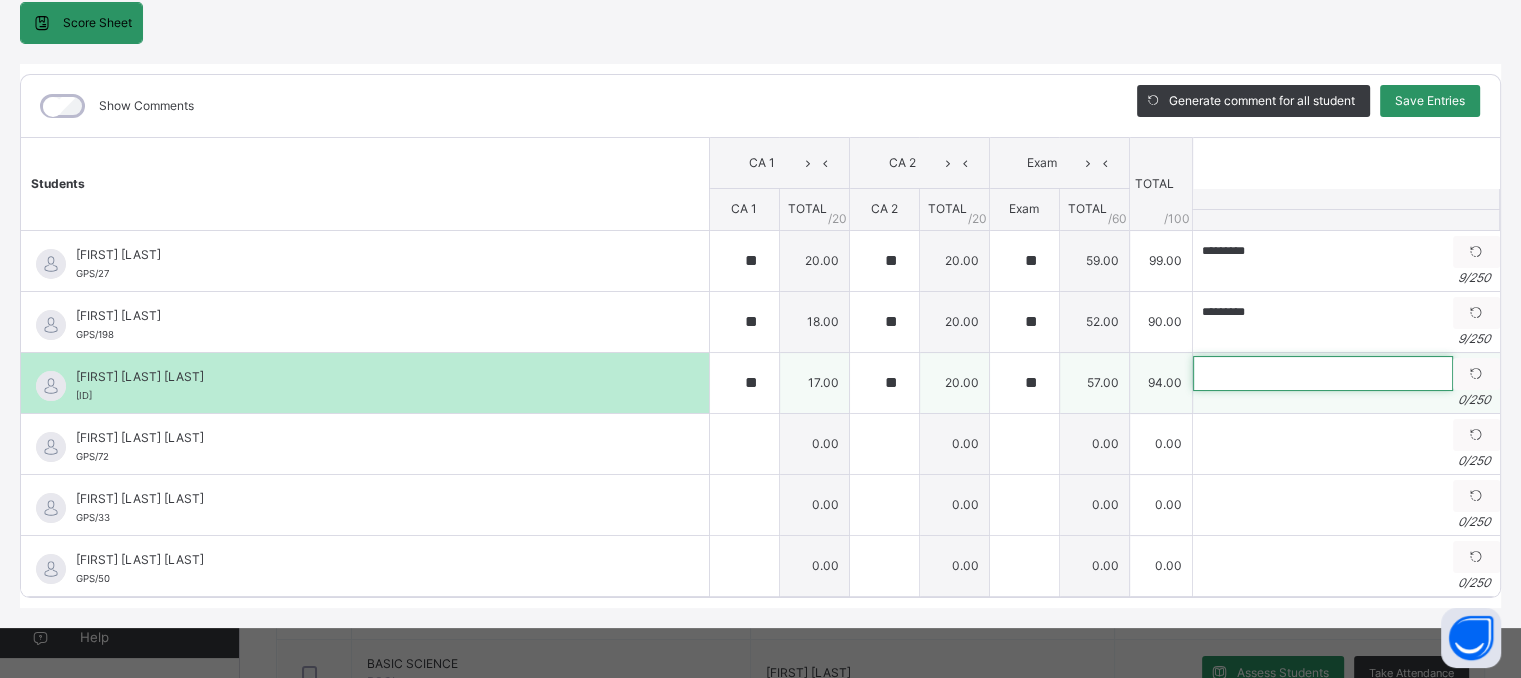 click at bounding box center [1323, 373] 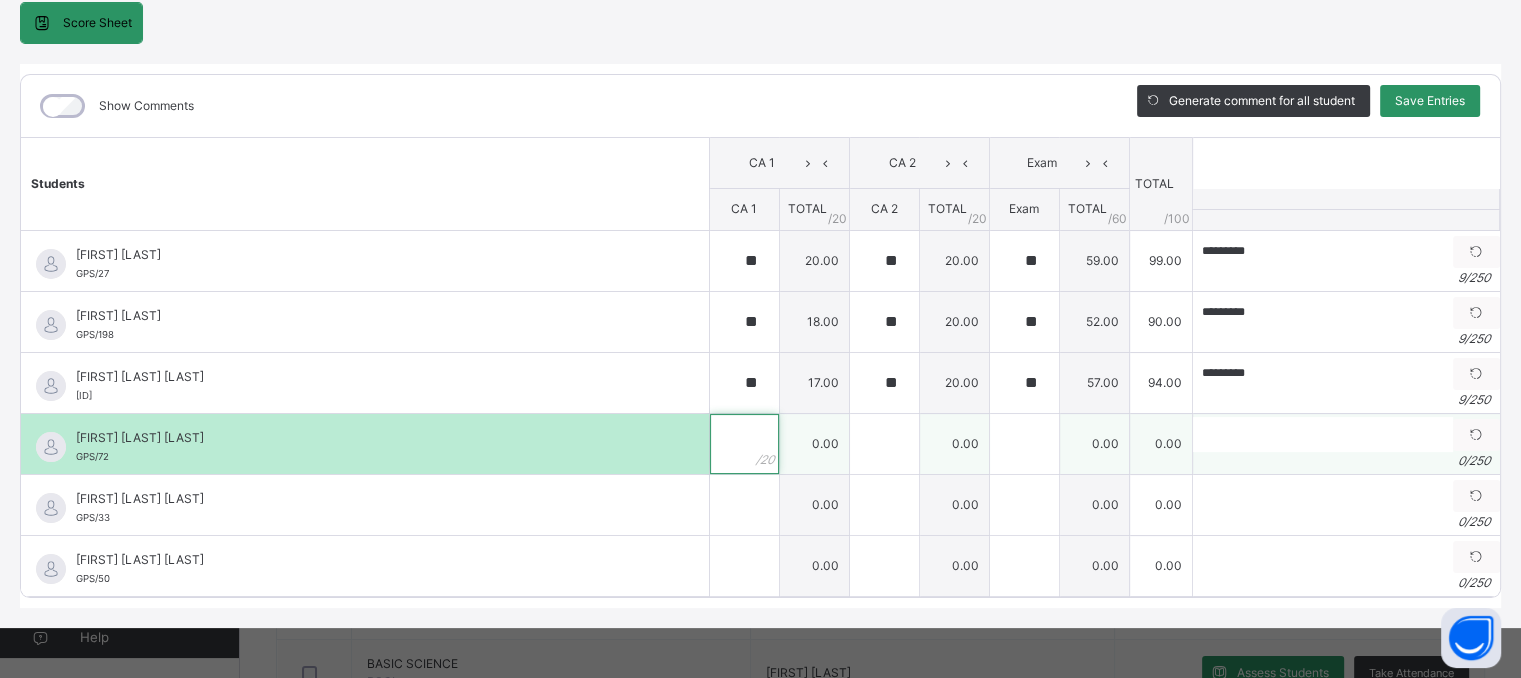 click at bounding box center [744, 444] 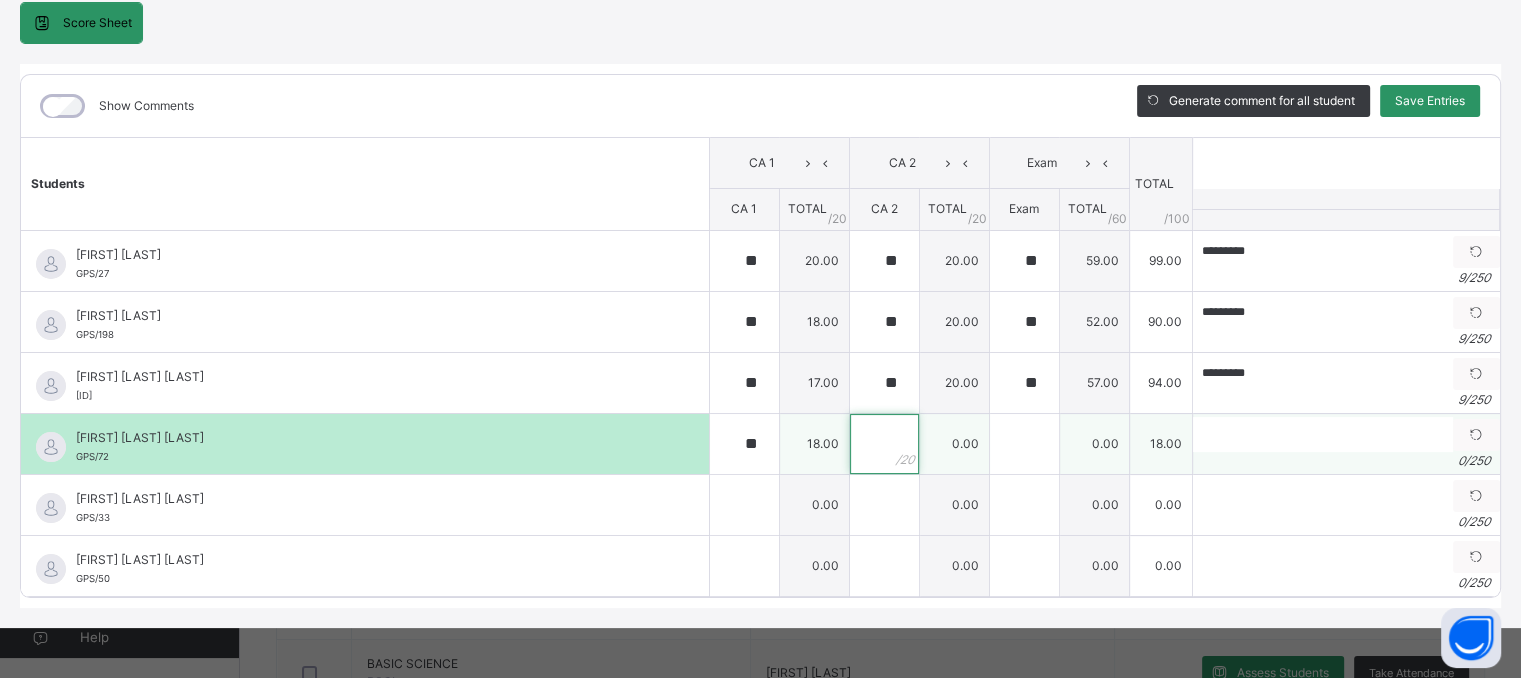 click at bounding box center [884, 444] 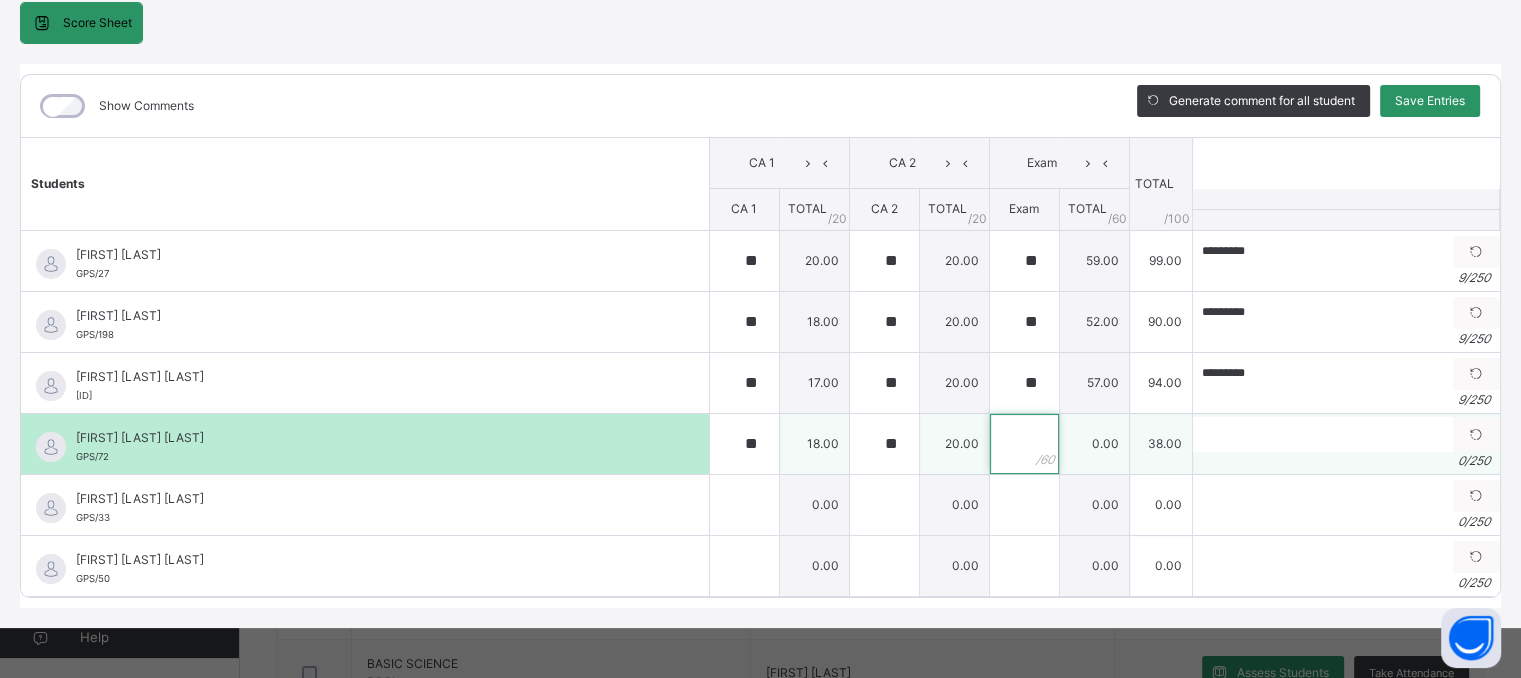 click at bounding box center [1024, 444] 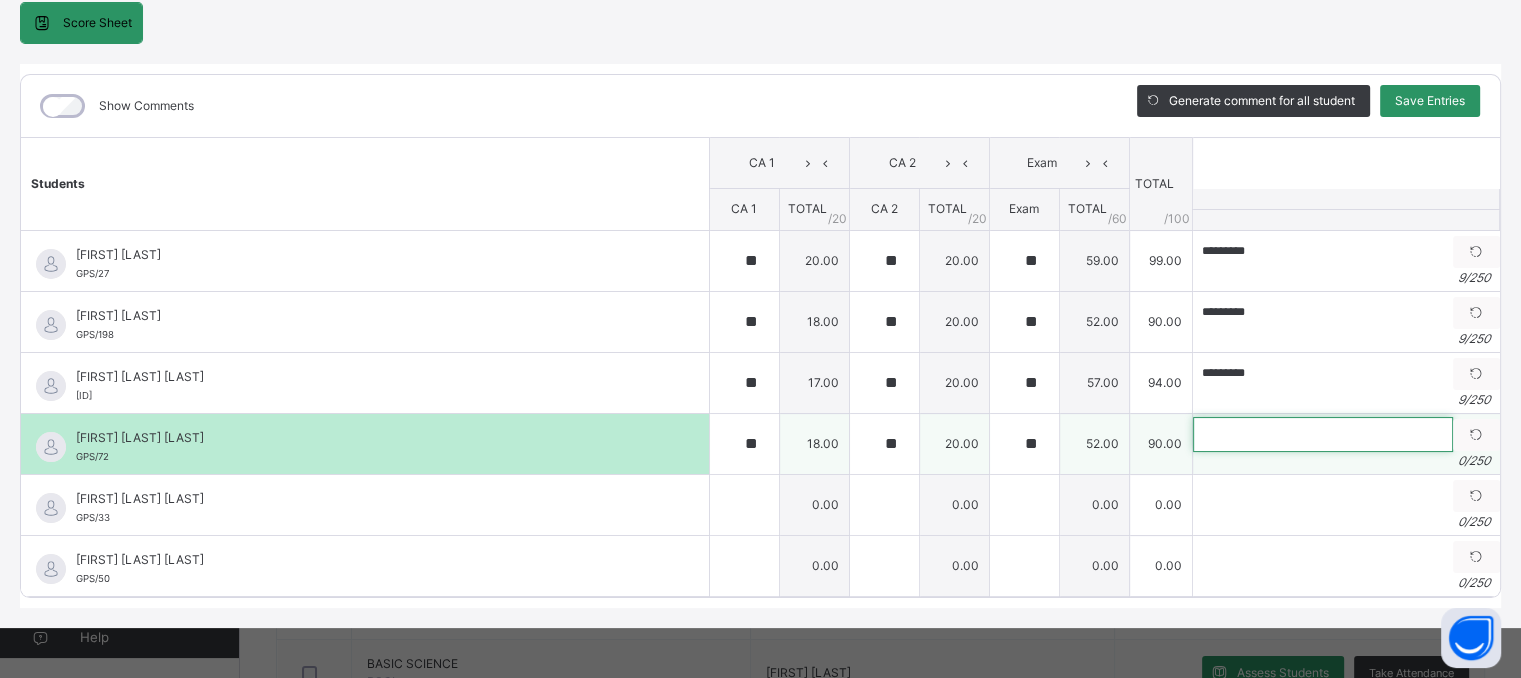 click at bounding box center [1323, 434] 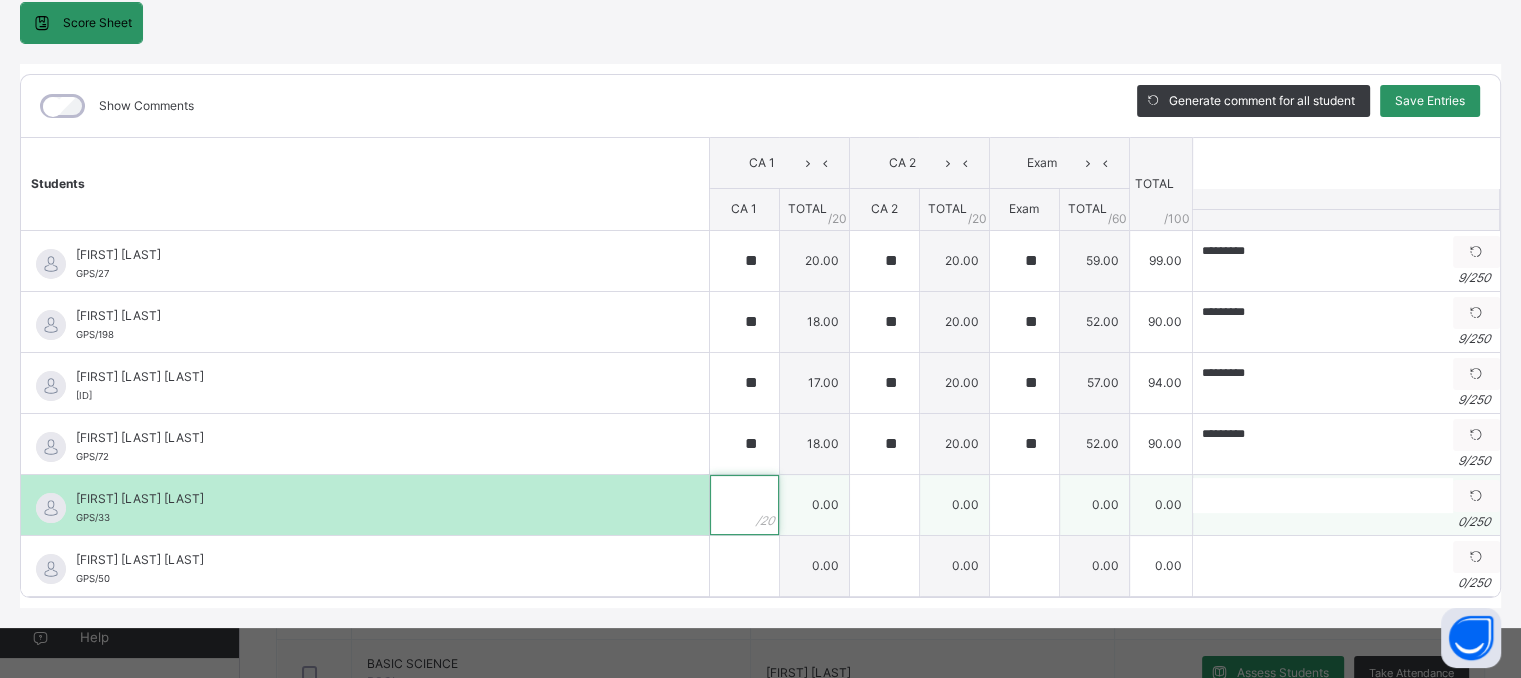 click at bounding box center [744, 505] 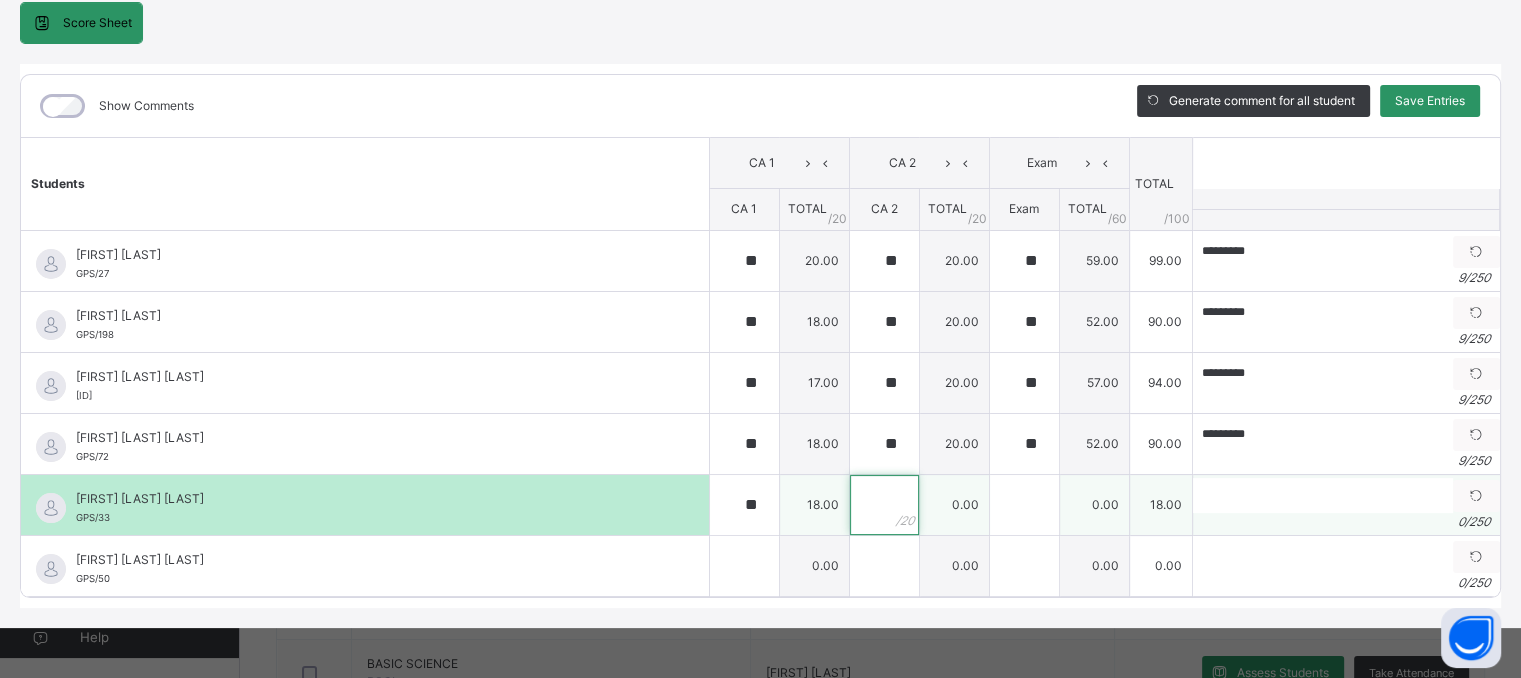 click at bounding box center (884, 505) 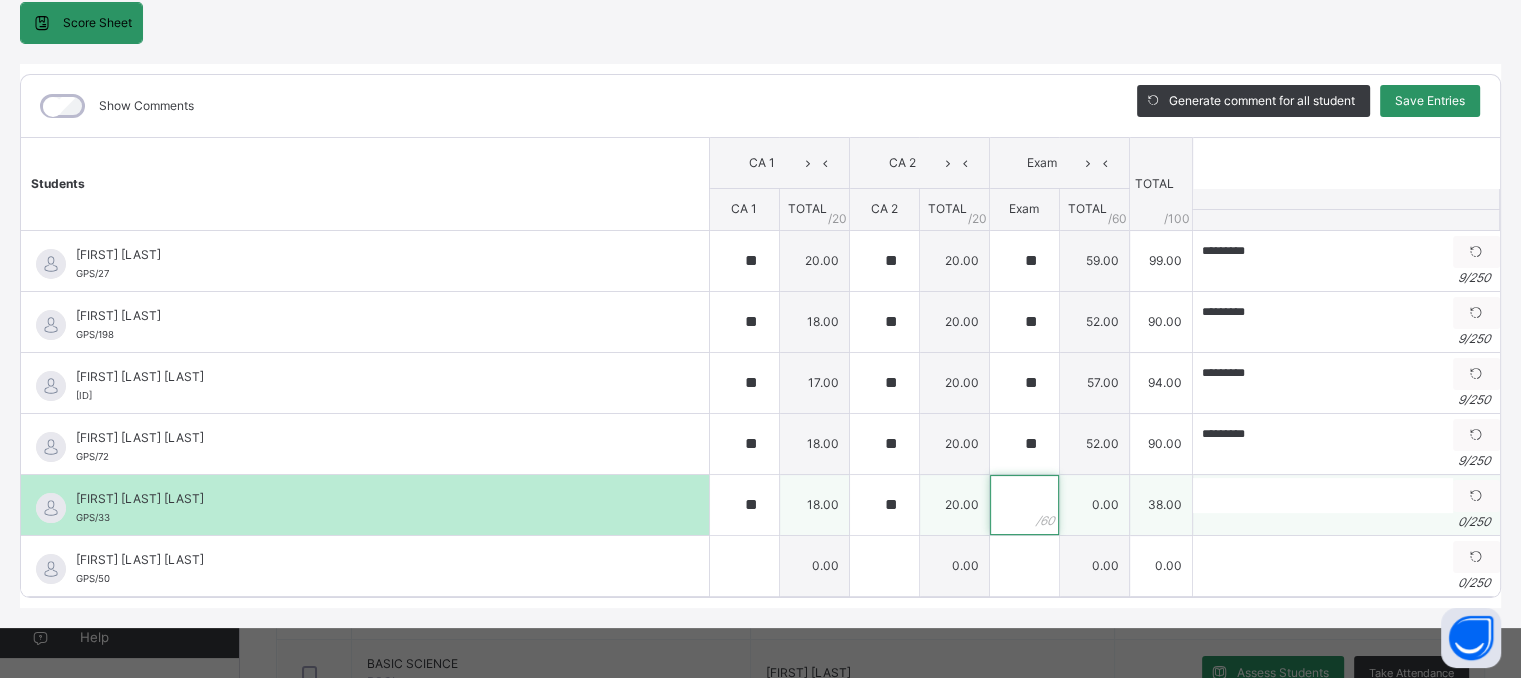 click at bounding box center [1024, 505] 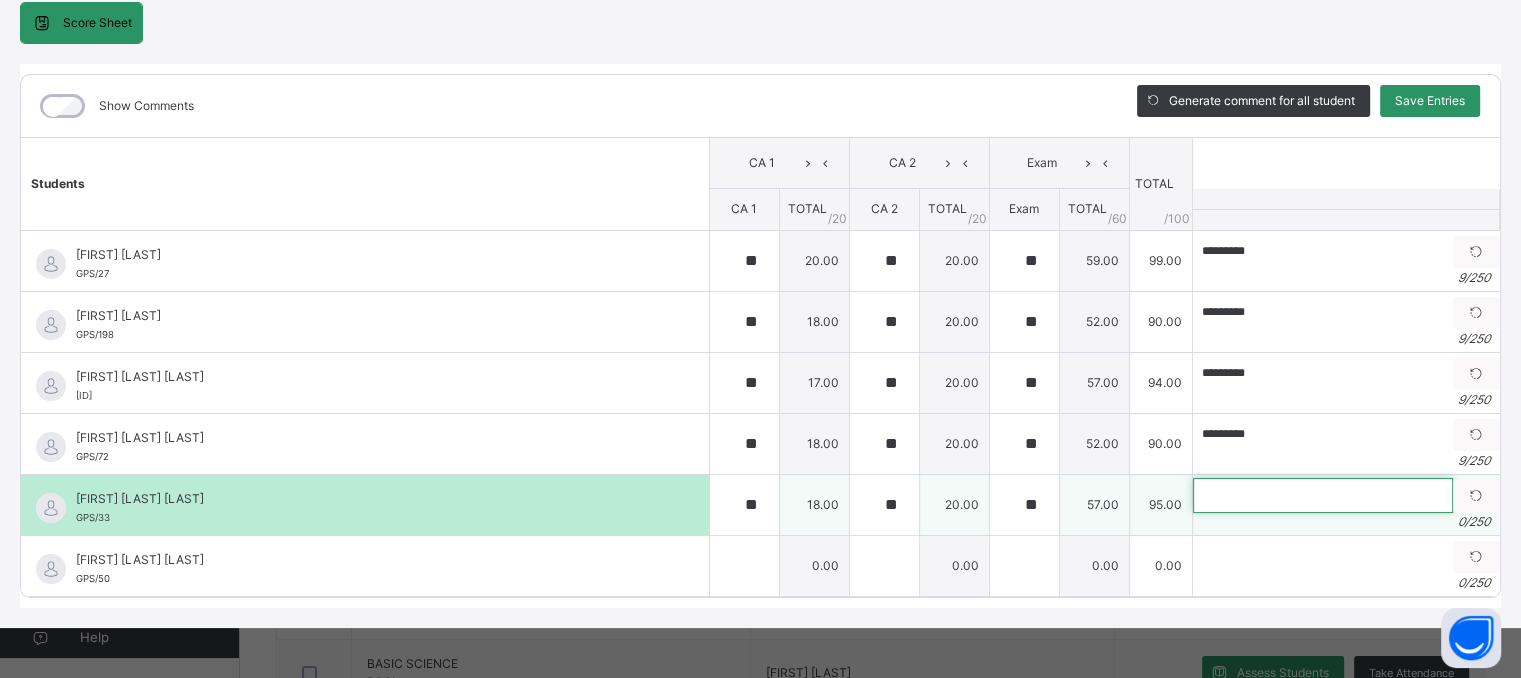 click at bounding box center [1323, 495] 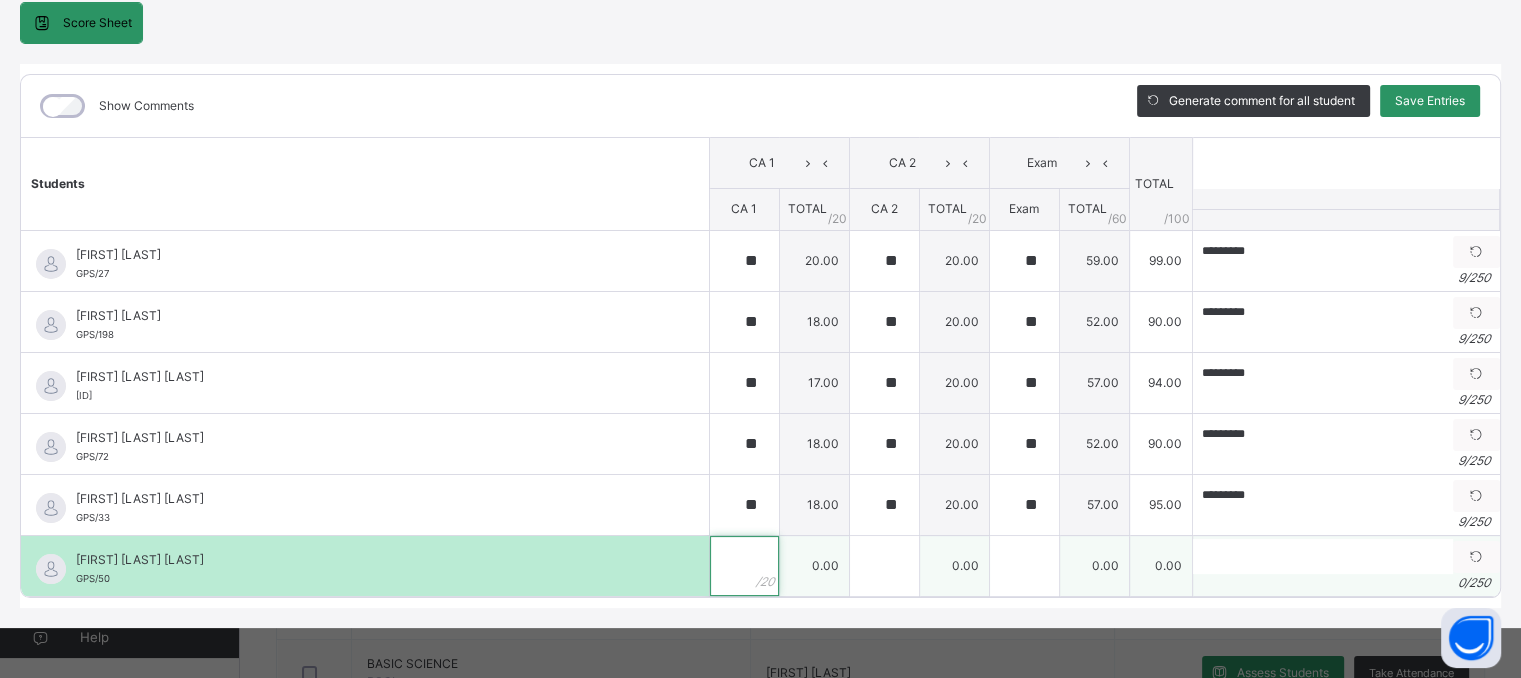 click at bounding box center (744, 566) 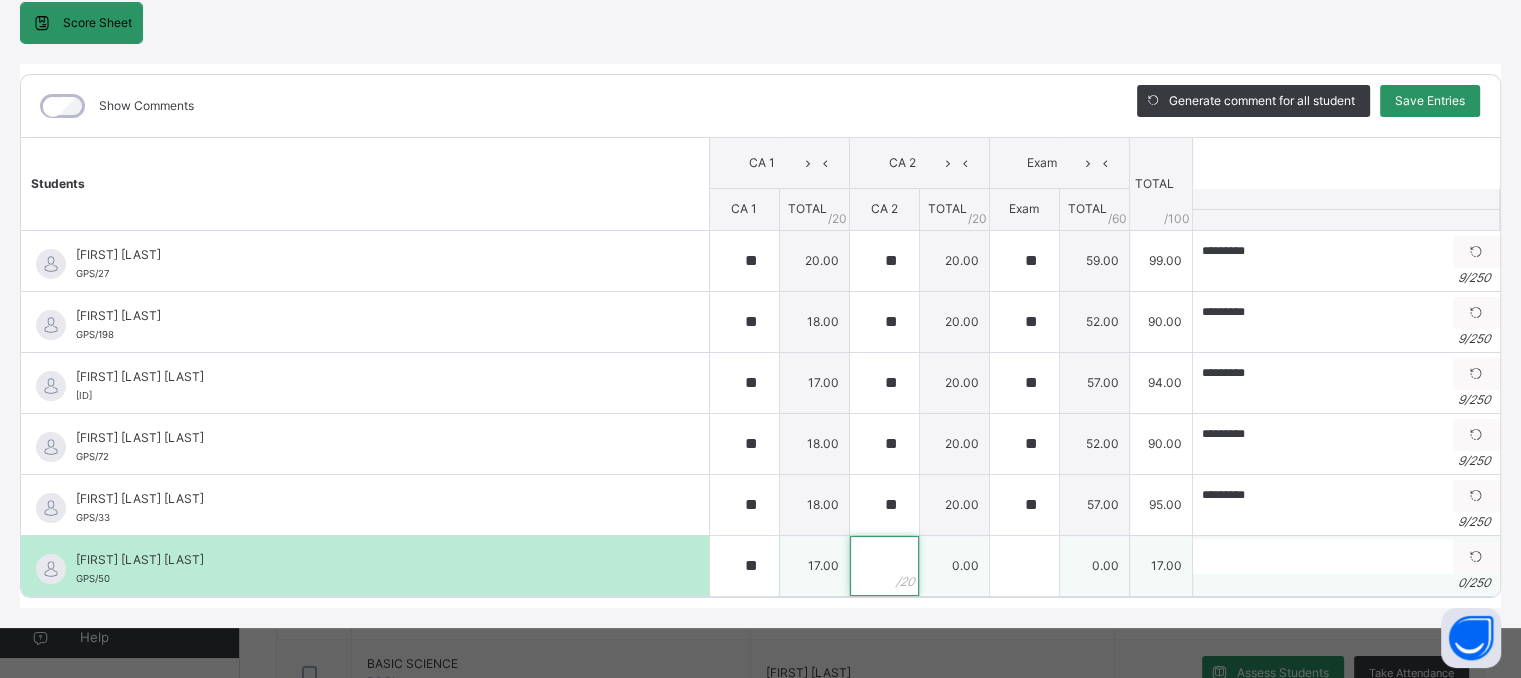 click at bounding box center [884, 566] 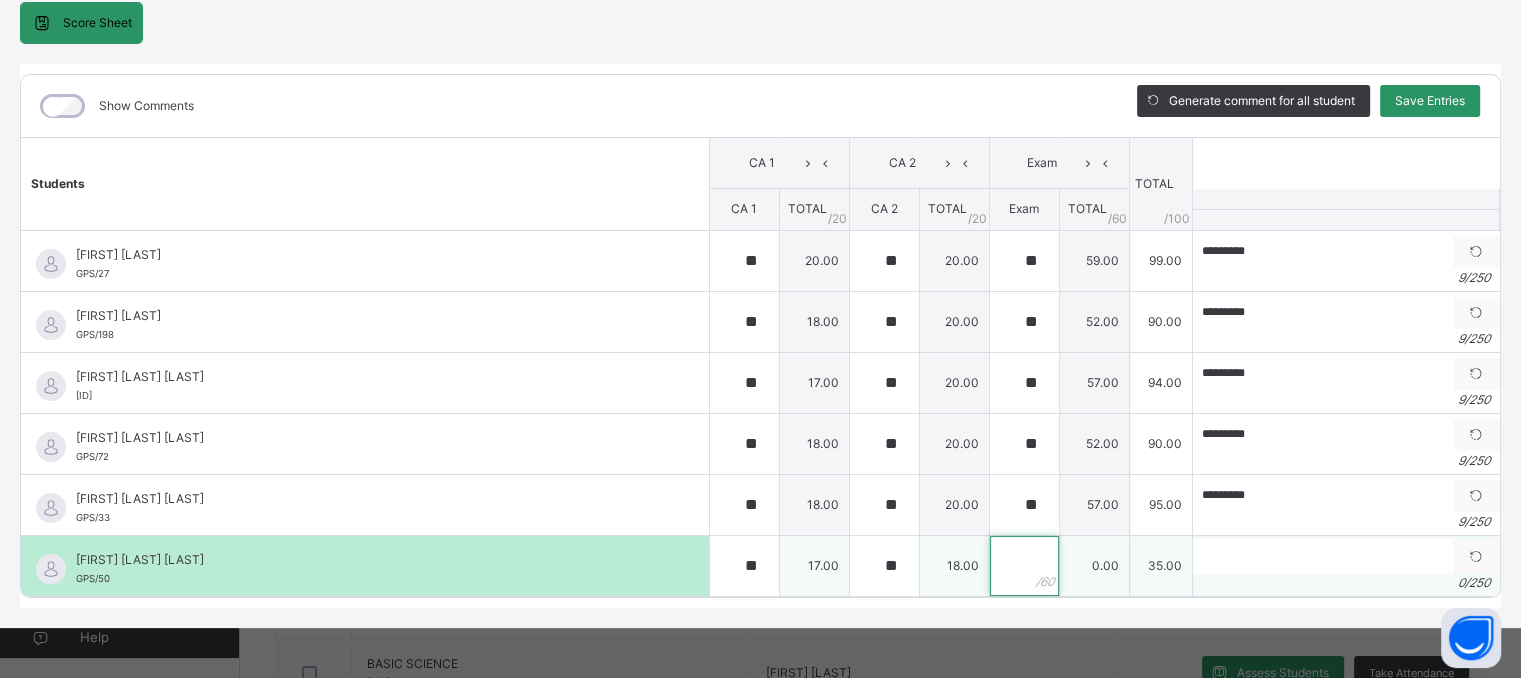 click at bounding box center [1024, 566] 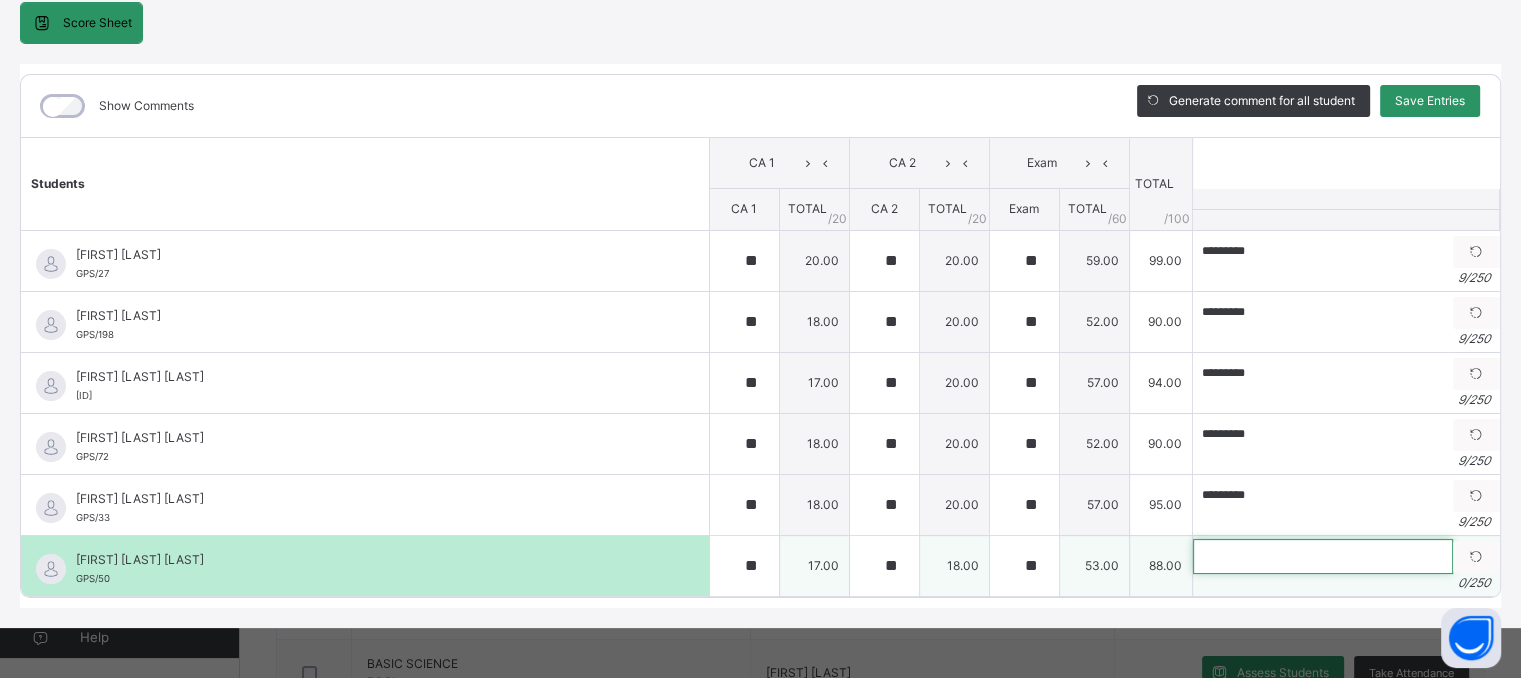 click at bounding box center (1323, 556) 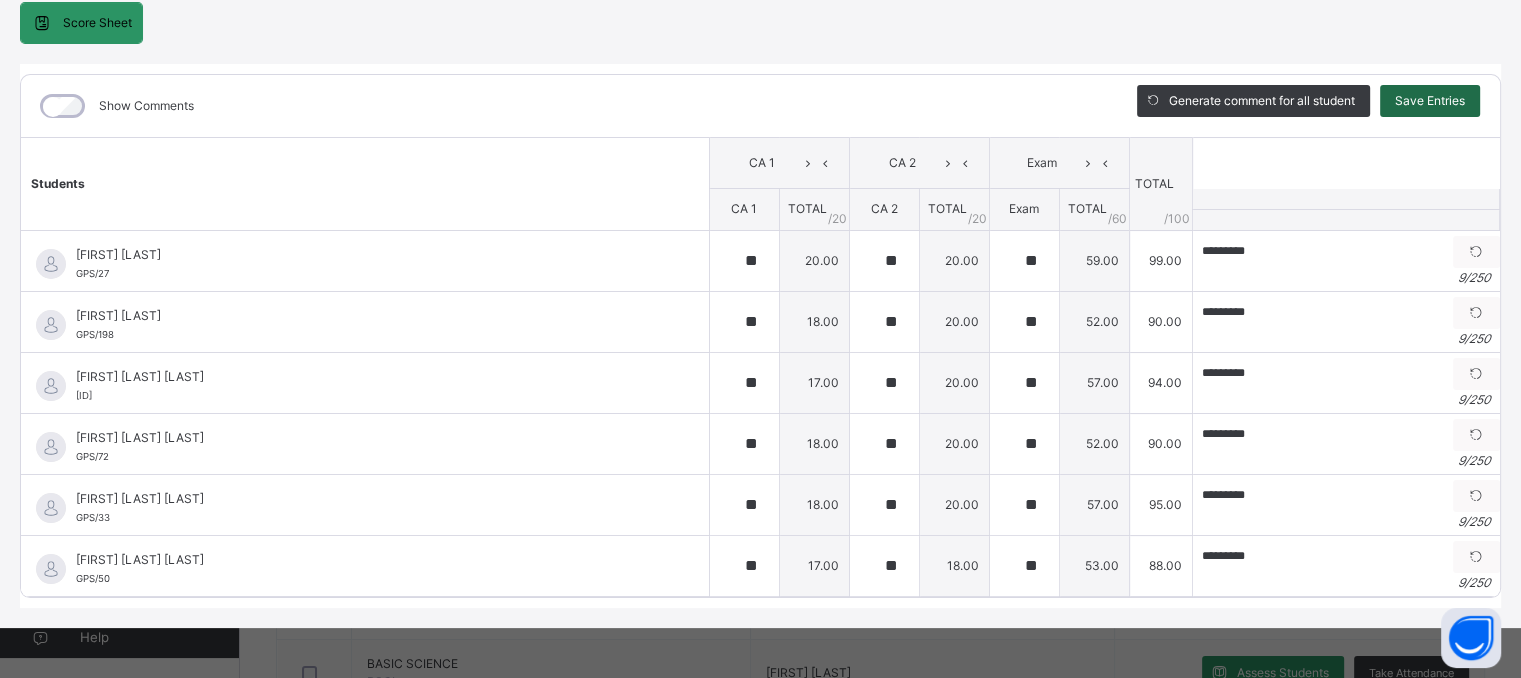 click on "Save Entries" at bounding box center (1430, 101) 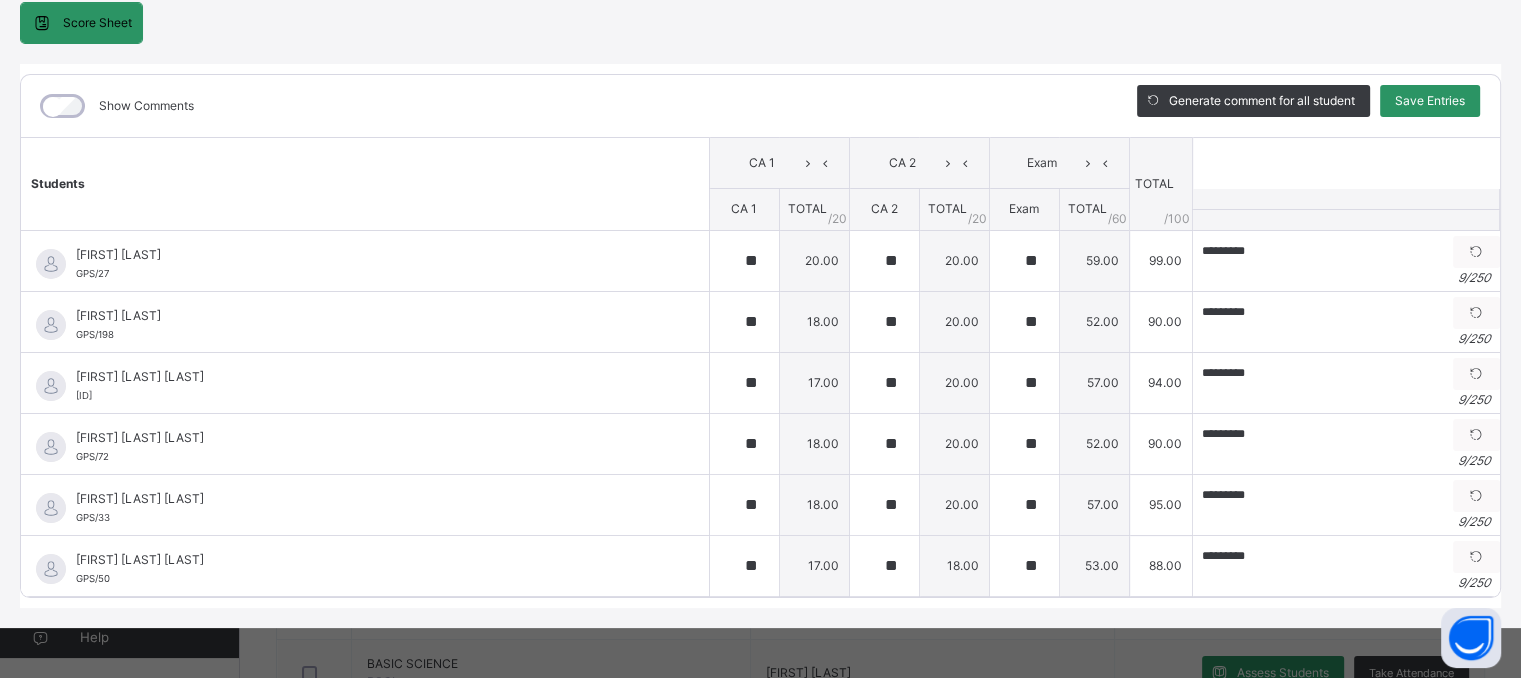 scroll, scrollTop: 0, scrollLeft: 0, axis: both 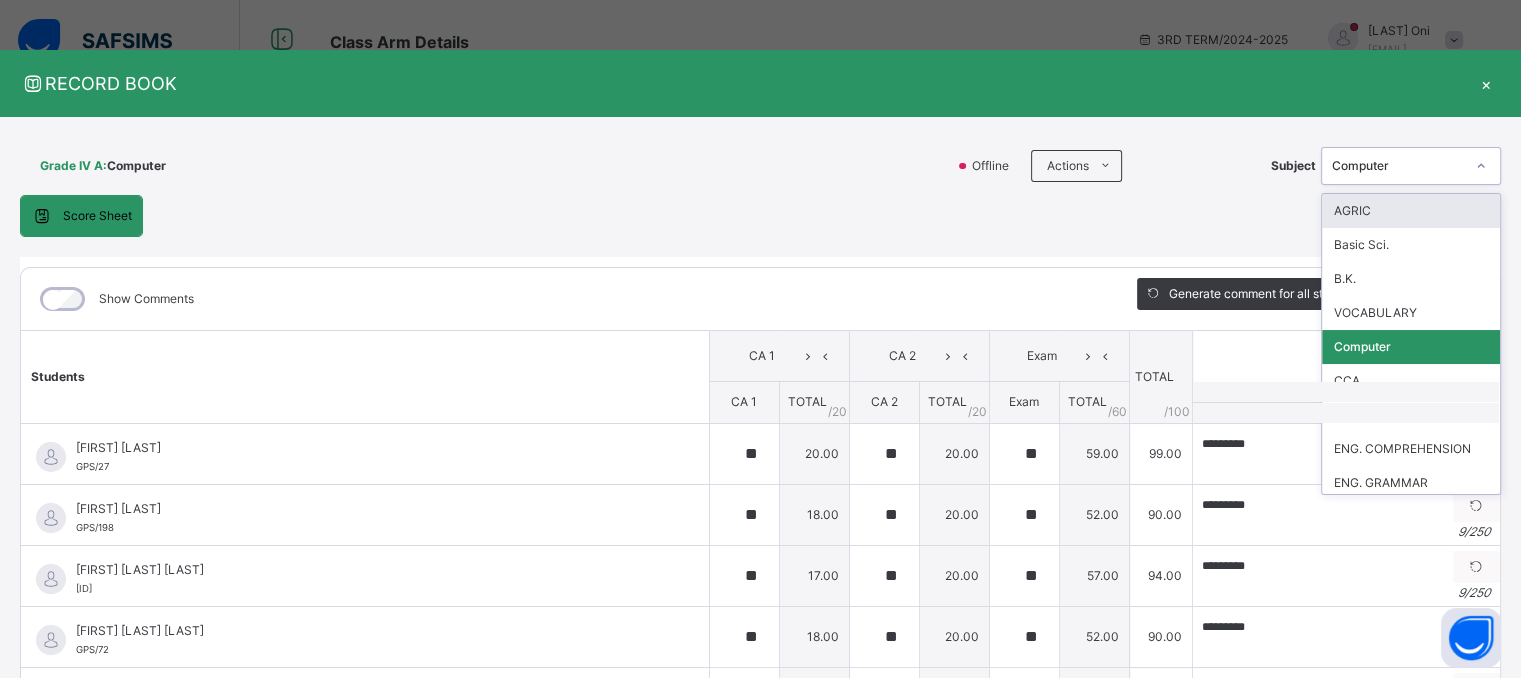 click on "Computer" at bounding box center [1398, 166] 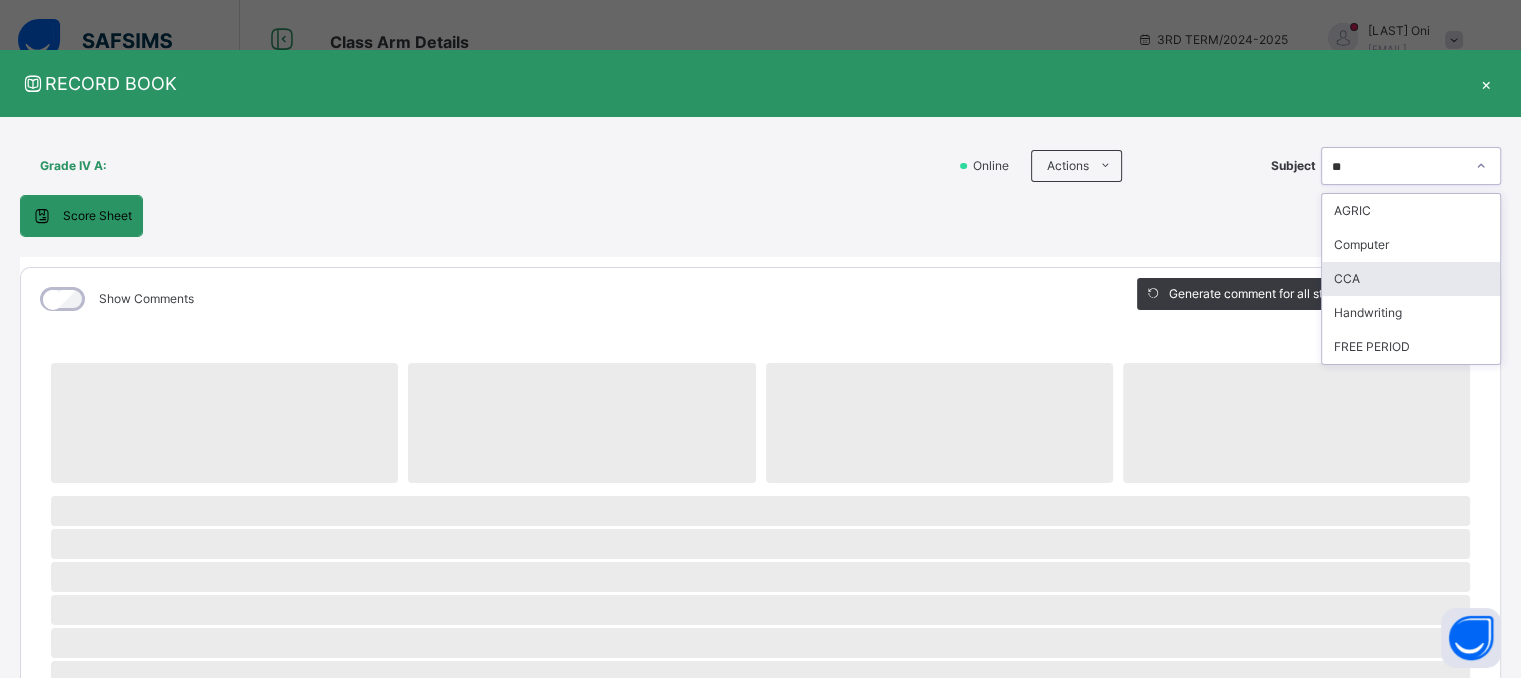 click on "CCA" at bounding box center (1411, 279) 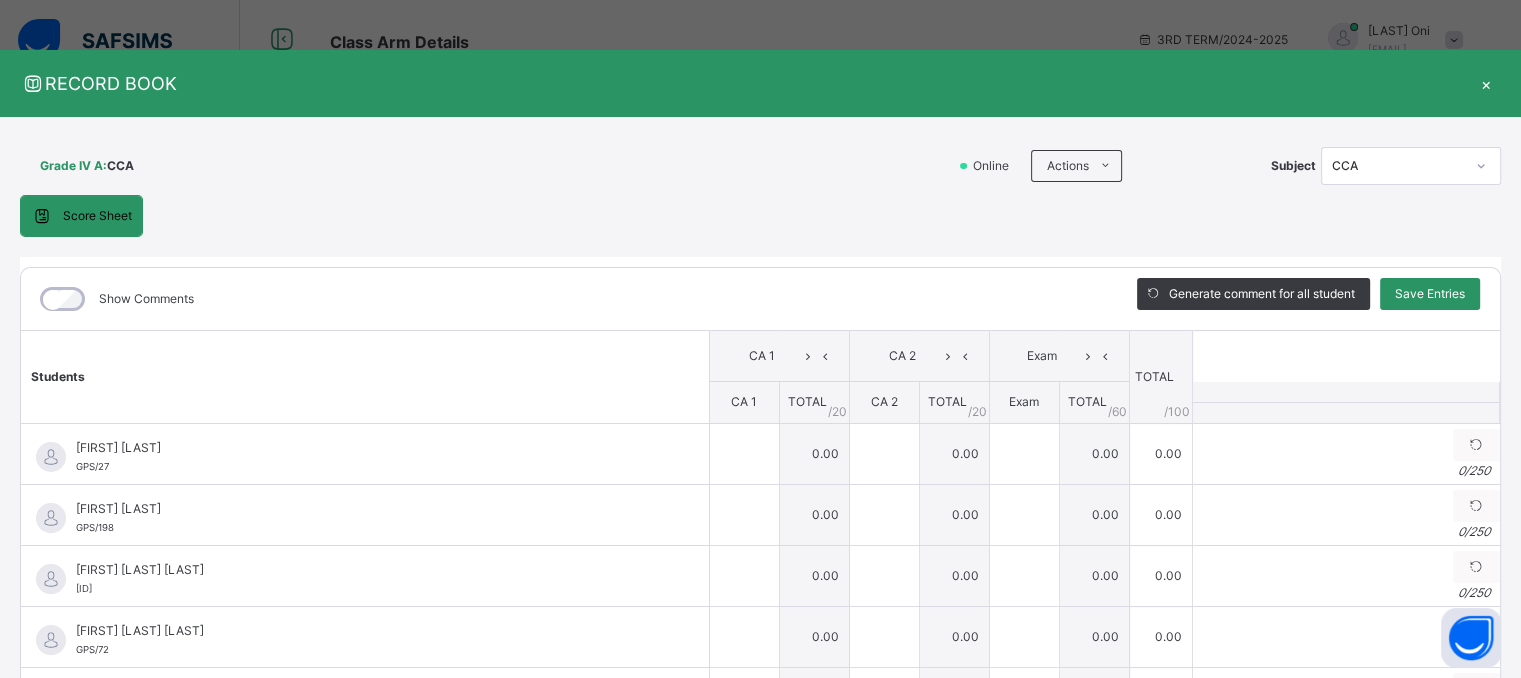 click on "Show Comments" at bounding box center [564, 299] 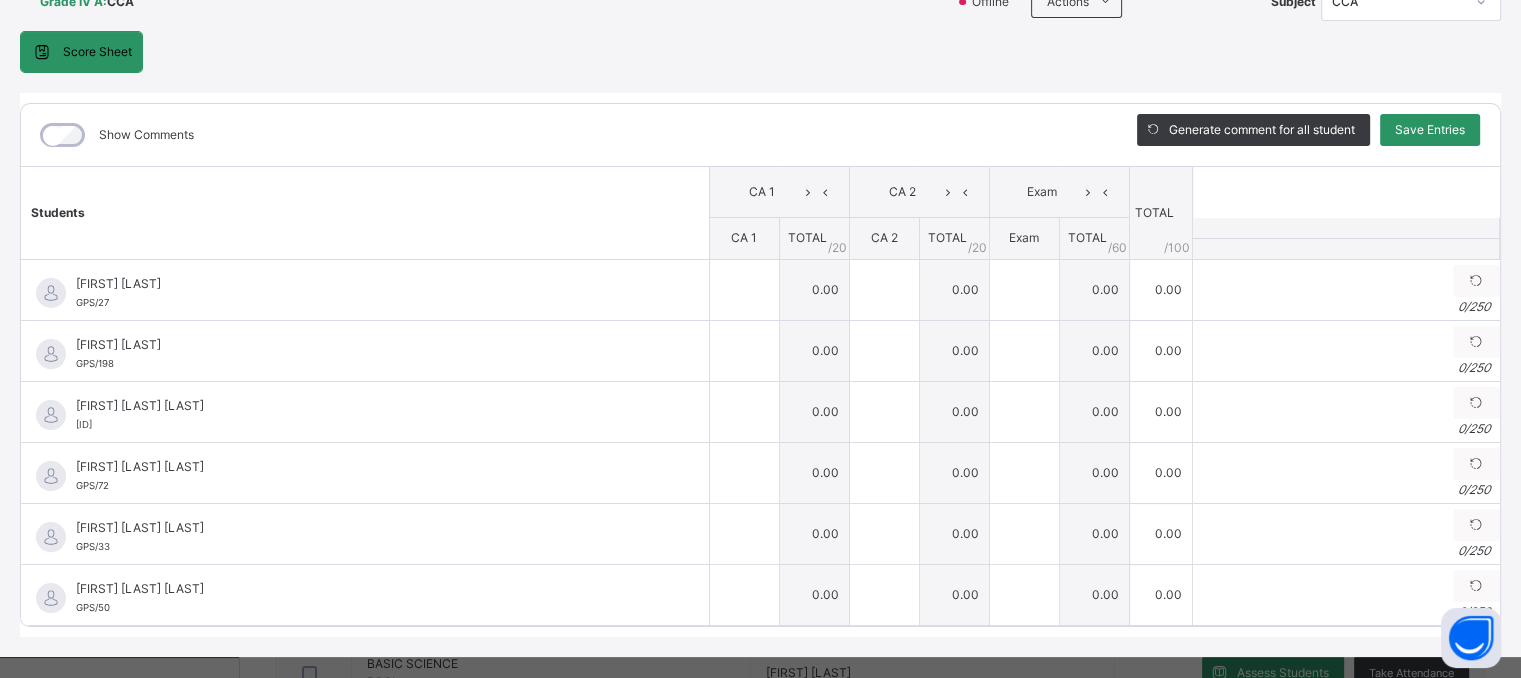 scroll, scrollTop: 200, scrollLeft: 0, axis: vertical 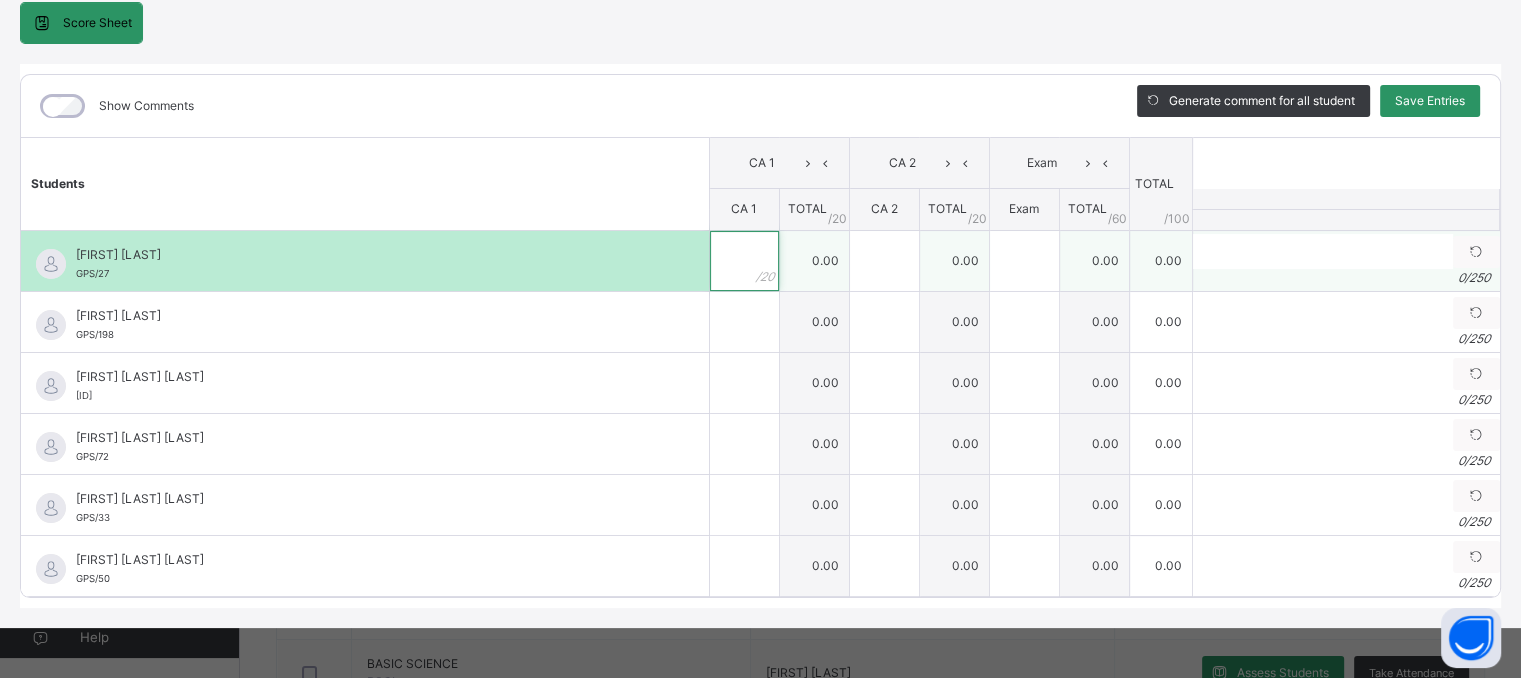 click at bounding box center (744, 261) 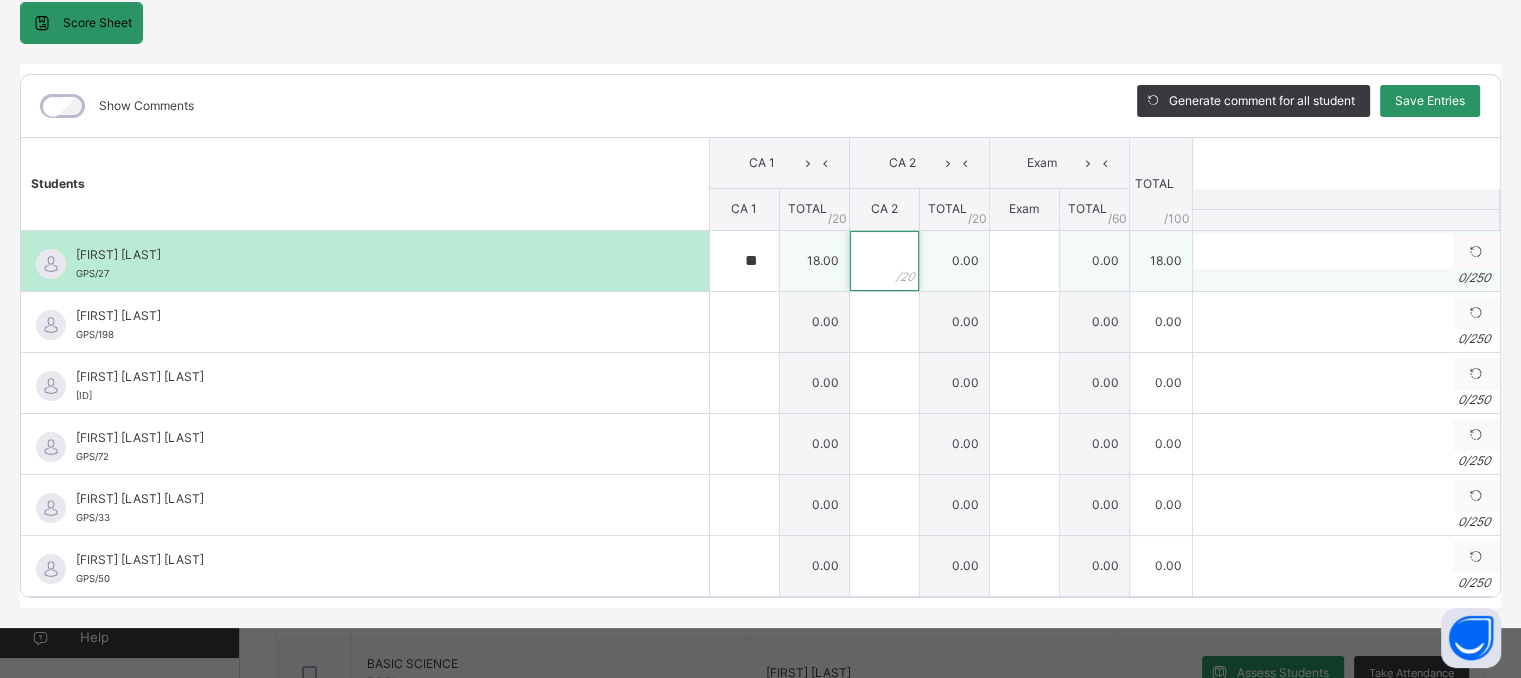 click at bounding box center (884, 261) 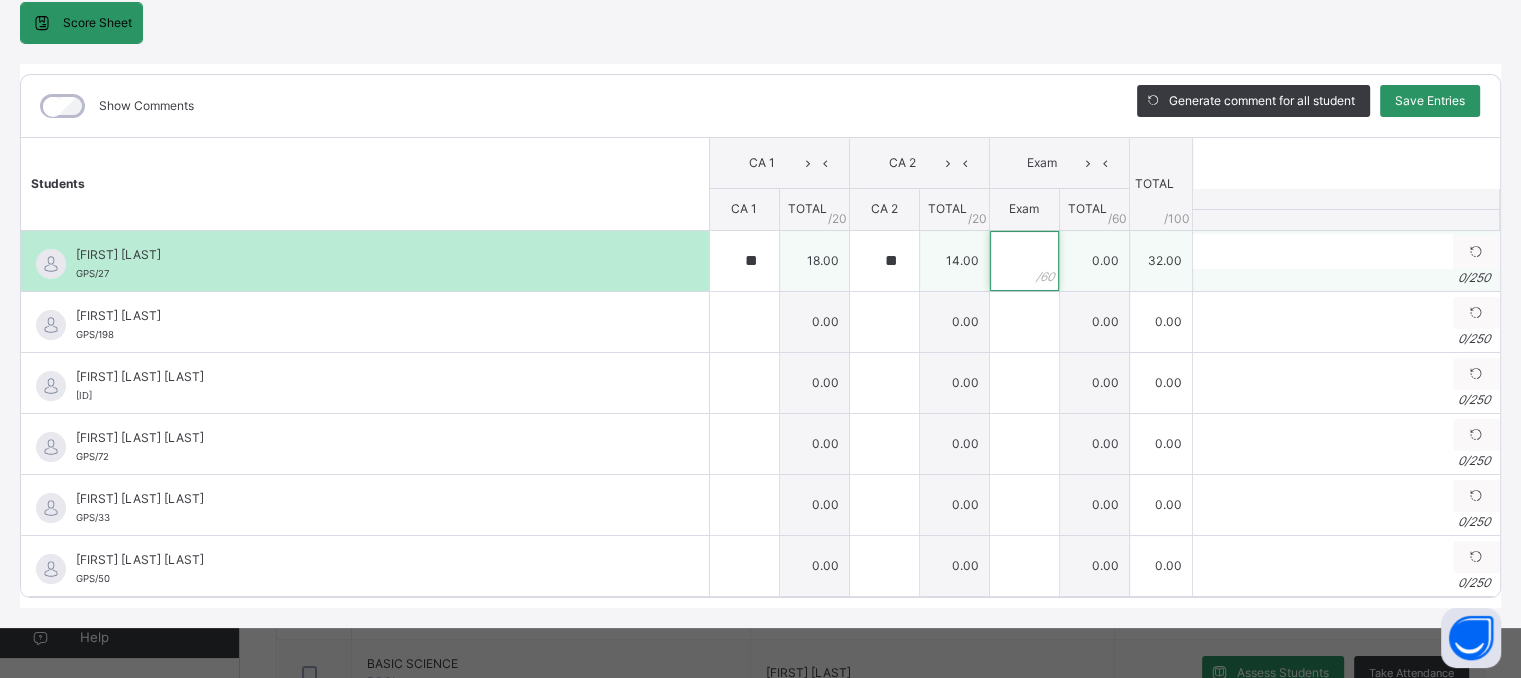 click at bounding box center (1024, 261) 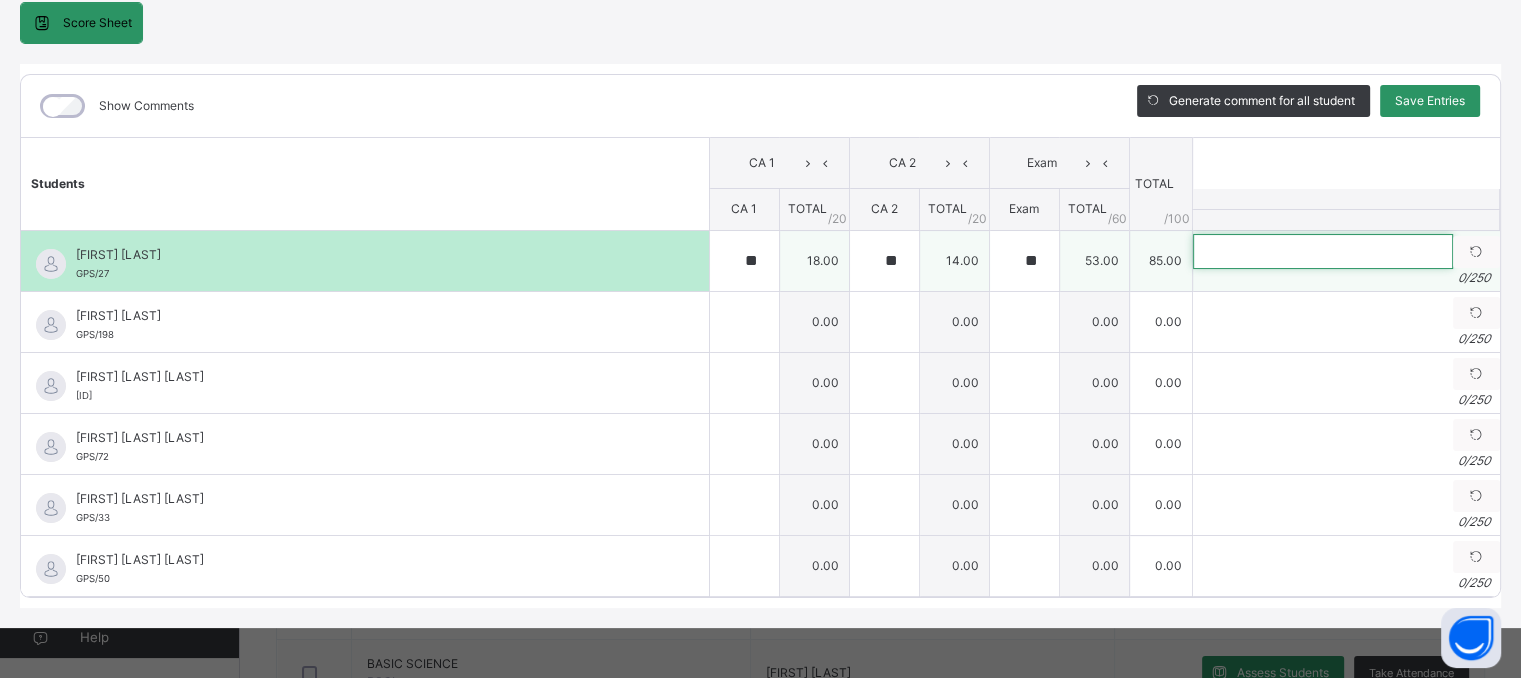 click at bounding box center [1323, 251] 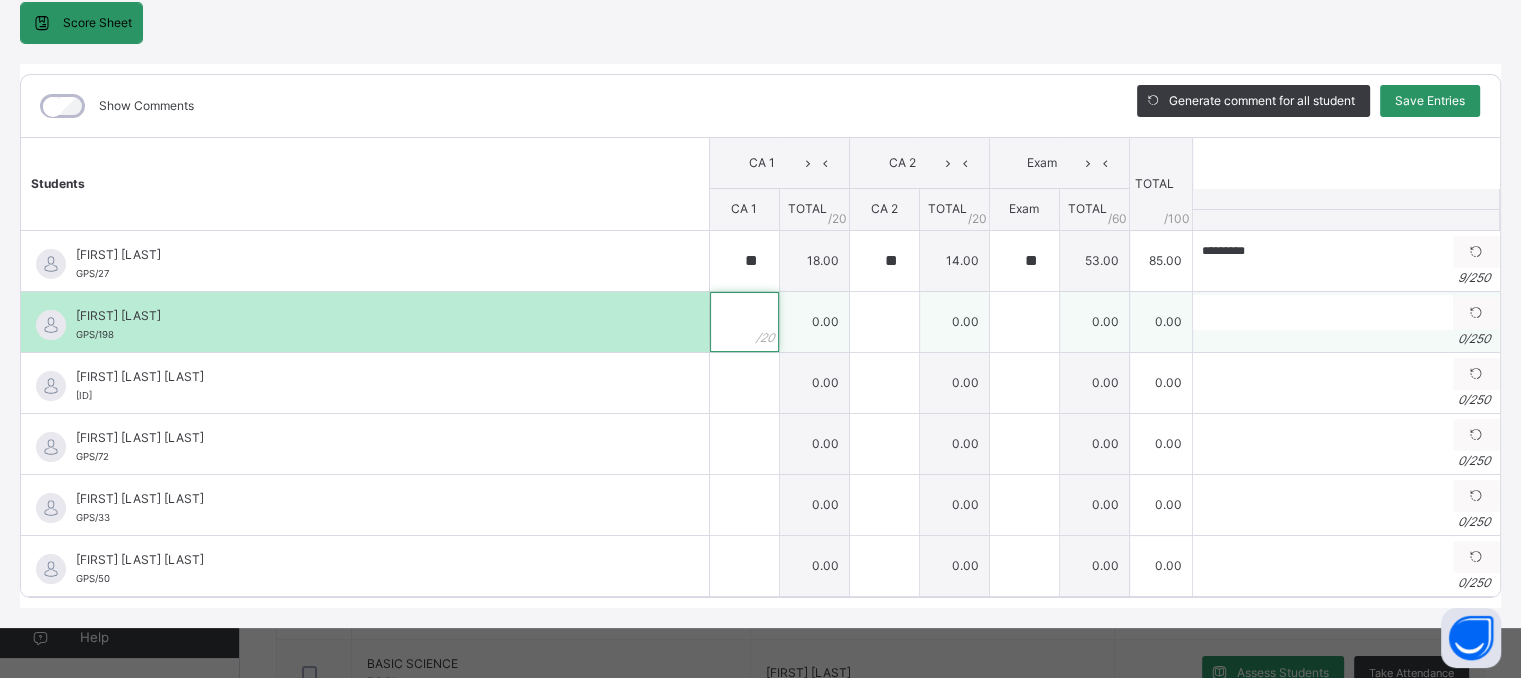 click at bounding box center [744, 322] 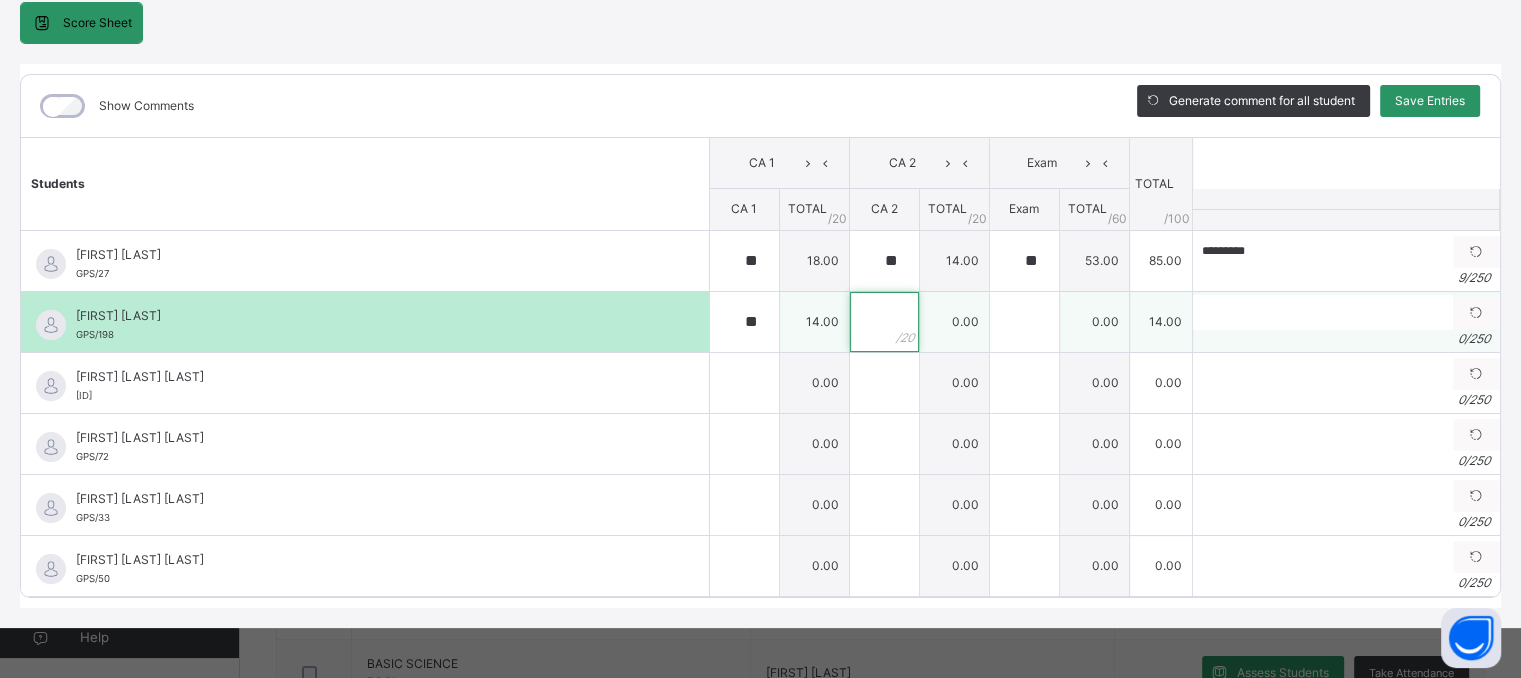 click at bounding box center [884, 322] 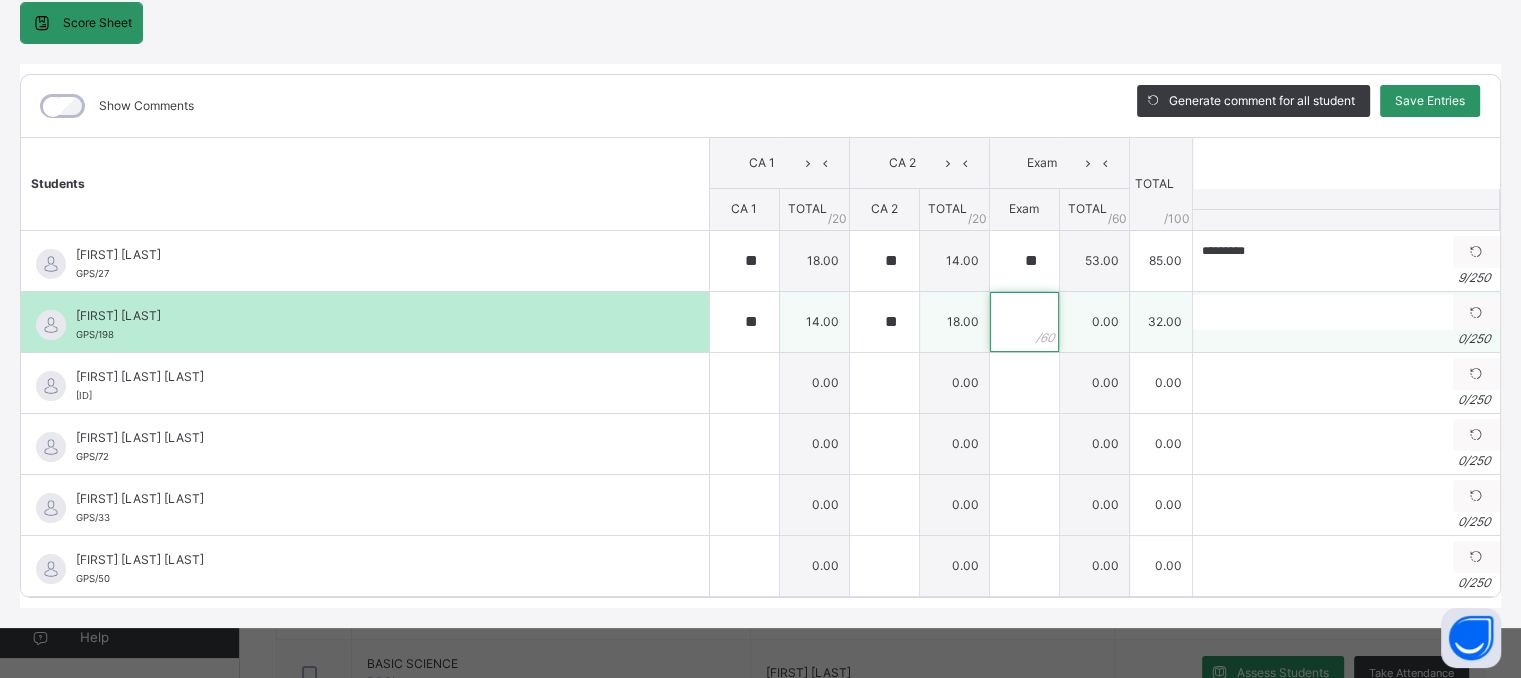 click at bounding box center (1024, 322) 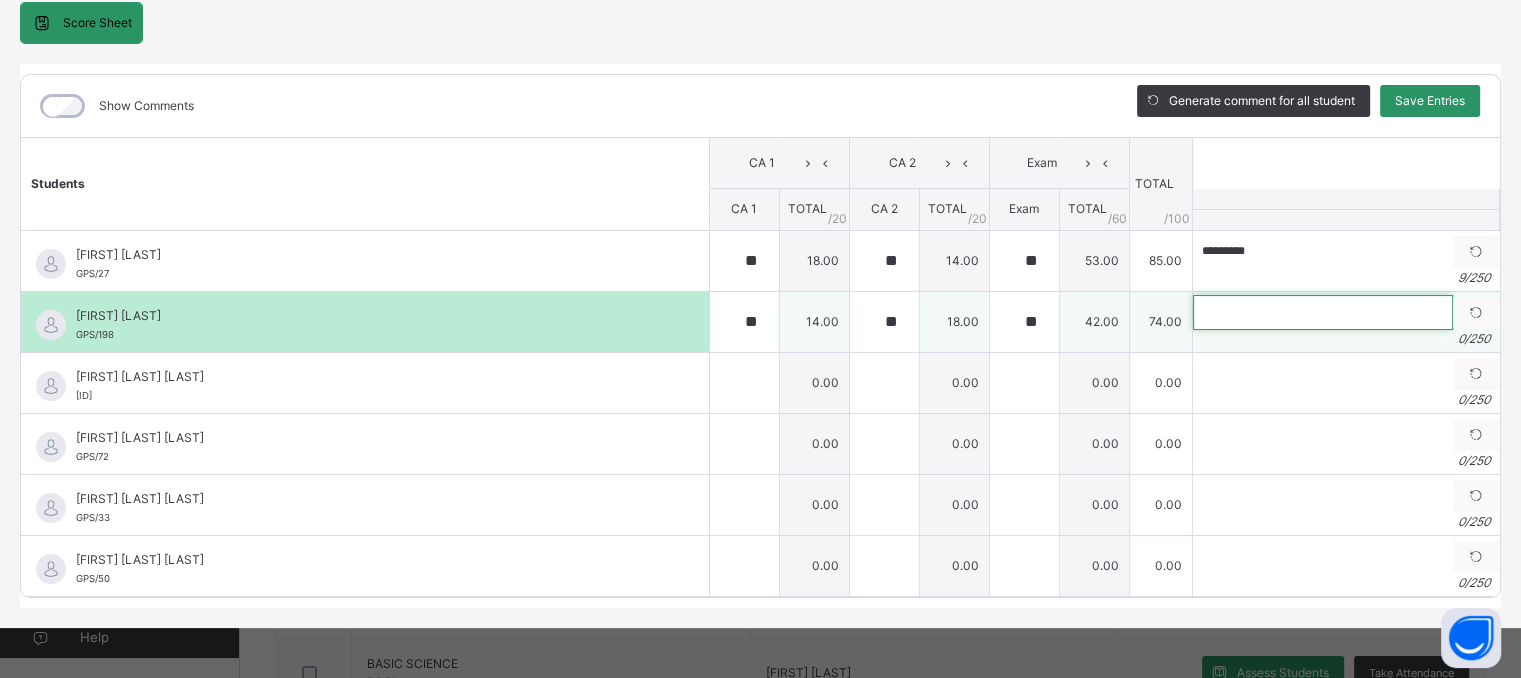 click at bounding box center [1323, 312] 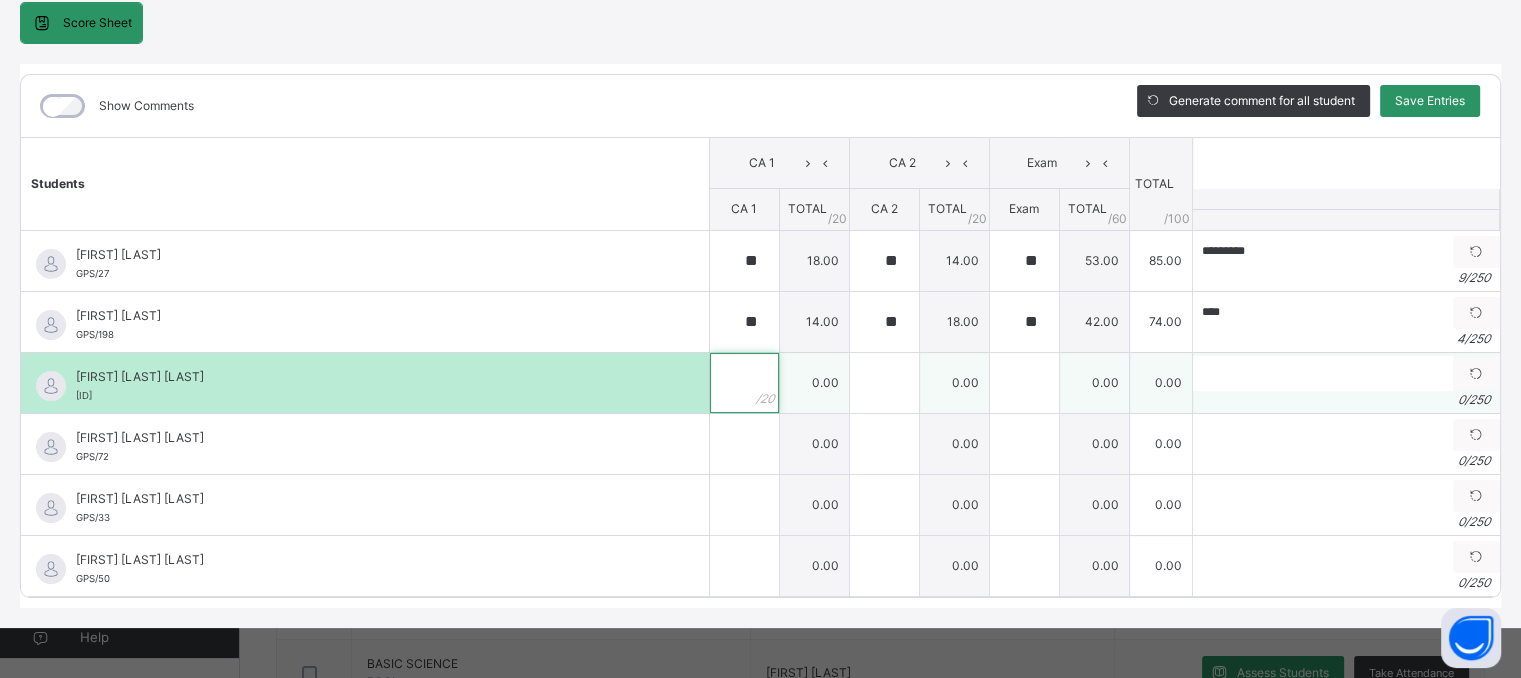 click at bounding box center (744, 383) 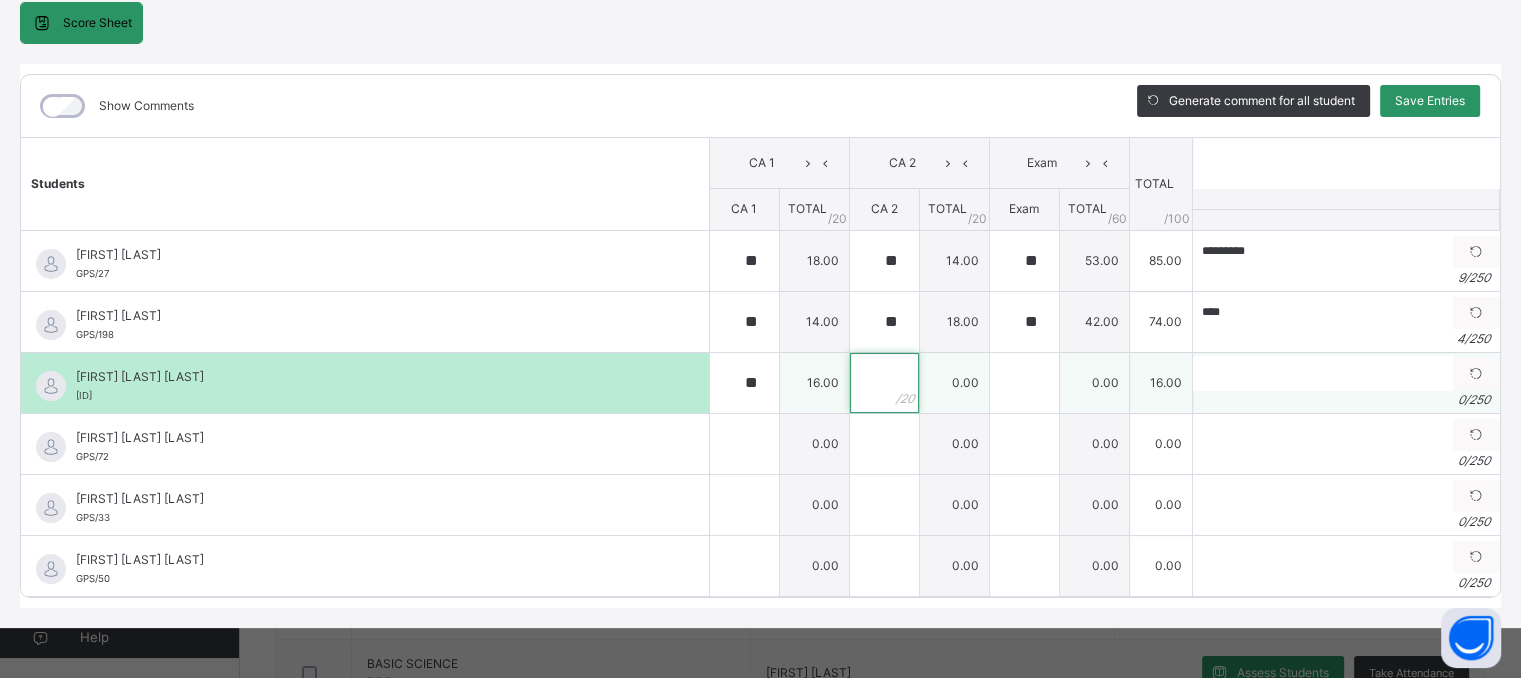 click at bounding box center [884, 383] 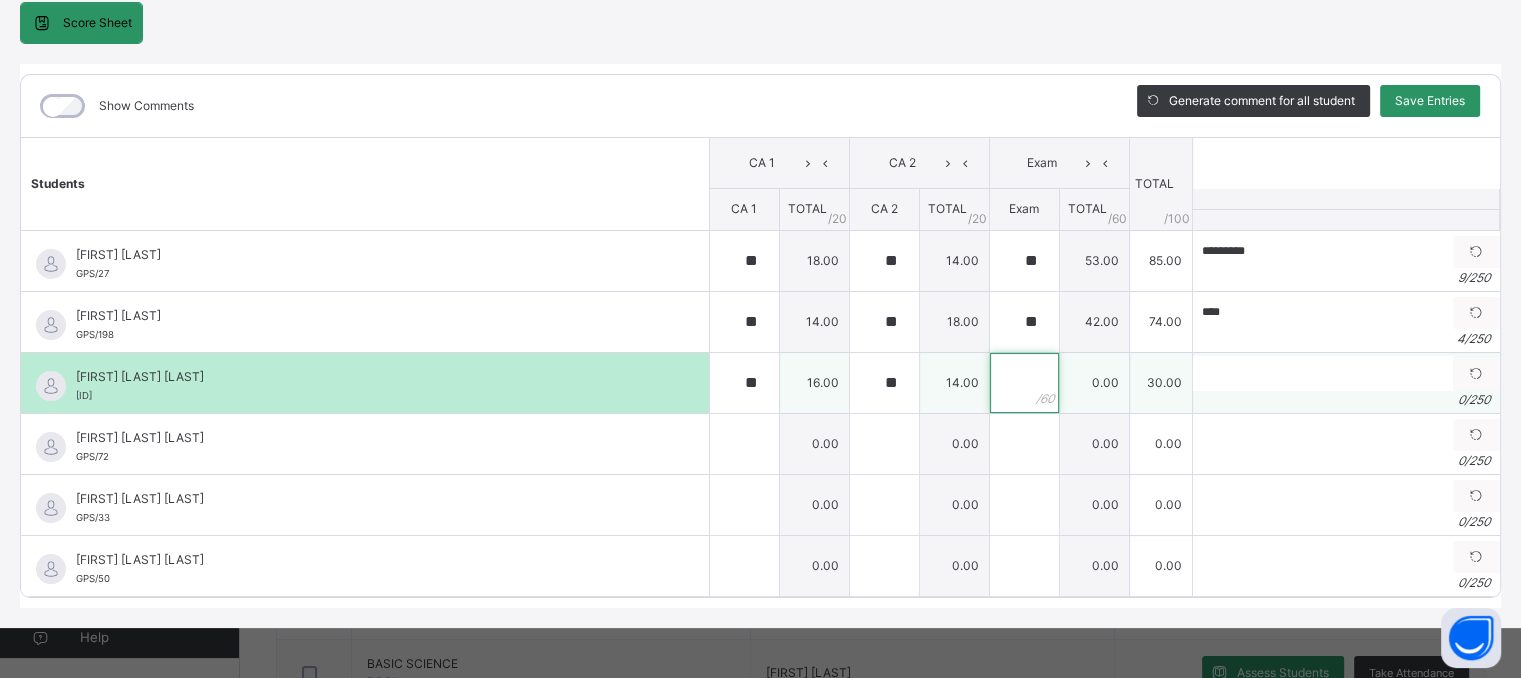 click at bounding box center (1024, 383) 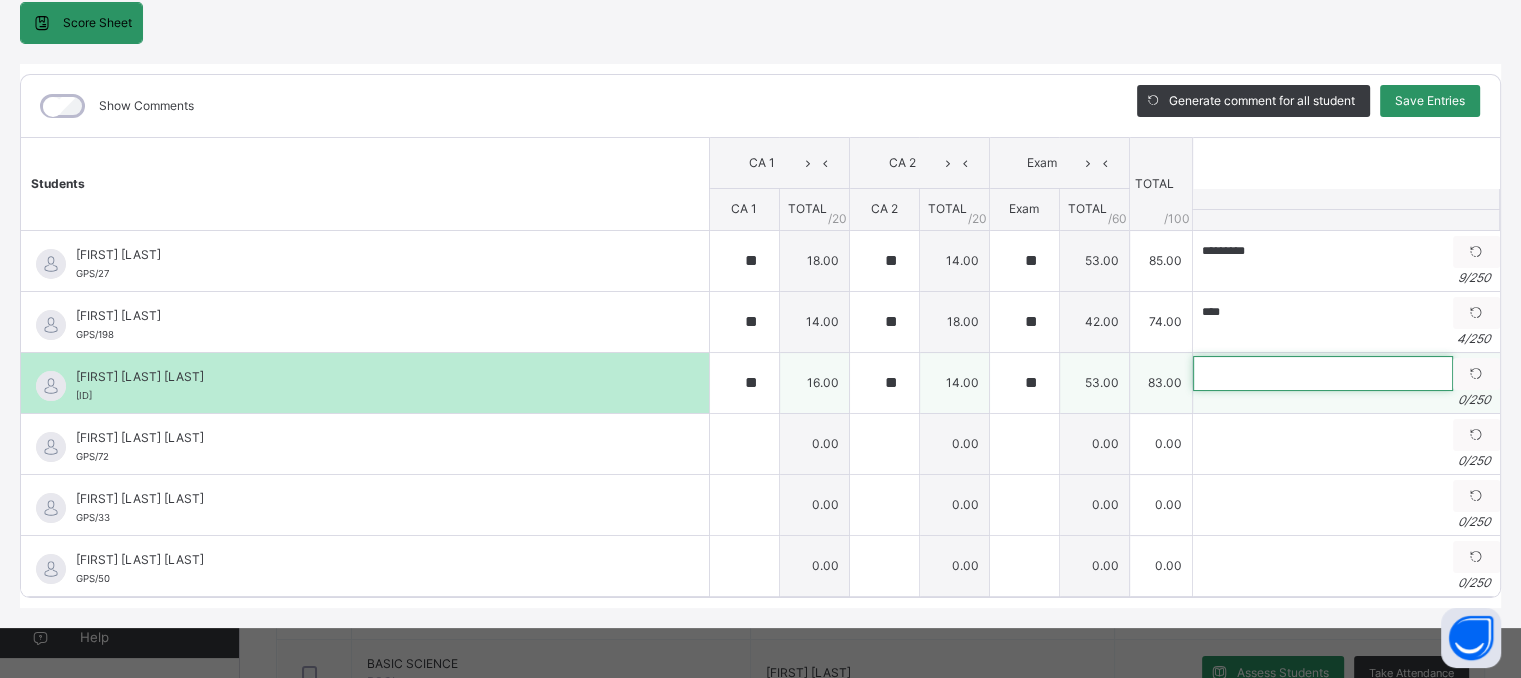 click at bounding box center (1323, 373) 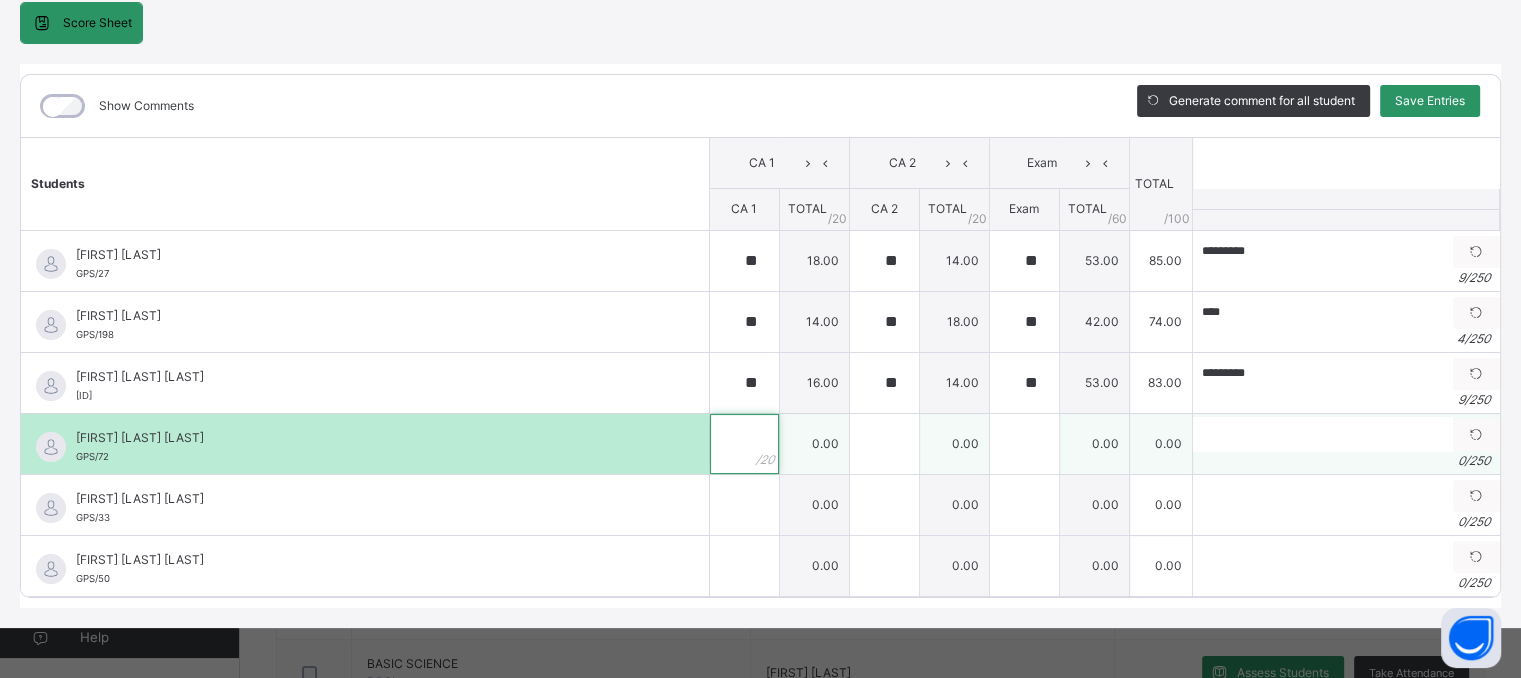 click at bounding box center (744, 444) 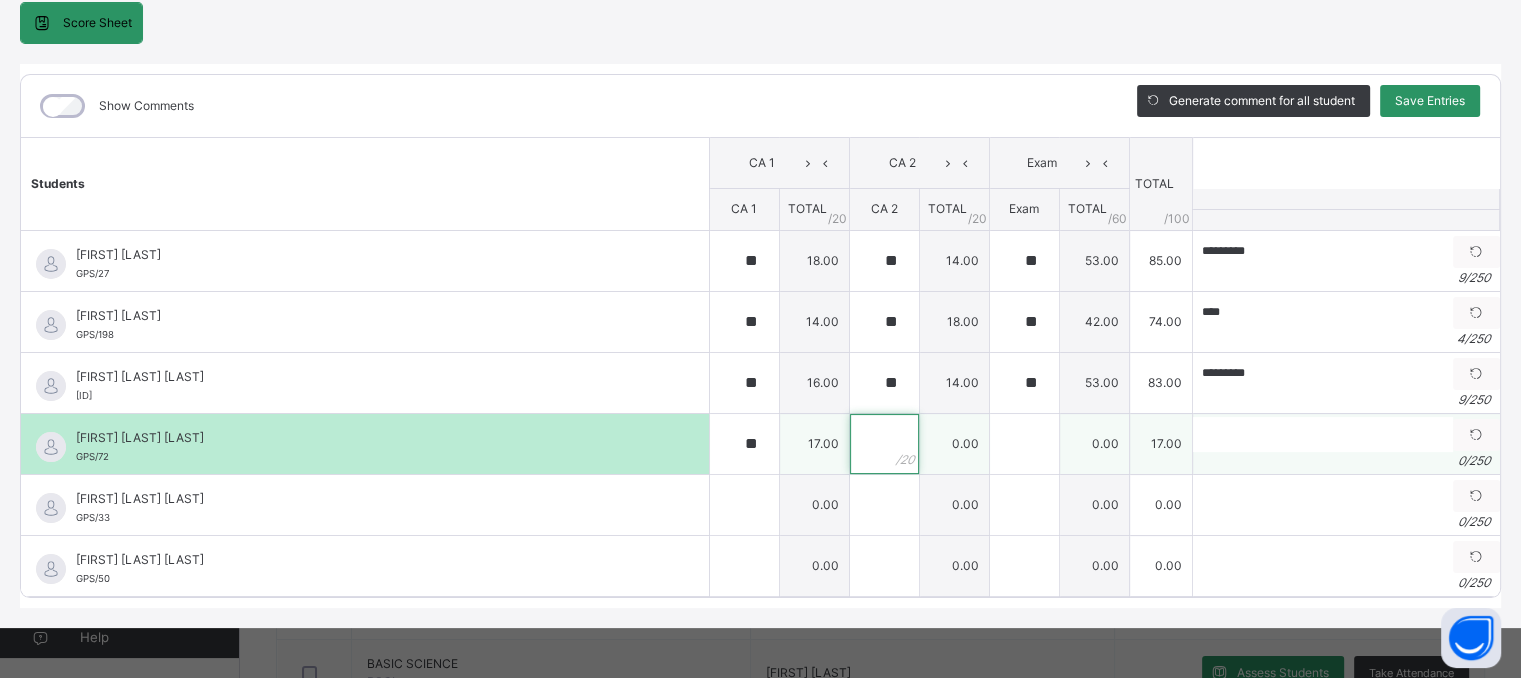 click at bounding box center [884, 444] 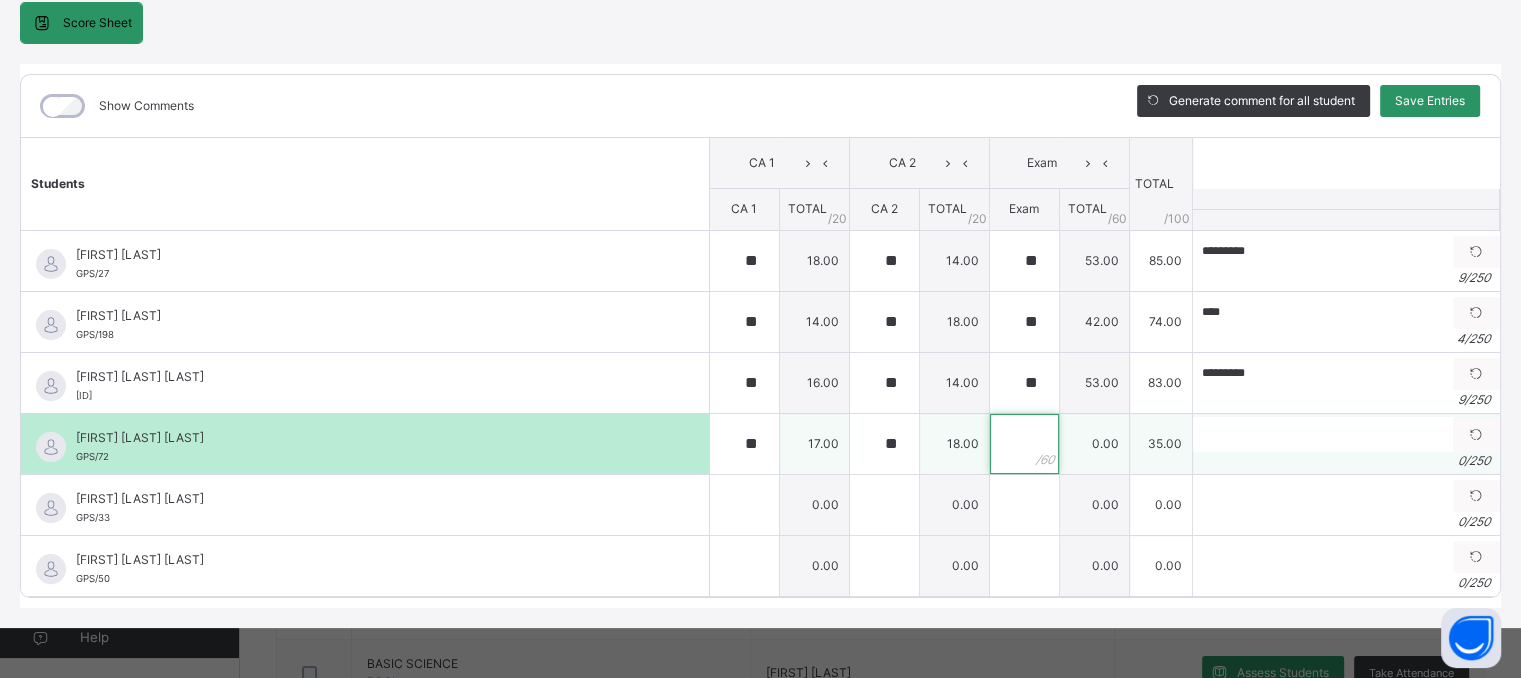 click at bounding box center (1024, 444) 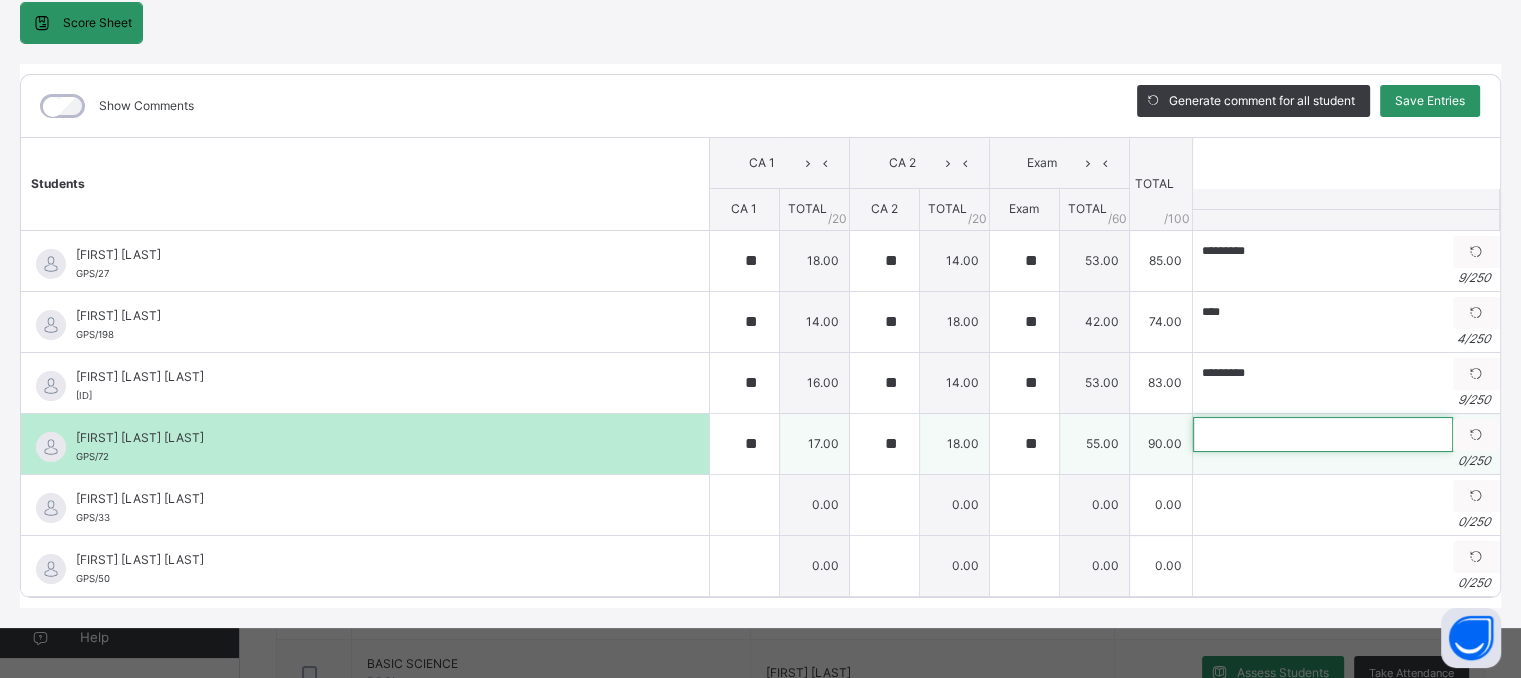 click at bounding box center (1323, 434) 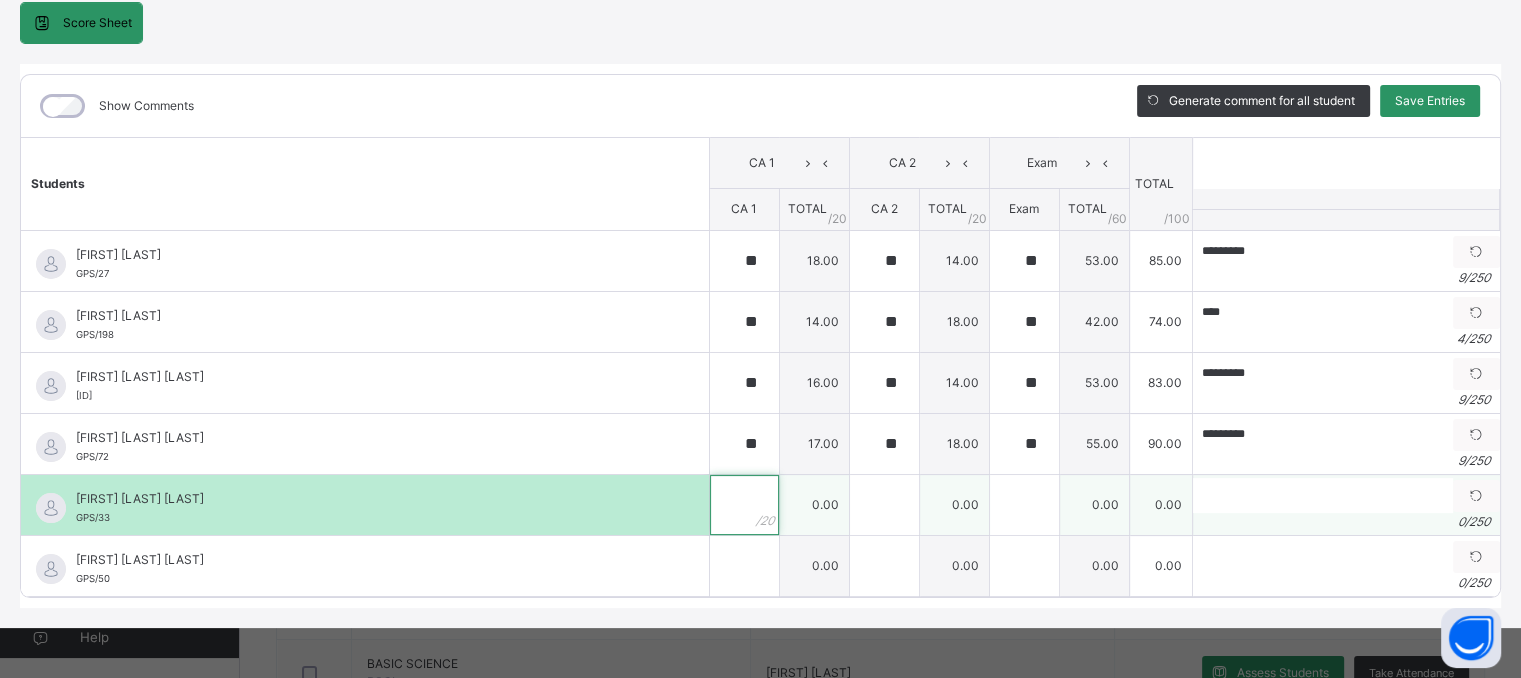 click at bounding box center [744, 505] 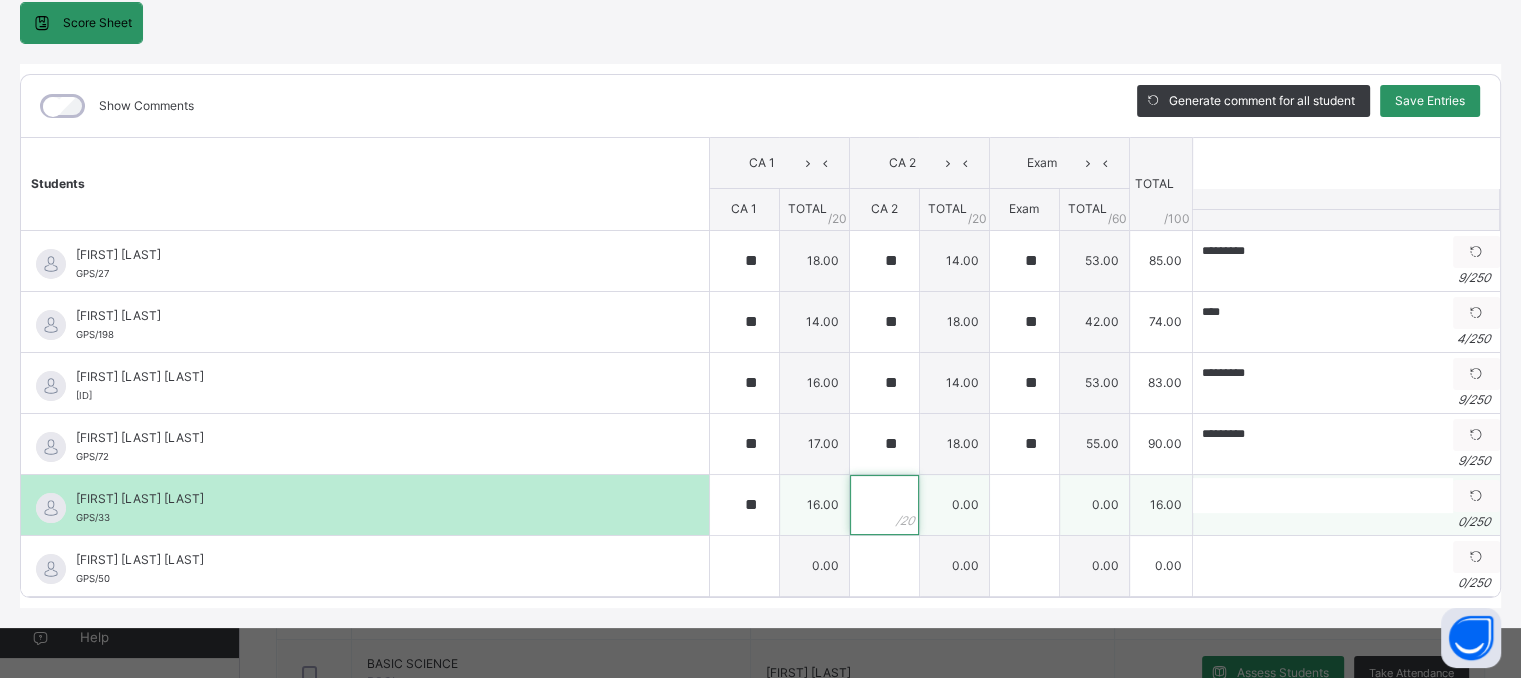 click at bounding box center (884, 505) 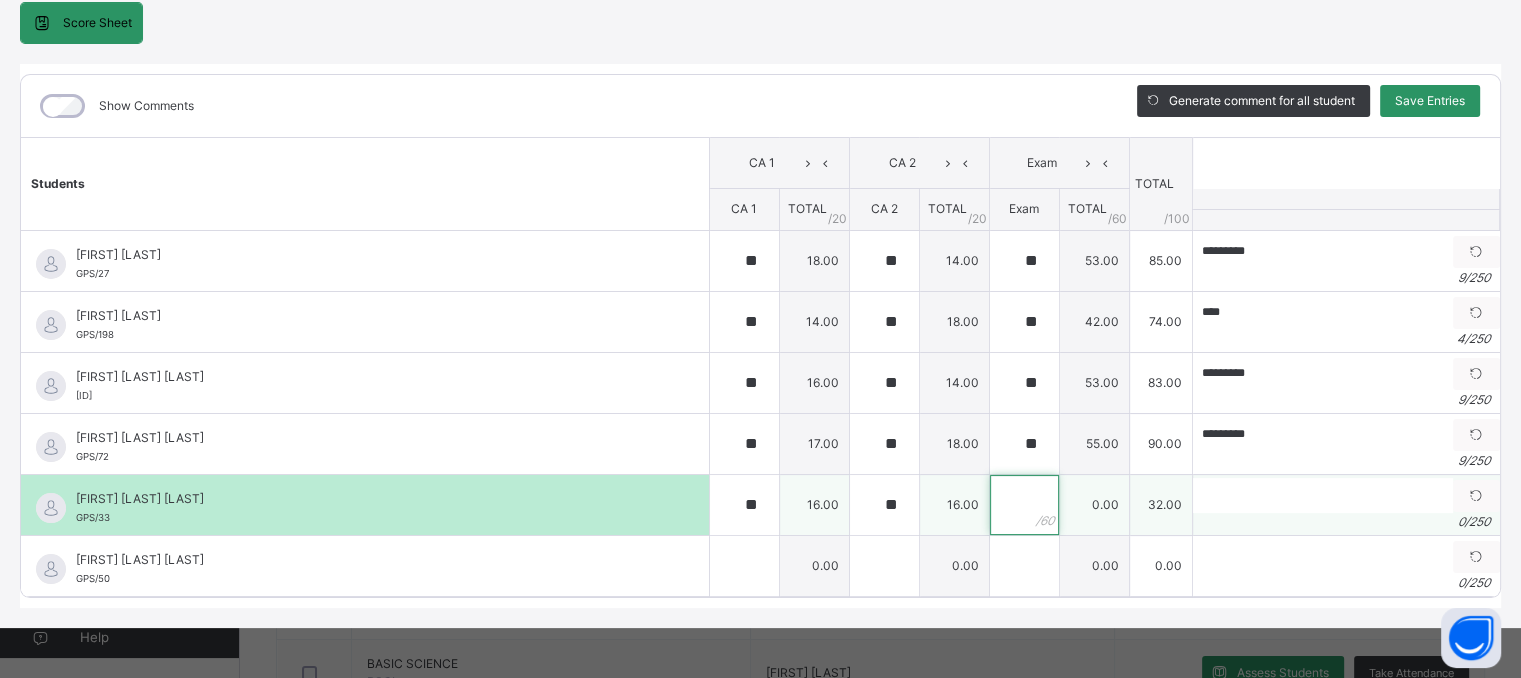 click at bounding box center (1024, 505) 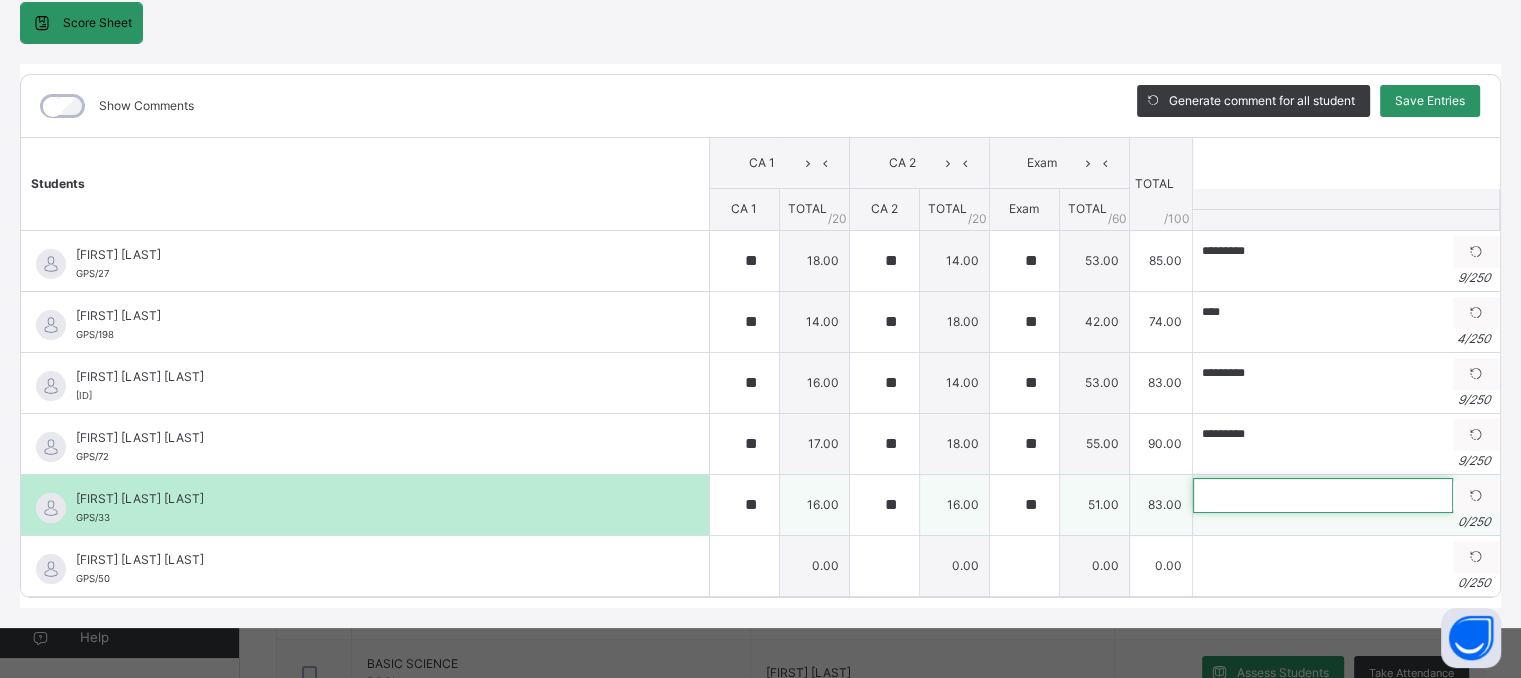 click at bounding box center [1323, 495] 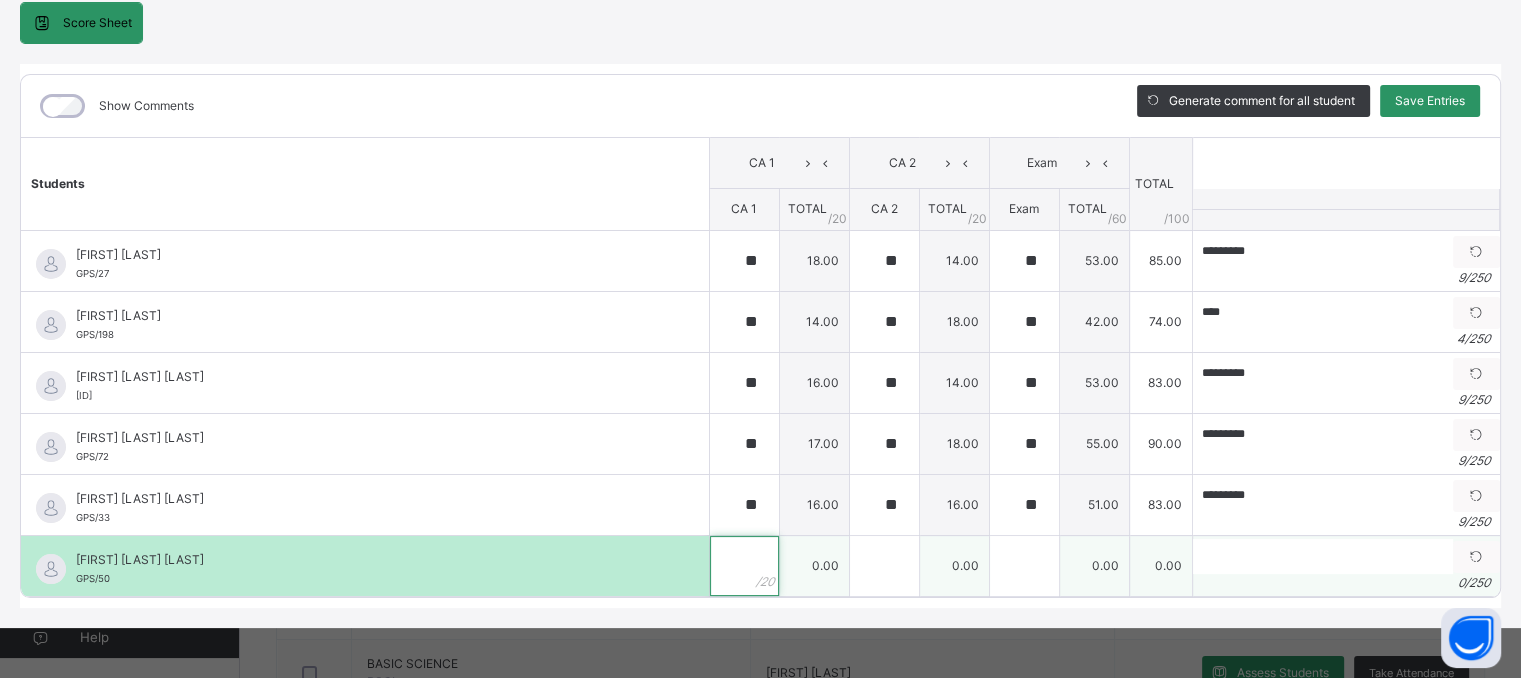 click at bounding box center [744, 566] 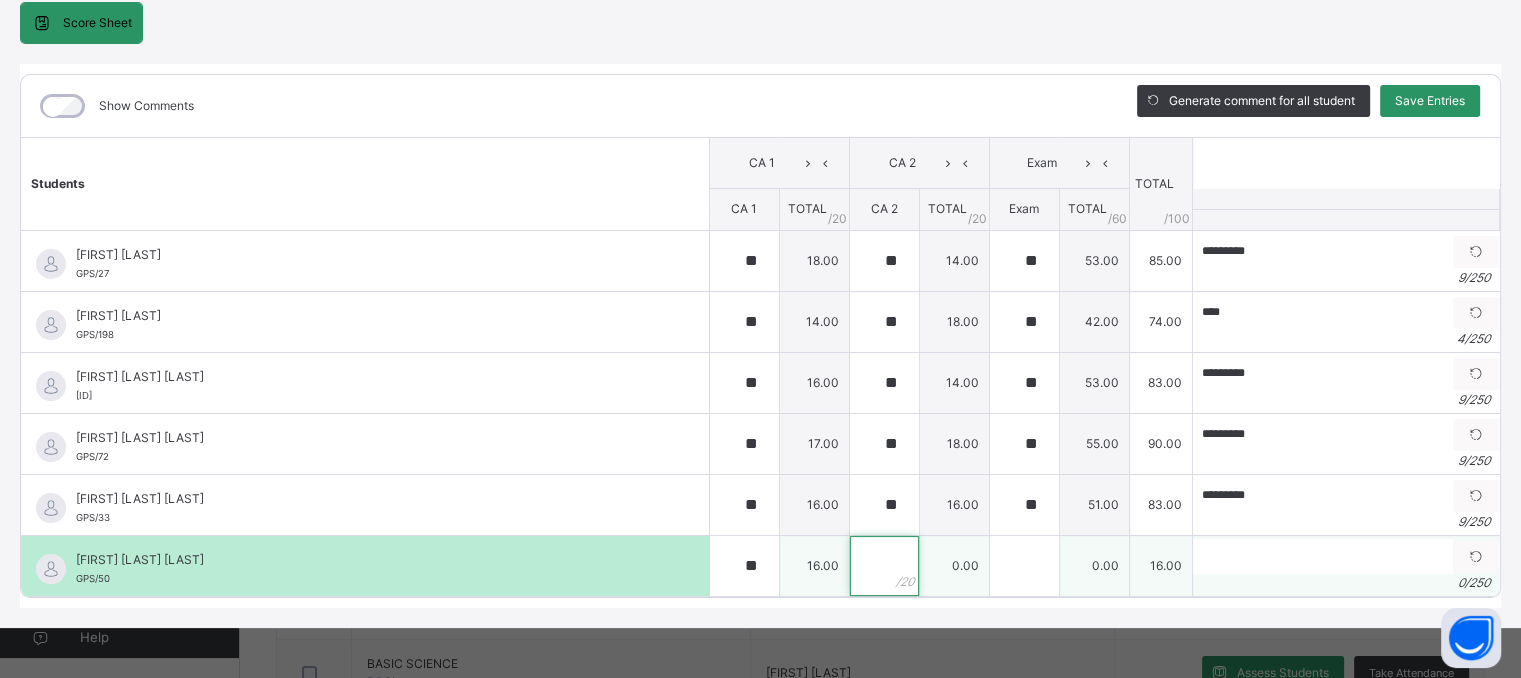 click at bounding box center [884, 566] 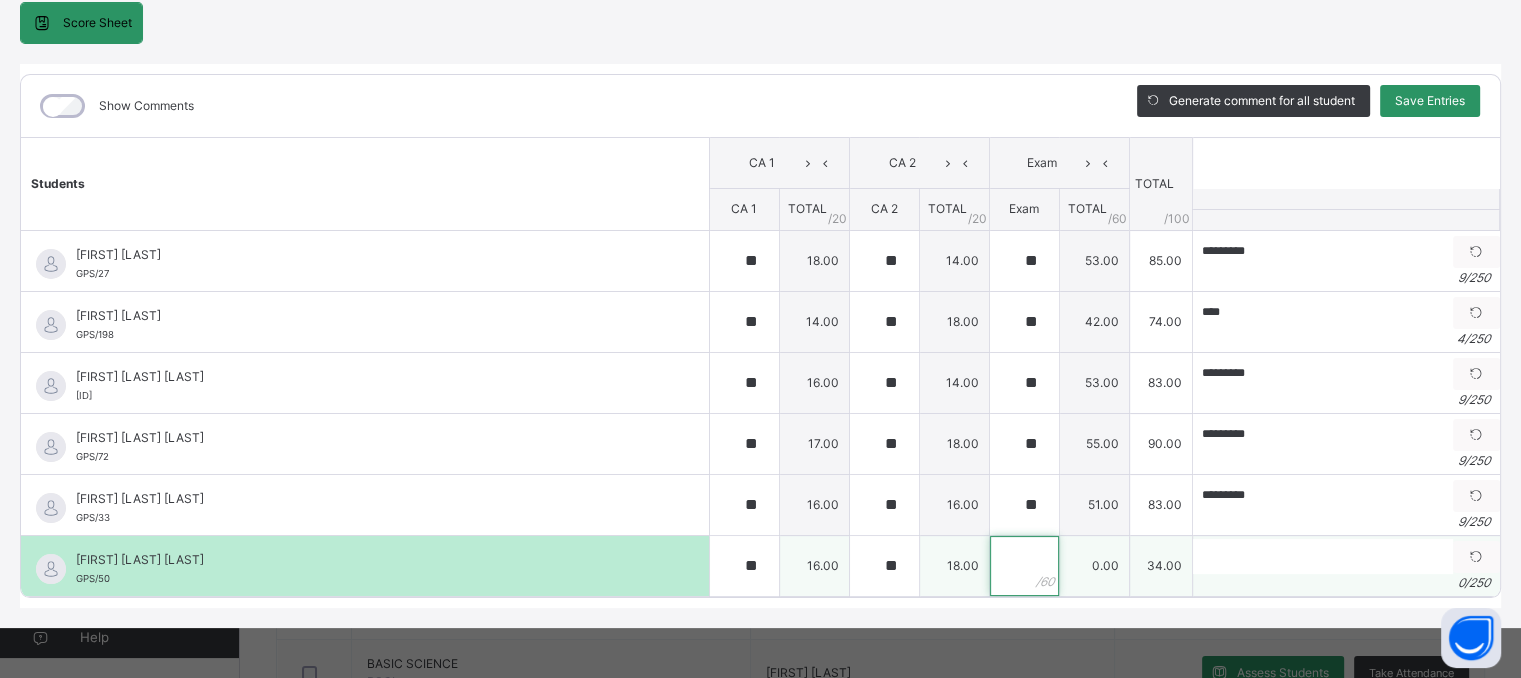 click at bounding box center [1024, 566] 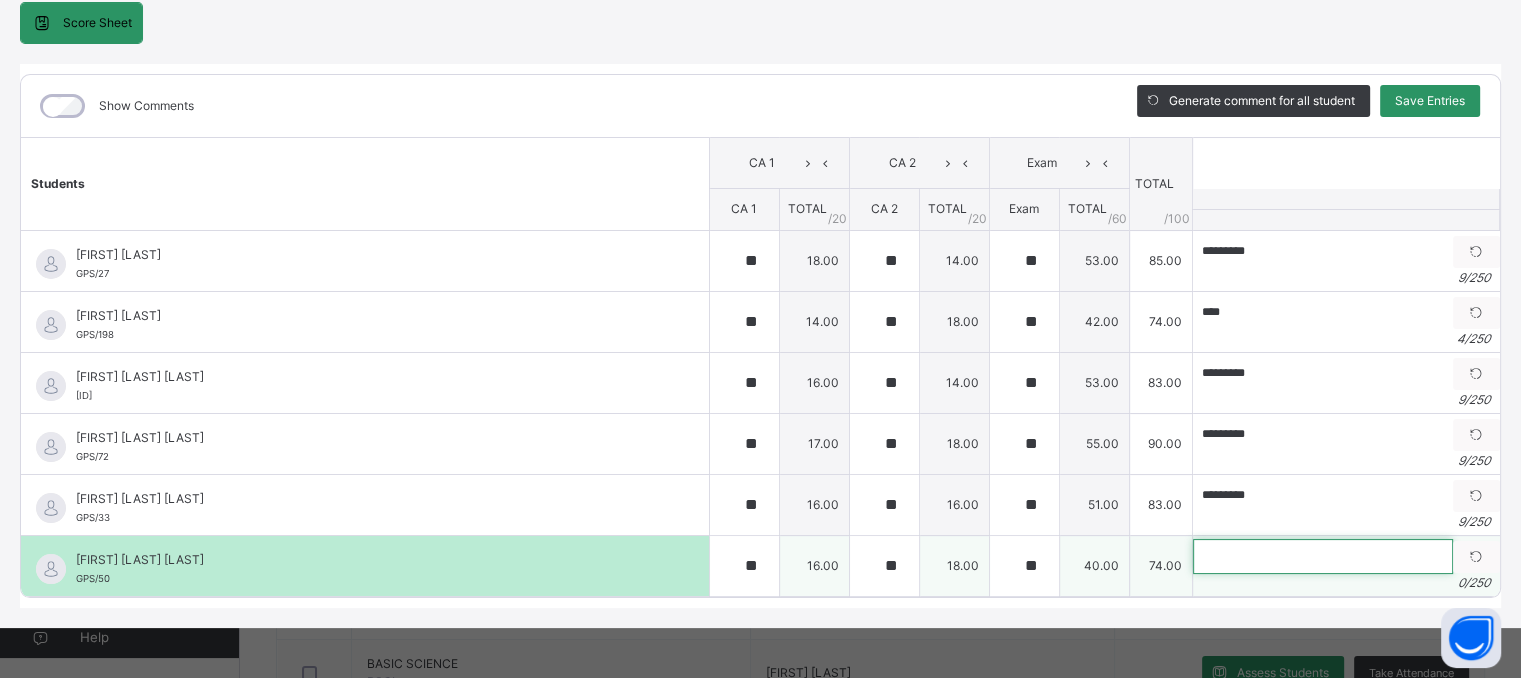 click at bounding box center [1323, 556] 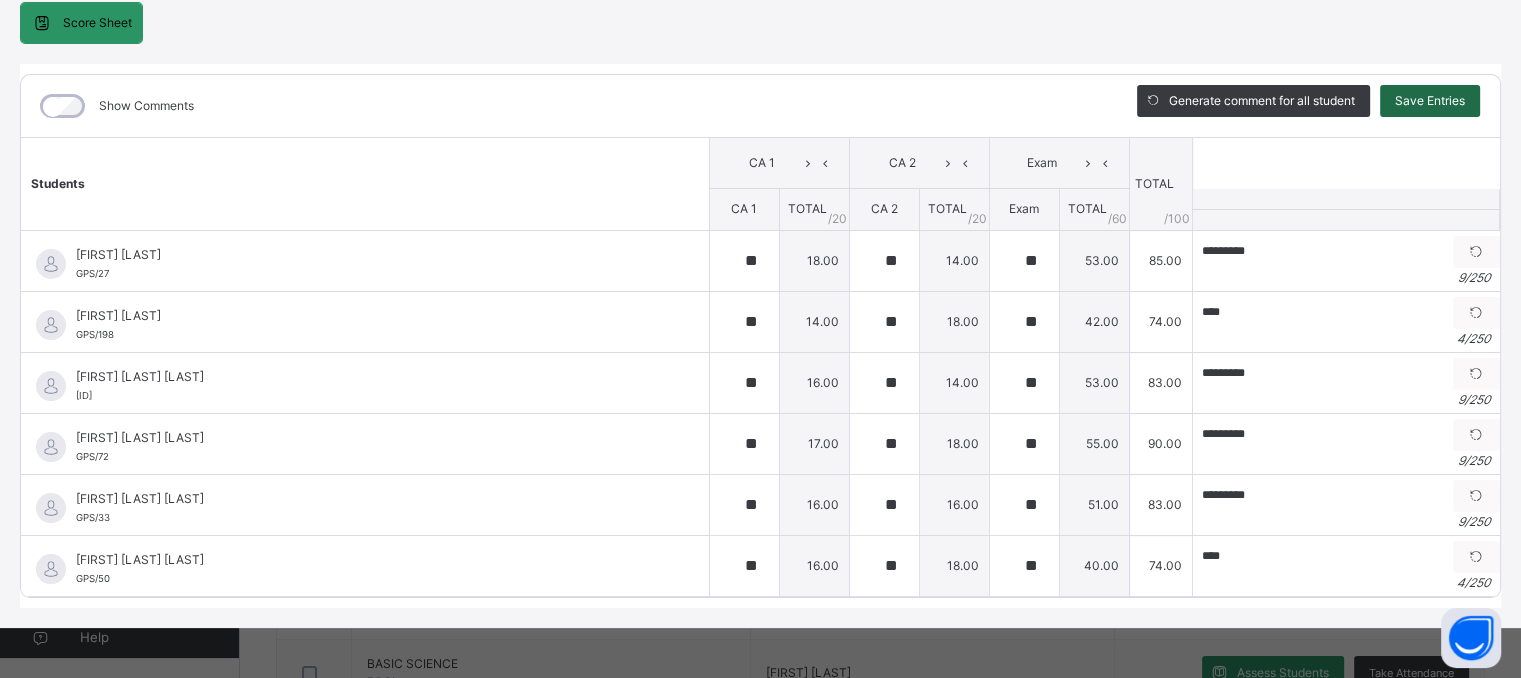 click on "Save Entries" at bounding box center (1430, 101) 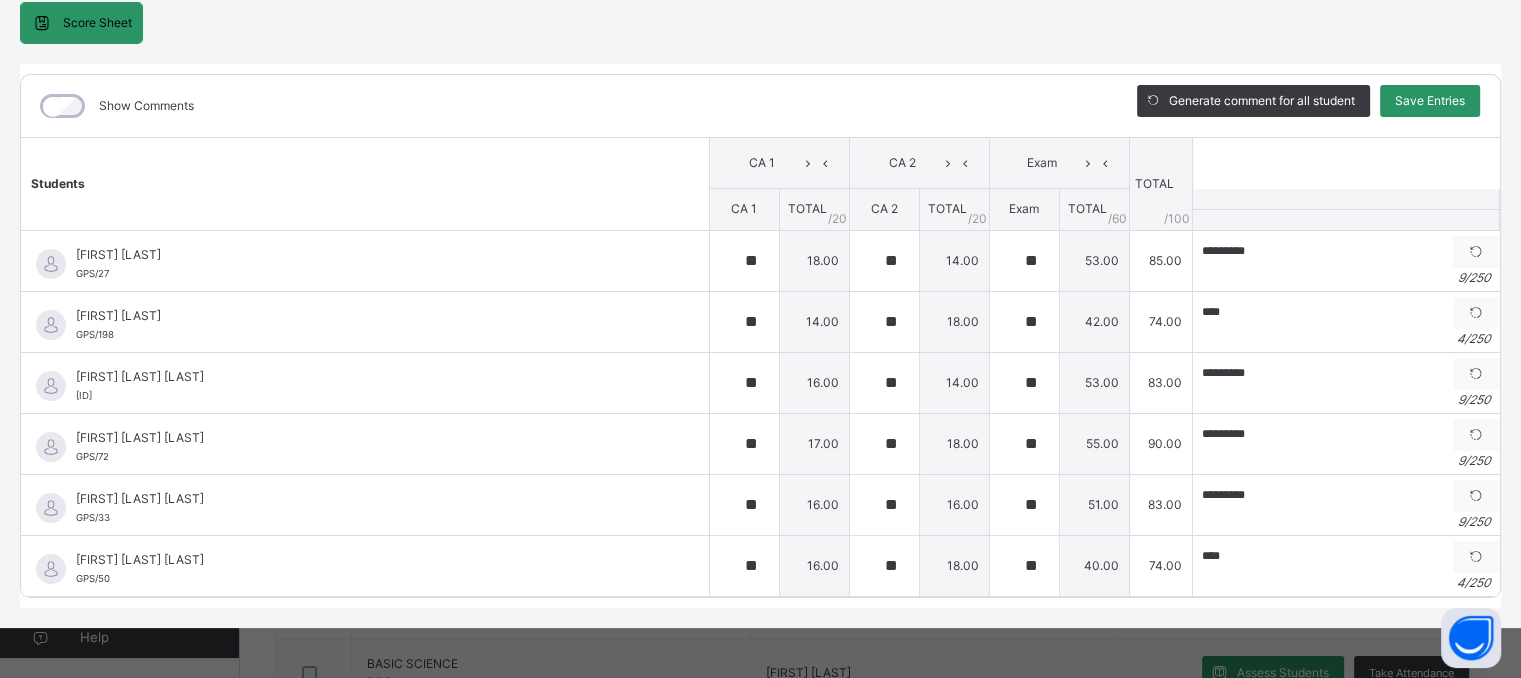 scroll, scrollTop: 60, scrollLeft: 0, axis: vertical 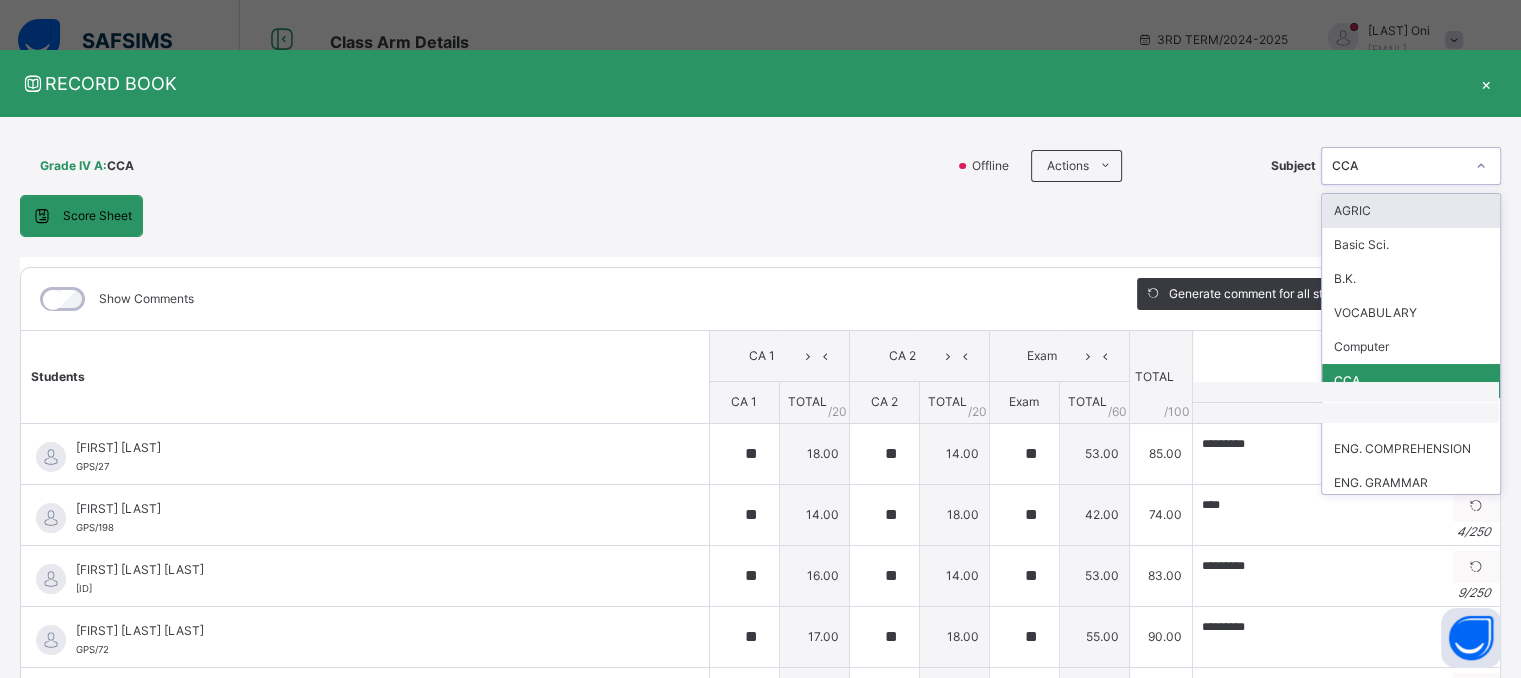 click on "CCA" at bounding box center [1392, 166] 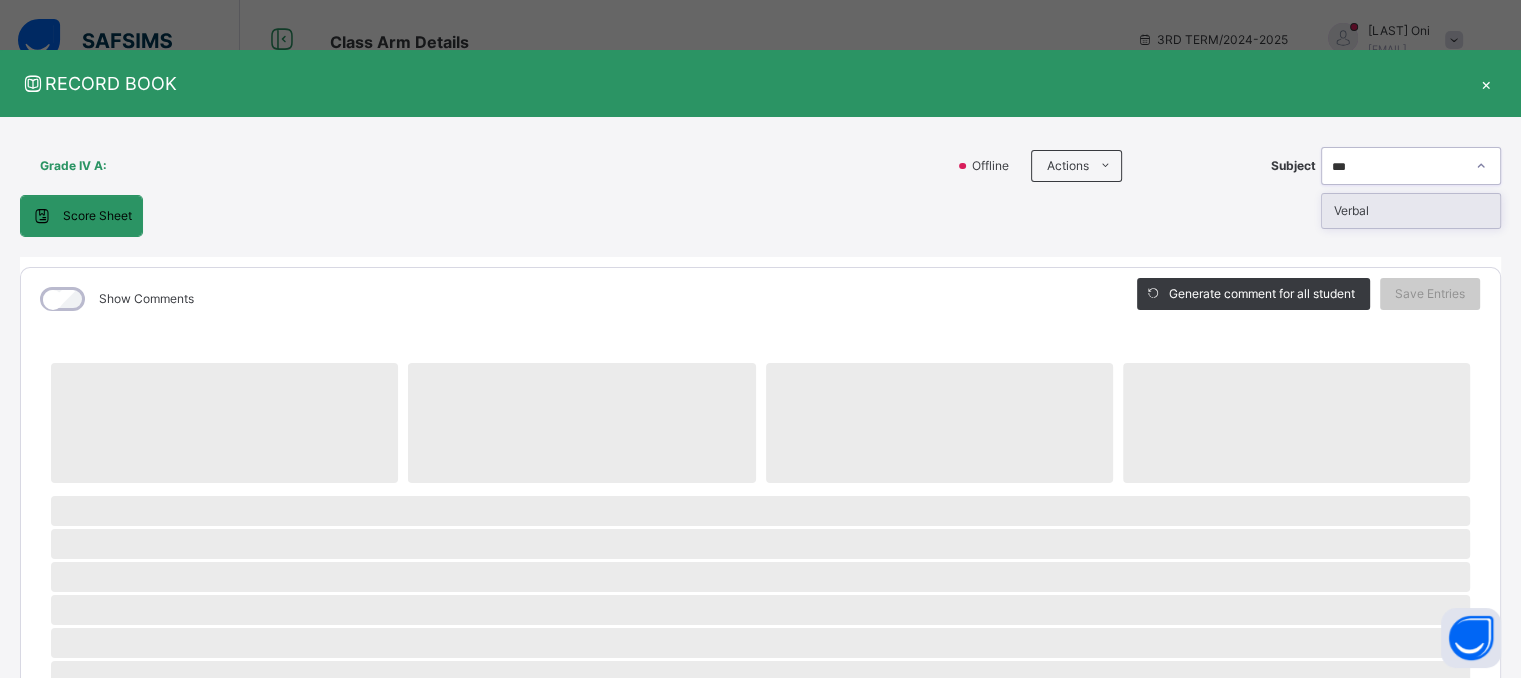 click on "Verbal" at bounding box center [1411, 211] 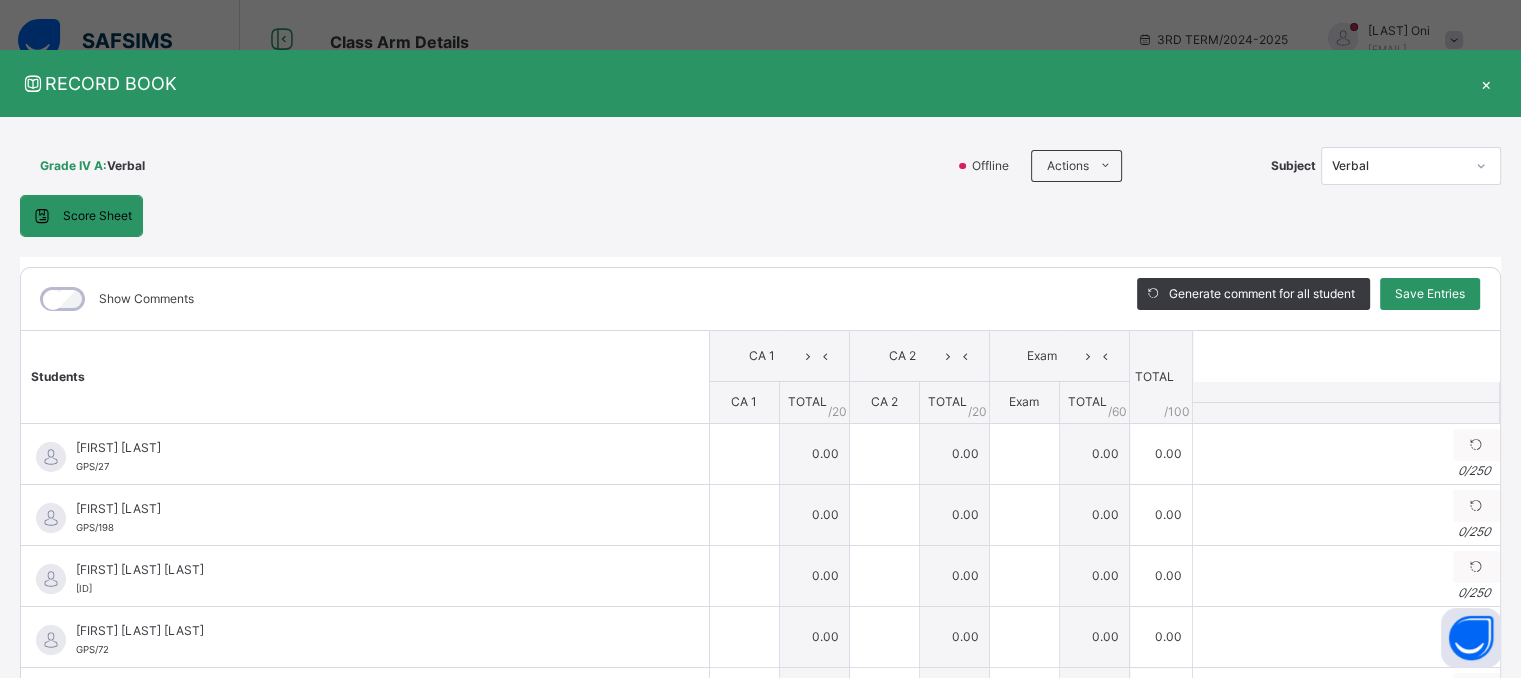 click on "Grade IV   A :   Verbal" at bounding box center [482, 166] 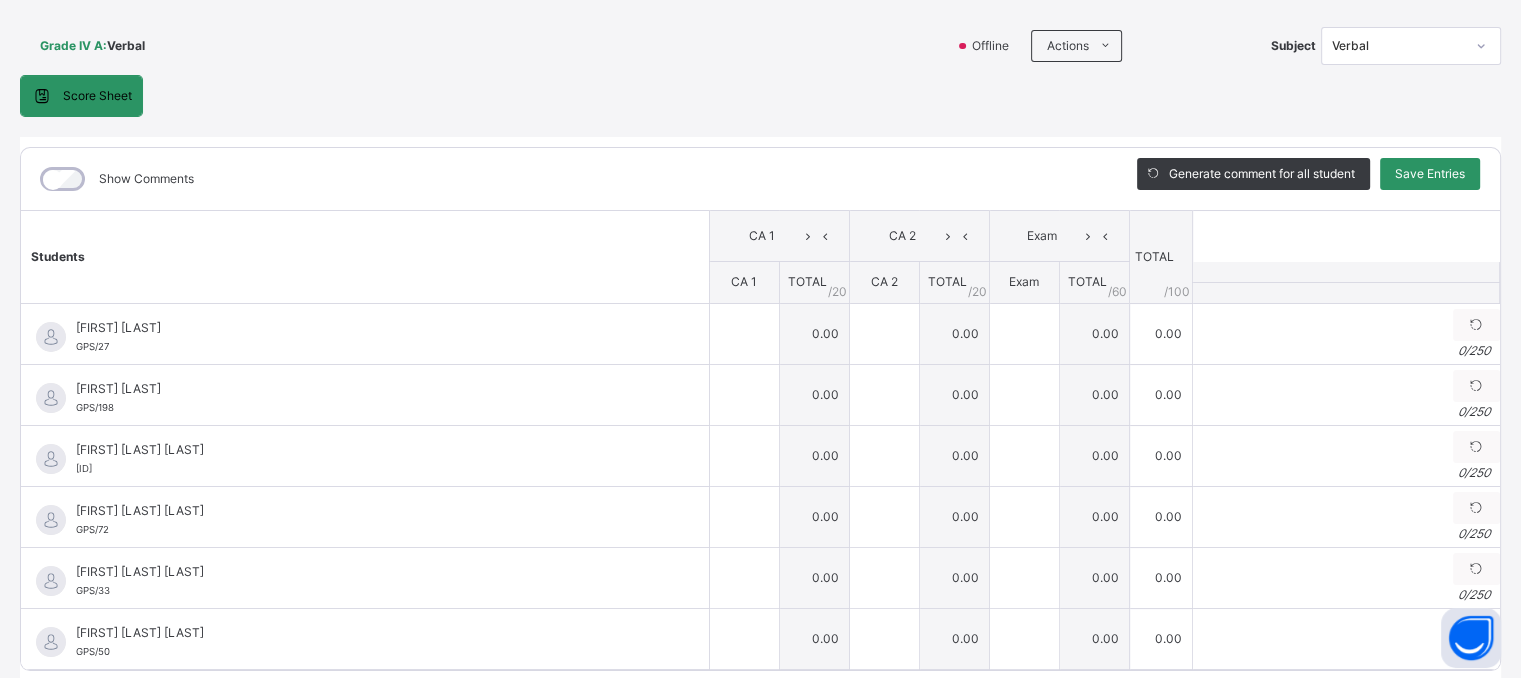 scroll, scrollTop: 160, scrollLeft: 0, axis: vertical 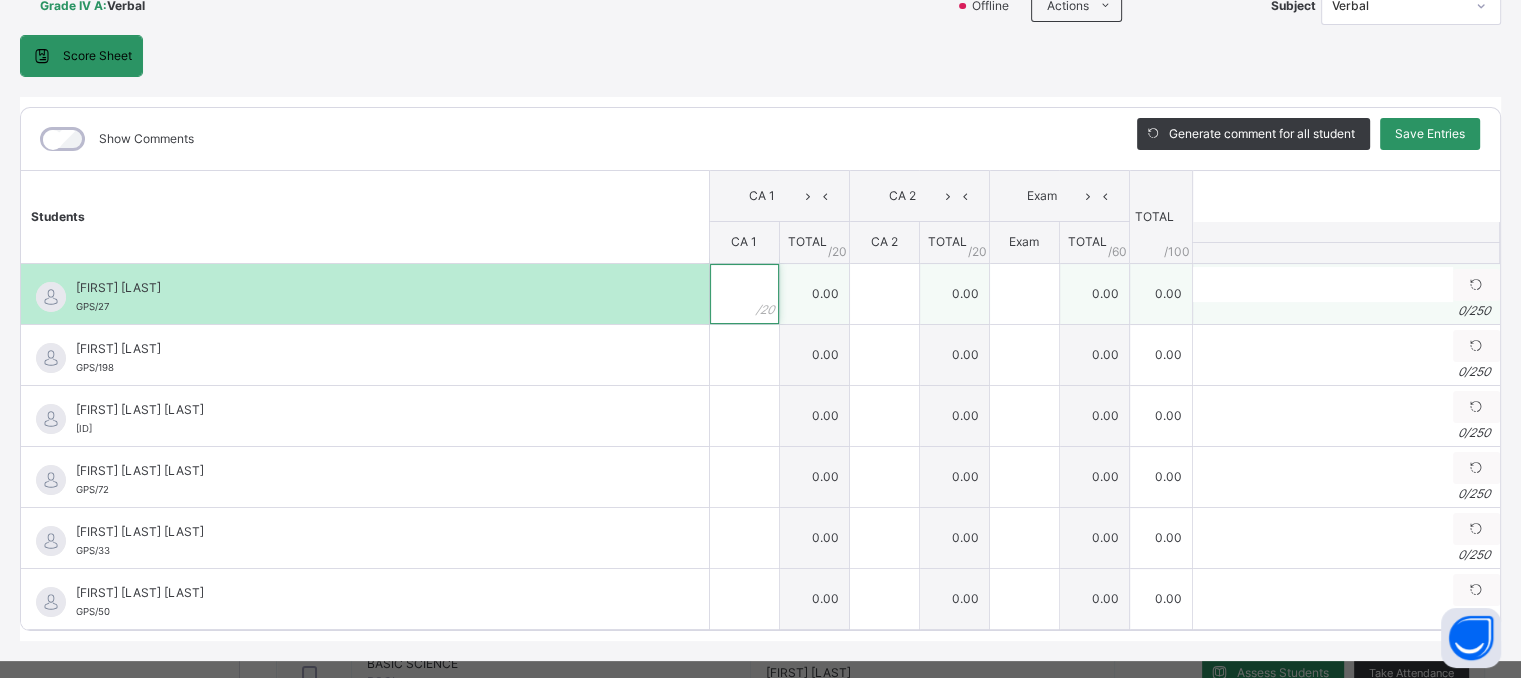 click at bounding box center [744, 294] 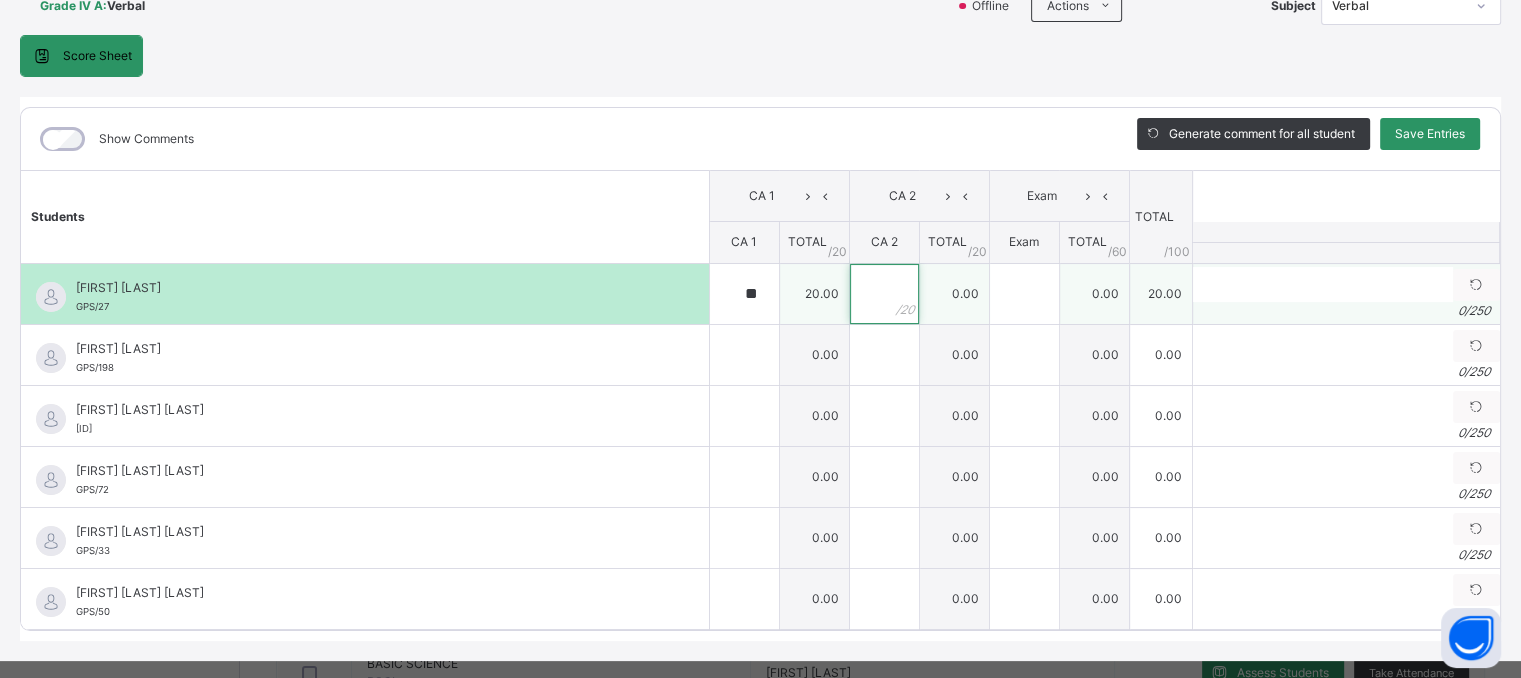 click at bounding box center (884, 294) 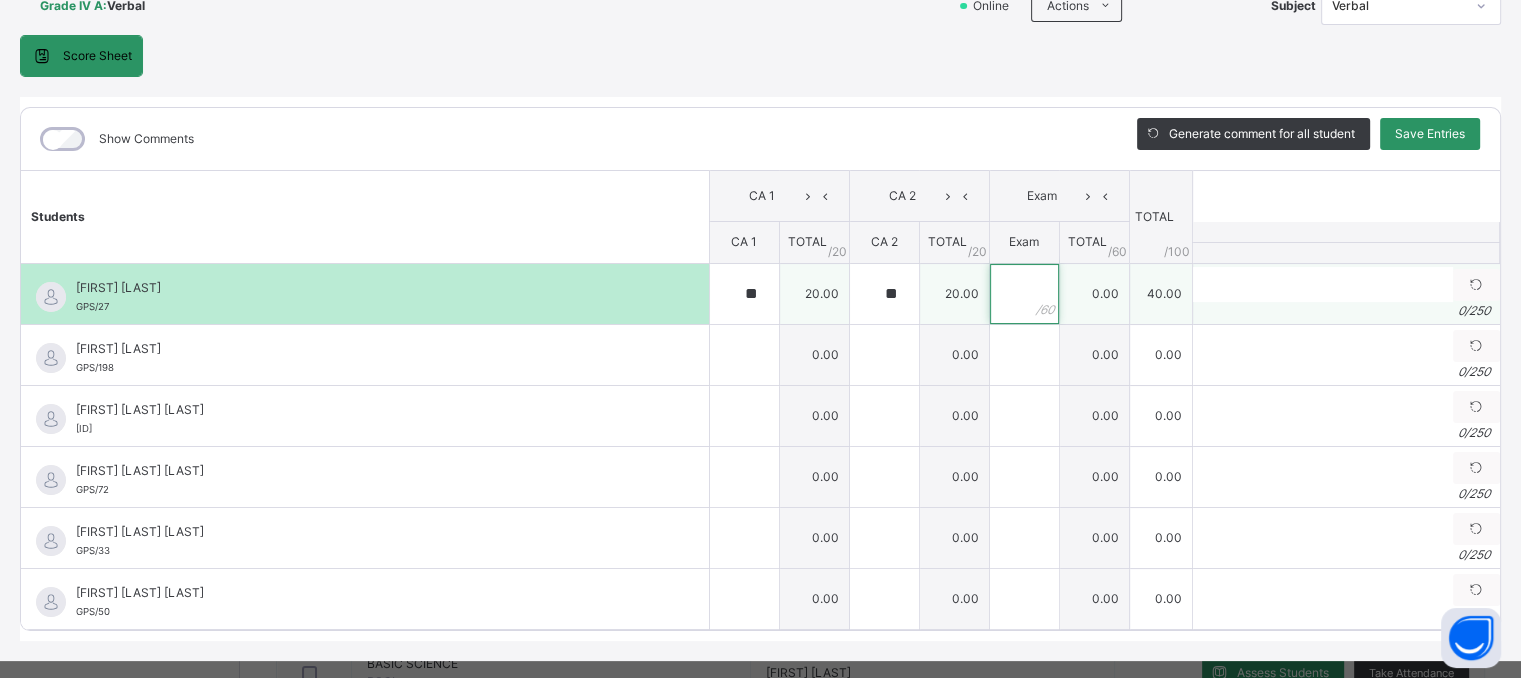 click at bounding box center [1024, 294] 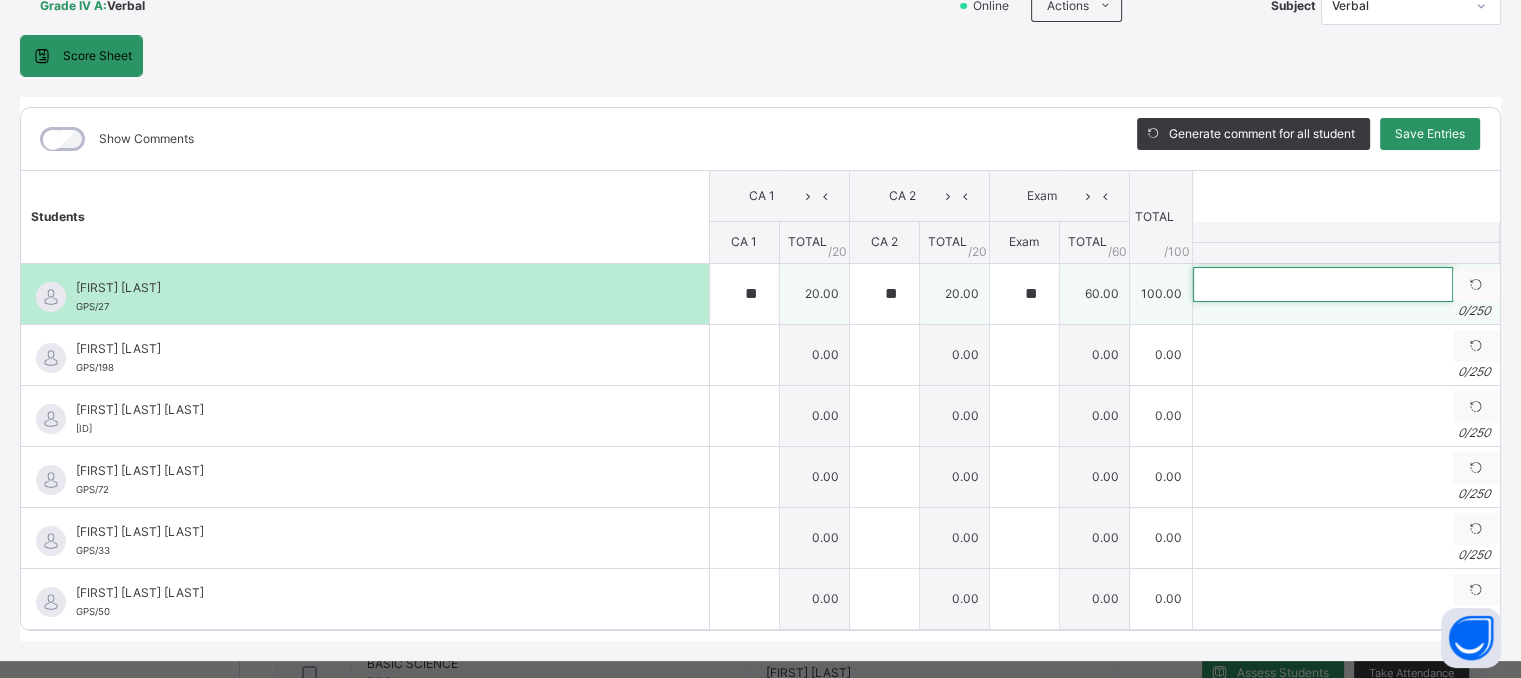 click at bounding box center (1323, 284) 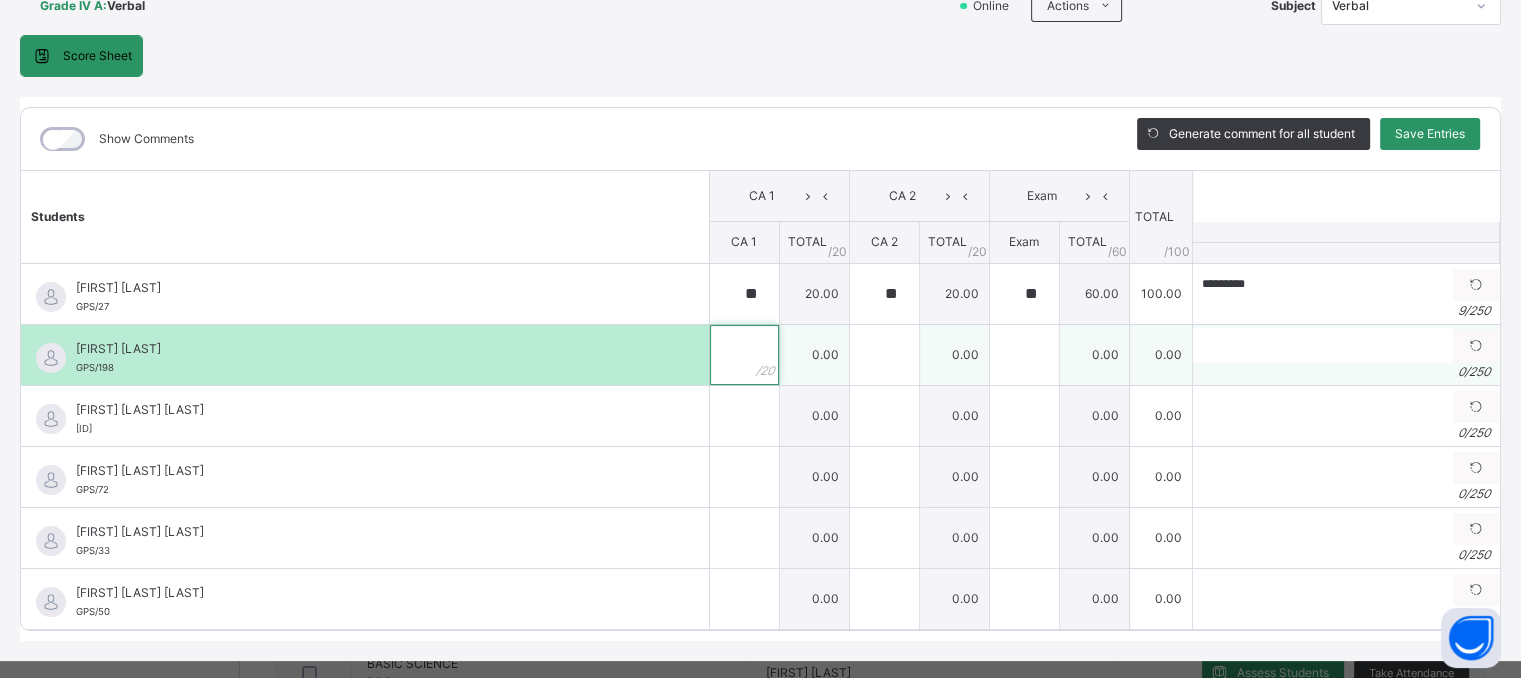 click at bounding box center [744, 355] 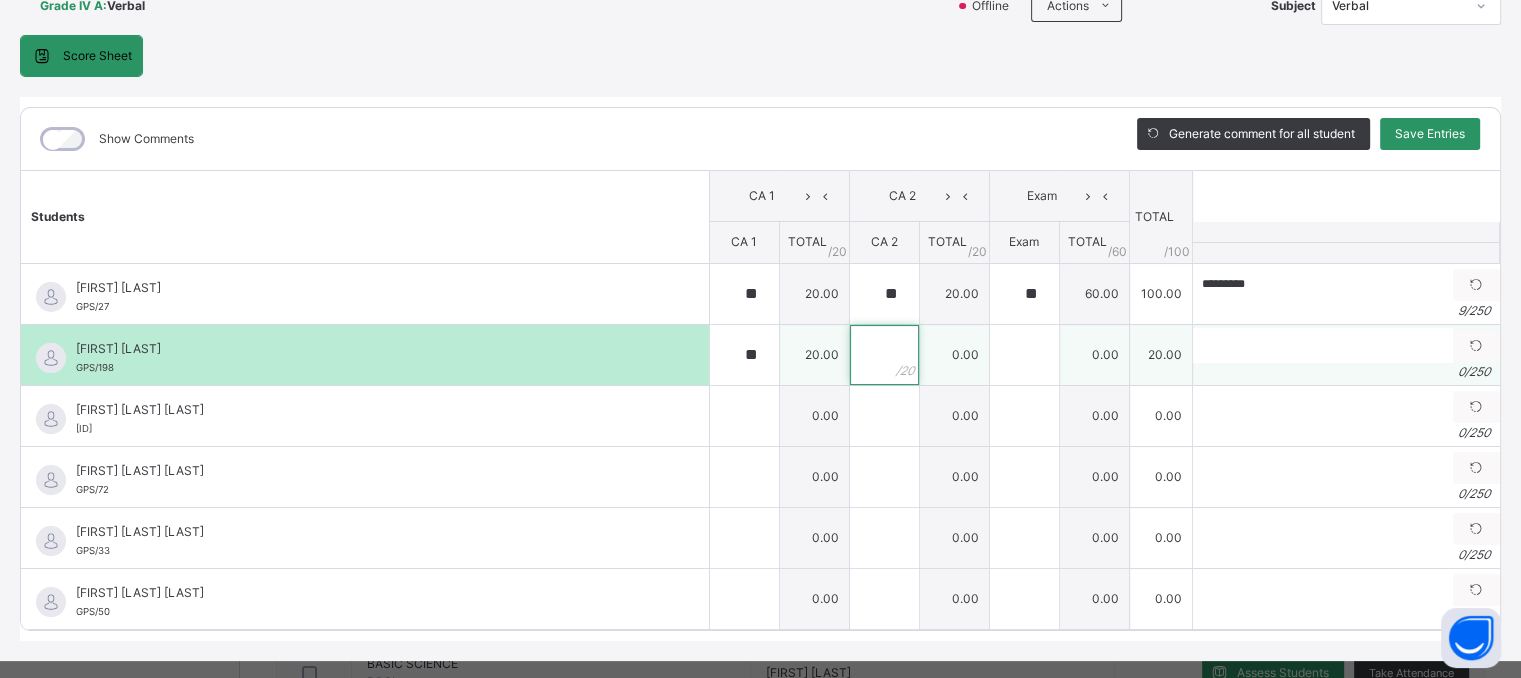 click at bounding box center [884, 355] 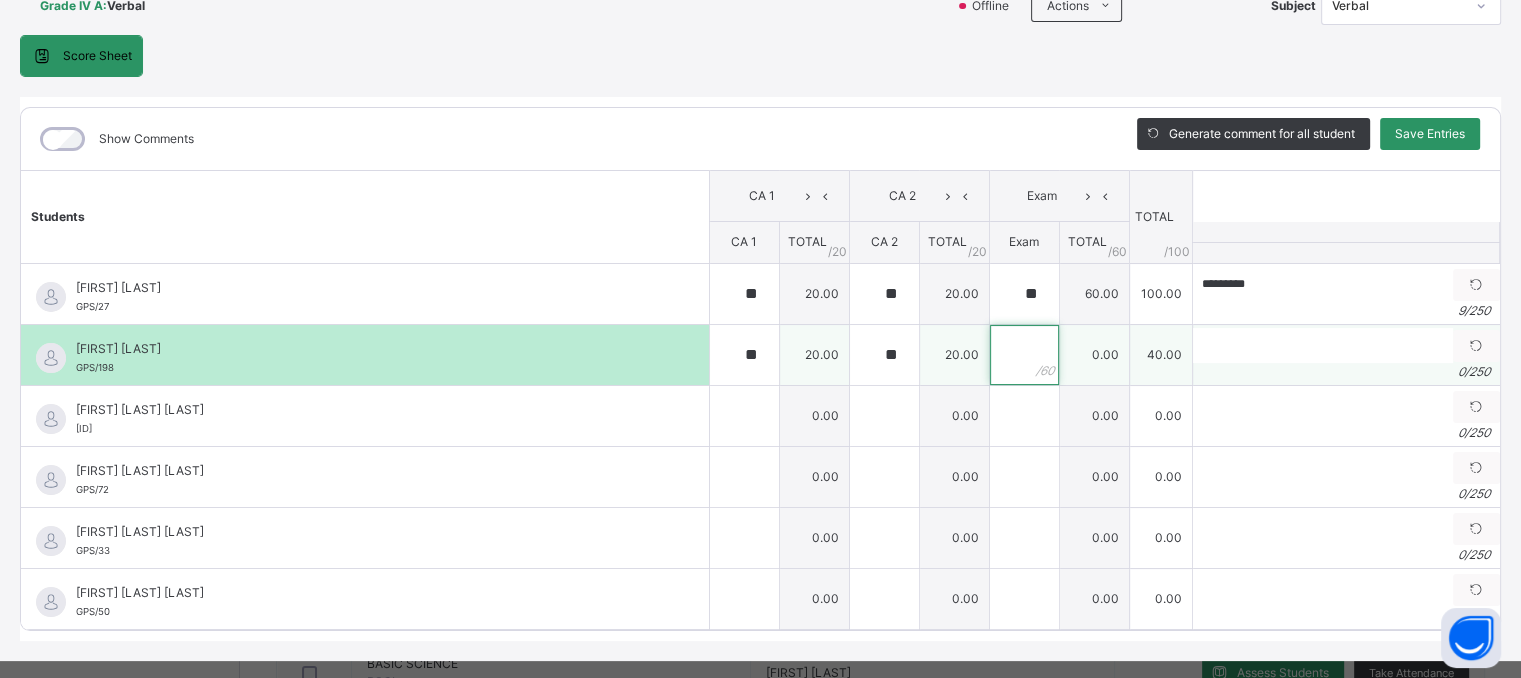 click at bounding box center (1024, 355) 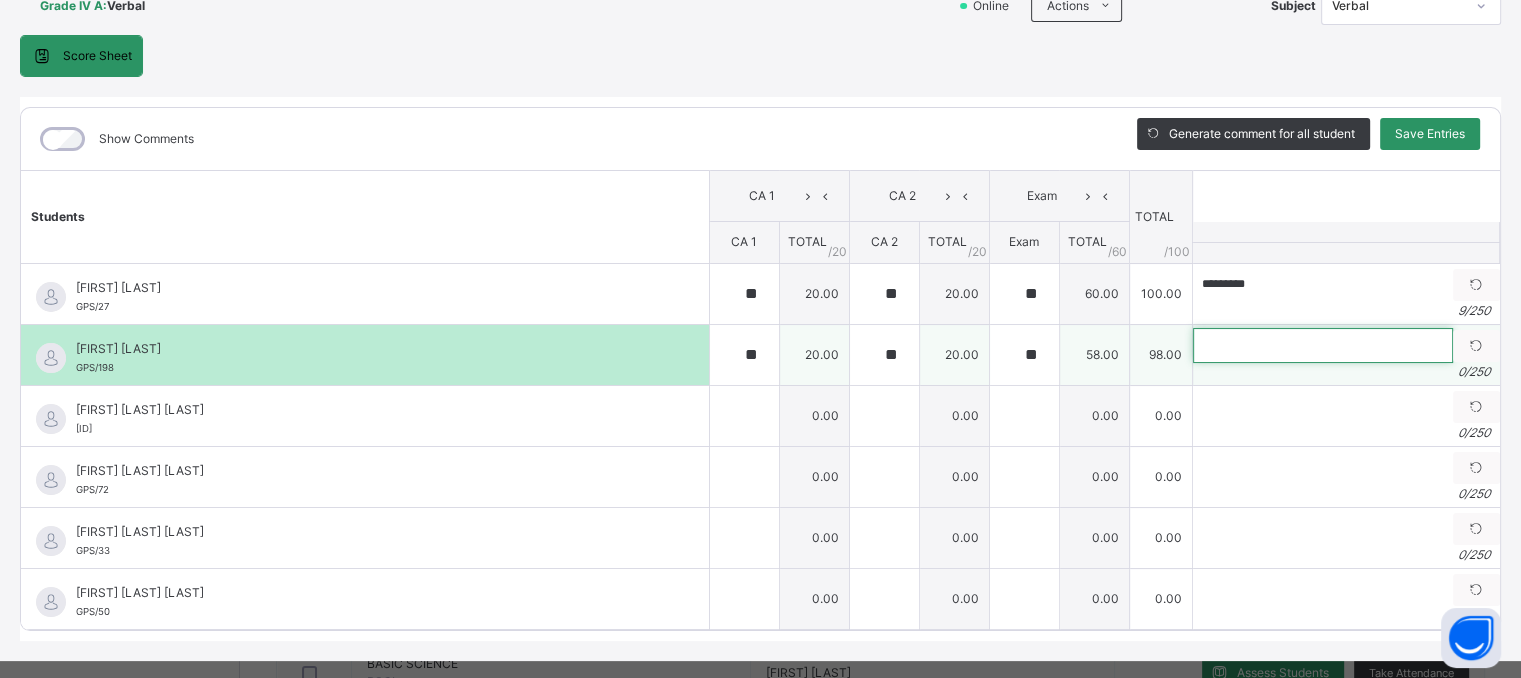 click at bounding box center (1323, 345) 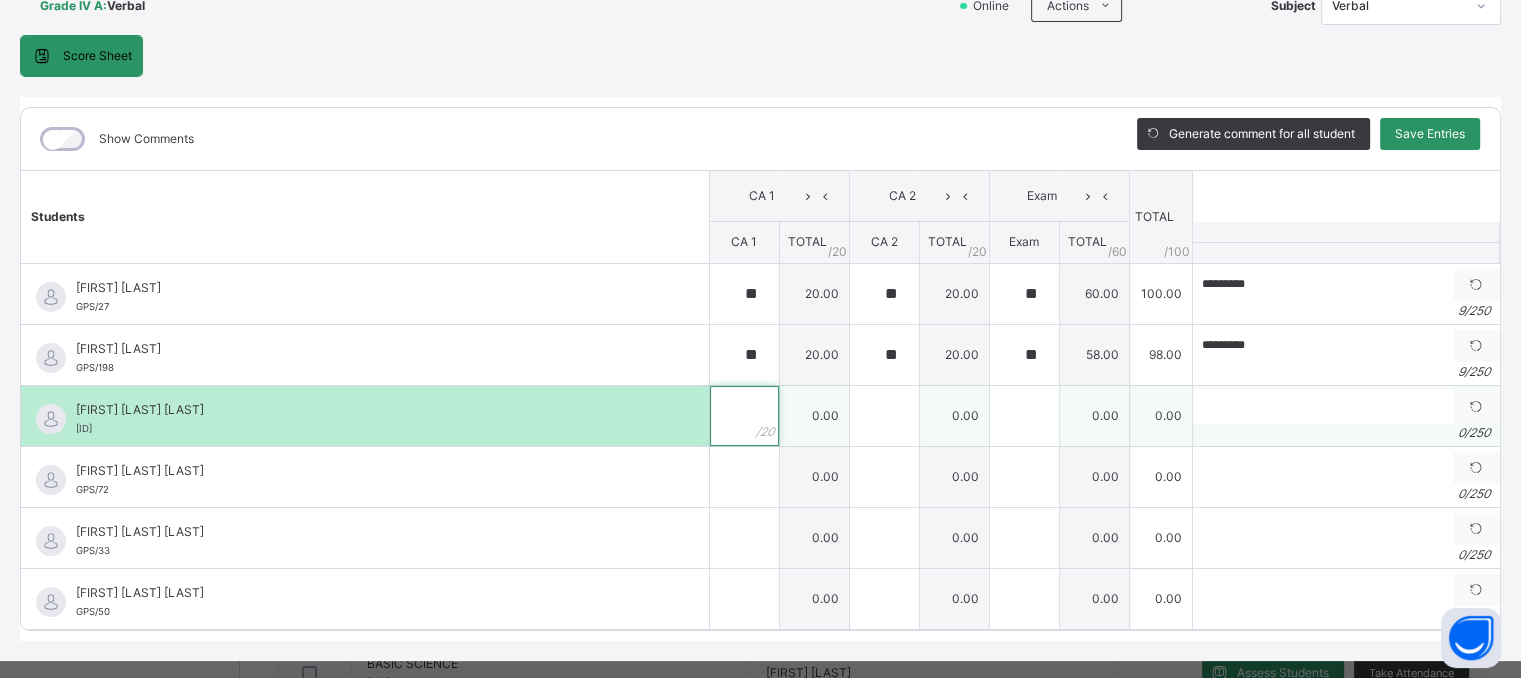 click at bounding box center (744, 416) 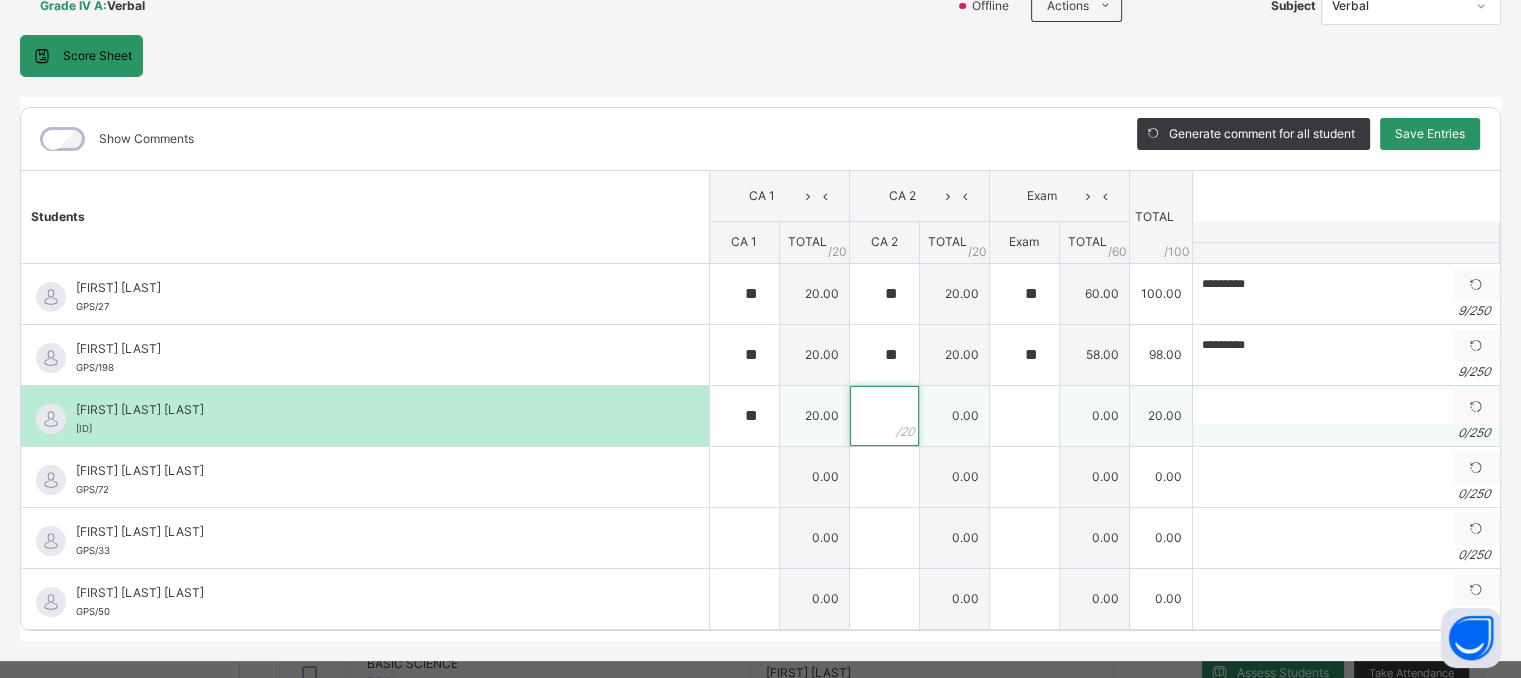 click at bounding box center (884, 416) 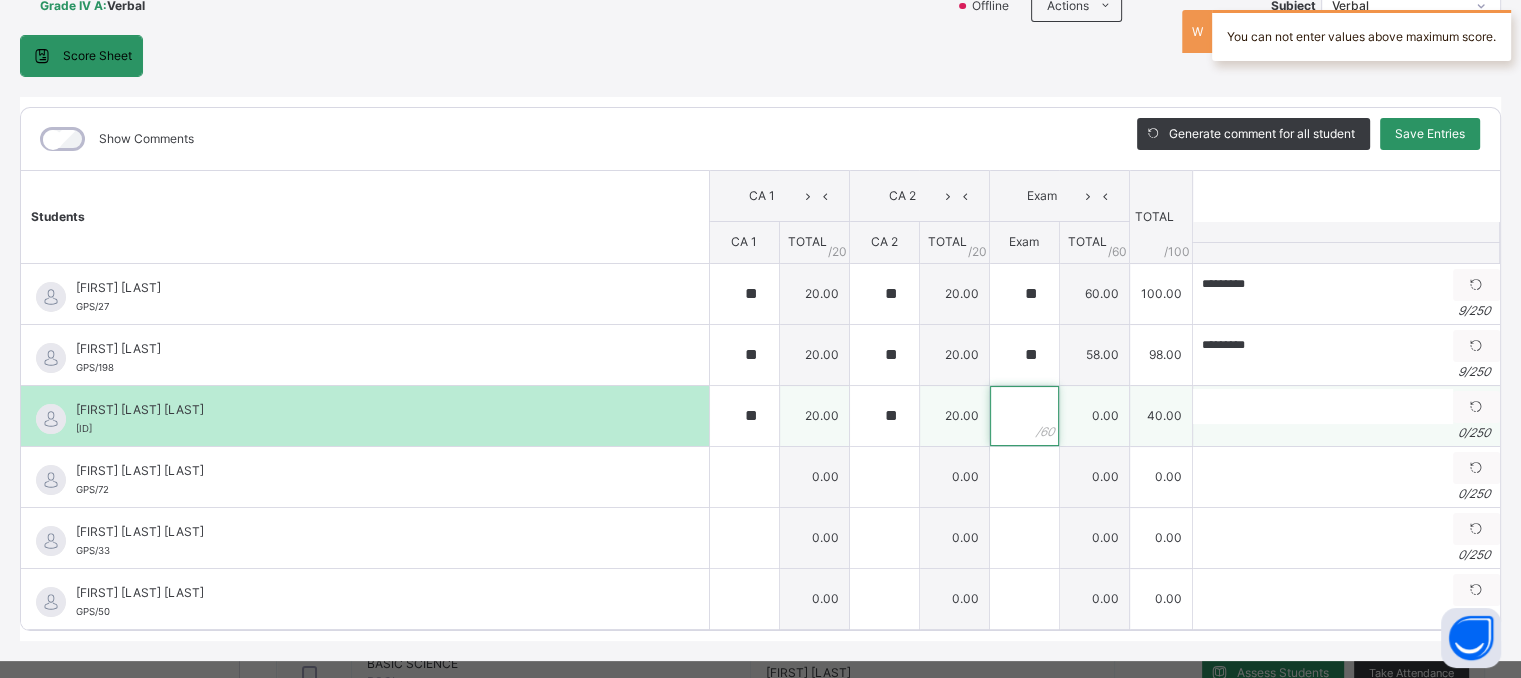 click at bounding box center [1024, 416] 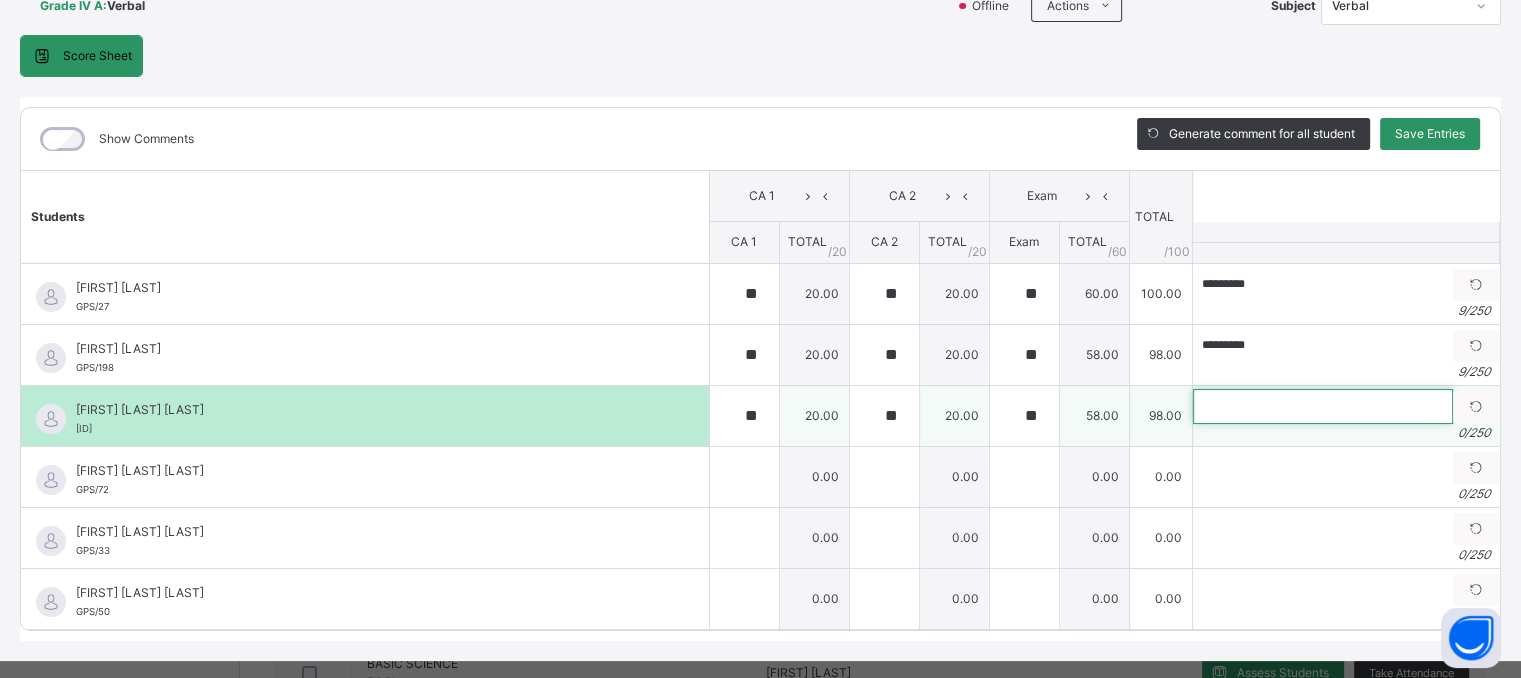 click at bounding box center [1323, 406] 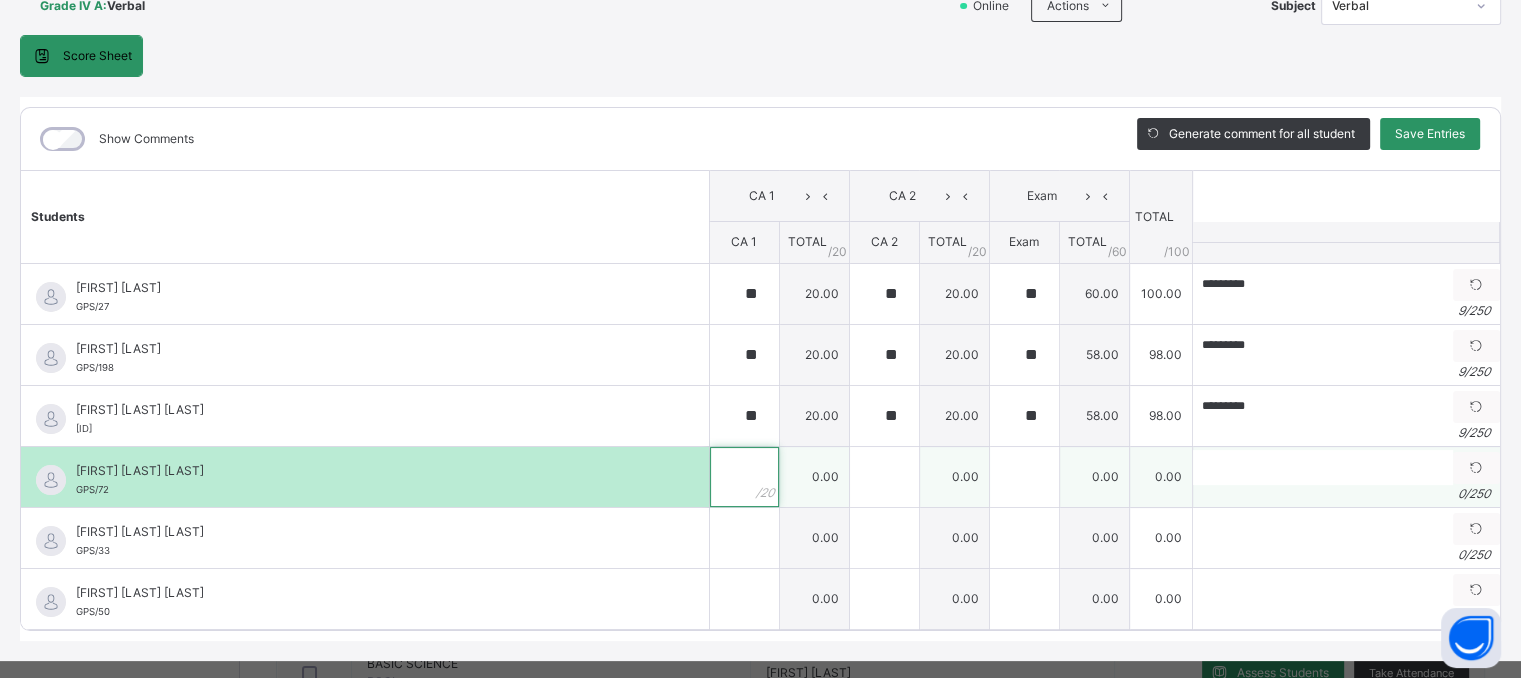 click at bounding box center (744, 477) 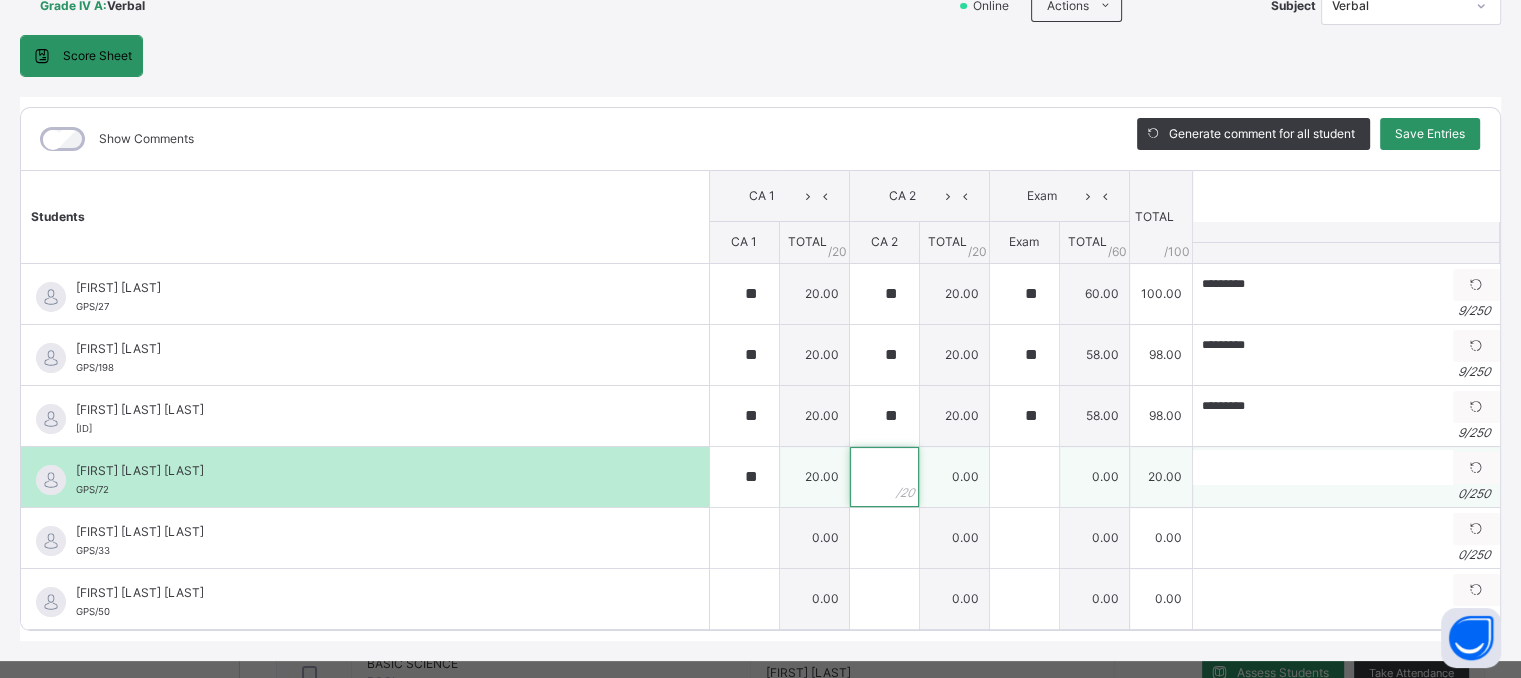 click at bounding box center (884, 477) 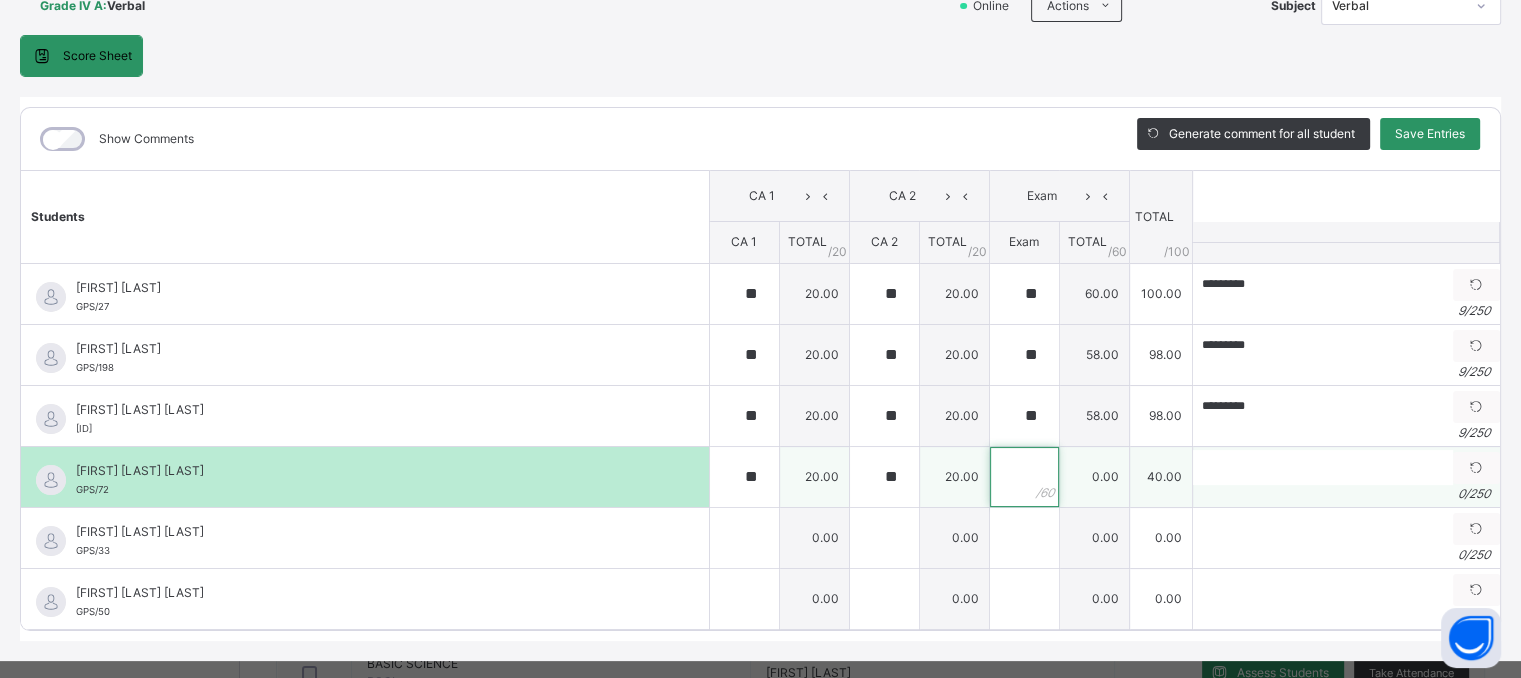 click at bounding box center [1024, 477] 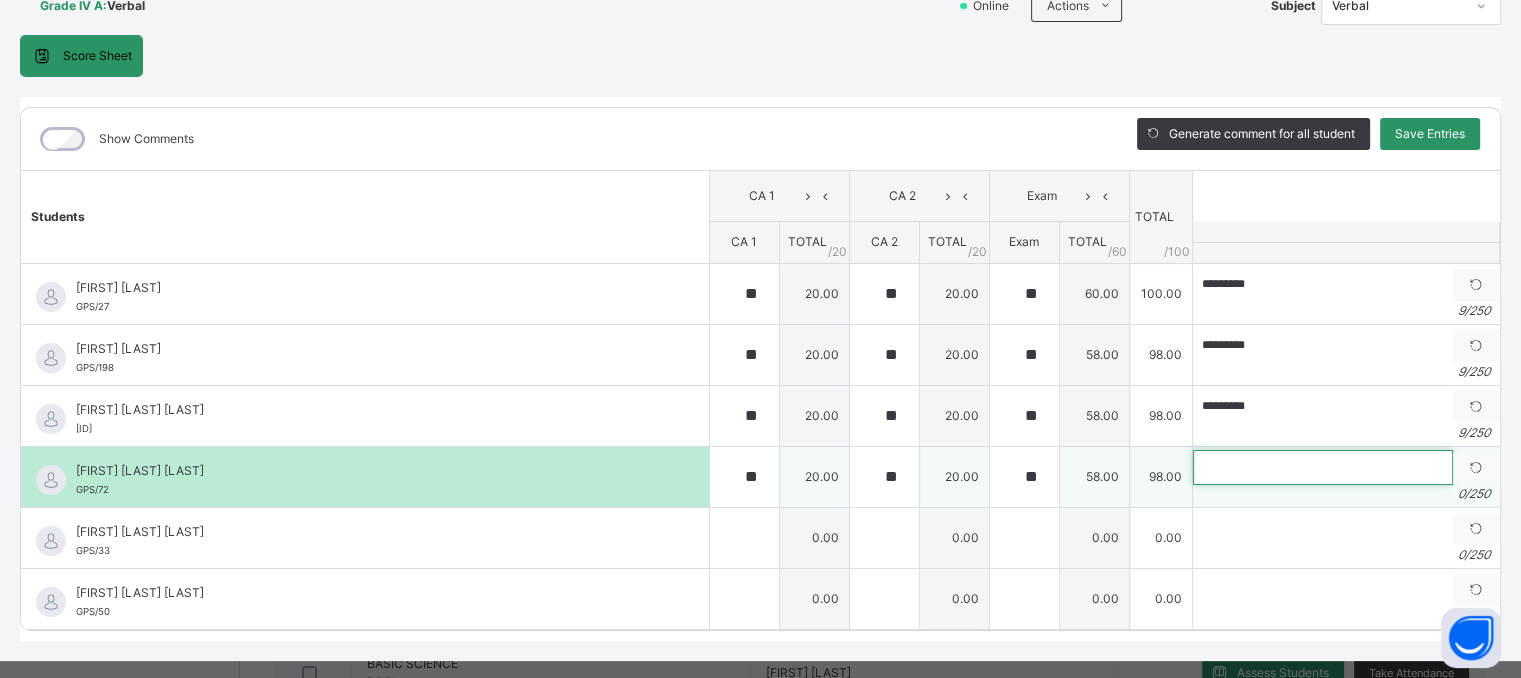 click at bounding box center (1323, 467) 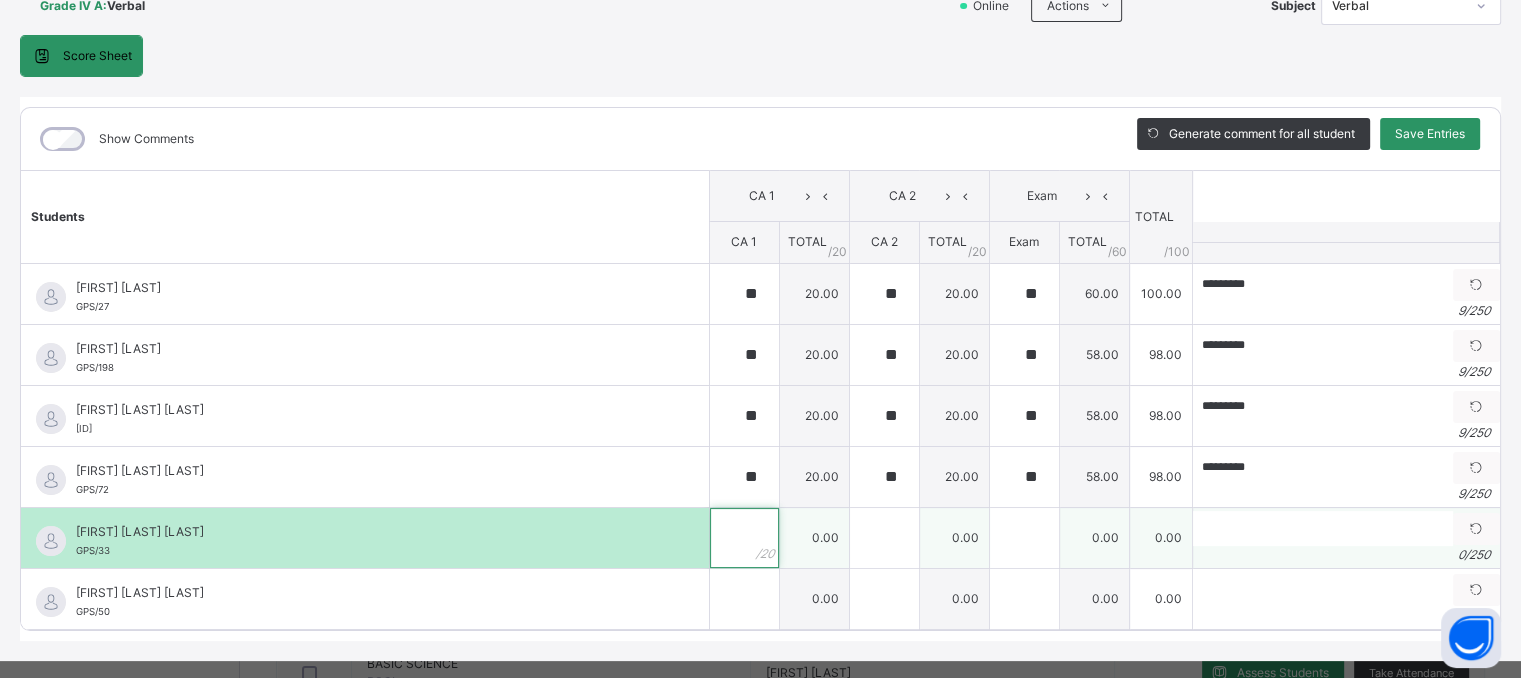 click at bounding box center [744, 538] 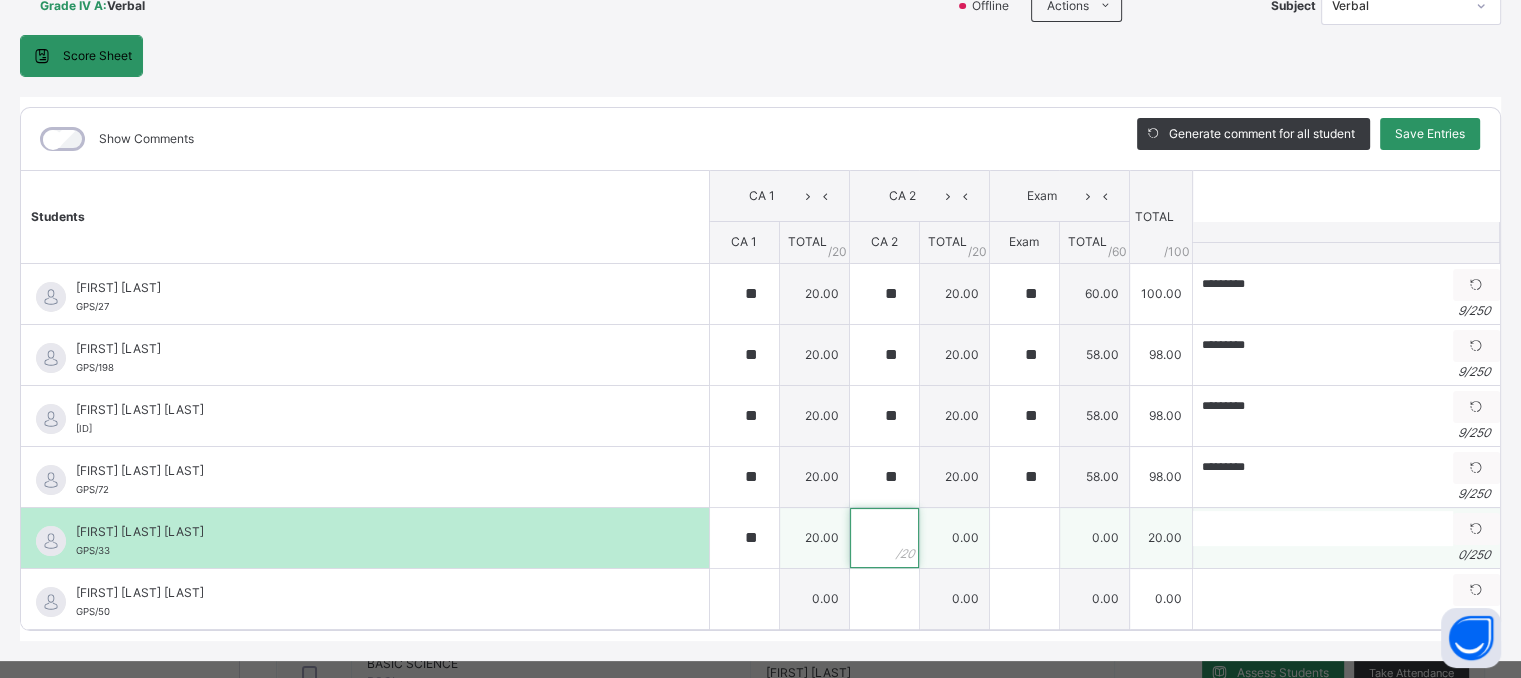 click at bounding box center (884, 538) 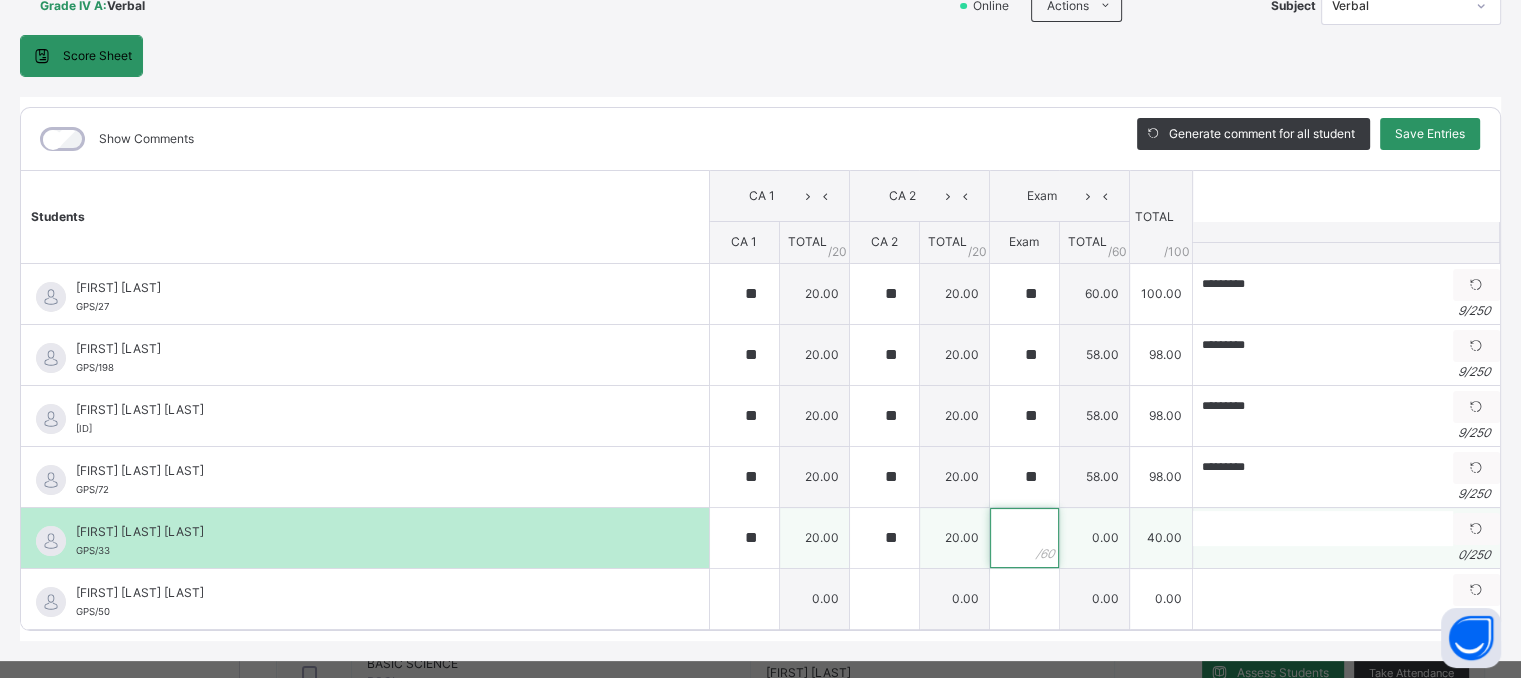 click at bounding box center [1024, 538] 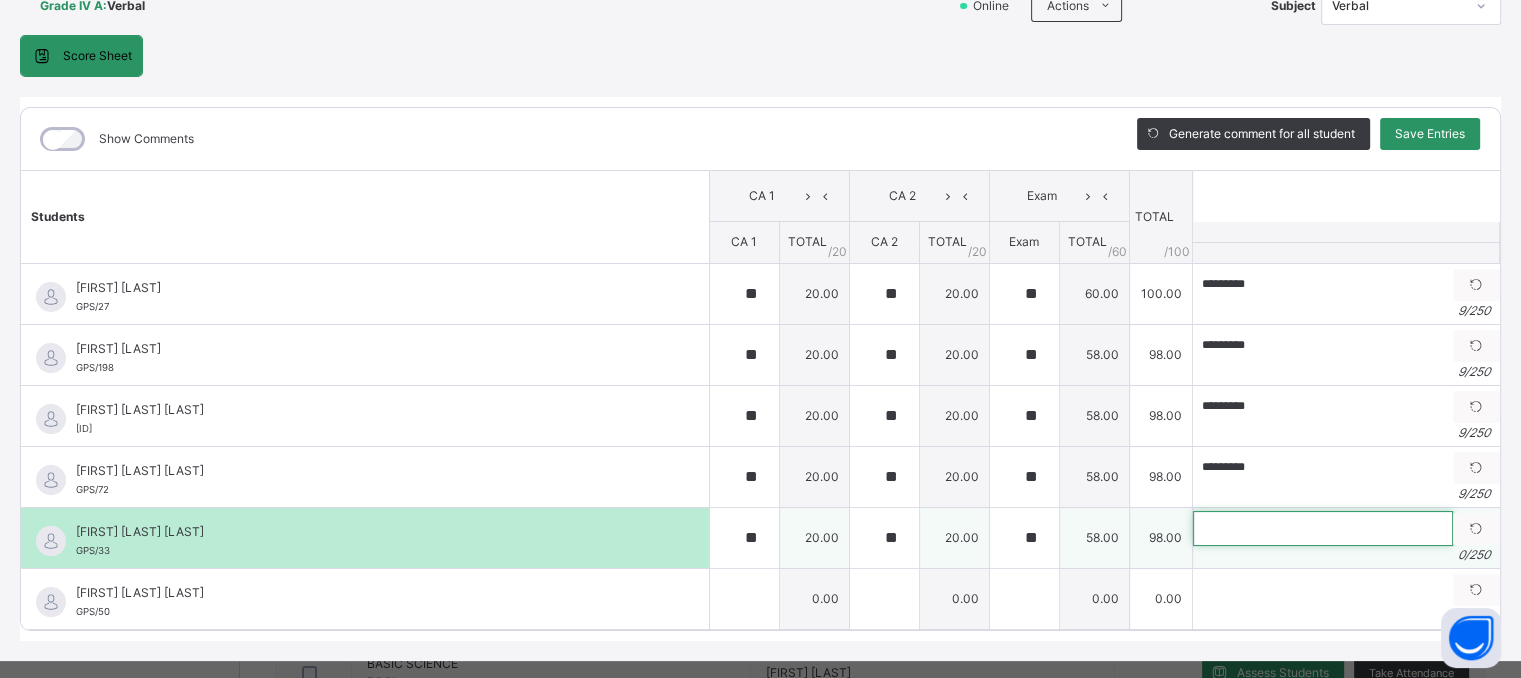 click at bounding box center (1323, 528) 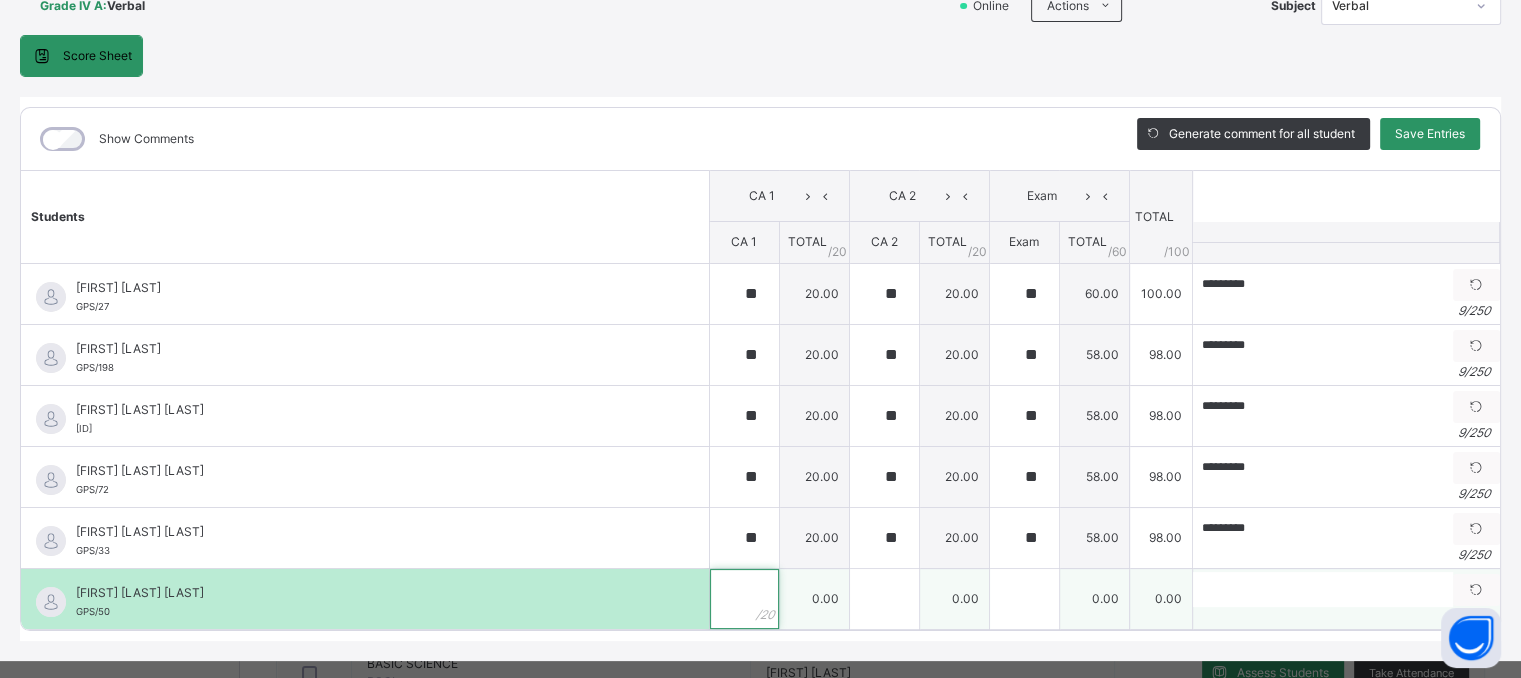 click at bounding box center (744, 599) 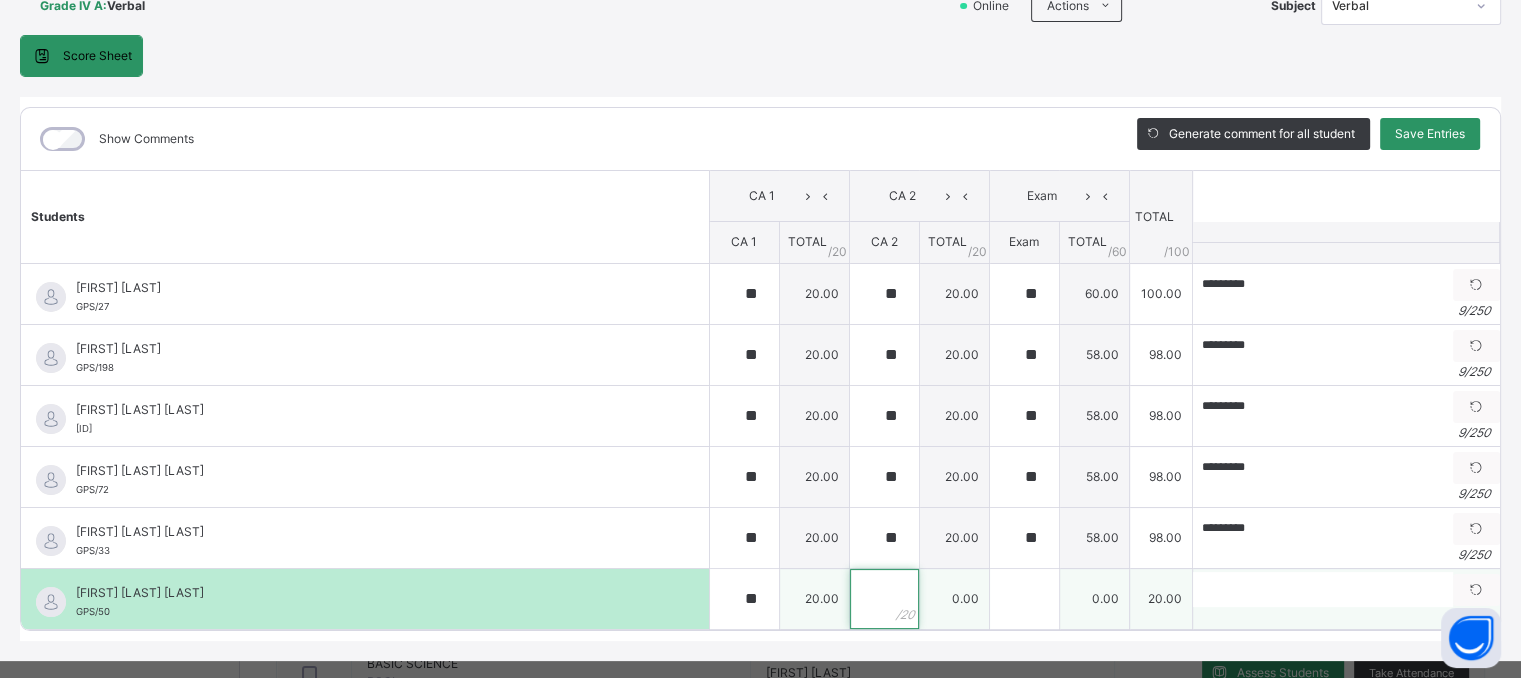 click at bounding box center [884, 599] 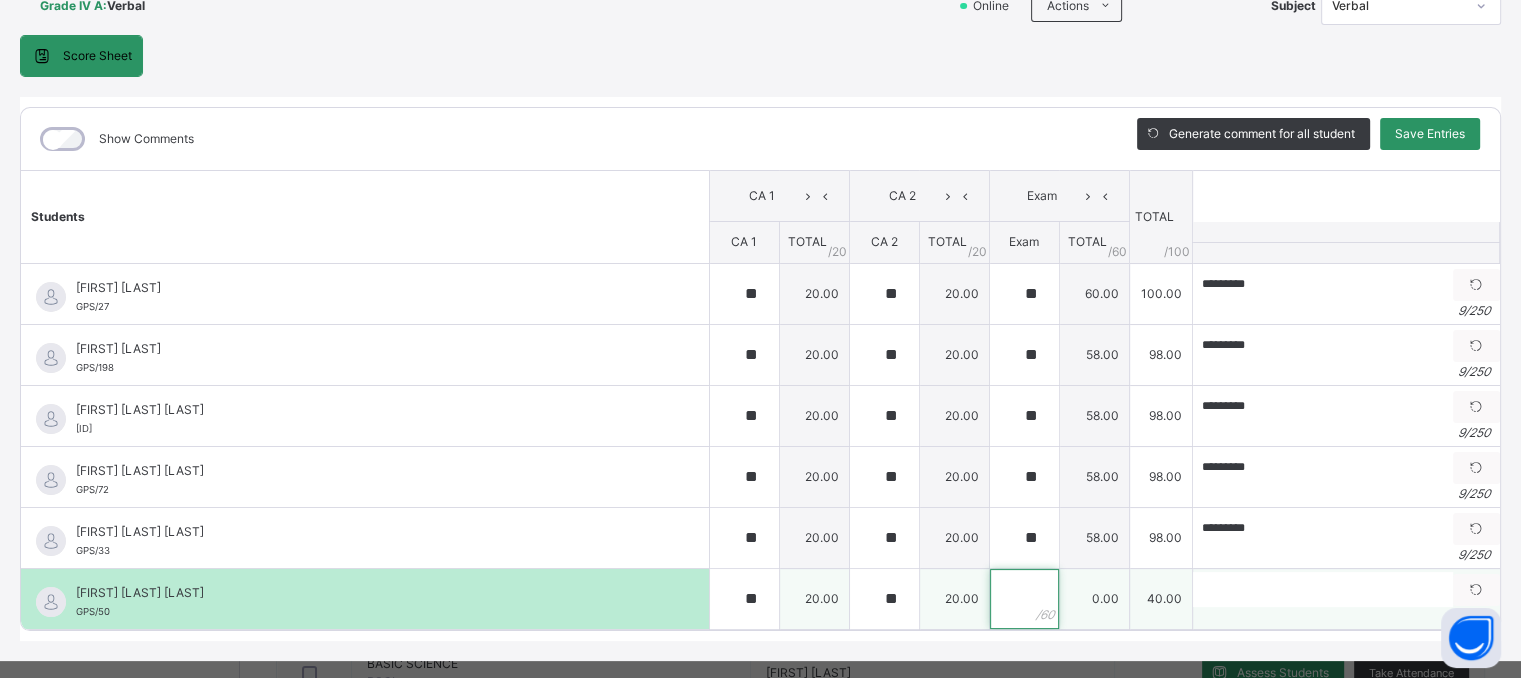 click at bounding box center (1024, 599) 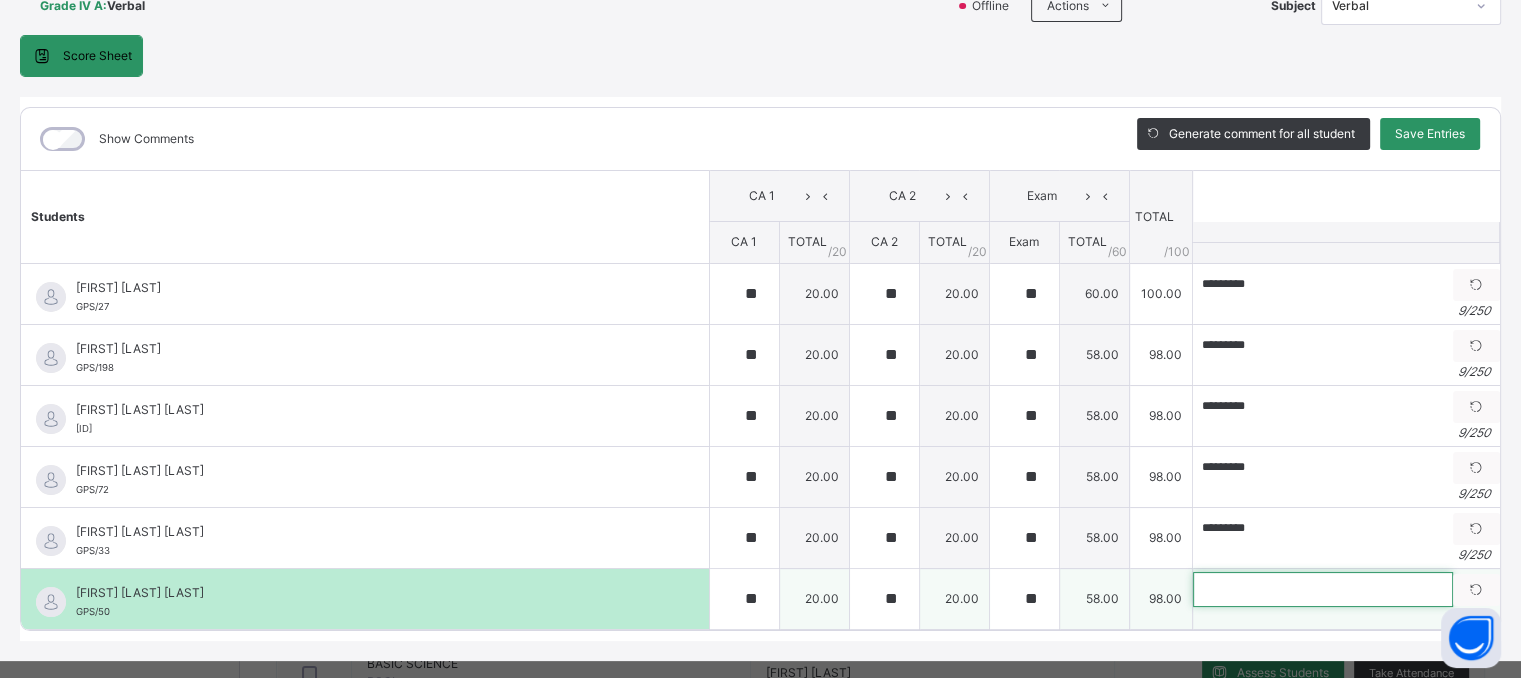 click at bounding box center (1323, 589) 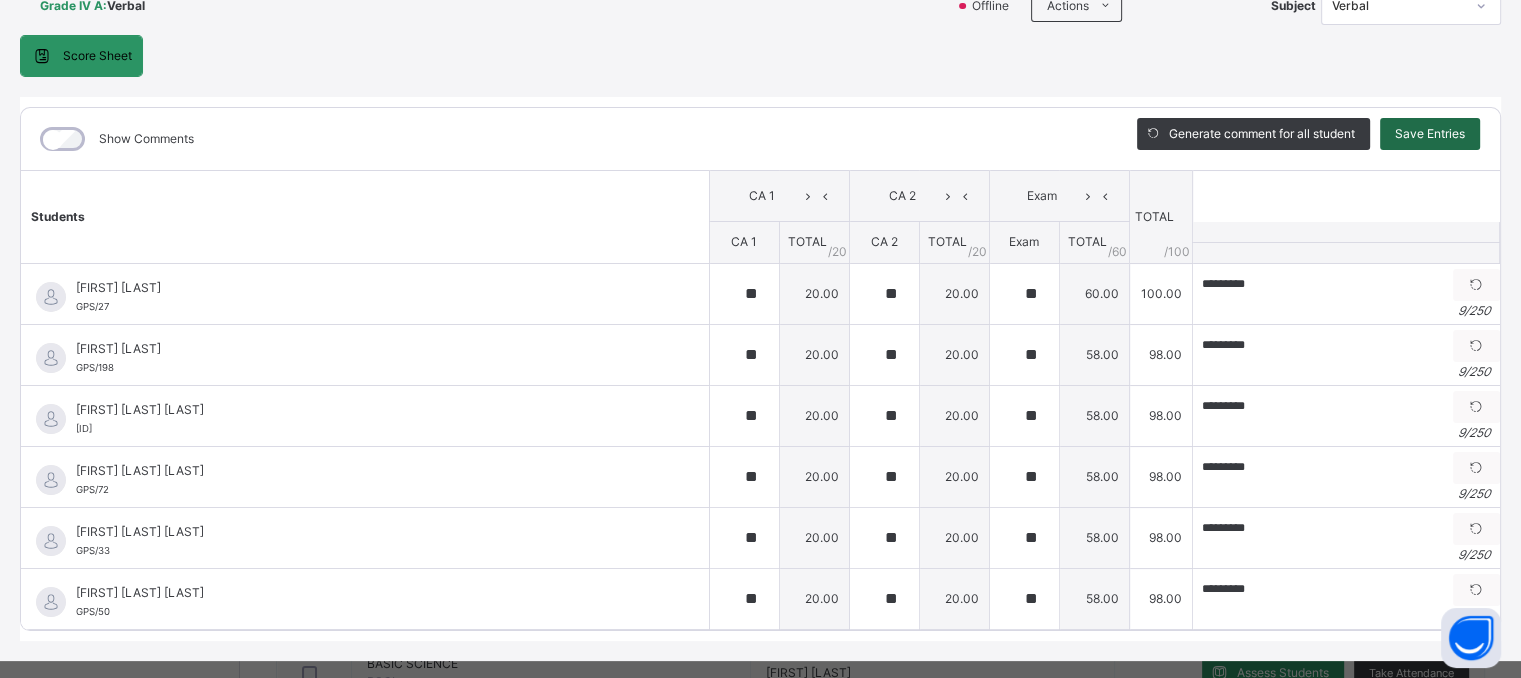click on "Save Entries" at bounding box center (1430, 134) 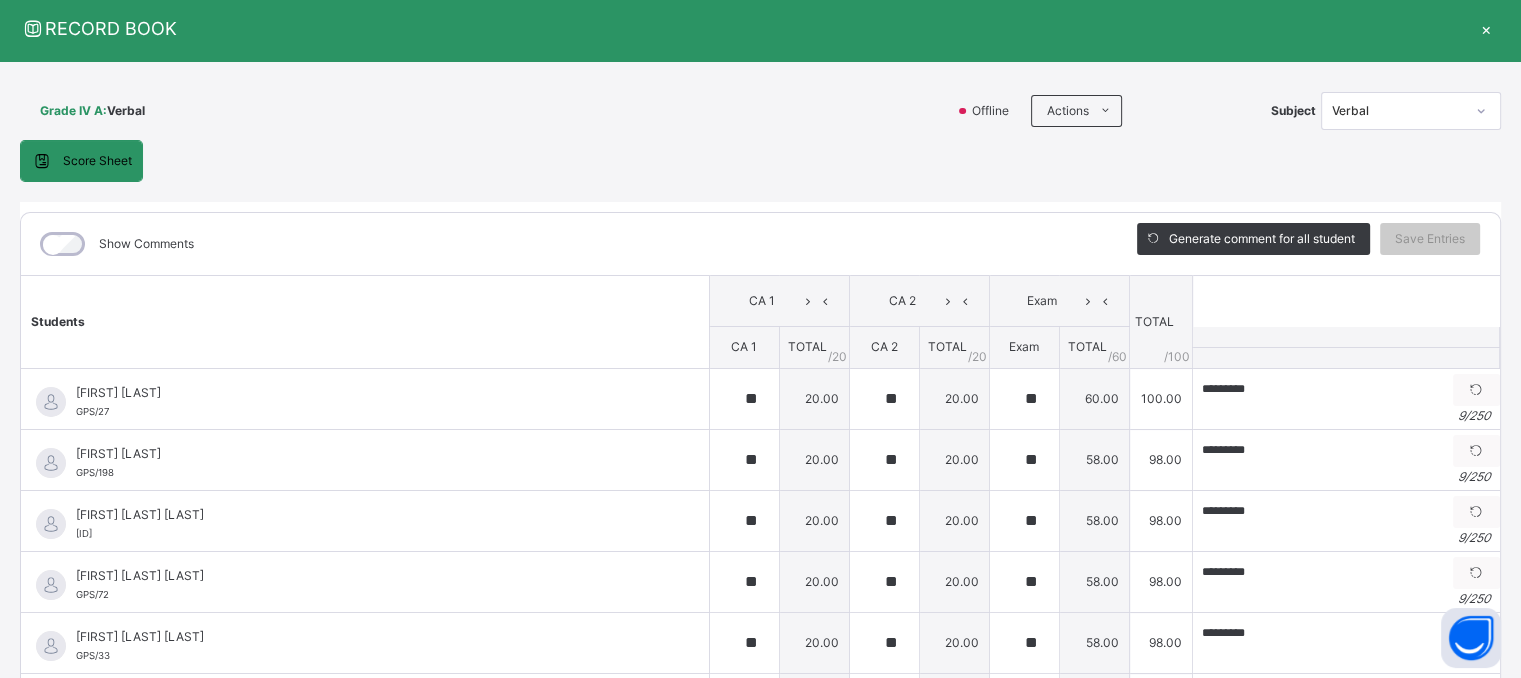scroll, scrollTop: 0, scrollLeft: 0, axis: both 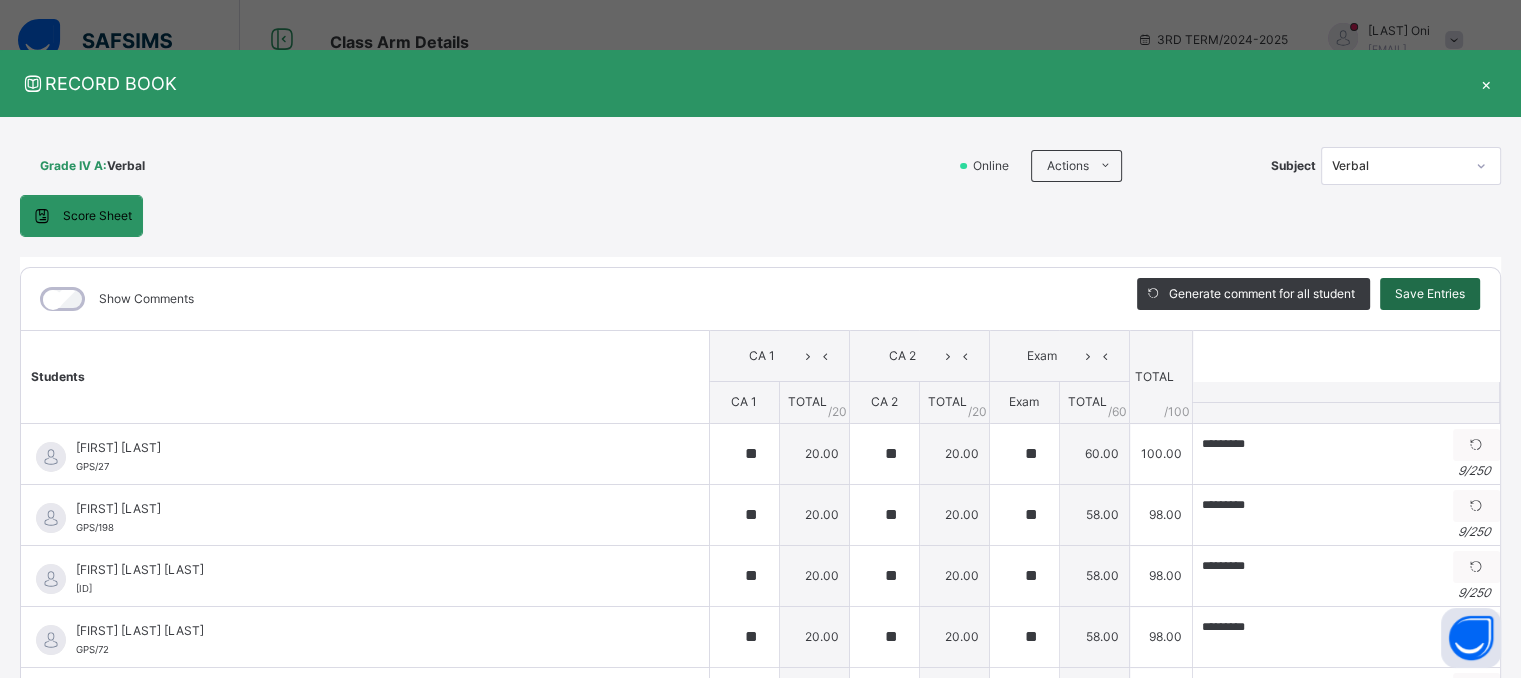 click on "Save Entries" at bounding box center [1430, 294] 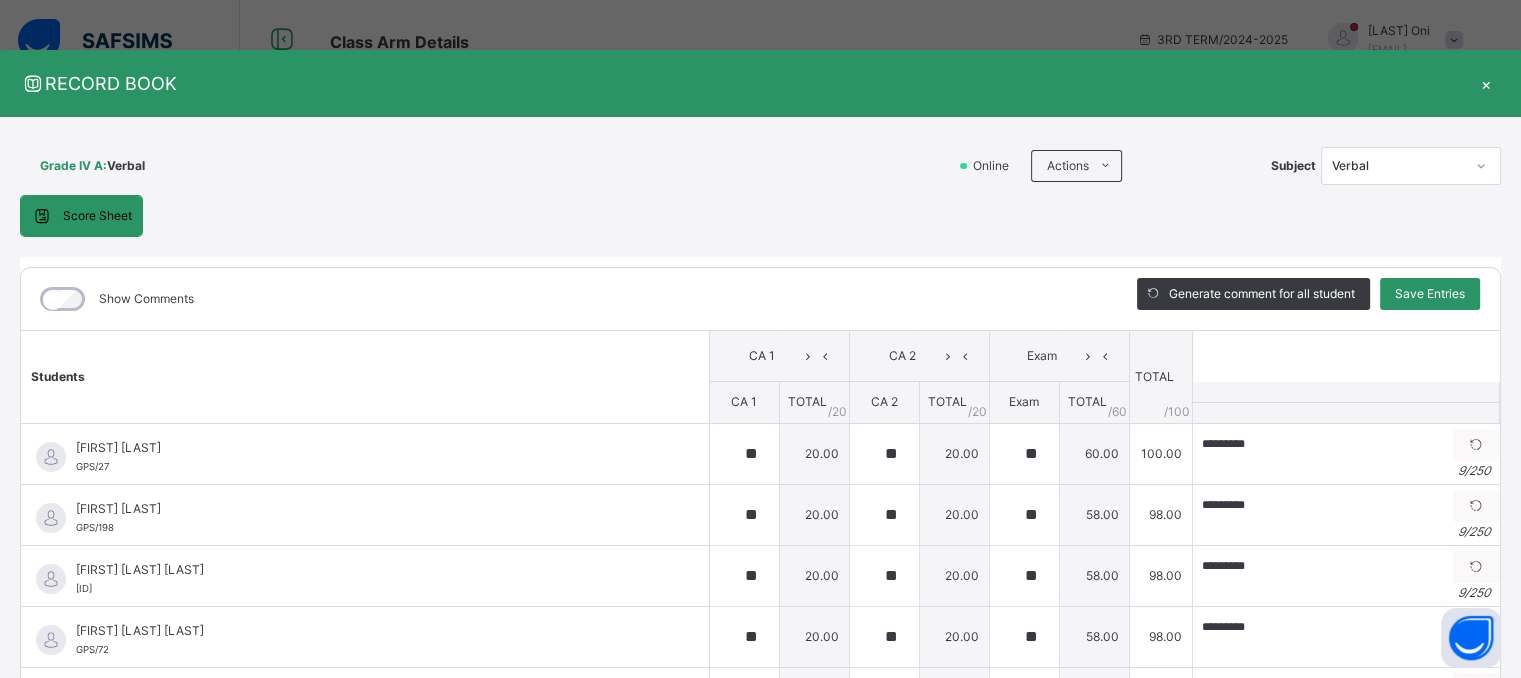 click on "Verbal" at bounding box center (1398, 166) 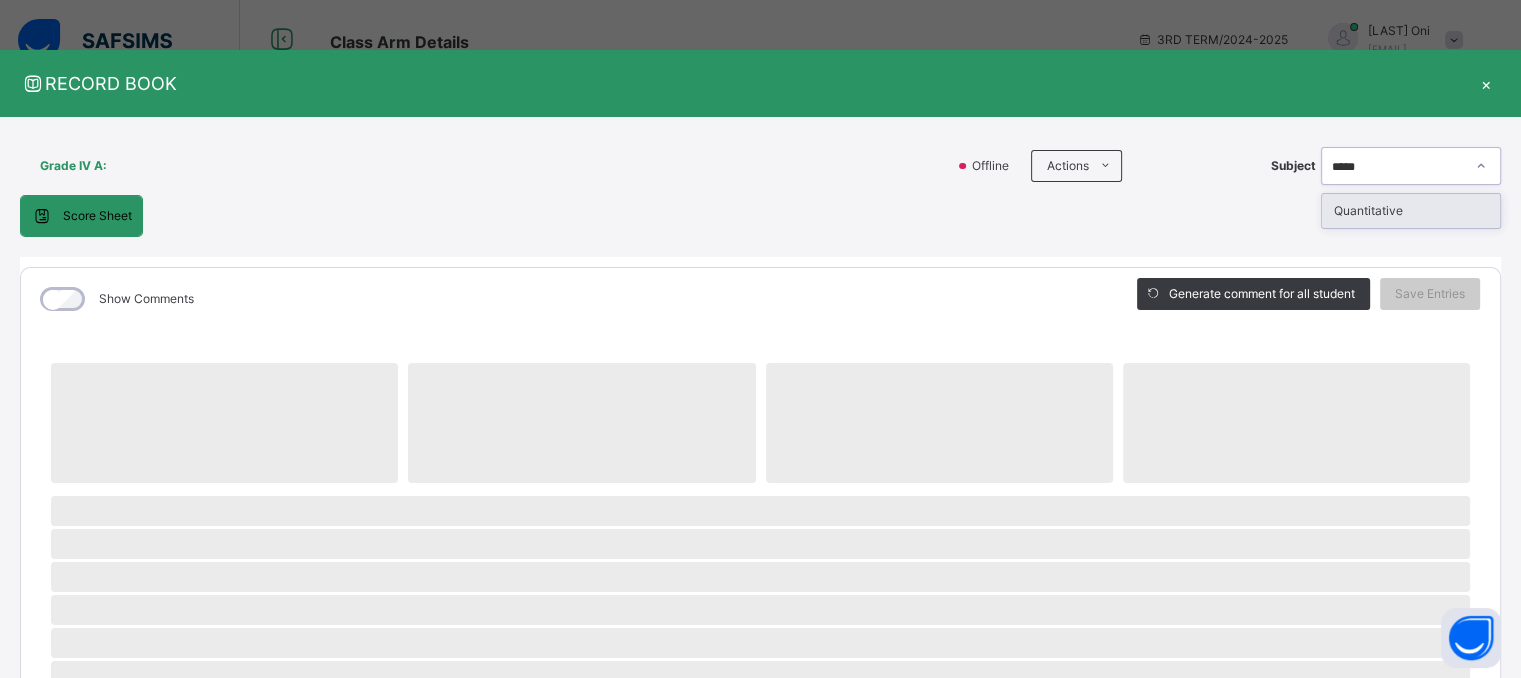 click on "Quantitative" at bounding box center [1411, 211] 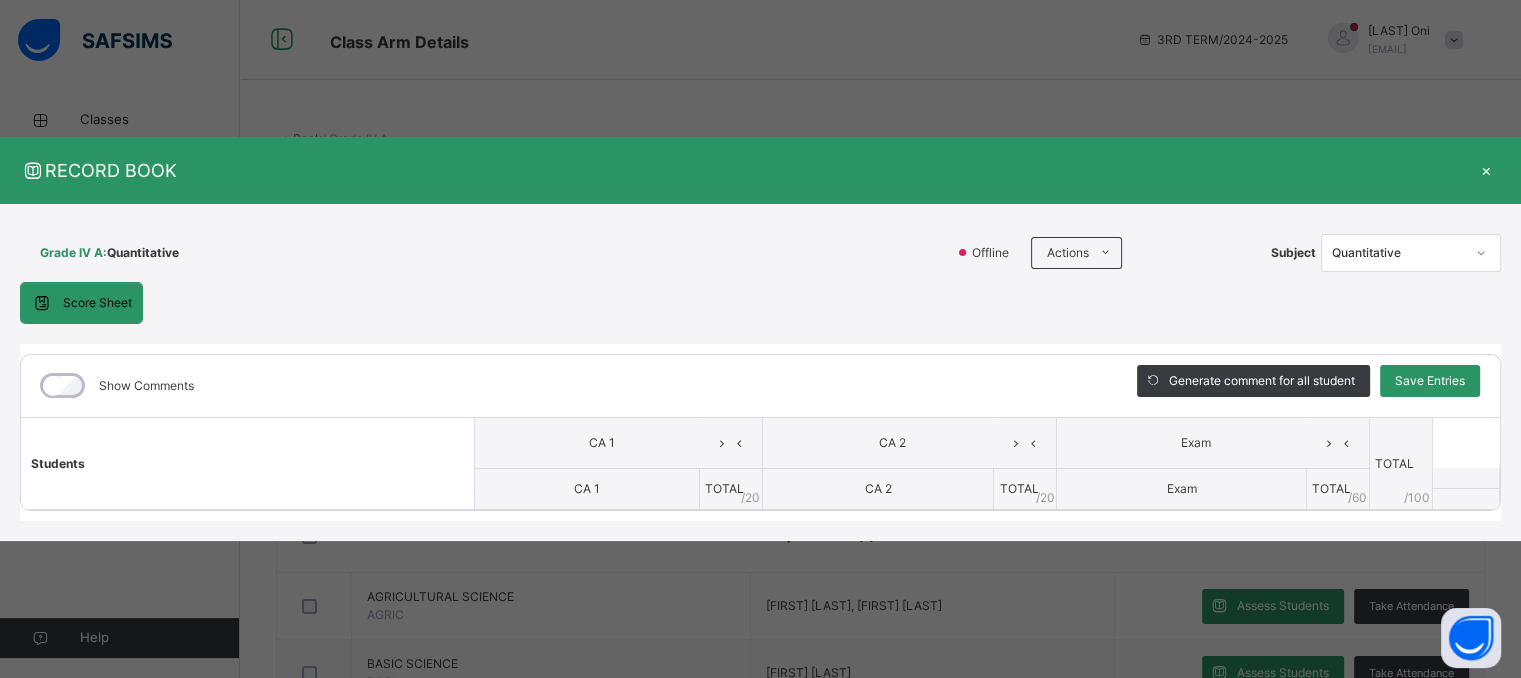 click on "Grade IV   A :   Quantitative" at bounding box center [482, 253] 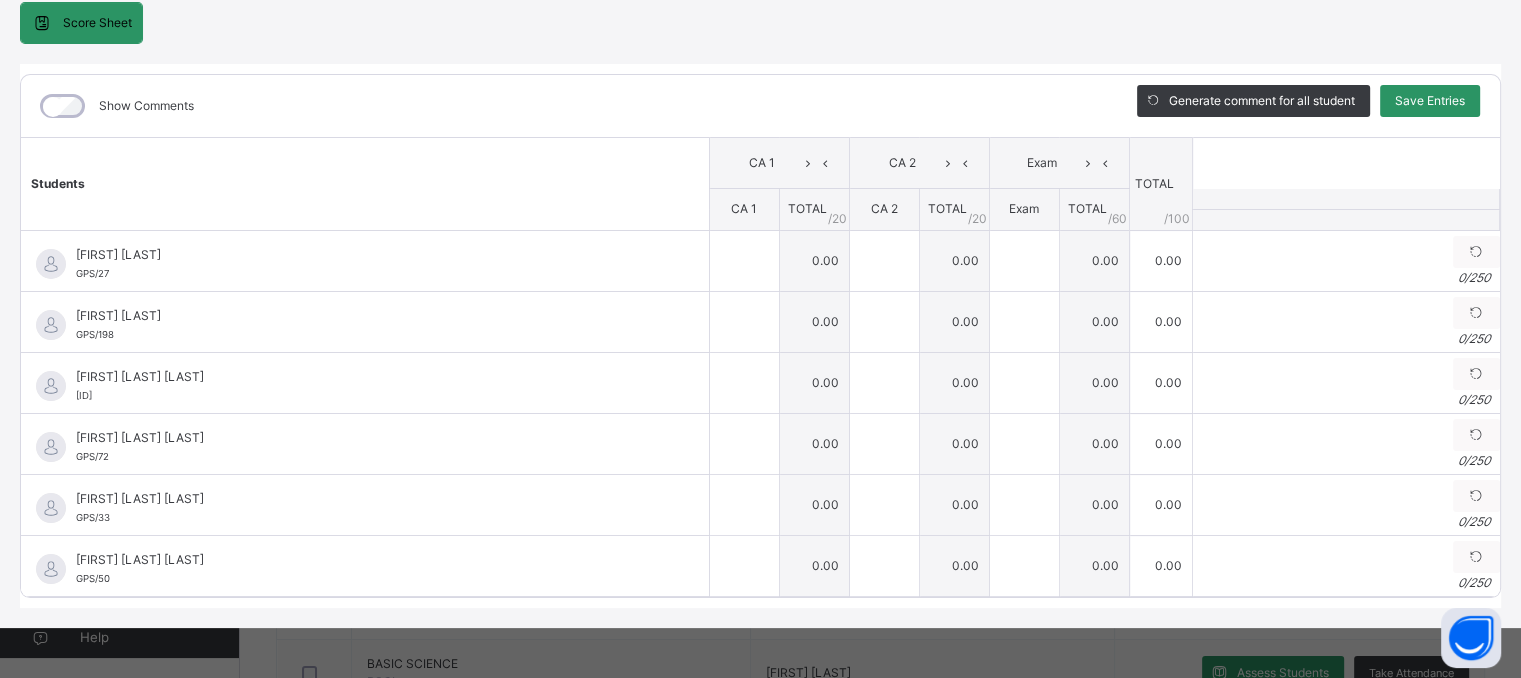 scroll, scrollTop: 205, scrollLeft: 0, axis: vertical 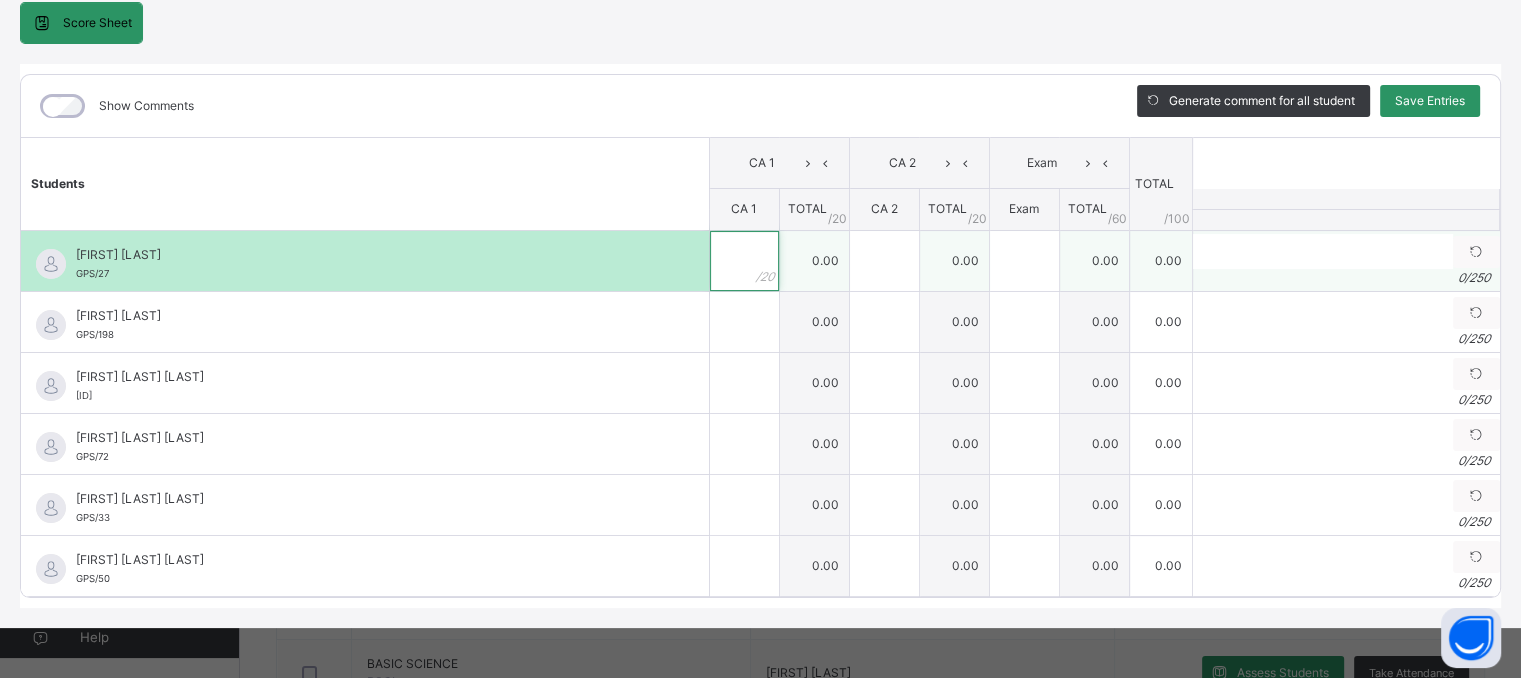 click at bounding box center [744, 261] 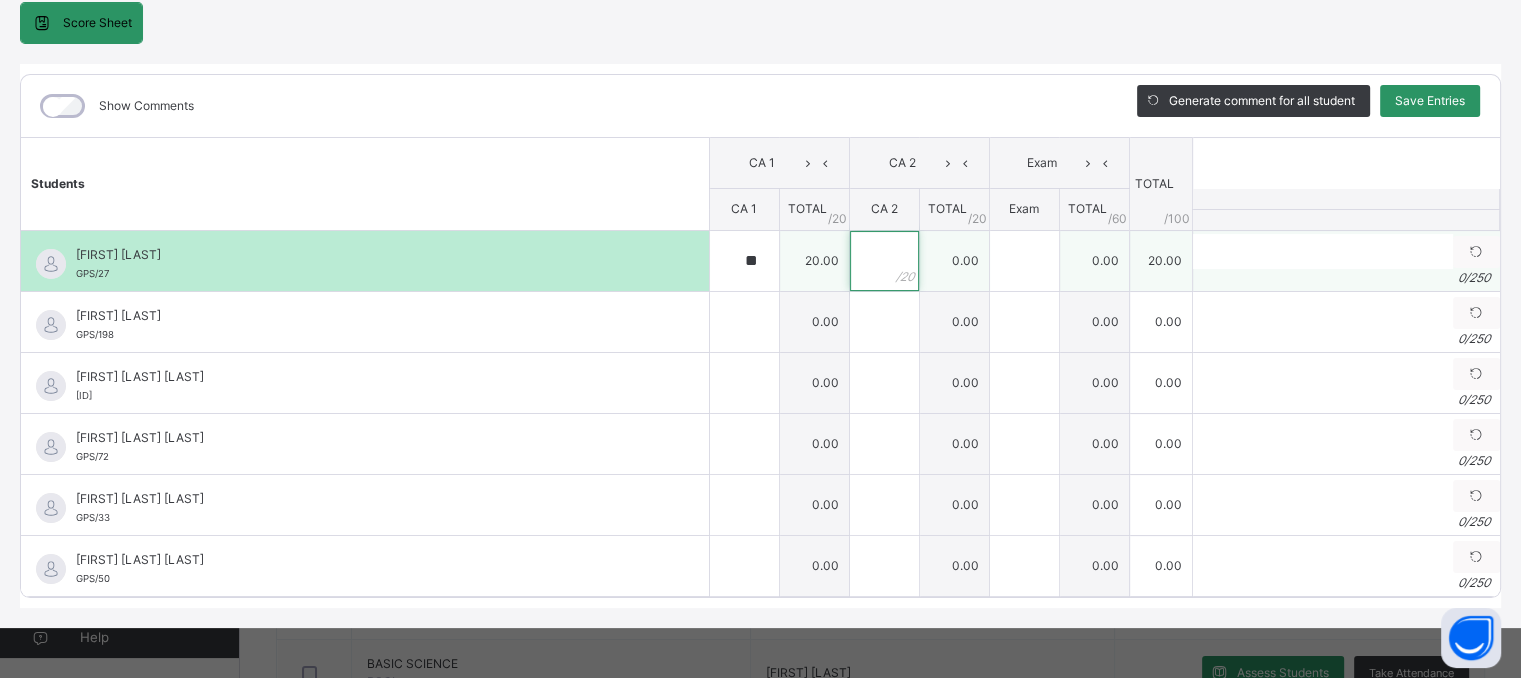 click at bounding box center [884, 261] 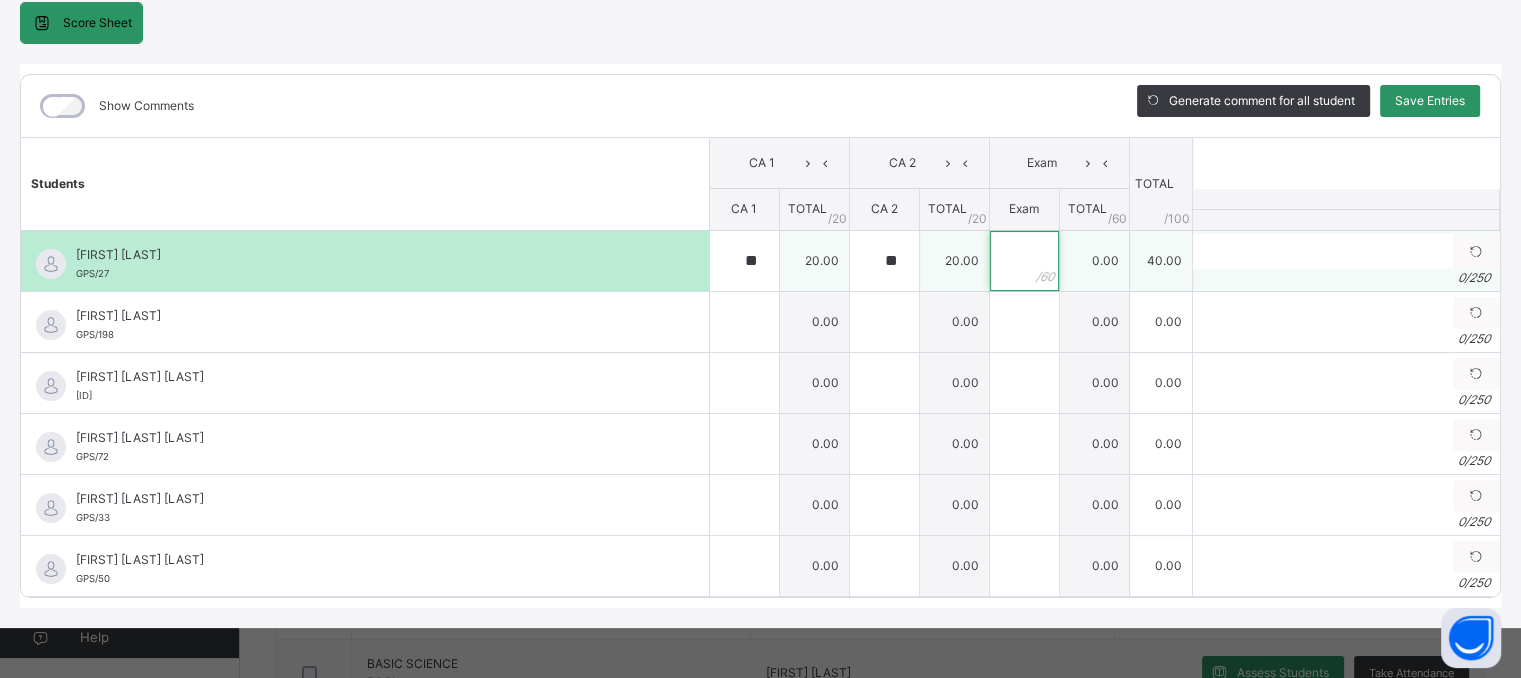 click at bounding box center (1024, 261) 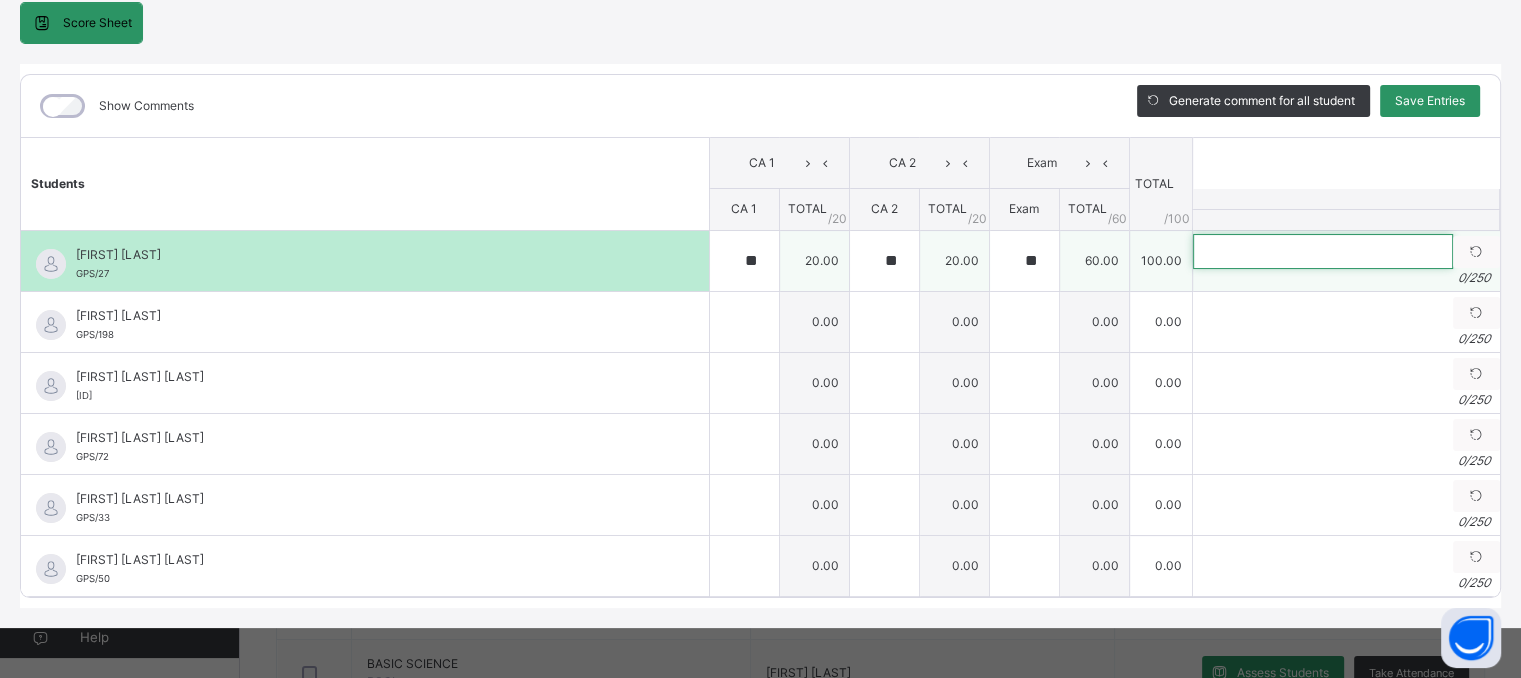 click at bounding box center (1323, 251) 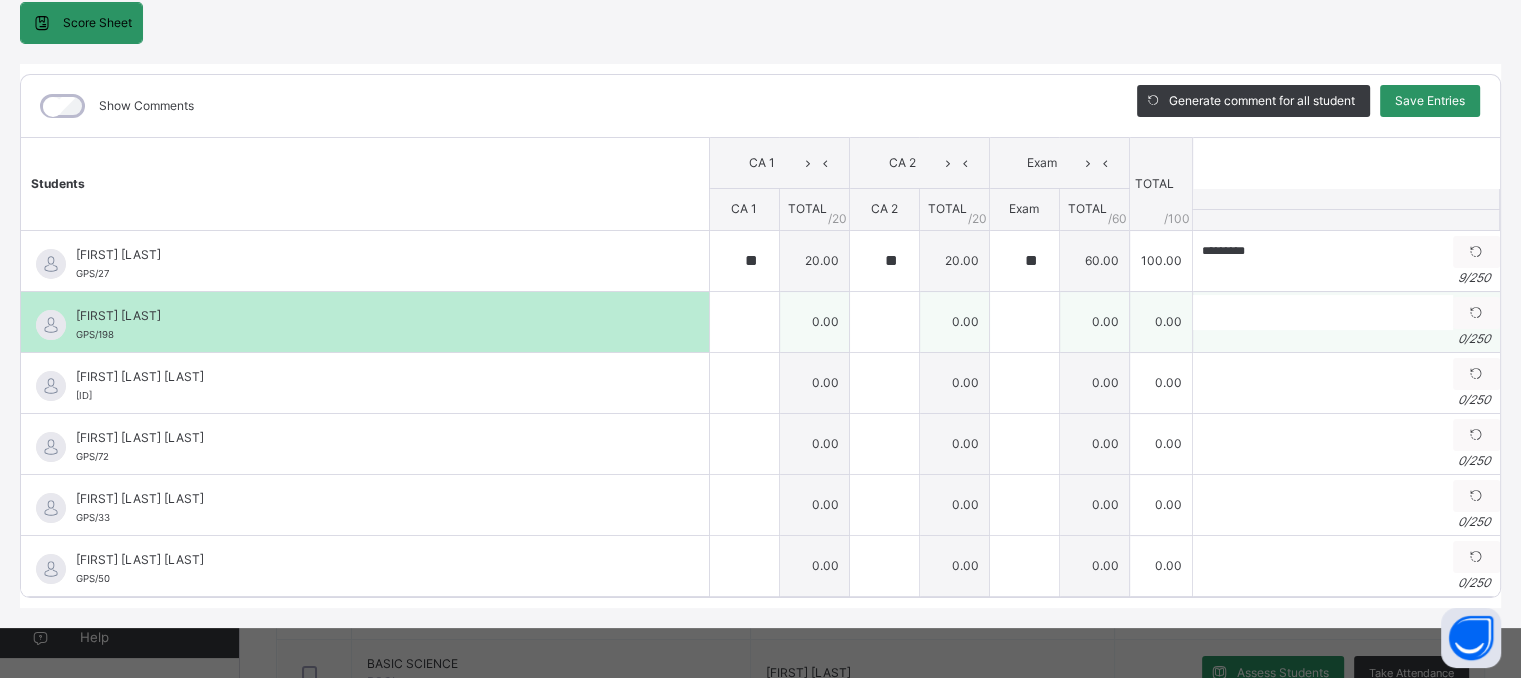 click on "[FIRST] [LAST] GPS/198" at bounding box center (365, 322) 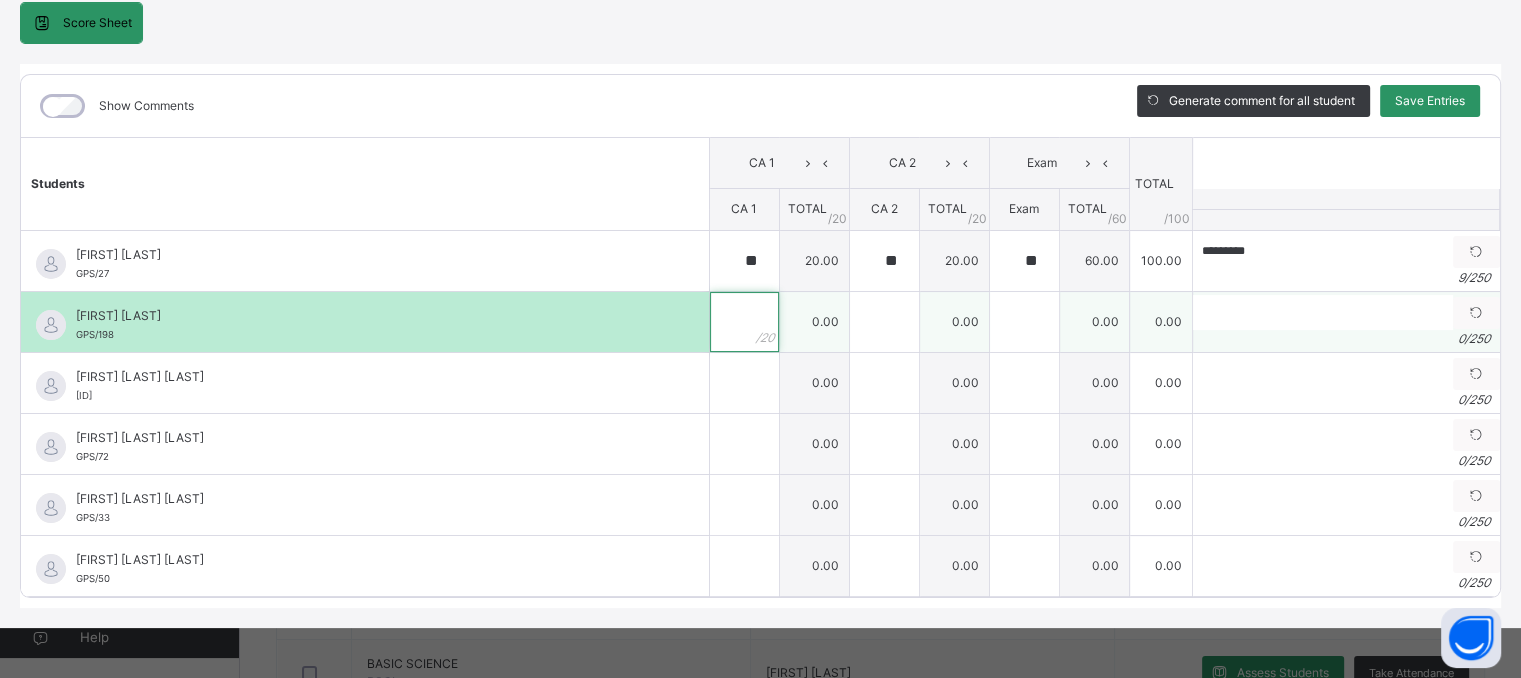 click at bounding box center [744, 322] 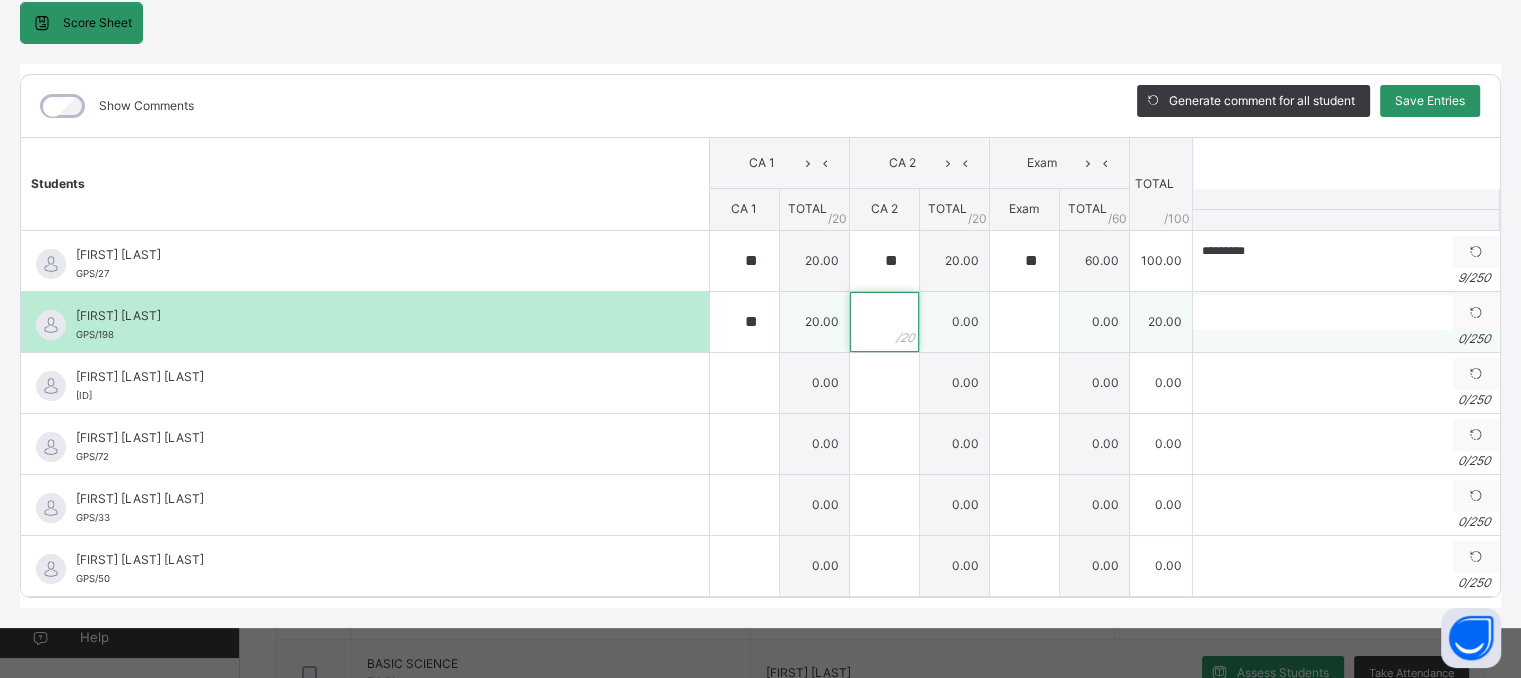 click at bounding box center (884, 322) 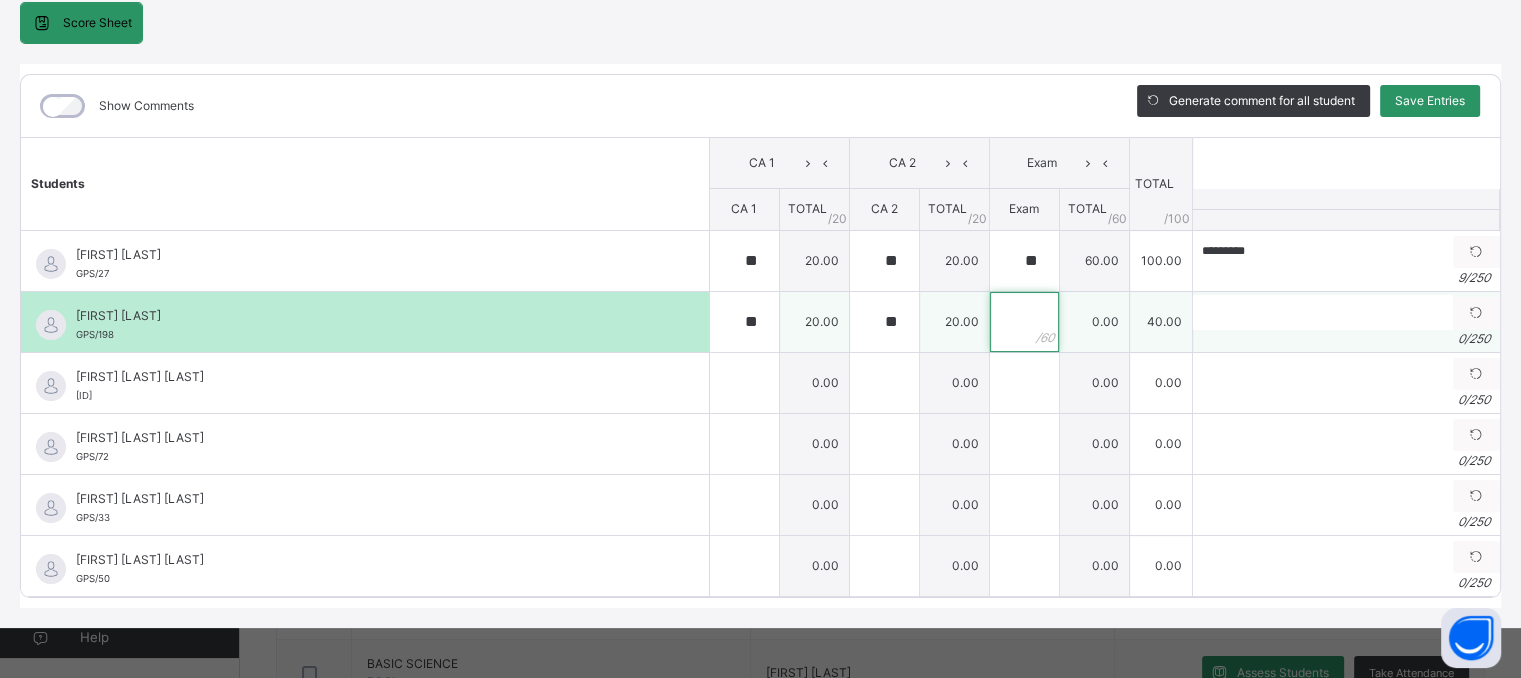 click at bounding box center (1024, 322) 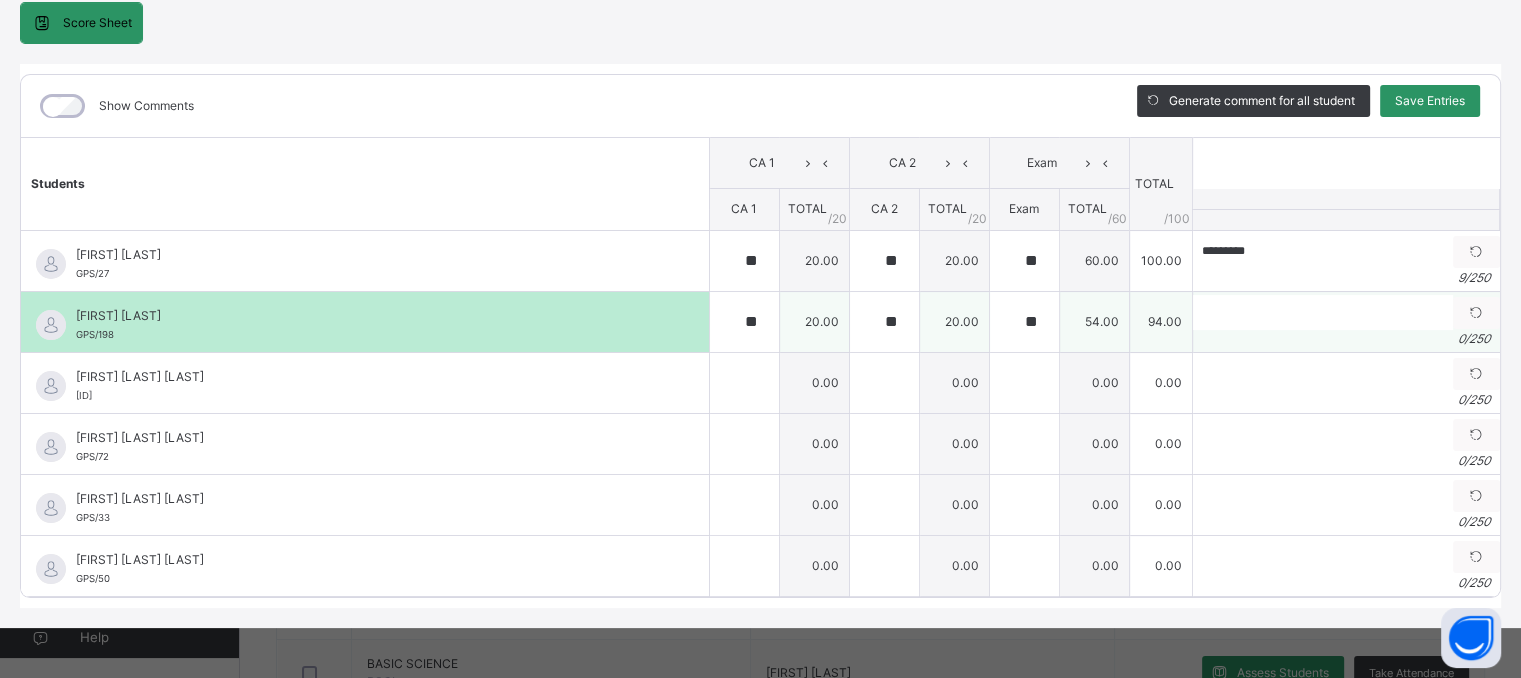 click on "0 / 250" at bounding box center [1346, 339] 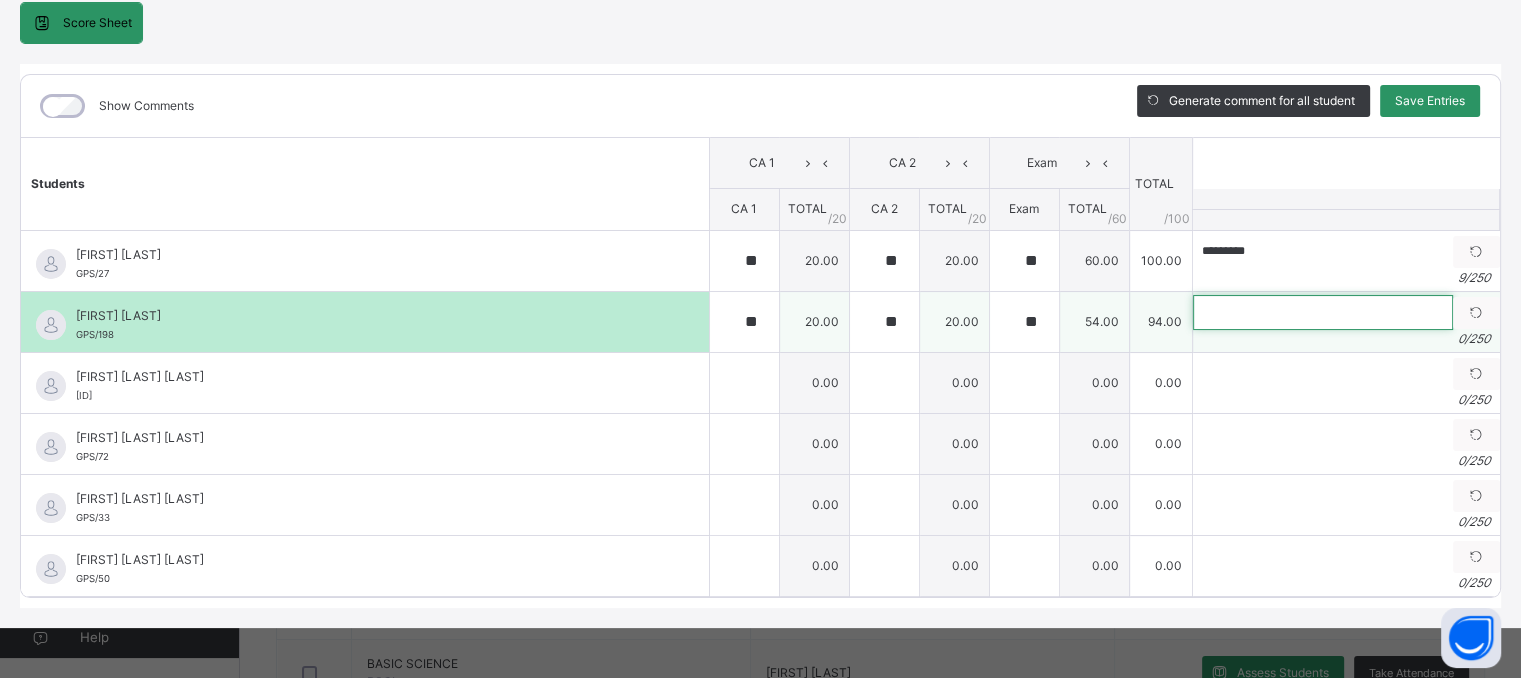 click at bounding box center (1323, 312) 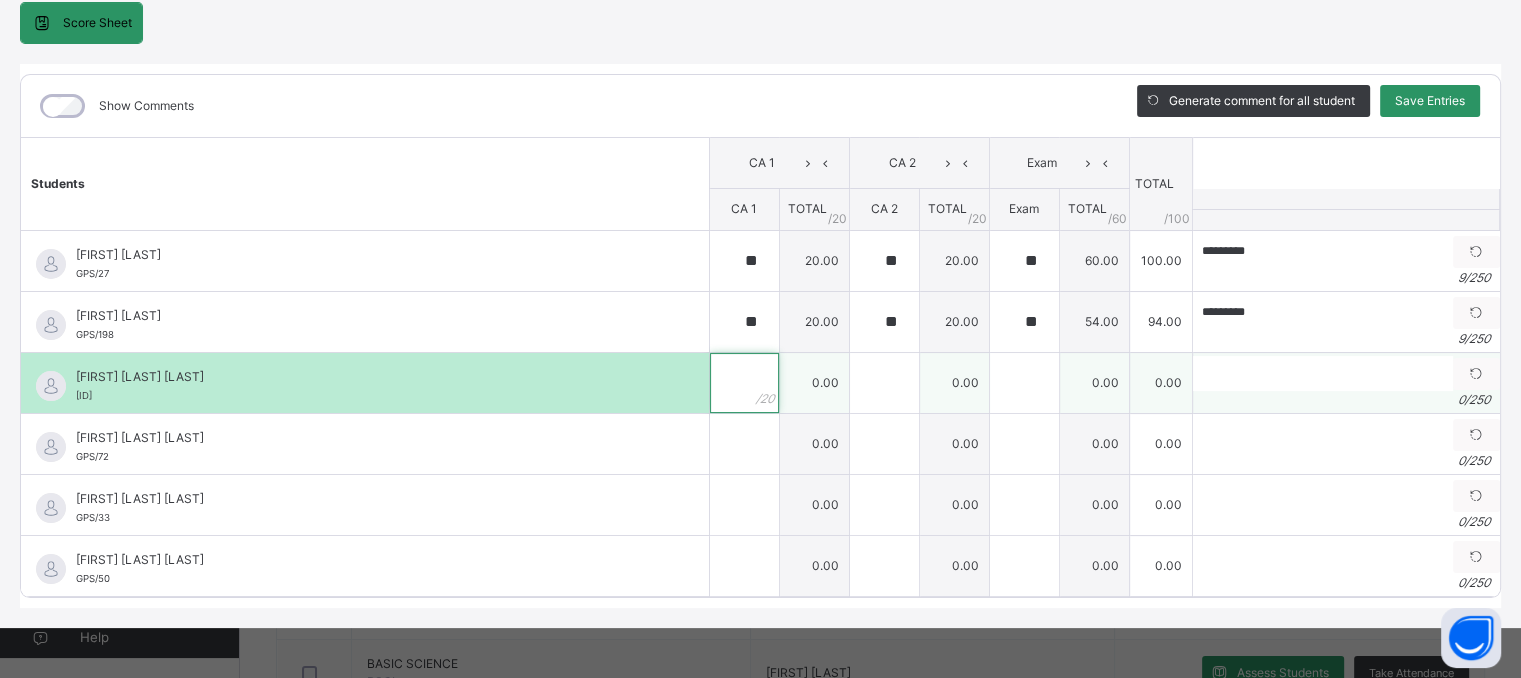 click at bounding box center [744, 383] 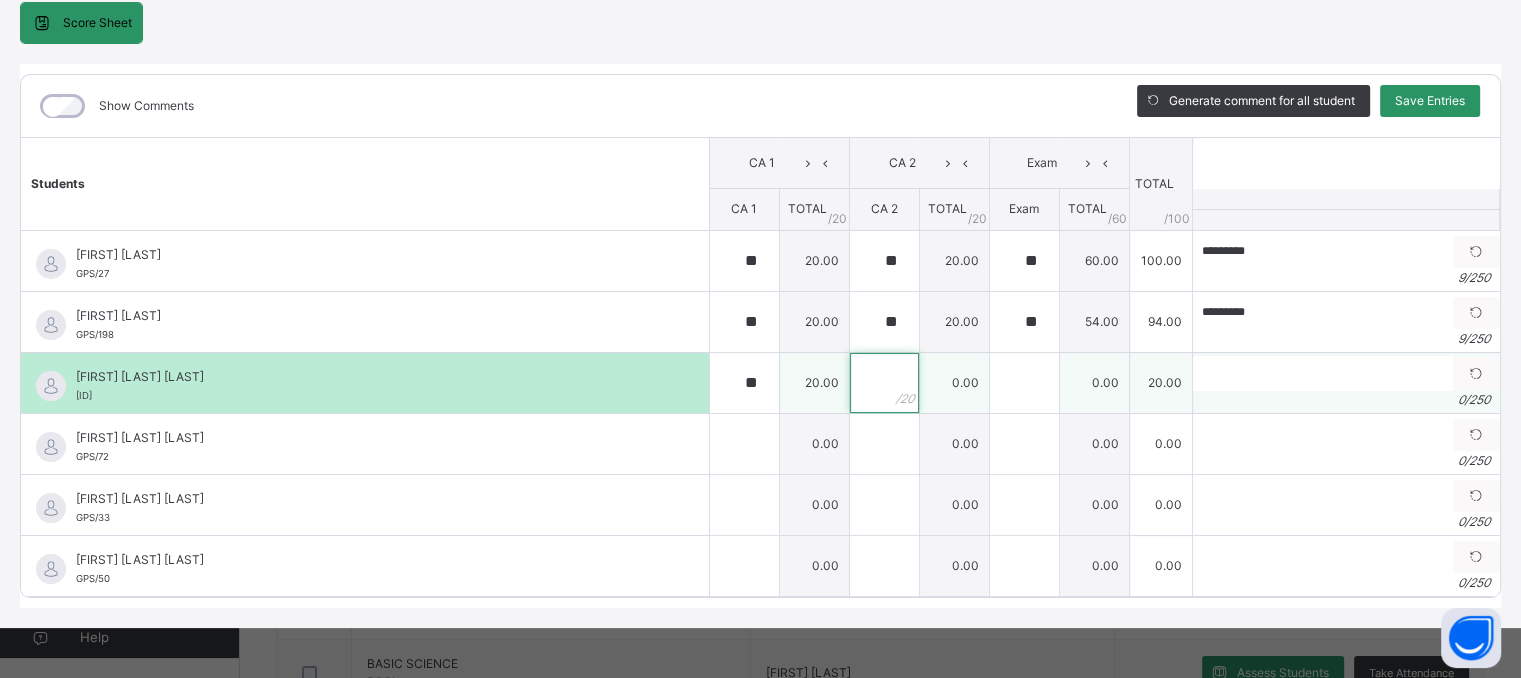 click at bounding box center [884, 383] 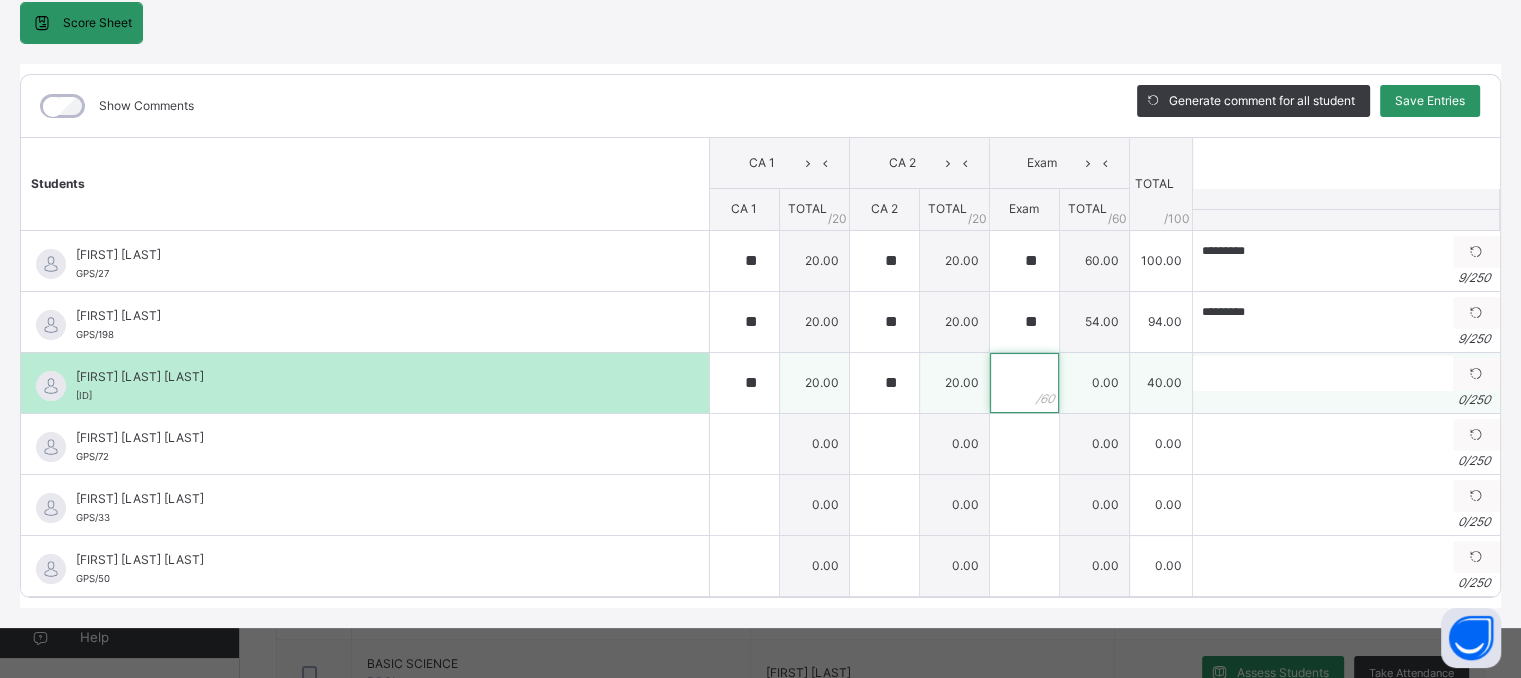 click at bounding box center (1024, 383) 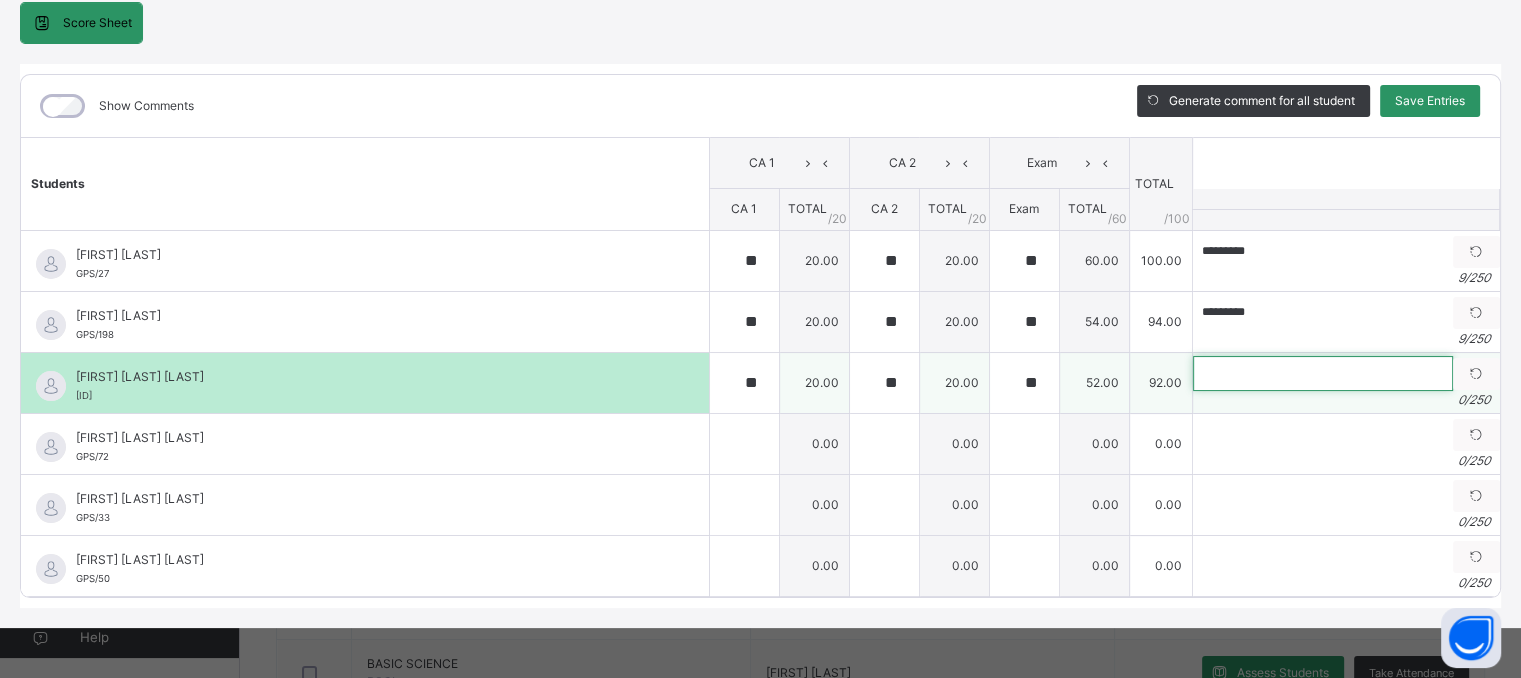 click at bounding box center [1323, 373] 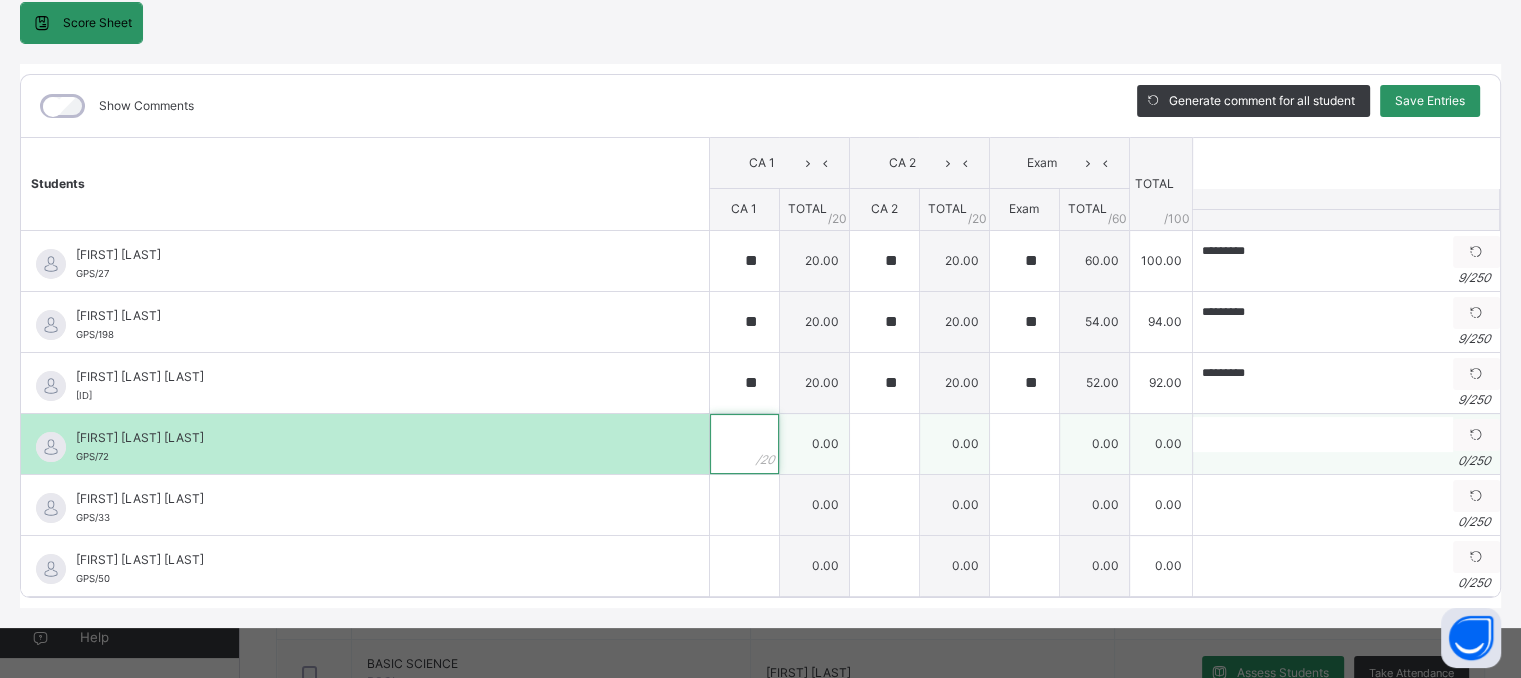 click at bounding box center [744, 444] 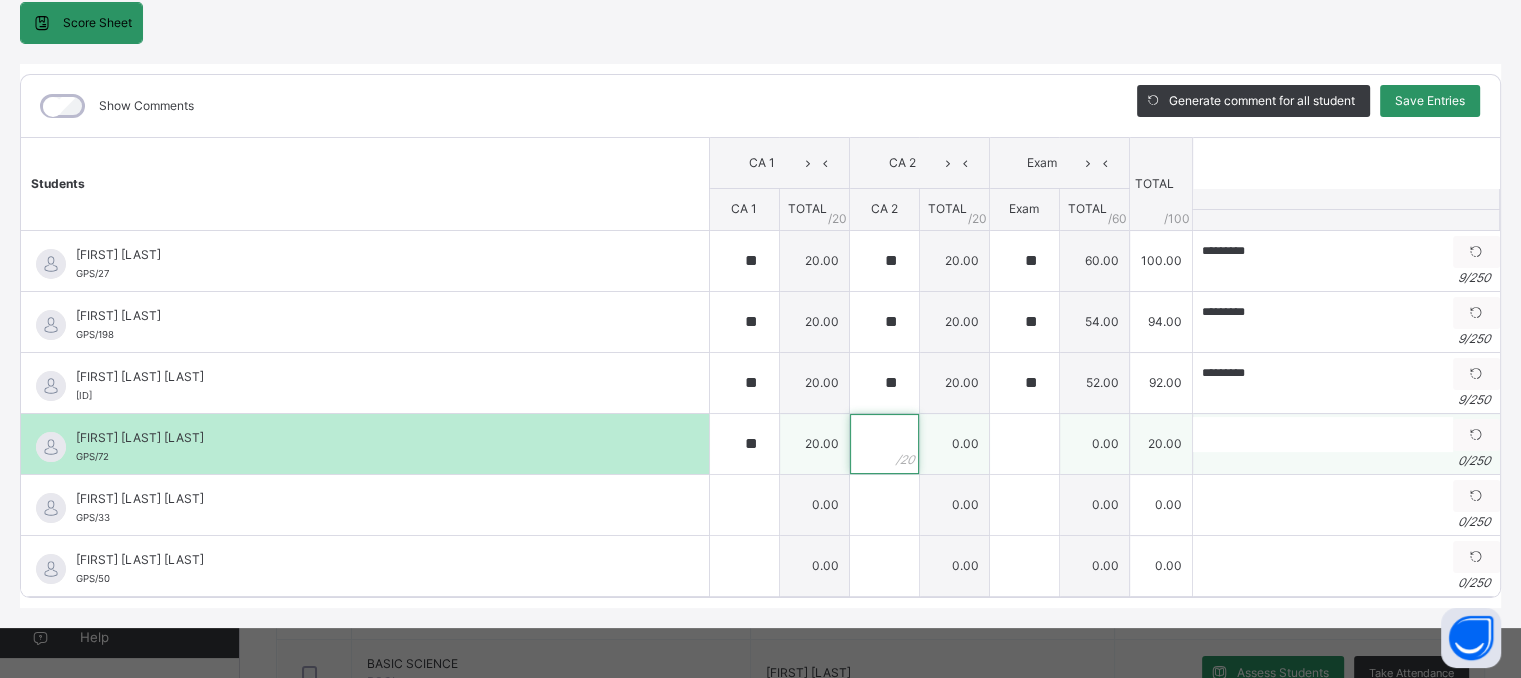 click at bounding box center [884, 444] 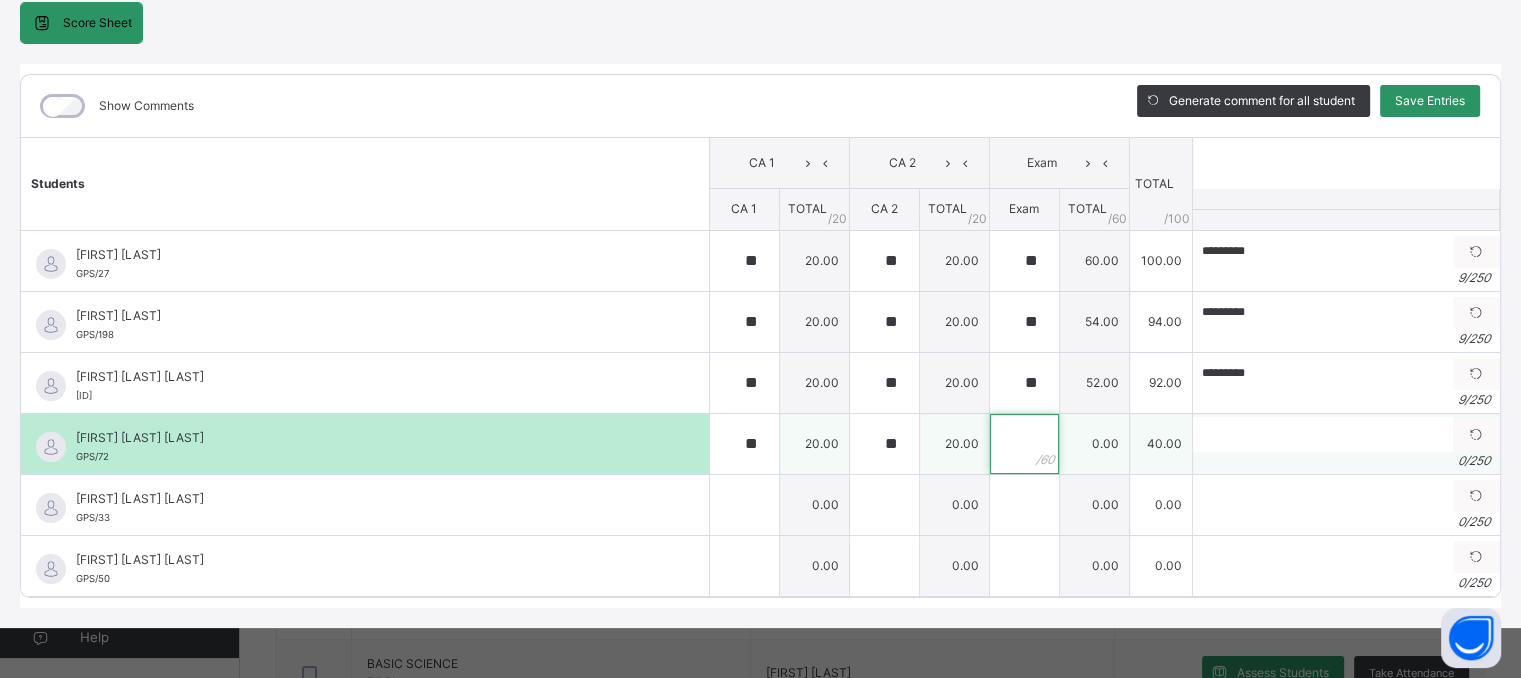 click at bounding box center [1024, 444] 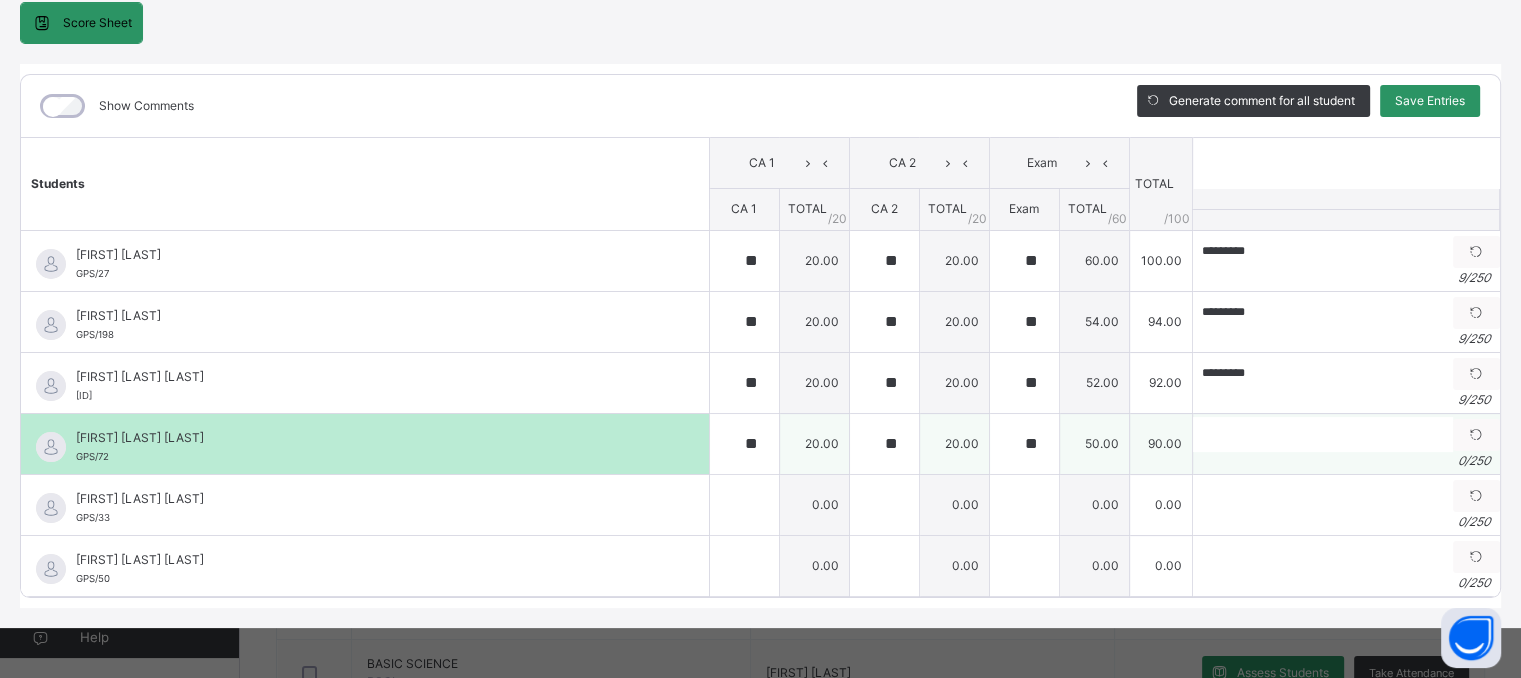 click on "0 / 250" at bounding box center [1346, 461] 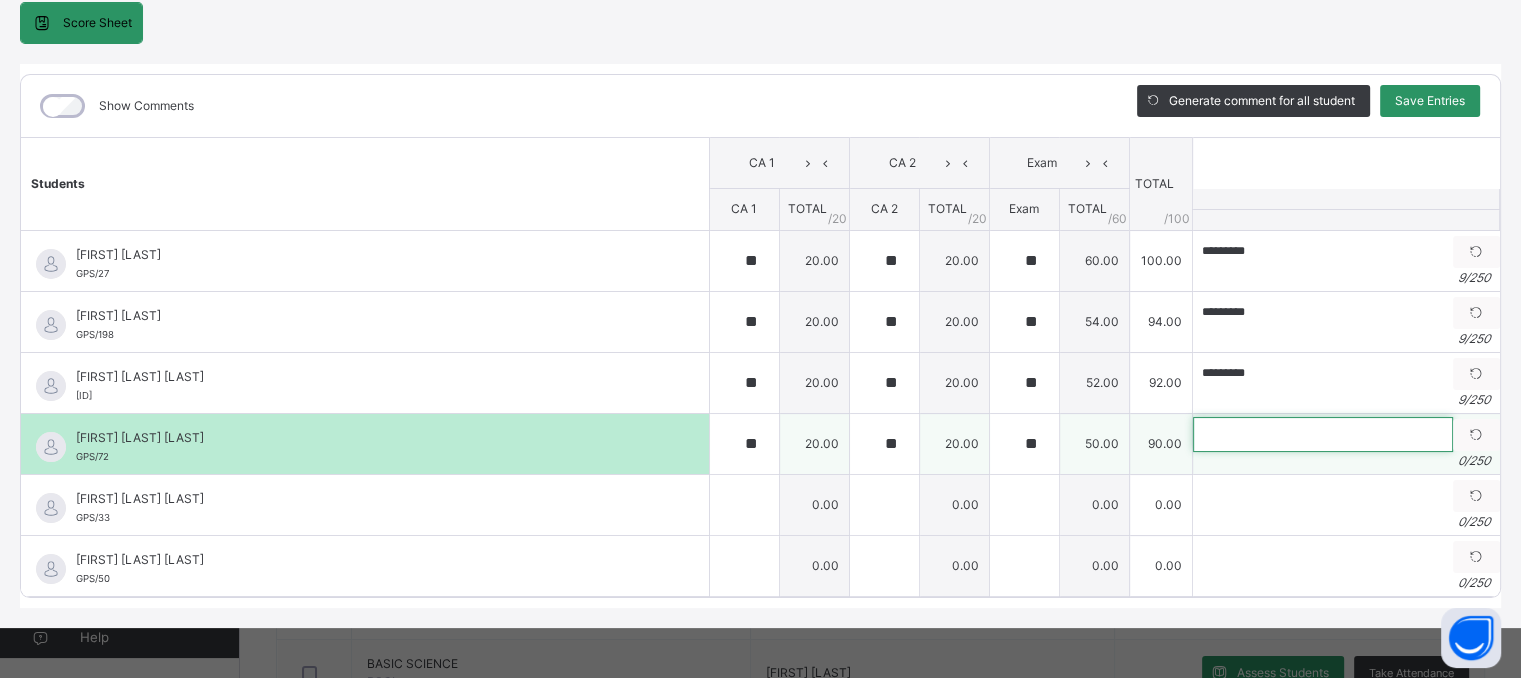 click at bounding box center [1323, 434] 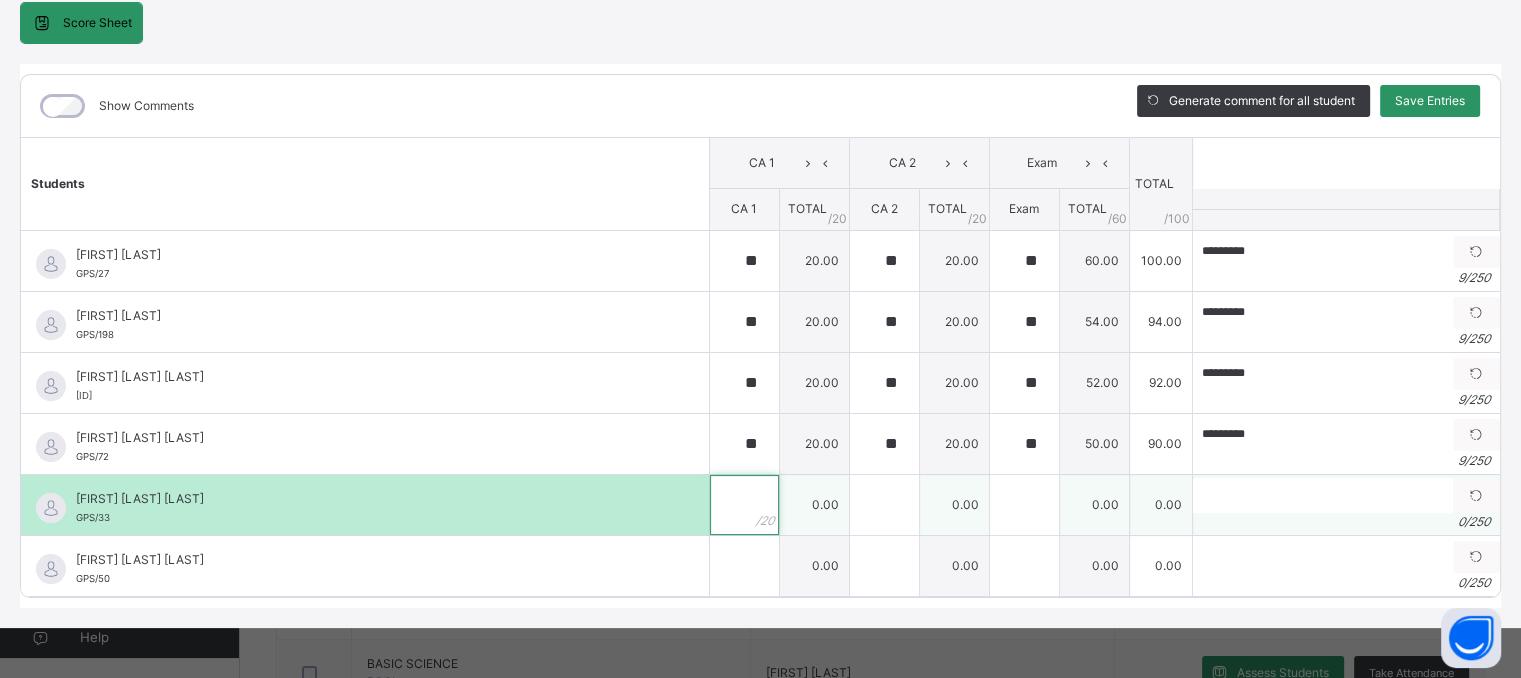 click at bounding box center (744, 505) 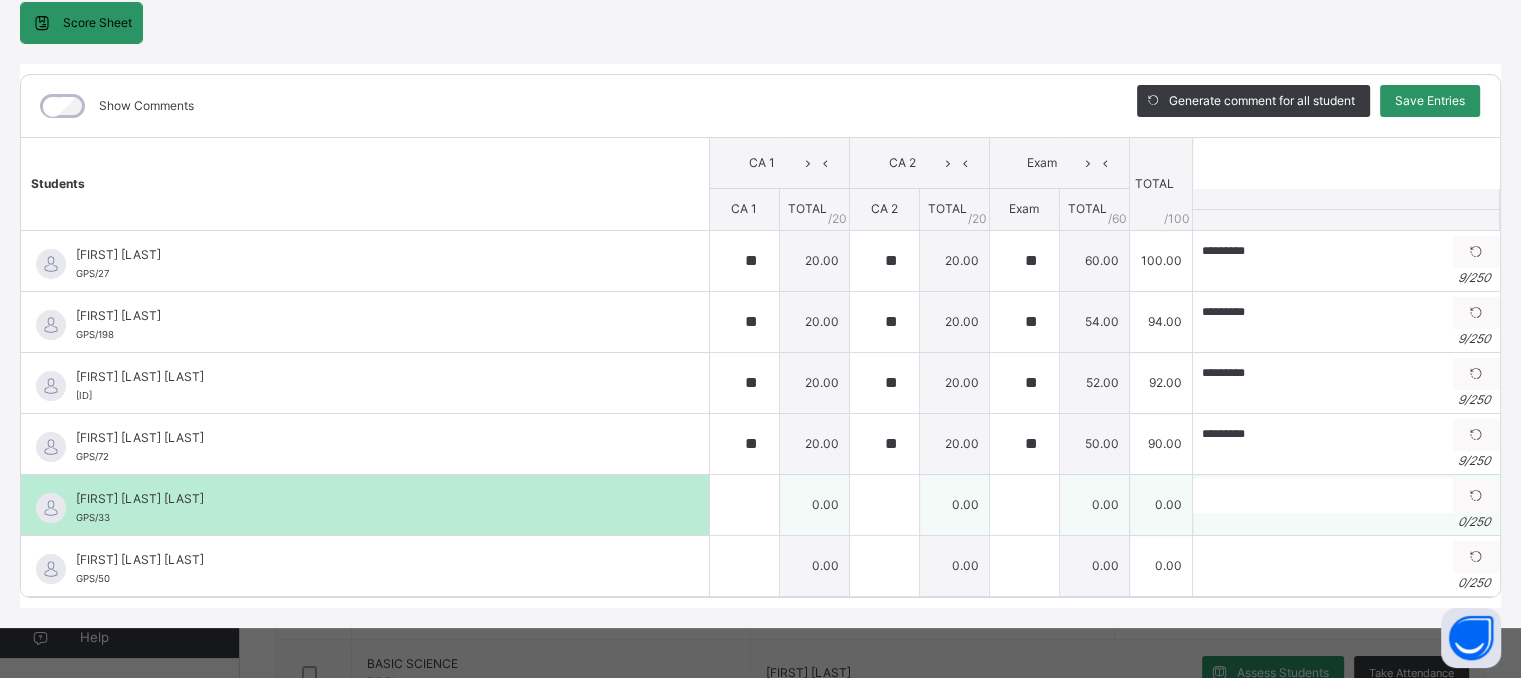 click at bounding box center (744, 505) 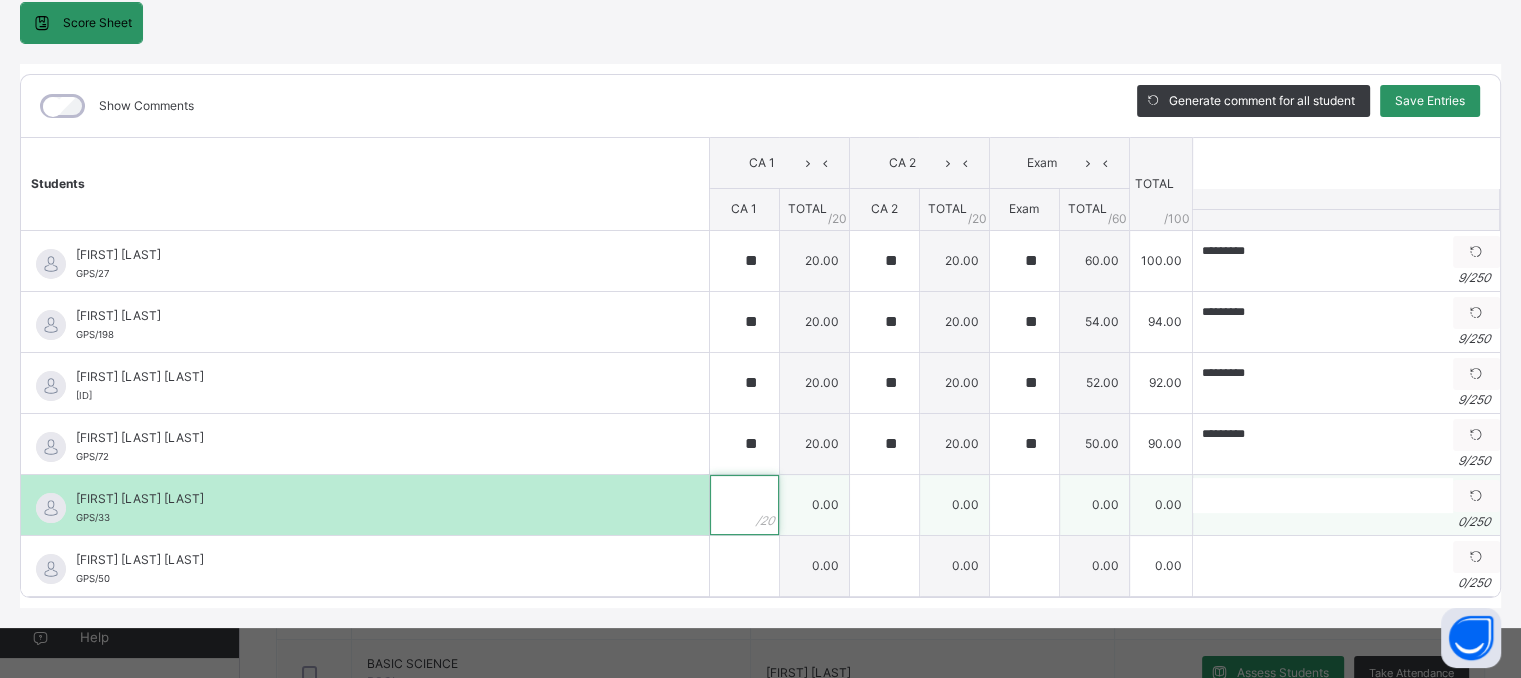click at bounding box center (744, 505) 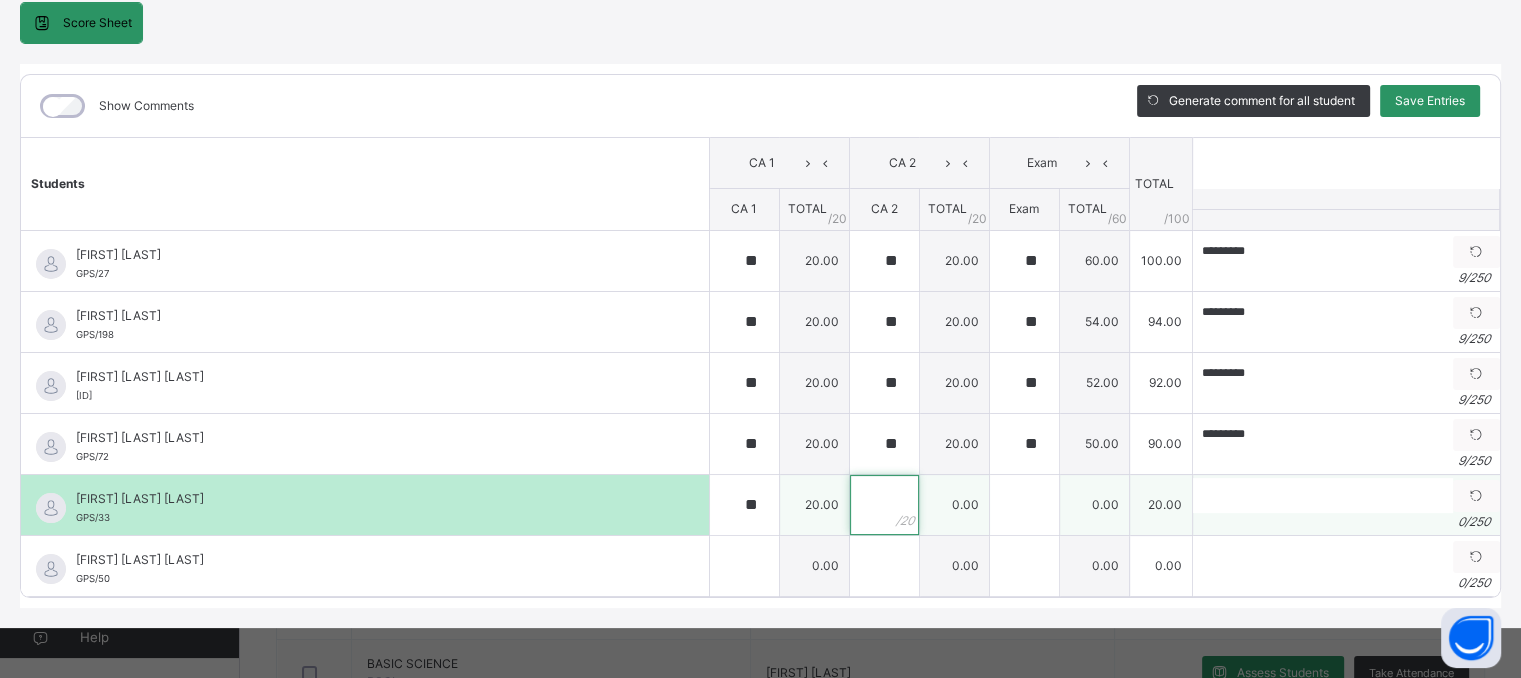 click at bounding box center [884, 505] 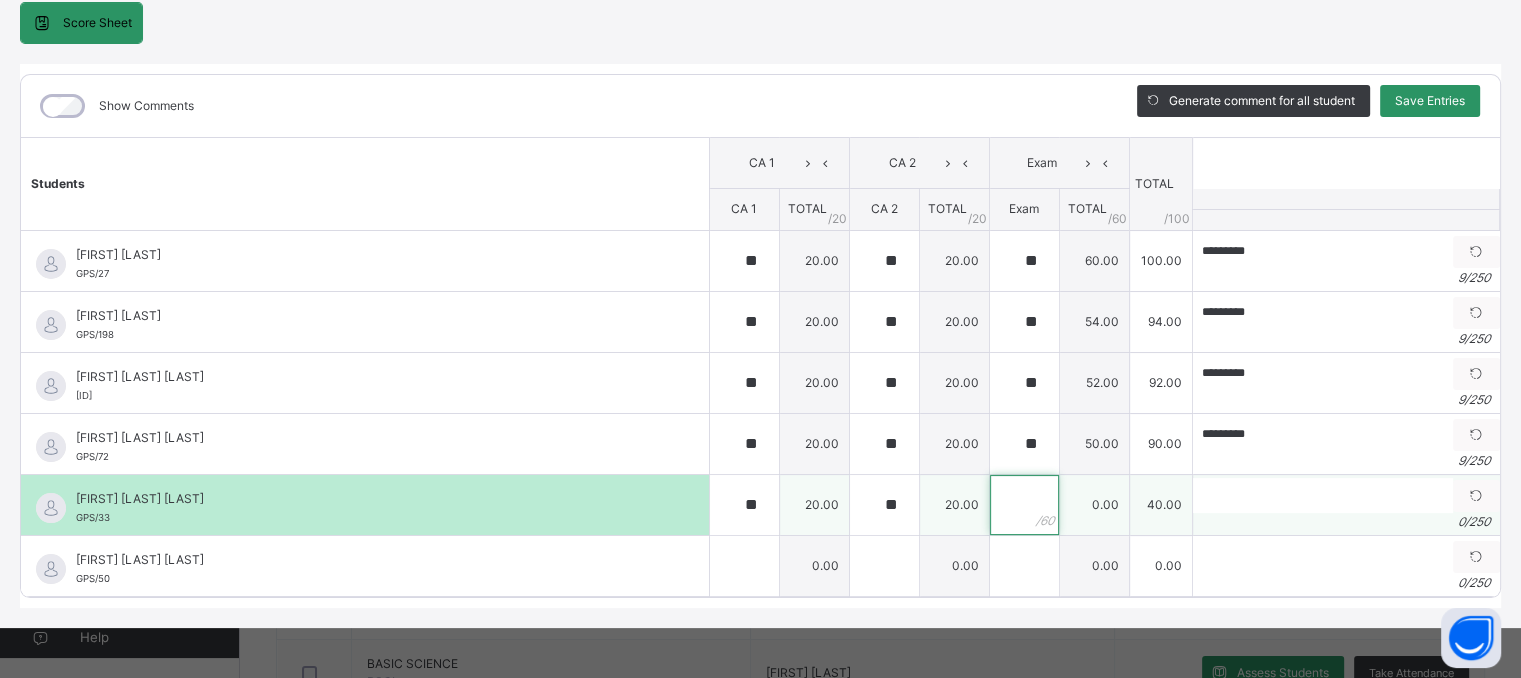 click at bounding box center (1024, 505) 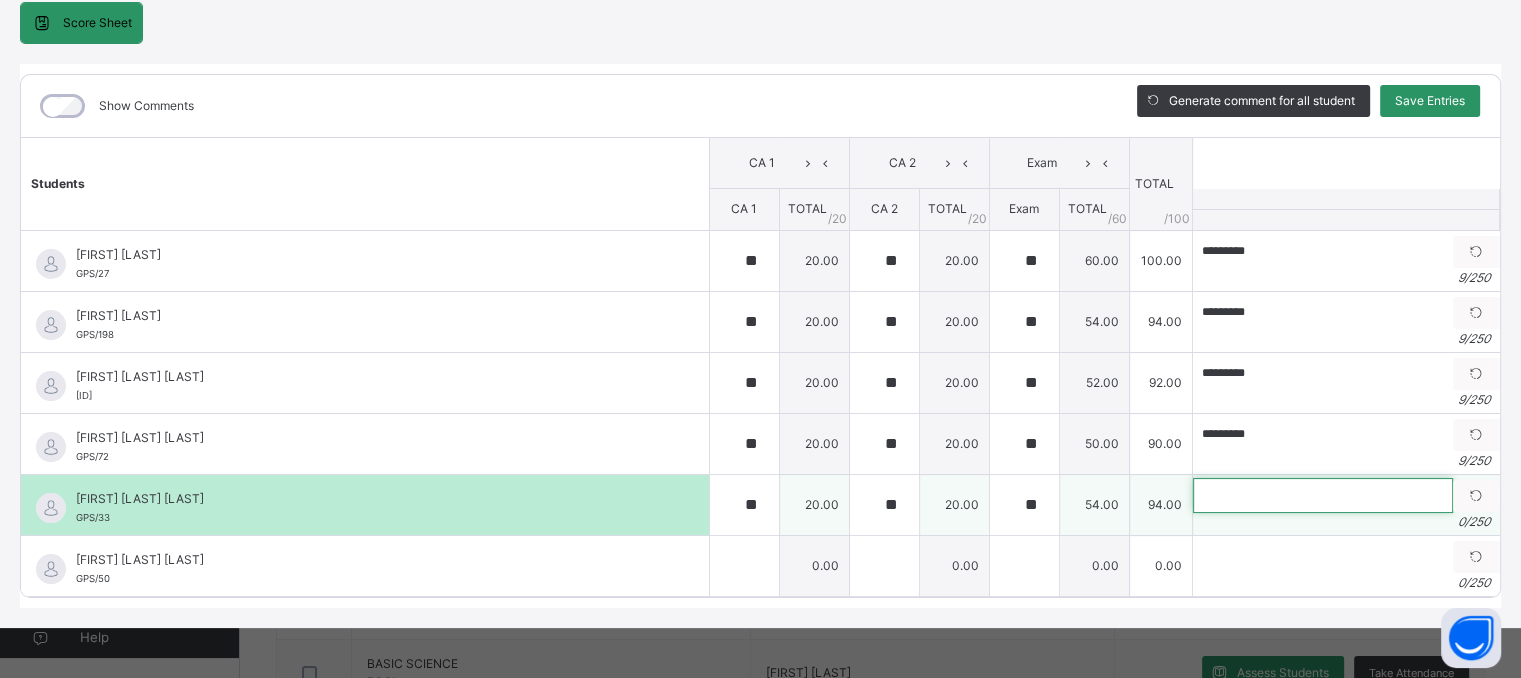 click at bounding box center [1323, 495] 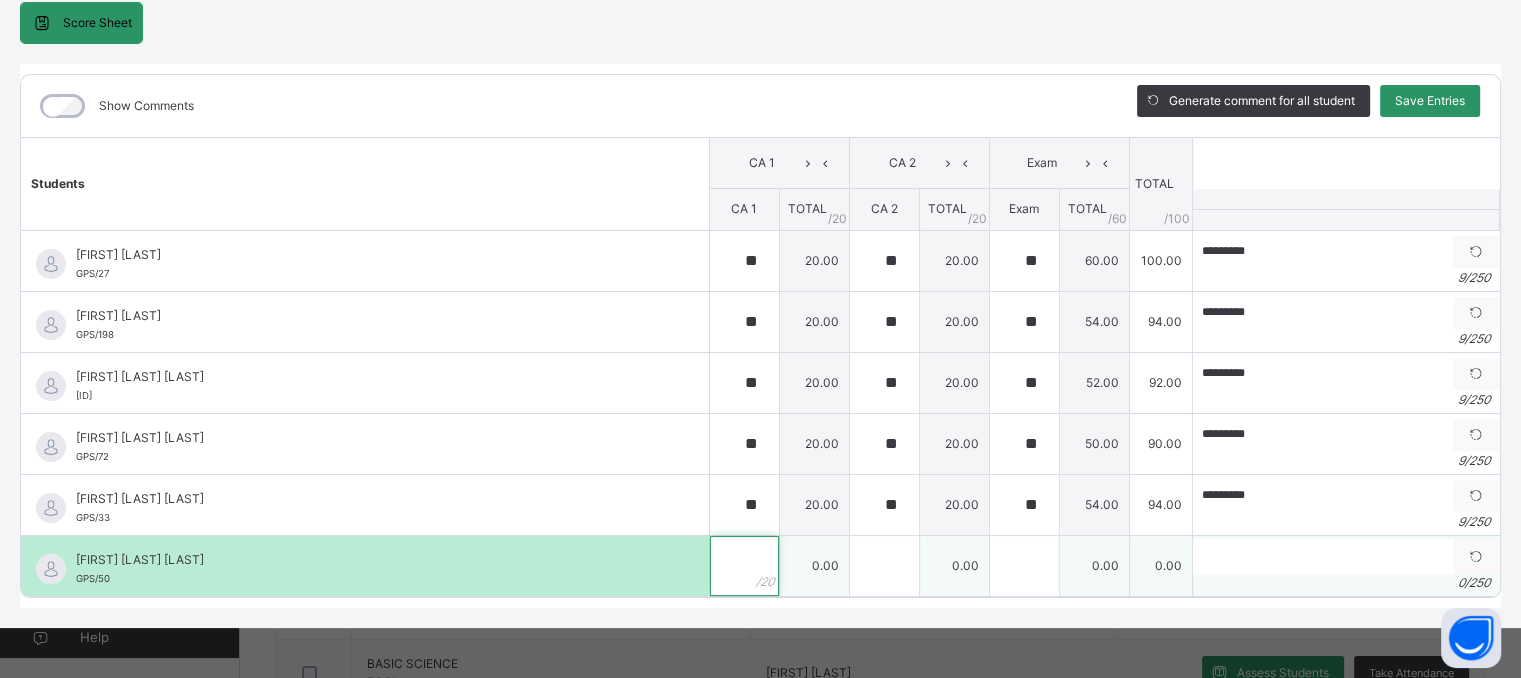 click at bounding box center (744, 566) 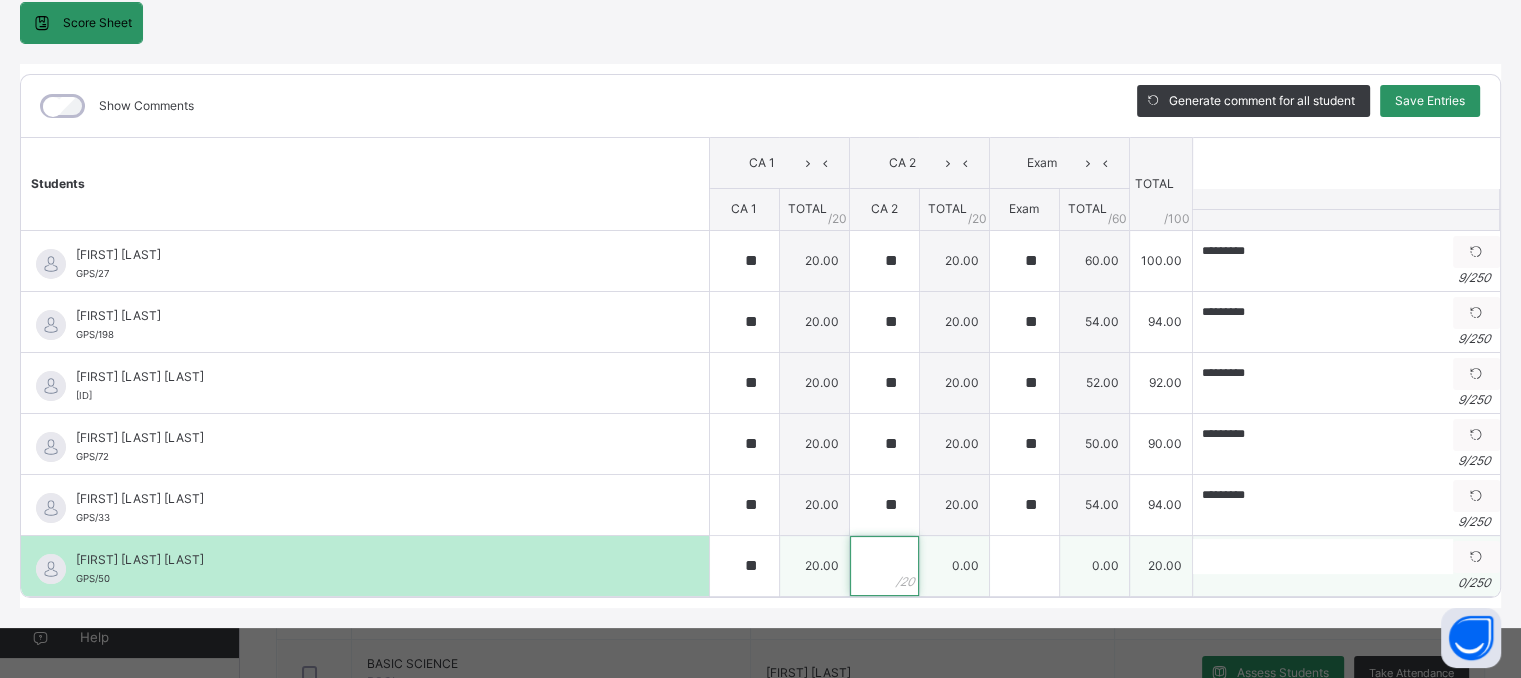 click at bounding box center (884, 566) 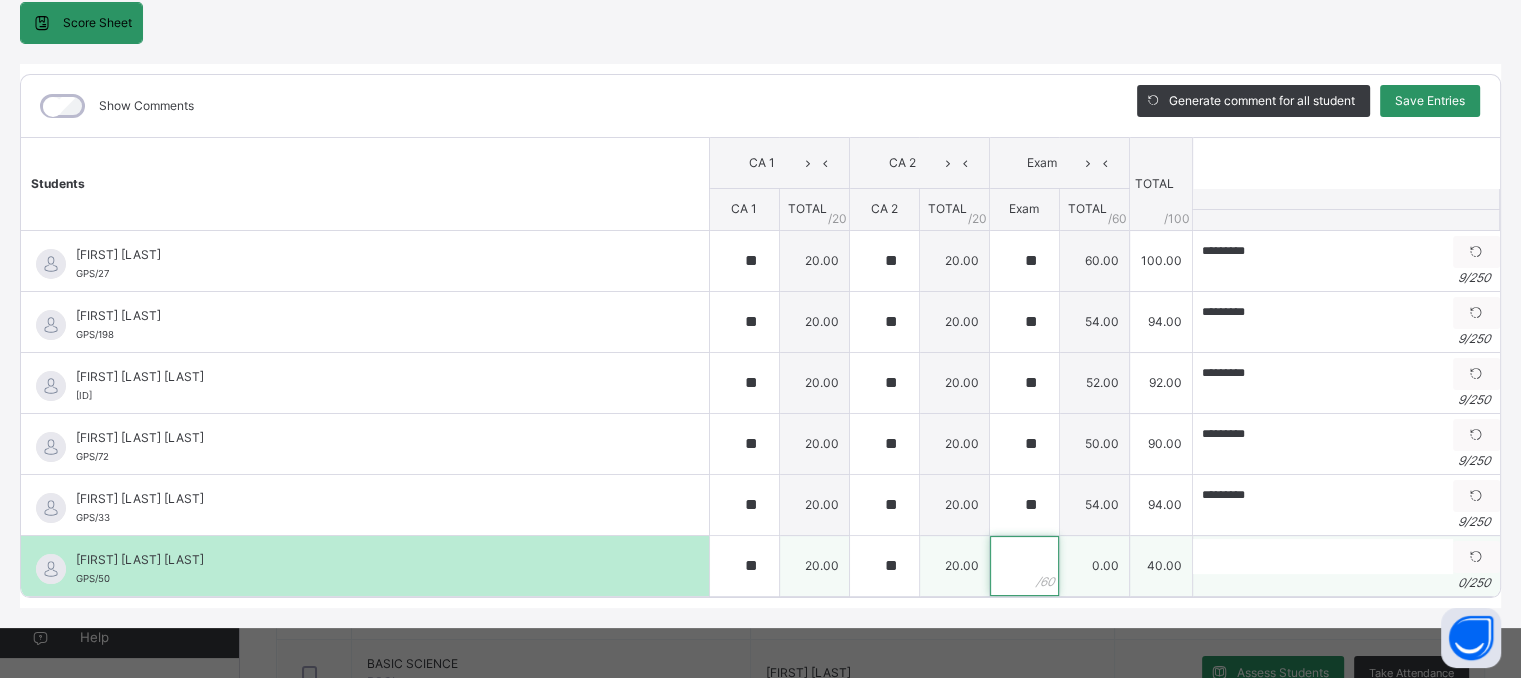 click at bounding box center (1024, 566) 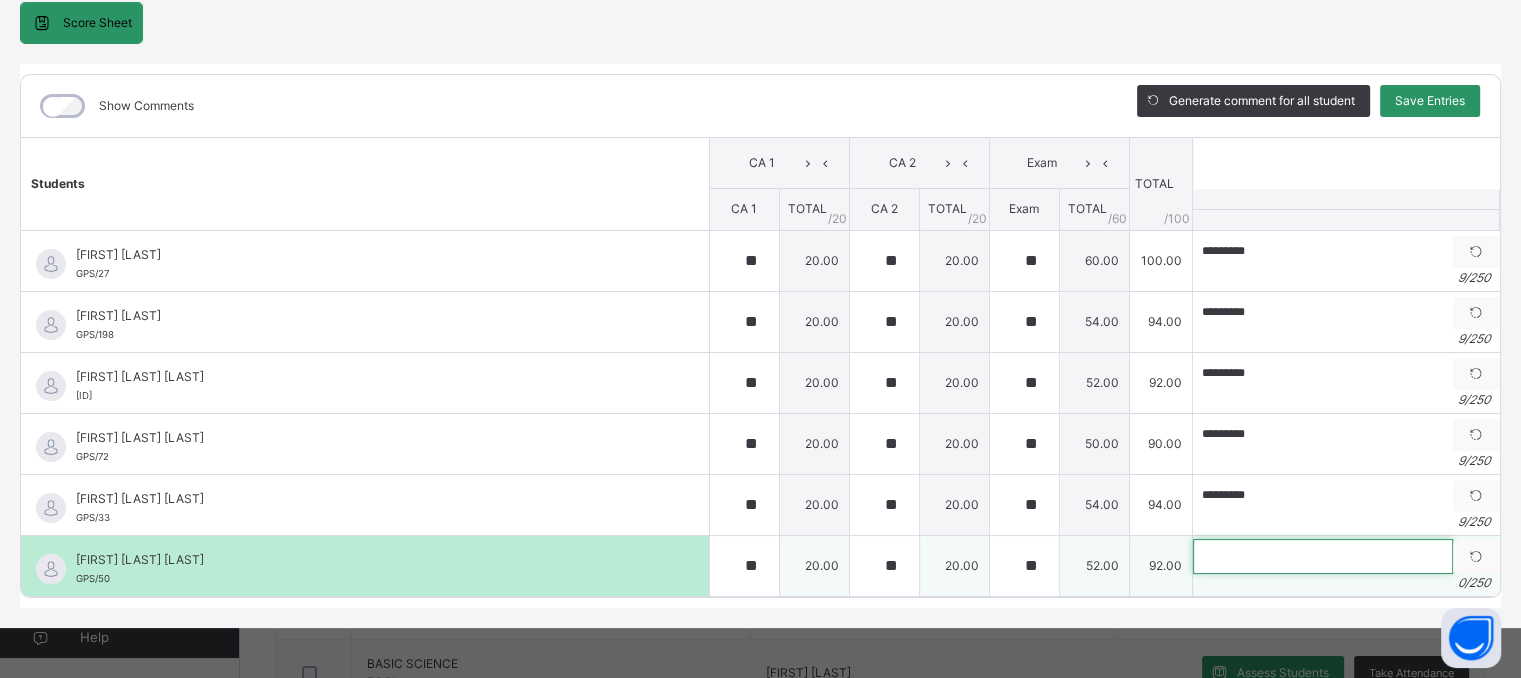 click at bounding box center [1323, 556] 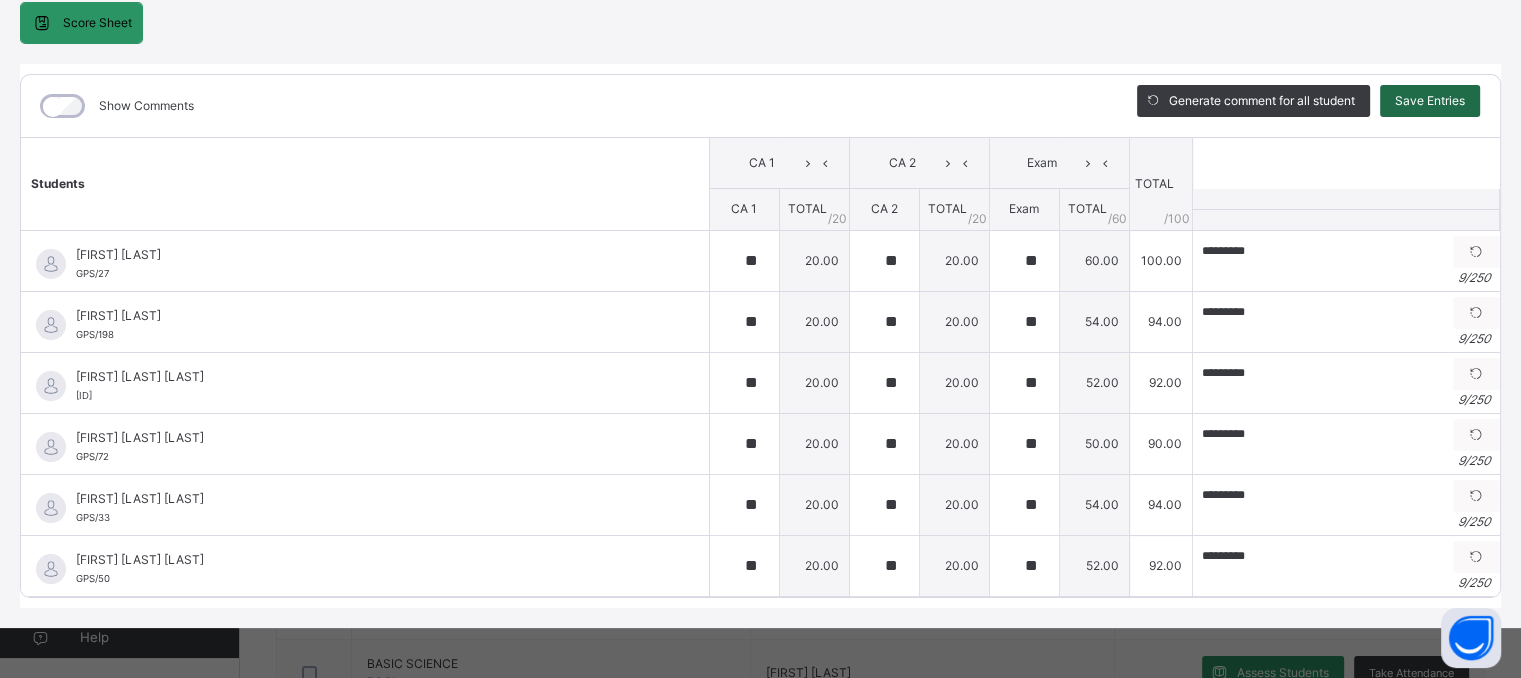 click on "Save Entries" at bounding box center (1430, 101) 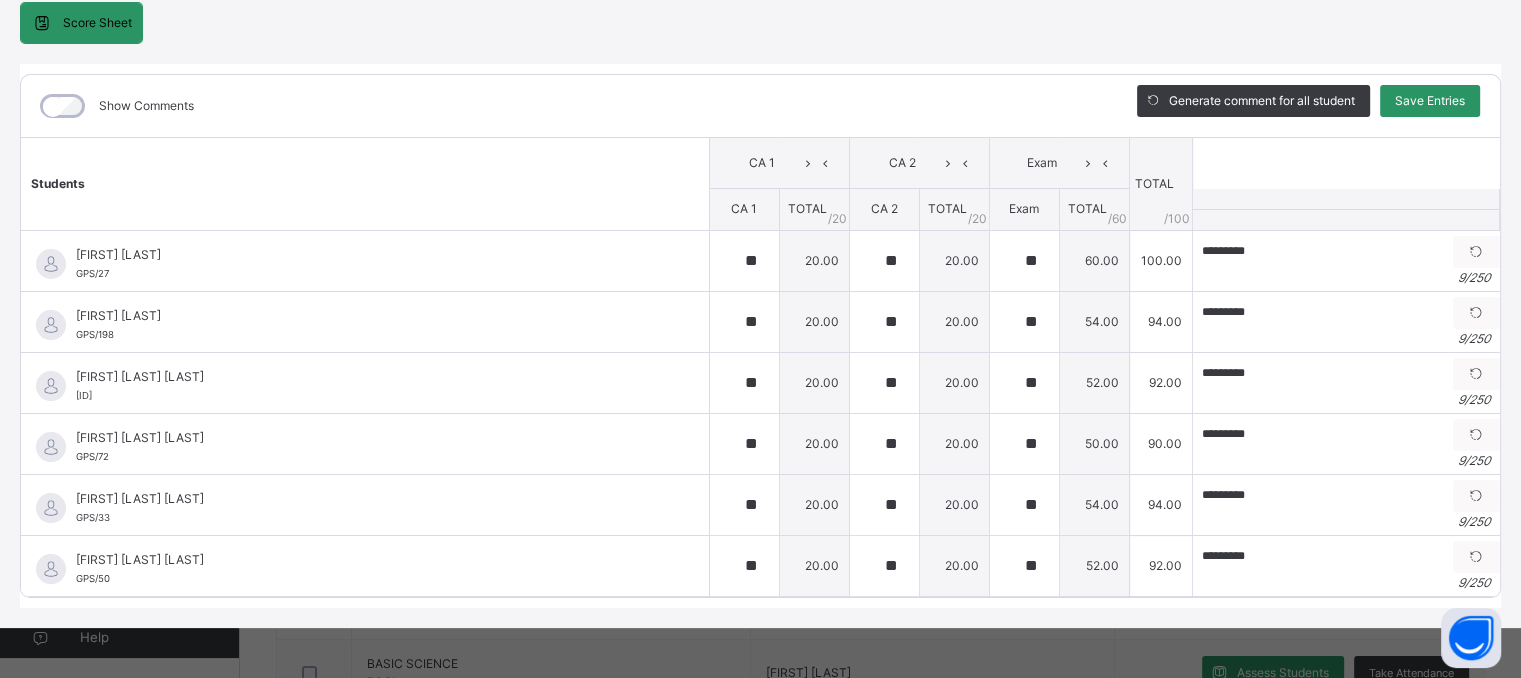 click on "Grade IV   A :   Quantitative Online Actions  Download Empty Score Sheet  Upload/map score sheet Subject  Quantitative GRACEY PRIVATE SCHOOL Date: [DATE], [TIME] Score Sheet Score Sheet Show Comments   Generate comment for all student   Save Entries Class Level:  Grade IV   A Subject:  Quantitative Session:  2024/2025 Session Session:  3RD TERM Students CA 1 CA 2 Exam TOTAL /100 Comment CA 1 TOTAL / 20 CA 2 TOTAL / 20 Exam TOTAL / 60  [LAST]  [FIRST] [ID]  [LAST]  [FIRST] [ID] ** 20.00 ** 20.00 ** 60.00 100.00 ********* Generate comment 9 / 250   ×   Subject Teacher’s Comment Generate and see in full the comment developed by the AI with an option to regenerate the comment JS  [LAST]  [FIRST]   [ID]   Total 100.00  / 100.00 Sims Bot   Regenerate     Use this comment   [LAST] [FIRST] [ID] [LAST] [FIRST] [ID] ** 20.00 ** 20.00 ** 54.00 94.00 ********* Generate comment 9 / 250   ×   Subject Teacher’s Comment JS [LAST] [FIRST]   [ID]   Total 94.00  / 100.00" at bounding box center (760, 276) 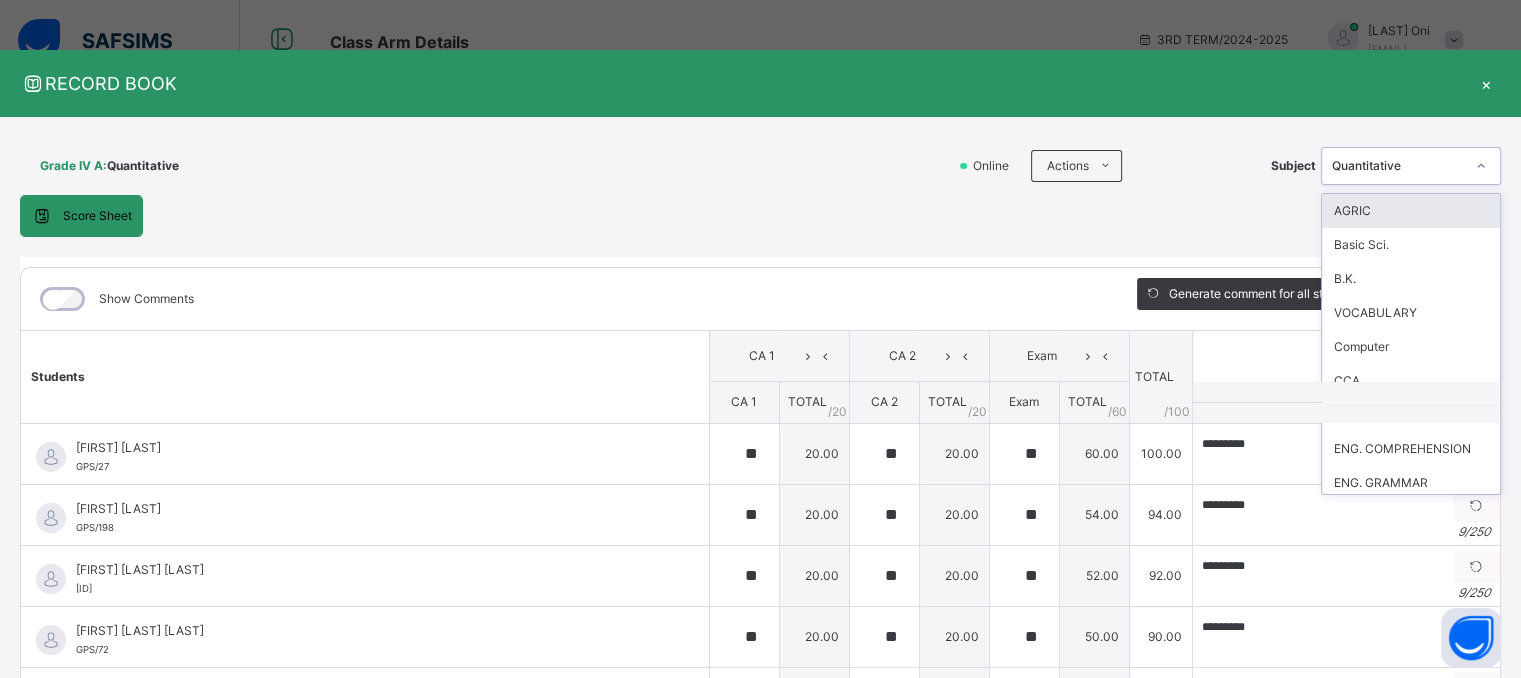 click on "Quantitative" at bounding box center (1398, 166) 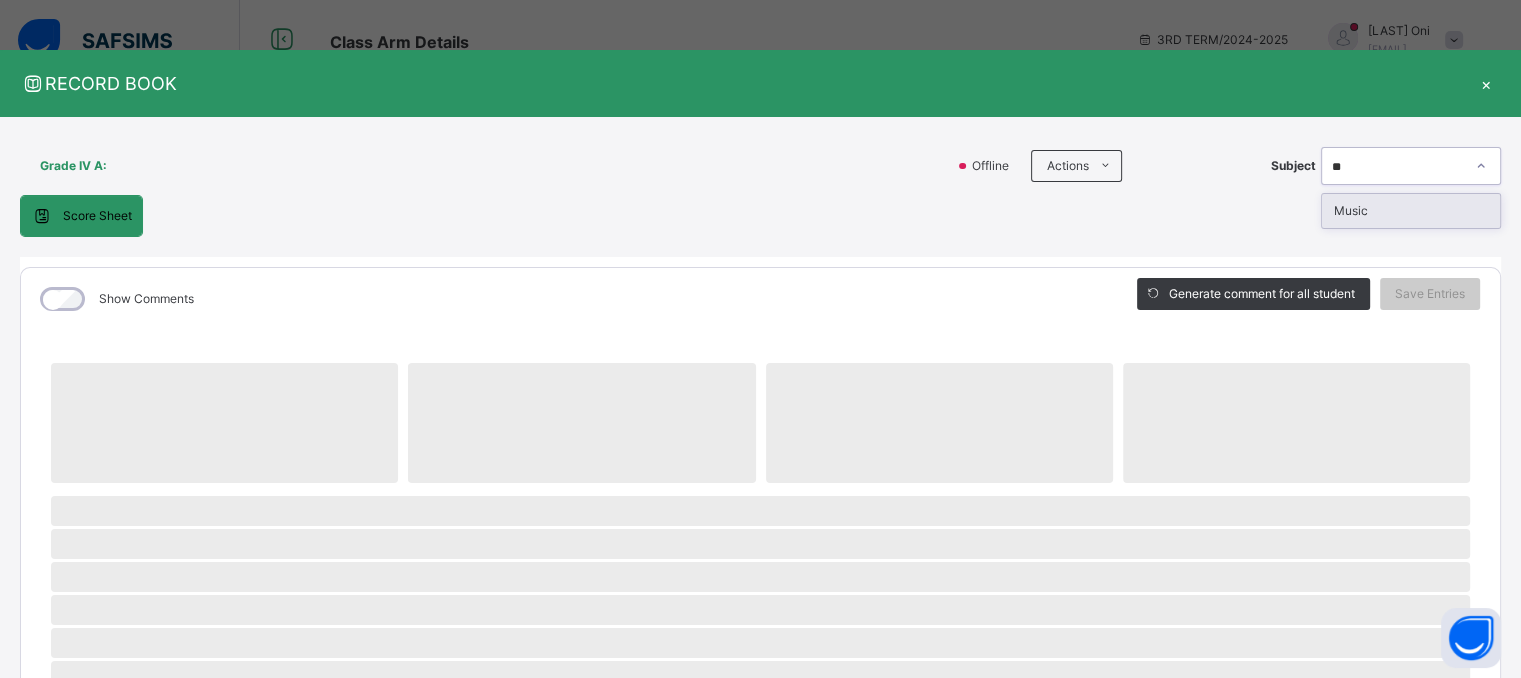click on "Music" at bounding box center [1411, 211] 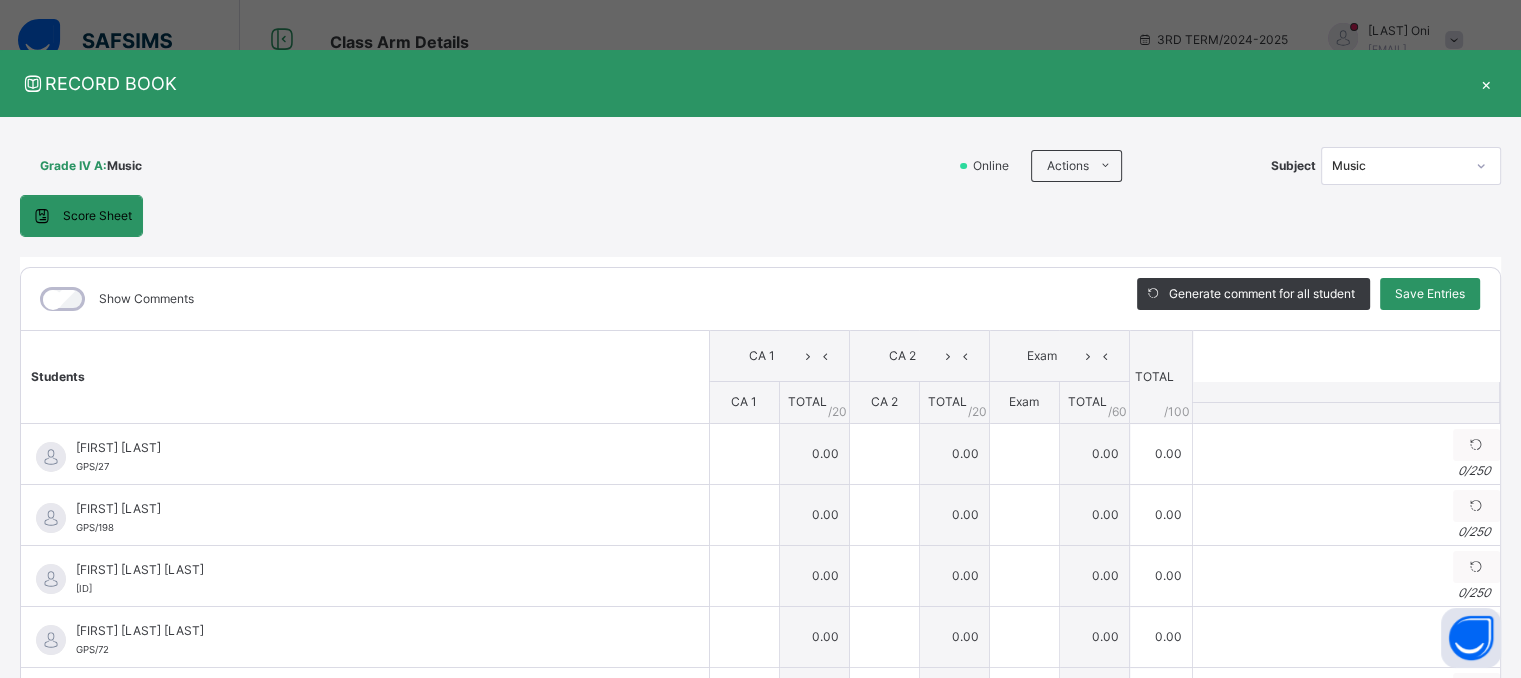 click on "Show Comments" at bounding box center [564, 299] 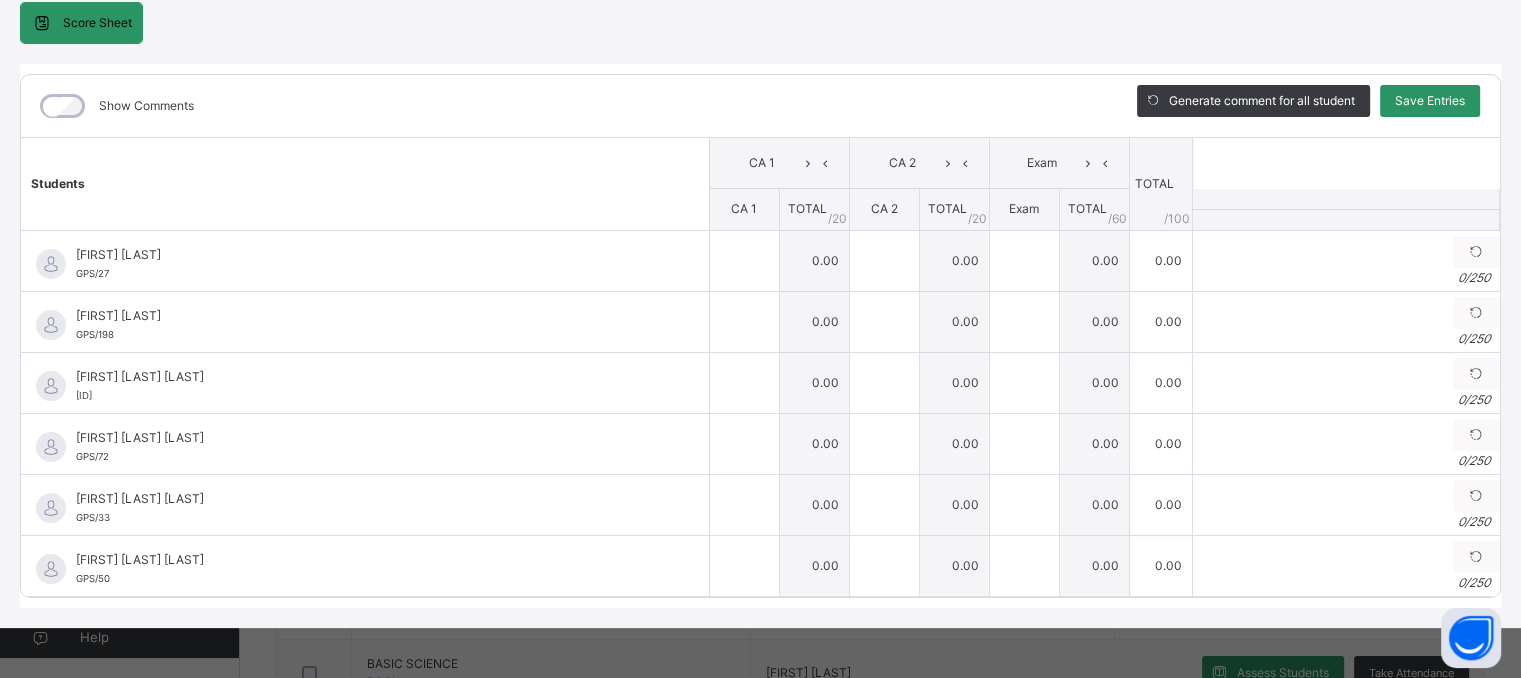scroll, scrollTop: 205, scrollLeft: 0, axis: vertical 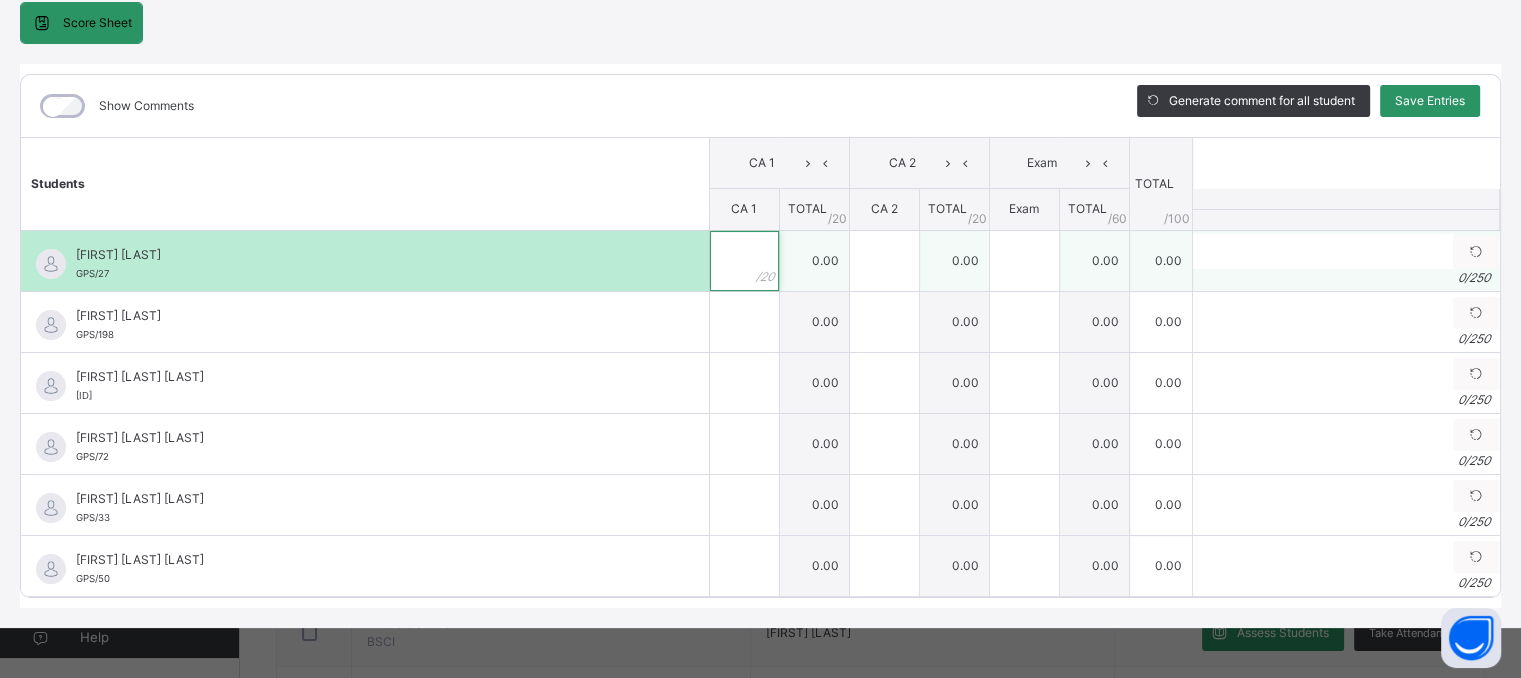 click at bounding box center (744, 261) 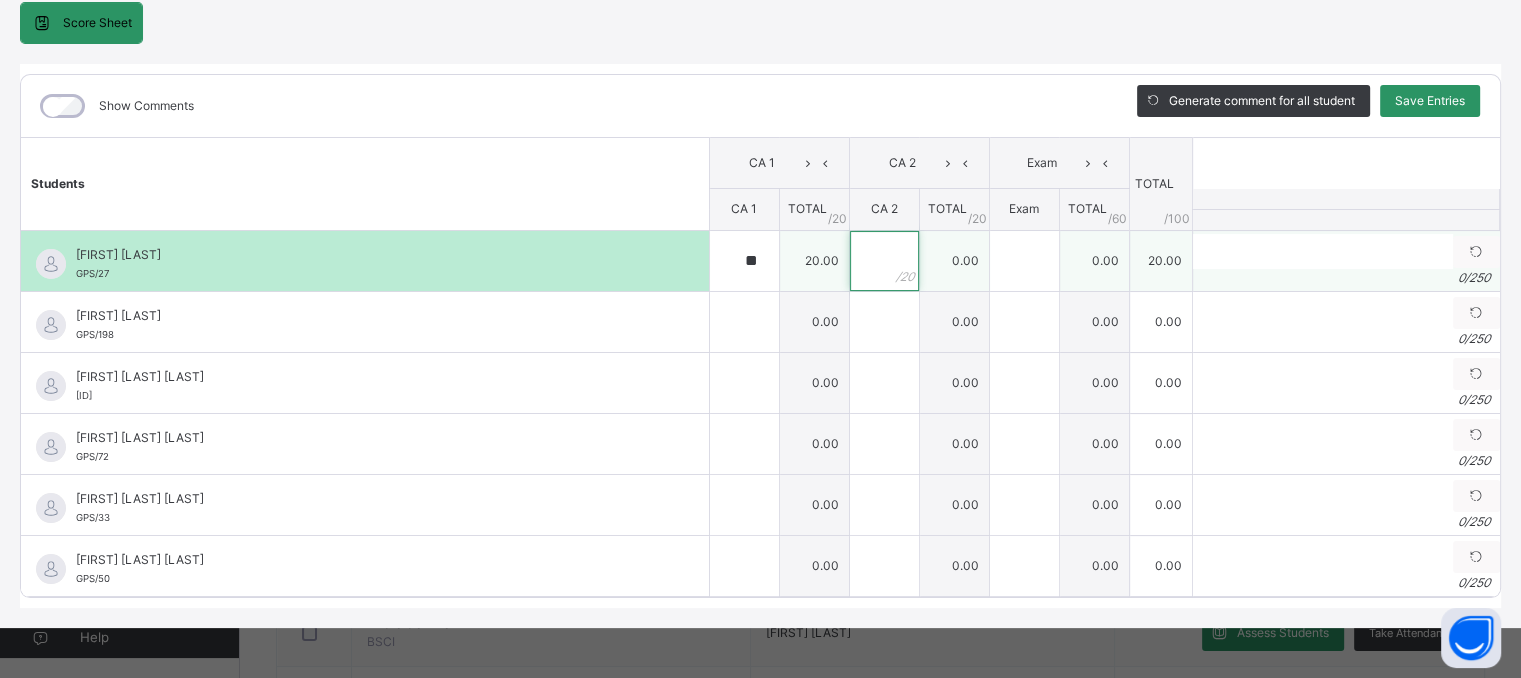 click at bounding box center [884, 261] 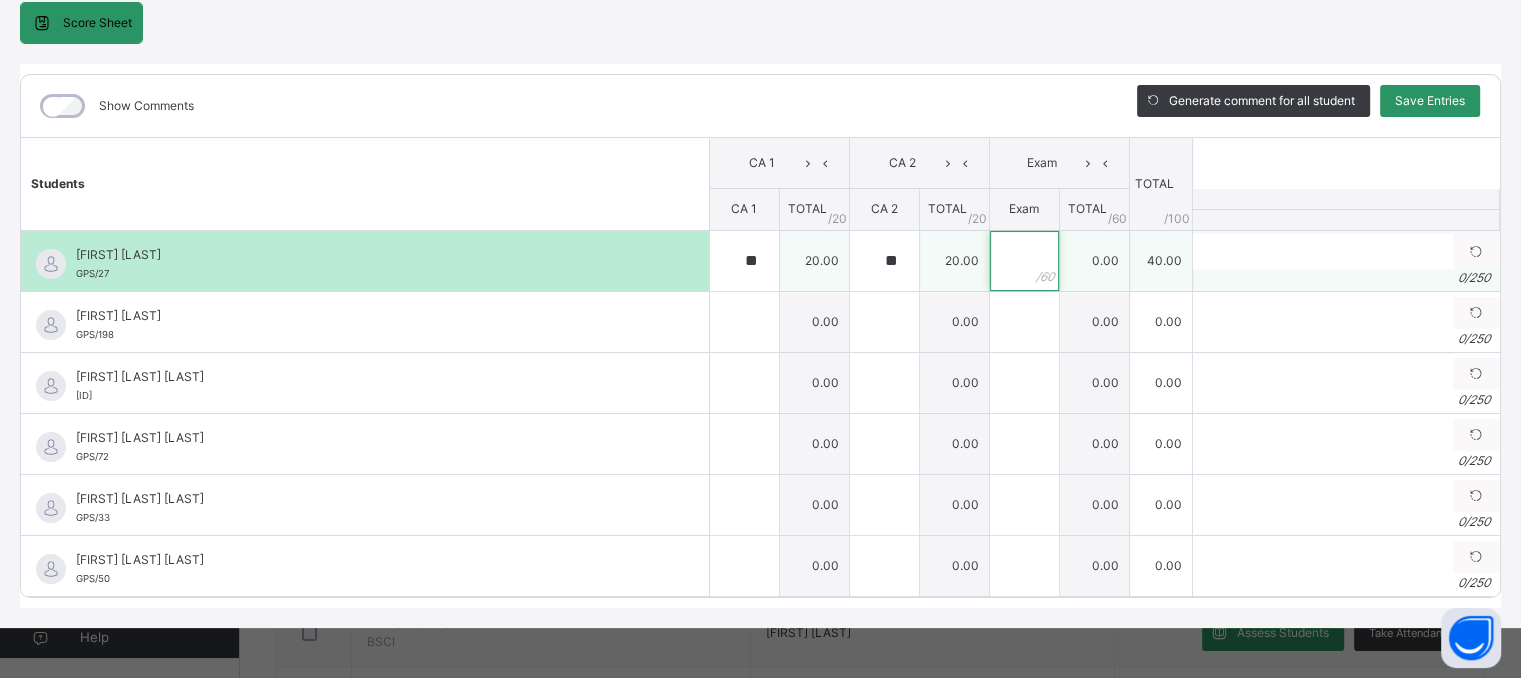 click at bounding box center (1024, 261) 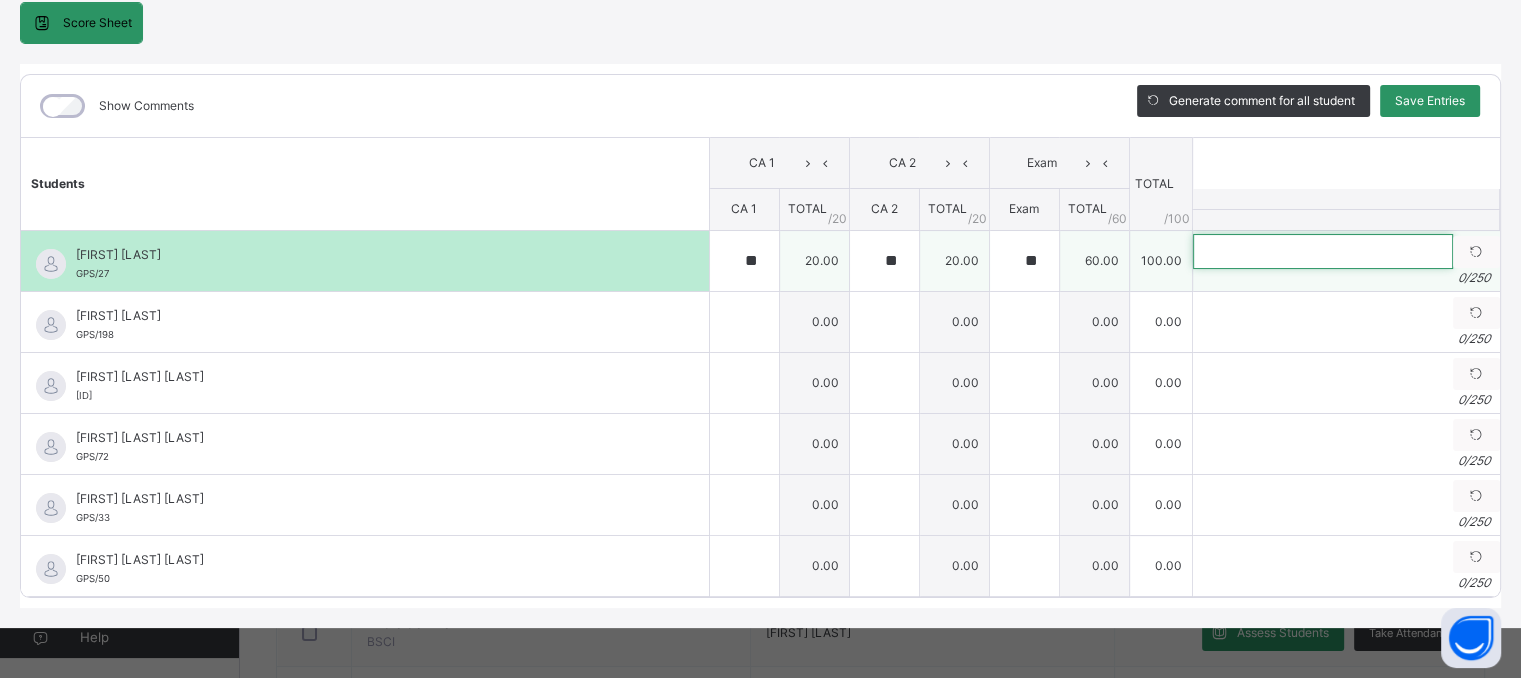 click at bounding box center (1323, 251) 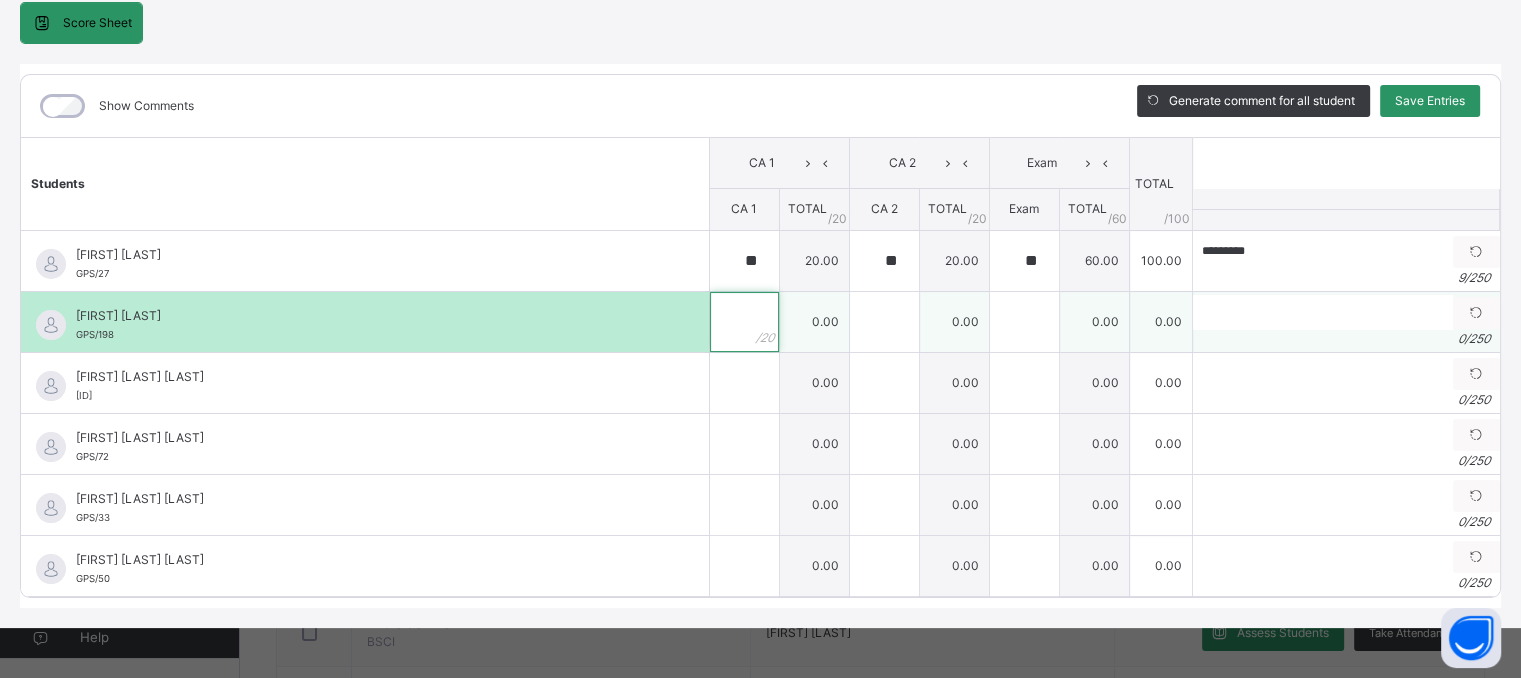 click at bounding box center (744, 322) 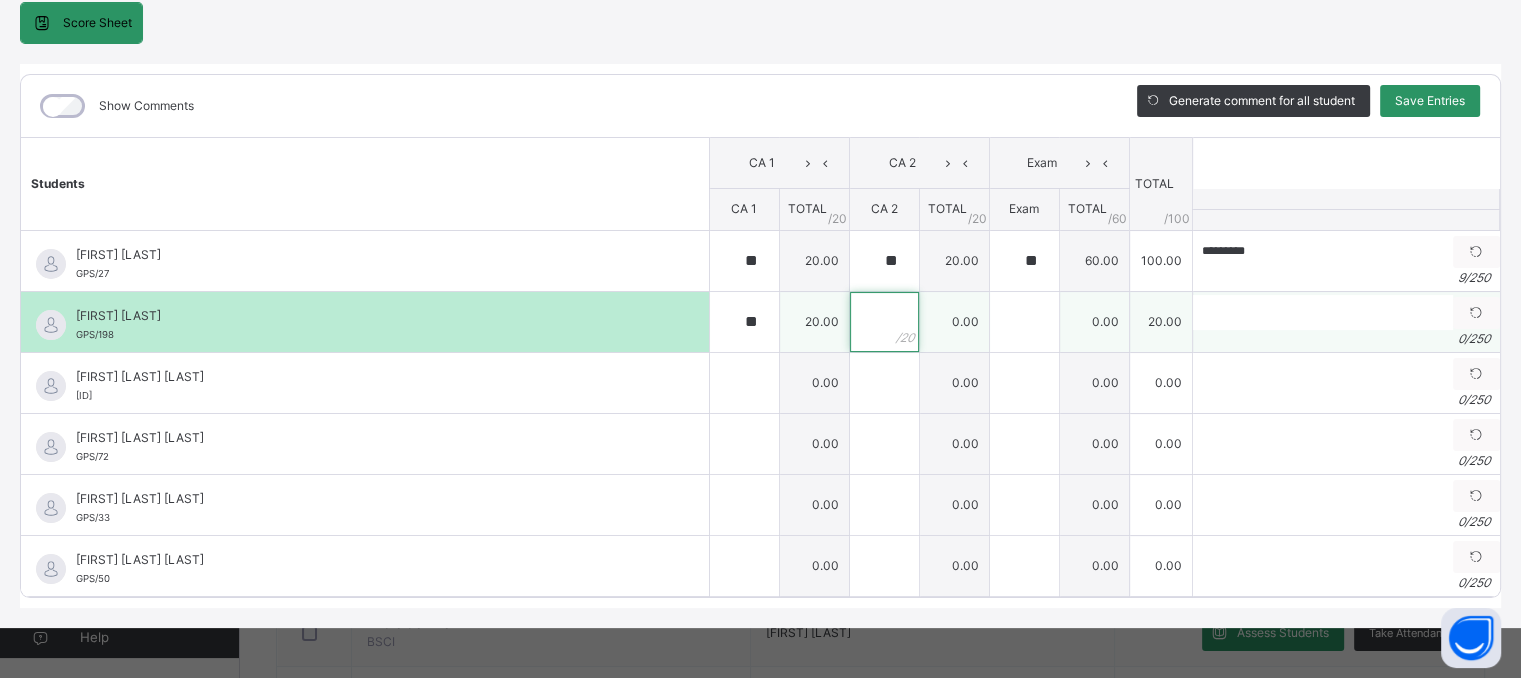 drag, startPoint x: 846, startPoint y: 301, endPoint x: 877, endPoint y: 301, distance: 31 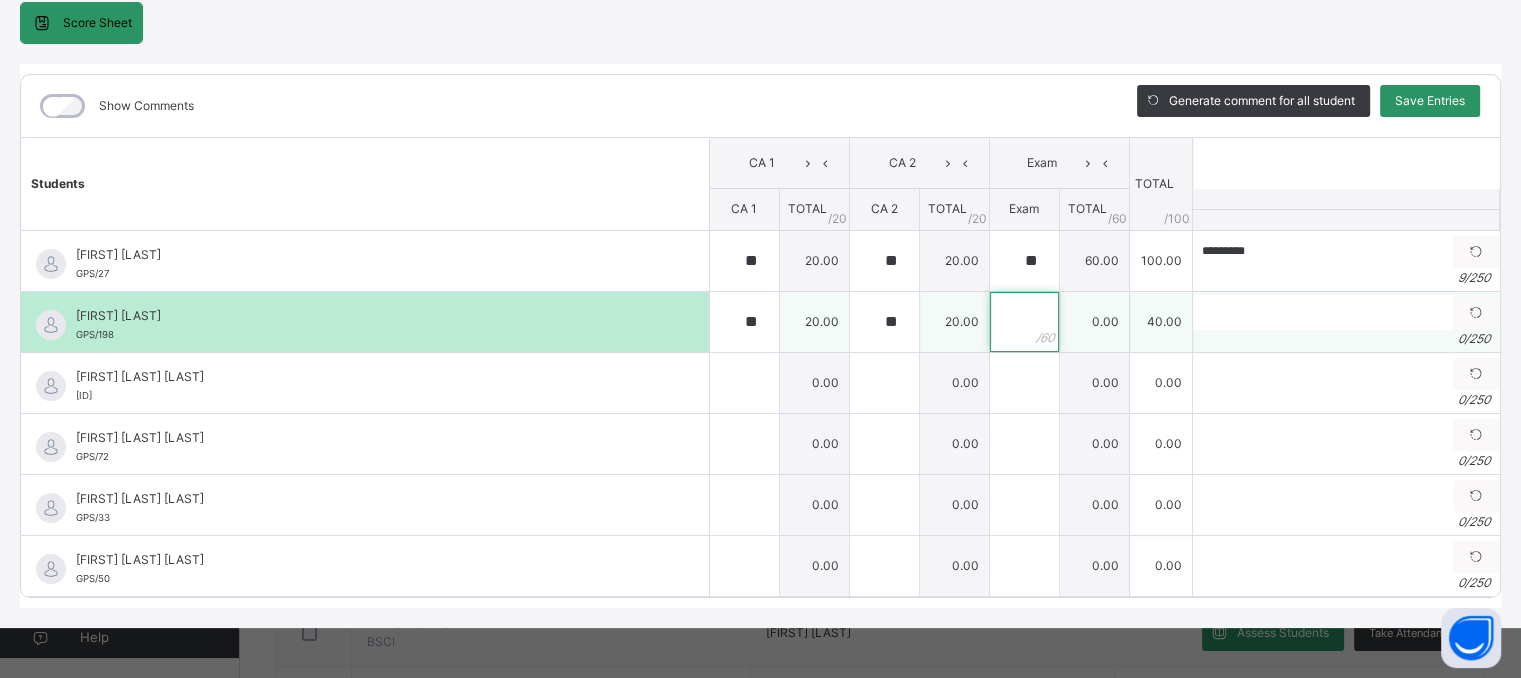 click at bounding box center (1024, 322) 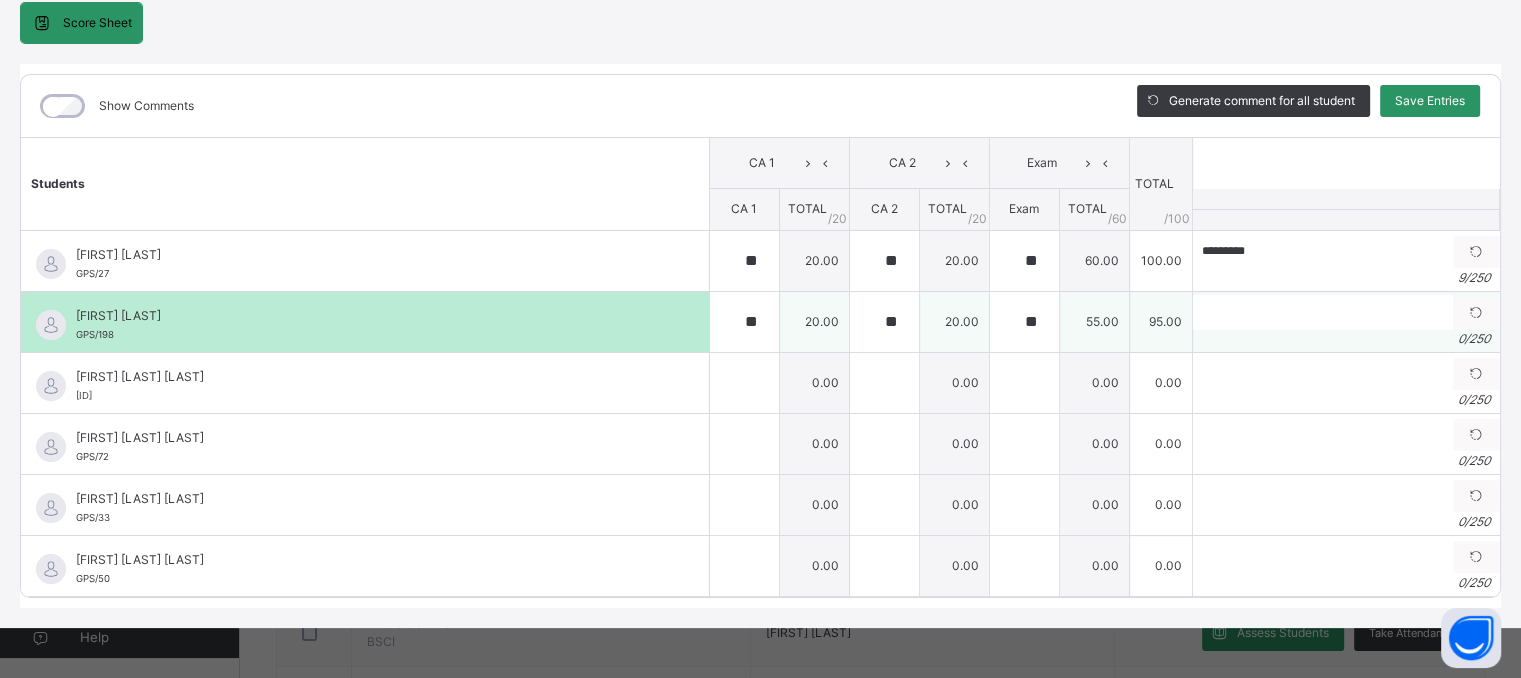 click on "0 / 250" at bounding box center [1346, 339] 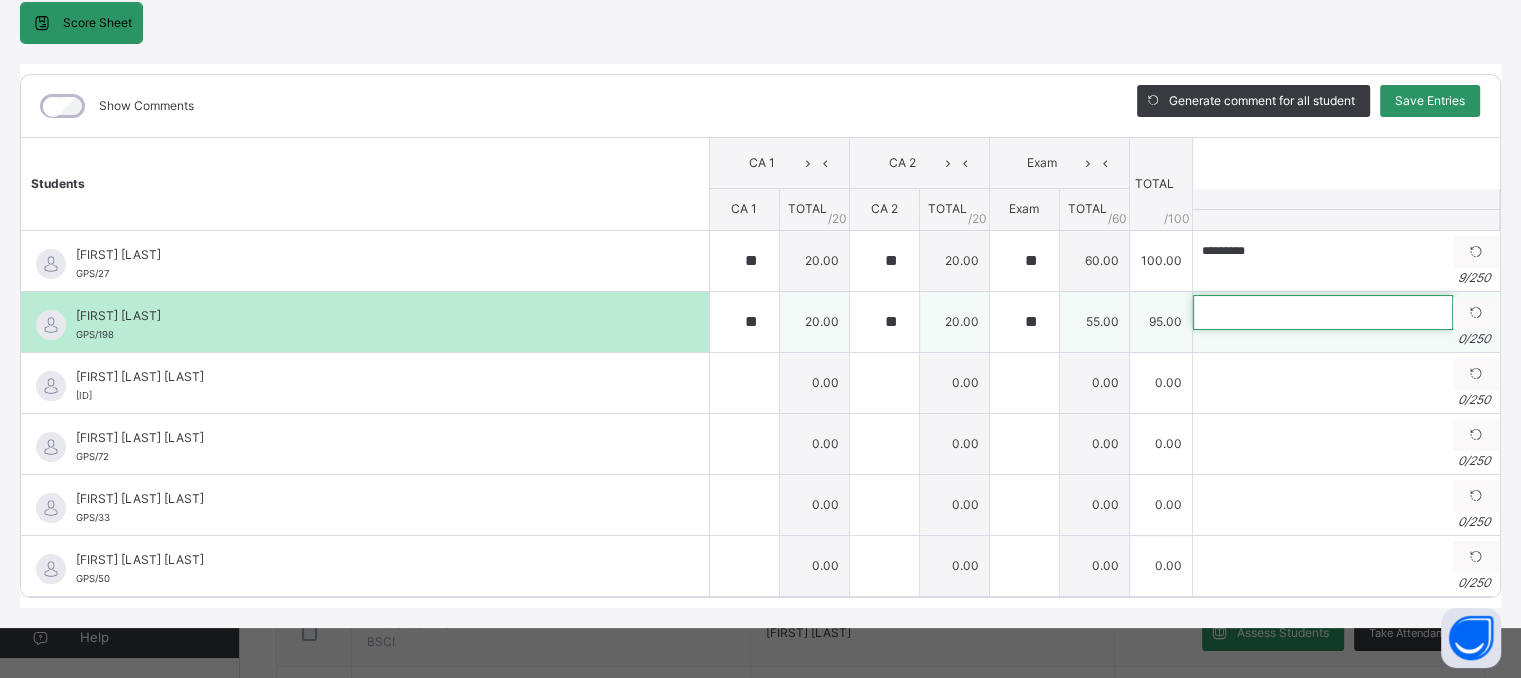 click at bounding box center (1323, 312) 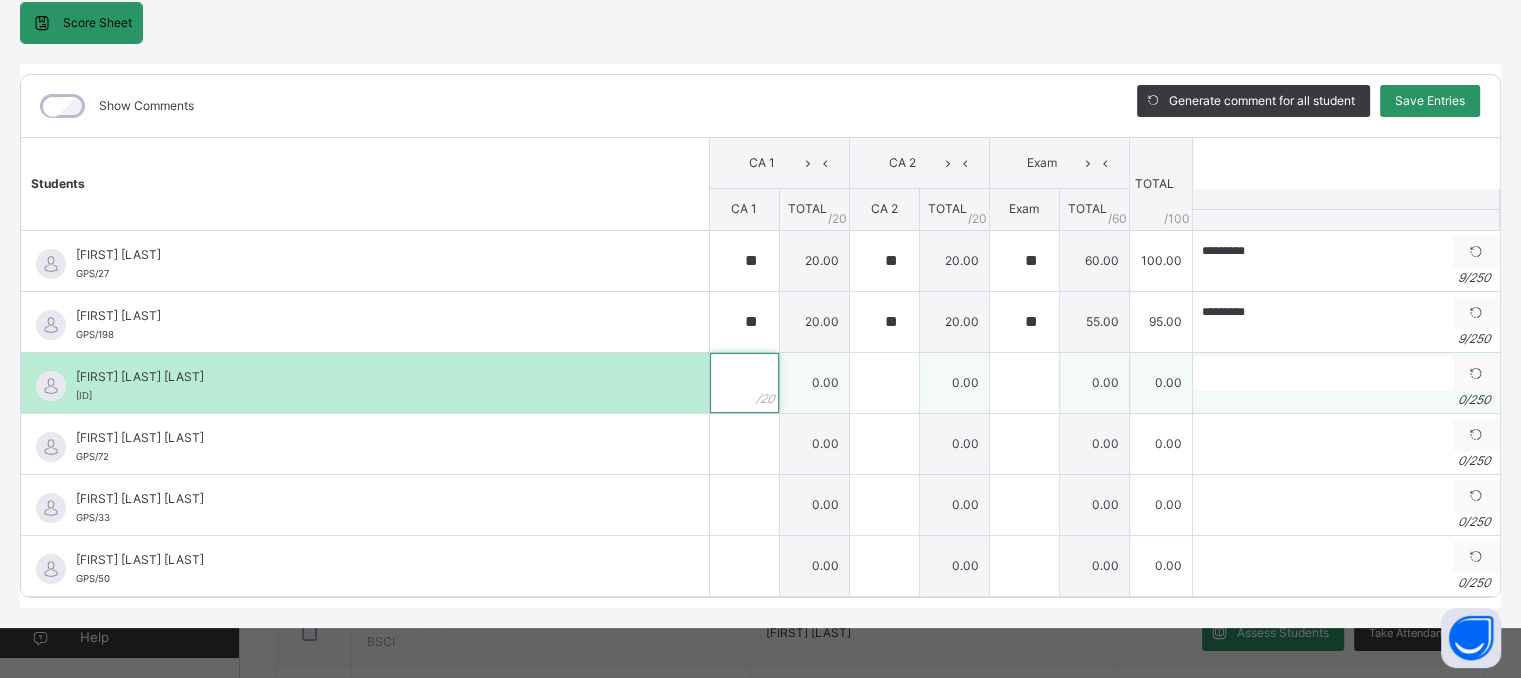 click at bounding box center (744, 383) 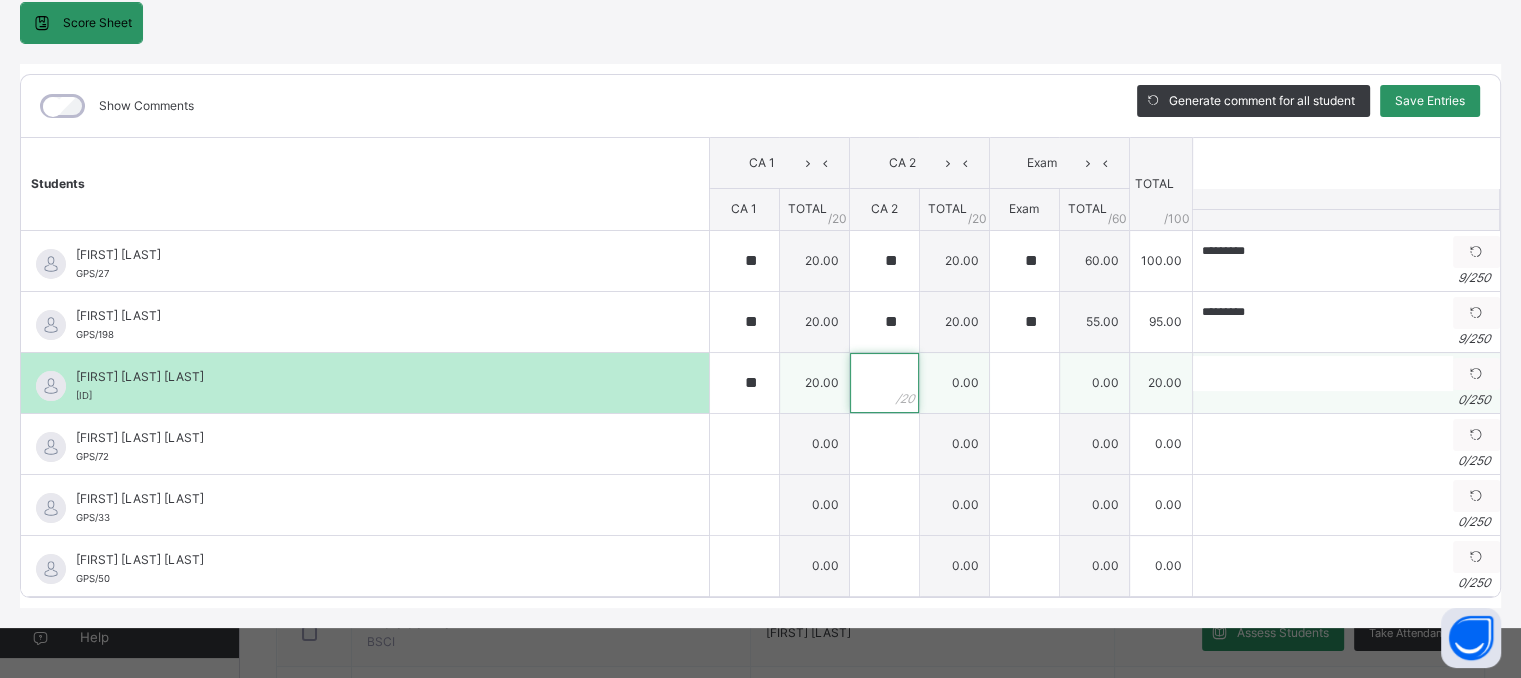 click at bounding box center (884, 383) 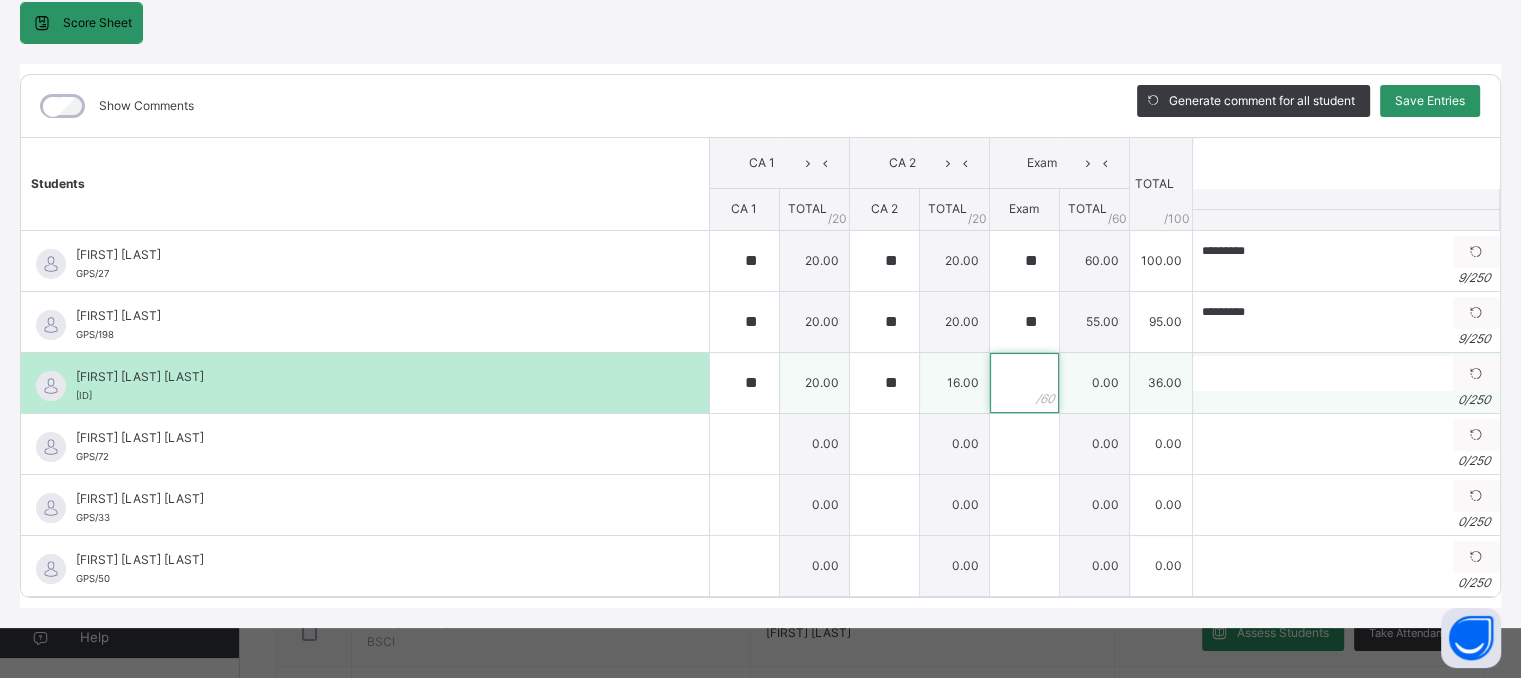 click at bounding box center (1024, 383) 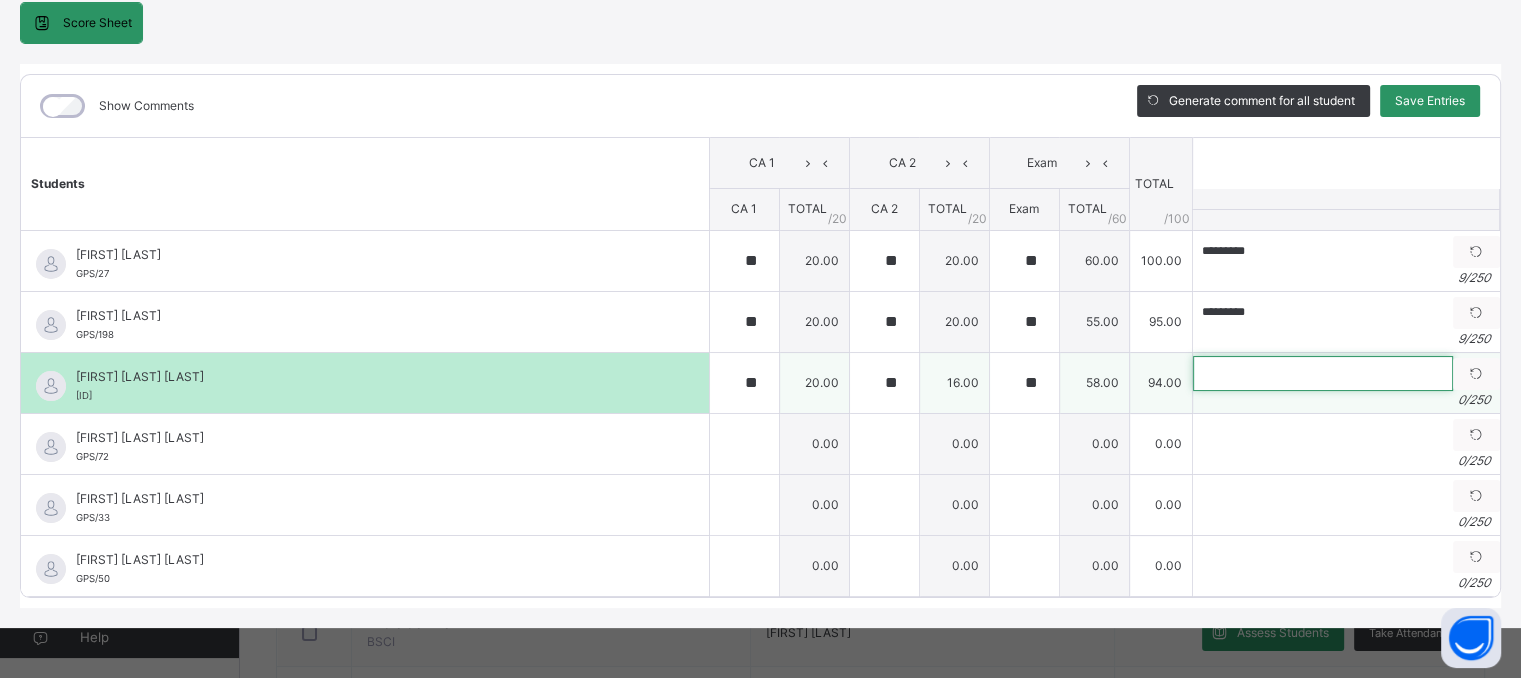 click at bounding box center [1323, 373] 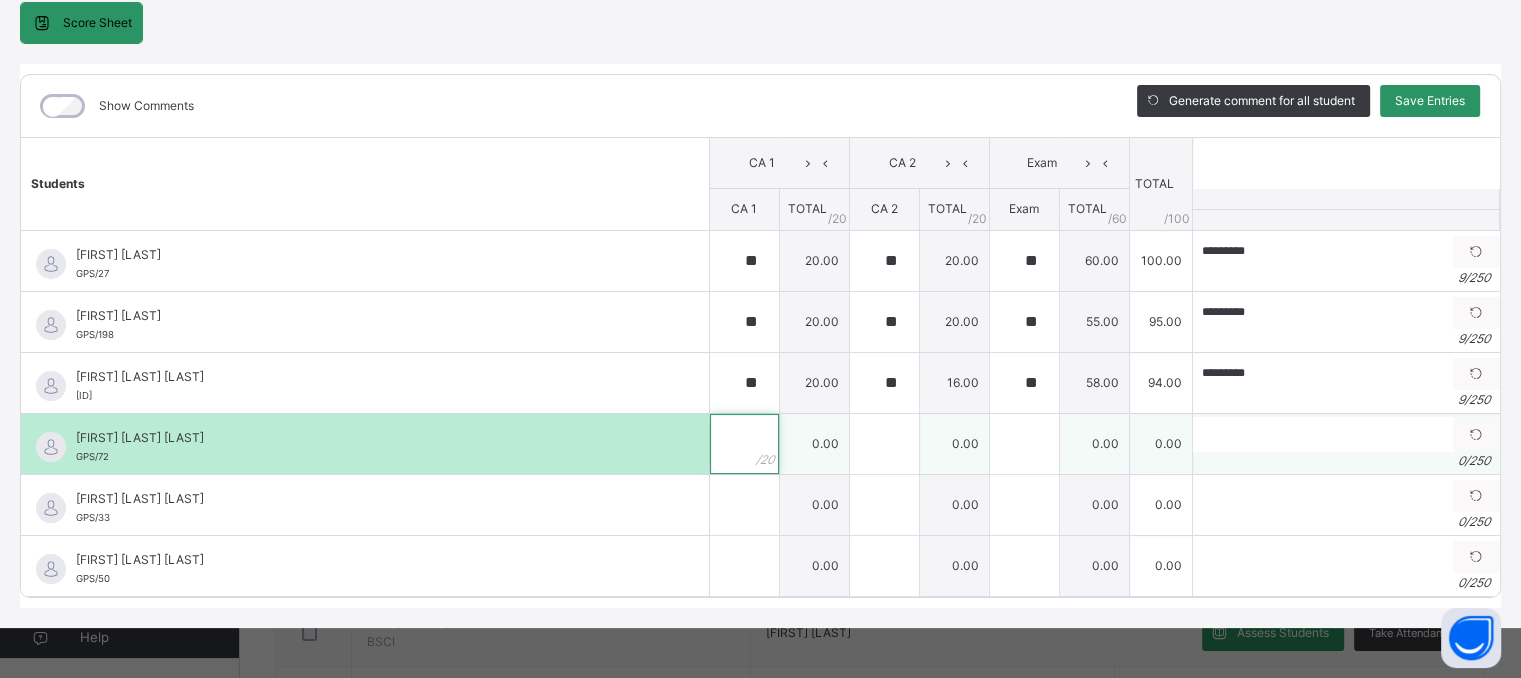 click at bounding box center [744, 444] 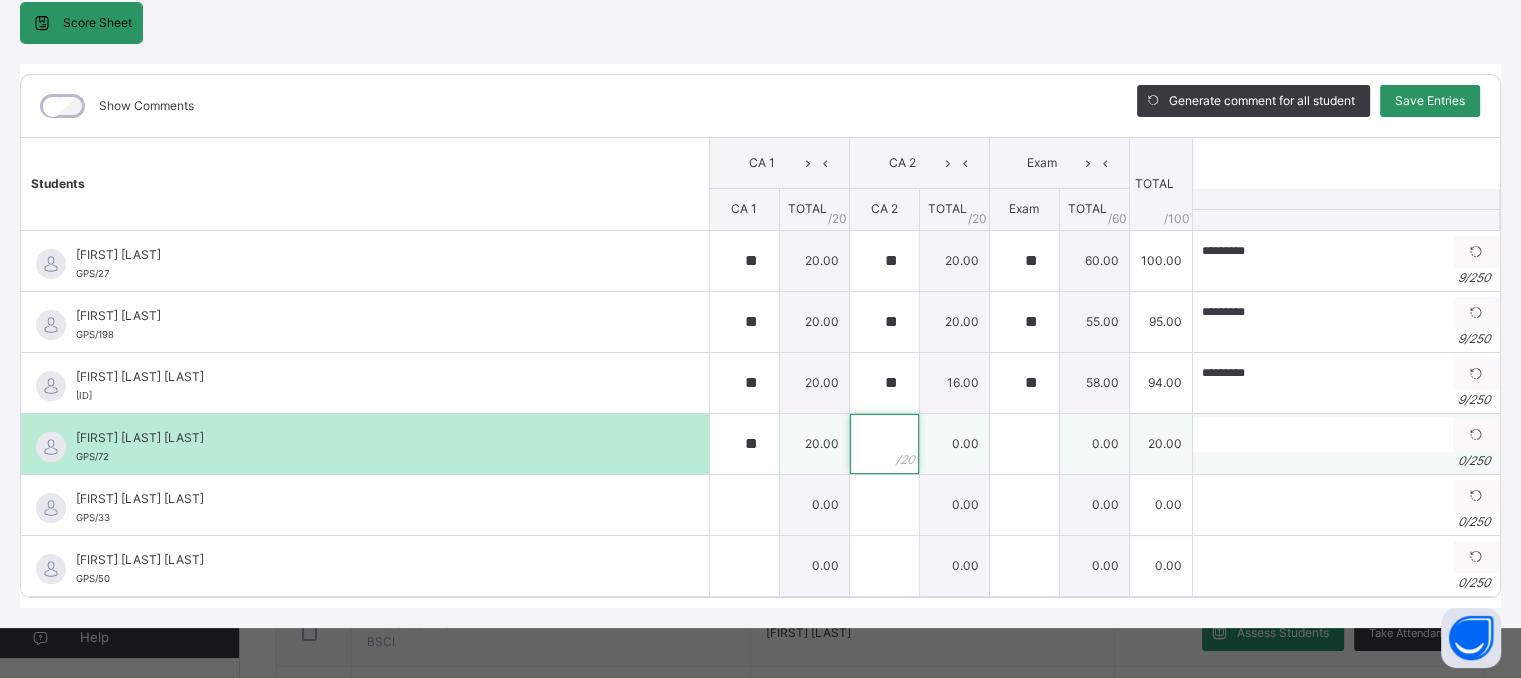 click at bounding box center [884, 444] 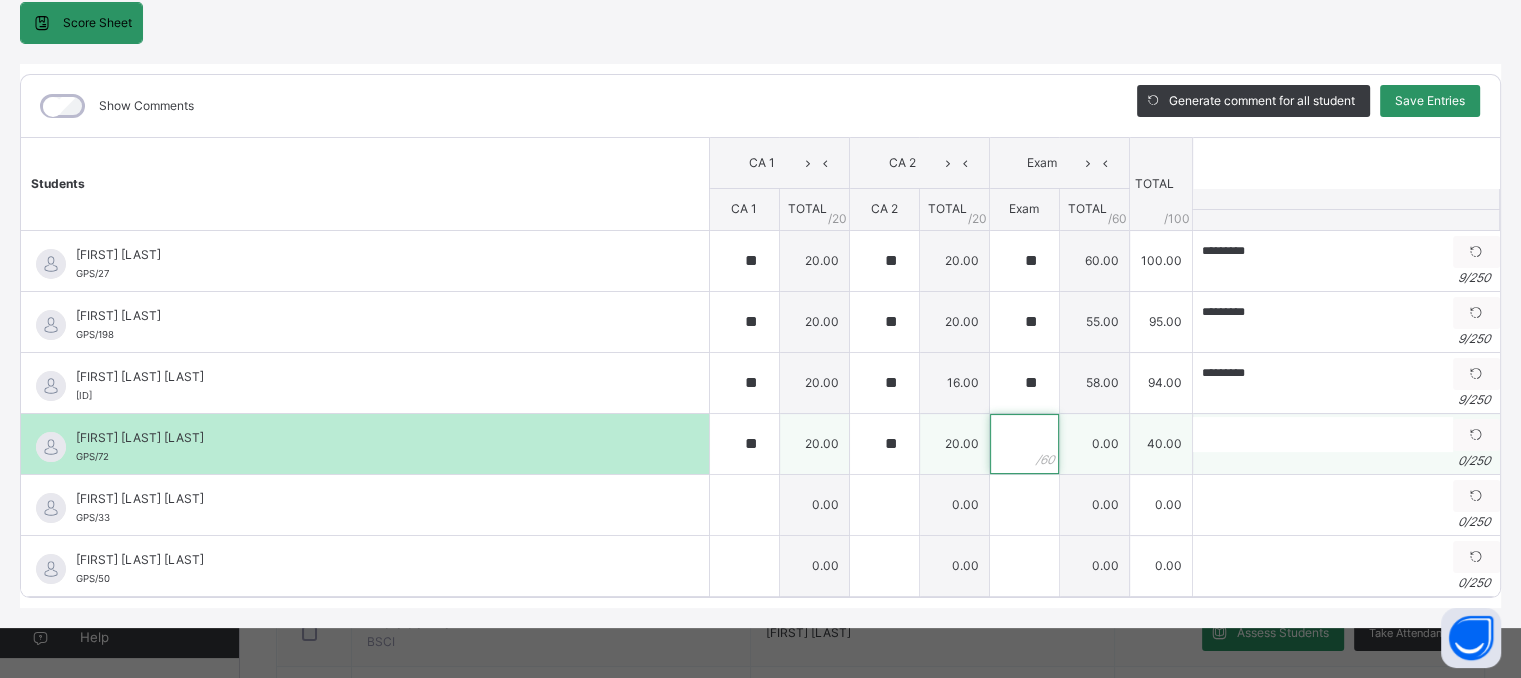 click at bounding box center [1024, 444] 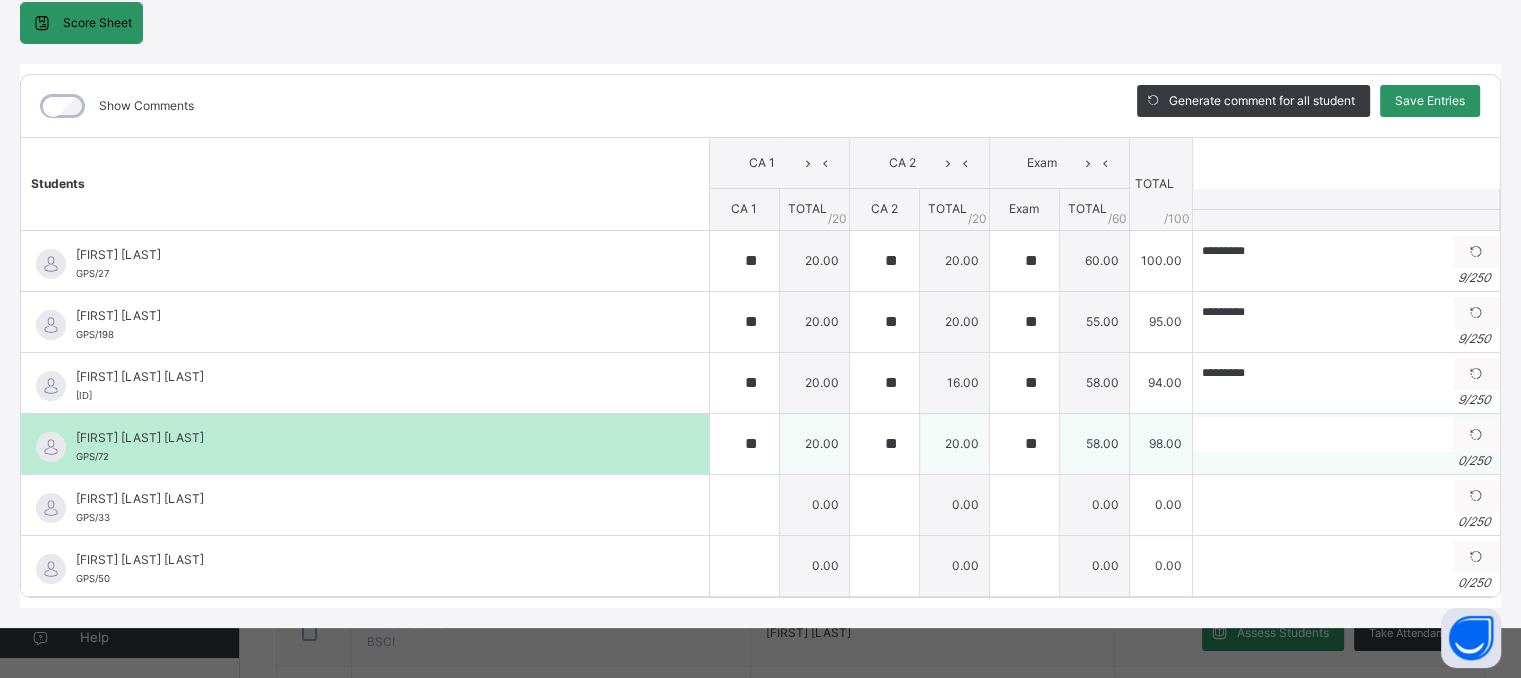 drag, startPoint x: 1200, startPoint y: 439, endPoint x: 1184, endPoint y: 431, distance: 17.888544 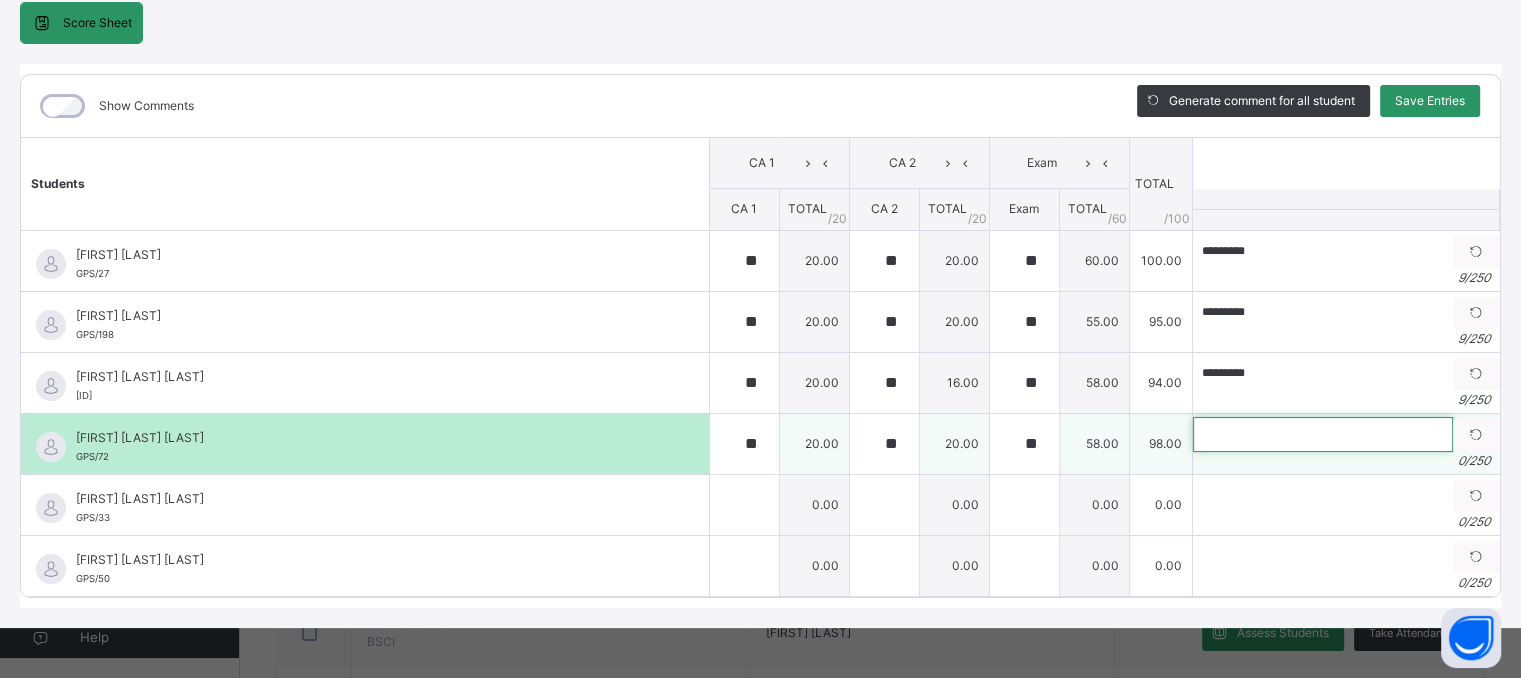 click at bounding box center [1323, 434] 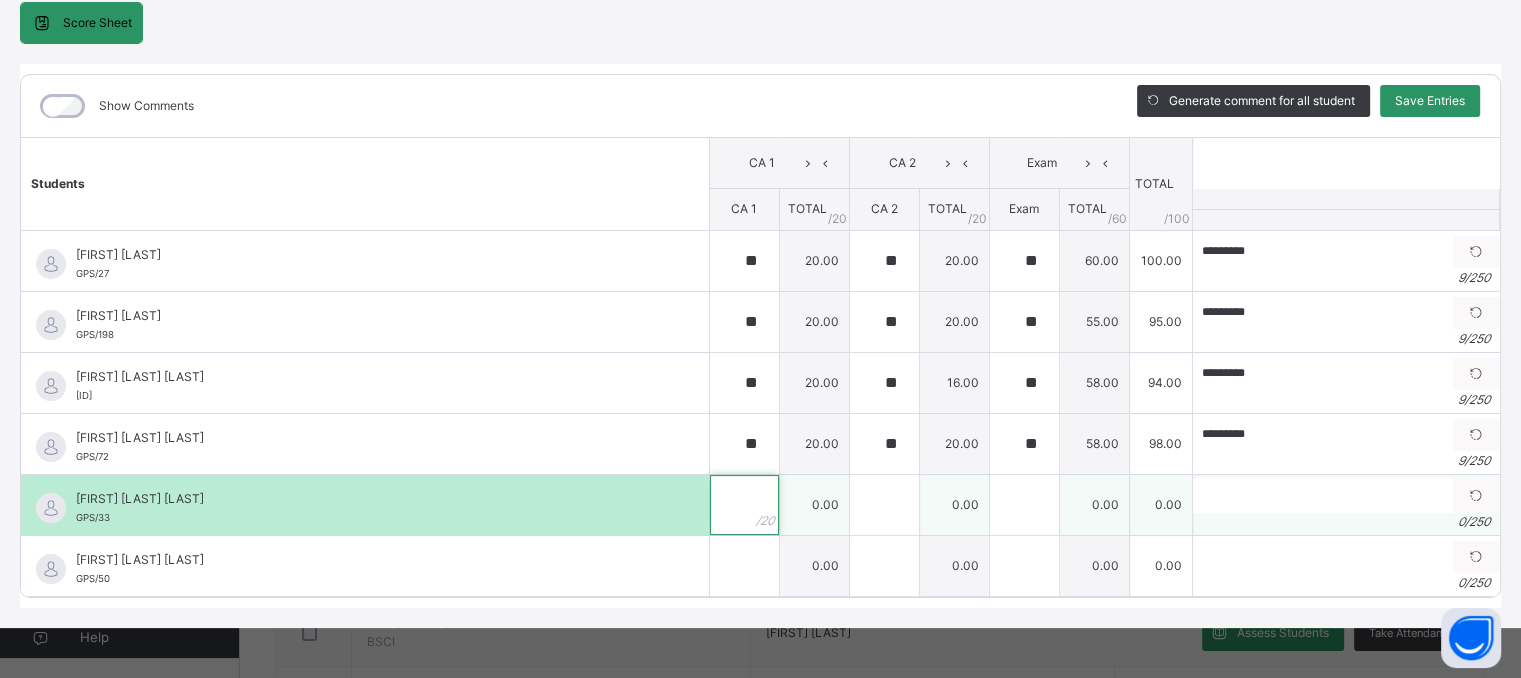 click at bounding box center (744, 505) 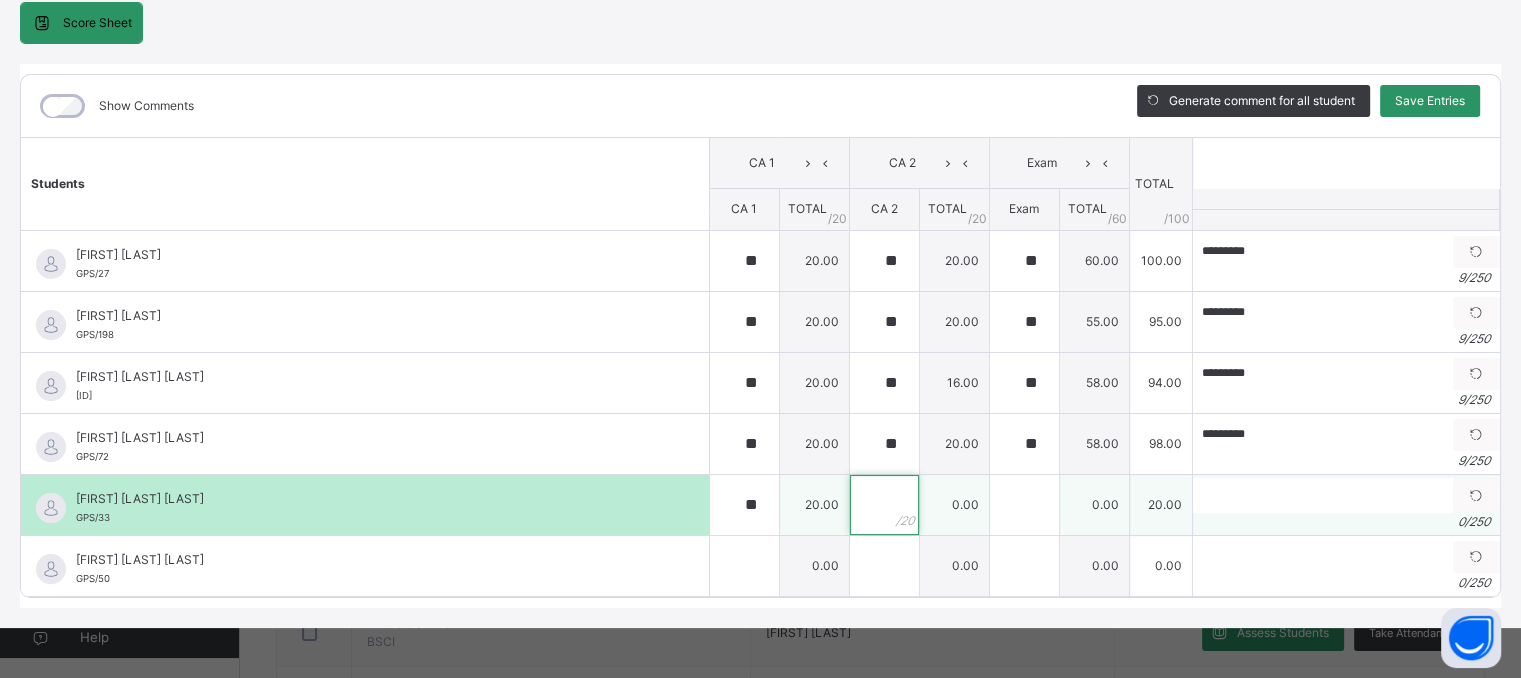 click at bounding box center (884, 505) 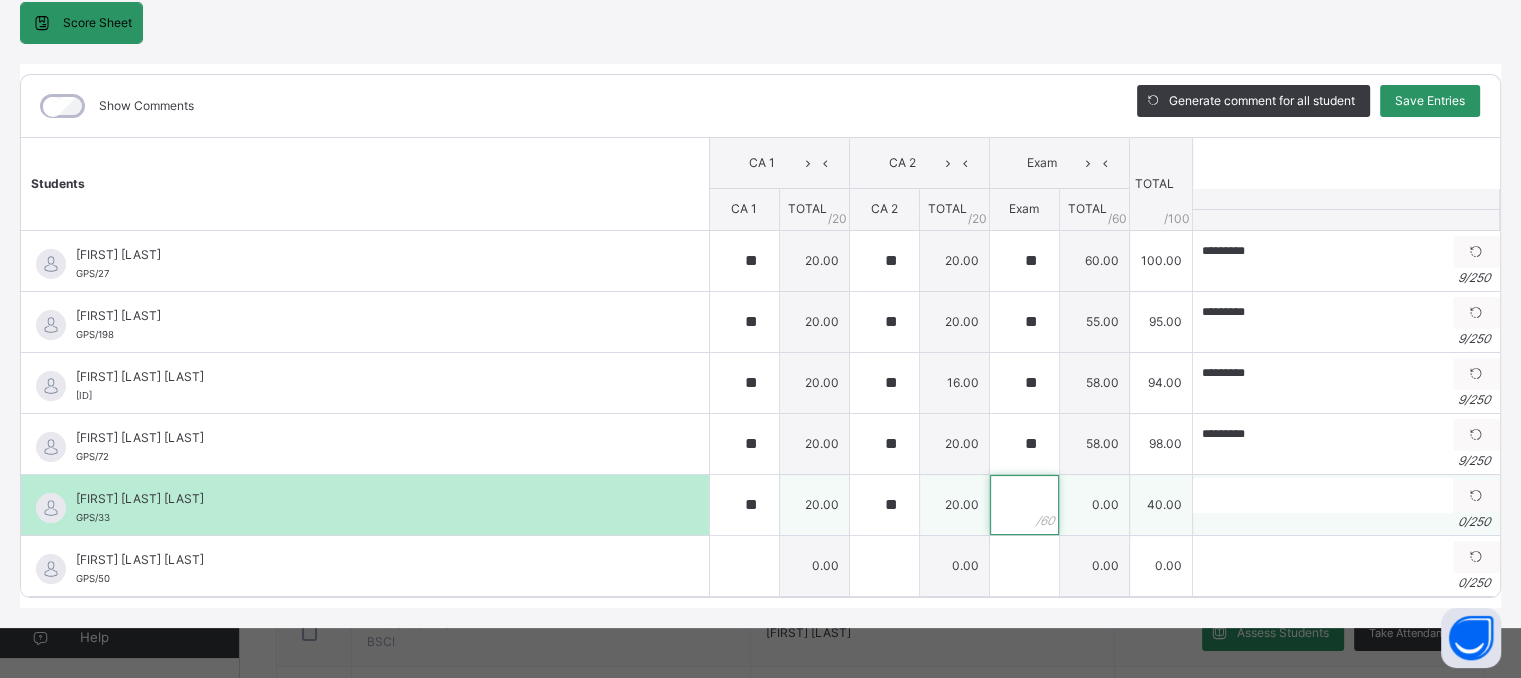 click at bounding box center [1024, 505] 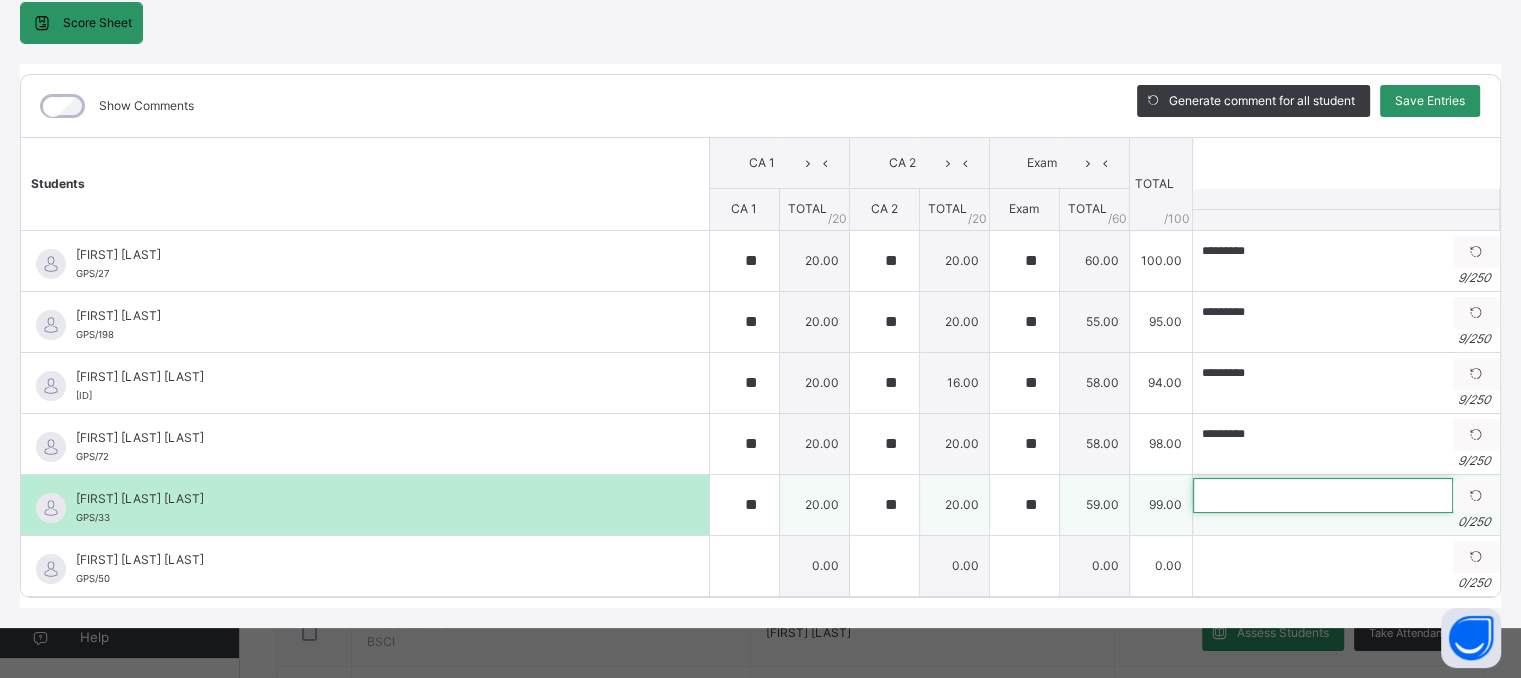 click at bounding box center (1323, 495) 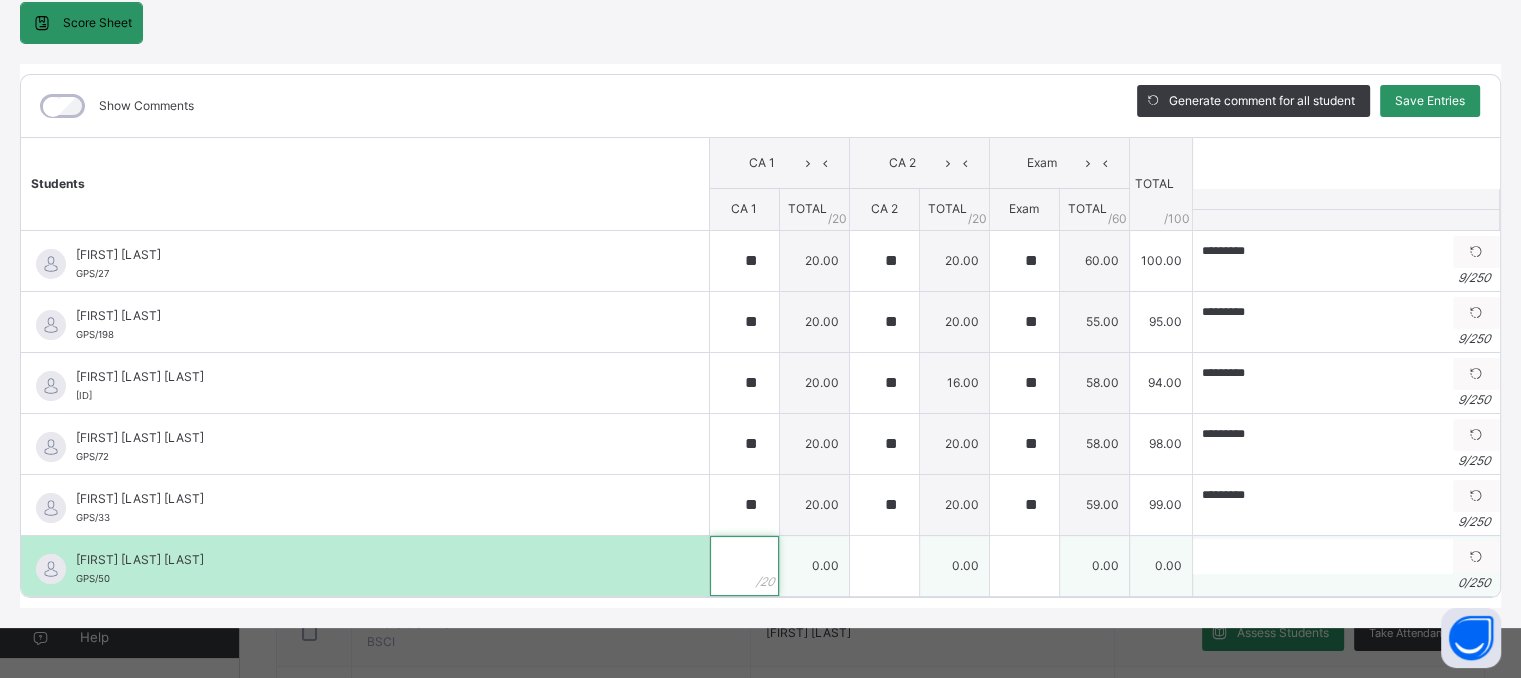 click at bounding box center (744, 566) 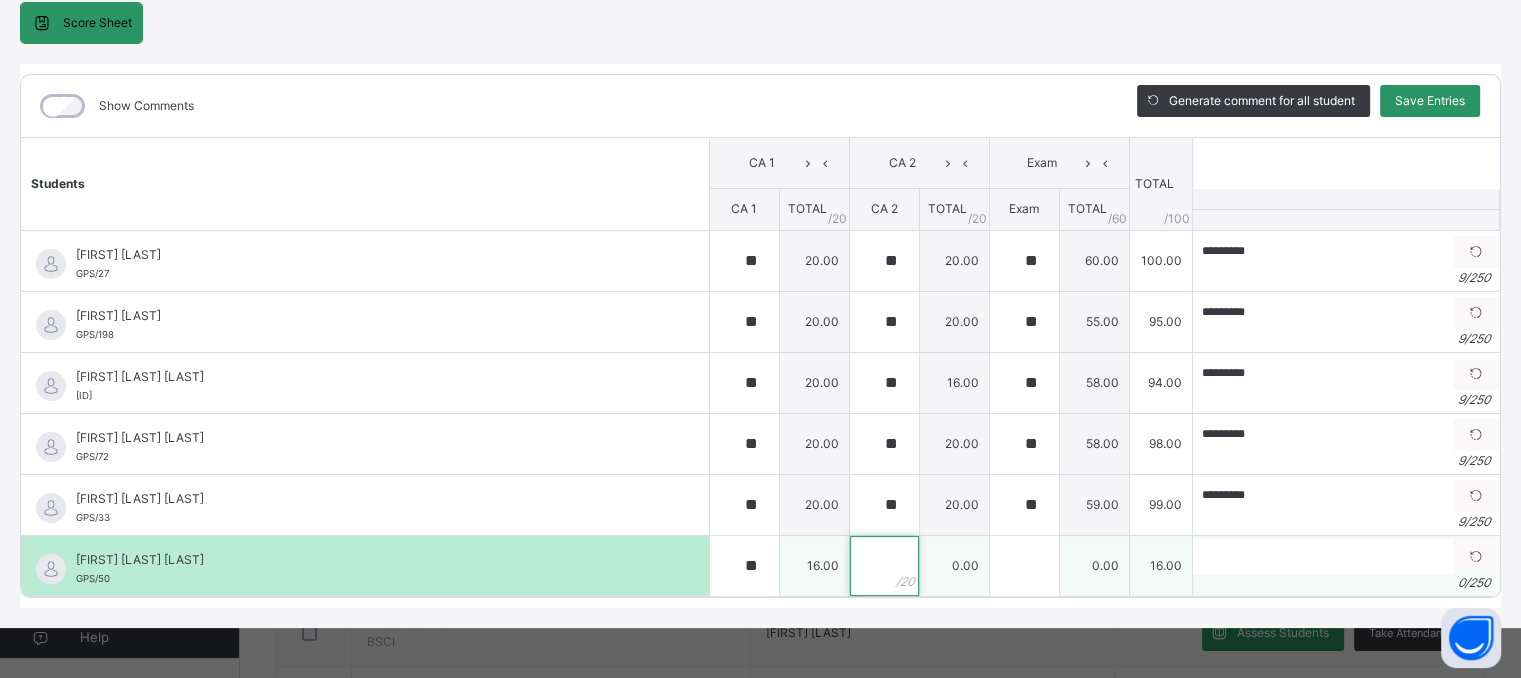 click at bounding box center [884, 566] 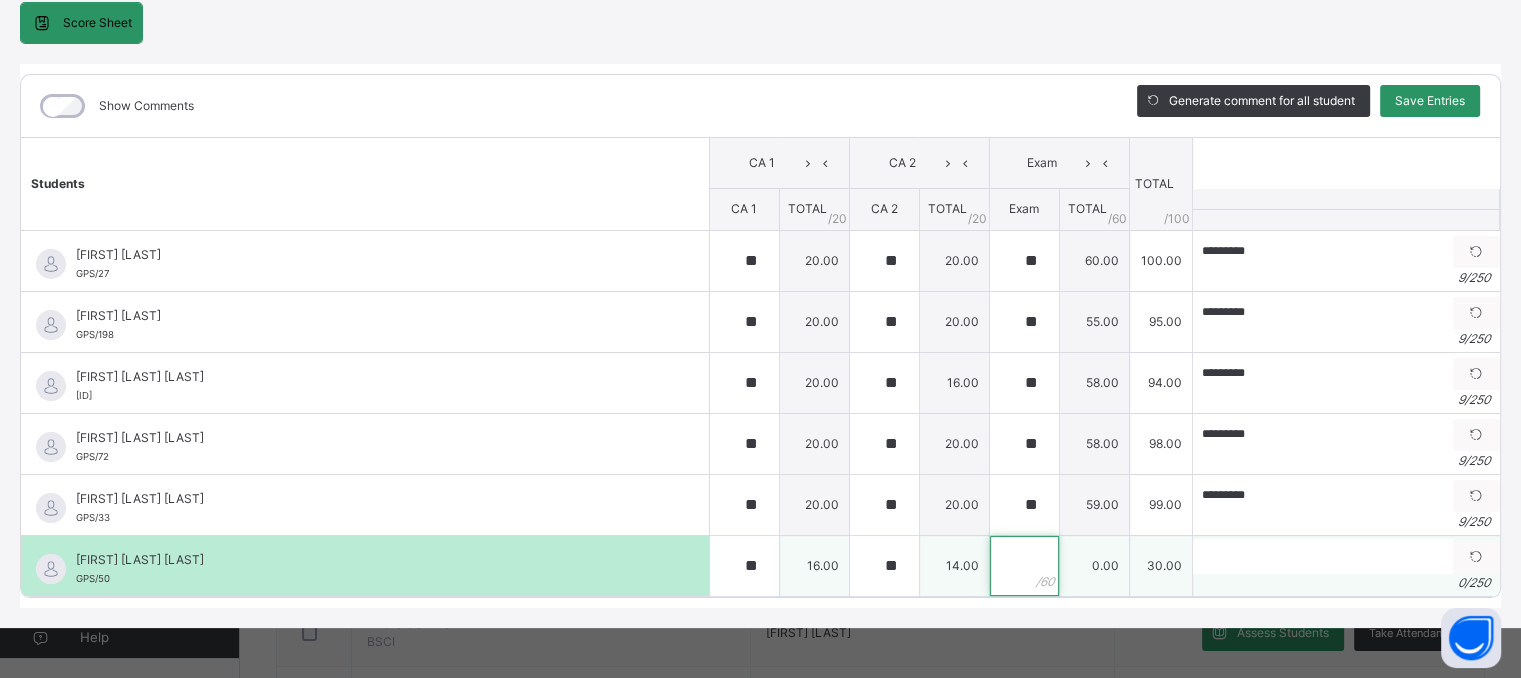 click at bounding box center (1024, 566) 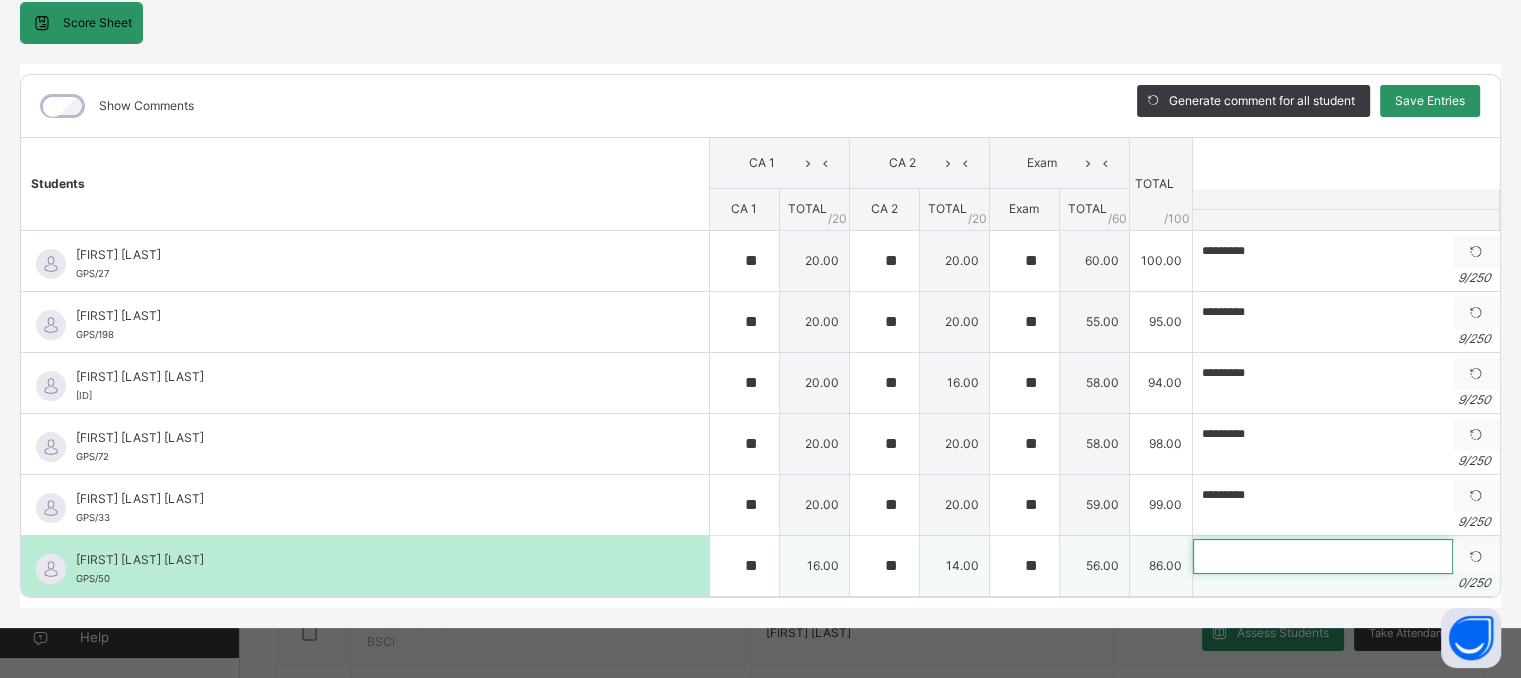 click at bounding box center (1323, 556) 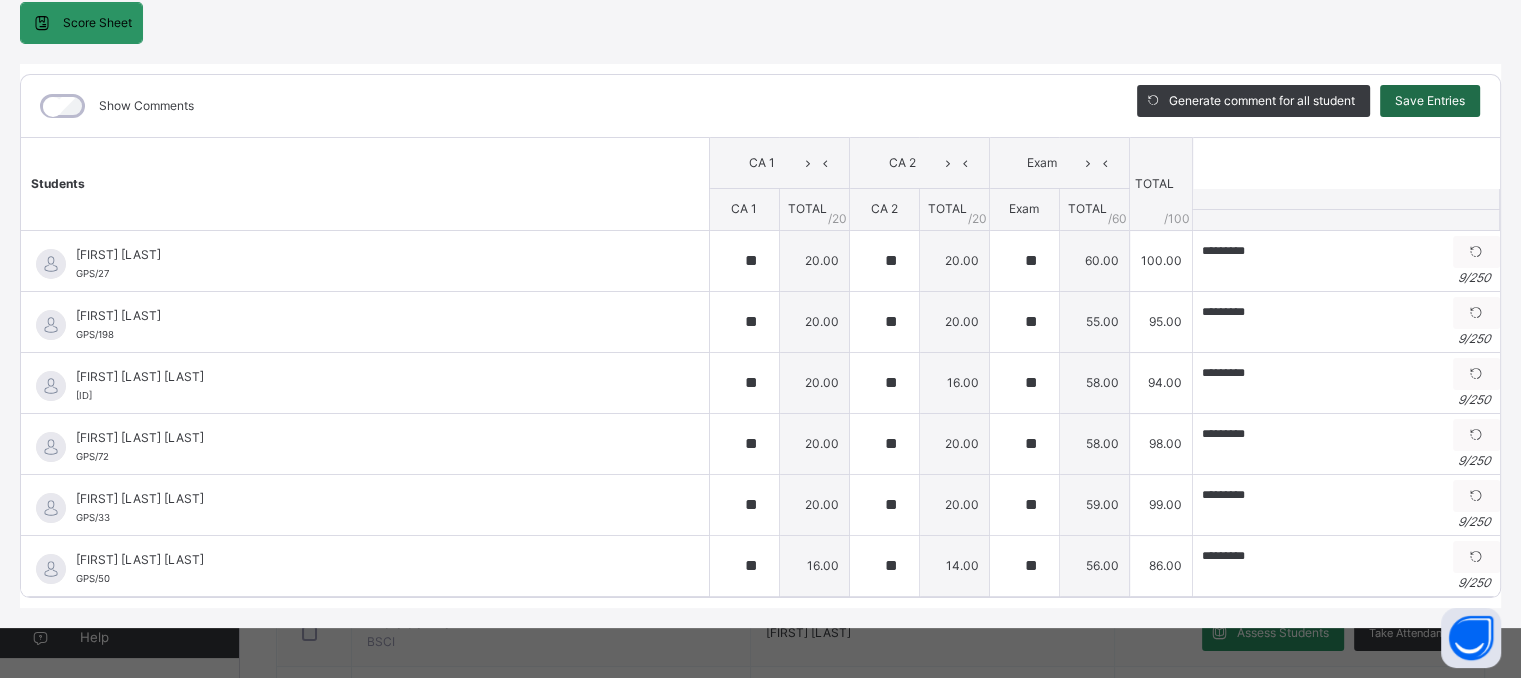 click on "Save Entries" at bounding box center (1430, 101) 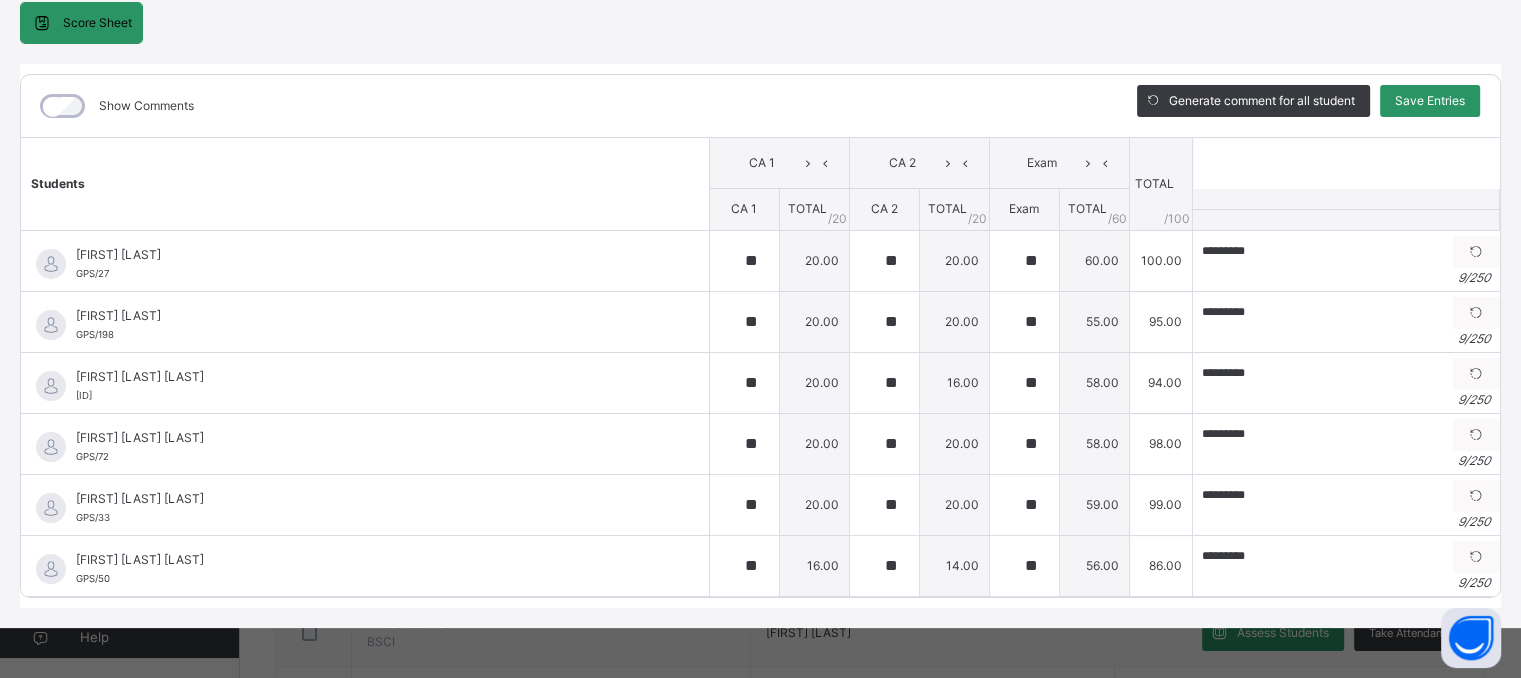 click on "Grade IV   A :   Music Online Actions  Download Empty Score Sheet  Upload/map score sheet Subject  Music GRACEY PRIVATE SCHOOL Date: 6th Aug 2025, 2:42:28 pm Score Sheet Score Sheet Show Comments   Generate comment for all student   Save Entries Class Level:  Grade IV   A Subject:  Music Session:  2024/2025 Session Session:  3RD TERM Students CA 1 CA 2 Exam TOTAL /100 Comment CA 1 TOTAL / 20 CA 2 TOTAL / 20 Exam TOTAL / 60  [LAST]  [LAST] GPS/27  [LAST]  [LAST] GPS/27 ** 20.00 ** 20.00 ** 60.00 100.00 ********* Generate comment 9 / 250   ×   Subject Teacher’s Comment Generate and see in full the comment developed by the AI with an option to regenerate the comment JS  [LAST]  [LAST]   GPS/27   Total 100.00  / 100.00 Sims Bot   Regenerate     Use this comment   [FIRST] [LAST] GPS/198 [FIRST] [LAST] GPS/198 ** 20.00 ** 20.00 ** 55.00 95.00 ********* Generate comment 9 / 250   ×   Subject Teacher’s Comment JS [FIRST] [LAST]   GPS/198   Total 95.00  / 100.00 Sims Bot         **" at bounding box center (760, 276) 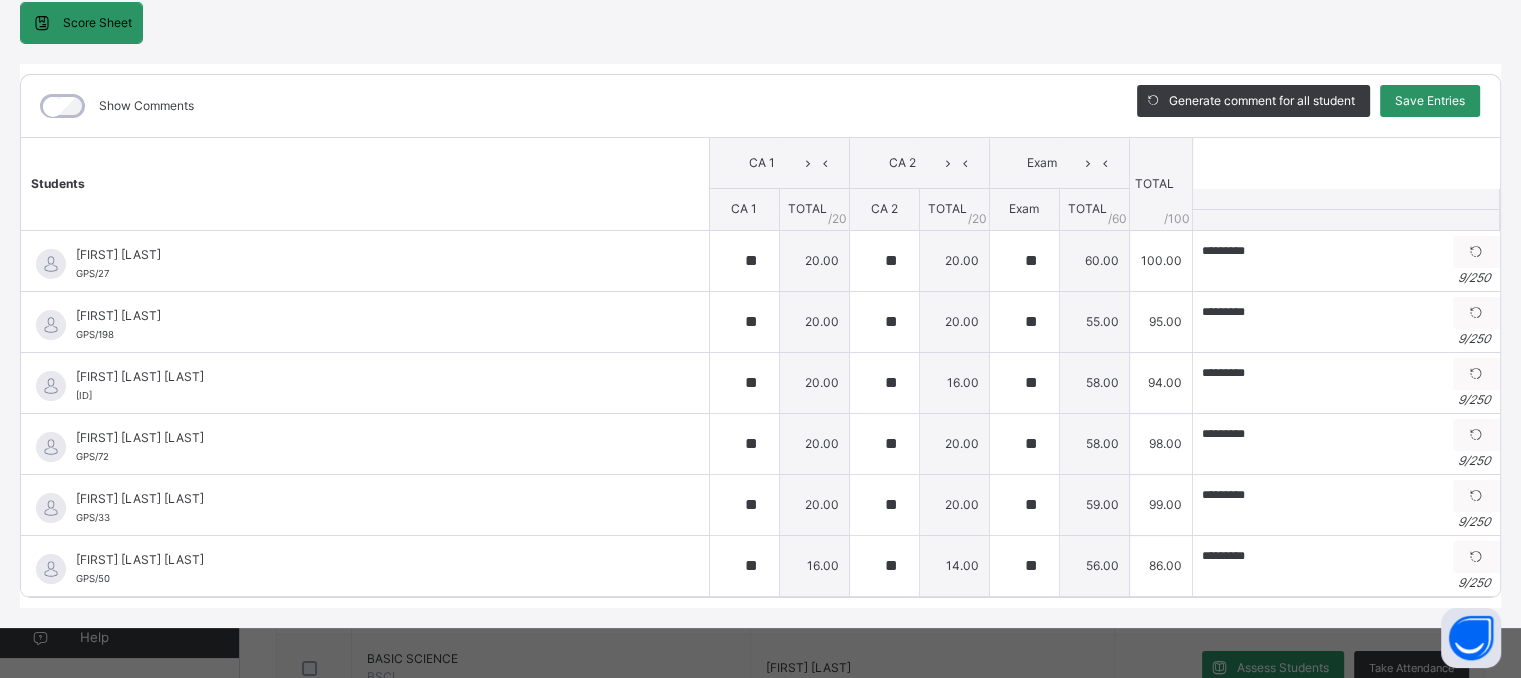 scroll, scrollTop: 0, scrollLeft: 0, axis: both 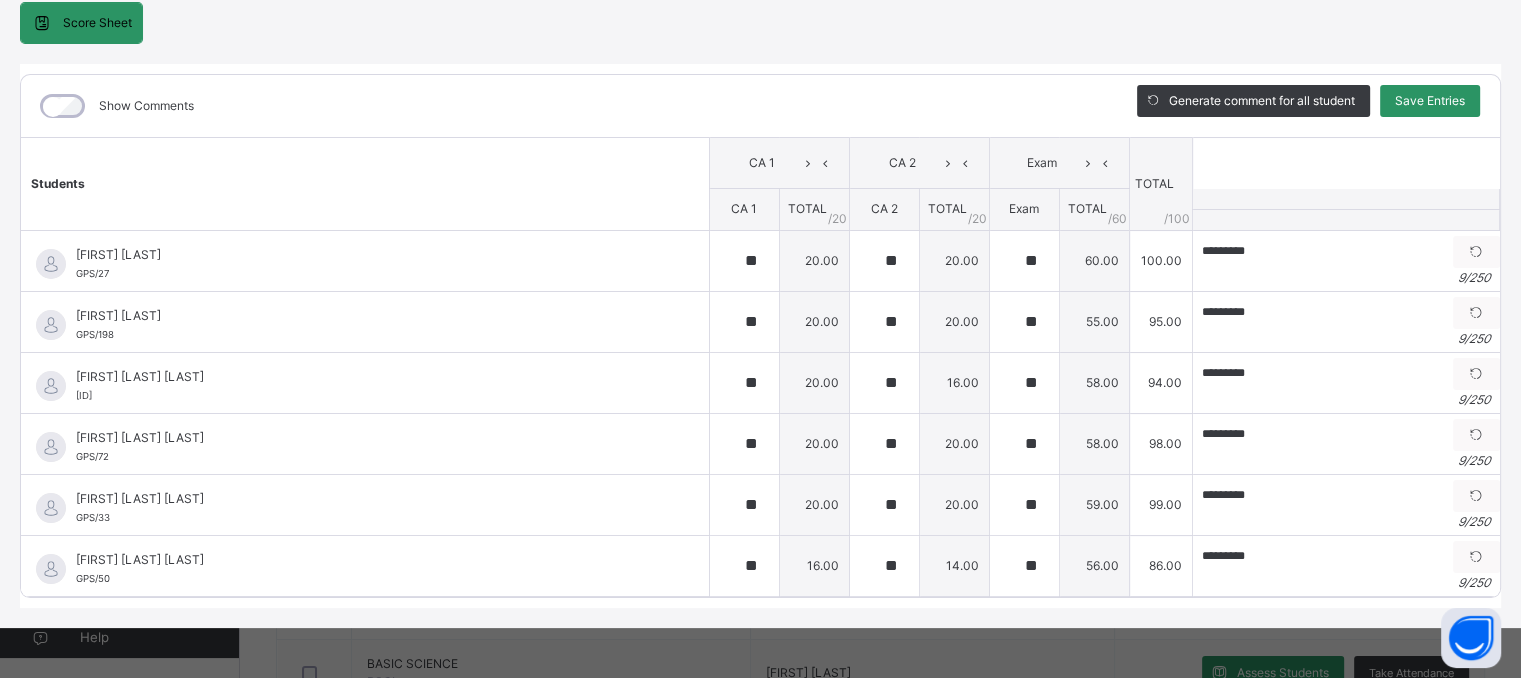 click on "Show Comments" at bounding box center (564, 106) 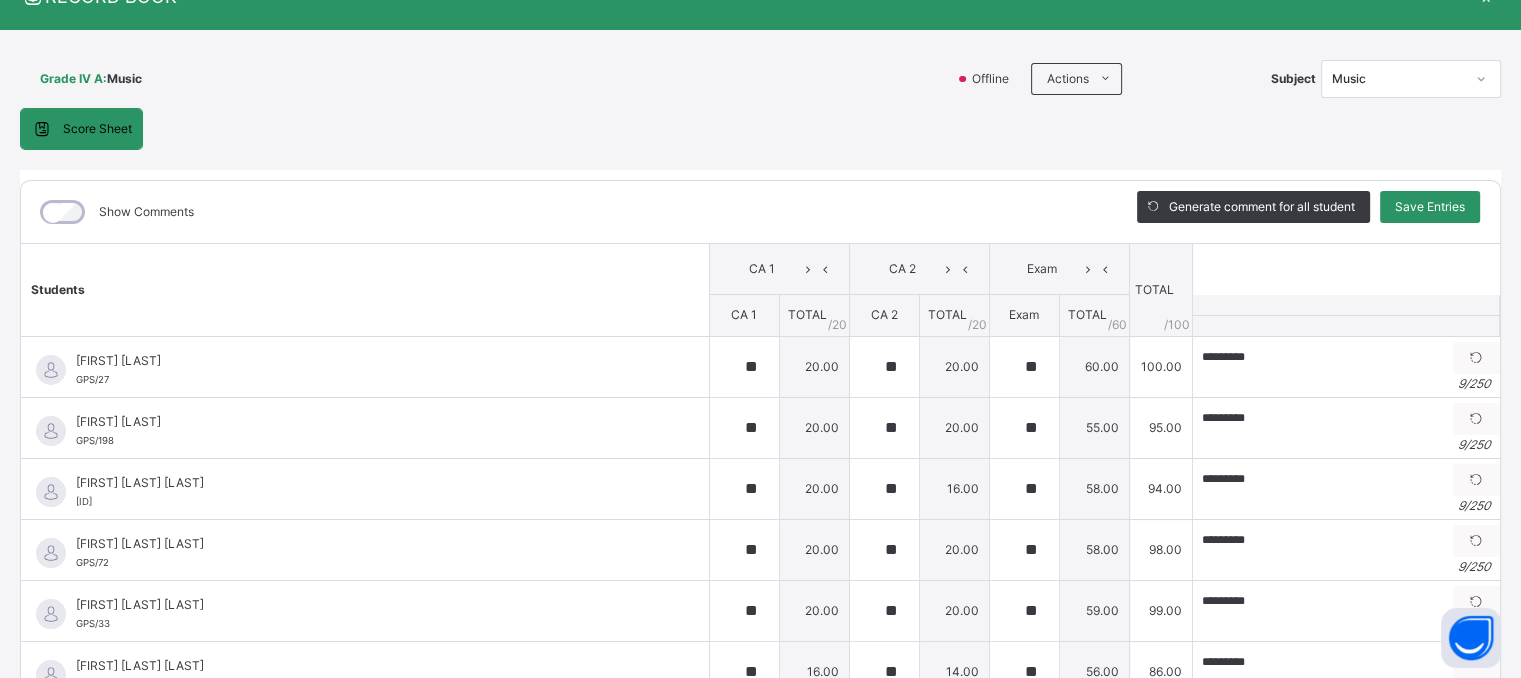 scroll, scrollTop: 85, scrollLeft: 0, axis: vertical 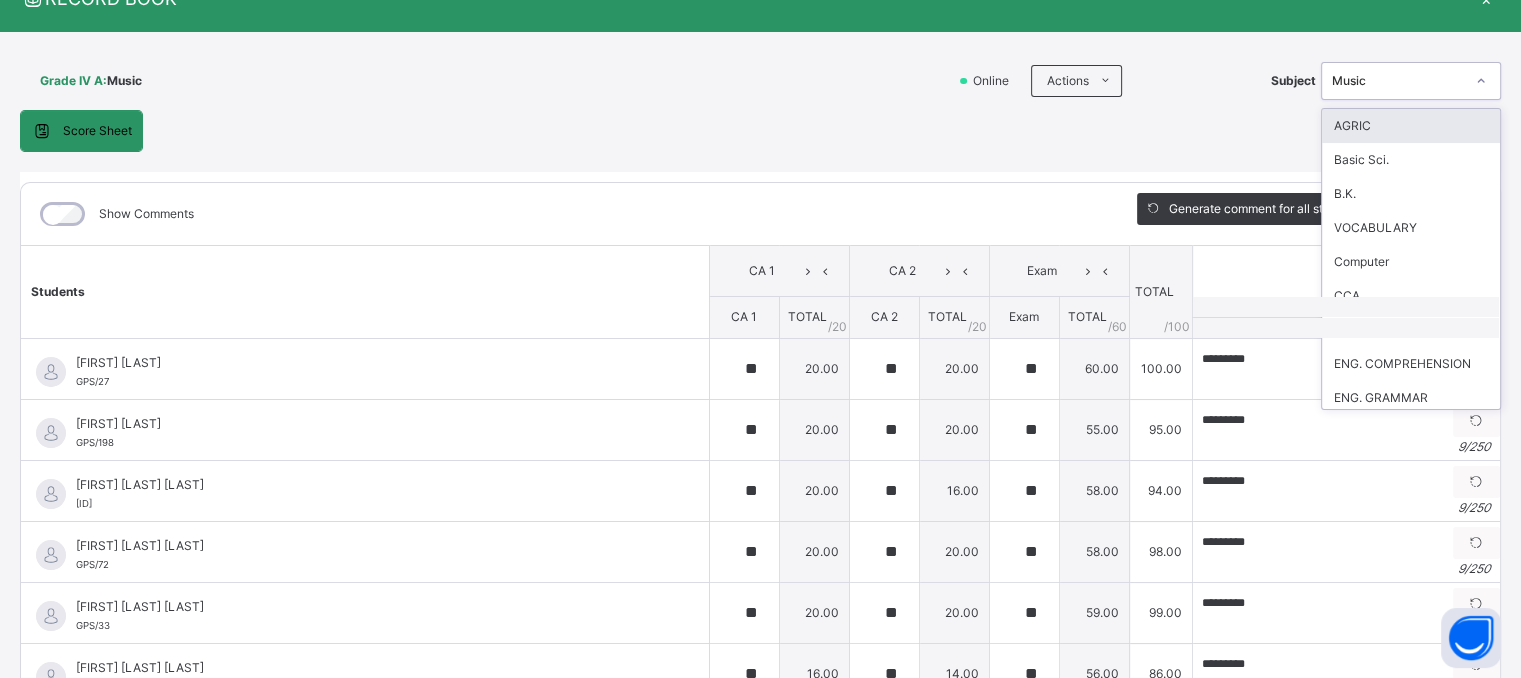 click on "Music" at bounding box center [1398, 81] 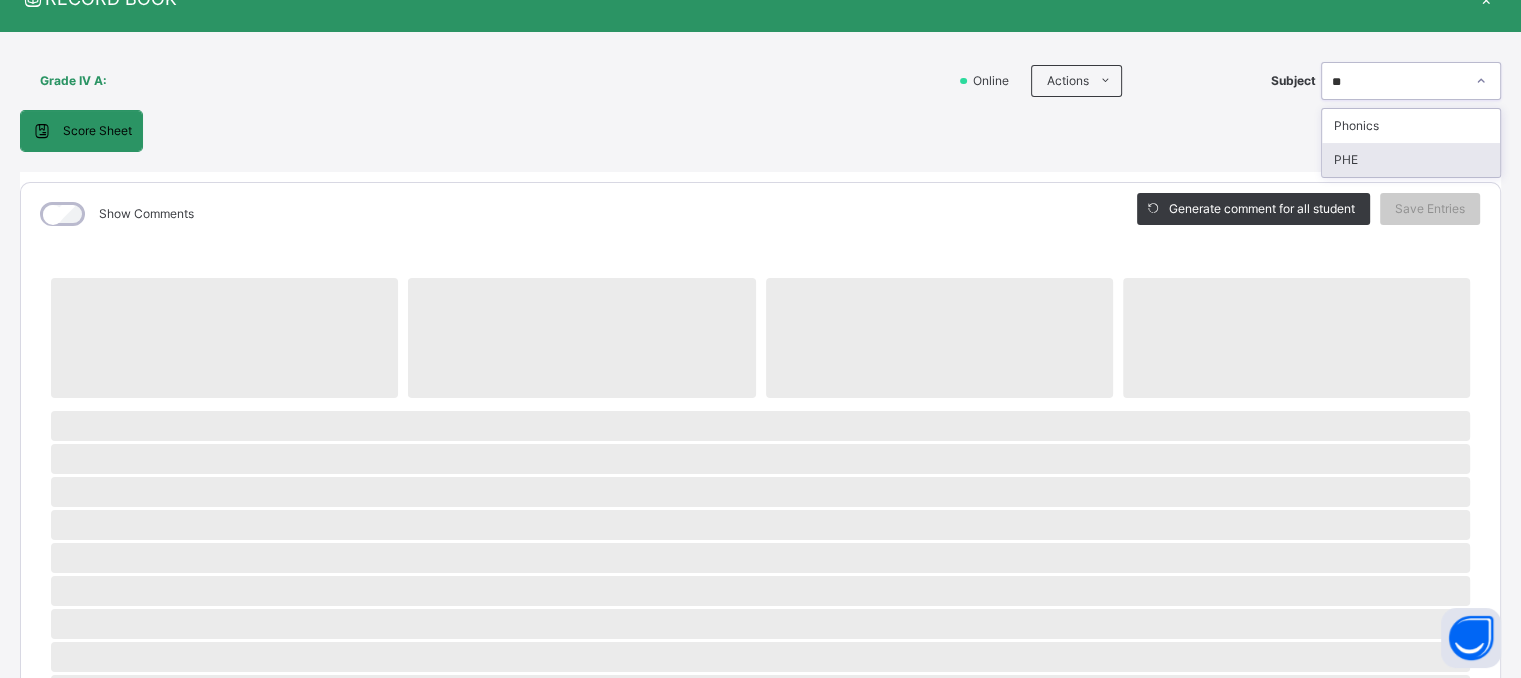 click on "PHE" at bounding box center [1411, 160] 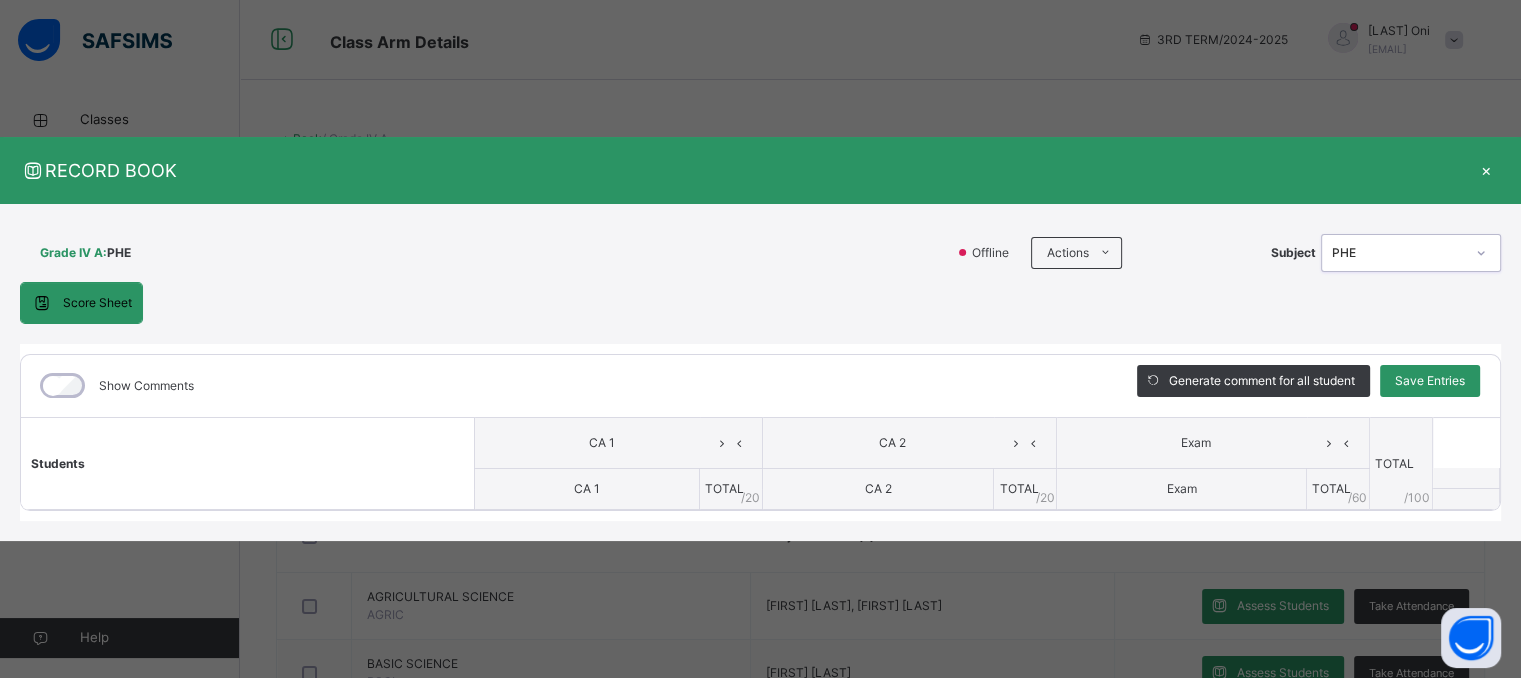 scroll, scrollTop: 0, scrollLeft: 0, axis: both 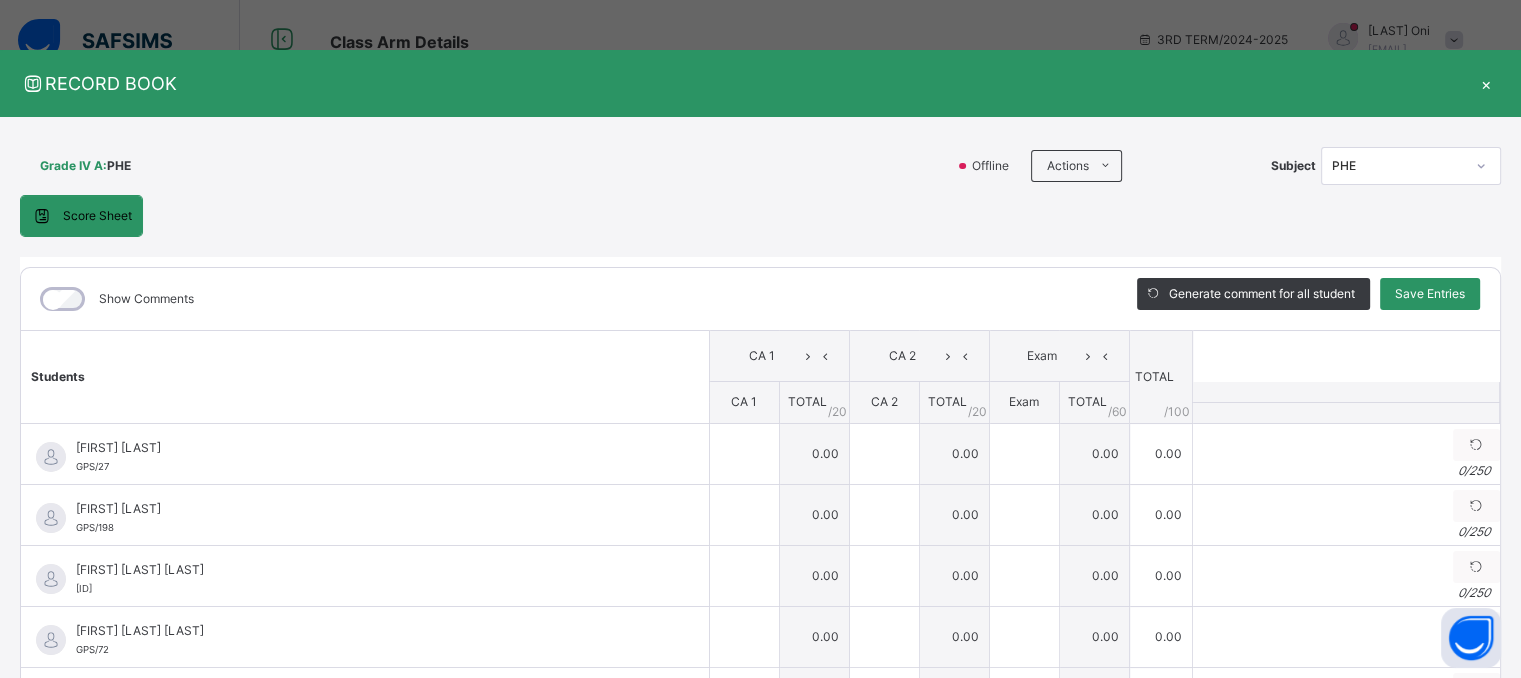 click on "Score Sheet Score Sheet Show Comments   Generate comment for all student   Save Entries Class Level:  Grade IV   A Subject:  PHE Session:  2024/2025 Session Session:  3RD TERM Students CA 1 CA 2 Exam TOTAL /100 Comment CA 1 TOTAL / 20 CA 2 TOTAL / 20 Exam TOTAL / 60  [FIRST]  [LAST] GPS/[NUMBER]  [FIRST]  [LAST] GPS/[NUMBER] 0.00 0.00 0.00 0.00 Generate comment 0 / 250   ×   Subject Teacher’s Comment Generate and see in full the comment developed by the AI with an option to regenerate the comment JS  [FIRST]  [LAST]   GPS/[NUMBER]   Total 0.00  / 100.00 Sims Bot   Regenerate     Use this comment   [FIRST] [LAST] GPS/[NUMBER] [FIRST] [LAST] GPS/[NUMBER] 0.00 0.00 0.00 0.00 Generate comment 0 / 250   ×   Subject Teacher’s Comment Generate and see in full the comment developed by the AI with an option to regenerate the comment JS [FIRST] [LAST]   GPS/[NUMBER]   Total 0.00  / 100.00 Sims Bot   Regenerate     Use this comment   [FIRST]  [LAST]  GPS/[NUMBER] [FIRST]  [LAST]  GPS/[NUMBER] 0 /" at bounding box center (760, 498) 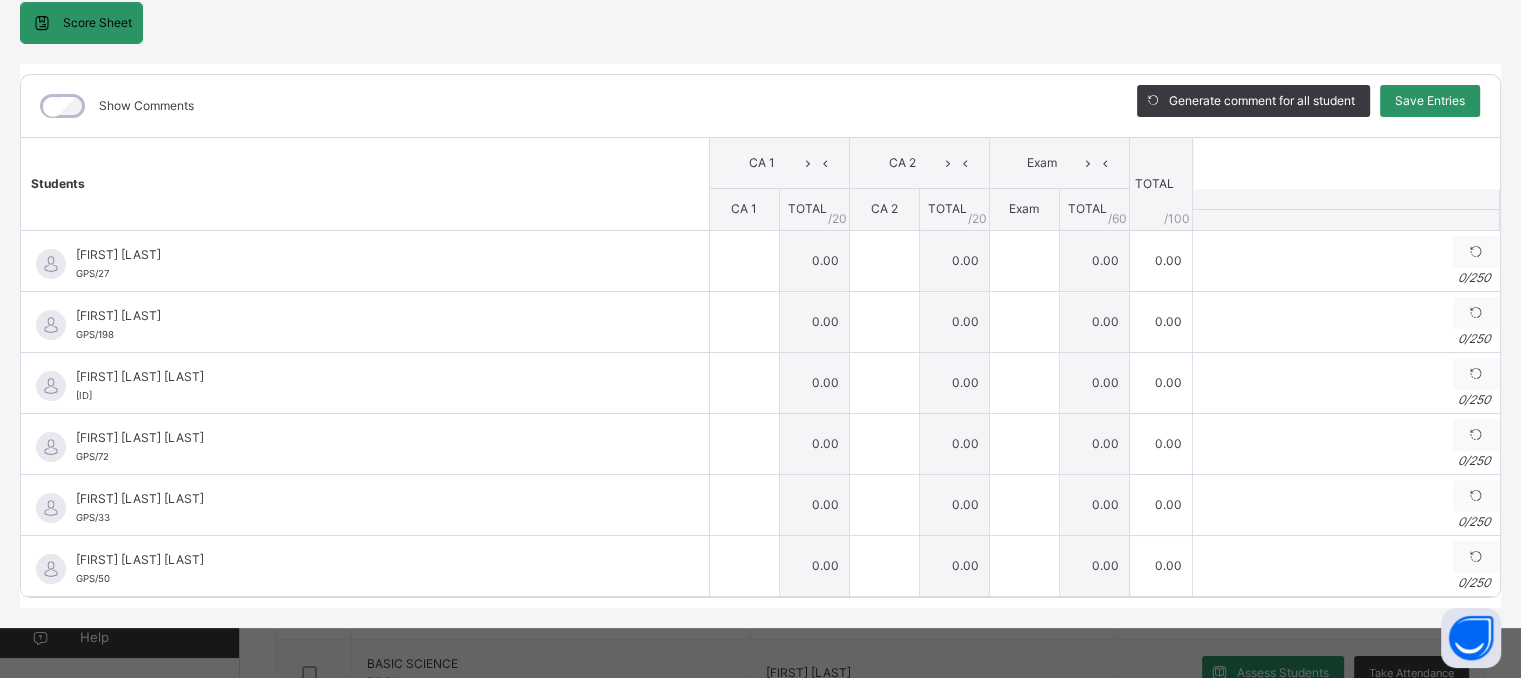 scroll, scrollTop: 205, scrollLeft: 0, axis: vertical 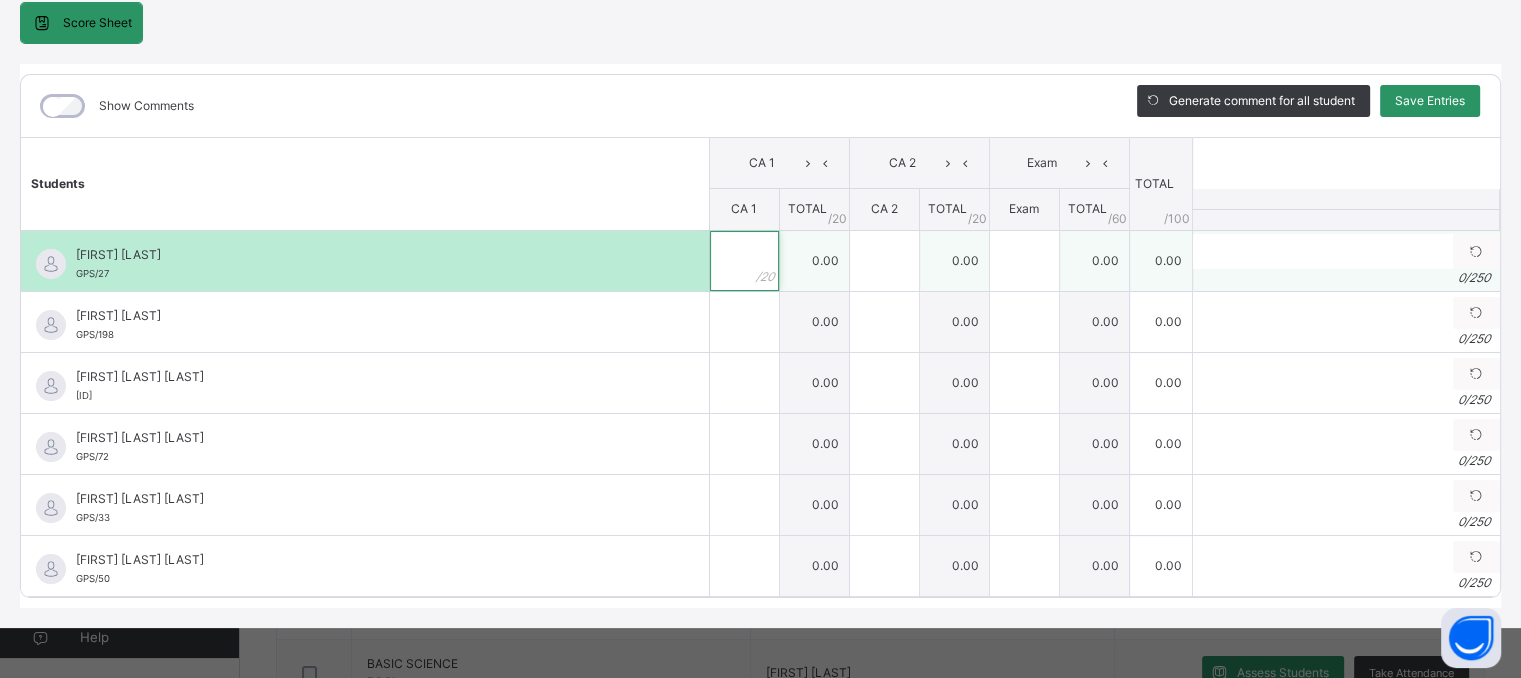 click at bounding box center (744, 261) 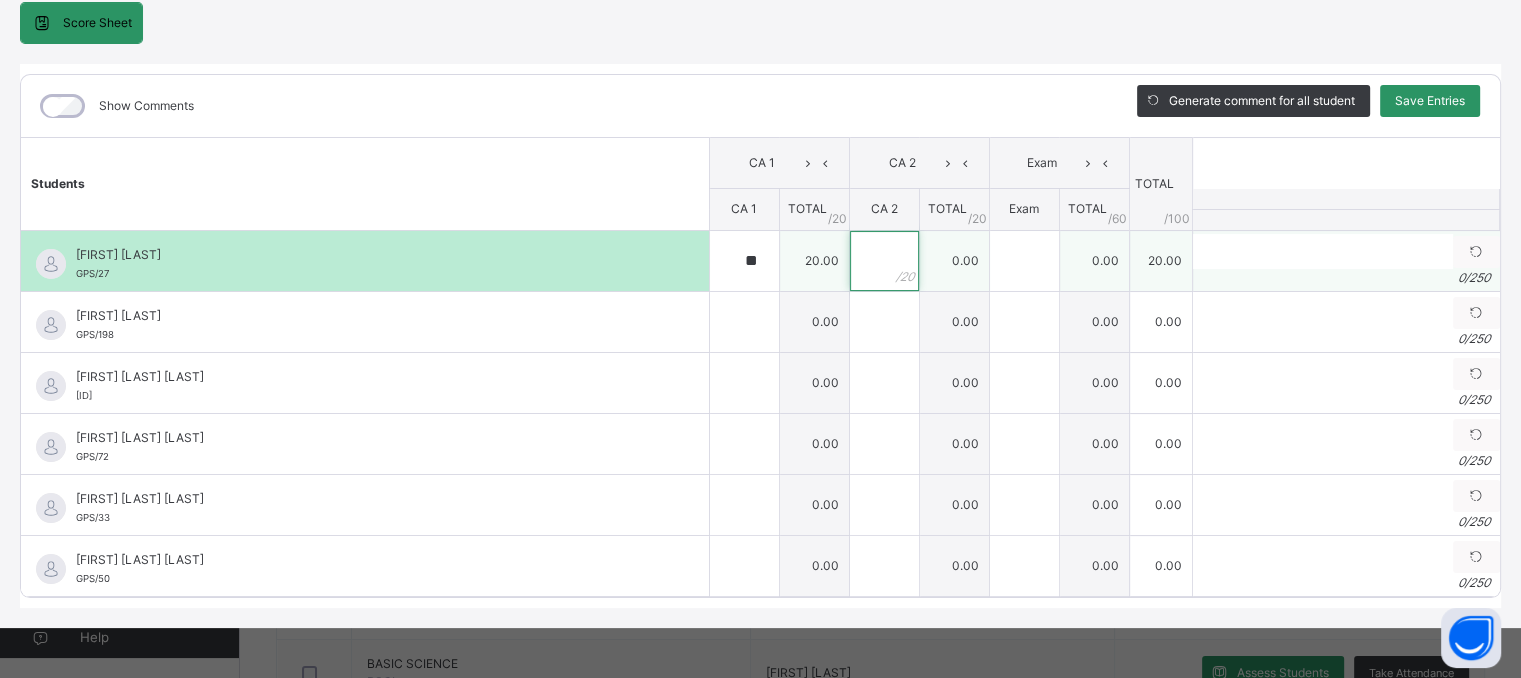 click at bounding box center [884, 261] 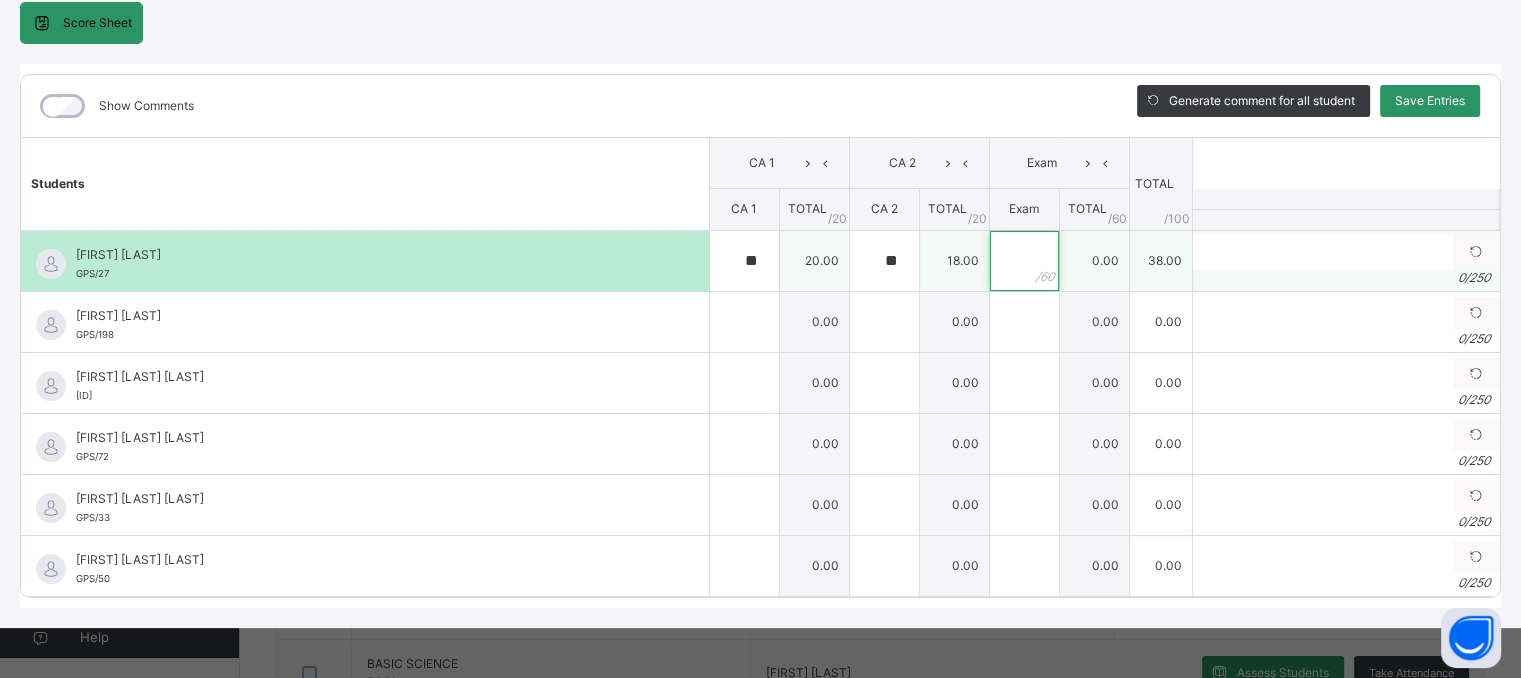 click at bounding box center [1024, 261] 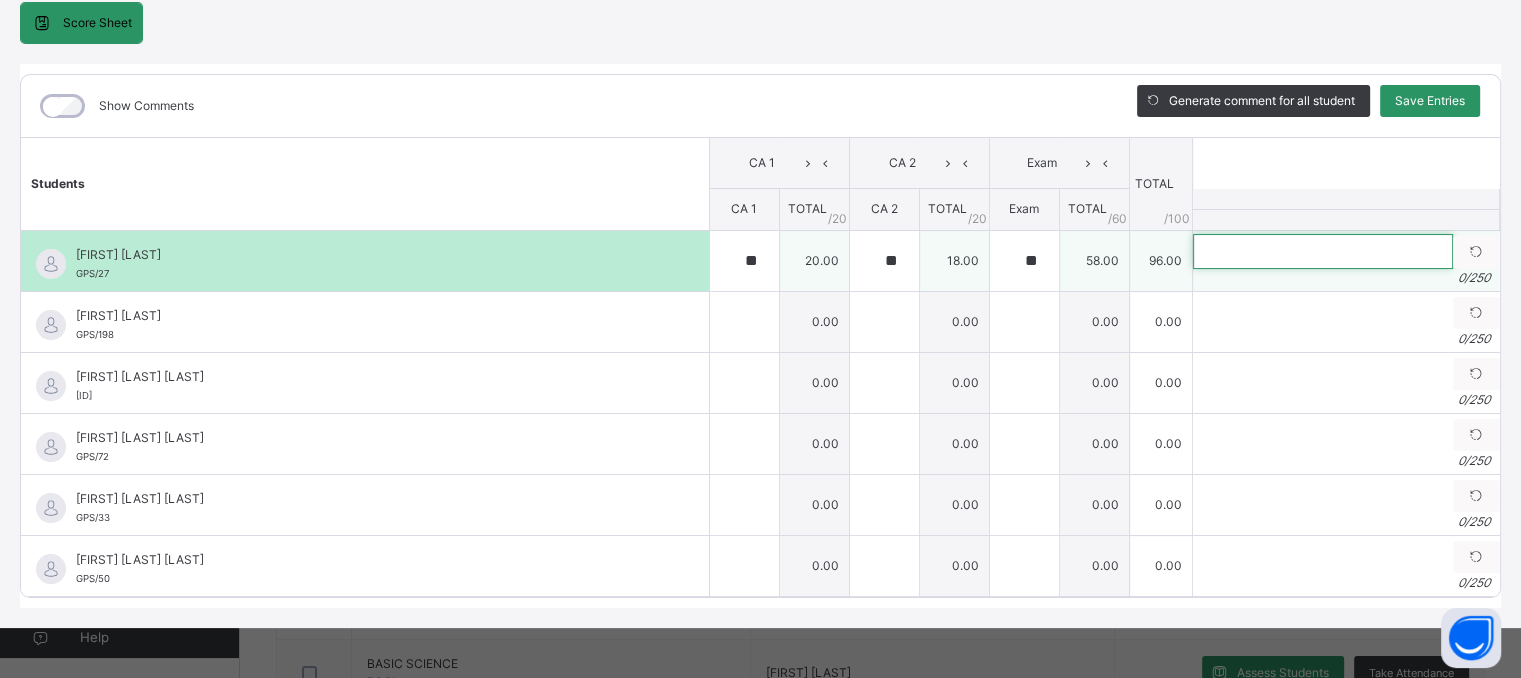 click at bounding box center (1323, 251) 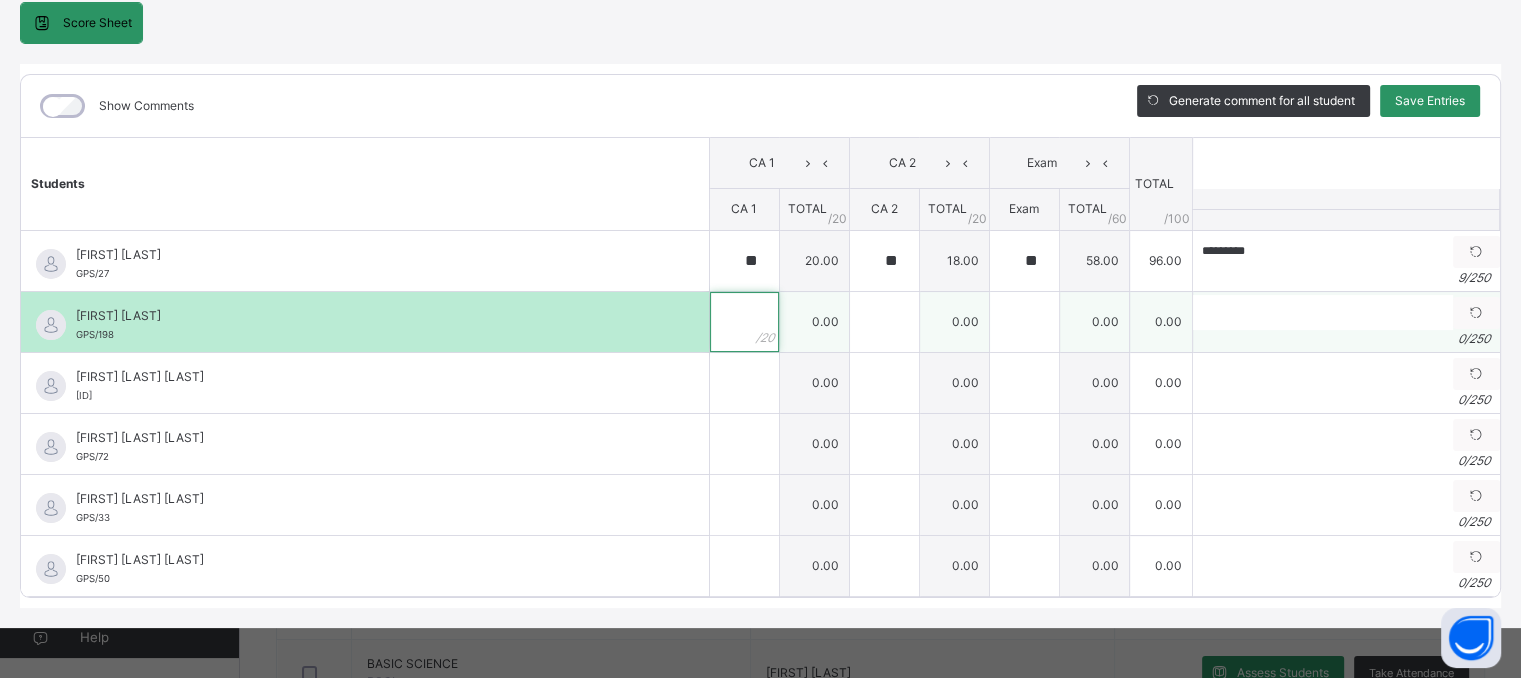 click at bounding box center [744, 322] 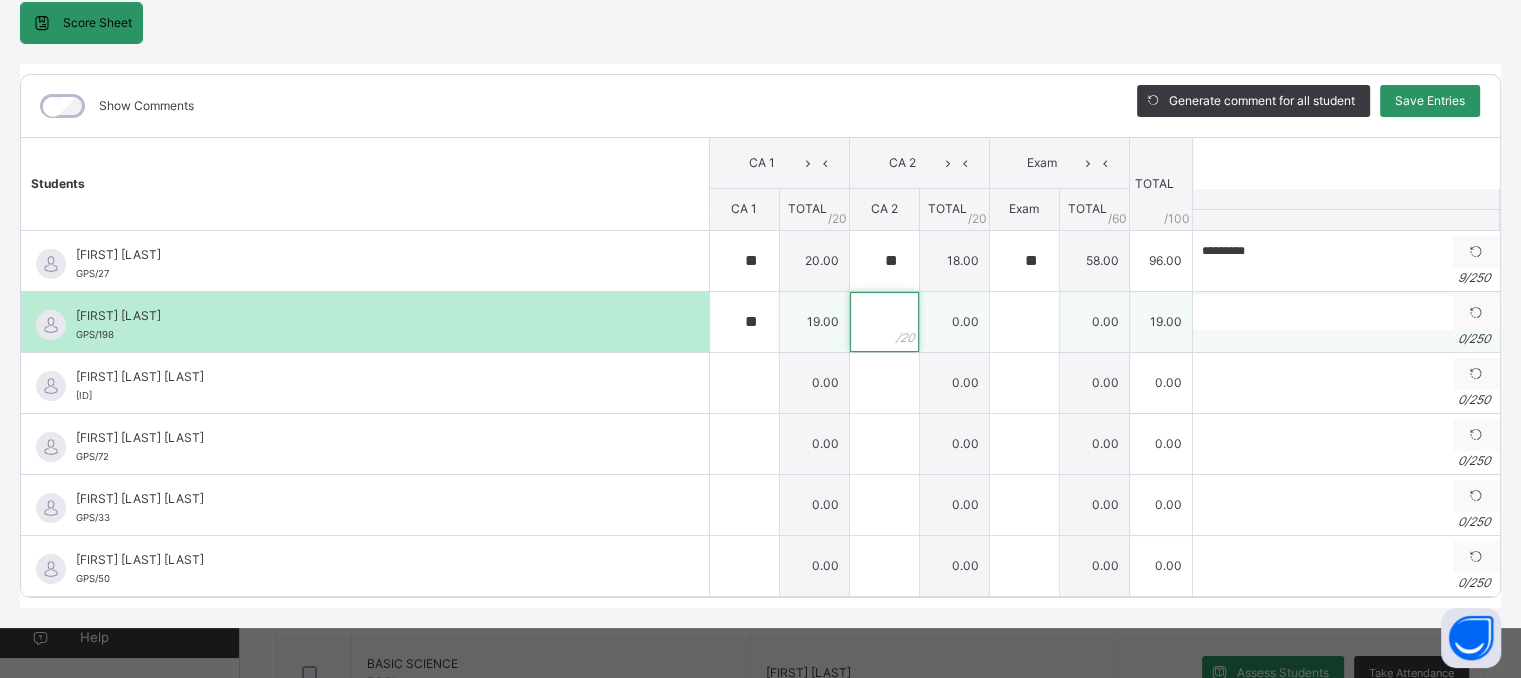click at bounding box center (884, 322) 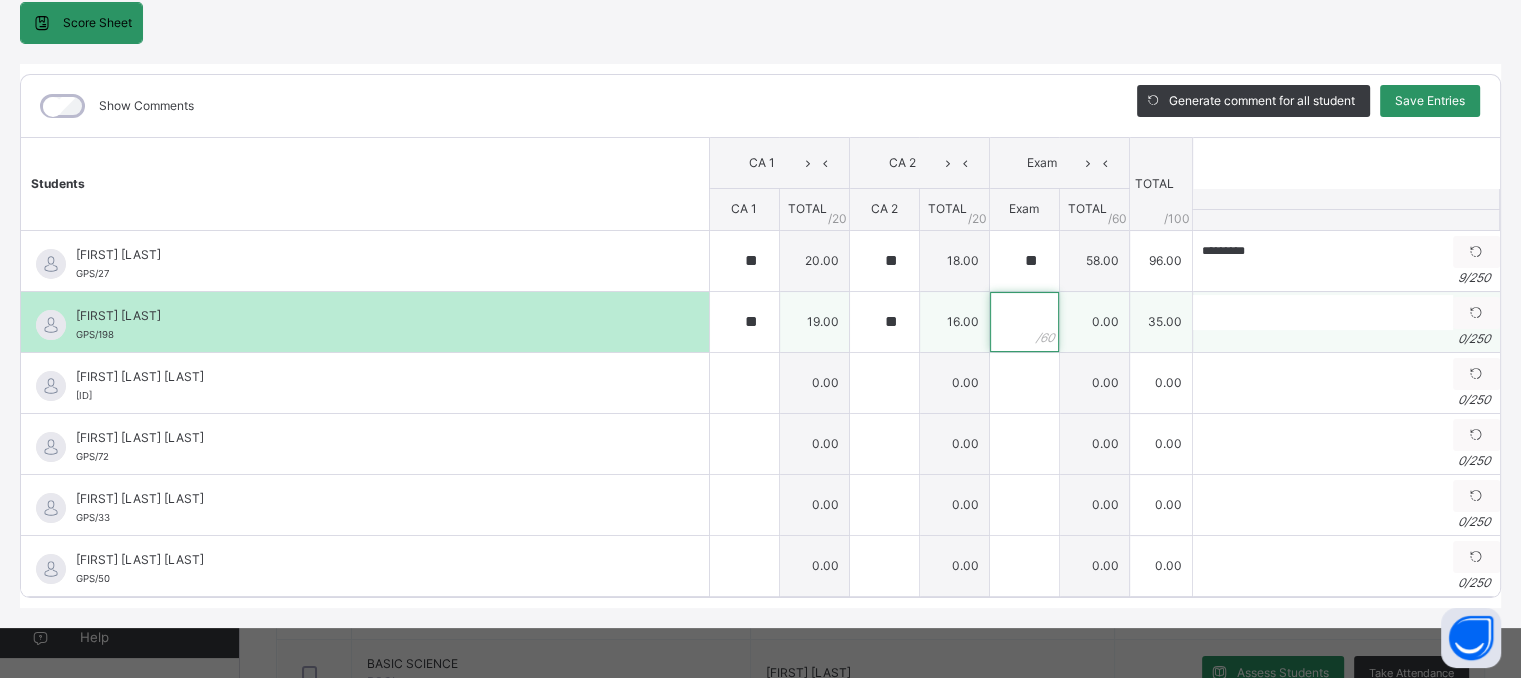 click at bounding box center [1024, 322] 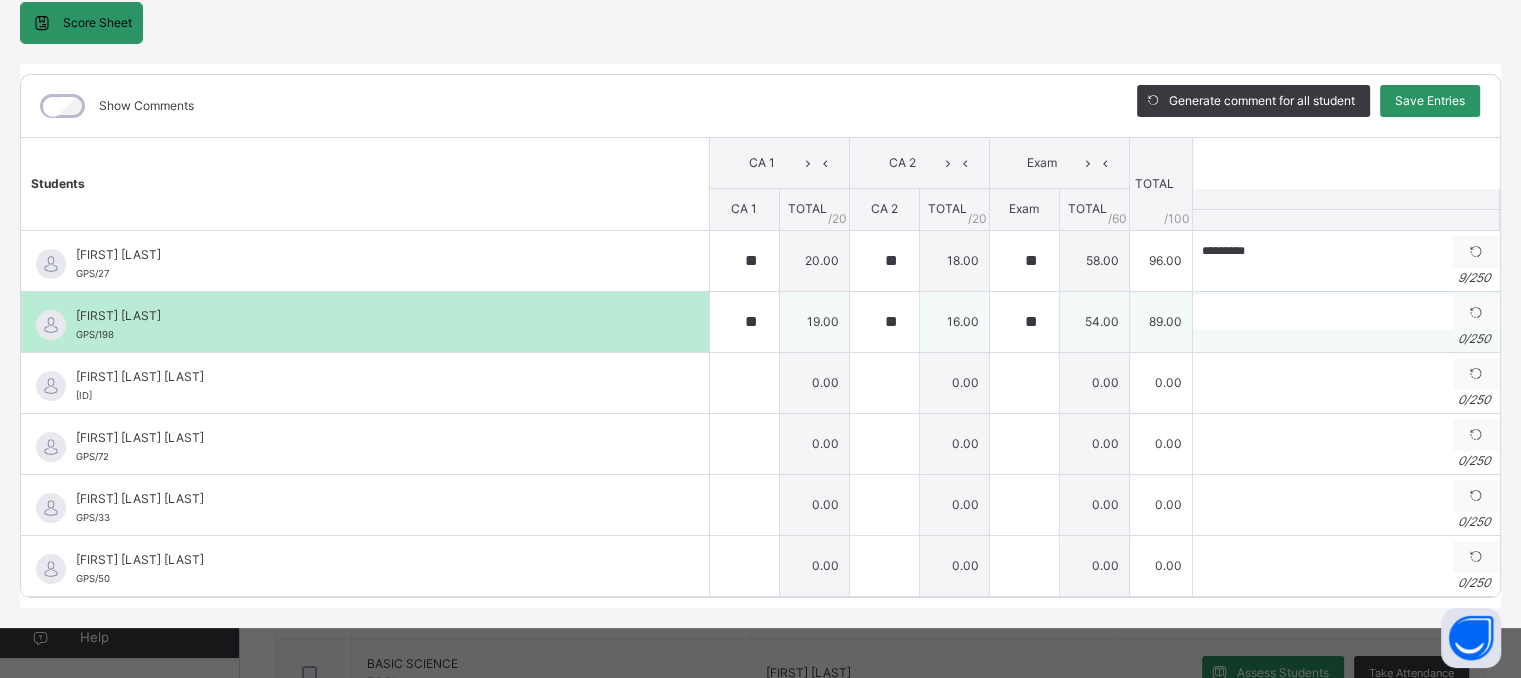 click on "0 / 250" at bounding box center [1346, 339] 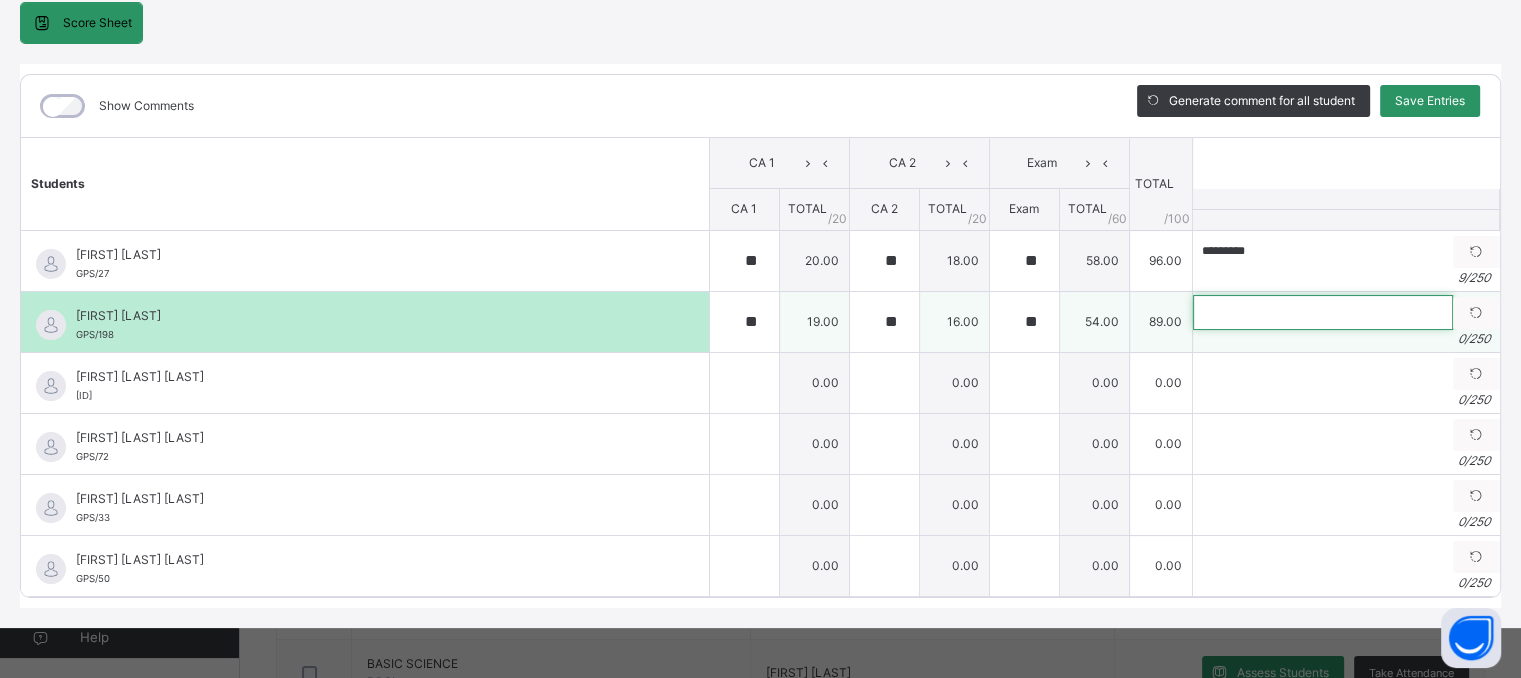 click at bounding box center (1323, 312) 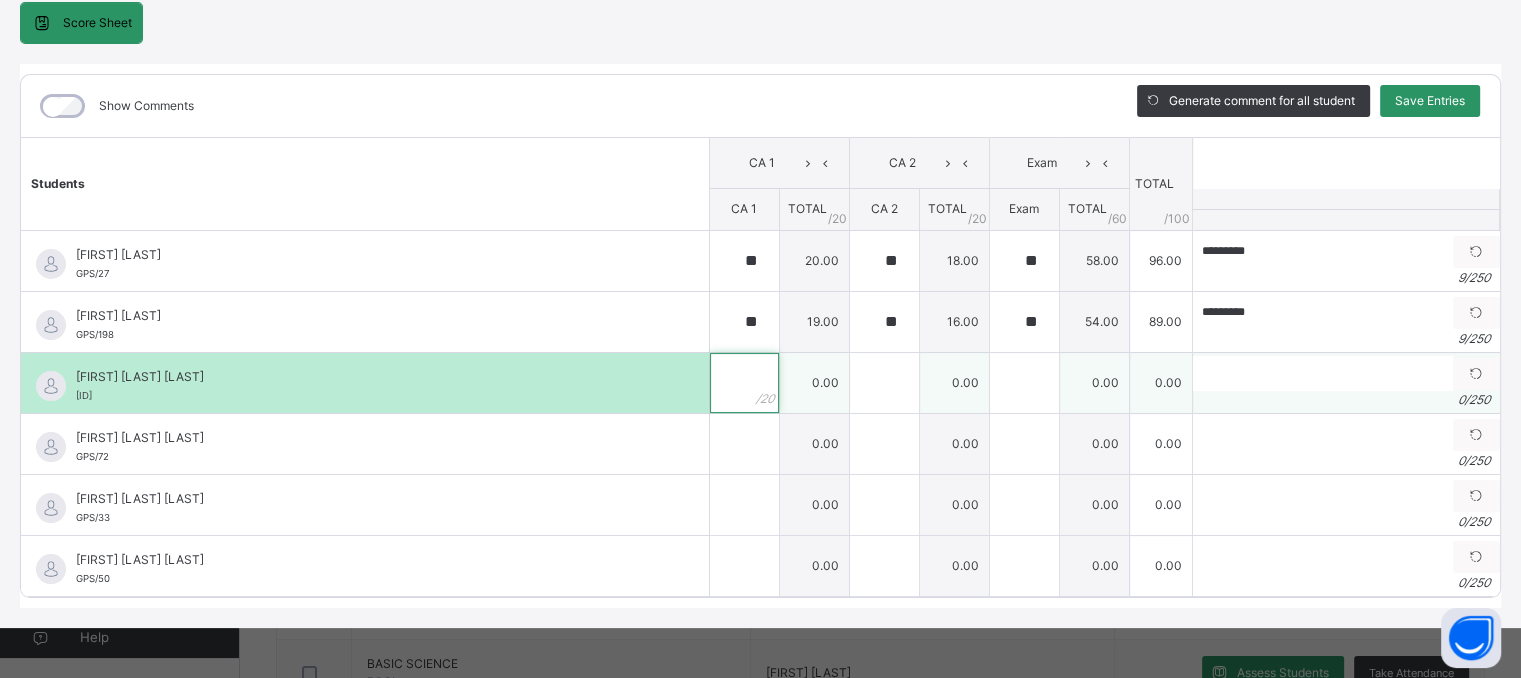 click at bounding box center [744, 383] 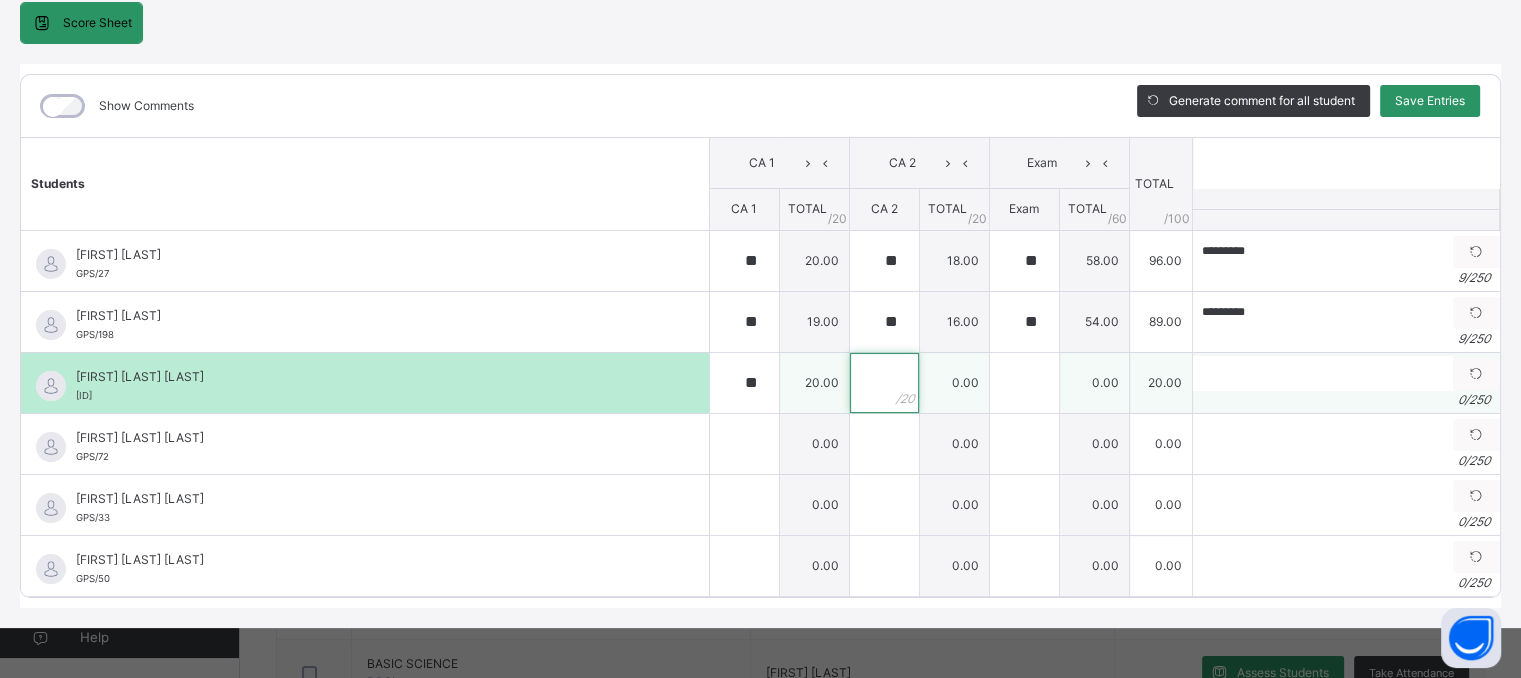 click at bounding box center (884, 383) 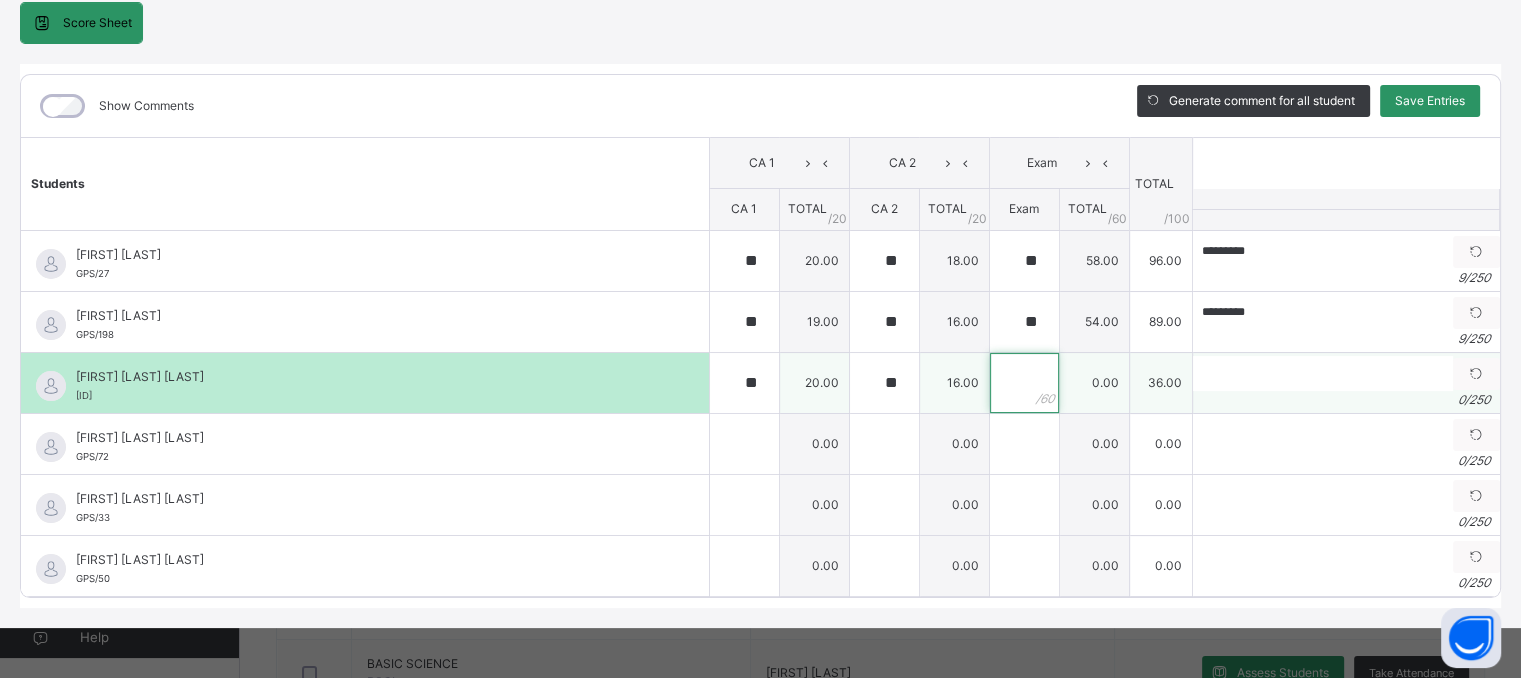 click at bounding box center (1024, 383) 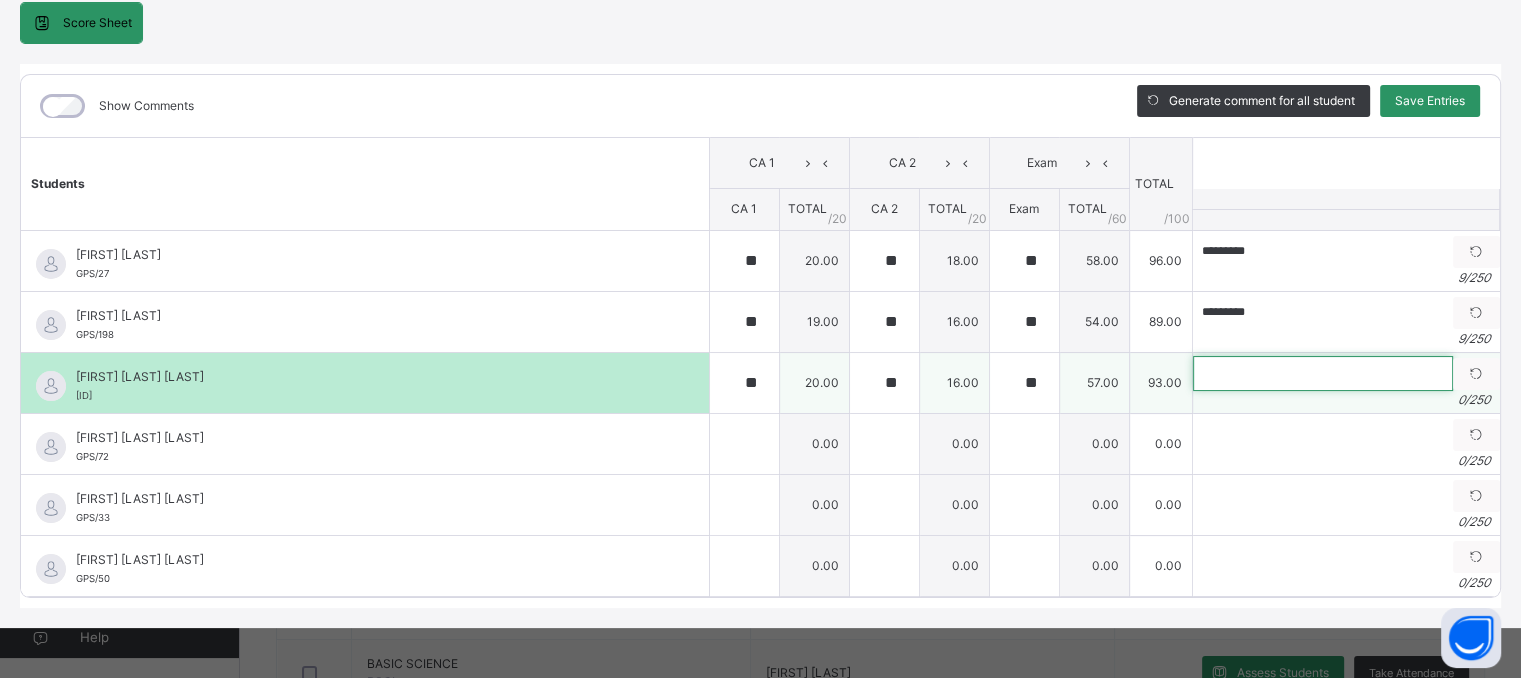 click at bounding box center [1323, 373] 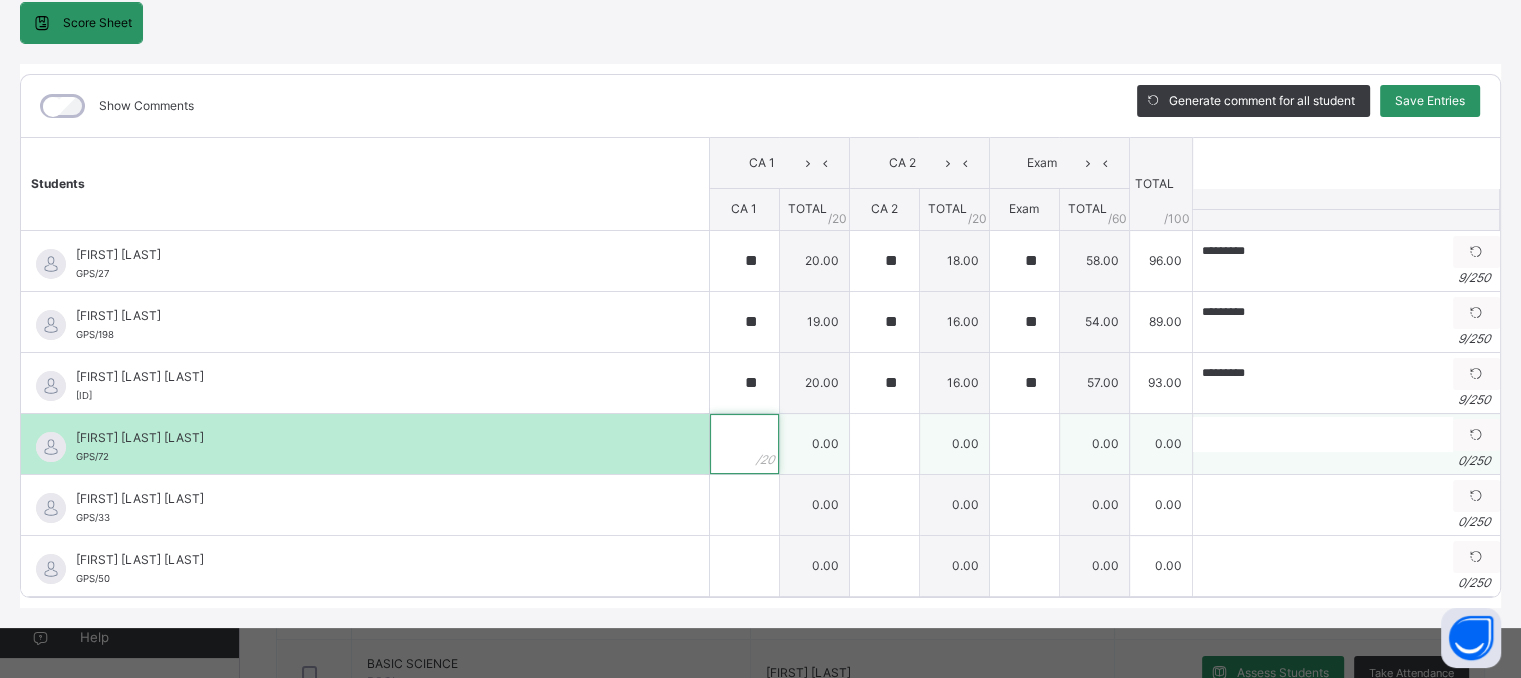 click at bounding box center (744, 444) 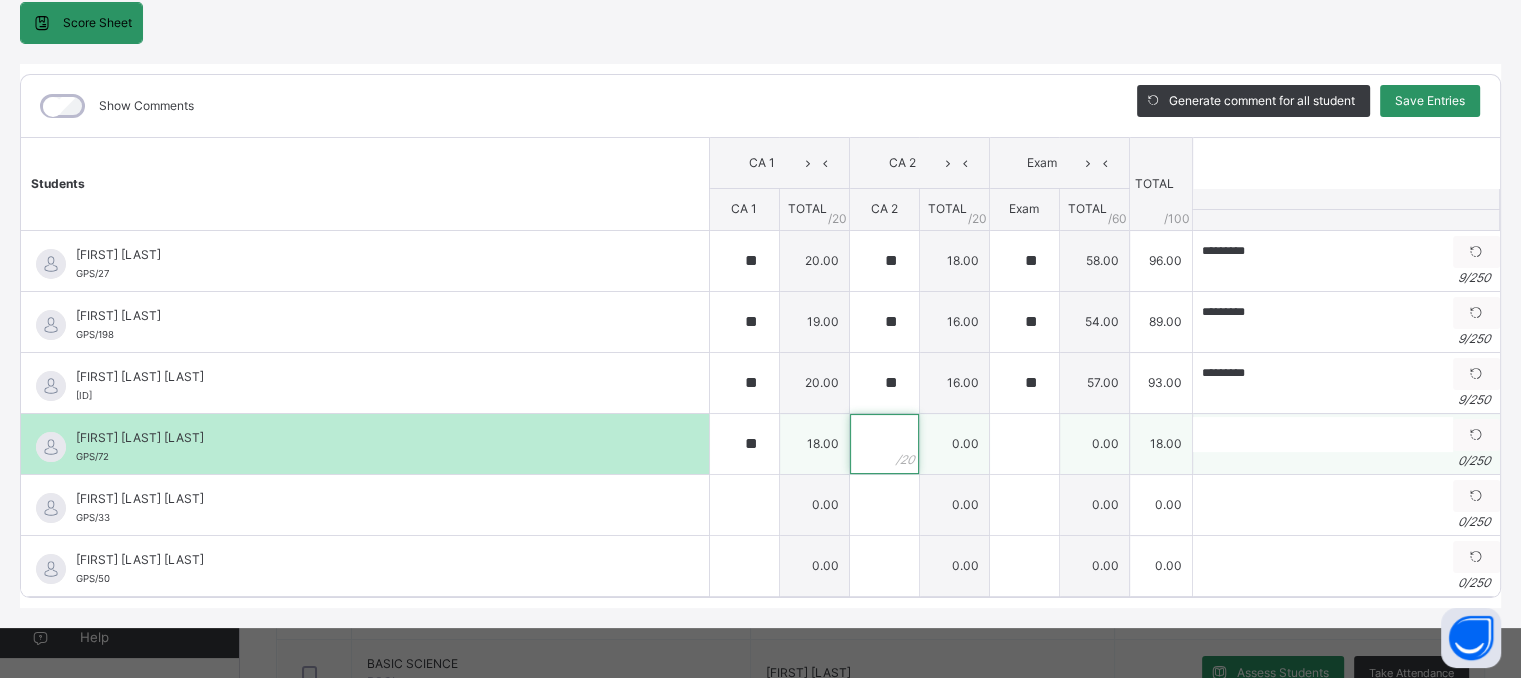 click at bounding box center [884, 444] 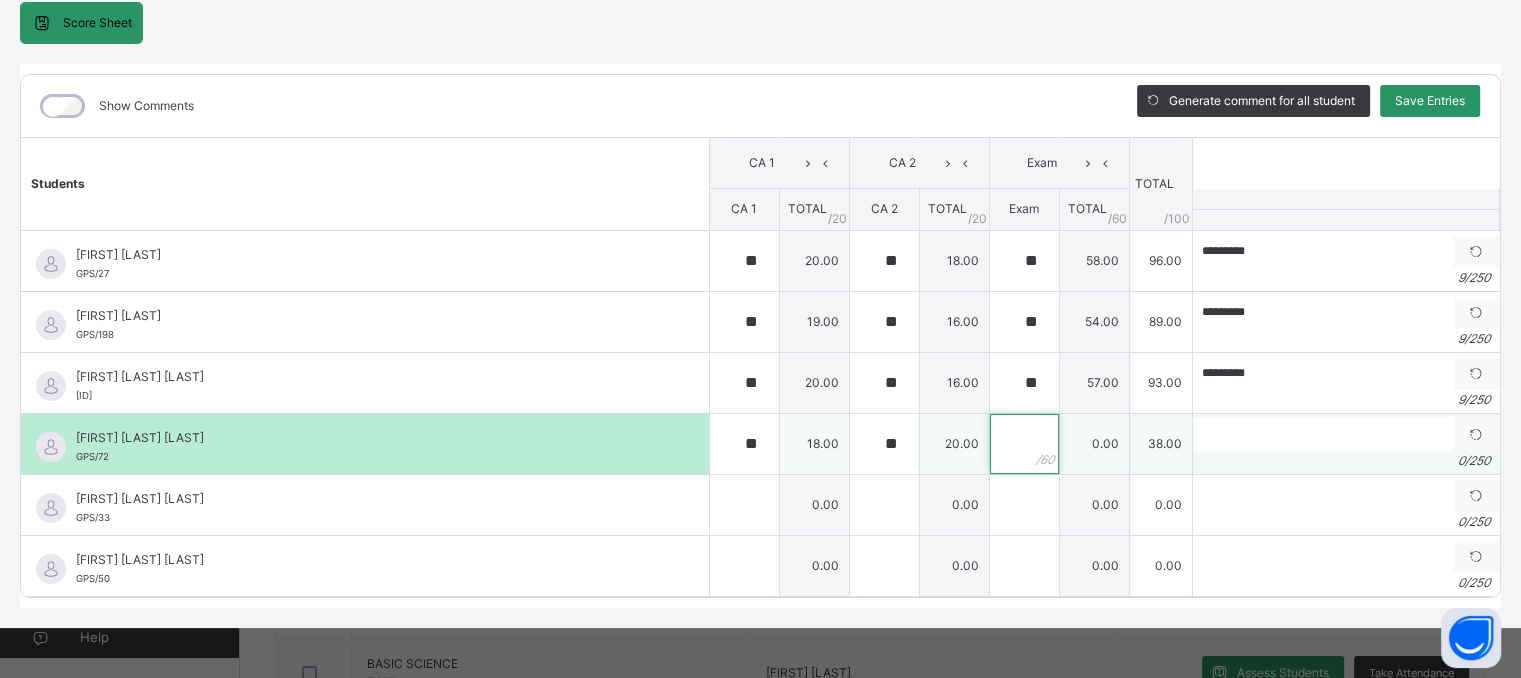 click at bounding box center [1024, 444] 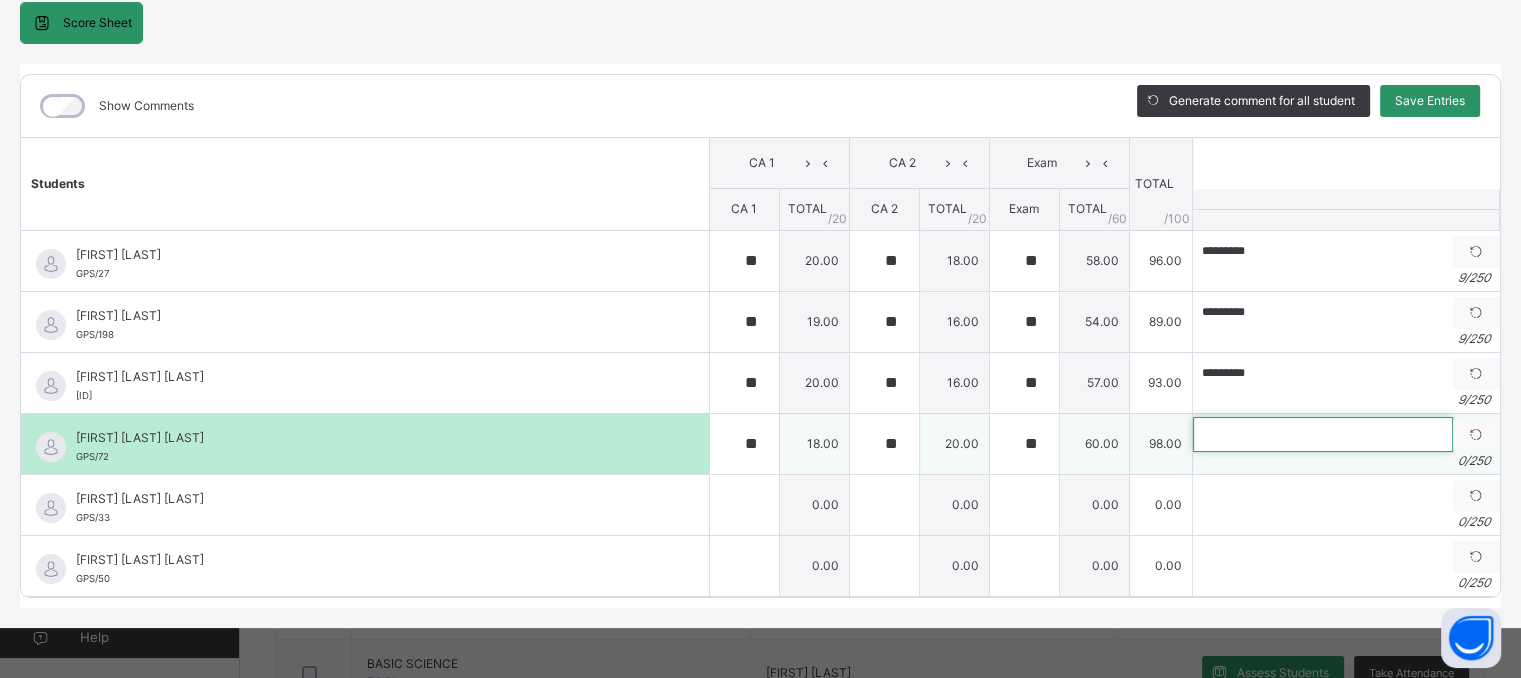 click at bounding box center [1323, 434] 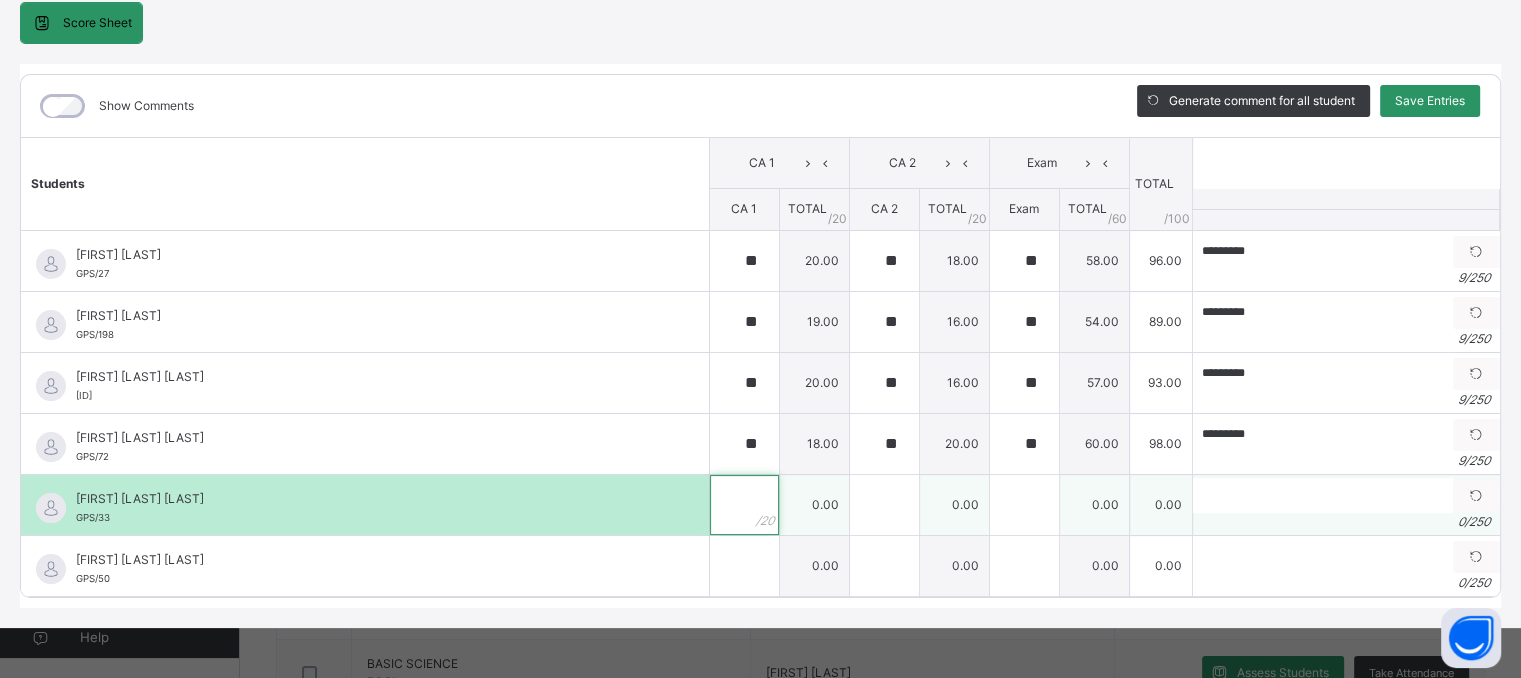 click at bounding box center (744, 505) 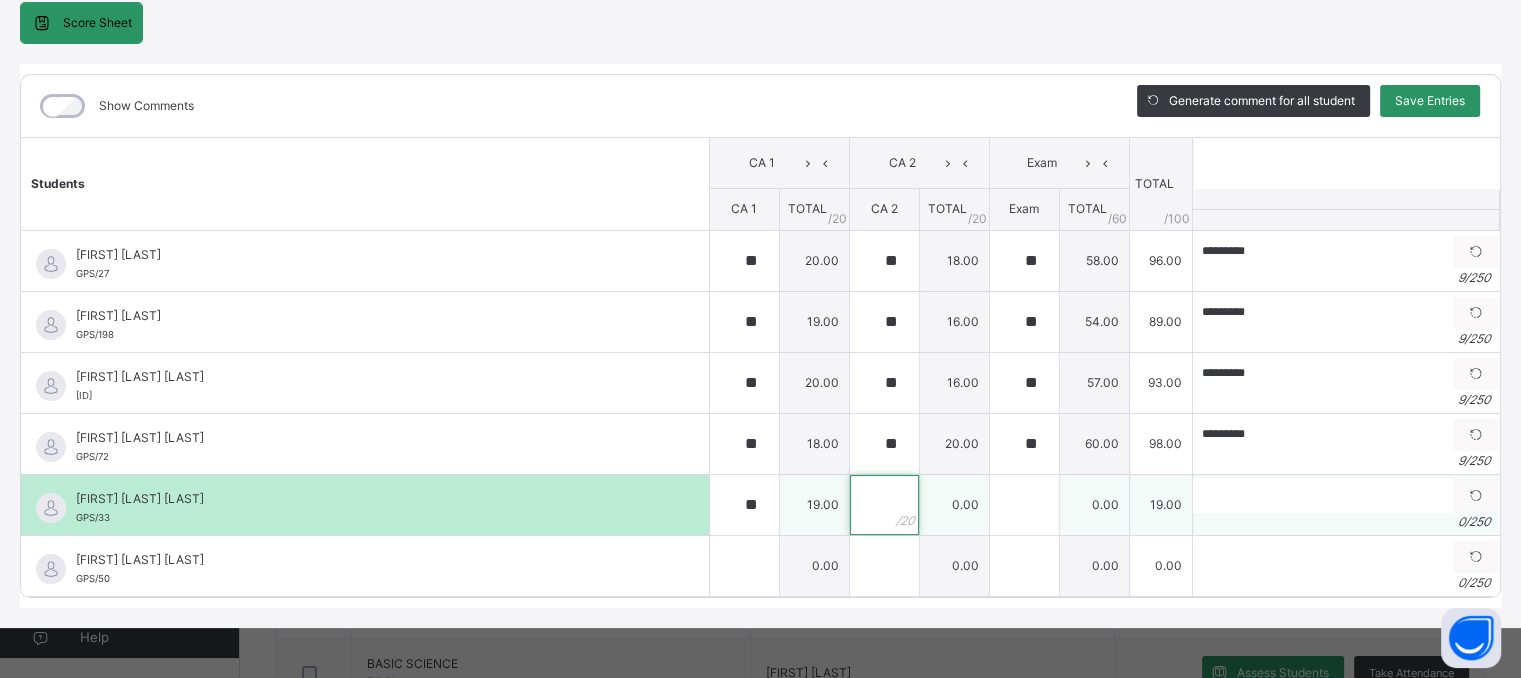 click at bounding box center (884, 505) 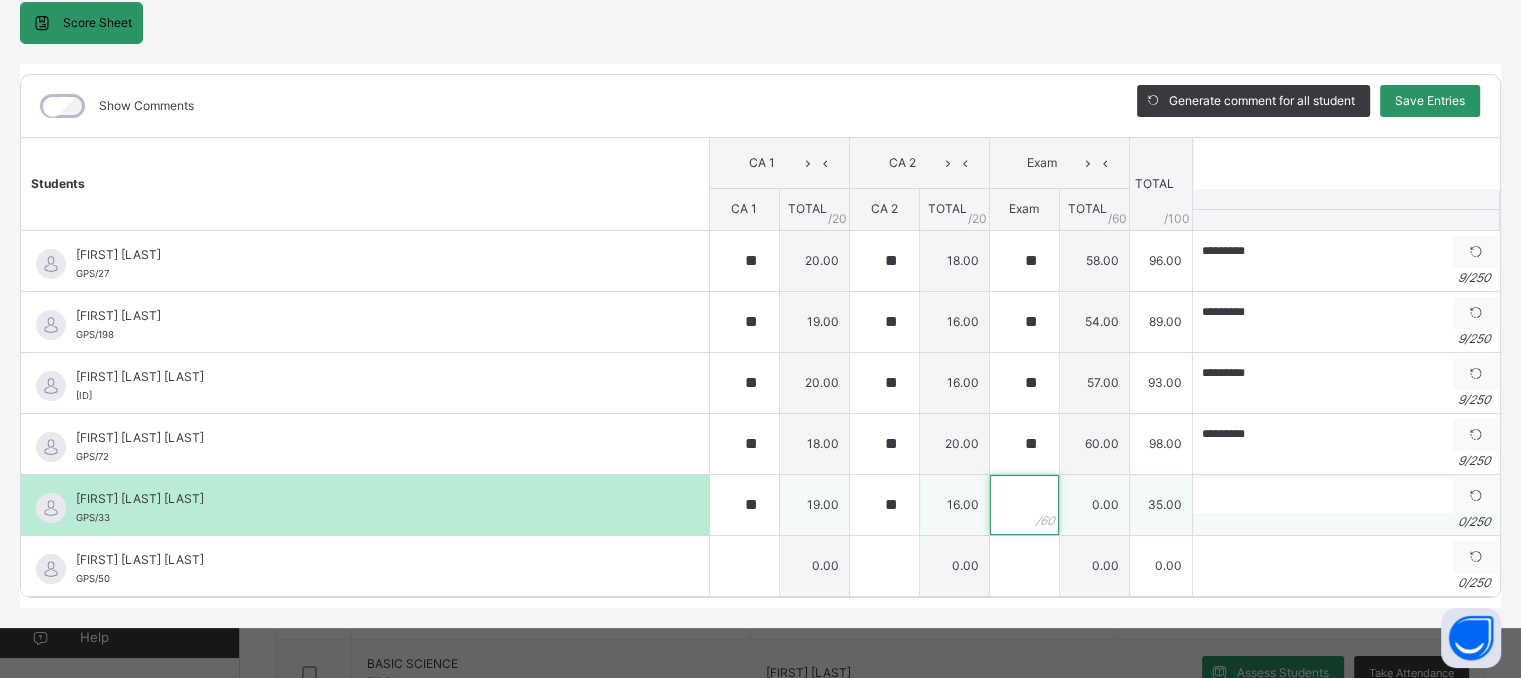 click at bounding box center [1024, 505] 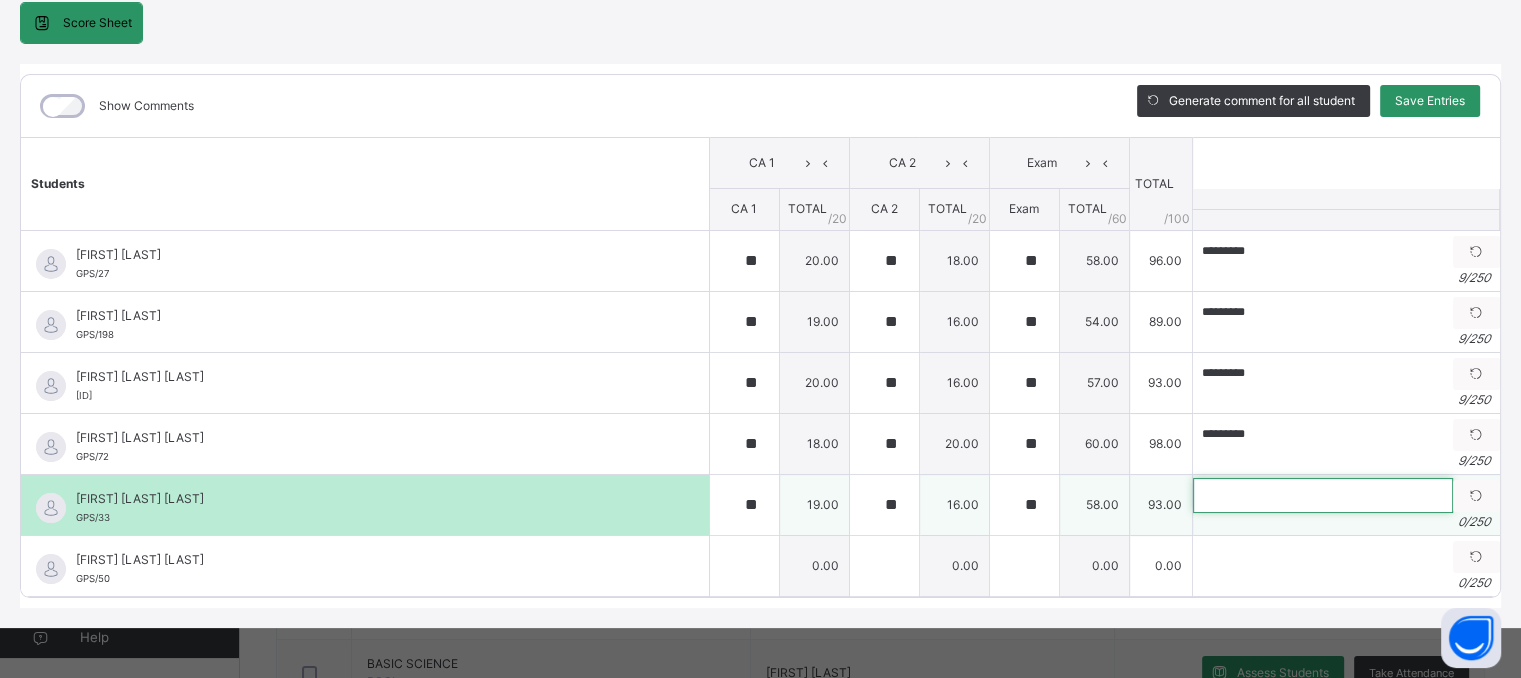 click at bounding box center [1323, 495] 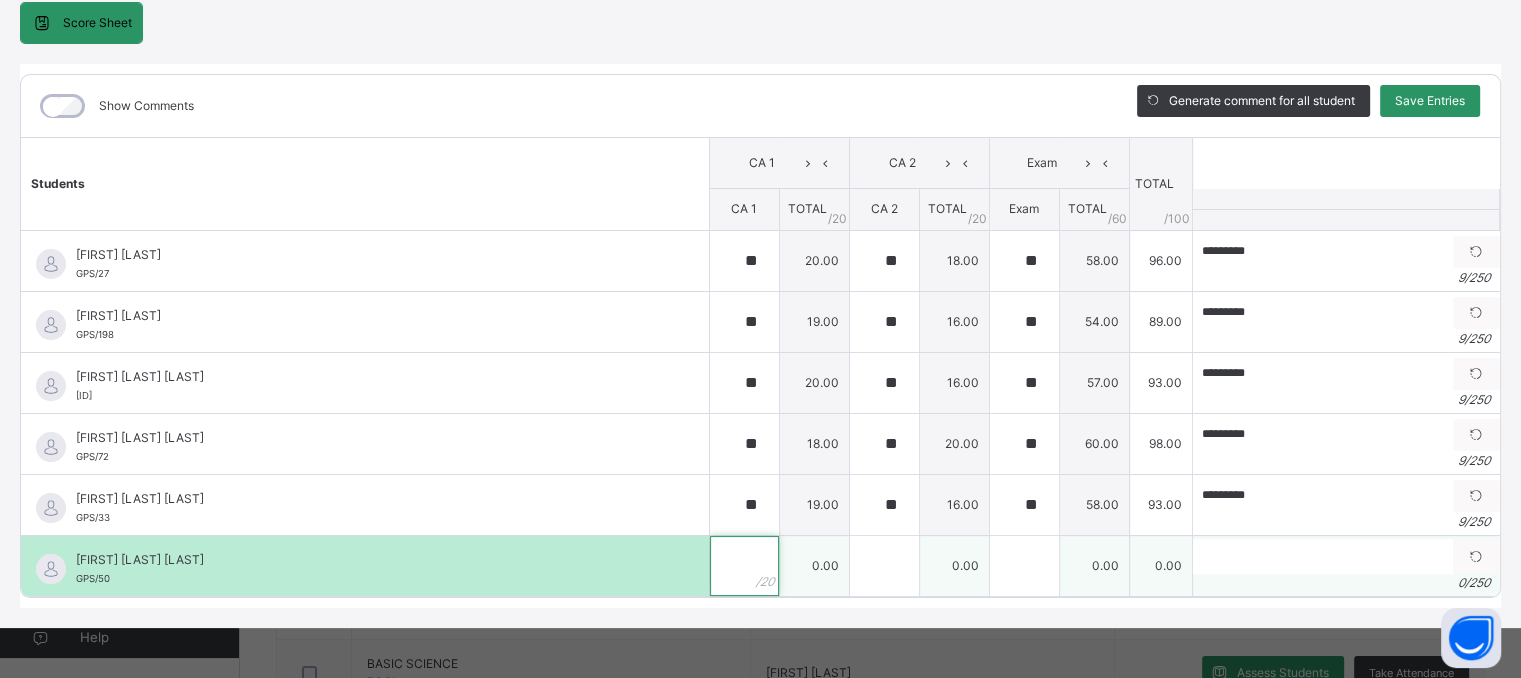 click at bounding box center [744, 566] 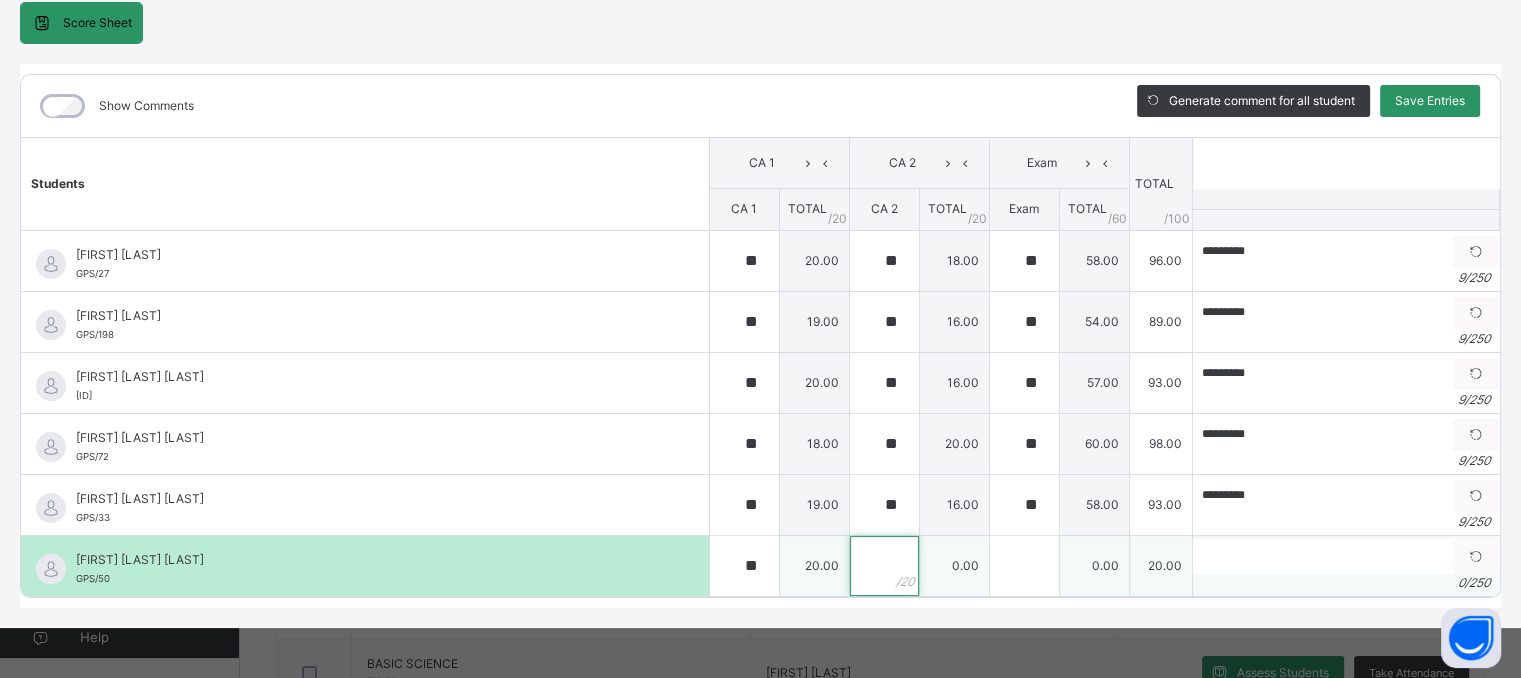 click at bounding box center [884, 566] 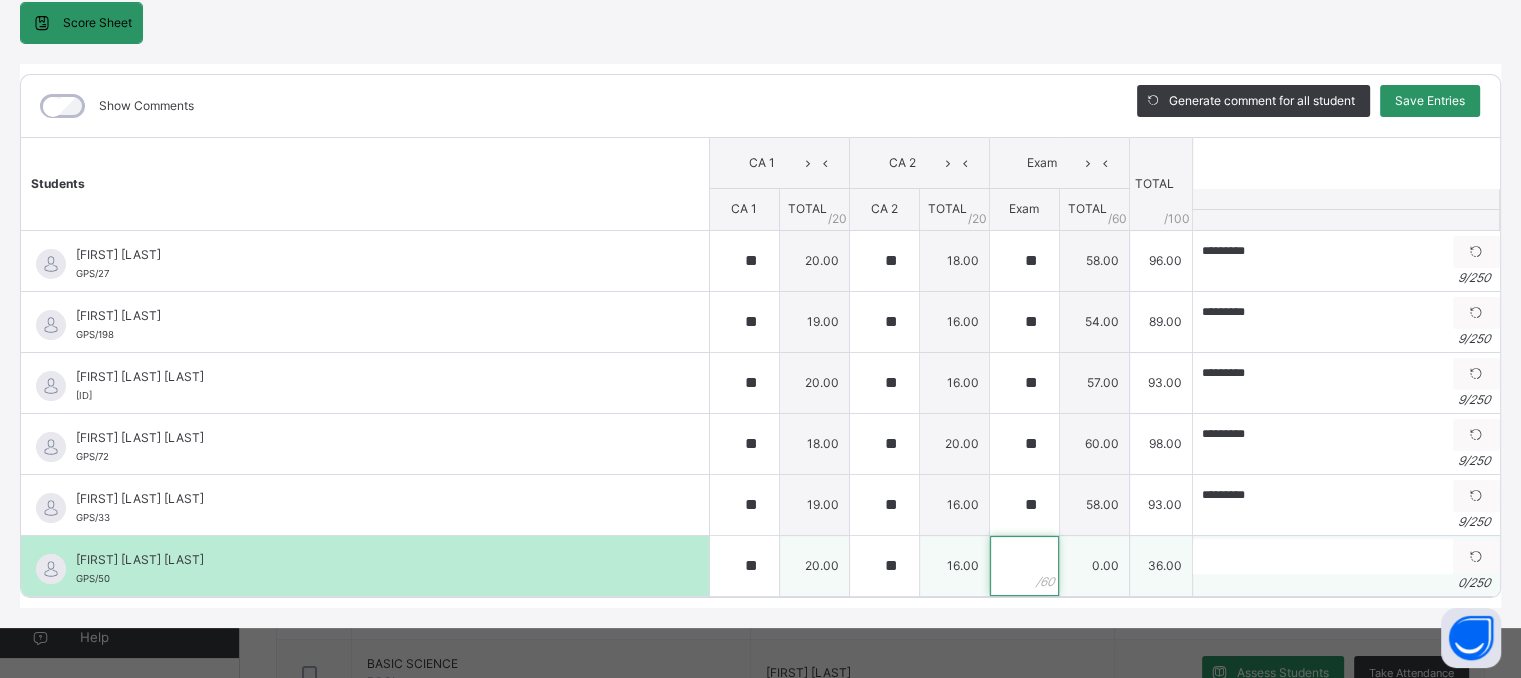 click at bounding box center [1024, 566] 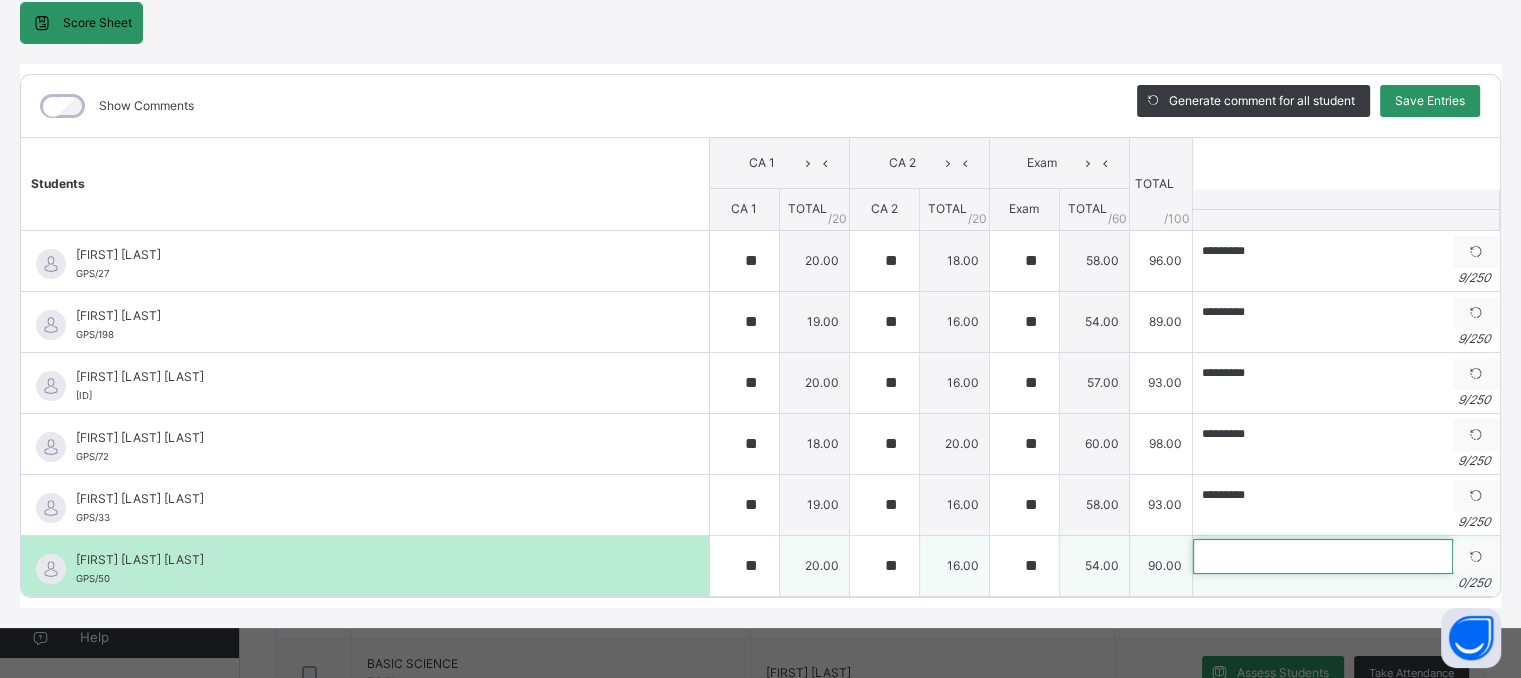 click at bounding box center (1323, 556) 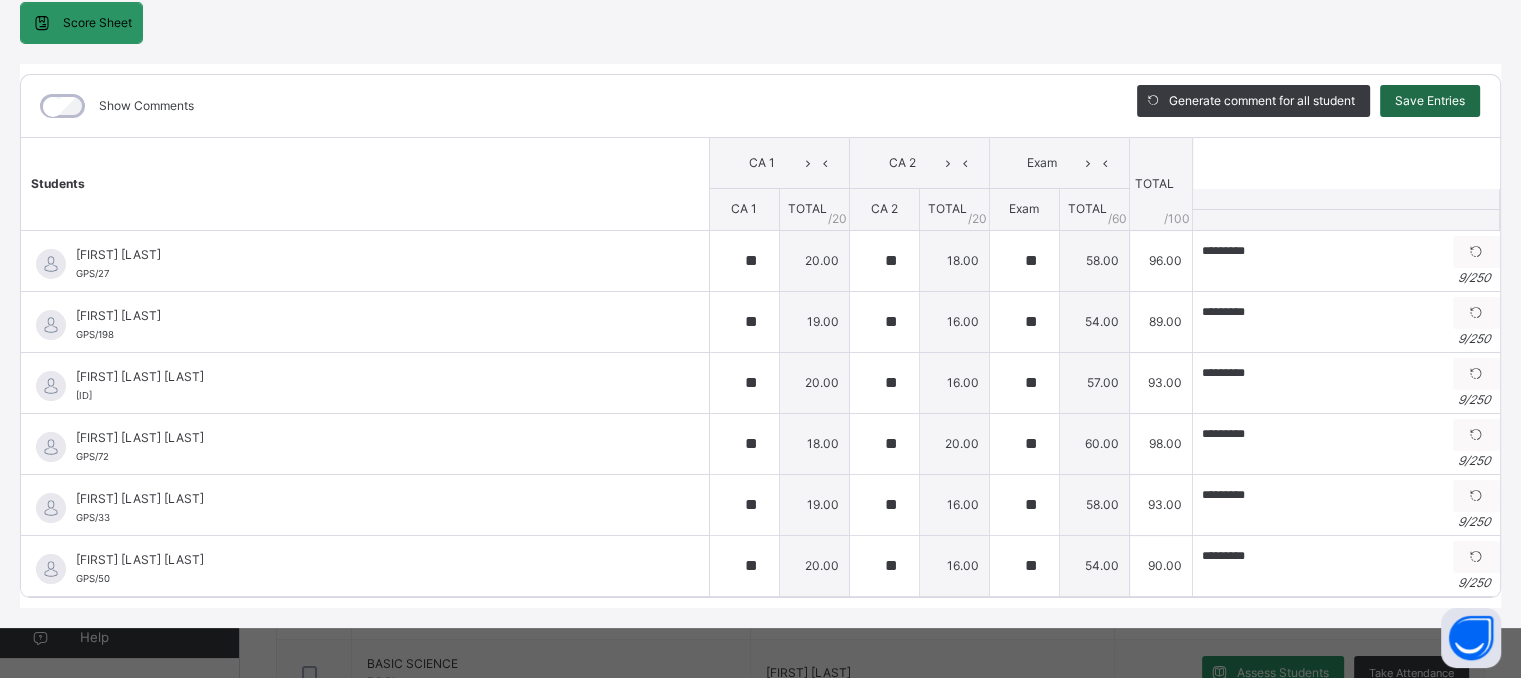 click on "Save Entries" at bounding box center [1430, 101] 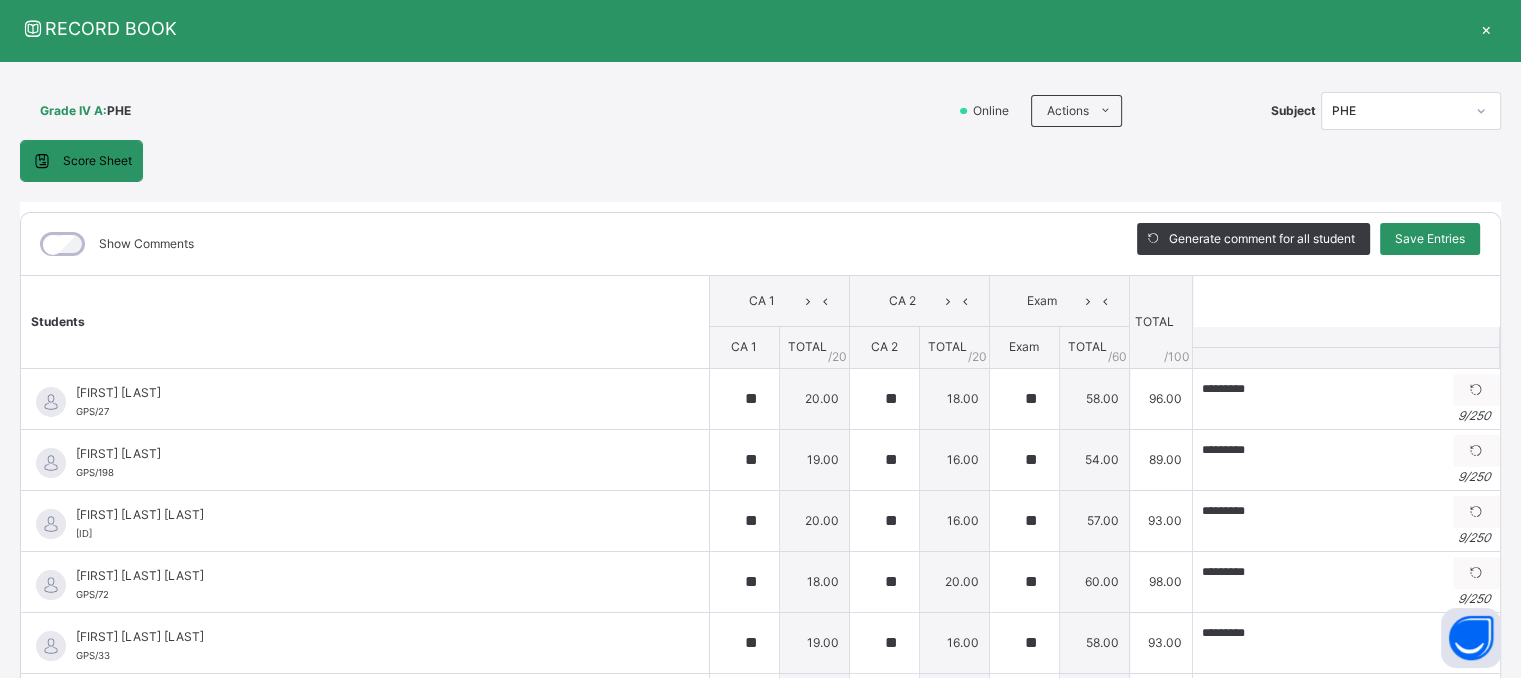 scroll, scrollTop: 0, scrollLeft: 0, axis: both 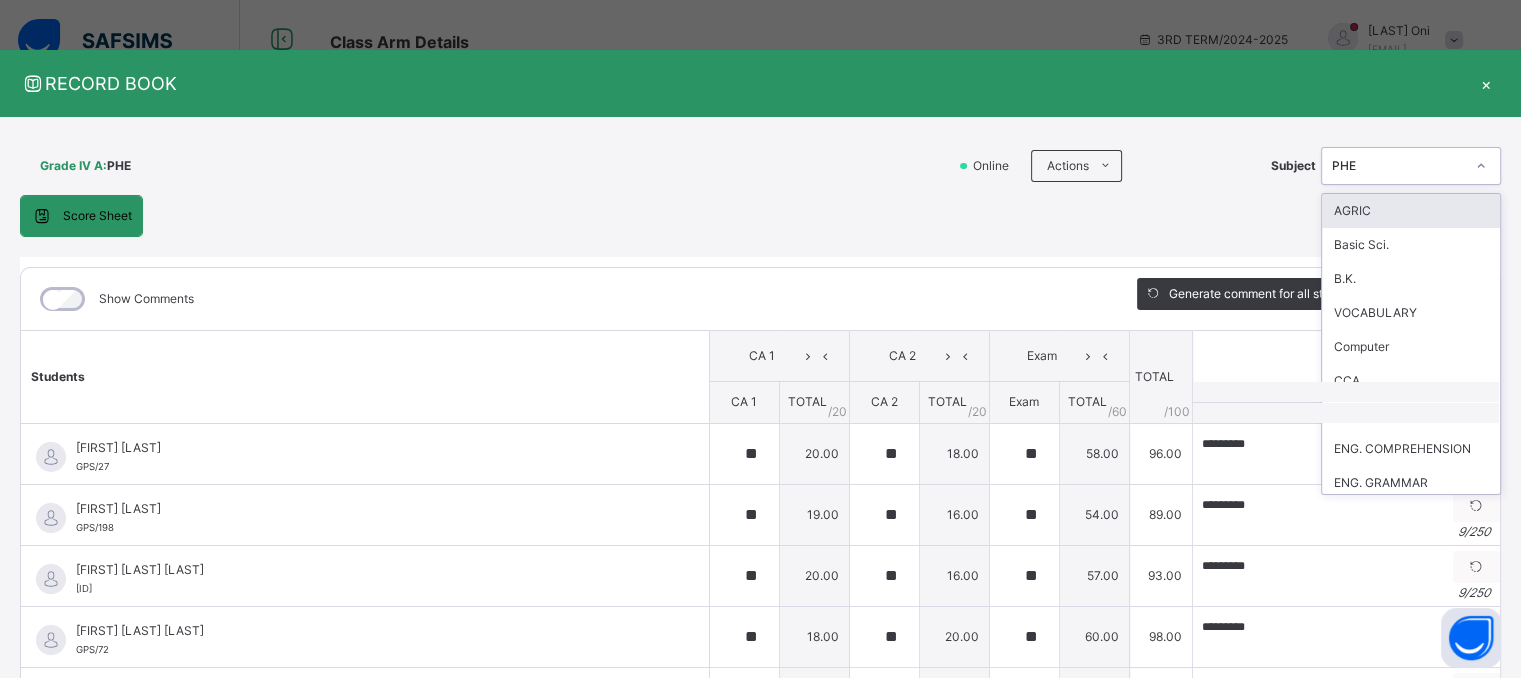 click on "PHE" at bounding box center (1398, 166) 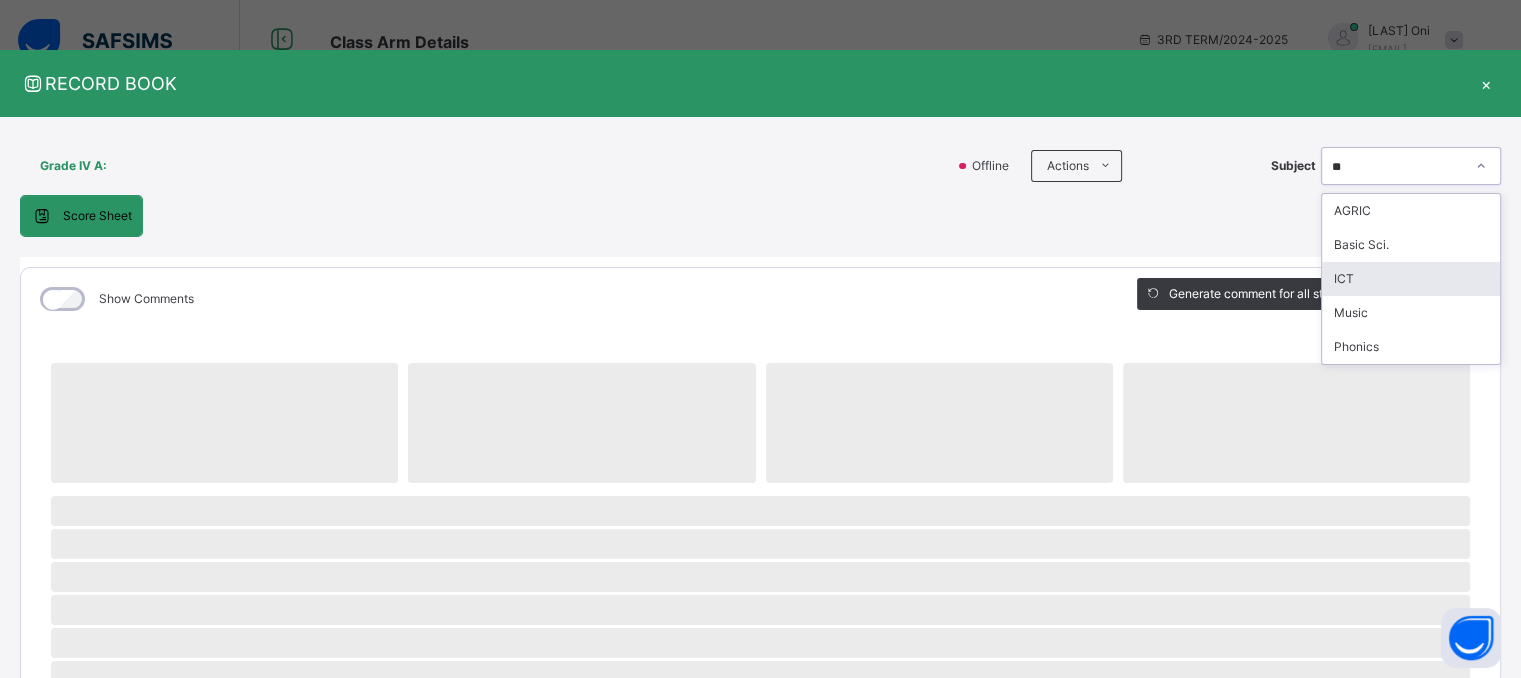 click on "ICT" at bounding box center (1411, 279) 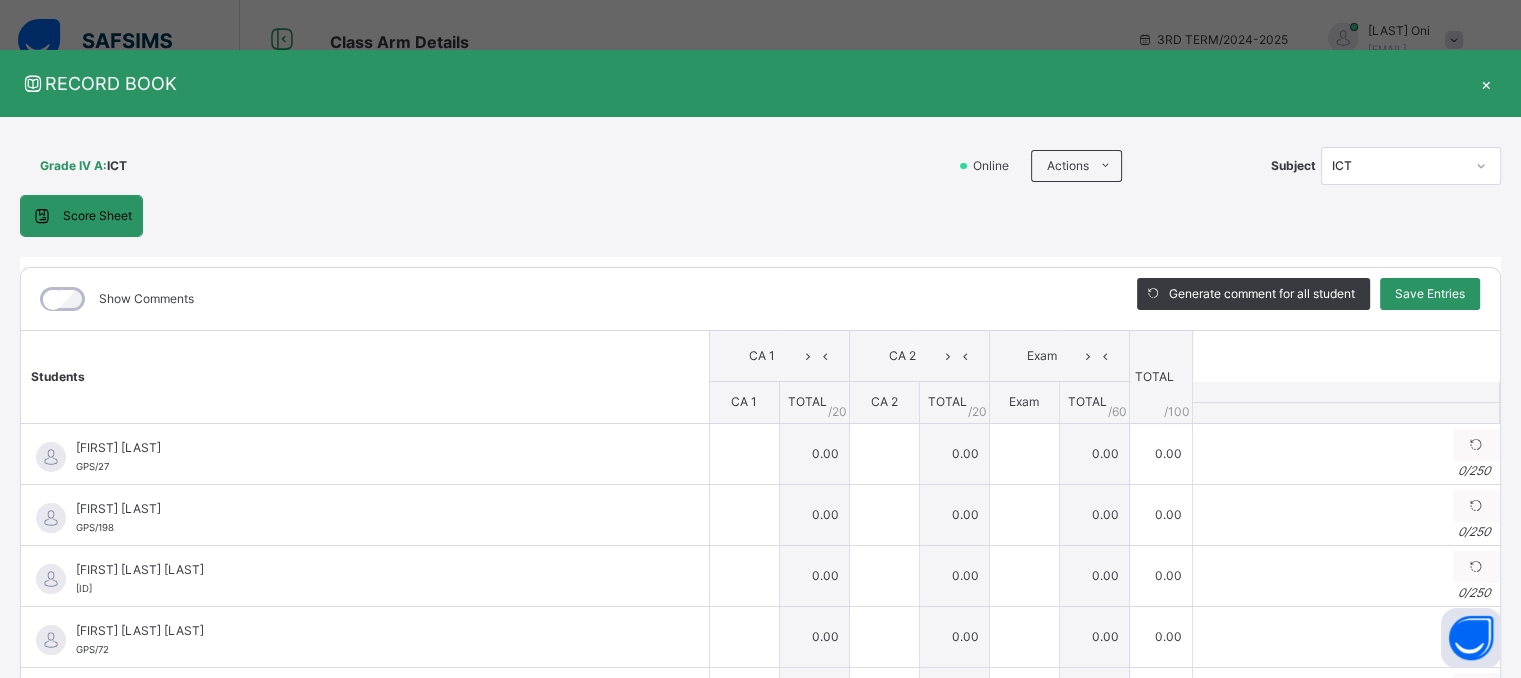 click on "Show Comments" at bounding box center [564, 299] 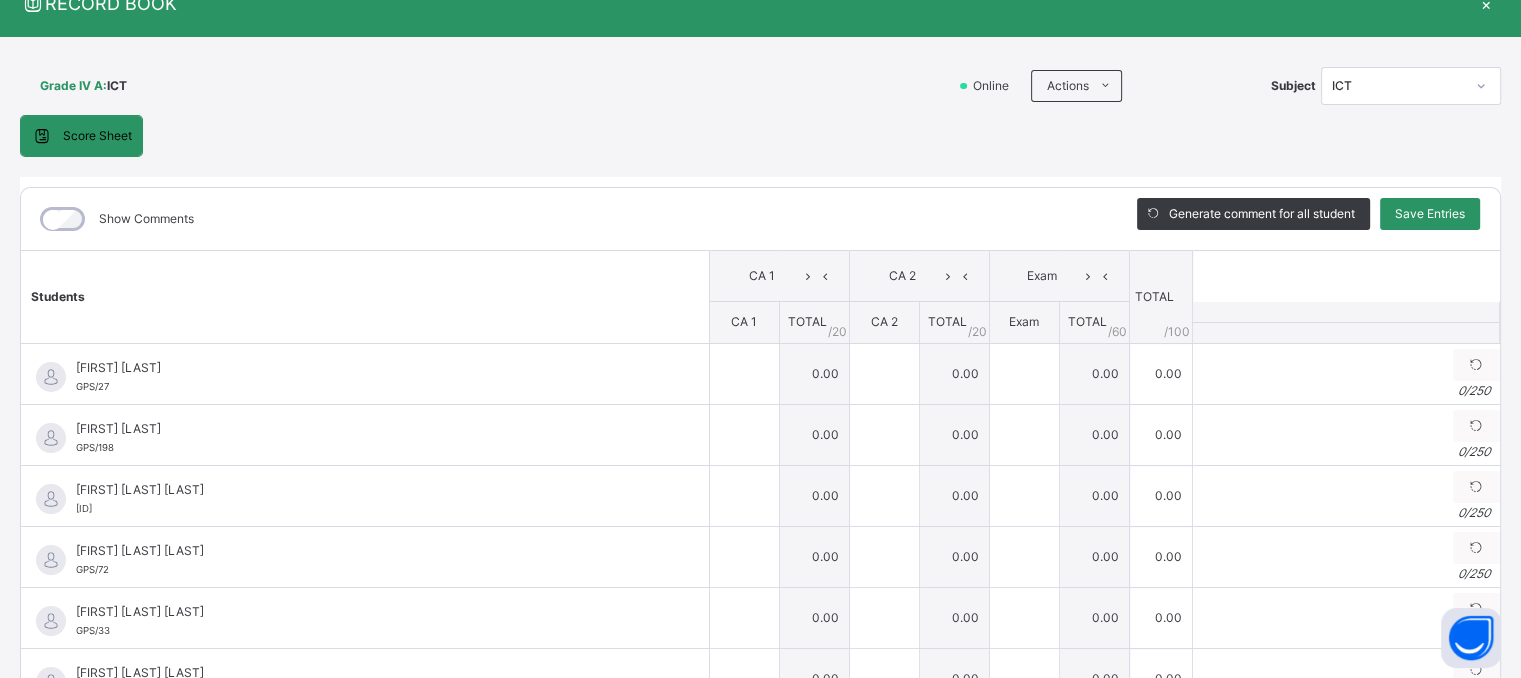 scroll, scrollTop: 120, scrollLeft: 0, axis: vertical 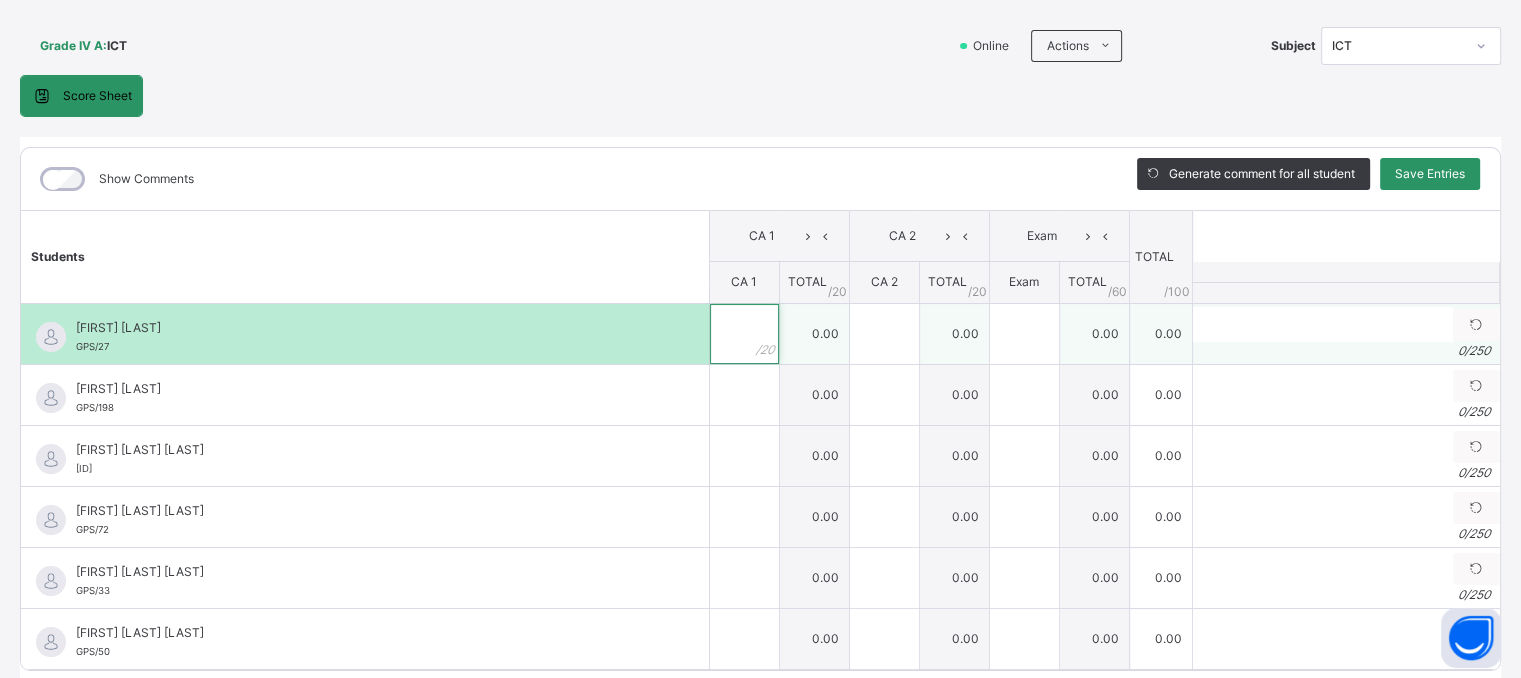 click at bounding box center [744, 334] 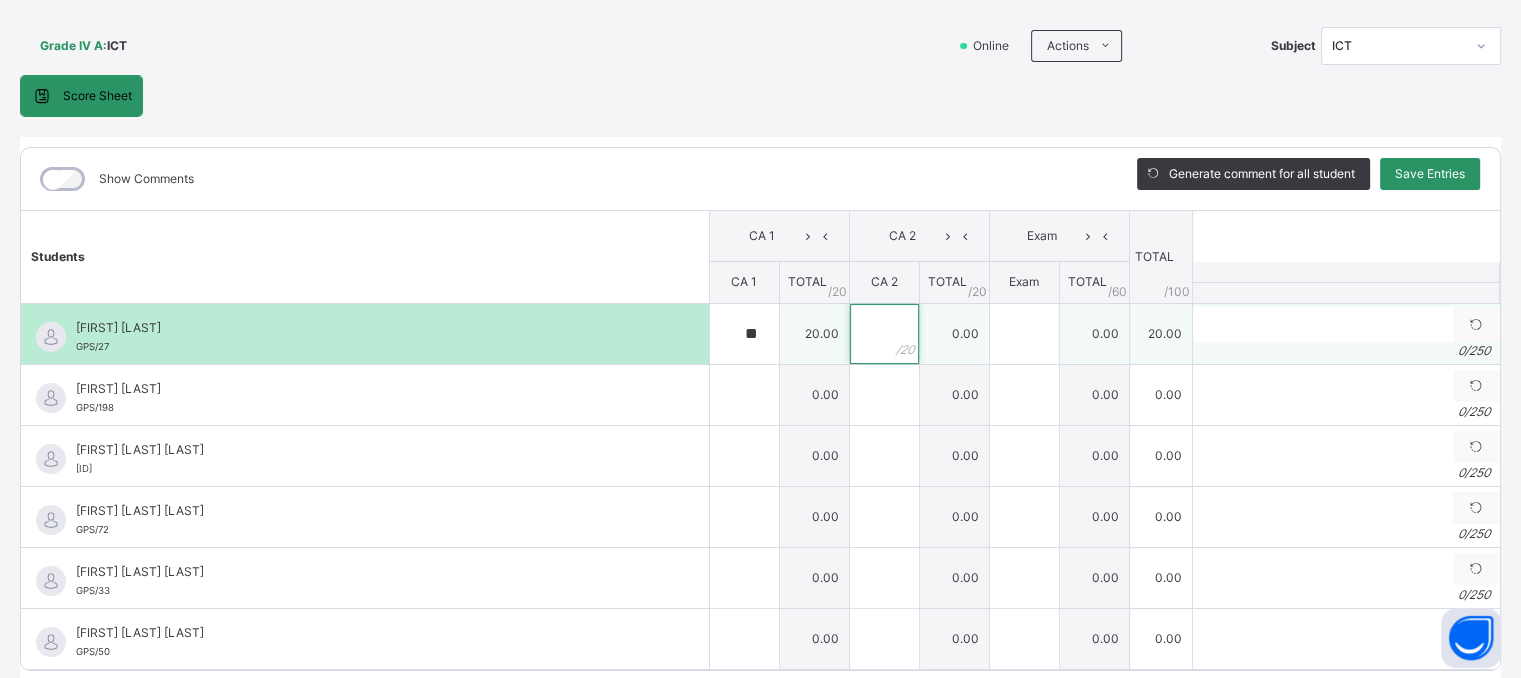 click at bounding box center (884, 334) 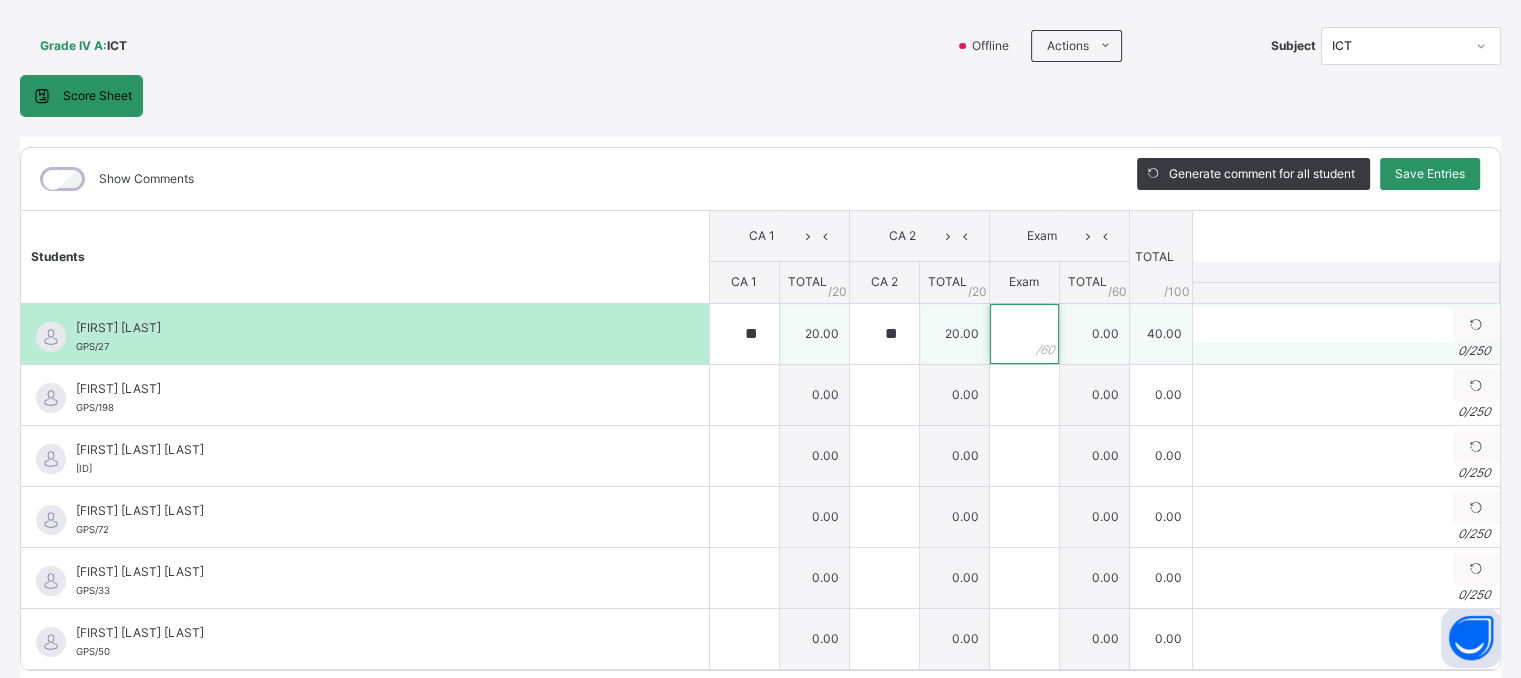 click at bounding box center [1024, 334] 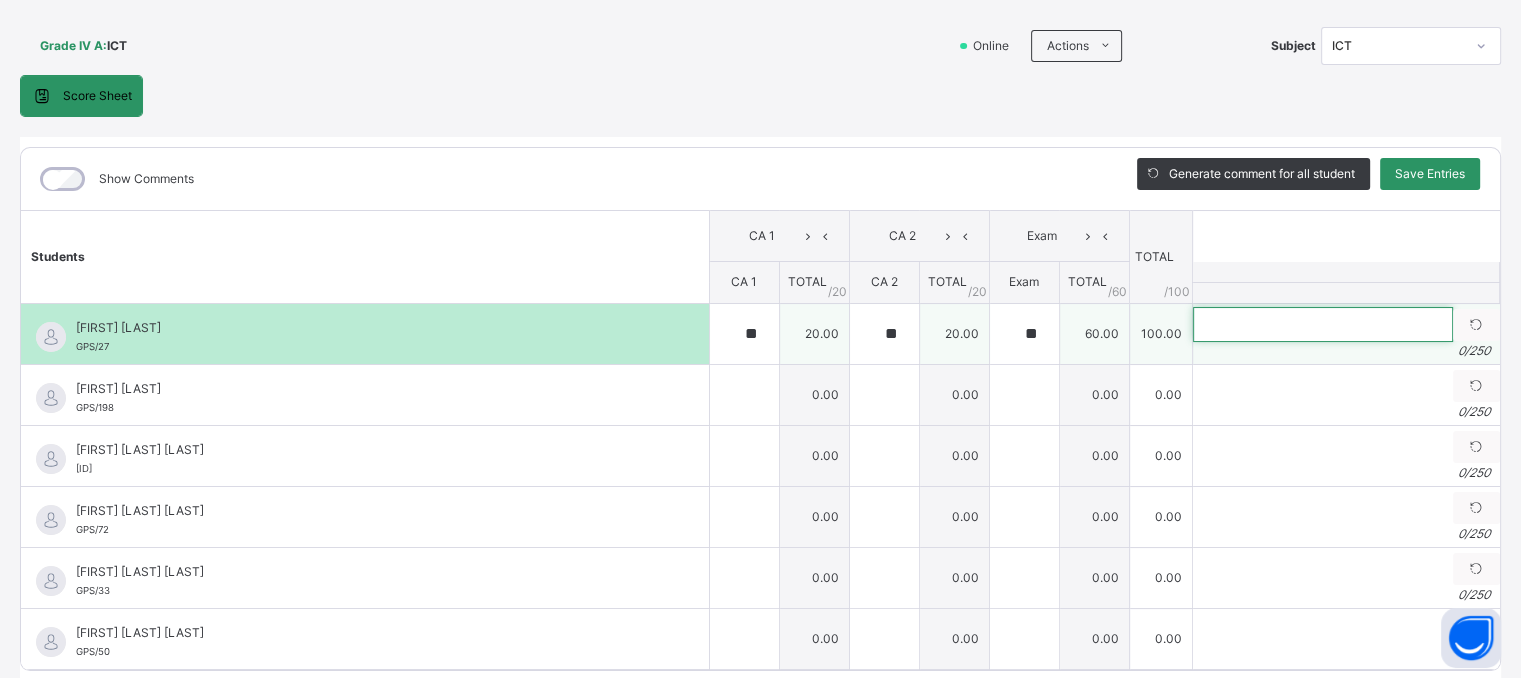 click at bounding box center [1323, 324] 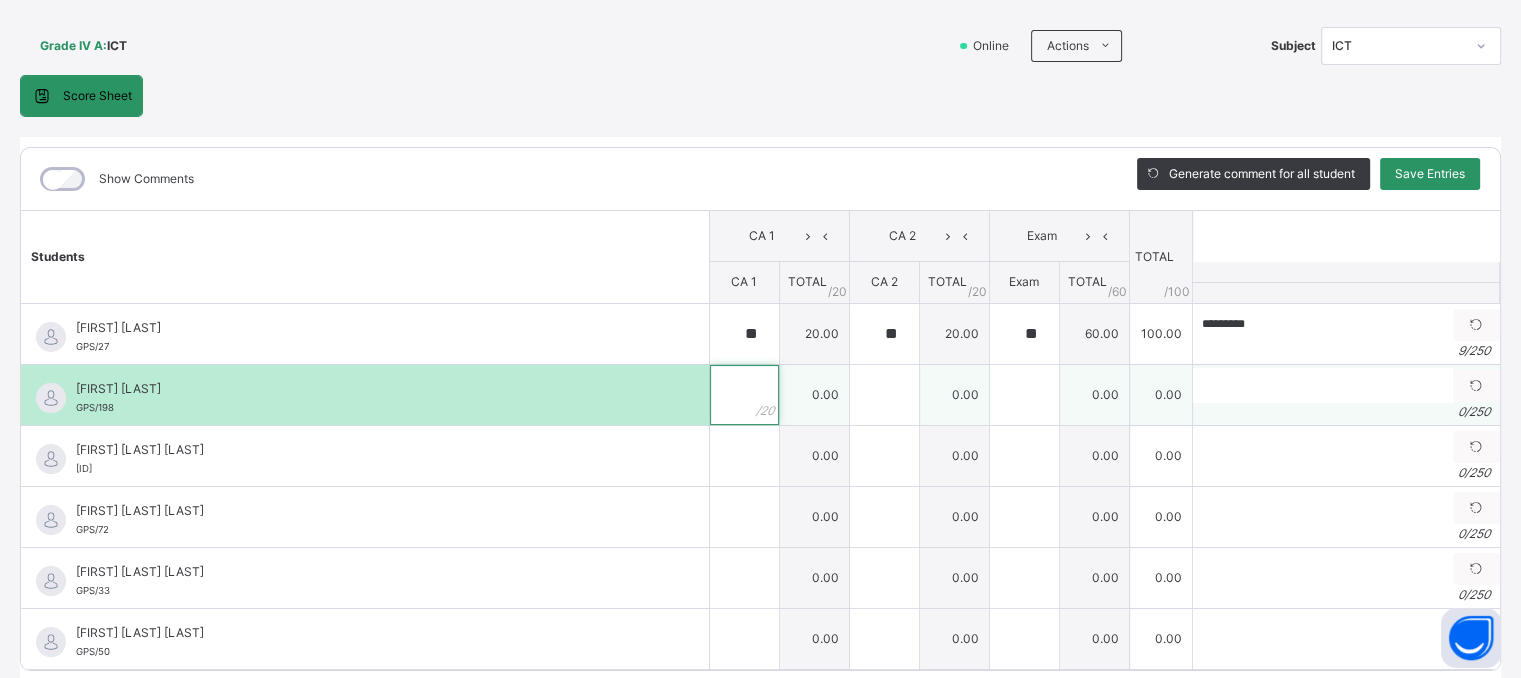 click at bounding box center [744, 395] 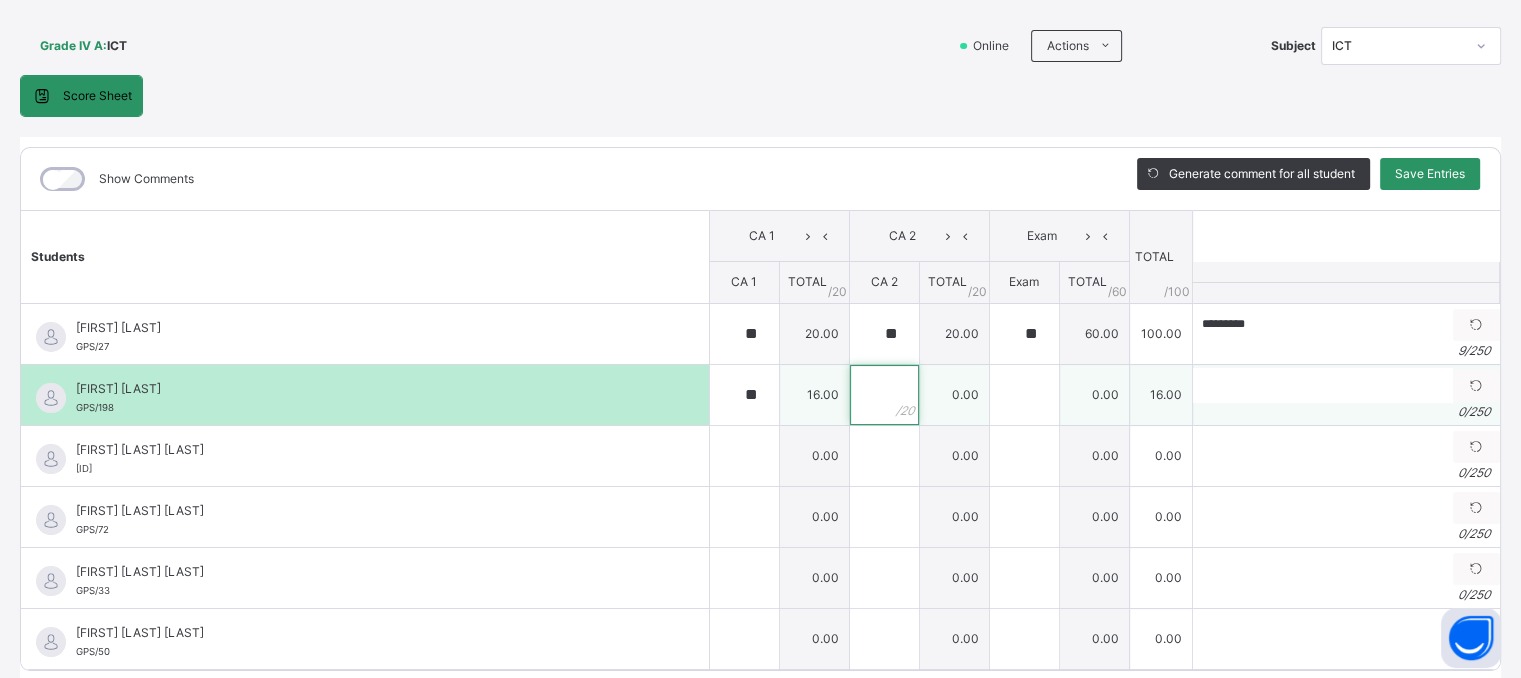 click at bounding box center [884, 395] 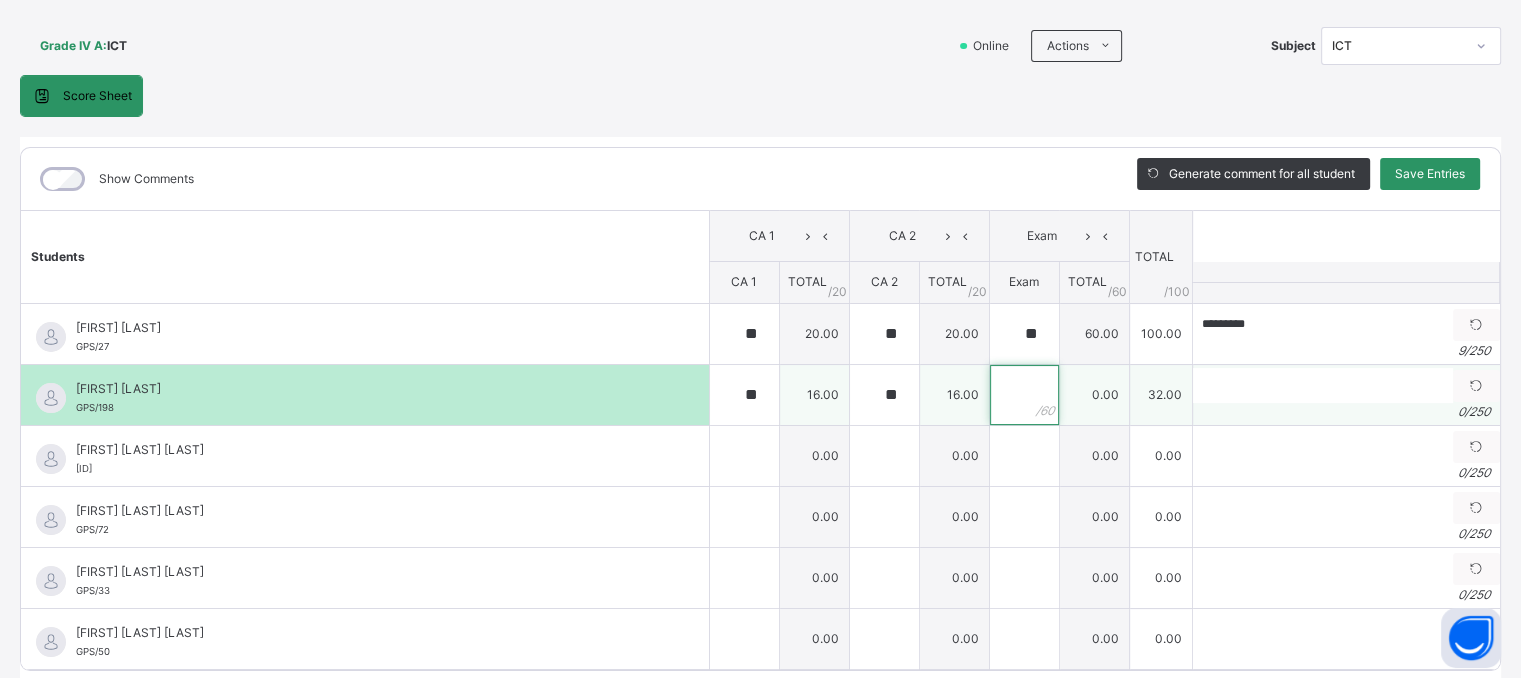 click at bounding box center [1024, 395] 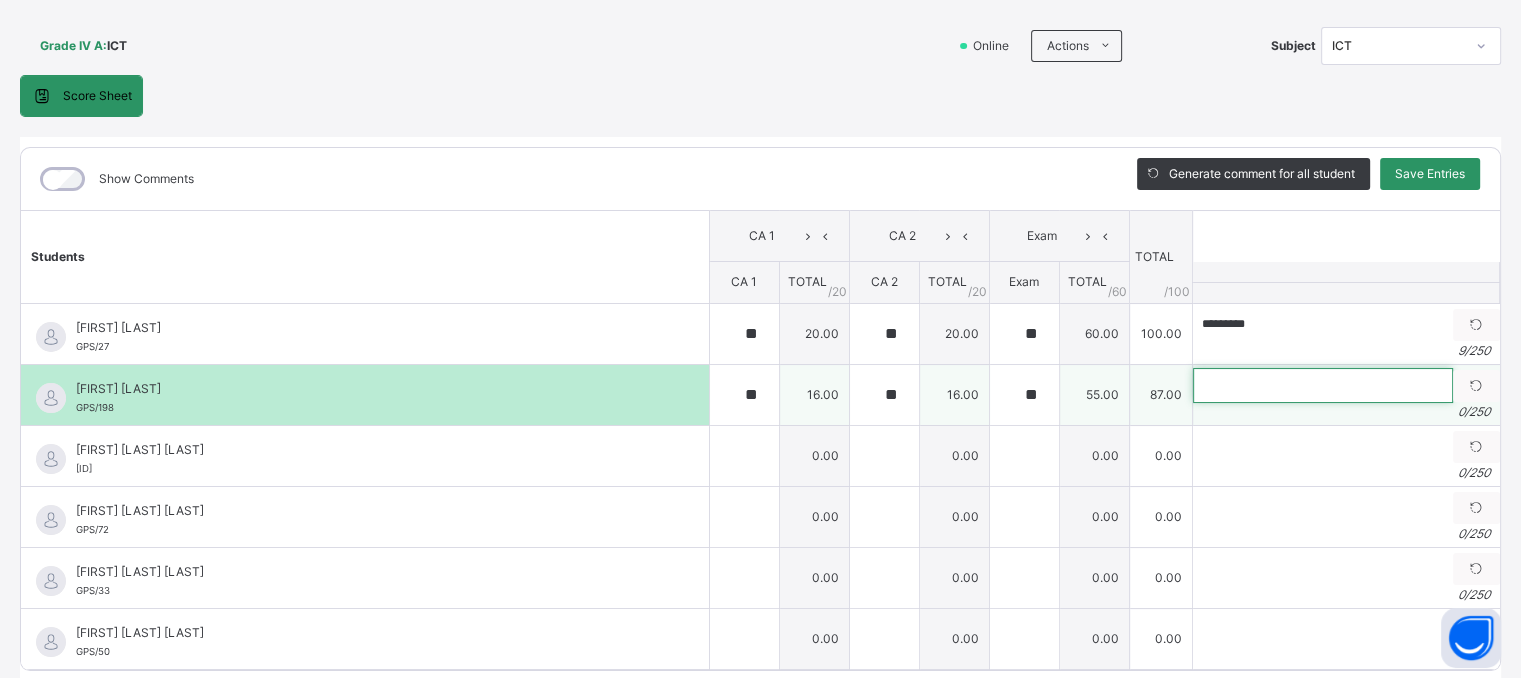 click at bounding box center (1323, 385) 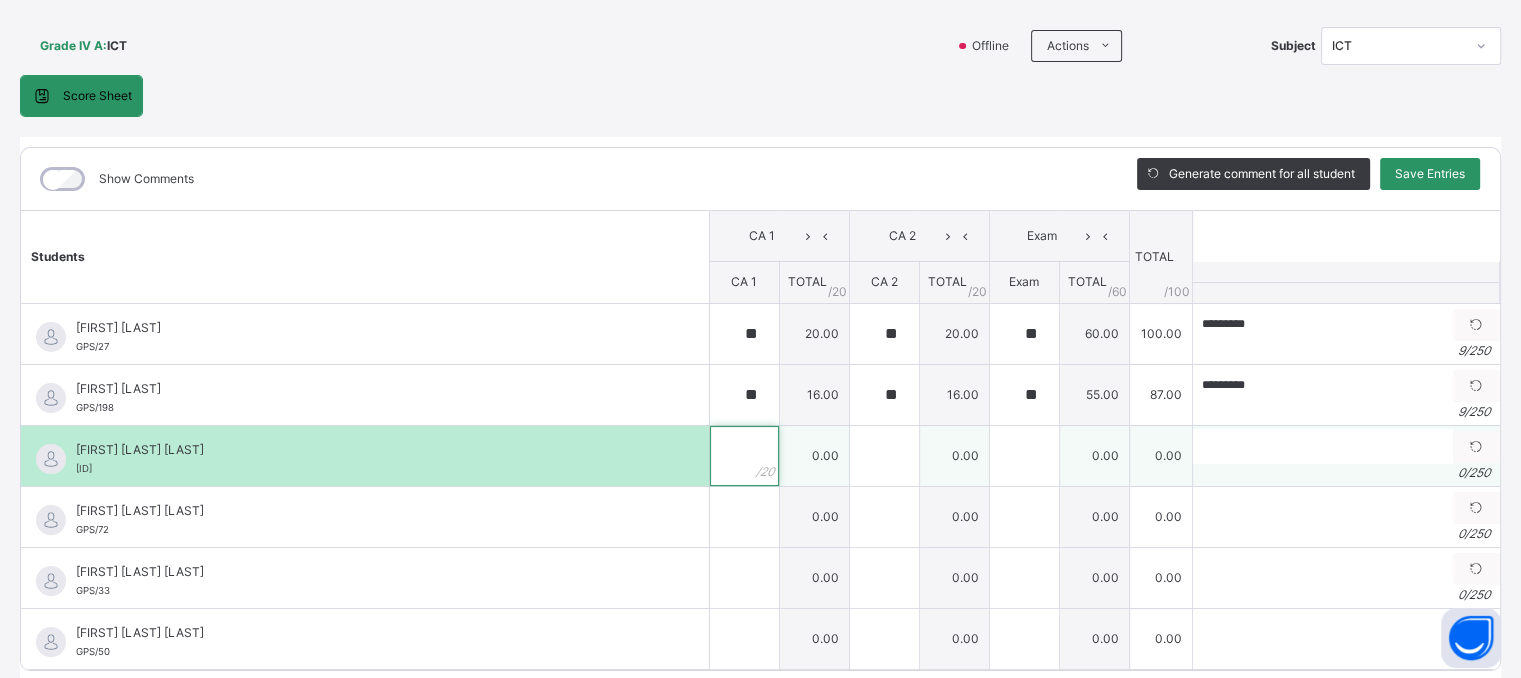 click at bounding box center (744, 456) 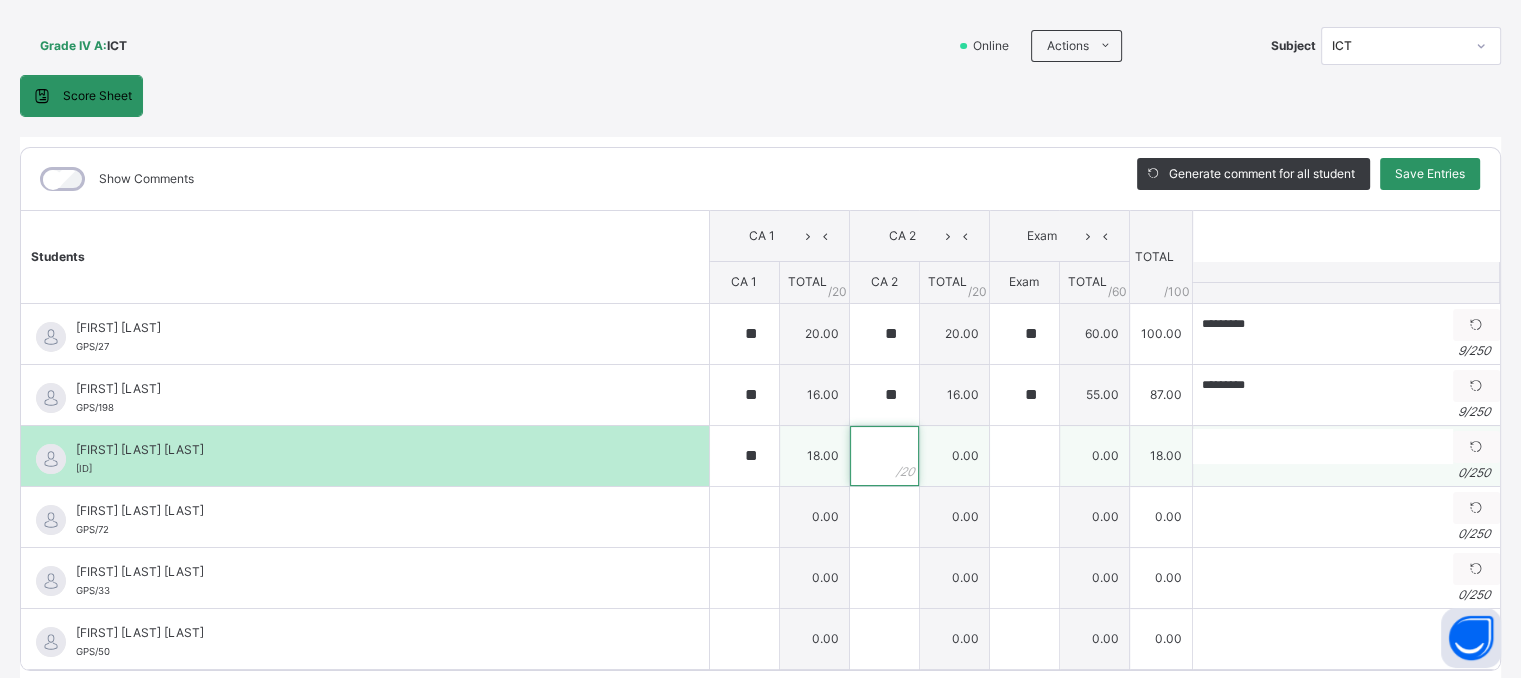 click at bounding box center [884, 456] 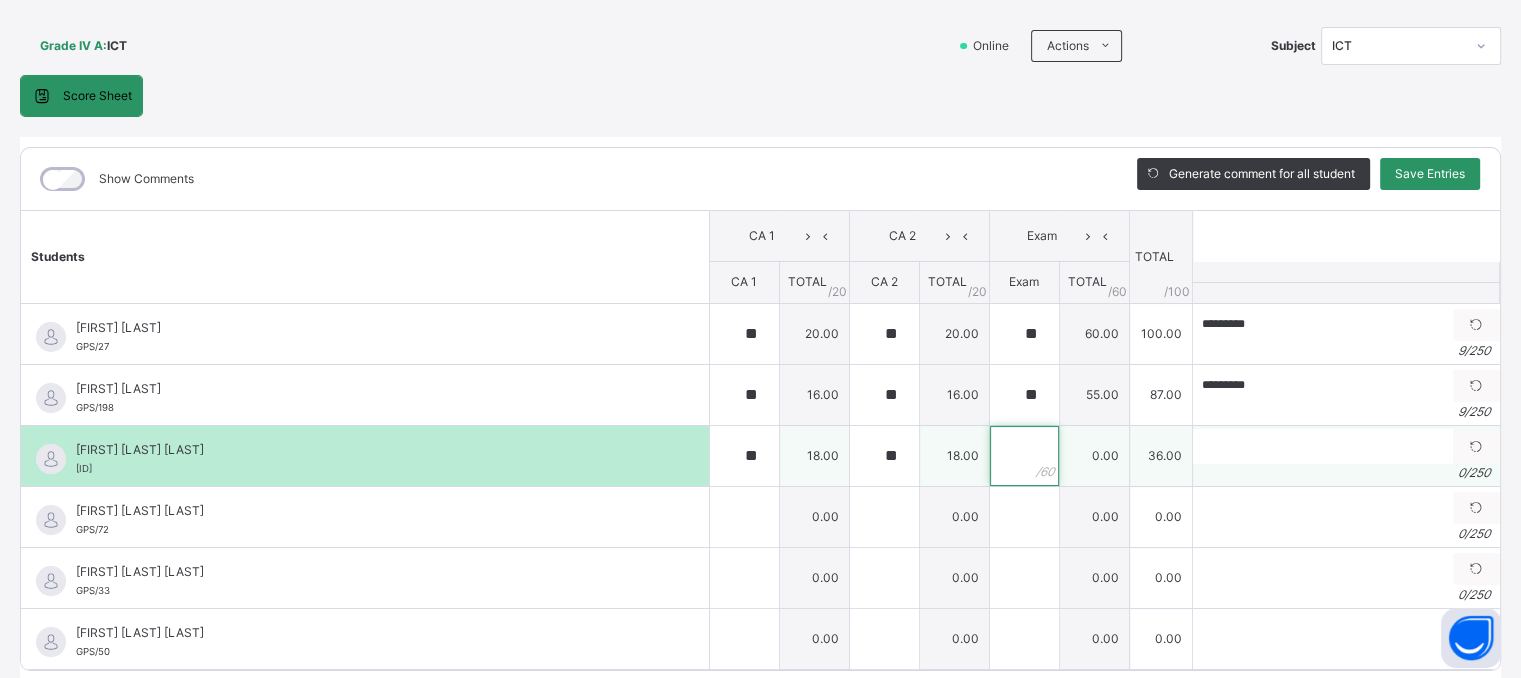click at bounding box center [1024, 456] 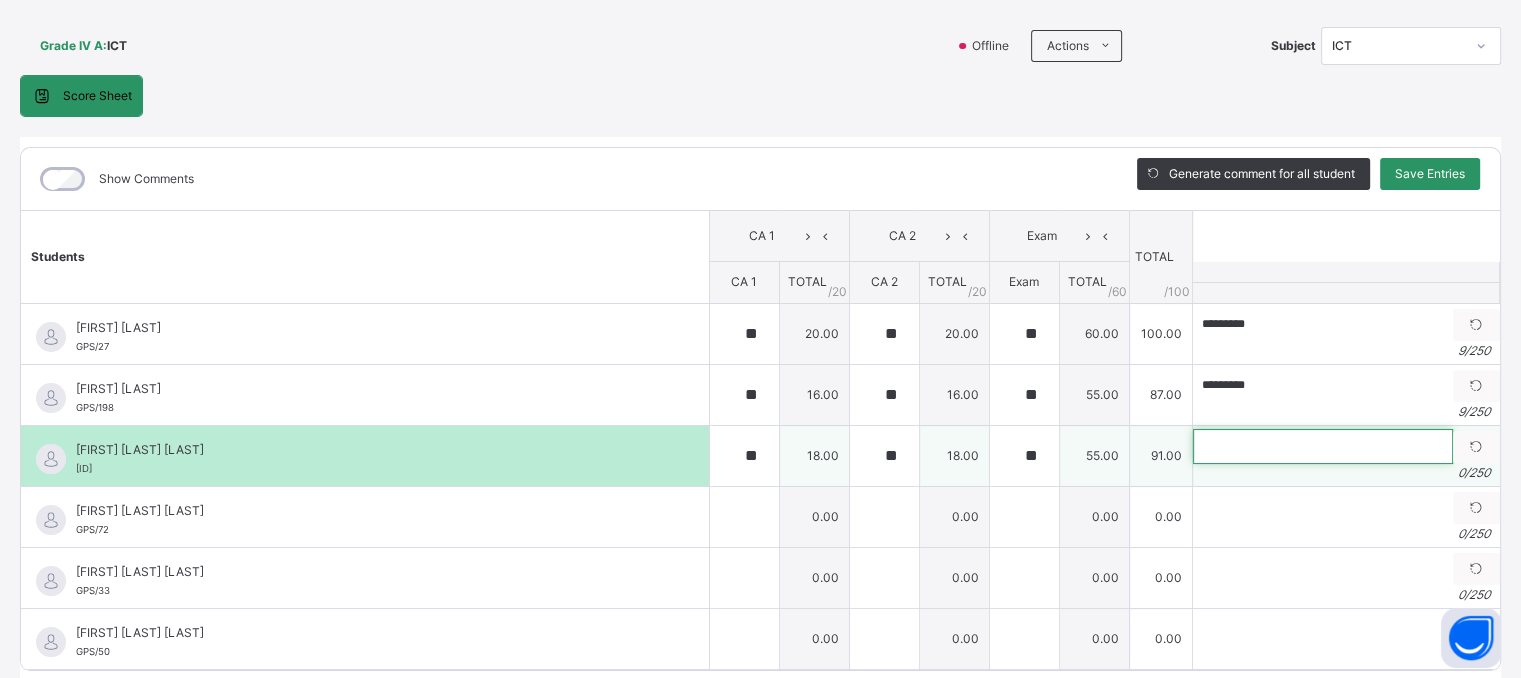click at bounding box center [1323, 446] 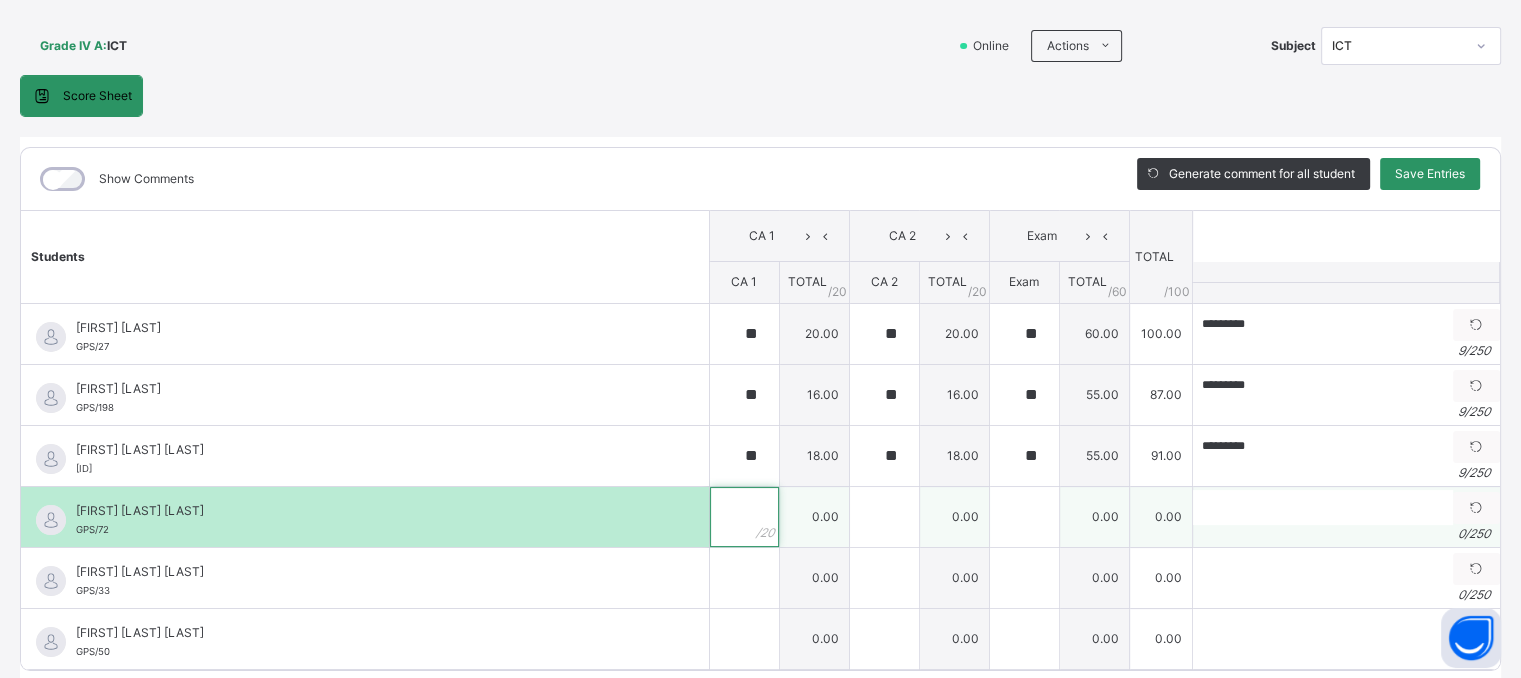 click at bounding box center (744, 517) 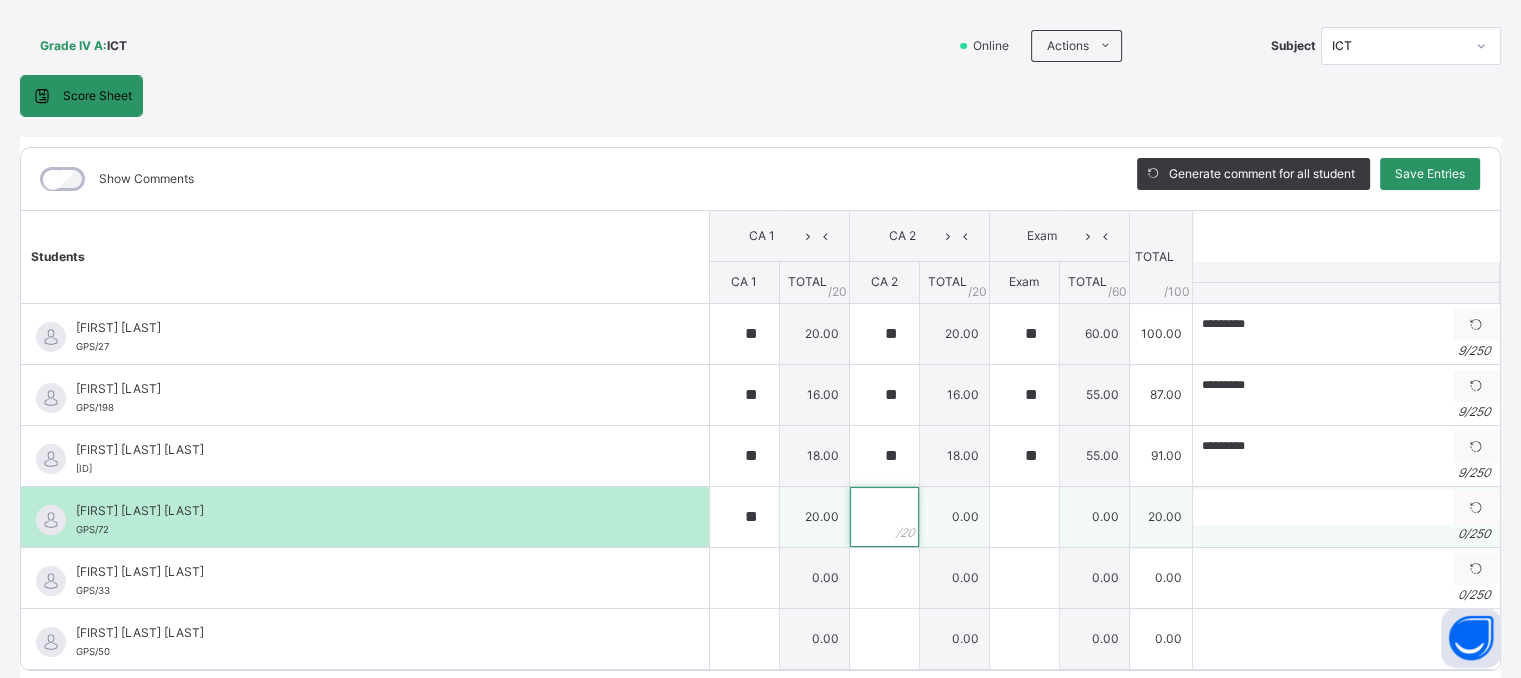 click at bounding box center [884, 517] 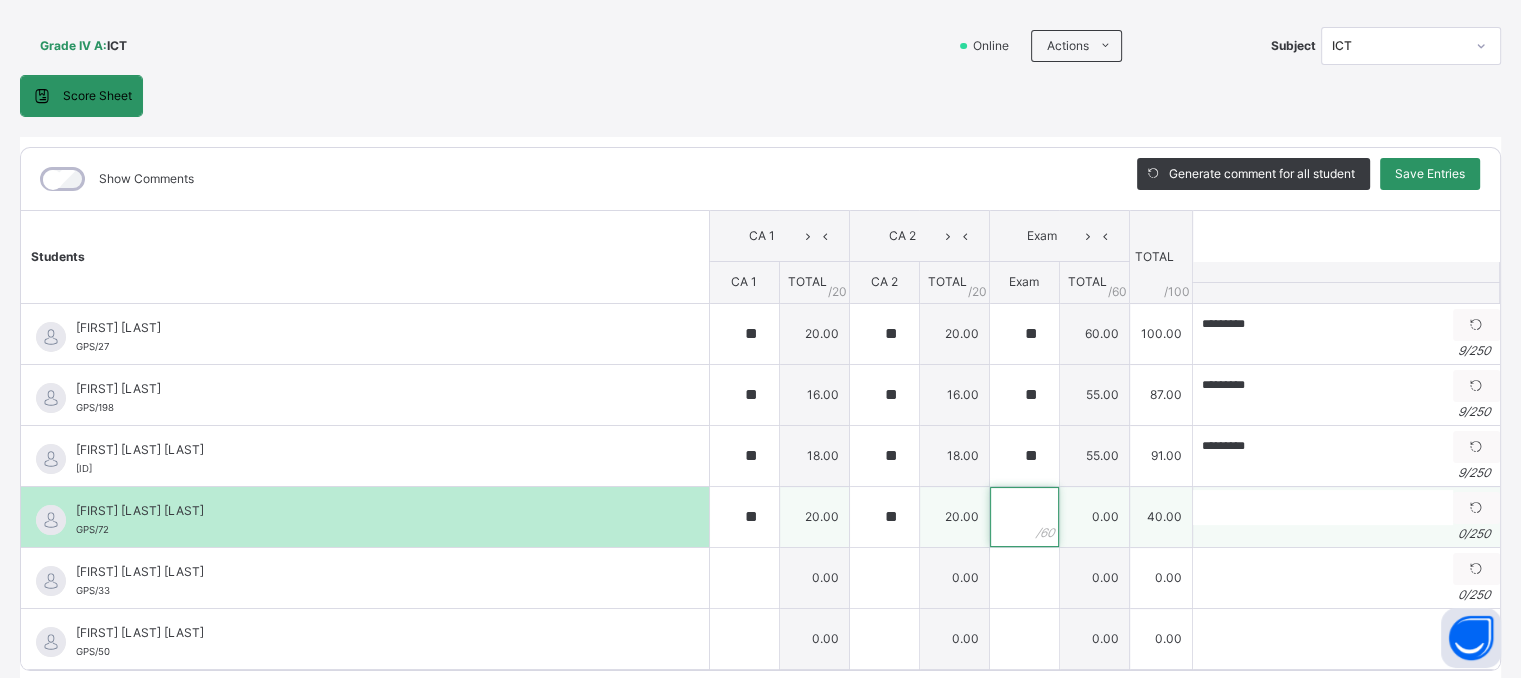 click at bounding box center [1024, 517] 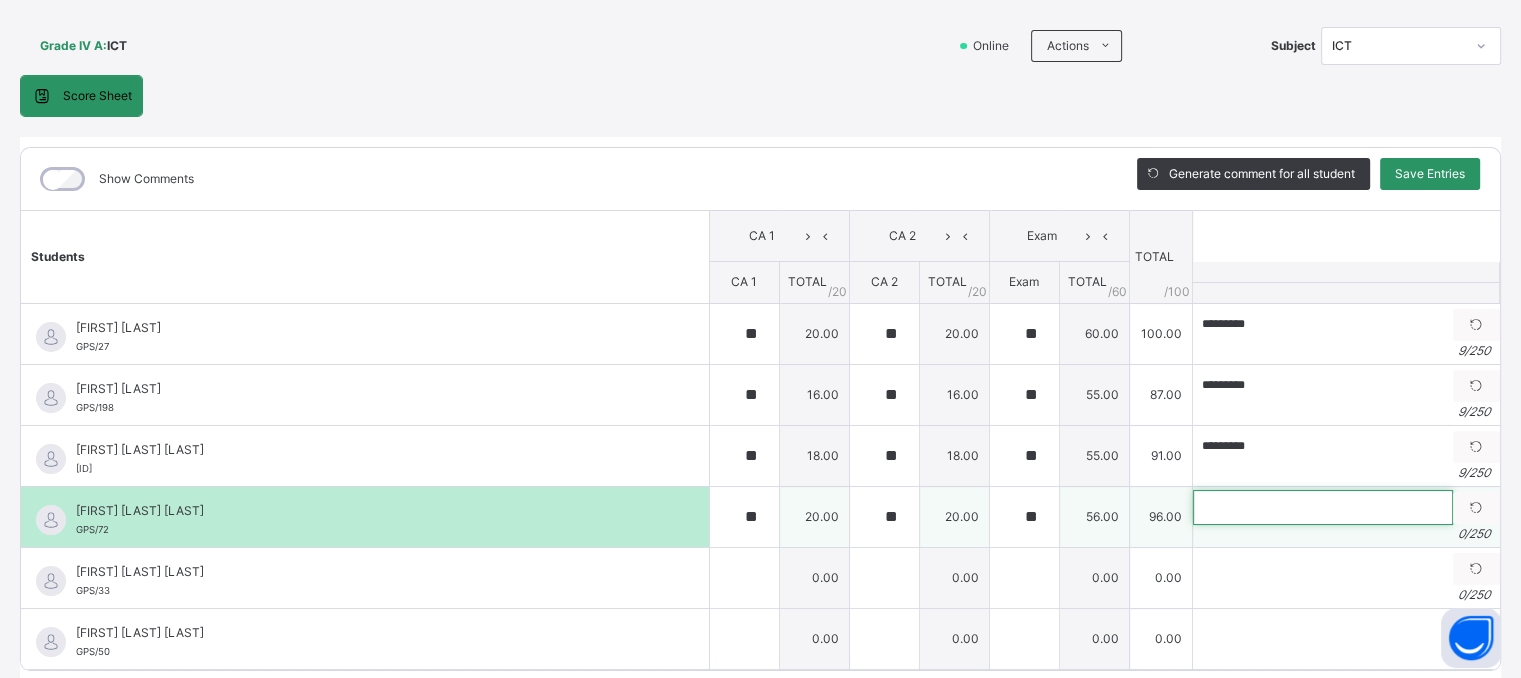 click at bounding box center (1323, 507) 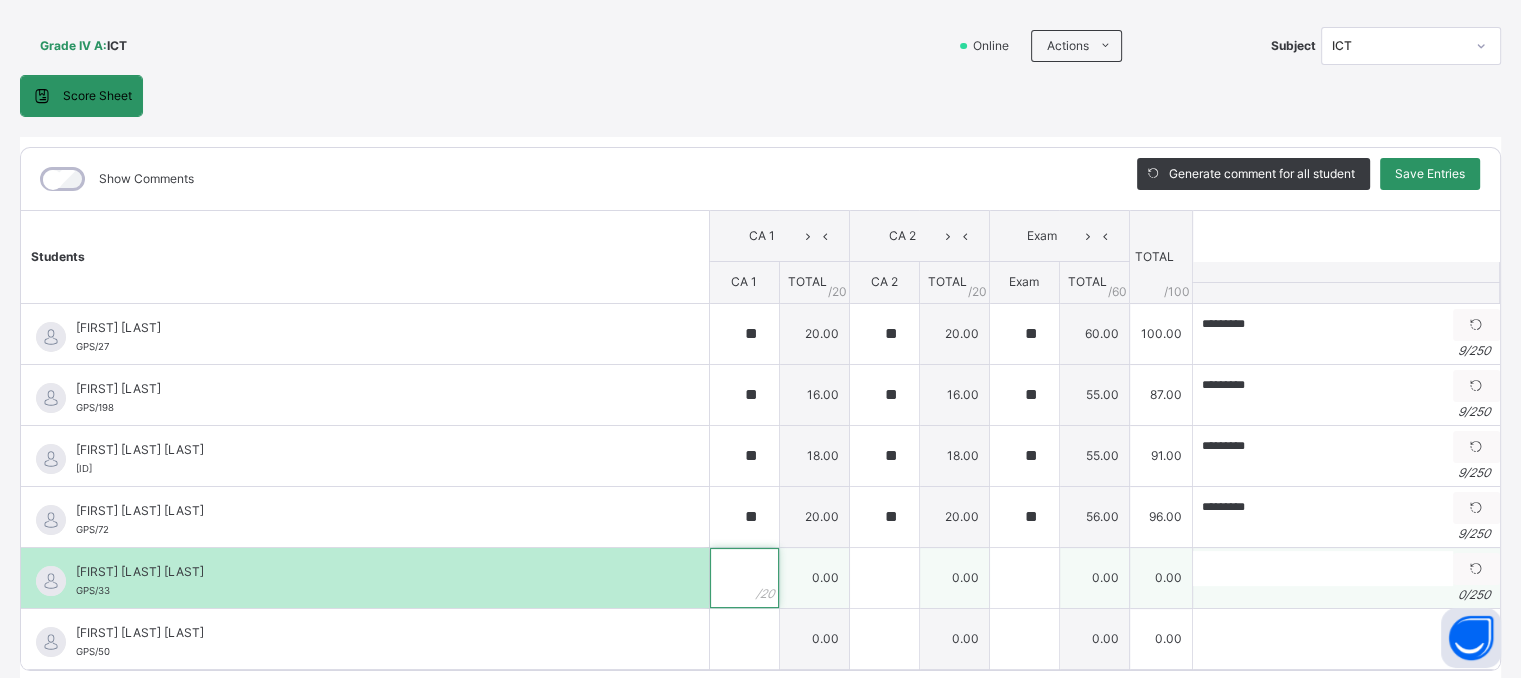 click at bounding box center (744, 578) 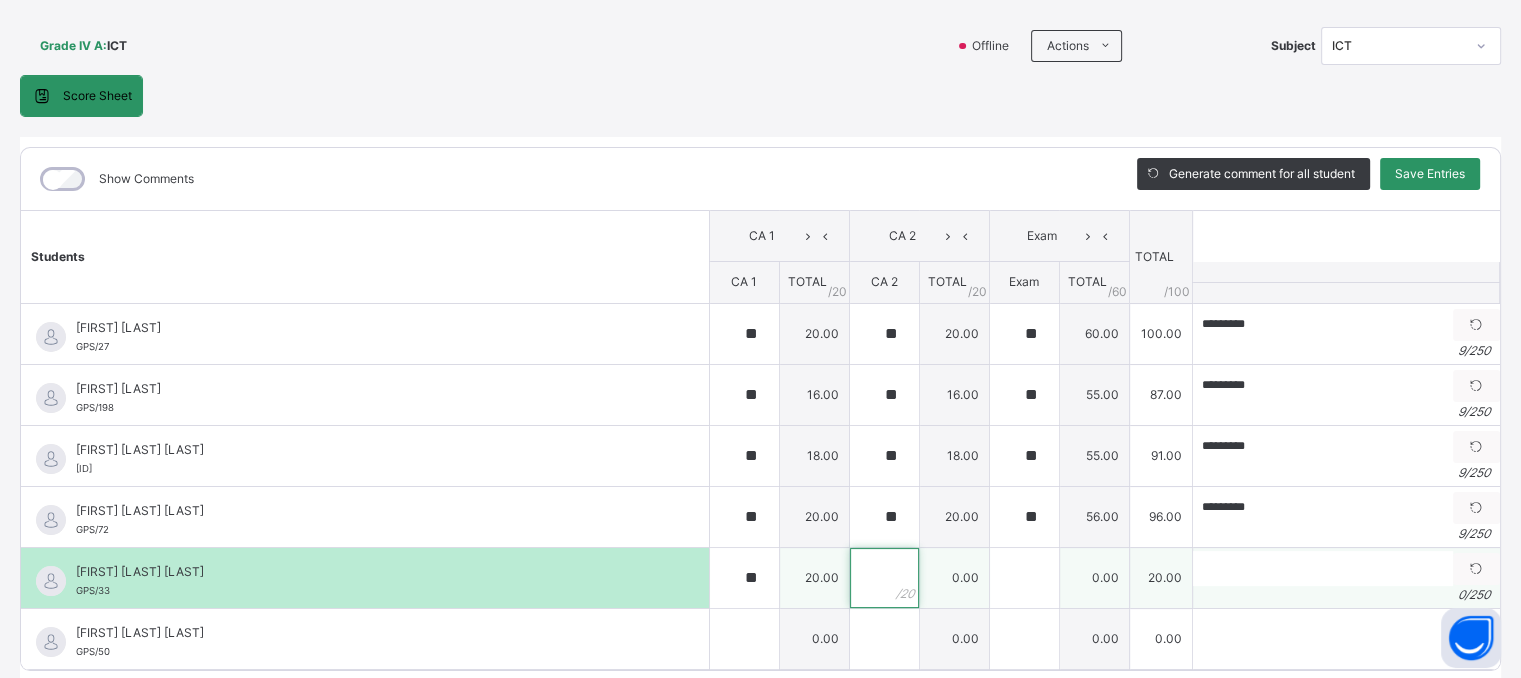 click at bounding box center (884, 578) 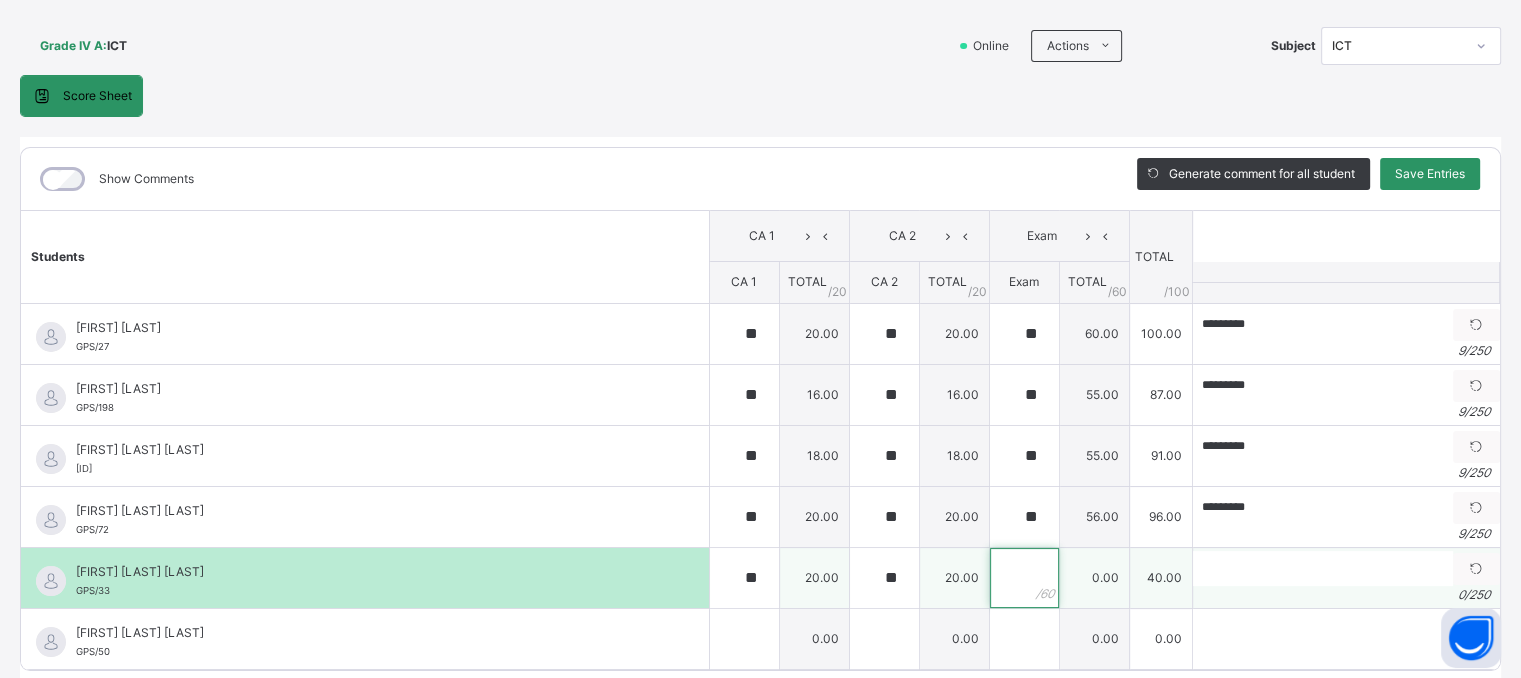 click at bounding box center (1024, 578) 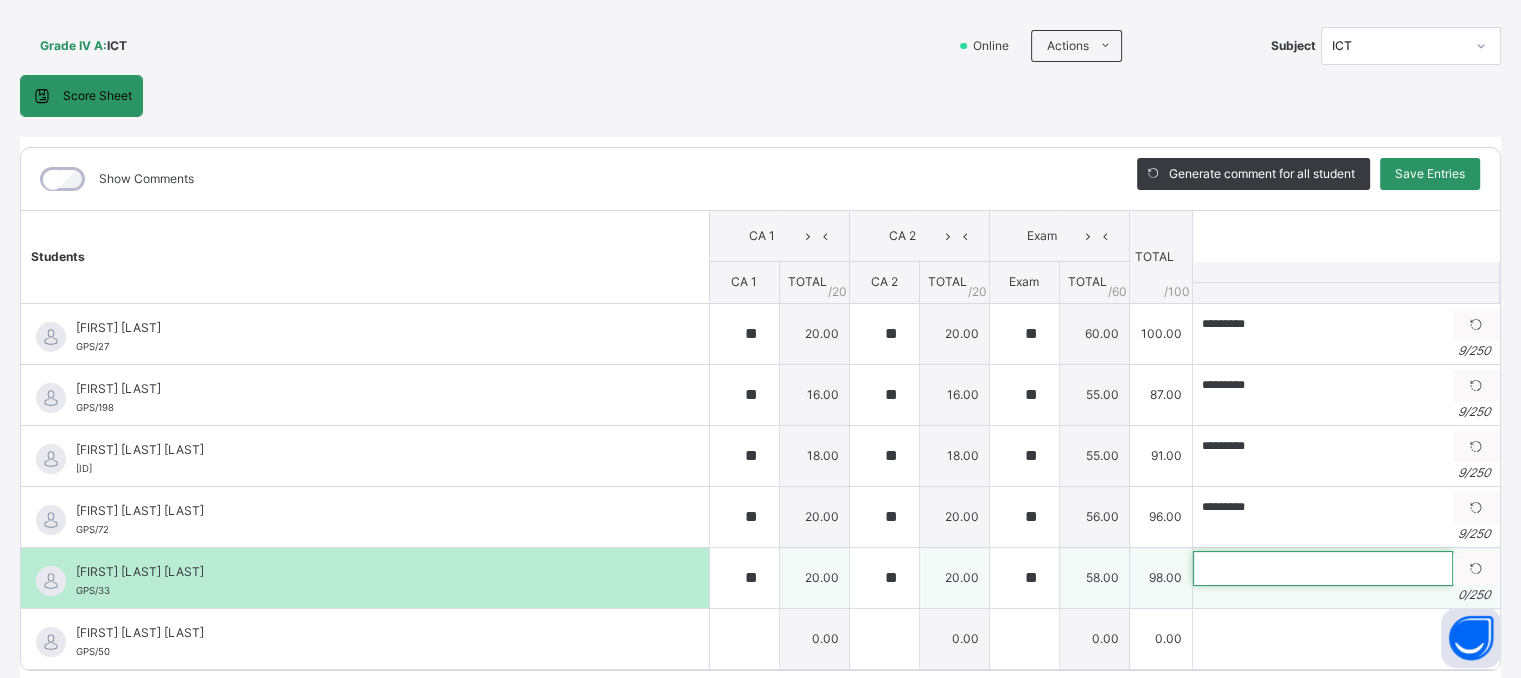 click at bounding box center [1323, 568] 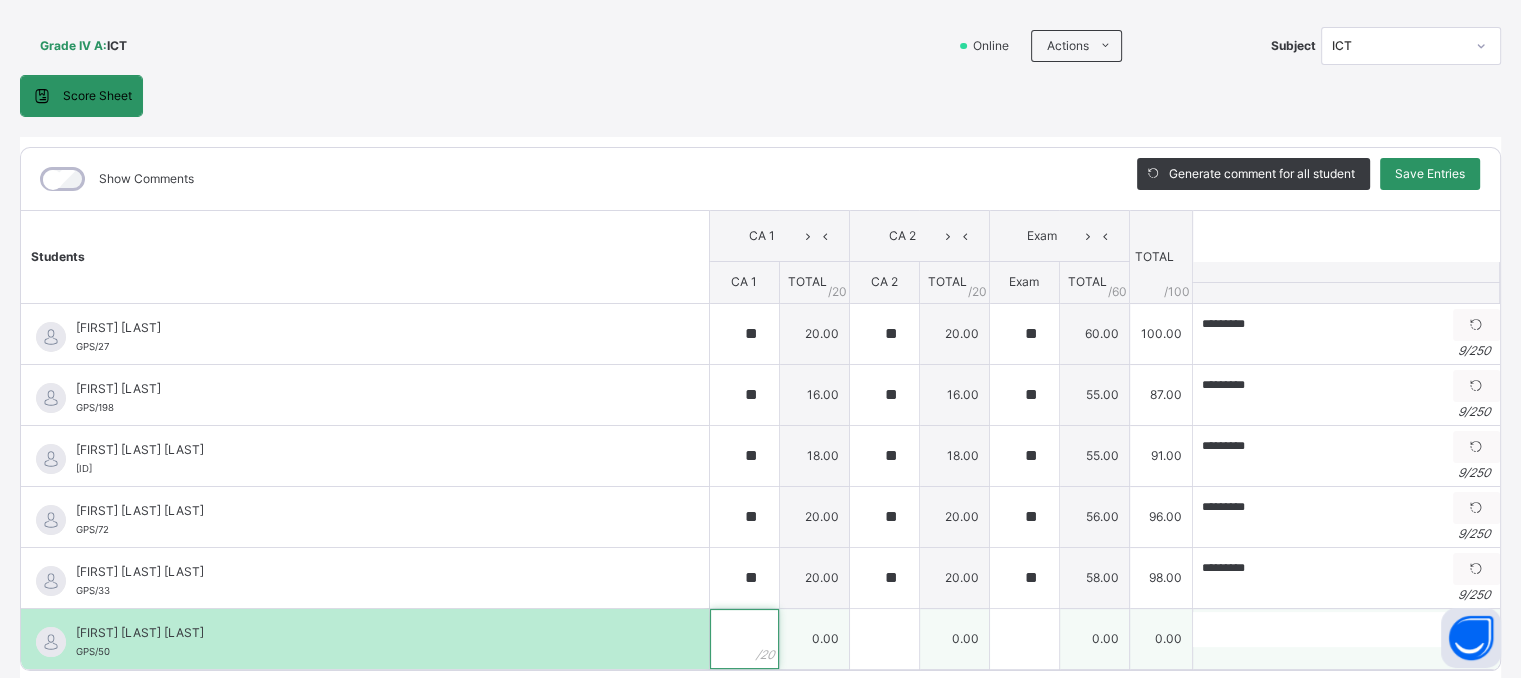 click at bounding box center (744, 639) 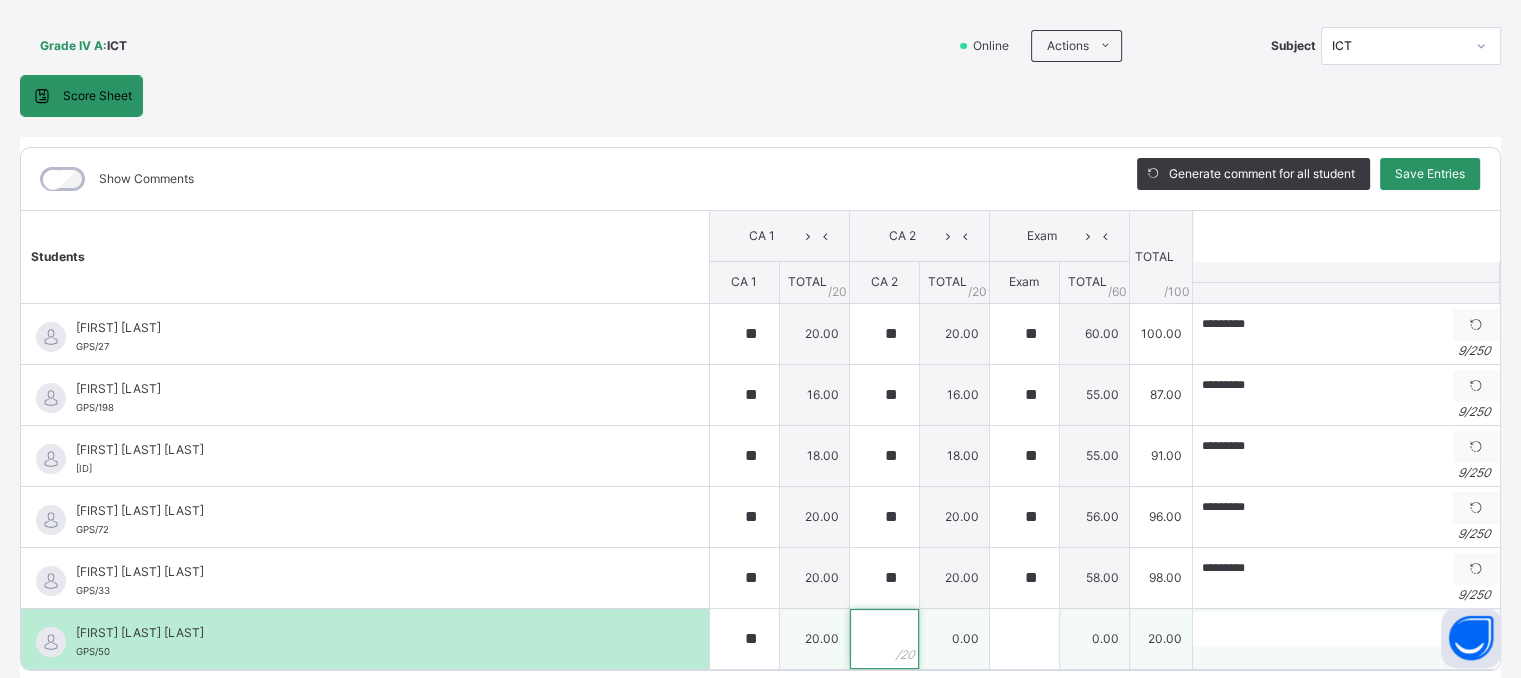 click at bounding box center (884, 639) 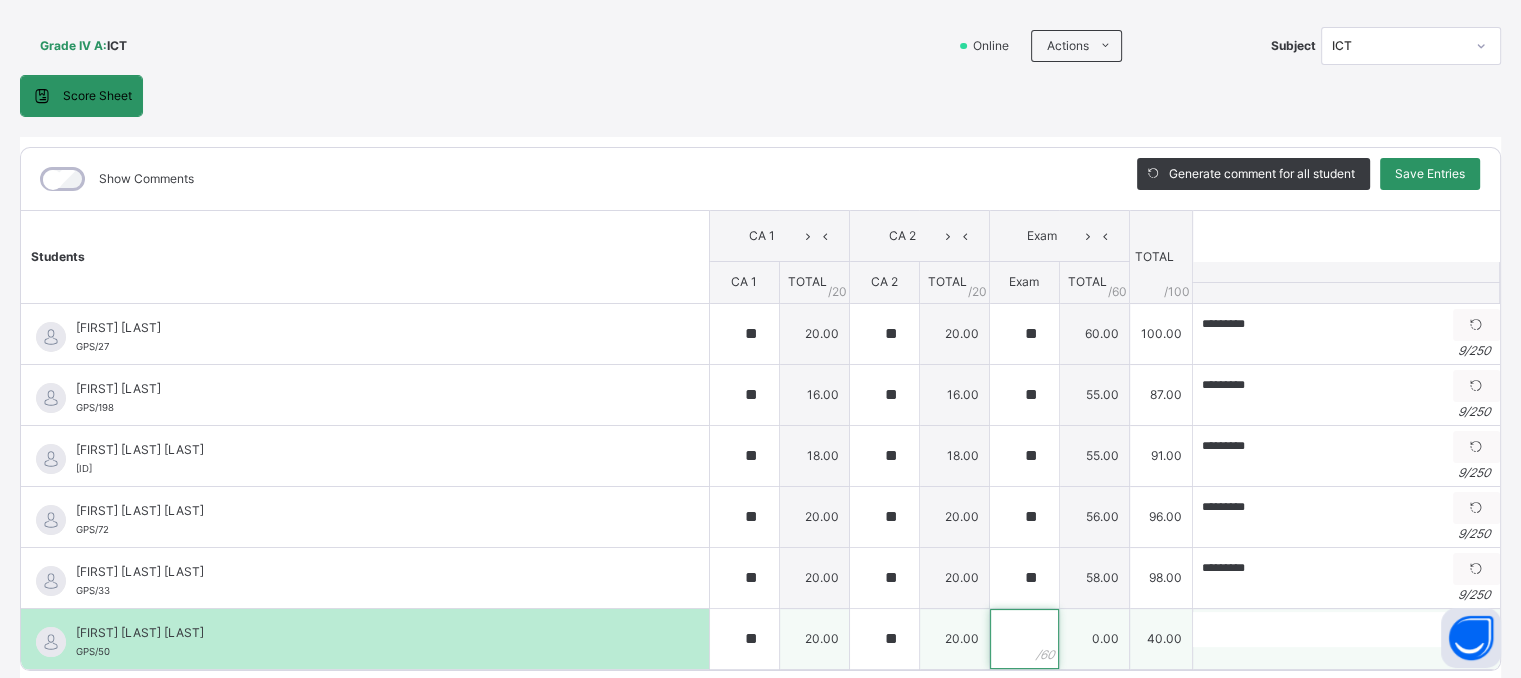 click at bounding box center [1024, 639] 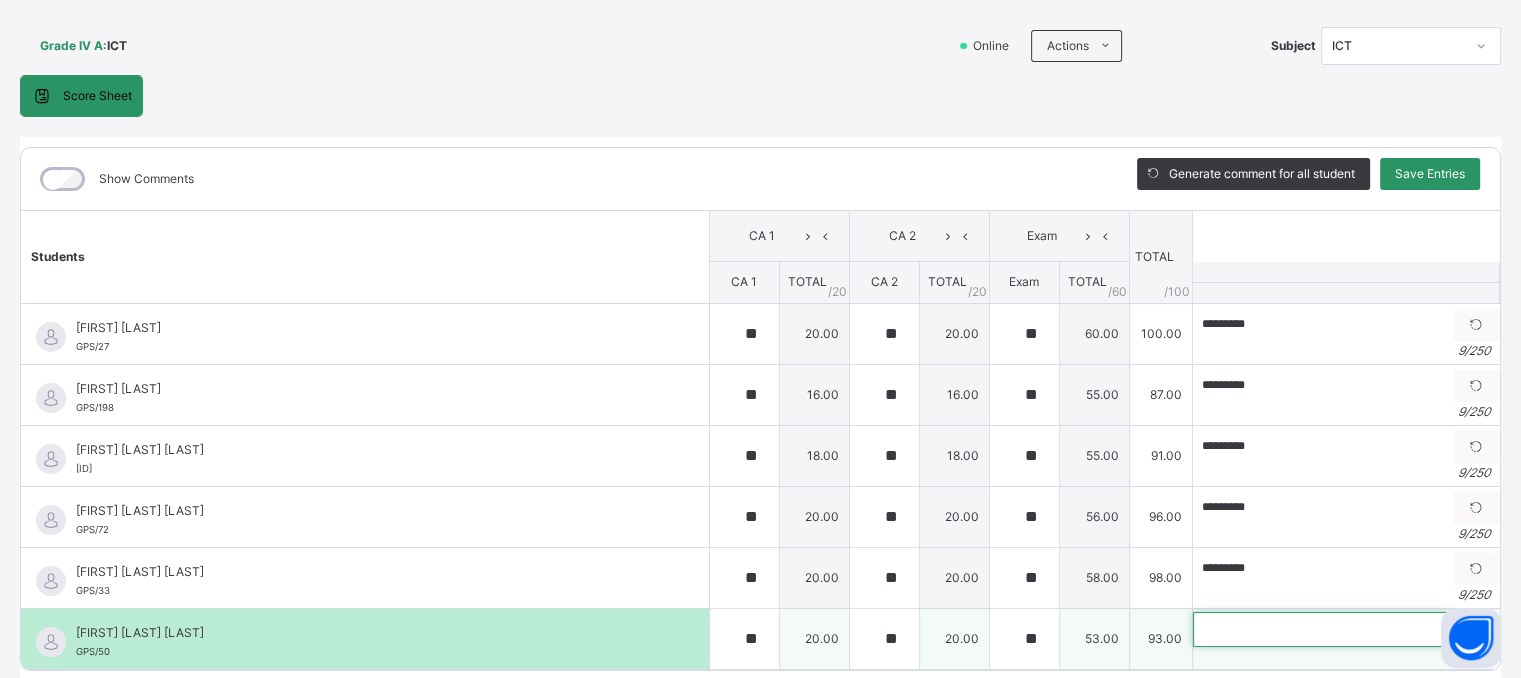 click at bounding box center (1323, 629) 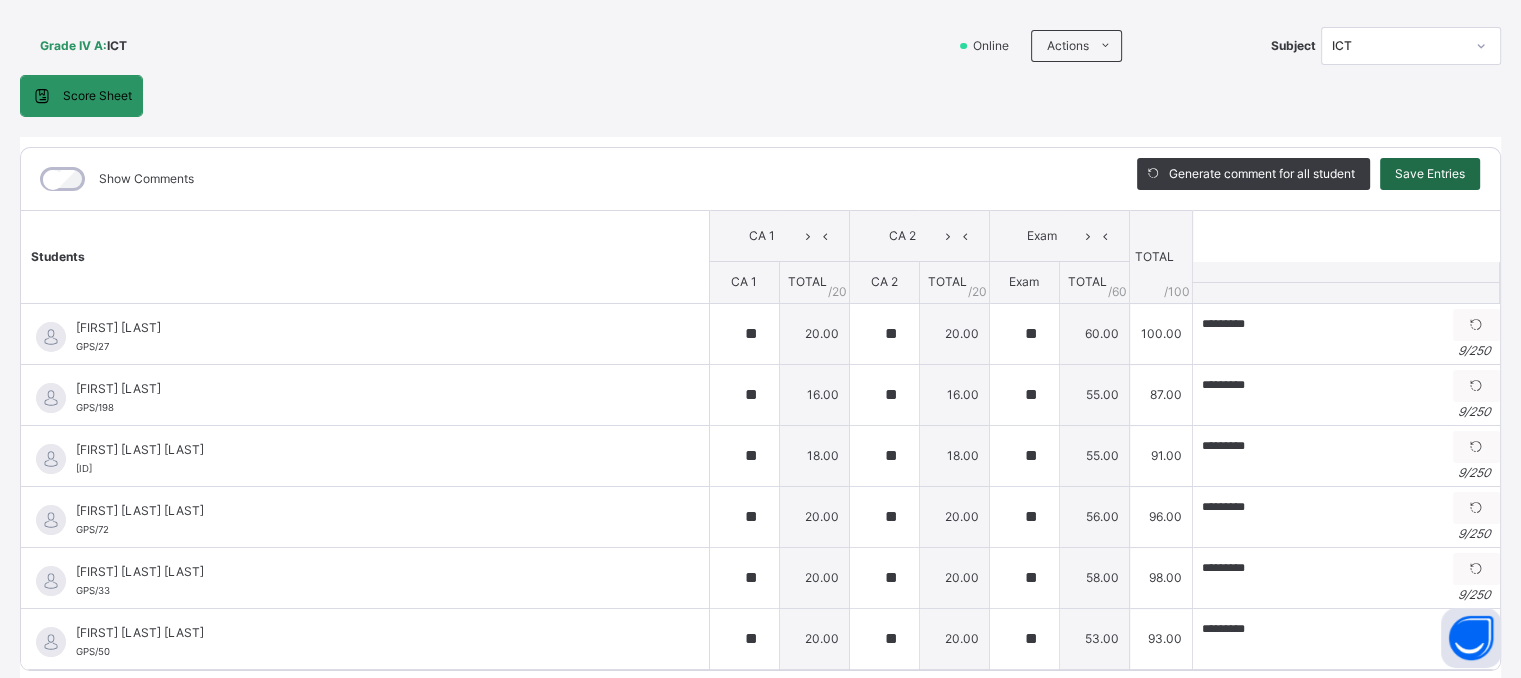 click on "Save Entries" at bounding box center (1430, 174) 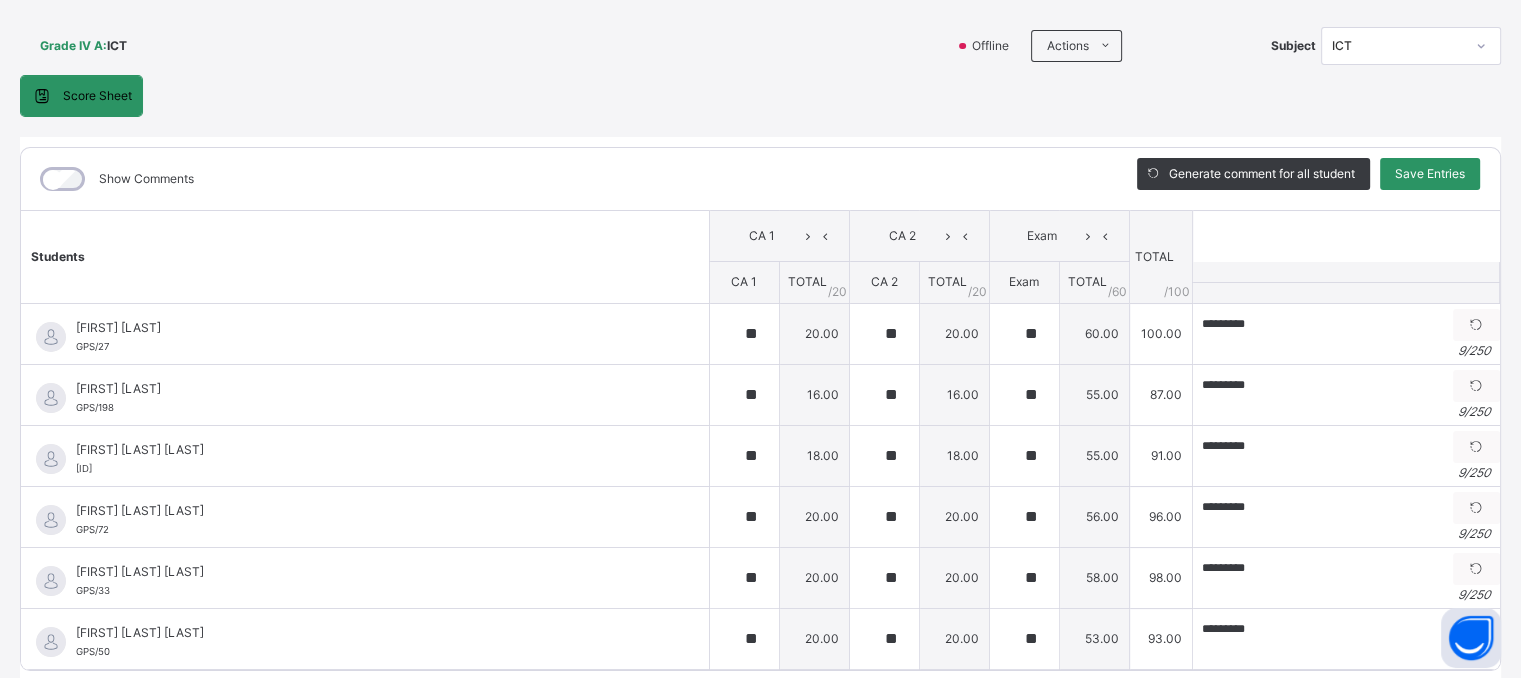scroll, scrollTop: 0, scrollLeft: 0, axis: both 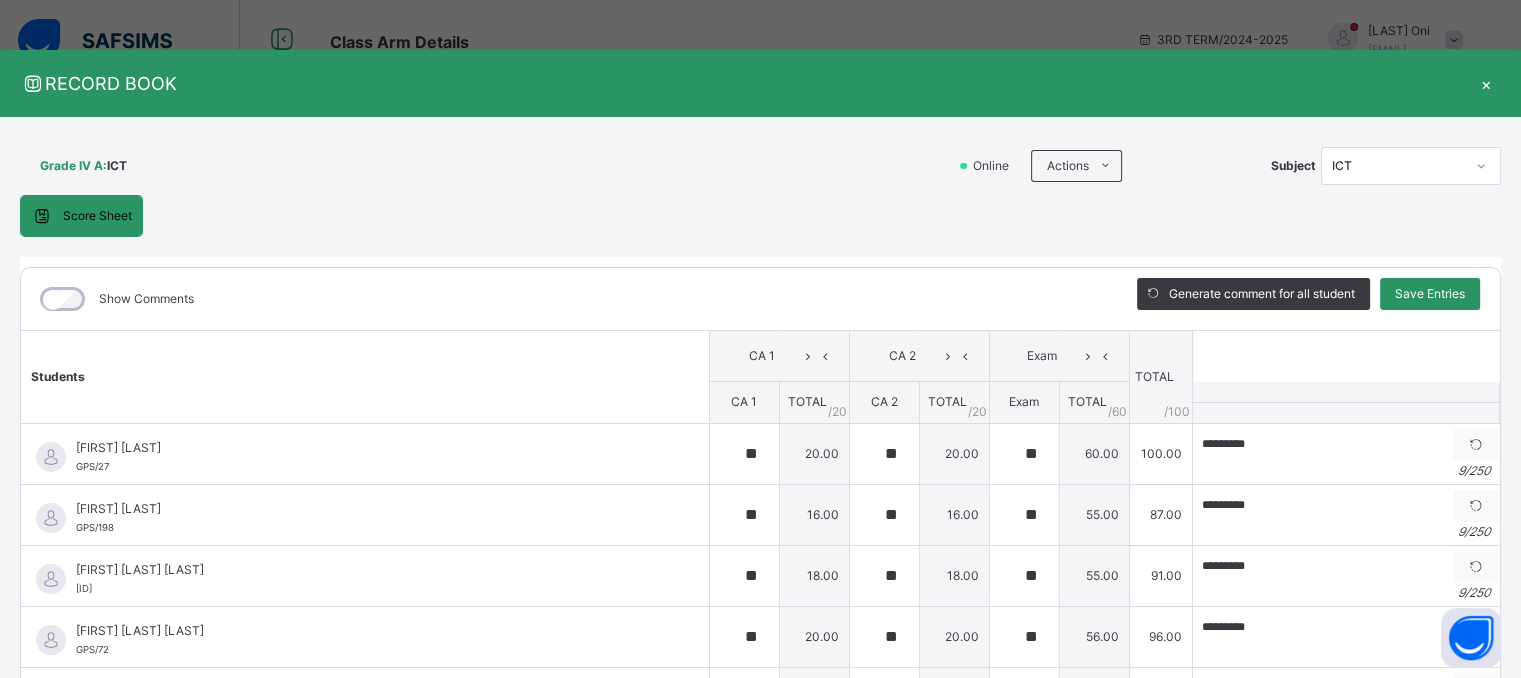 click on "×" at bounding box center (1486, 83) 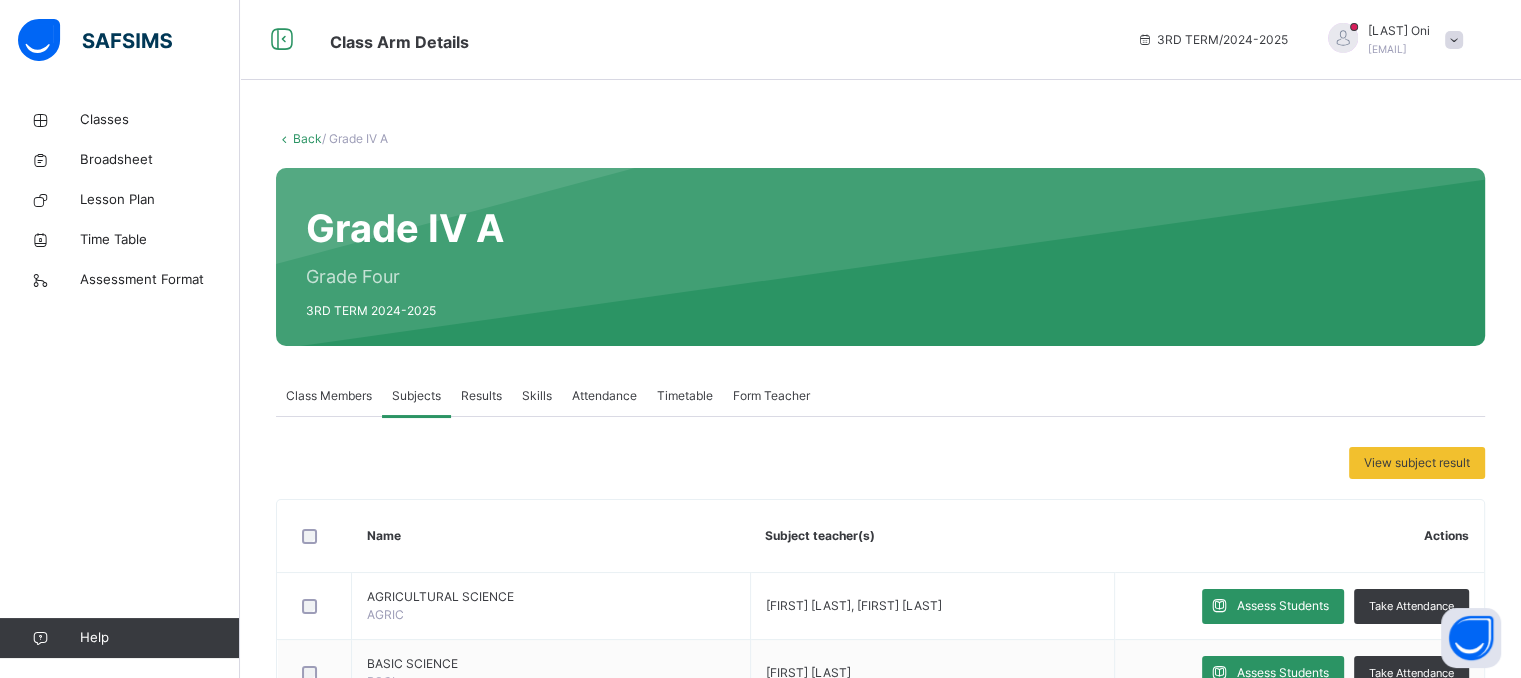 click on "Results" at bounding box center [481, 396] 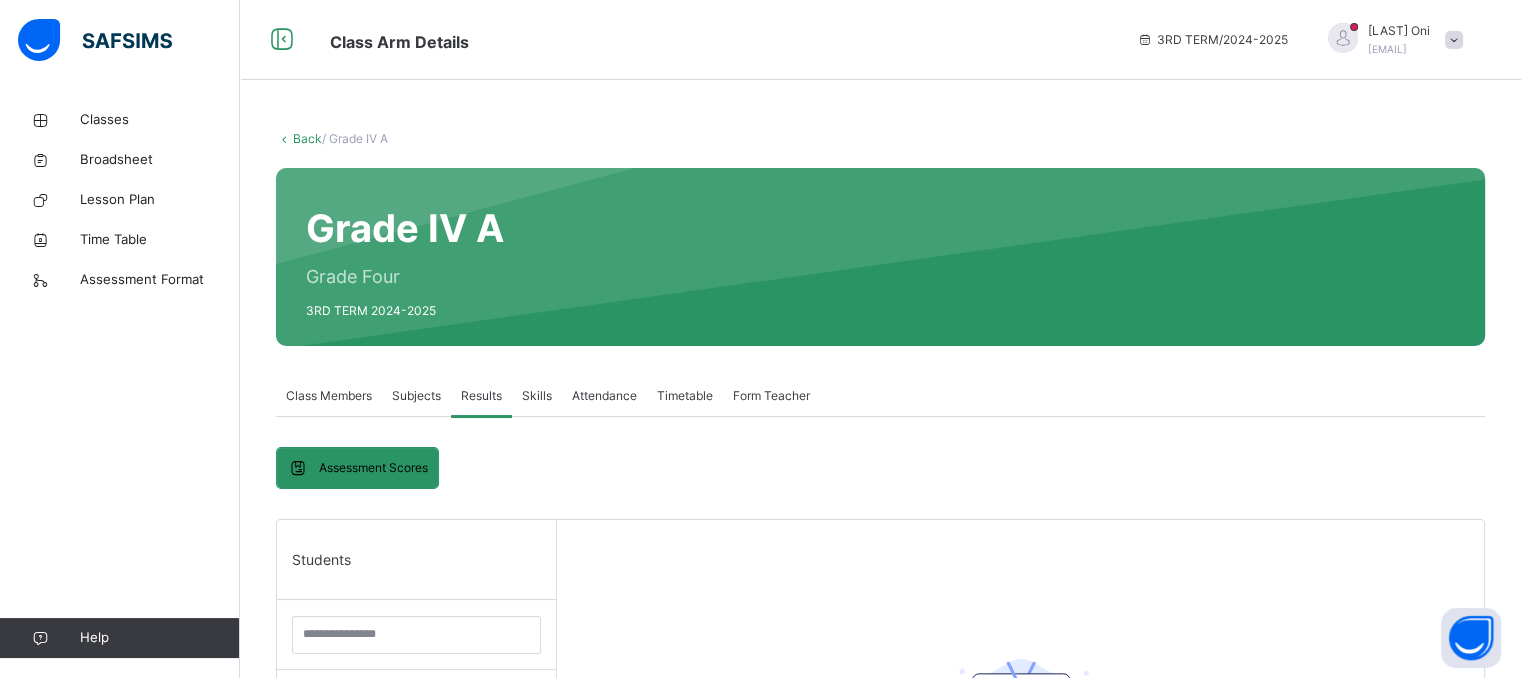 scroll, scrollTop: 580, scrollLeft: 0, axis: vertical 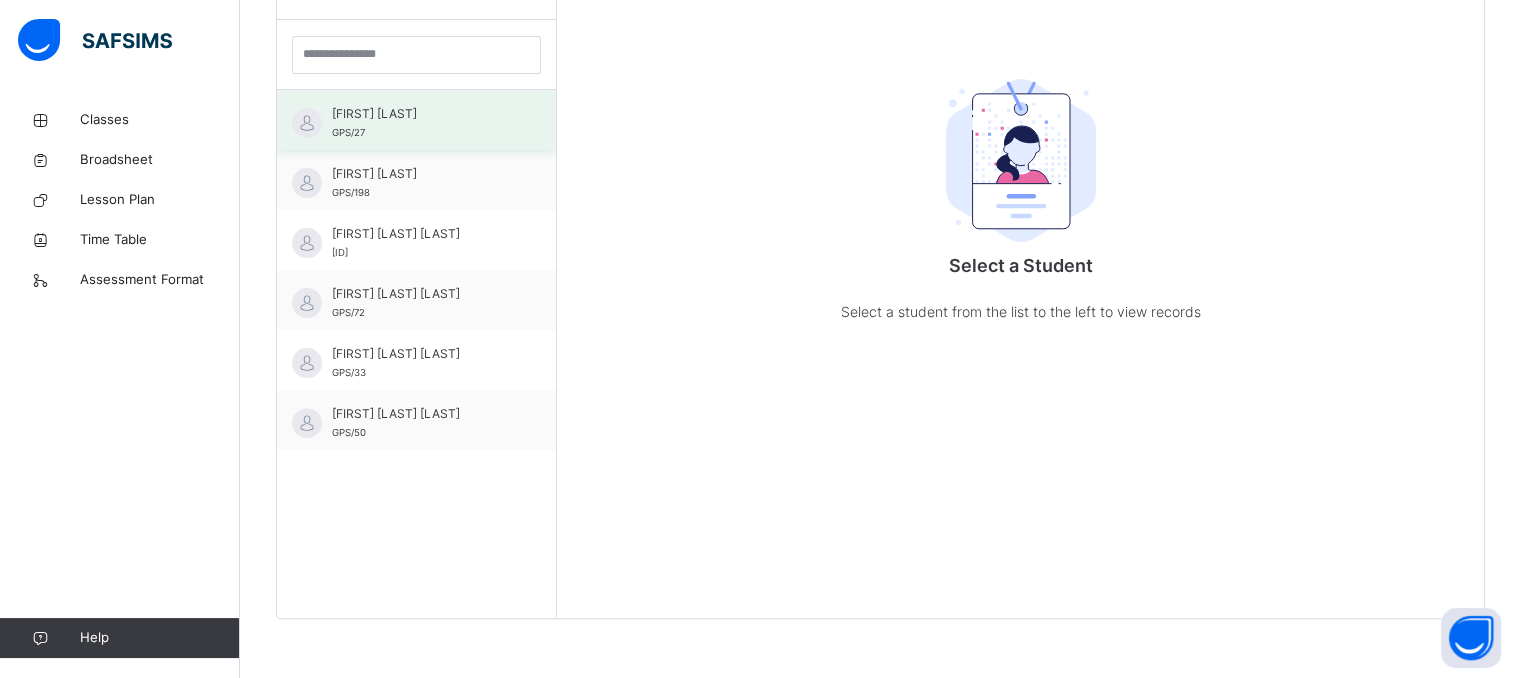 click on "[FIRST]  [LAST]" at bounding box center (421, 114) 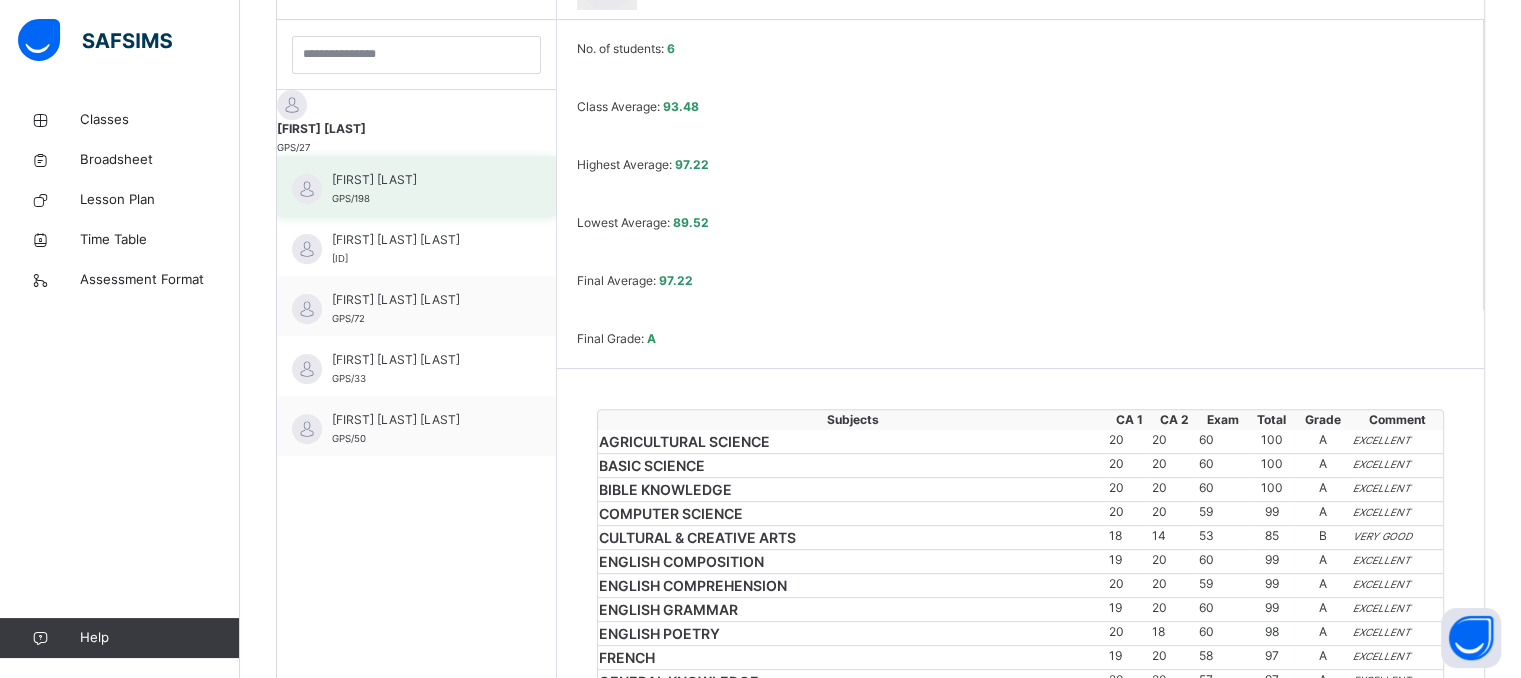 click on "[FIRST] [LAST] GPS/198" at bounding box center (421, 189) 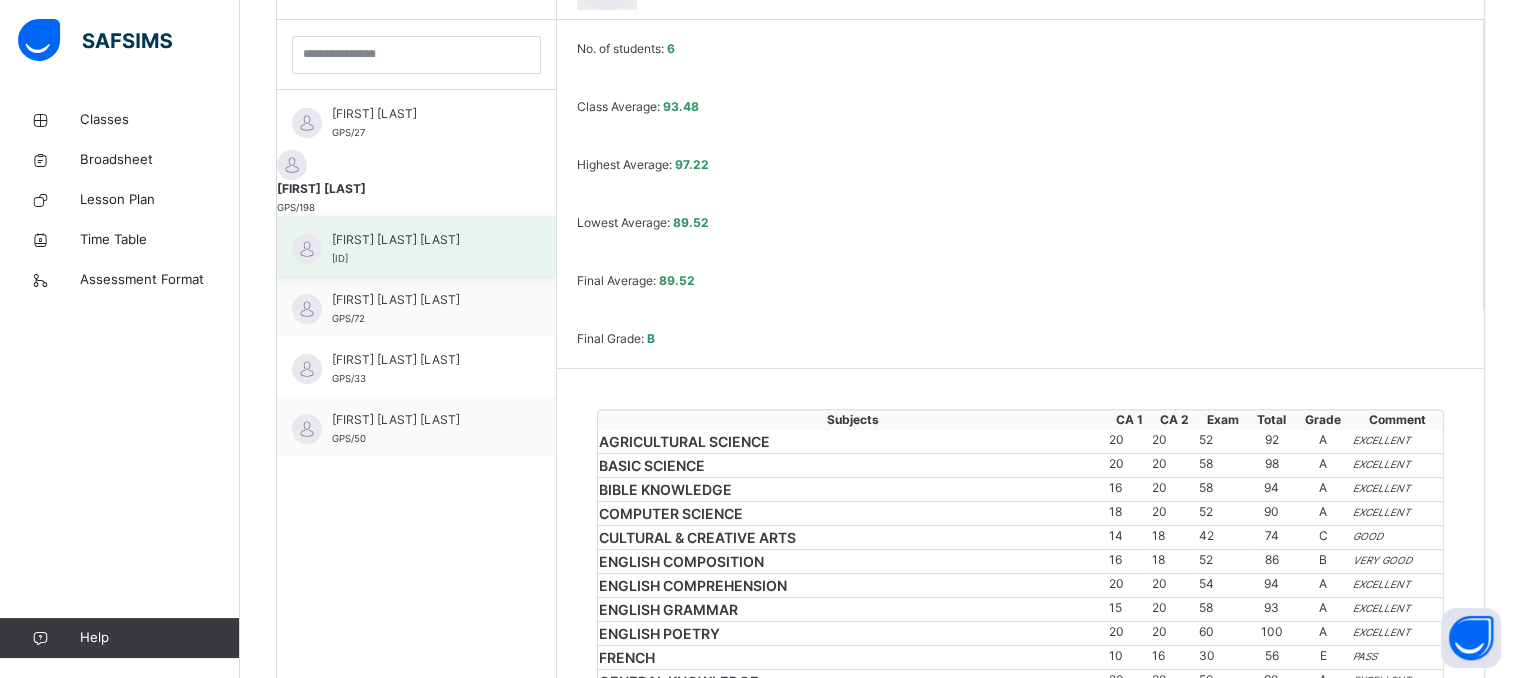 click on "[FIRST] [LAST] [LAST]" at bounding box center [421, 240] 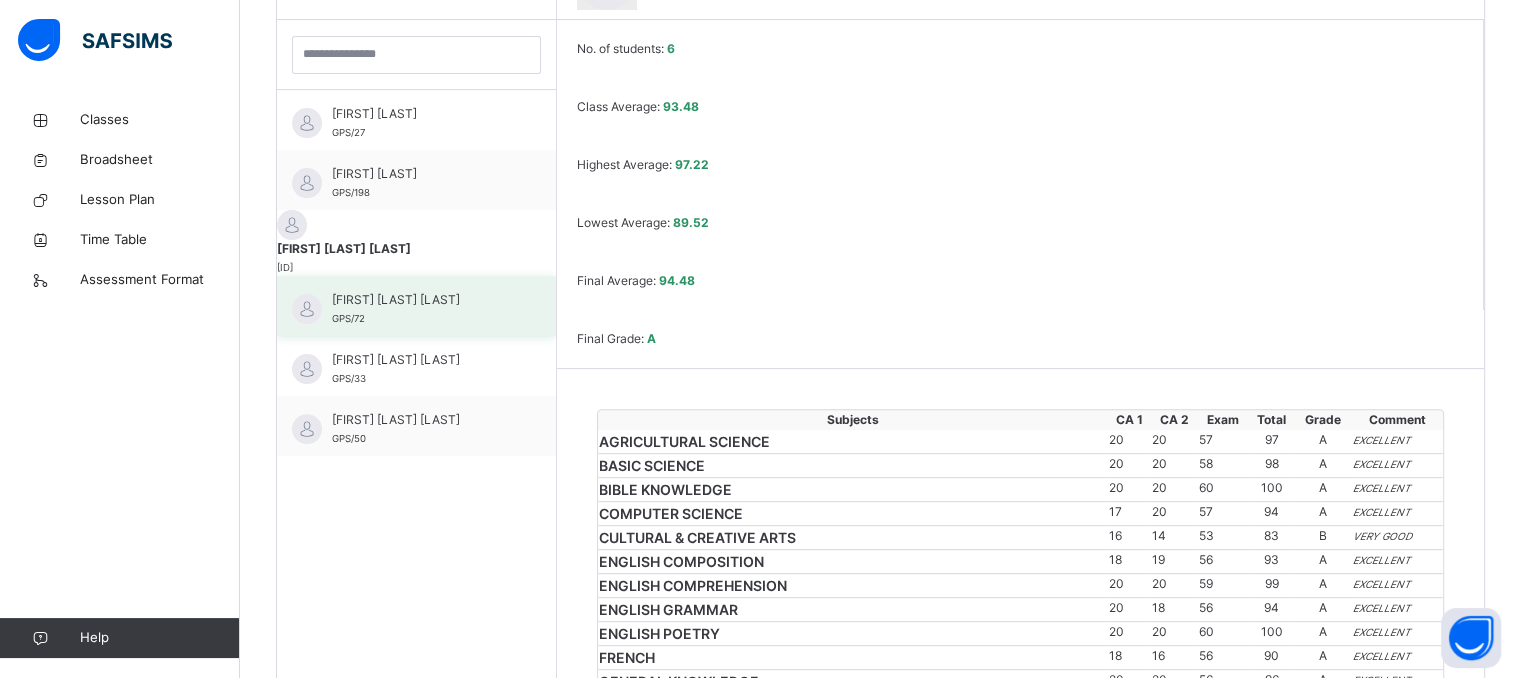 click on "[FIRST] [LAST] [LAST]" at bounding box center (421, 300) 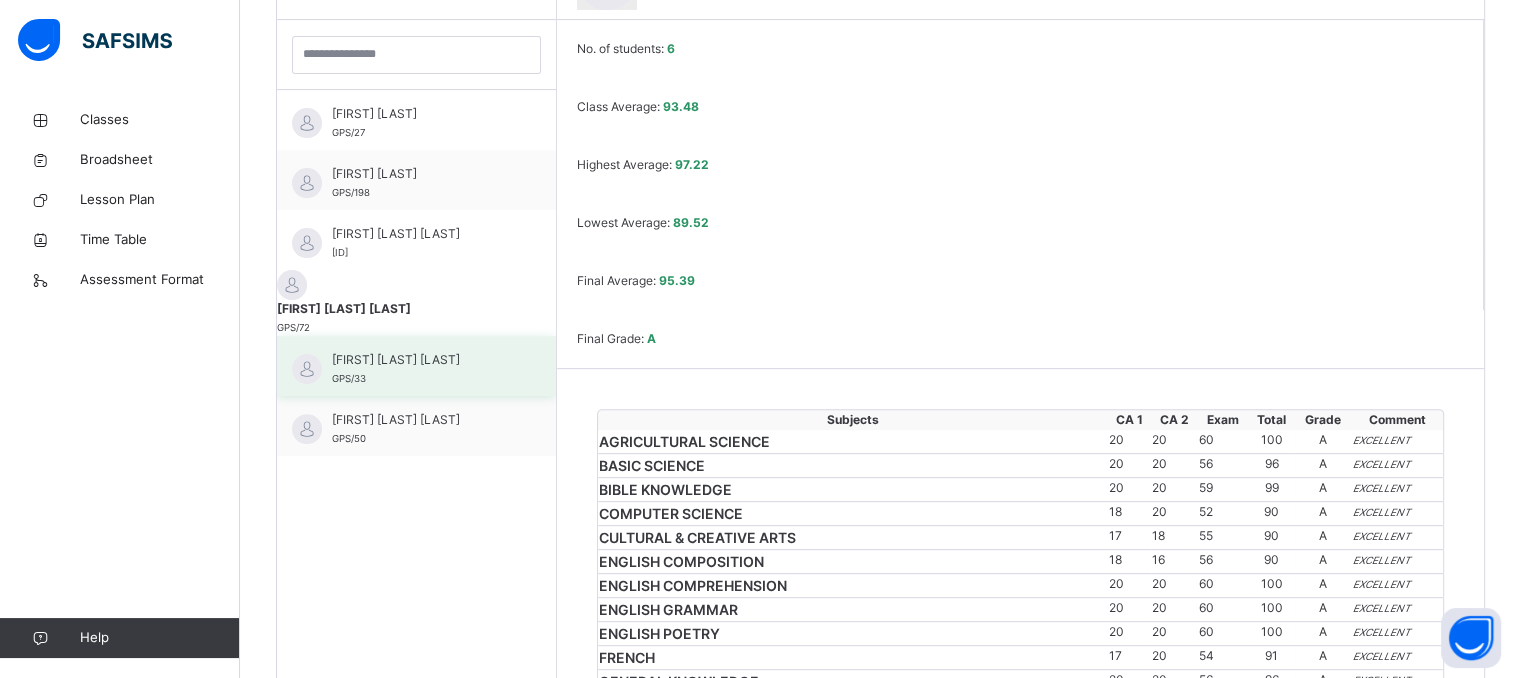 click on "[FIRST] [LAST] [LAST]" at bounding box center [421, 360] 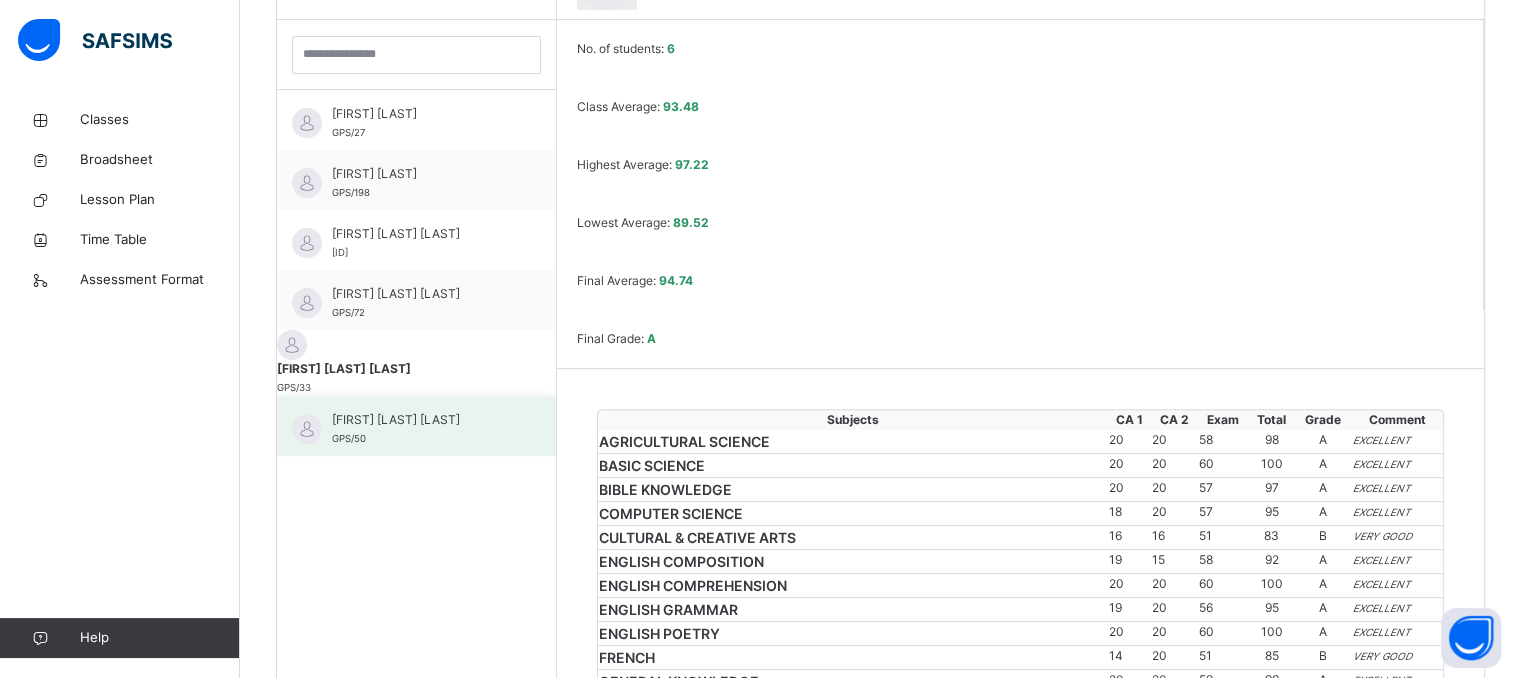 click on "[FIRST]  [LAST] [LAST]" at bounding box center (421, 420) 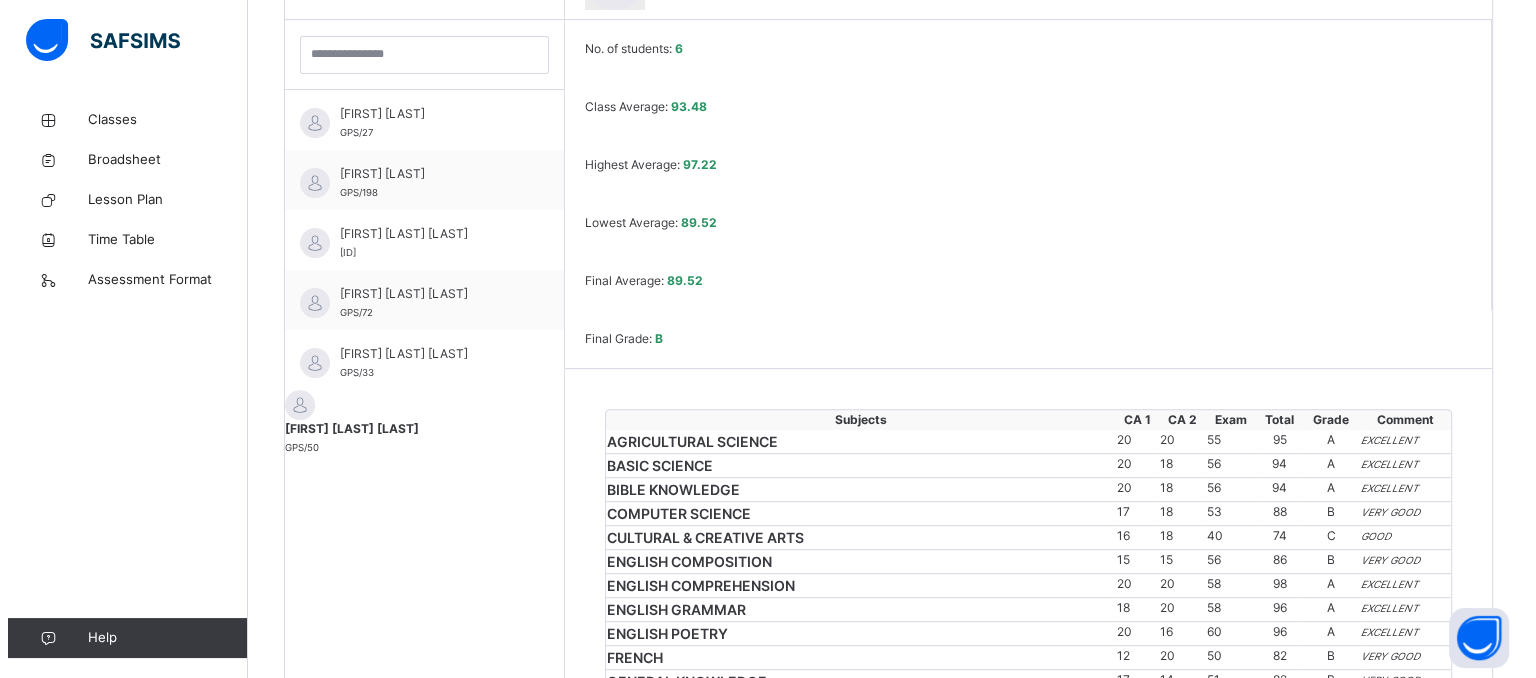 scroll, scrollTop: 0, scrollLeft: 0, axis: both 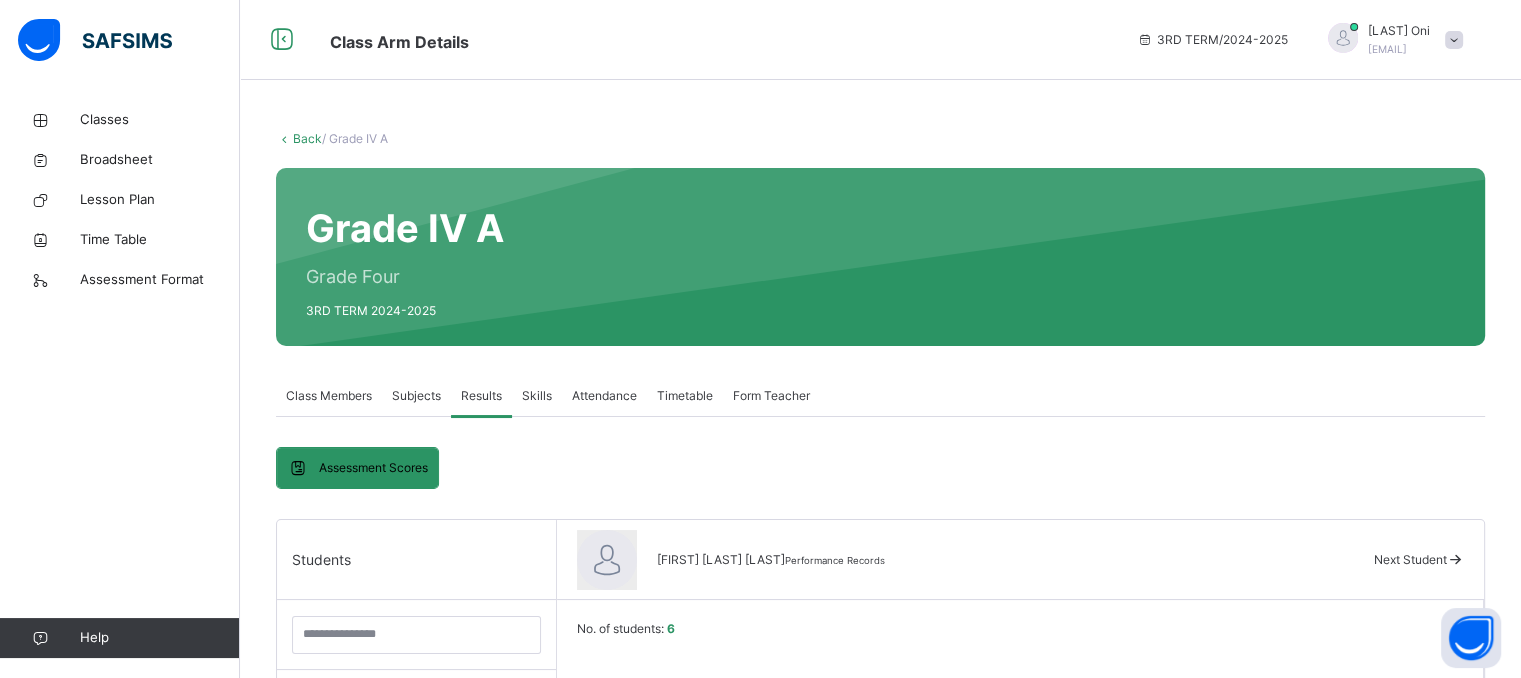 click on "[FIRST]   [LAST]" at bounding box center [1399, 31] 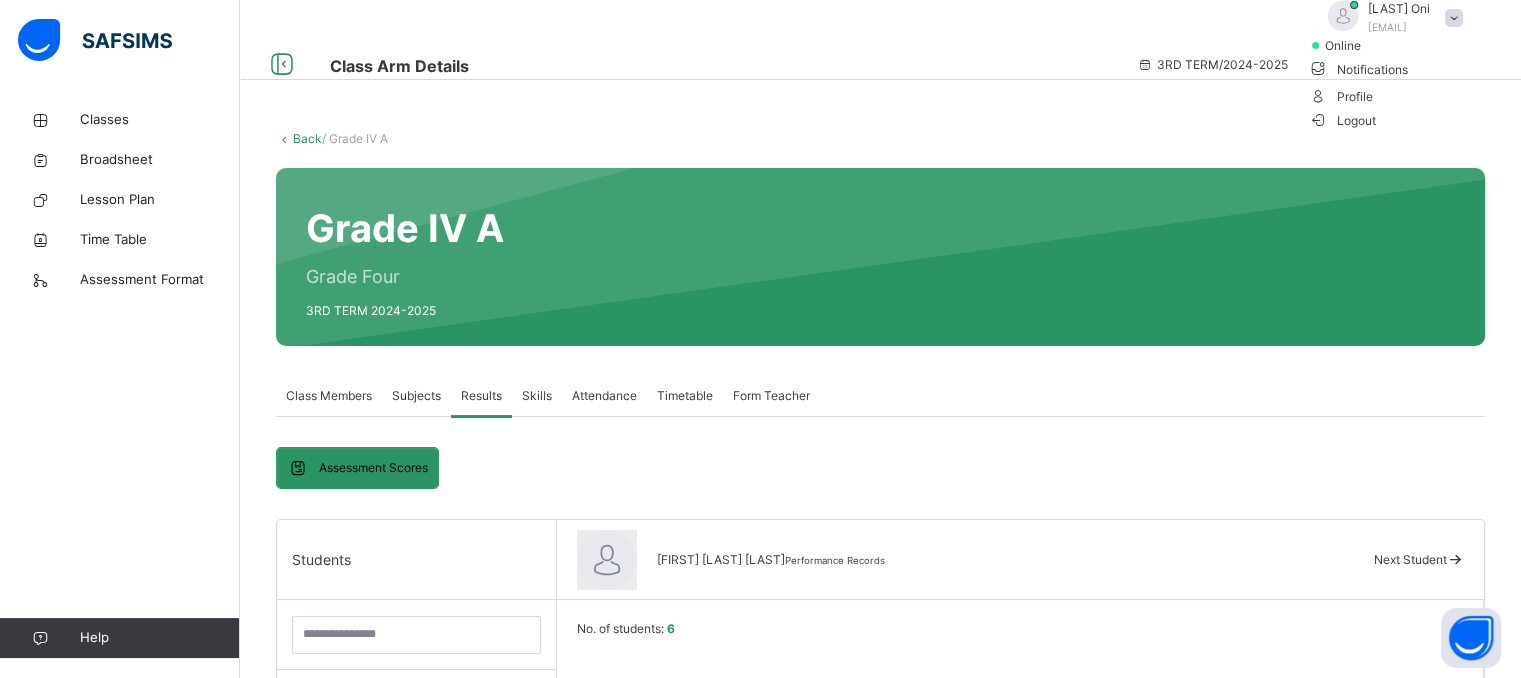 click on "Logout" at bounding box center (1342, 120) 